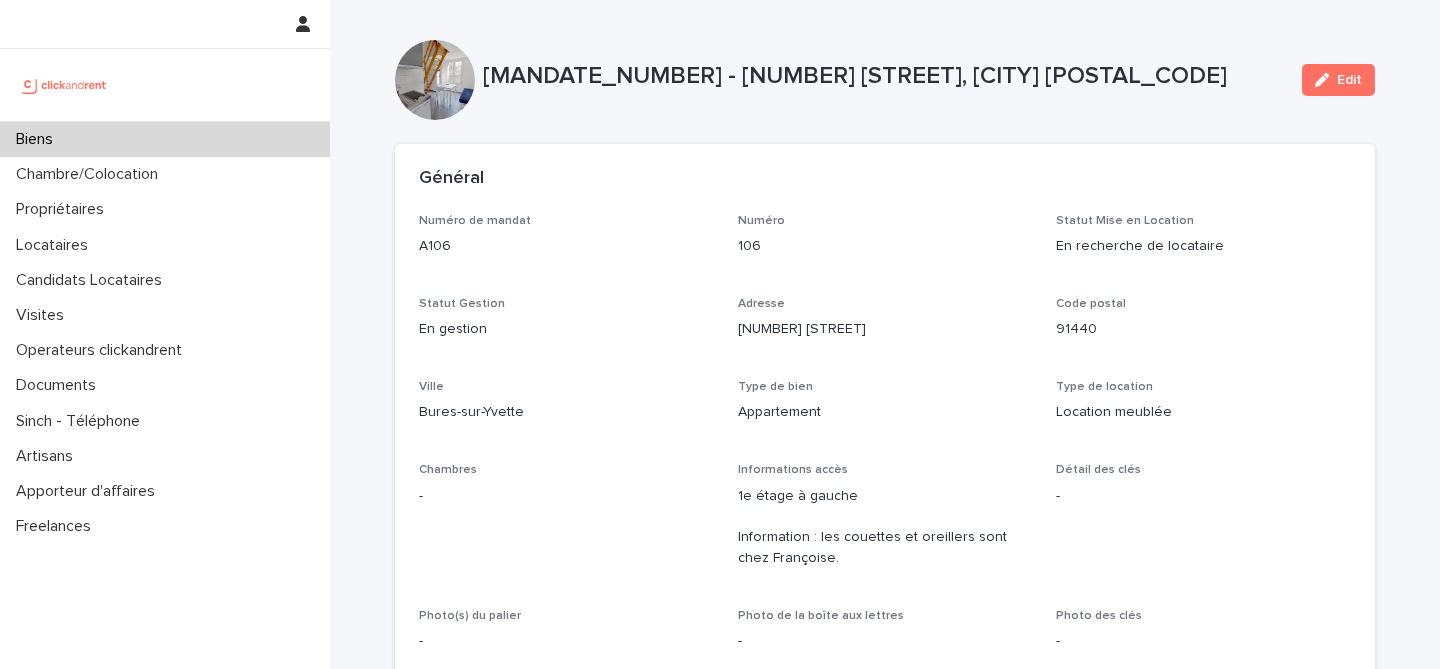 scroll, scrollTop: 0, scrollLeft: 0, axis: both 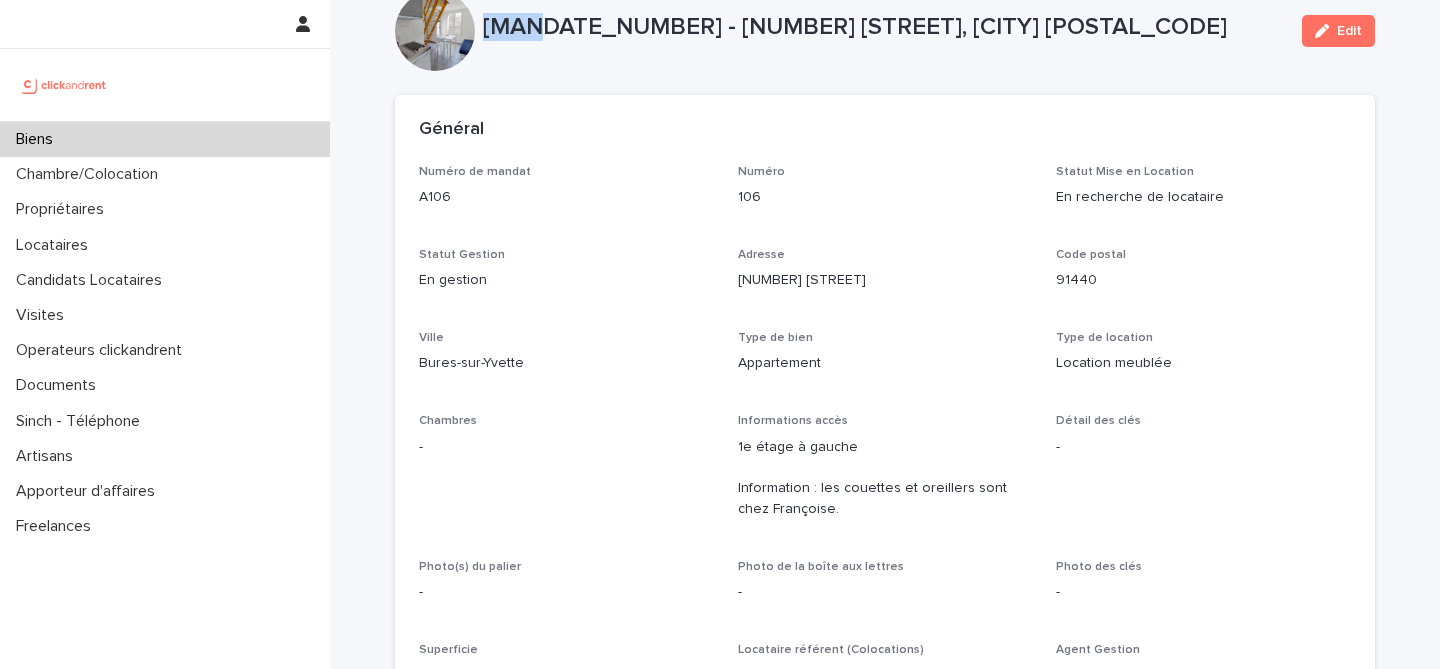 click on "Biens" at bounding box center [165, 139] 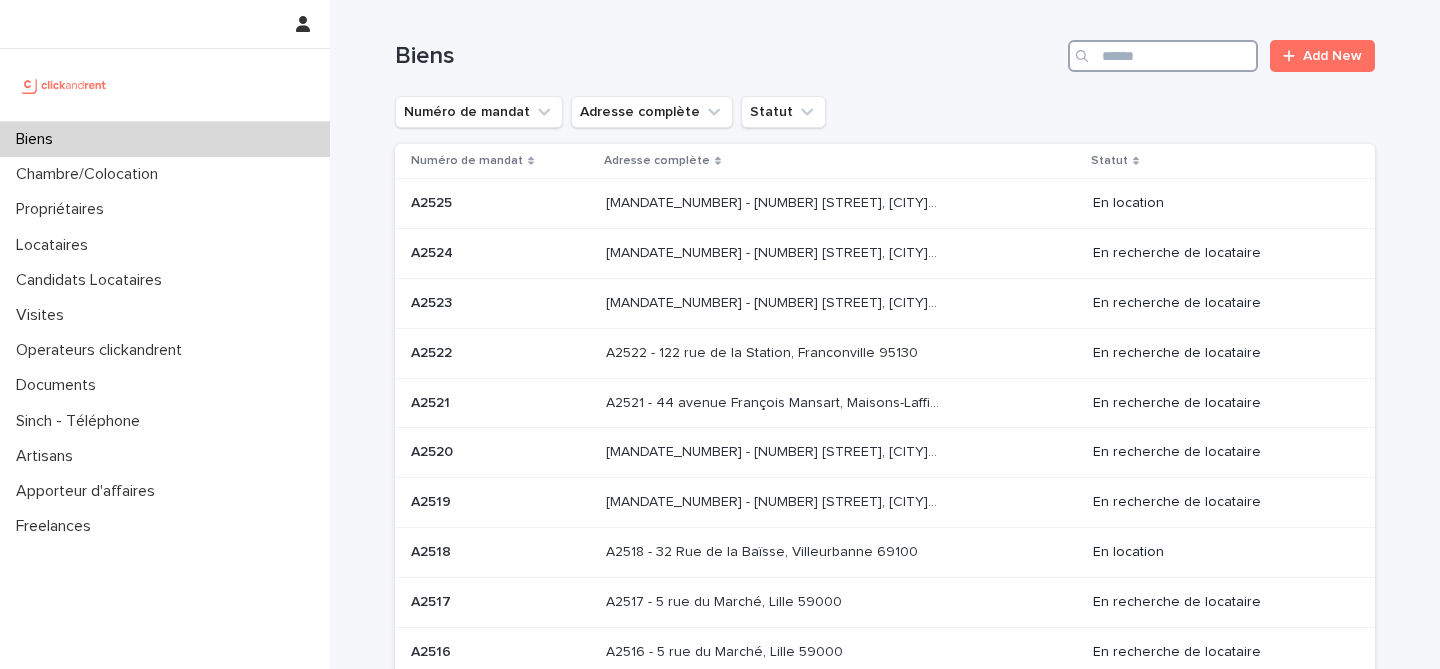 click at bounding box center (1163, 56) 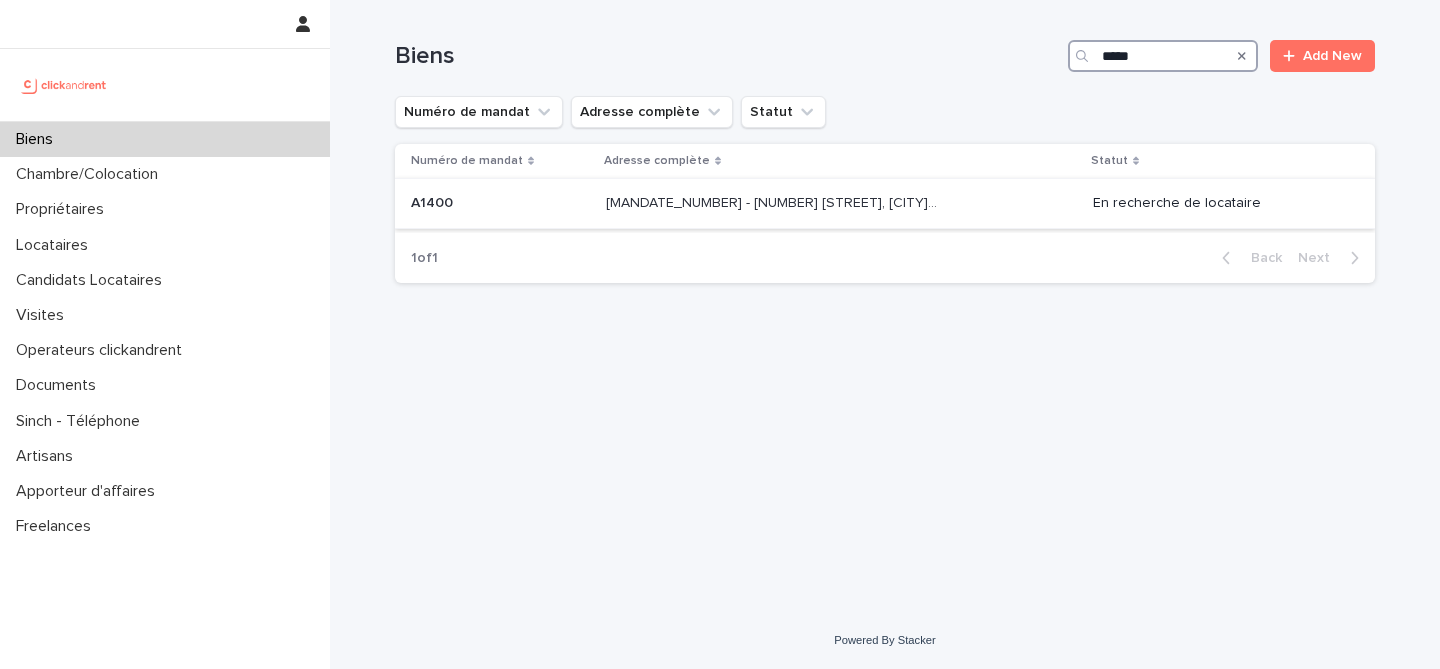 type on "*****" 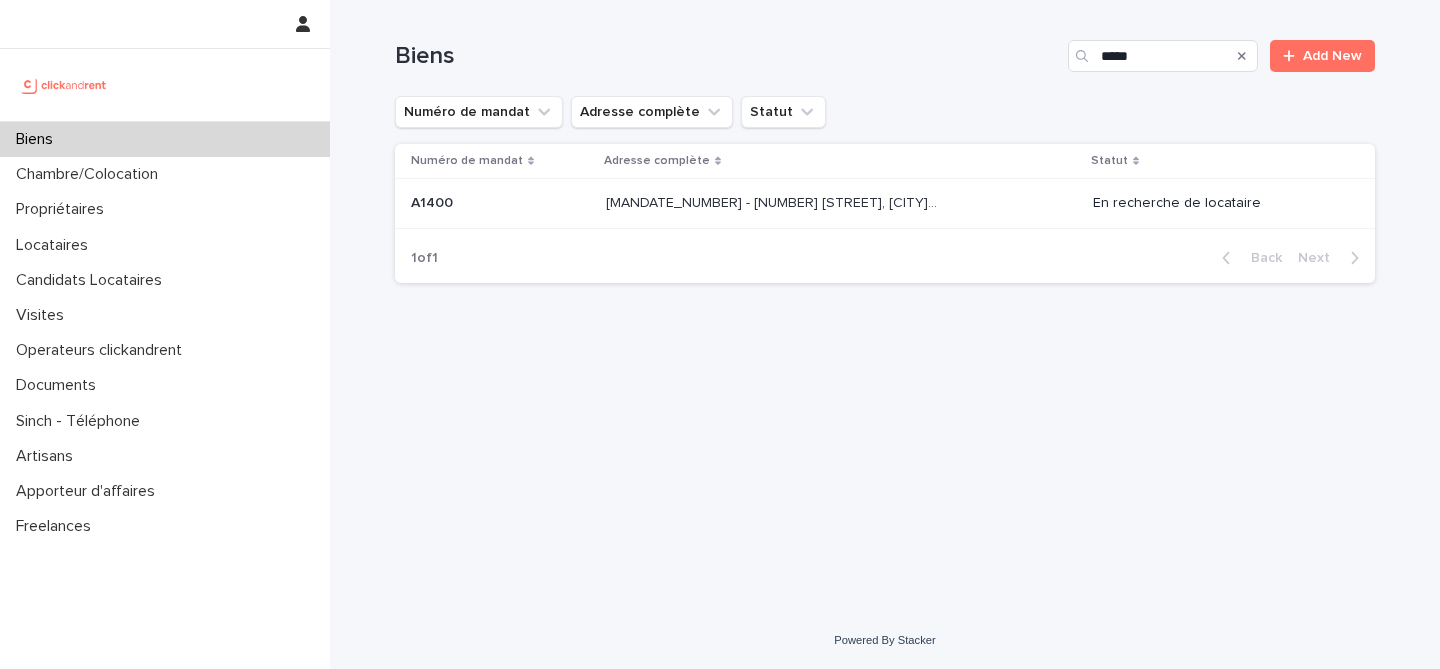 click on "A1400 - 1 Place de la Charte des Libertés Communales,  Toulouse 31300 A1400 - 1 Place de la Charte des Libertés Communales,  Toulouse 31300" at bounding box center [841, 203] 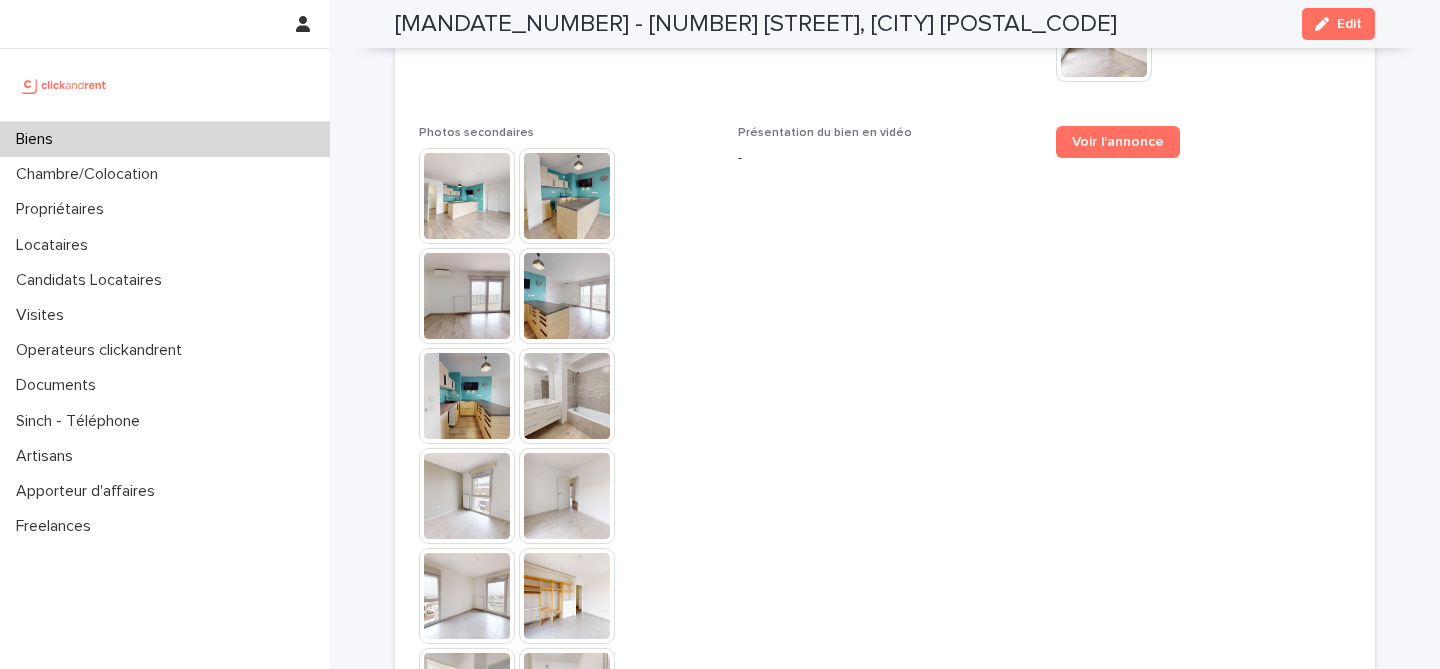 scroll, scrollTop: 5222, scrollLeft: 0, axis: vertical 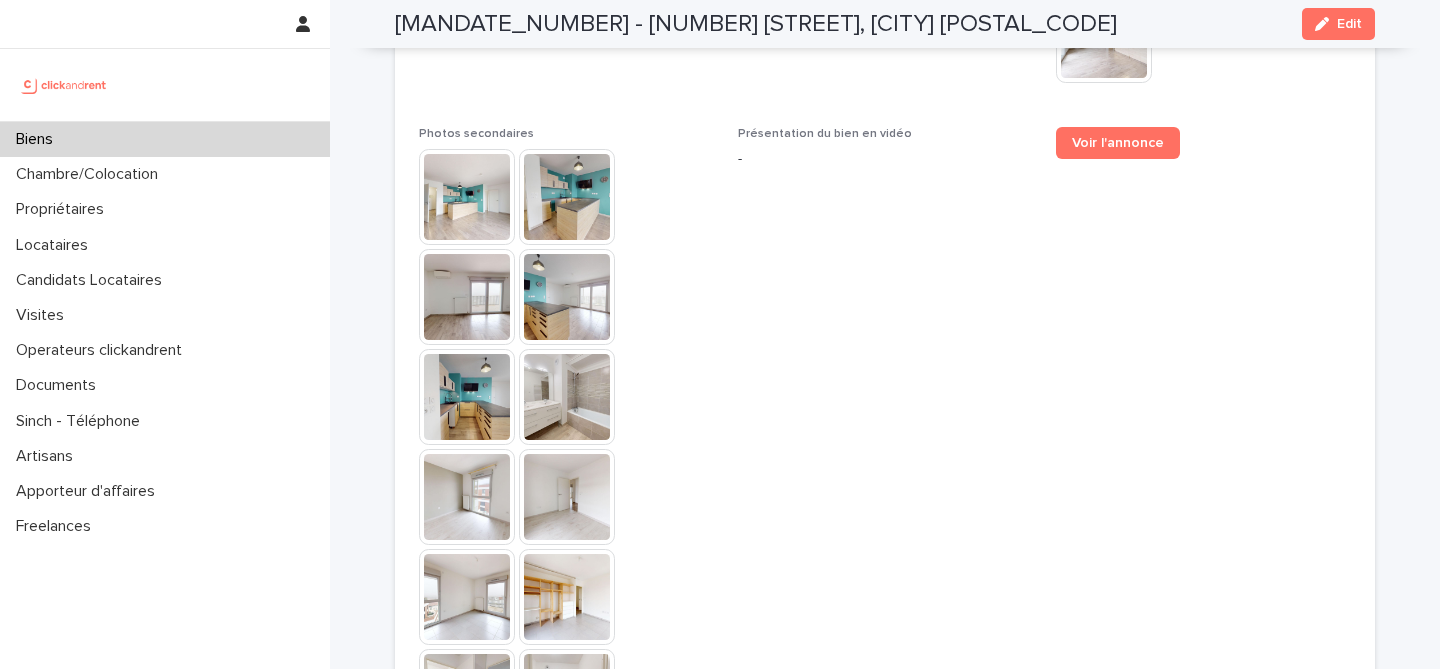 click on "A1400 - 1 Place de la Charte des Libertés Communales,  Toulouse 31300" at bounding box center (756, 24) 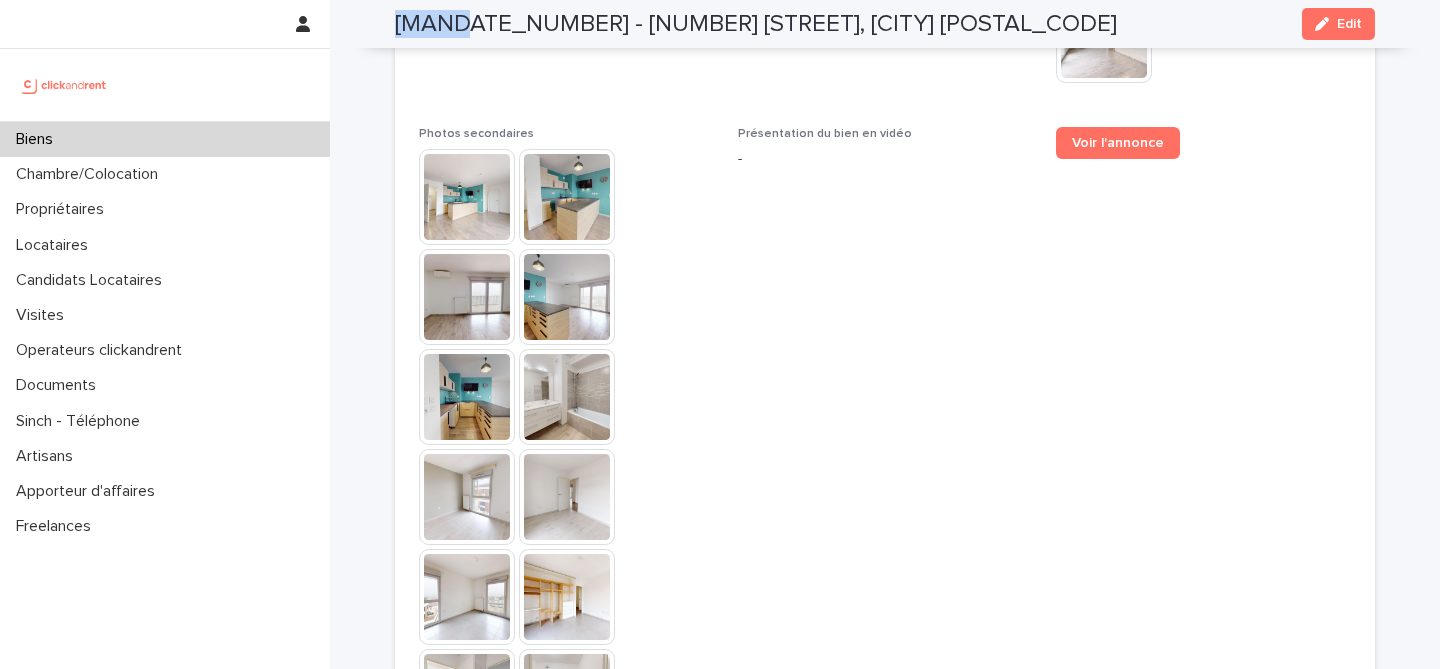 click on "A1400 - 1 Place de la Charte des Libertés Communales,  Toulouse 31300" at bounding box center (756, 24) 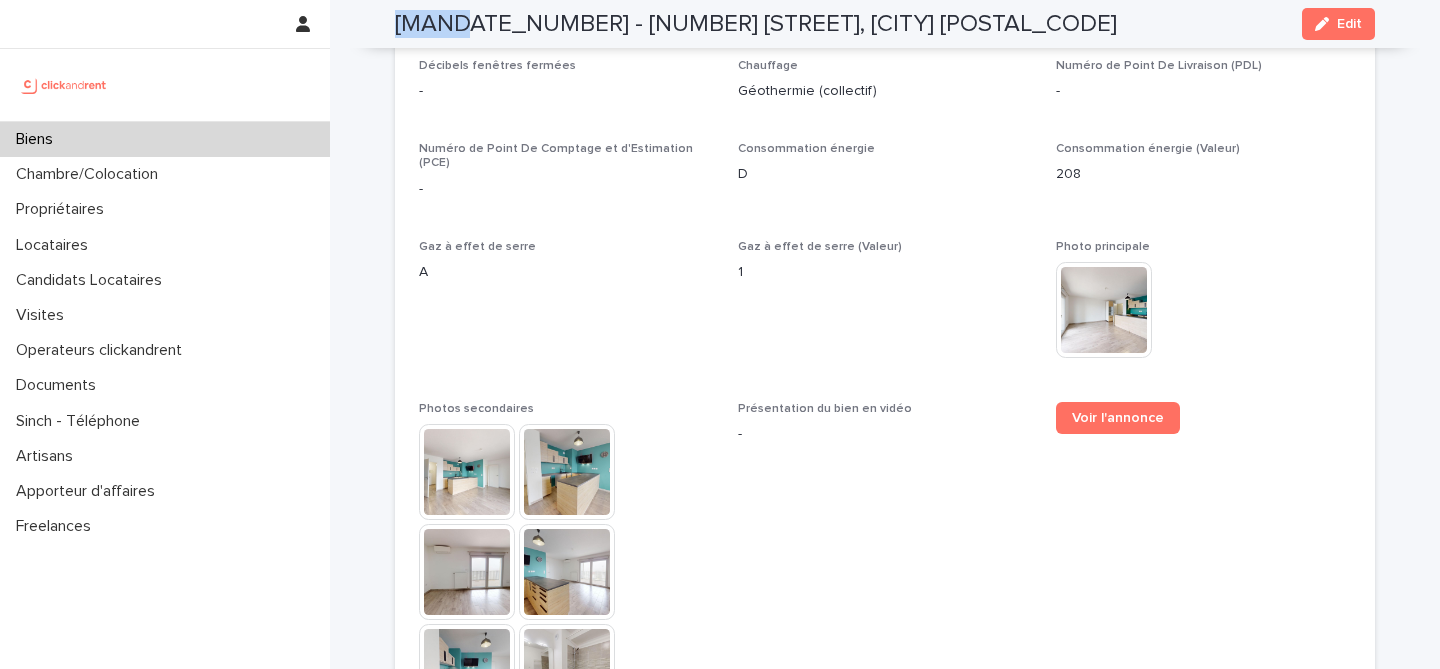 scroll, scrollTop: 5122, scrollLeft: 0, axis: vertical 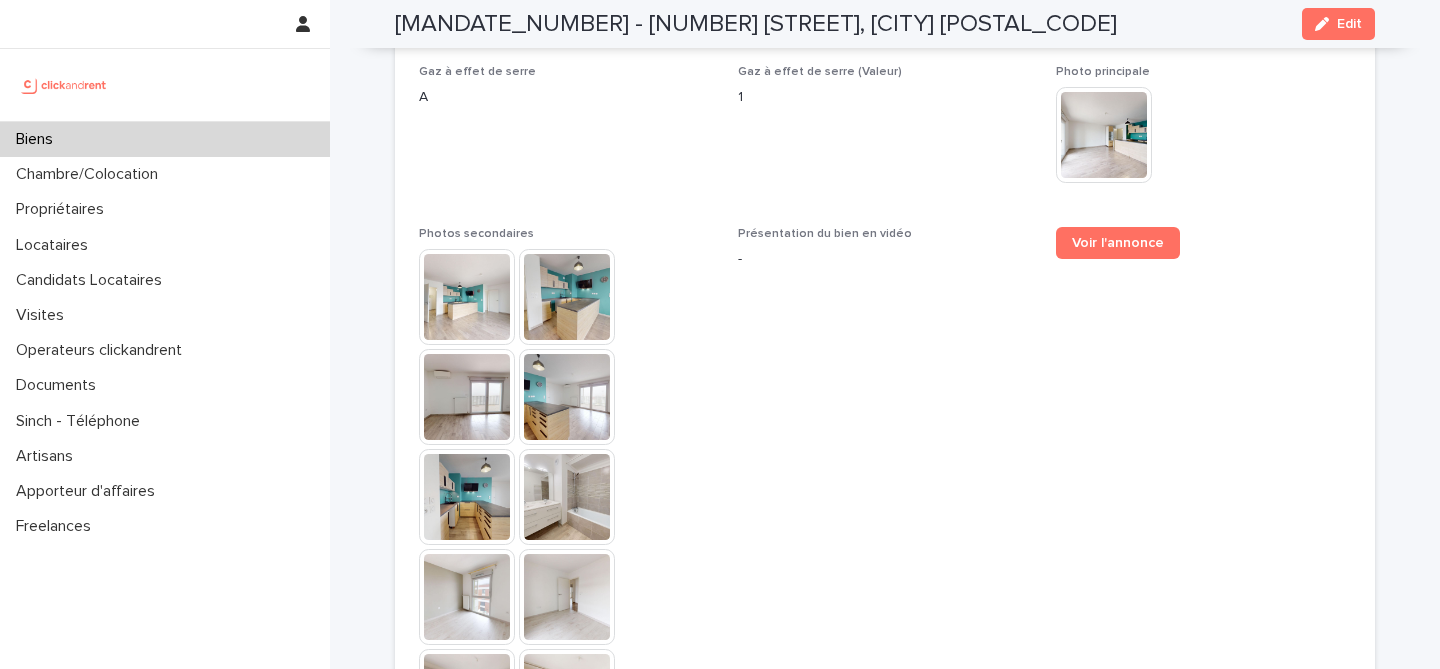 click on "Présentation du bien en vidéo" at bounding box center [885, 234] 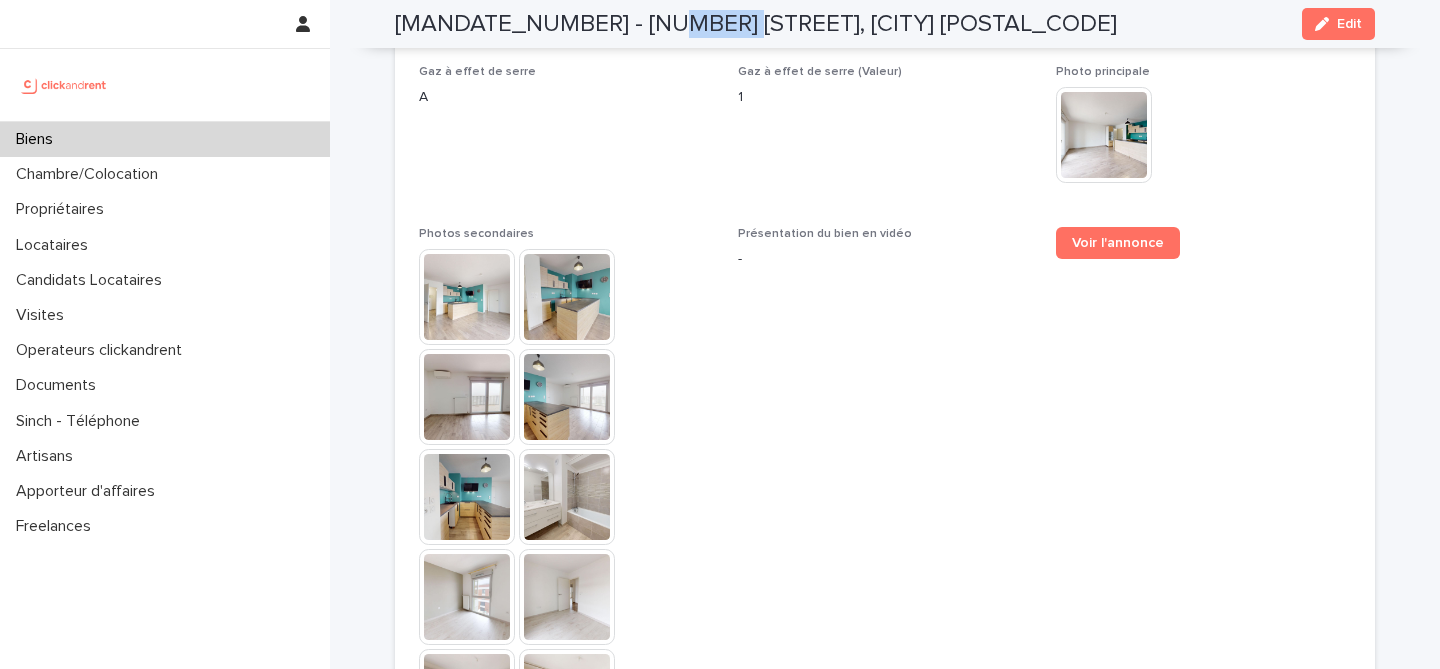 click on "A1400 - 1 Place de la Charte des Libertés Communales,  Toulouse 31300" at bounding box center (756, 24) 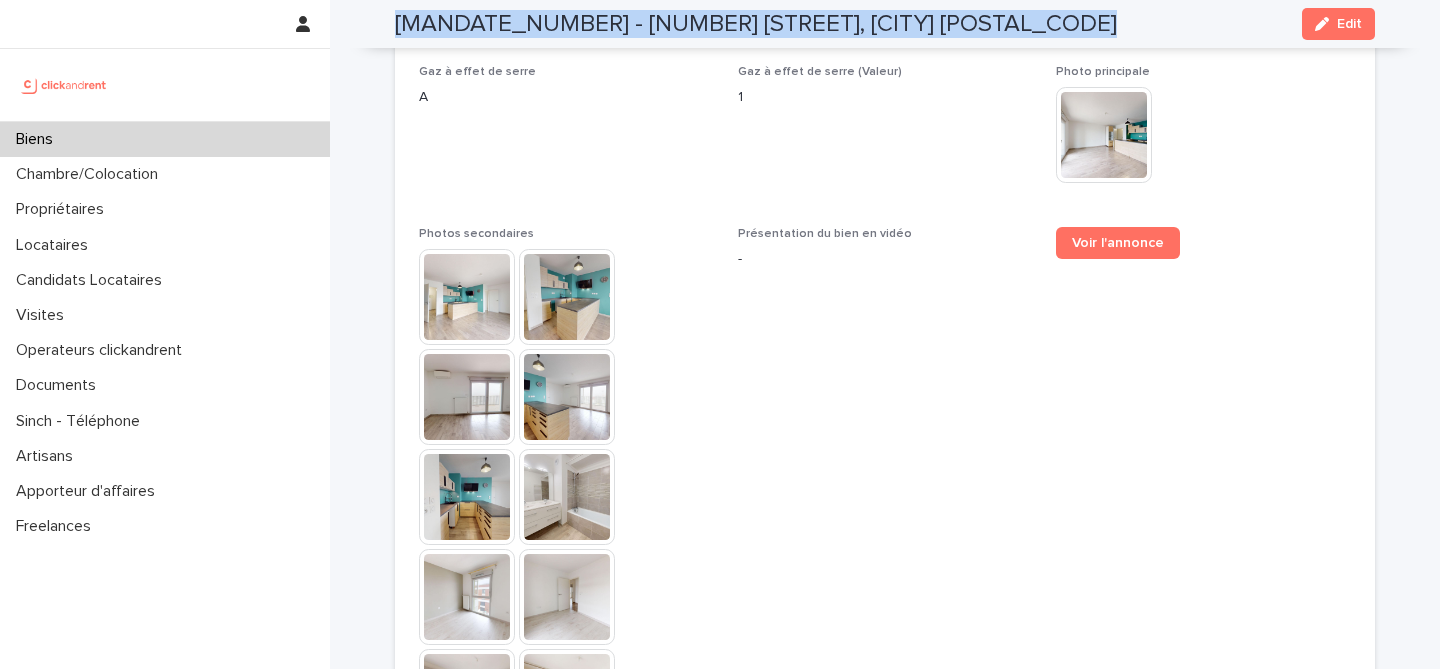 click on "A1400 - 1 Place de la Charte des Libertés Communales,  Toulouse 31300" at bounding box center (756, 24) 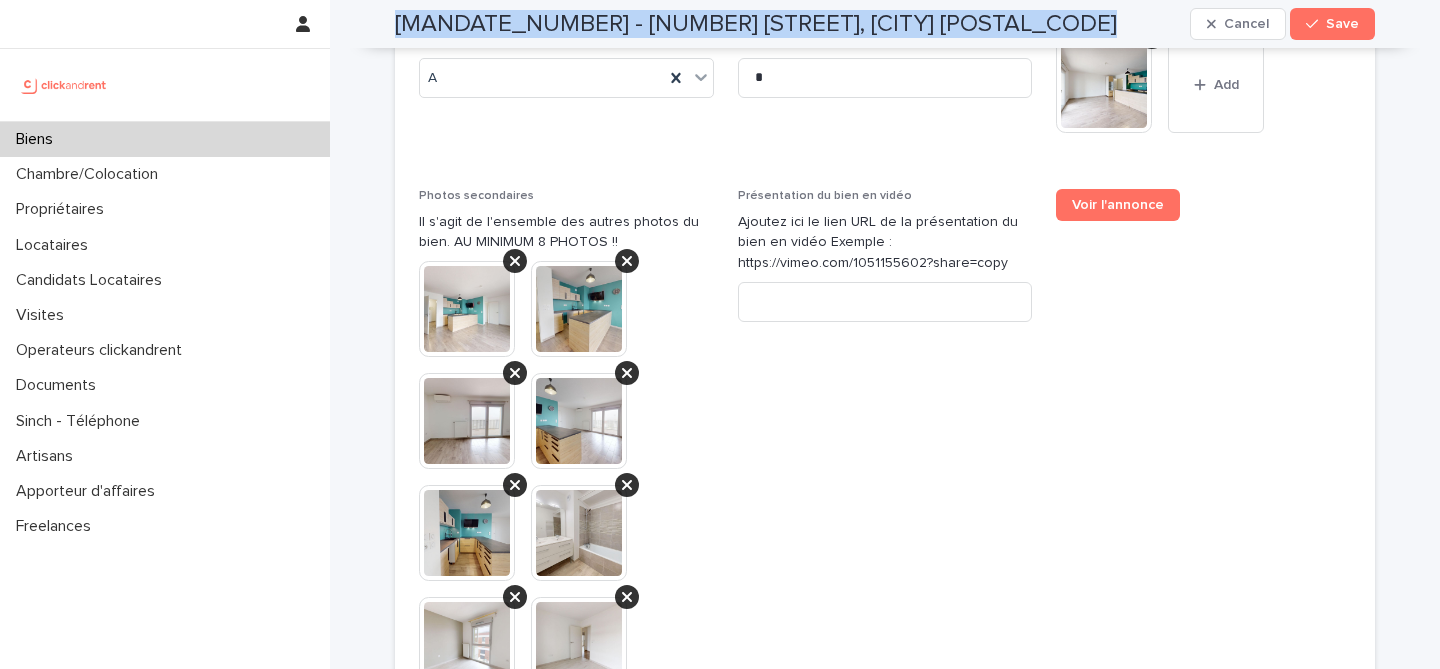scroll, scrollTop: 8270, scrollLeft: 0, axis: vertical 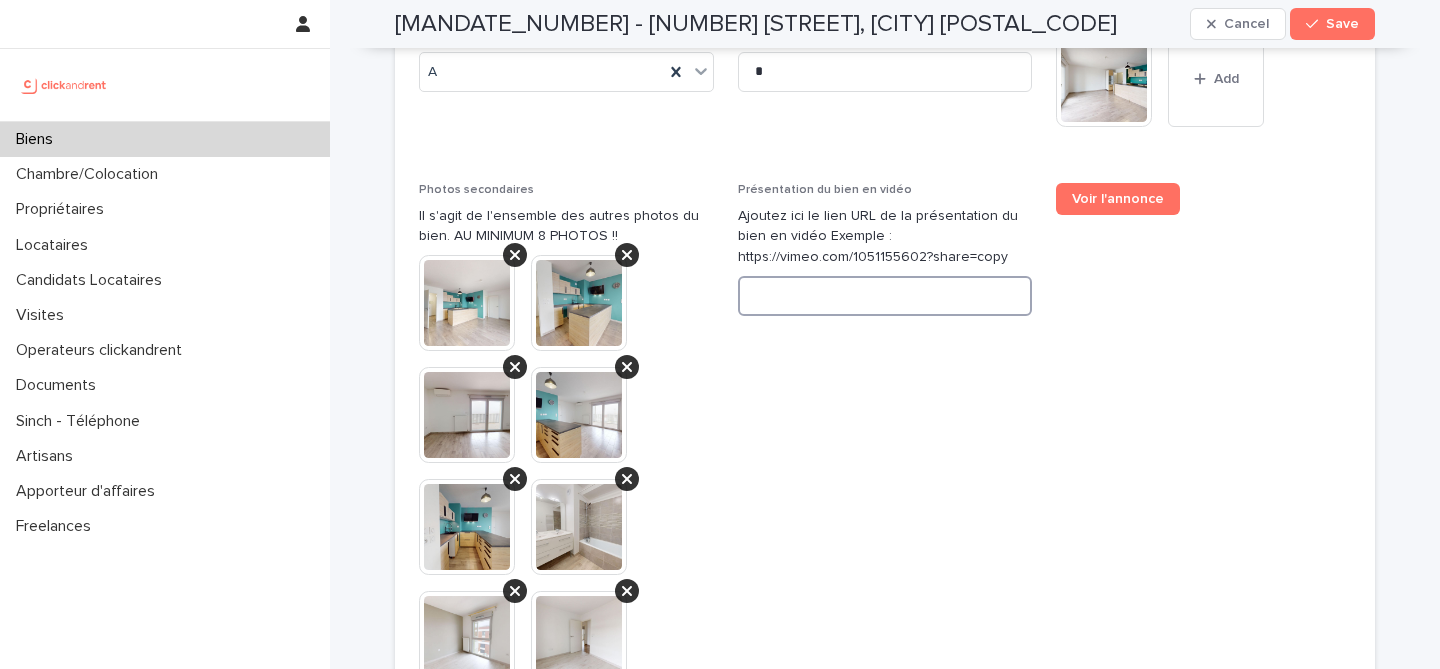 click at bounding box center (885, 296) 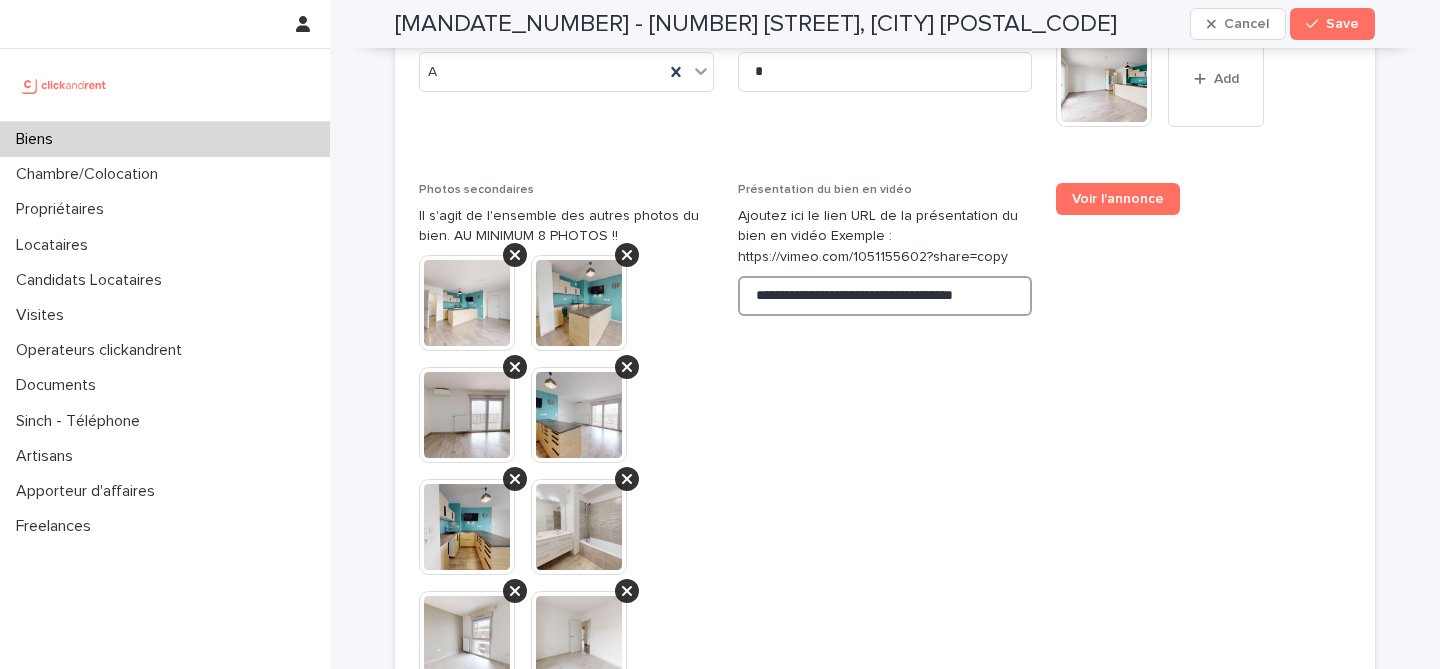 scroll, scrollTop: 0, scrollLeft: 3, axis: horizontal 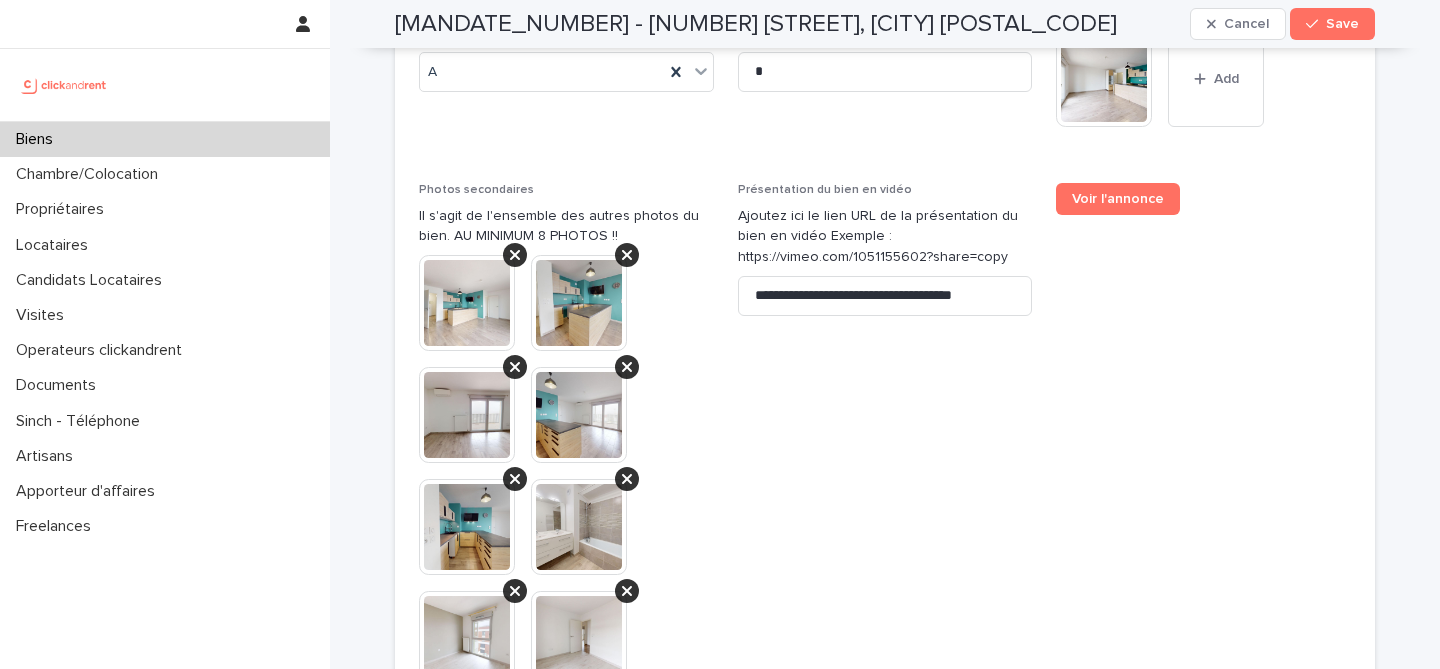 click on "Voir l'annonce" at bounding box center (1203, 671) 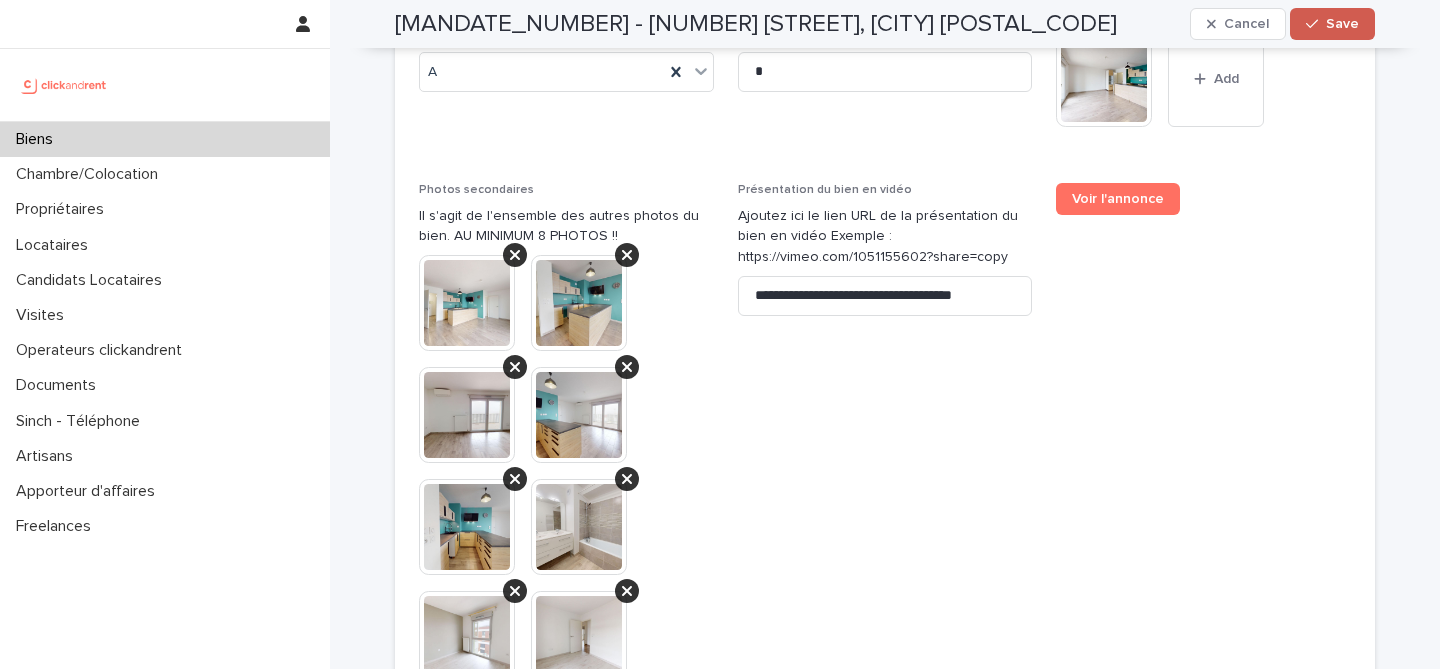 click on "Save" at bounding box center [1332, 24] 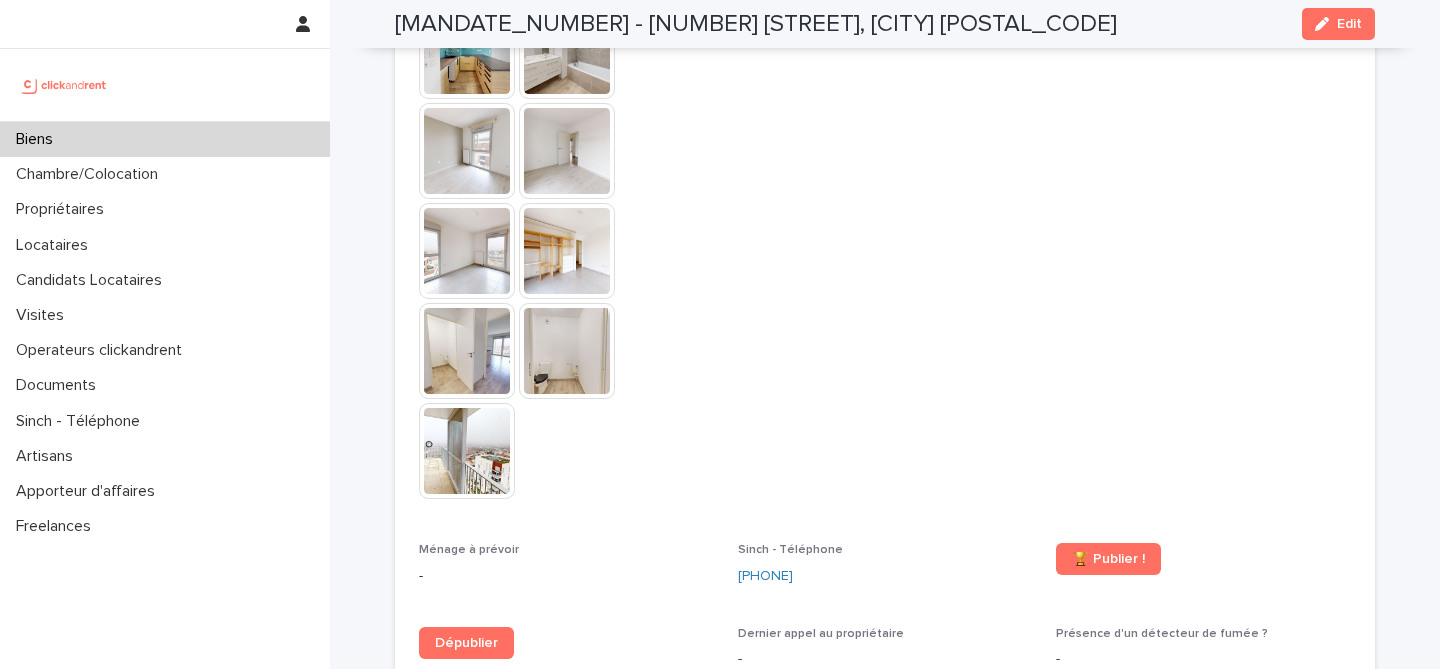 scroll, scrollTop: 5525, scrollLeft: 0, axis: vertical 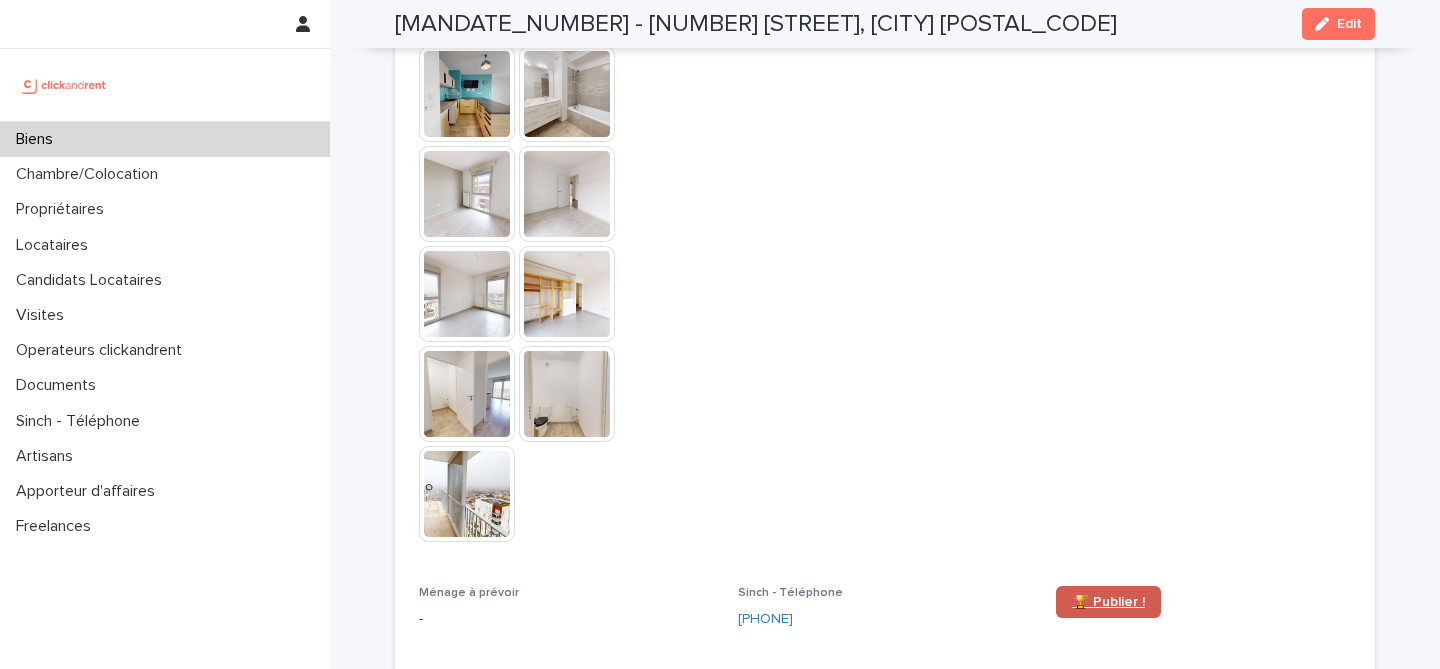 click on "🏆  Publier !" at bounding box center (1108, 602) 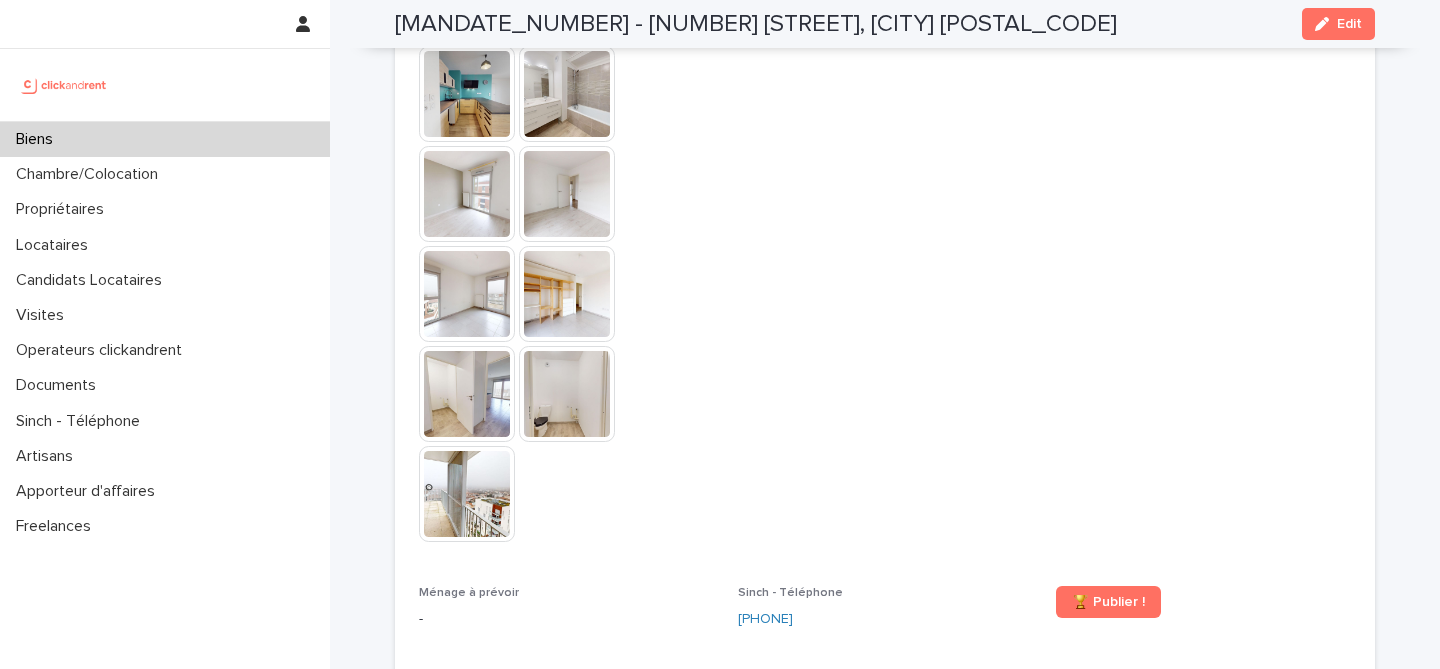 click on "Biens" at bounding box center [165, 139] 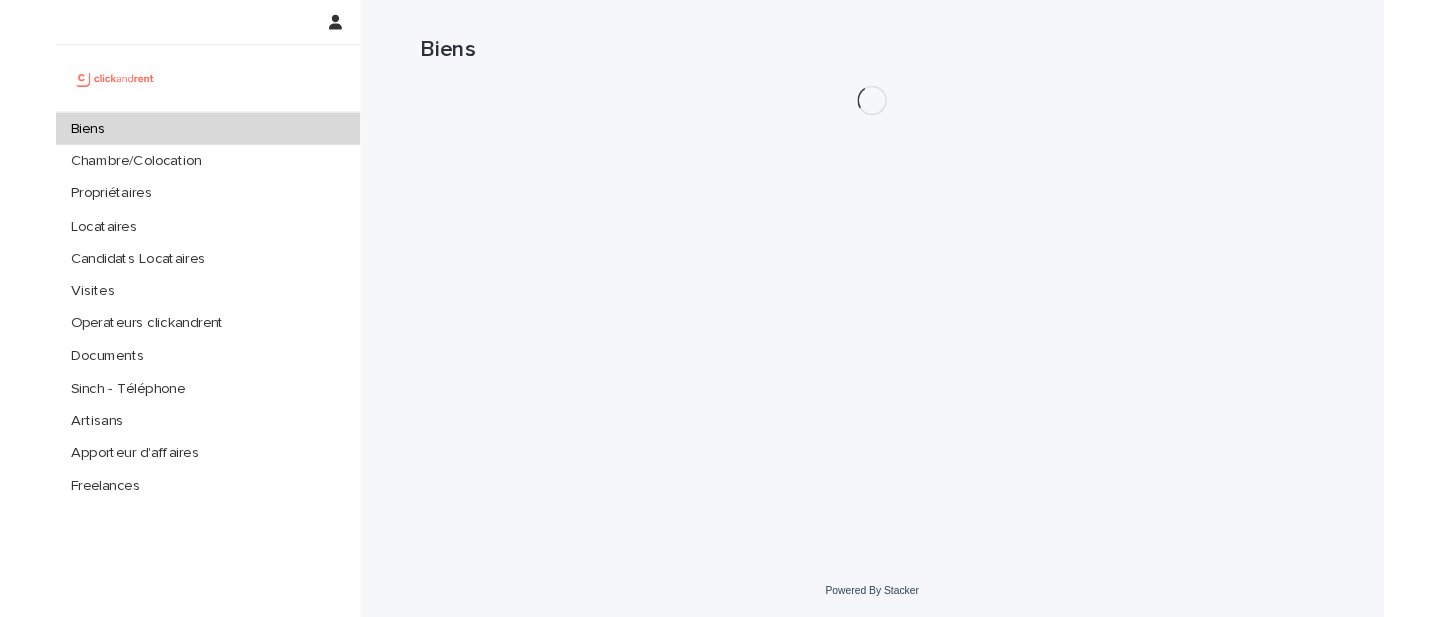scroll, scrollTop: 0, scrollLeft: 0, axis: both 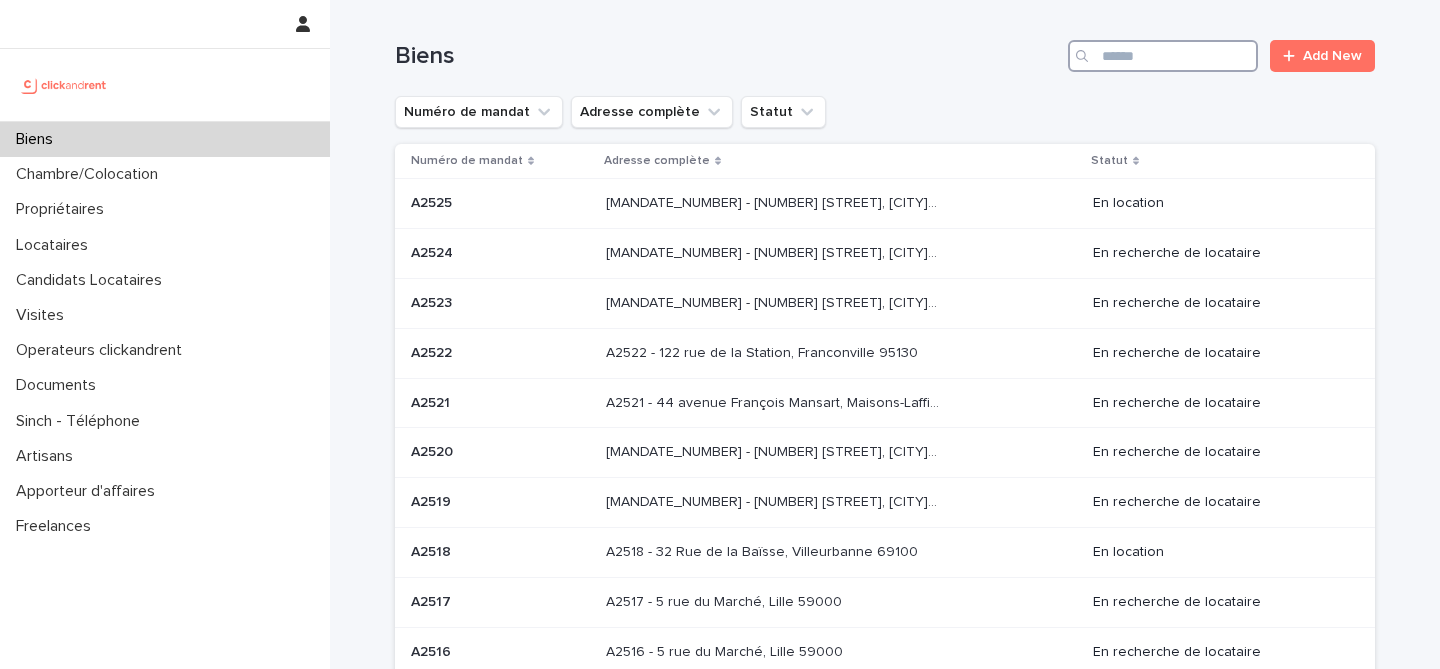 click at bounding box center (1163, 56) 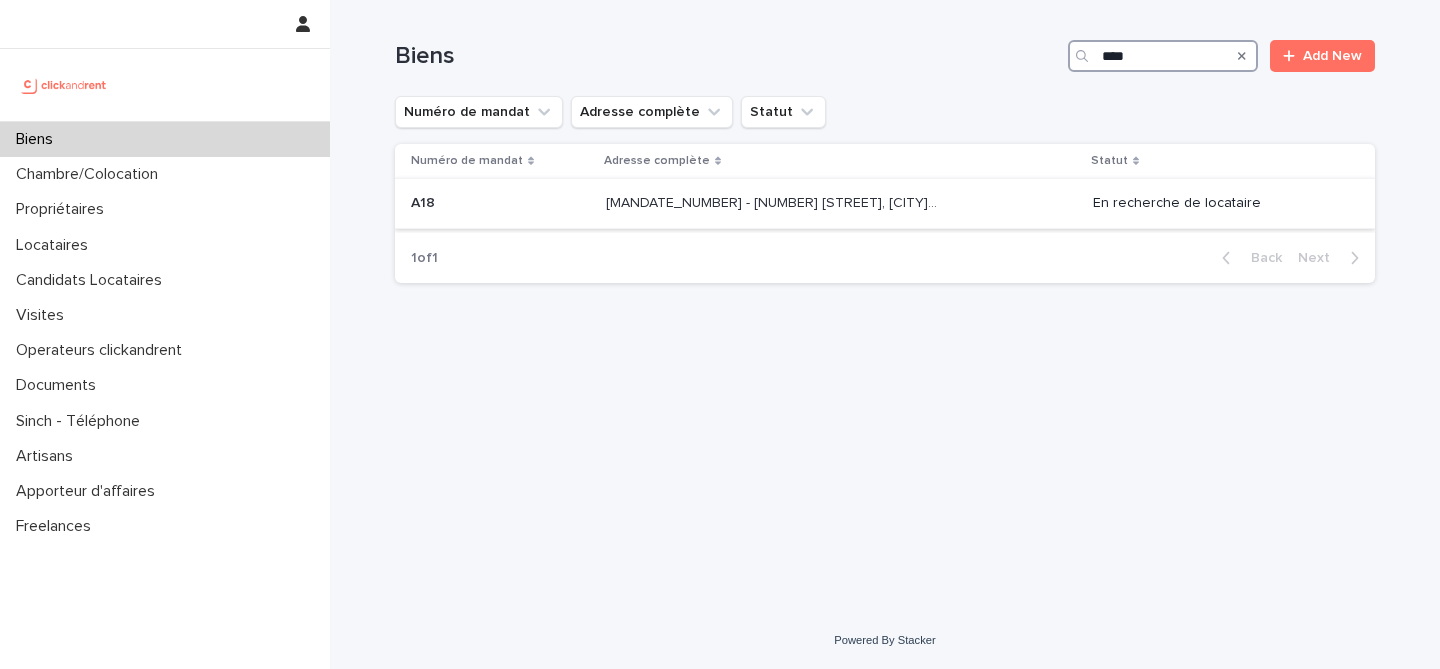 type on "***" 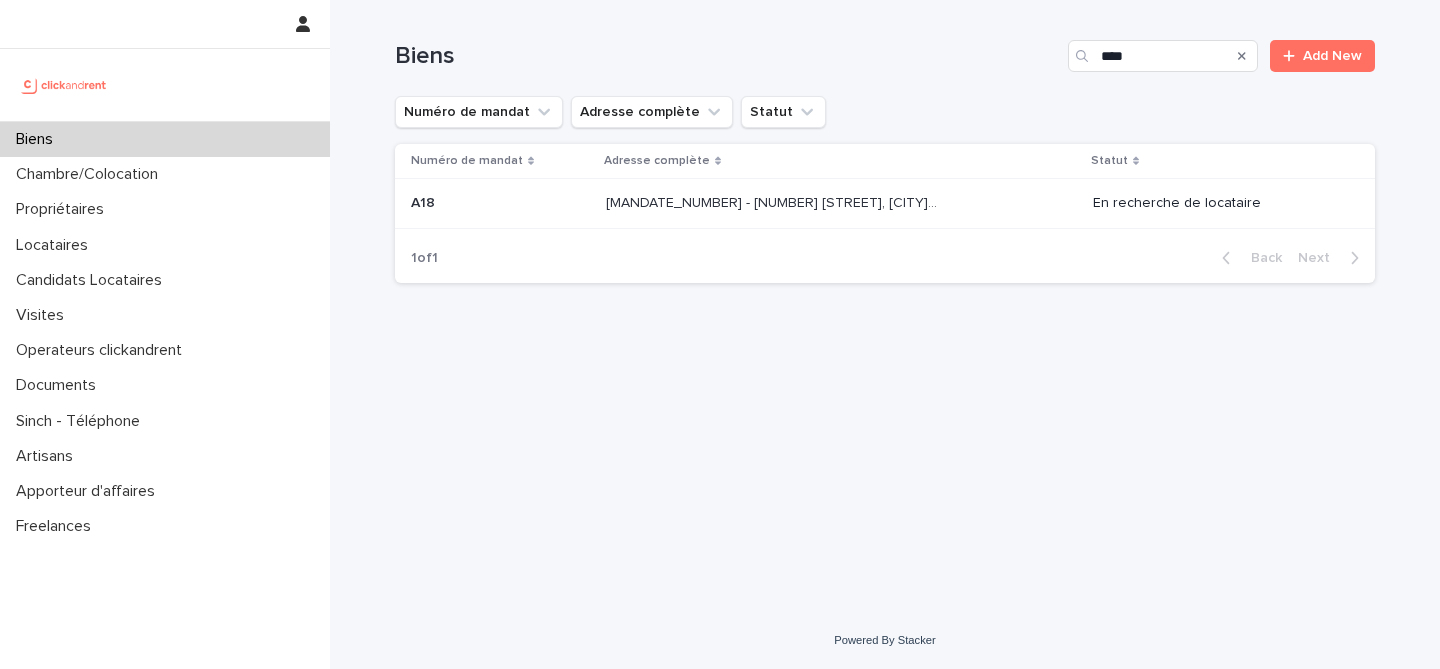 click on "A18 - 61 rue Édouard Vaillant,  Levallois-Perret 92300 A18 - 61 rue Édouard Vaillant,  Levallois-Perret 92300" at bounding box center (841, 204) 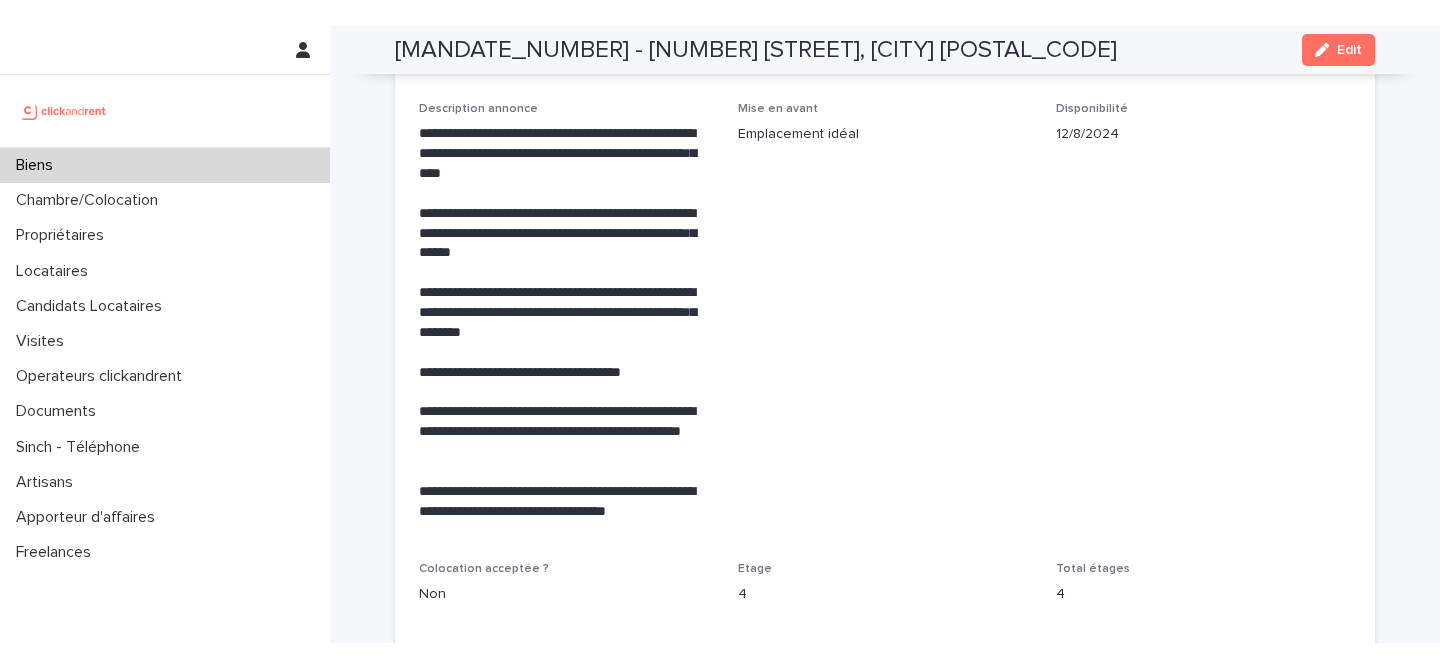 scroll, scrollTop: 3808, scrollLeft: 0, axis: vertical 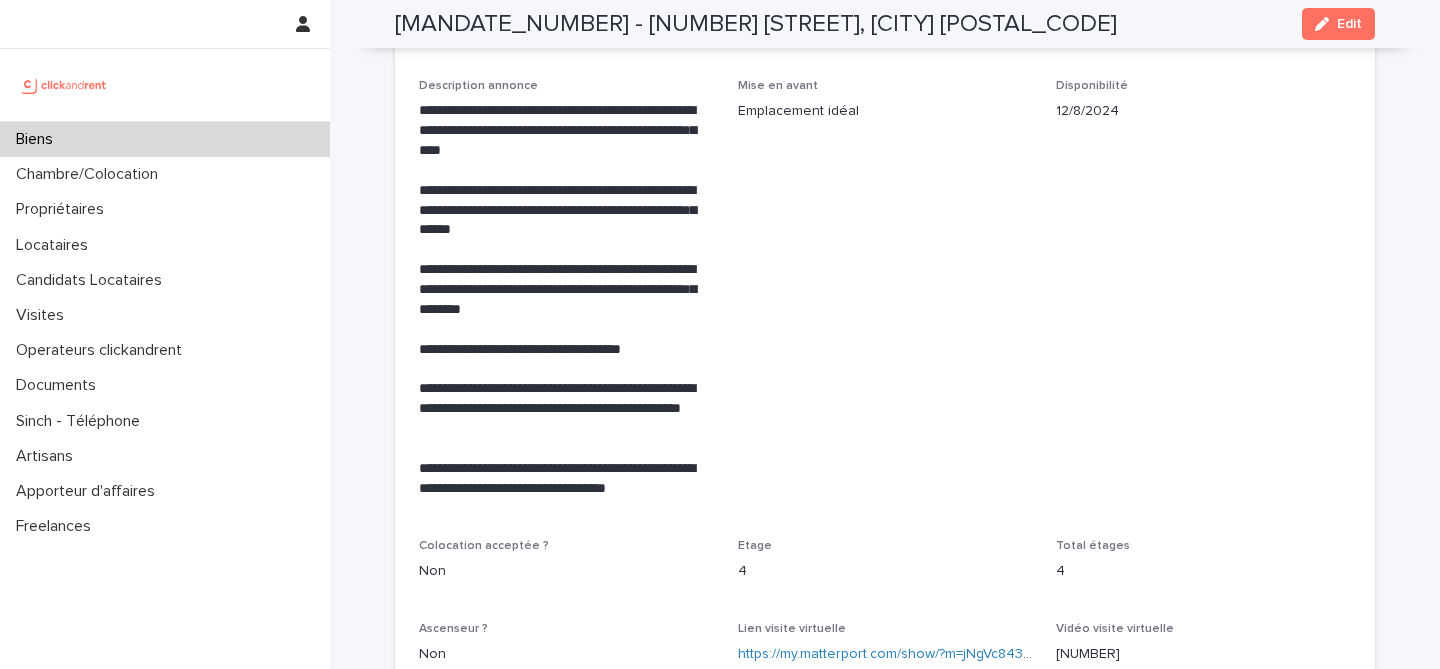 click on "A18 - [NUMBER] [STREET], [CITY] [POSTAL_CODE]" at bounding box center [756, 24] 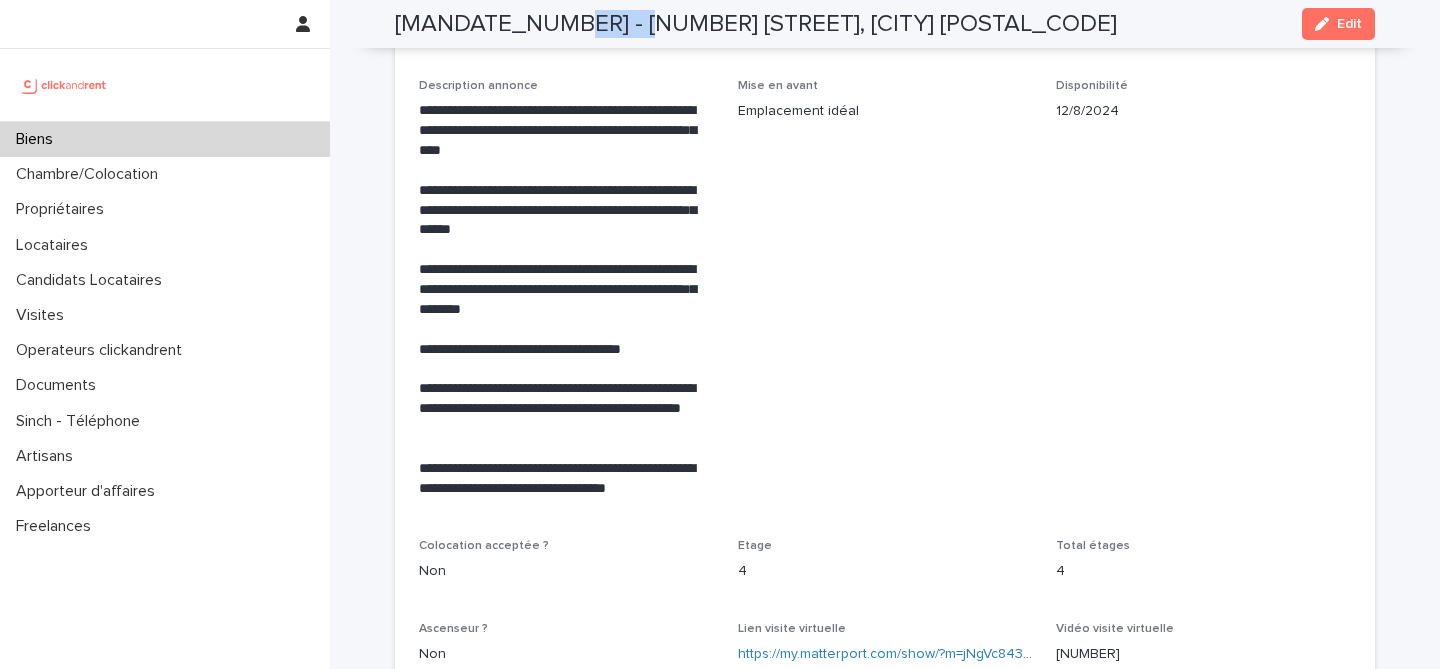 click on "A18 - [NUMBER] [STREET], [CITY] [POSTAL_CODE]" at bounding box center [756, 24] 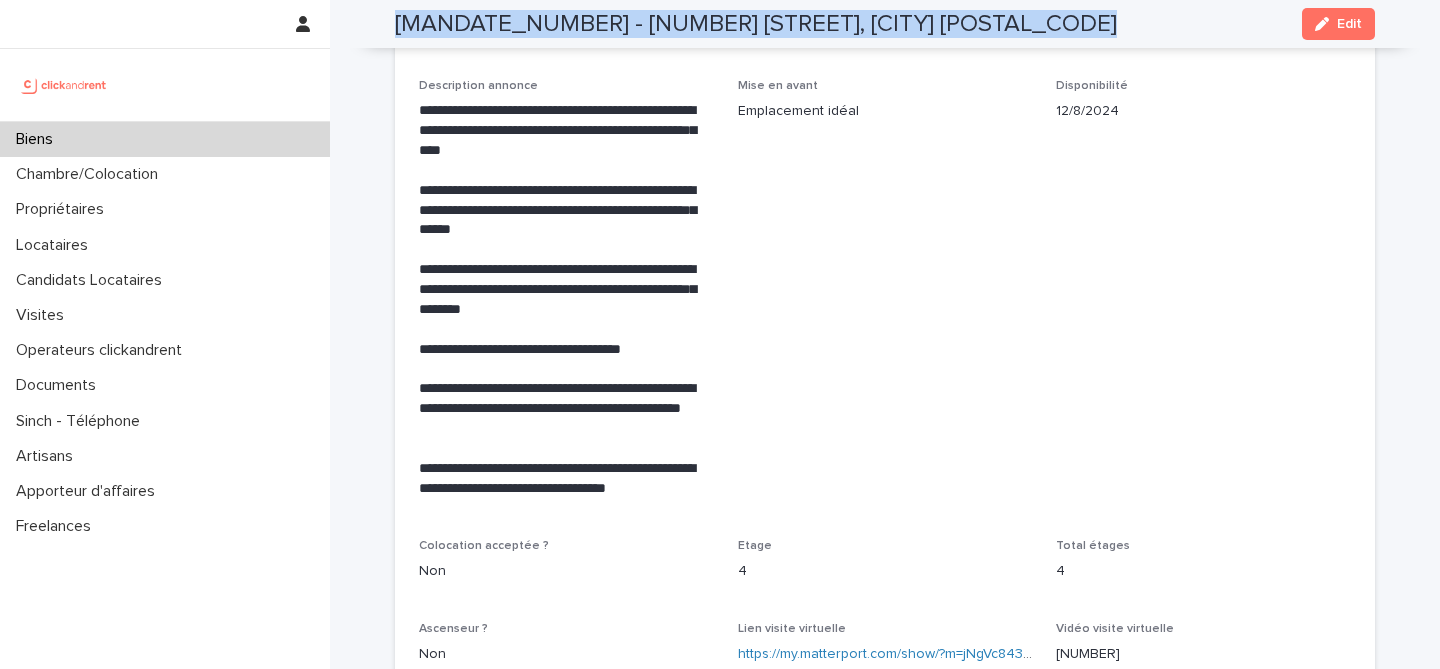 click on "A18 - [NUMBER] [STREET], [CITY] [POSTAL_CODE]" at bounding box center (756, 24) 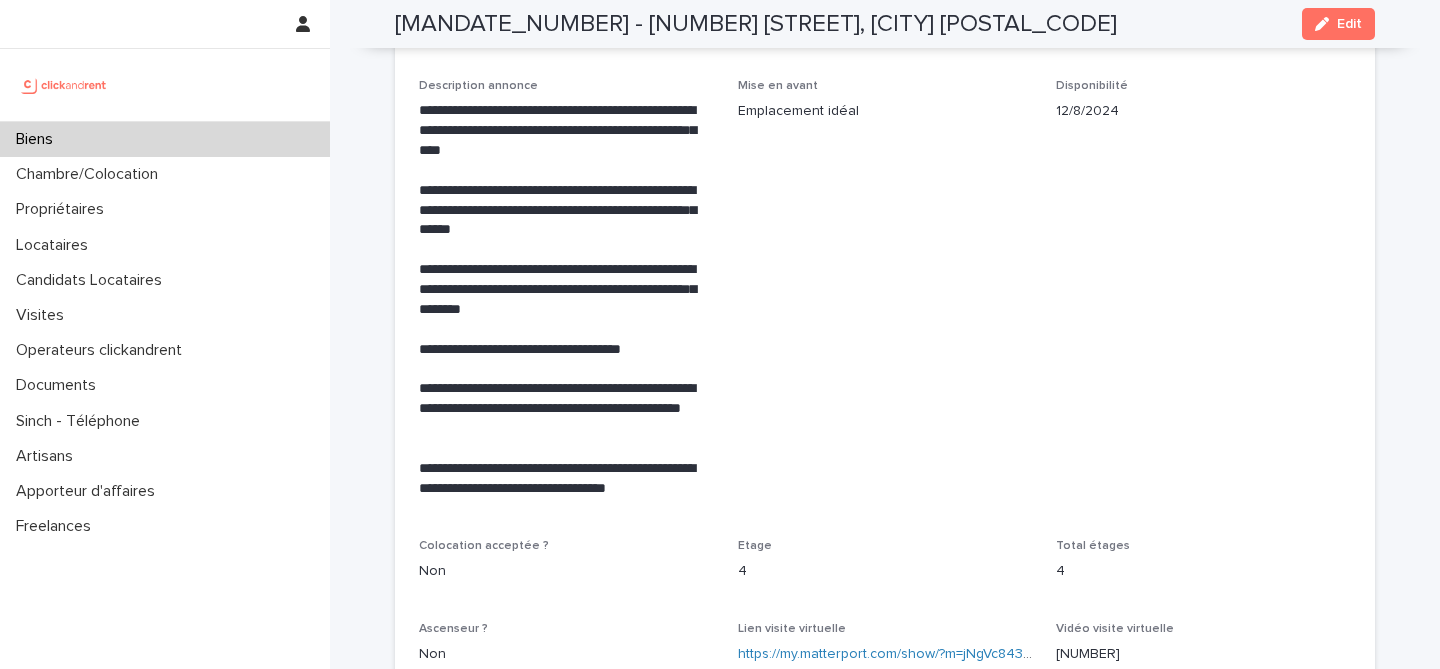 click on "Disponibilité 12/8/2024" at bounding box center (1203, 297) 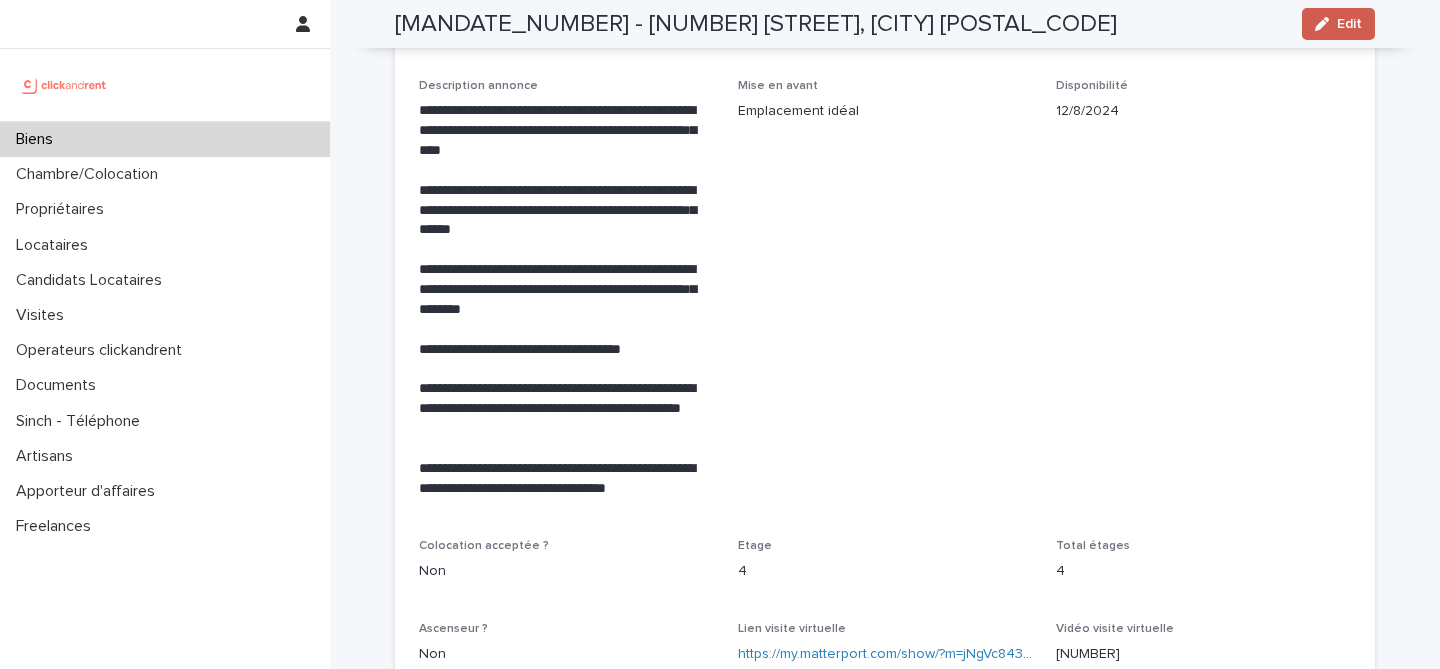click on "Edit" at bounding box center [1338, 24] 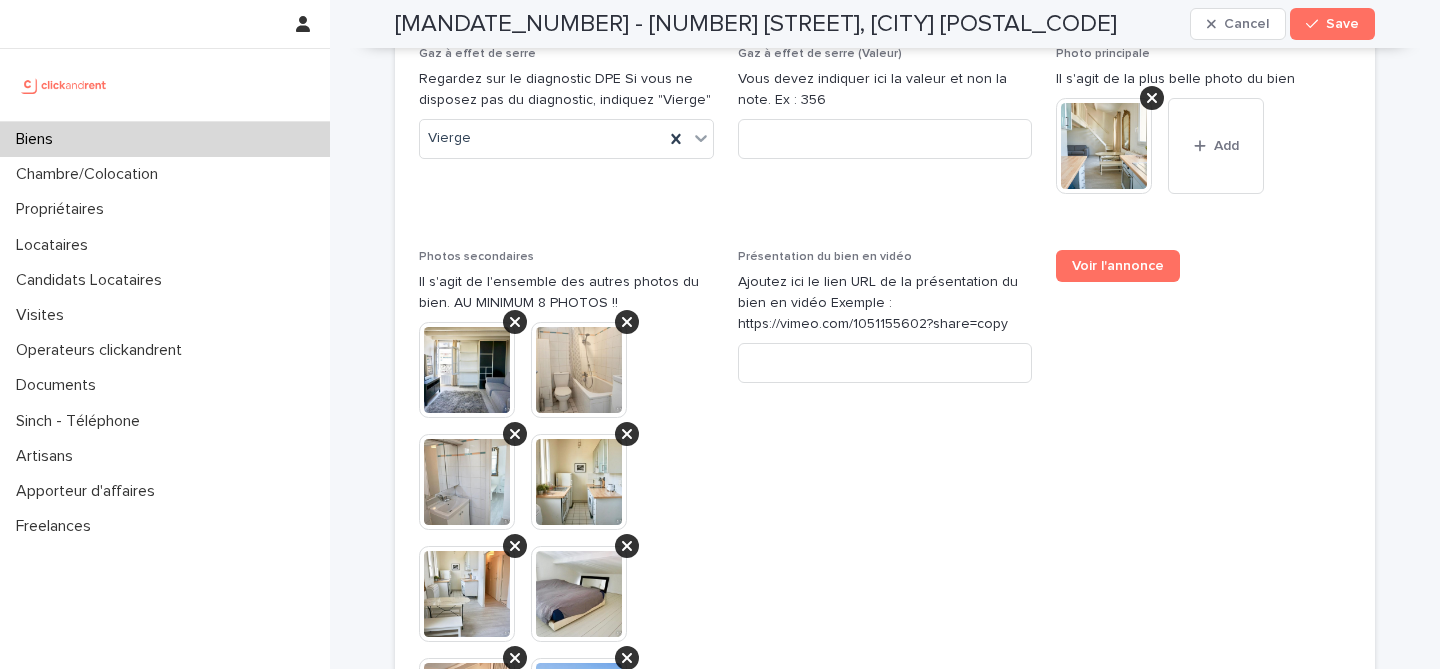 scroll, scrollTop: 8352, scrollLeft: 0, axis: vertical 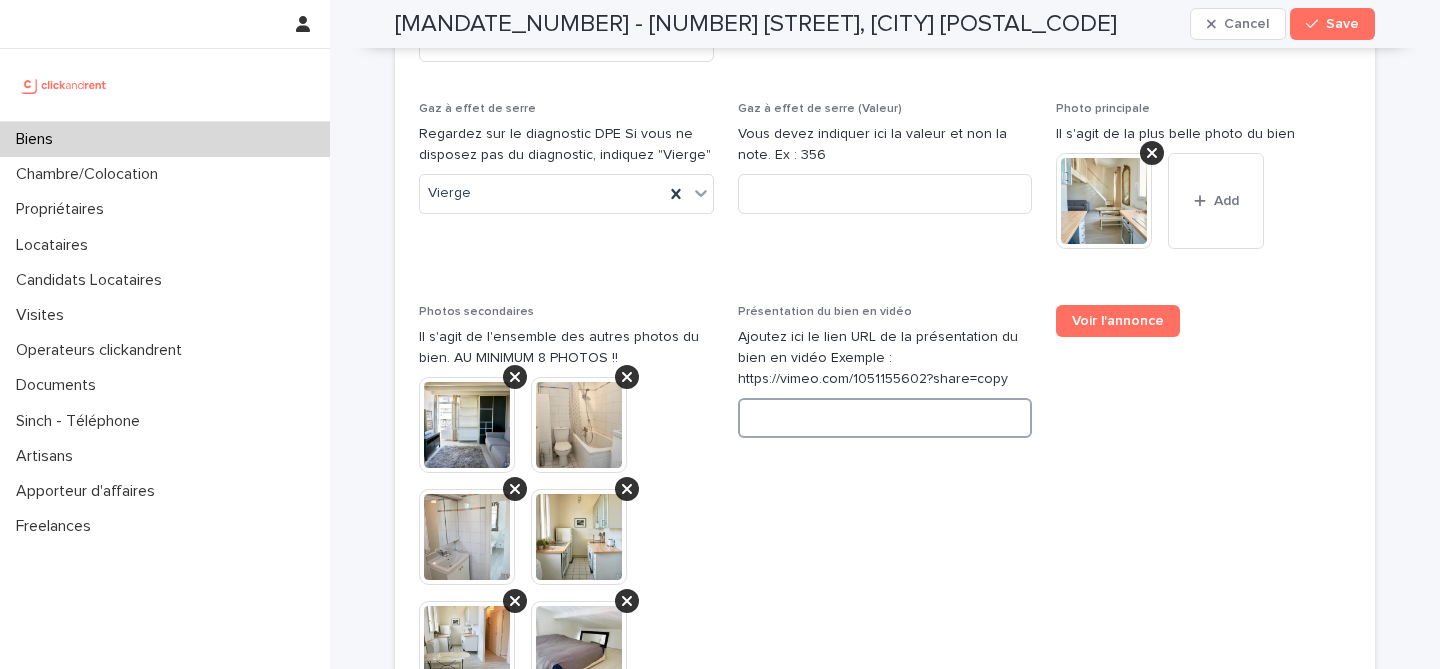 click at bounding box center (885, 418) 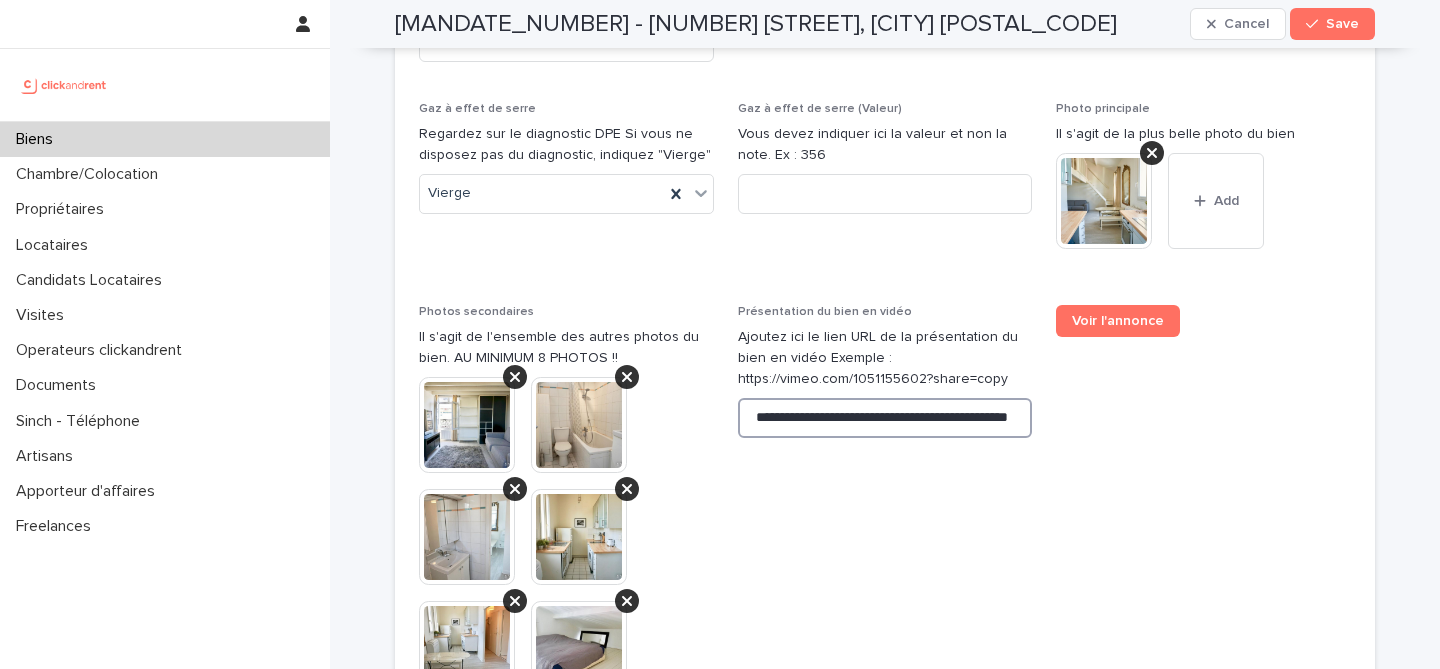 scroll, scrollTop: 0, scrollLeft: 83, axis: horizontal 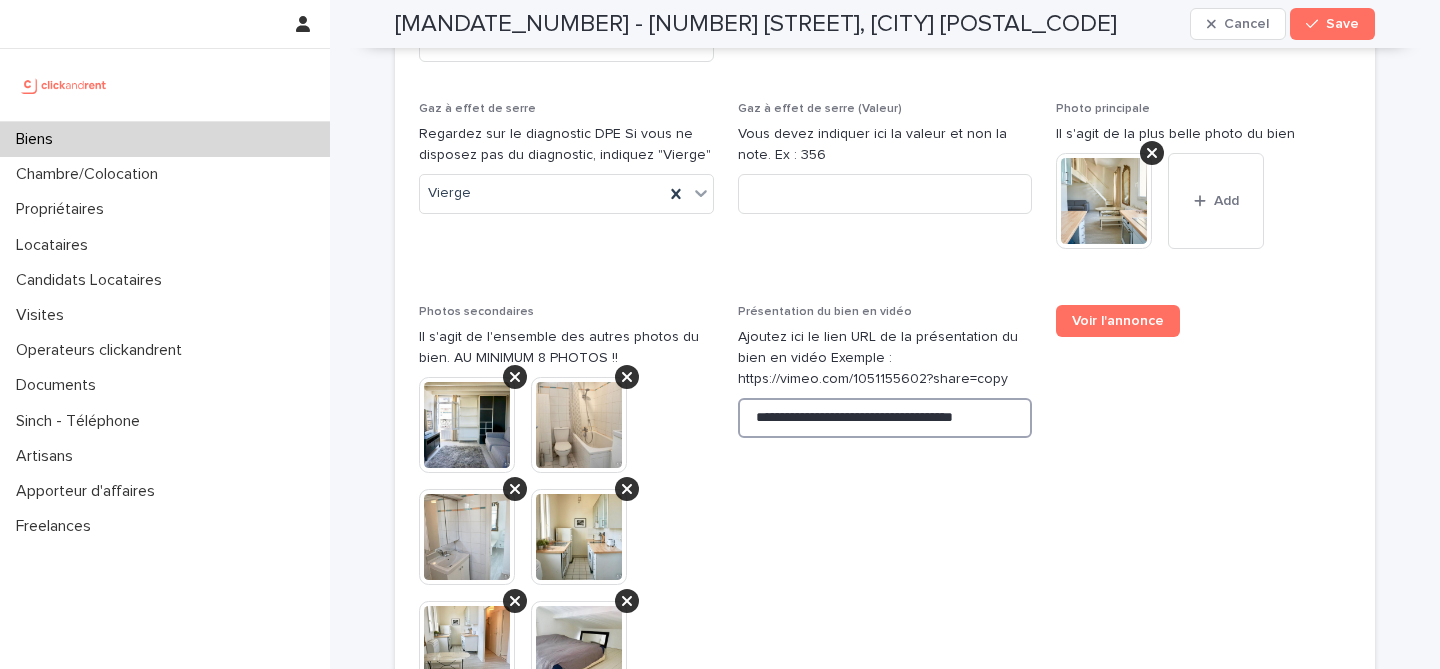 type on "**********" 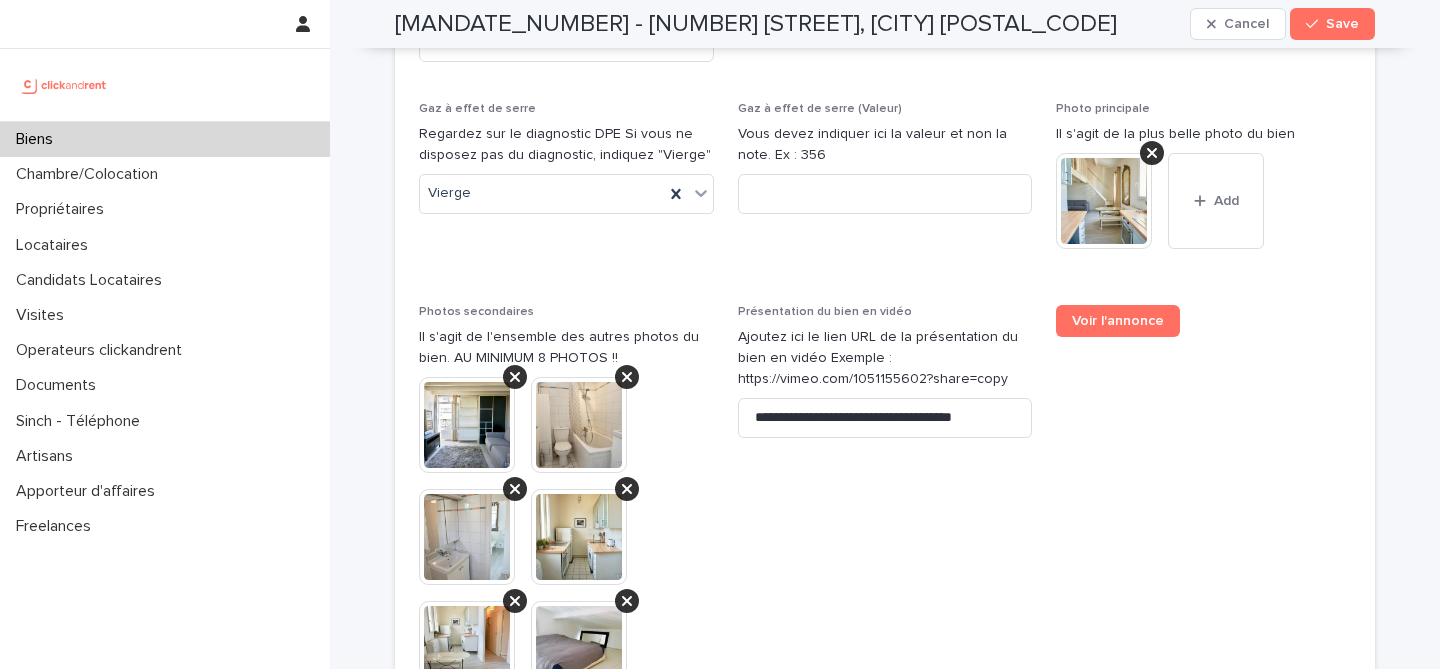 click on "Voir l'annonce" at bounding box center (1203, 625) 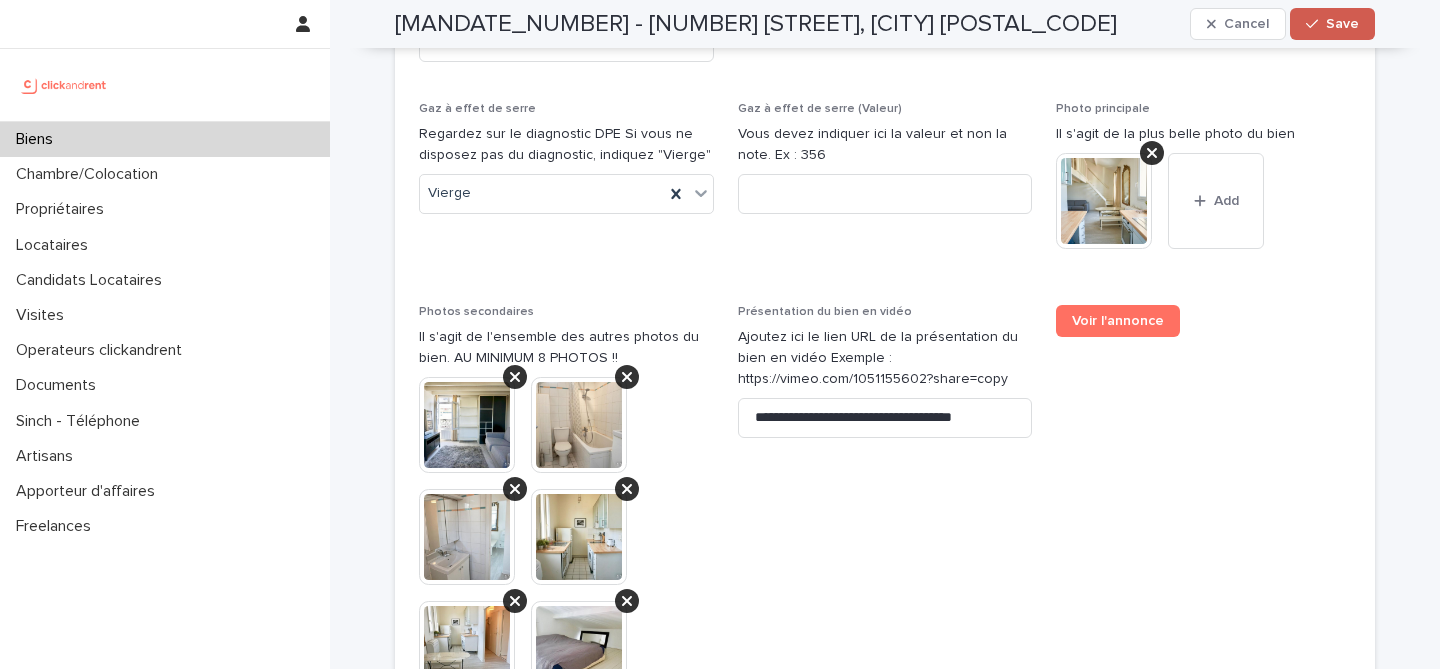 click 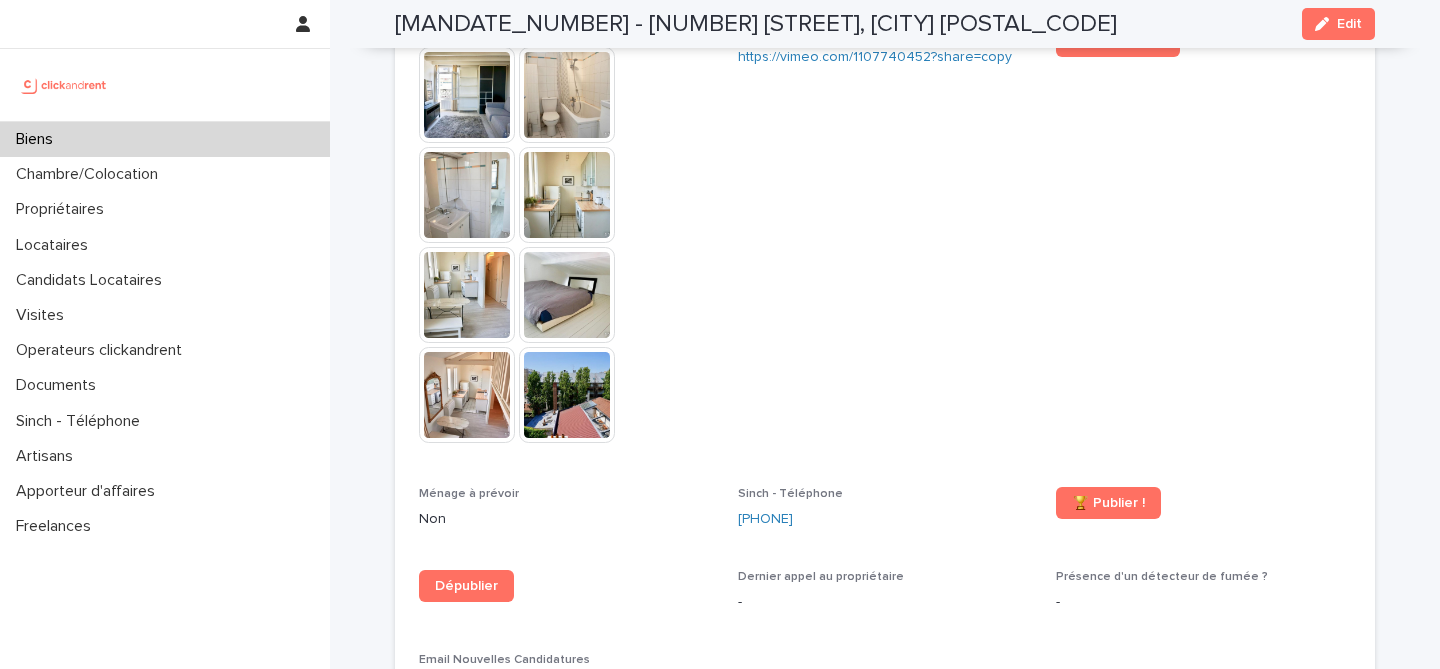 scroll, scrollTop: 5304, scrollLeft: 0, axis: vertical 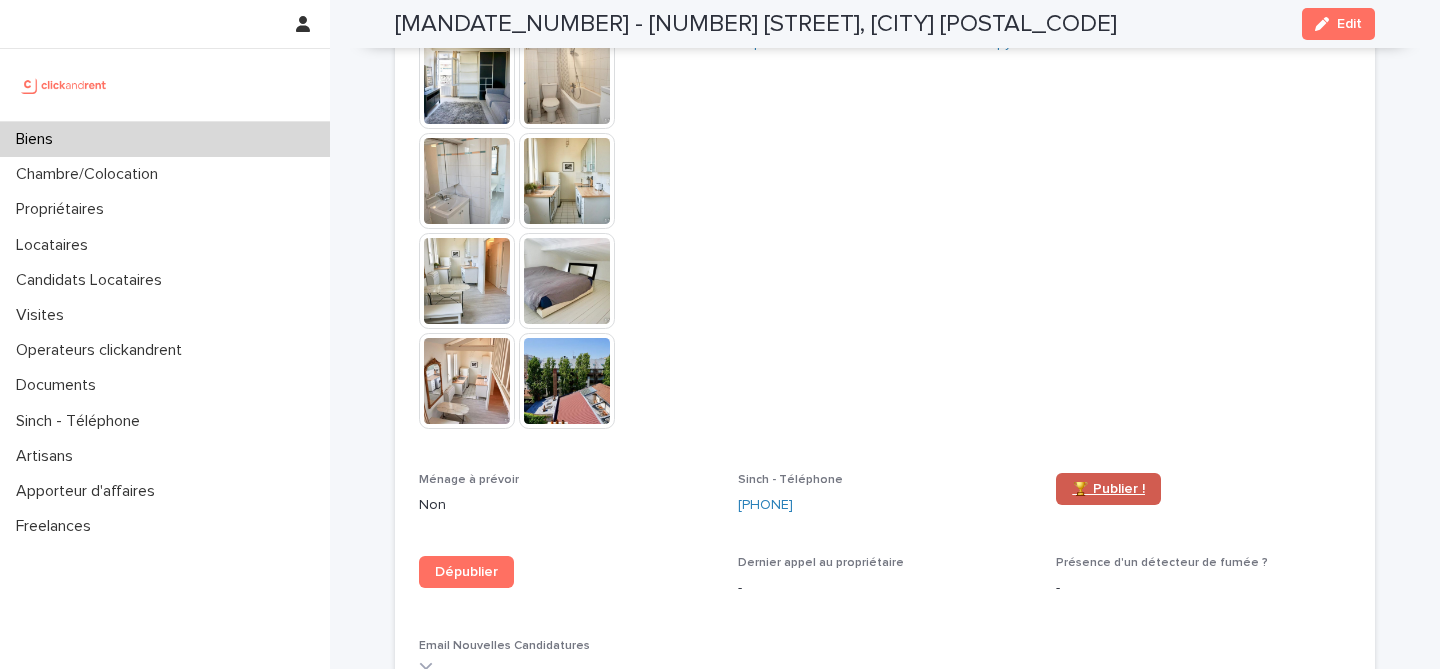 click on "🏆  Publier !" at bounding box center (1108, 489) 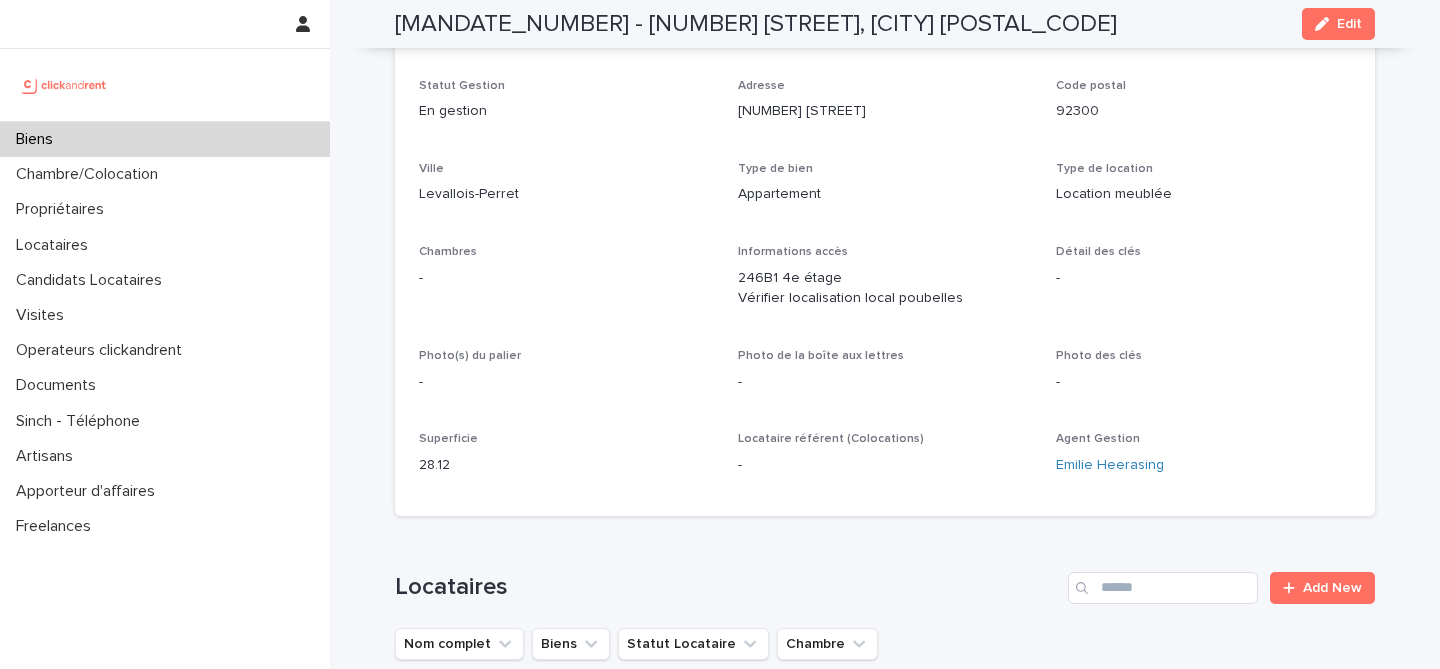 scroll, scrollTop: 0, scrollLeft: 0, axis: both 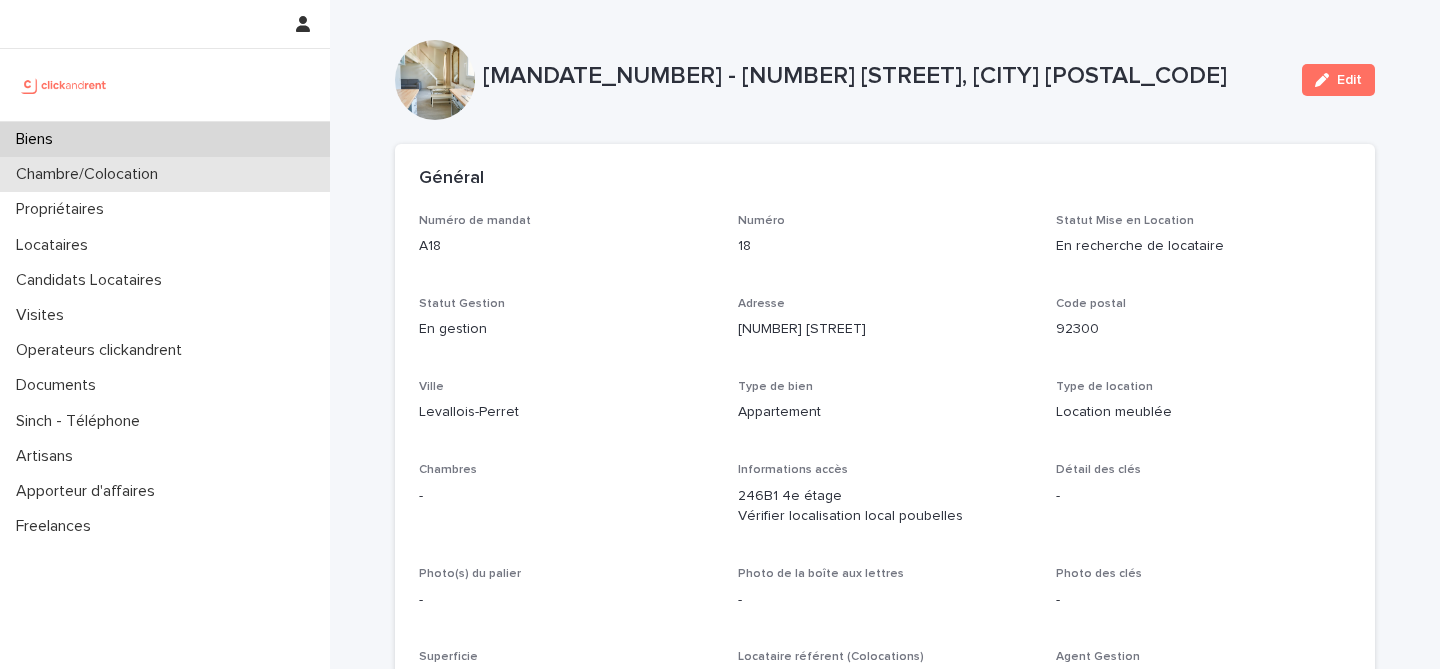 click on "Chambre/Colocation" at bounding box center [165, 174] 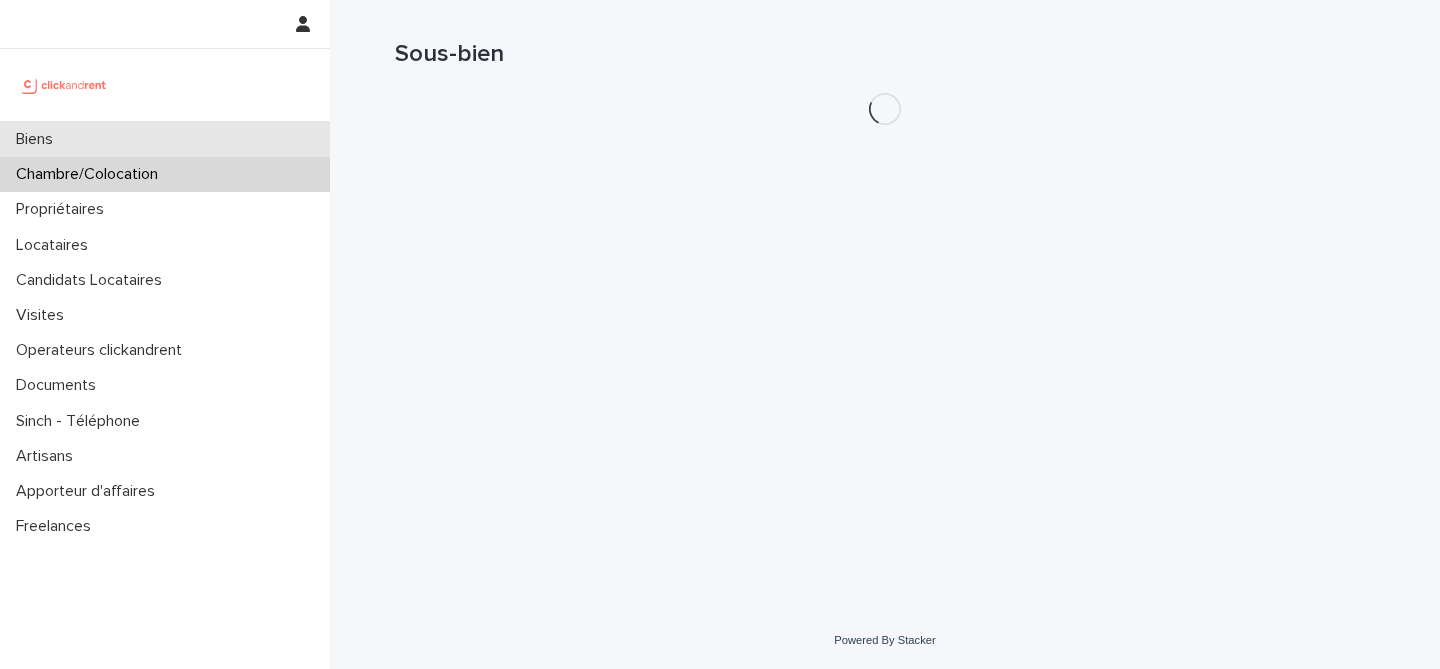 click on "Biens" at bounding box center [165, 139] 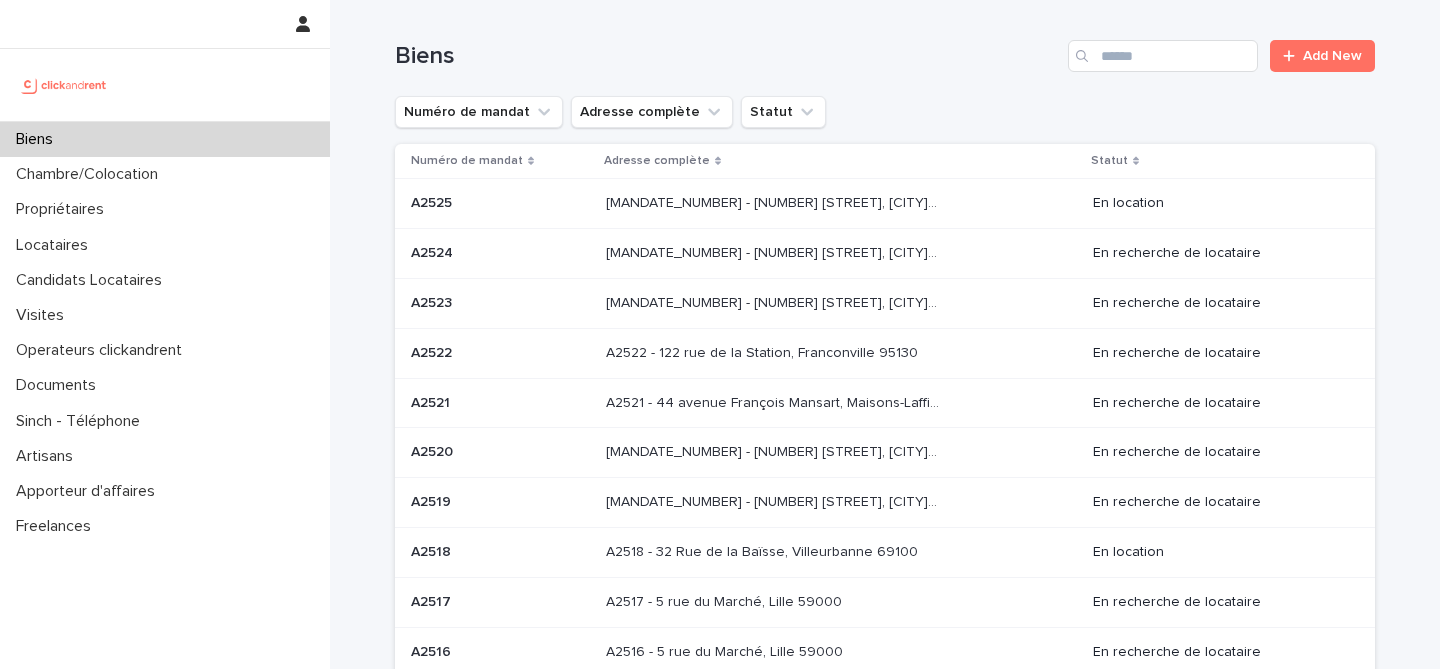click on "Biens Add New" at bounding box center [885, 48] 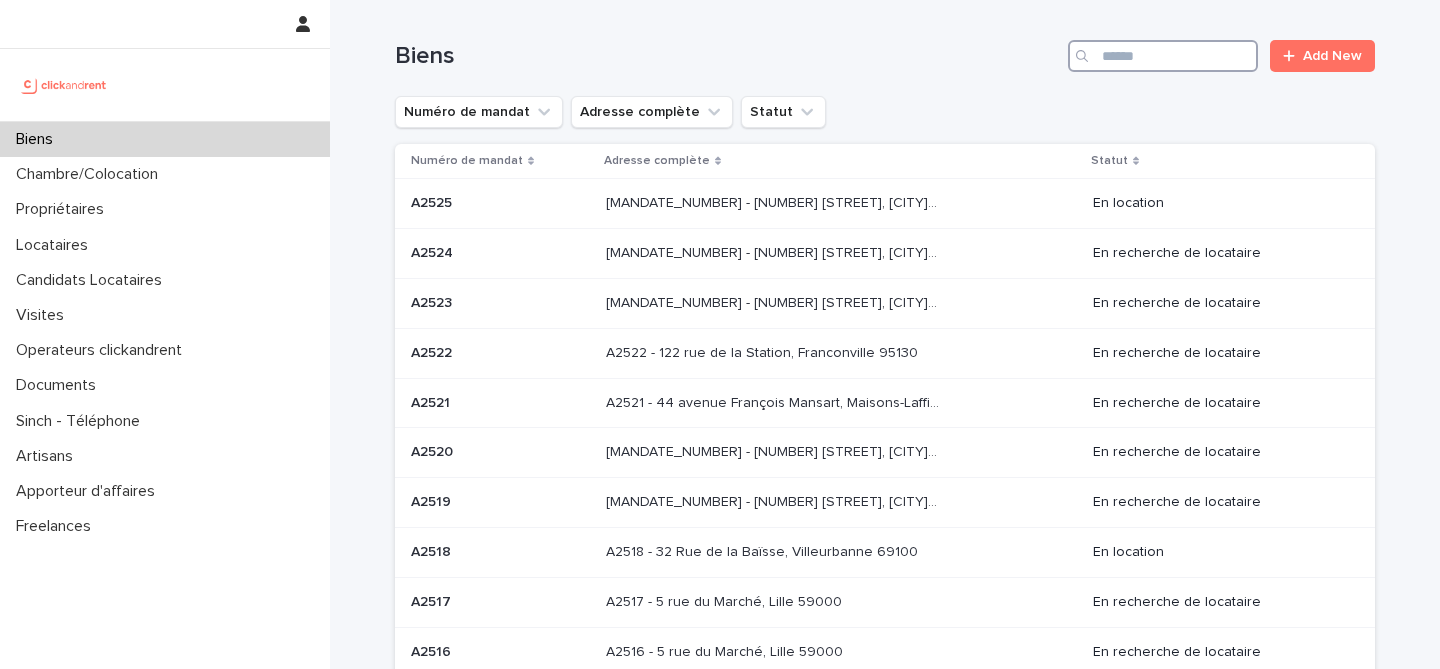 click at bounding box center [1163, 56] 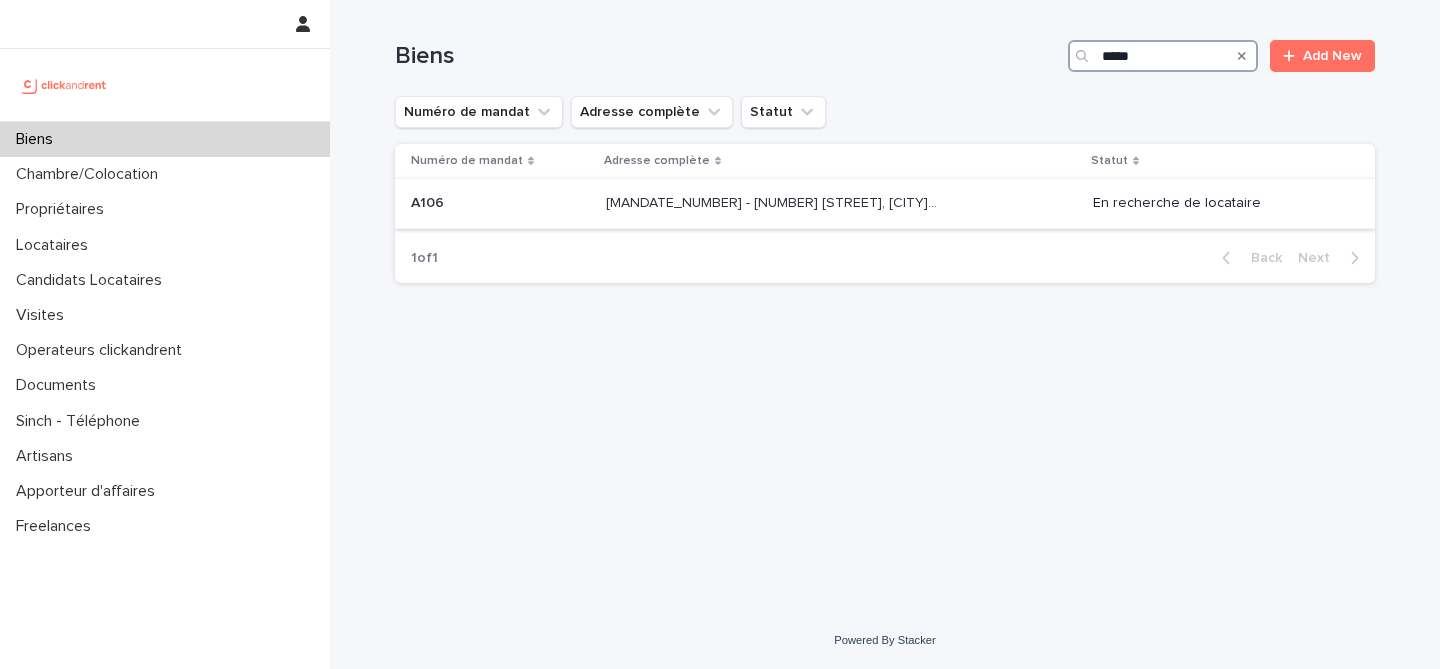 type on "****" 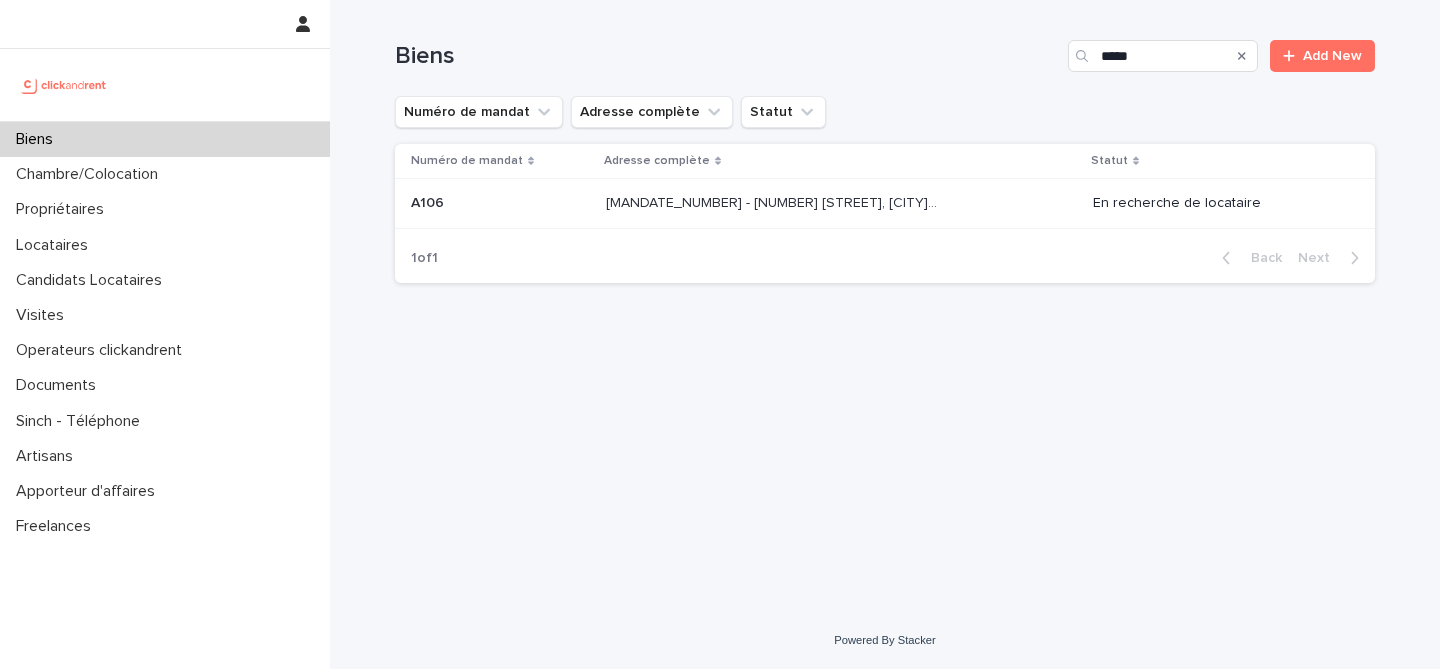 click on "A106 - 54 rue Charles de Gaulle,  Bures-sur-Yvette 91440" at bounding box center [774, 201] 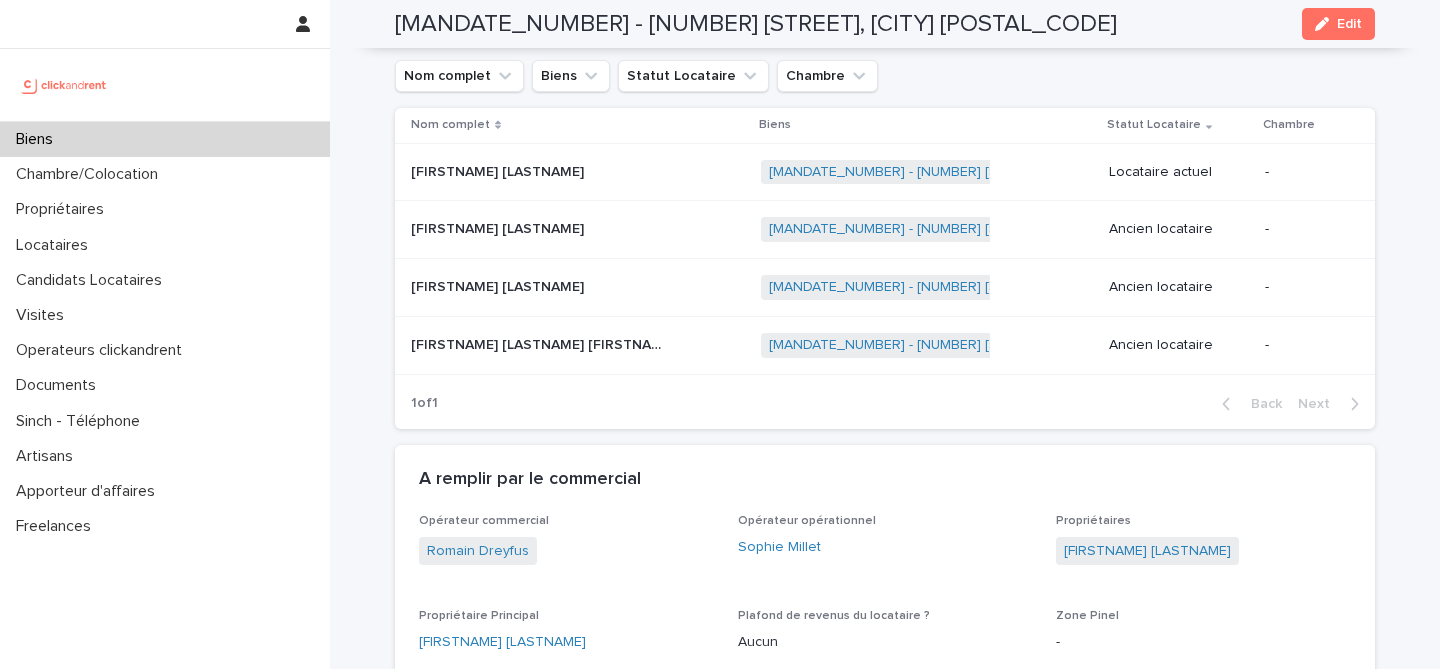 scroll, scrollTop: 809, scrollLeft: 0, axis: vertical 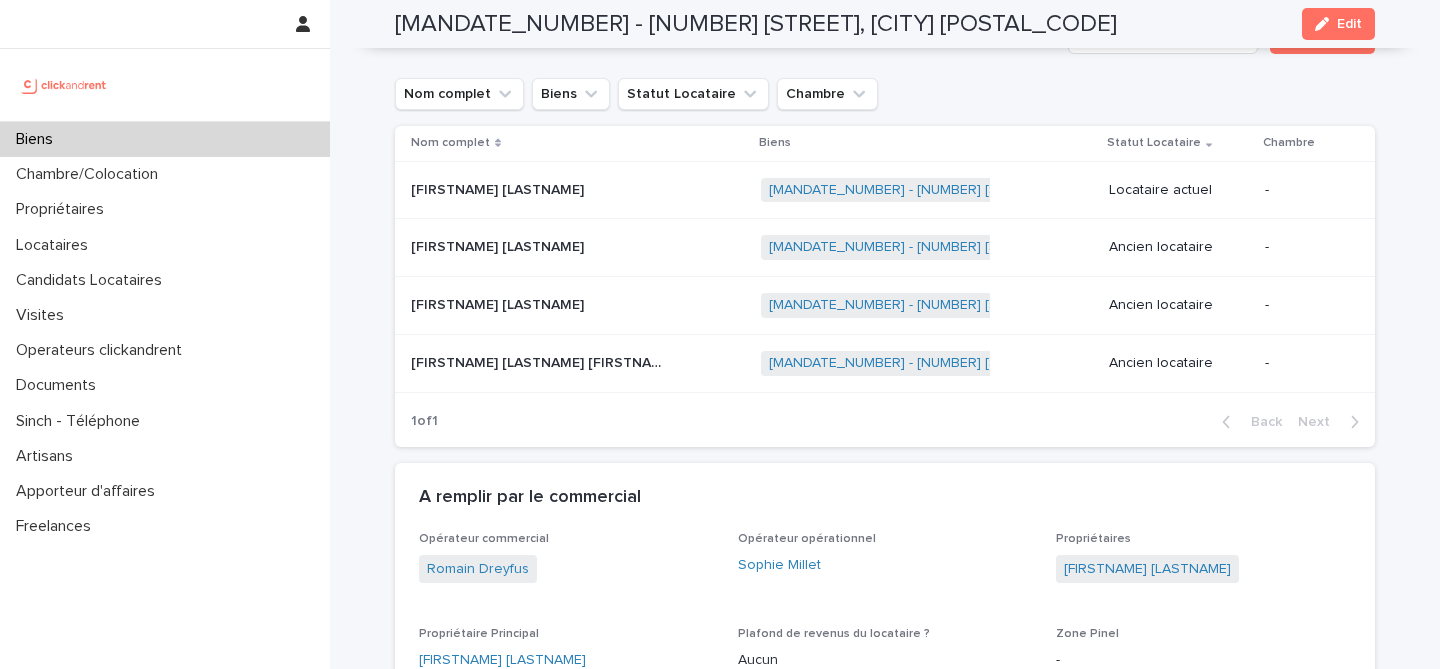 click at bounding box center [536, 190] 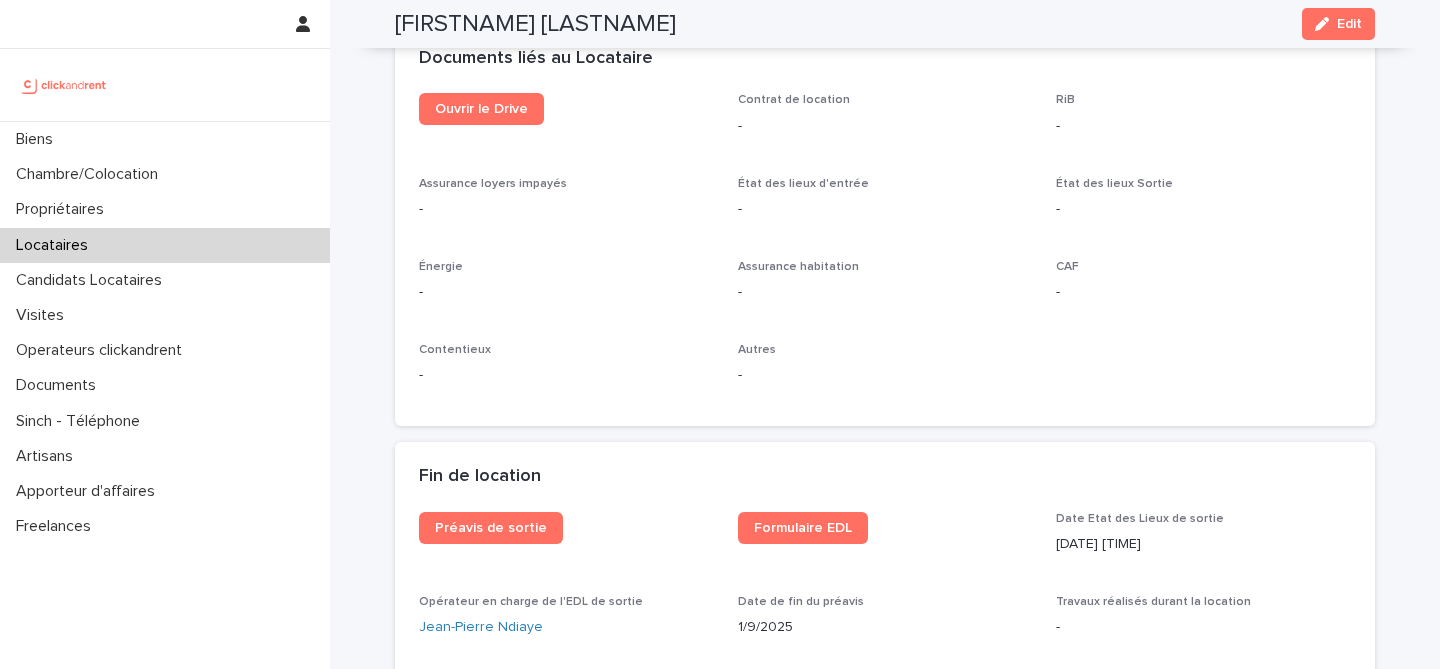 scroll, scrollTop: 2055, scrollLeft: 0, axis: vertical 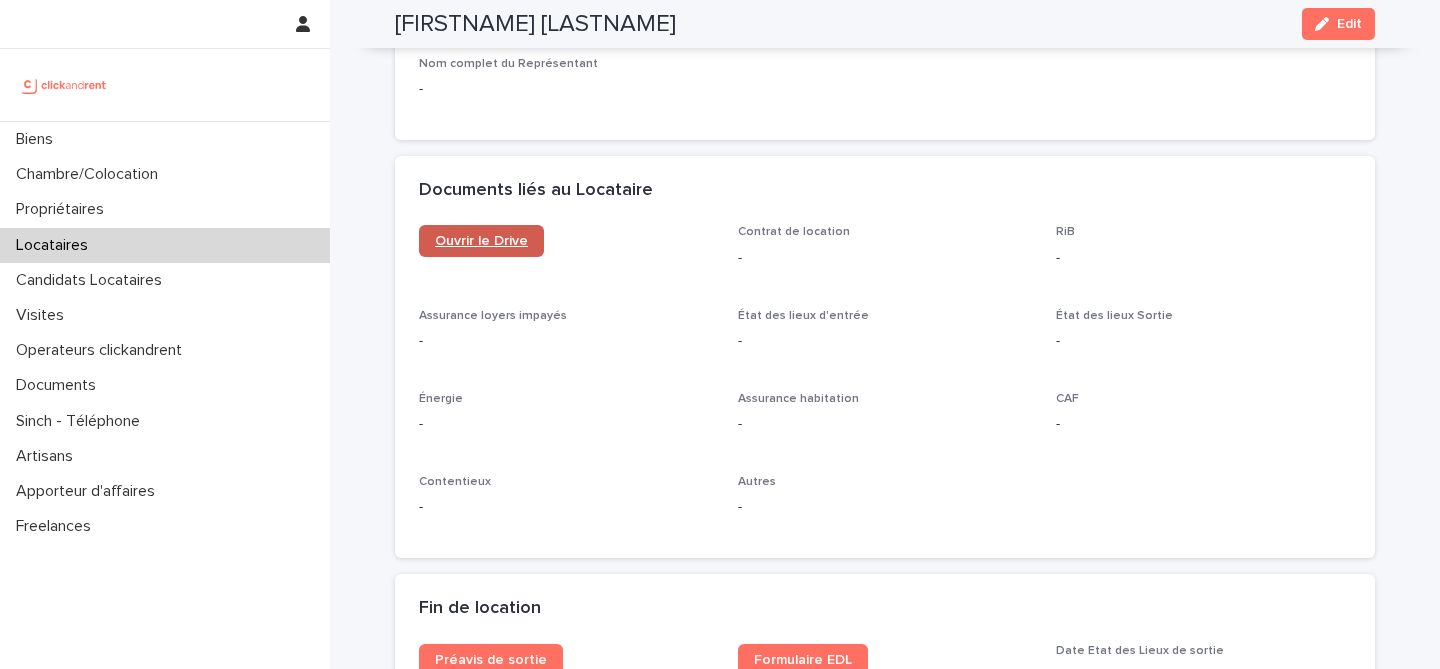 click on "Ouvrir le Drive" at bounding box center (481, 241) 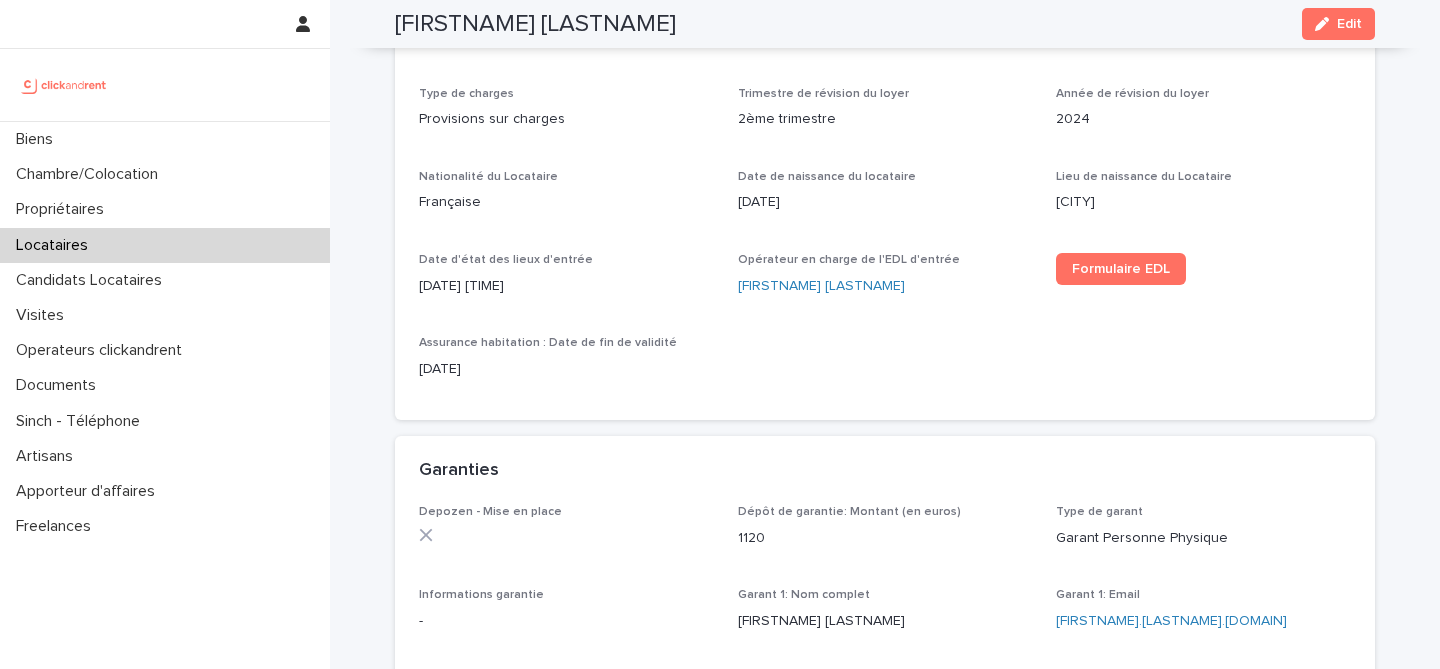 scroll, scrollTop: 0, scrollLeft: 0, axis: both 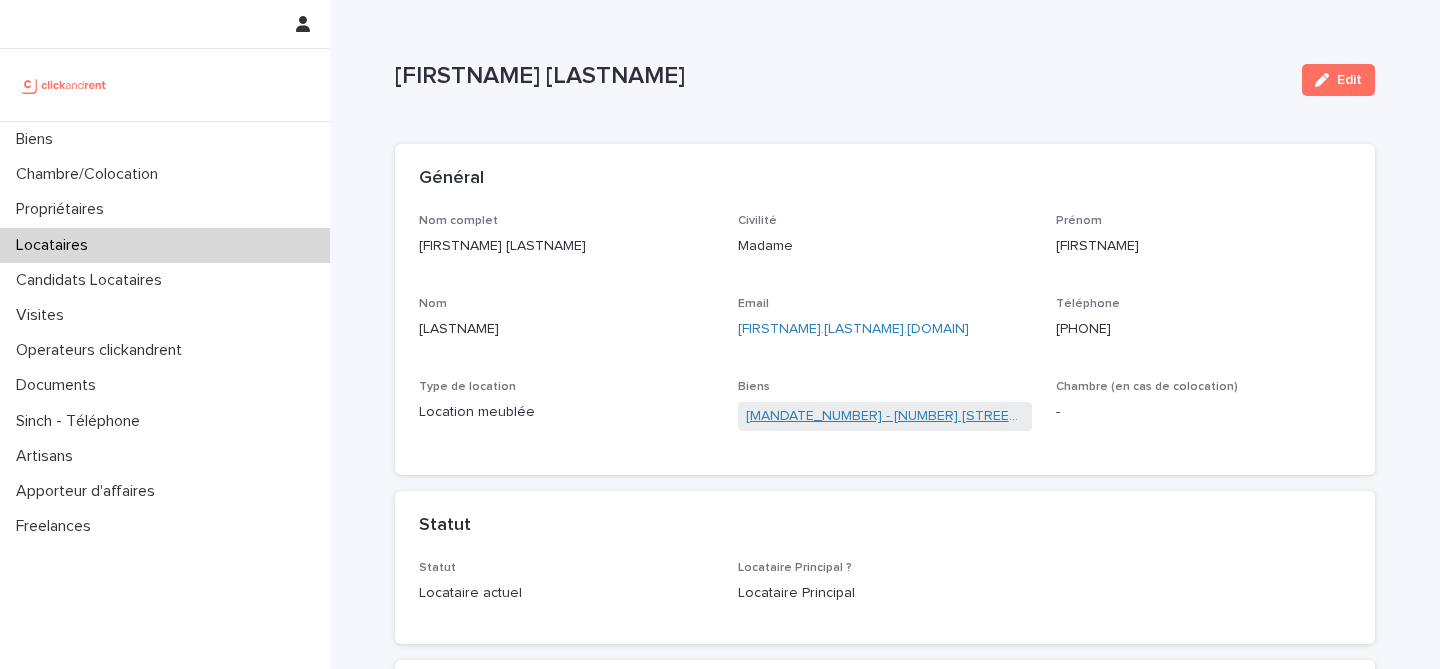 click on "A106 - 54 rue Charles de Gaulle,  Bures-sur-Yvette 91440" at bounding box center [885, 416] 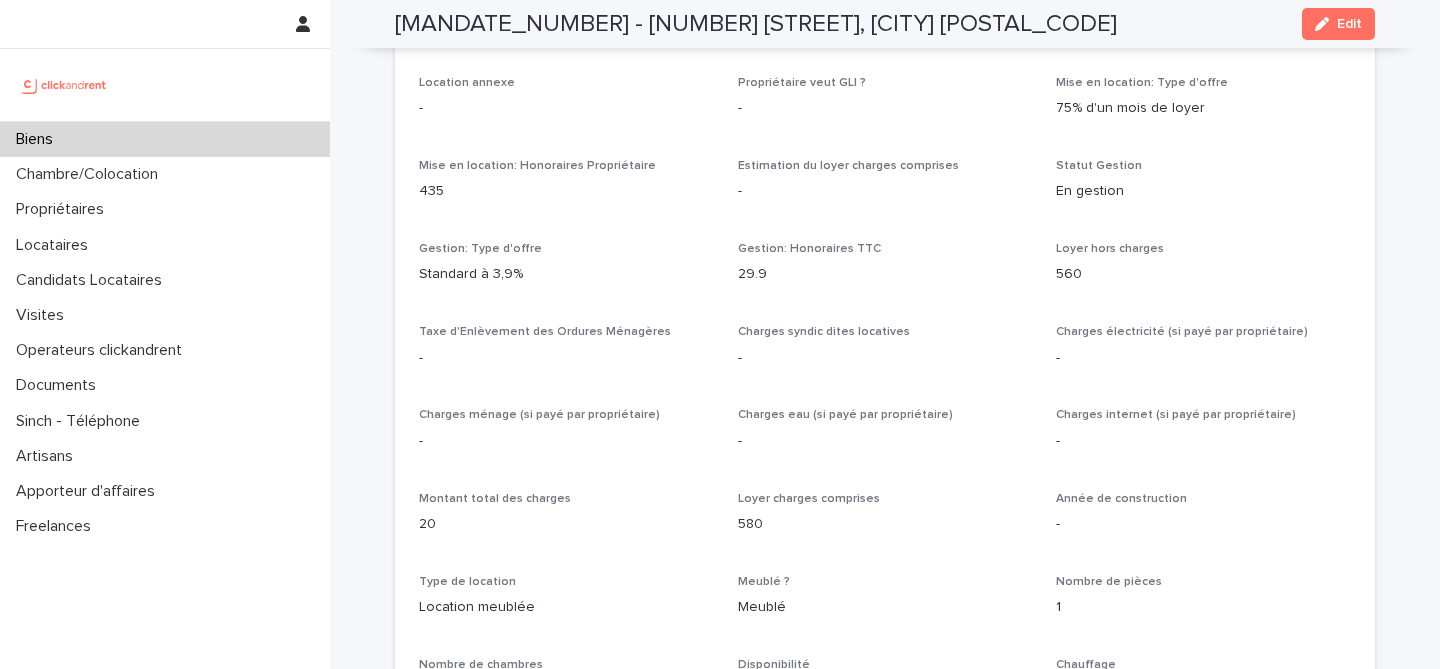 scroll, scrollTop: 1547, scrollLeft: 0, axis: vertical 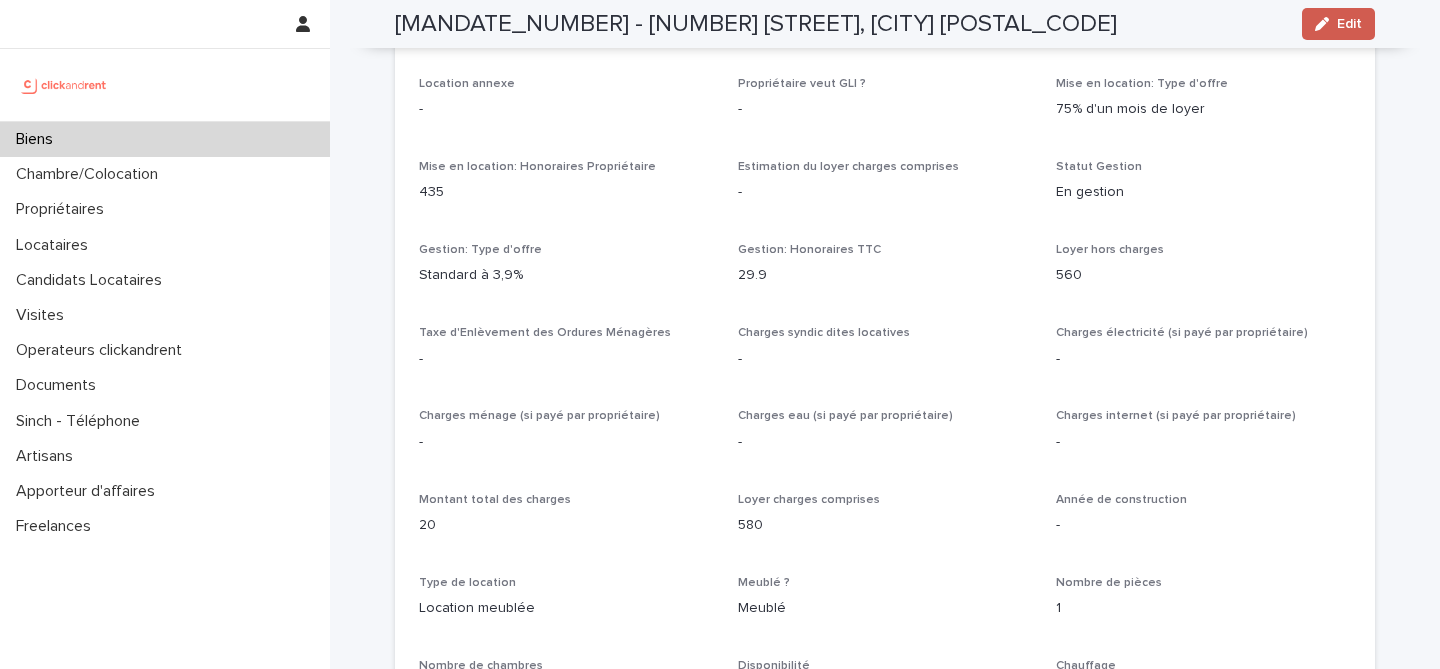 click on "Edit" at bounding box center (1338, 24) 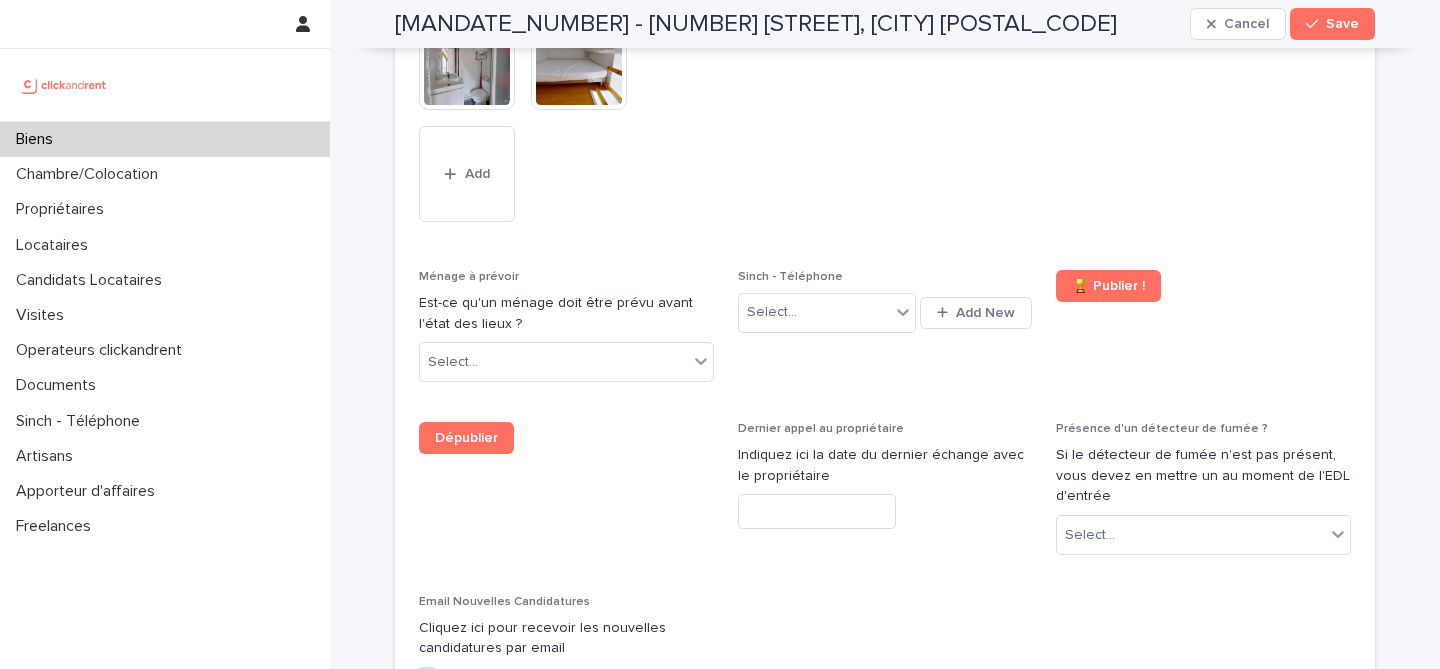scroll, scrollTop: 8536, scrollLeft: 0, axis: vertical 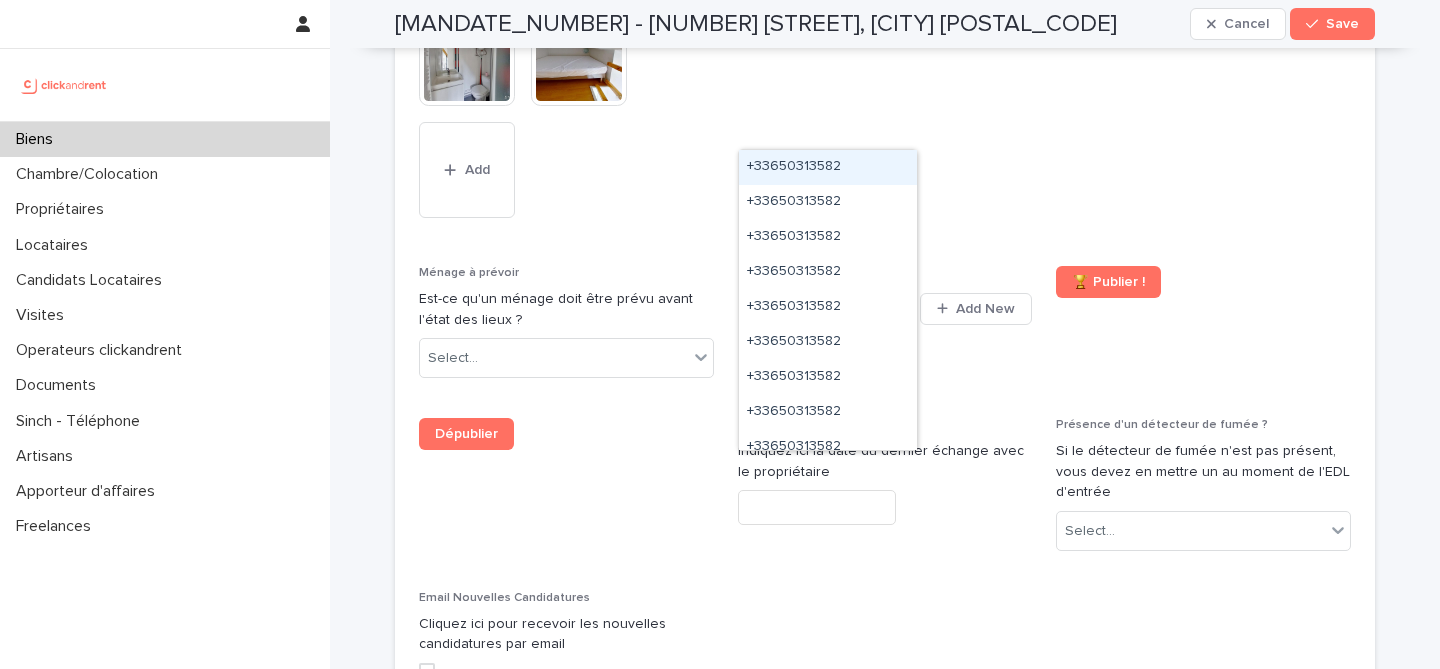 click on "Select..." at bounding box center [814, 308] 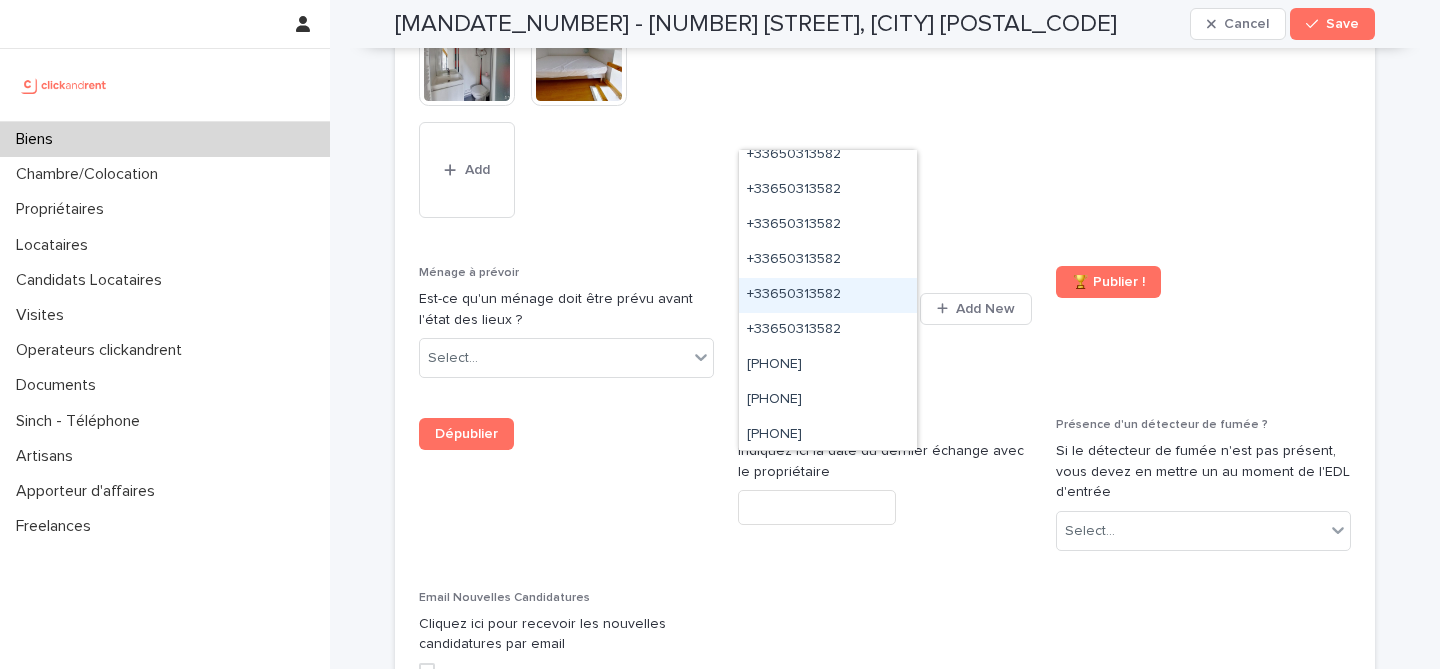 scroll, scrollTop: 189, scrollLeft: 0, axis: vertical 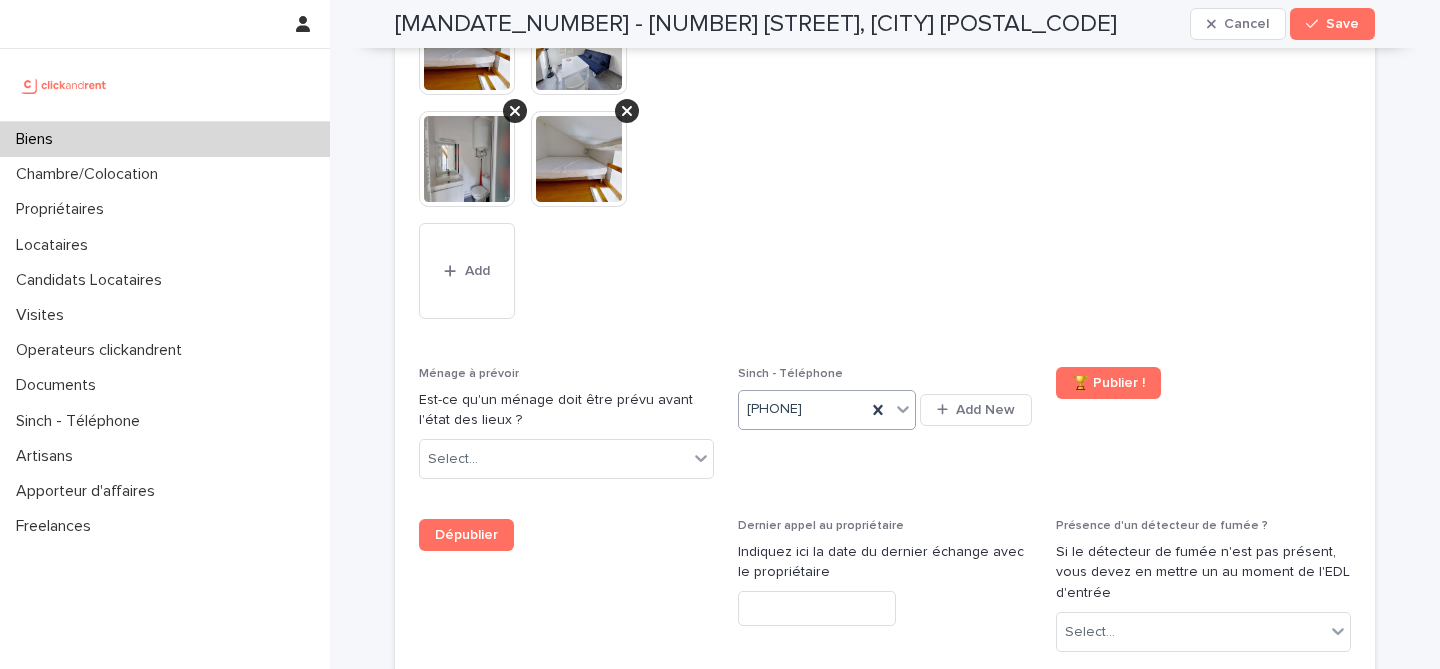 click on "**********" at bounding box center (885, -922) 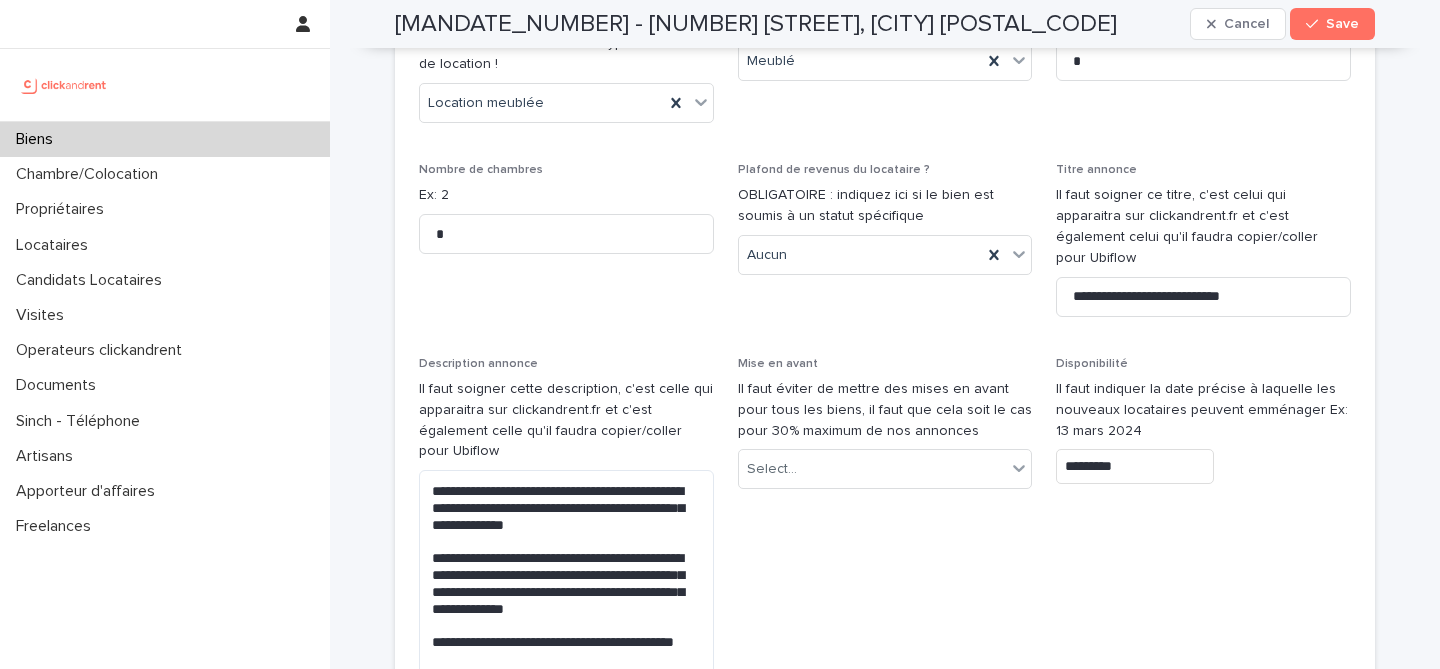 scroll, scrollTop: 5891, scrollLeft: 0, axis: vertical 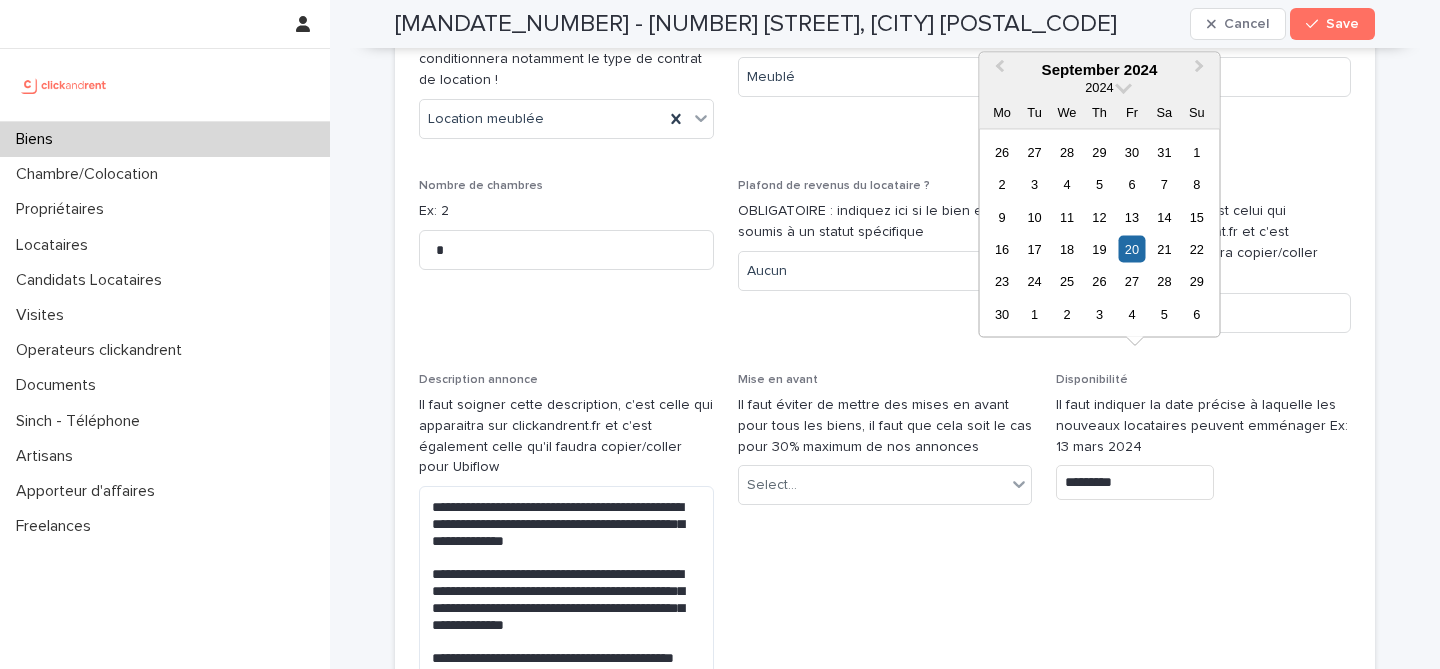 click on "*********" at bounding box center (1135, 482) 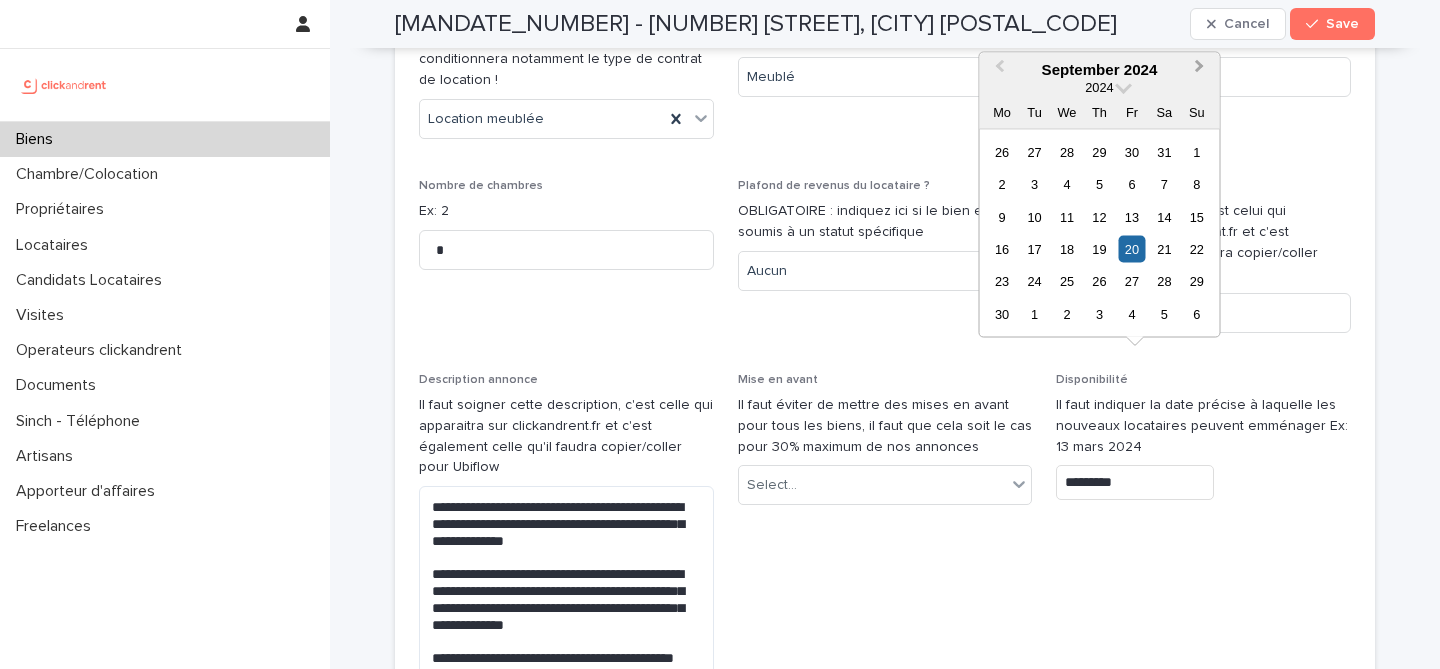 click on "Next Month" at bounding box center (1202, 70) 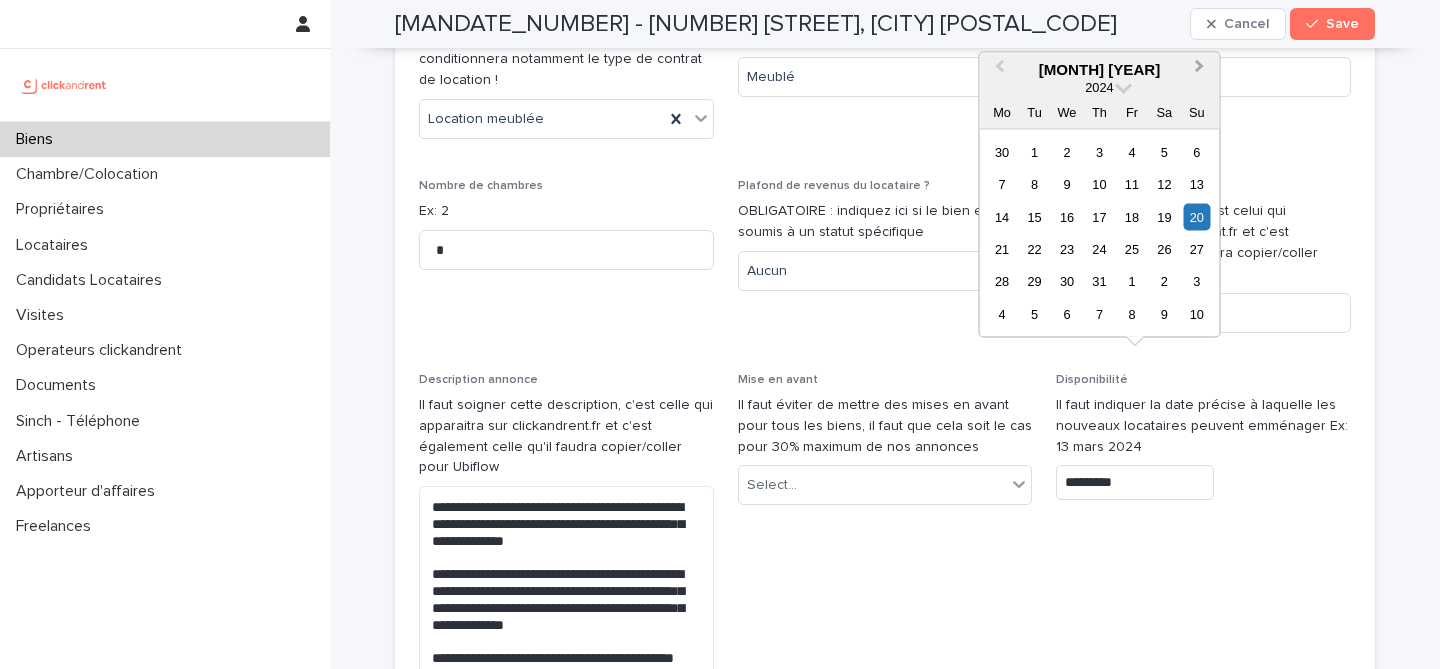 click on "Next Month" at bounding box center [1202, 70] 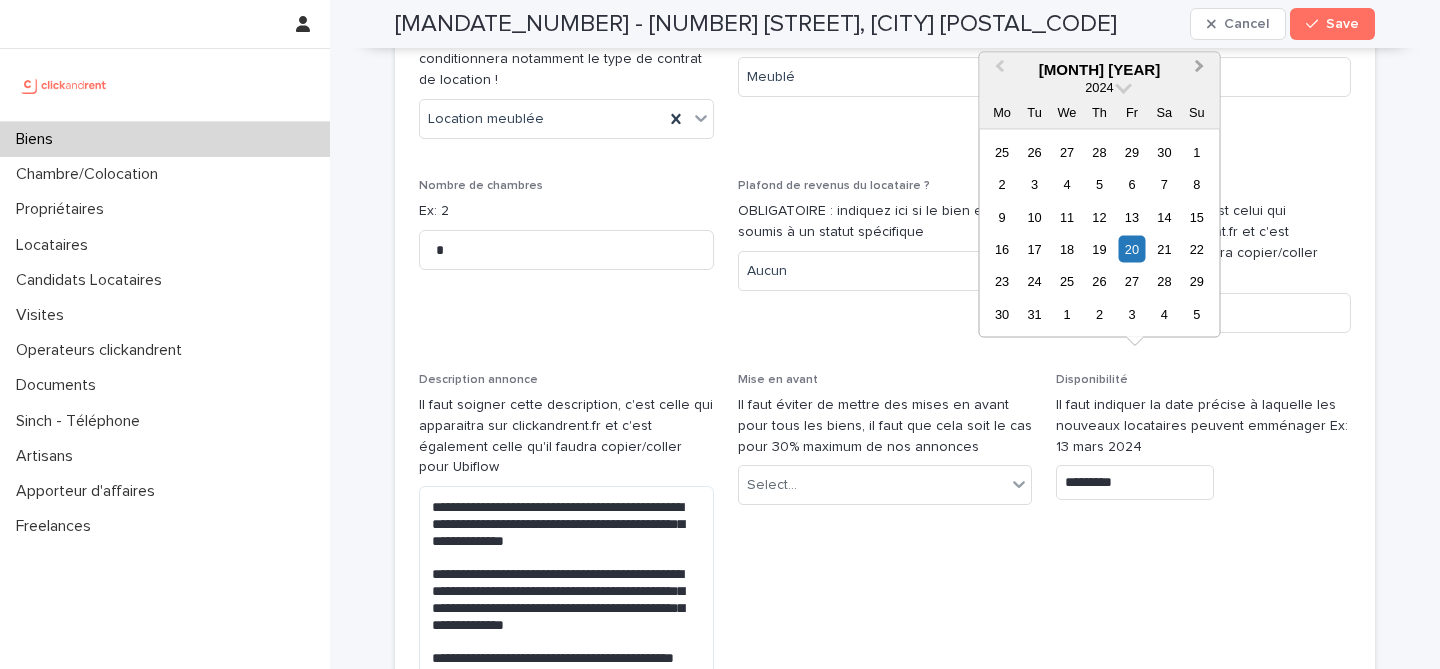 click on "Next Month" at bounding box center (1202, 70) 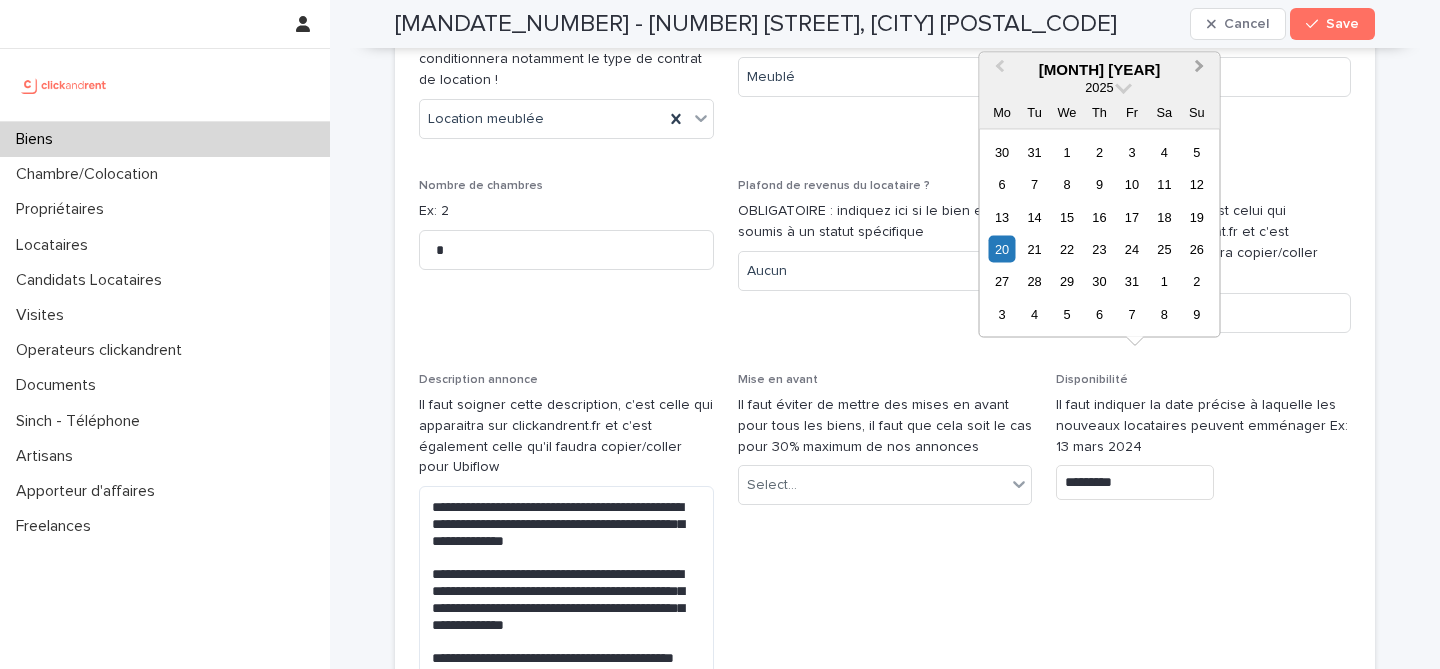 click on "Next Month" at bounding box center [1202, 70] 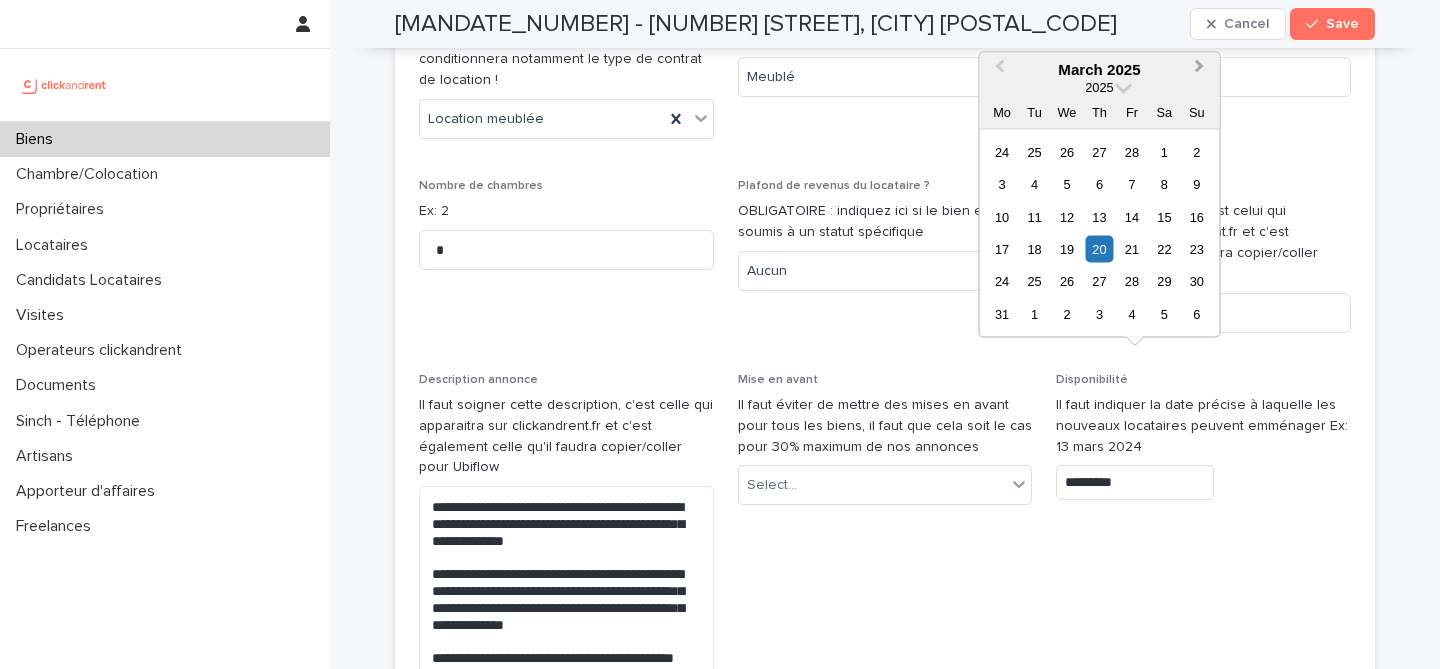 click on "Next Month" at bounding box center (1202, 70) 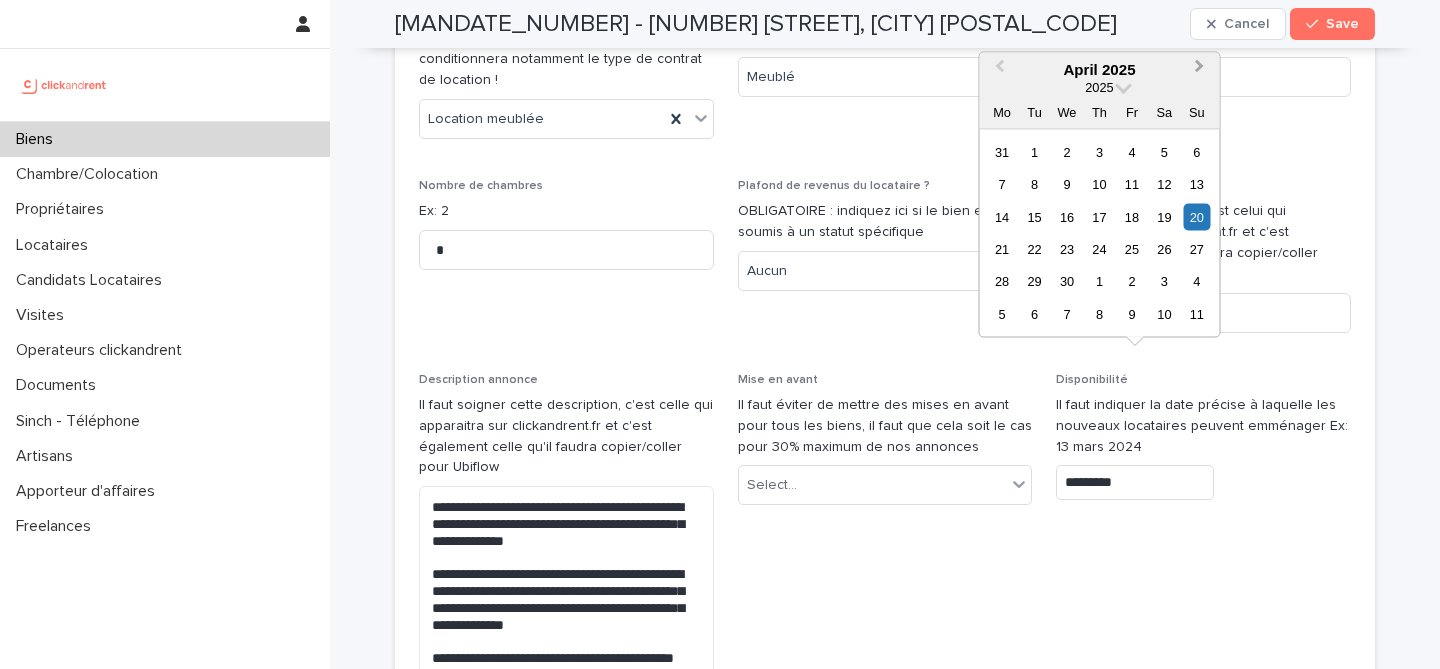 click on "Next Month" at bounding box center (1202, 70) 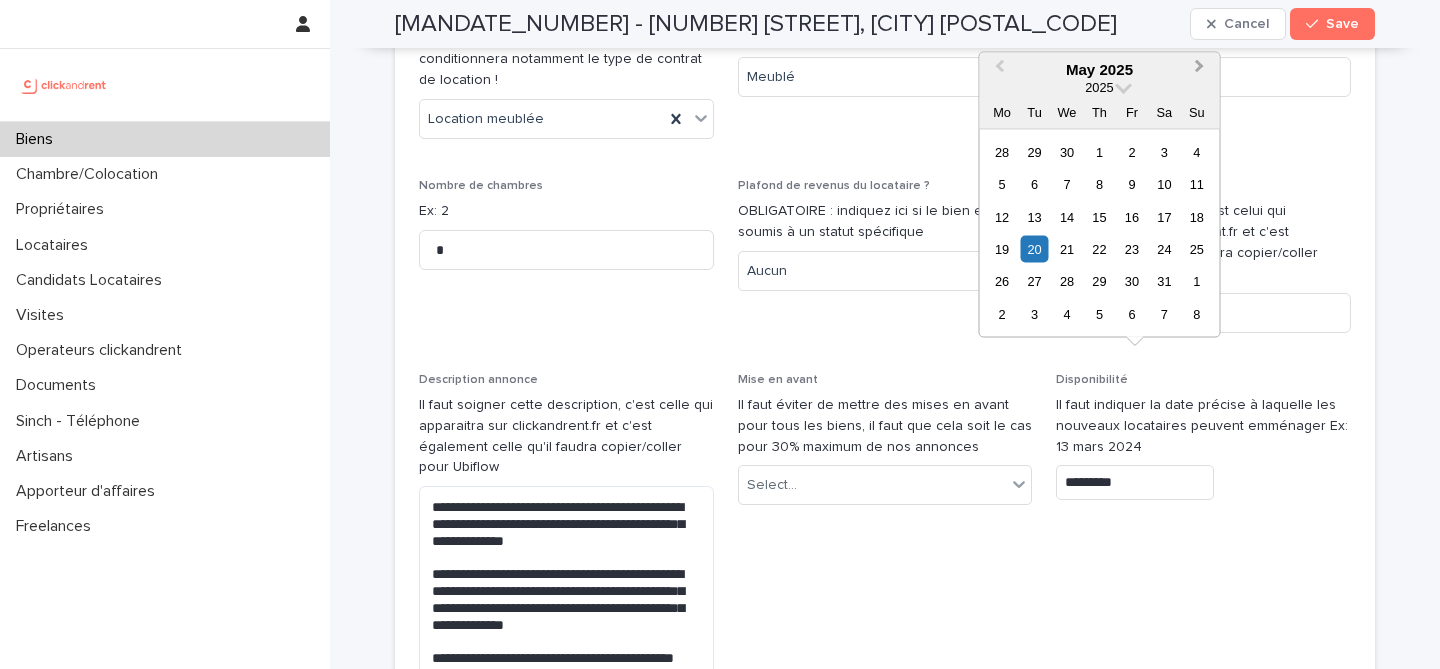 click on "Next Month" at bounding box center (1202, 70) 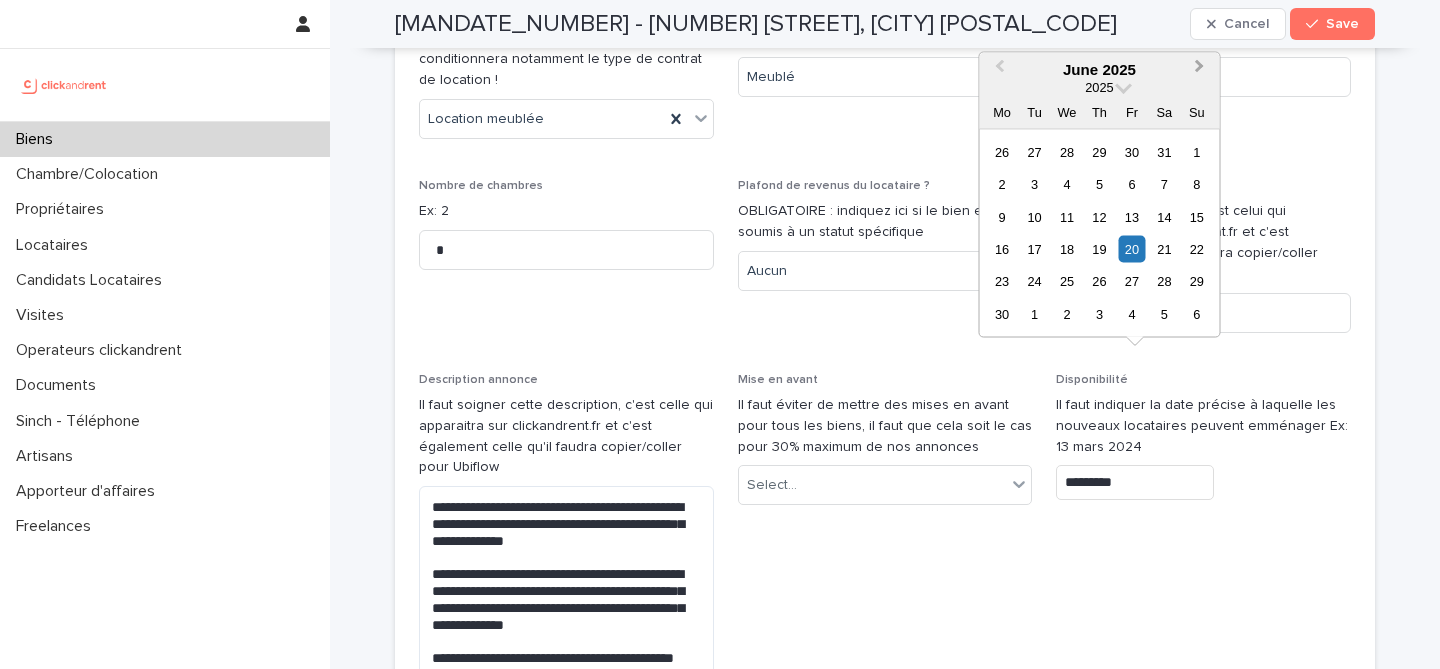 click on "Next Month" at bounding box center (1202, 70) 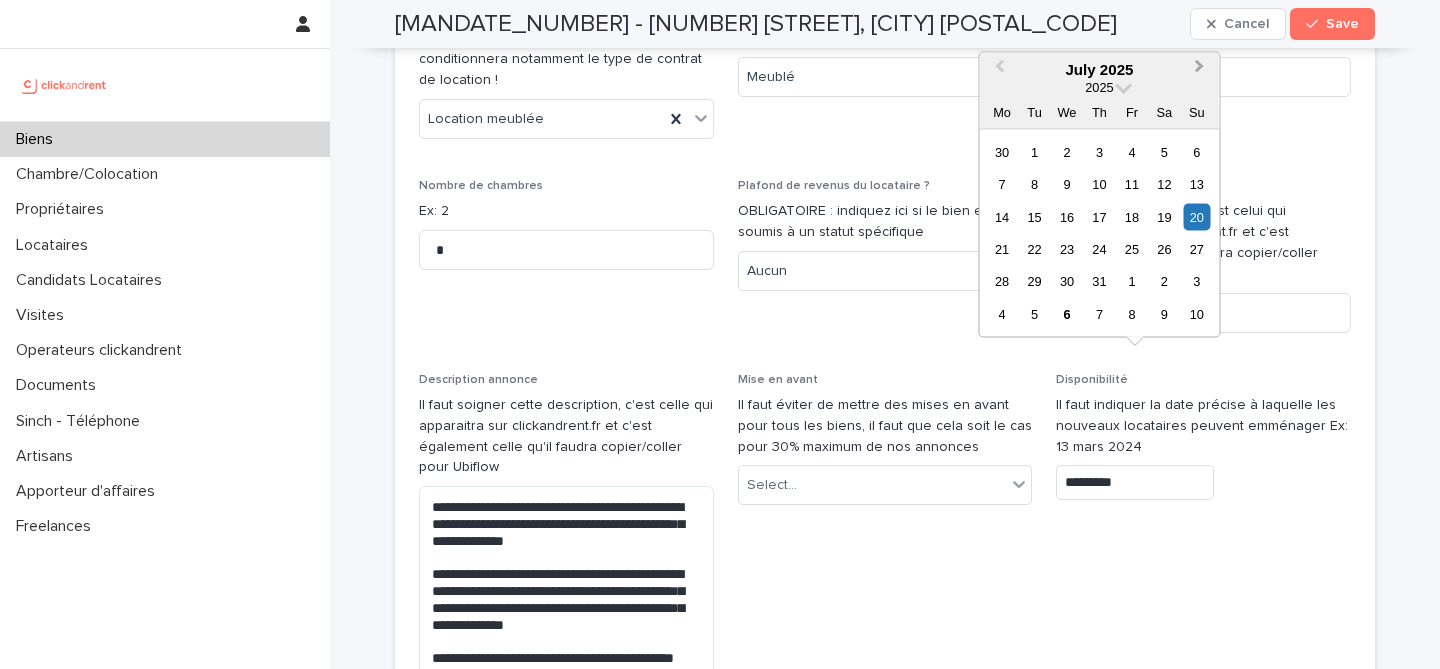 click on "Next Month" at bounding box center [1202, 70] 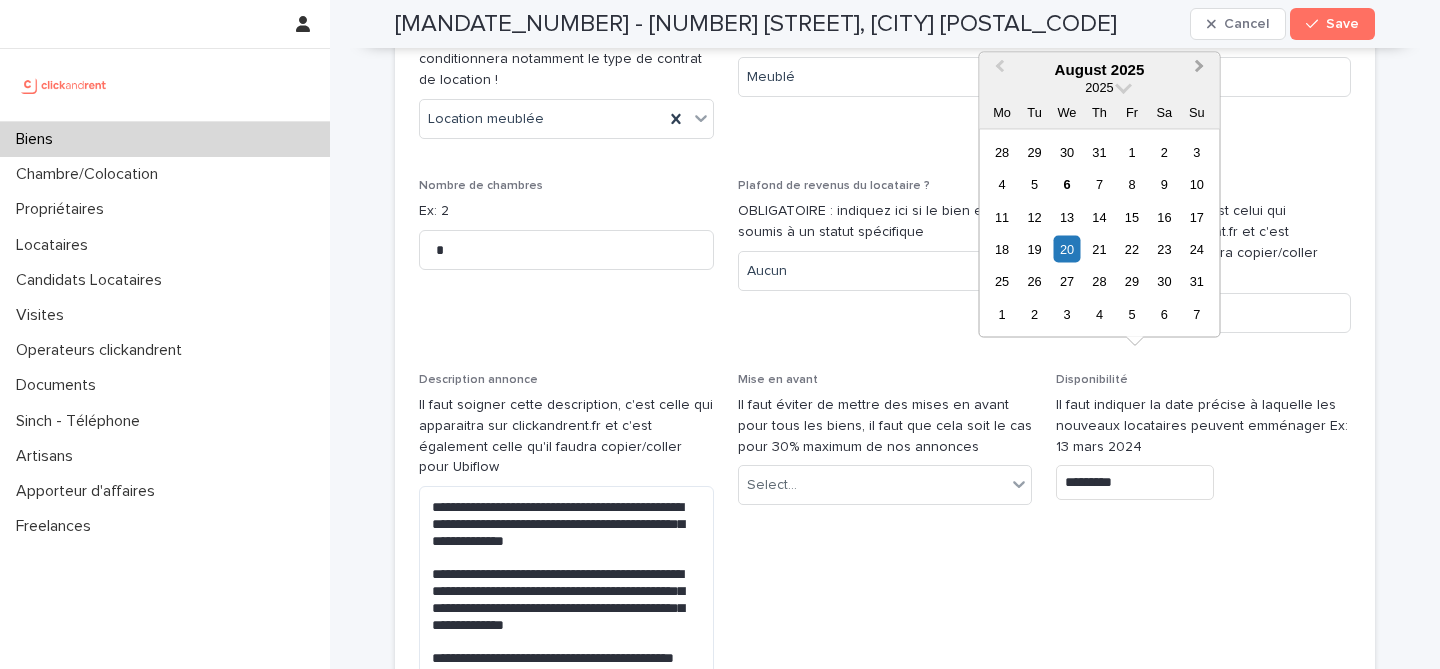 click on "Next Month" at bounding box center [1202, 70] 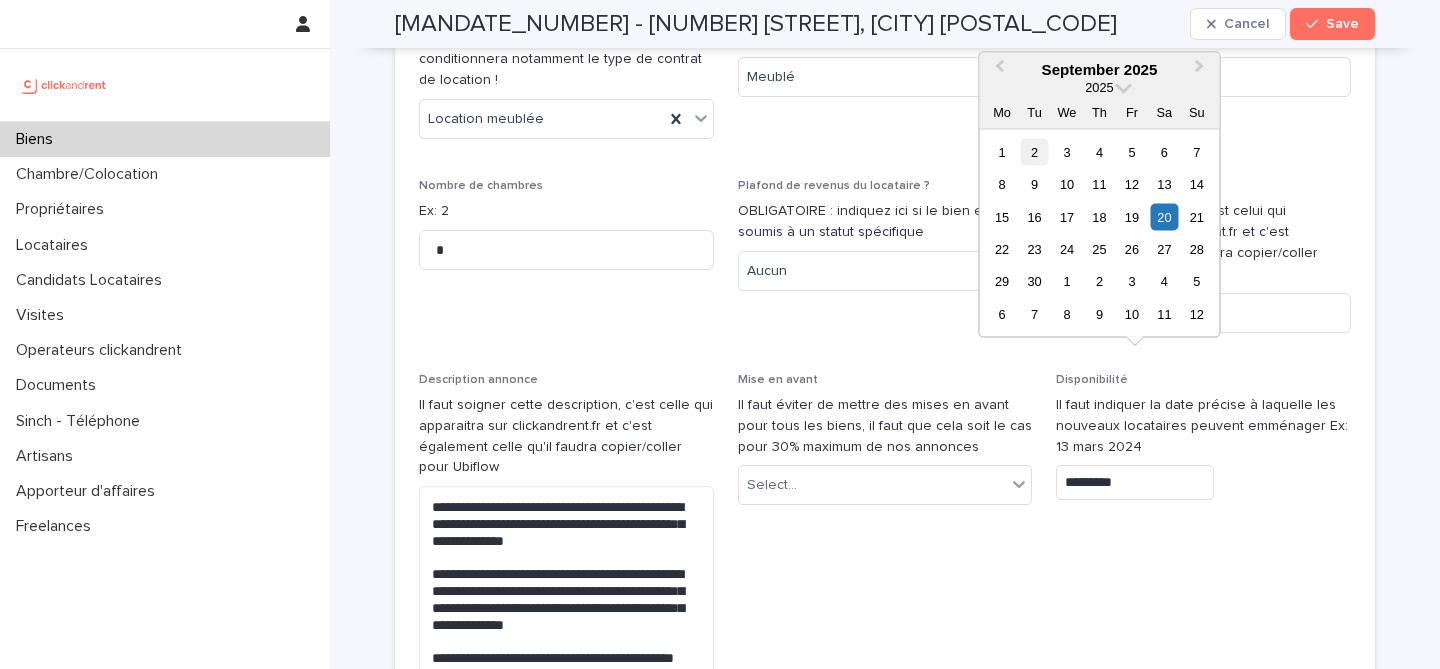 click on "2" at bounding box center (1034, 151) 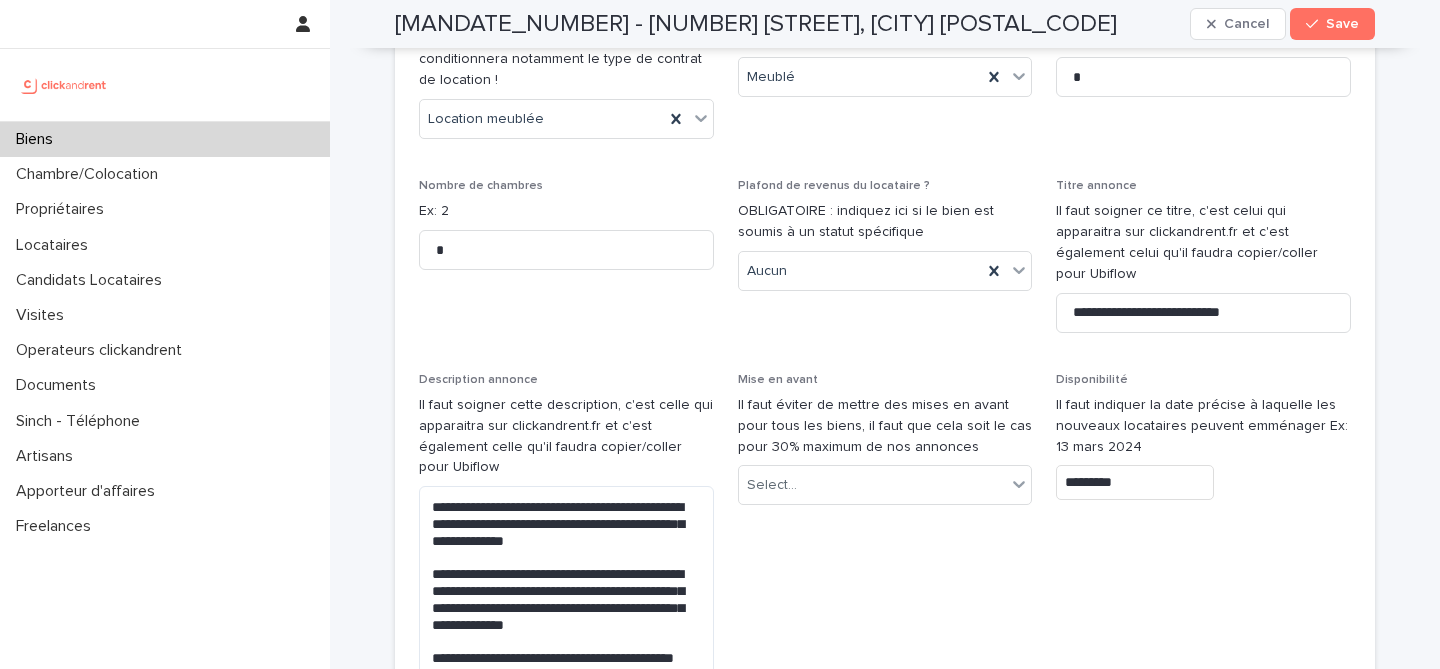 type on "********" 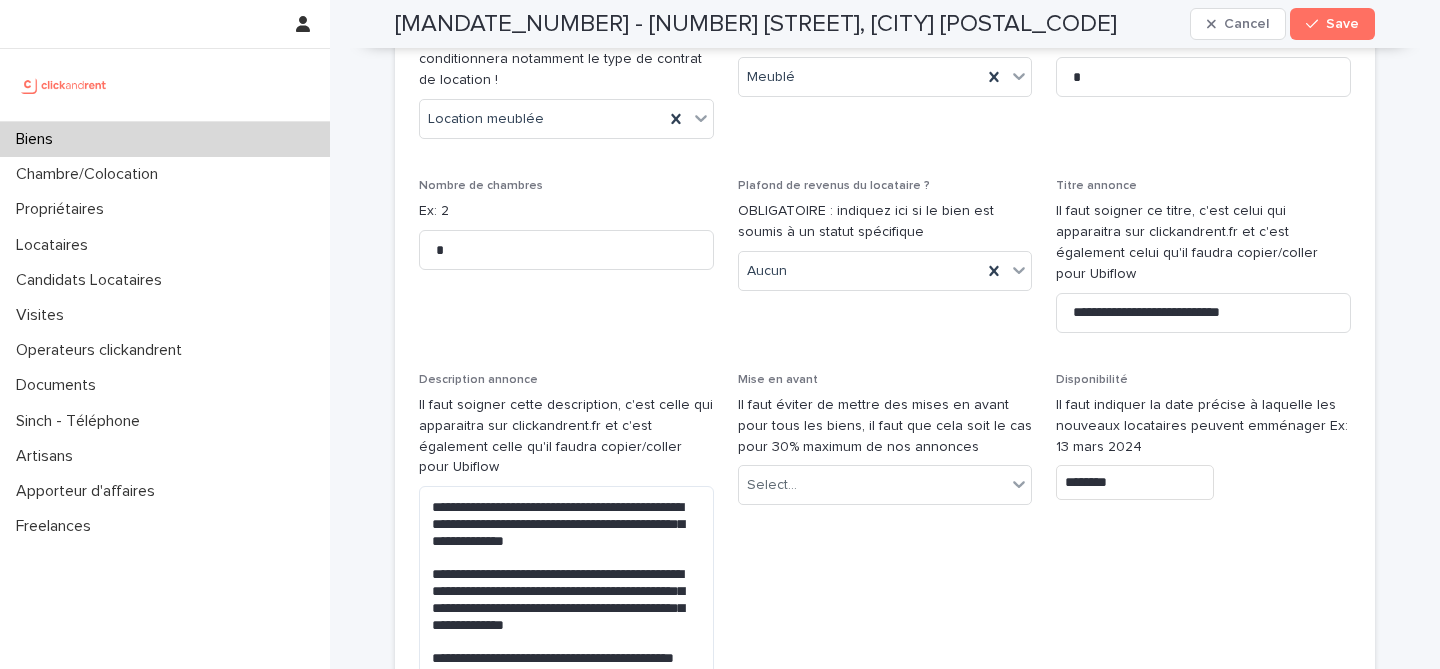 click on "**********" at bounding box center [885, 1723] 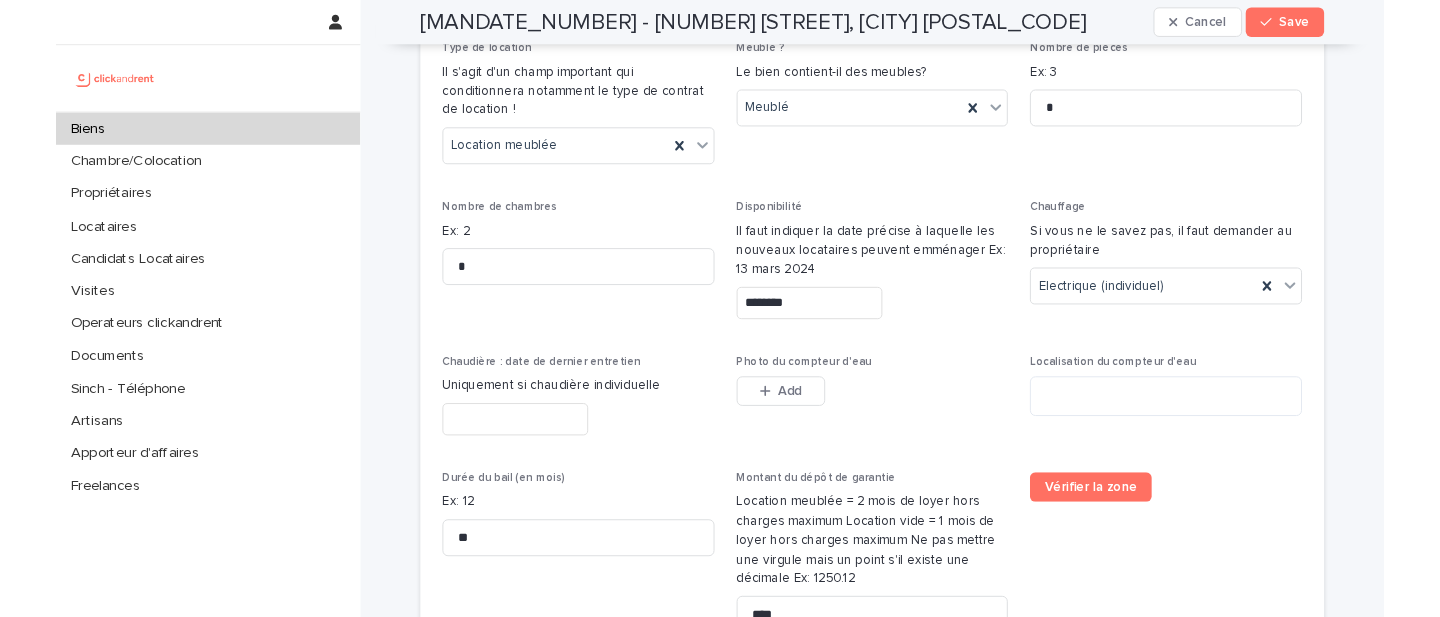 scroll, scrollTop: 3361, scrollLeft: 0, axis: vertical 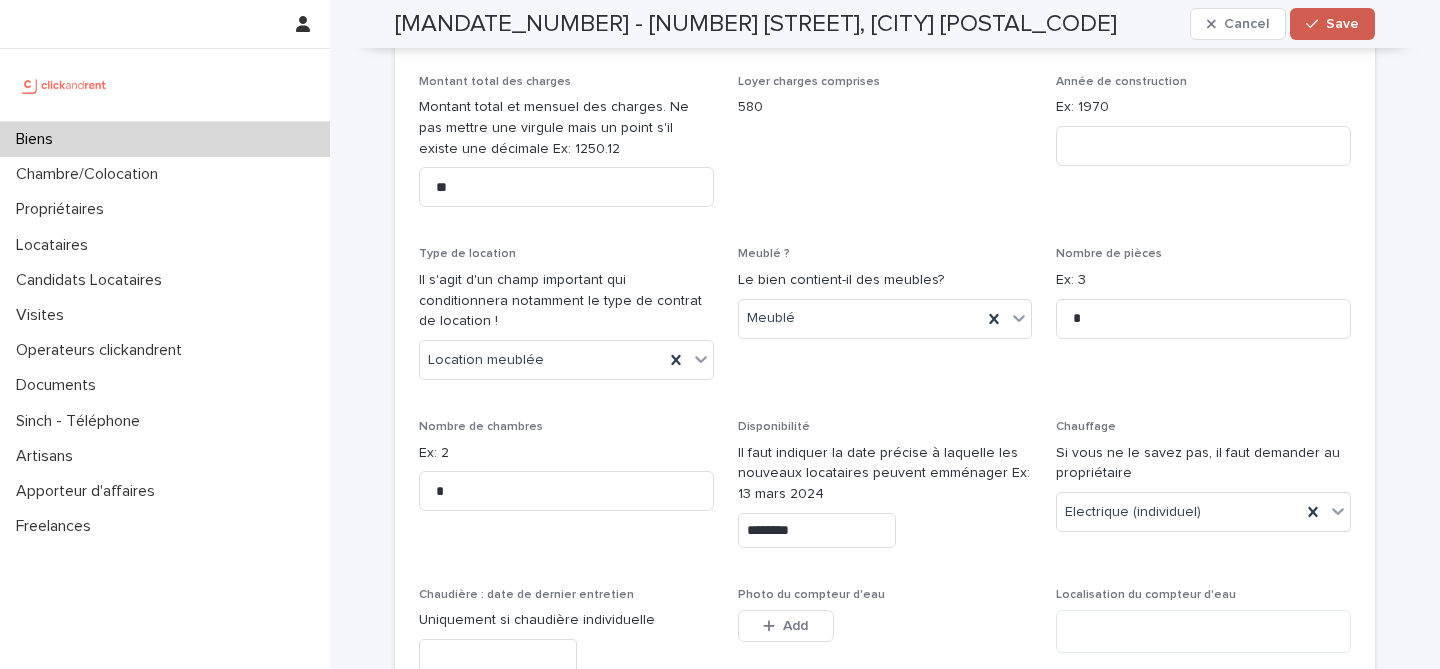 click on "Save" at bounding box center [1332, 24] 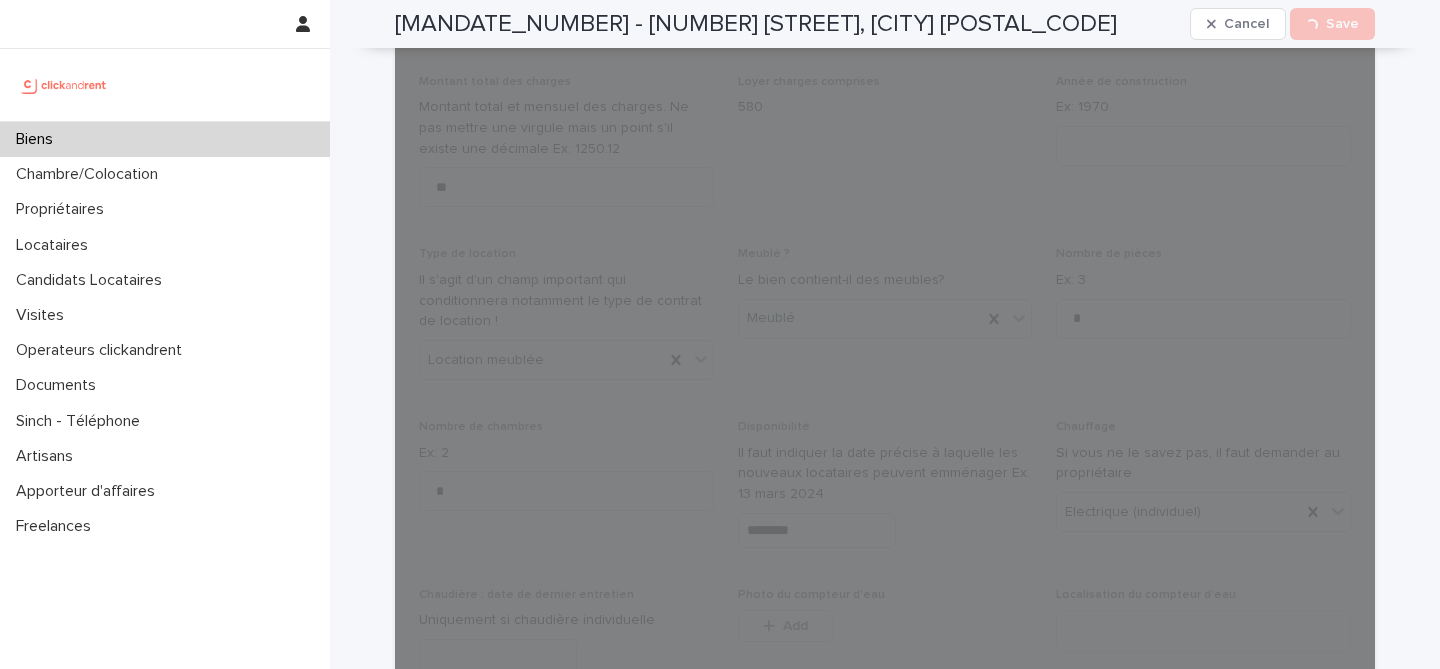 click on "A106 - 54 rue Charles de Gaulle,  Bures-sur-Yvette [POSTAL_CODE]" at bounding box center (756, 24) 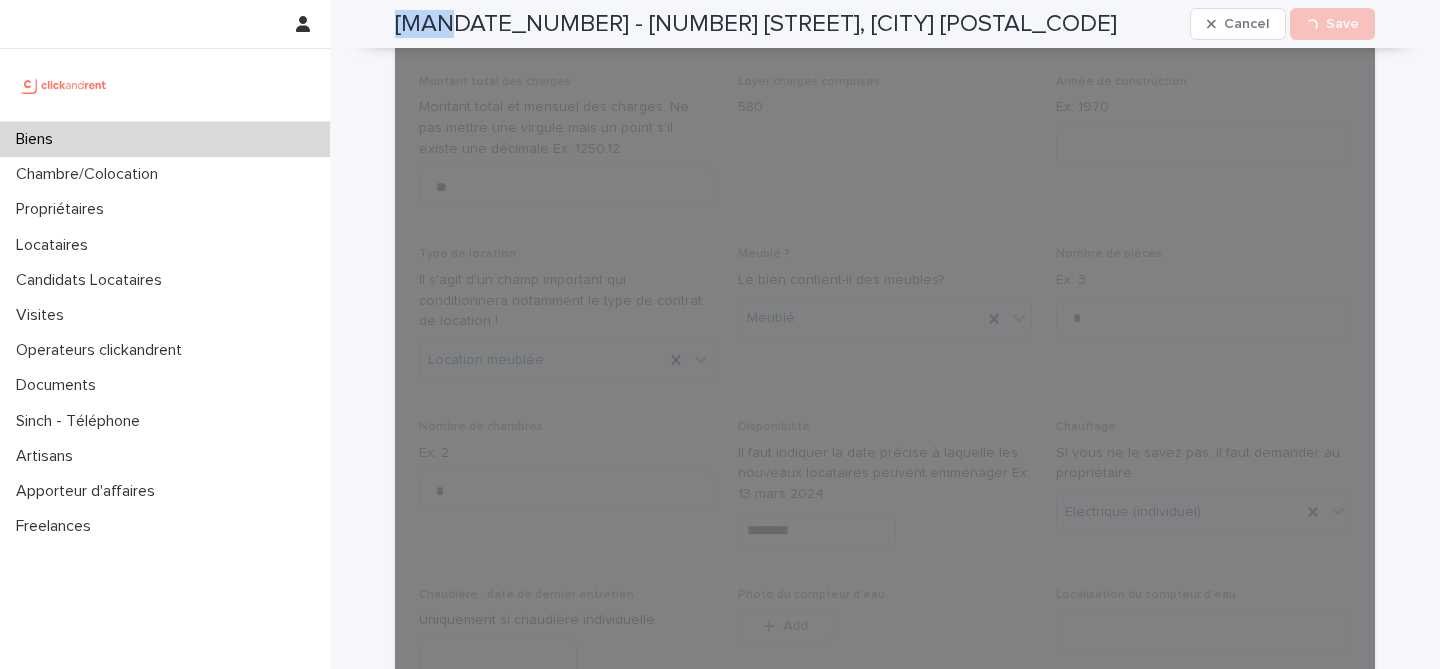 click on "A106 - 54 rue Charles de Gaulle,  Bures-sur-Yvette [POSTAL_CODE]" at bounding box center [756, 24] 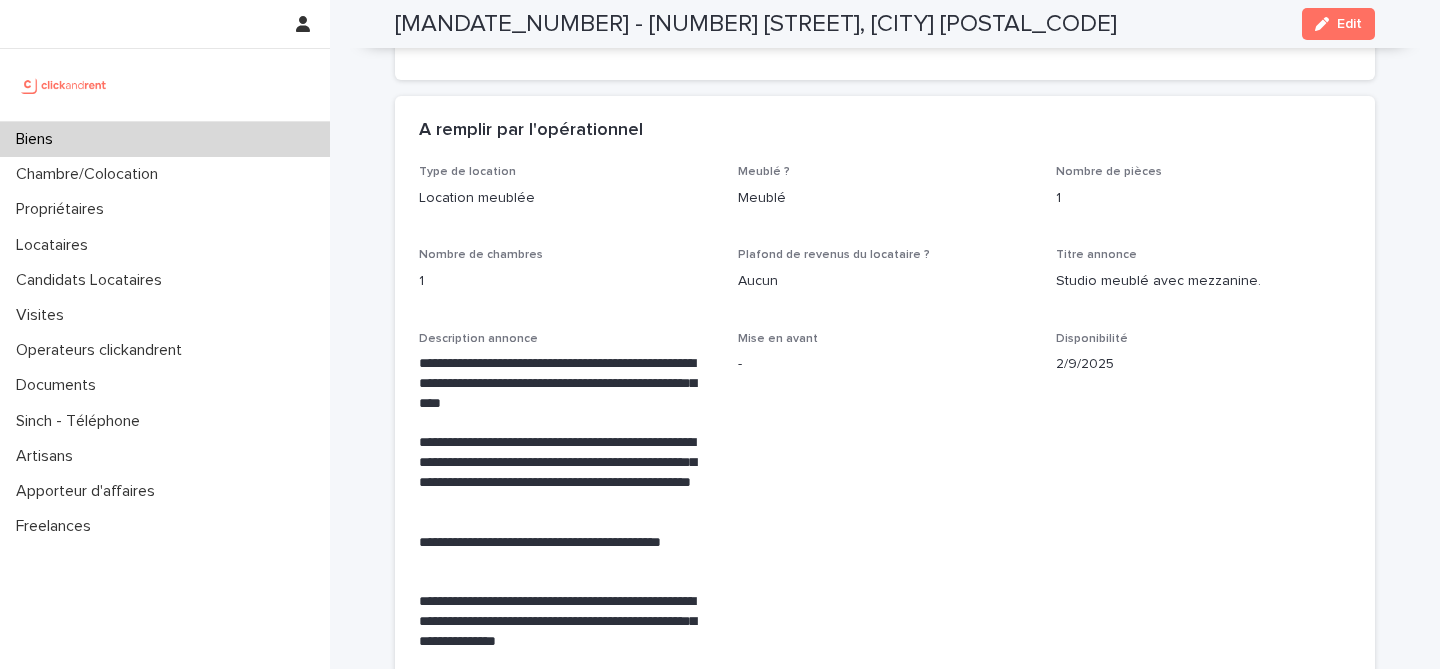 click on "Meublé ? Meublé" at bounding box center (885, 194) 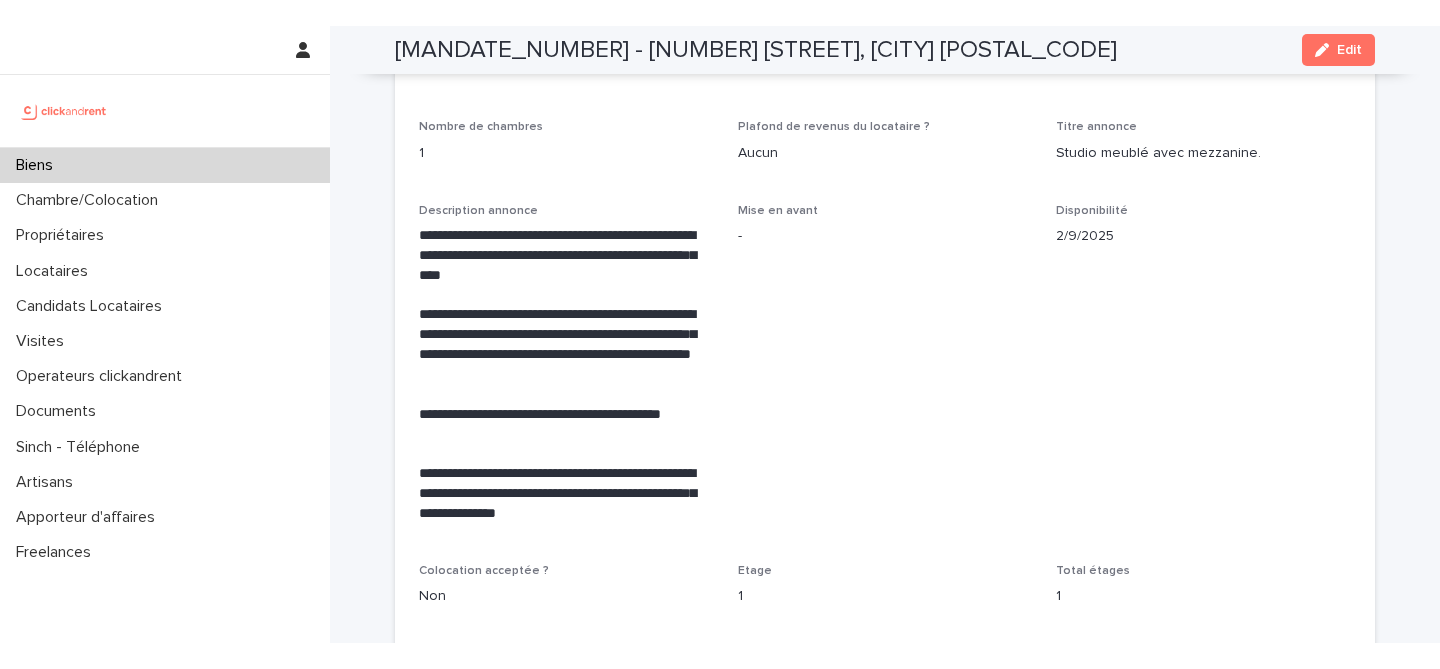 scroll, scrollTop: 3525, scrollLeft: 0, axis: vertical 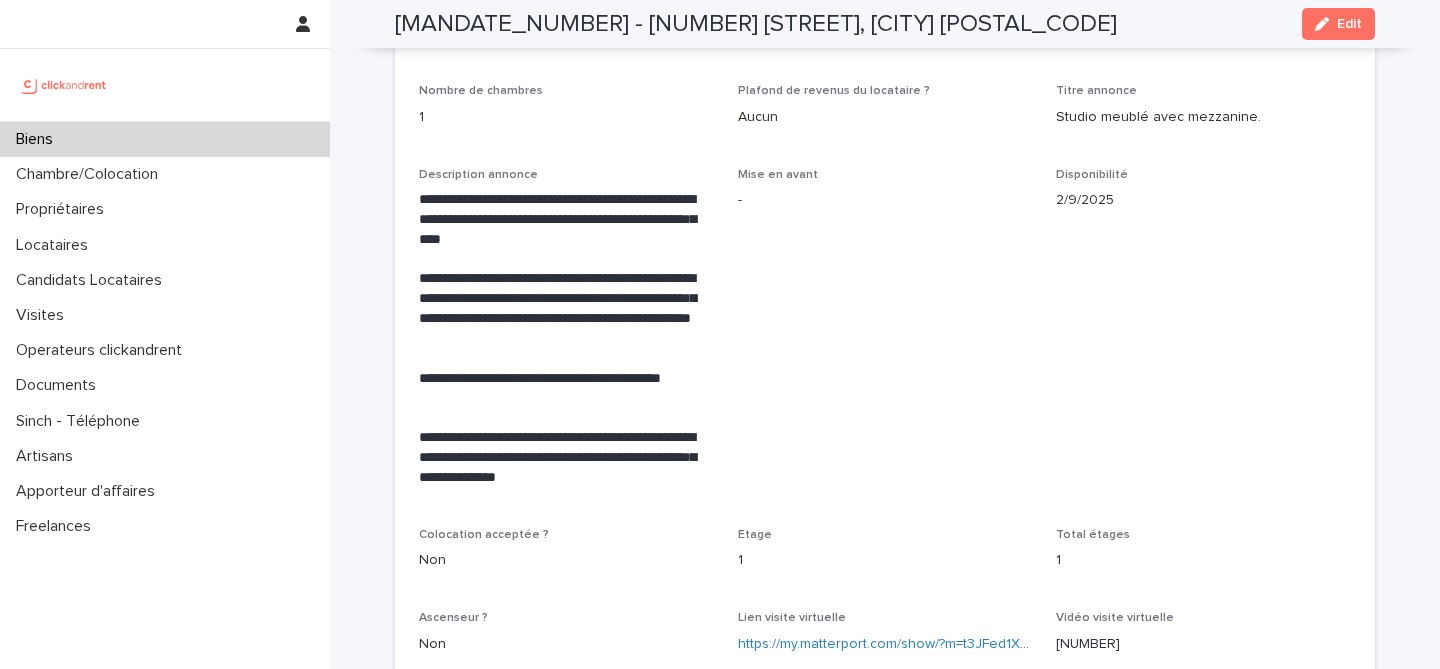 click on "A106 - 54 rue Charles de Gaulle,  Bures-sur-Yvette [POSTAL_CODE]" at bounding box center [756, 24] 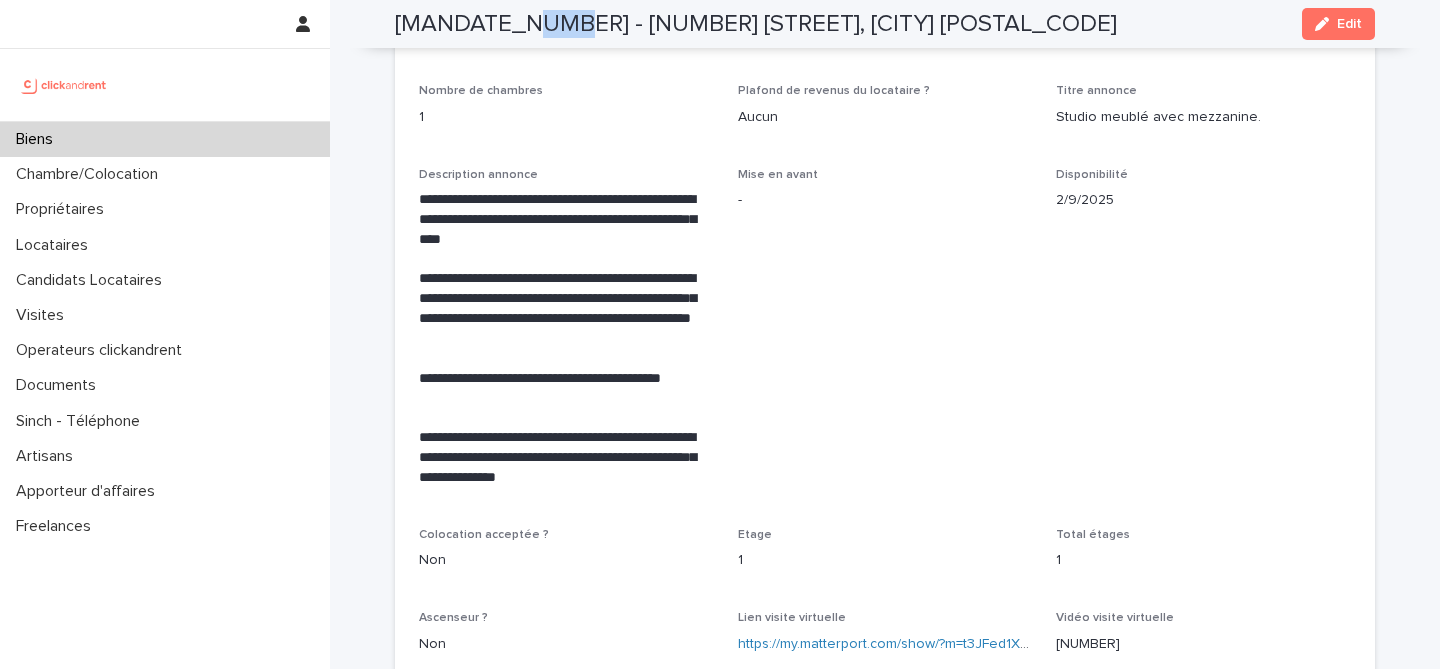click on "A106 - 54 rue Charles de Gaulle,  Bures-sur-Yvette [POSTAL_CODE]" at bounding box center [756, 24] 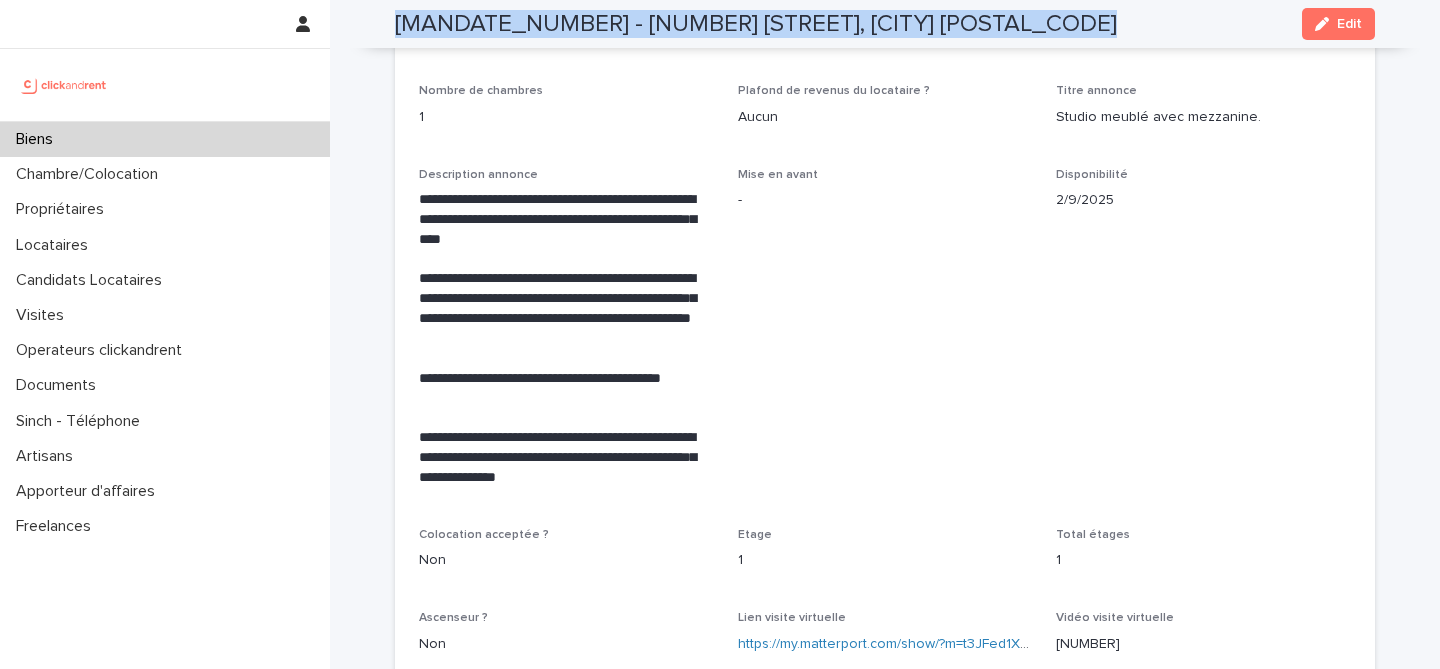 click on "A106 - 54 rue Charles de Gaulle,  Bures-sur-Yvette [POSTAL_CODE]" at bounding box center [756, 24] 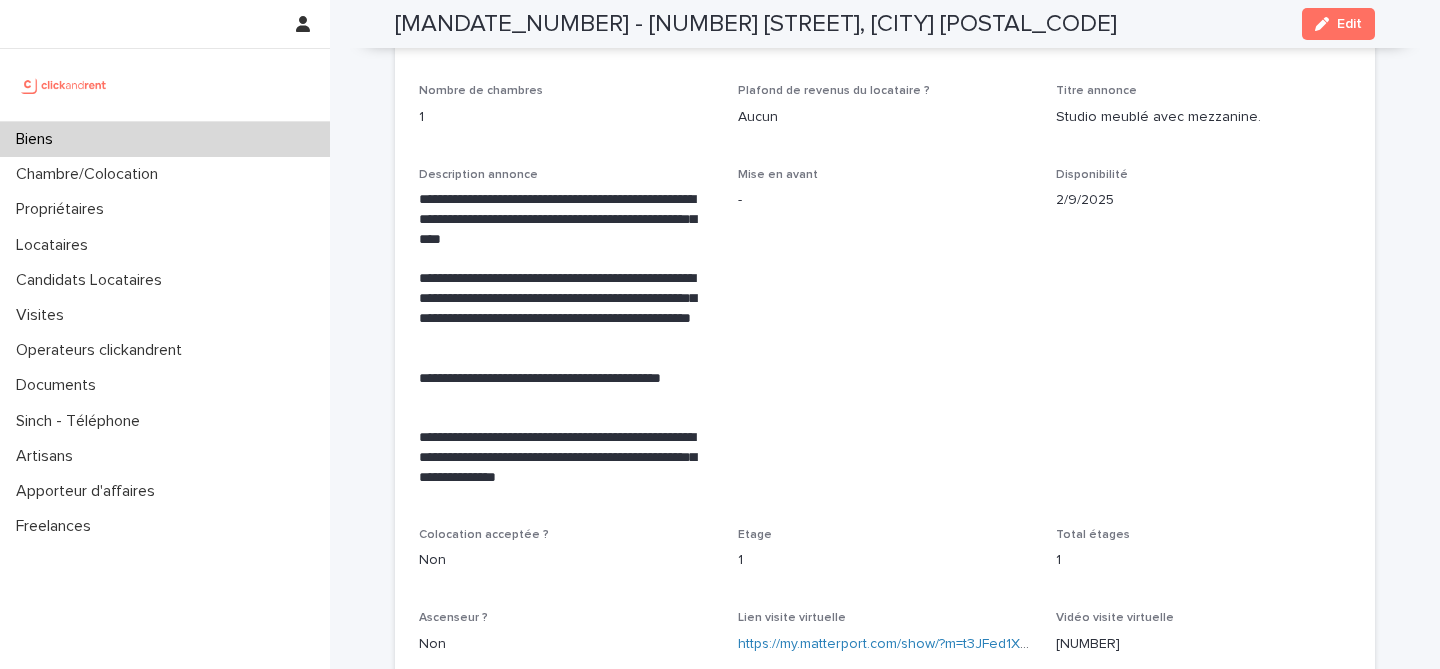 click on "Mise en avant -" at bounding box center (885, 336) 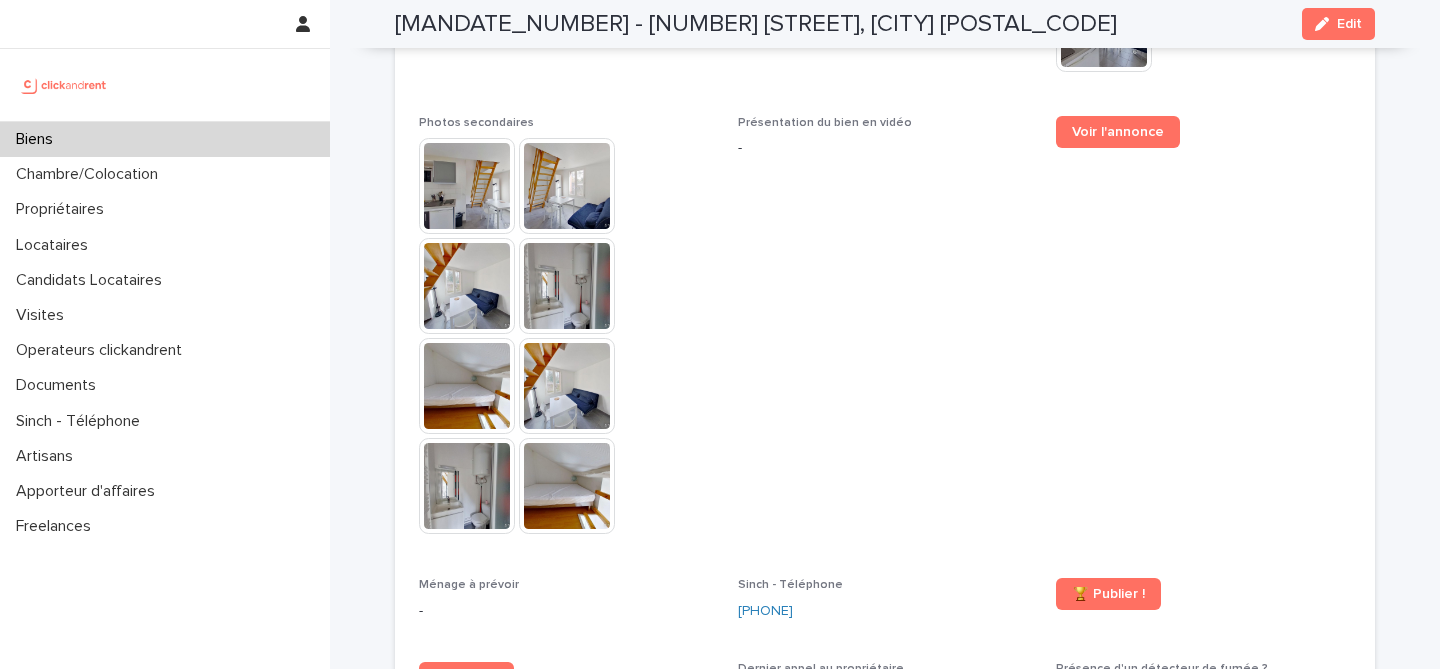 scroll, scrollTop: 4719, scrollLeft: 0, axis: vertical 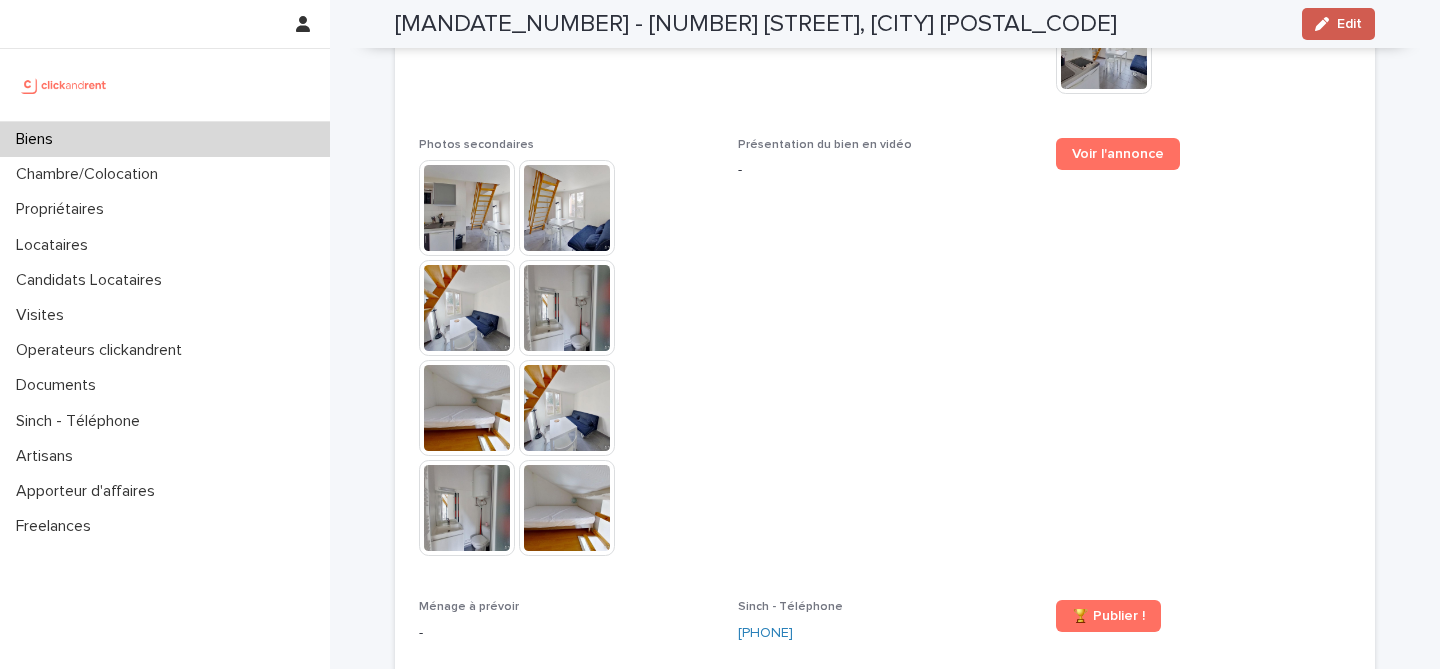 click on "Edit" at bounding box center [1338, 24] 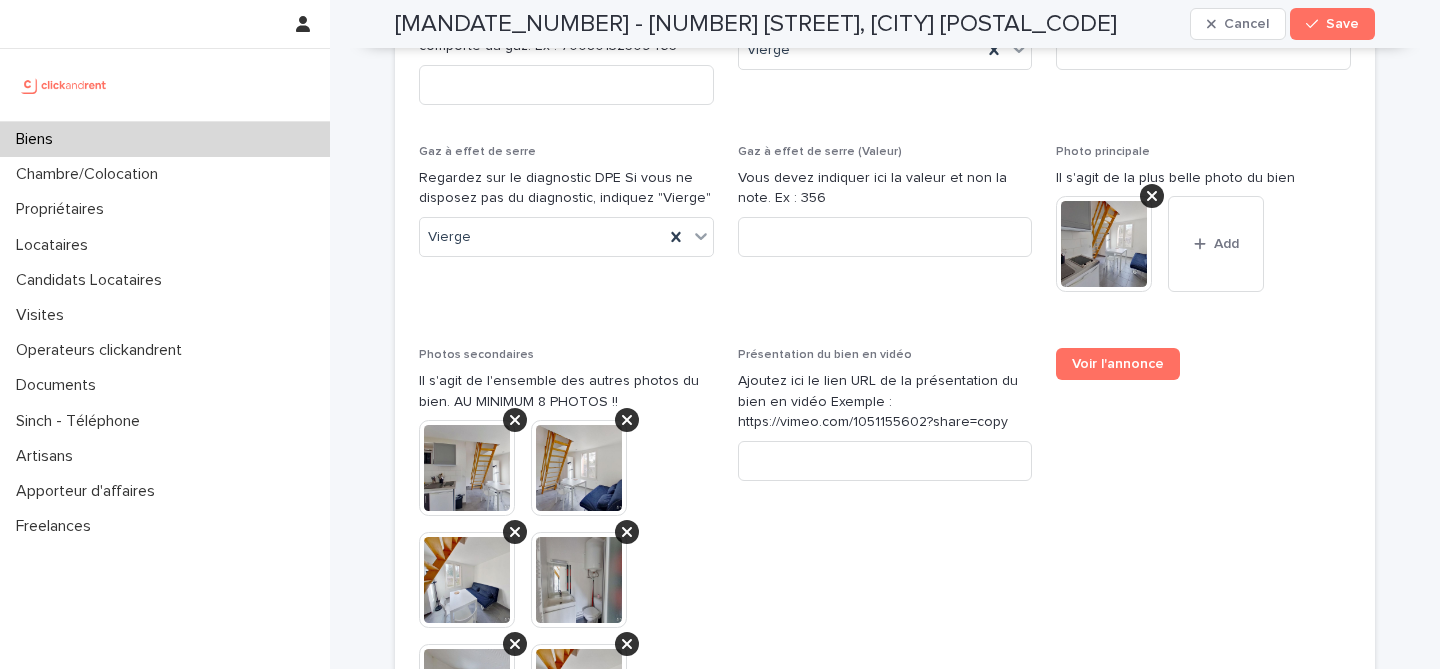 scroll, scrollTop: 7901, scrollLeft: 0, axis: vertical 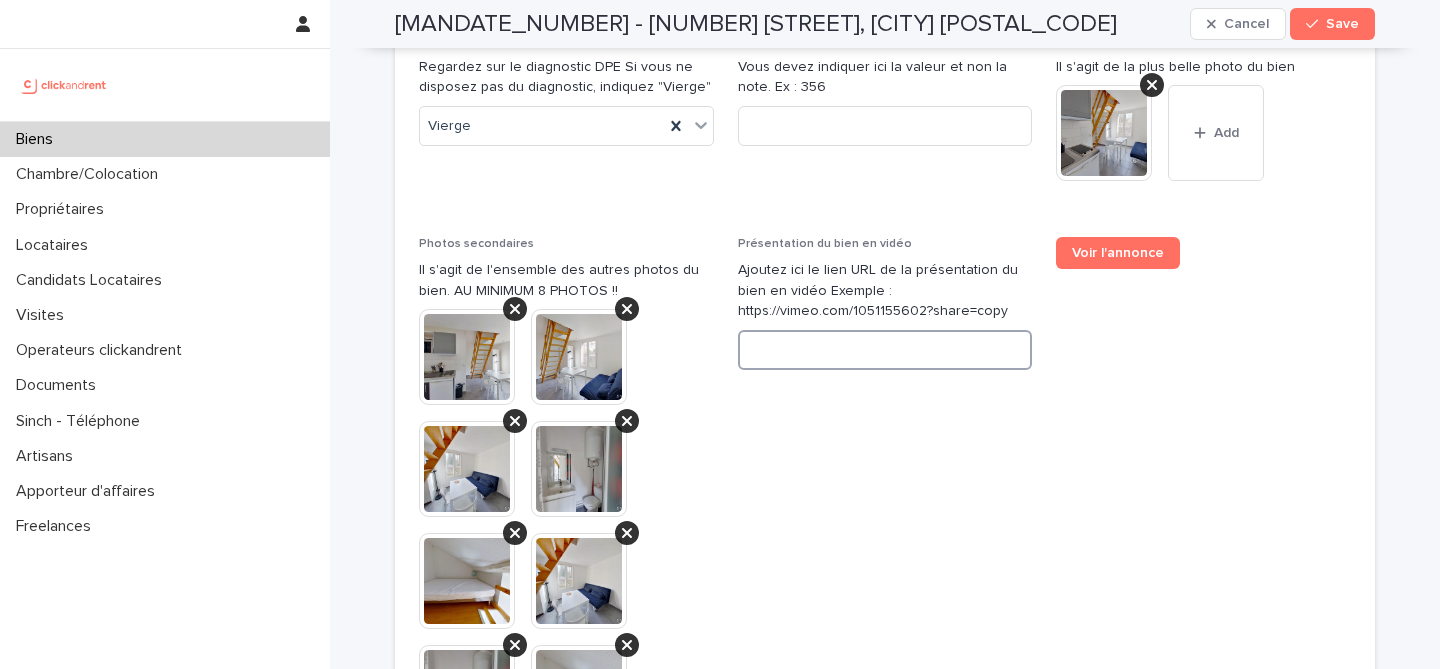 click at bounding box center (885, 350) 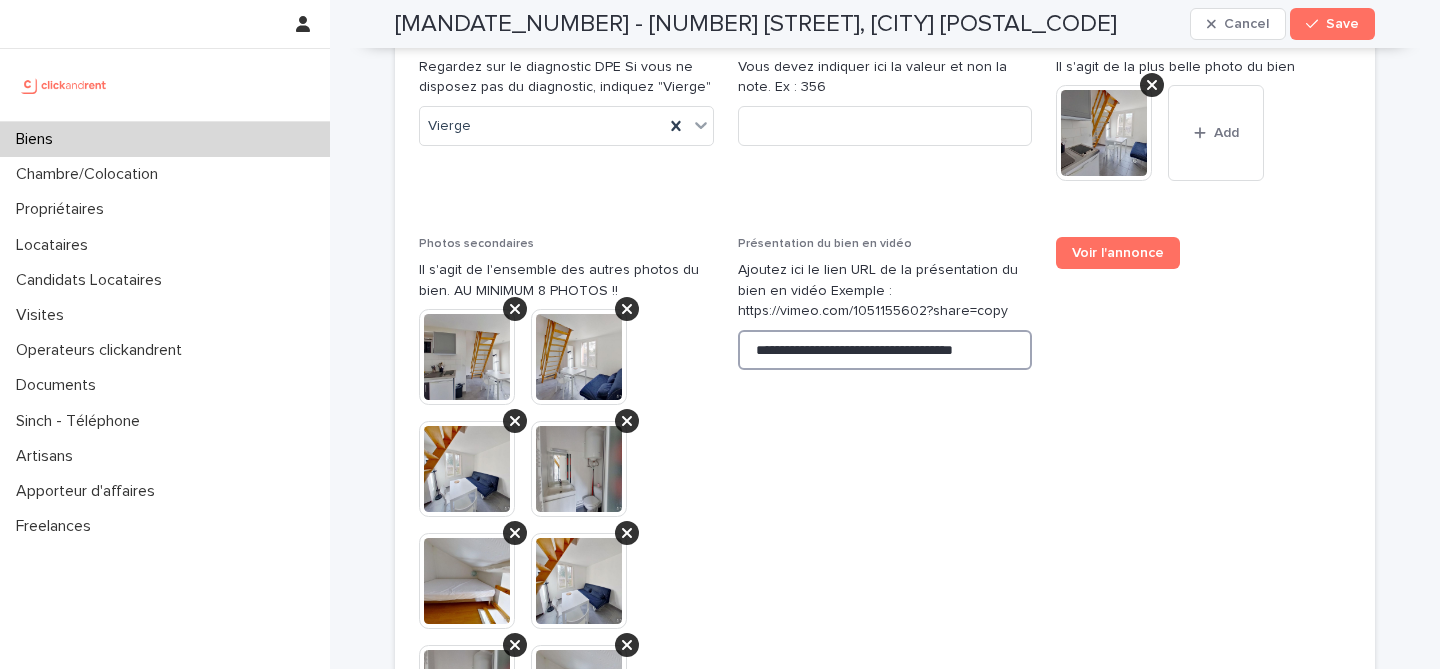 scroll, scrollTop: 0, scrollLeft: 5, axis: horizontal 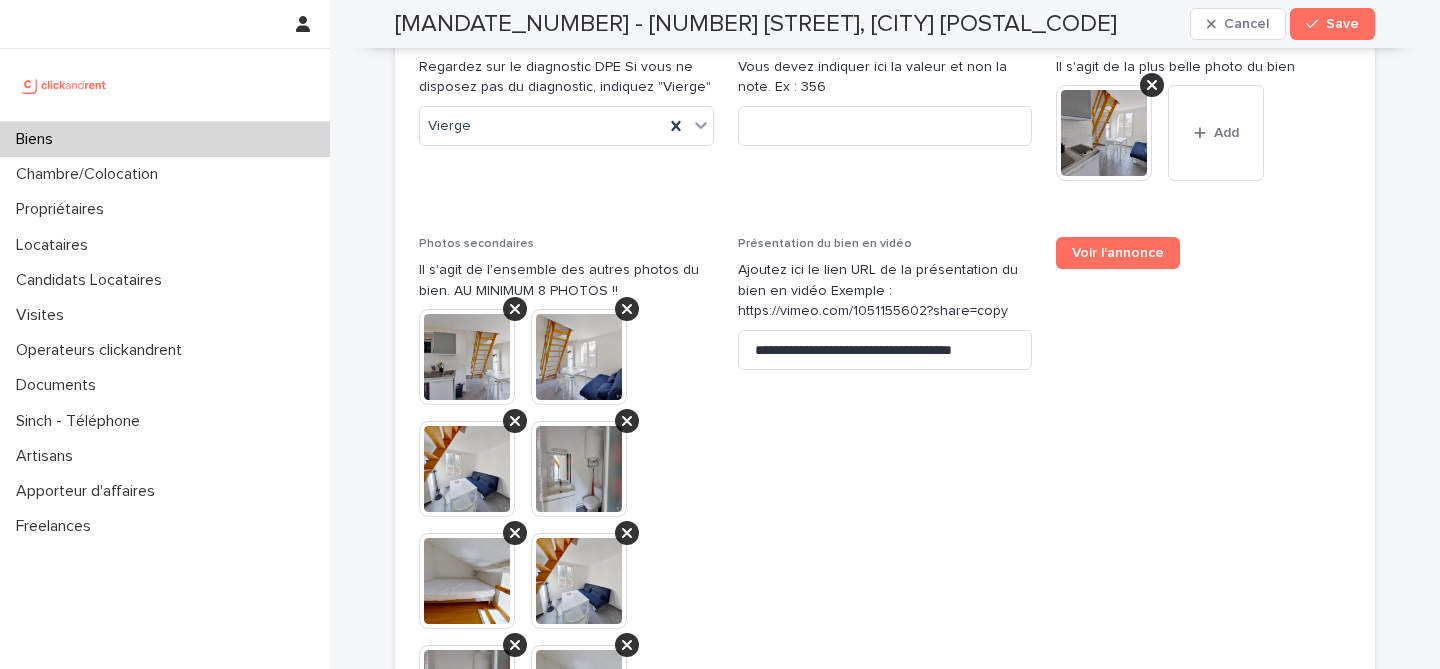 click on "Voir l'annonce" at bounding box center (1203, 557) 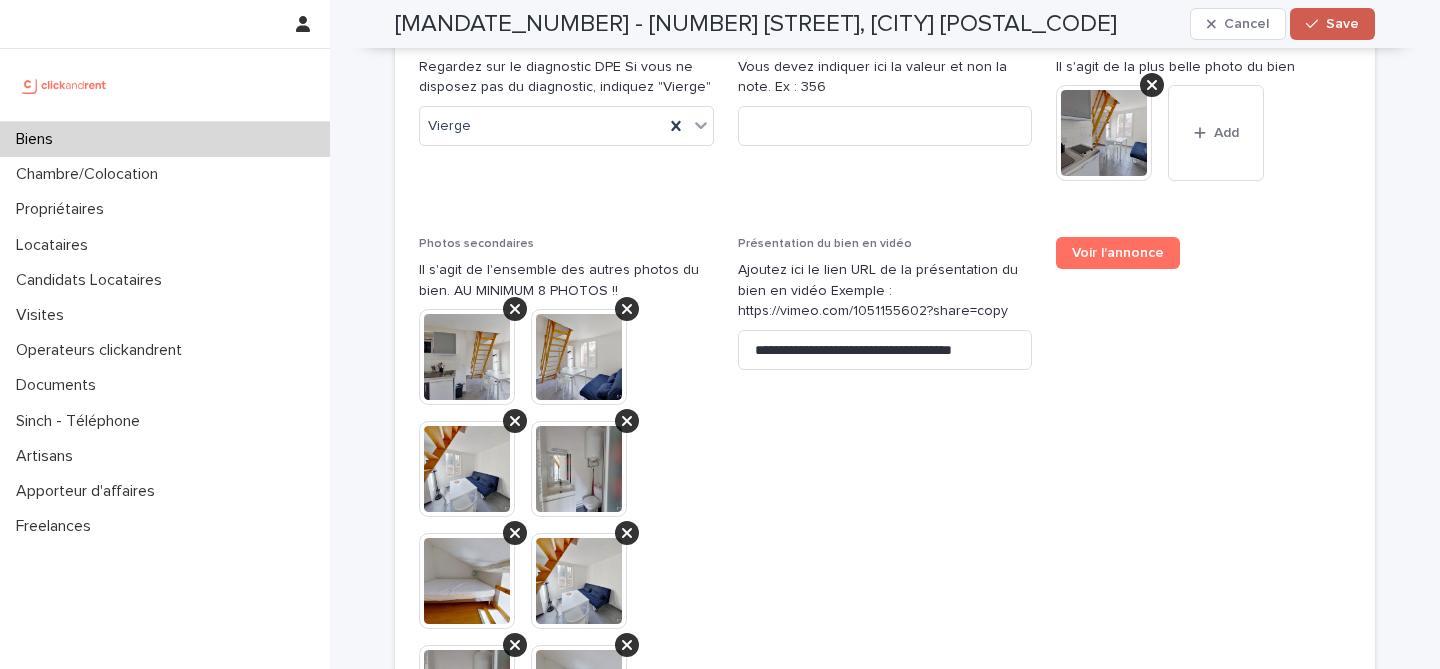 click on "Save" at bounding box center [1342, 24] 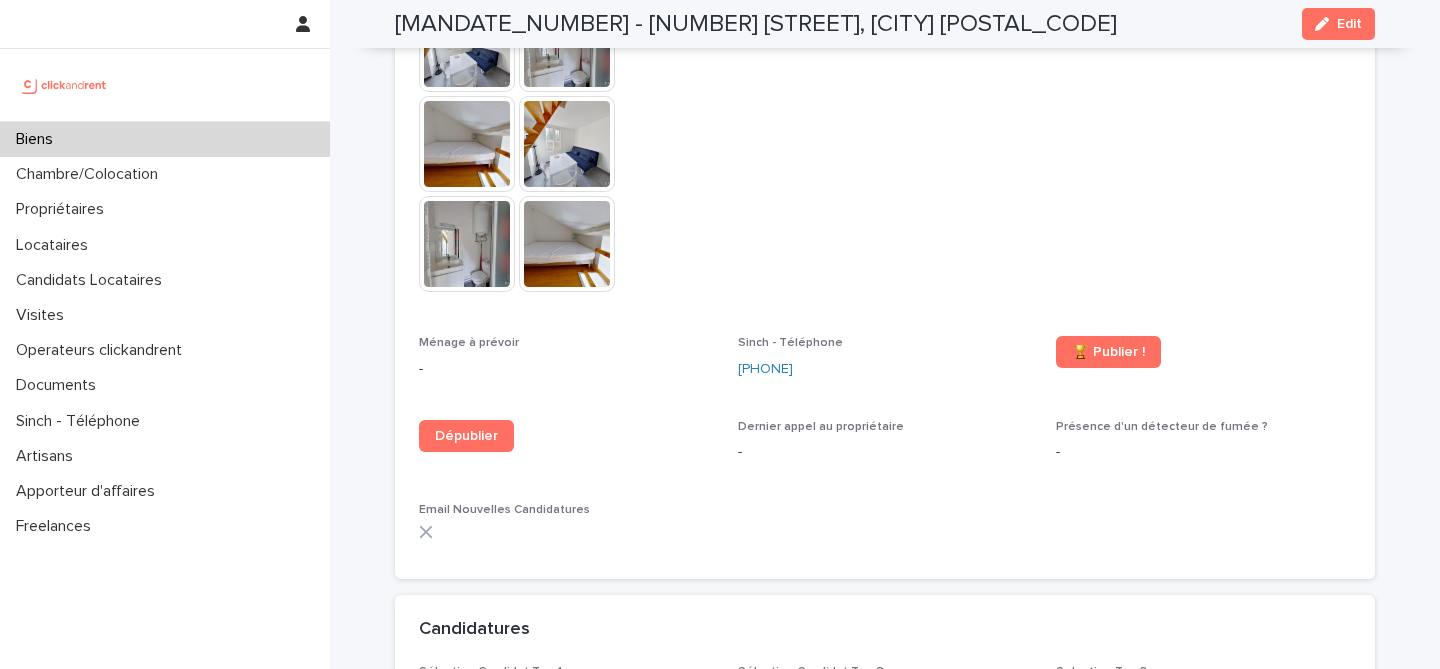 scroll, scrollTop: 4937, scrollLeft: 0, axis: vertical 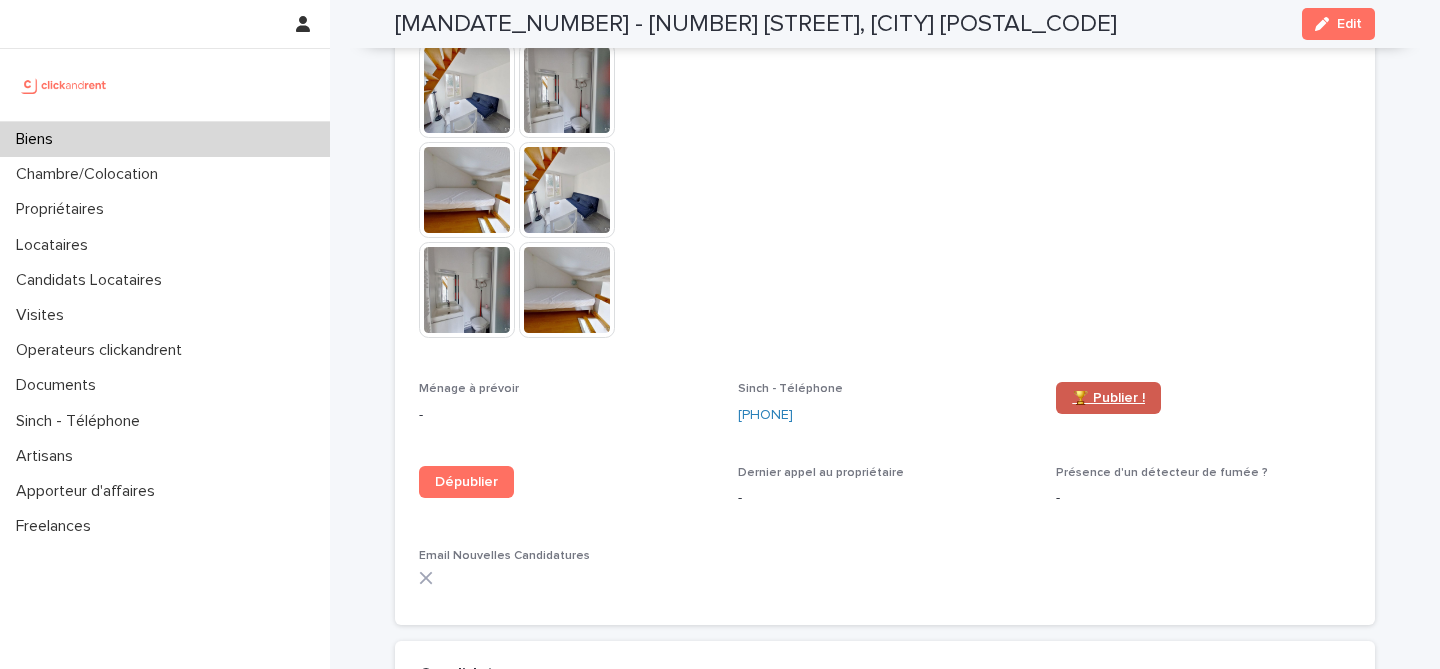 click on "🏆  Publier !" at bounding box center [1108, 398] 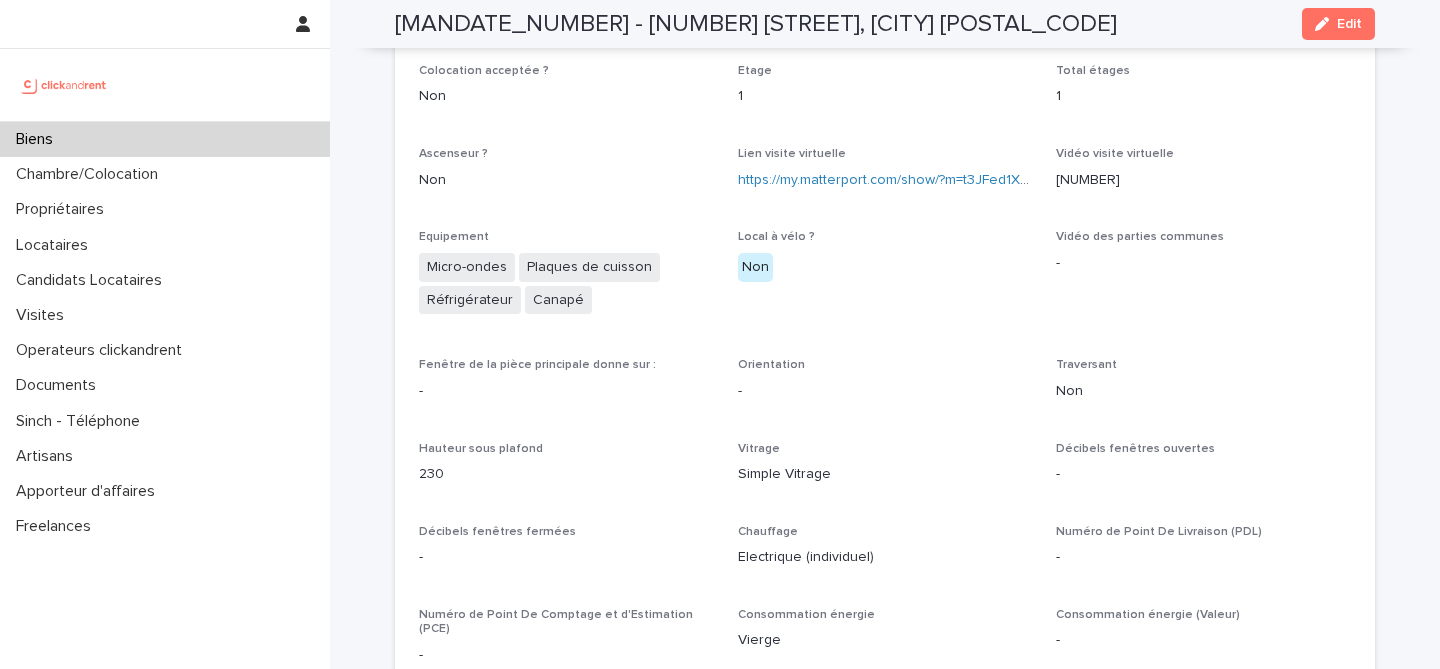 scroll, scrollTop: 3983, scrollLeft: 0, axis: vertical 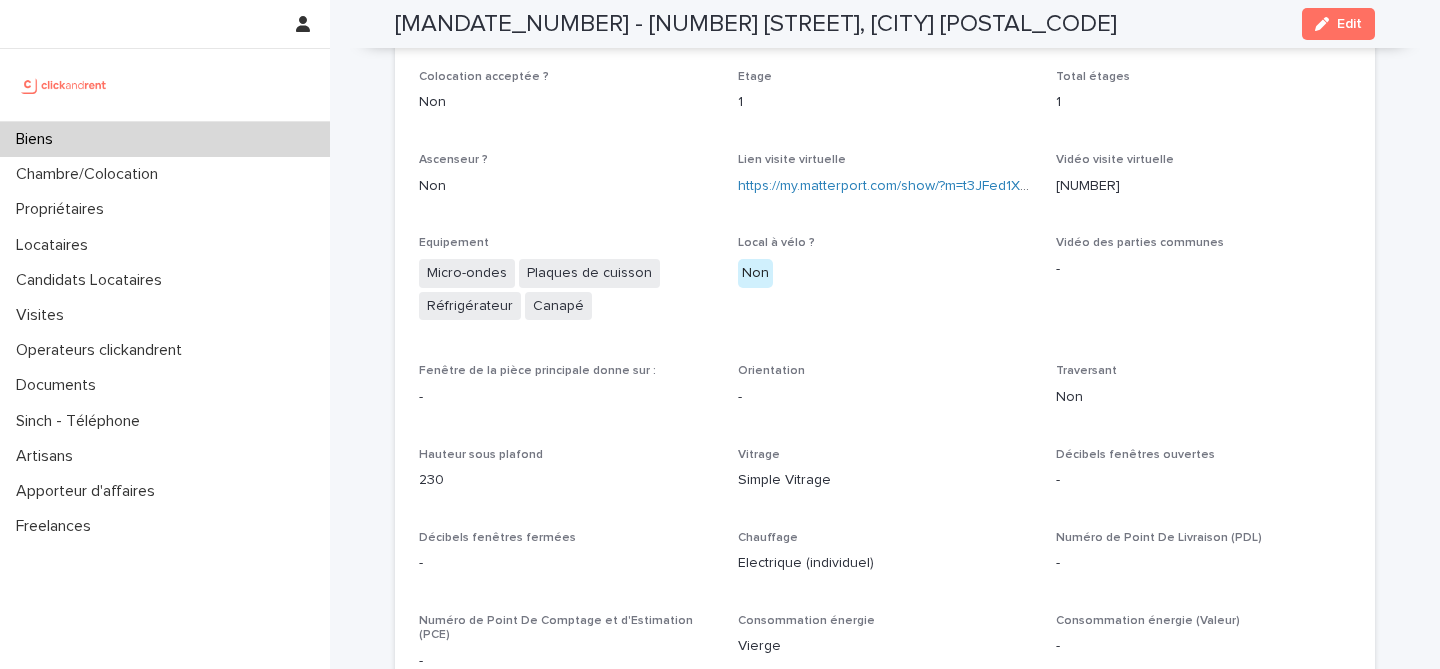 click on "Biens" at bounding box center [165, 139] 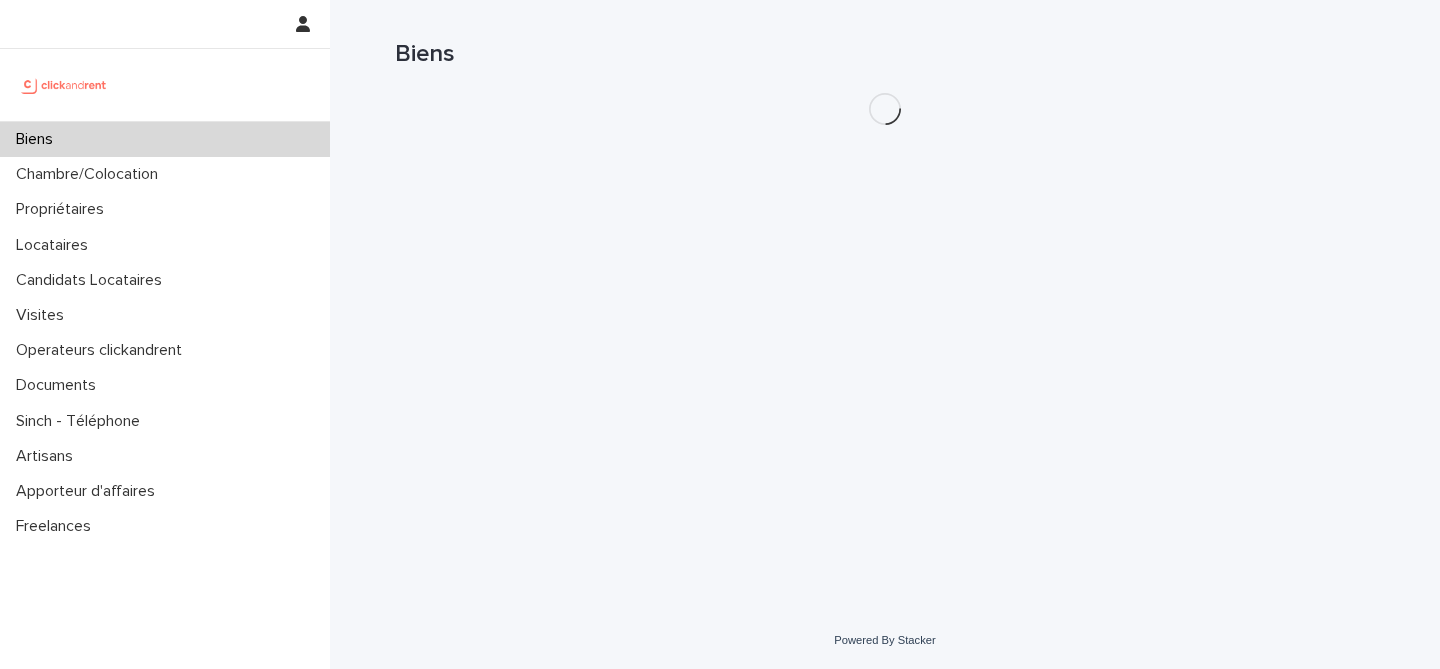 scroll, scrollTop: 0, scrollLeft: 0, axis: both 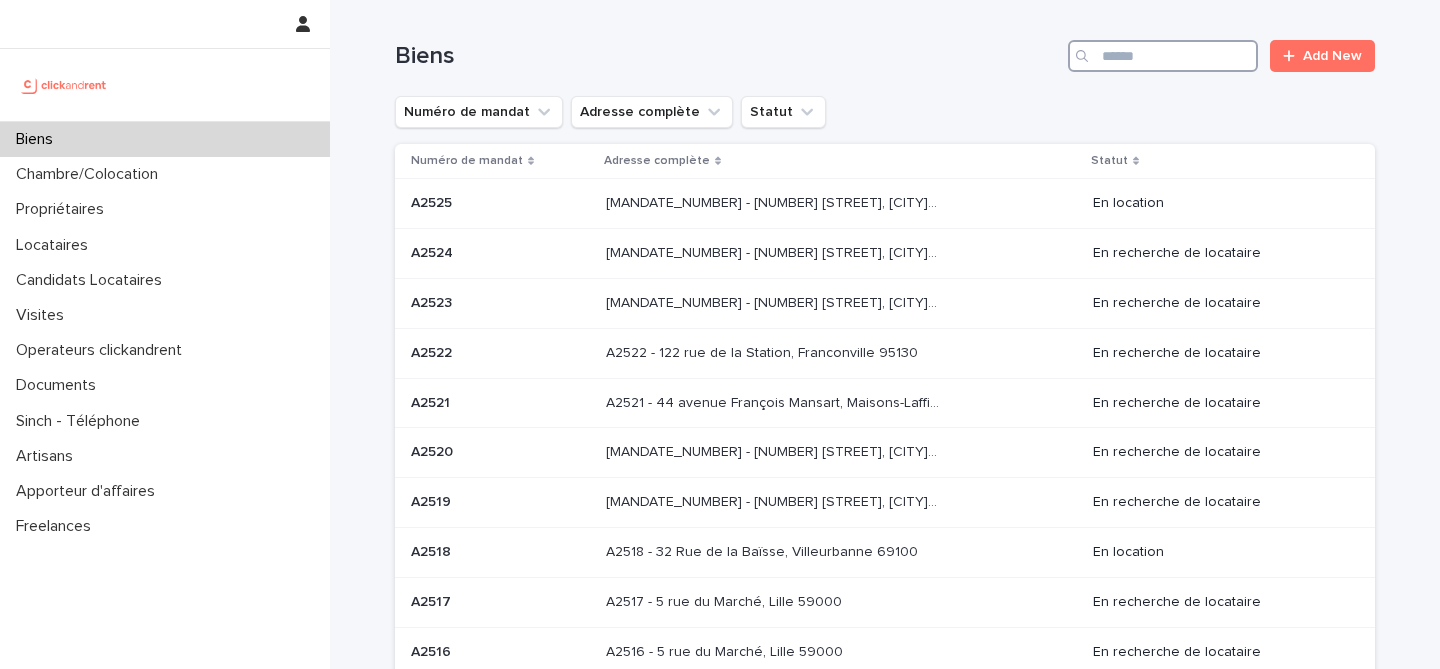 click at bounding box center (1163, 56) 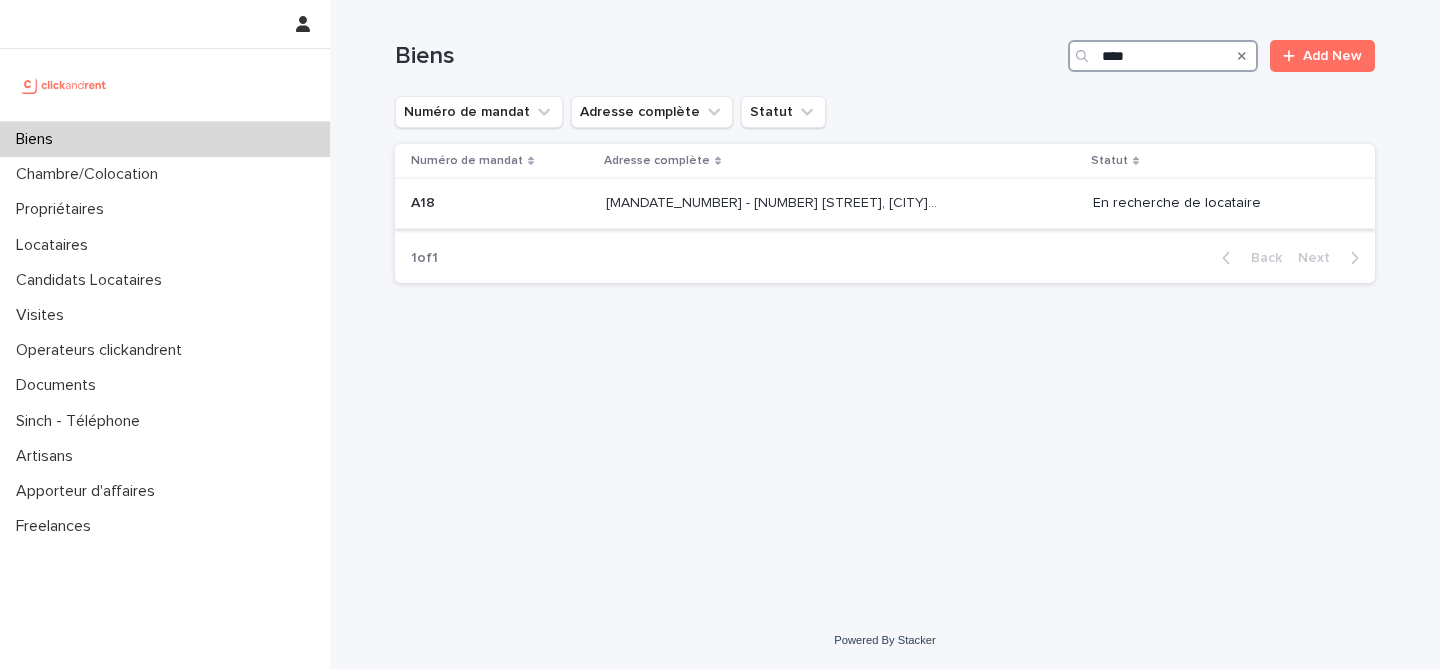type on "***" 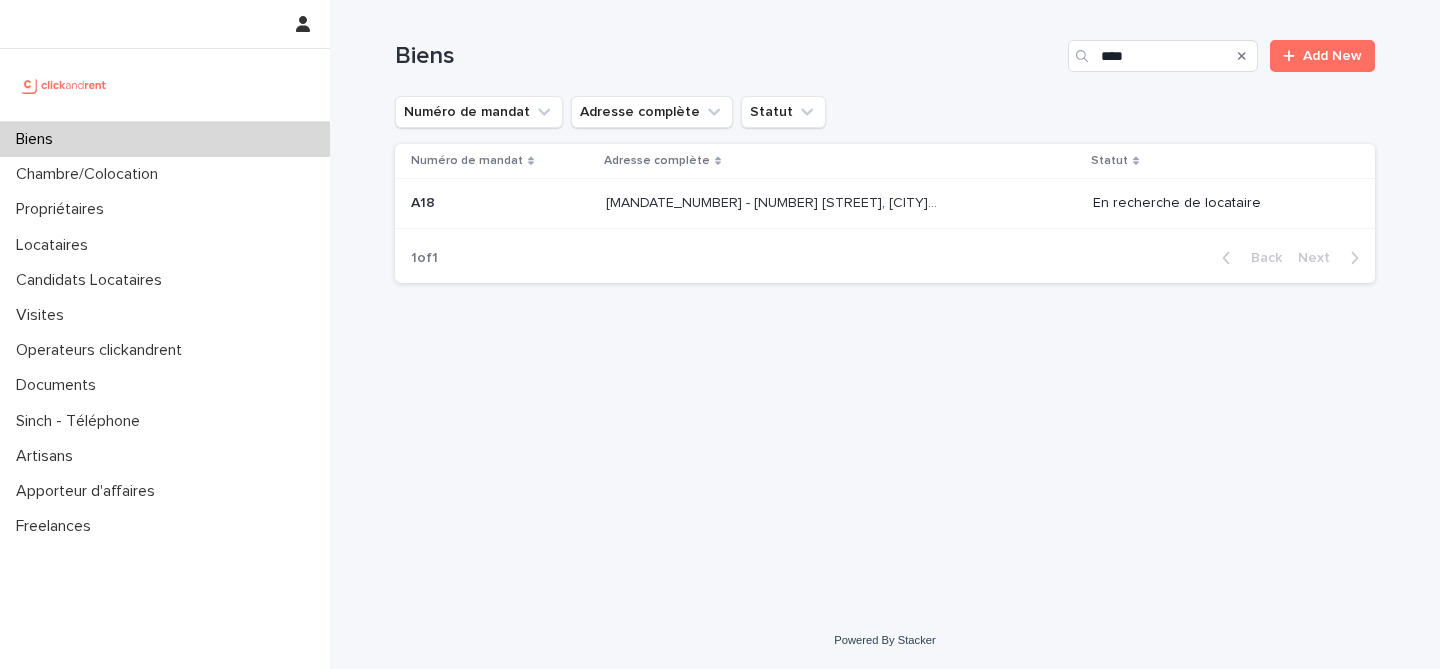 click on "A18 - 61 rue Édouard Vaillant,  Levallois-Perret 92300" at bounding box center (774, 201) 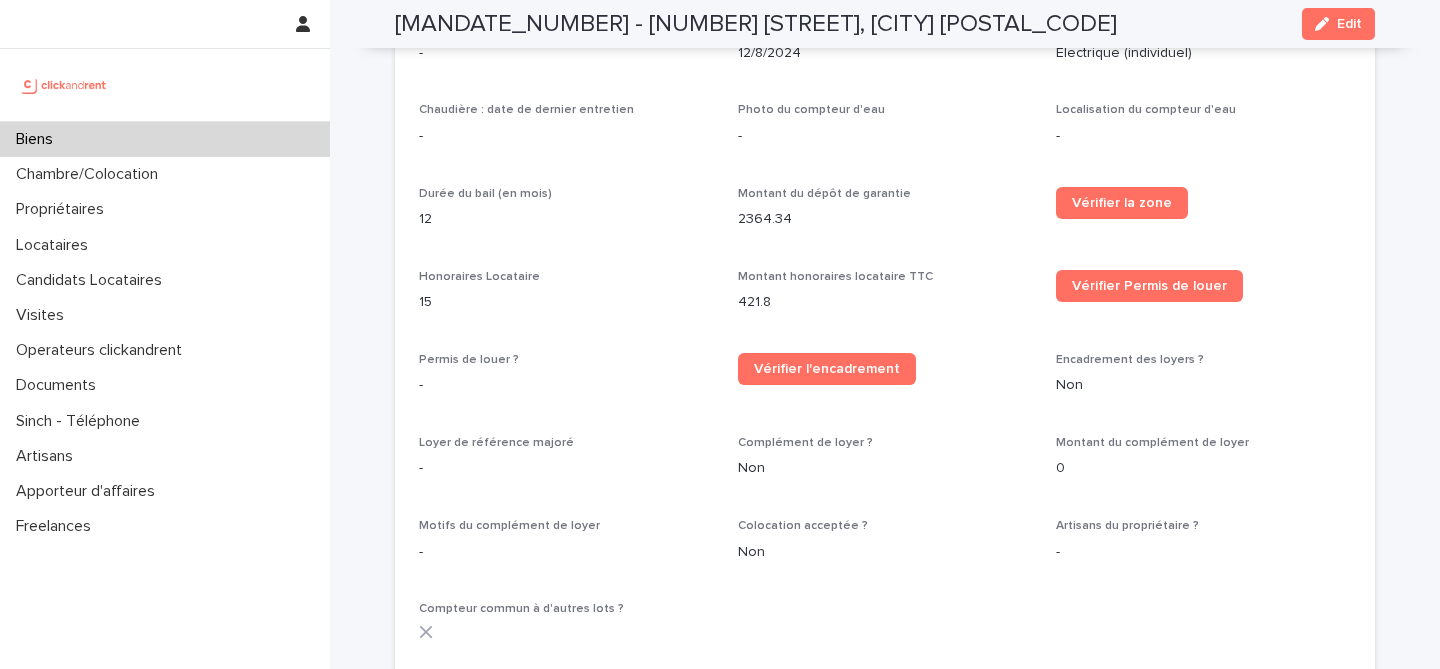 scroll, scrollTop: 2391, scrollLeft: 0, axis: vertical 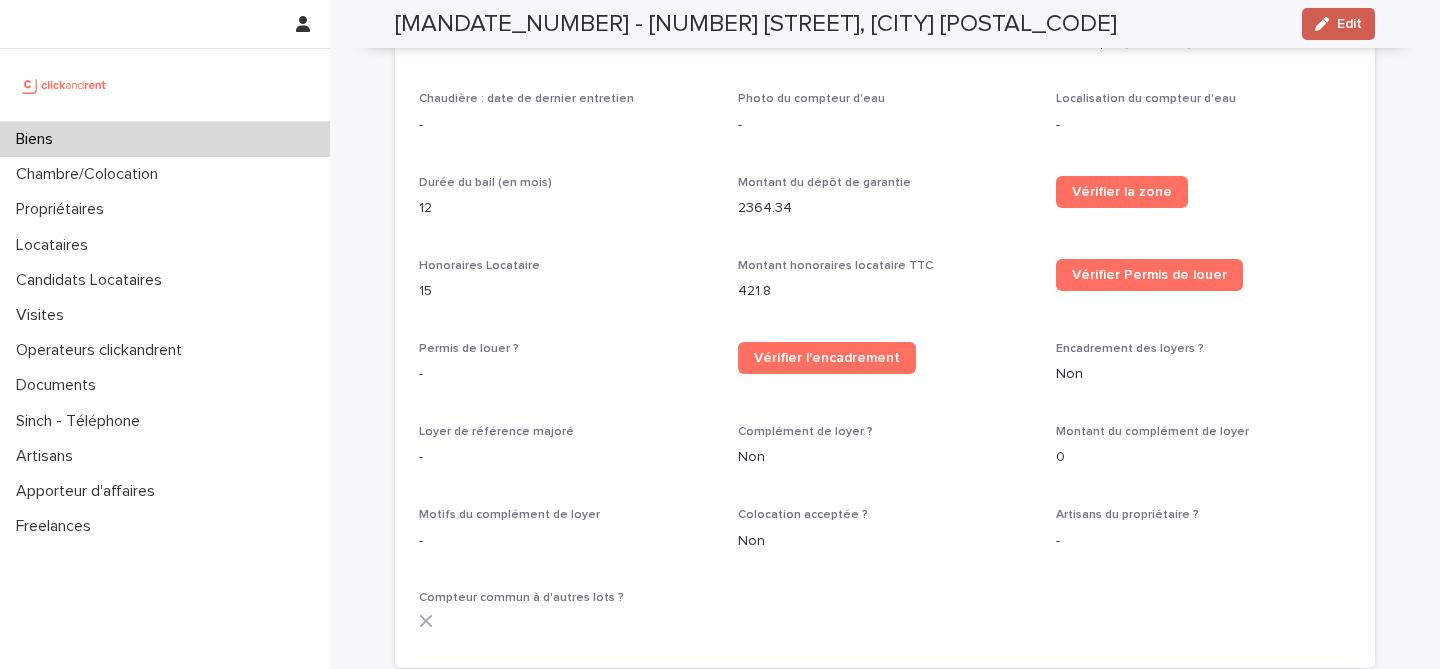 click on "Edit" at bounding box center (1349, 24) 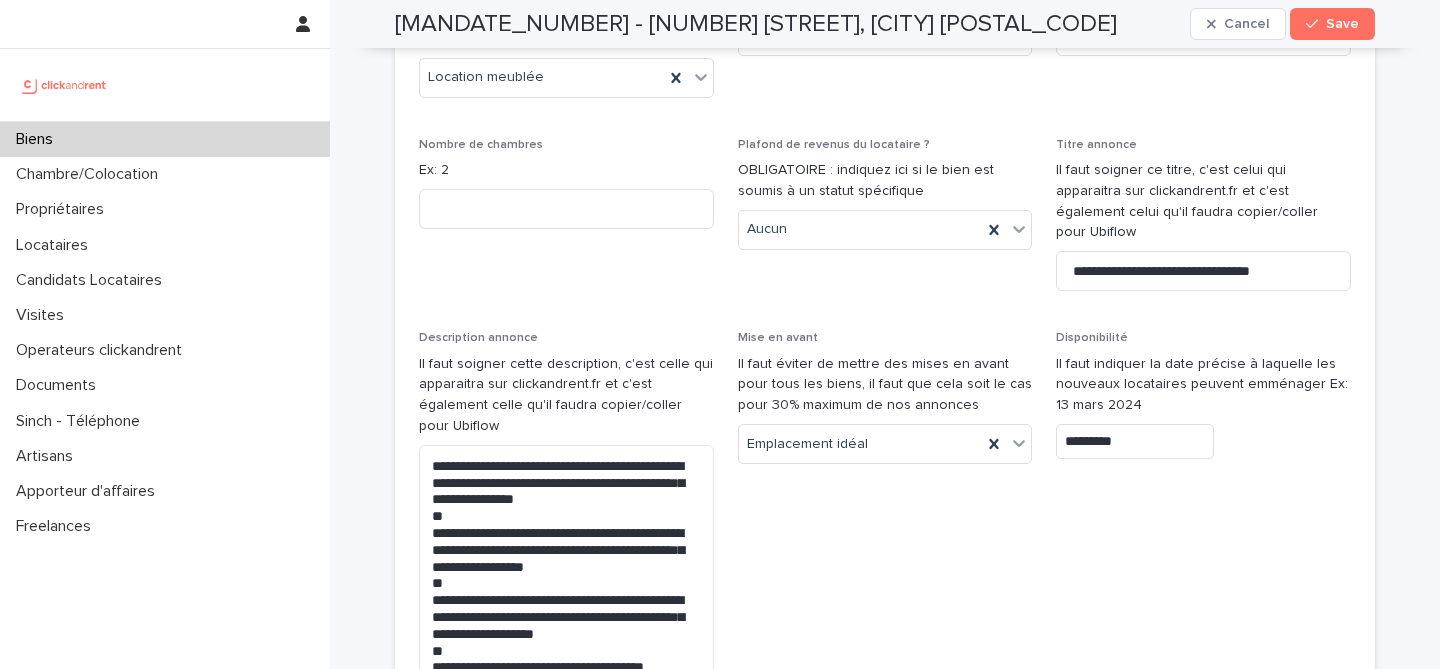 scroll, scrollTop: 6107, scrollLeft: 0, axis: vertical 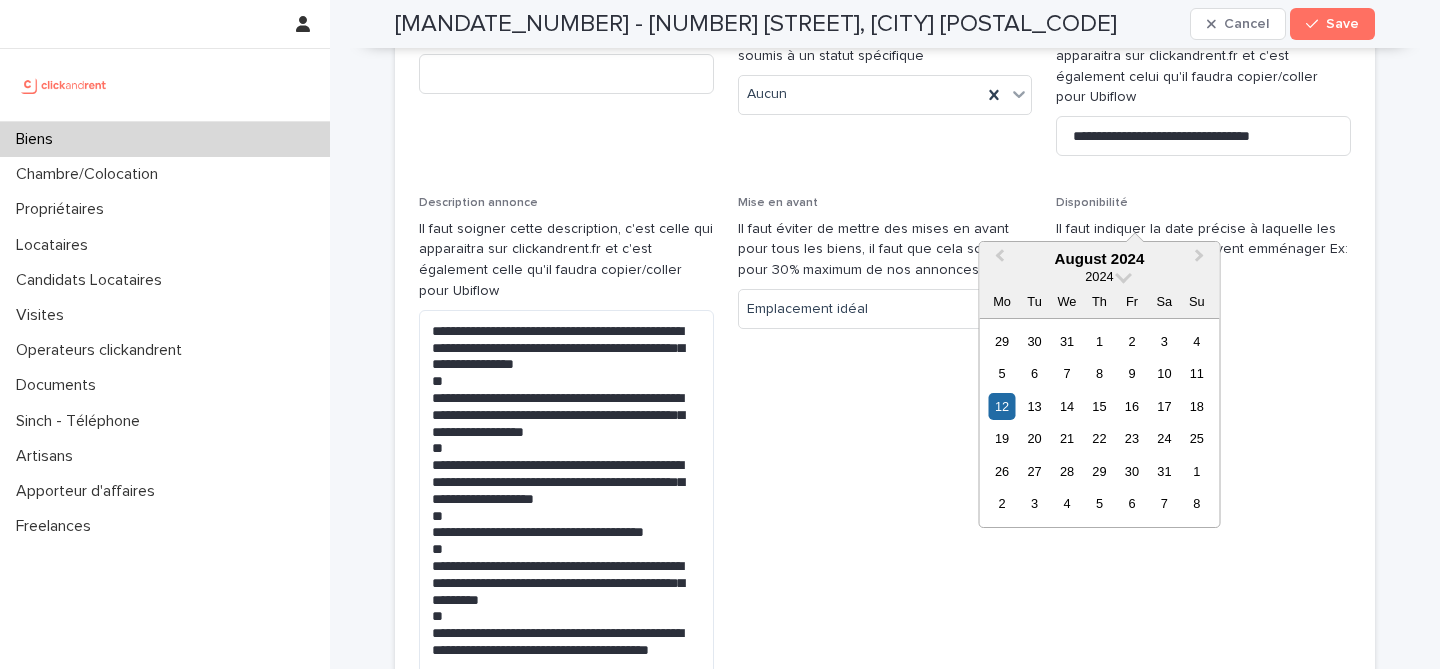 click on "*********" at bounding box center (1135, 306) 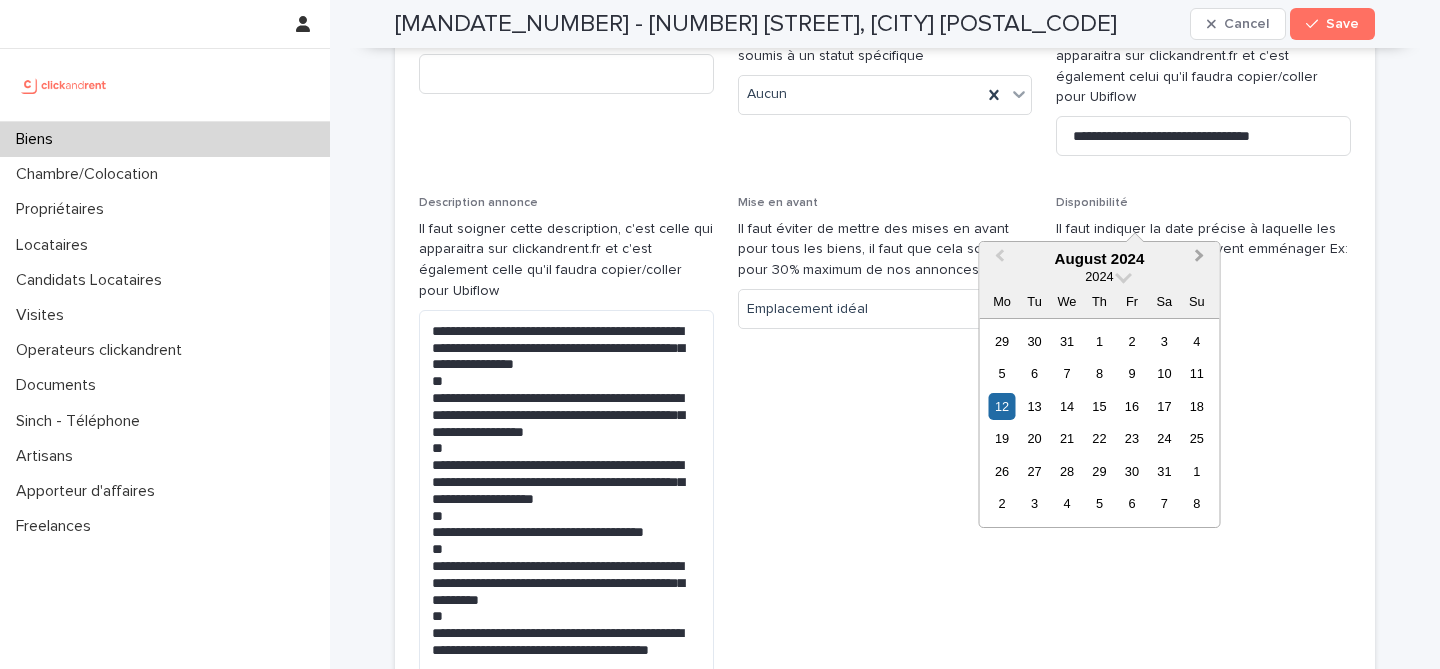click on "Next Month" at bounding box center [1202, 260] 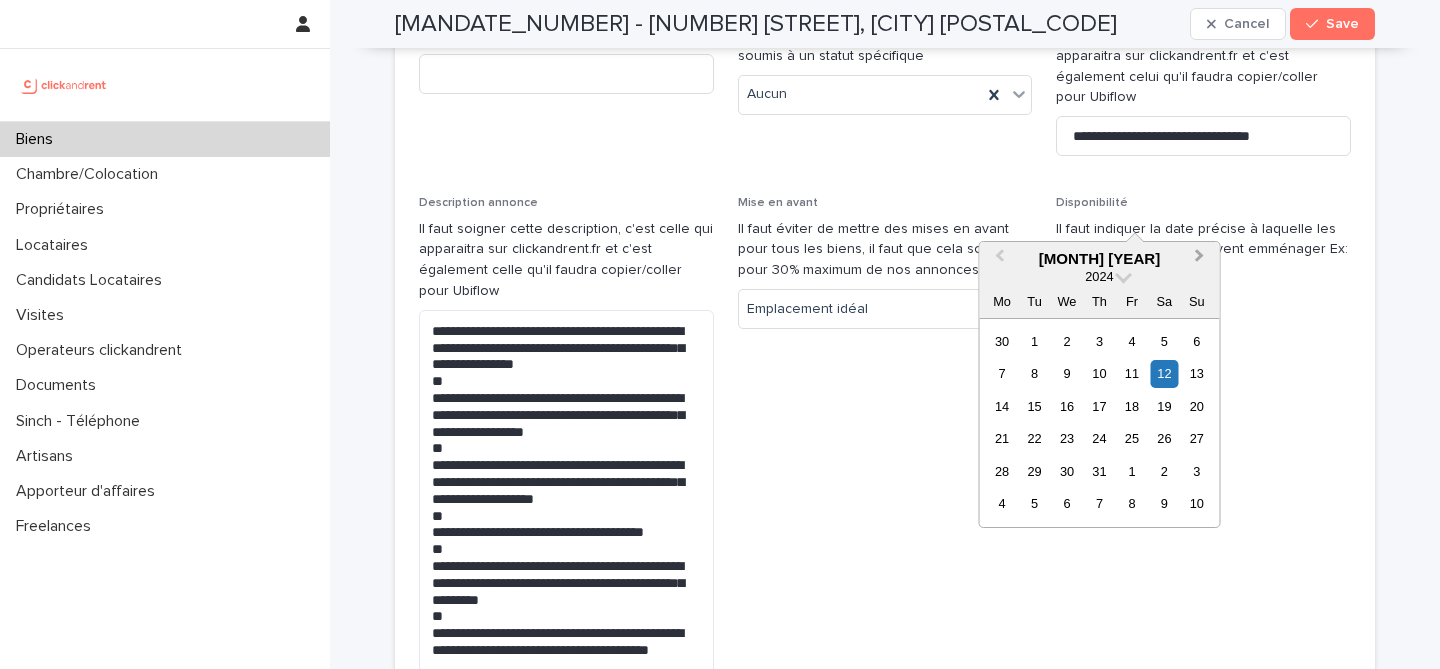click on "Next Month" at bounding box center [1202, 260] 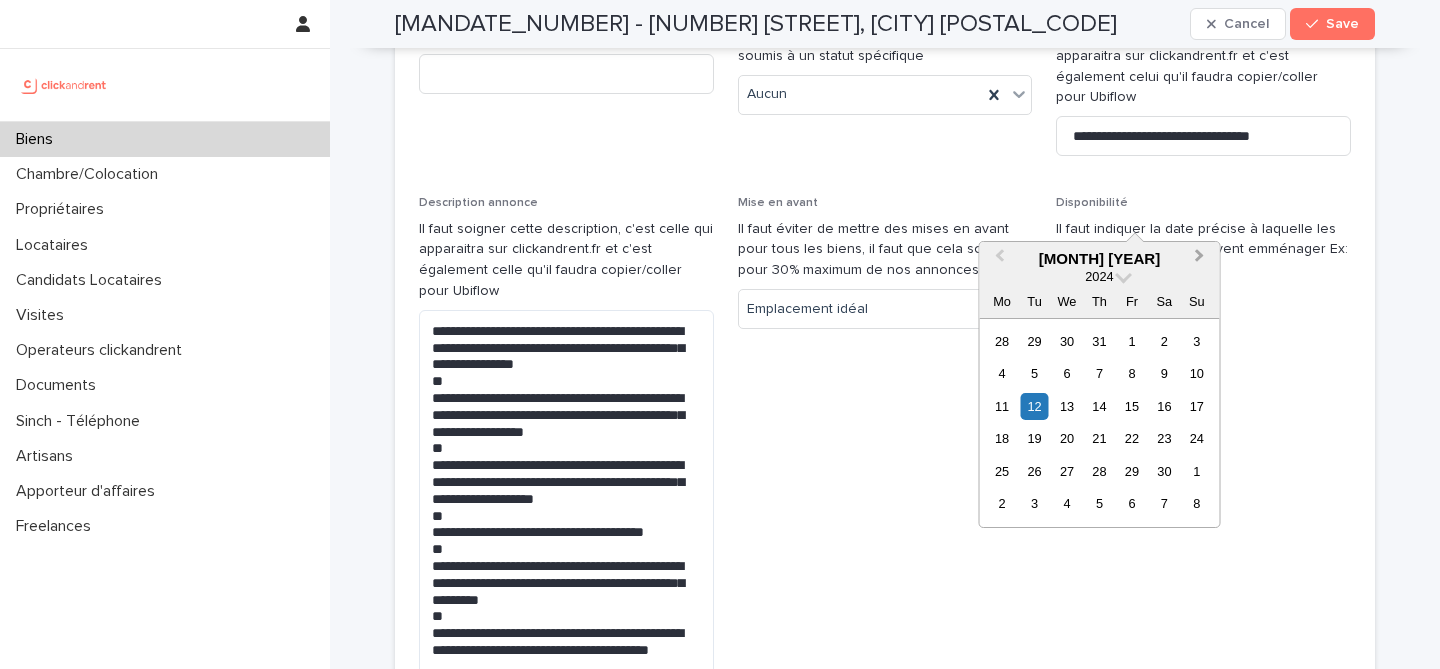 click on "Next Month" at bounding box center [1202, 260] 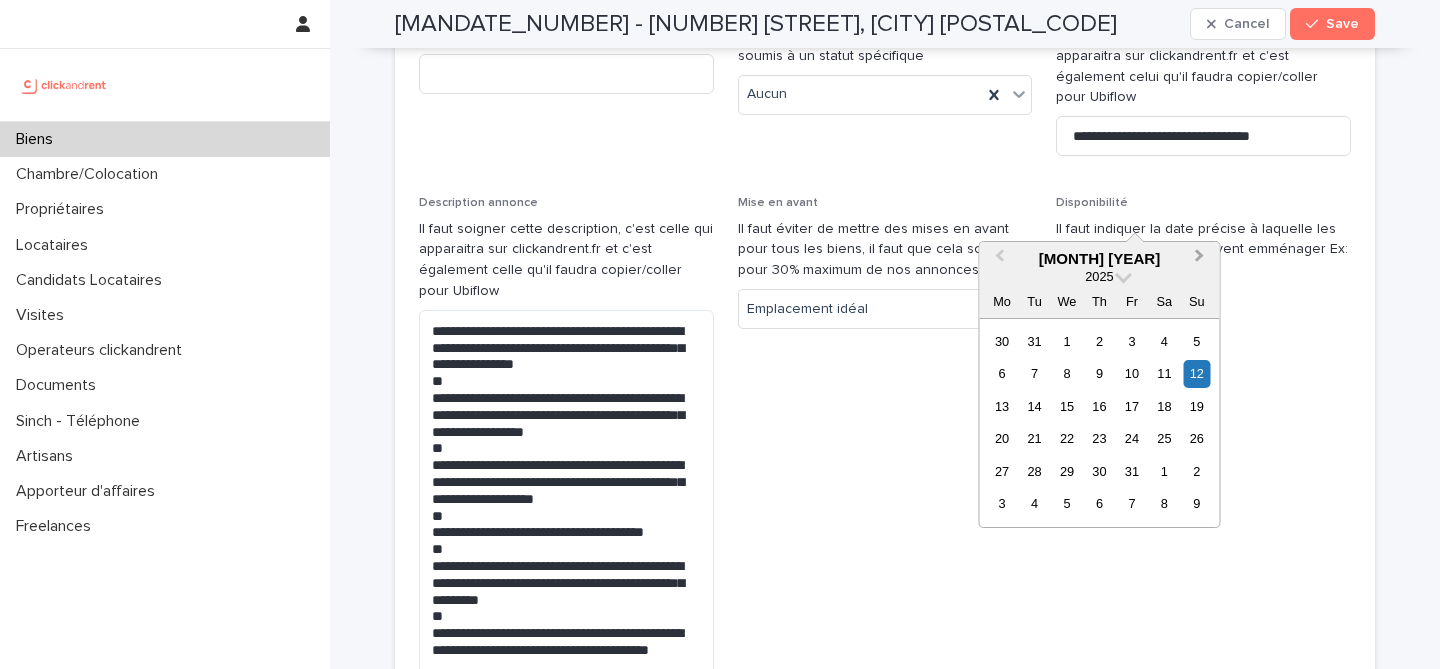 click on "Next Month" at bounding box center (1202, 260) 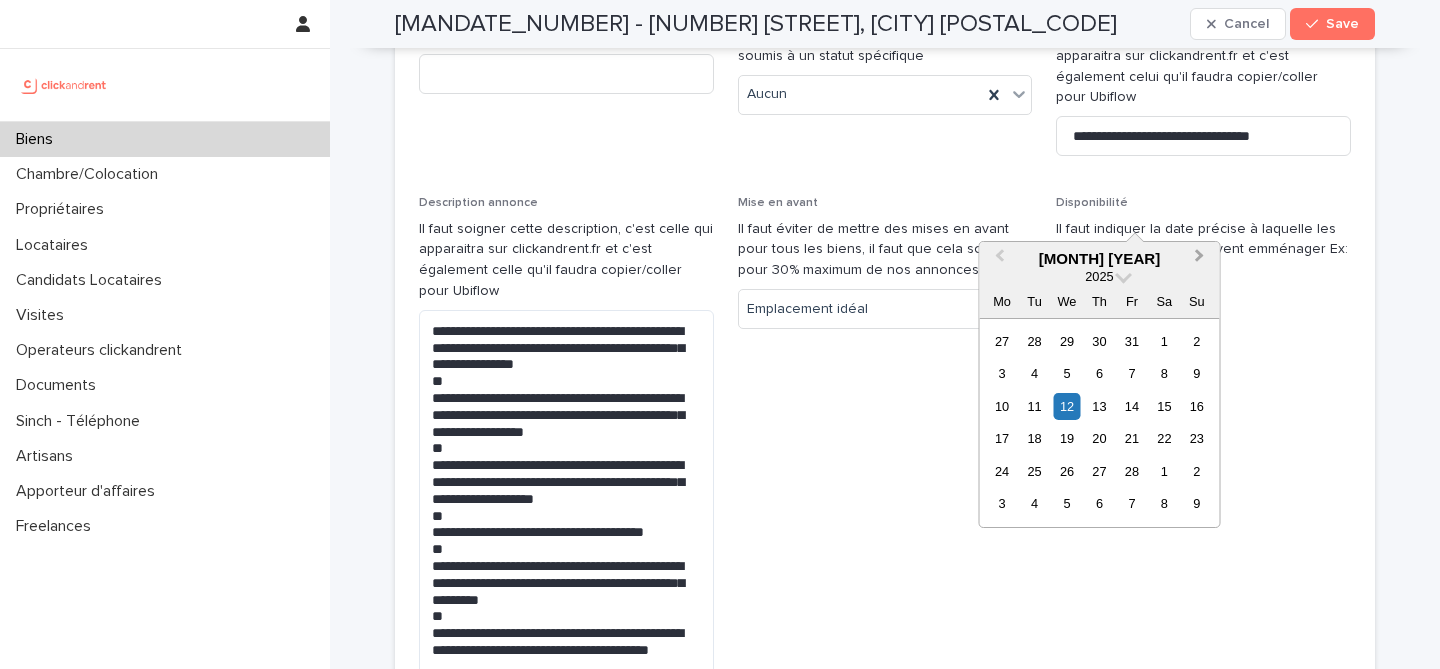 click on "Next Month" at bounding box center (1202, 260) 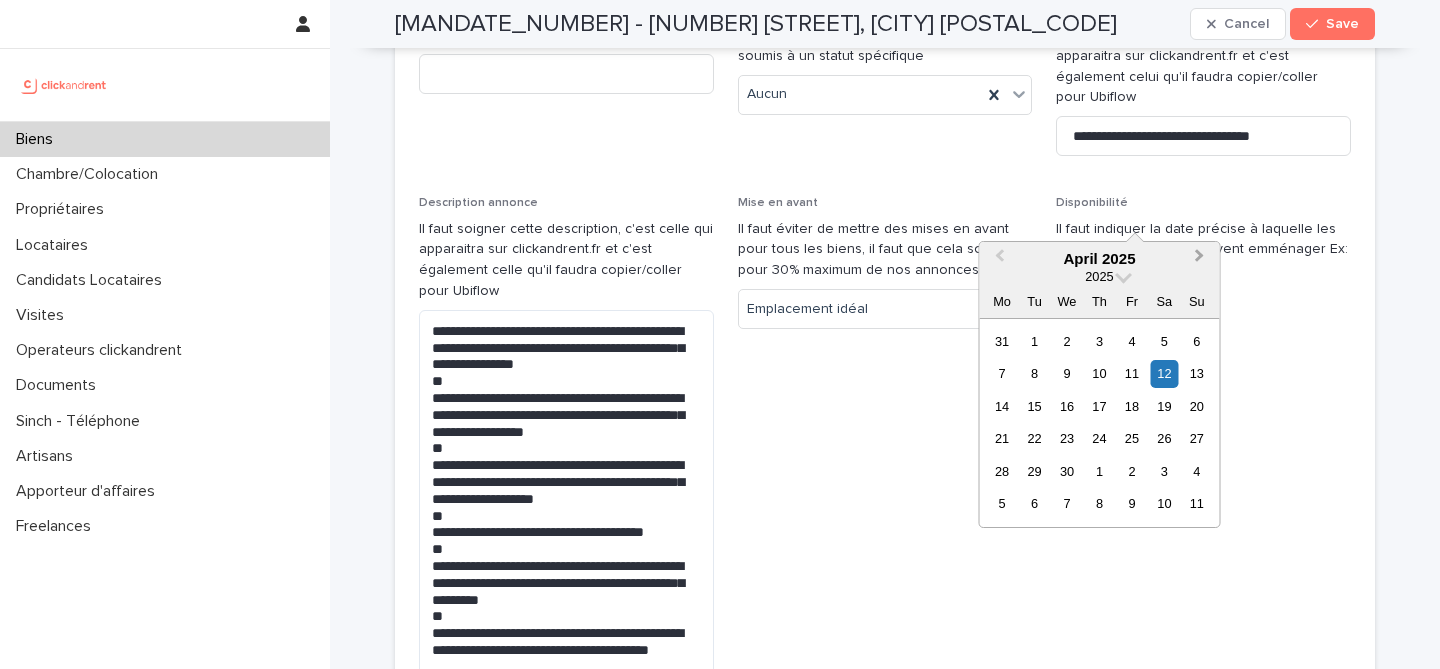 click on "Next Month" at bounding box center [1202, 260] 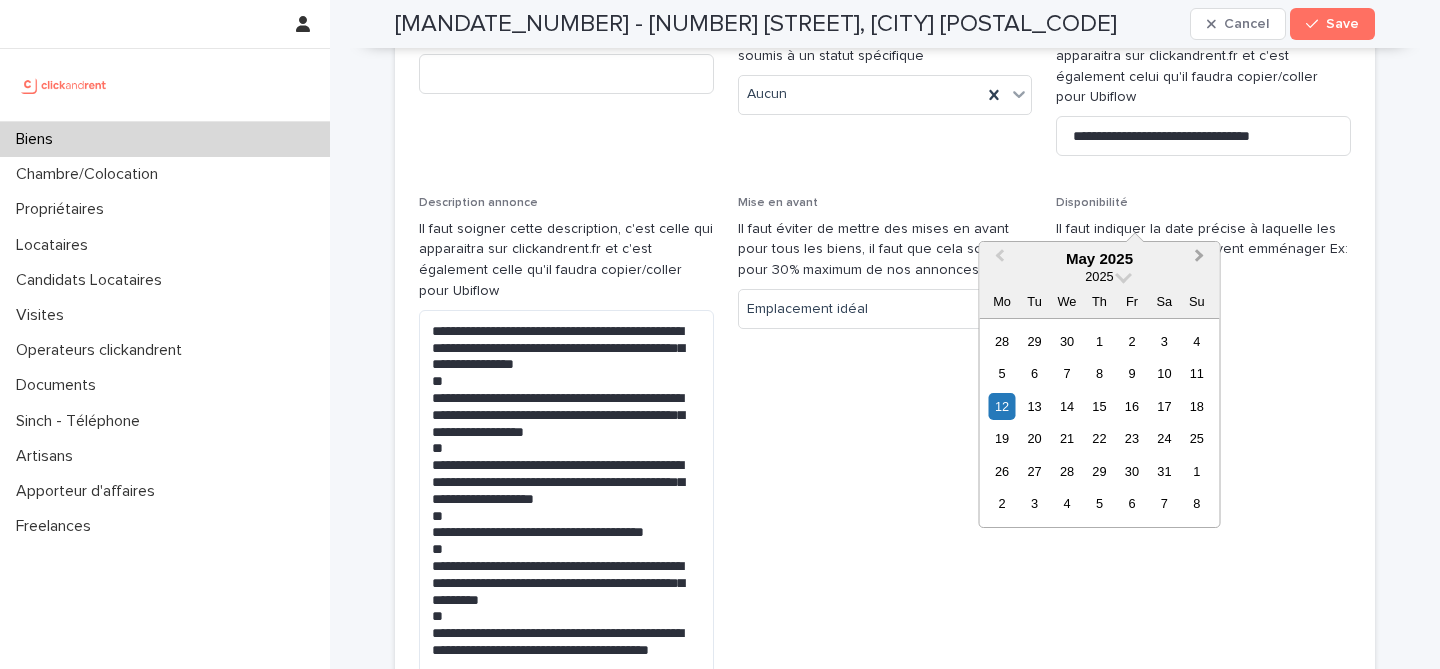 click on "Next Month" at bounding box center [1202, 260] 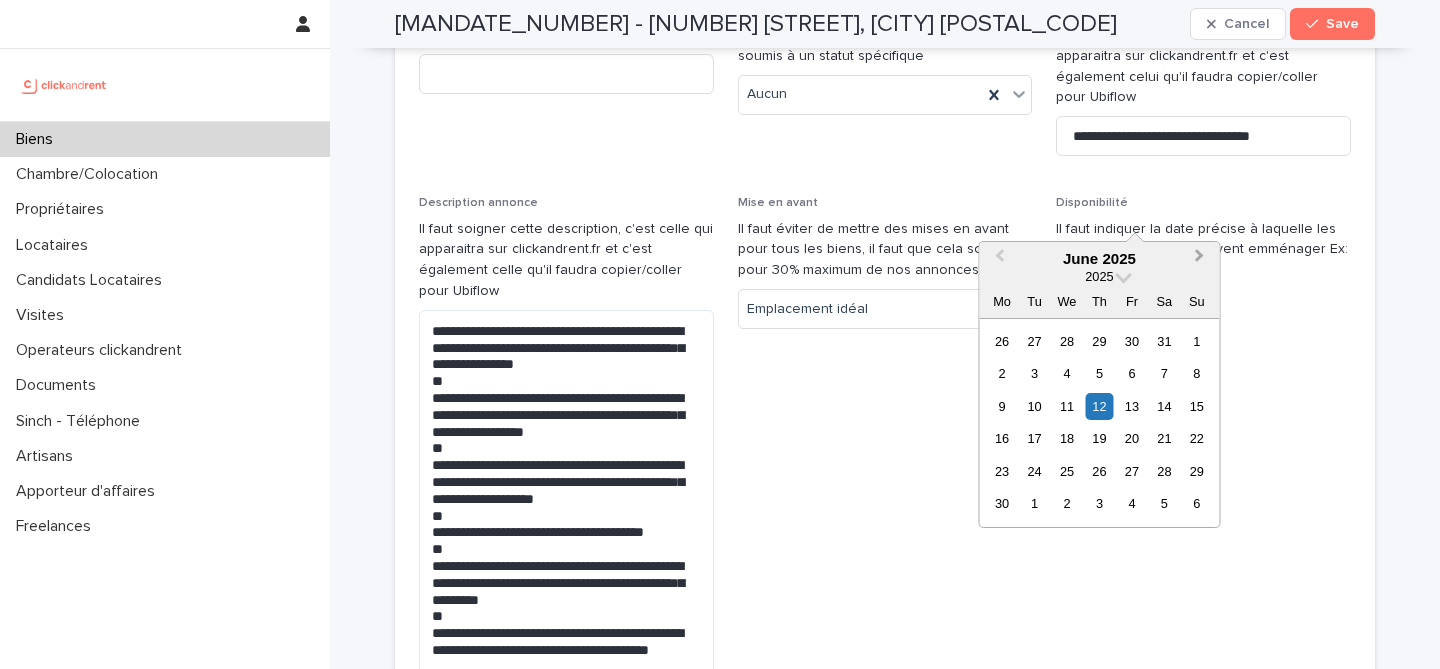 click on "Next Month" at bounding box center (1202, 260) 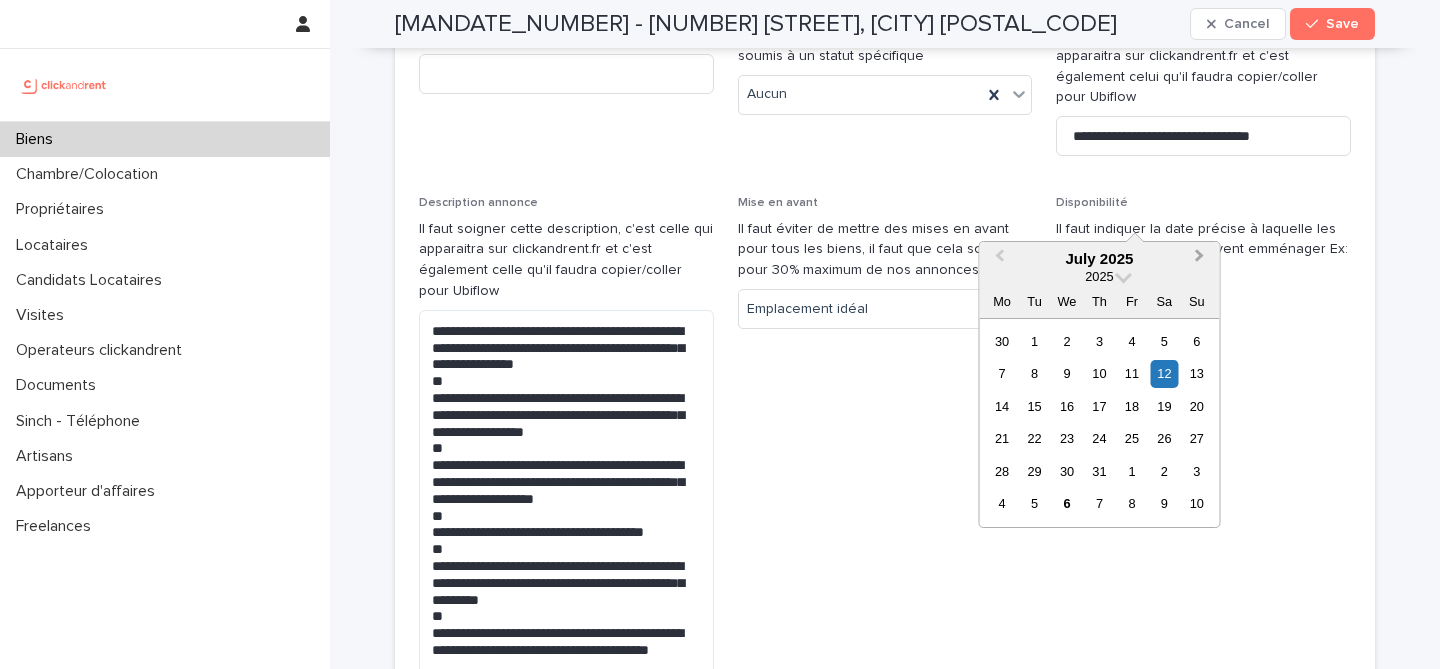 click on "Next Month" at bounding box center [1202, 260] 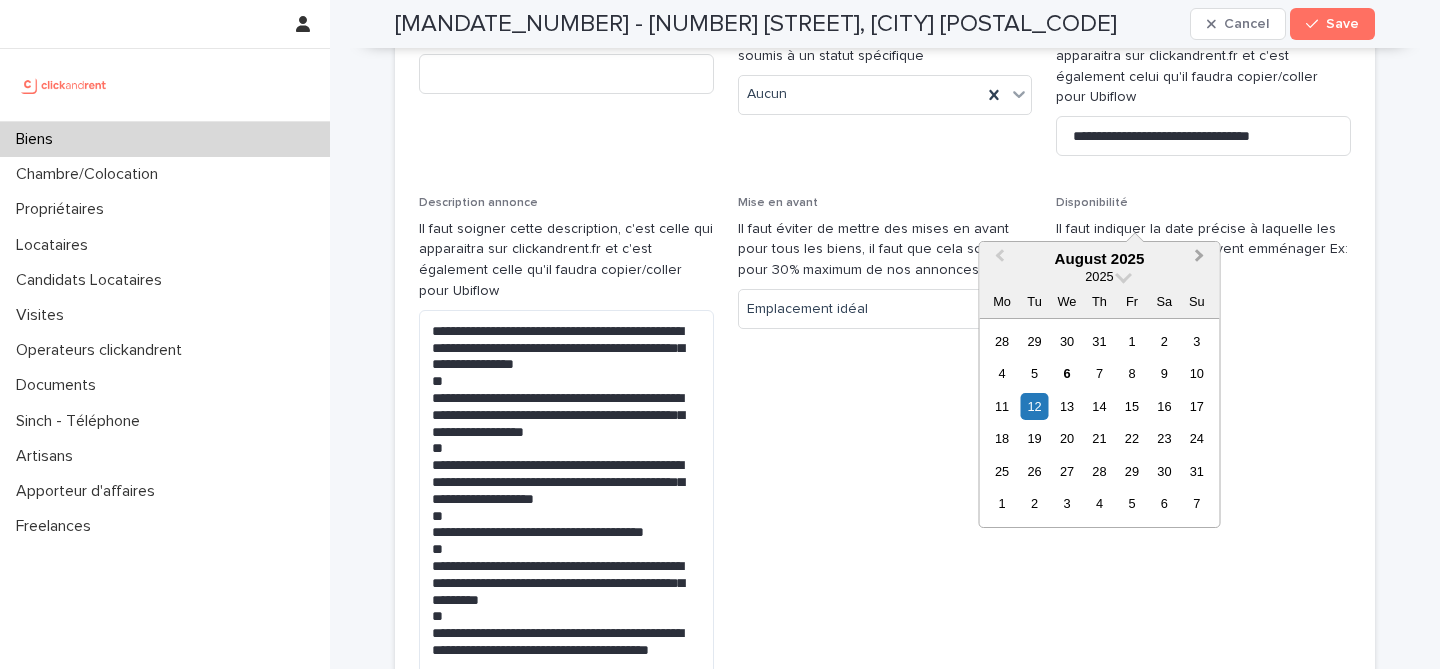 click on "Next Month" at bounding box center [1202, 260] 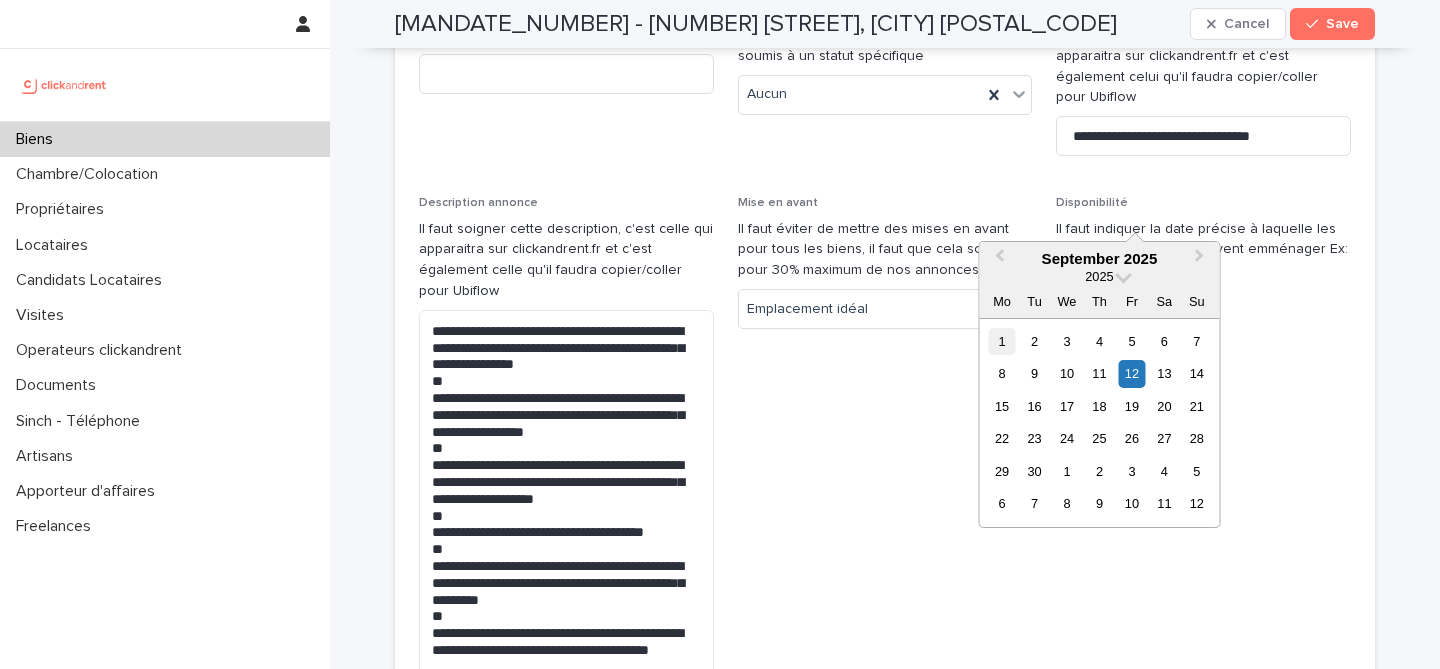click on "1" at bounding box center [1001, 341] 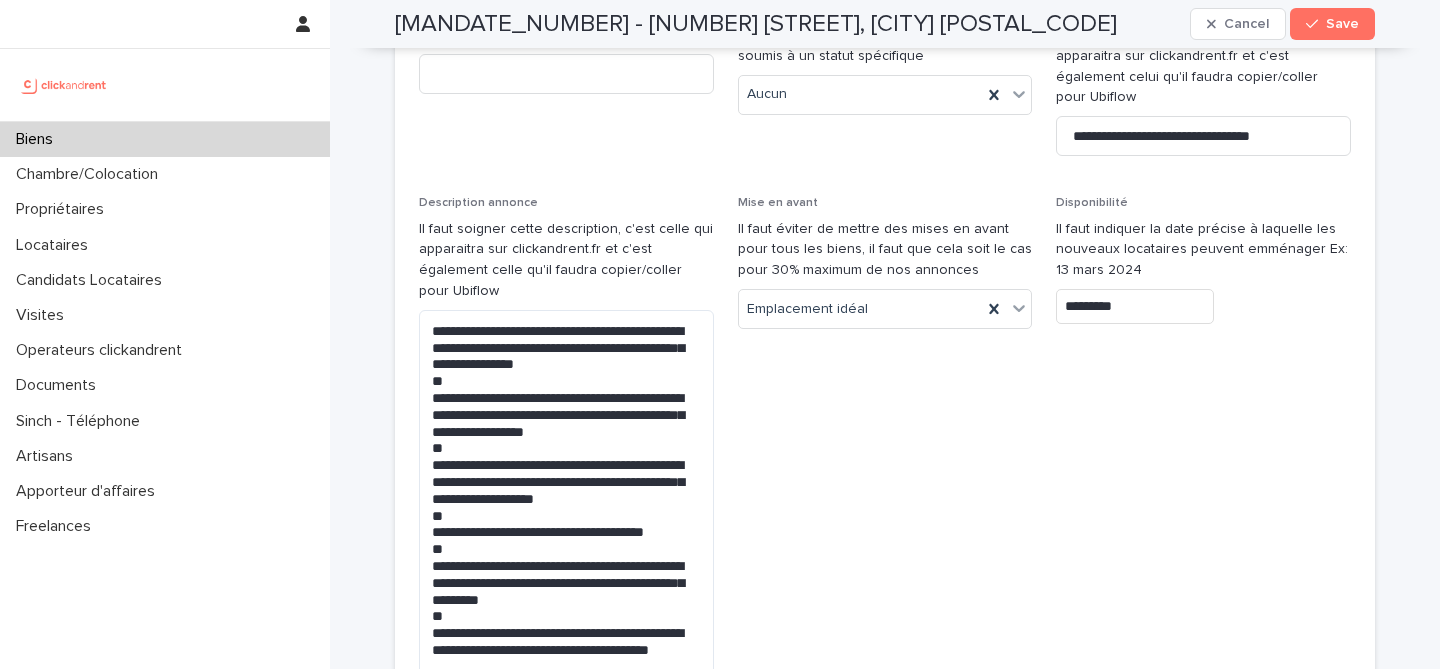 type on "********" 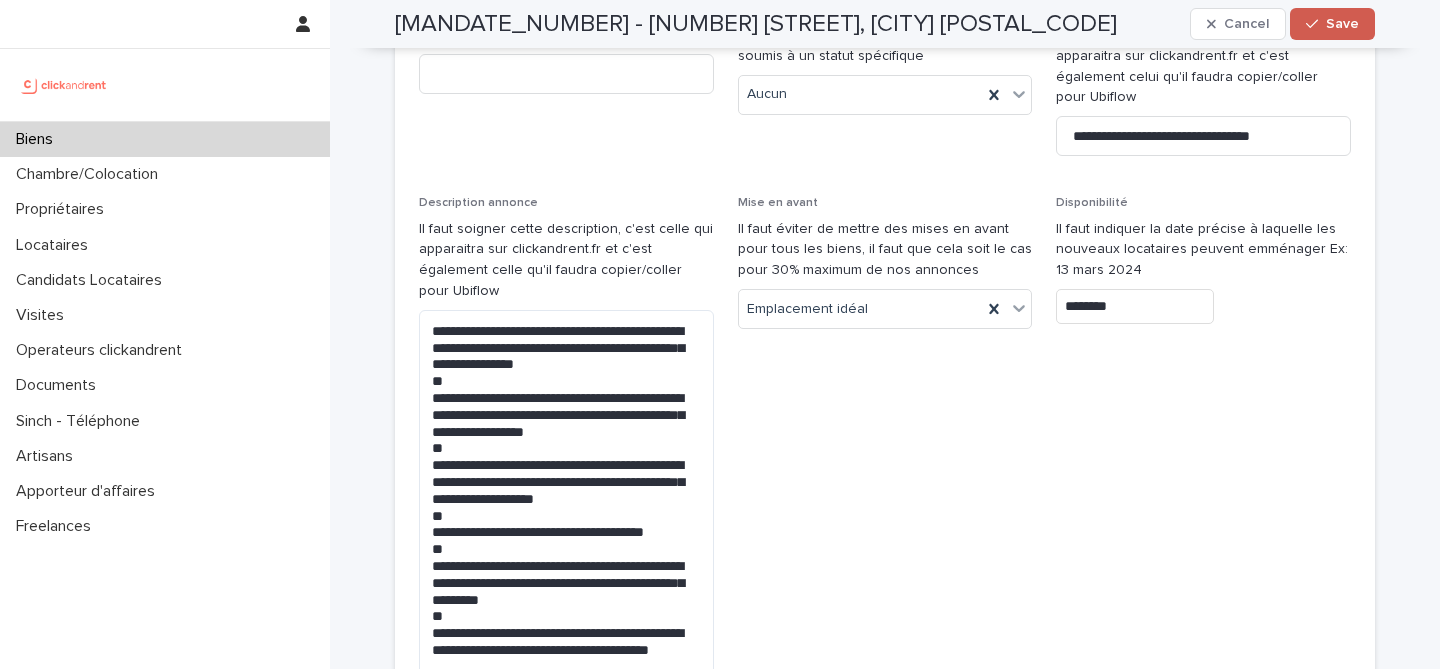 click on "Save" at bounding box center (1332, 24) 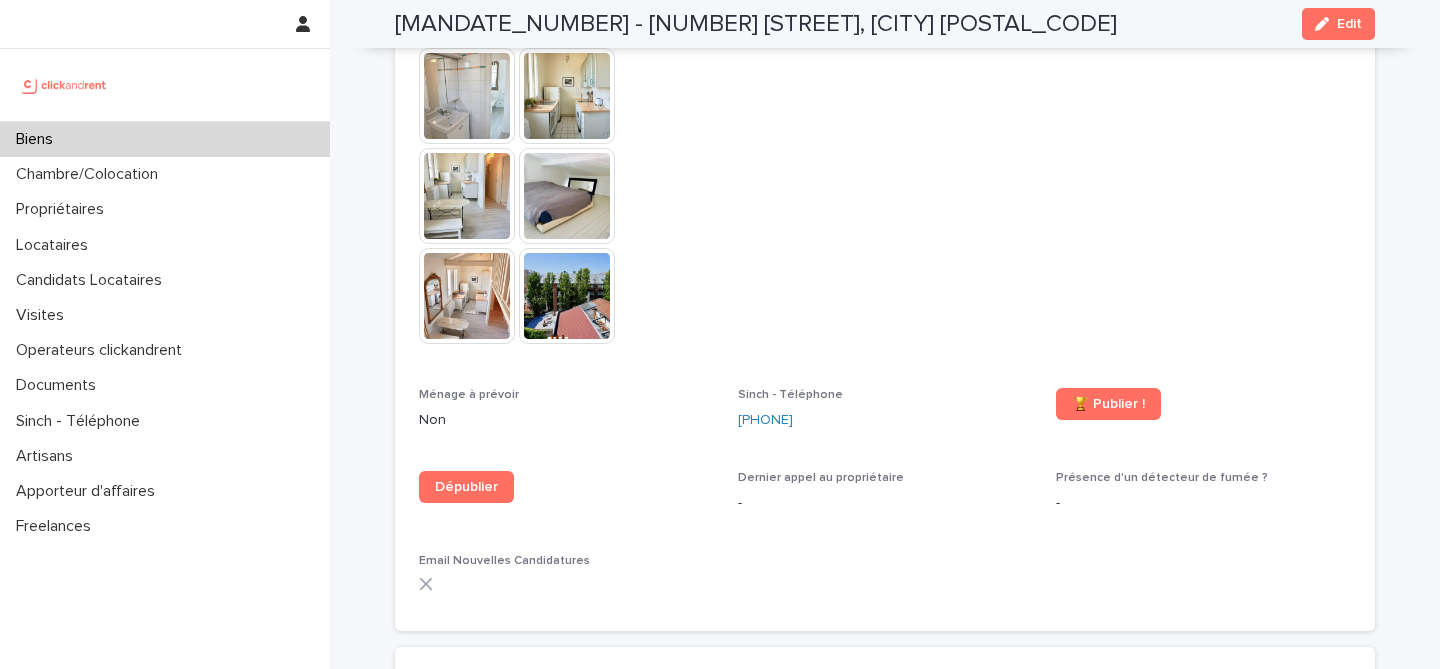 scroll, scrollTop: 5425, scrollLeft: 0, axis: vertical 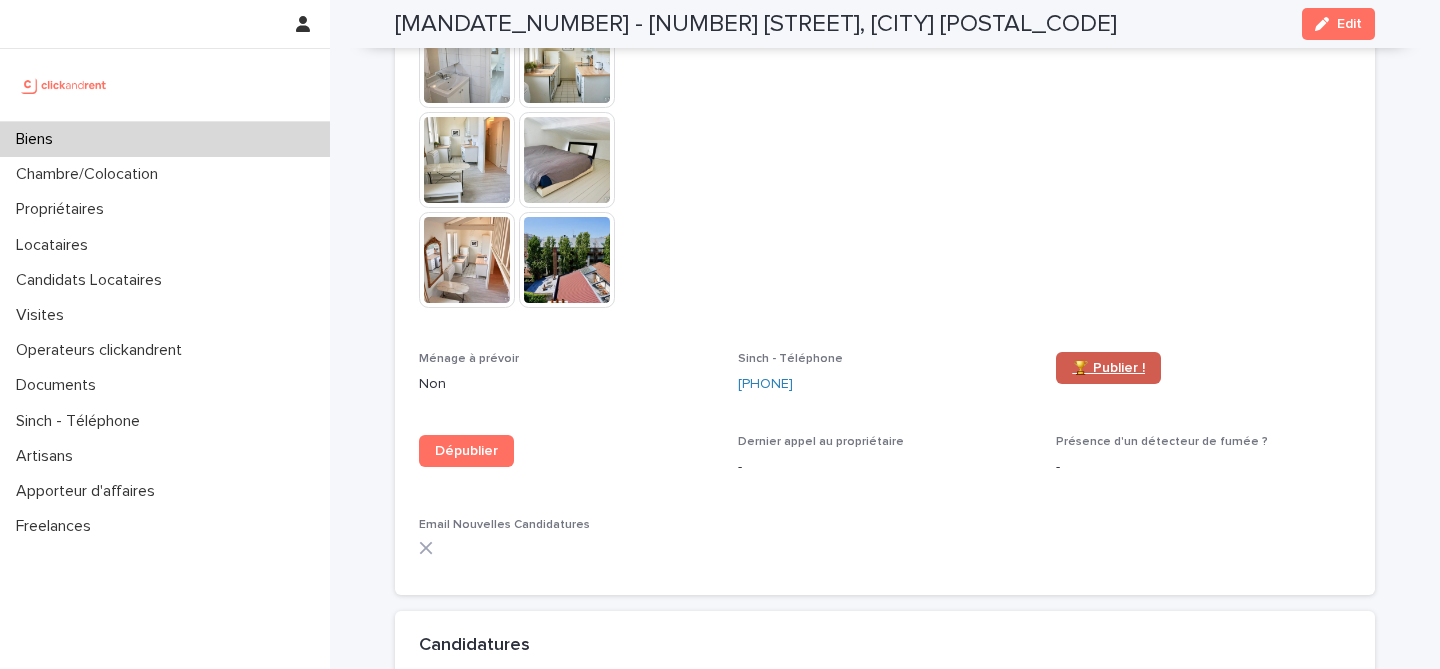 click on "🏆  Publier !" at bounding box center [1108, 368] 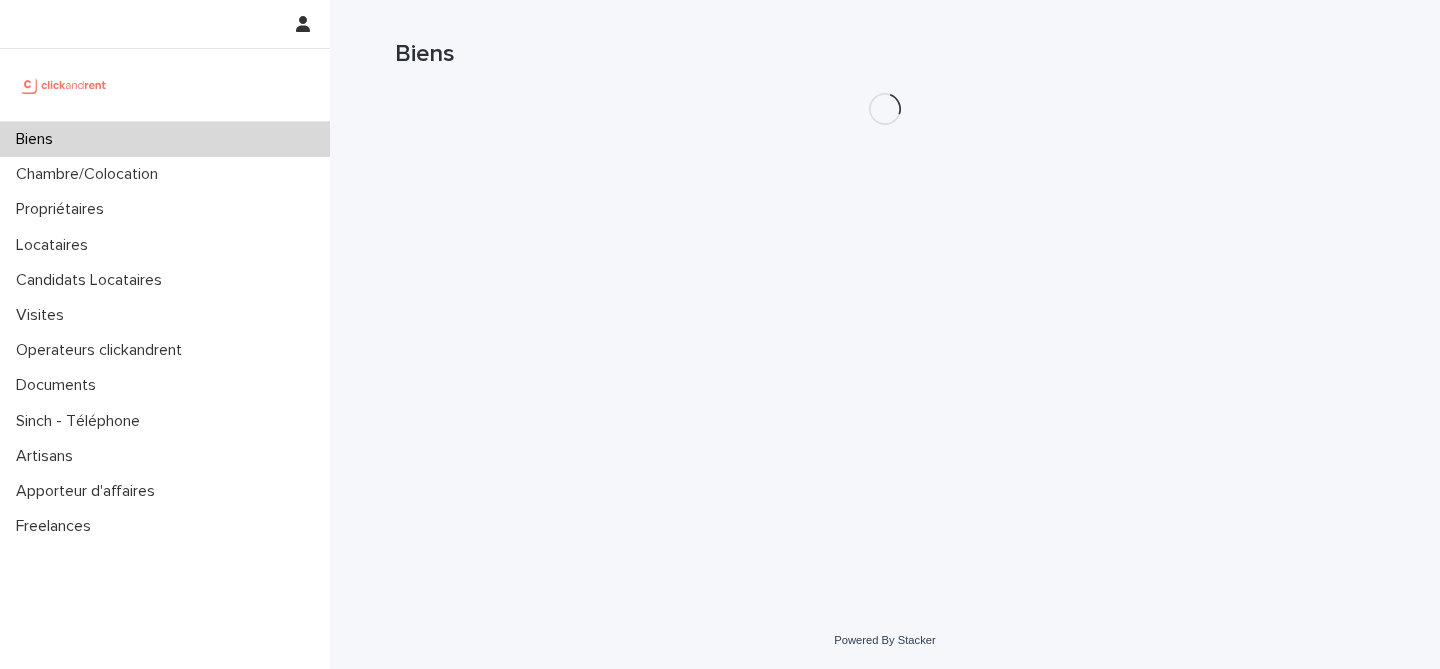 scroll, scrollTop: 0, scrollLeft: 0, axis: both 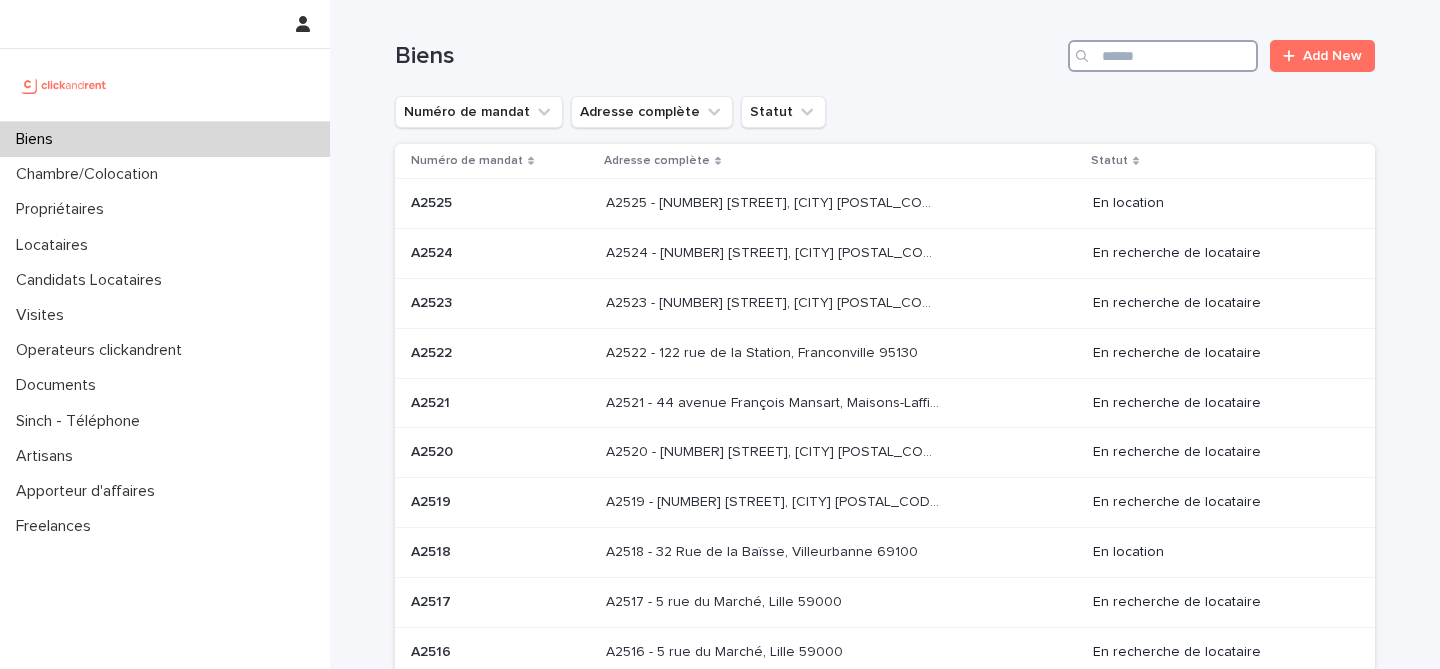 click at bounding box center (1163, 56) 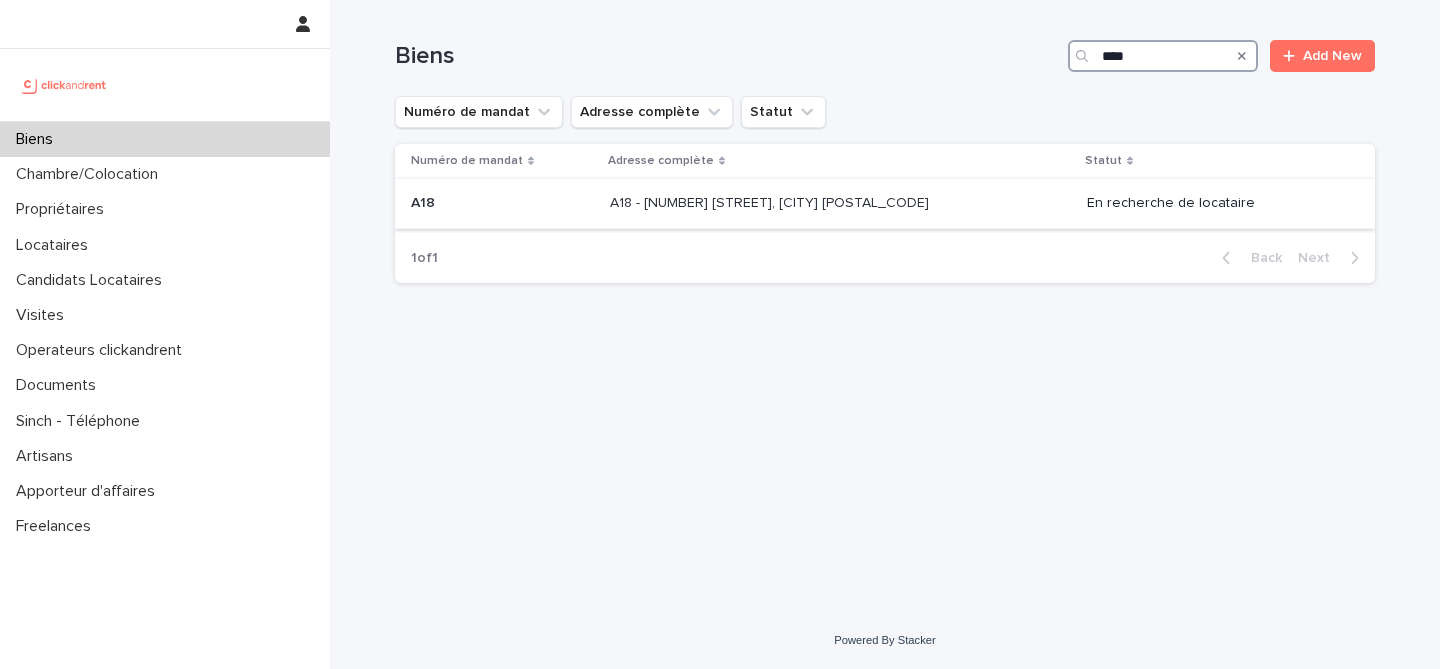 type on "***" 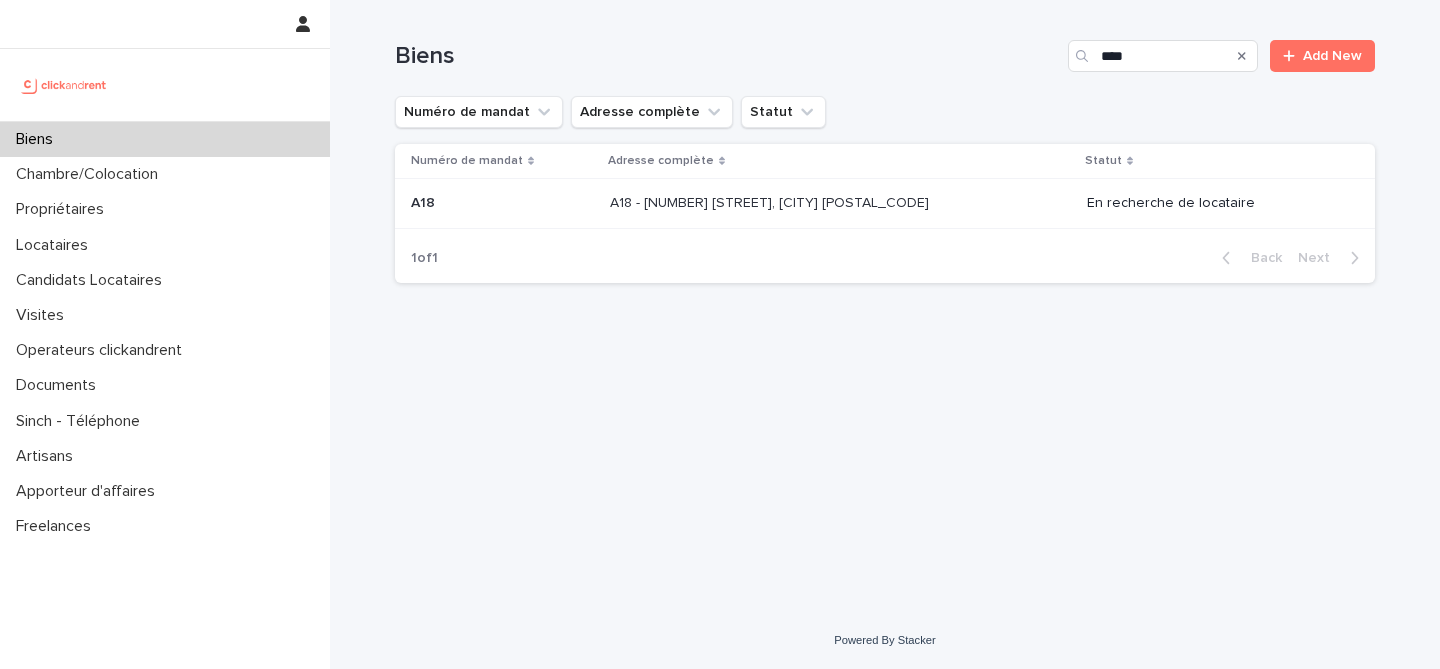 click on "A18 - [NUMBER] [STREET], [CITY] [POSTAL_CODE]" at bounding box center (771, 201) 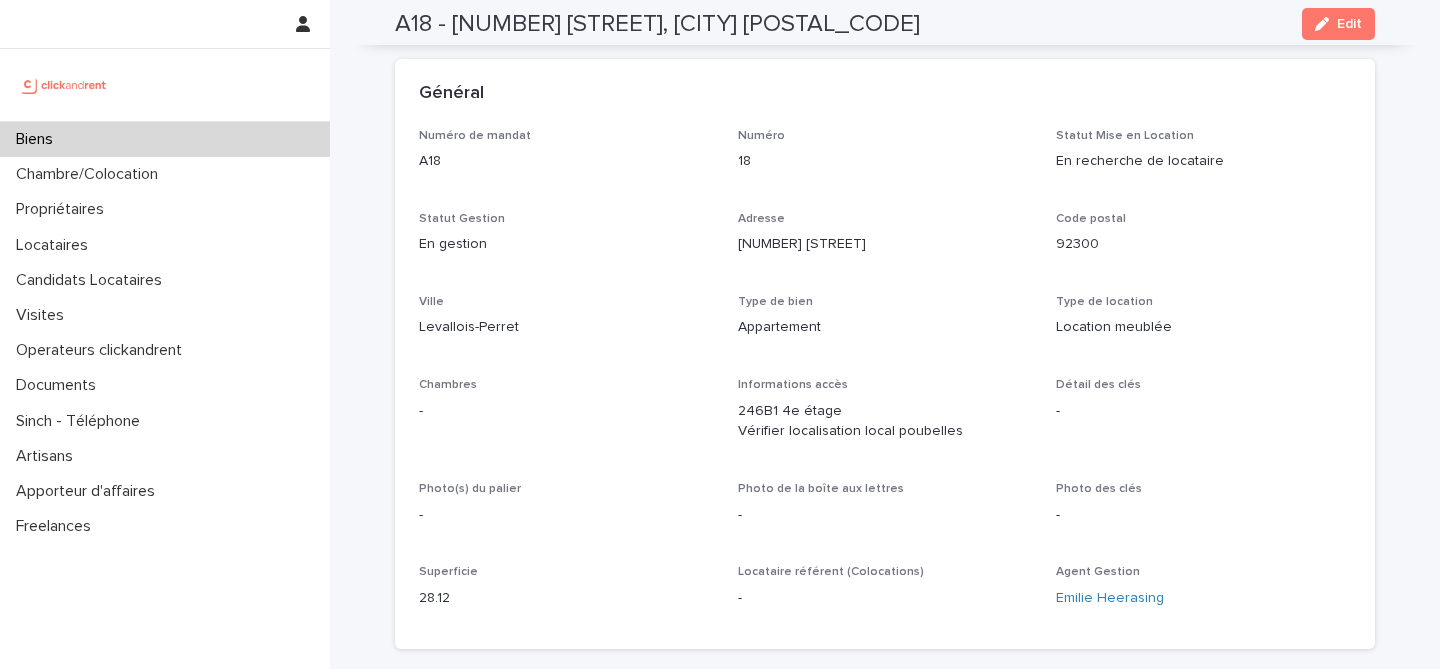 scroll, scrollTop: 0, scrollLeft: 0, axis: both 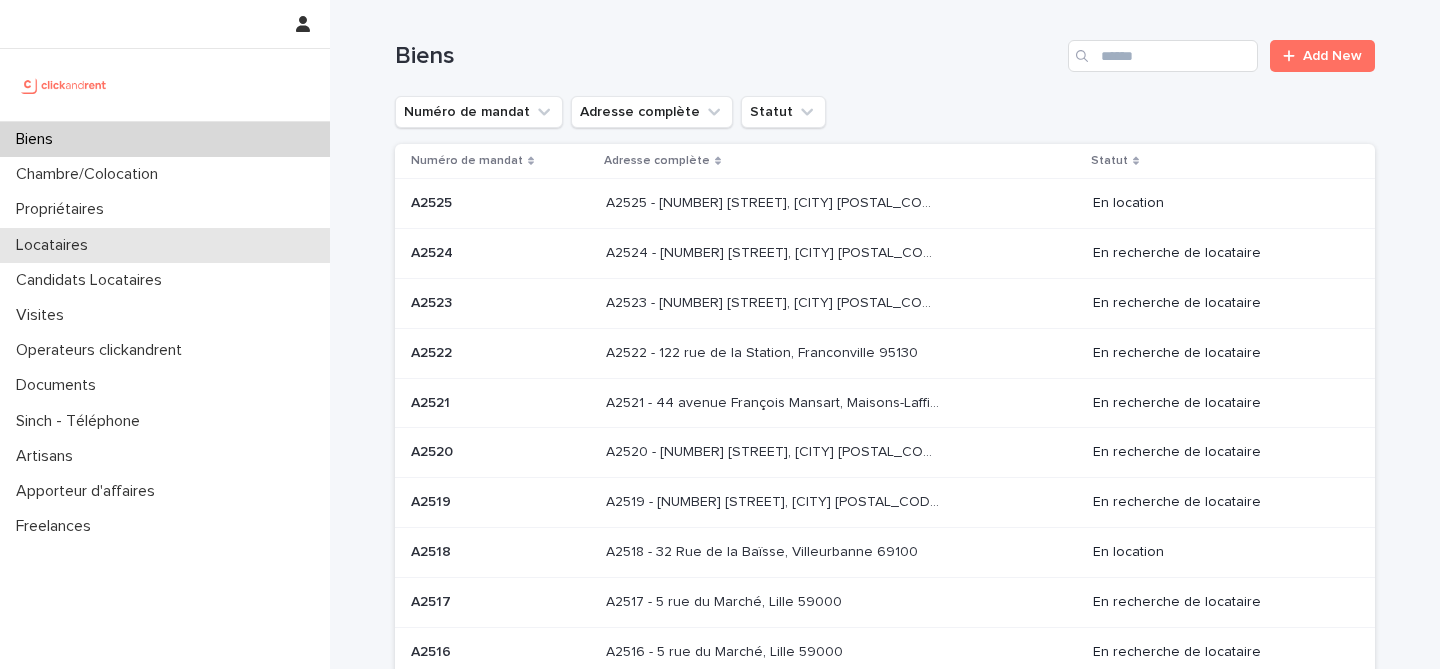 click on "Locataires" at bounding box center [165, 245] 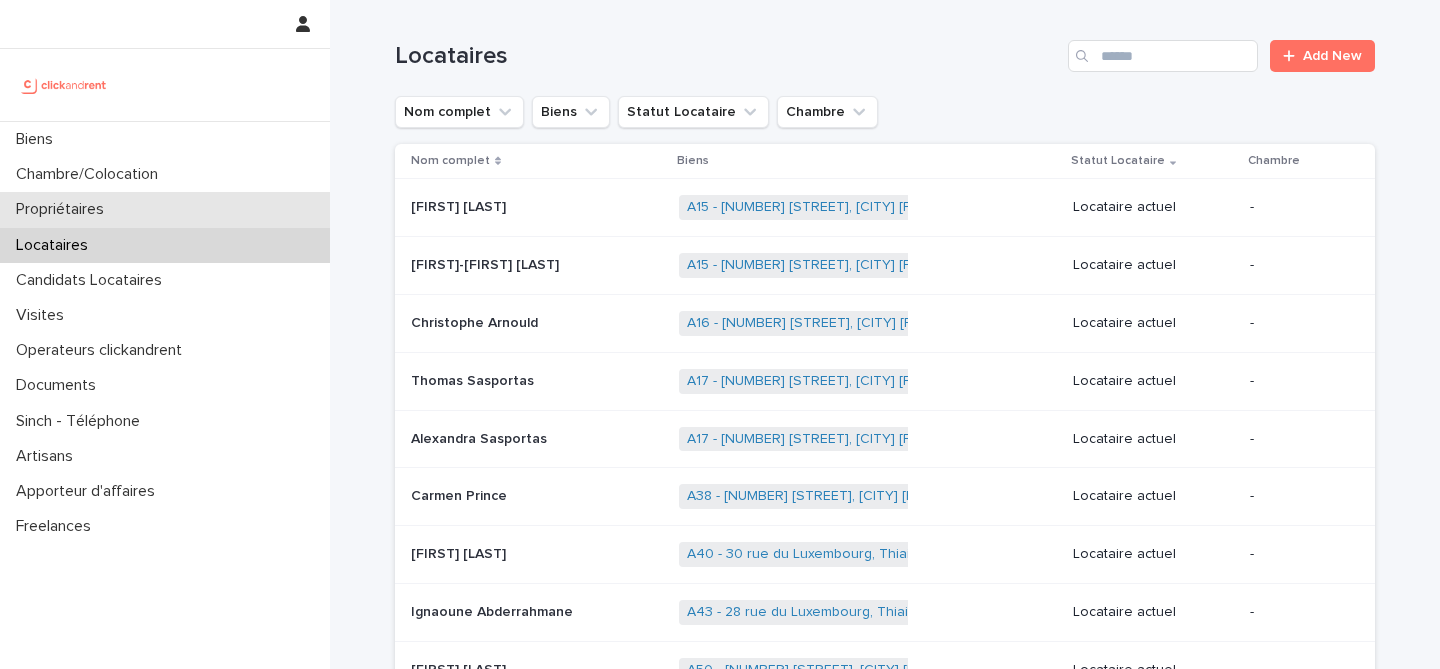 click on "Propriétaires" at bounding box center (165, 209) 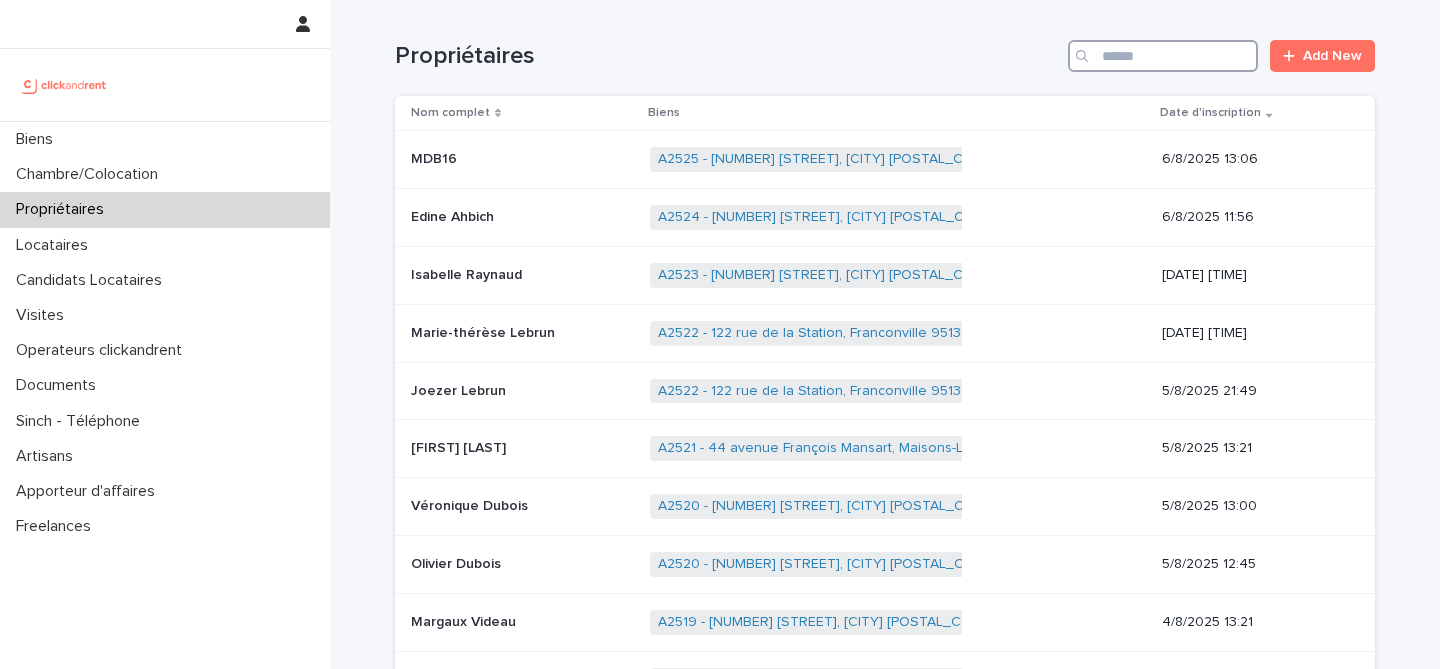 click at bounding box center [1163, 56] 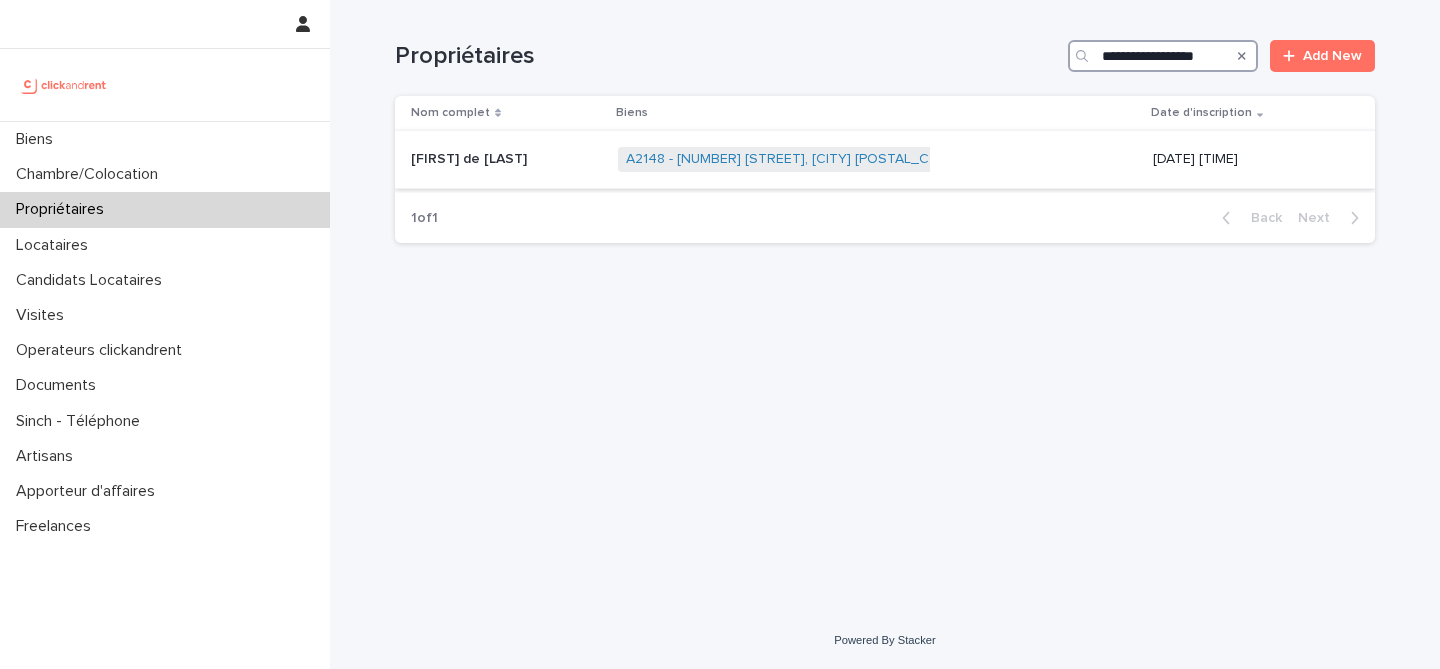 type on "**********" 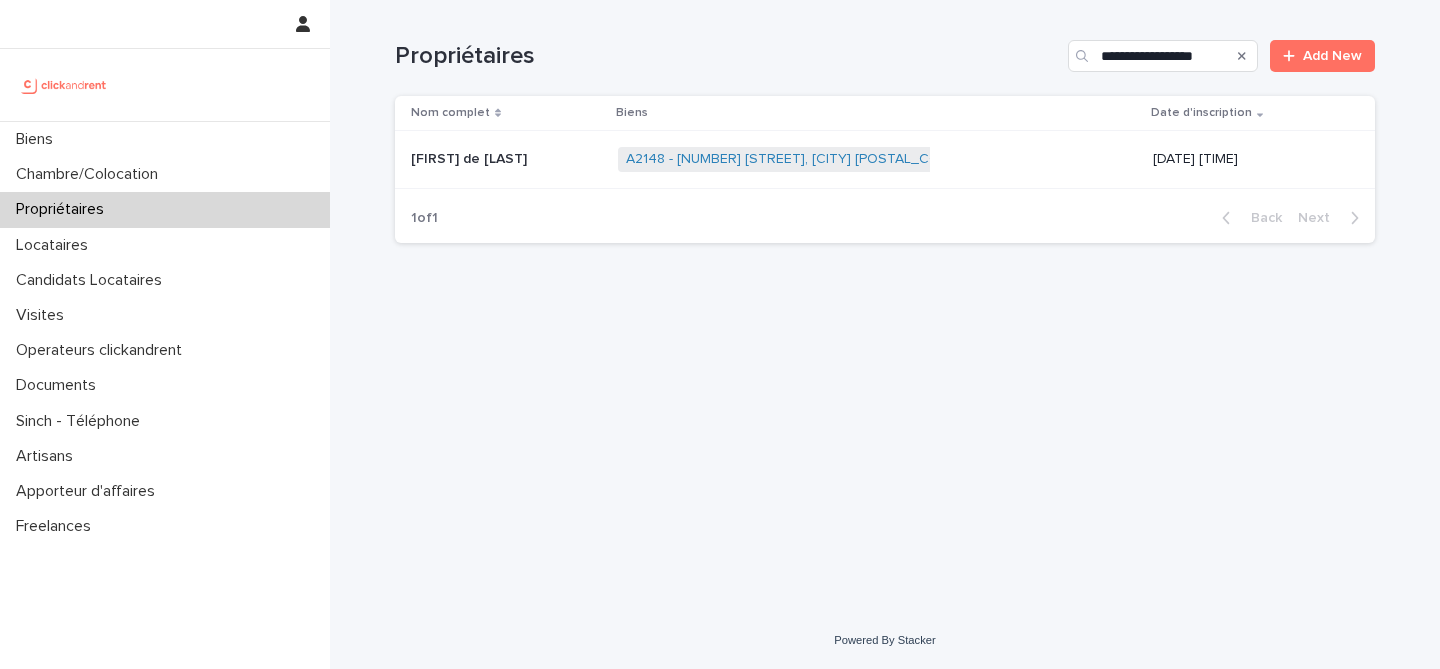 click at bounding box center [506, 159] 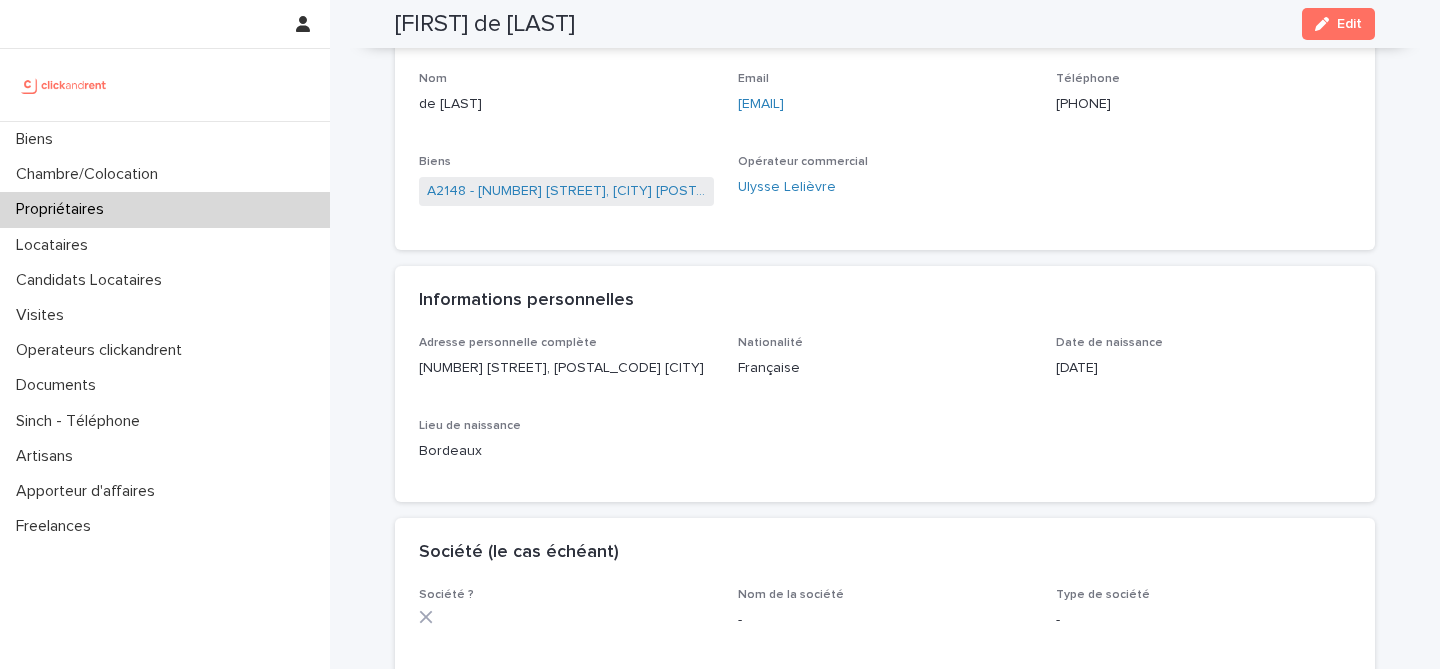 scroll, scrollTop: 212, scrollLeft: 0, axis: vertical 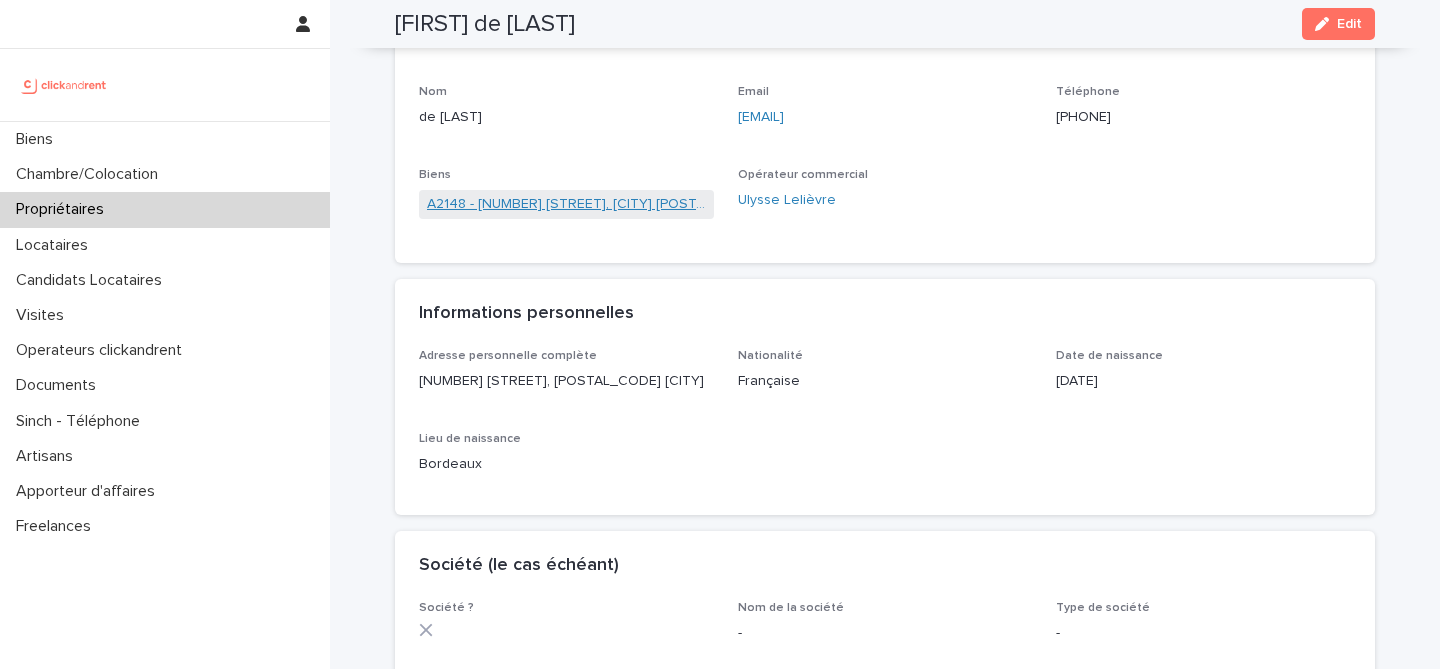 click on "A2148 - 46 cours de Vincennes,  Paris 75012" at bounding box center (566, 204) 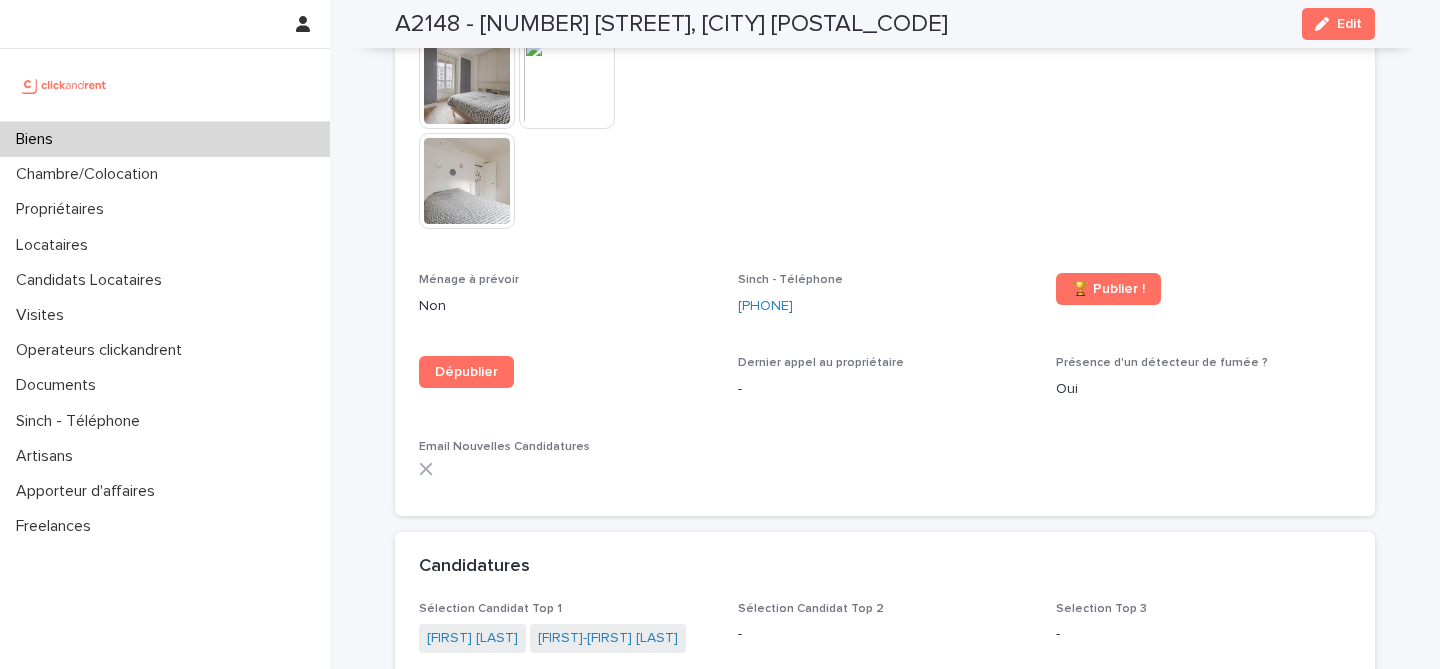 scroll, scrollTop: 5830, scrollLeft: 0, axis: vertical 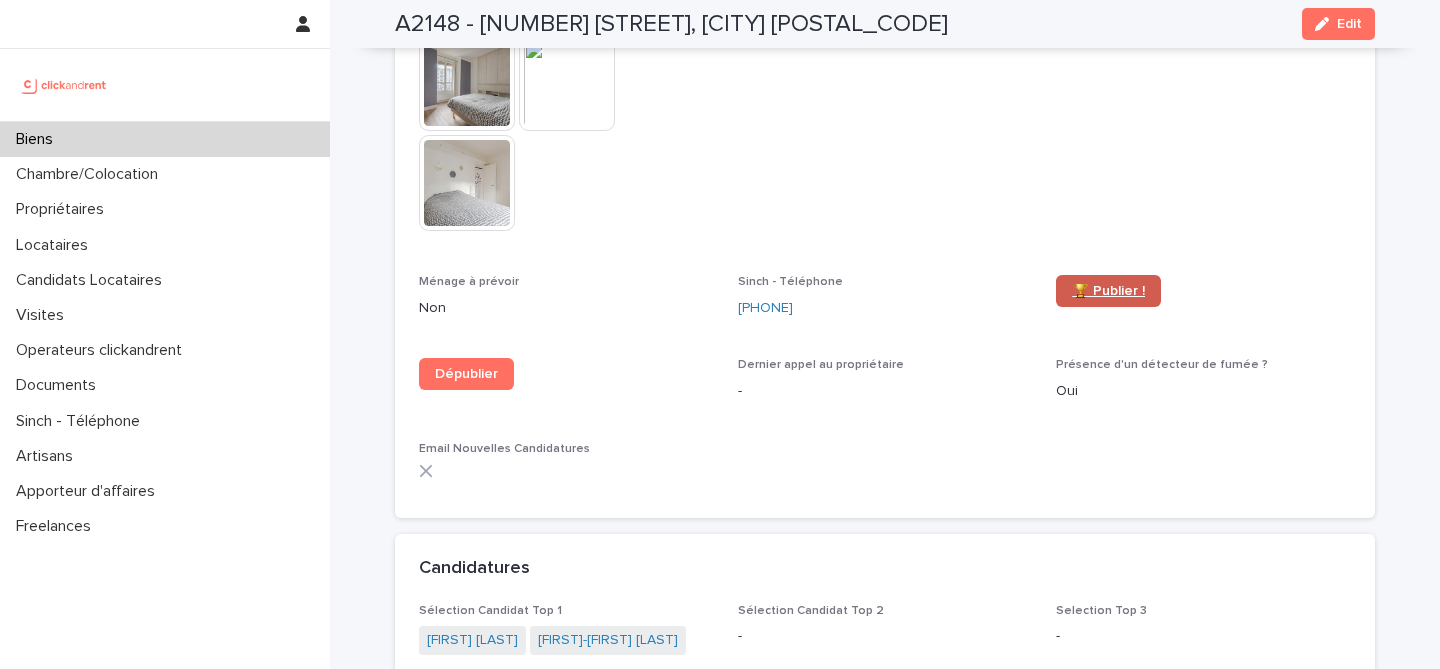 click on "🏆  Publier !" at bounding box center (1108, 291) 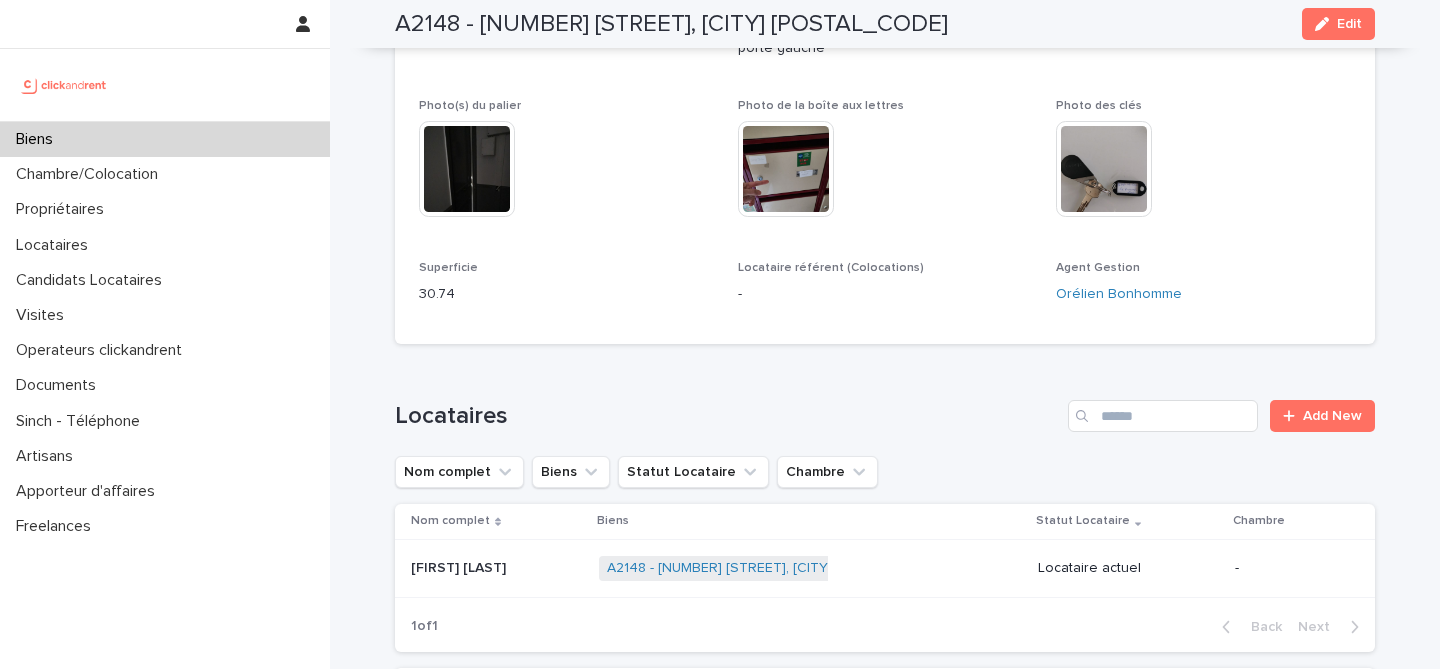 scroll, scrollTop: 429, scrollLeft: 0, axis: vertical 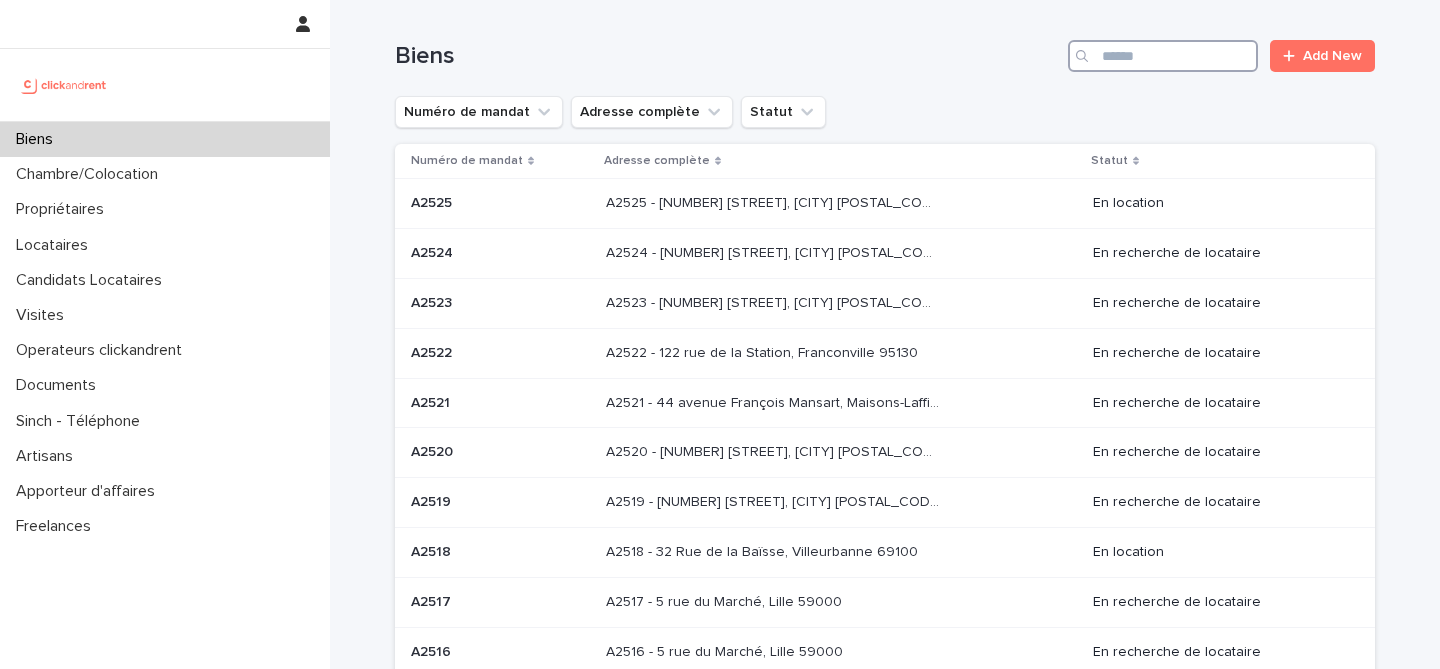 click at bounding box center (1163, 56) 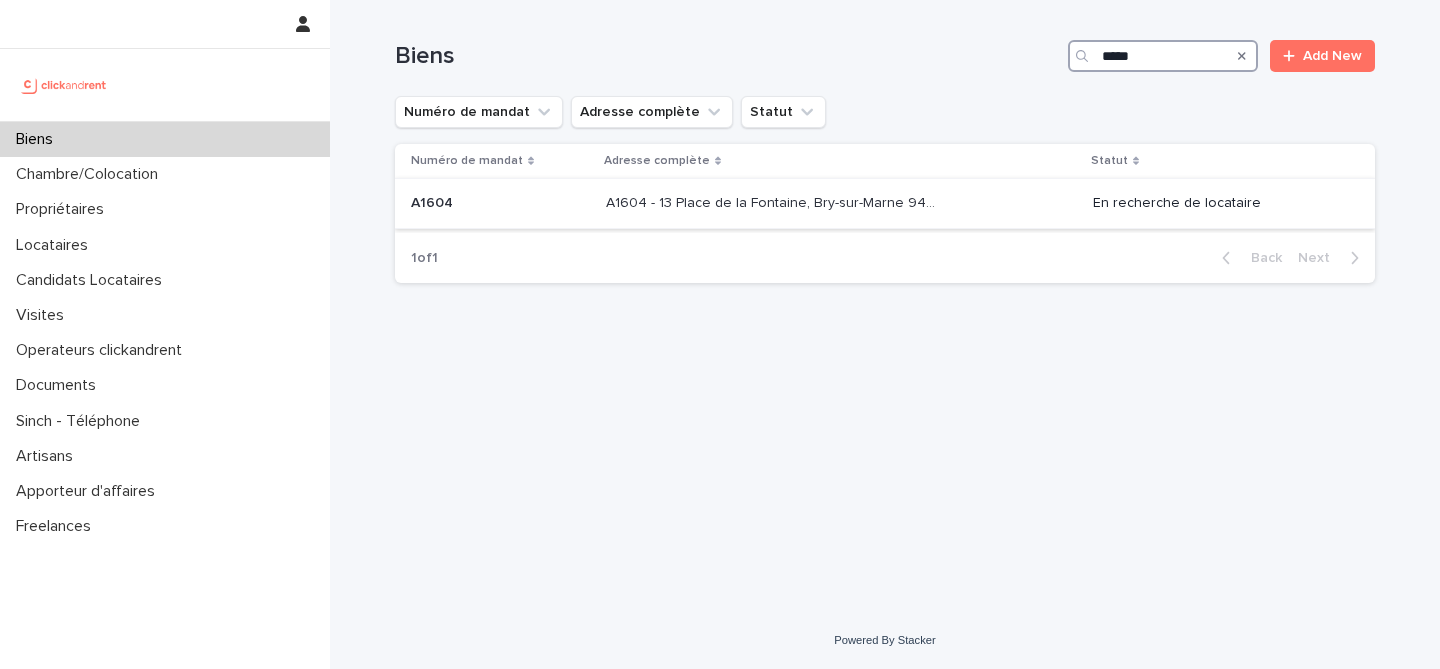 type on "*****" 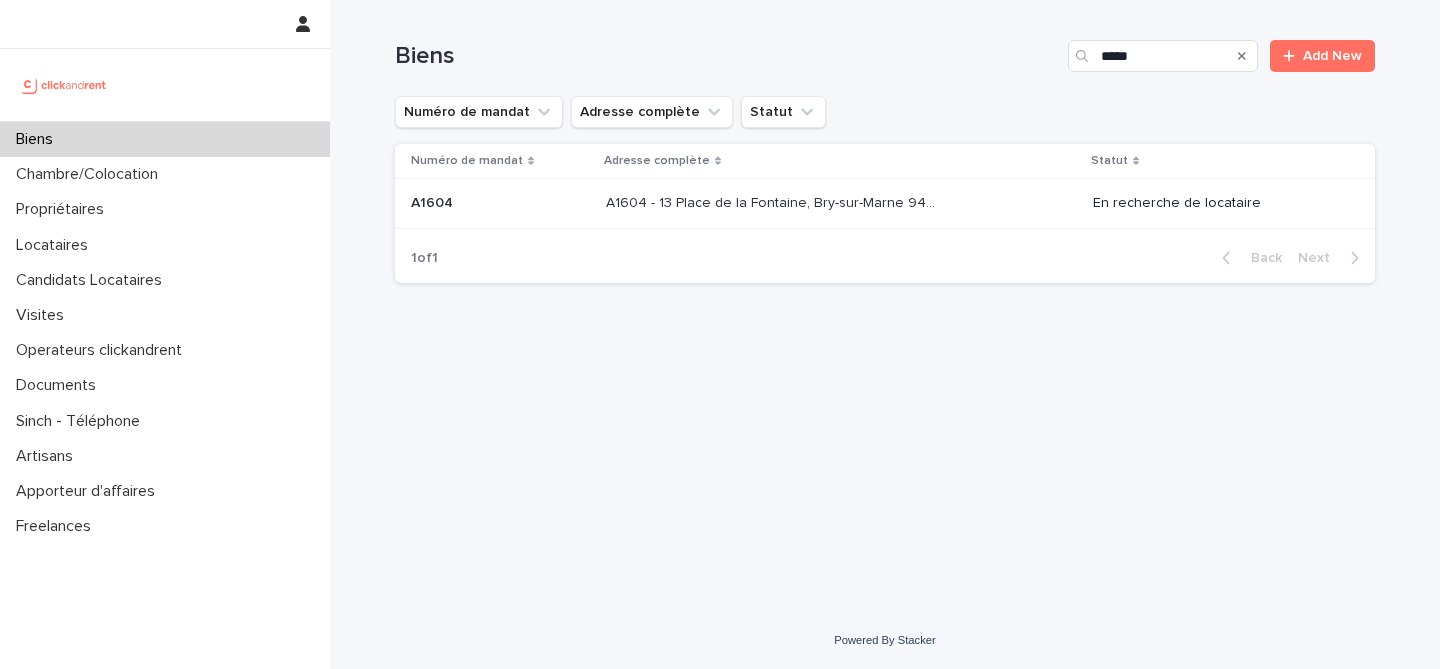 click on "A1604 - 13 Place de la Fontaine,  Bry-sur-Marne 94360 A1604 - 13 Place de la Fontaine,  Bry-sur-Marne 94360" at bounding box center (841, 204) 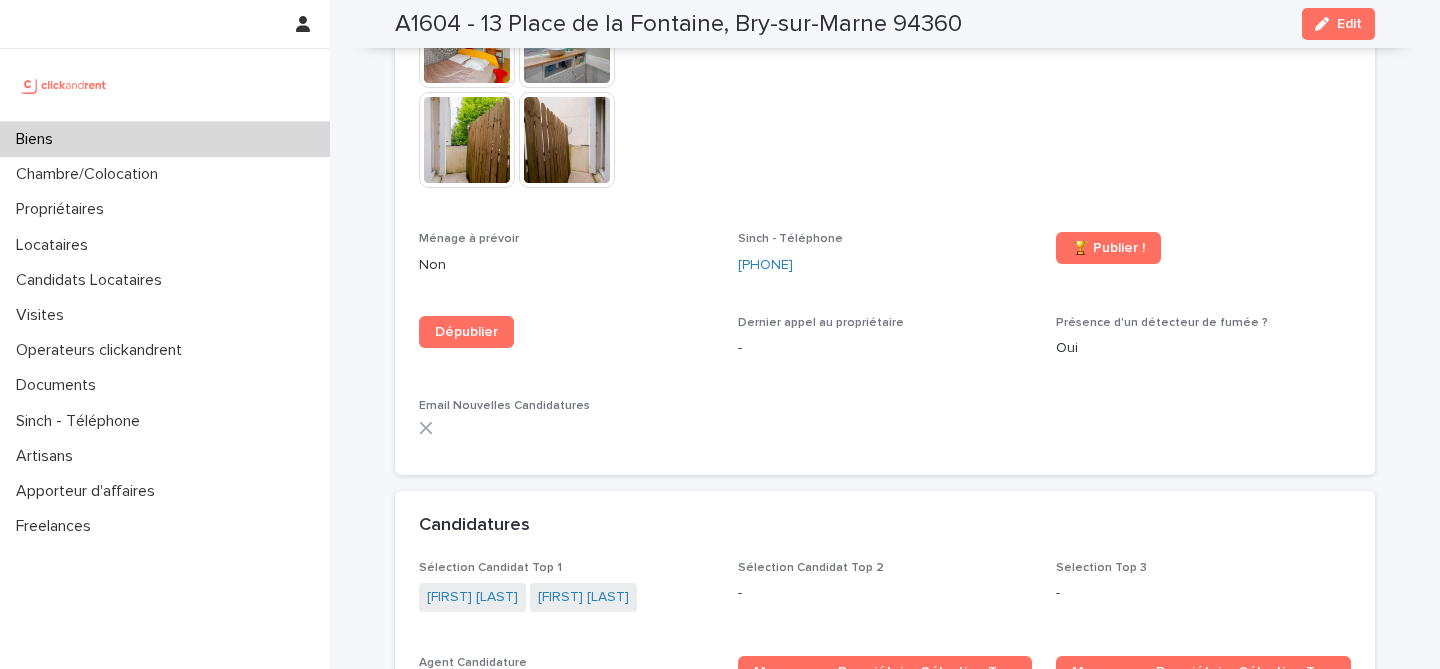 scroll, scrollTop: 6038, scrollLeft: 0, axis: vertical 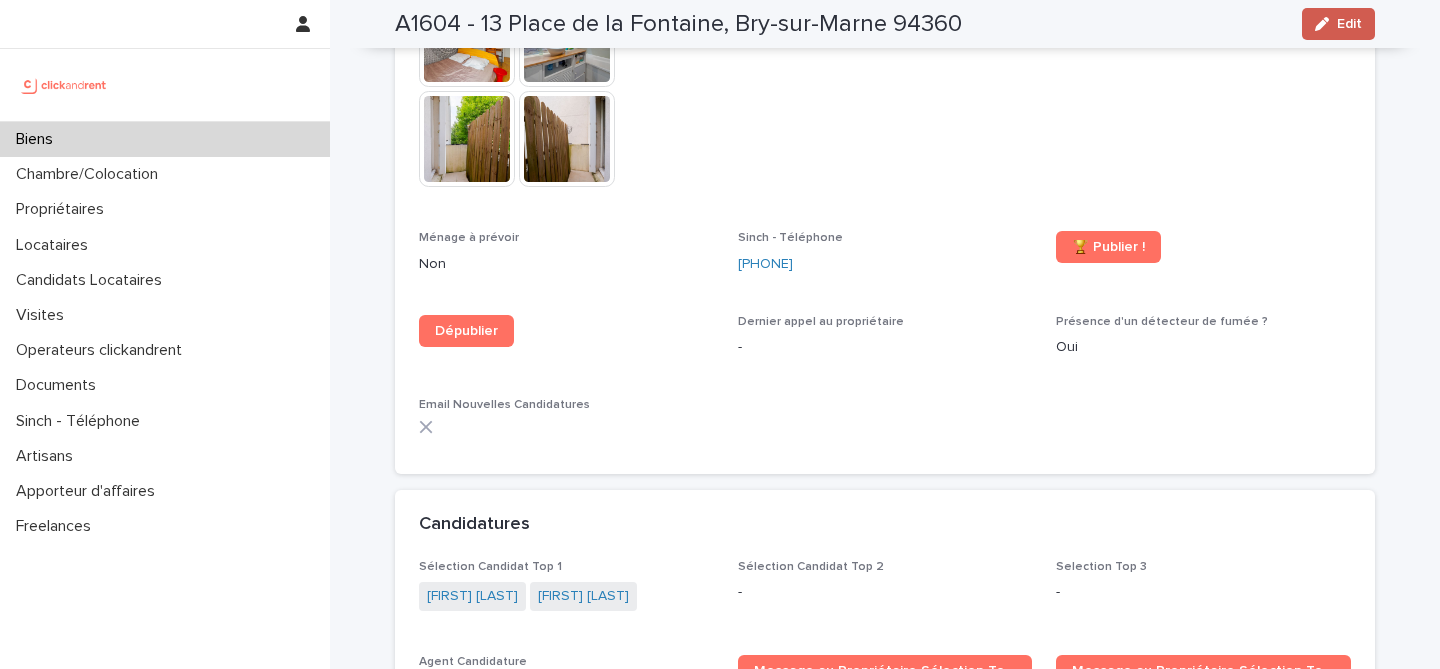 click on "Edit" at bounding box center (1349, 24) 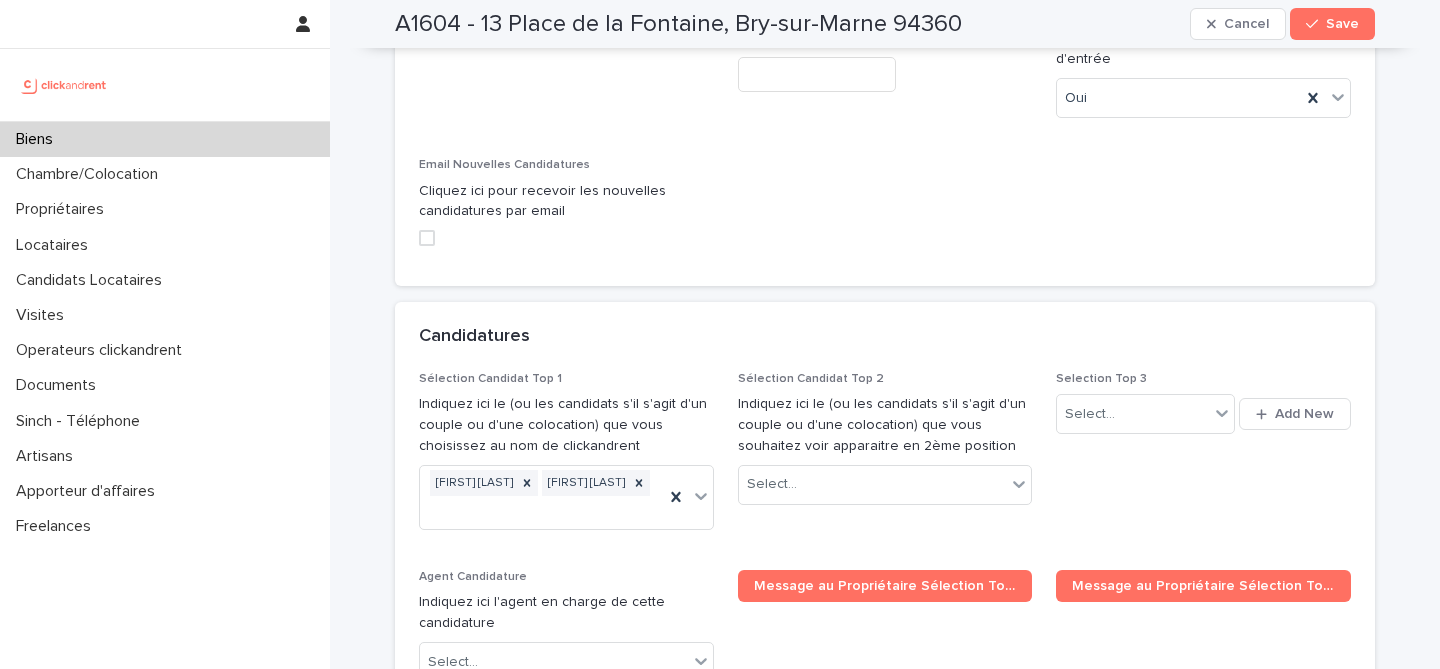 scroll, scrollTop: 9897, scrollLeft: 0, axis: vertical 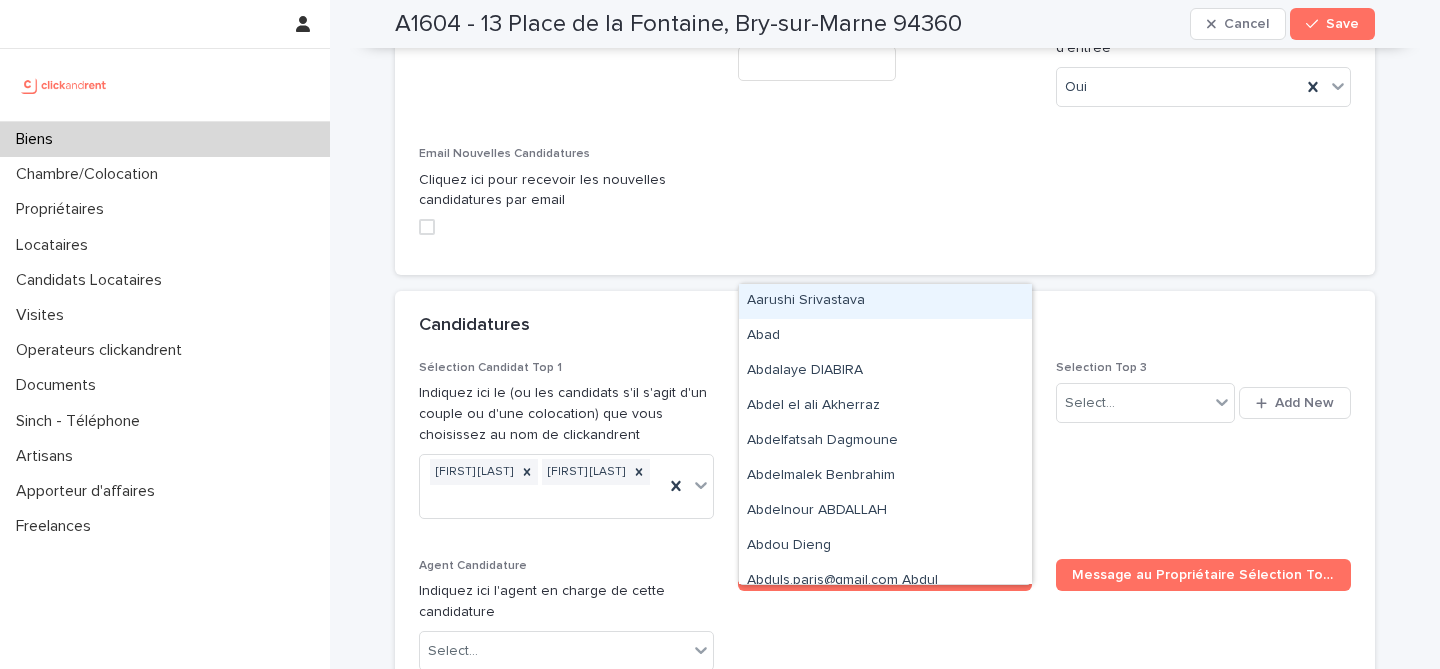 click on "Select..." at bounding box center [873, 473] 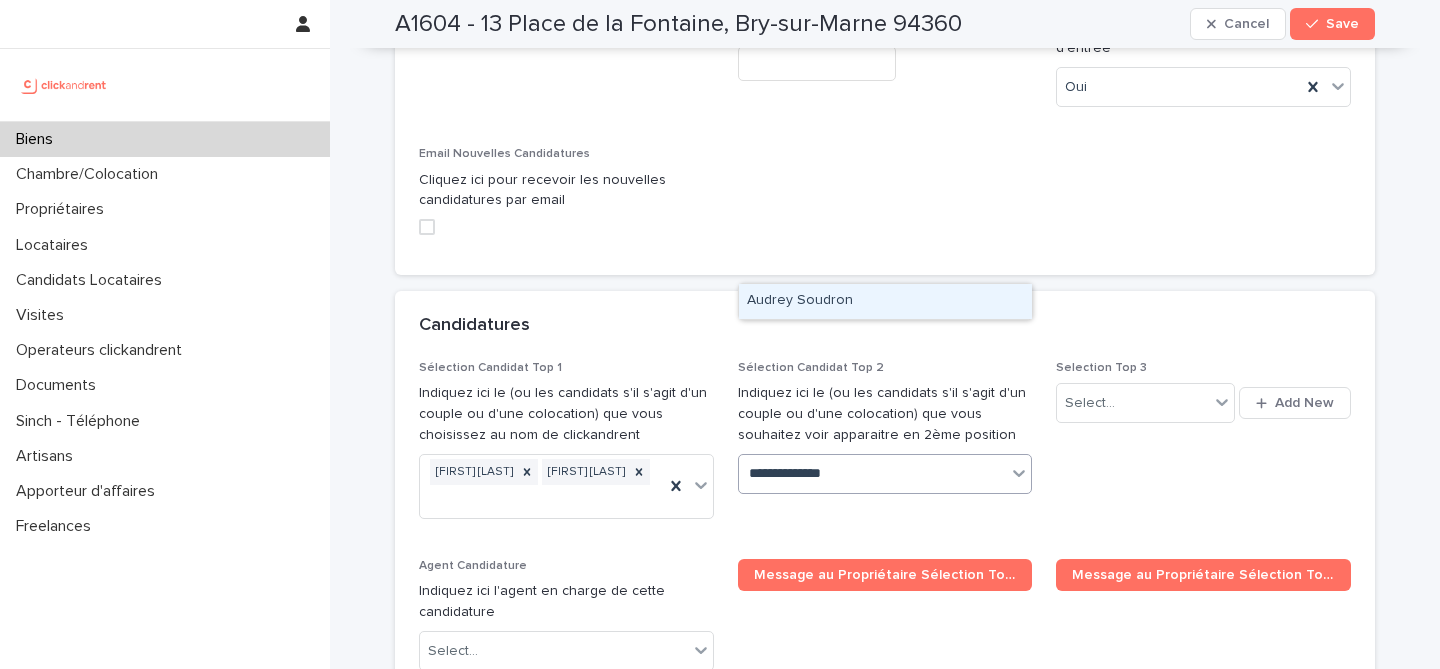 click on "Audrey Soudron" at bounding box center [885, 301] 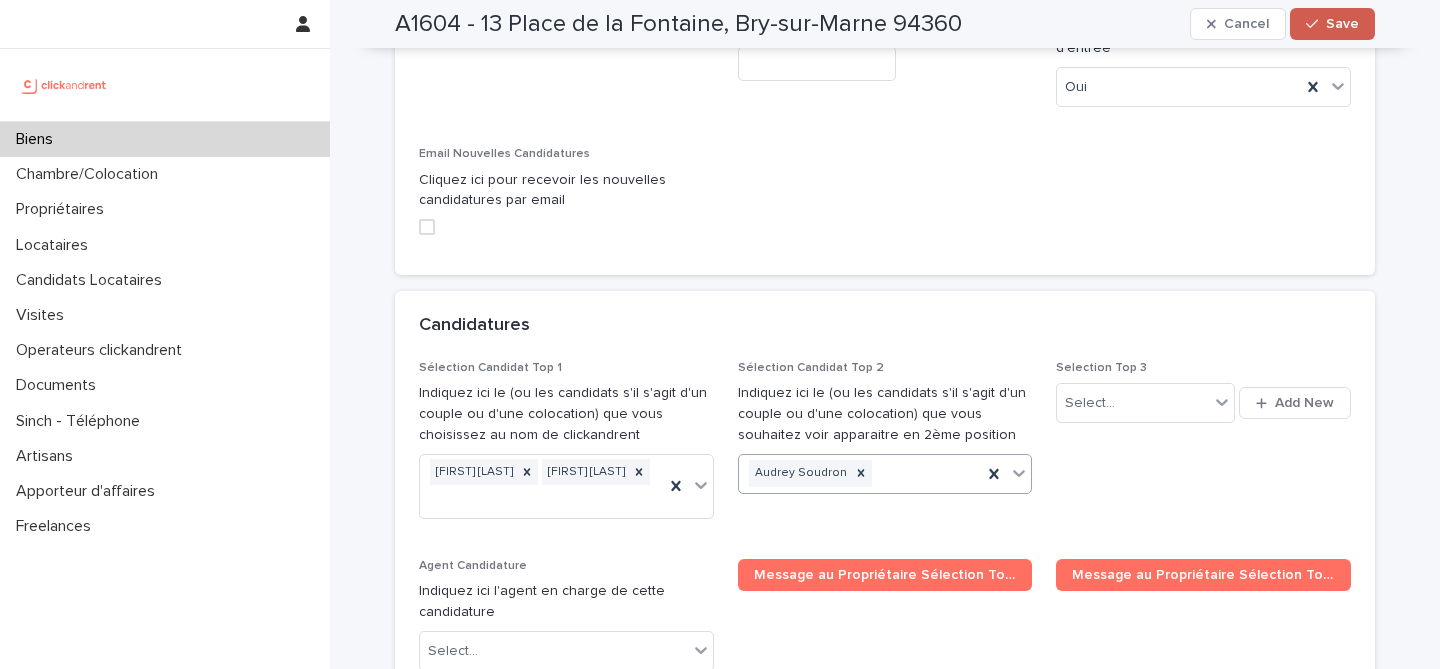 click at bounding box center [1316, 24] 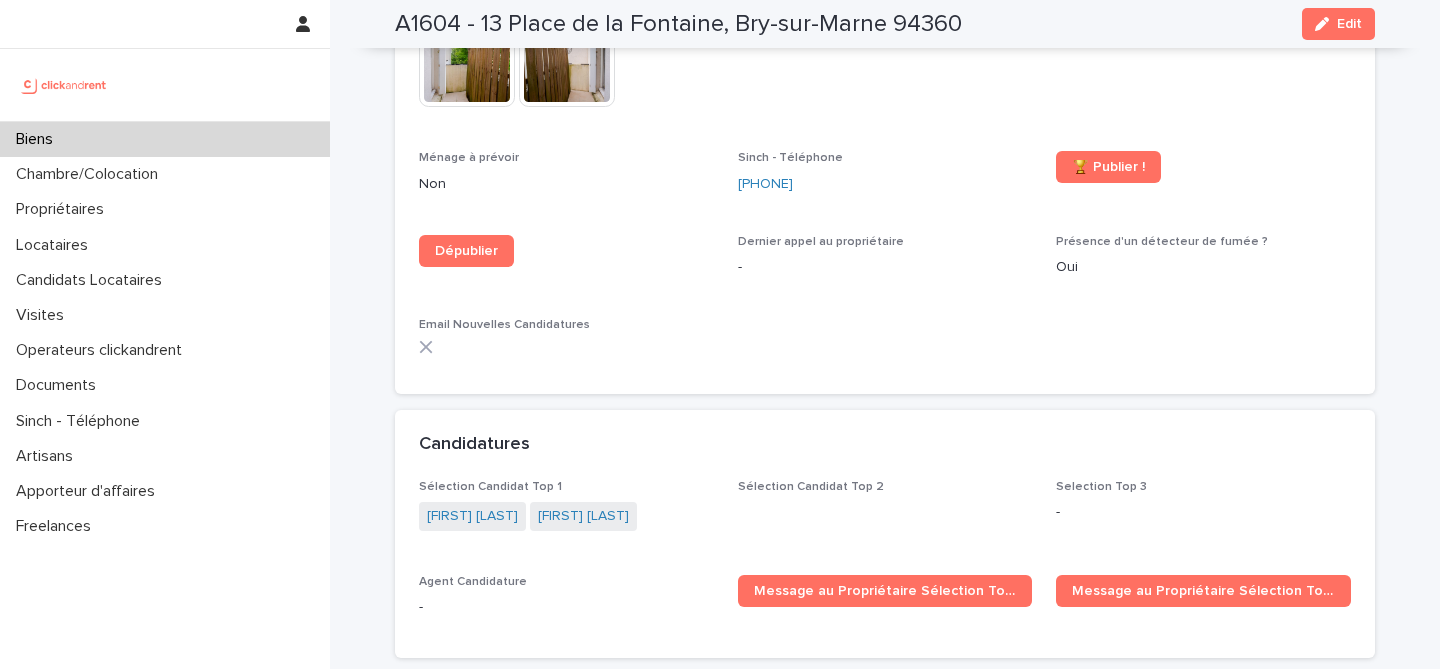 scroll, scrollTop: 6124, scrollLeft: 0, axis: vertical 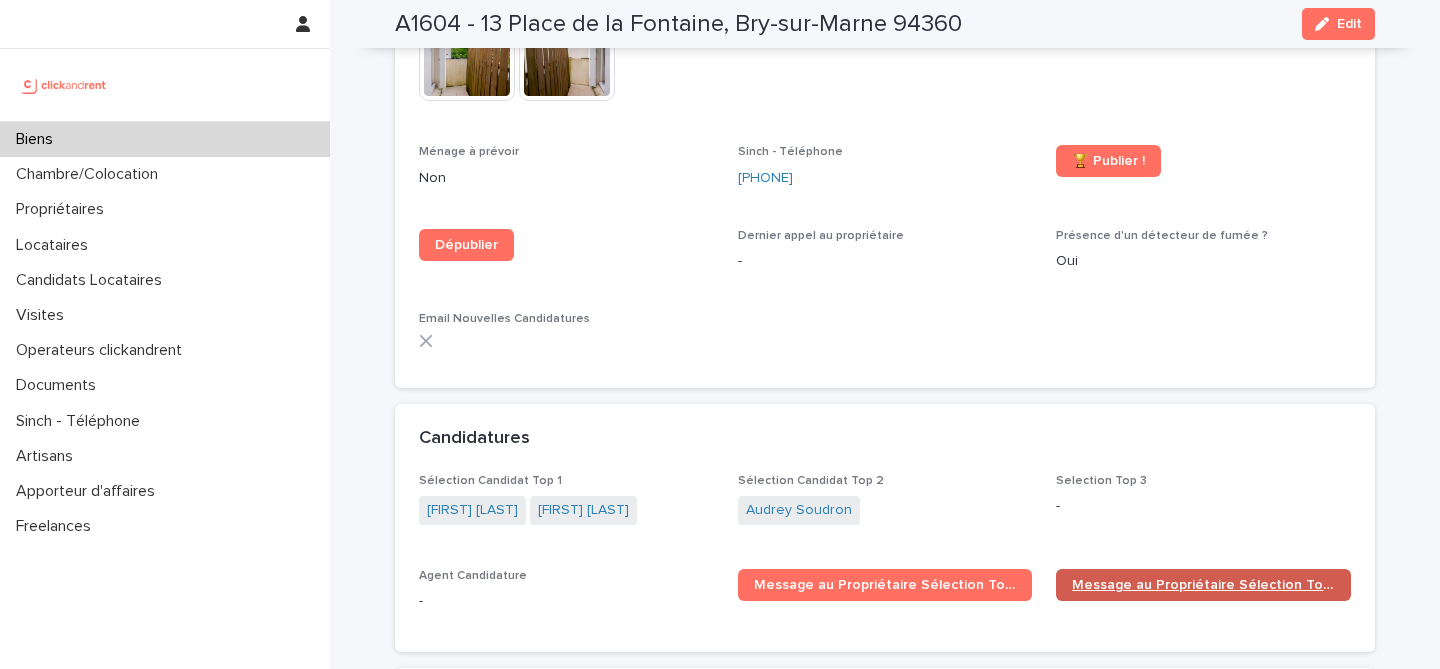 click on "Message au Propriétaire Sélection Top 2" at bounding box center (1203, 585) 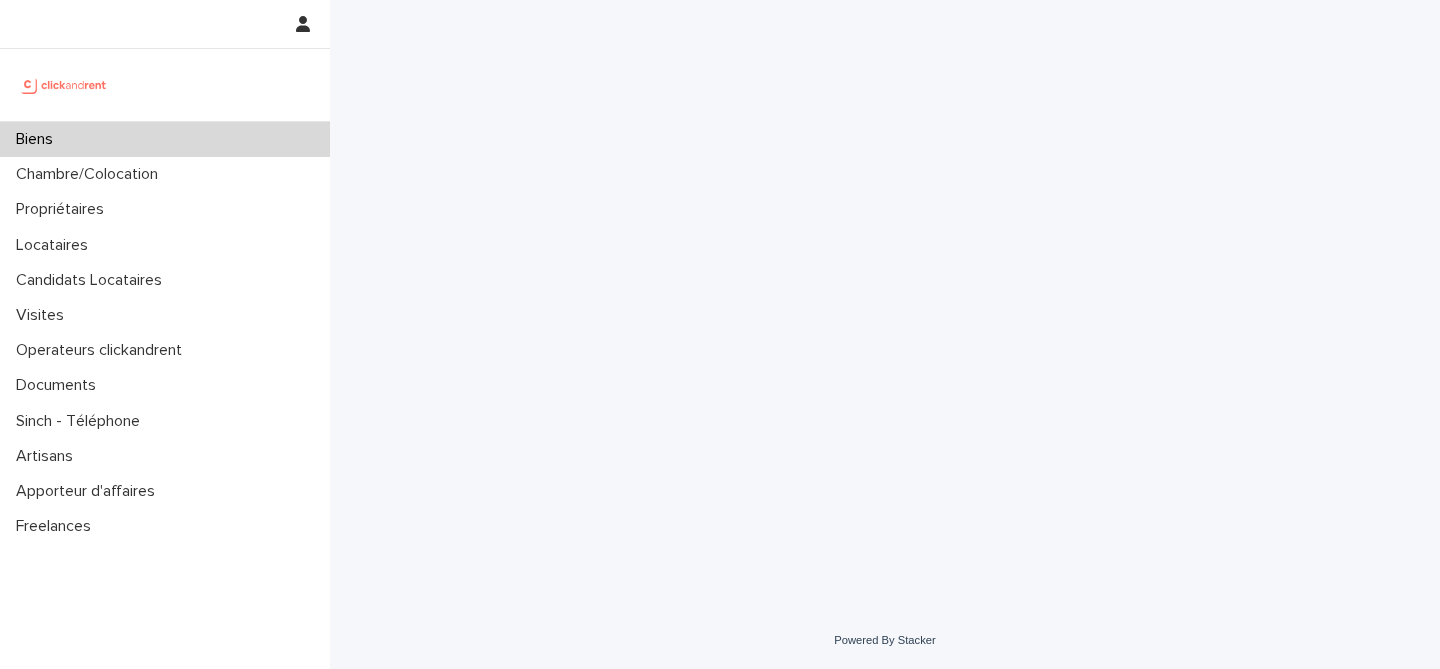 scroll, scrollTop: 0, scrollLeft: 0, axis: both 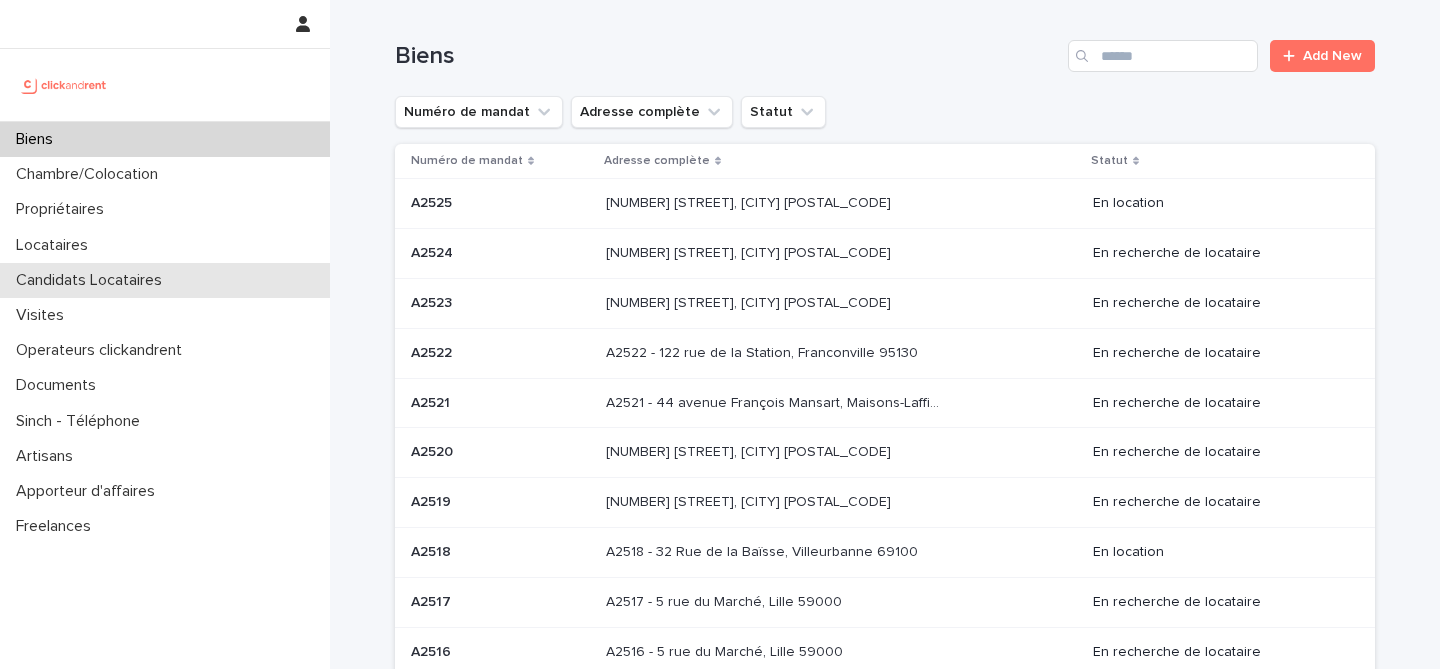 click on "Candidats Locataires" at bounding box center (93, 280) 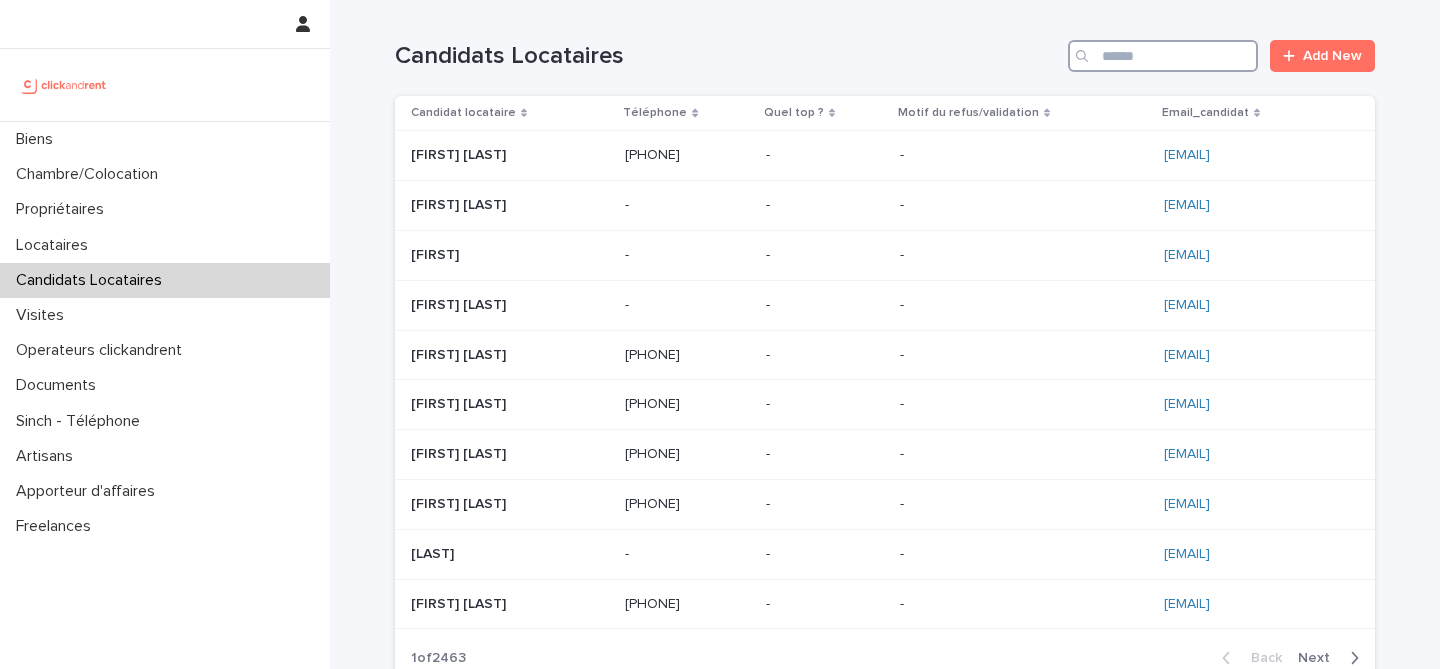 click at bounding box center (1163, 56) 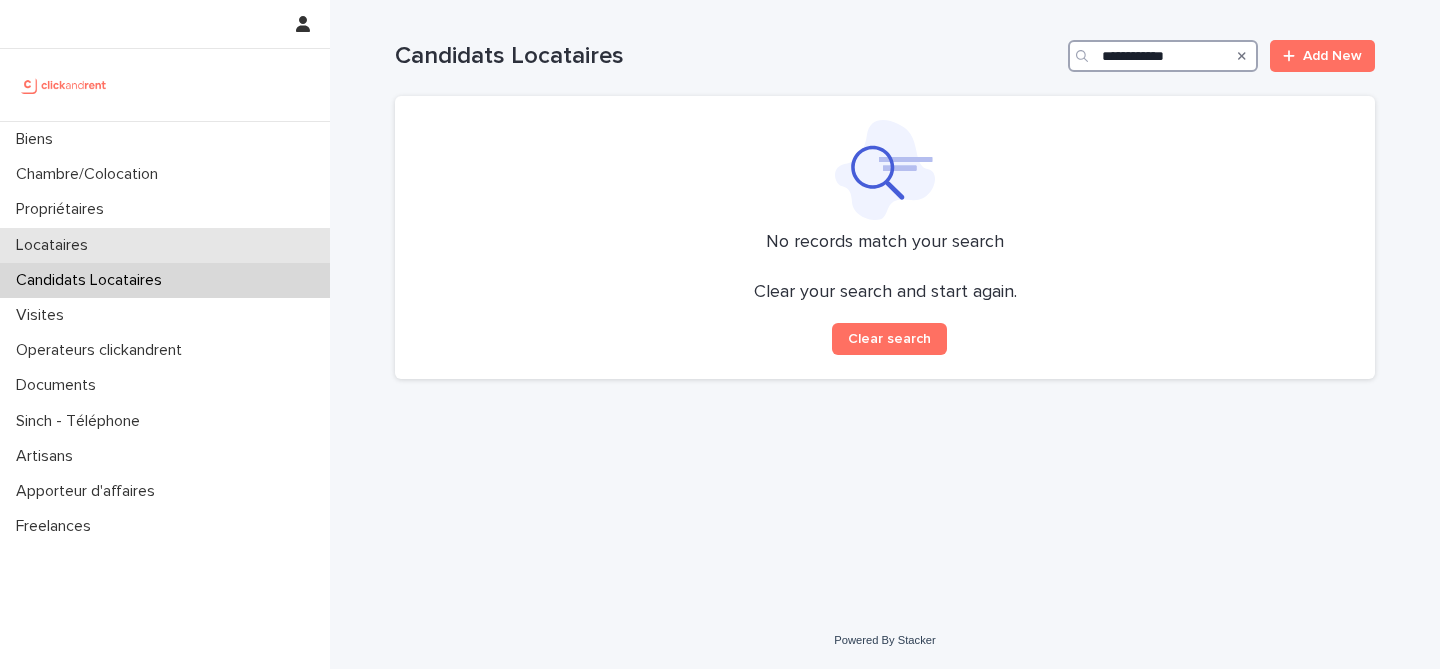 type on "**********" 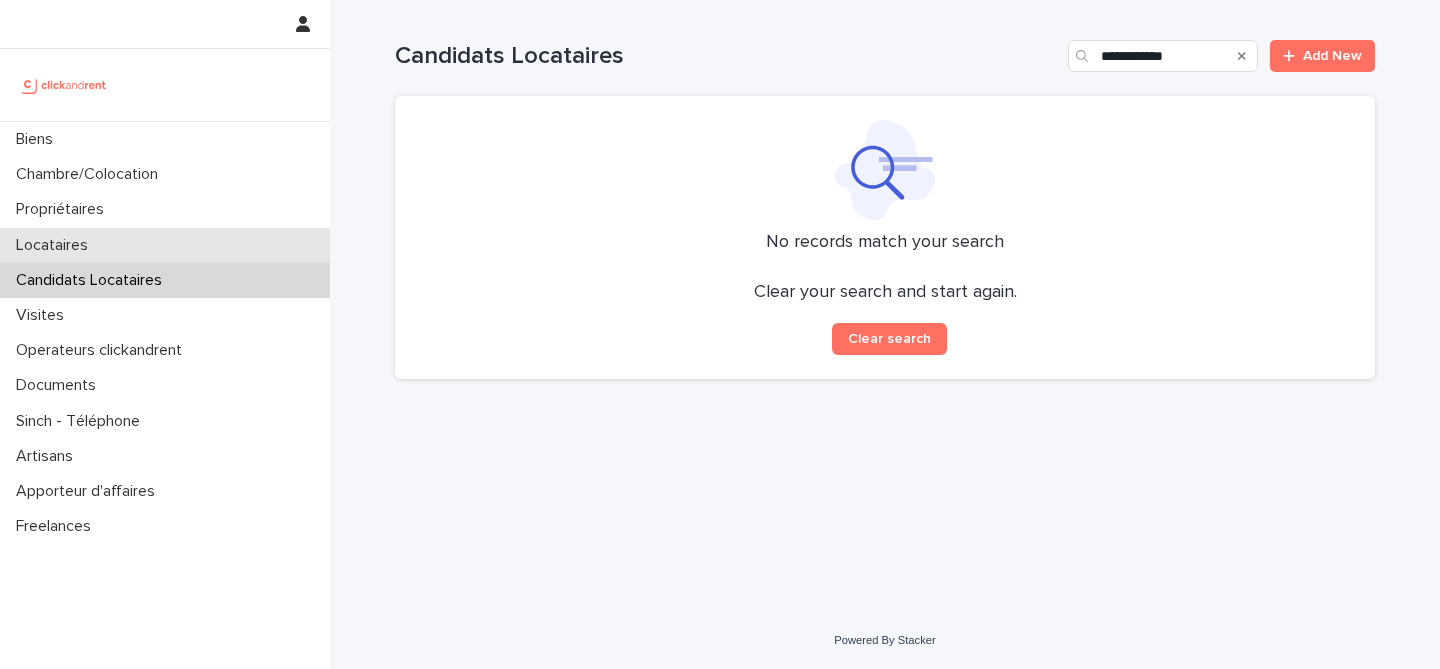 click on "Locataires" at bounding box center [165, 245] 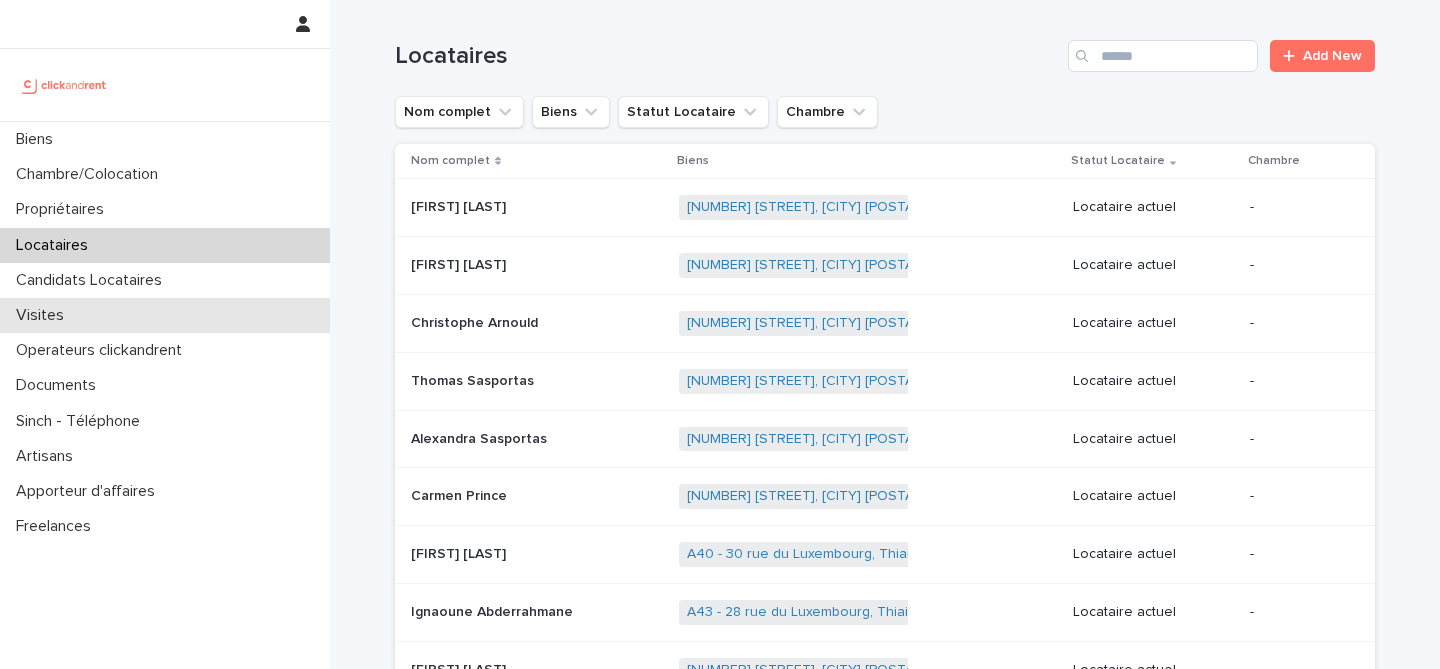 click on "Visites" at bounding box center (165, 315) 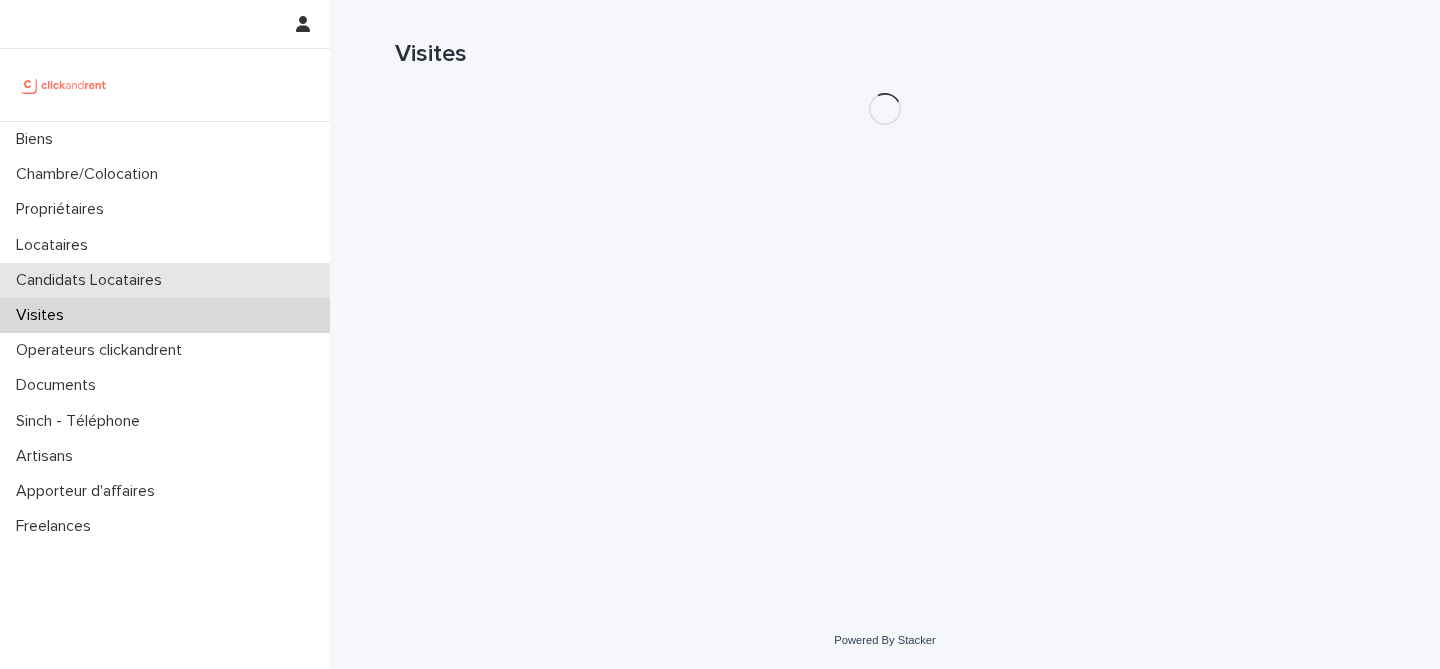 click on "Candidats Locataires" at bounding box center (93, 280) 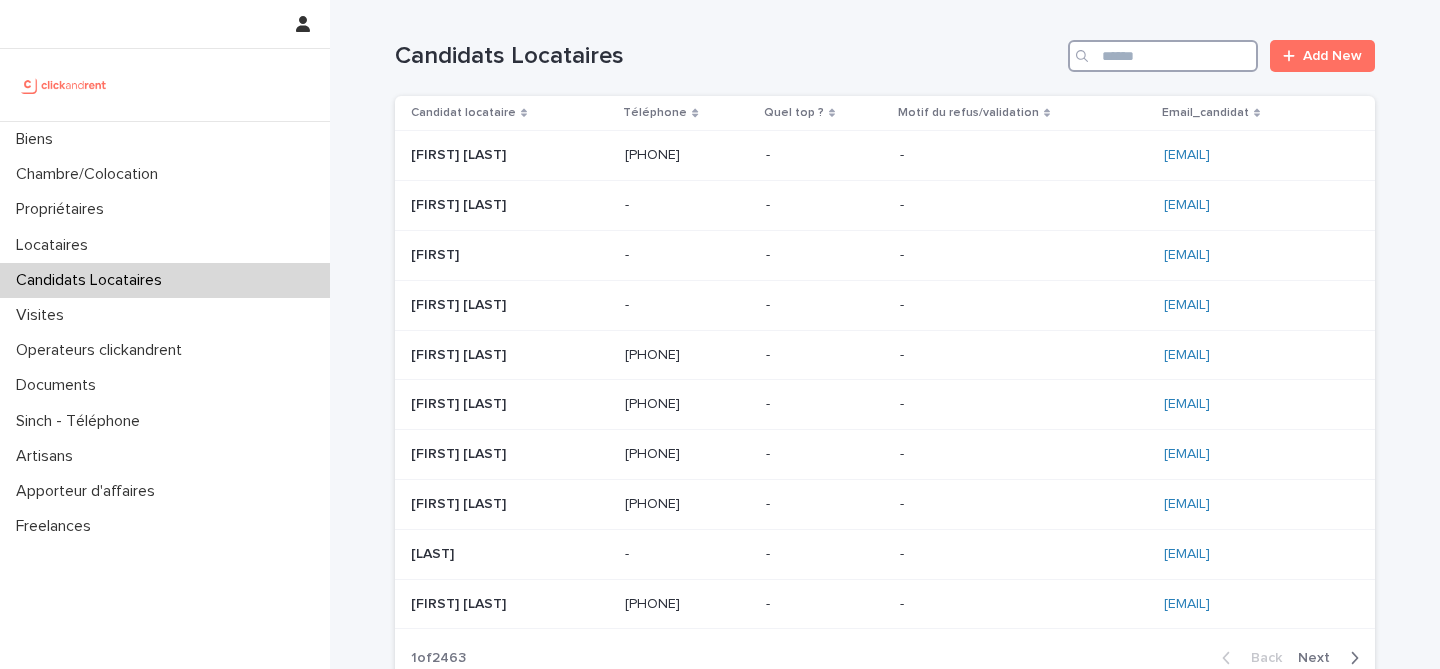 click at bounding box center (1163, 56) 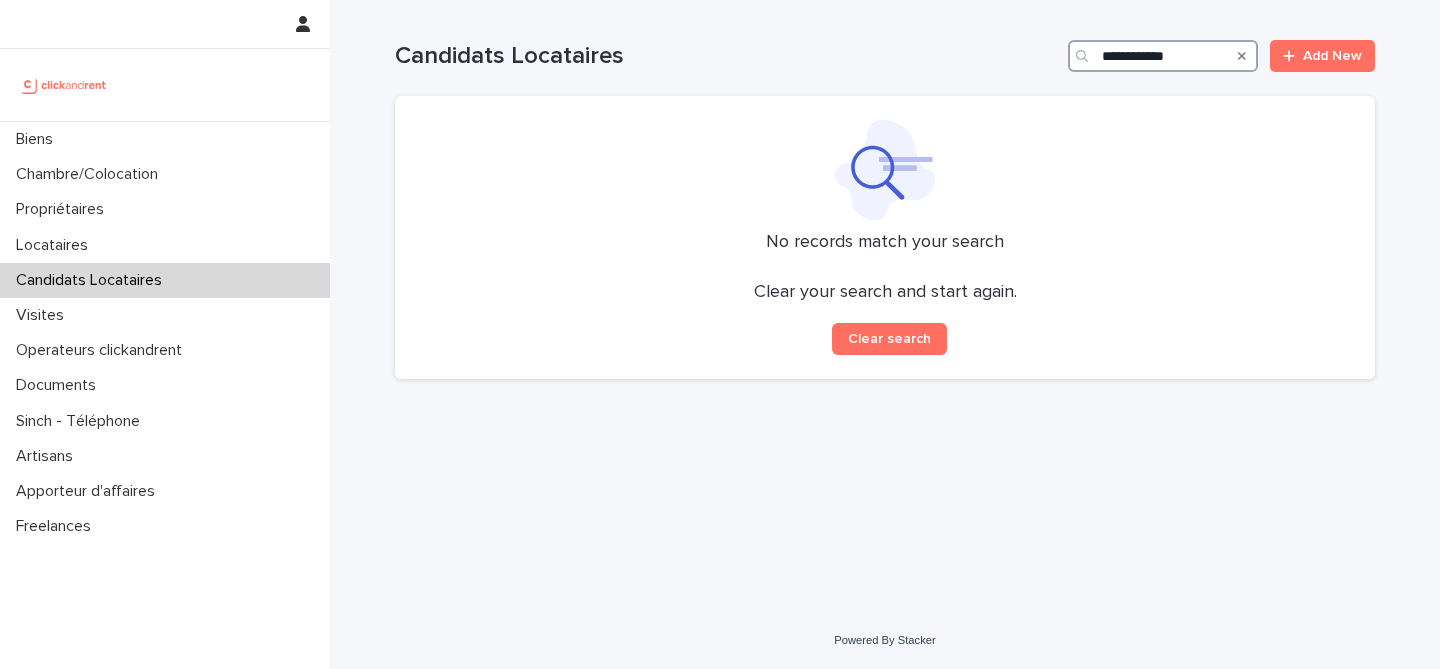 click on "**********" at bounding box center [1163, 56] 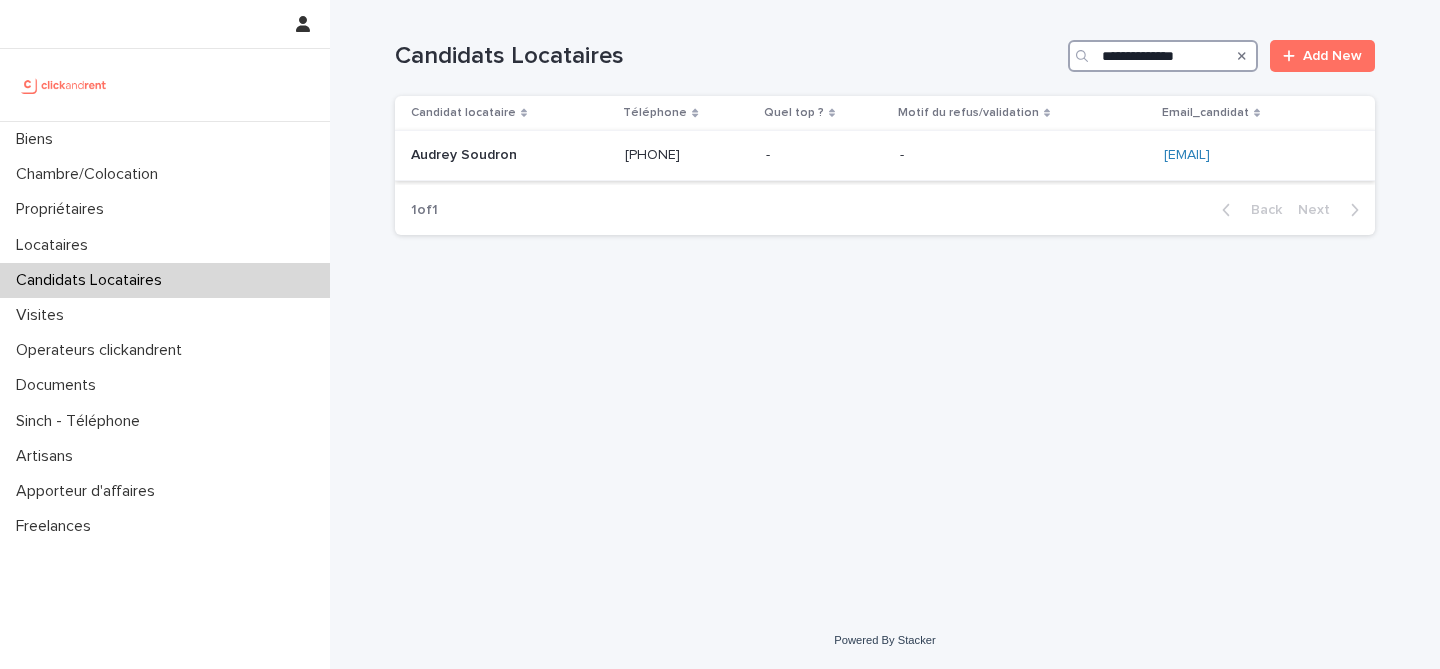 type on "**********" 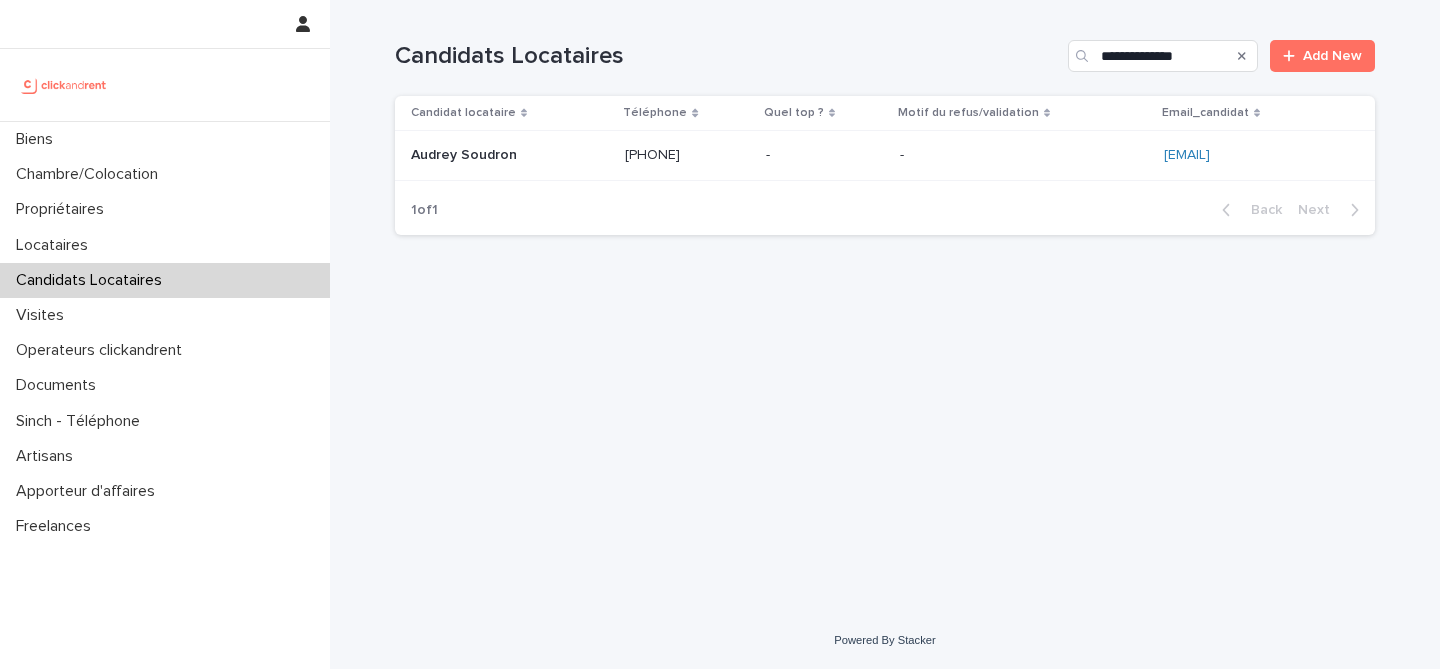 click on "Audrey Soudron" at bounding box center (466, 153) 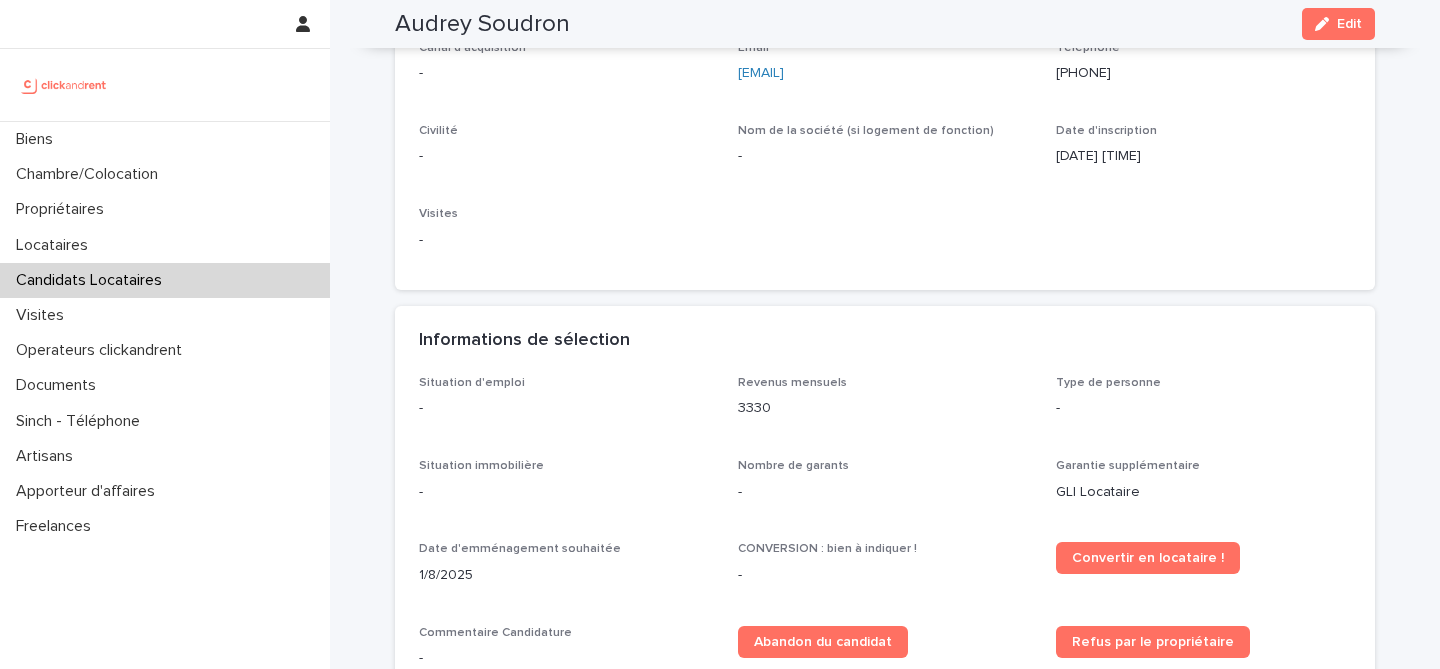 scroll, scrollTop: 0, scrollLeft: 0, axis: both 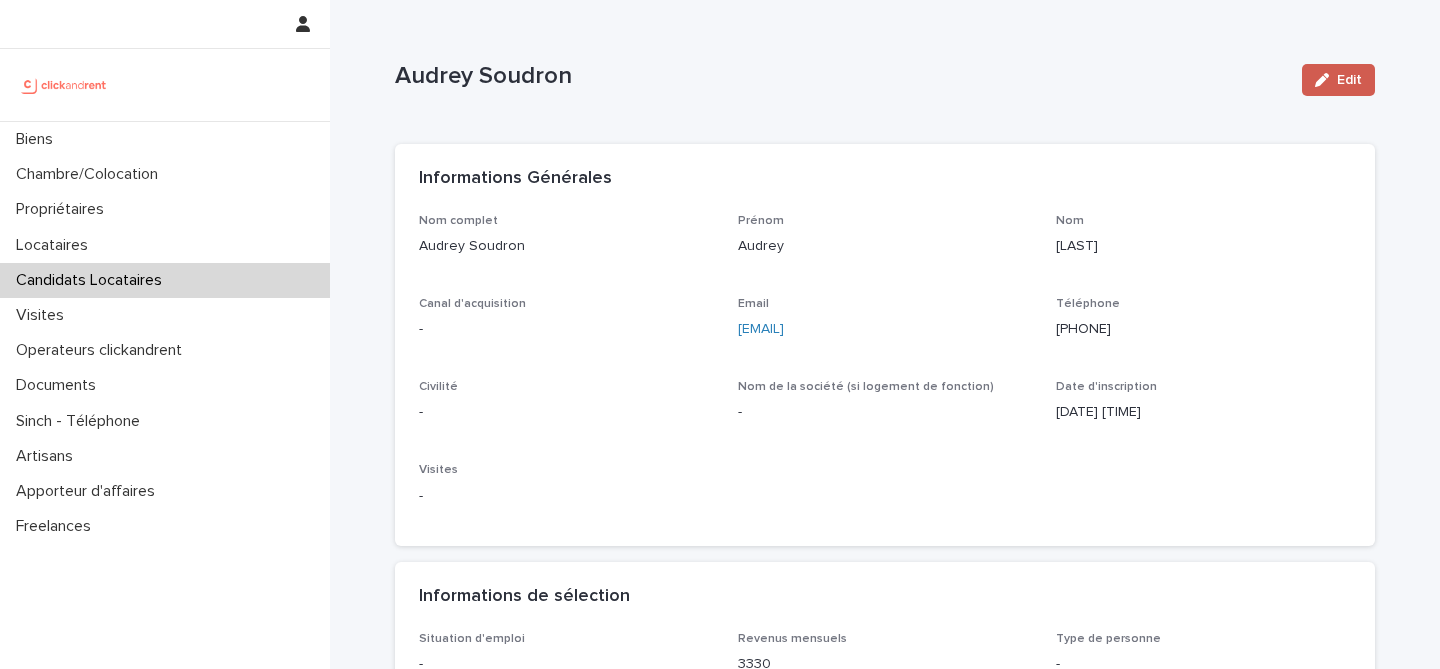 click on "Edit" at bounding box center (1338, 80) 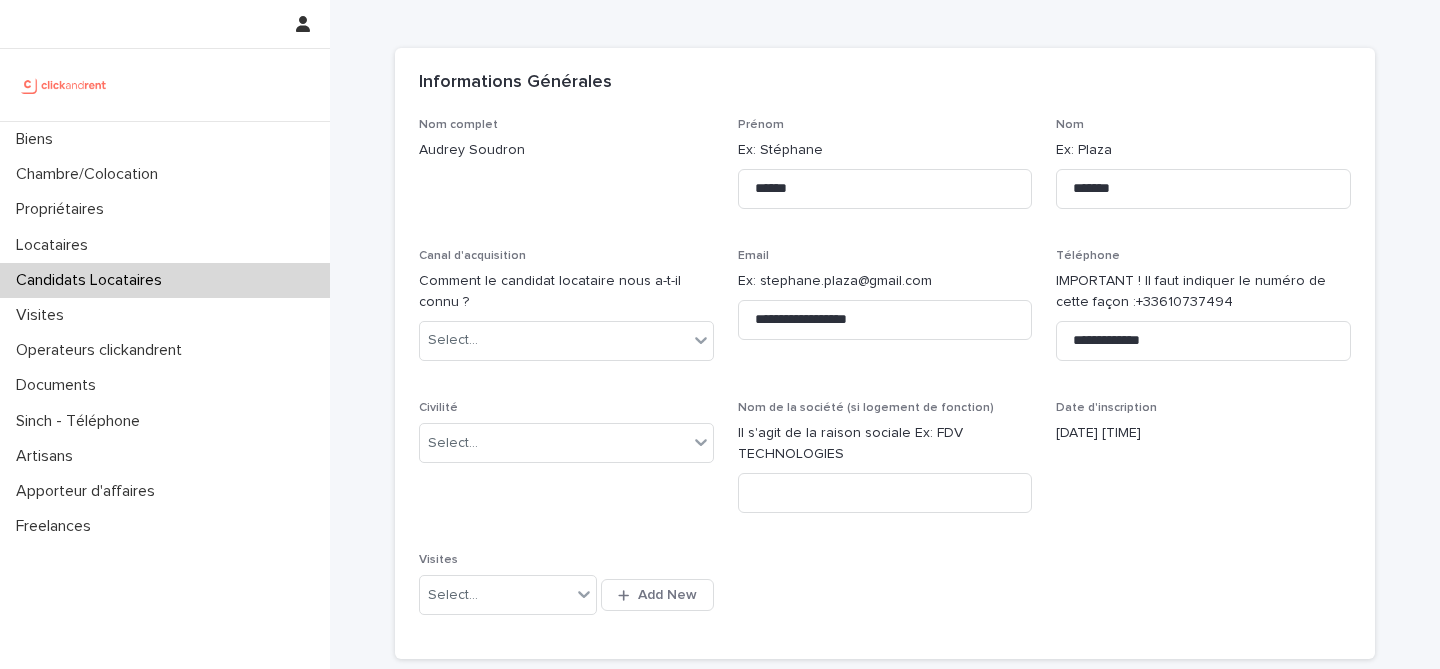 scroll, scrollTop: 123, scrollLeft: 0, axis: vertical 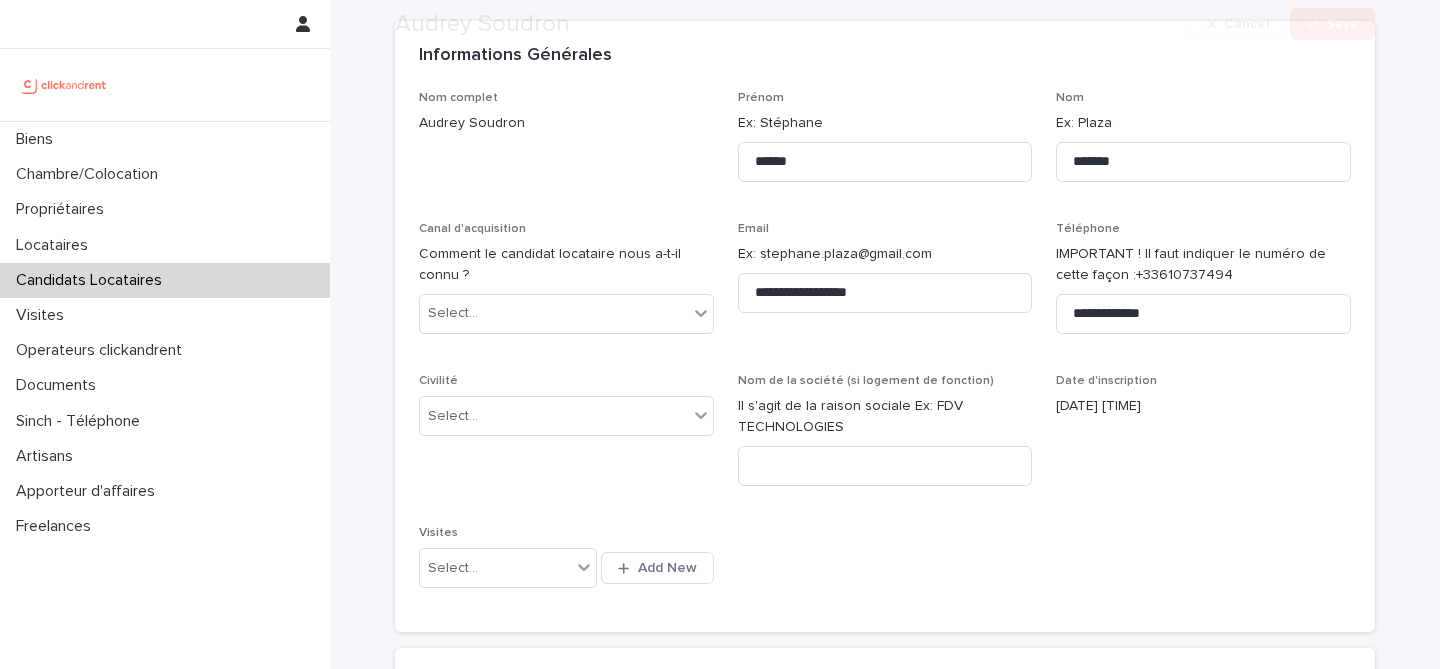 click on "Select..." at bounding box center [554, 416] 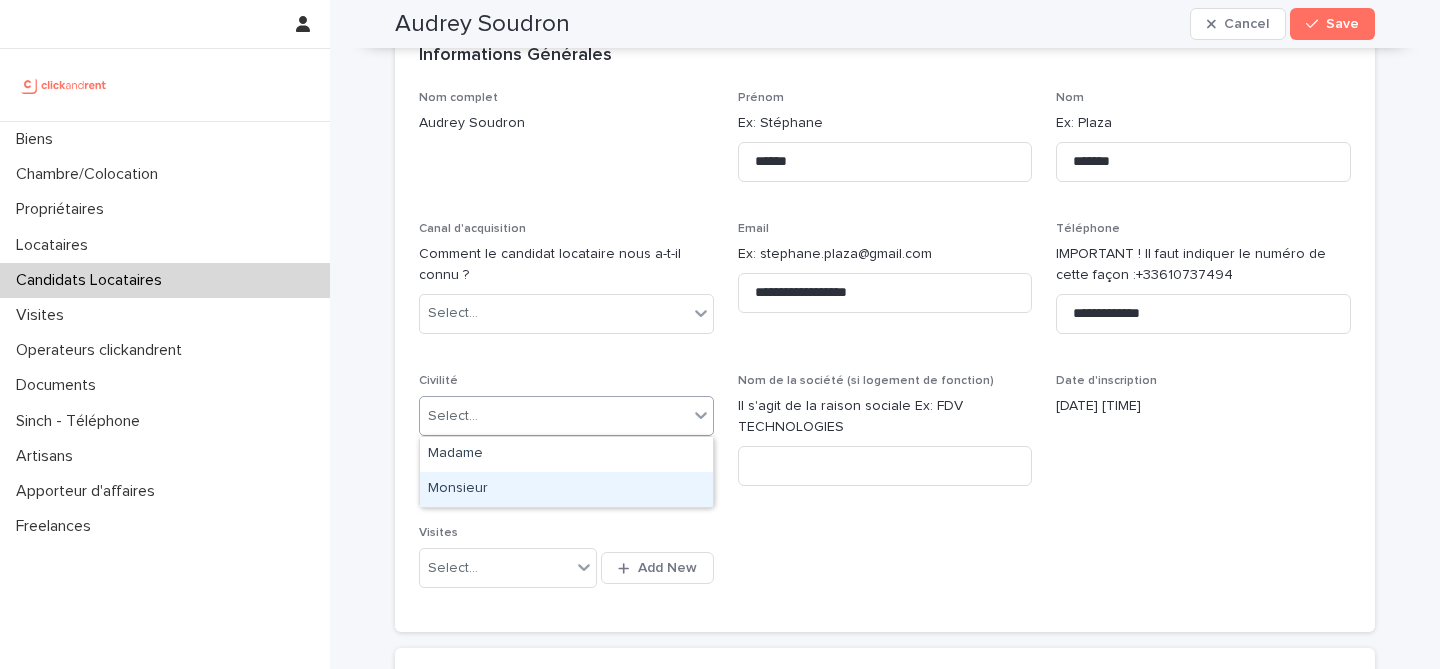 click on "Monsieur" at bounding box center [566, 489] 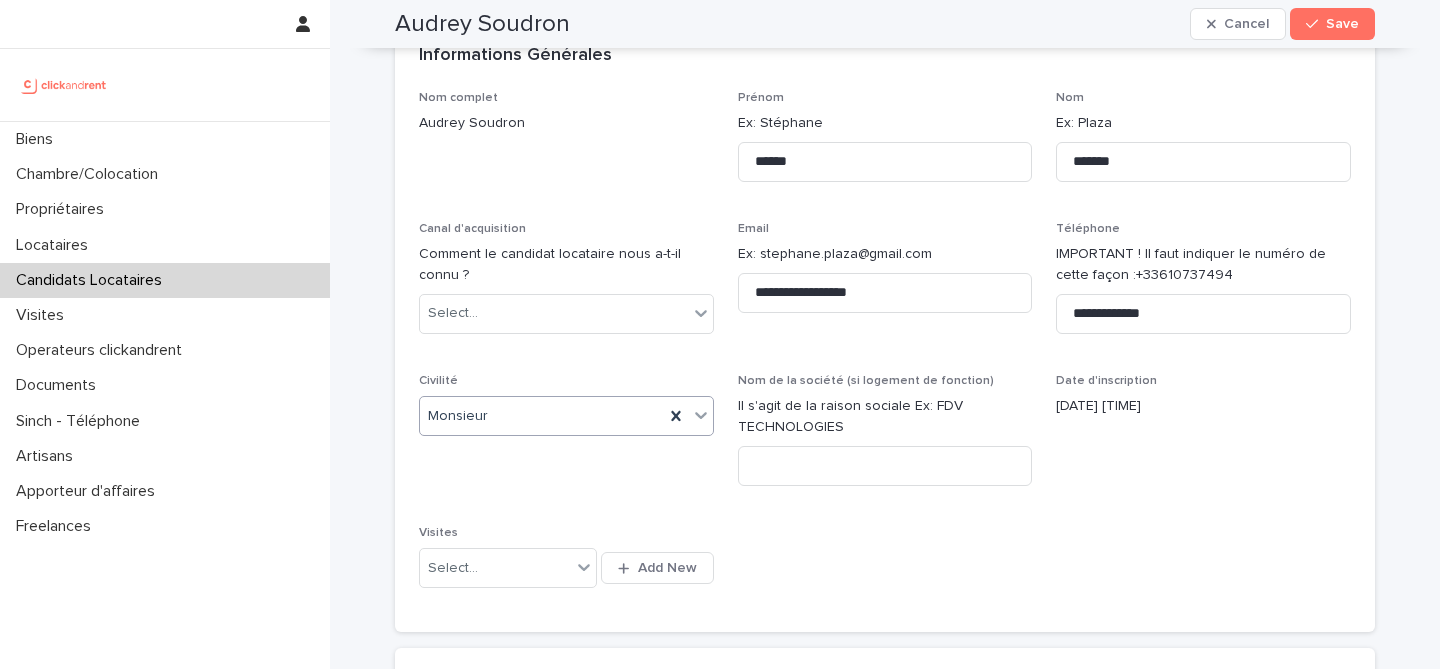 click on "**********" at bounding box center [885, 350] 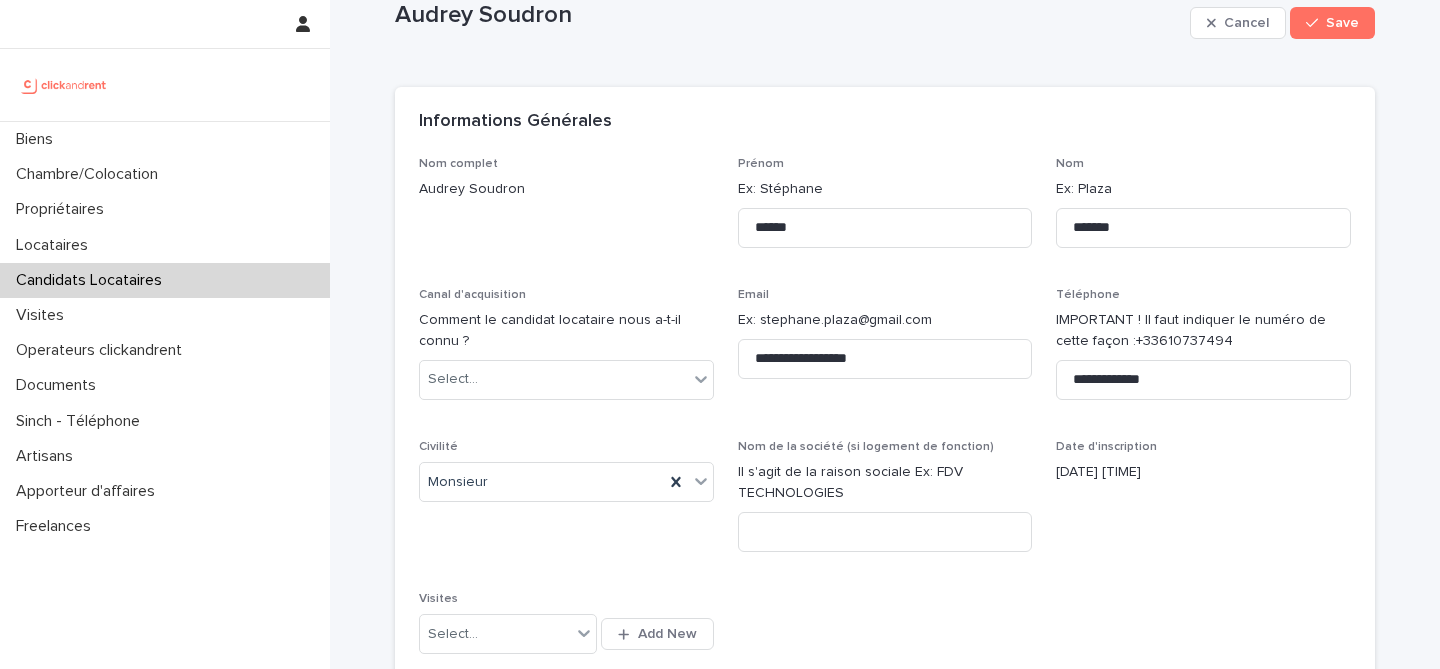 scroll, scrollTop: 39, scrollLeft: 0, axis: vertical 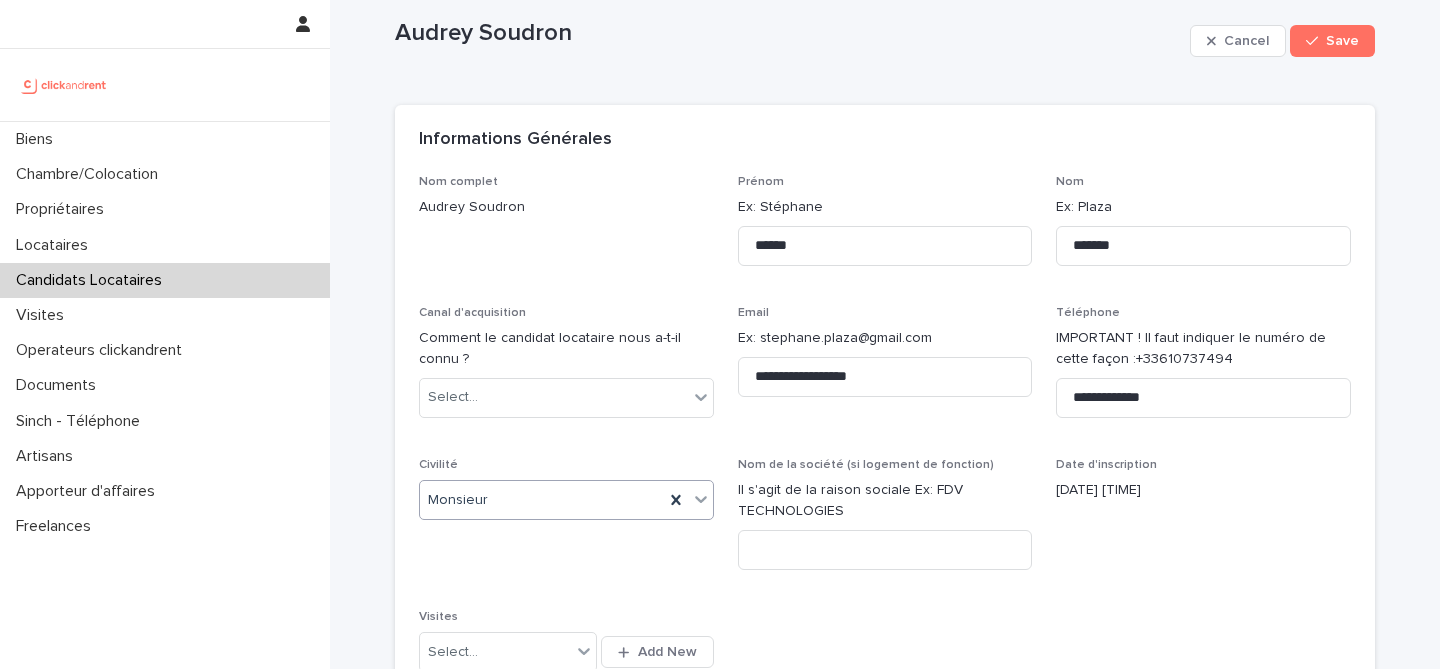 click on "Monsieur" at bounding box center [542, 500] 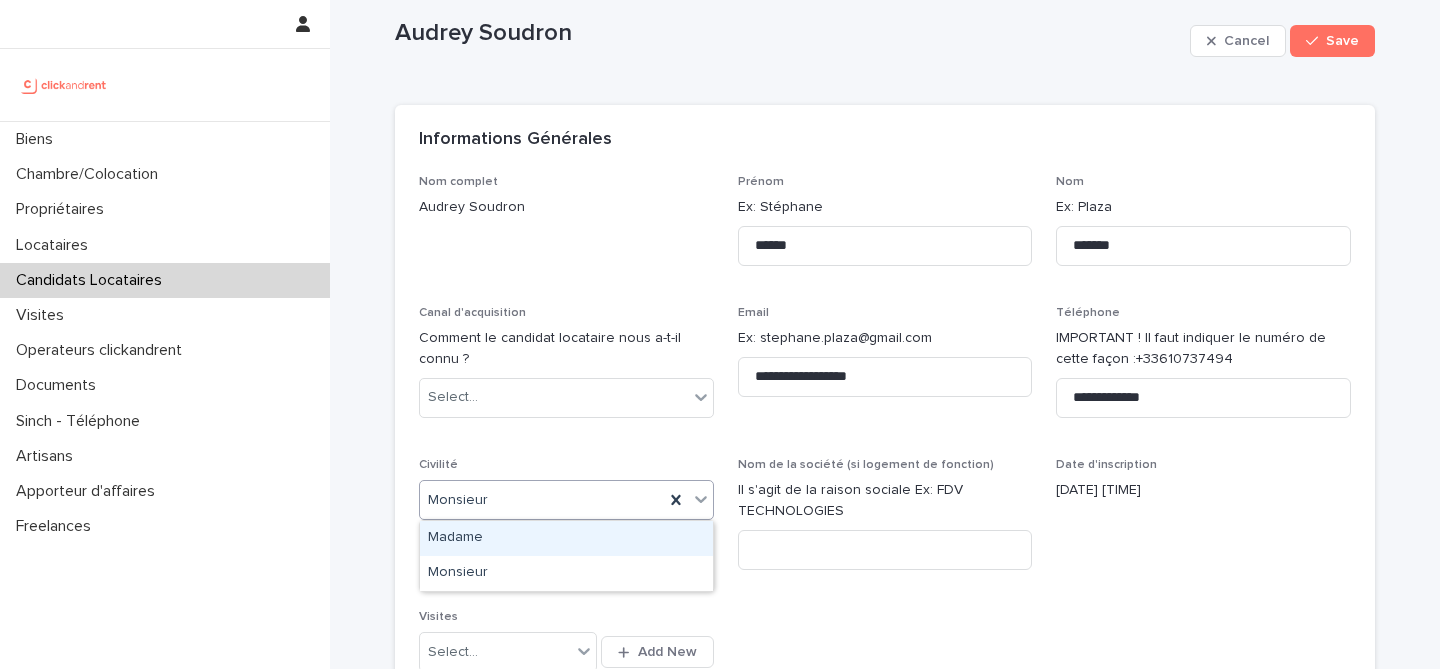 click on "Madame" at bounding box center [566, 538] 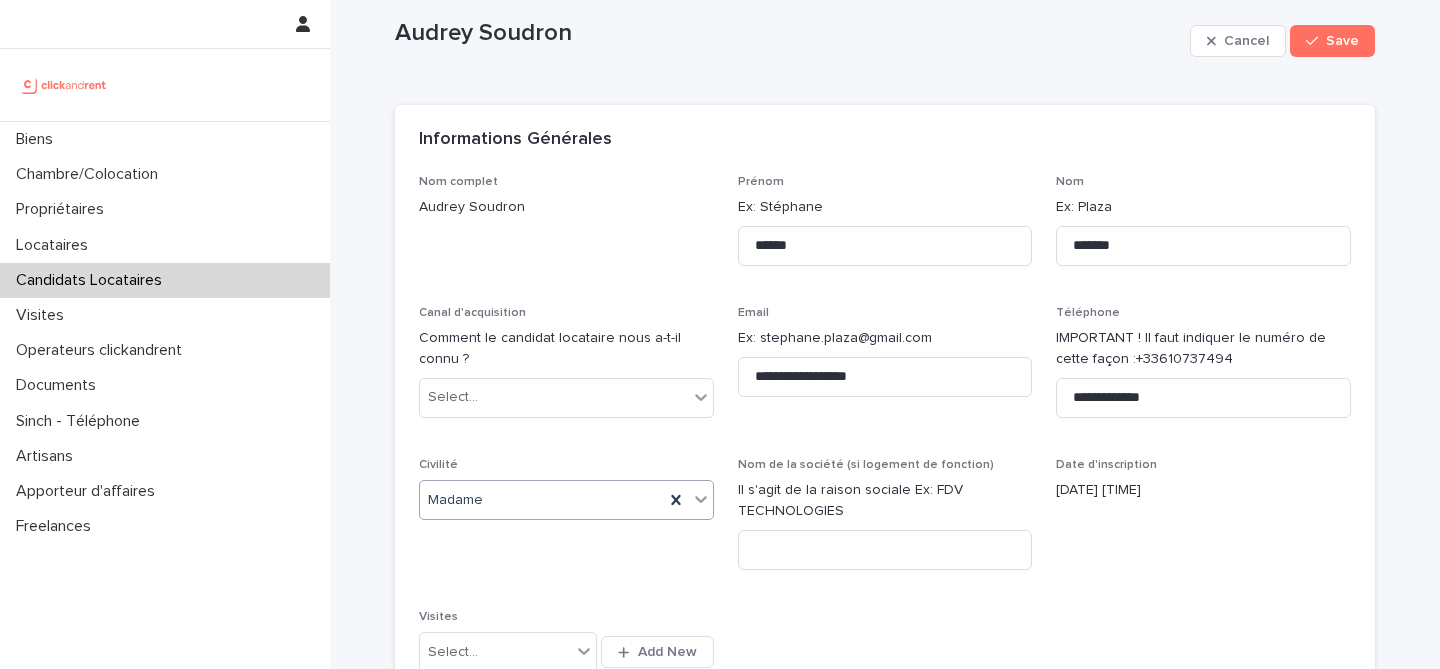 click on "**********" at bounding box center (885, 434) 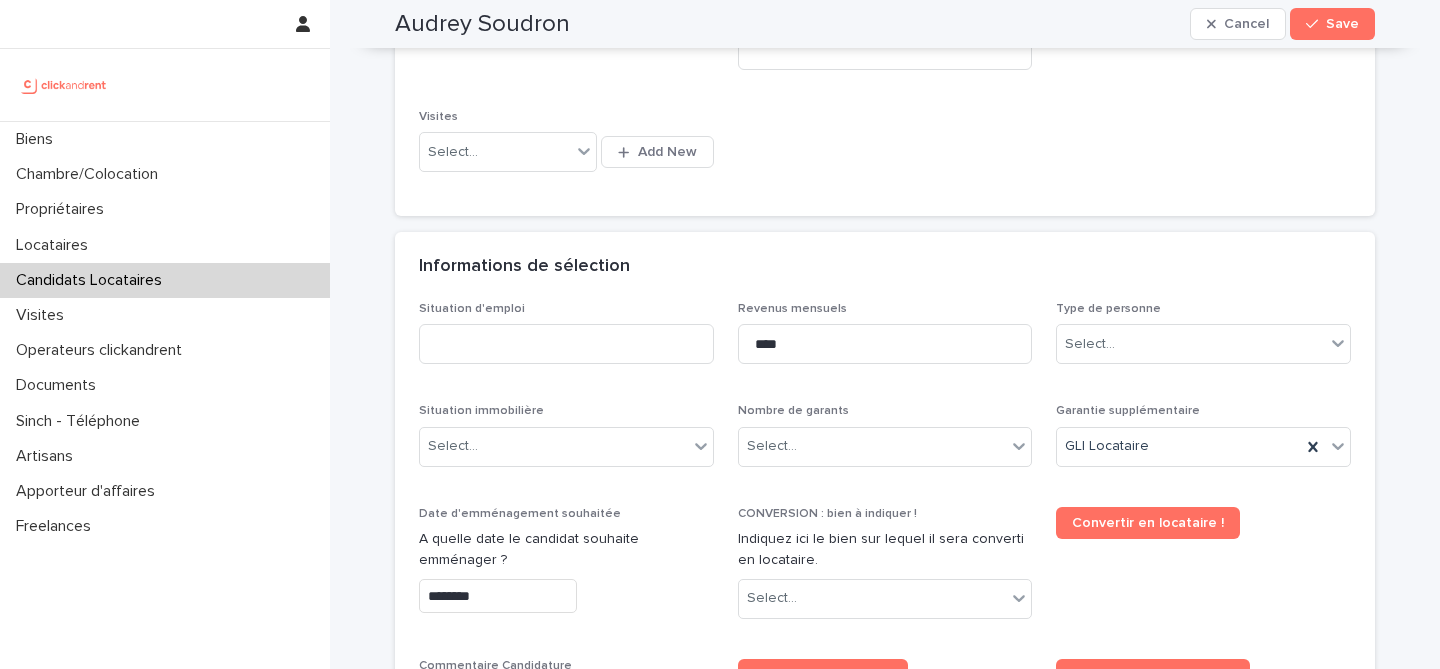 scroll, scrollTop: 547, scrollLeft: 0, axis: vertical 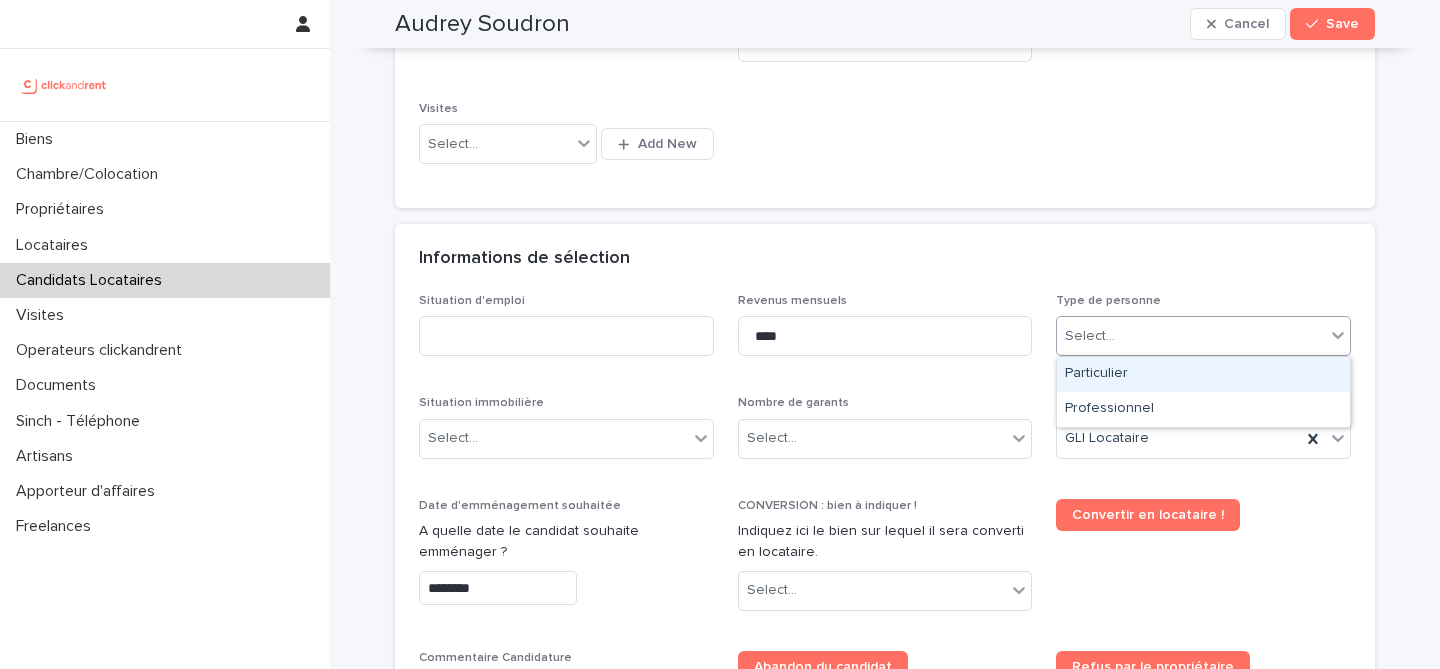click on "Select..." at bounding box center (1191, 336) 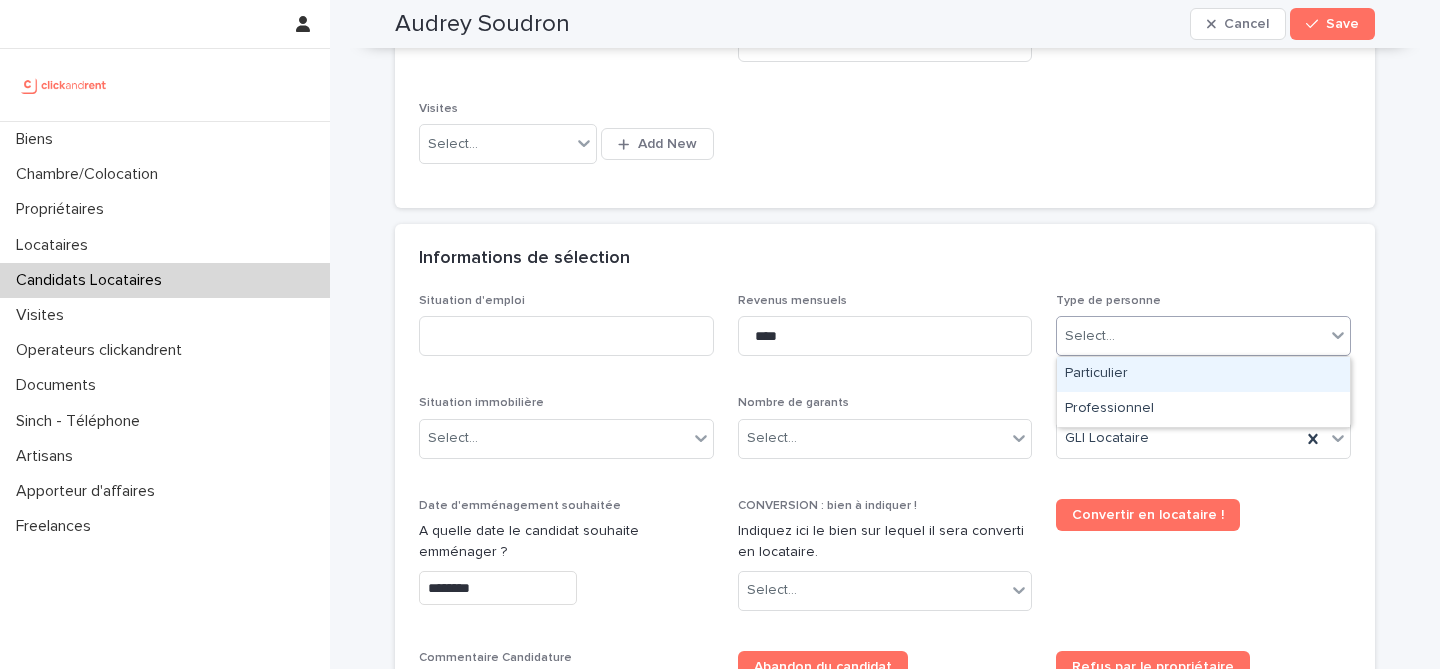 click on "Particulier" at bounding box center (1203, 374) 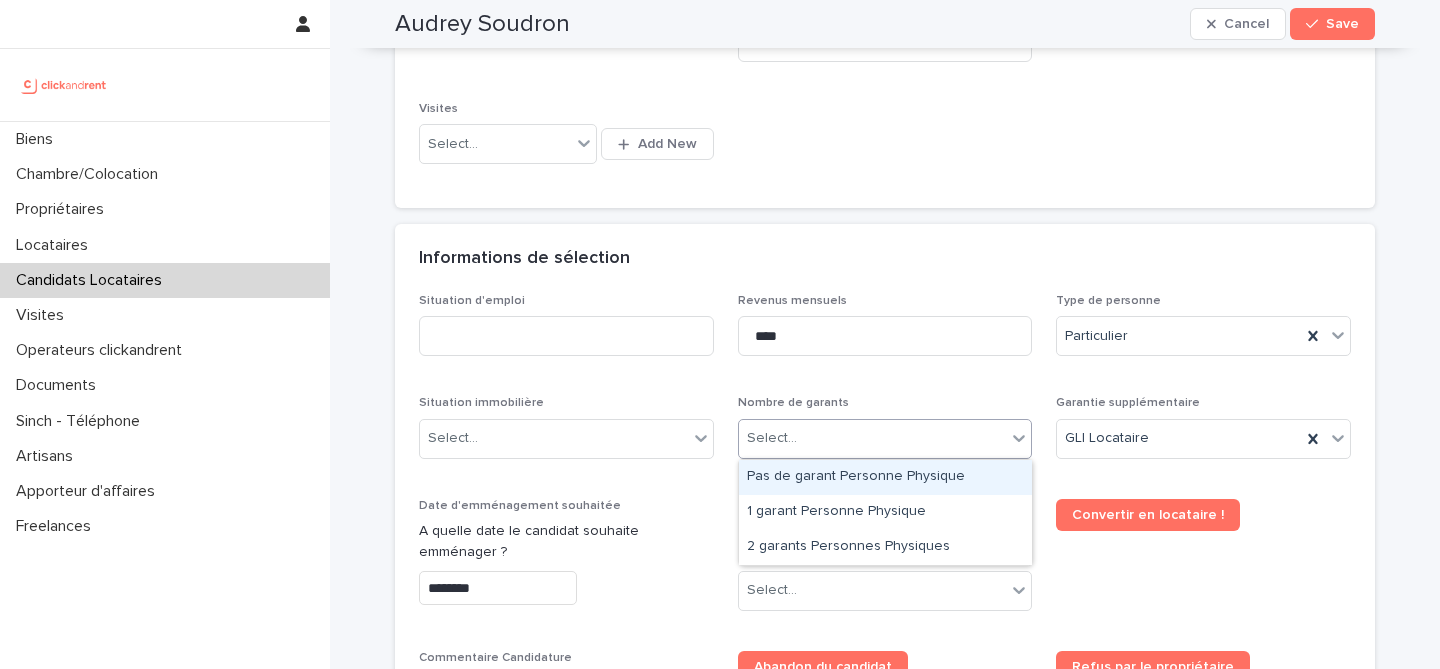 click on "Select..." at bounding box center (873, 438) 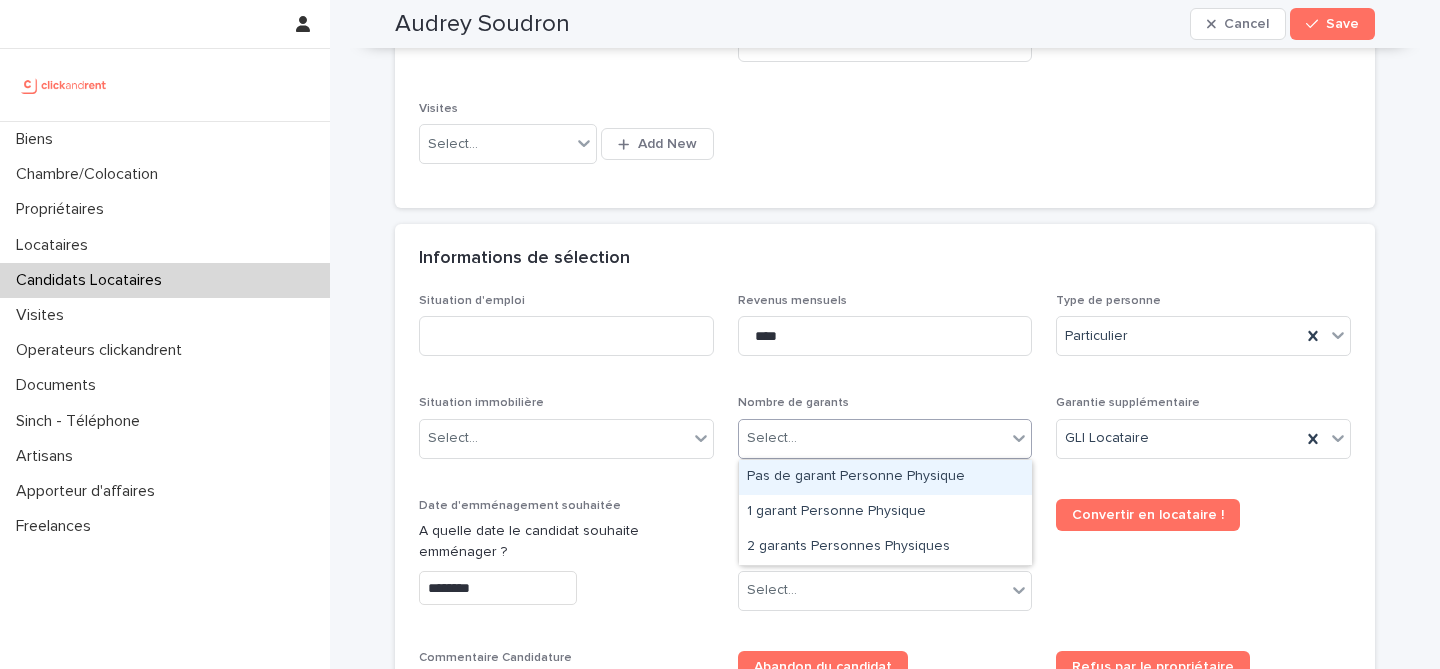 click on "Pas de garant Personne Physique" at bounding box center [885, 477] 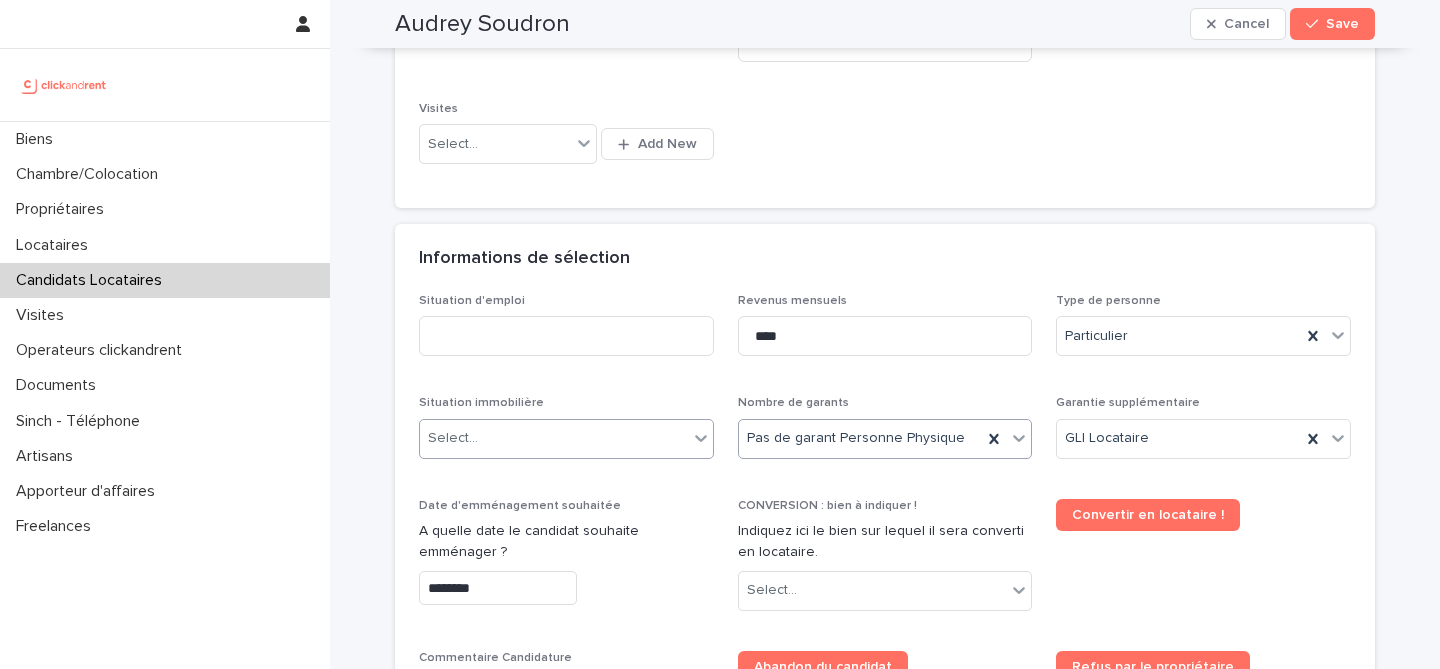 click on "Select..." at bounding box center [566, 439] 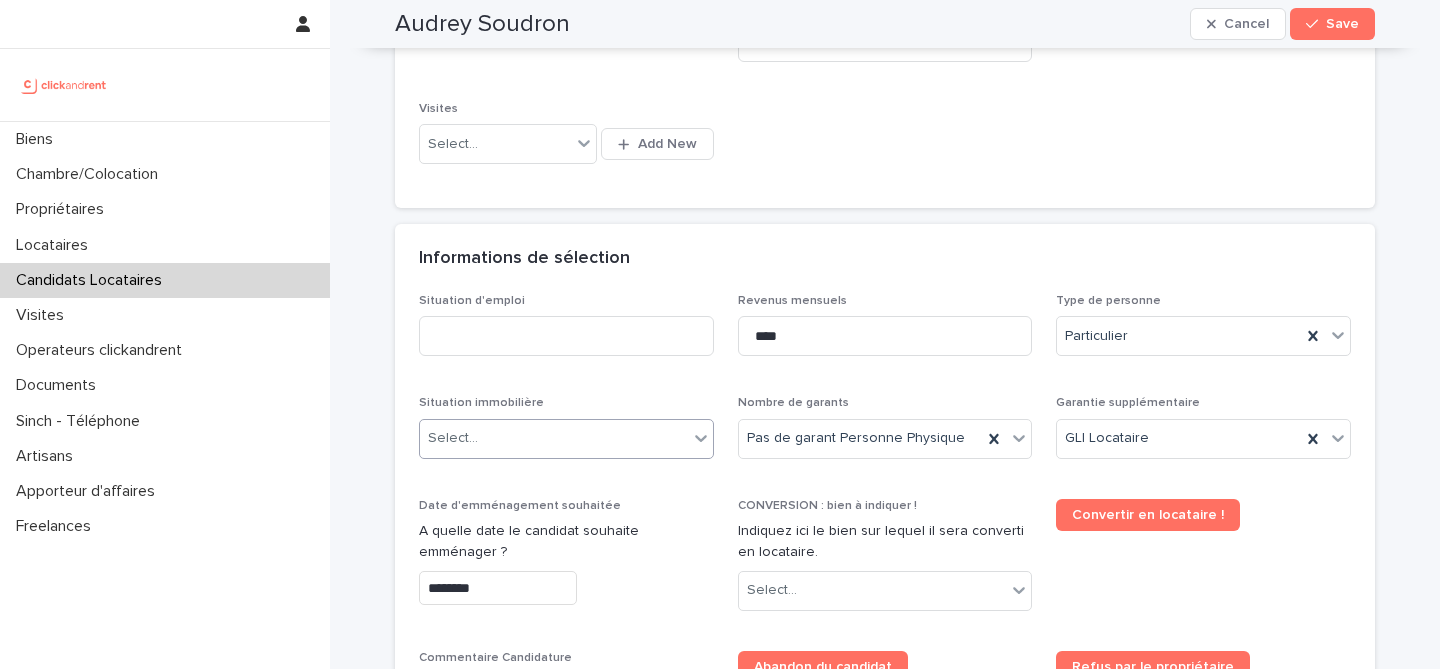 click on "Select..." at bounding box center (554, 438) 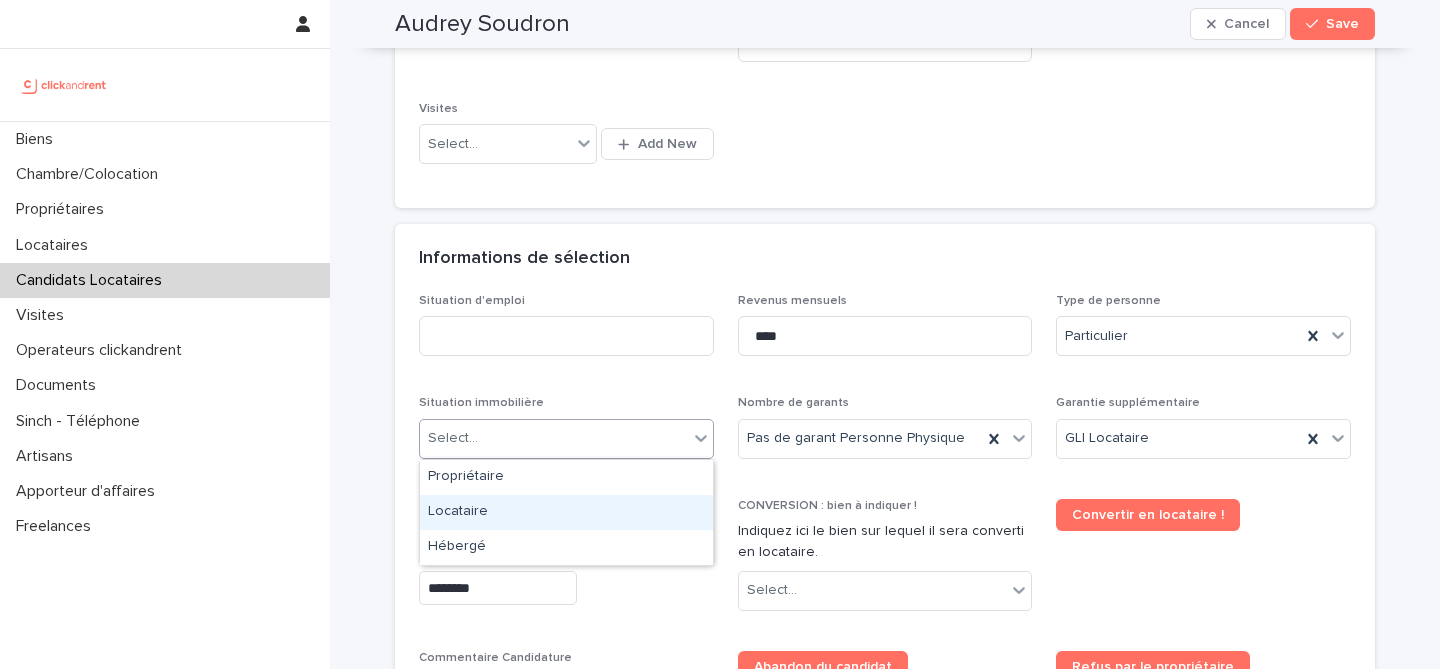 click on "Locataire" at bounding box center [566, 512] 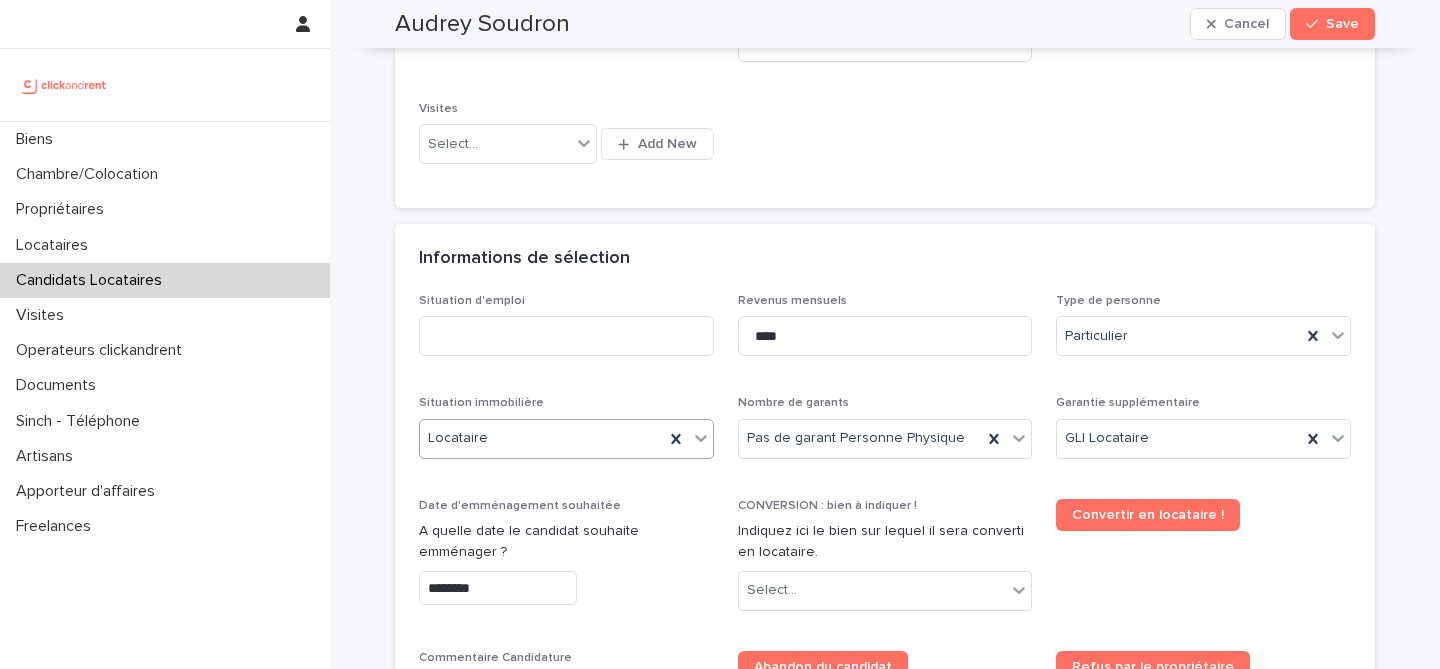 click on "Situation d'emploi Revenus mensuels **** Type de personne Particulier Situation immobilière   option Locataire, selected.     0 results available. Select is focused ,type to refine list, press Down to open the menu,  Locataire Nombre de garants Pas de garant Personne Physique Garantie supplémentaire GLI Locataire Date d'emménagement souhaitée A quelle date le candidat souhaite emménager ? ******** CONVERSION : bien à indiquer ! Indiquez ici le bien sur lequel il sera converti en locataire. Select... Convertir en locataire ! Commentaire Candidature Indiquez ici vos commentaires sur le candidat locataire, cela apparaitra sur l'espace personnel du propriétaire.
Ex : Le candidat est un très bon profil avec deux garants. Ses parents gagnent 7.000 euros nets par mois. Abandon du candidat Refus par le propriétaire Bien - Historique Top Select... Type de Top Validation / Refus" at bounding box center [885, 622] 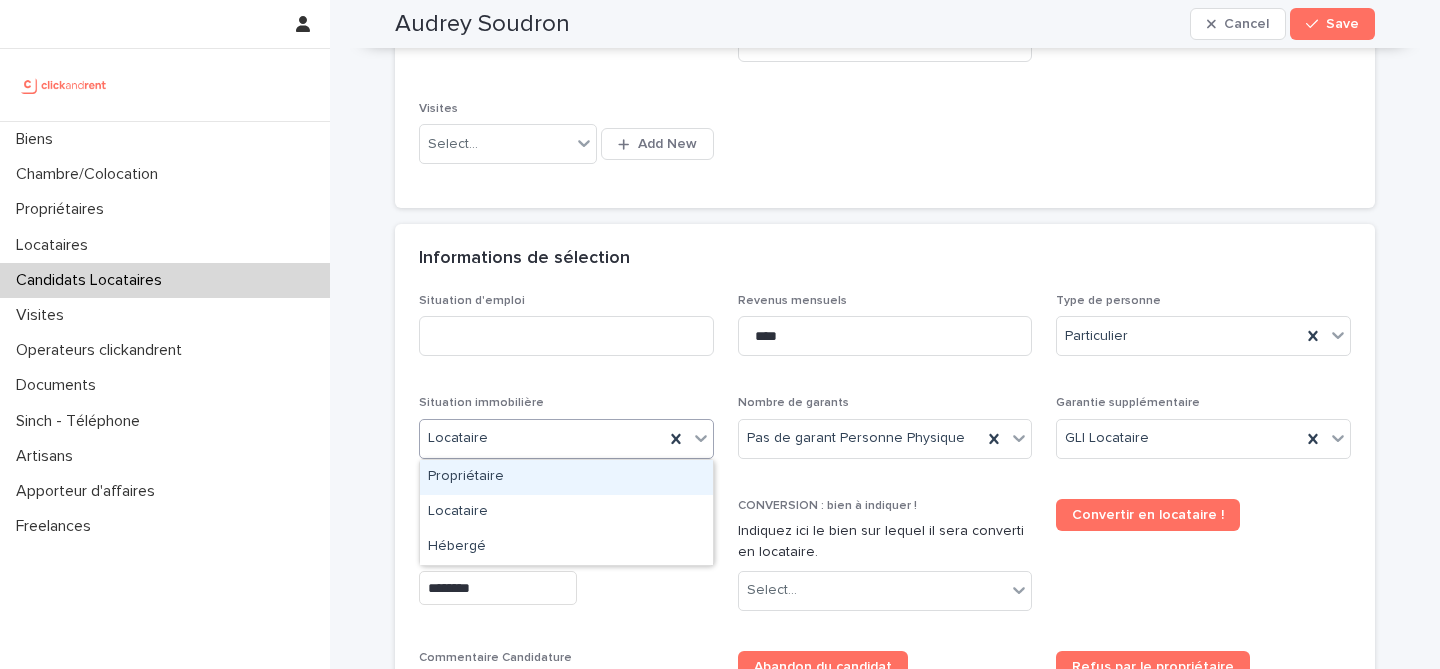 click on "Locataire" at bounding box center [542, 438] 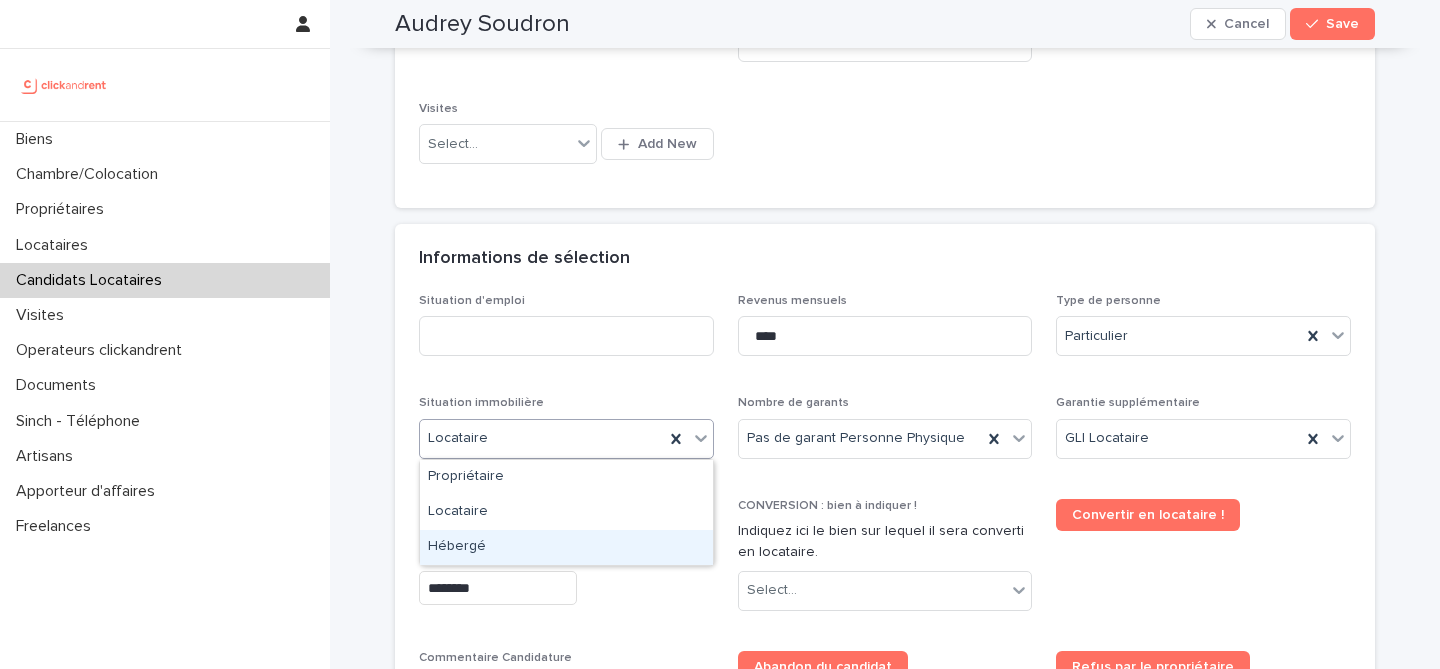 click on "Hébergé" at bounding box center (566, 547) 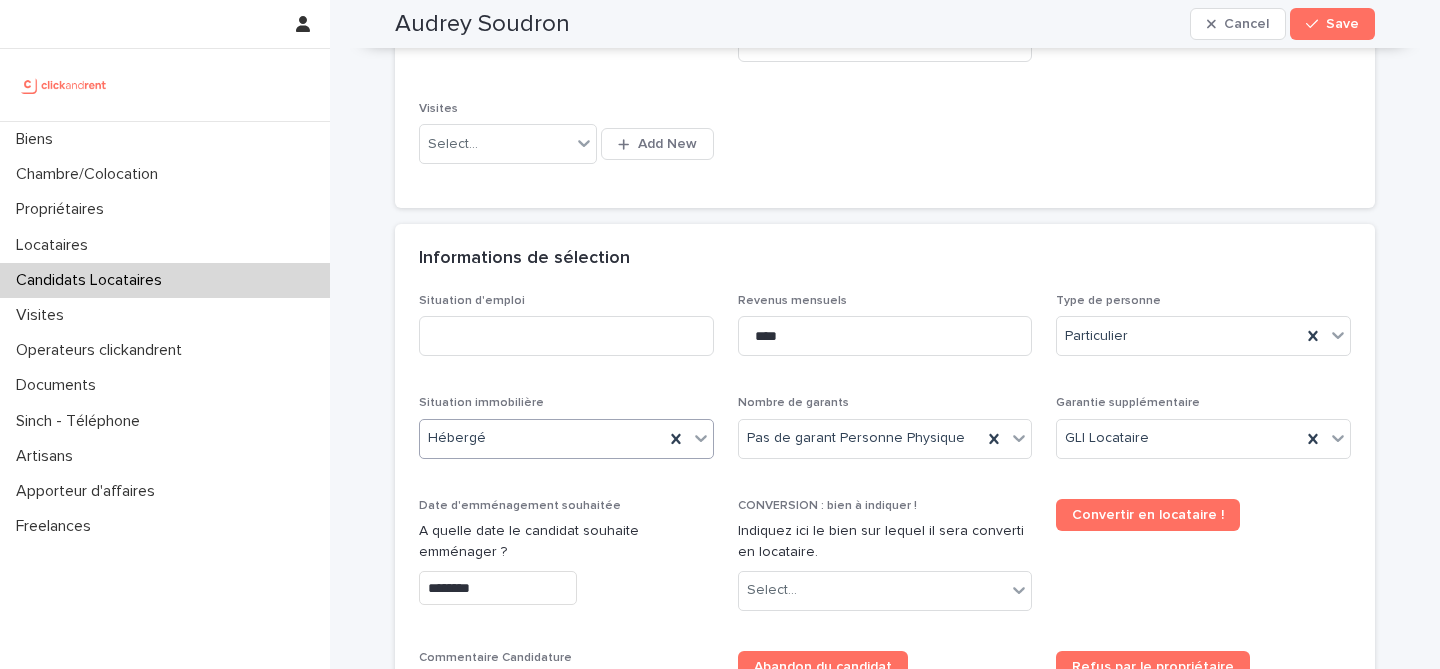 click on "Date d'emménagement souhaitée A quelle date le candidat souhaite emménager ? ********" at bounding box center [566, 560] 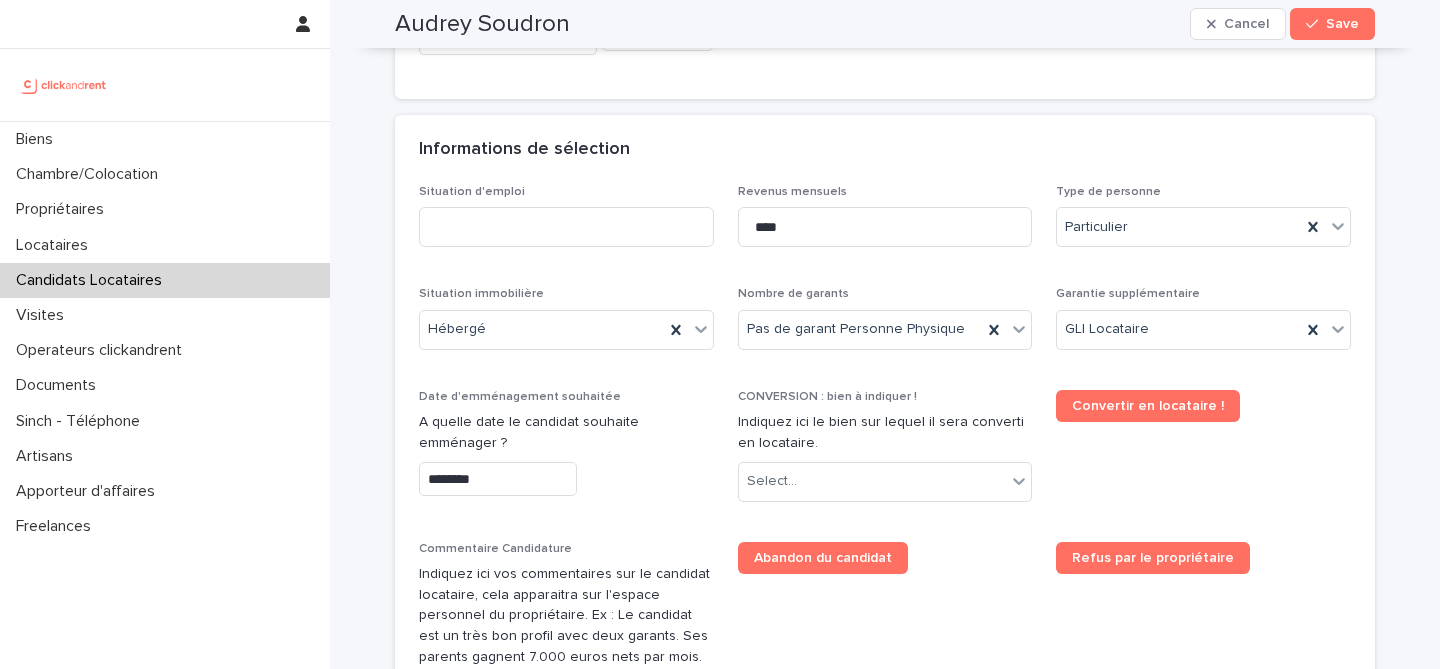 scroll, scrollTop: 657, scrollLeft: 0, axis: vertical 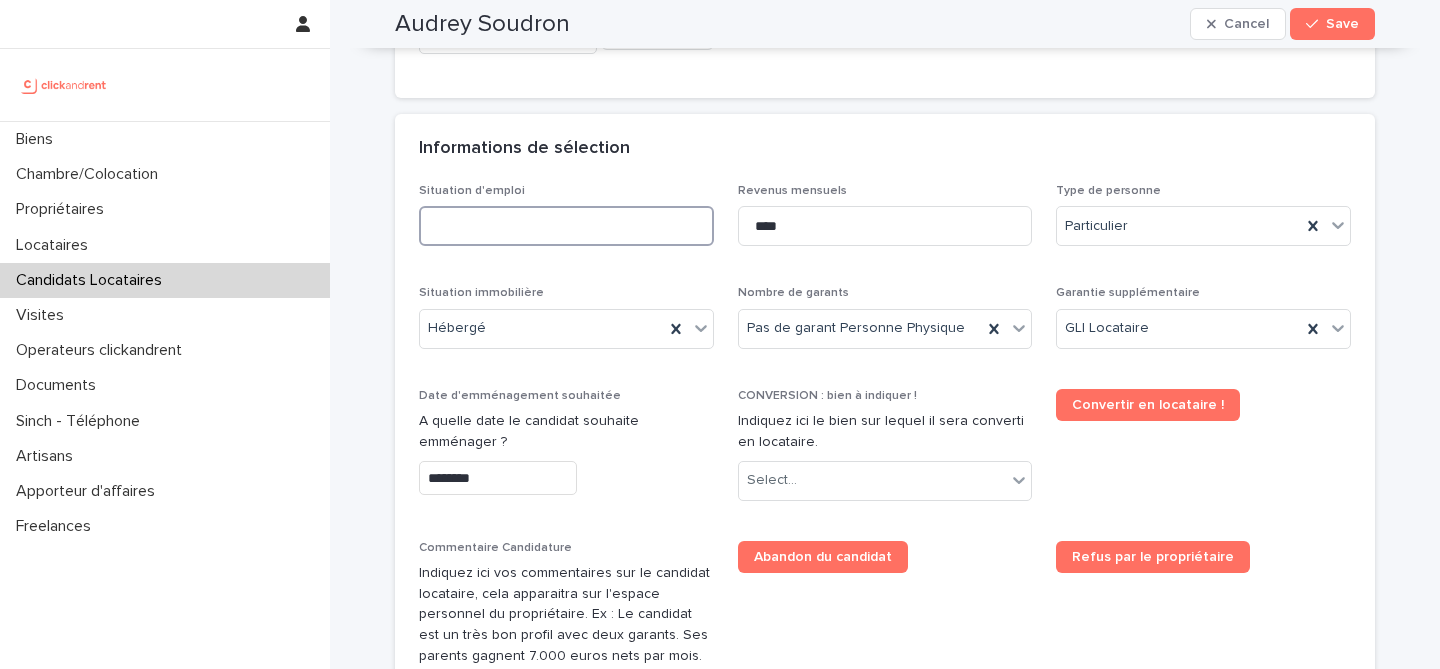 click at bounding box center [566, 226] 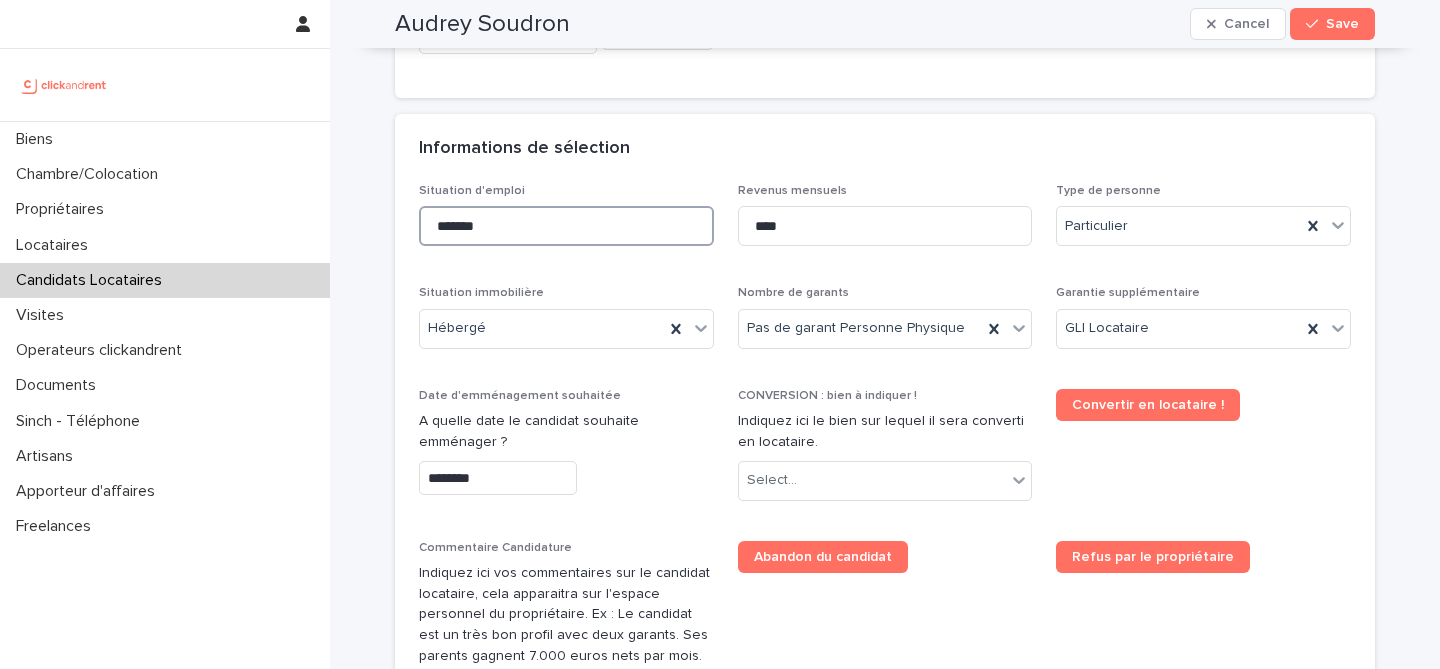 type on "*******" 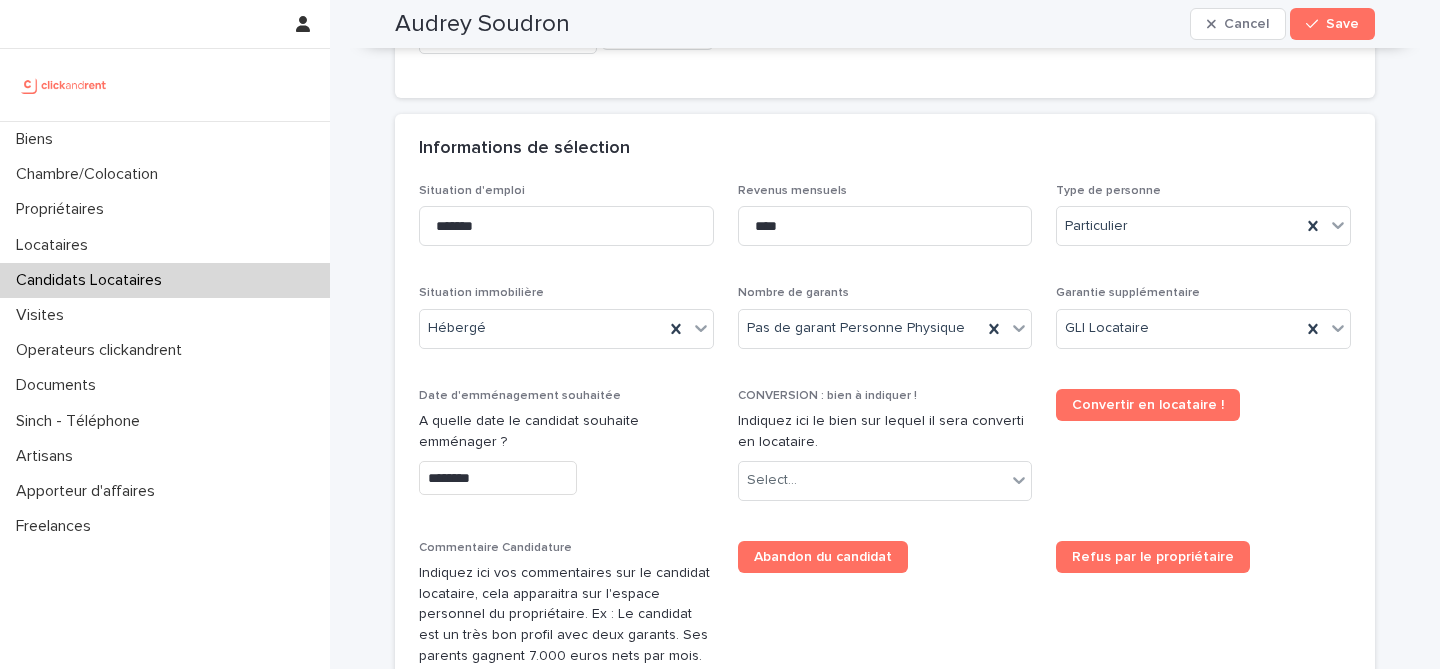 click on "Situation d'emploi ******* Revenus mensuels **** Type de personne Particulier Situation immobilière Hébergé Nombre de garants Pas de garant Personne Physique Garantie supplémentaire GLI Locataire Date d'emménagement souhaitée A quelle date le candidat souhaite emménager ? ******** CONVERSION : bien à indiquer ! Indiquez ici le bien sur lequel il sera converti en locataire. Select... Convertir en locataire ! Commentaire Candidature Indiquez ici vos commentaires sur le candidat locataire, cela apparaitra sur l'espace personnel du propriétaire.
Ex : Le candidat est un très bon profil avec deux garants. Ses parents gagnent 7.000 euros nets par mois. Abandon du candidat Refus par le propriétaire Bien - Historique Top Select... Type de Top Validation / Refus" at bounding box center (885, 512) 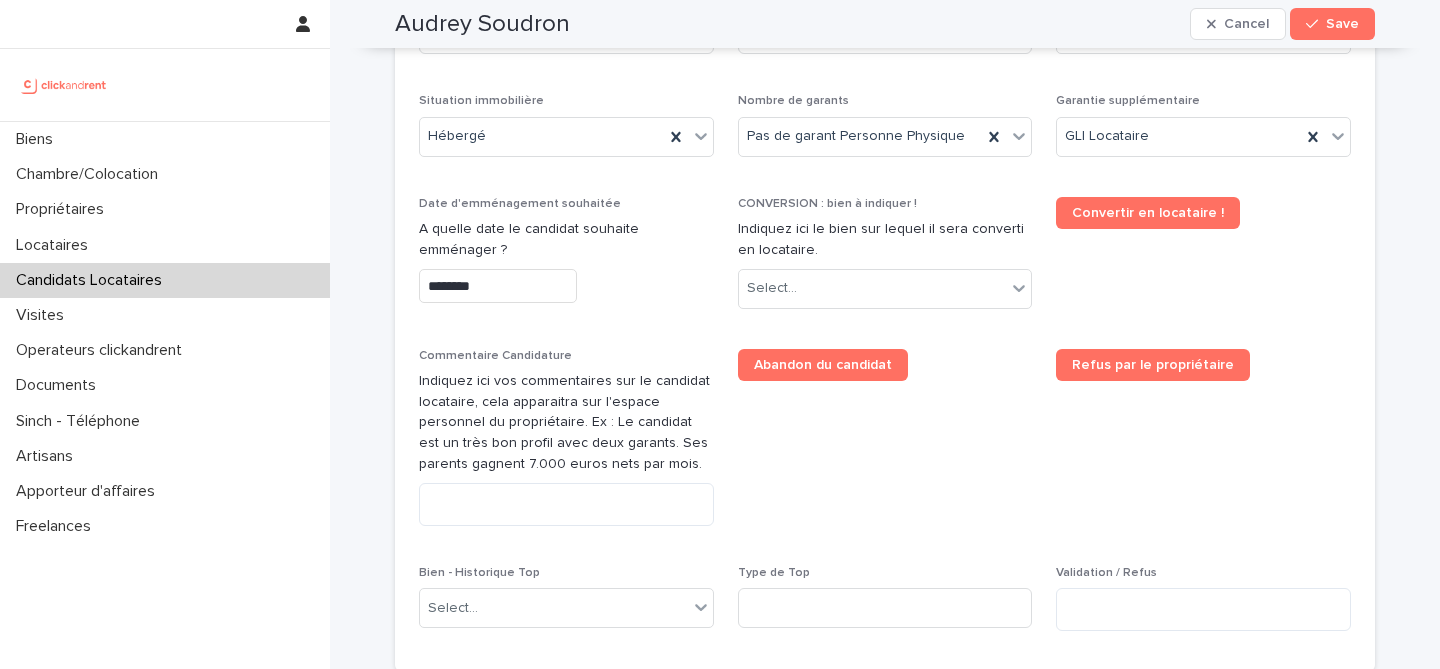 scroll, scrollTop: 856, scrollLeft: 0, axis: vertical 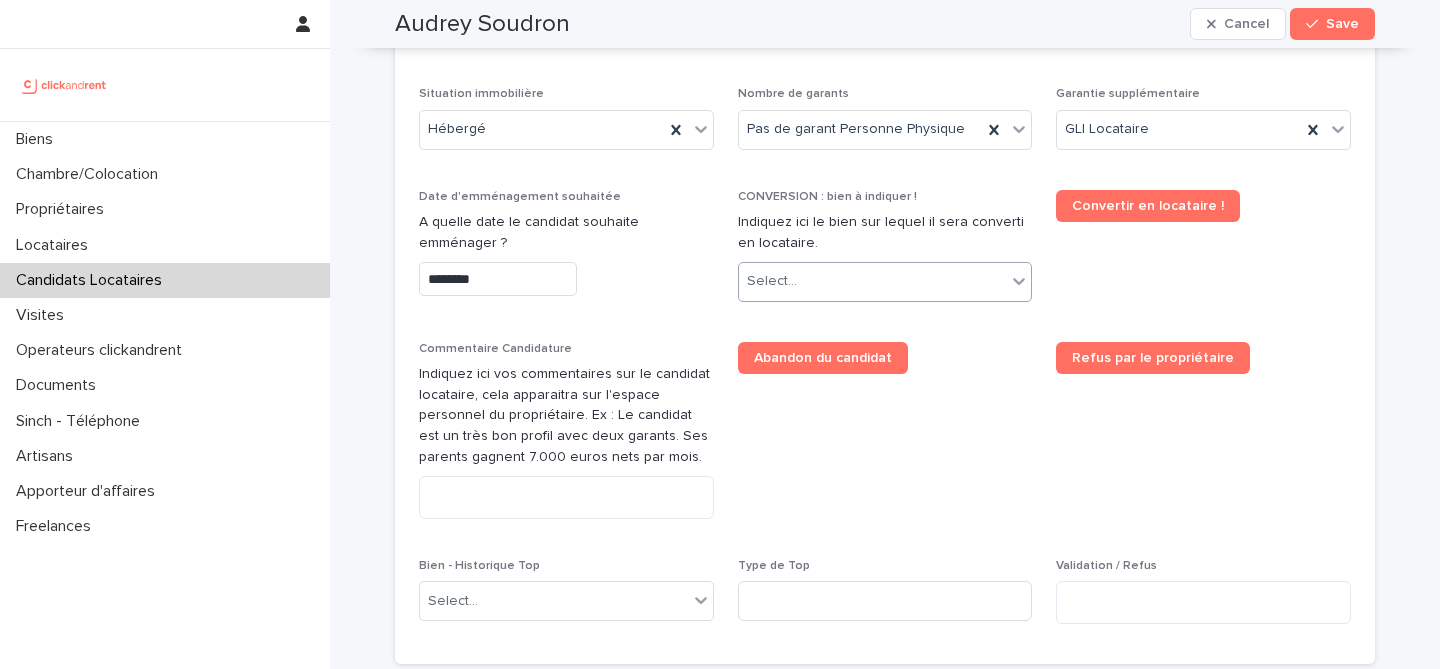 click on "Select..." at bounding box center [873, 281] 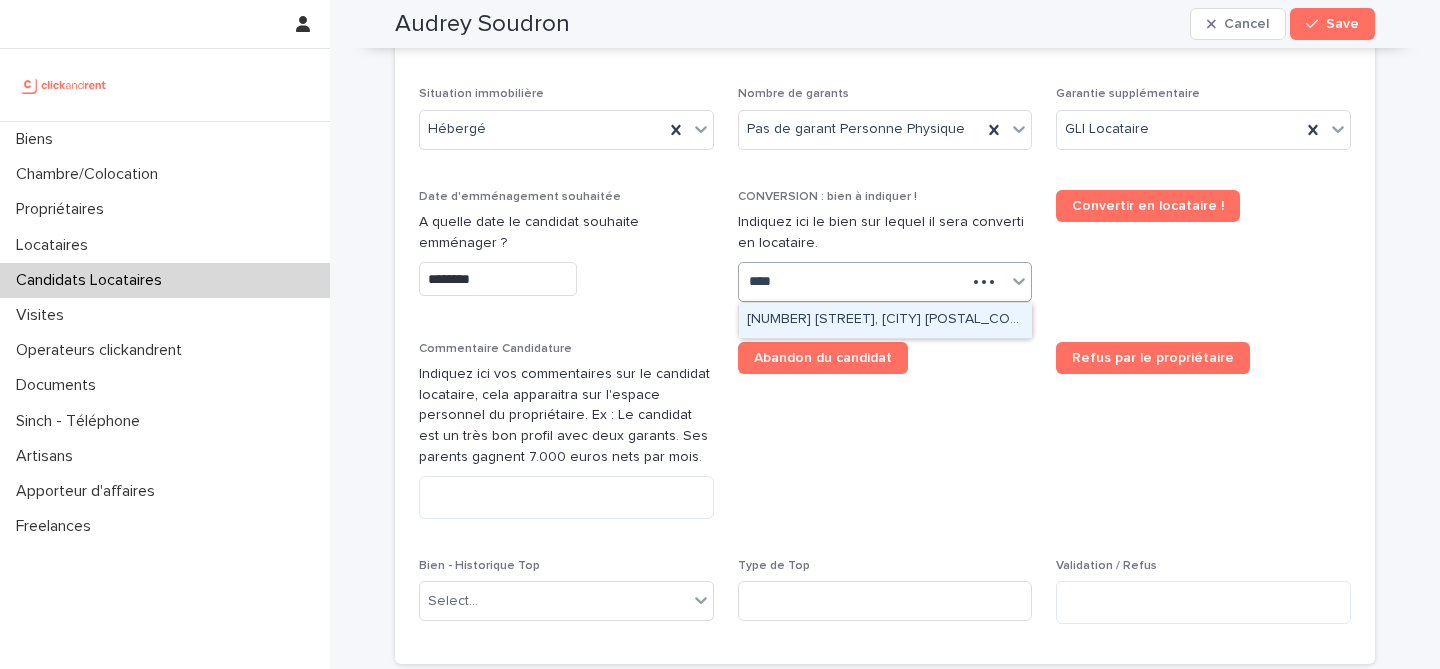 type on "*****" 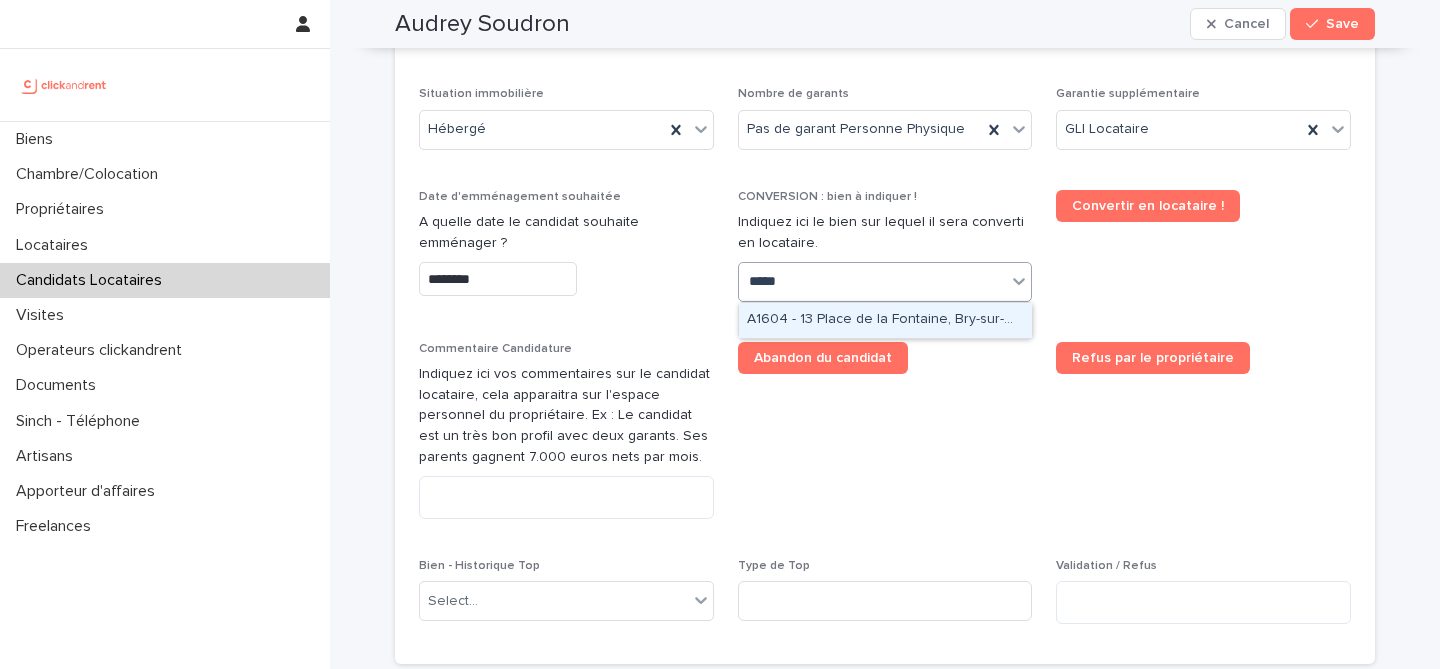 click on "A1604 - 13 Place de la Fontaine,  Bry-sur-Marne 94360" at bounding box center [885, 320] 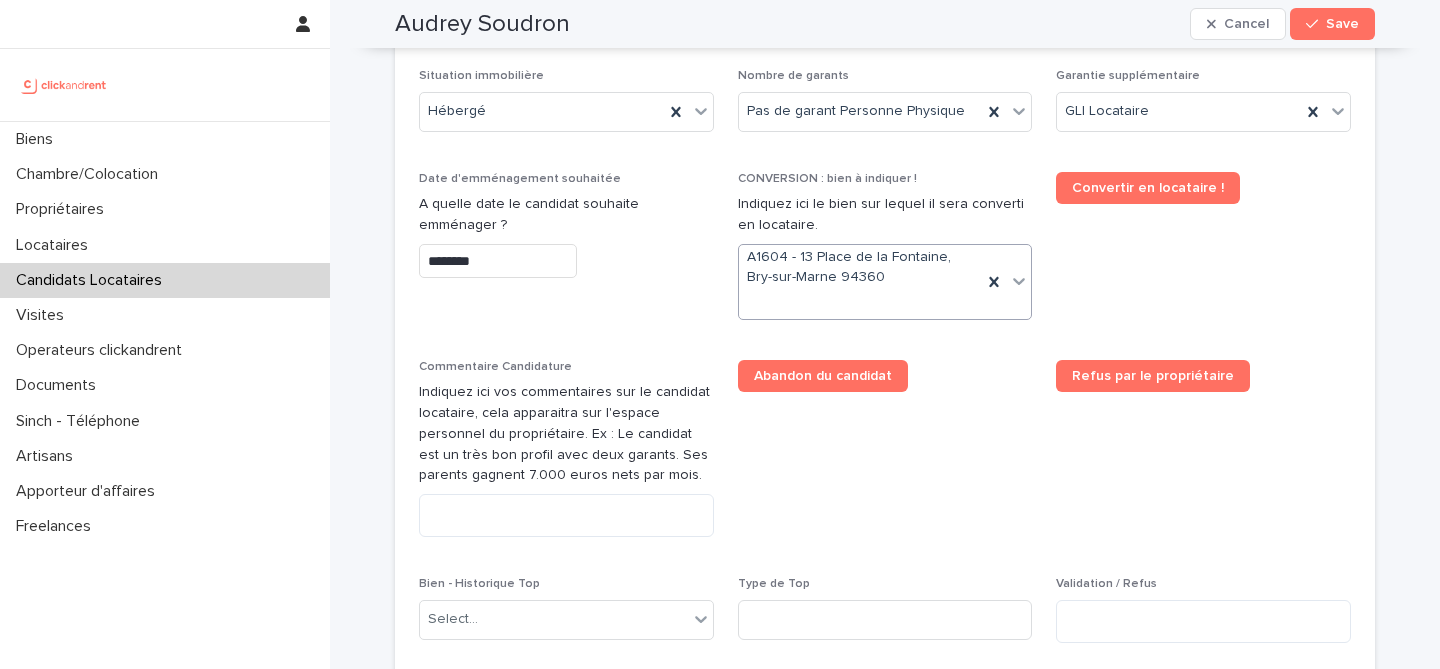 click on "Abandon du candidat" at bounding box center (885, 384) 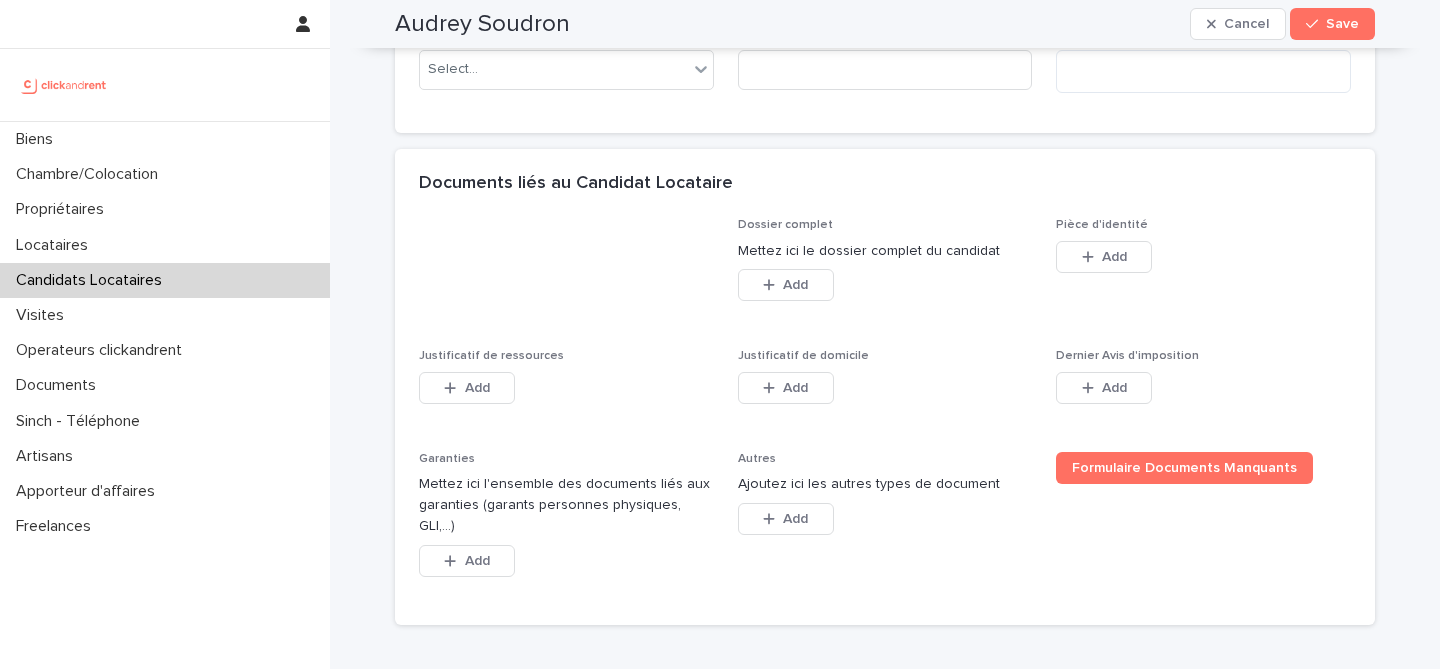 scroll, scrollTop: 1454, scrollLeft: 0, axis: vertical 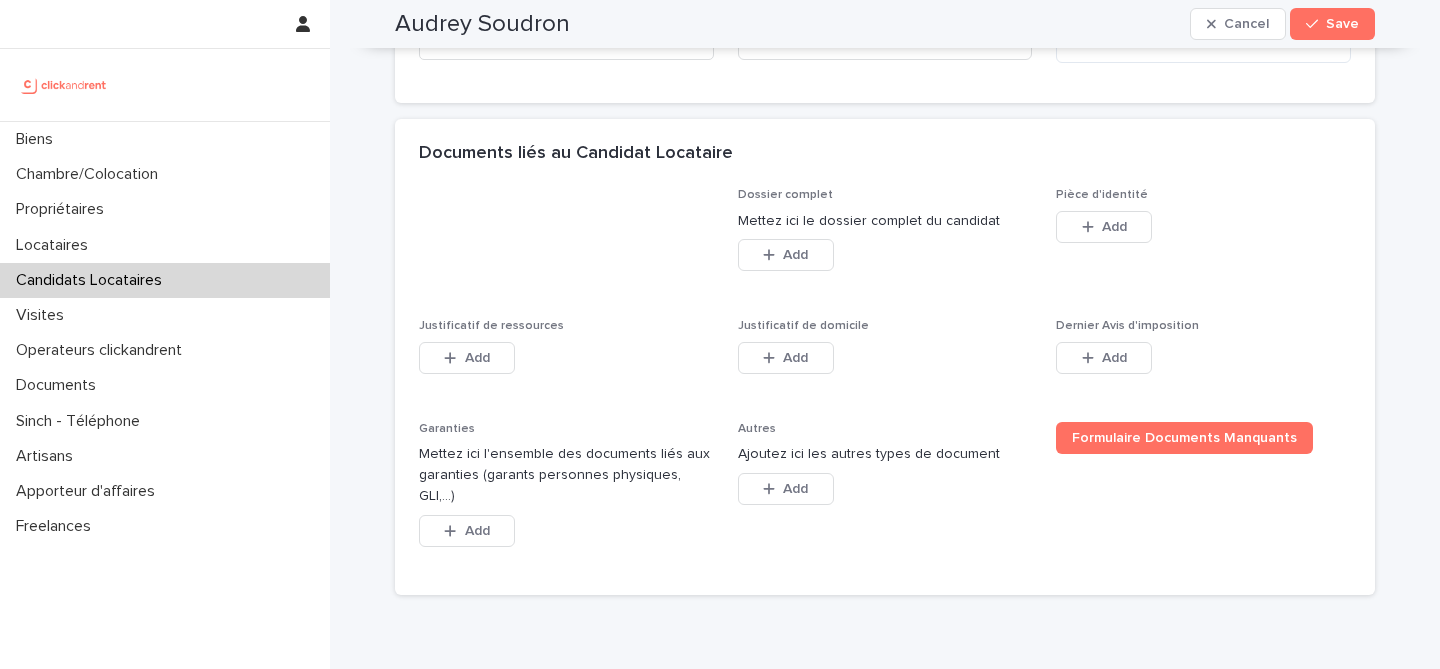 click on "Add" at bounding box center (1104, 231) 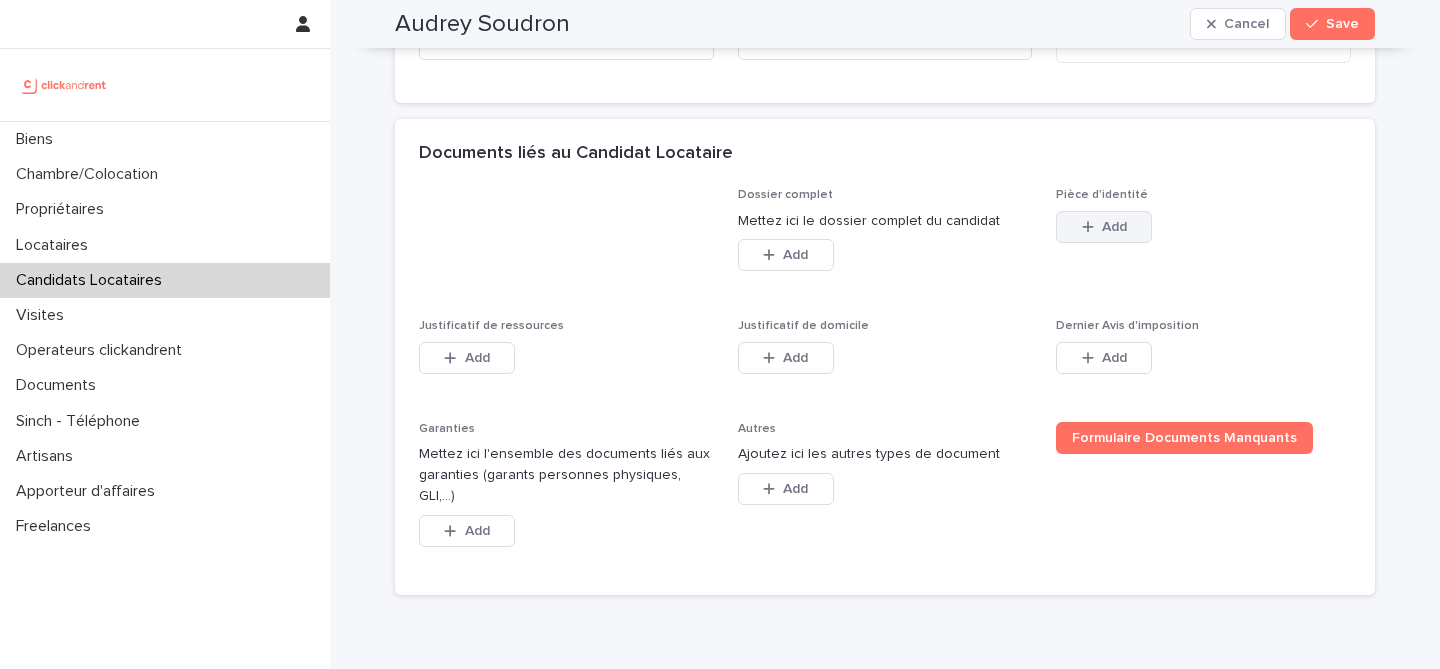 click on "Add" at bounding box center [1114, 227] 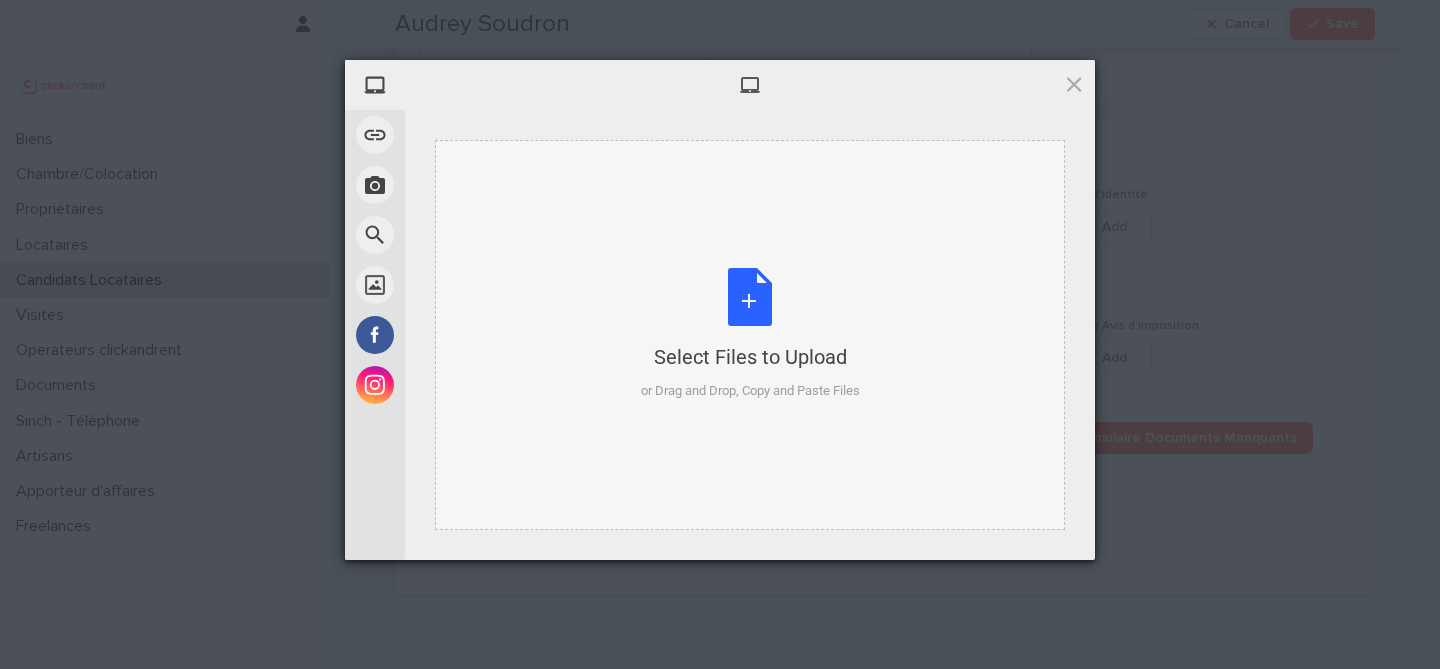 click on "Select Files to Upload
or Drag and Drop, Copy and Paste Files" at bounding box center [750, 334] 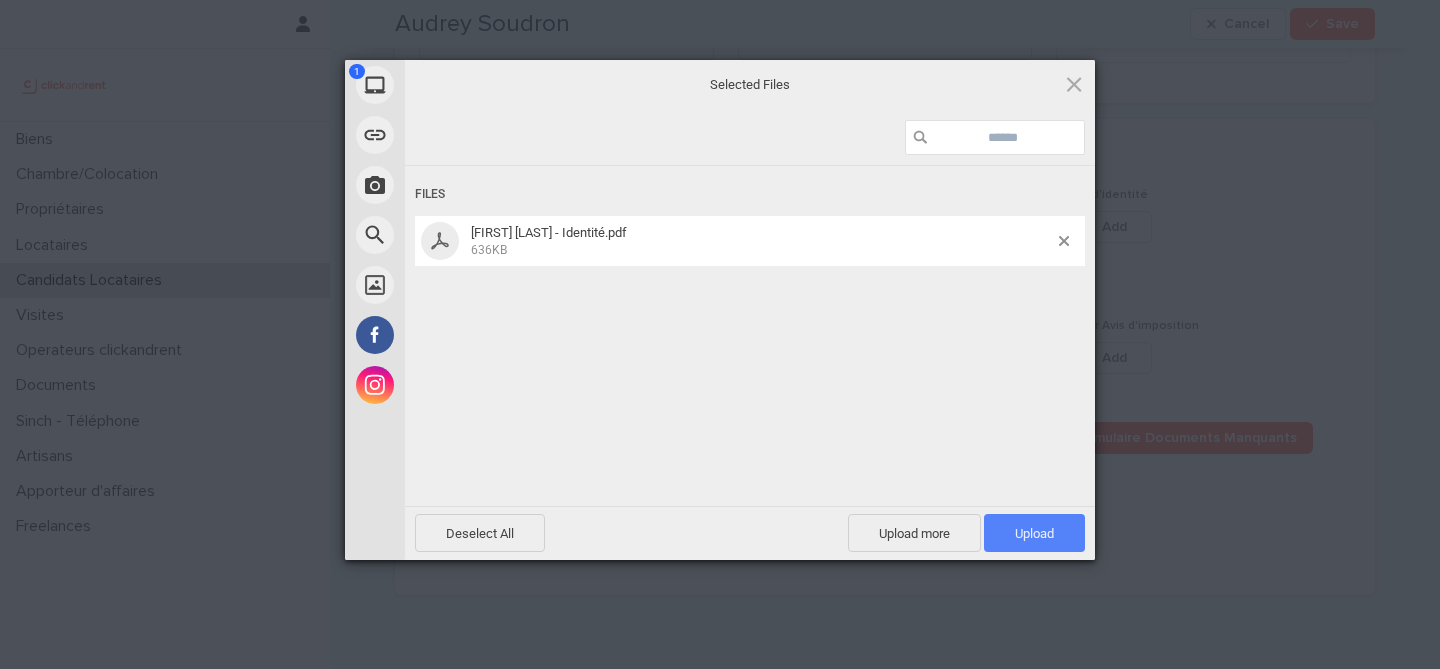 click on "Upload
1" at bounding box center [1034, 533] 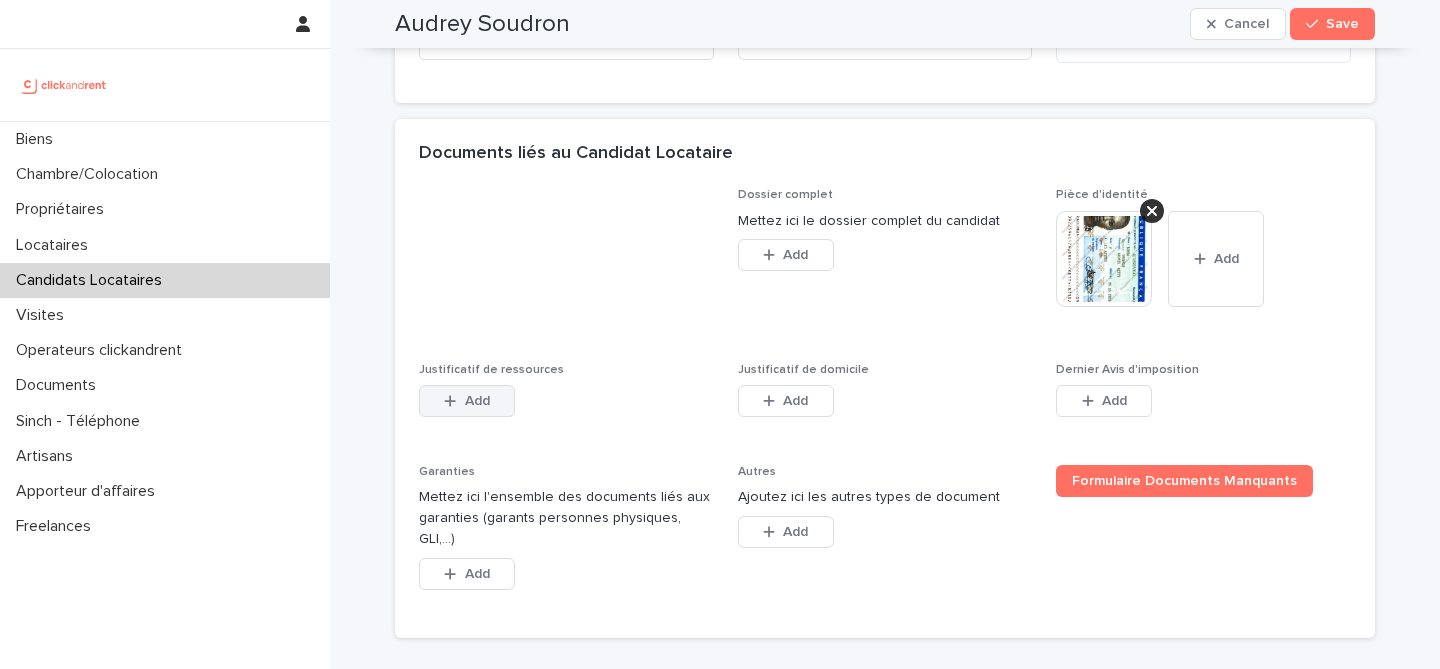 click on "Add" at bounding box center [477, 401] 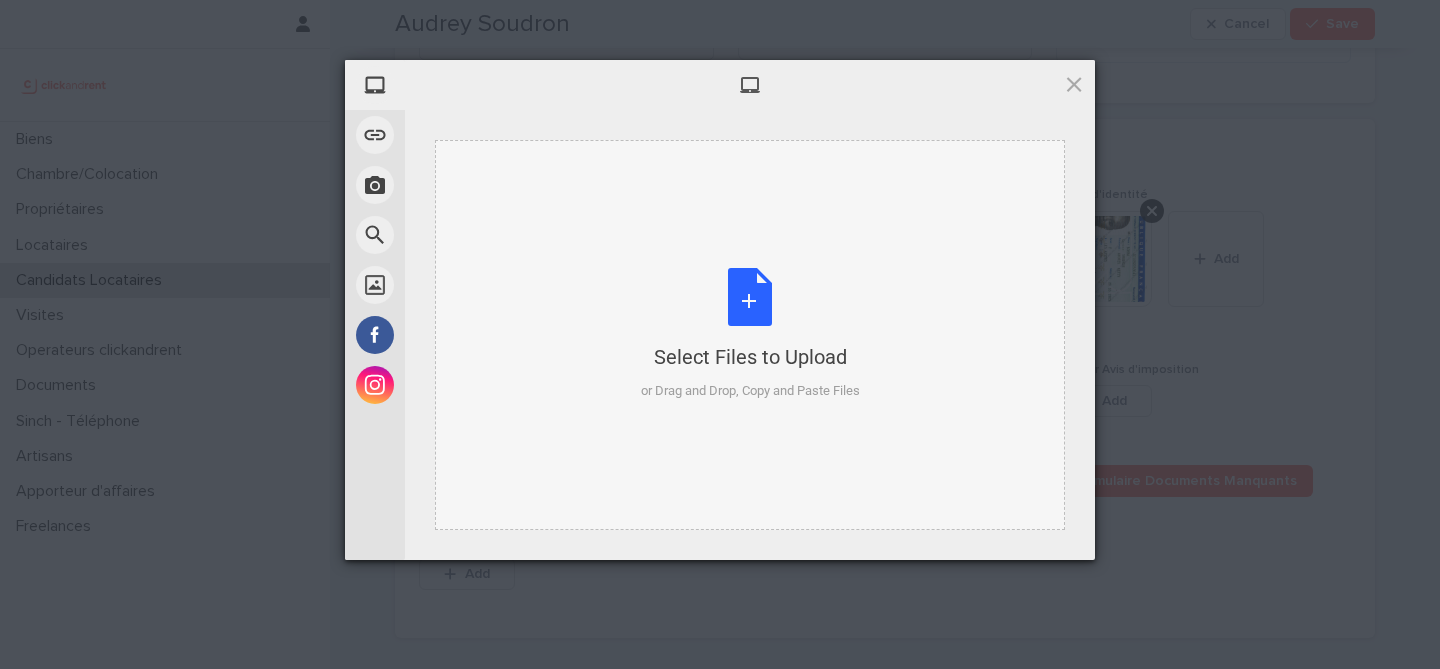 click on "Select Files to Upload
or Drag and Drop, Copy and Paste Files" at bounding box center [750, 334] 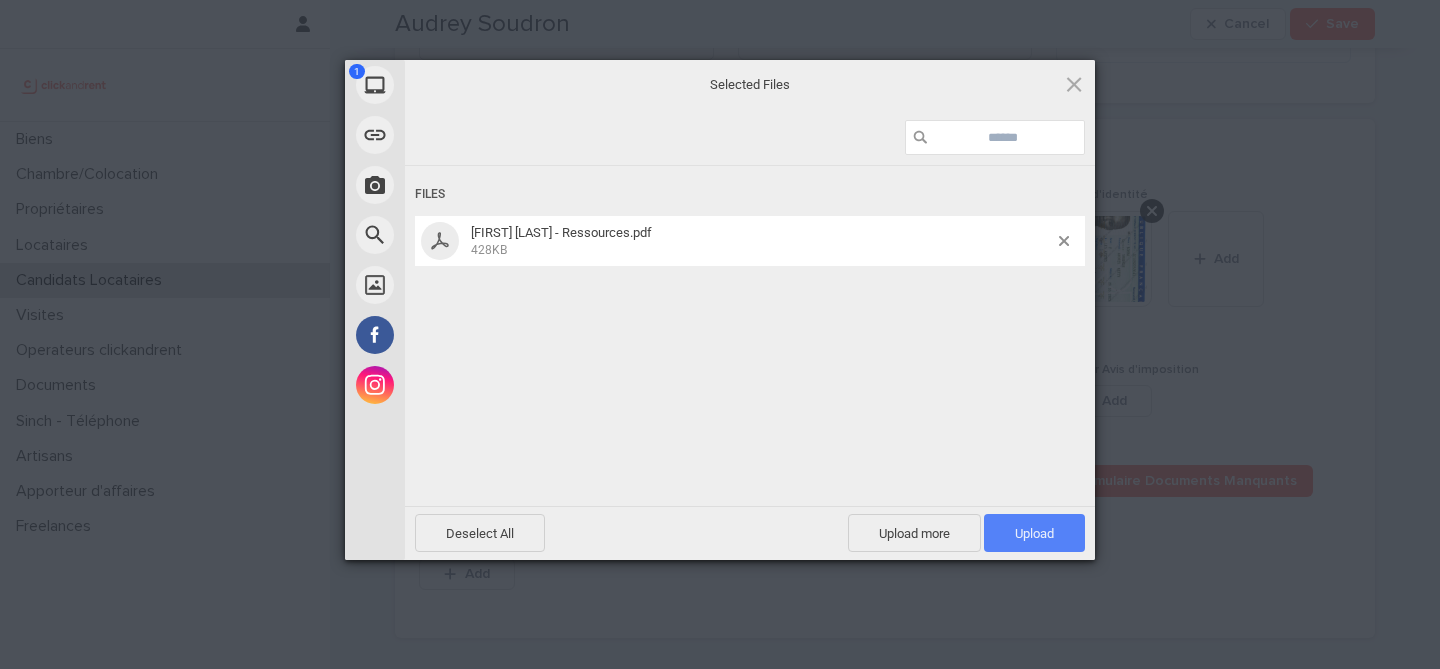 click on "Upload
1" at bounding box center [1034, 533] 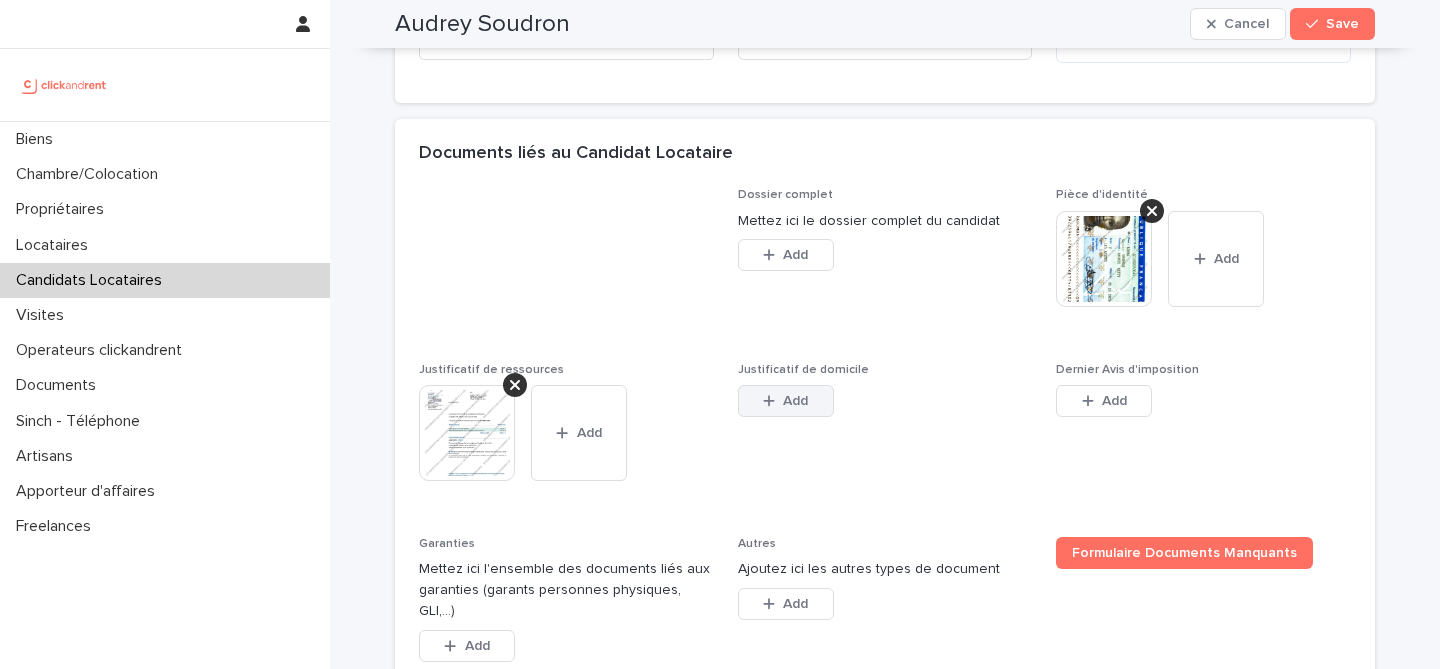 click on "Add" at bounding box center (786, 401) 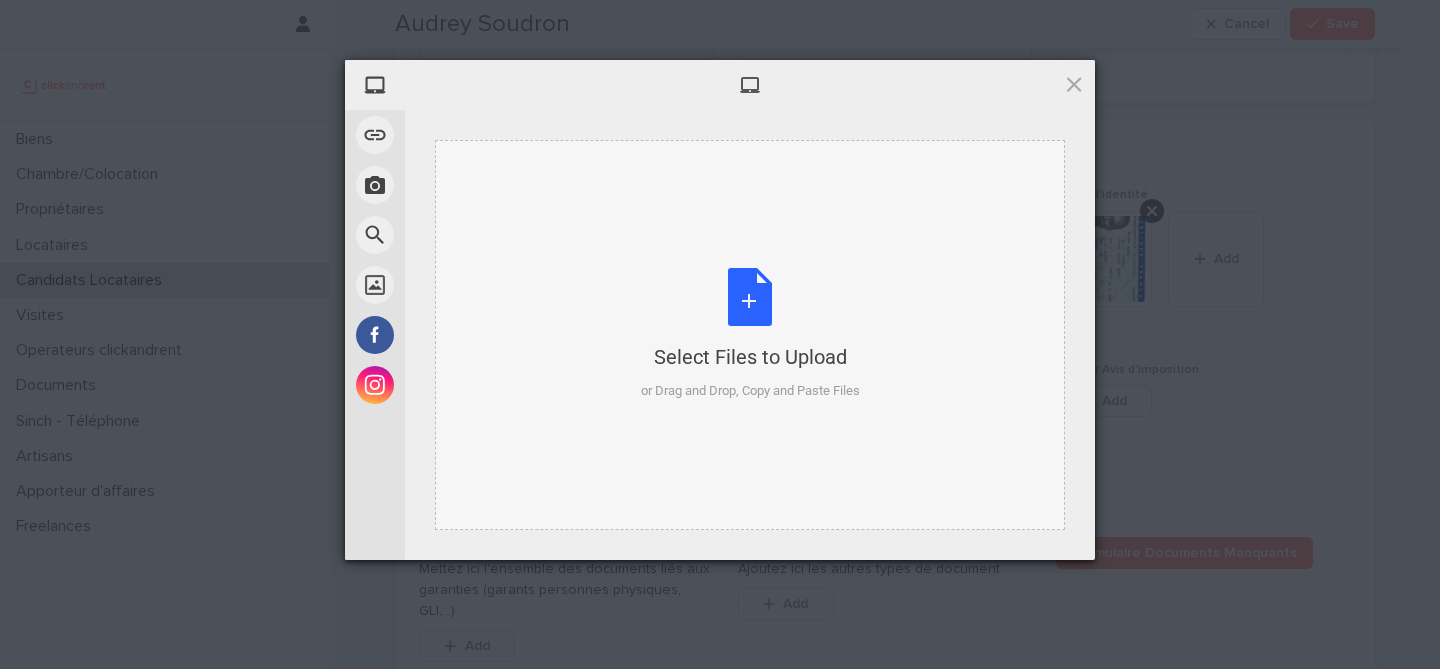 click on "Select Files to Upload
or Drag and Drop, Copy and Paste Files" at bounding box center [750, 334] 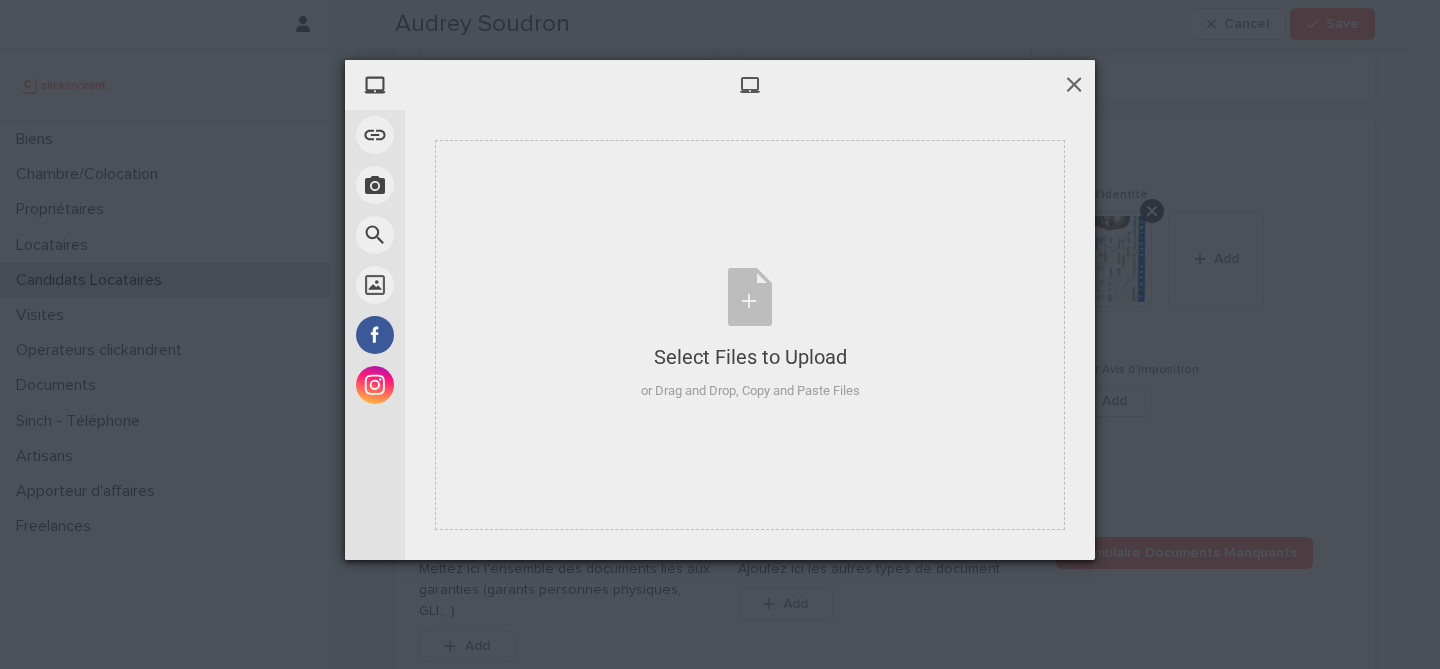 click at bounding box center [1074, 84] 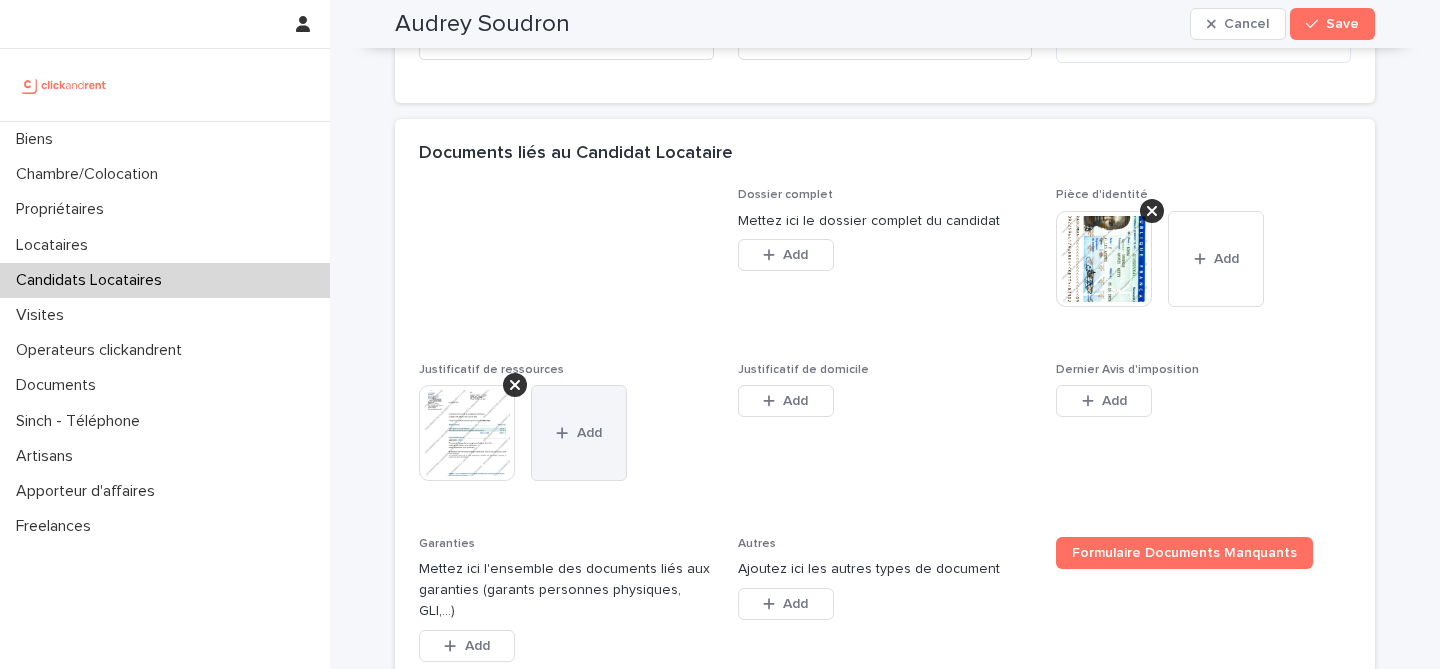 click 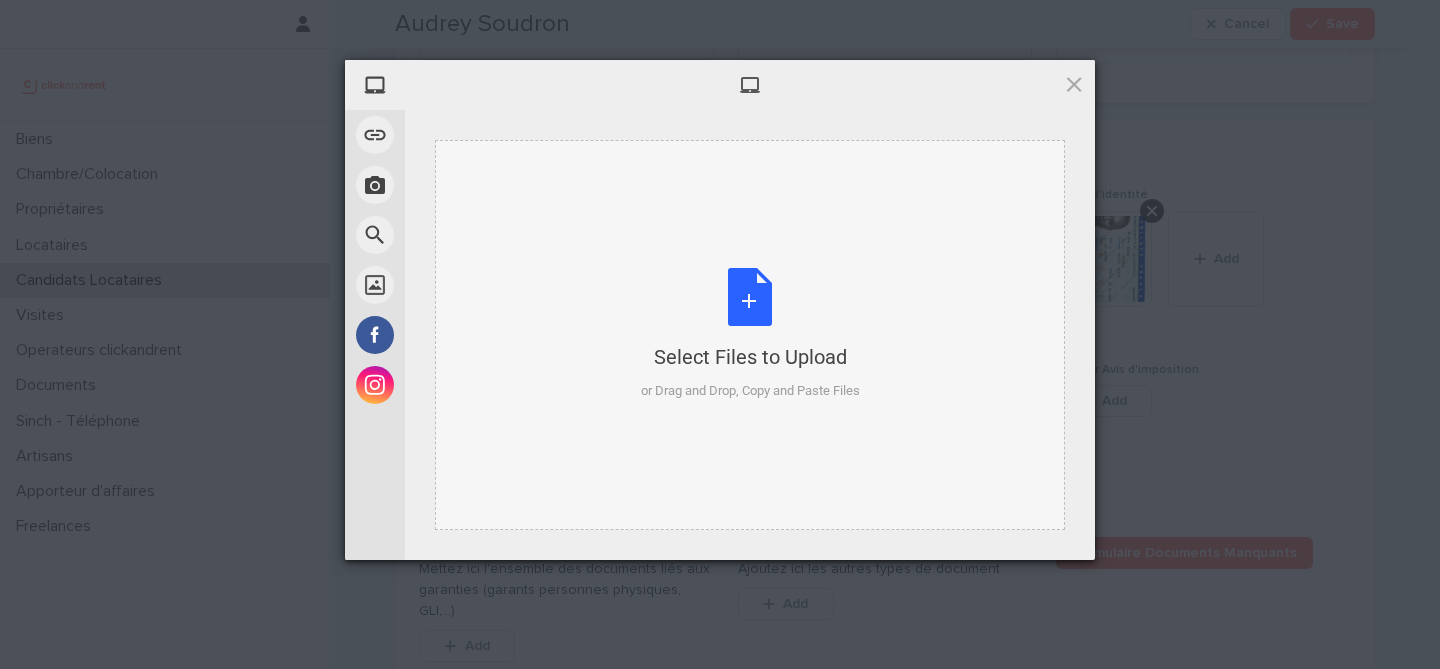 click on "Select Files to Upload
or Drag and Drop, Copy and Paste Files" at bounding box center [750, 334] 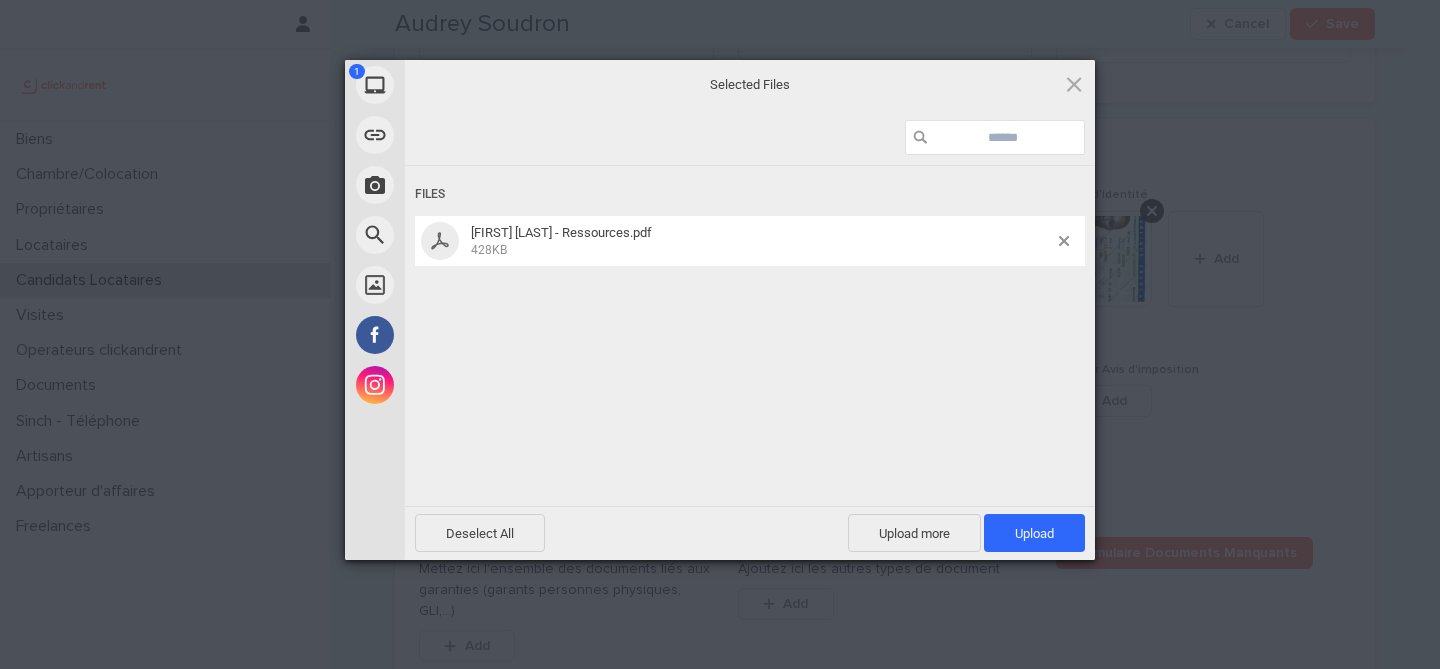 click at bounding box center (1072, 241) 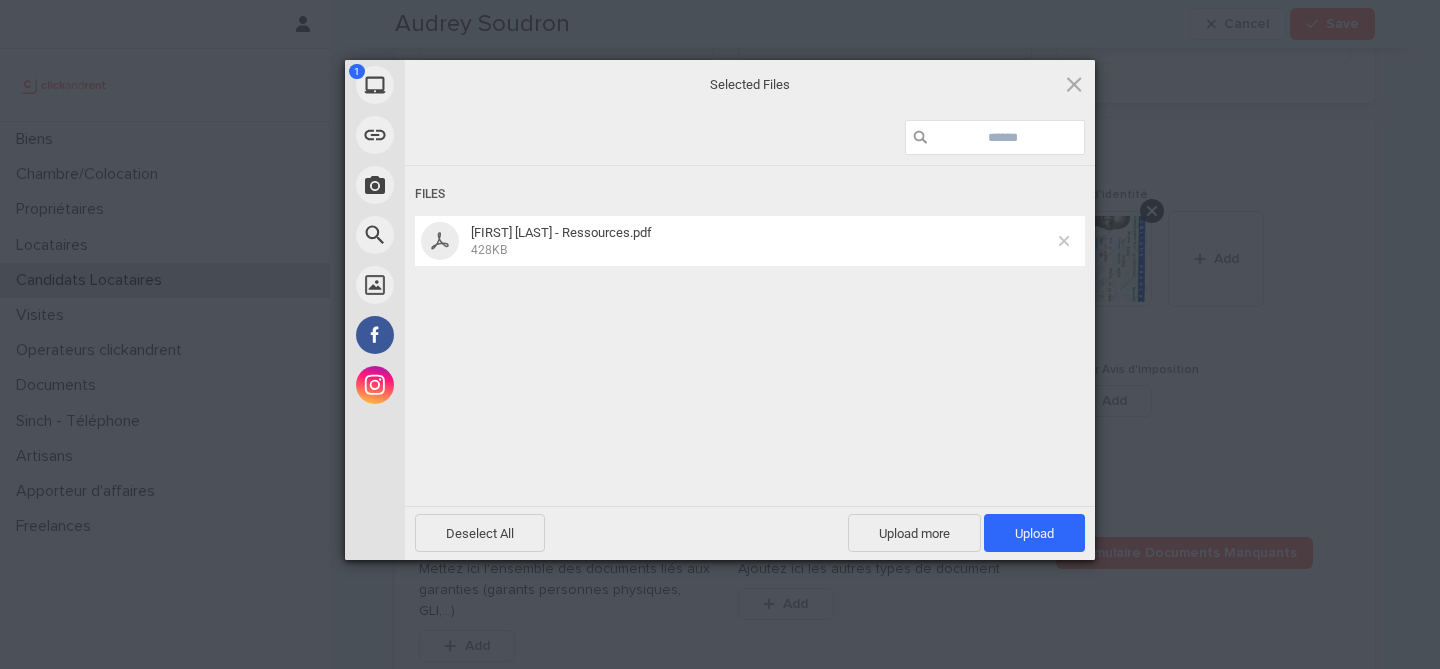 click at bounding box center (1064, 241) 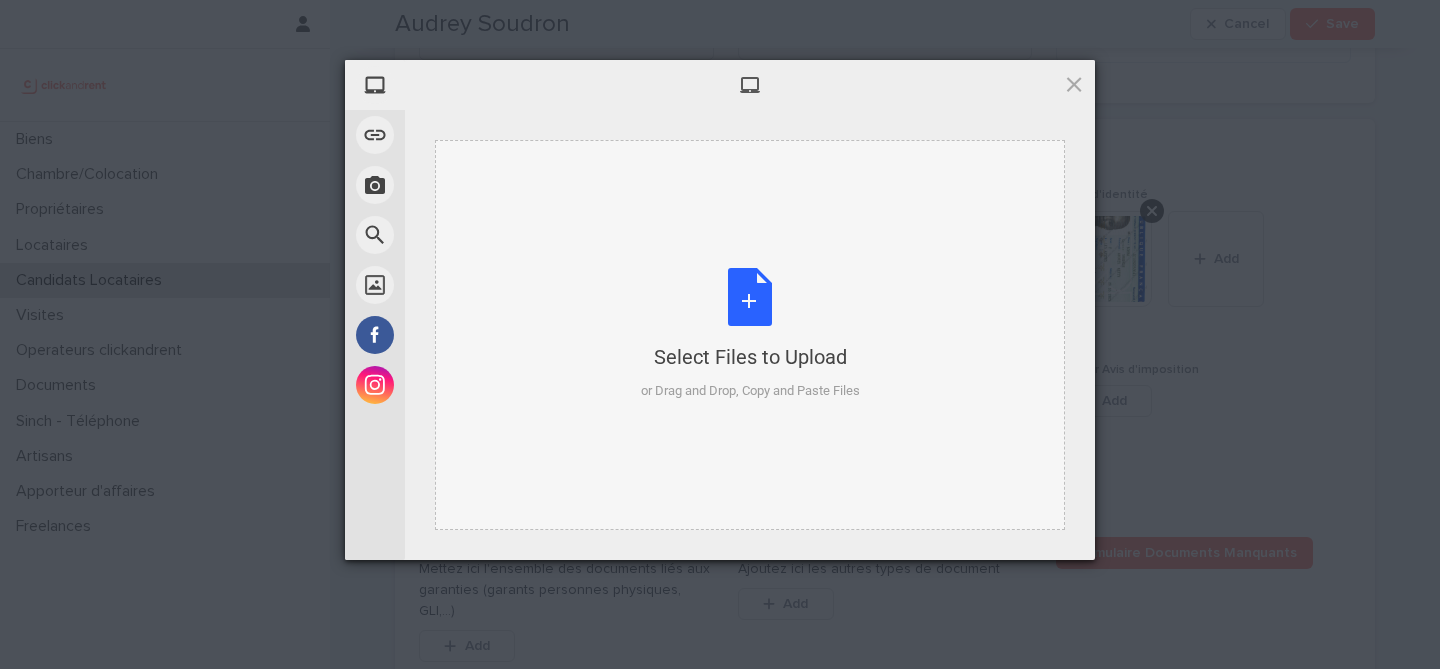 click on "Select Files to Upload
or Drag and Drop, Copy and Paste Files" at bounding box center (750, 334) 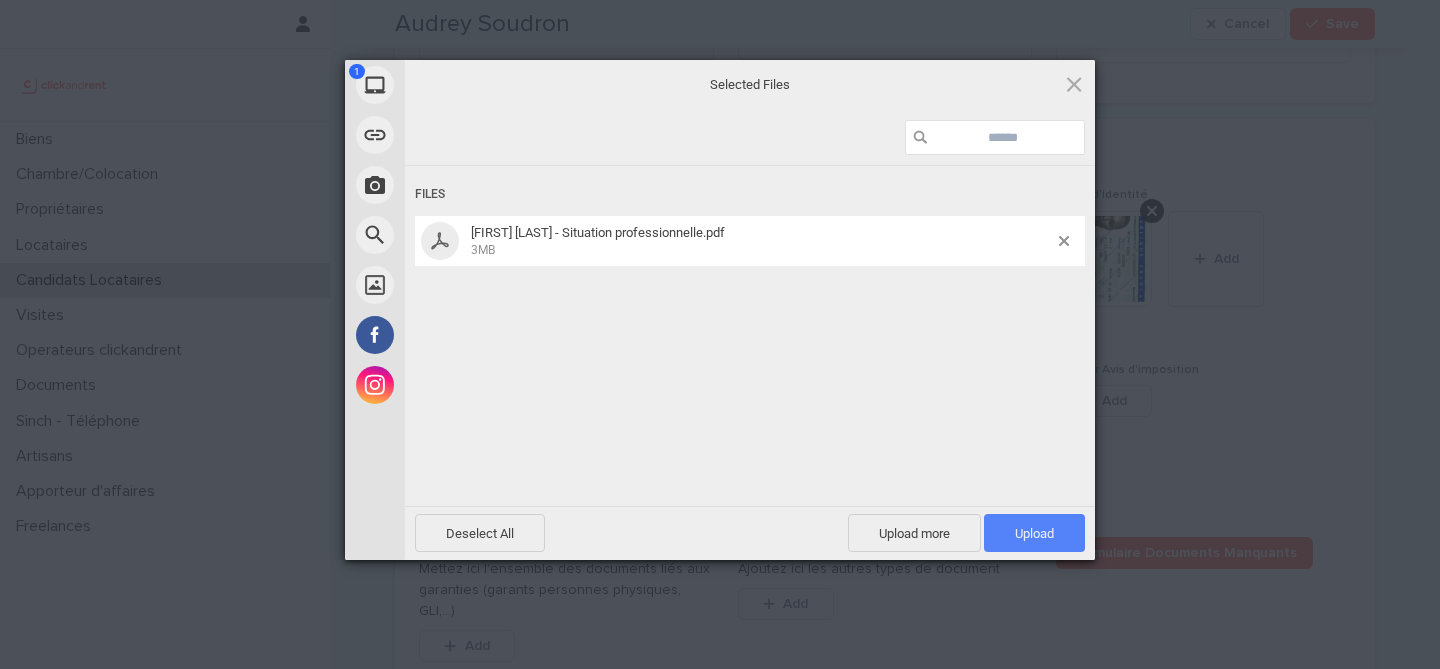 click on "Upload
1" at bounding box center (1034, 533) 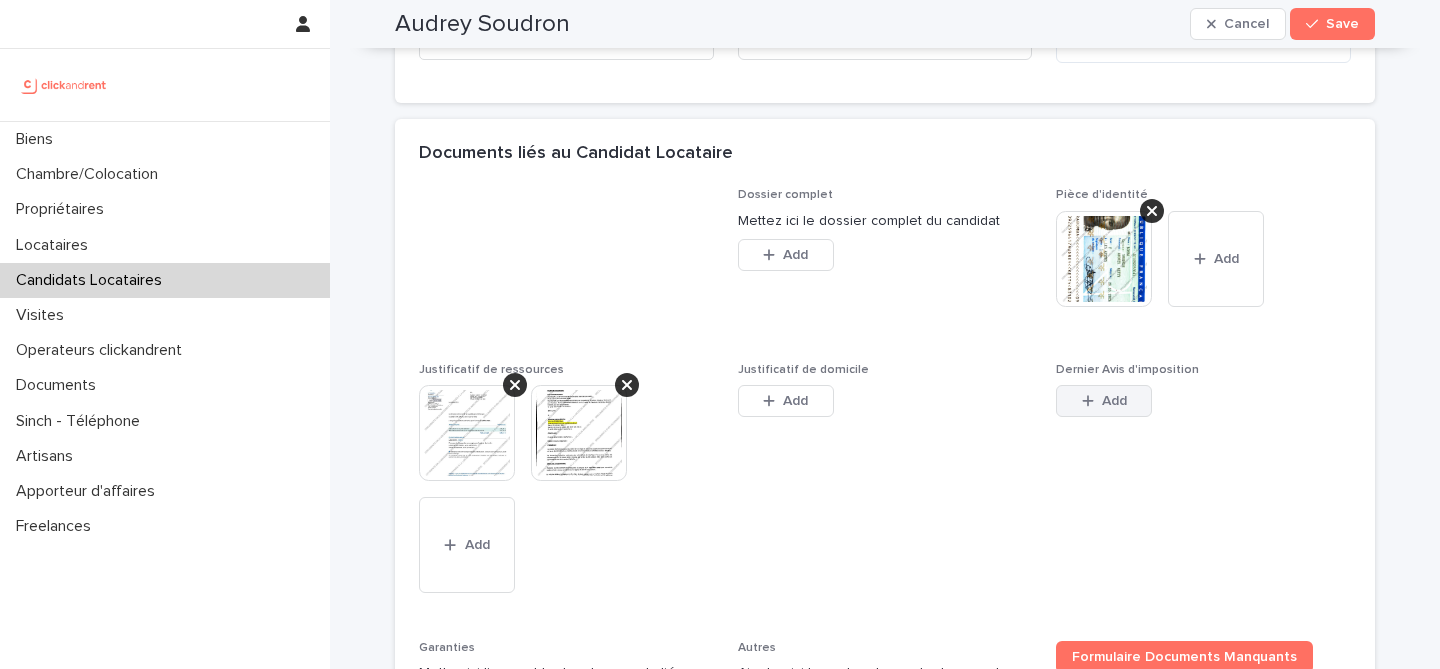click on "Add" at bounding box center (1114, 401) 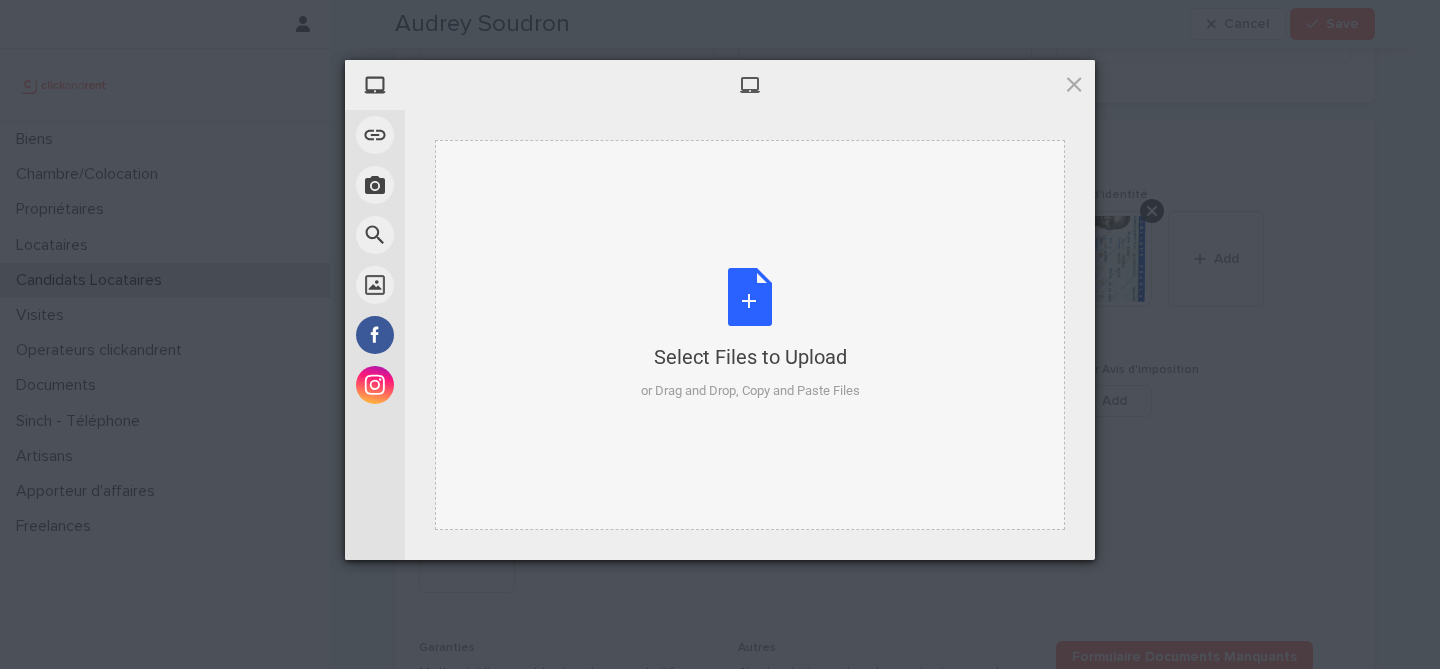 click on "Select Files to Upload
or Drag and Drop, Copy and Paste Files" at bounding box center [750, 334] 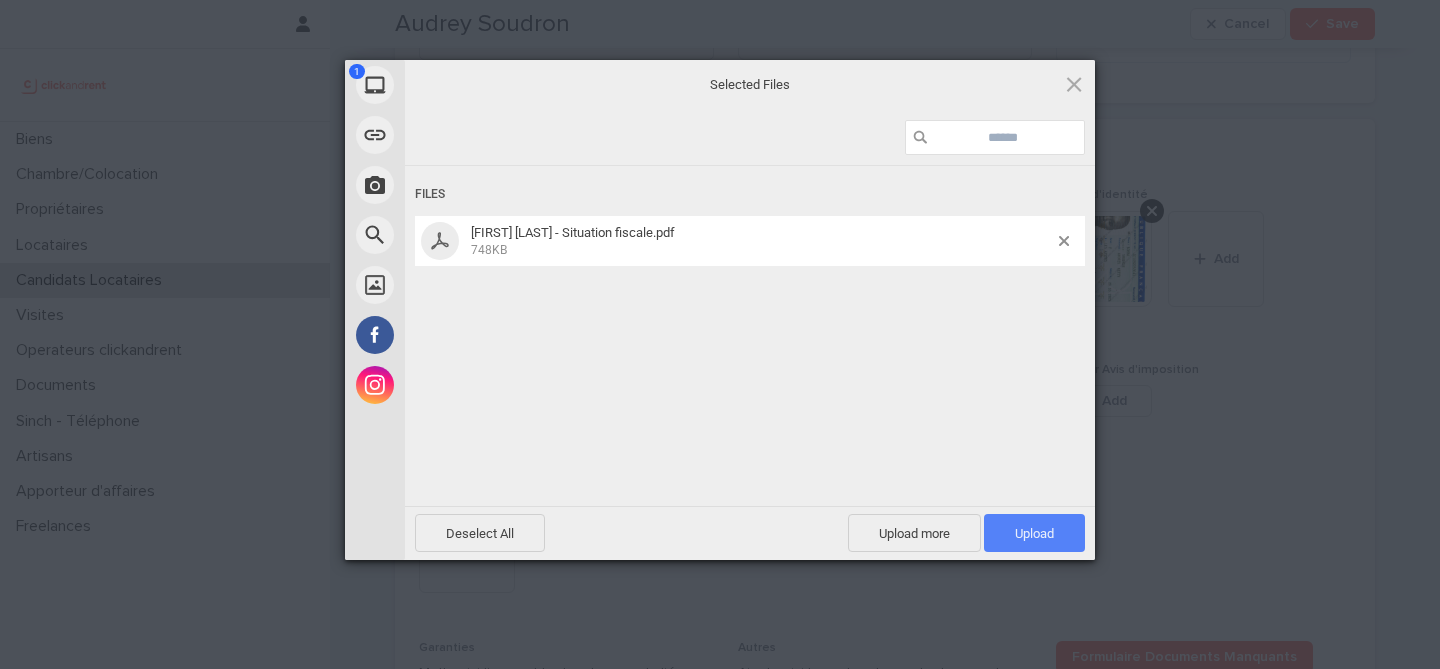 click on "Upload
1" at bounding box center [1034, 533] 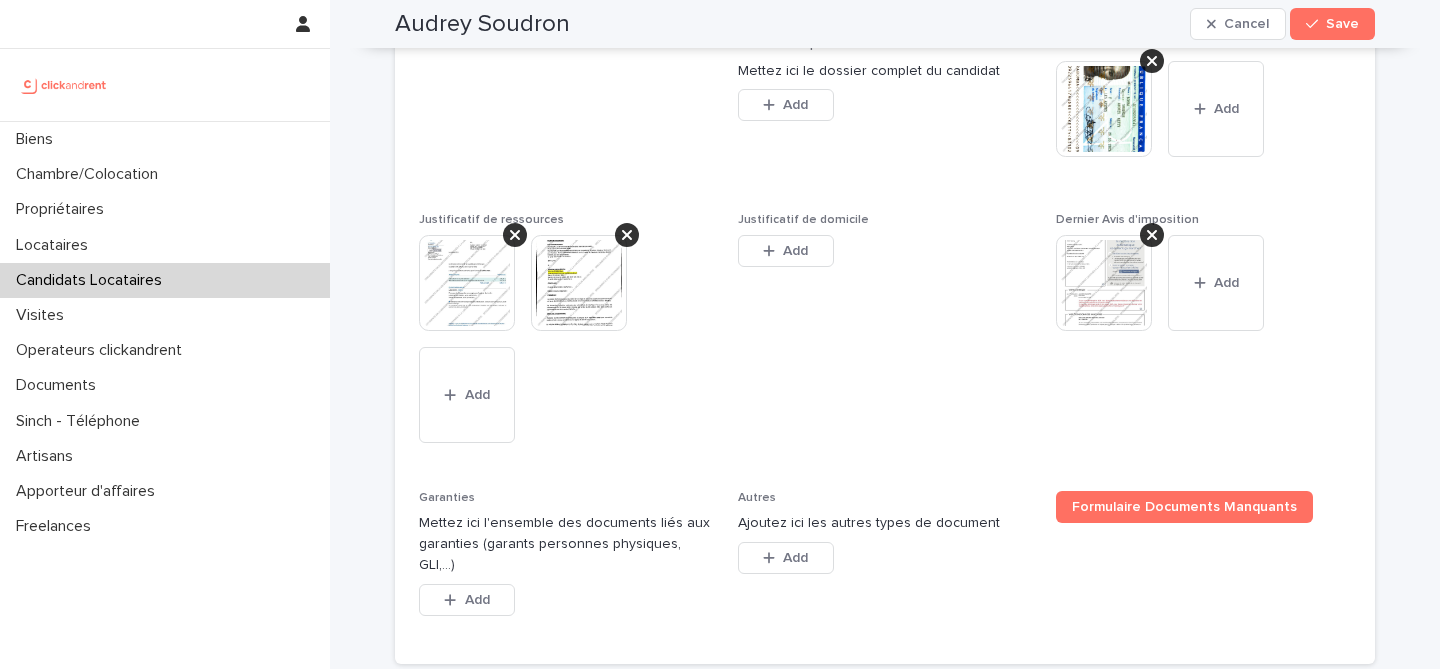 scroll, scrollTop: 1660, scrollLeft: 0, axis: vertical 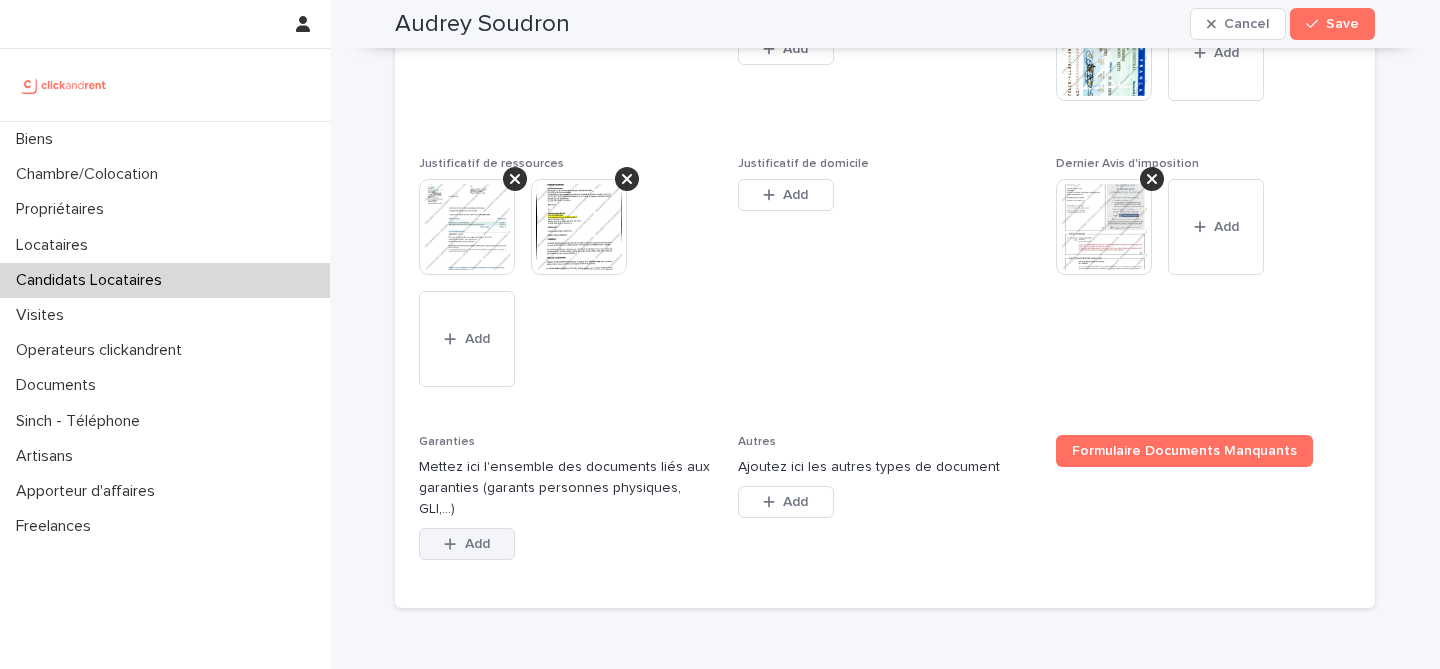 click on "Add" at bounding box center (467, 544) 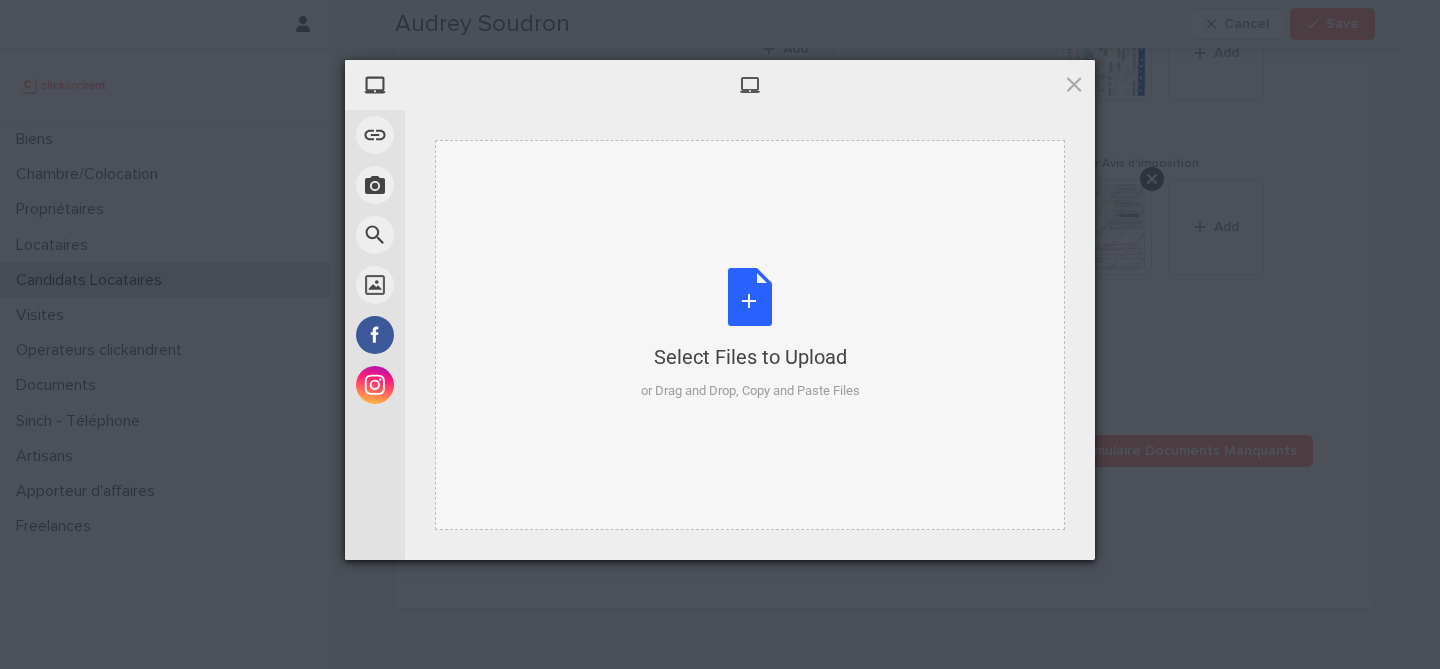 click on "Select Files to Upload
or Drag and Drop, Copy and Paste Files" at bounding box center (750, 334) 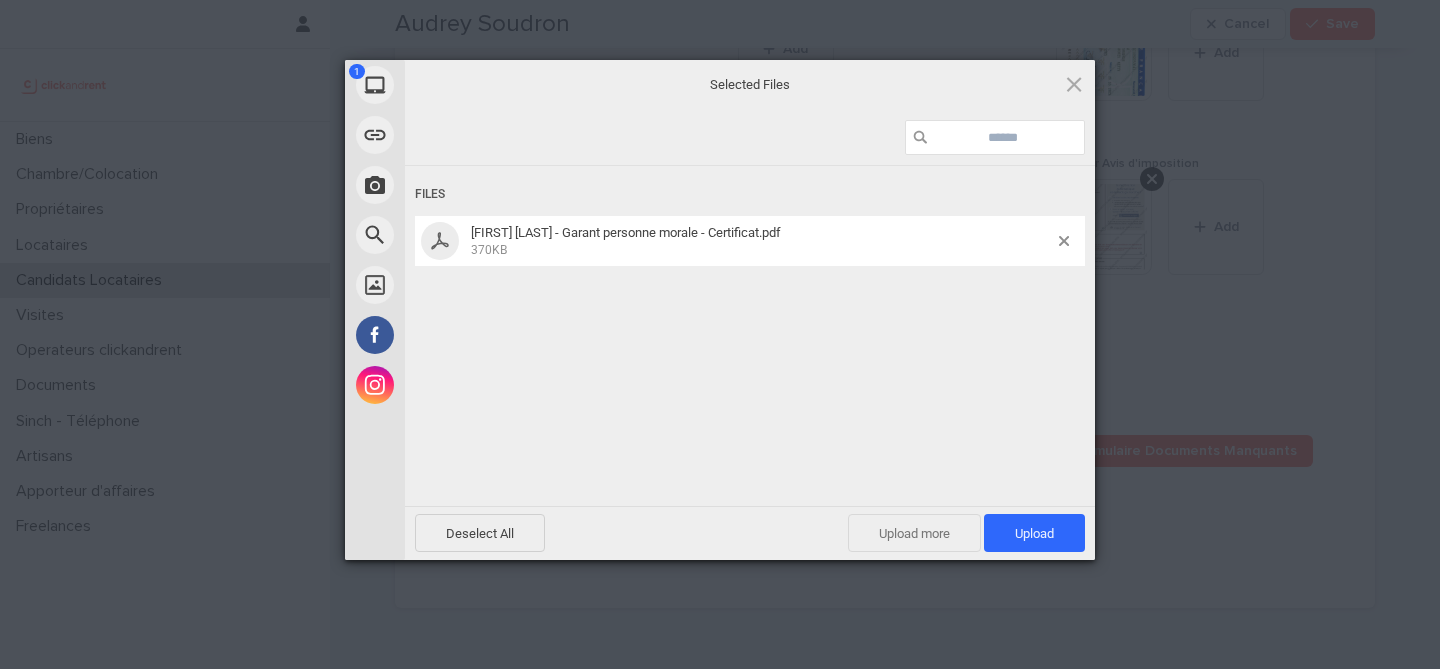 click on "Upload more" at bounding box center (914, 533) 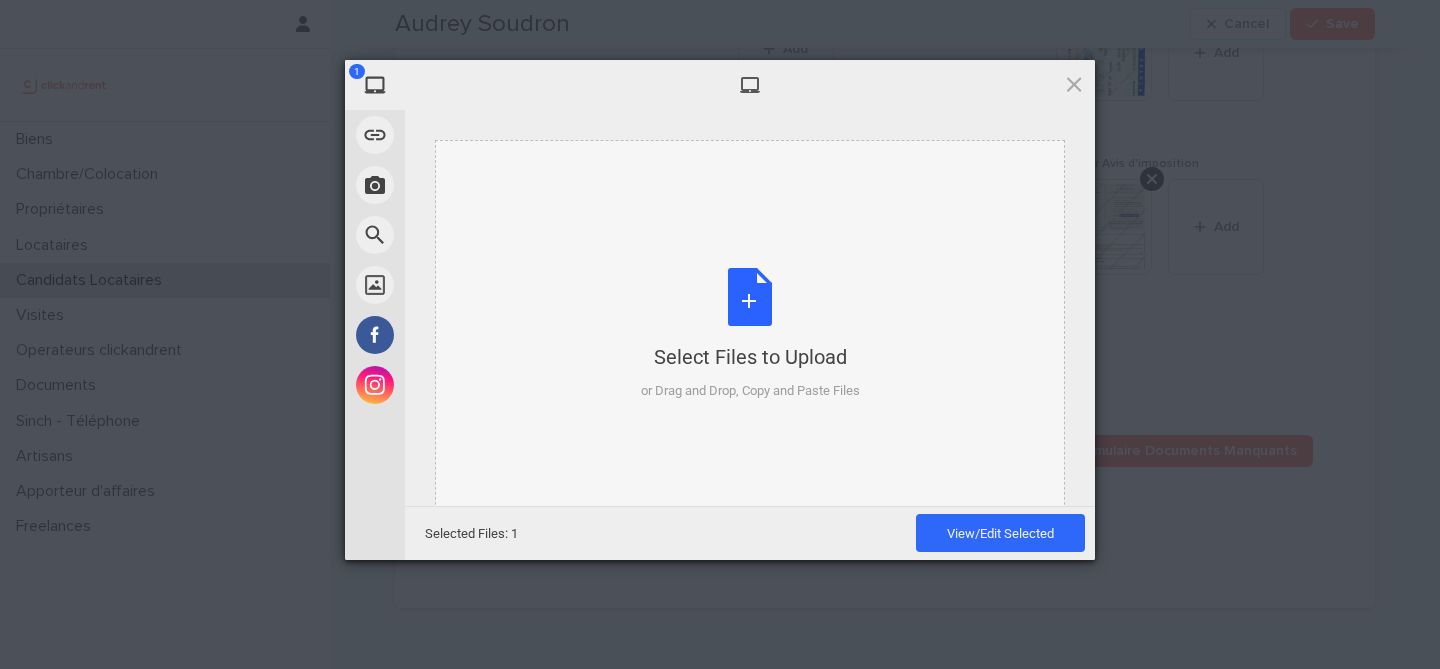 click on "Select Files to Upload
or Drag and Drop, Copy and Paste Files" at bounding box center [750, 334] 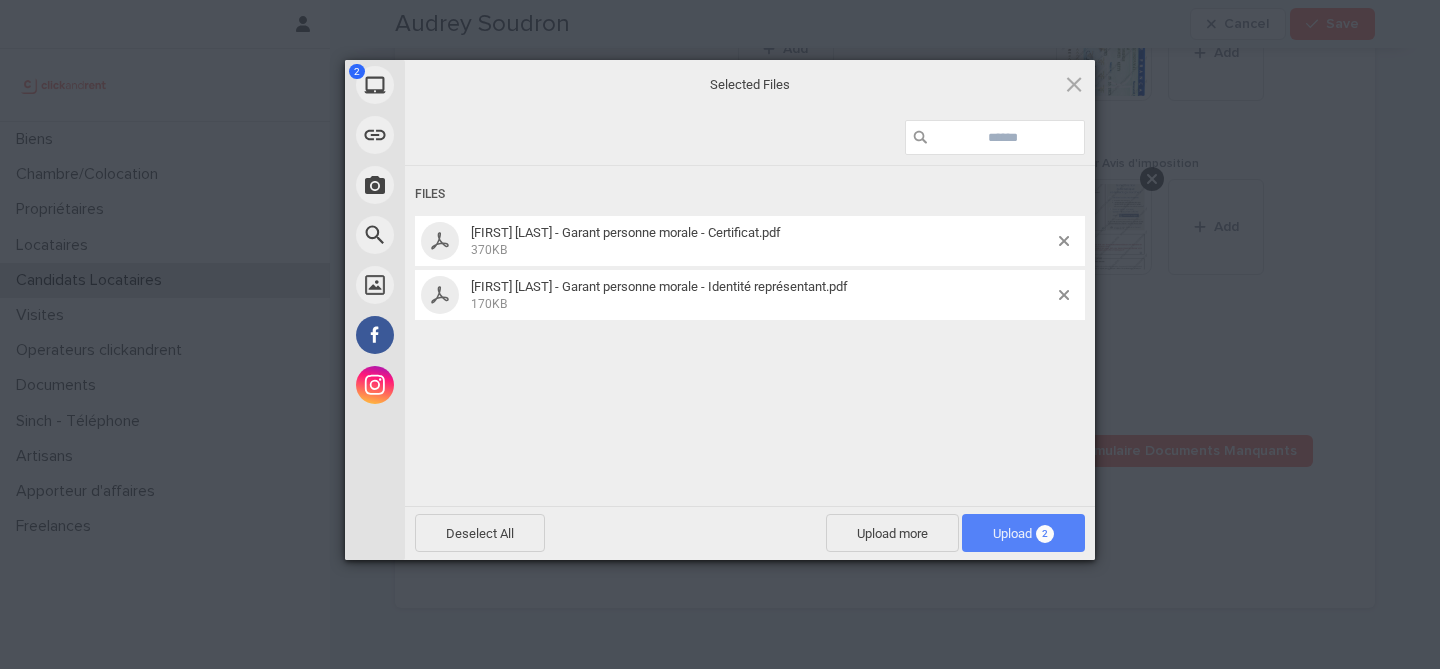 click on "Upload
2" at bounding box center (1023, 533) 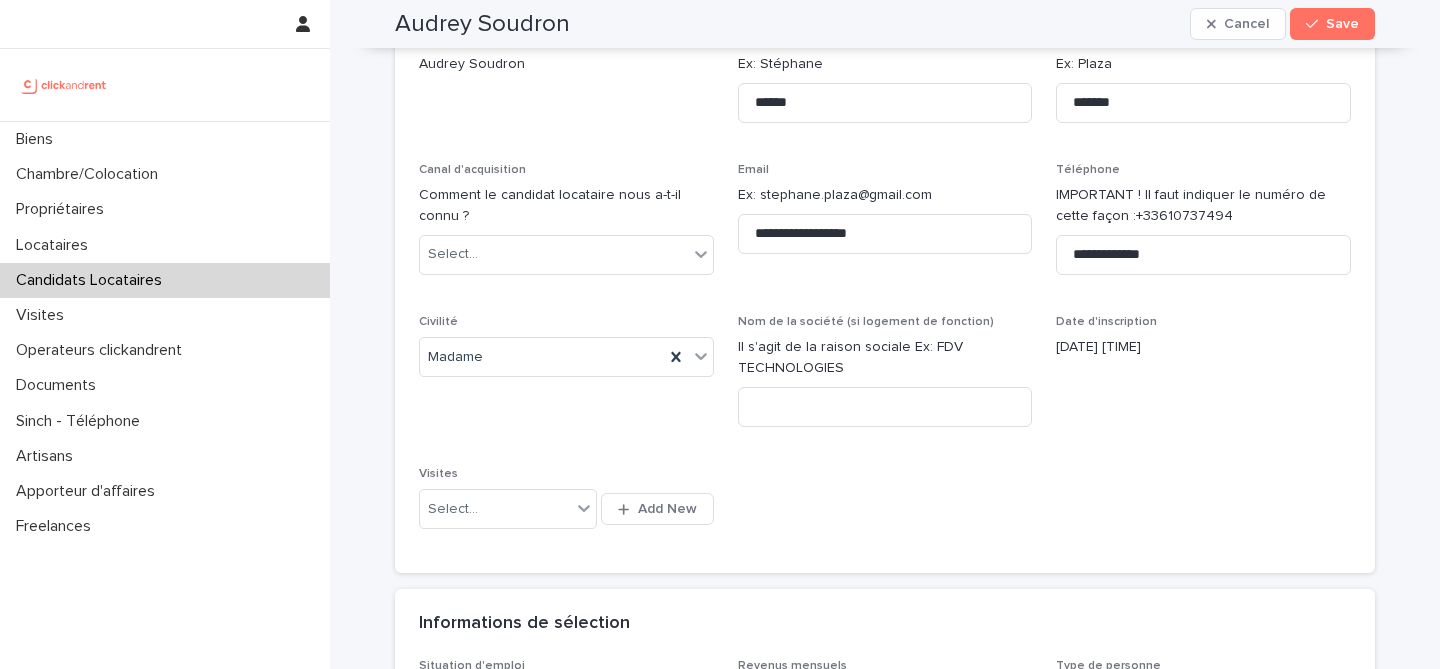 scroll, scrollTop: 0, scrollLeft: 0, axis: both 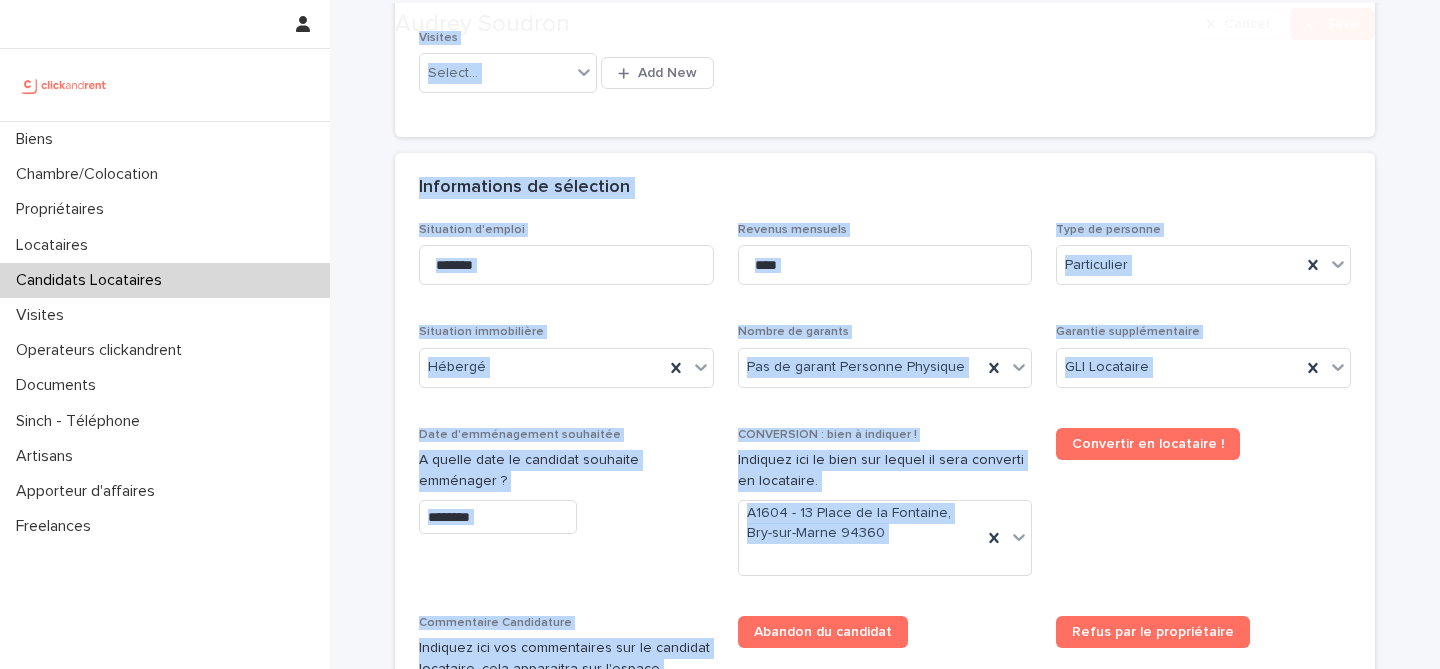 drag, startPoint x: 354, startPoint y: 43, endPoint x: 1094, endPoint y: 753, distance: 1025.5243 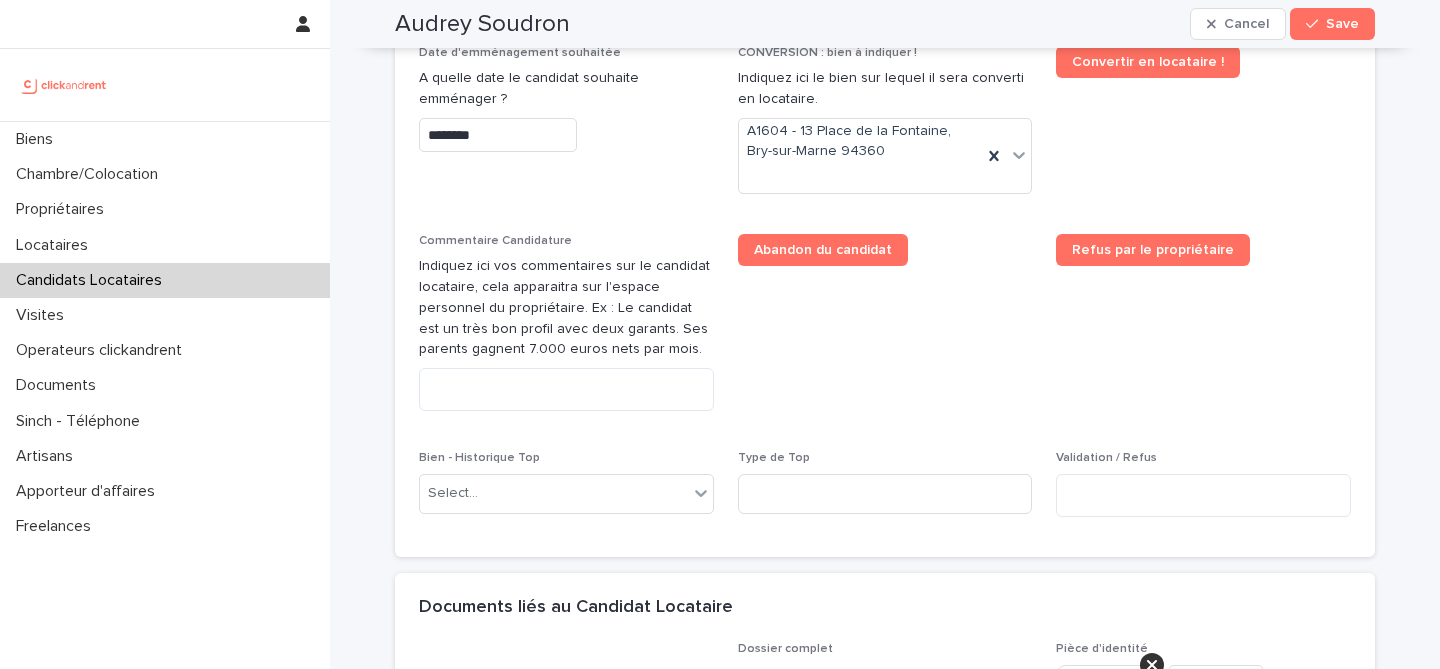 click on "Documents liés au Candidat Locataire" at bounding box center [885, 608] 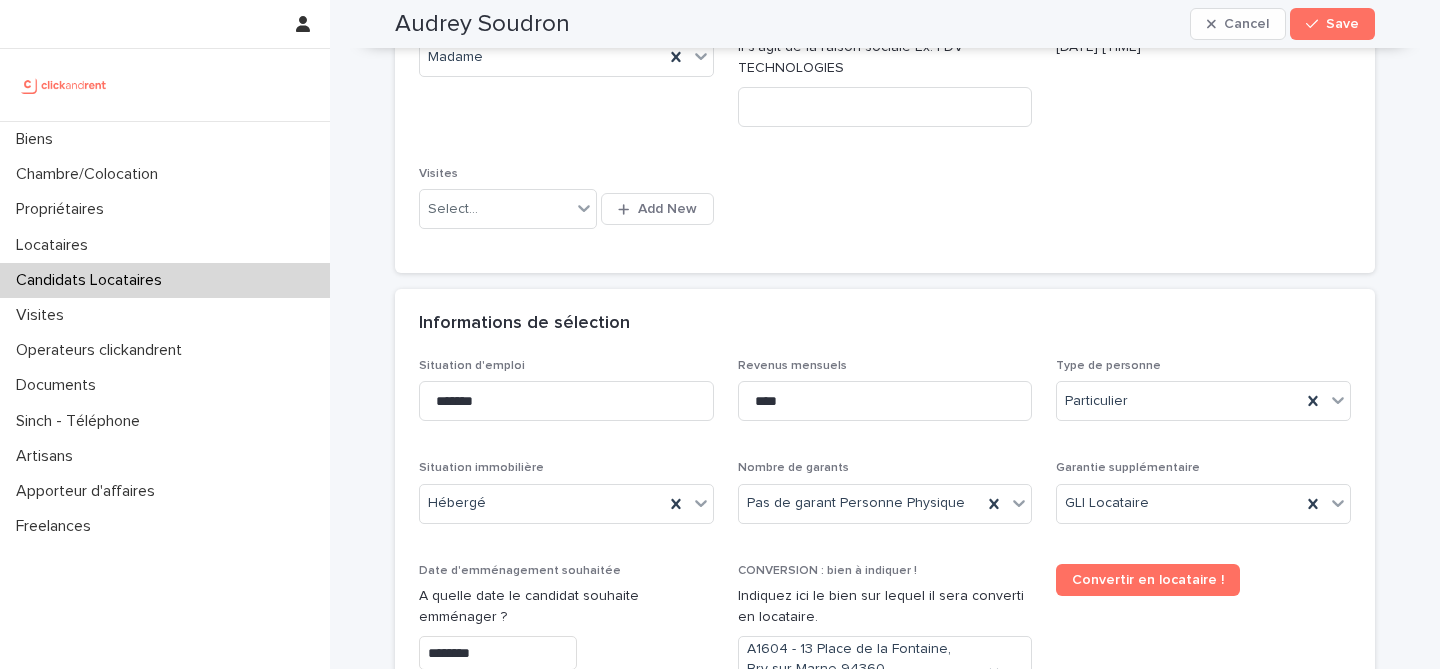 scroll, scrollTop: 0, scrollLeft: 0, axis: both 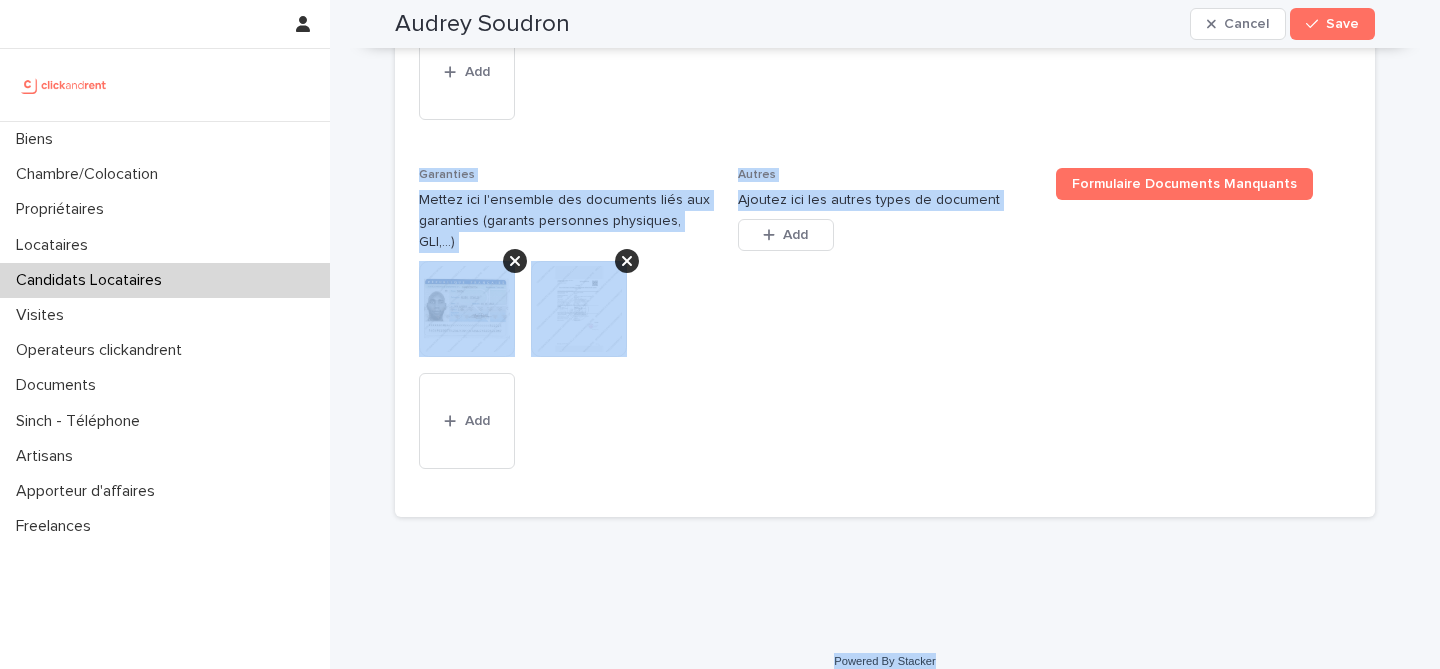 drag, startPoint x: 372, startPoint y: 35, endPoint x: 970, endPoint y: 650, distance: 857.80475 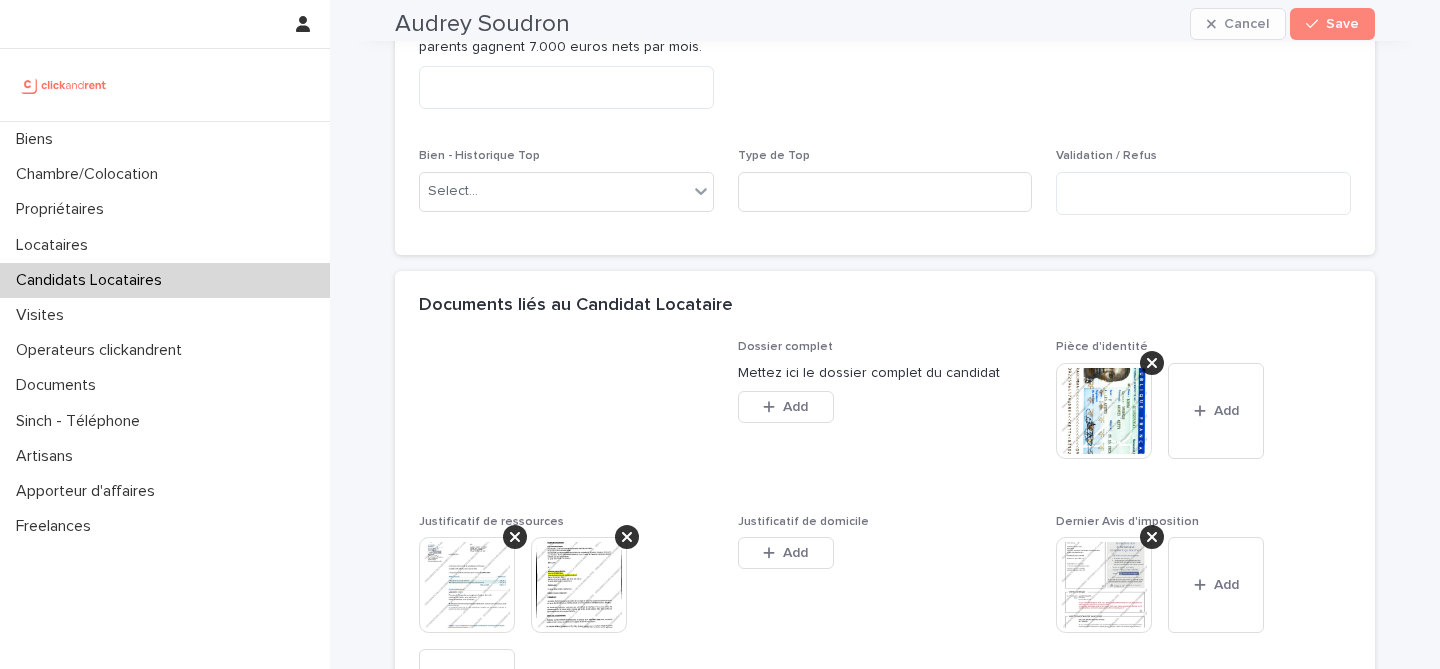 scroll, scrollTop: 1927, scrollLeft: 0, axis: vertical 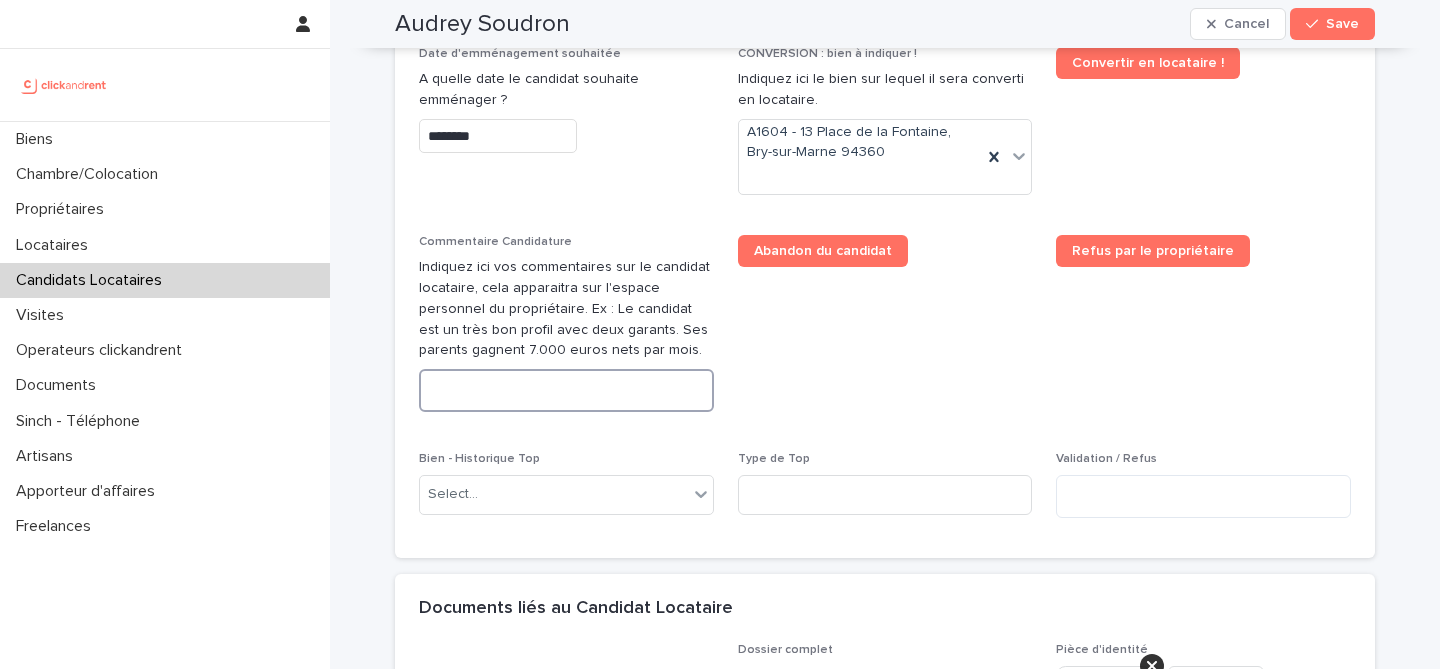 click at bounding box center (566, 390) 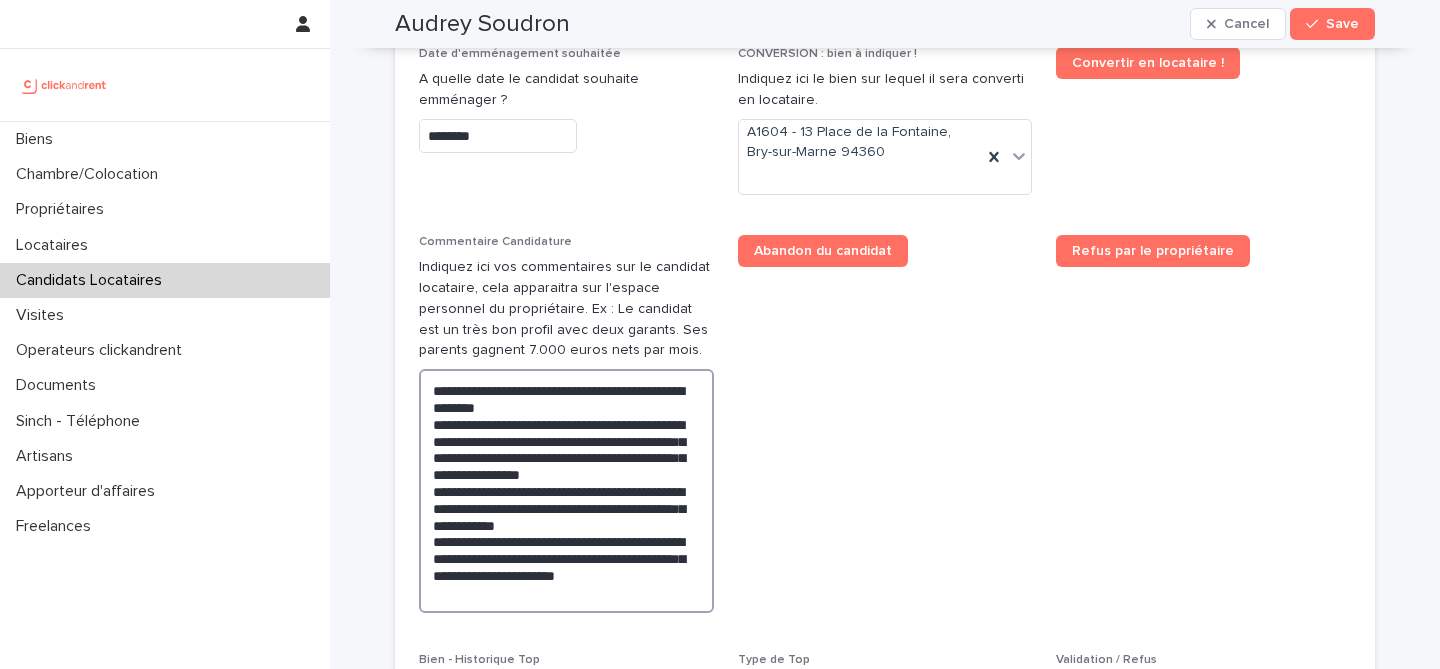 type on "**********" 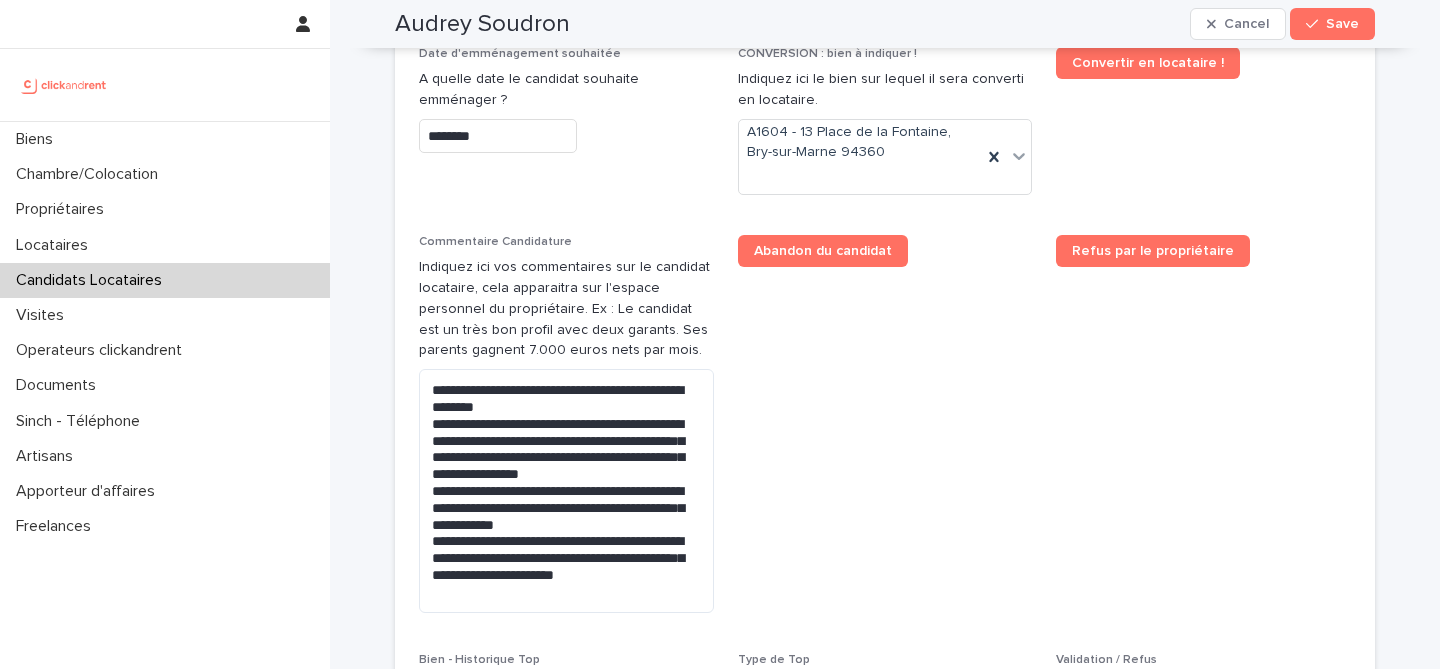 click on "Abandon du candidat" at bounding box center (885, 432) 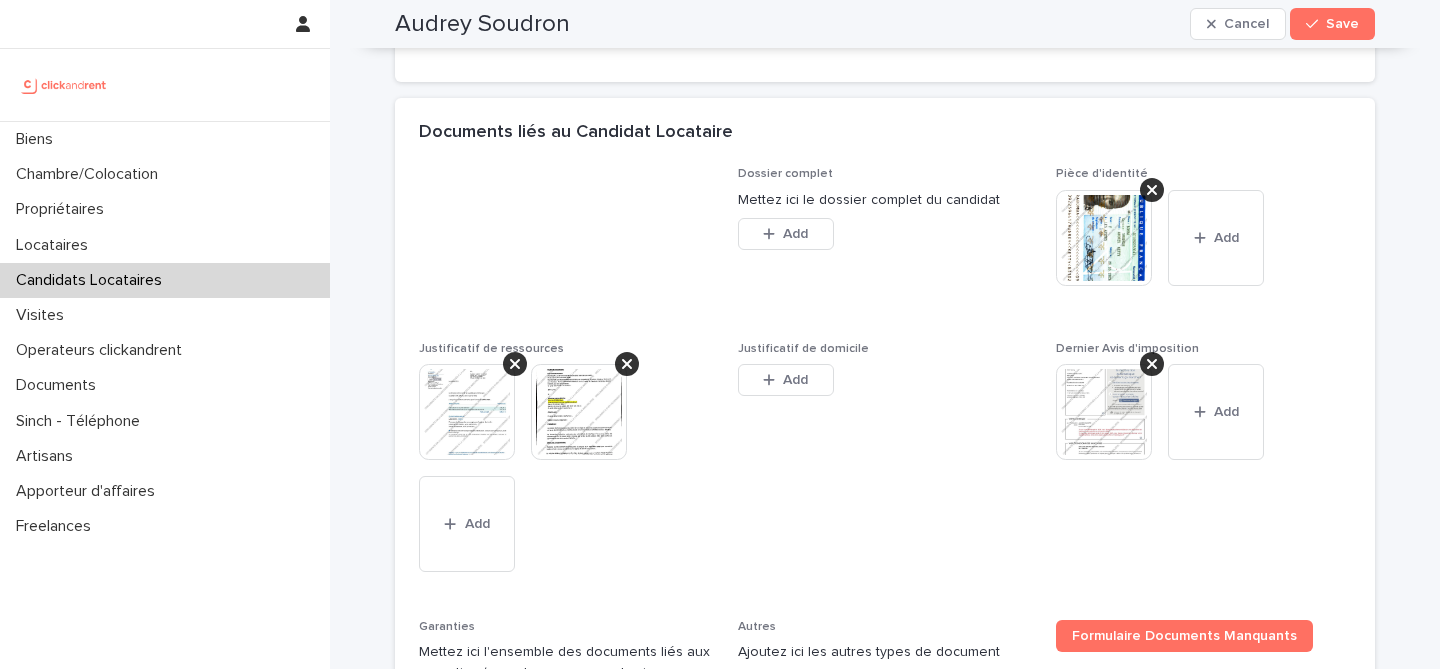 scroll, scrollTop: 1591, scrollLeft: 0, axis: vertical 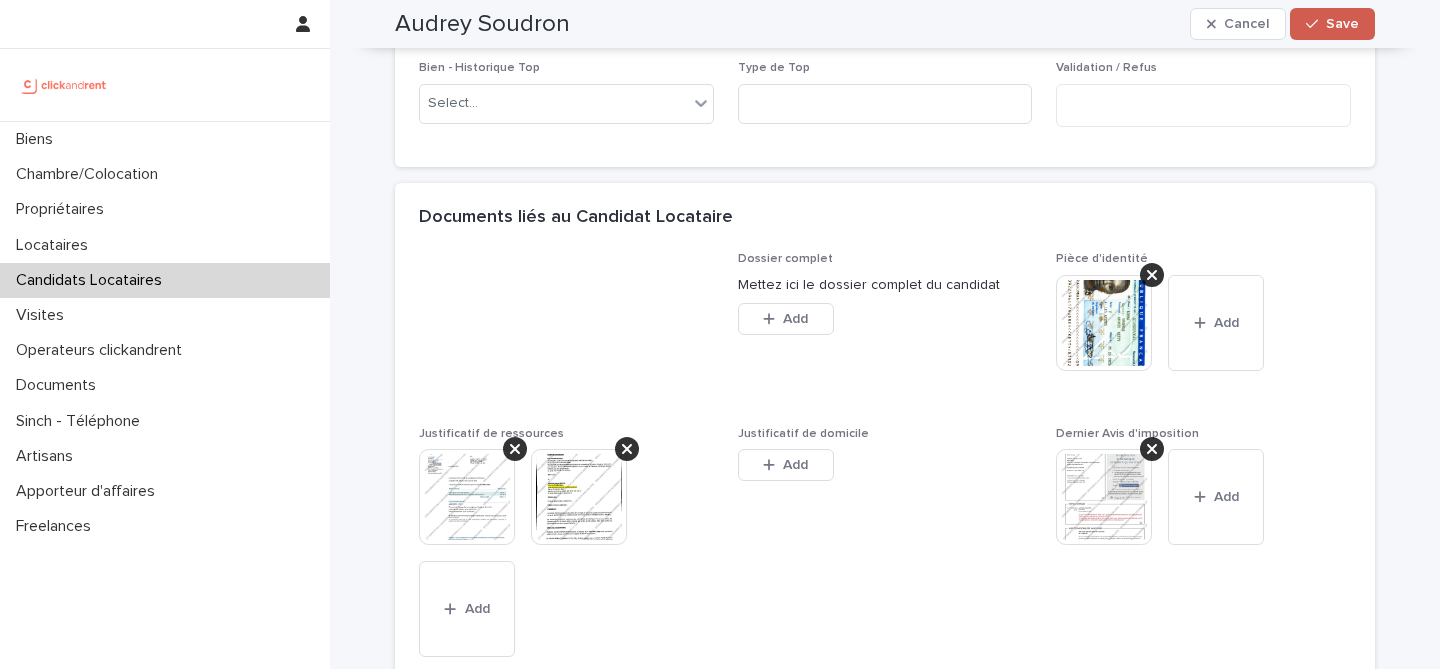 click on "Save" at bounding box center [1332, 24] 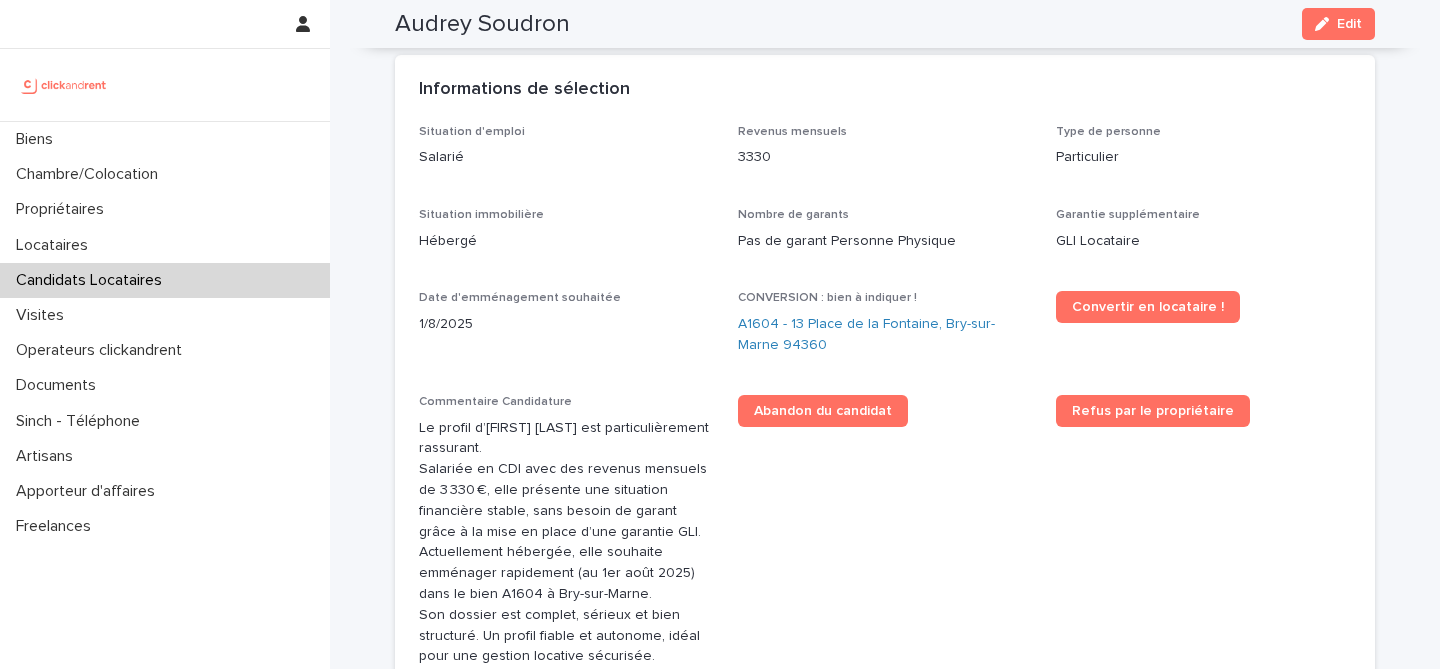 scroll, scrollTop: 29, scrollLeft: 0, axis: vertical 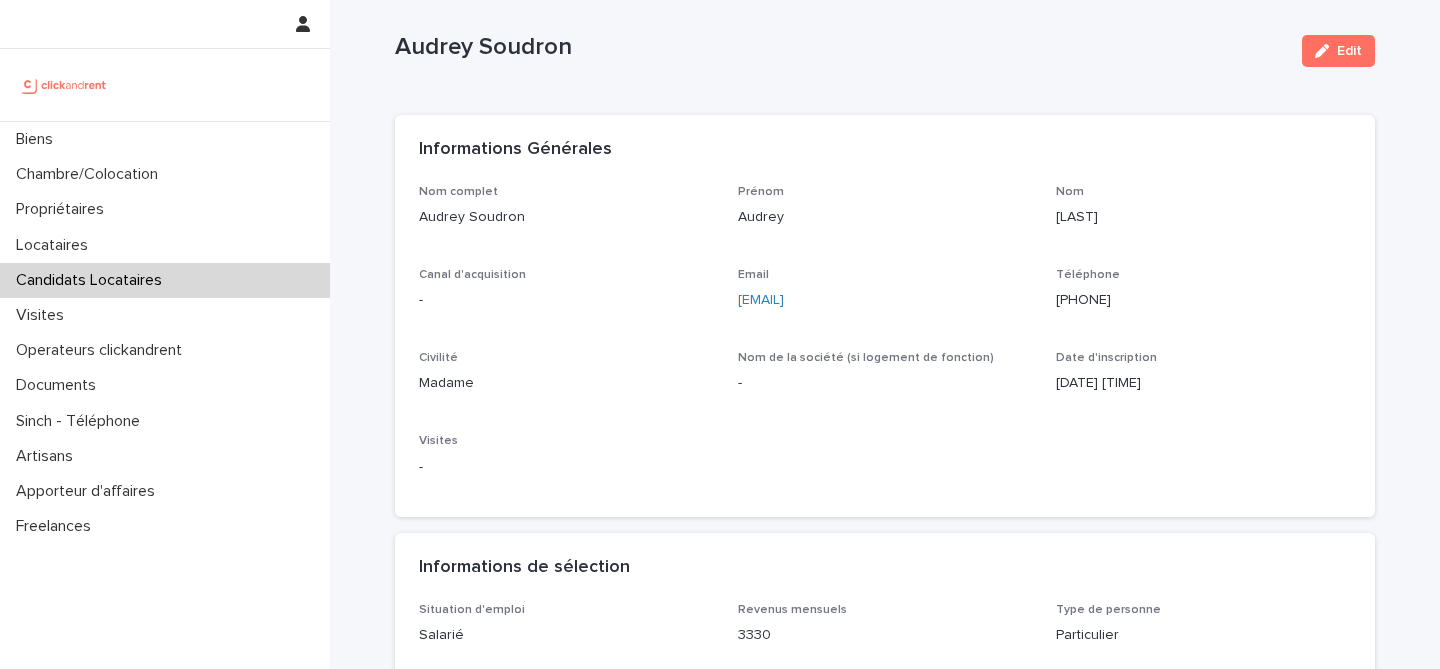 click on "Audrey Soudron" at bounding box center [840, 47] 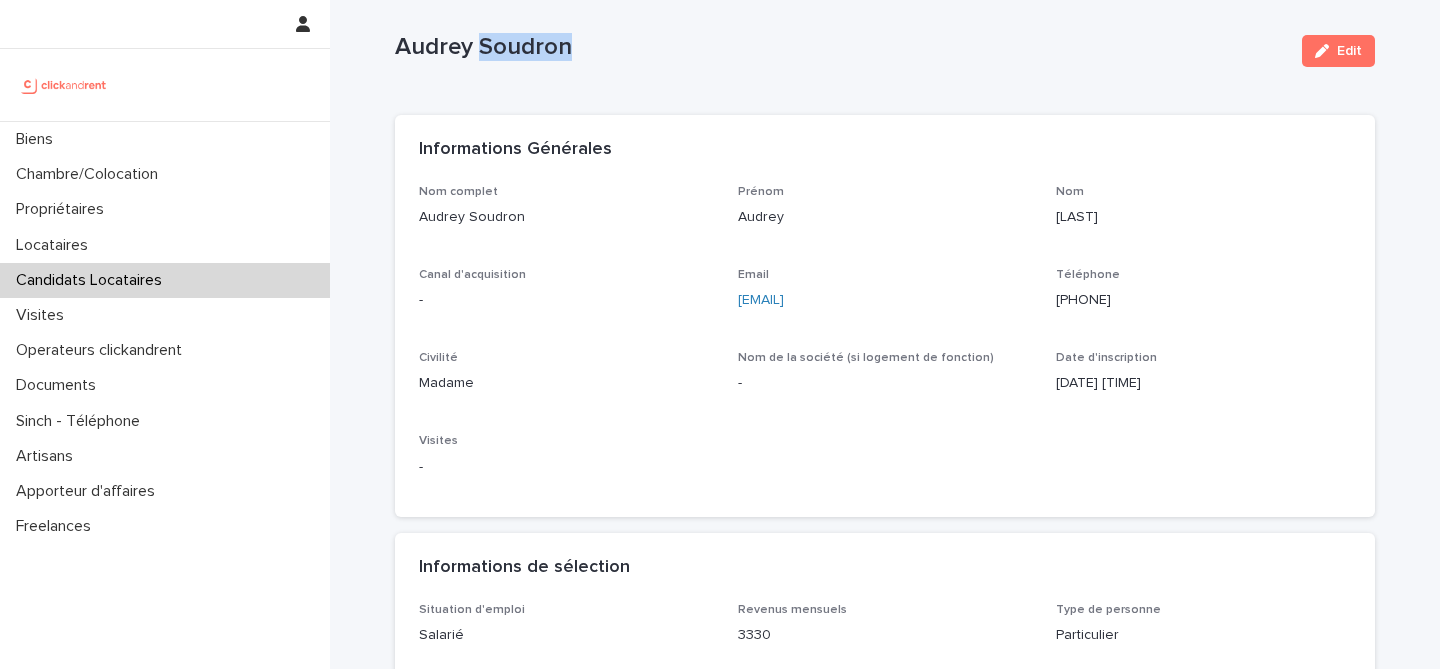click on "Audrey Soudron" at bounding box center (840, 47) 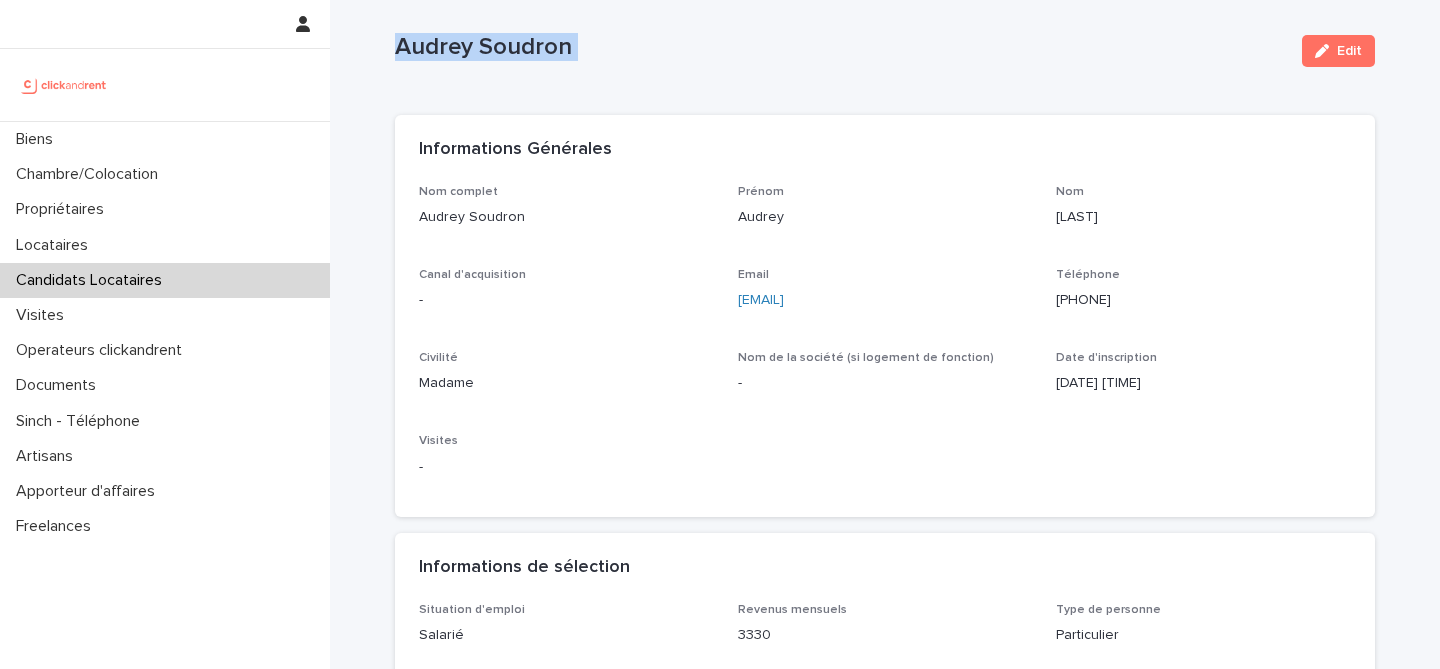 click on "Audrey Soudron" at bounding box center [840, 47] 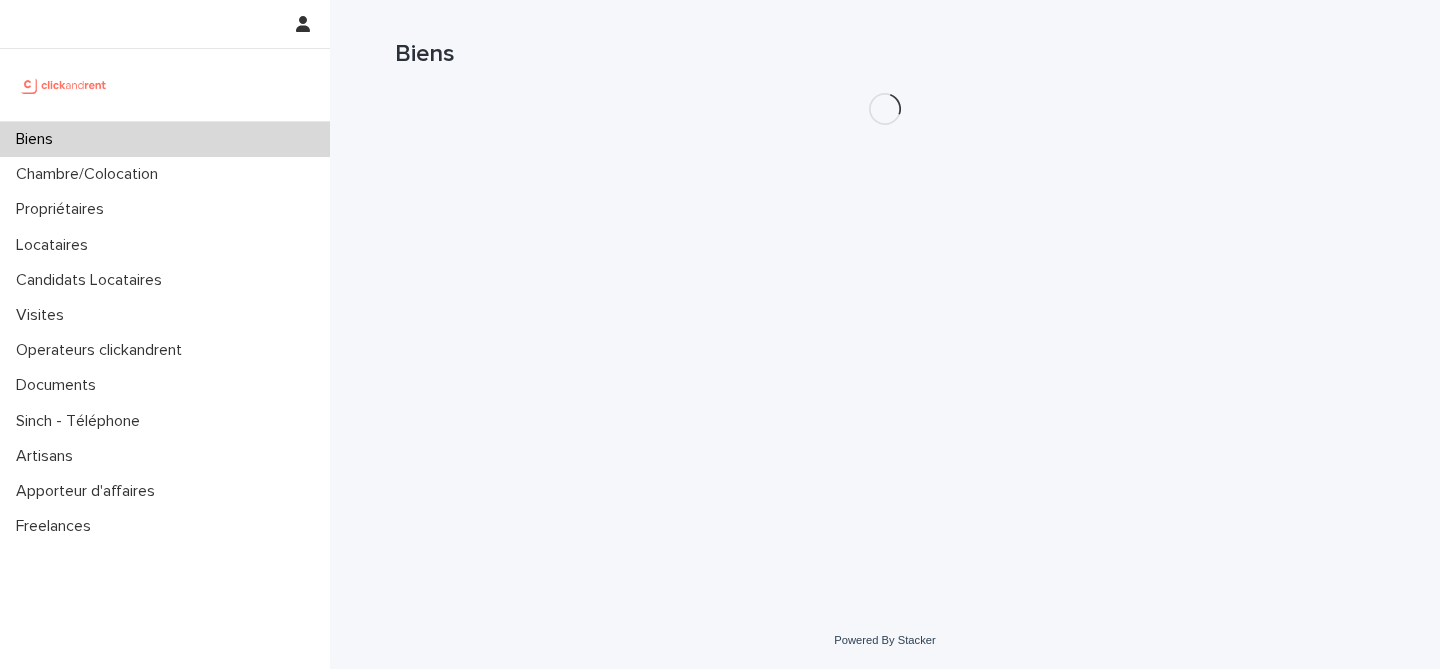 scroll, scrollTop: 0, scrollLeft: 0, axis: both 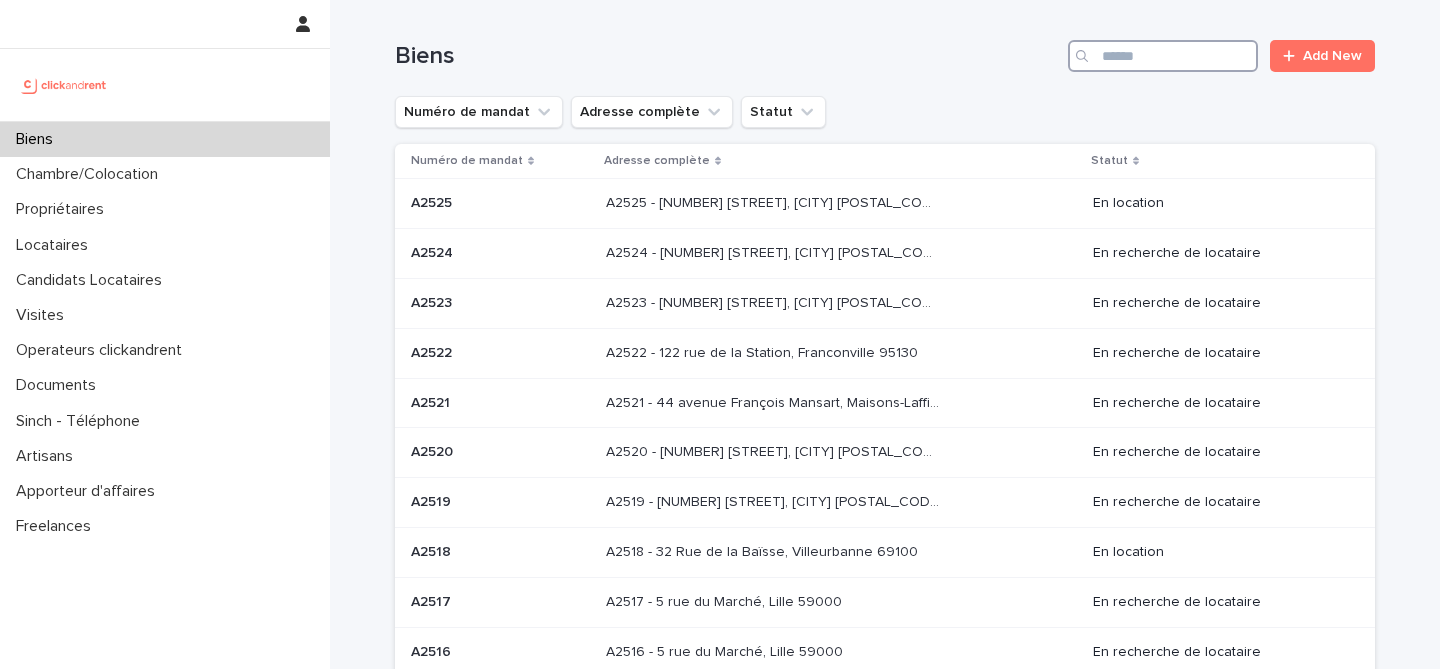 click at bounding box center [1163, 56] 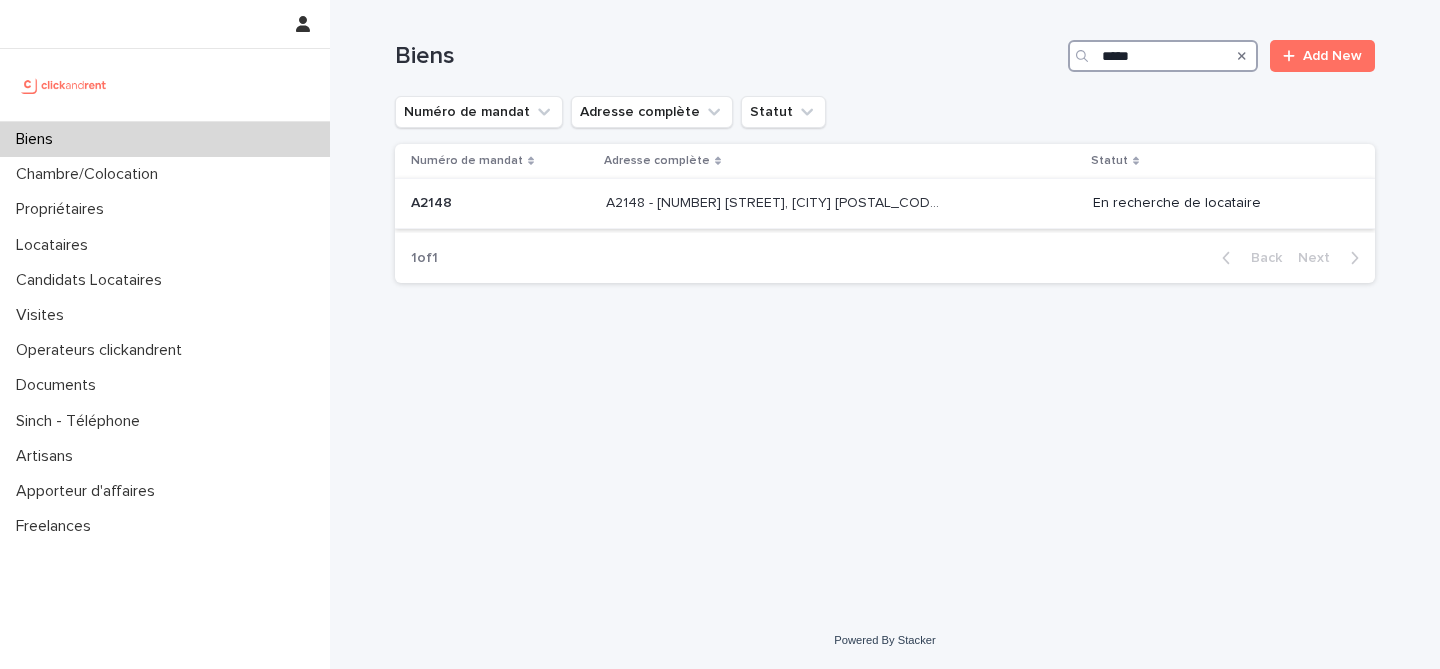 type on "*****" 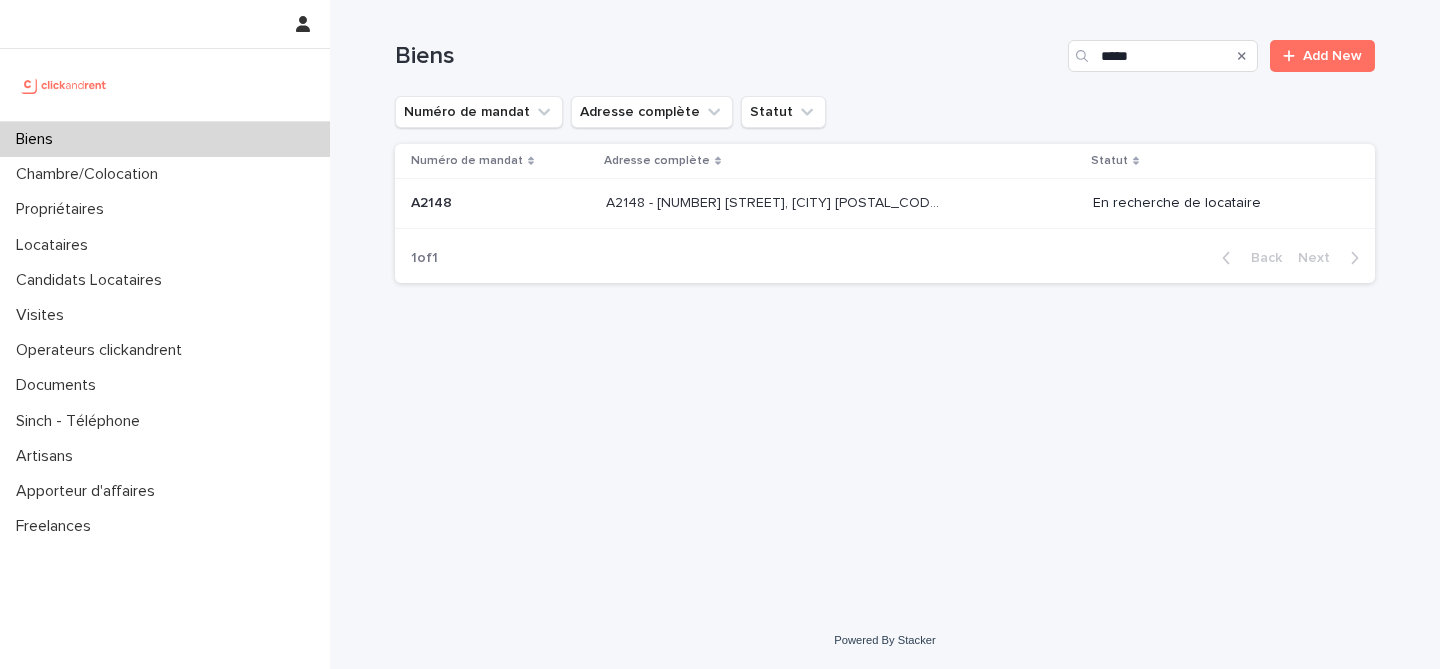 click at bounding box center (500, 203) 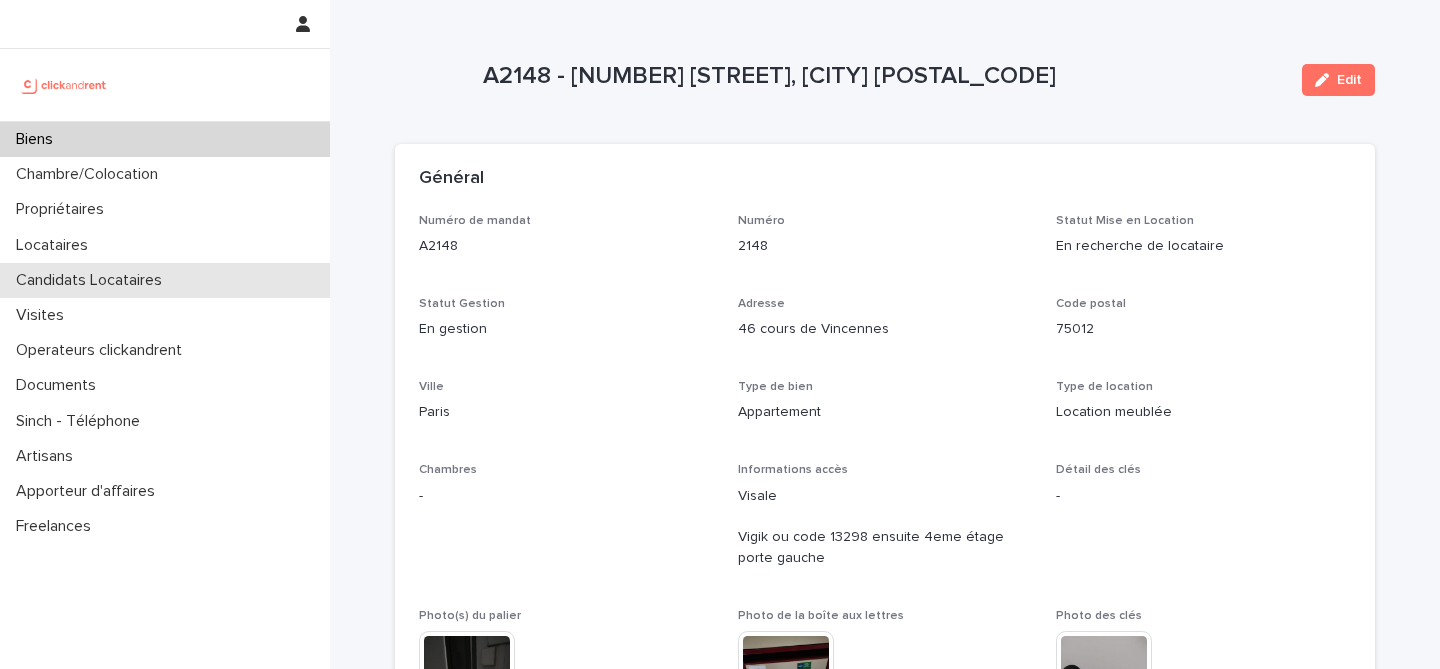 click on "Candidats Locataires" at bounding box center [93, 280] 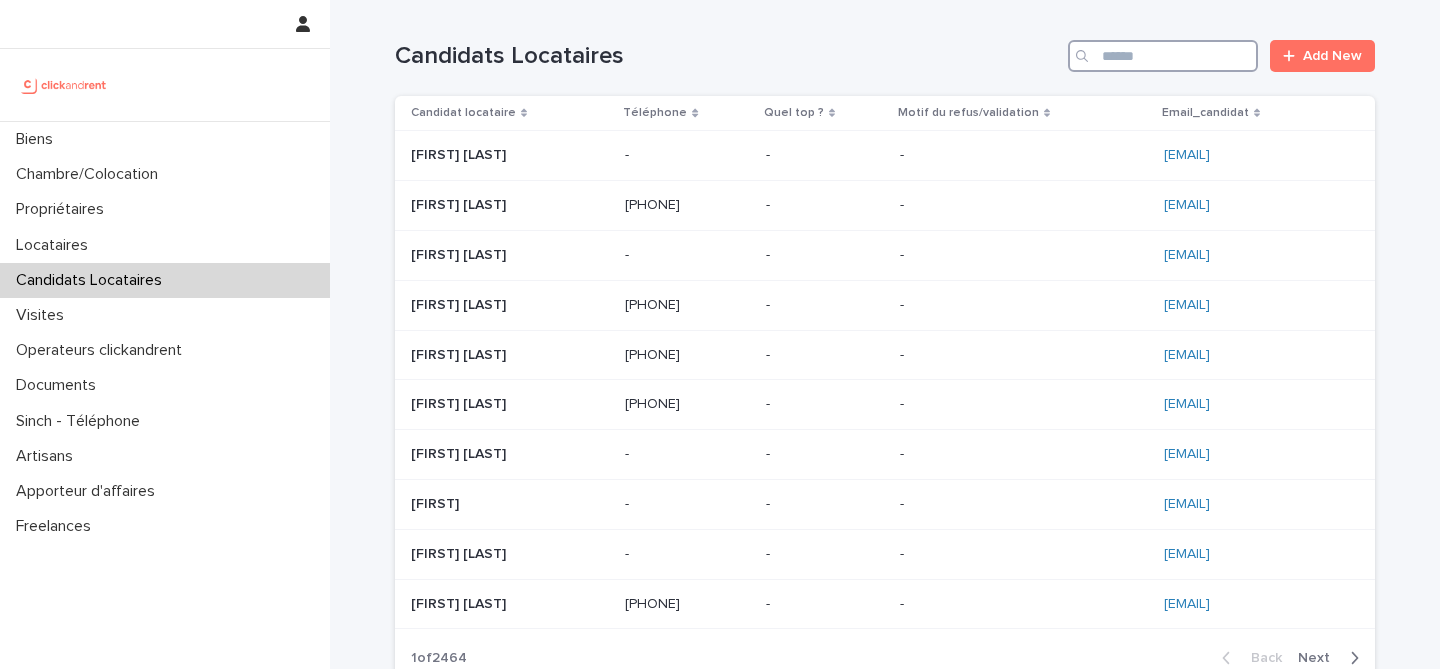 click at bounding box center [1163, 56] 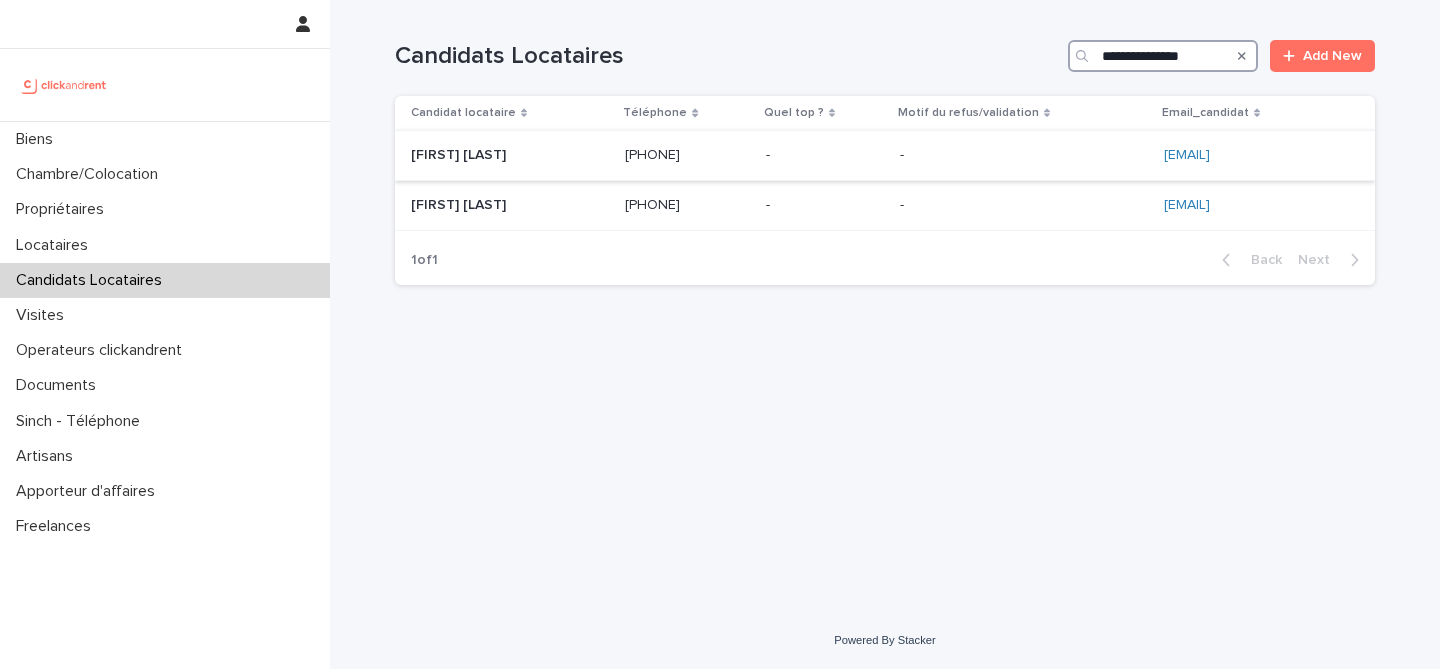 type on "**********" 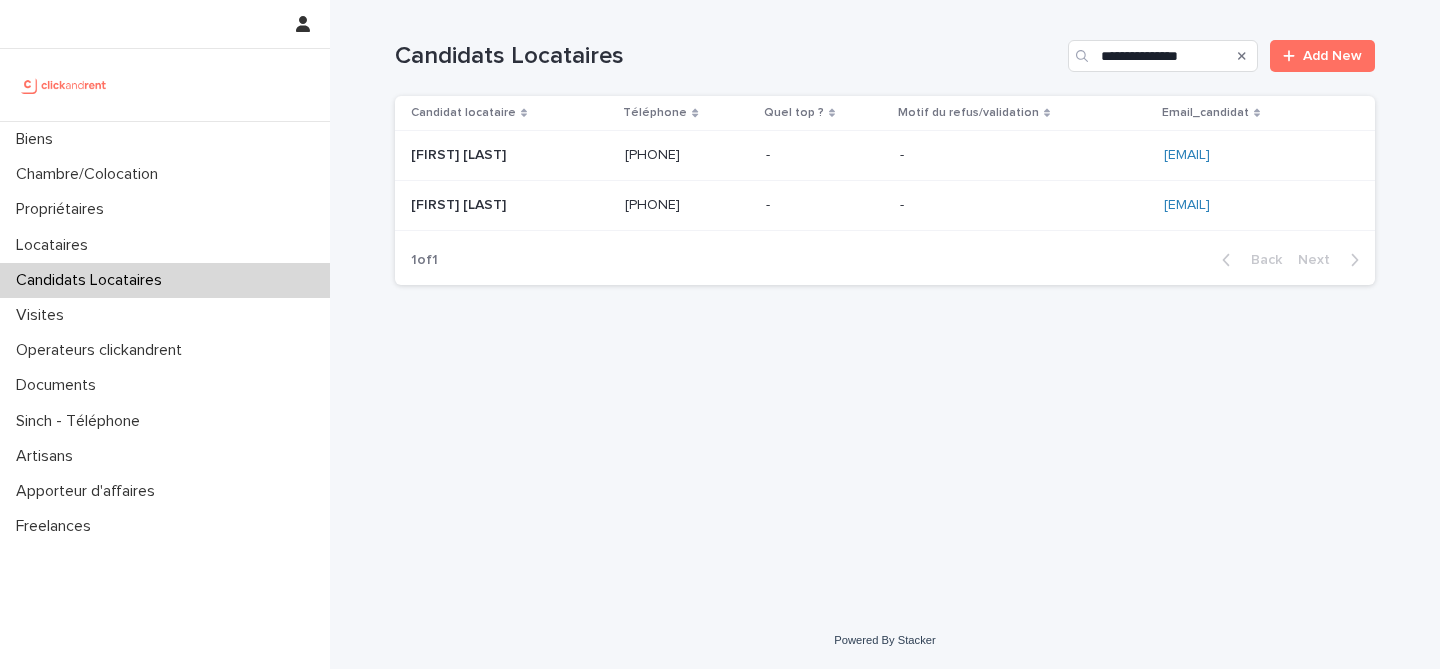 click at bounding box center [510, 155] 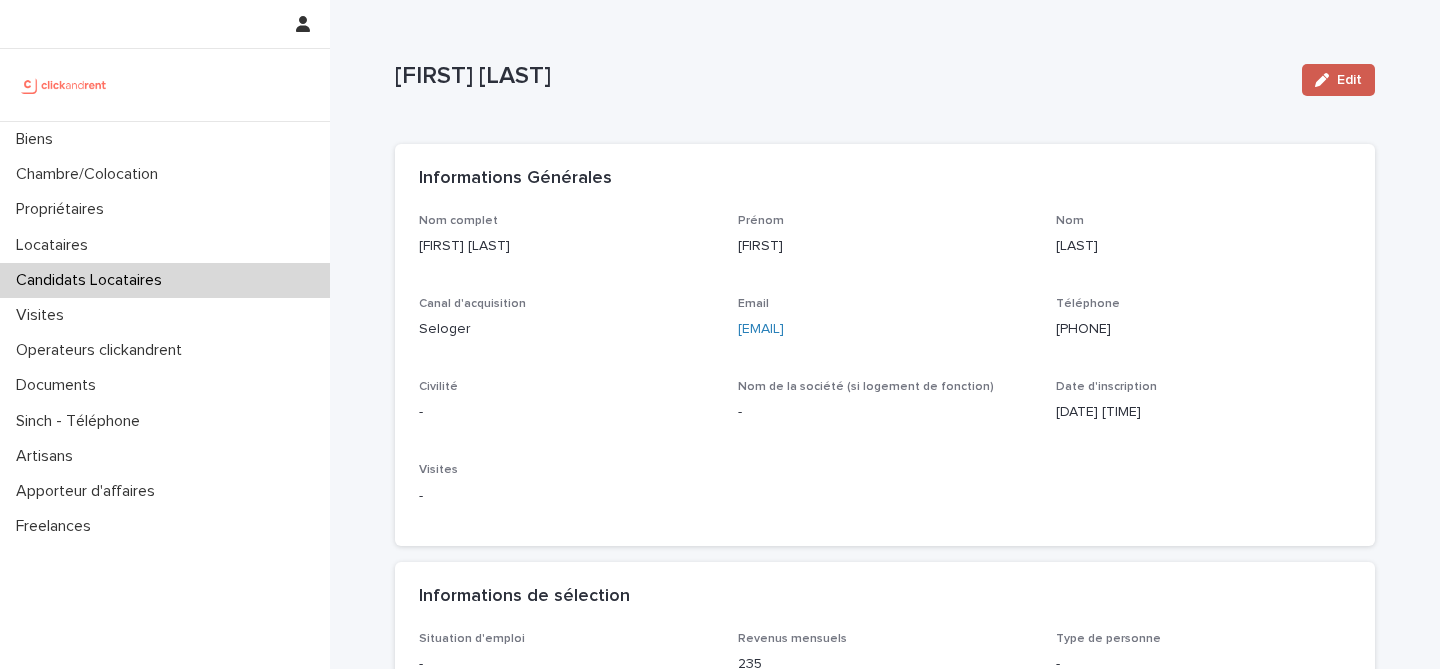 click on "Edit" at bounding box center (1338, 80) 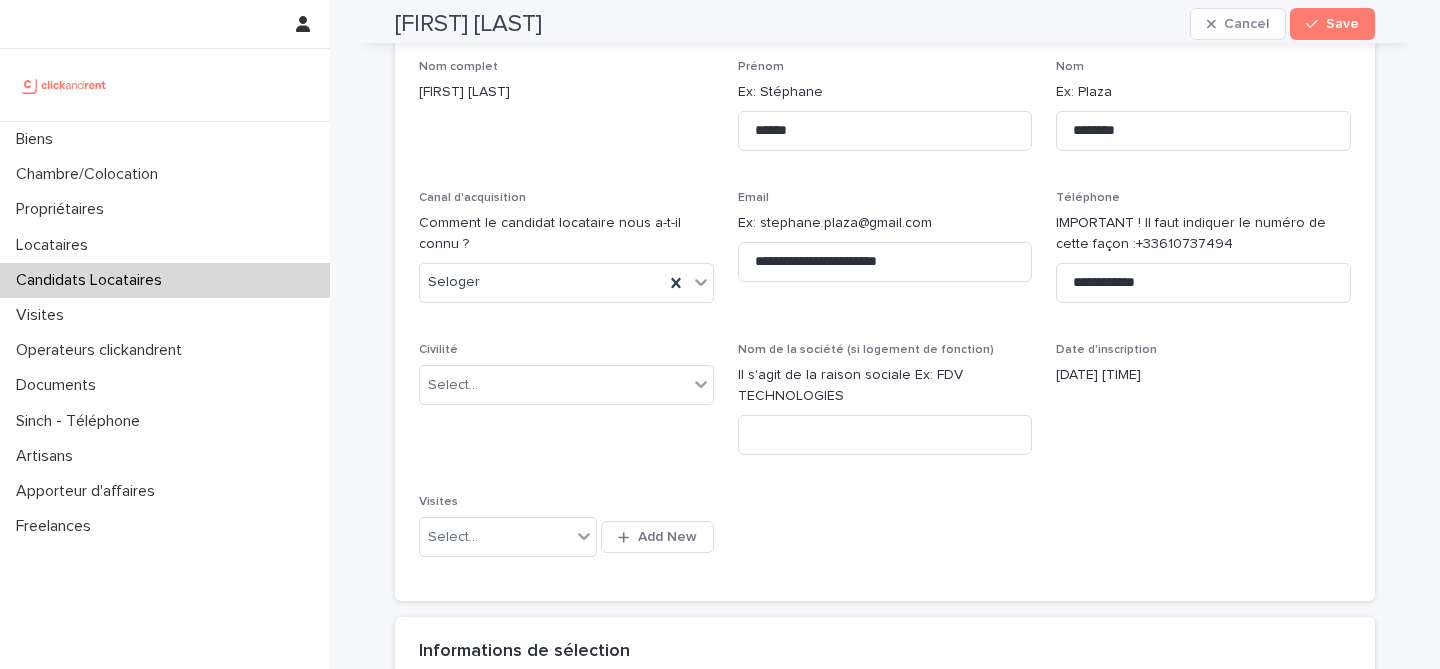 scroll, scrollTop: 164, scrollLeft: 0, axis: vertical 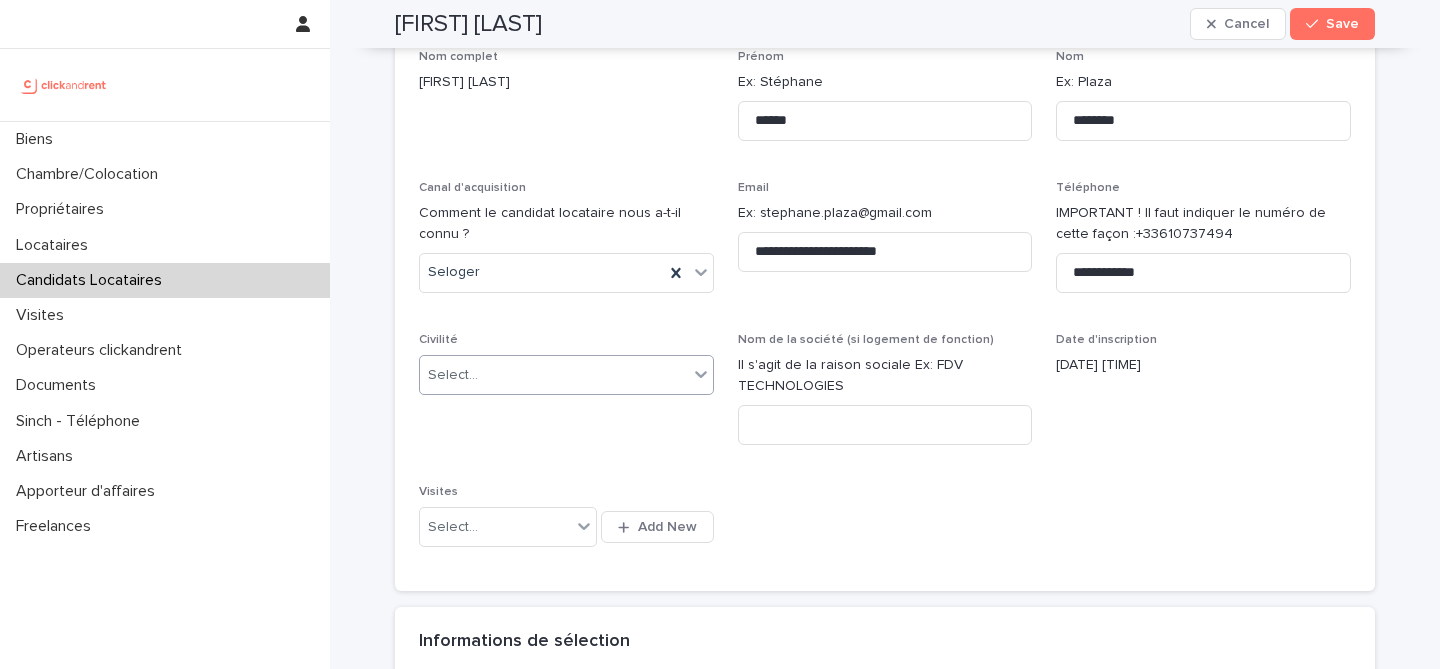 click on "Select..." at bounding box center (554, 375) 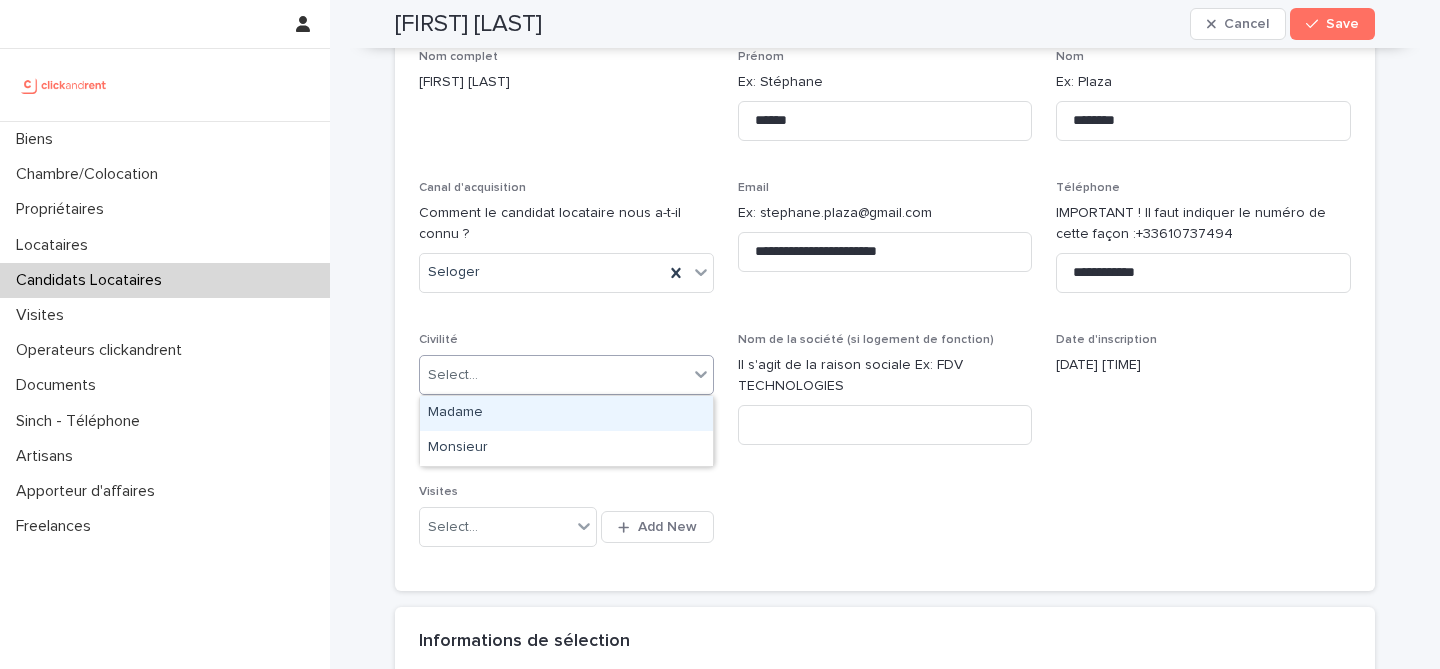 click on "Madame" at bounding box center (566, 413) 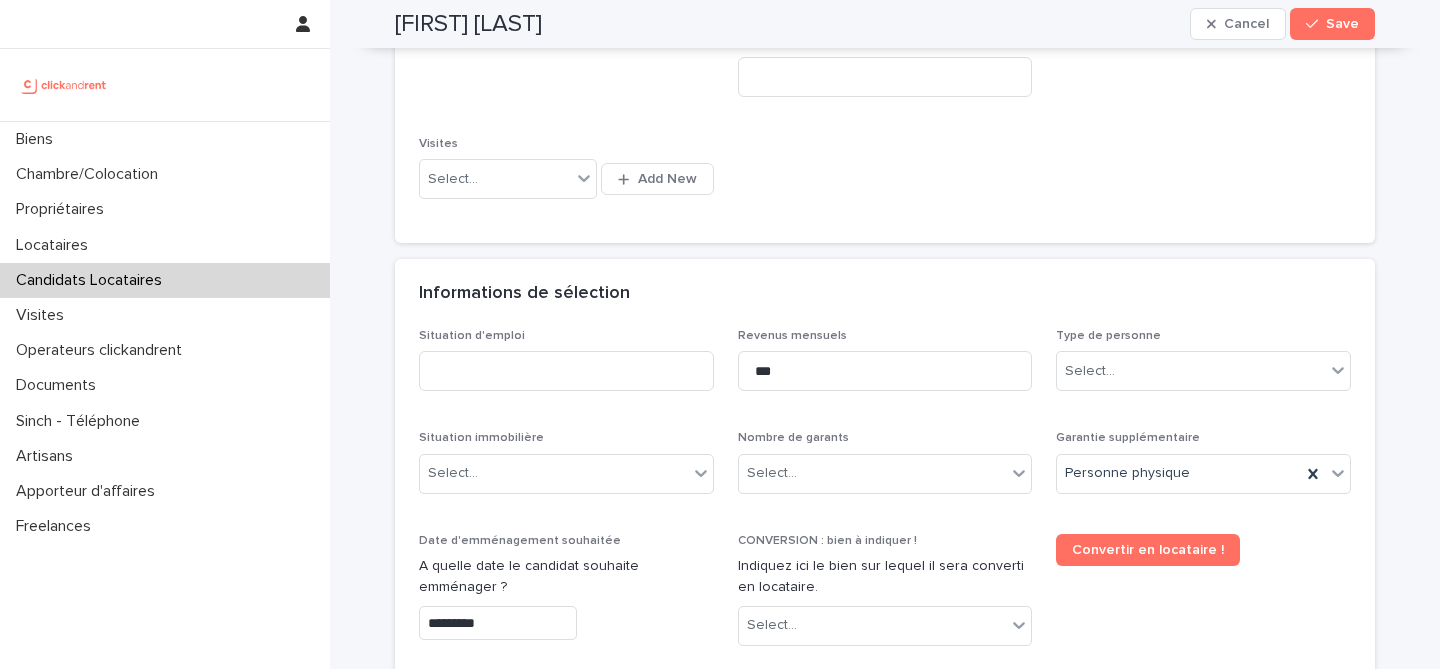 scroll, scrollTop: 517, scrollLeft: 0, axis: vertical 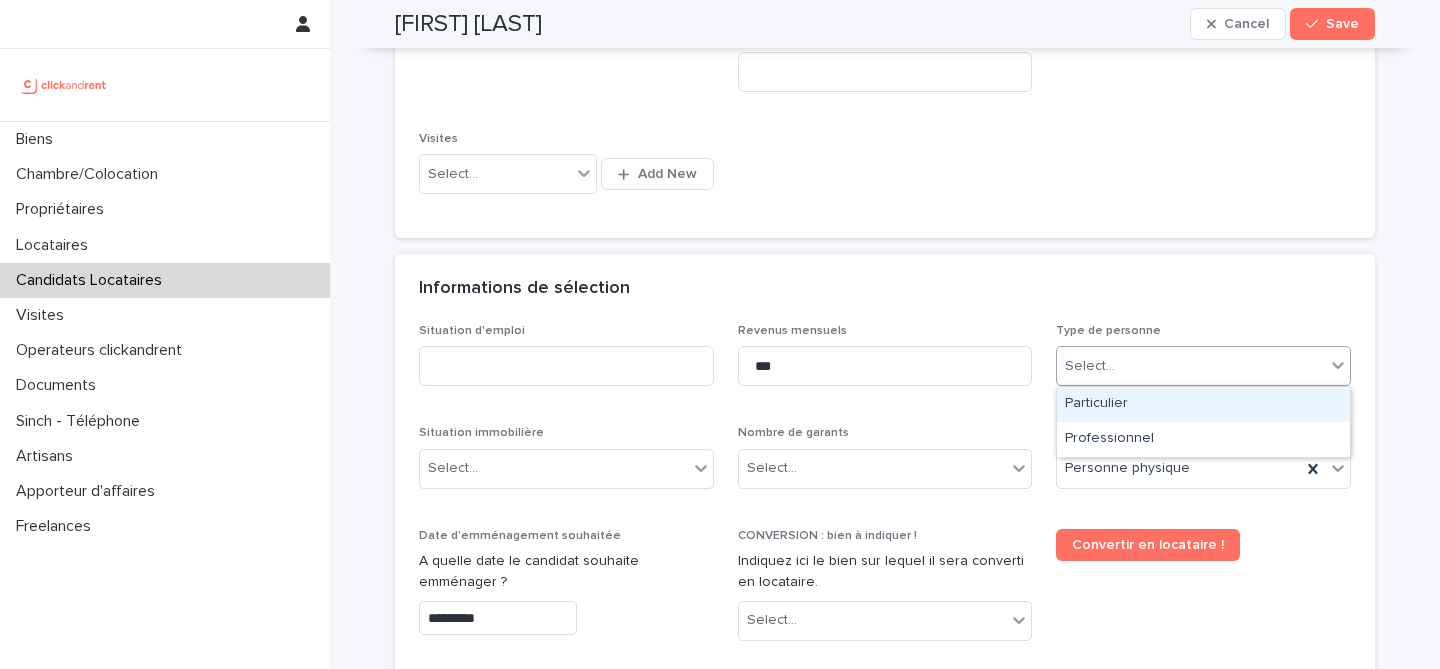click on "Select..." at bounding box center [1191, 366] 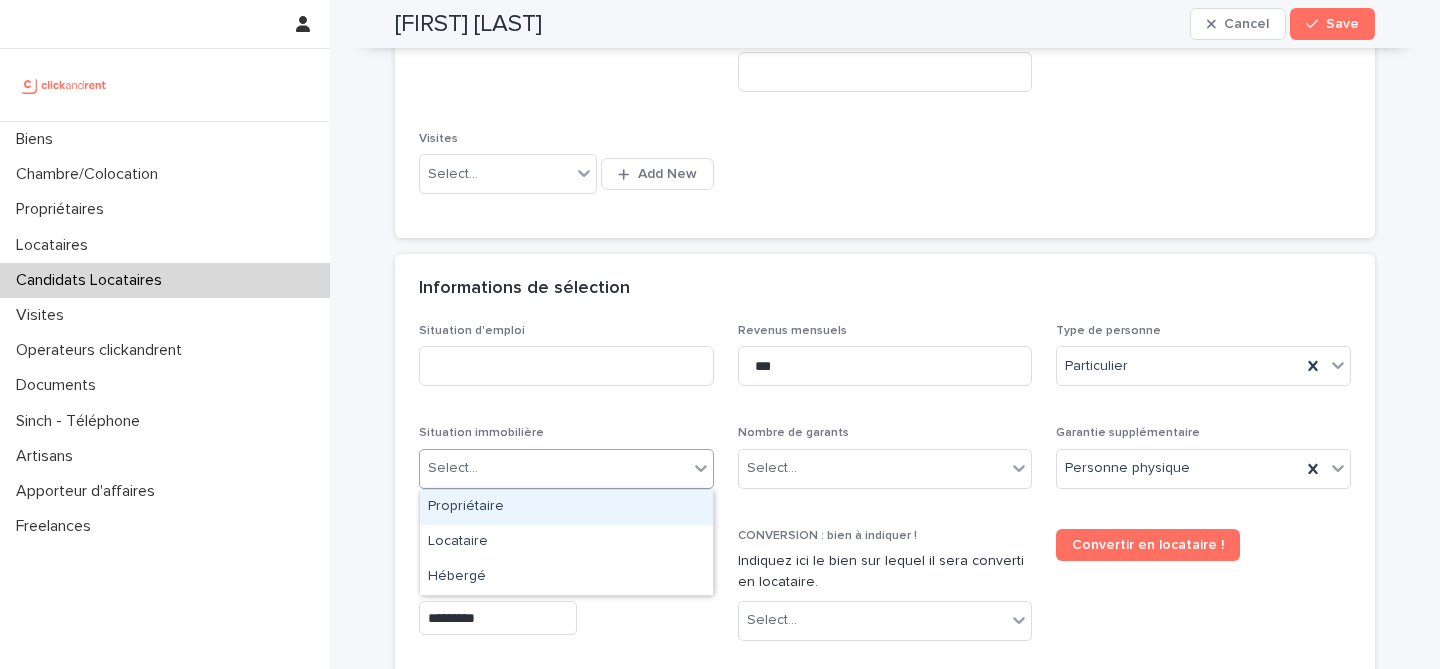 click on "Select..." at bounding box center (554, 468) 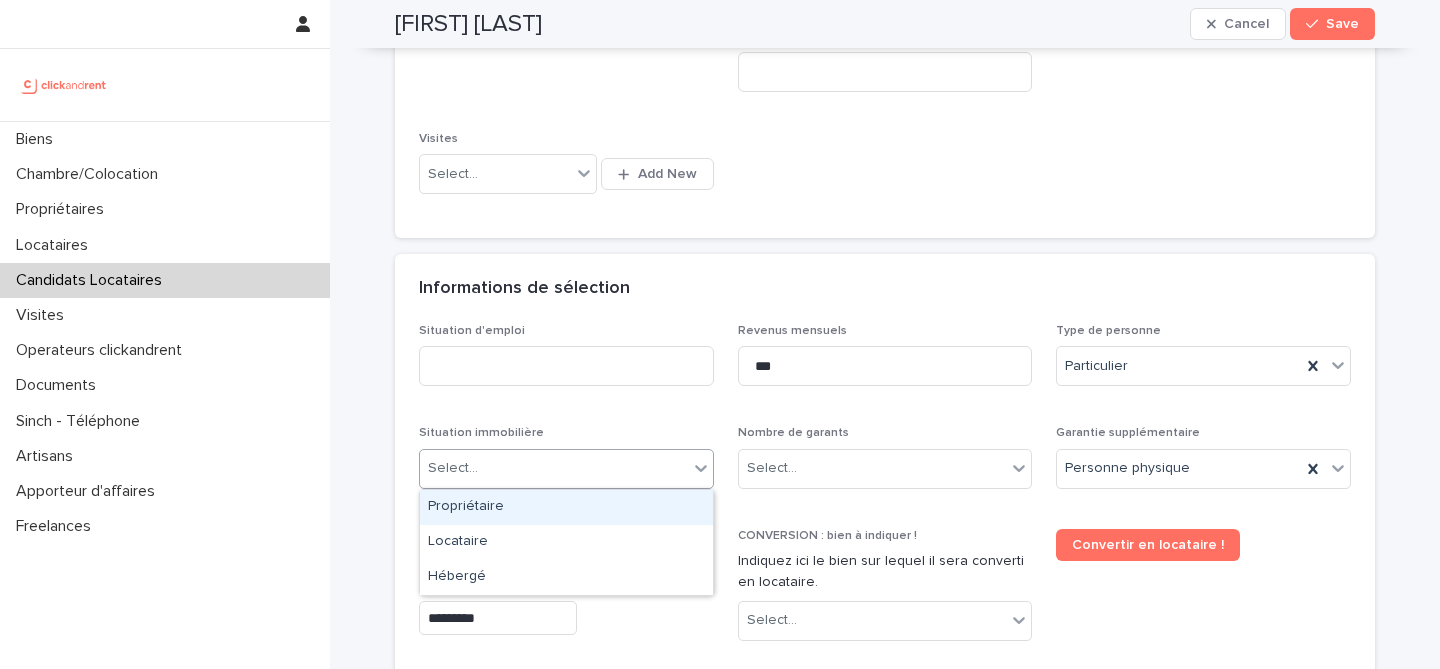 click on "Situation immobilière" at bounding box center [566, 433] 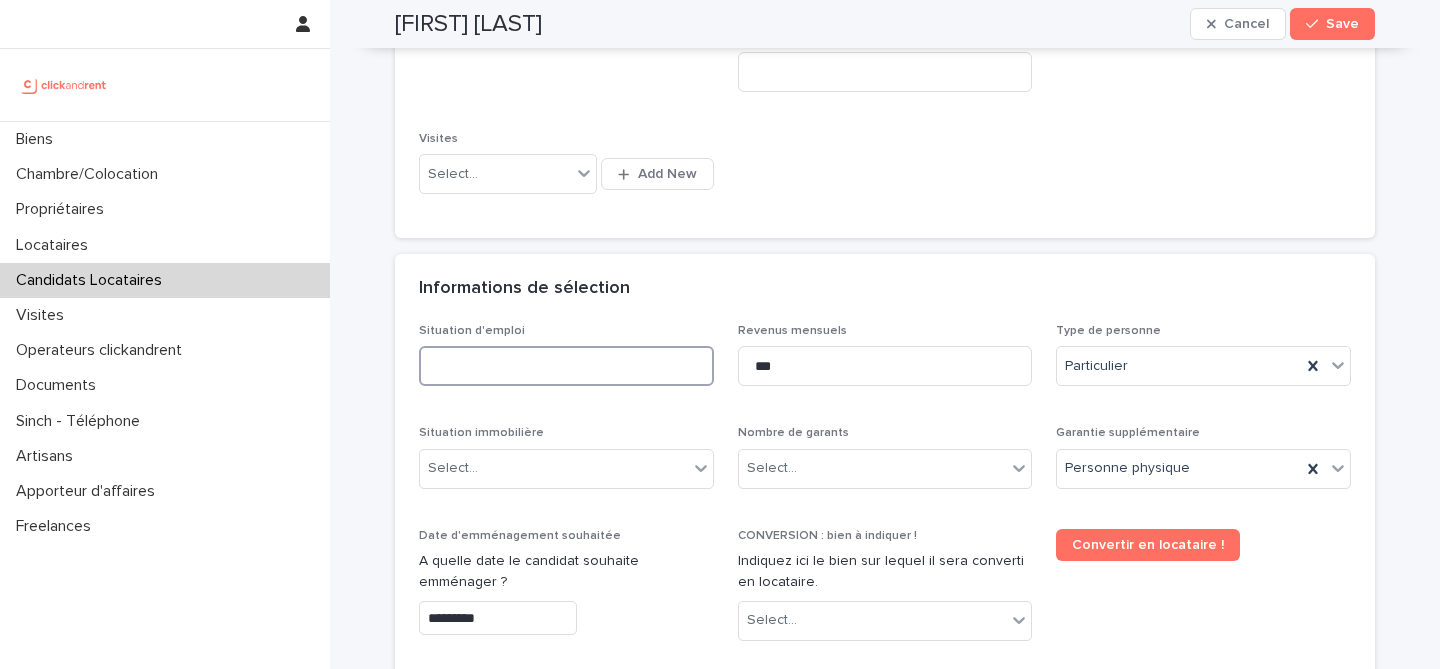 click at bounding box center (566, 366) 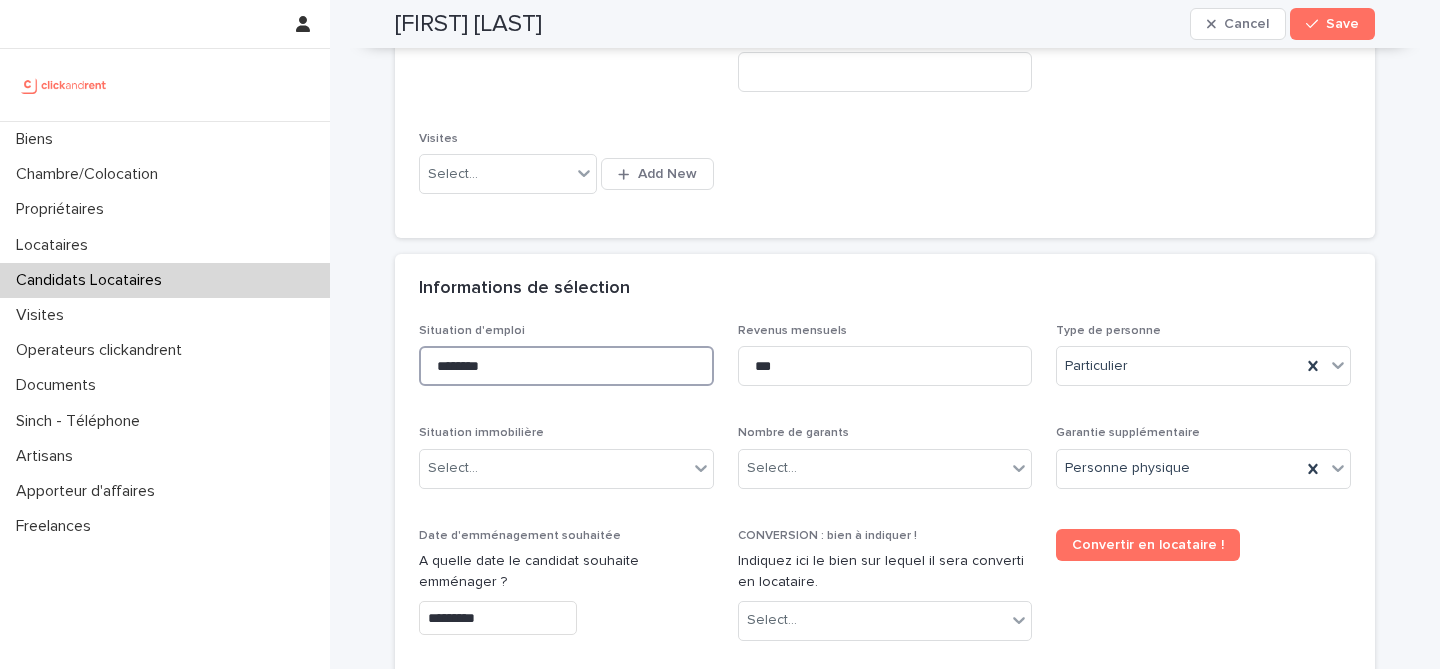 type on "********" 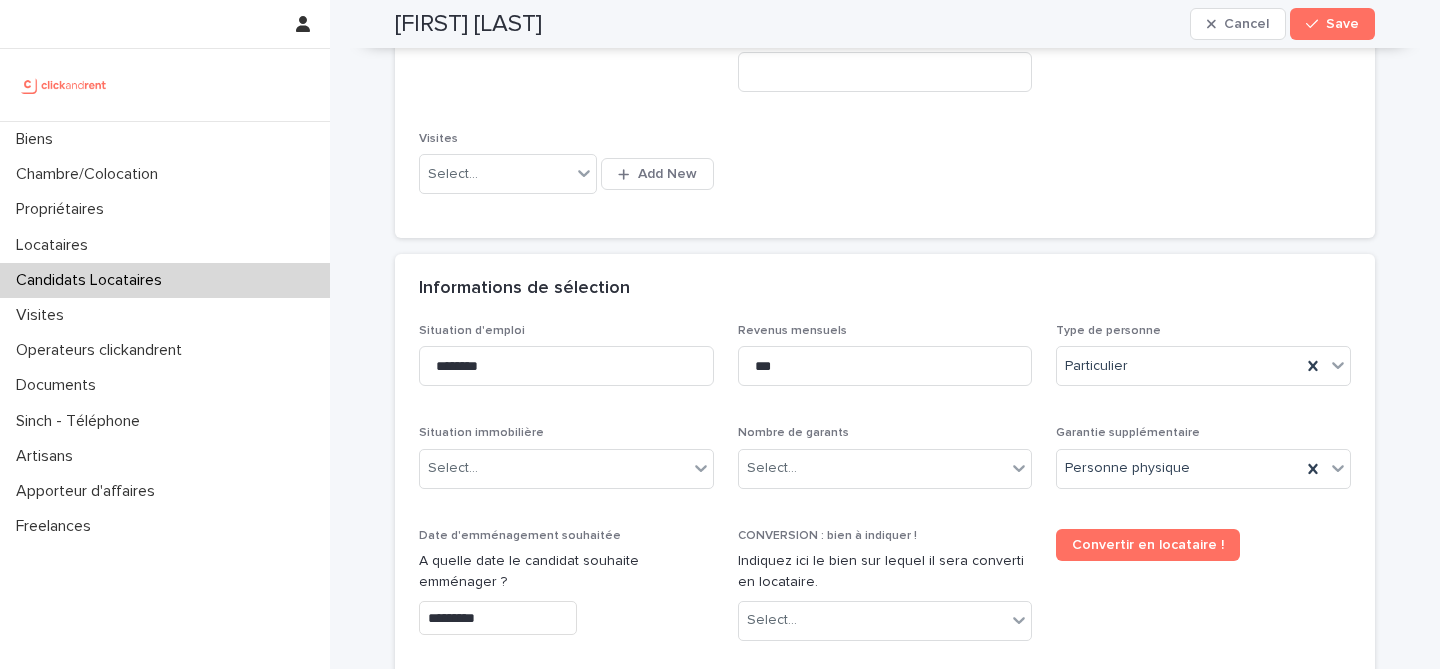 click on "Situation d'emploi" at bounding box center (566, 331) 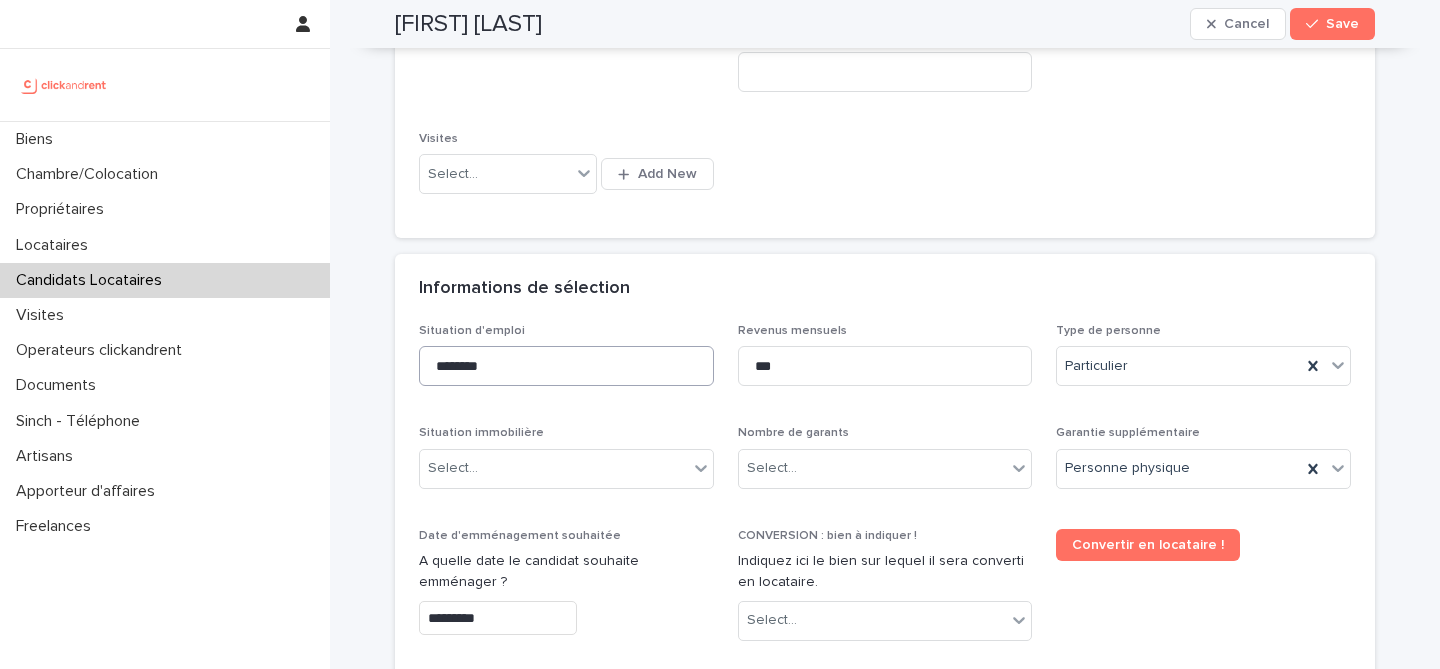 scroll, scrollTop: 596, scrollLeft: 0, axis: vertical 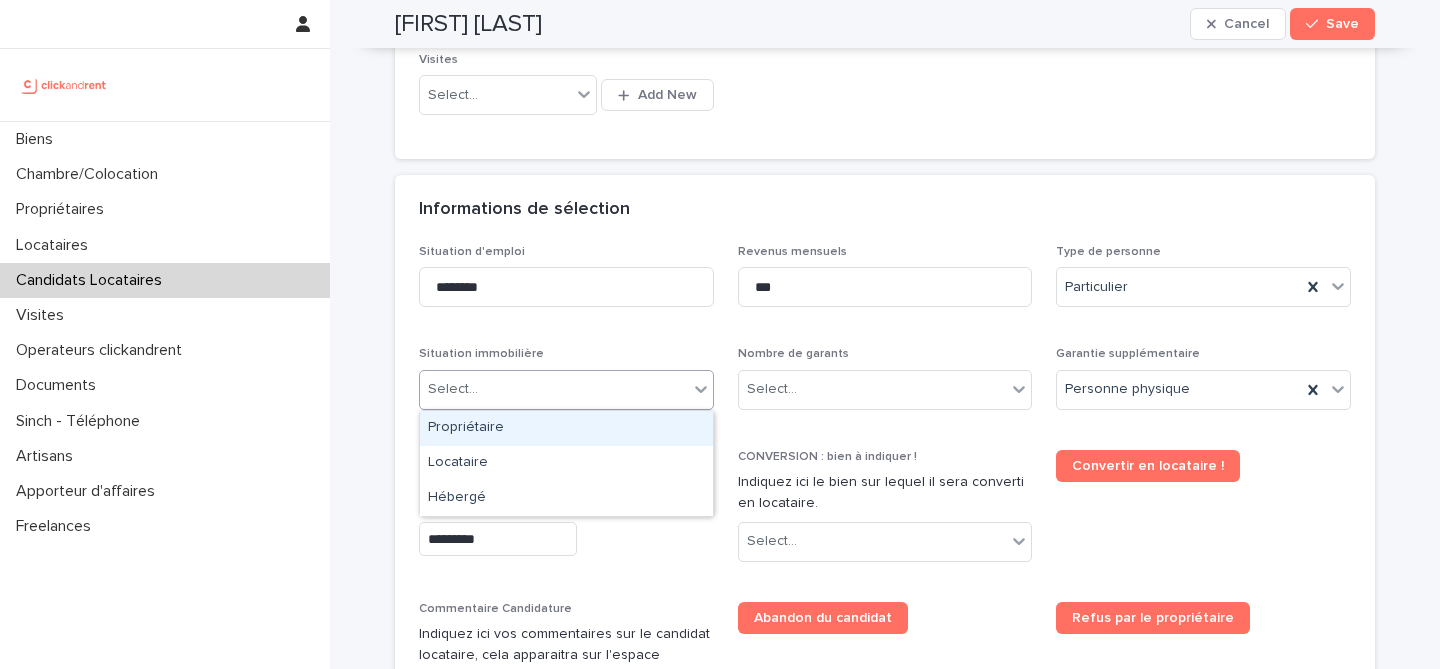 click on "Select..." at bounding box center (554, 389) 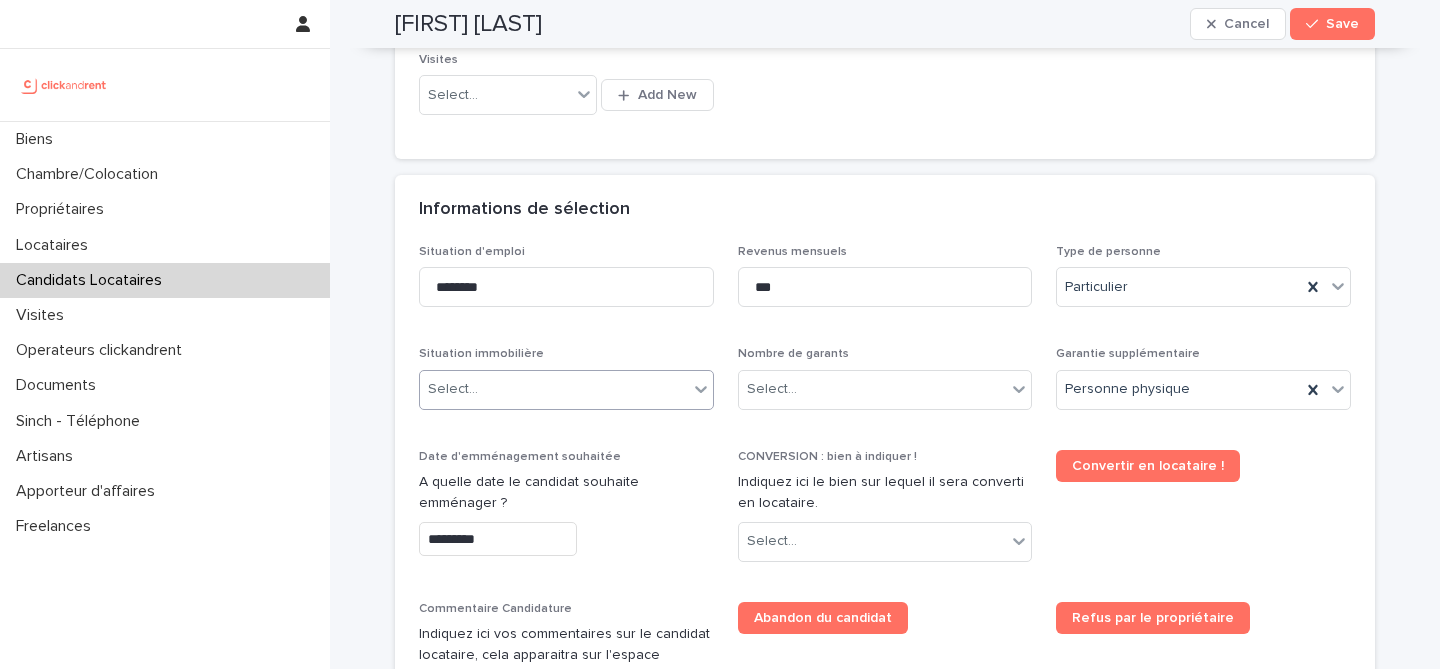 click on "Situation immobilière       0 results available. Select is focused ,type to refine list, press Down to open the menu,  Select..." at bounding box center [566, 386] 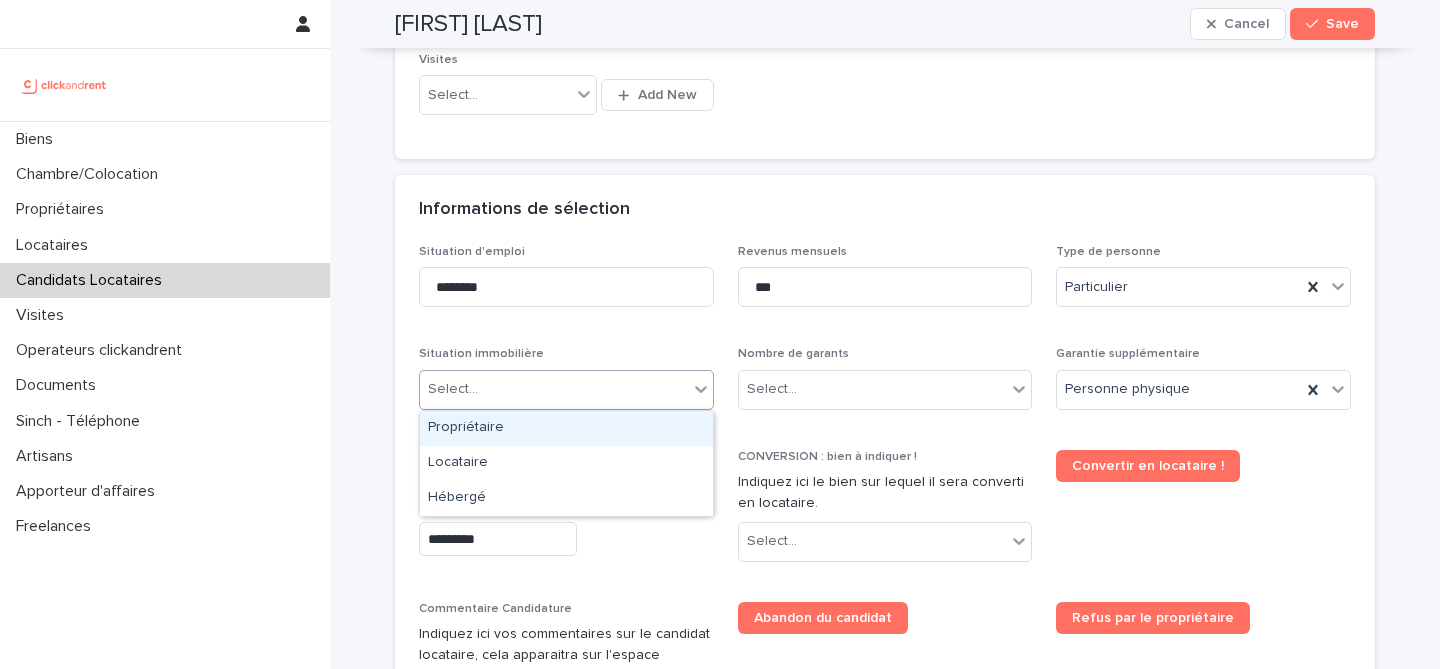 click on "Select..." at bounding box center (554, 389) 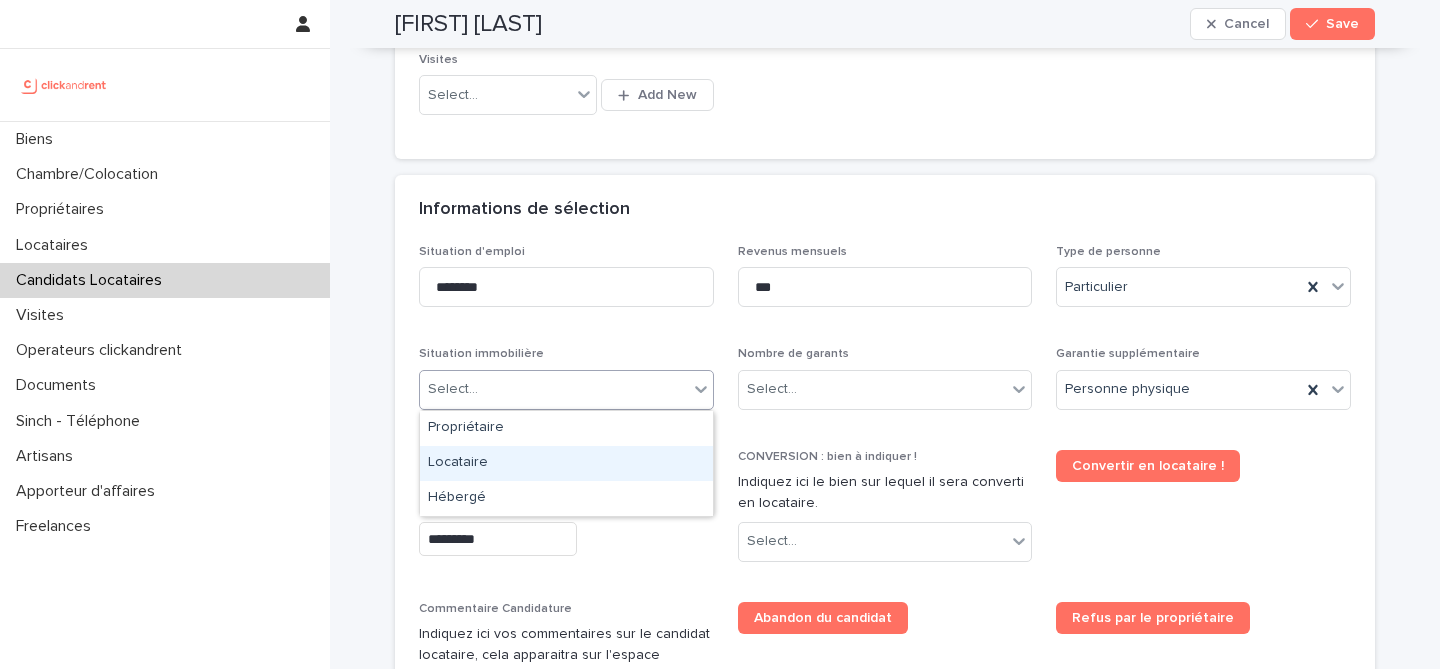 click on "Locataire" at bounding box center (566, 463) 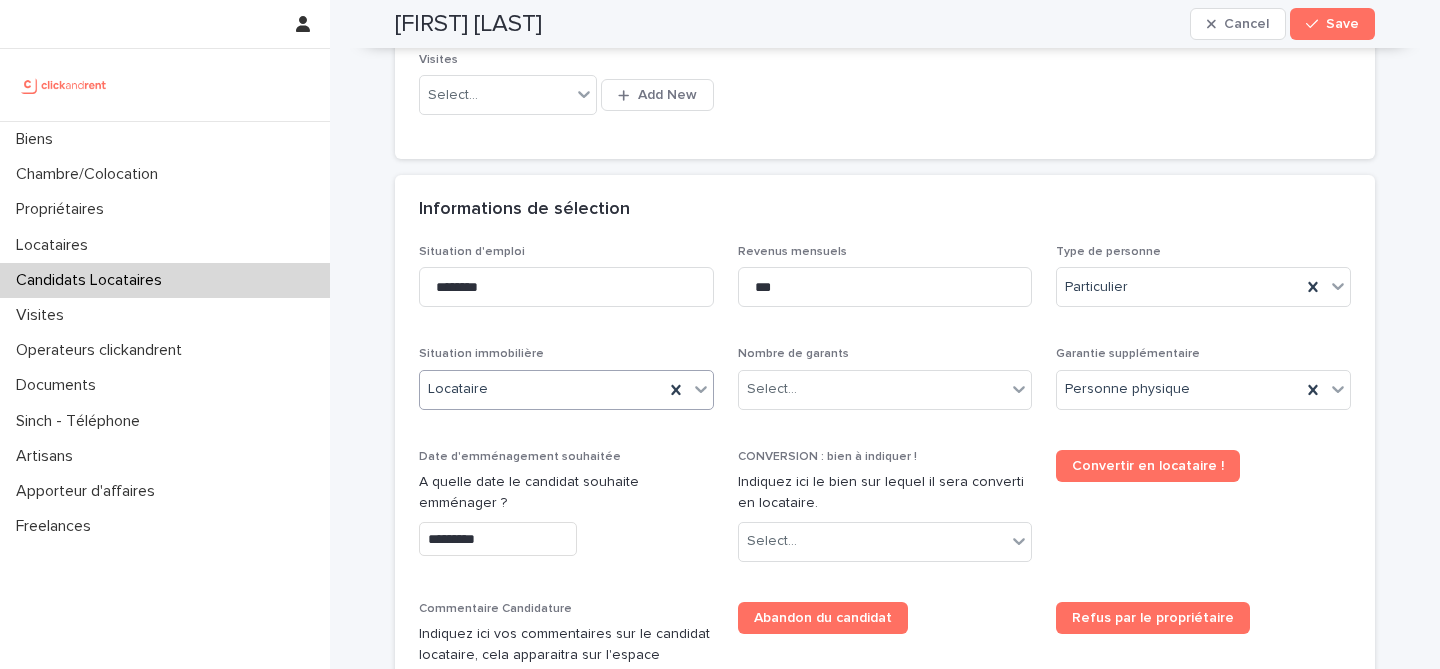 click on "Situation d'emploi ******** Revenus mensuels *** Type de personne Particulier Situation immobilière   option Locataire, selected.     0 results available. Select is focused ,type to refine list, press Down to open the menu,  Locataire Nombre de garants Select... Garantie supplémentaire Personne physique Date d'emménagement souhaitée A quelle date le candidat souhaite emménager ? ********* CONVERSION : bien à indiquer ! Indiquez ici le bien sur lequel il sera converti en locataire. Select... Convertir en locataire ! Commentaire Candidature Indiquez ici vos commentaires sur le candidat locataire, cela apparaitra sur l'espace personnel du propriétaire.
Ex : Le candidat est un très bon profil avec deux garants. Ses parents gagnent 7.000 euros nets par mois. Abandon du candidat Refus par le propriétaire Bien - Historique Top Select... Type de Top Validation / Refus" at bounding box center [885, 573] 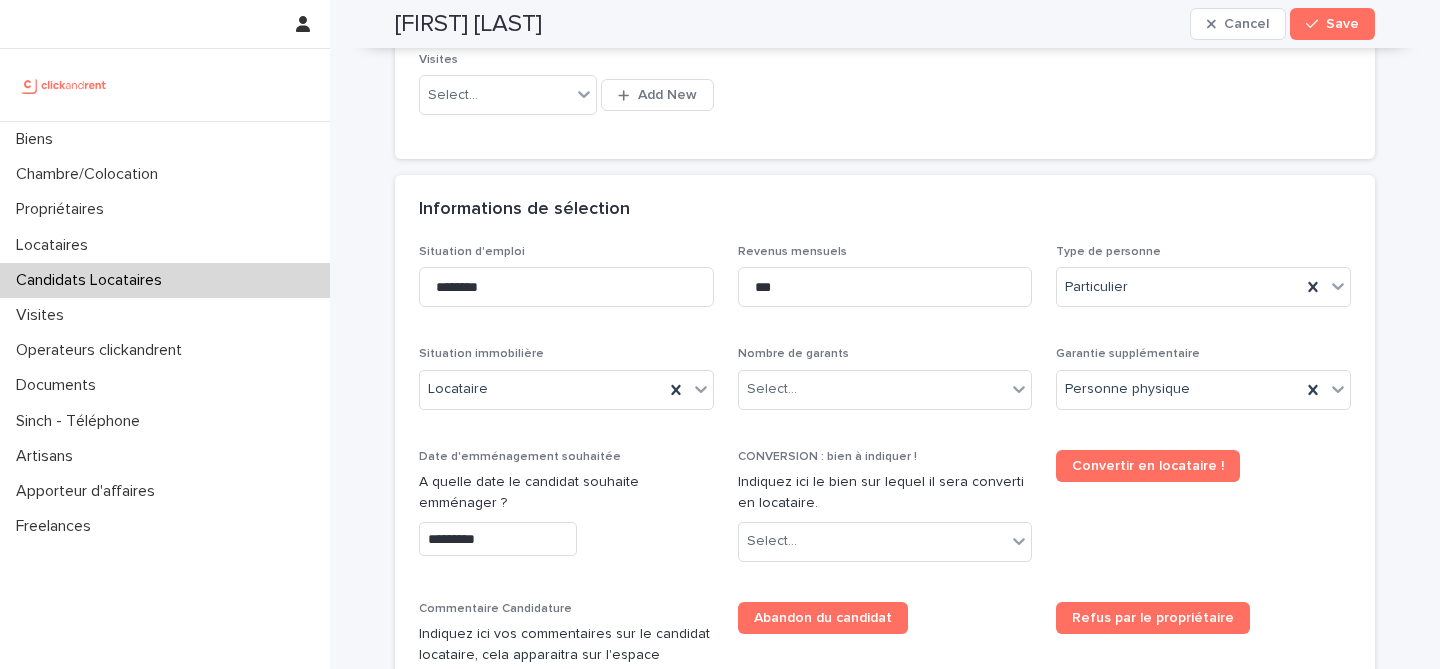 scroll, scrollTop: 705, scrollLeft: 0, axis: vertical 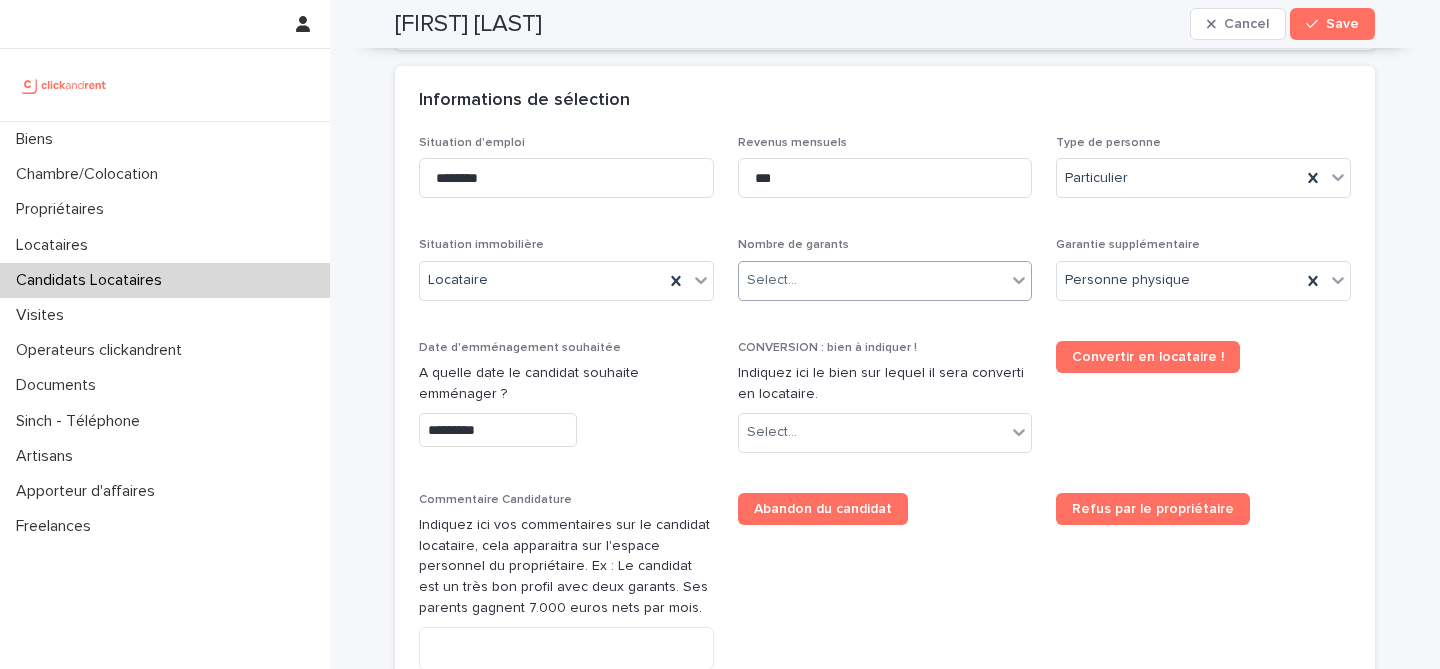 click on "Select..." at bounding box center (873, 280) 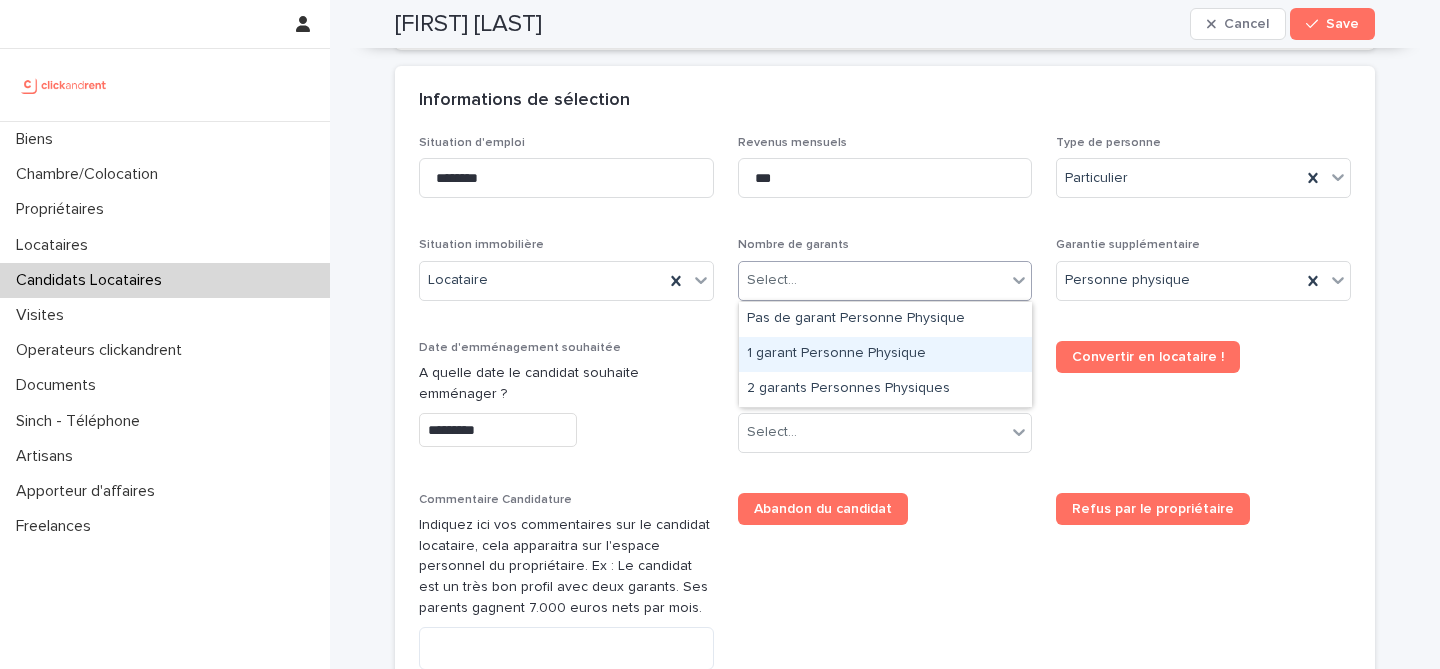 click on "1 garant Personne Physique" at bounding box center [885, 354] 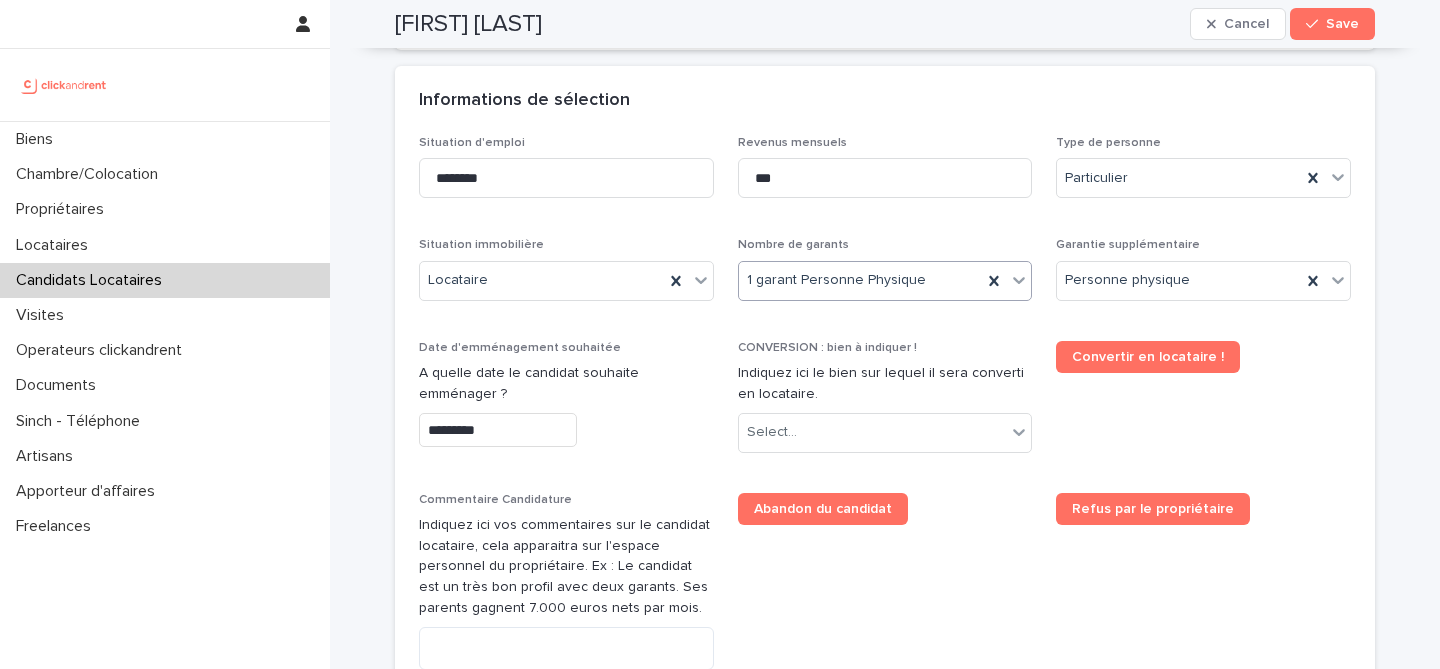 click on "CONVERSION : bien à indiquer ! Indiquez ici le bien sur lequel il sera converti en locataire. Select..." at bounding box center (885, 405) 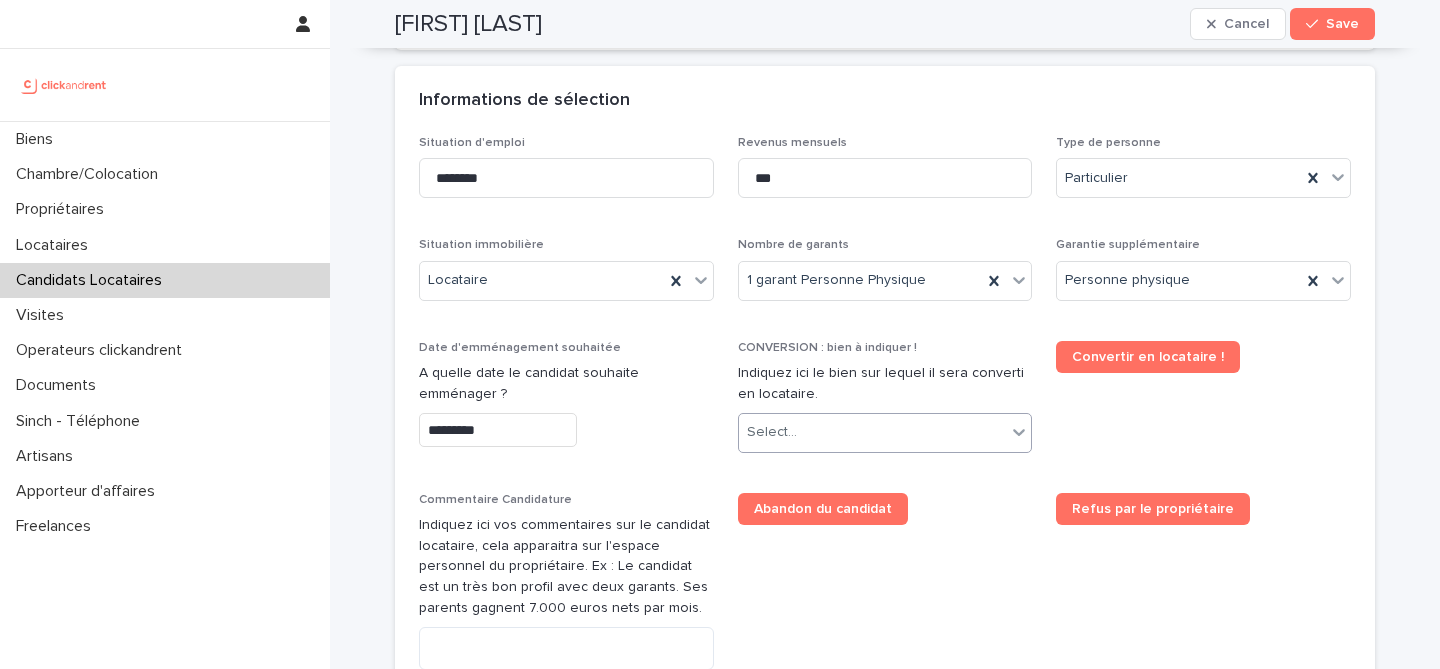 click on "Select..." at bounding box center (873, 432) 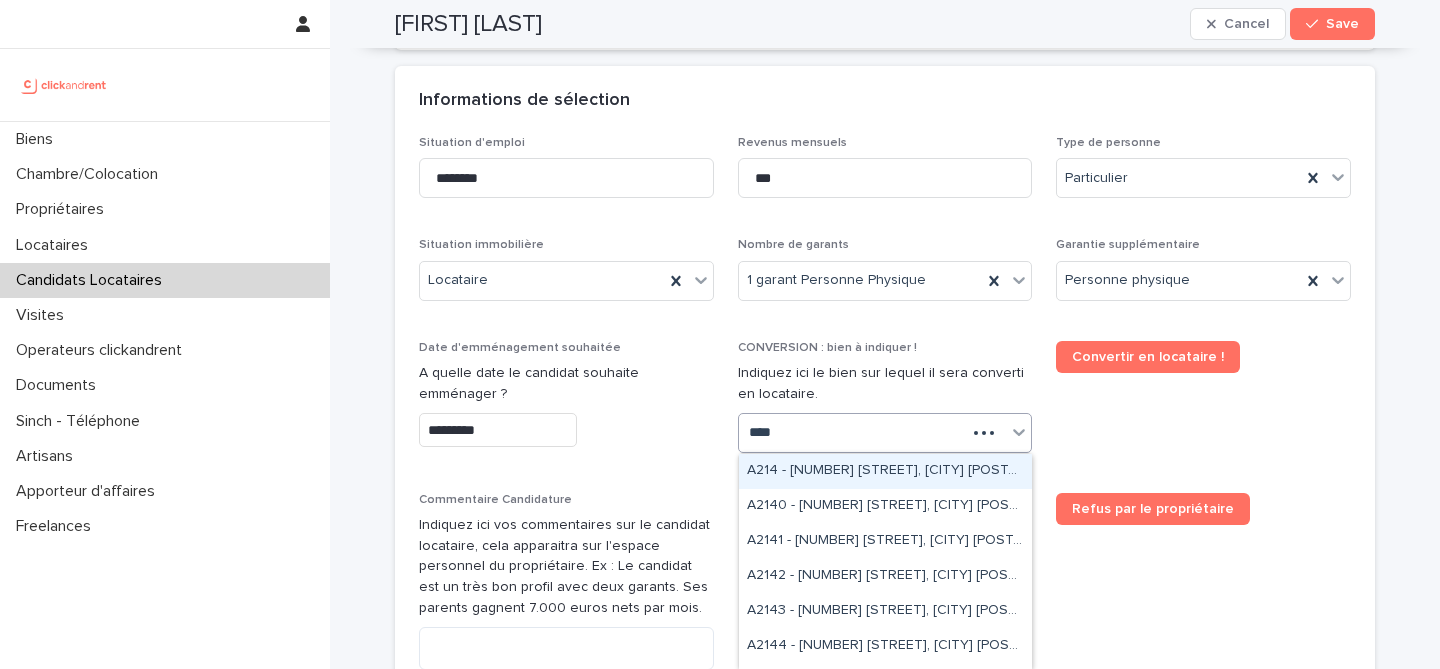 type on "*****" 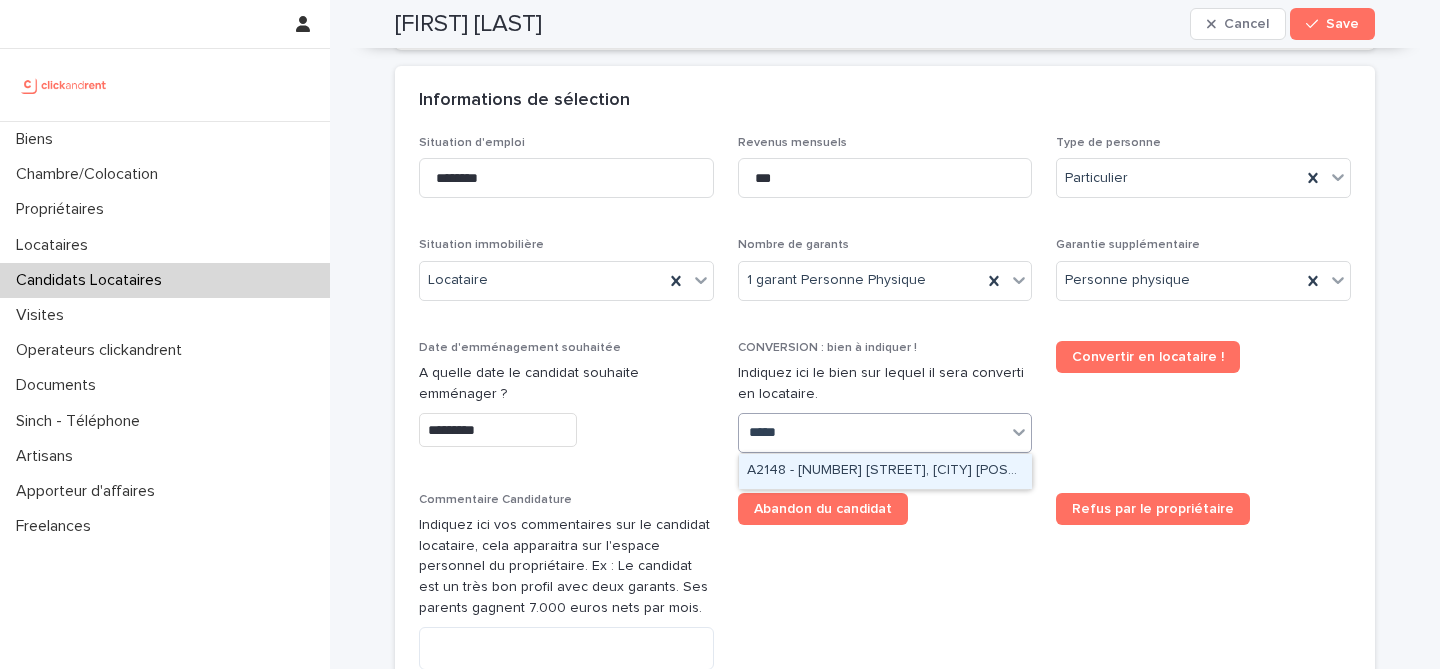 click on "A2148 - 46 cours de Vincennes,  Paris 75012" at bounding box center [885, 471] 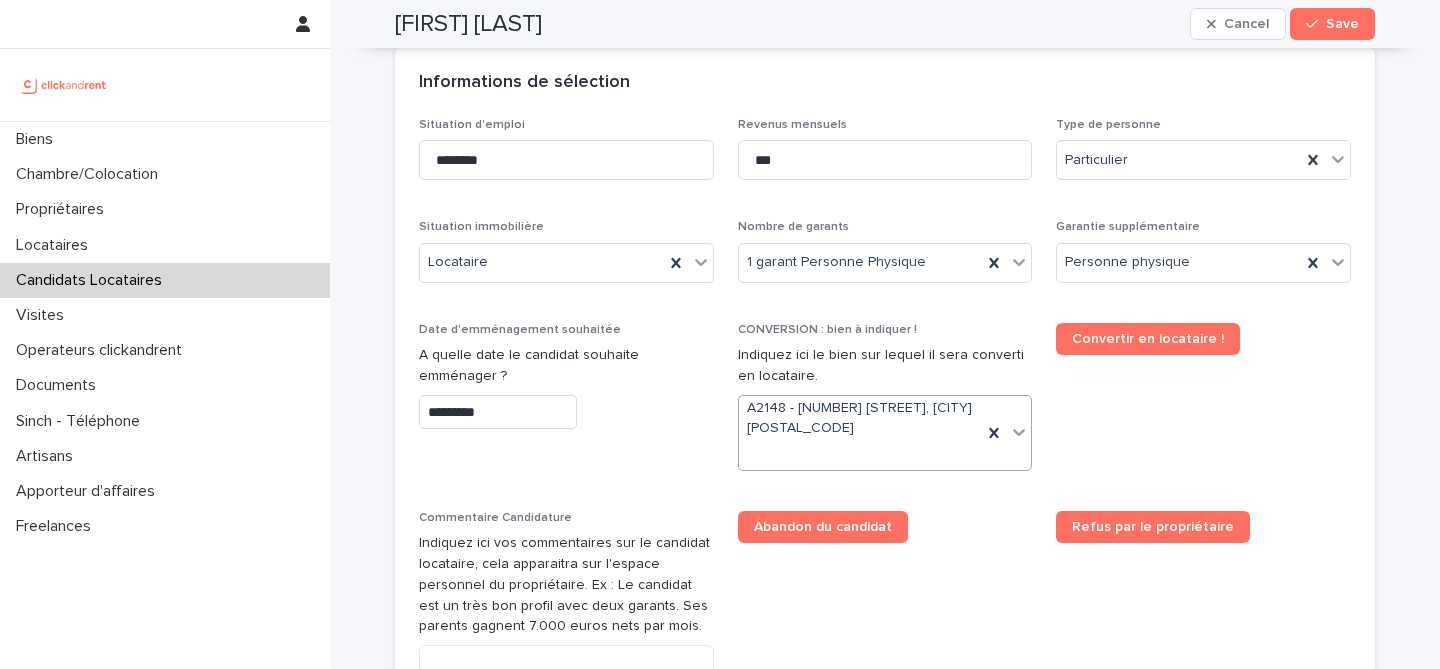 click on "Abandon du candidat" at bounding box center [885, 527] 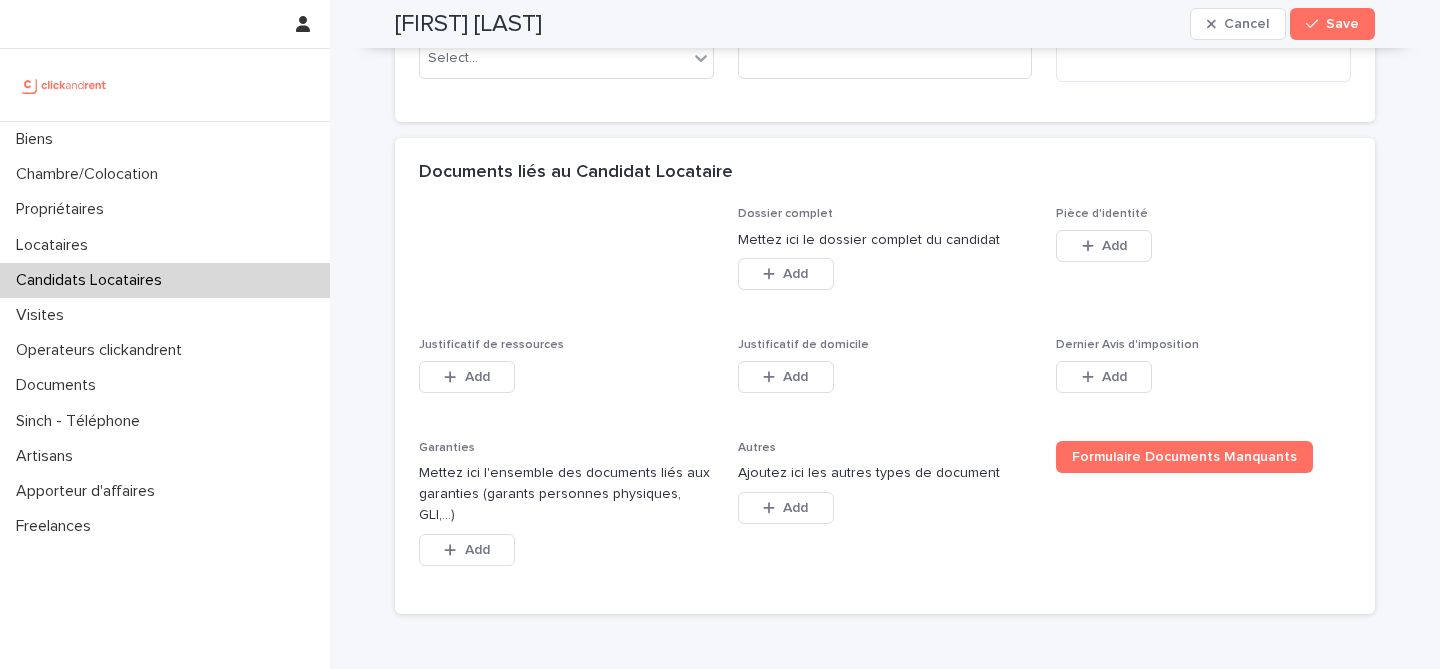 scroll, scrollTop: 1531, scrollLeft: 0, axis: vertical 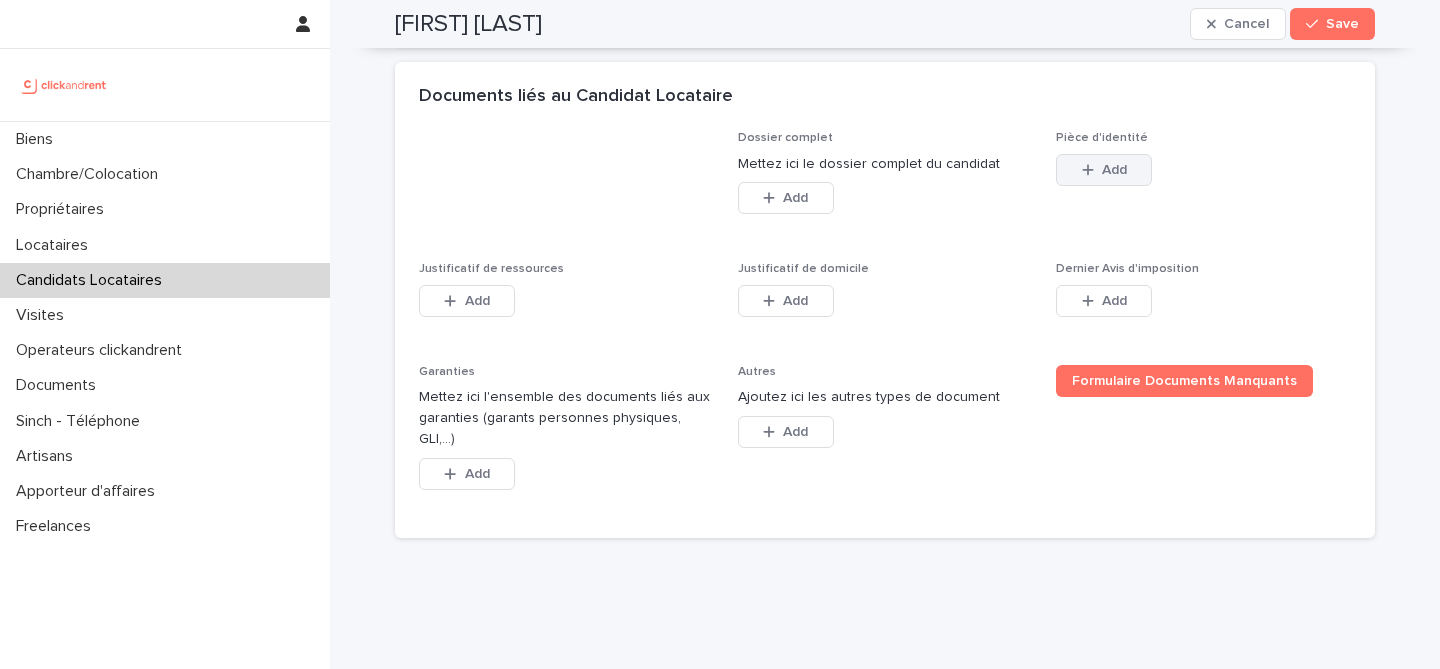 click on "Add" at bounding box center [1104, 170] 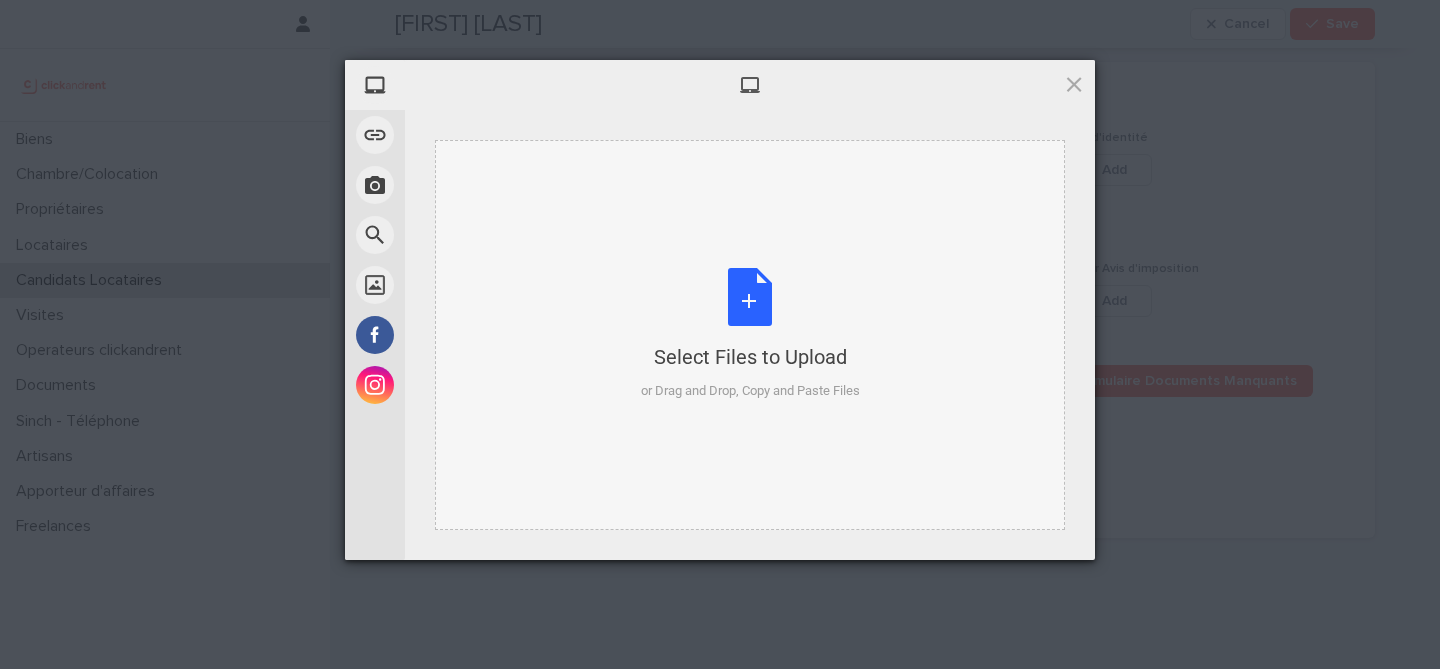 click on "Select Files to Upload
or Drag and Drop, Copy and Paste Files" at bounding box center [750, 334] 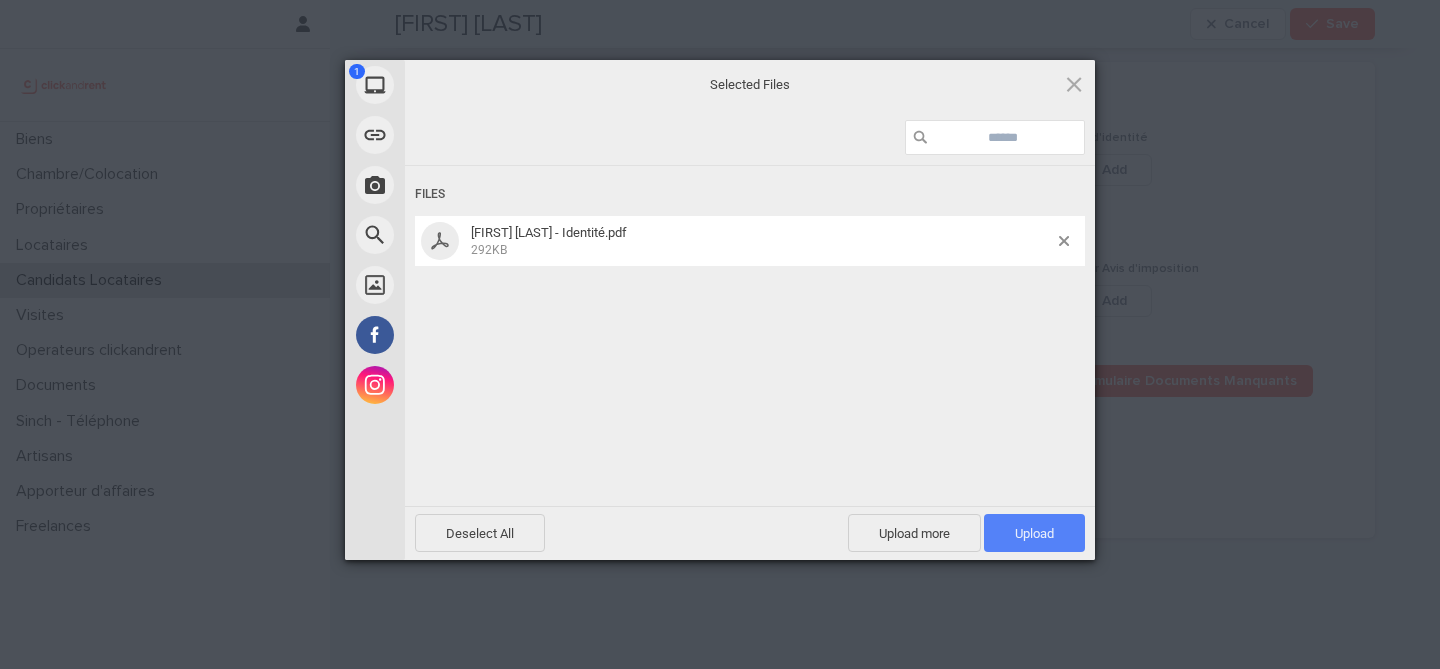 click on "Upload
1" at bounding box center [1034, 533] 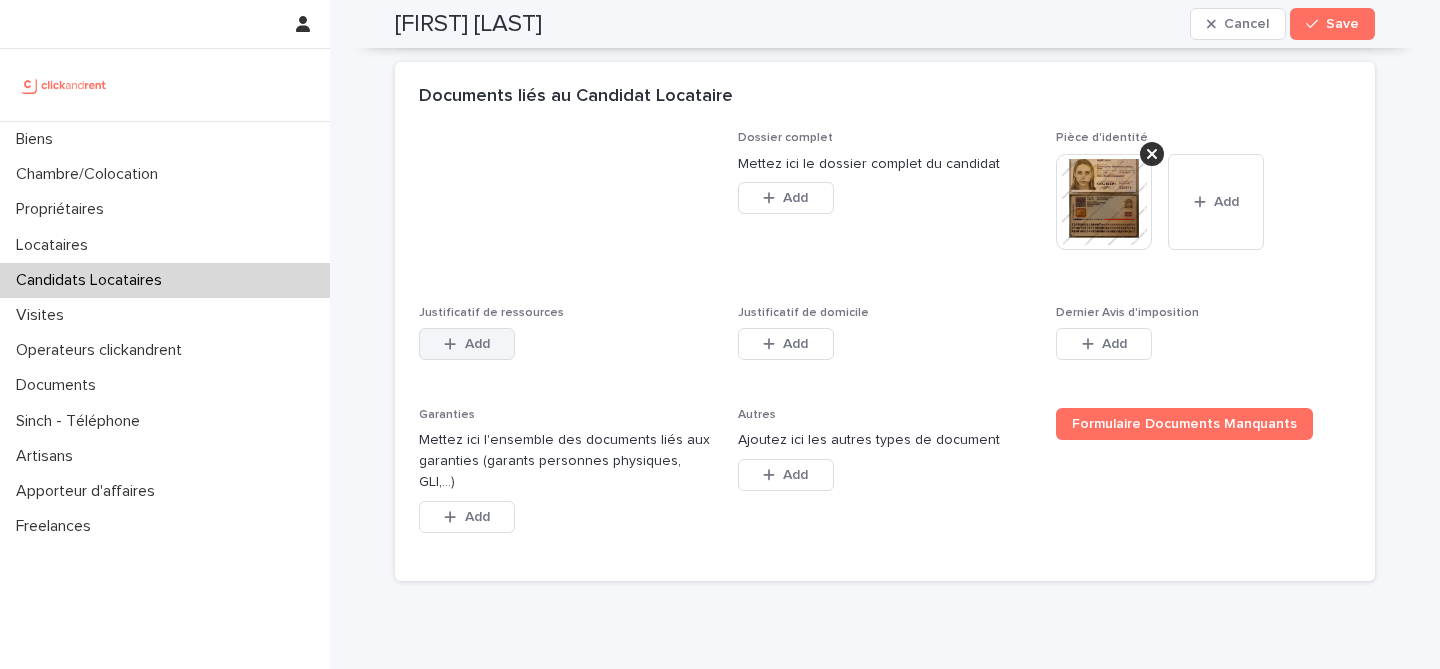 click on "Add" at bounding box center [477, 344] 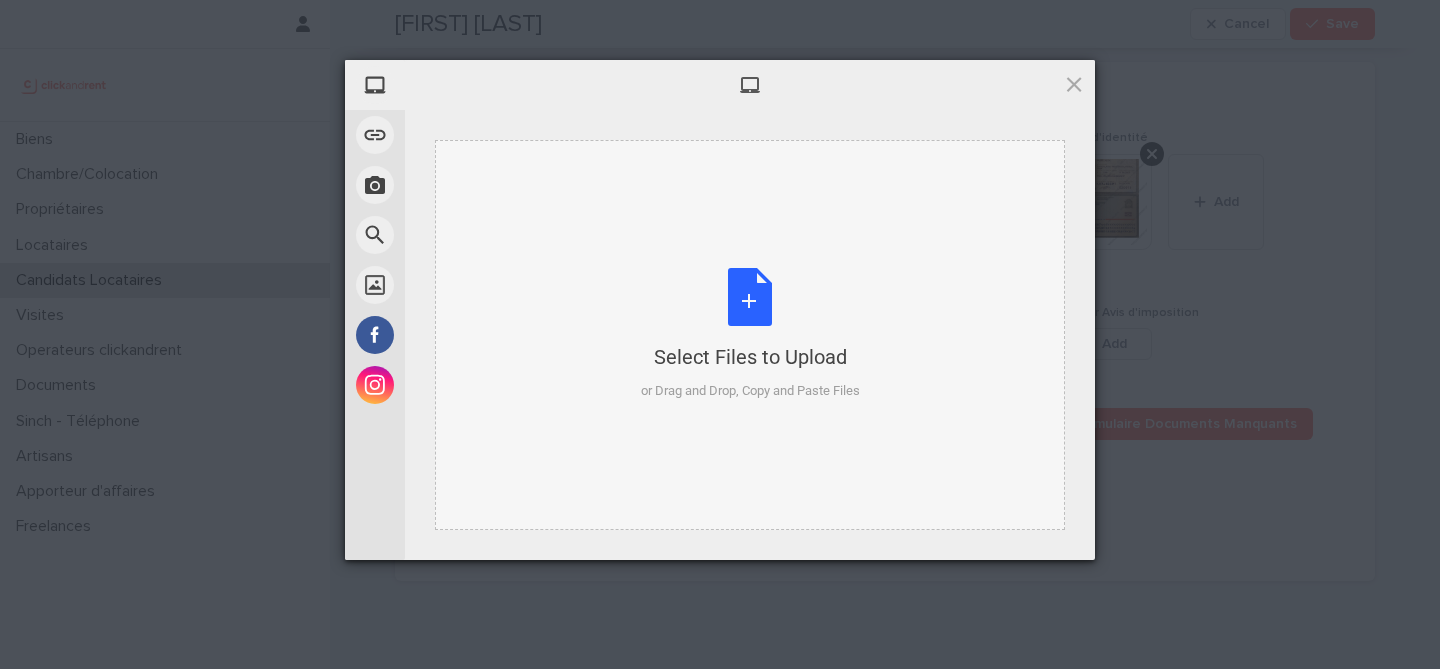 click on "Select Files to Upload
or Drag and Drop, Copy and Paste Files" at bounding box center [750, 334] 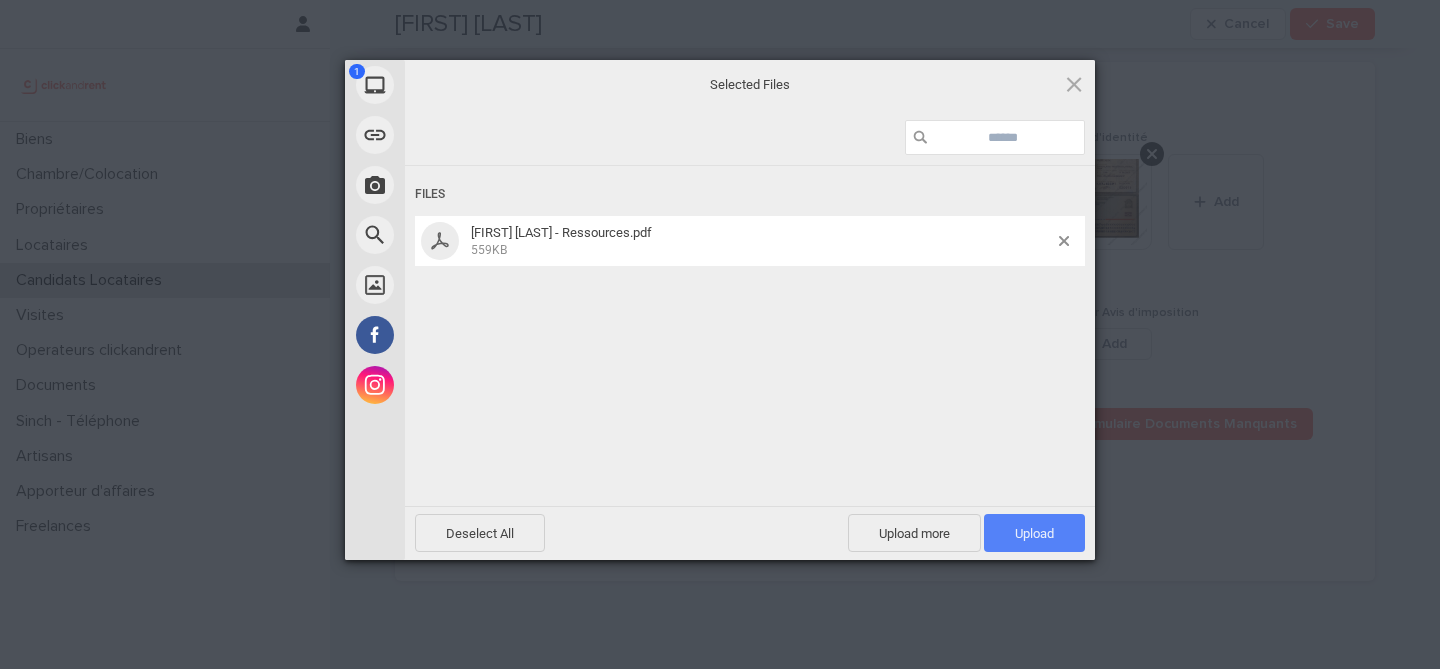 click on "Upload
1" at bounding box center [1034, 533] 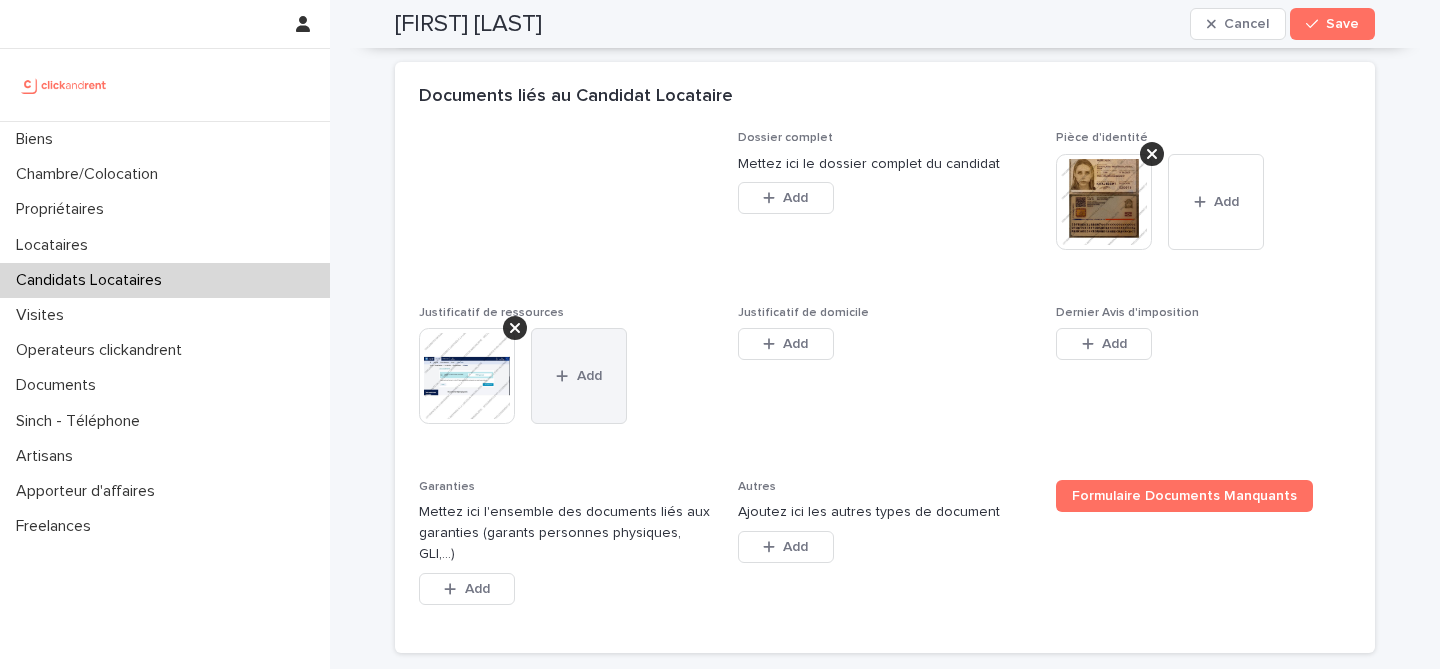 click on "Add" at bounding box center (579, 376) 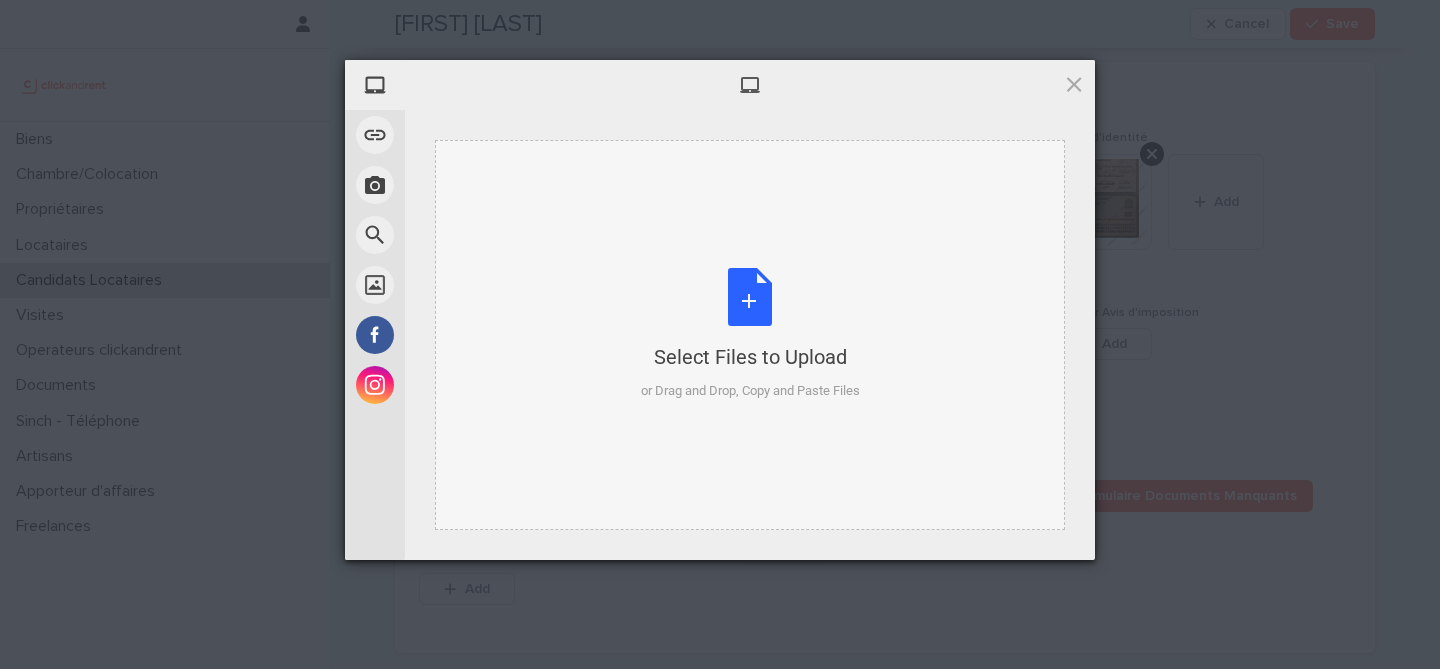 click on "Select Files to Upload
or Drag and Drop, Copy and Paste Files" at bounding box center [750, 334] 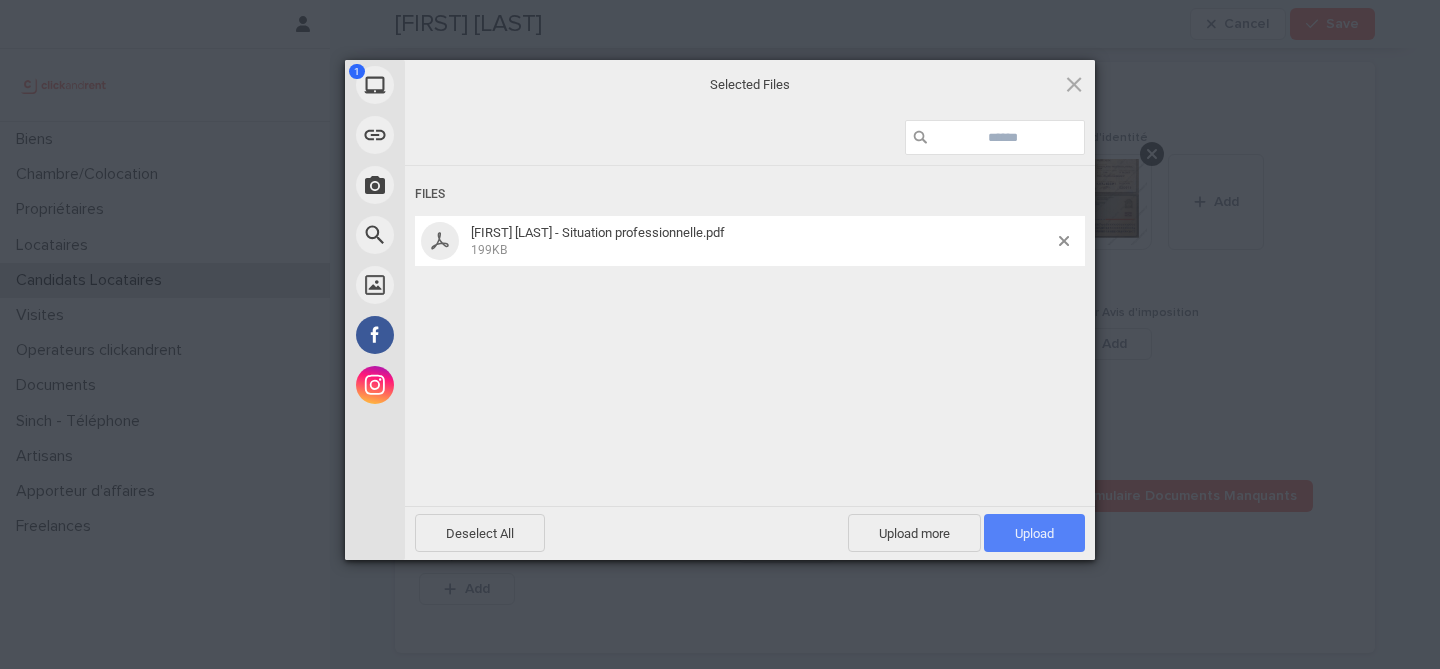 click on "Upload
1" at bounding box center [1034, 533] 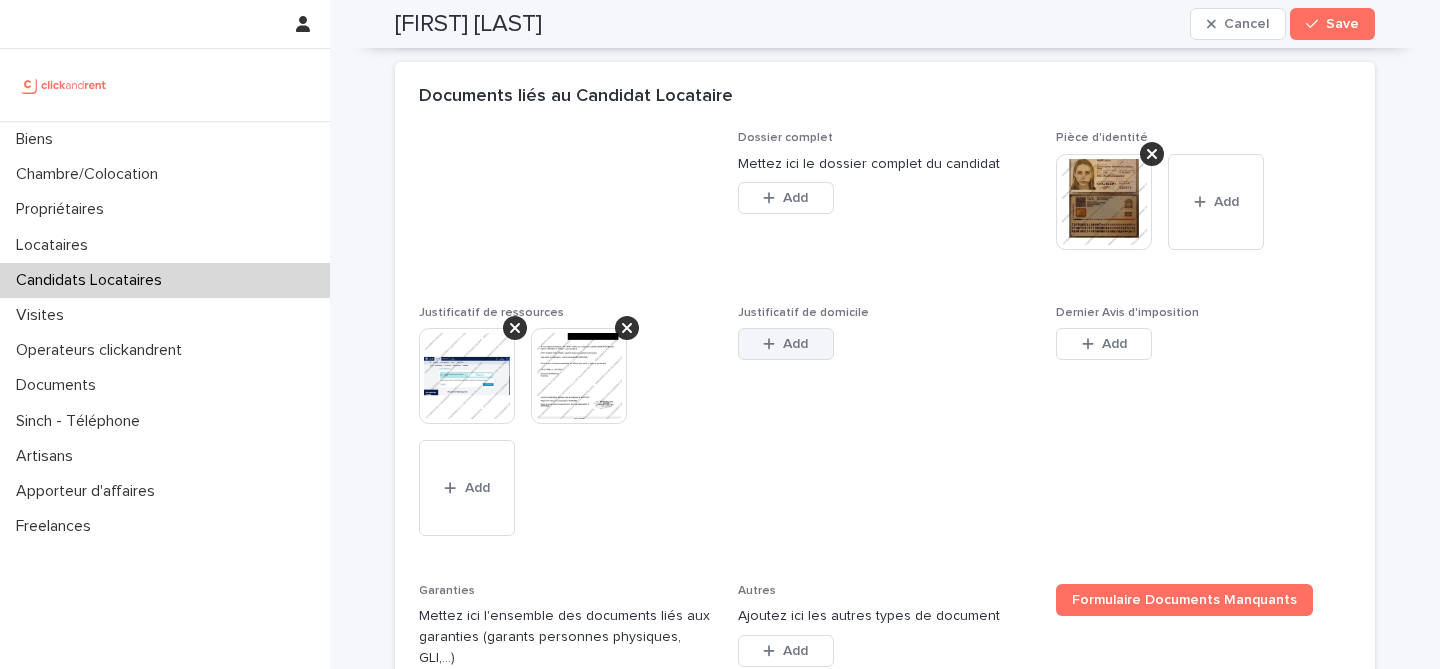 click on "Add" at bounding box center [786, 344] 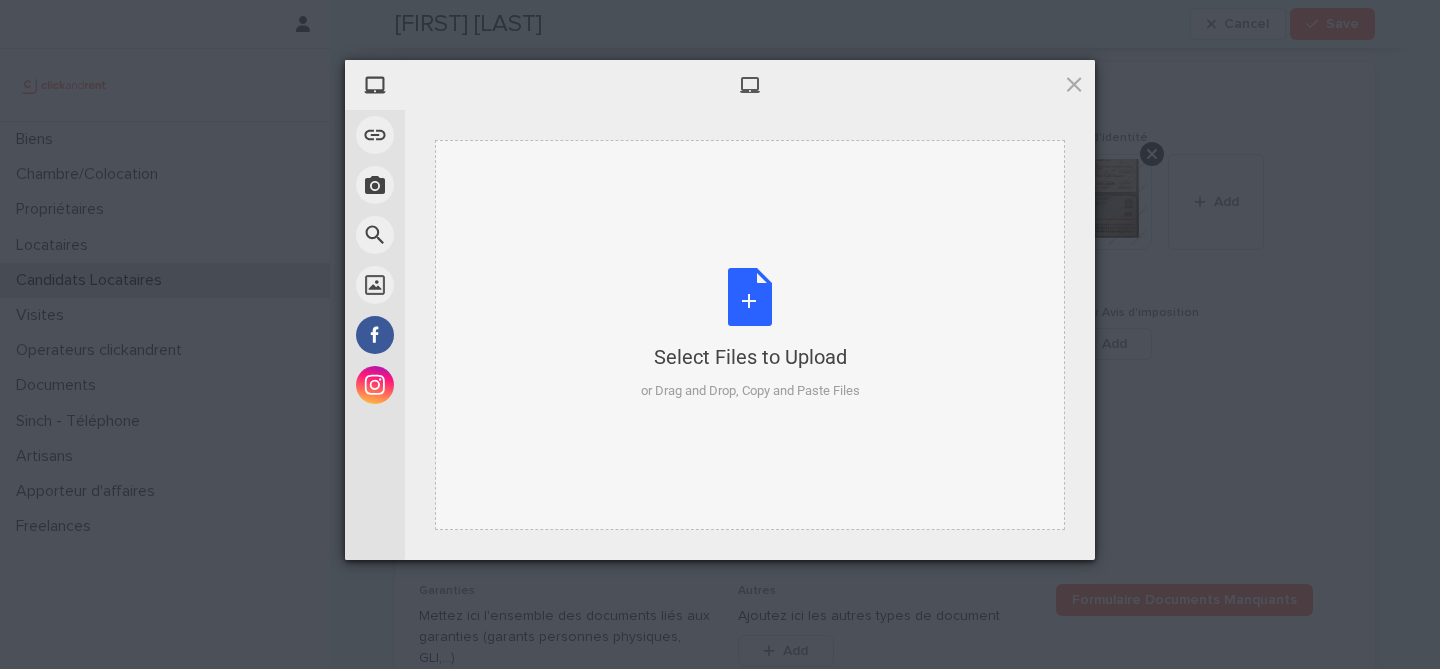 click on "Select Files to Upload
or Drag and Drop, Copy and Paste Files" at bounding box center (750, 334) 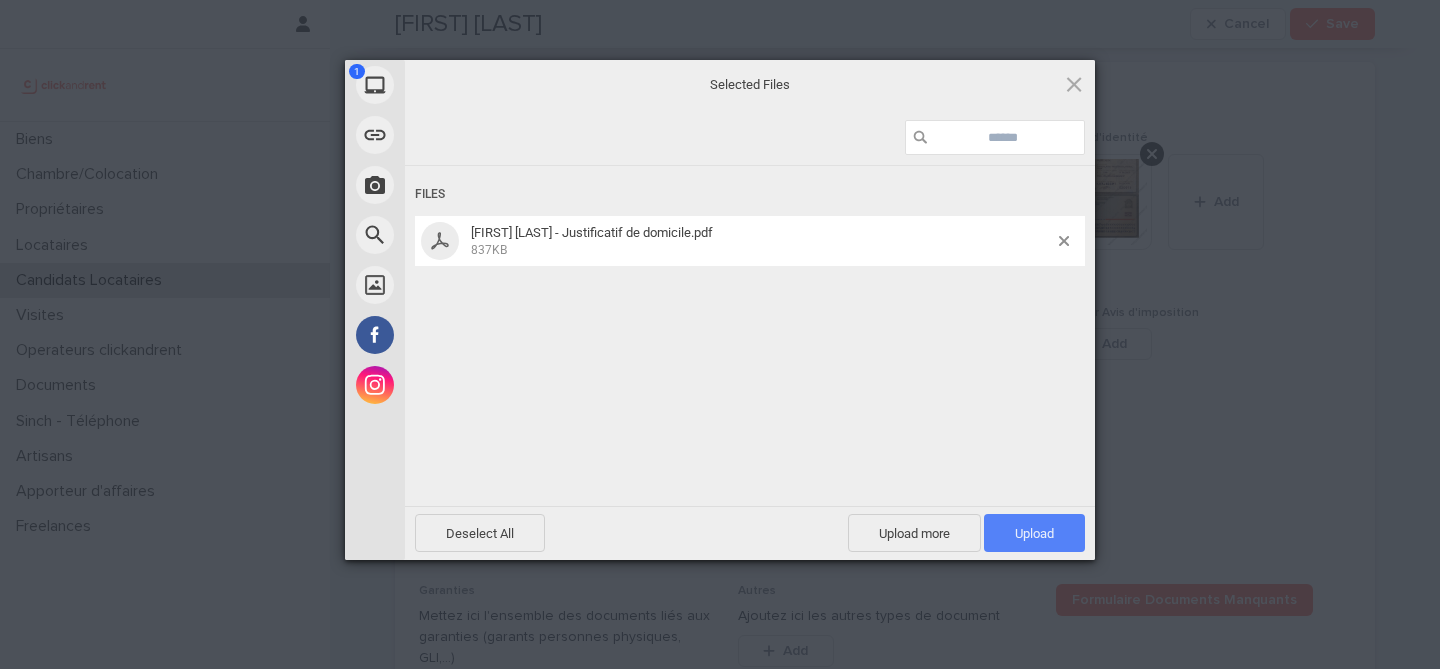 click on "Upload
1" at bounding box center (1034, 533) 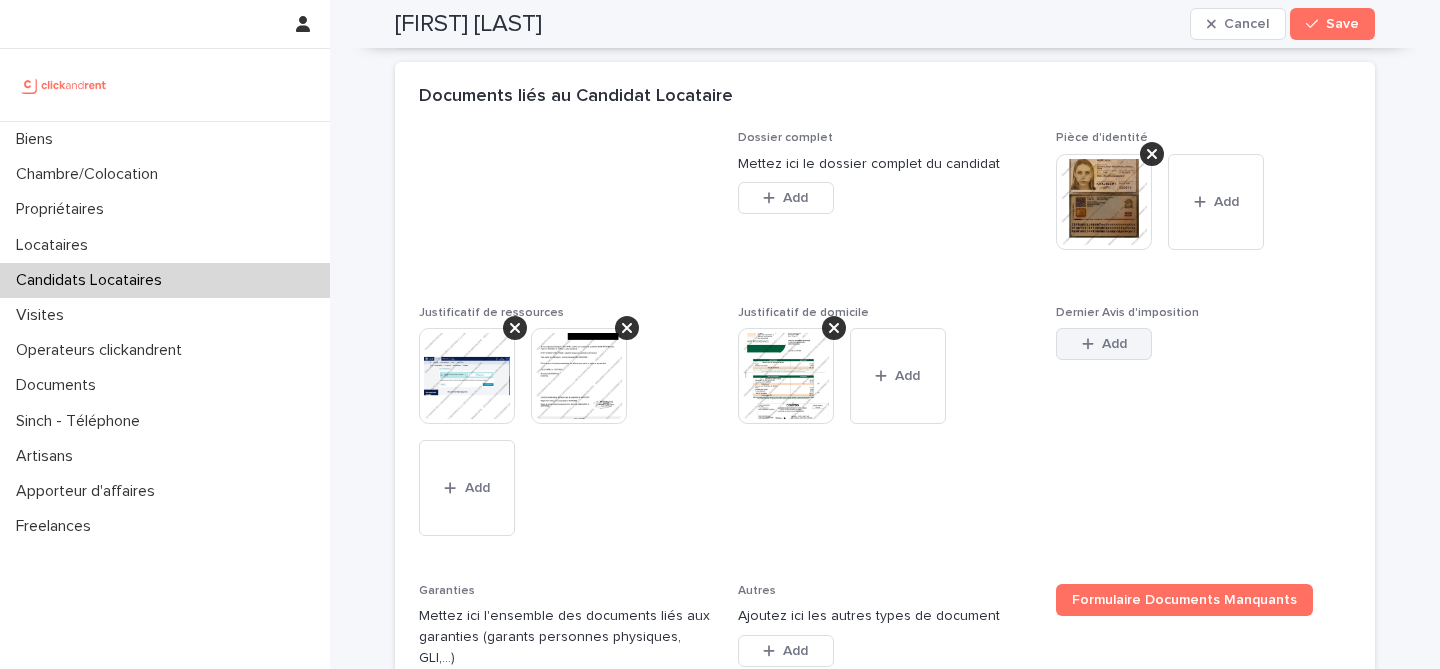 click at bounding box center [1092, 344] 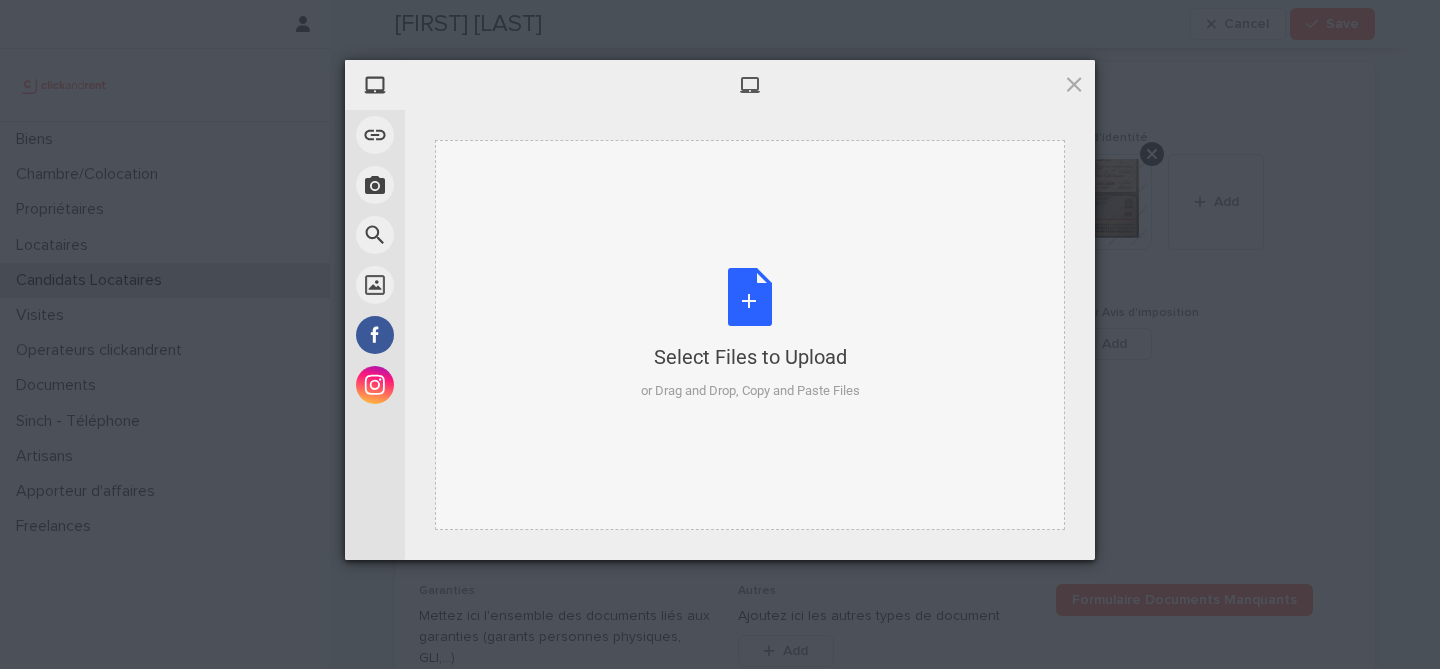 click on "Select Files to Upload
or Drag and Drop, Copy and Paste Files" at bounding box center (750, 334) 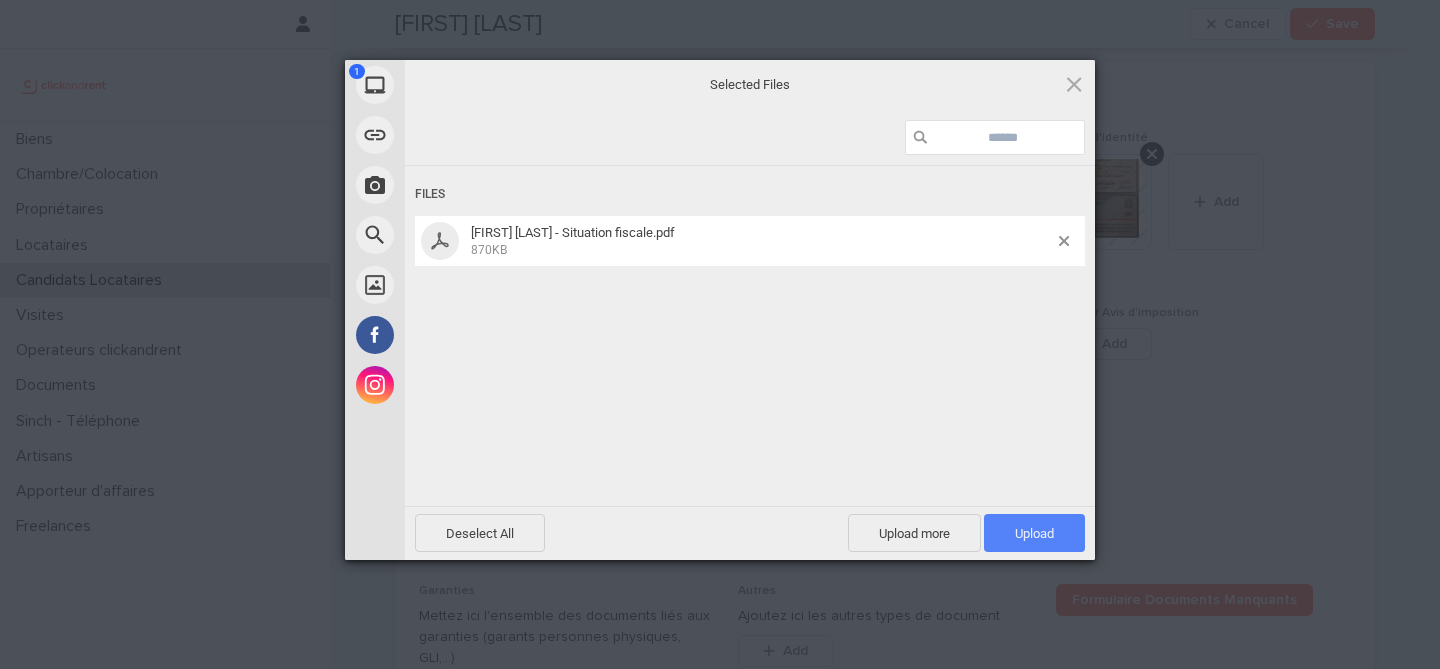 click on "Upload
1" at bounding box center [1034, 533] 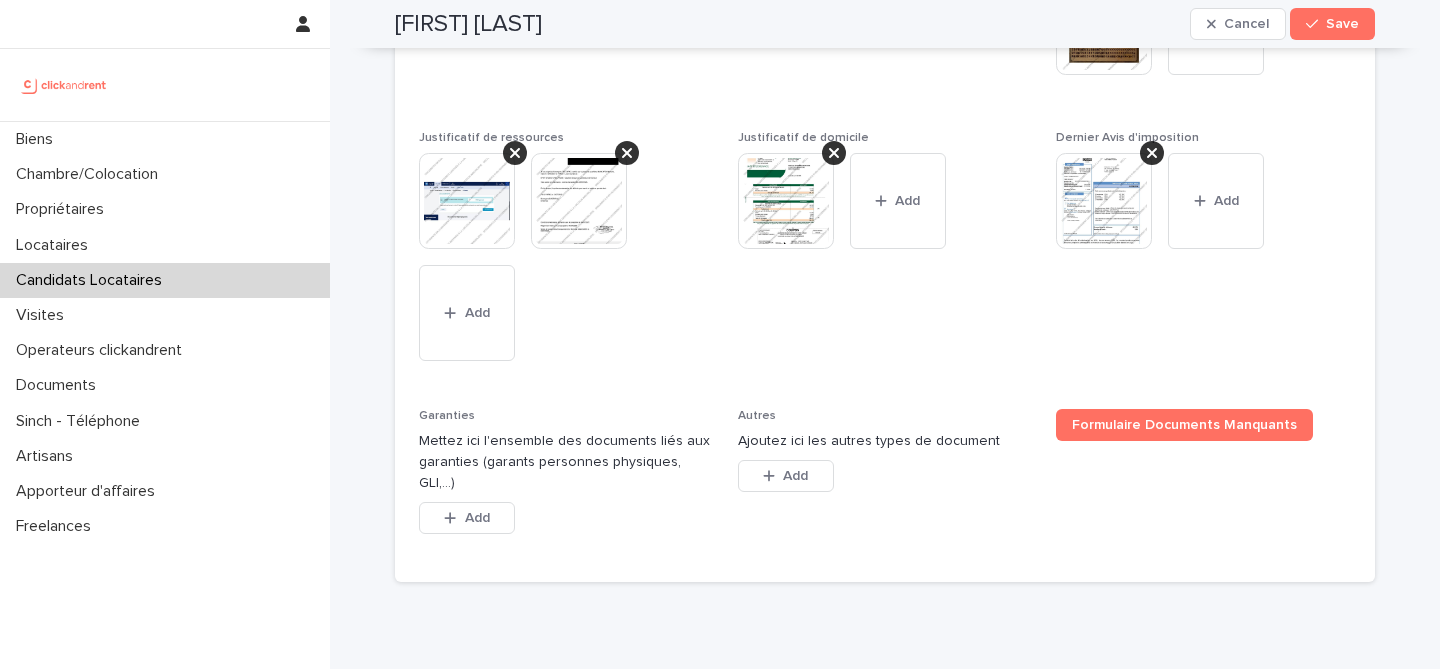 scroll, scrollTop: 1751, scrollLeft: 0, axis: vertical 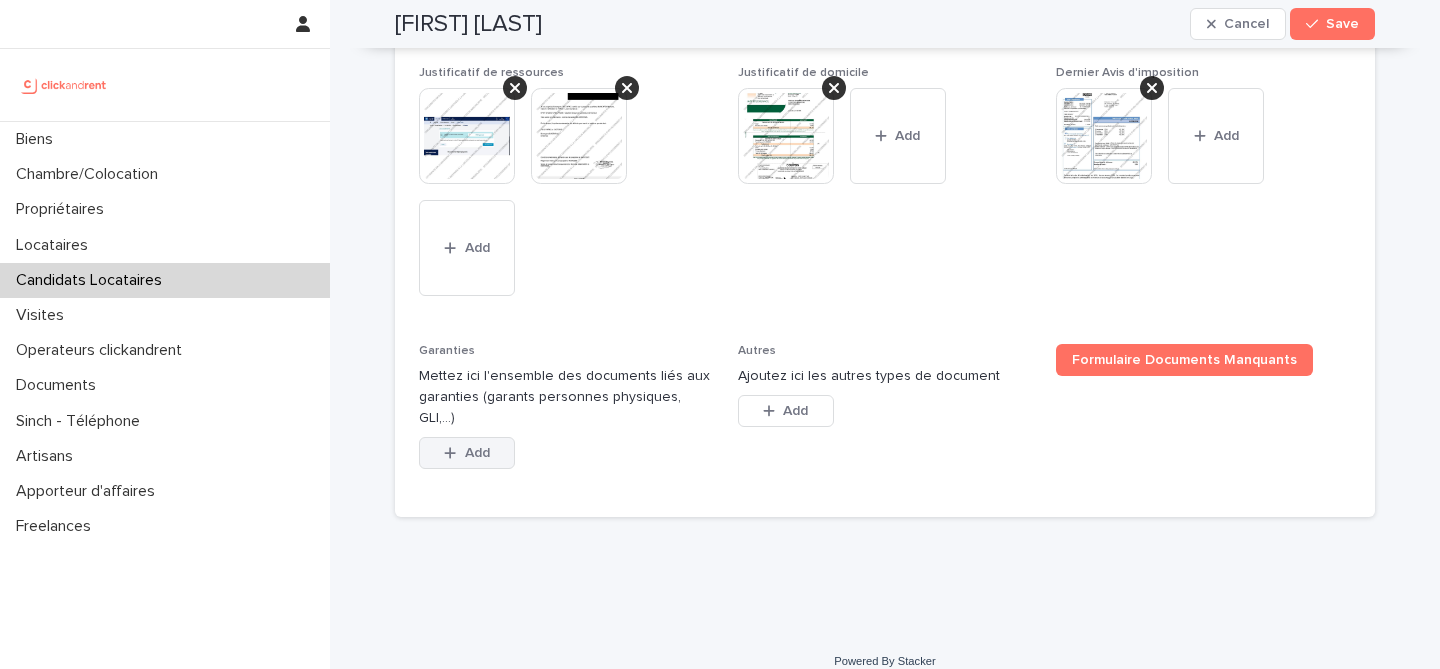 click on "Add" at bounding box center (467, 453) 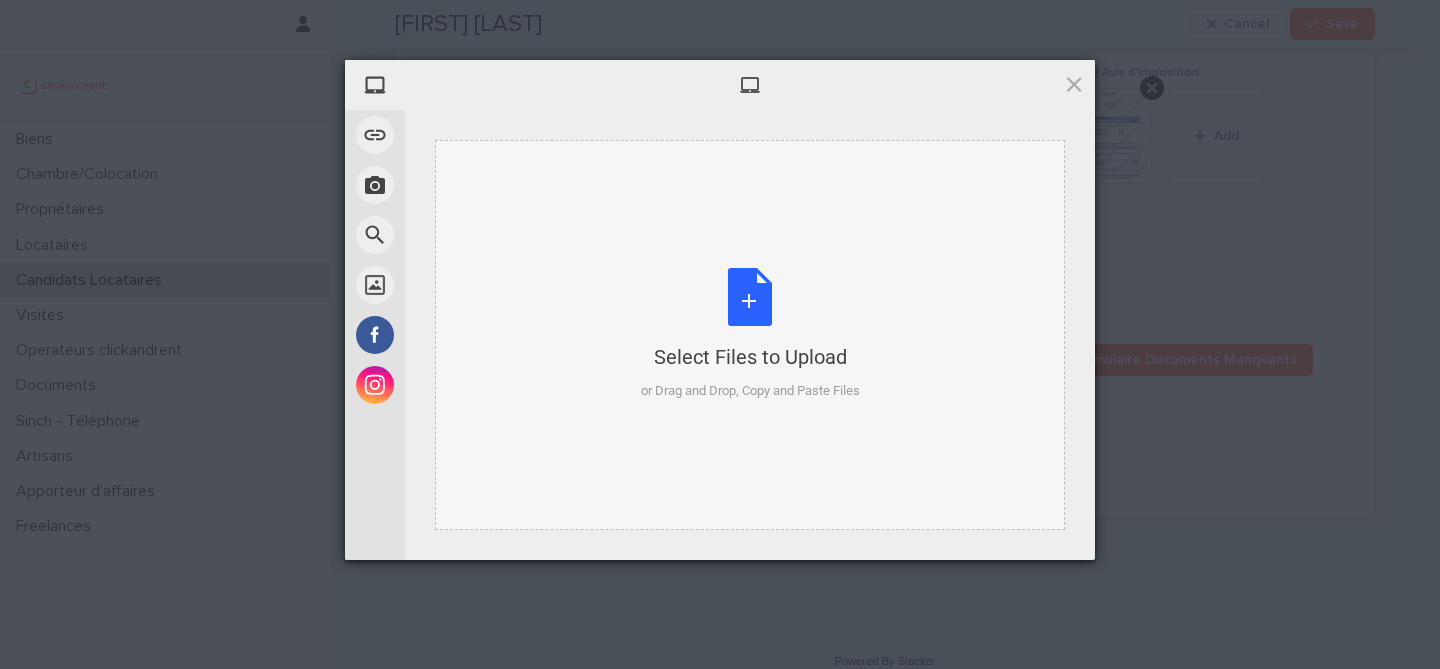 click on "Select Files to Upload
or Drag and Drop, Copy and Paste Files" at bounding box center (750, 334) 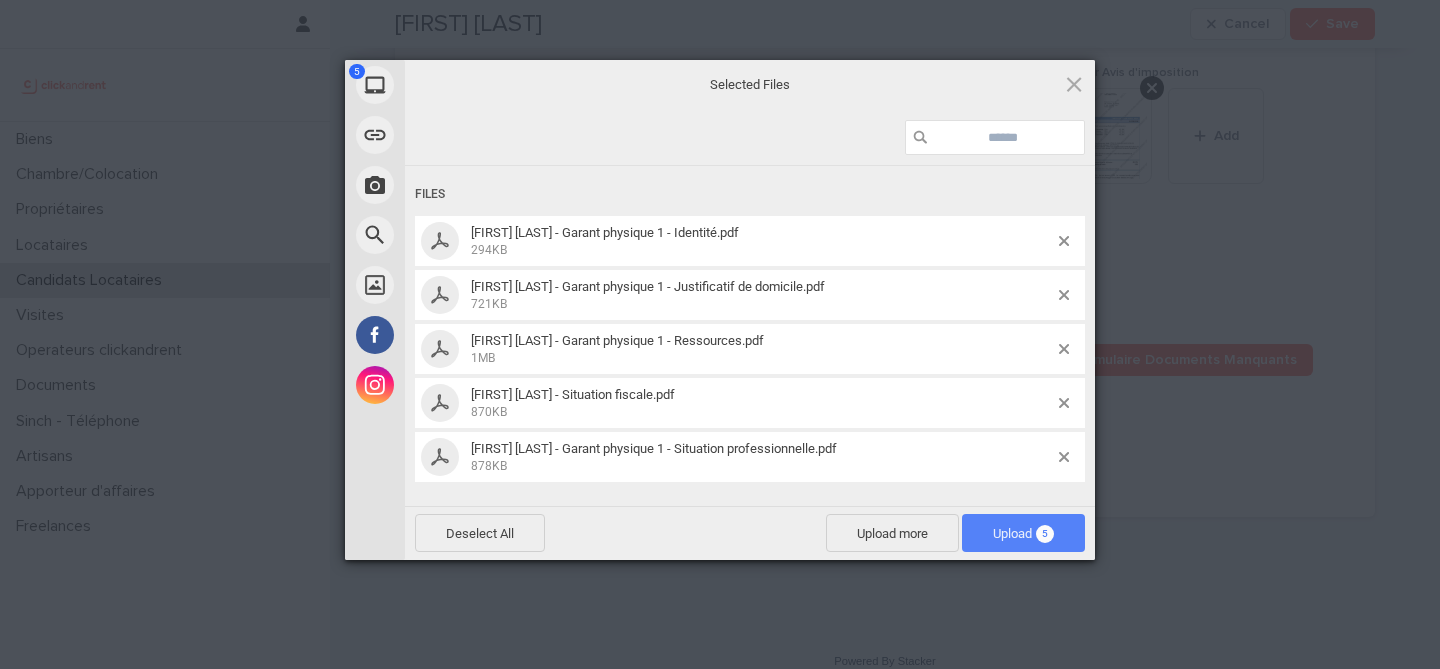 click on "Upload
5" at bounding box center (1023, 533) 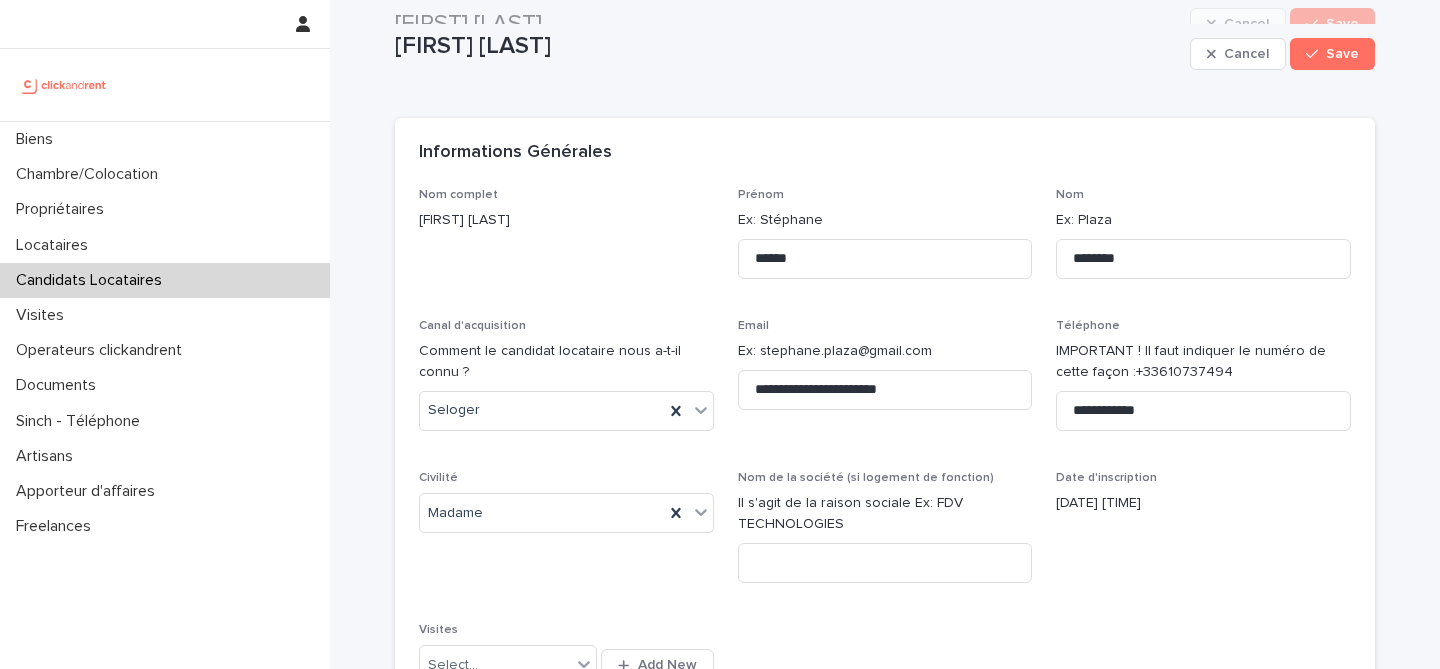 scroll, scrollTop: 0, scrollLeft: 0, axis: both 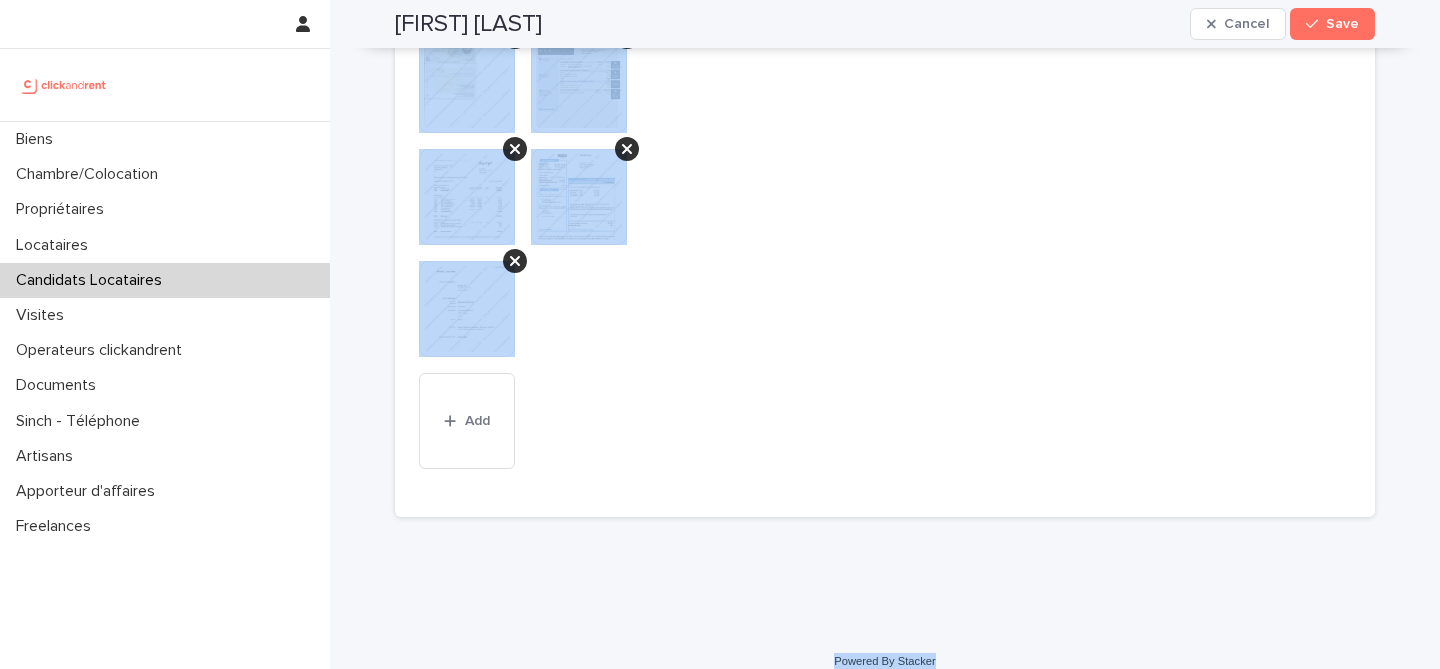drag, startPoint x: 387, startPoint y: 47, endPoint x: 1020, endPoint y: 643, distance: 869.428 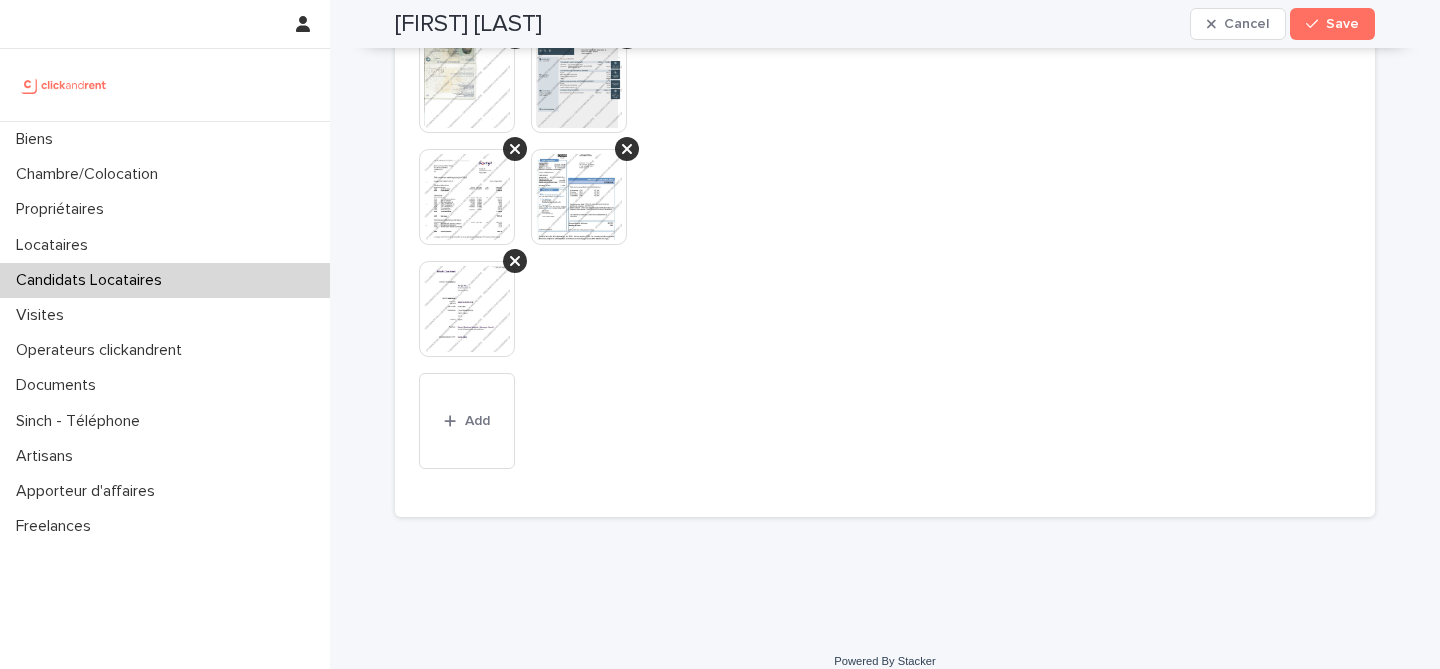 click on "Autres Ajoutez ici les autres types de document This file cannot be opened Download File Add" at bounding box center (885, 218) 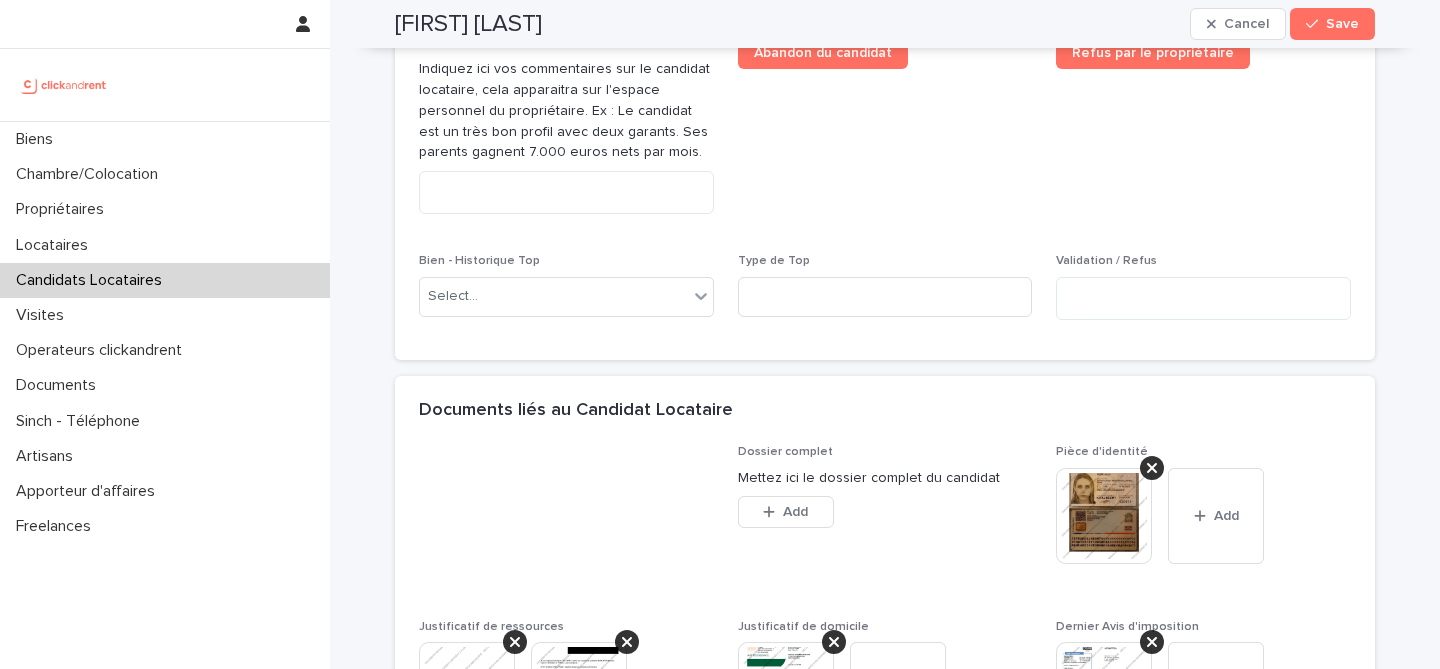 scroll, scrollTop: 1191, scrollLeft: 0, axis: vertical 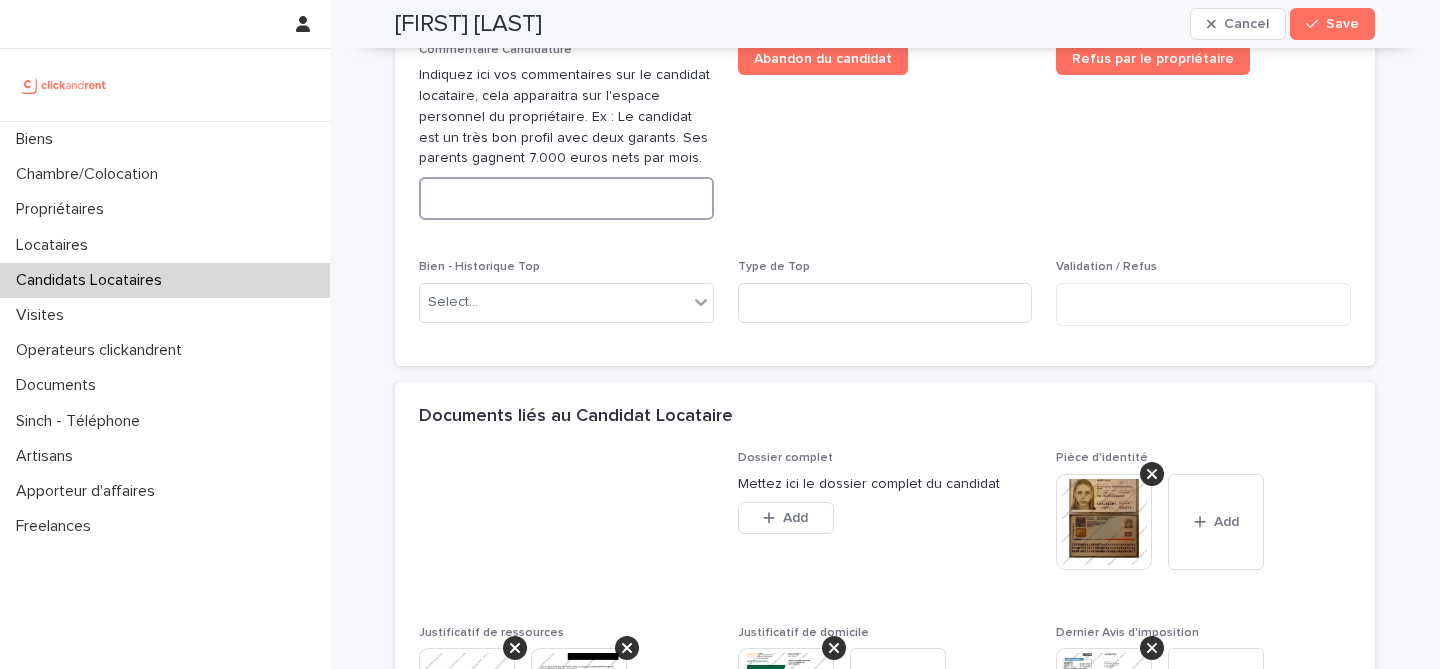 click at bounding box center (566, 198) 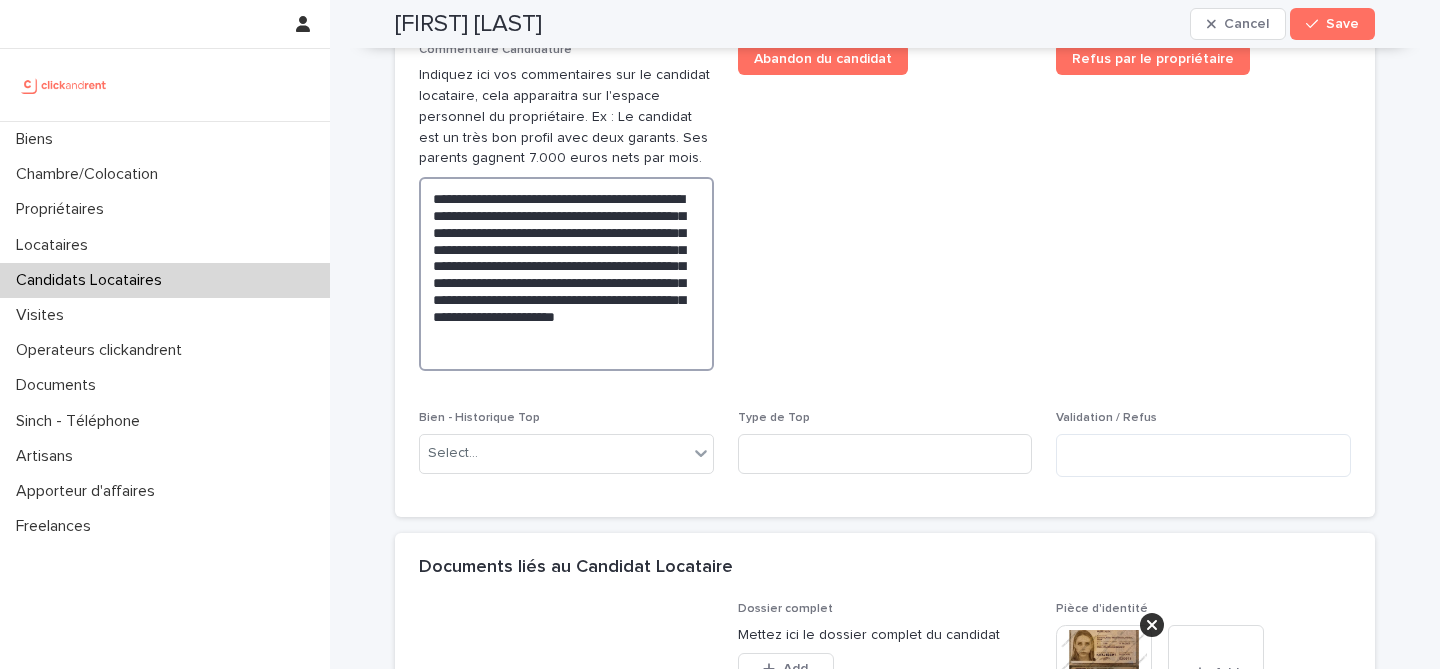 type on "**********" 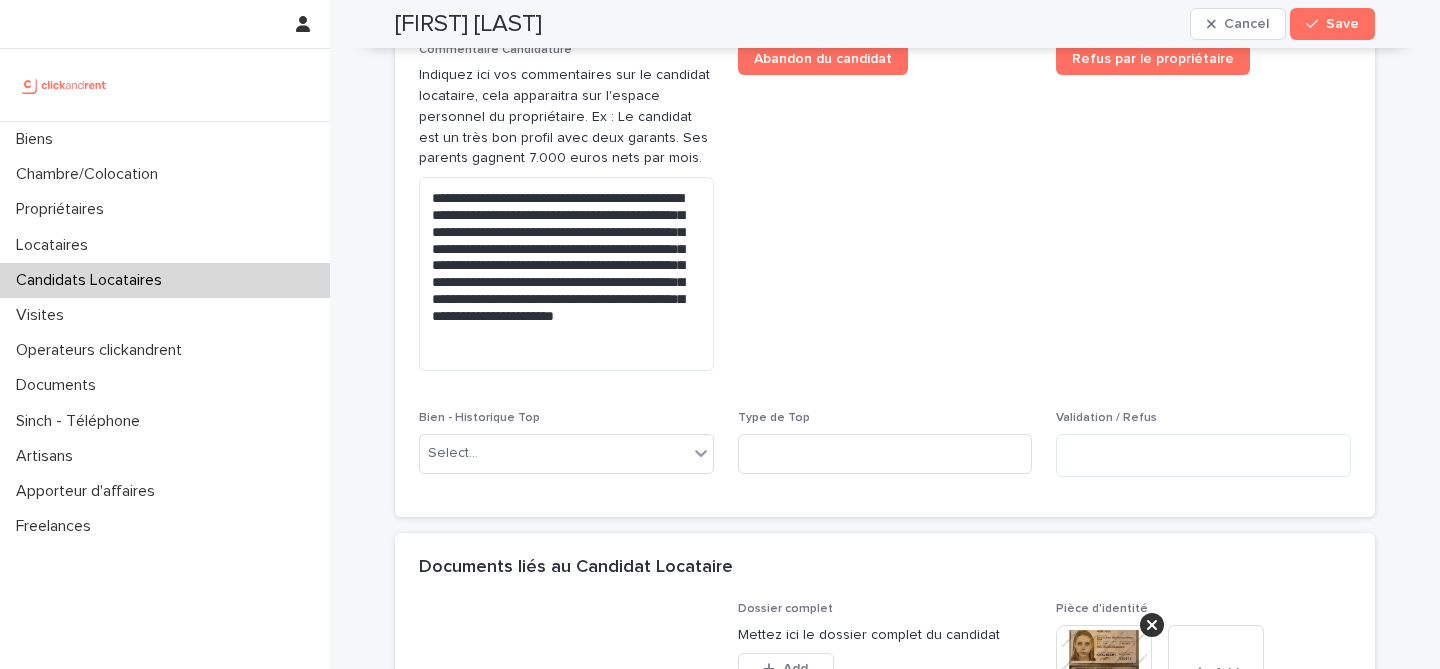 click on "Abandon du candidat" at bounding box center (885, 215) 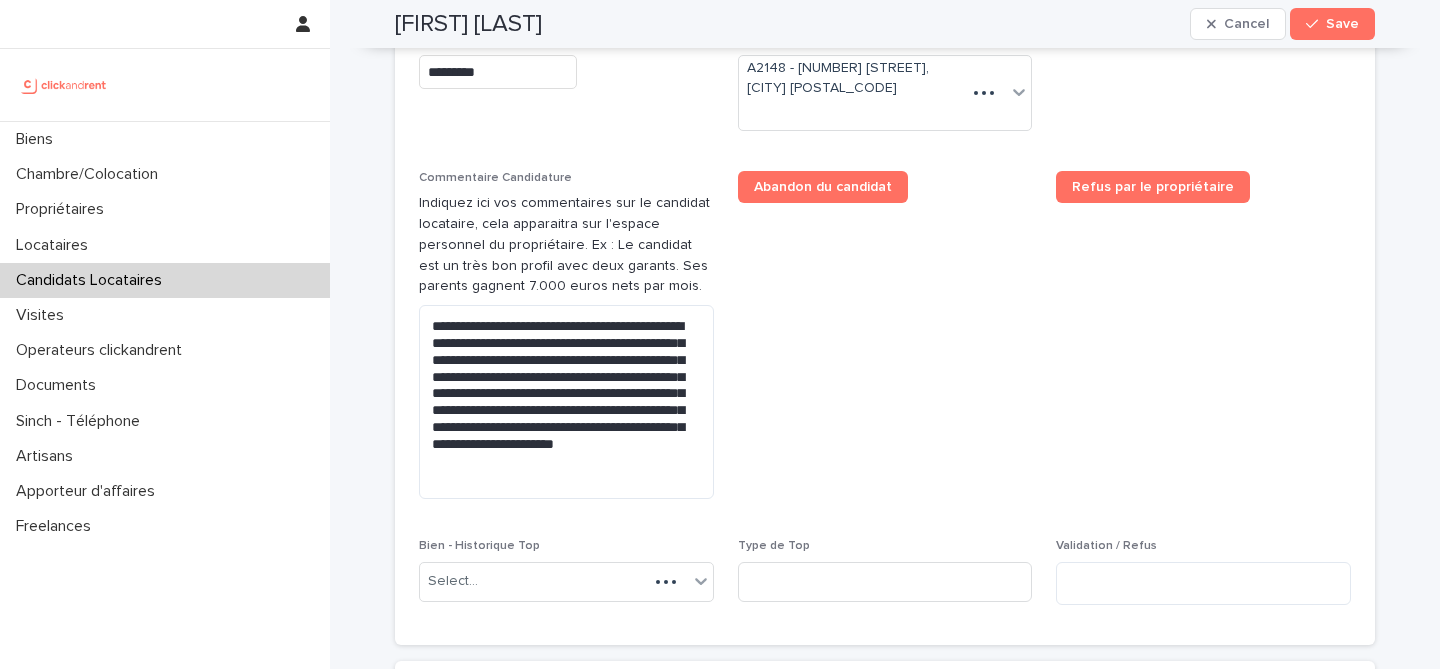 scroll, scrollTop: 1047, scrollLeft: 0, axis: vertical 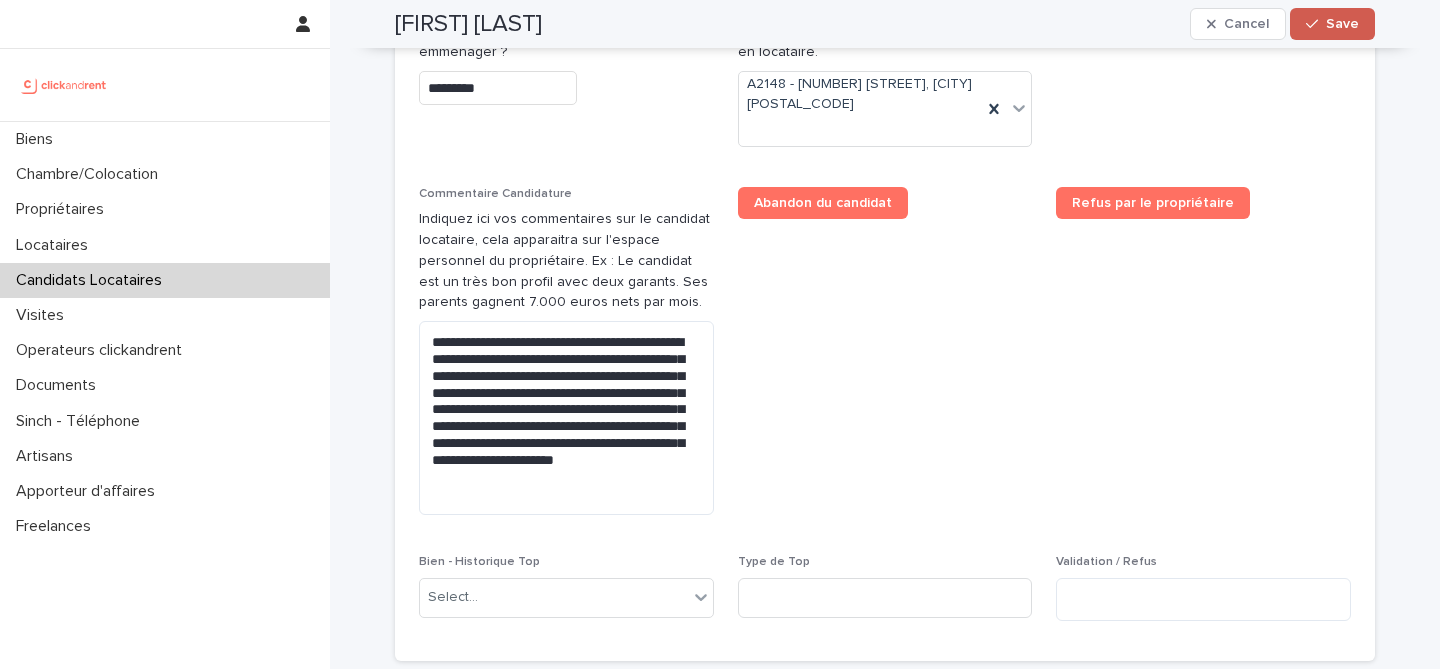 click on "Save" at bounding box center (1332, 24) 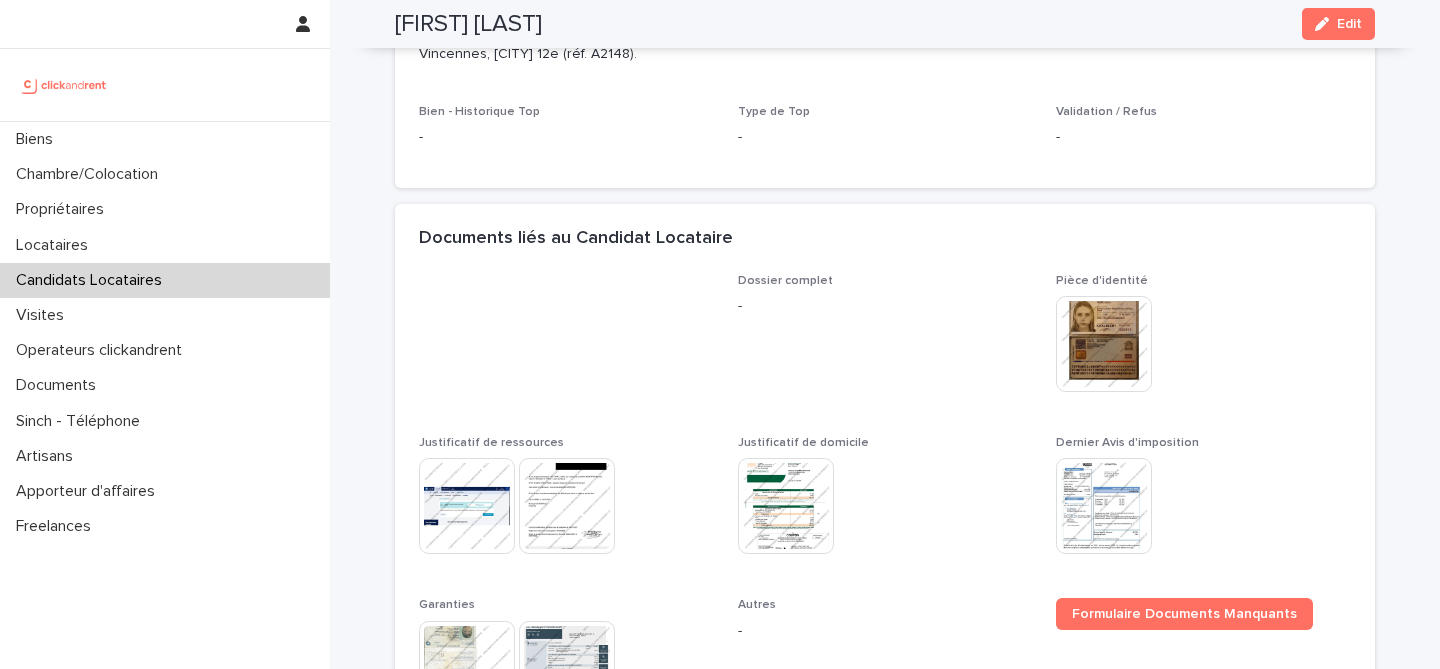 scroll, scrollTop: 641, scrollLeft: 0, axis: vertical 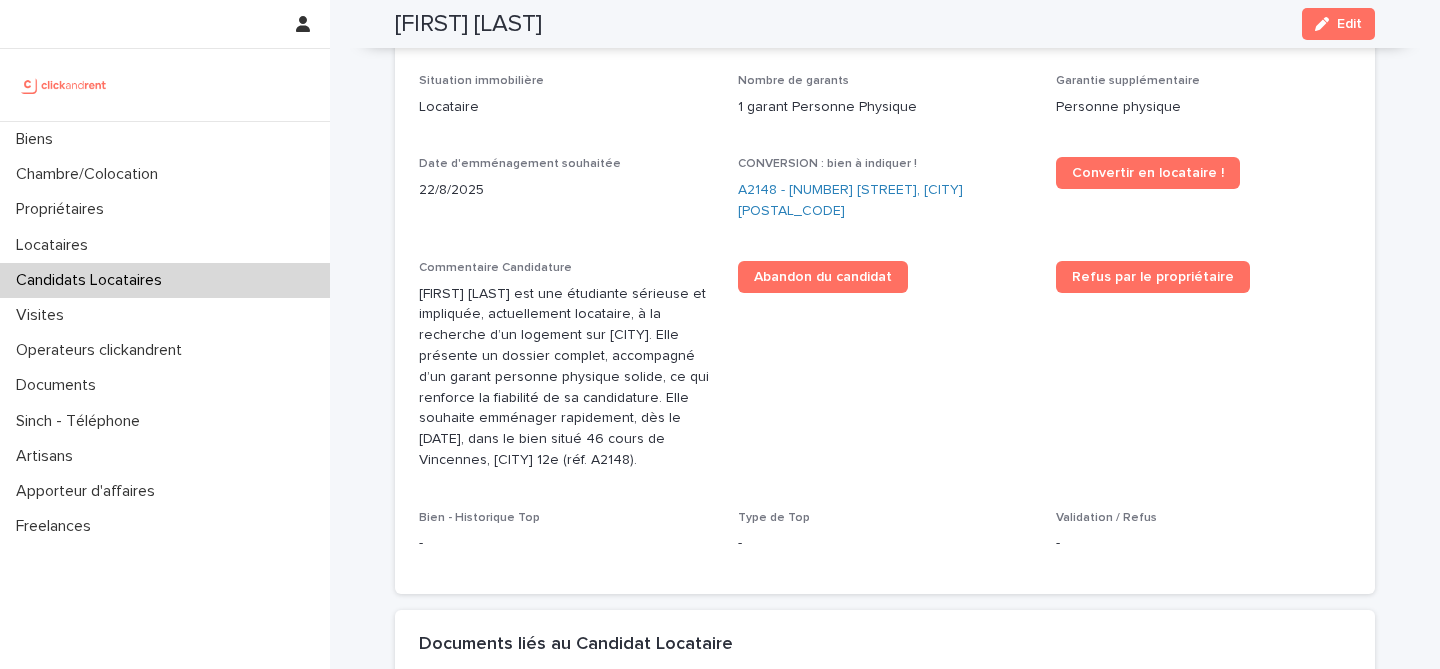 click on "Romane Mancardi Edit" at bounding box center [885, 24] 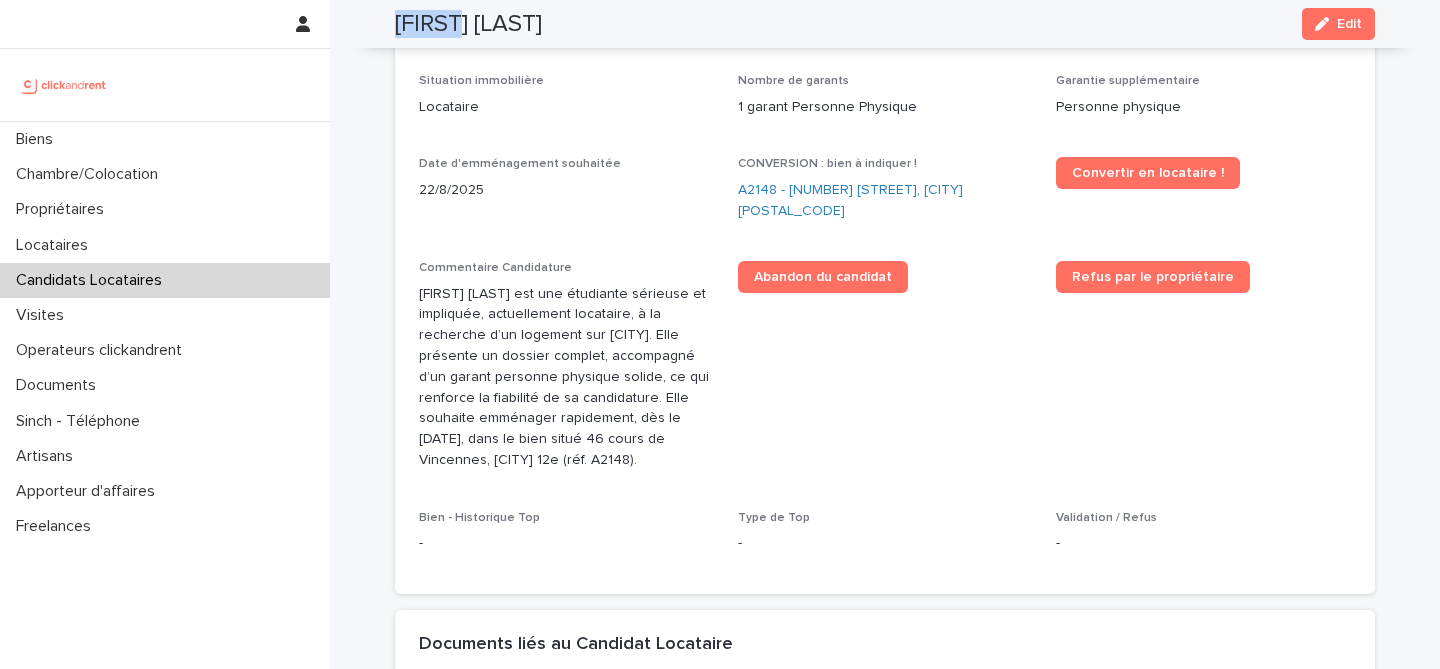 click on "Romane Mancardi Edit" at bounding box center (885, 24) 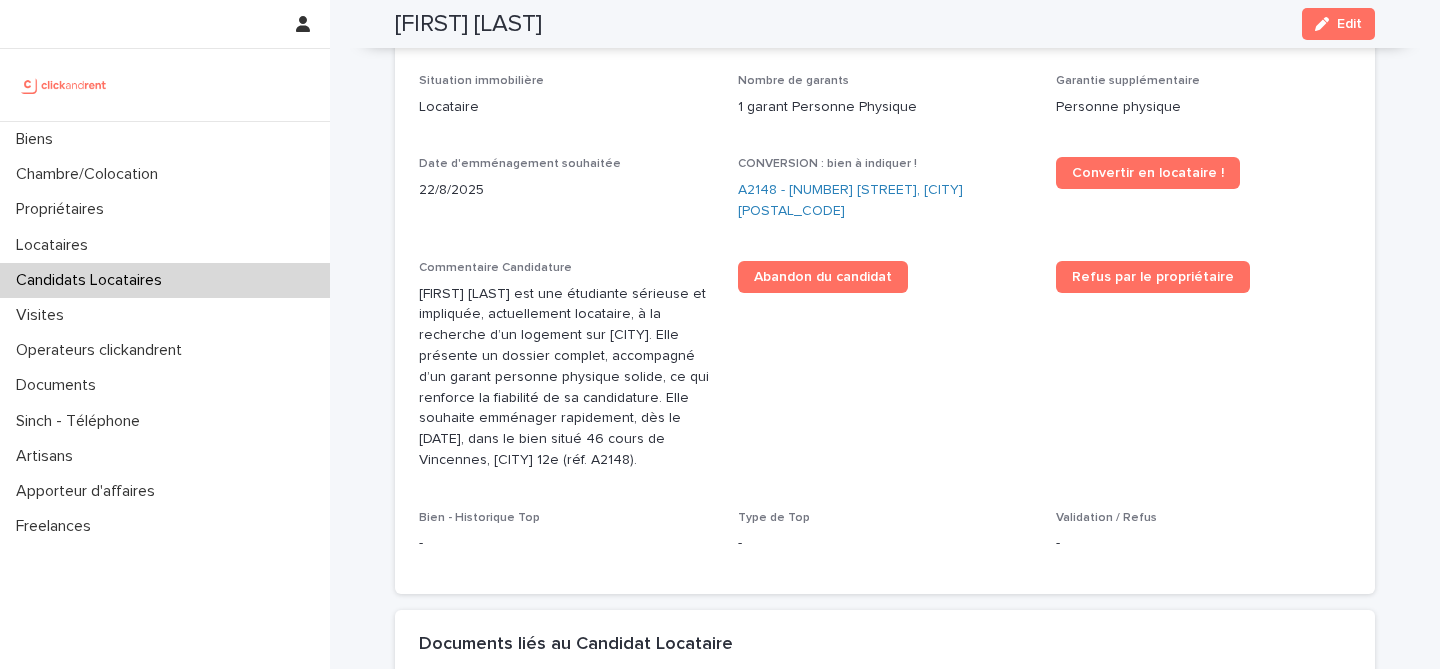 click on "Romane Mancardi" at bounding box center (468, 24) 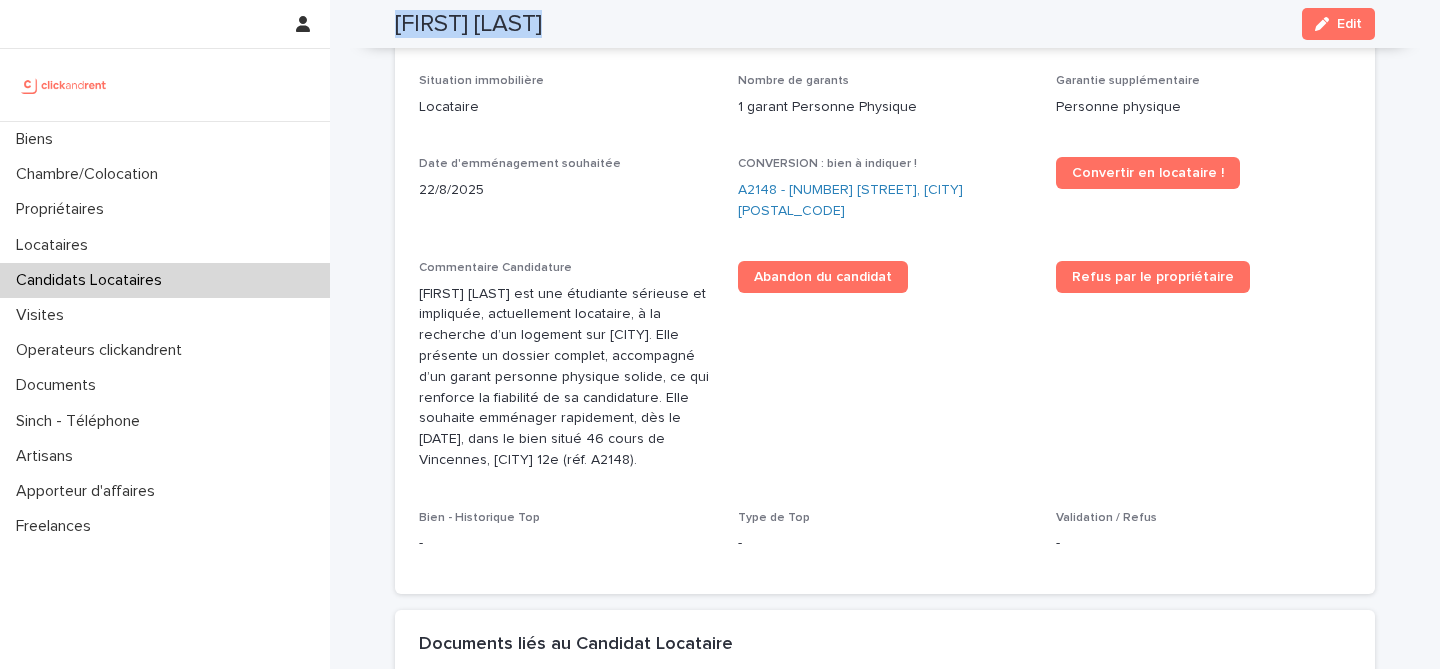 click on "Romane Mancardi" at bounding box center (468, 24) 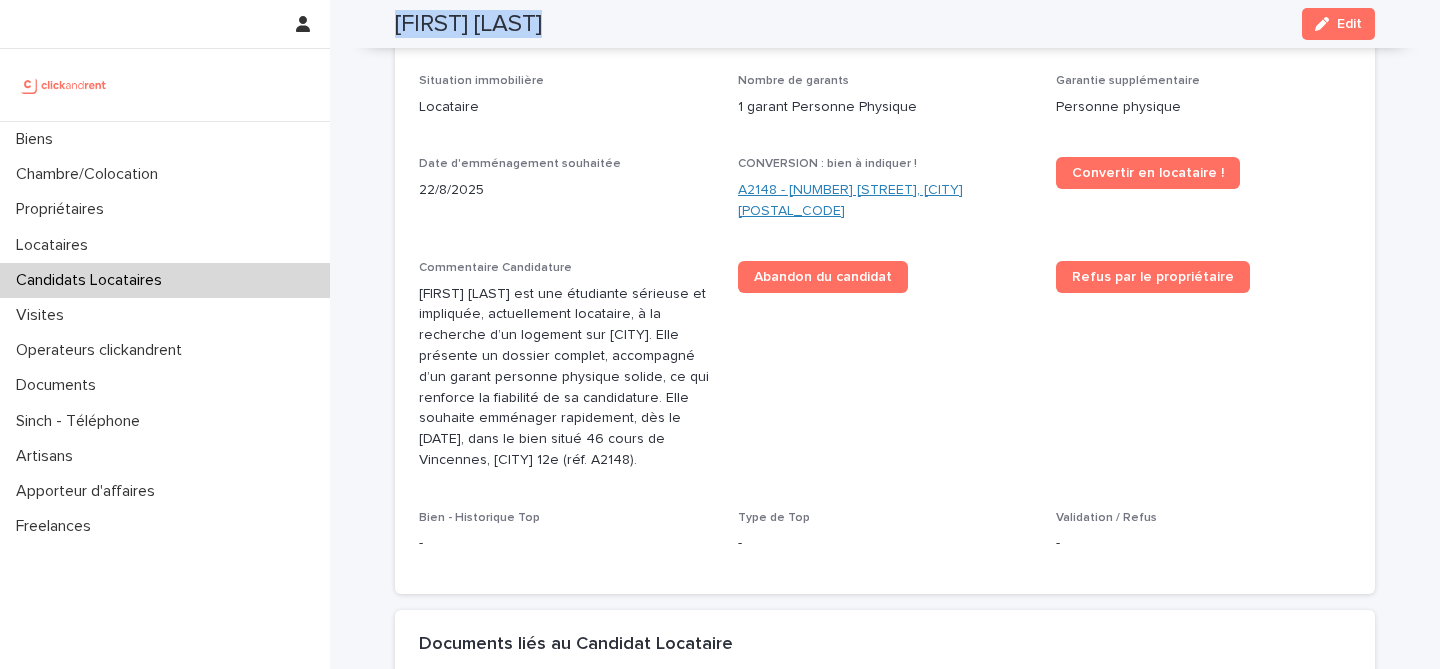 click on "A2148 - 46 cours de Vincennes,  Paris 75012" at bounding box center (885, 201) 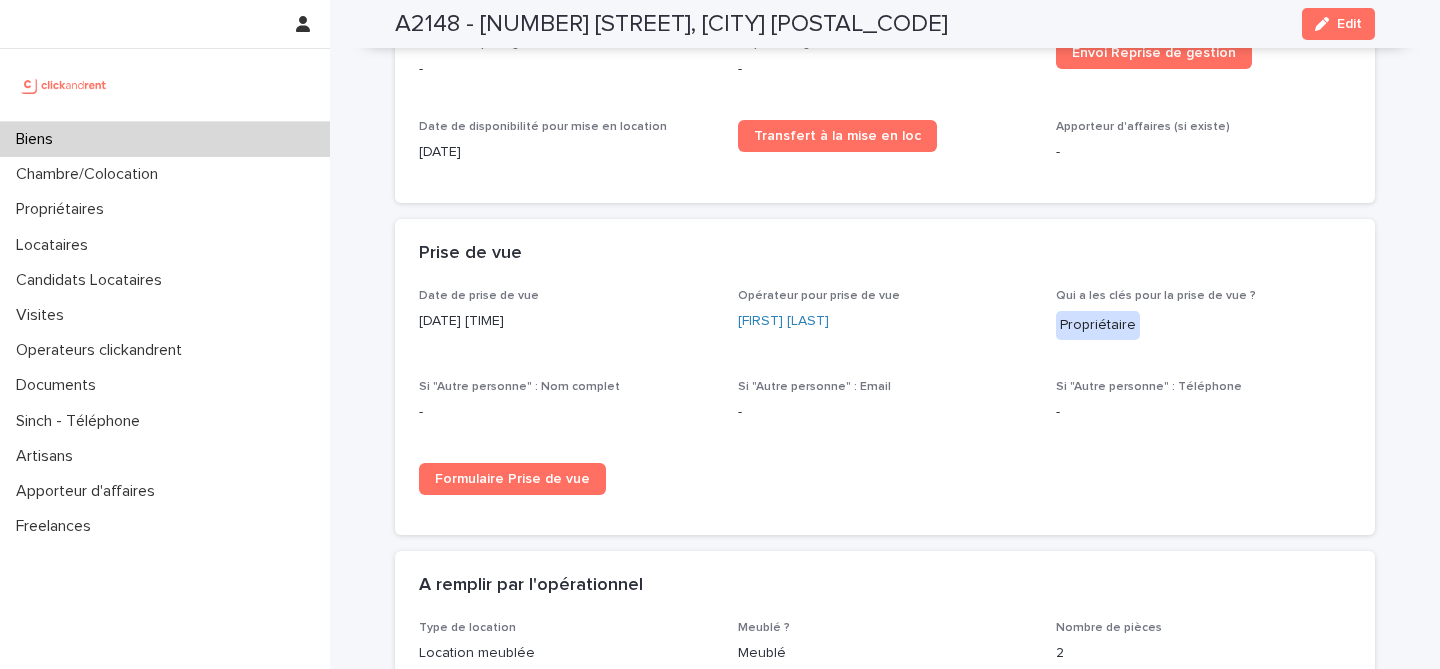 scroll, scrollTop: 2879, scrollLeft: 0, axis: vertical 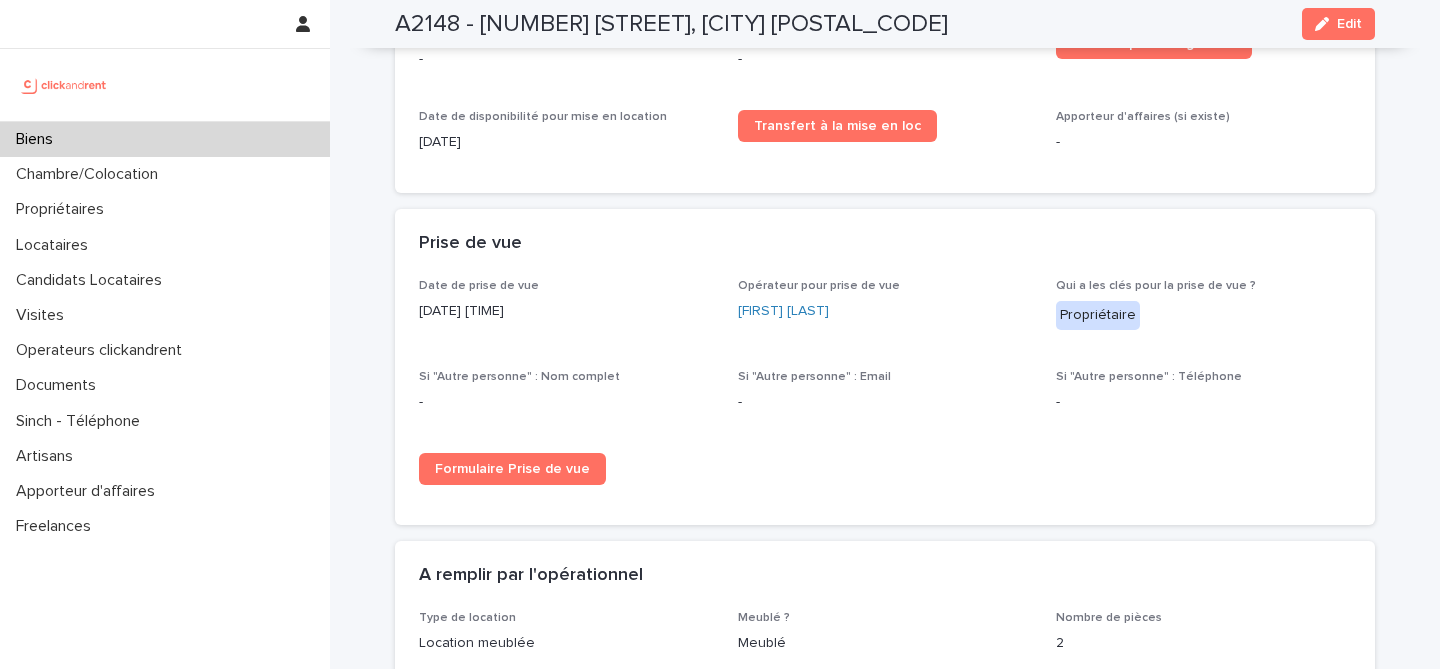 click on "A2148 - 46 cours de Vincennes,  Paris 75012 Edit" at bounding box center [885, 24] 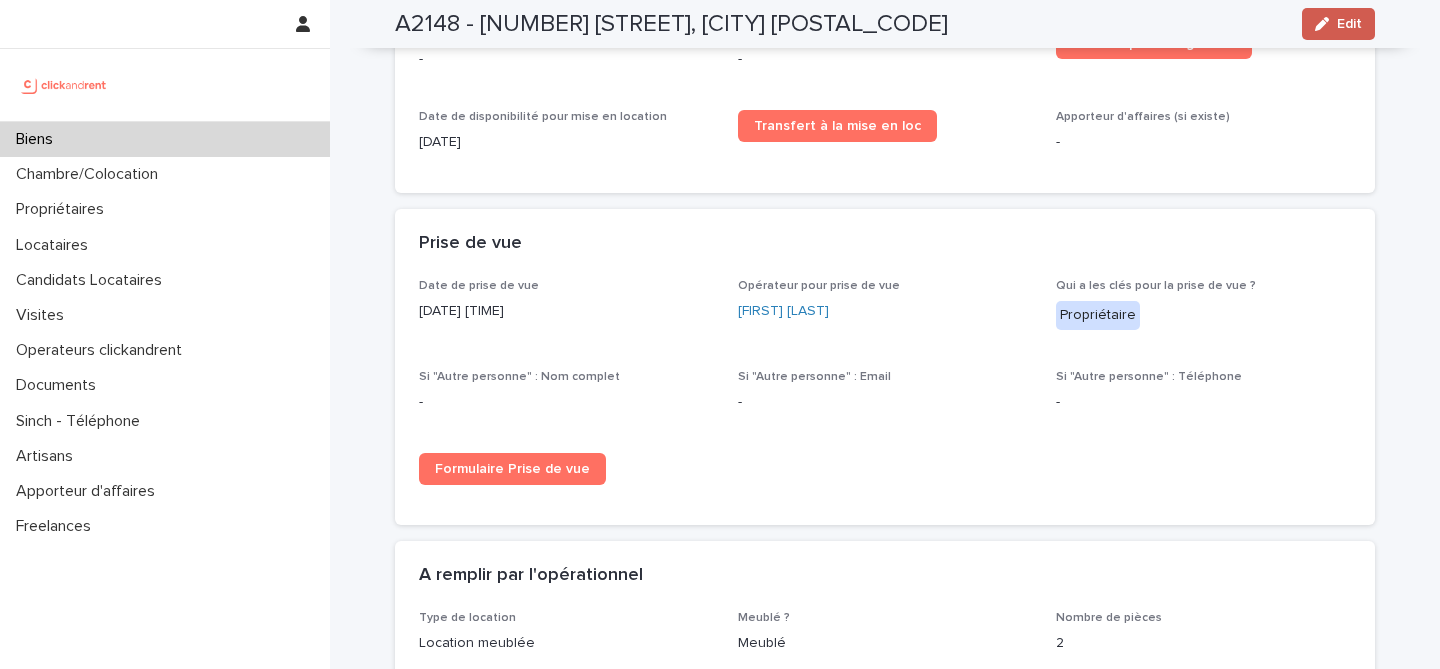 click at bounding box center [1326, 24] 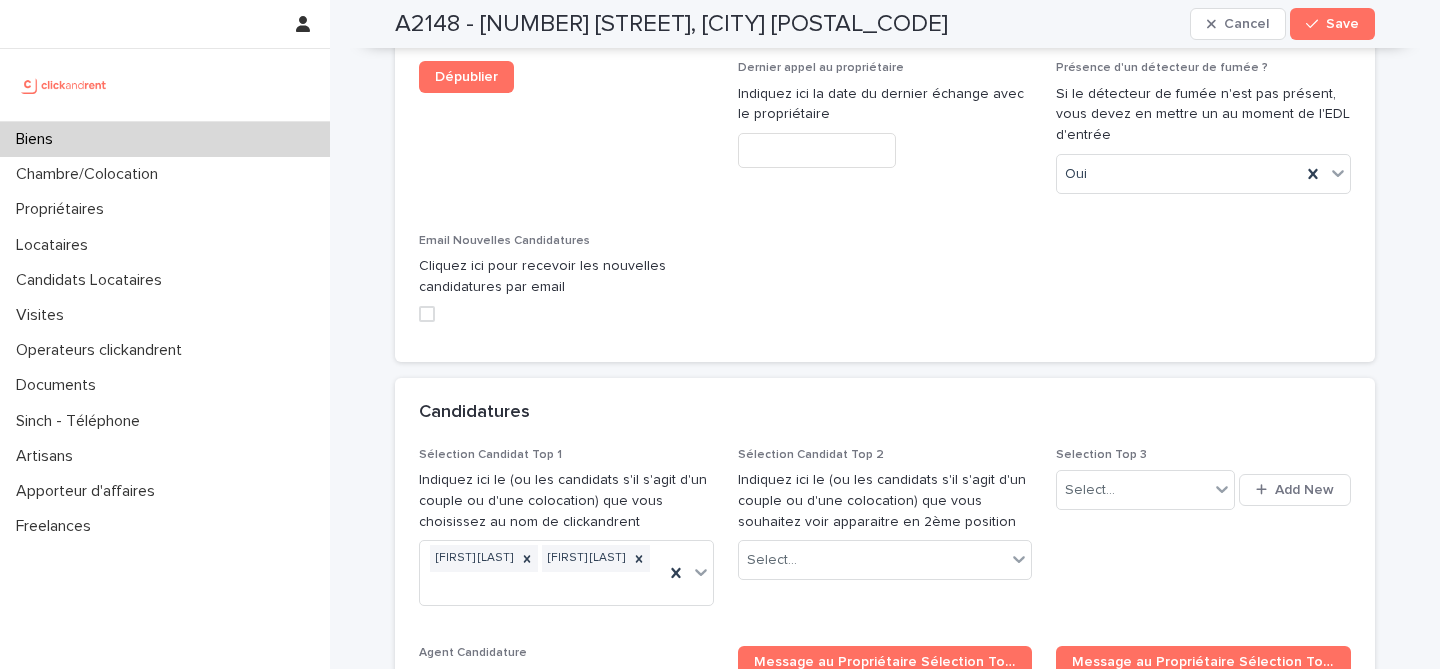 scroll, scrollTop: 9605, scrollLeft: 0, axis: vertical 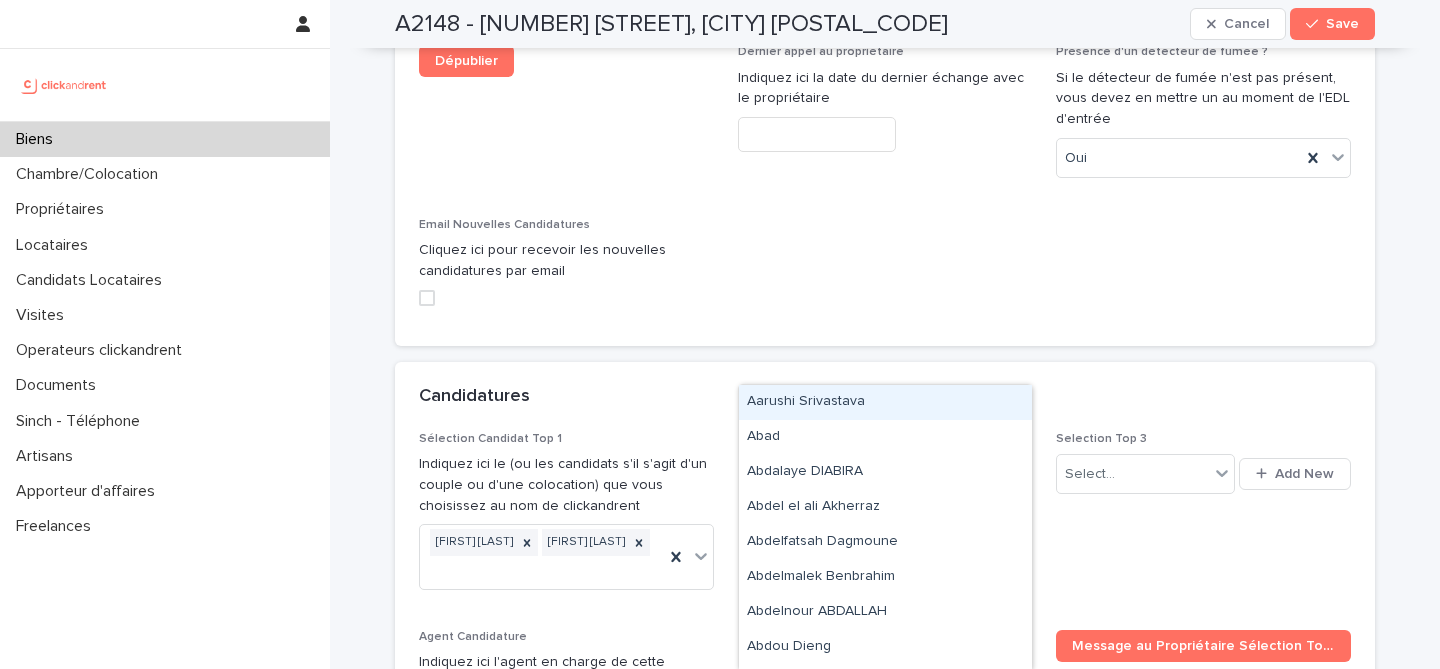 click on "Select..." at bounding box center [873, 544] 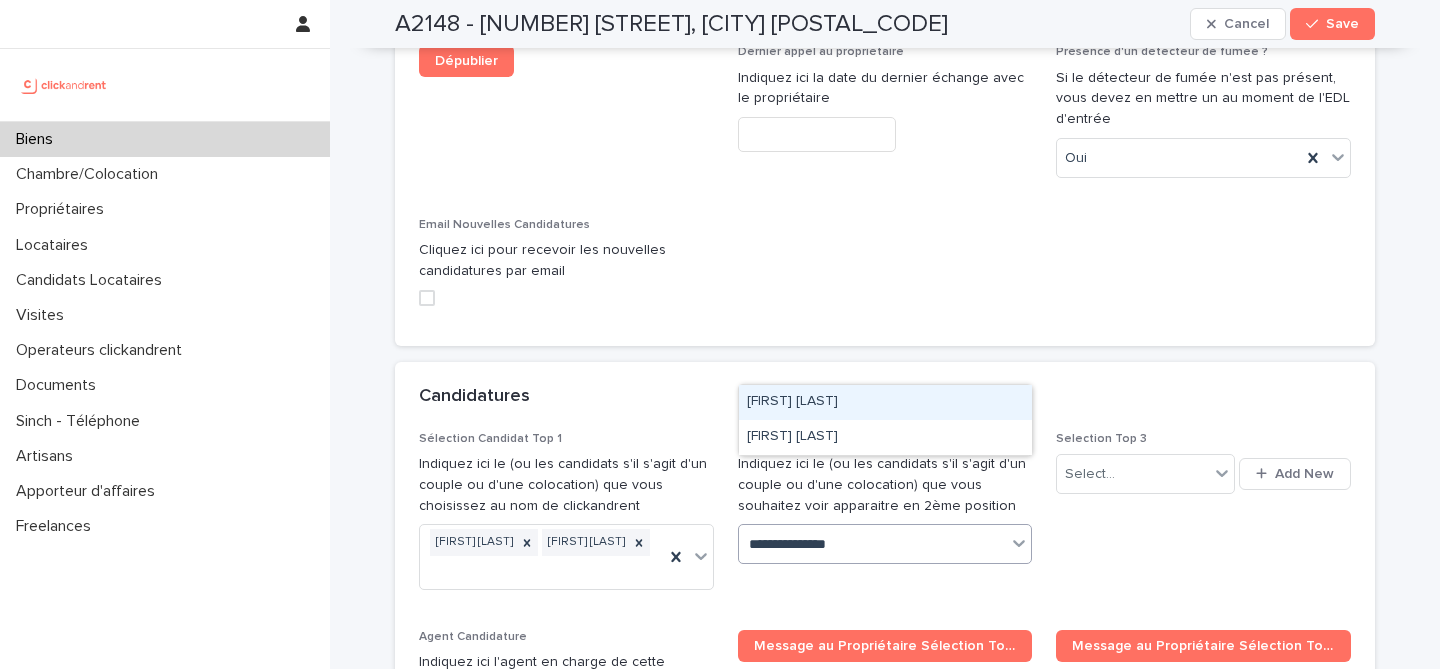 click on "Romane Mancardi" at bounding box center [885, 402] 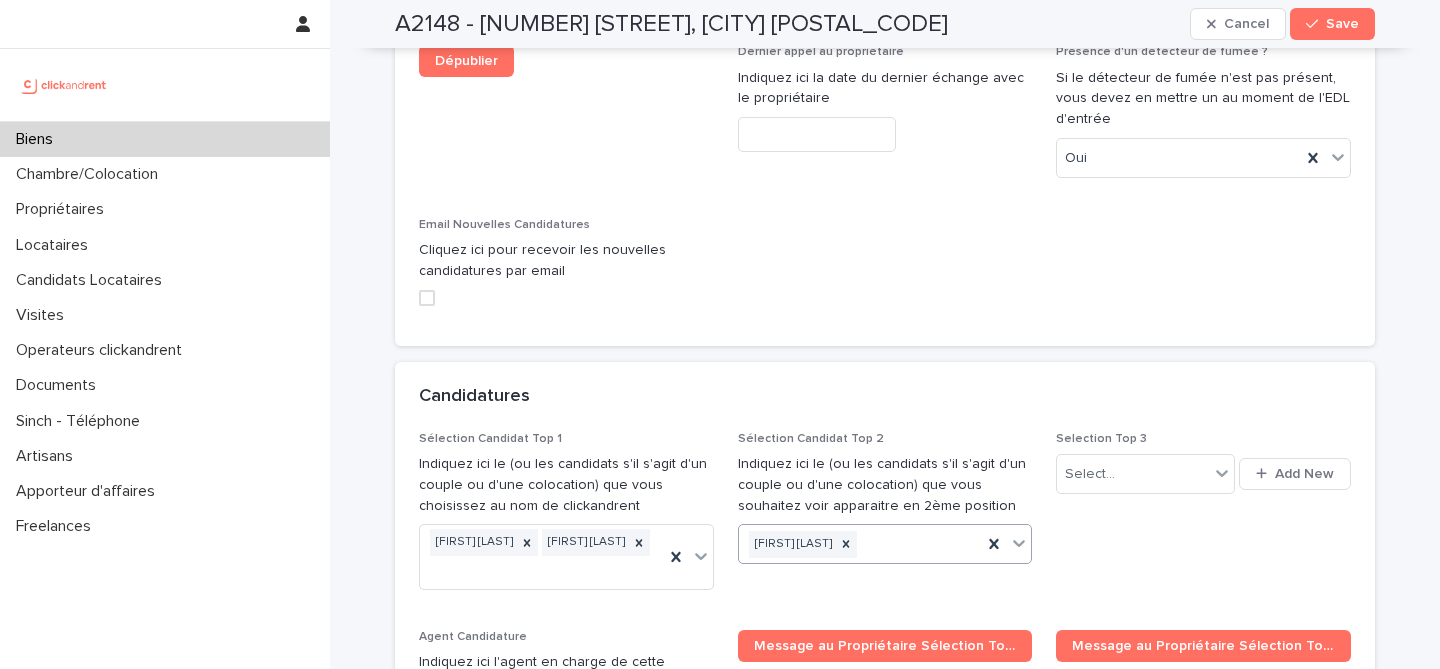 paste on "**********" 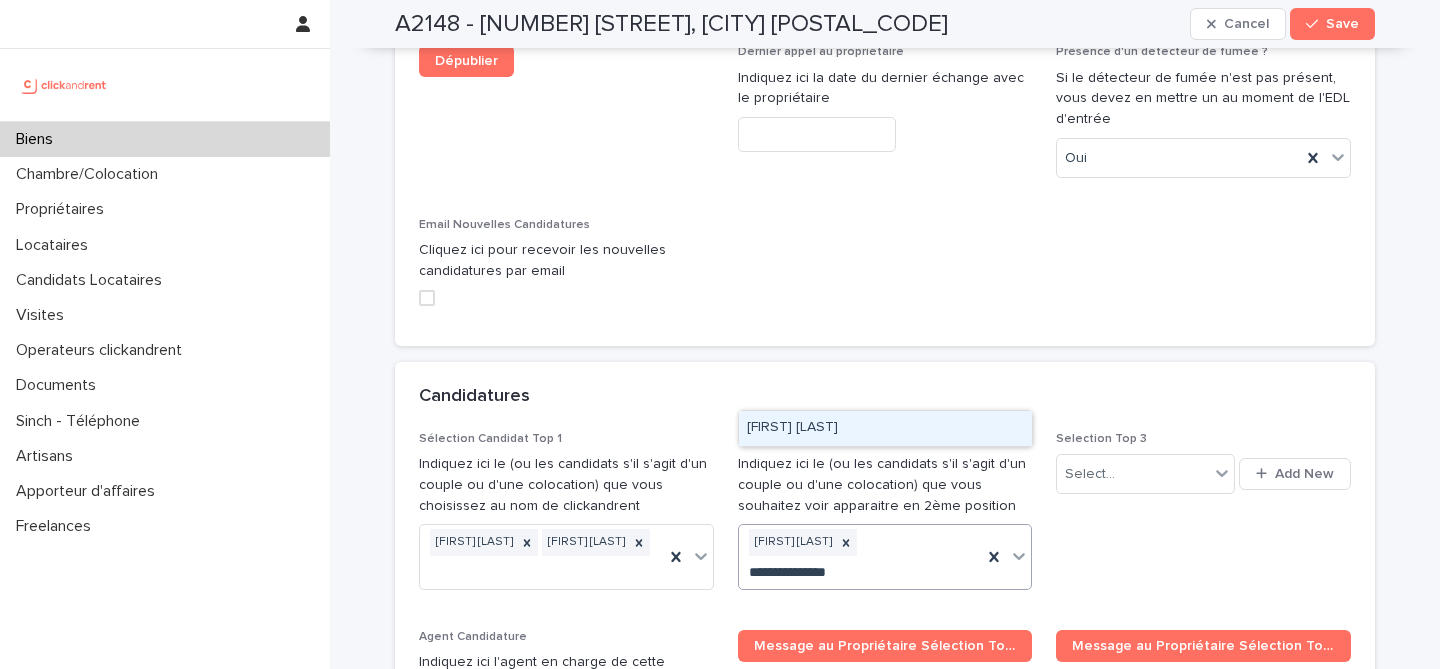 click on "Romane Mancardi" at bounding box center (885, 428) 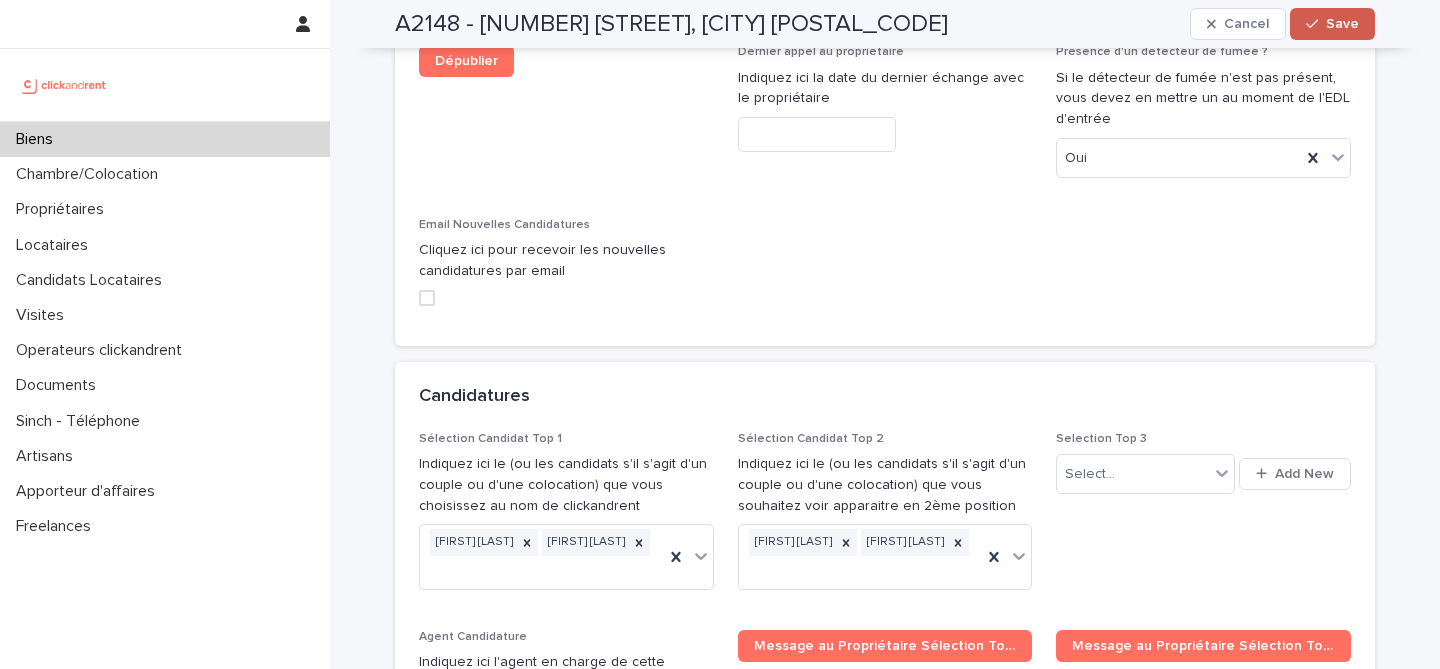 click on "Save" at bounding box center [1332, 24] 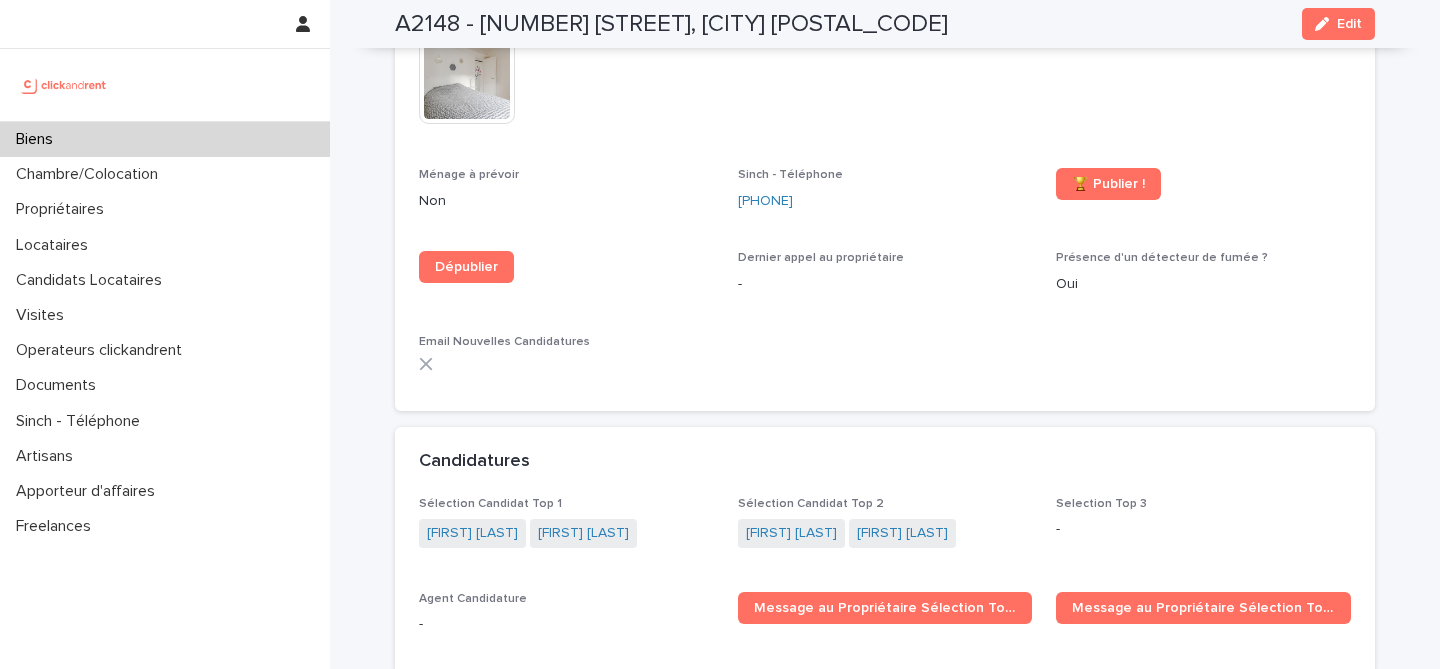 scroll, scrollTop: 5959, scrollLeft: 0, axis: vertical 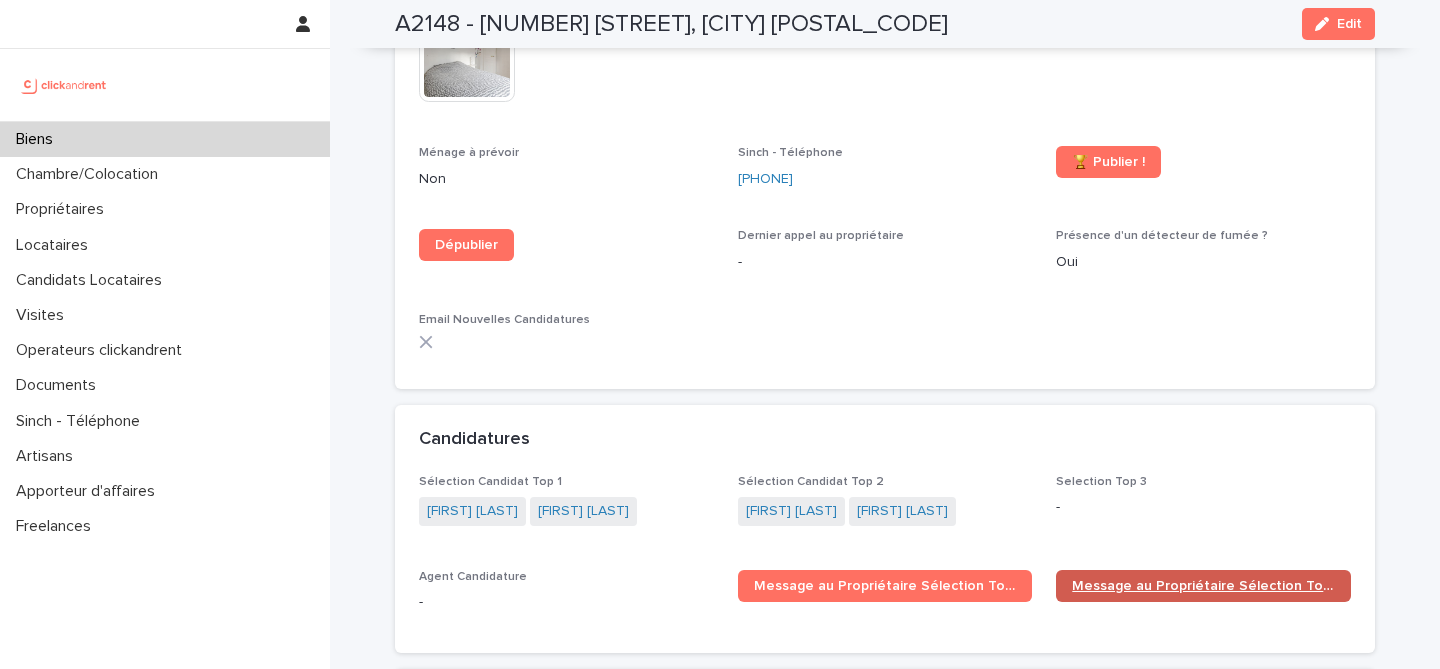 click on "Message au Propriétaire Sélection Top 2" at bounding box center [1203, 586] 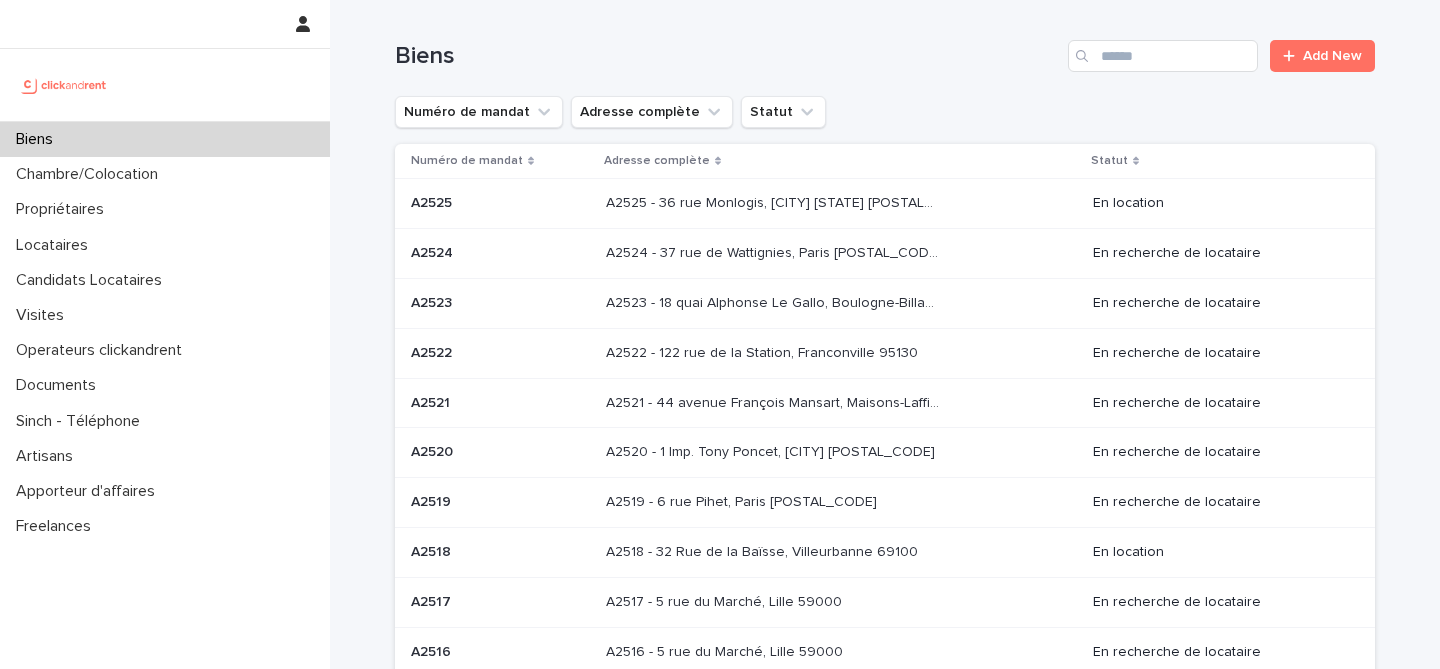scroll, scrollTop: 0, scrollLeft: 0, axis: both 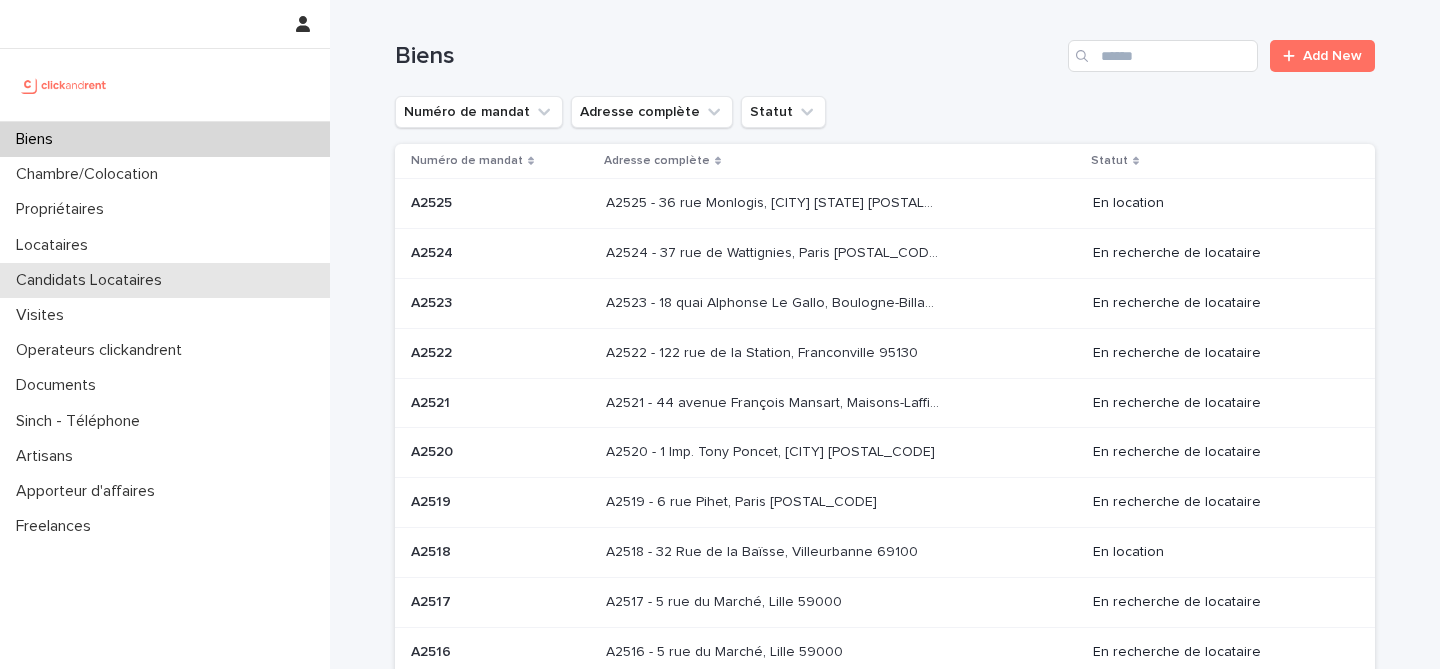 click on "Candidats Locataires" at bounding box center (93, 280) 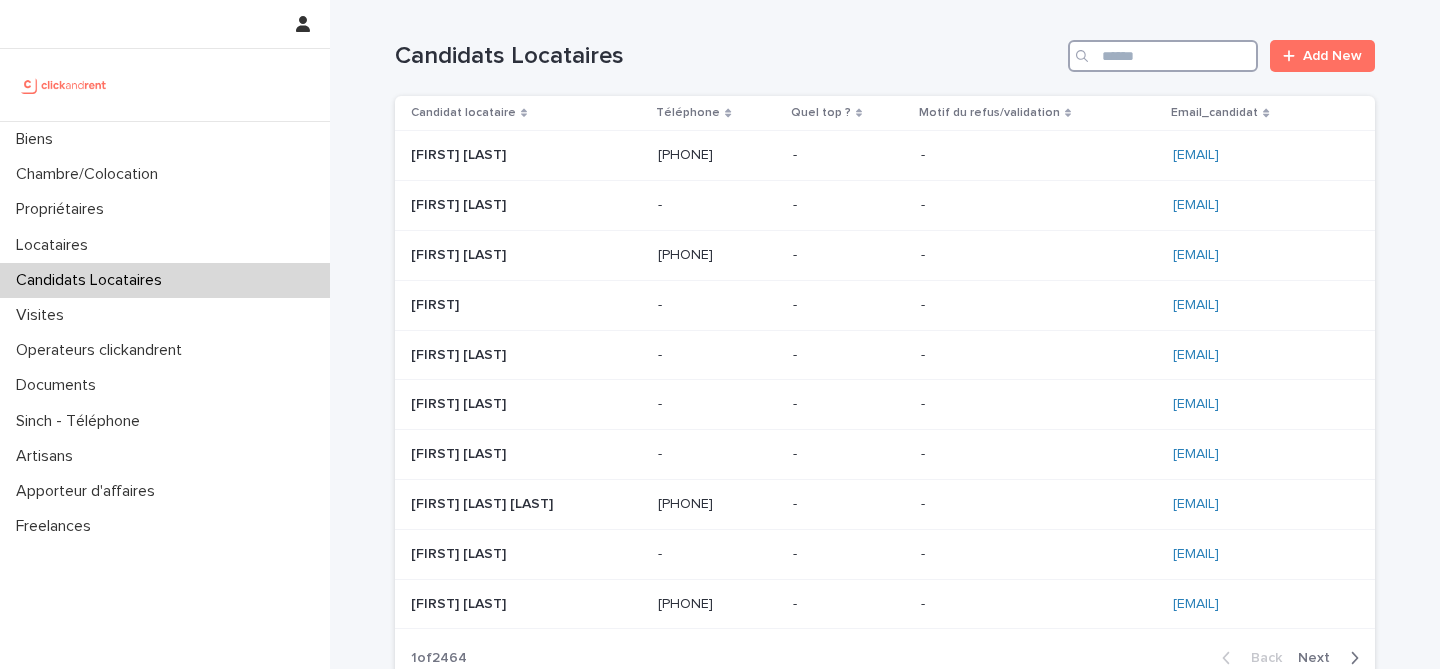 click at bounding box center (1163, 56) 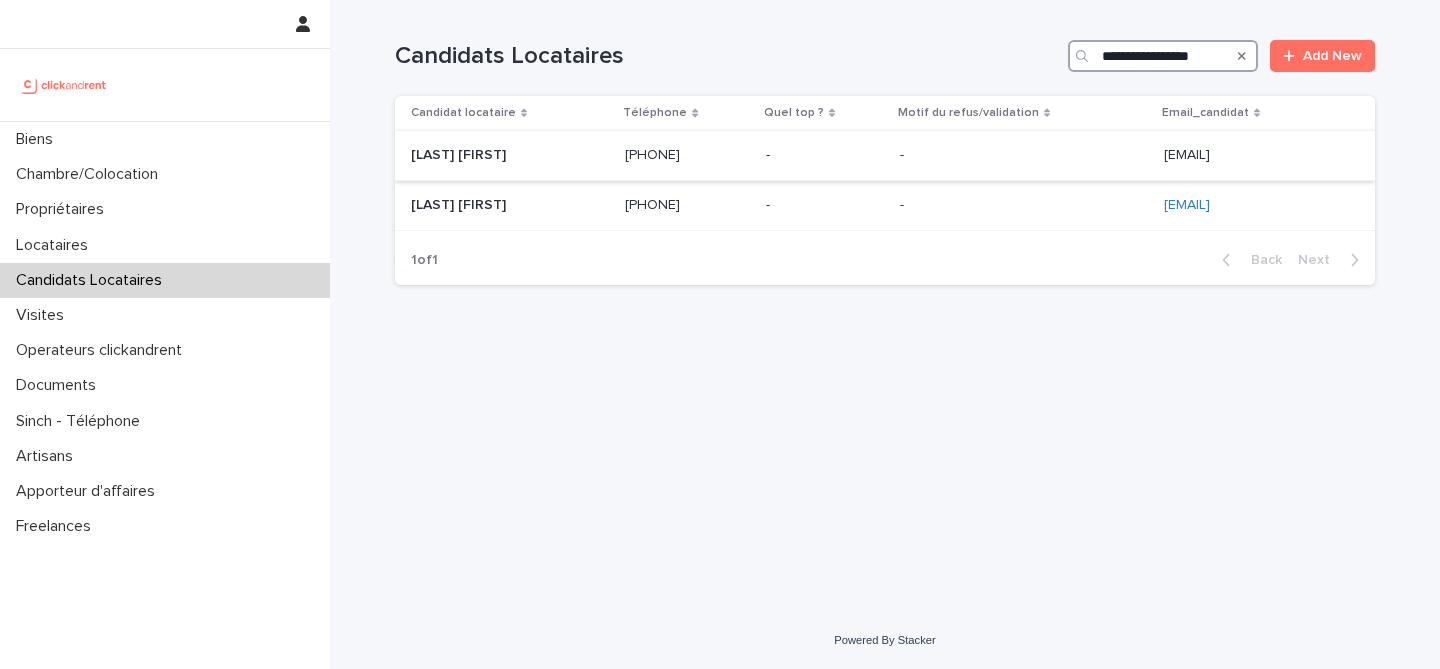 type on "**********" 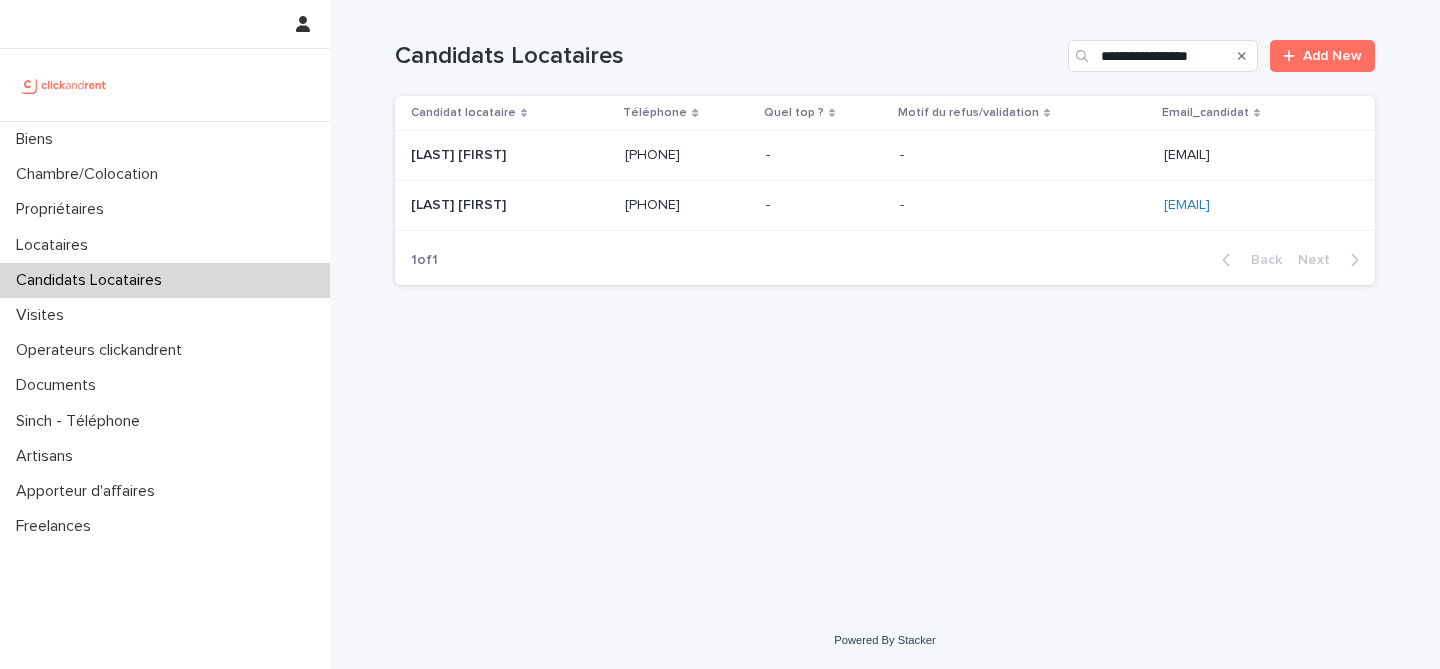 click at bounding box center [510, 155] 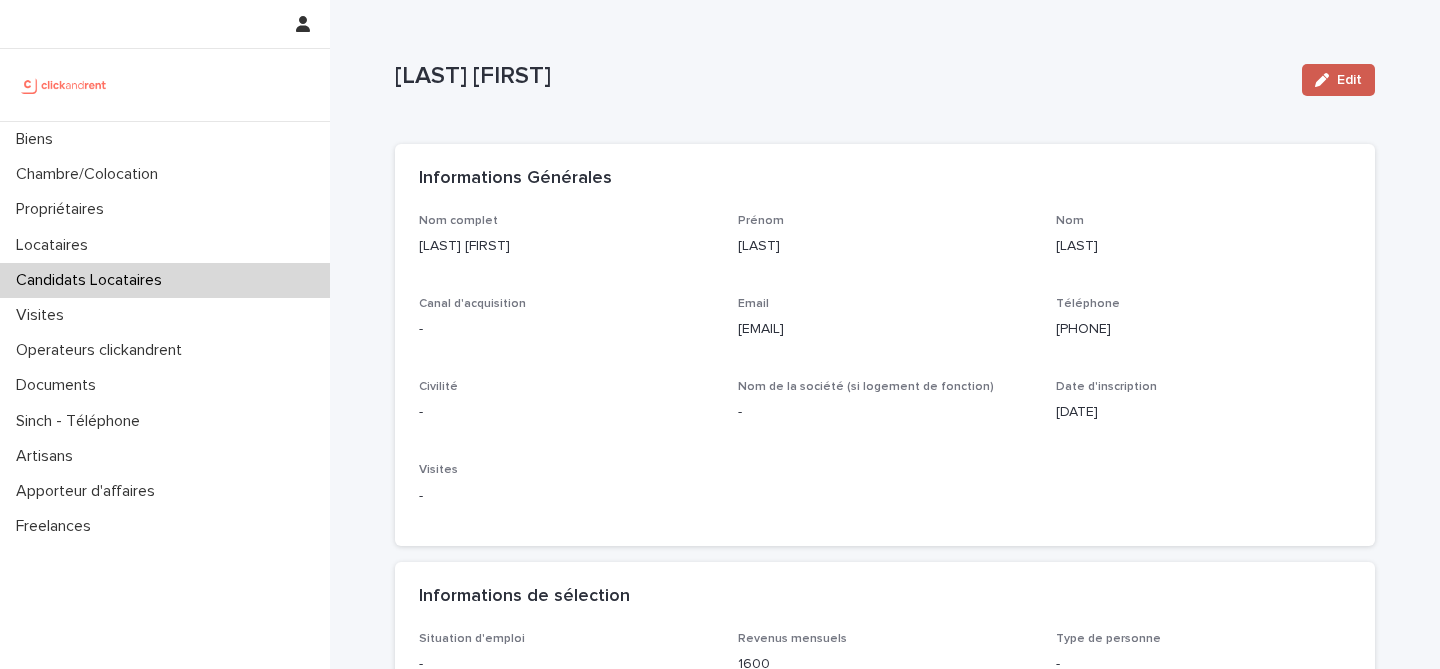 click 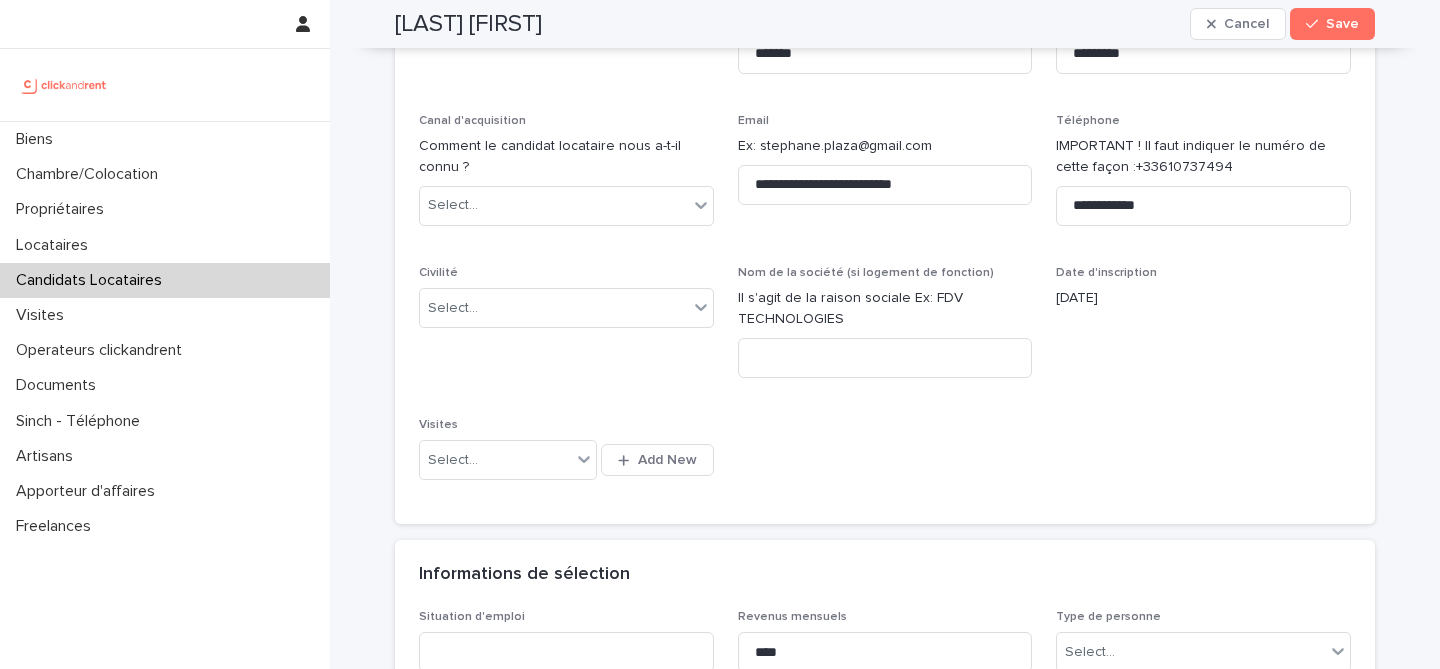 scroll, scrollTop: 227, scrollLeft: 0, axis: vertical 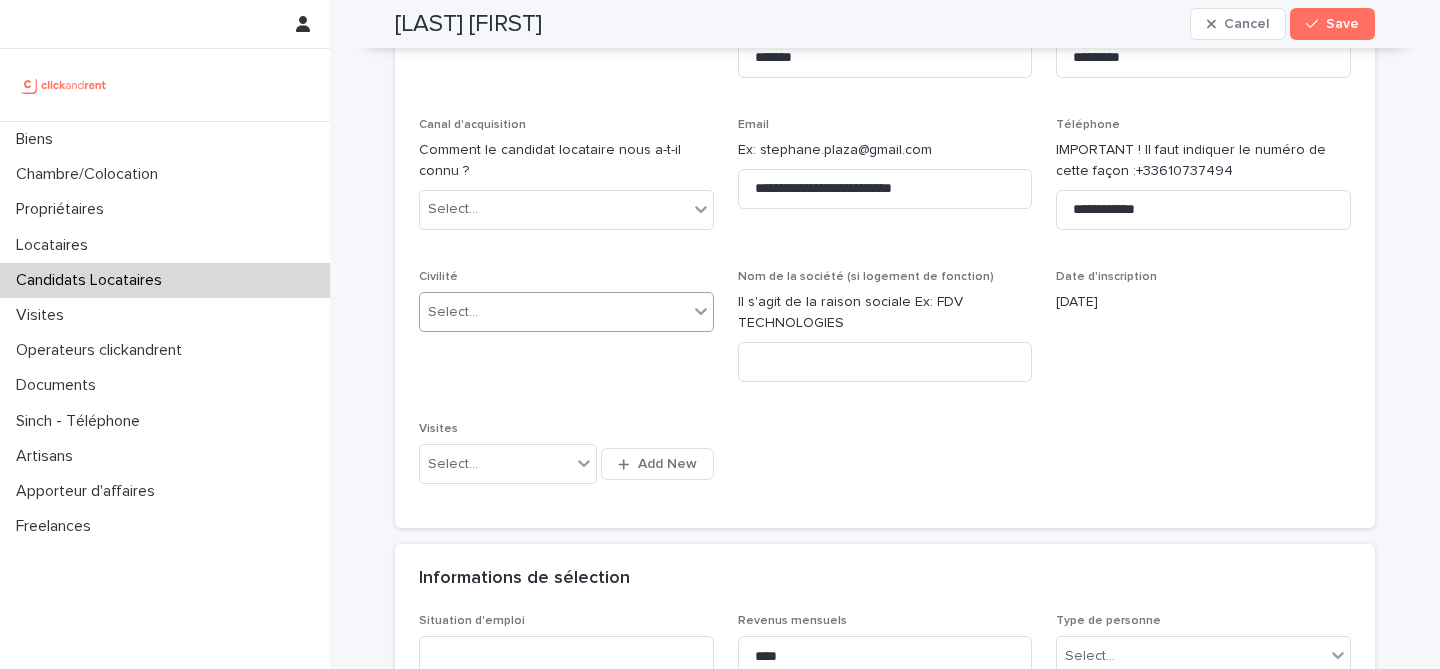 click on "Select..." at bounding box center (554, 312) 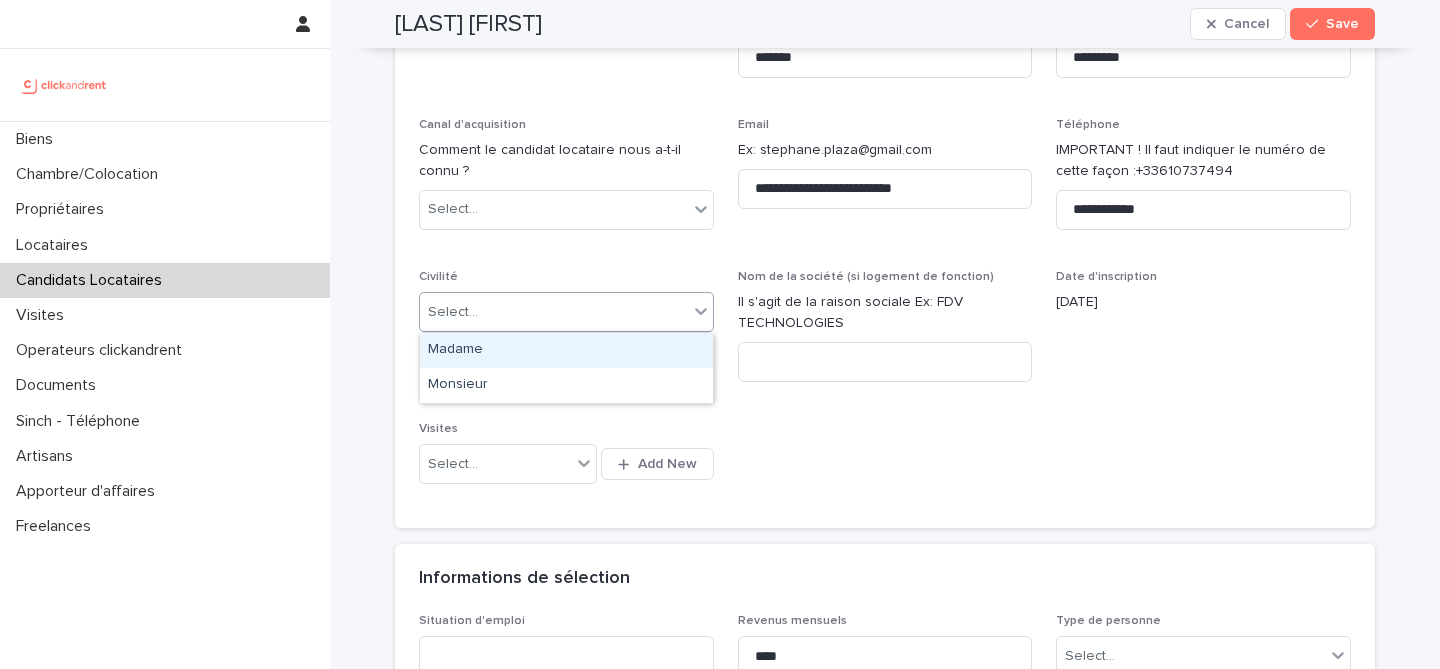 click on "Madame" at bounding box center (566, 350) 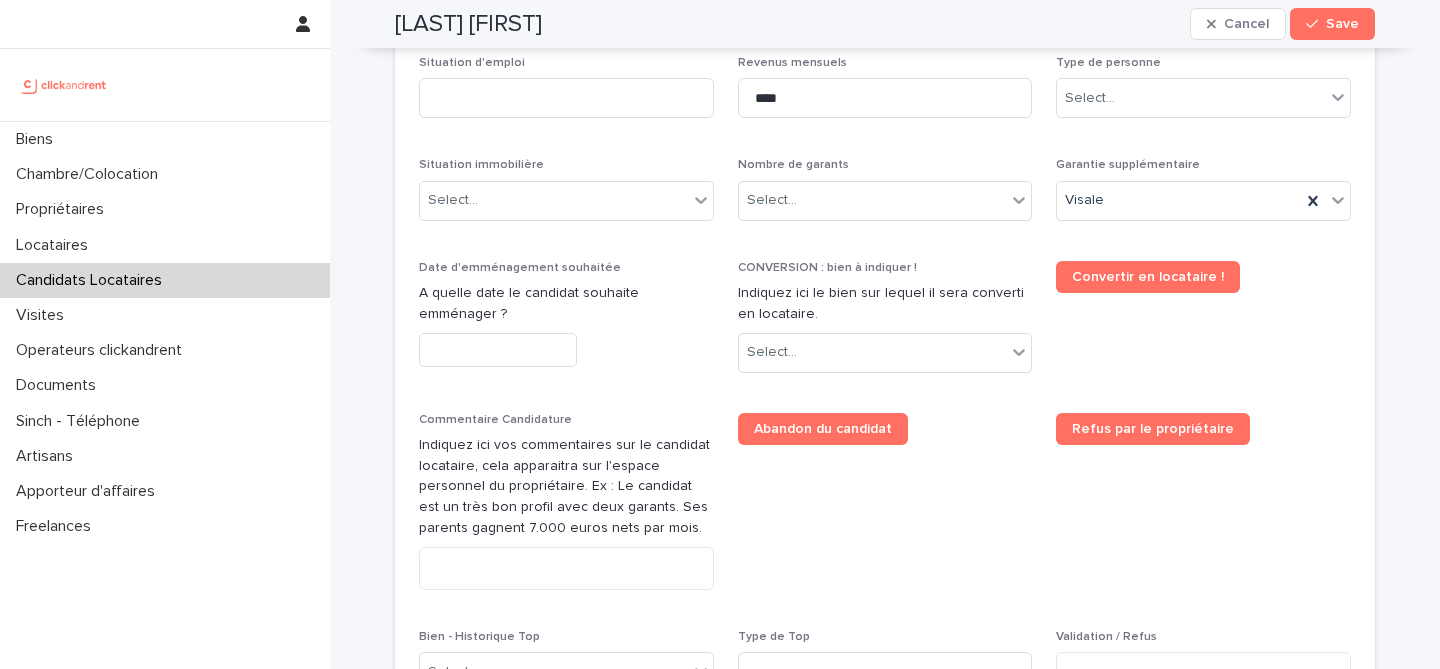 scroll, scrollTop: 782, scrollLeft: 0, axis: vertical 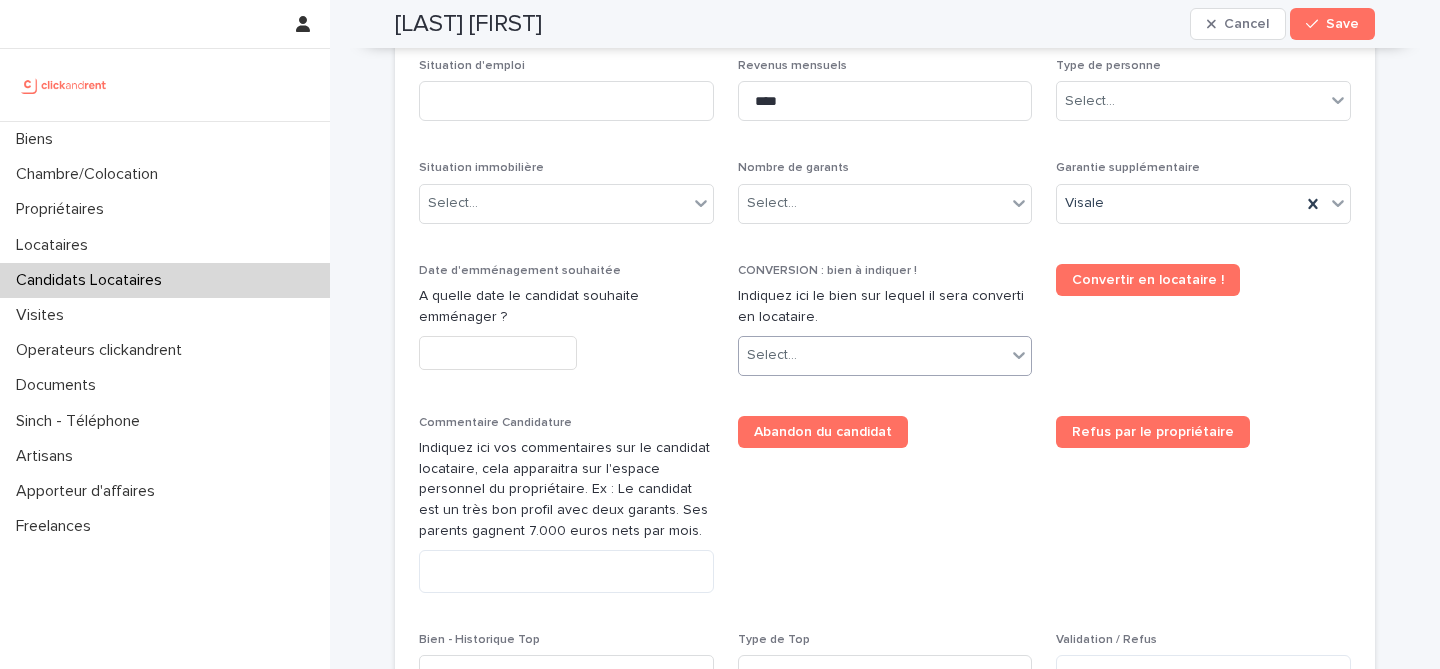 click on "Select..." at bounding box center (873, 355) 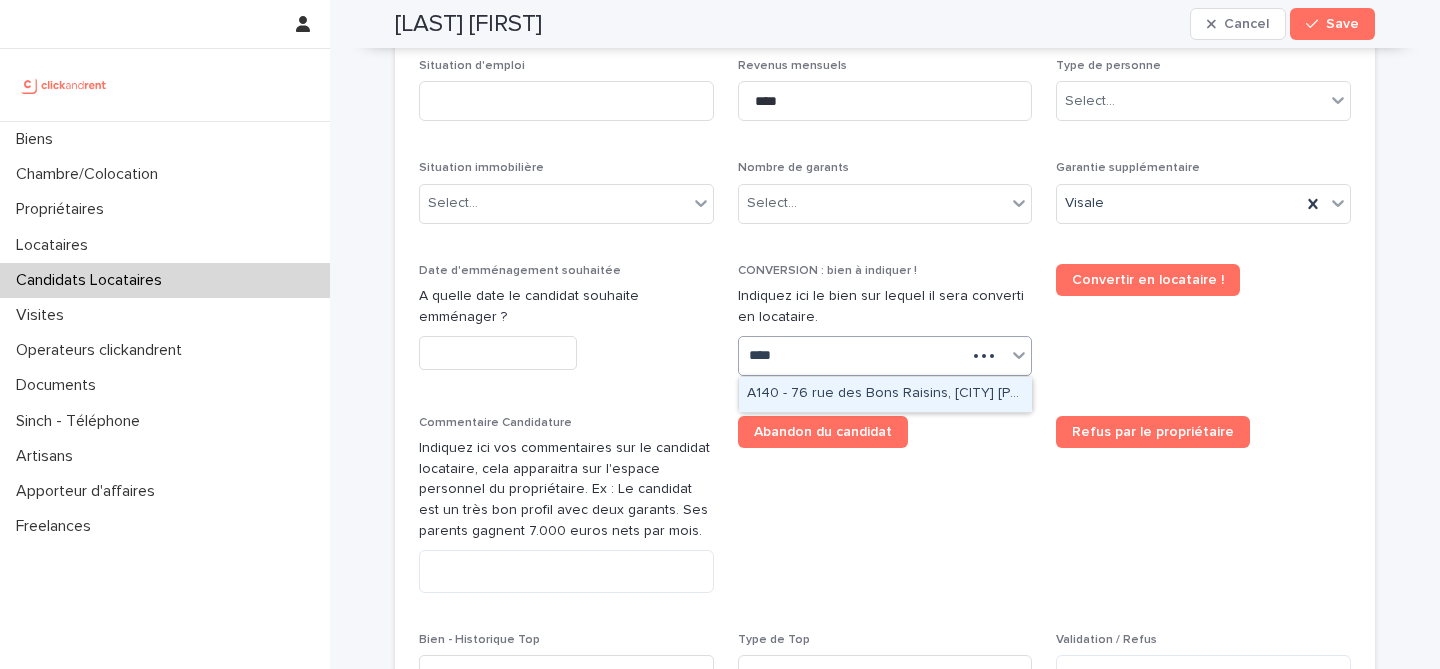type on "*****" 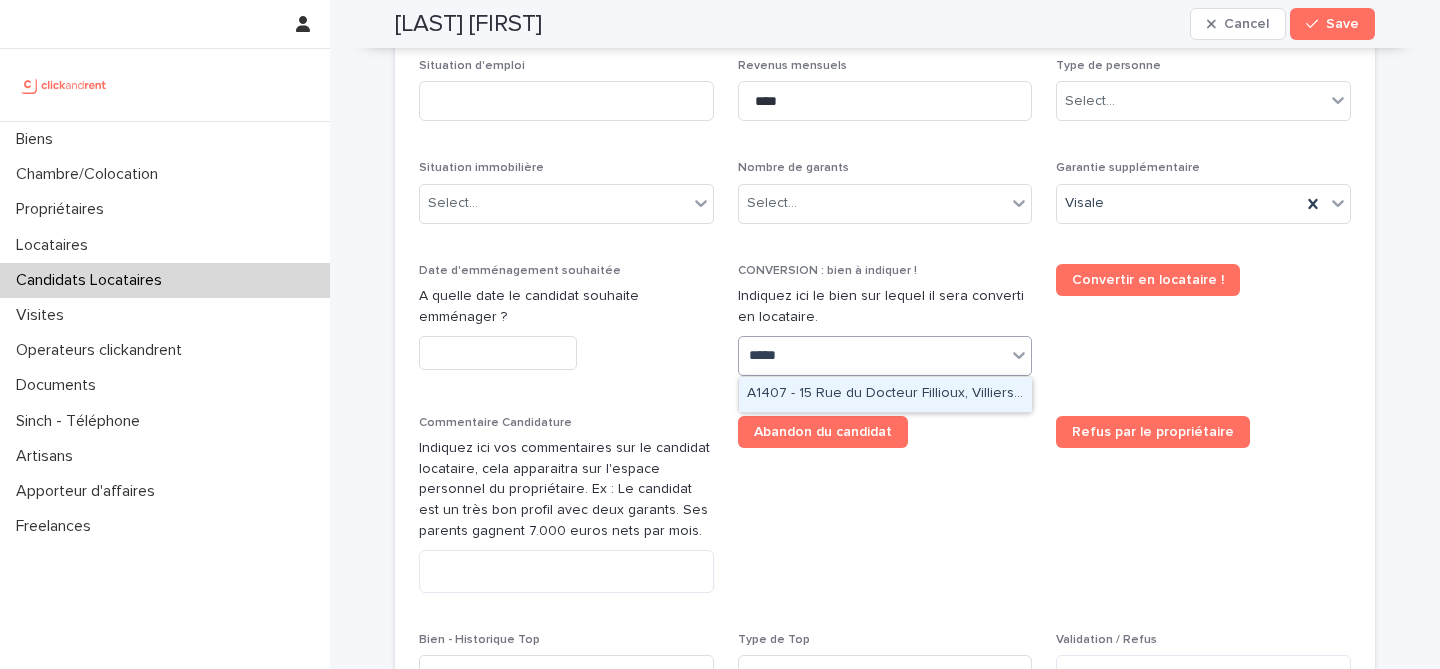 click on "A1407 - 15 Rue du Docteur Fillioux,  Villiers-sur-Marne [POSTAL_CODE]" at bounding box center [885, 394] 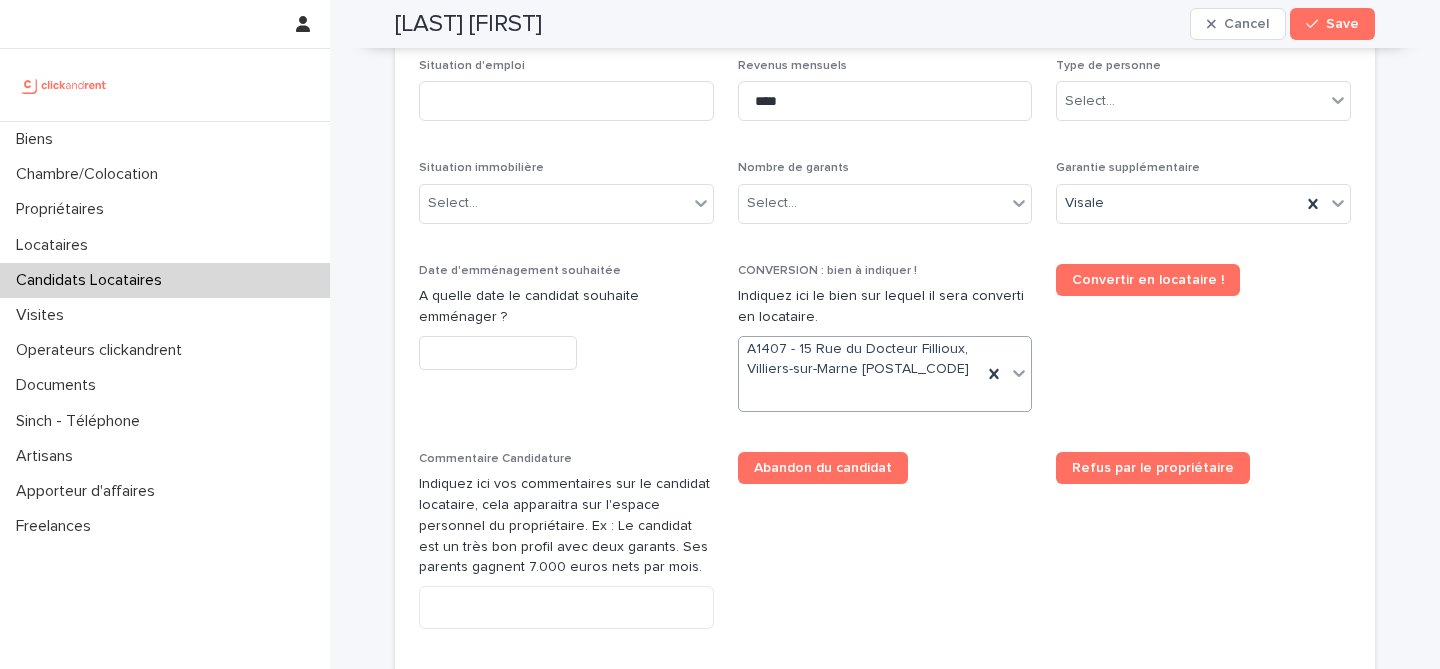 scroll, scrollTop: 800, scrollLeft: 0, axis: vertical 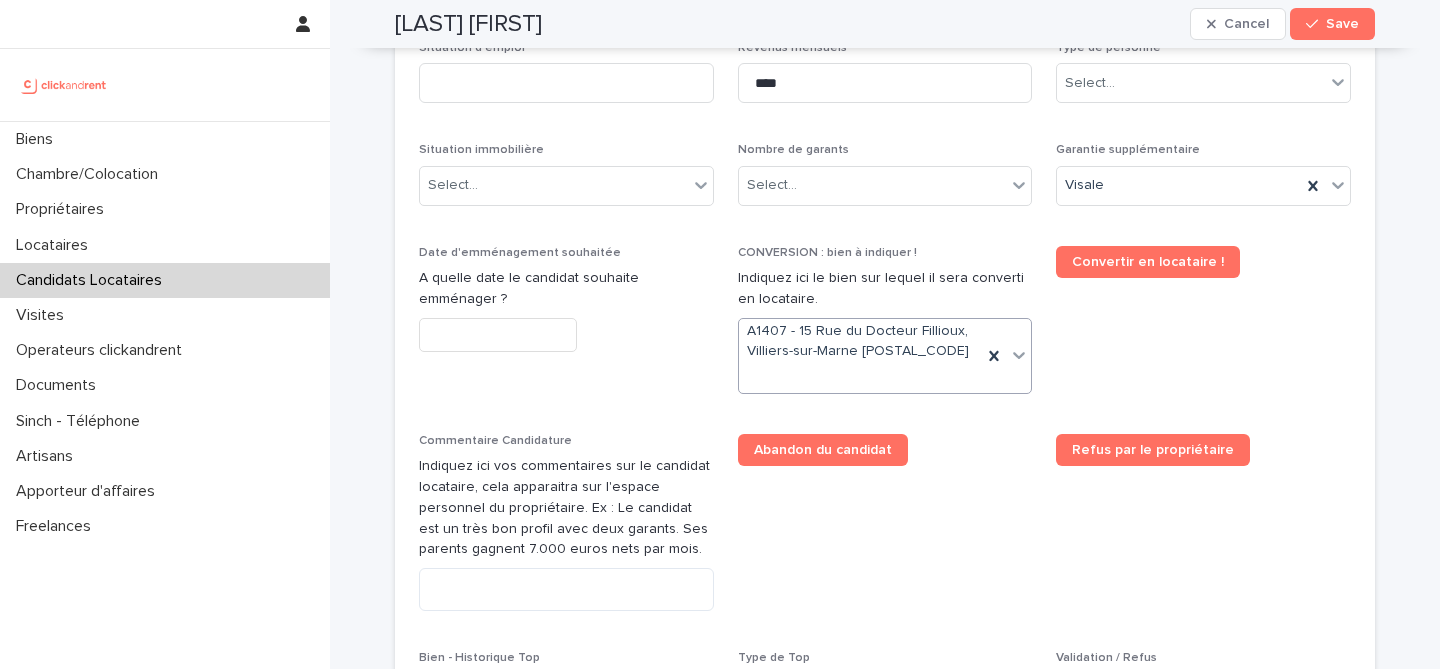 click at bounding box center [498, 335] 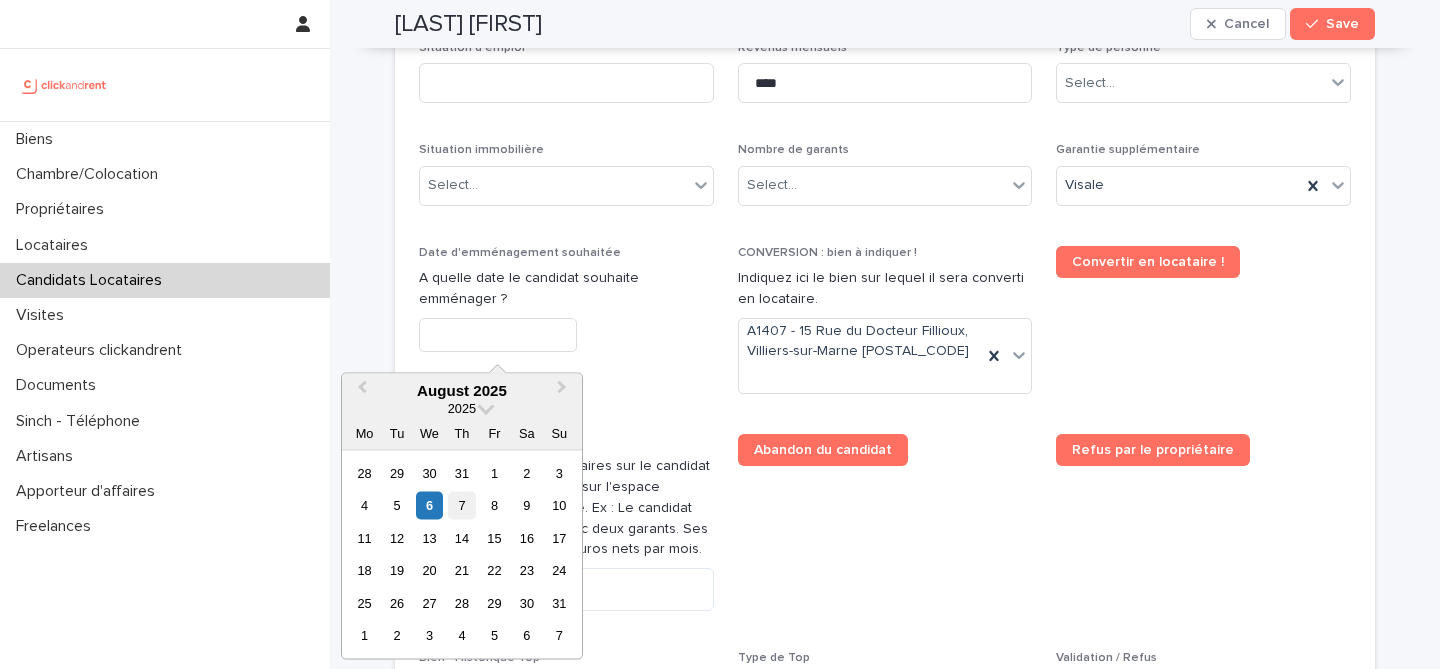 click on "7" at bounding box center (461, 505) 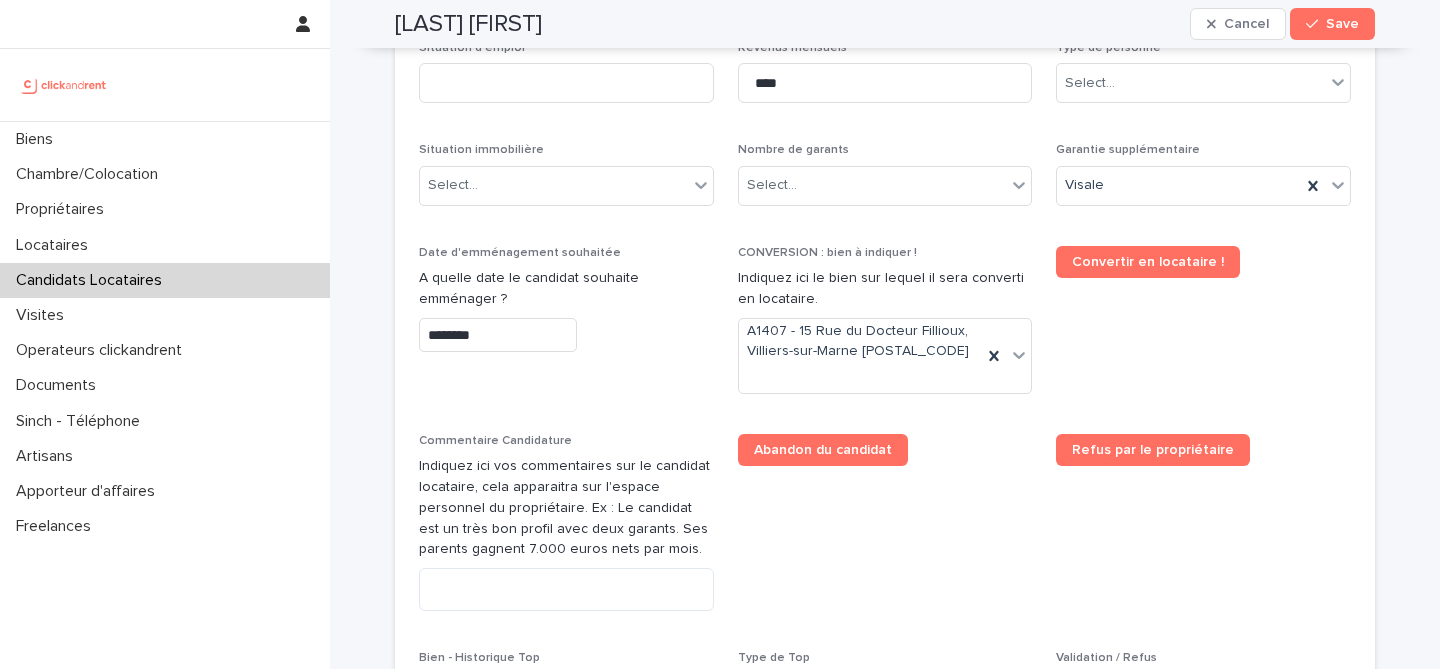 click on "Date d'emménagement souhaitée A quelle date le candidat souhaite emménager ? ********" at bounding box center (566, 328) 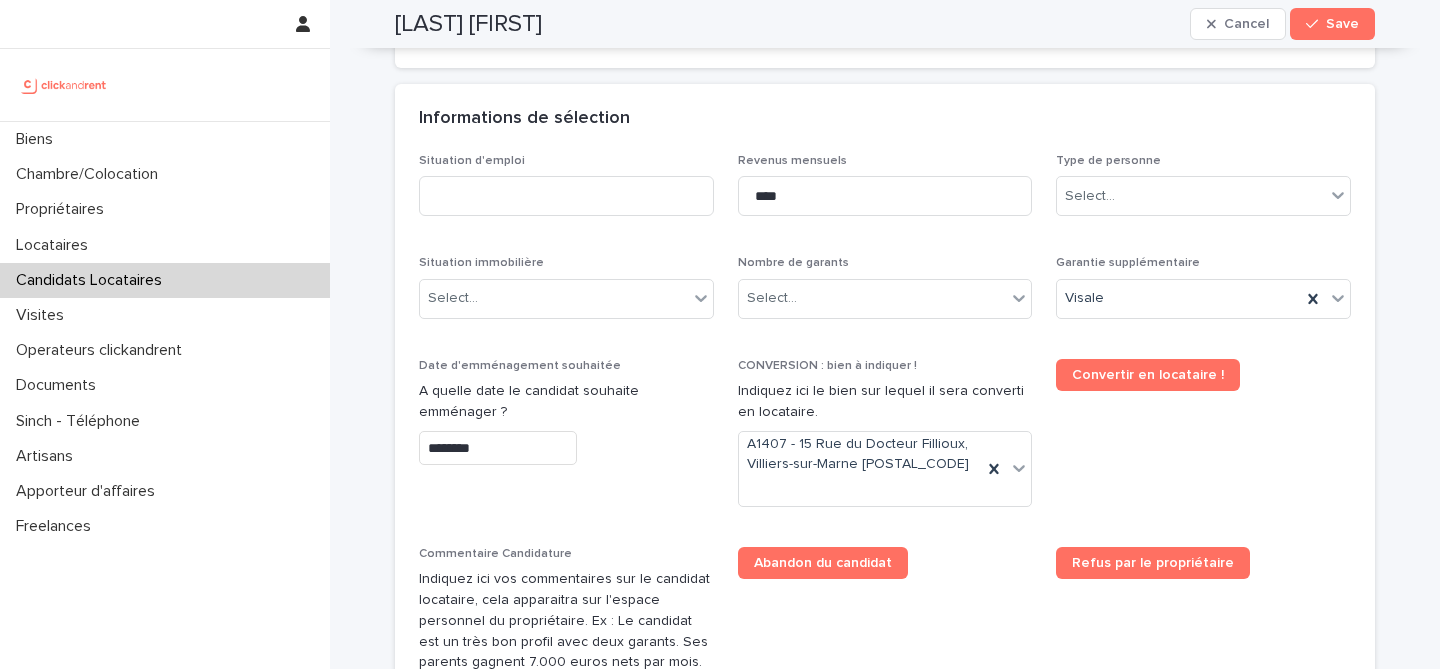 scroll, scrollTop: 633, scrollLeft: 0, axis: vertical 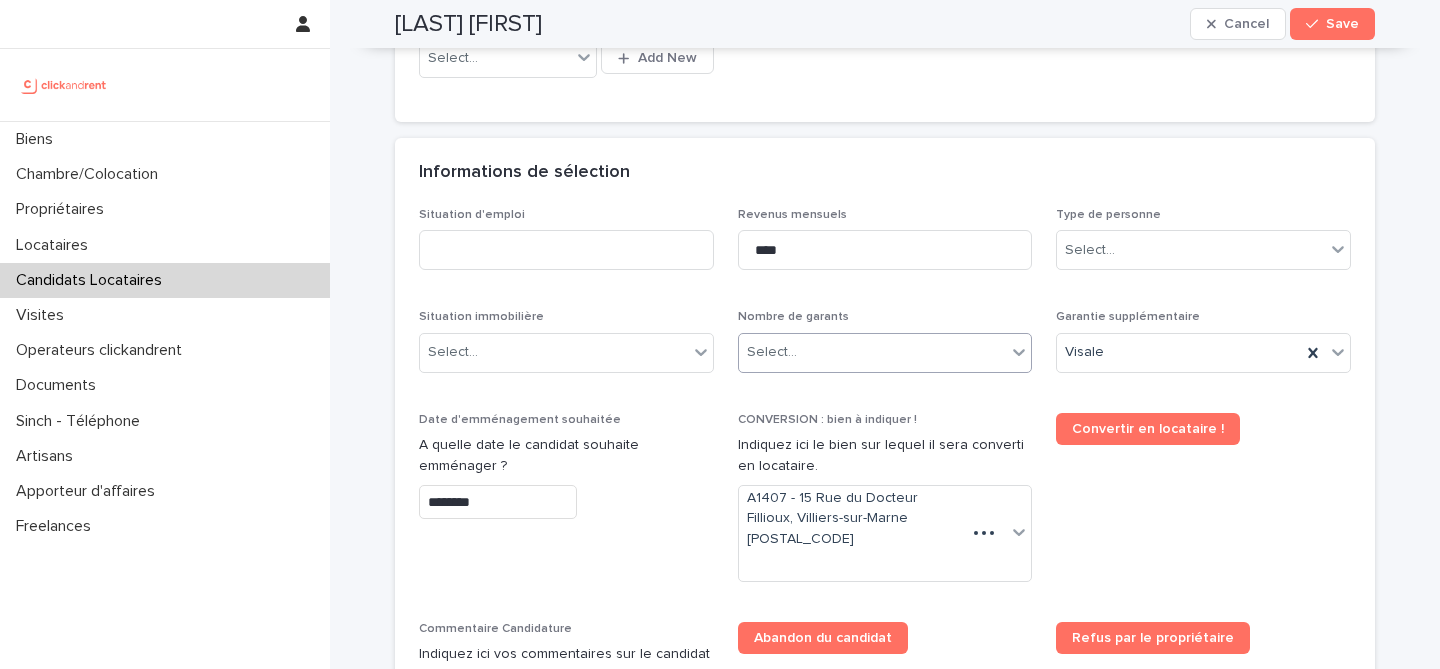 click on "Select..." at bounding box center (873, 352) 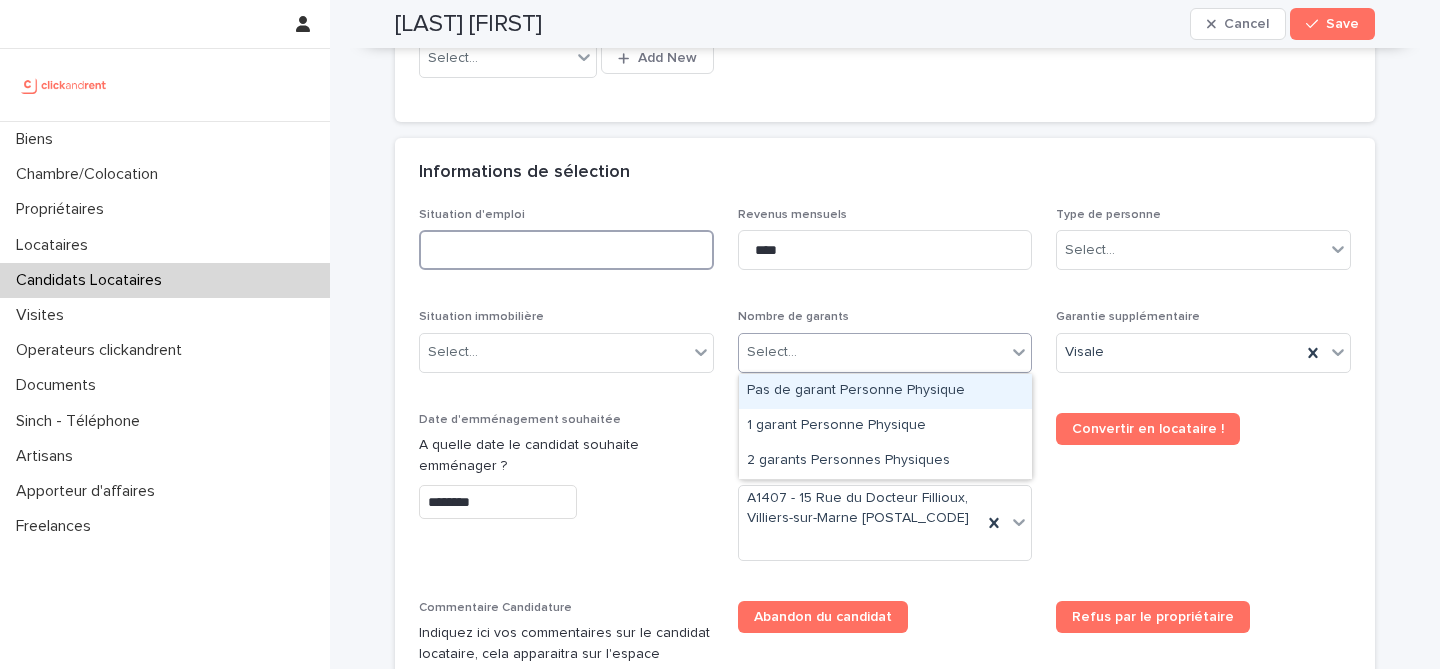 click at bounding box center [566, 250] 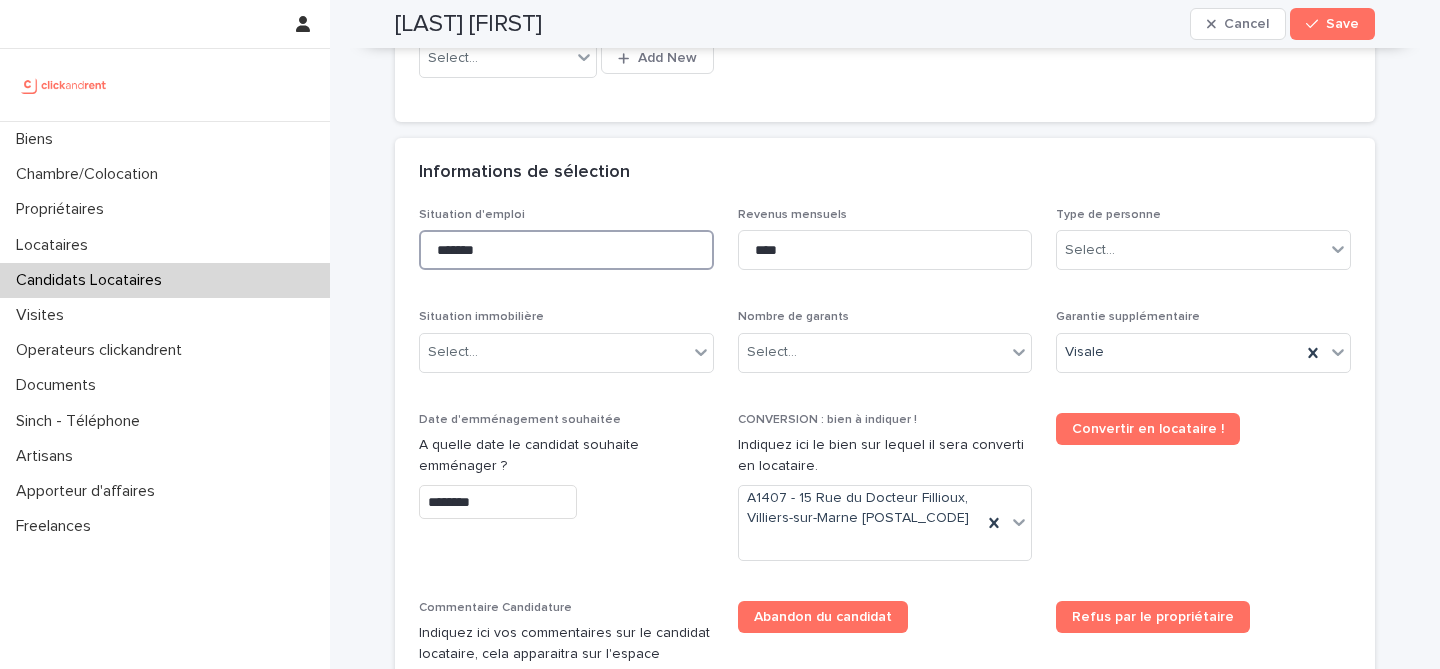 type on "*******" 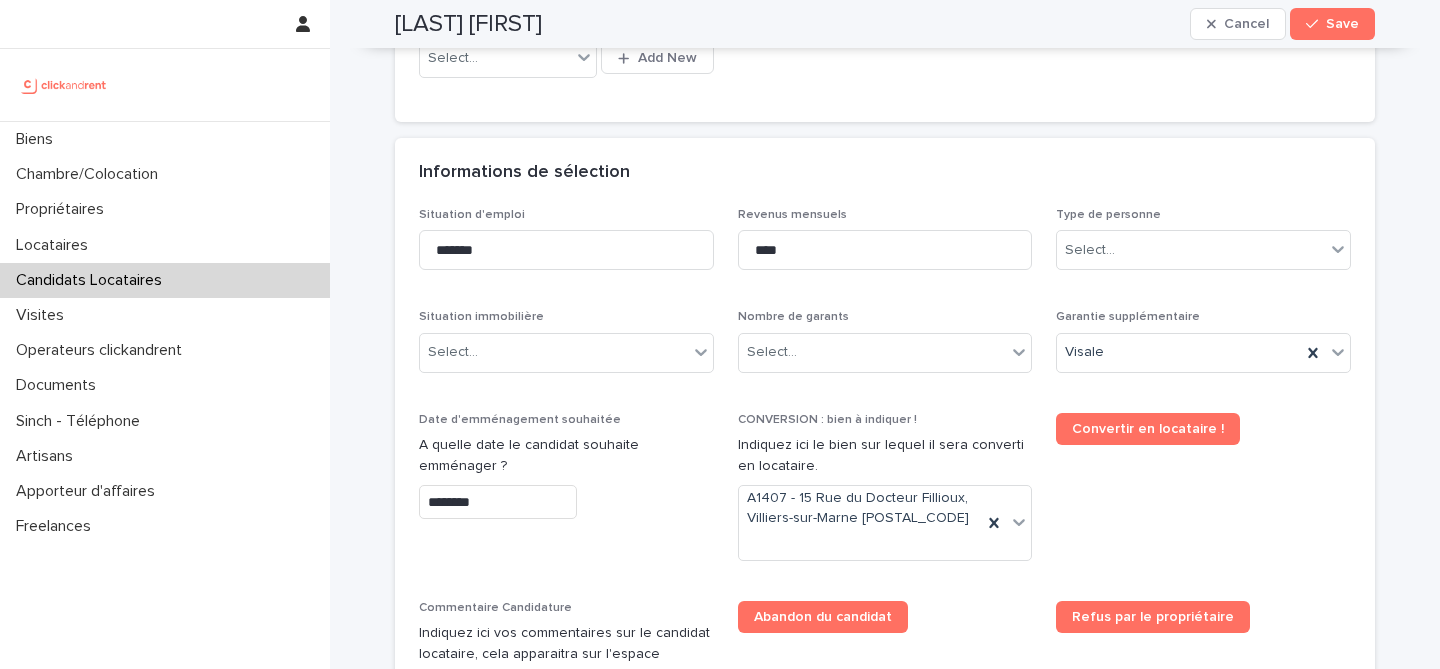 click on "Informations de sélection" at bounding box center [885, 173] 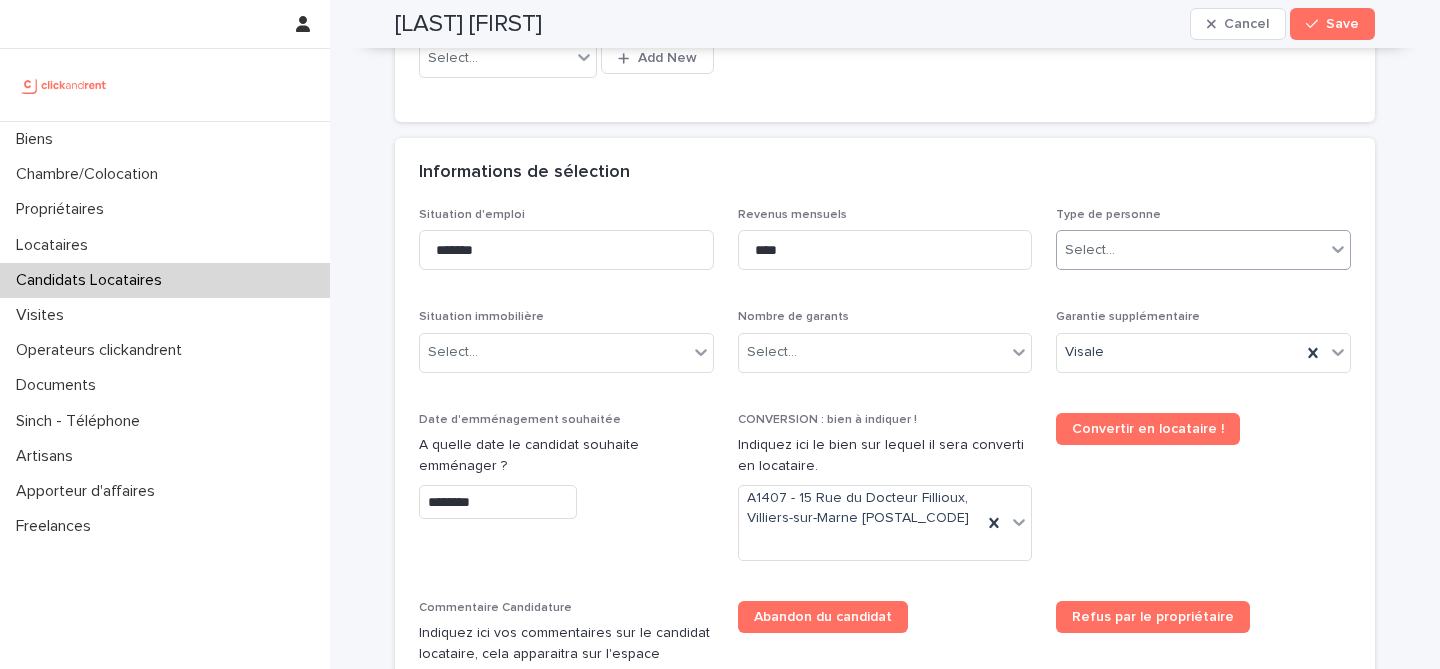 click on "Select..." at bounding box center (1191, 250) 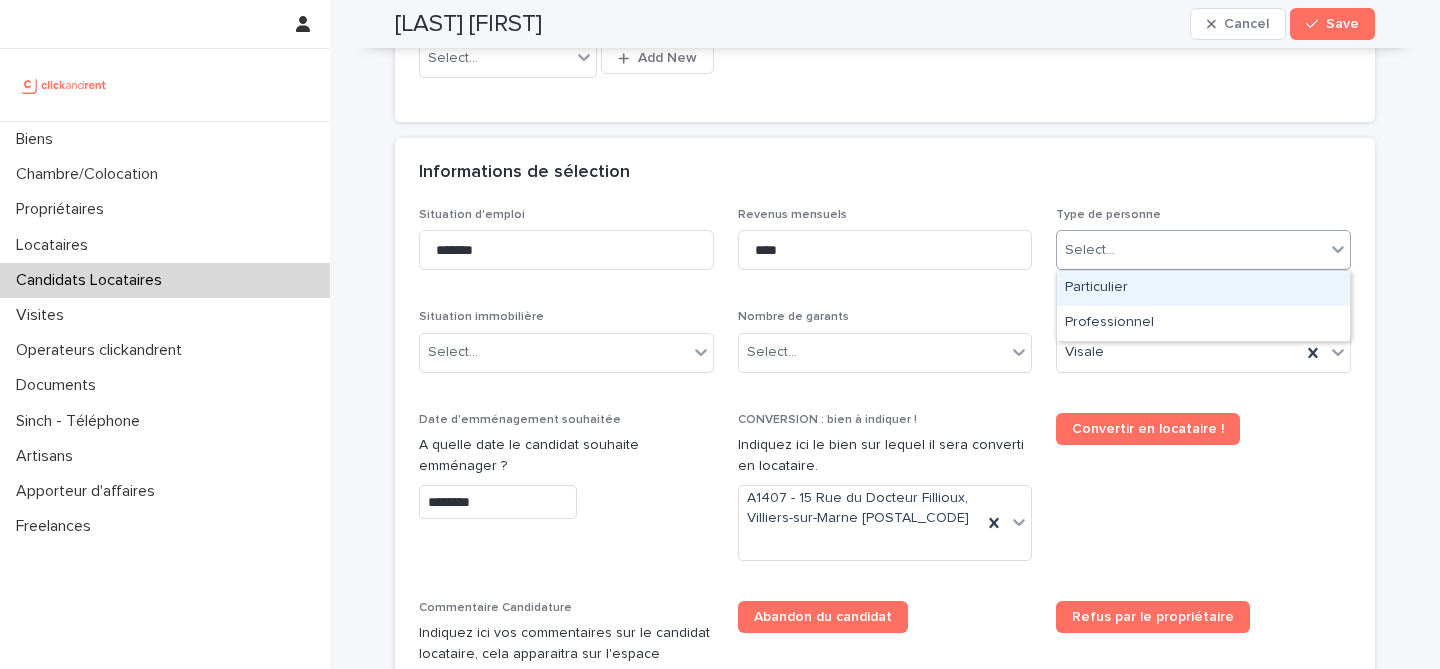 click on "Particulier" at bounding box center [1203, 288] 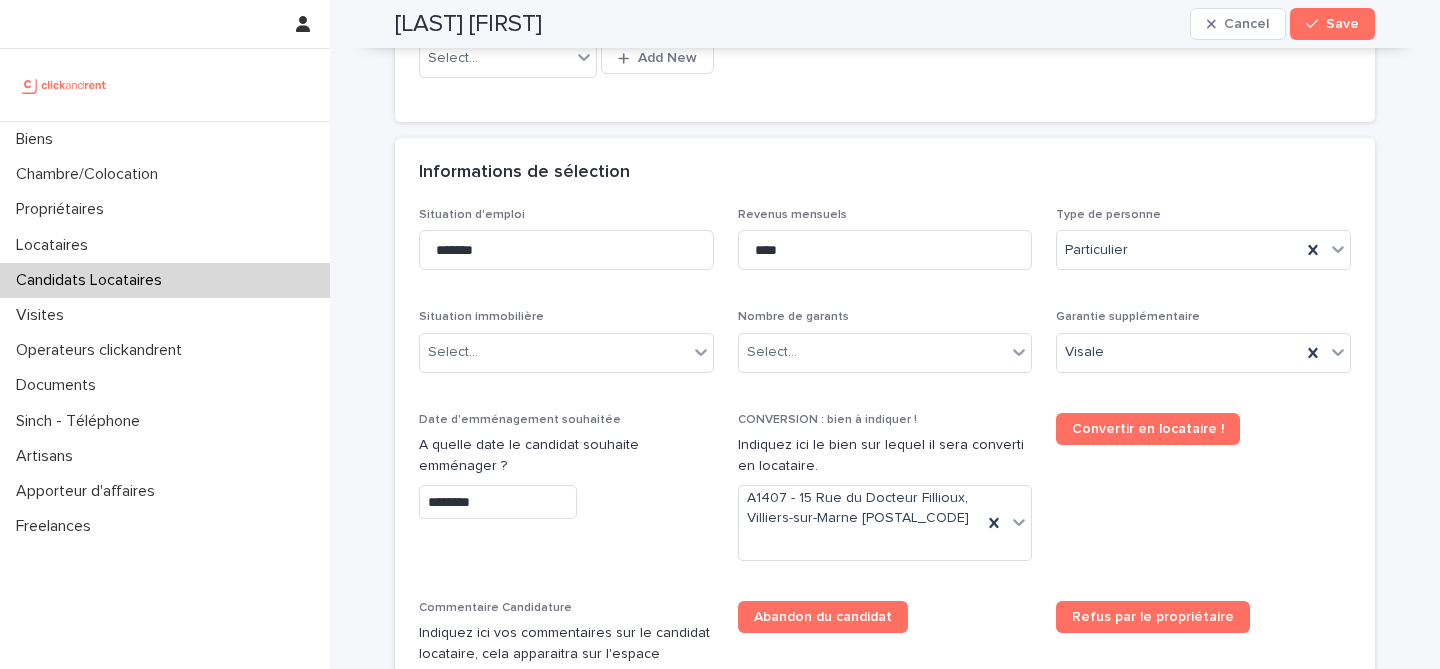 click on "Situation immobilière Select..." at bounding box center [566, 349] 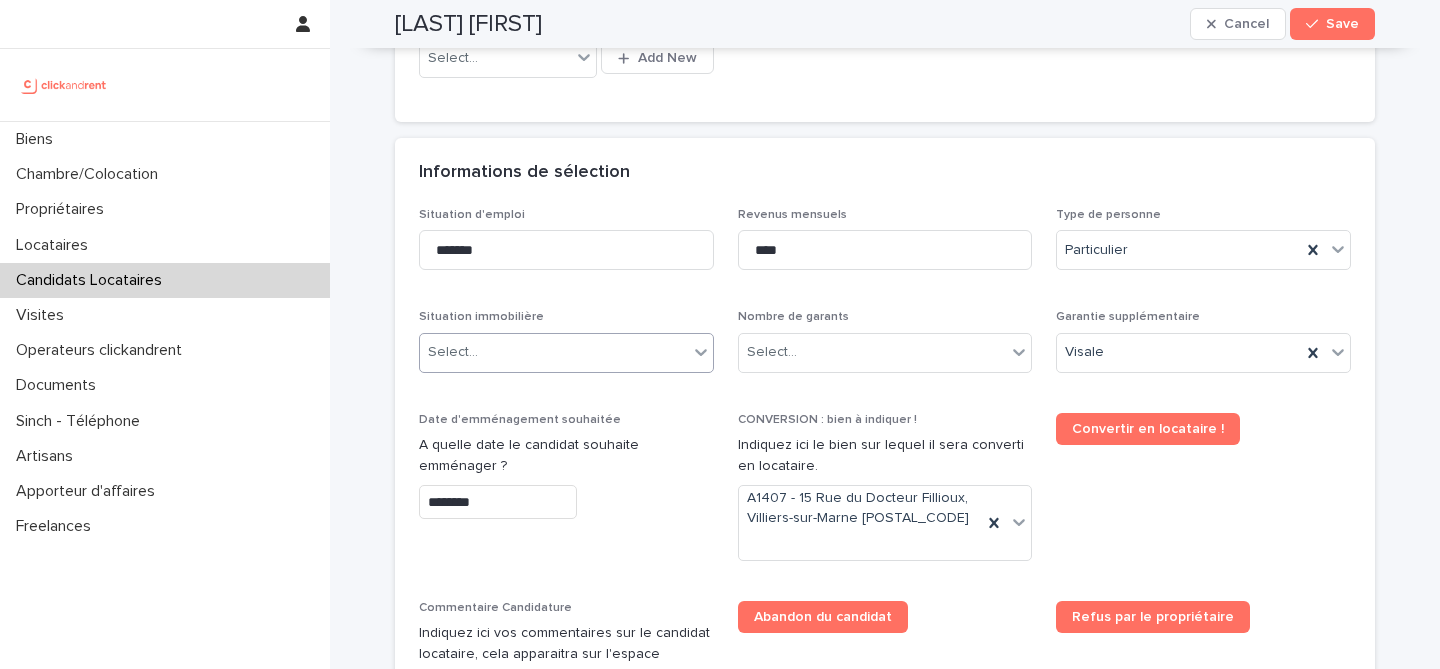 click on "Select..." at bounding box center (554, 352) 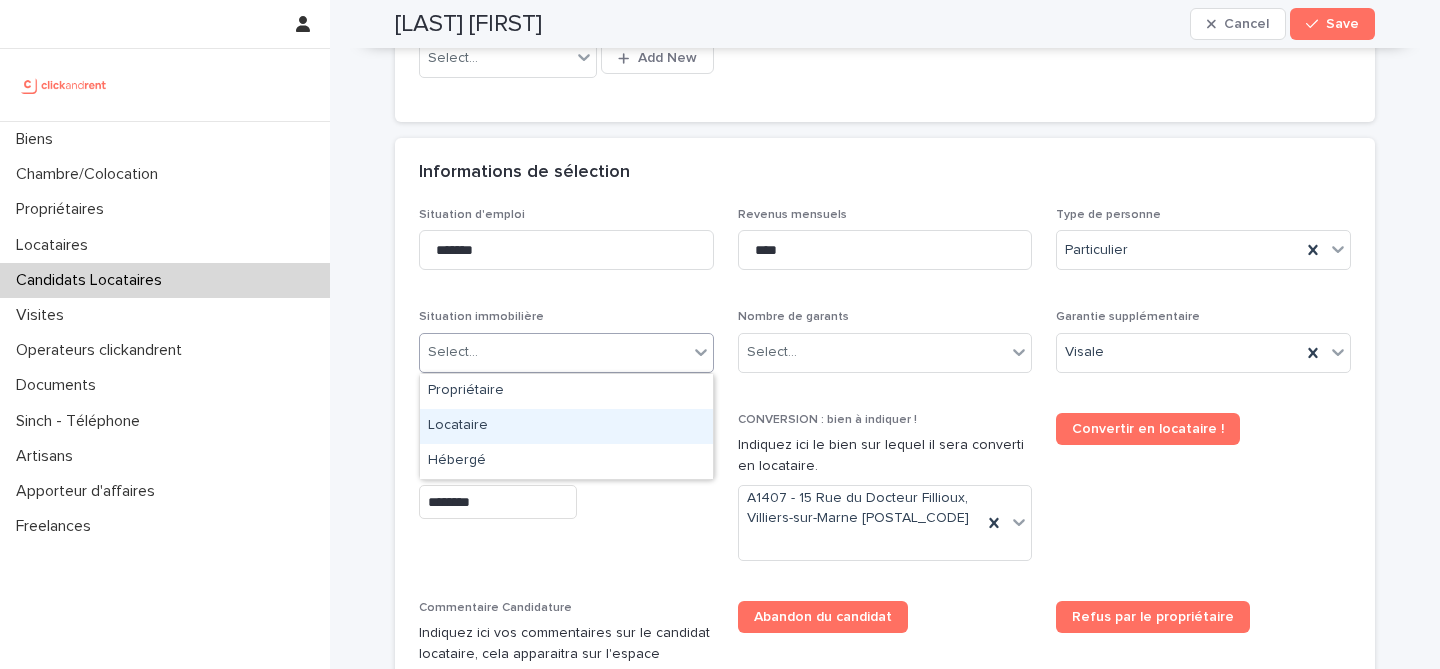 click on "Nombre de garants" at bounding box center (885, 317) 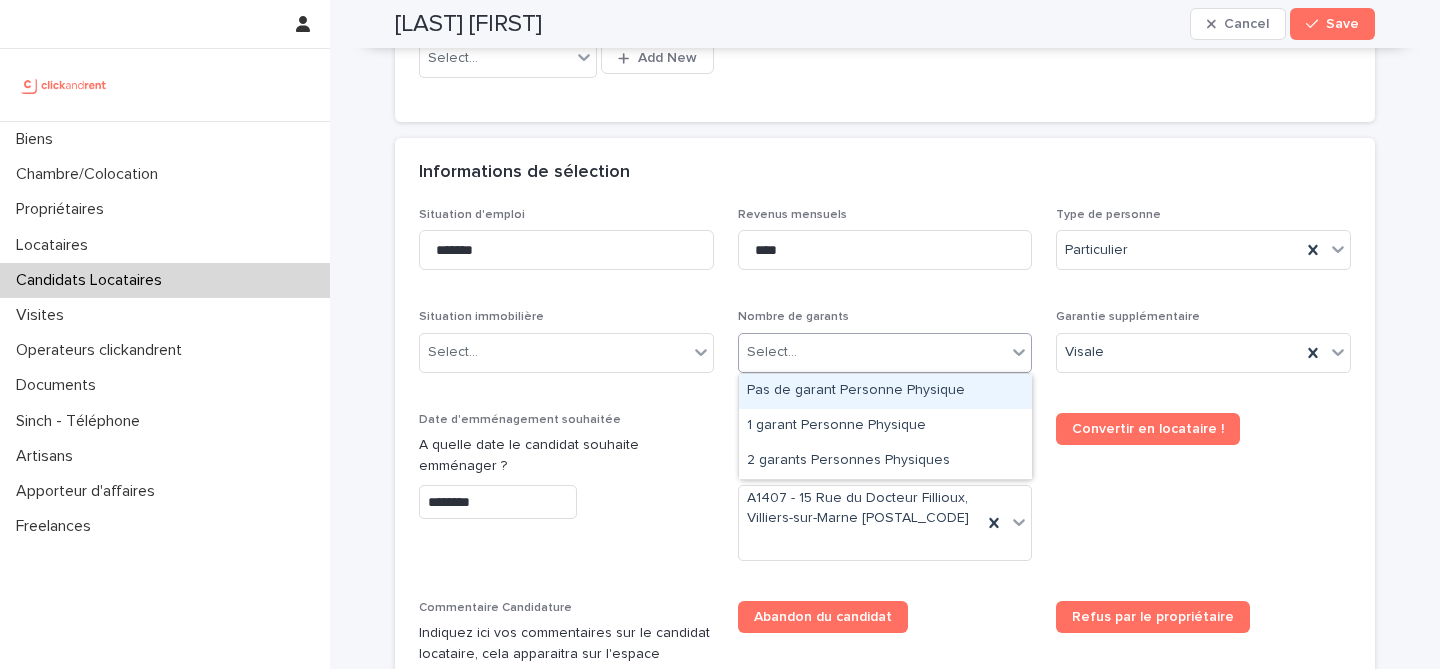 click on "Select..." at bounding box center [873, 352] 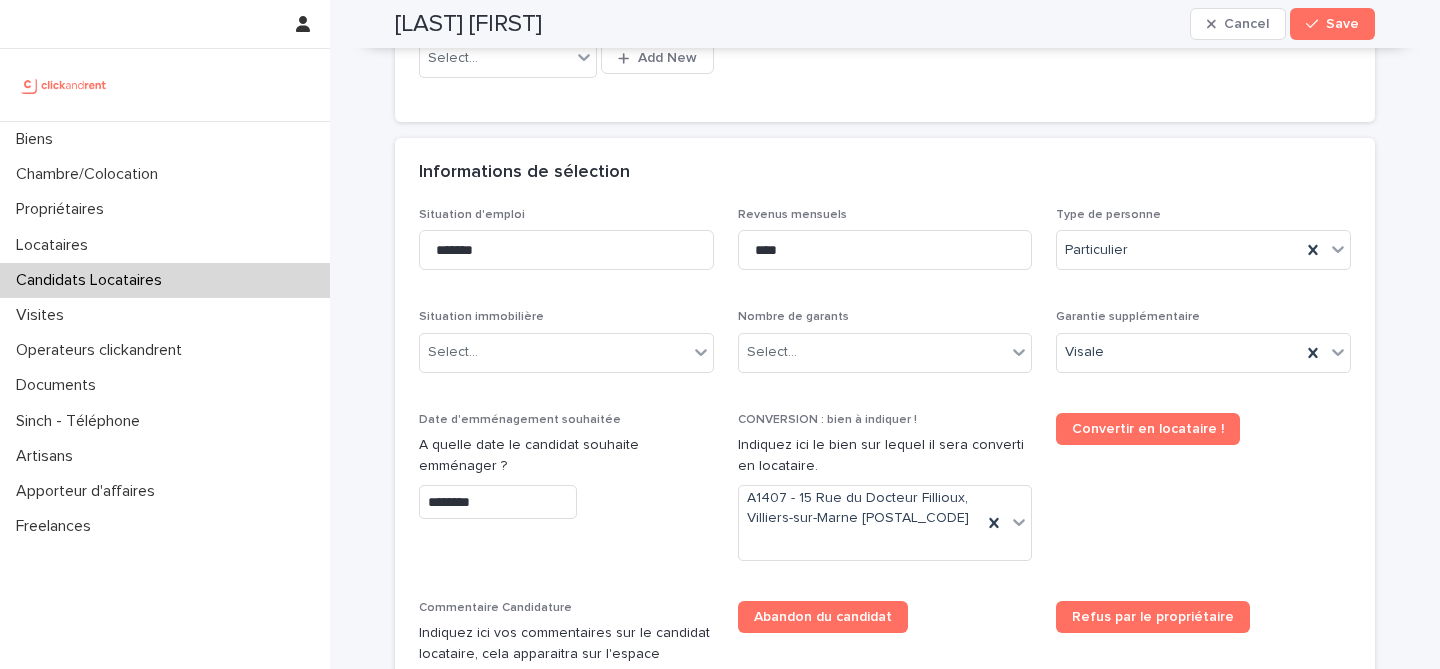 click on "Situation immobilière Select..." at bounding box center [566, 349] 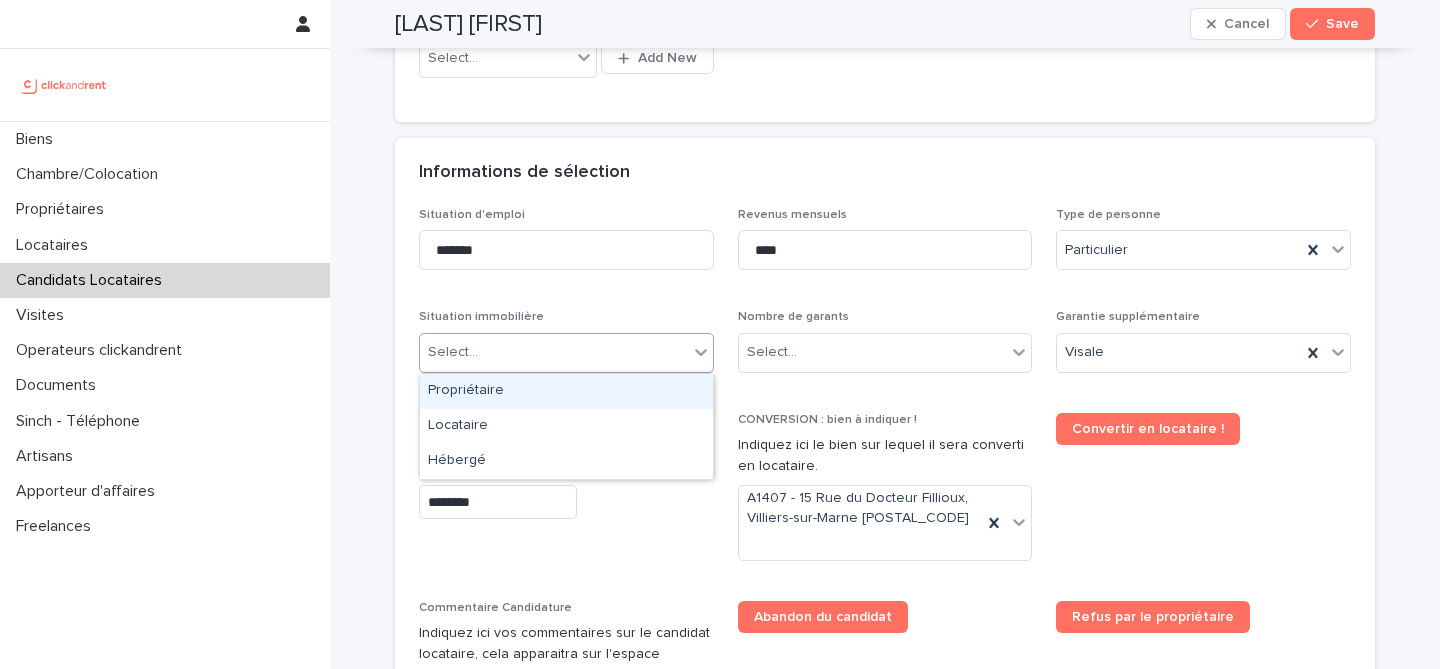 click on "Select..." at bounding box center (566, 353) 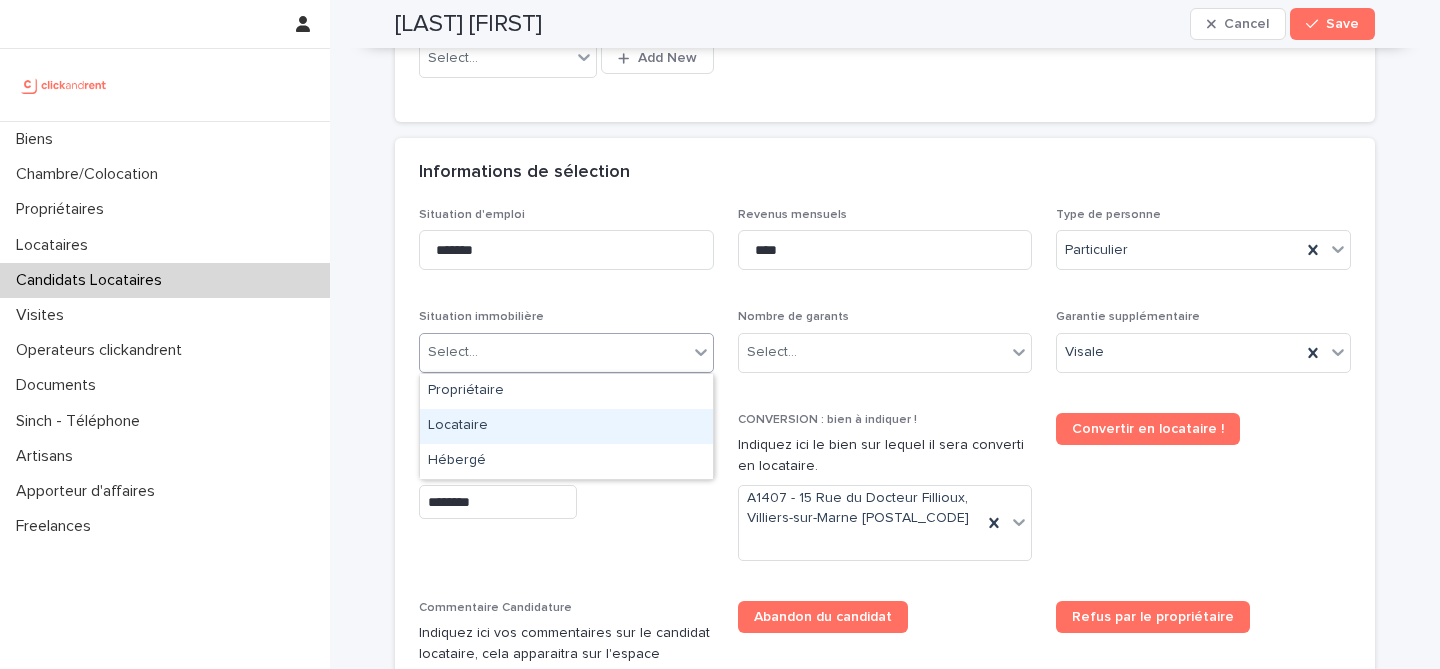 click on "Locataire" at bounding box center (566, 426) 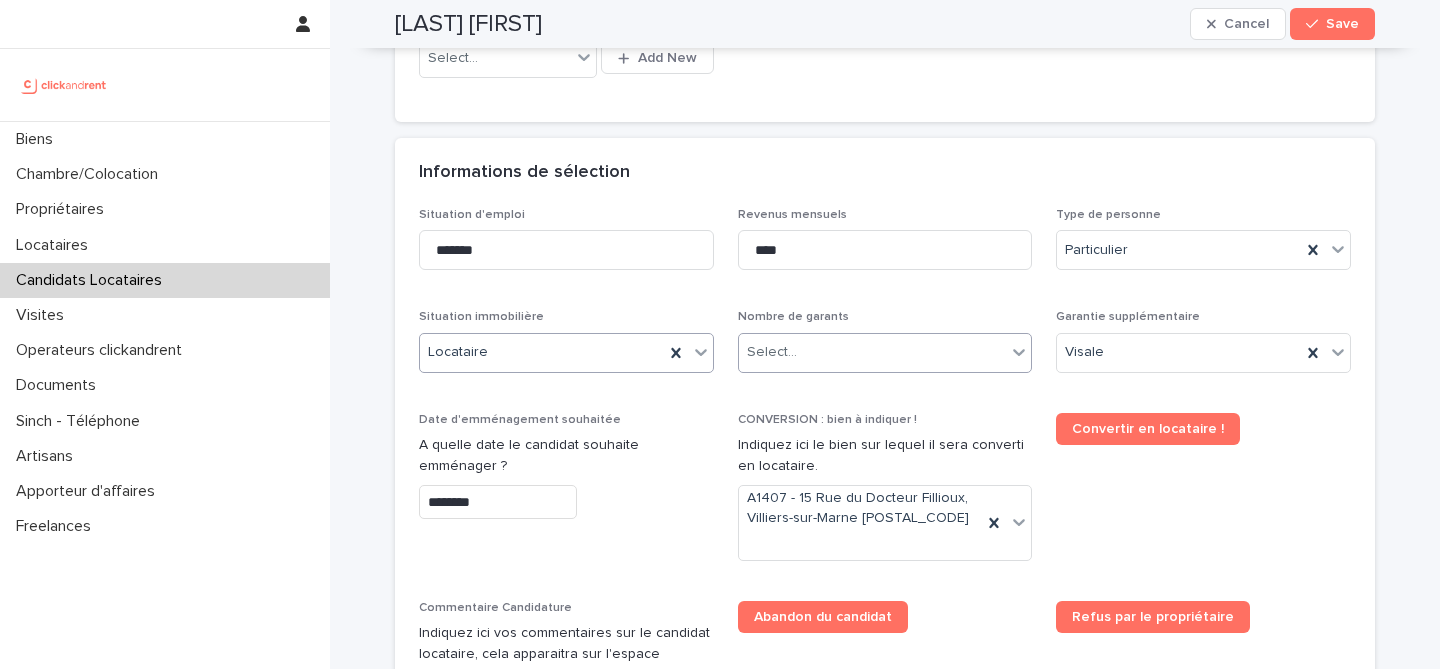 click on "Select..." at bounding box center [885, 353] 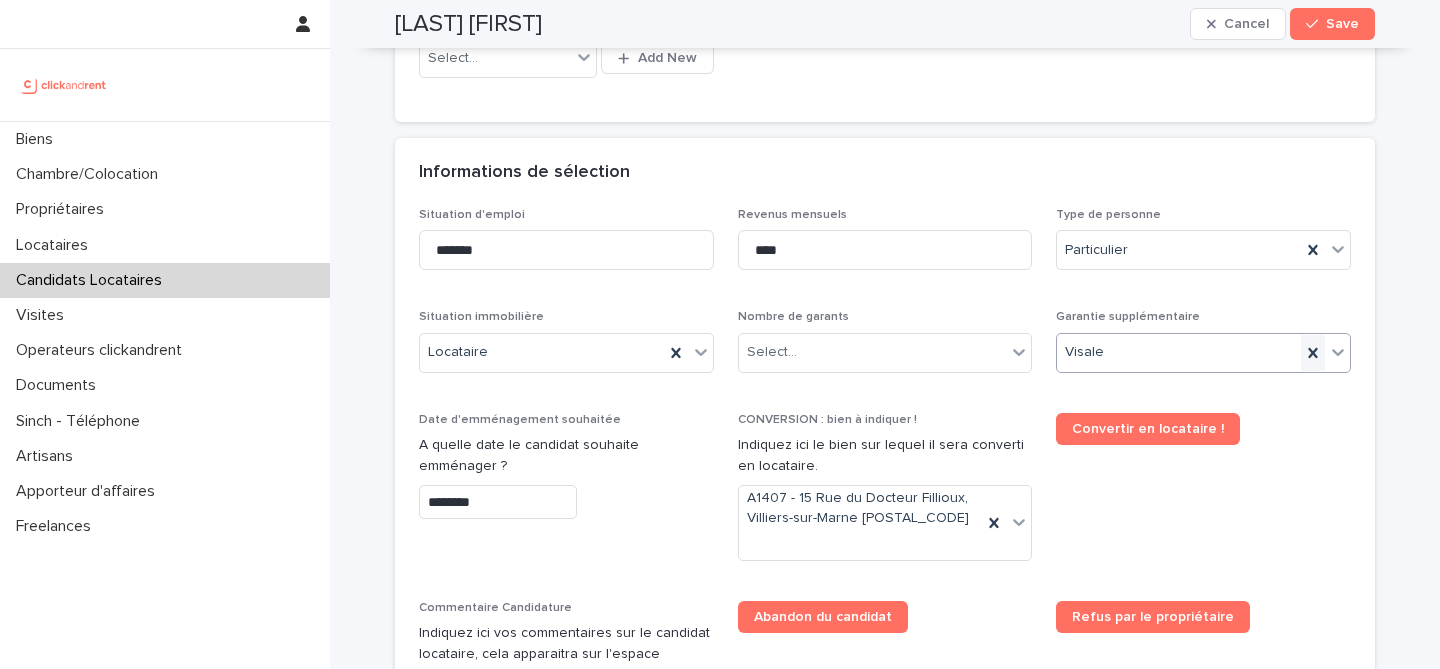 click 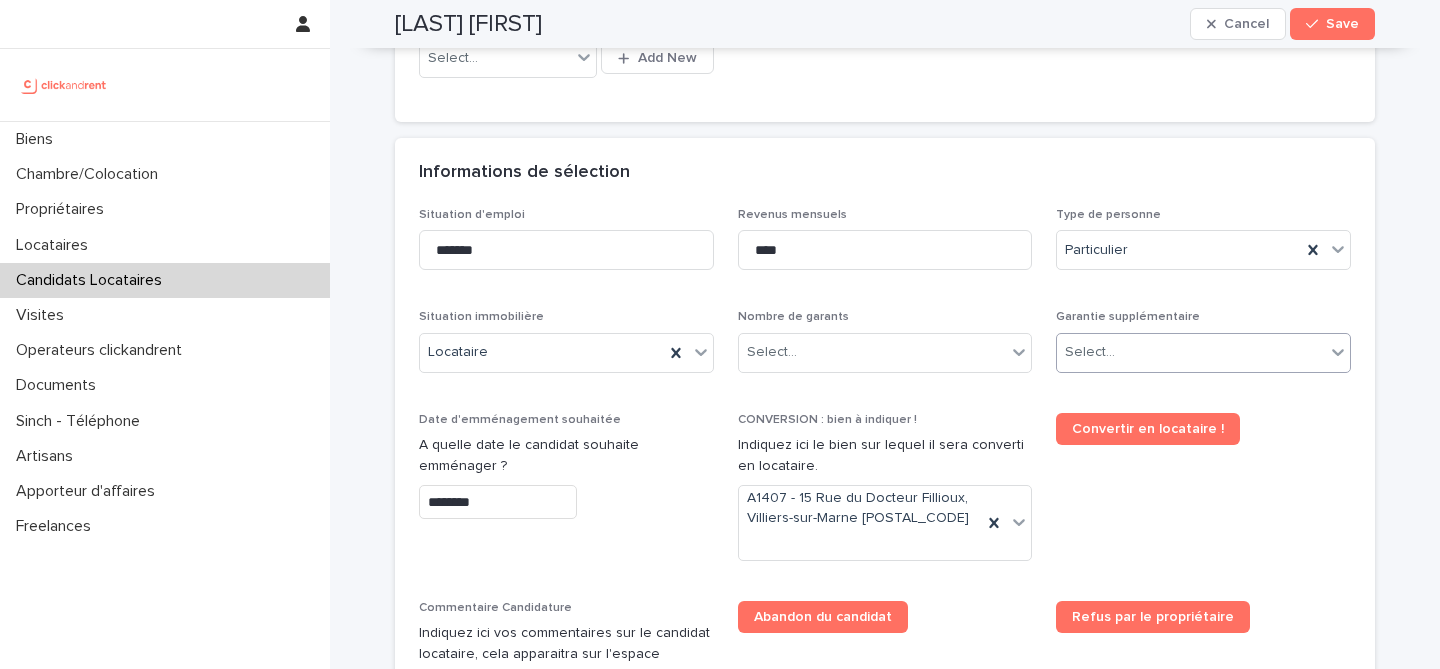 click on "Select..." at bounding box center (1191, 352) 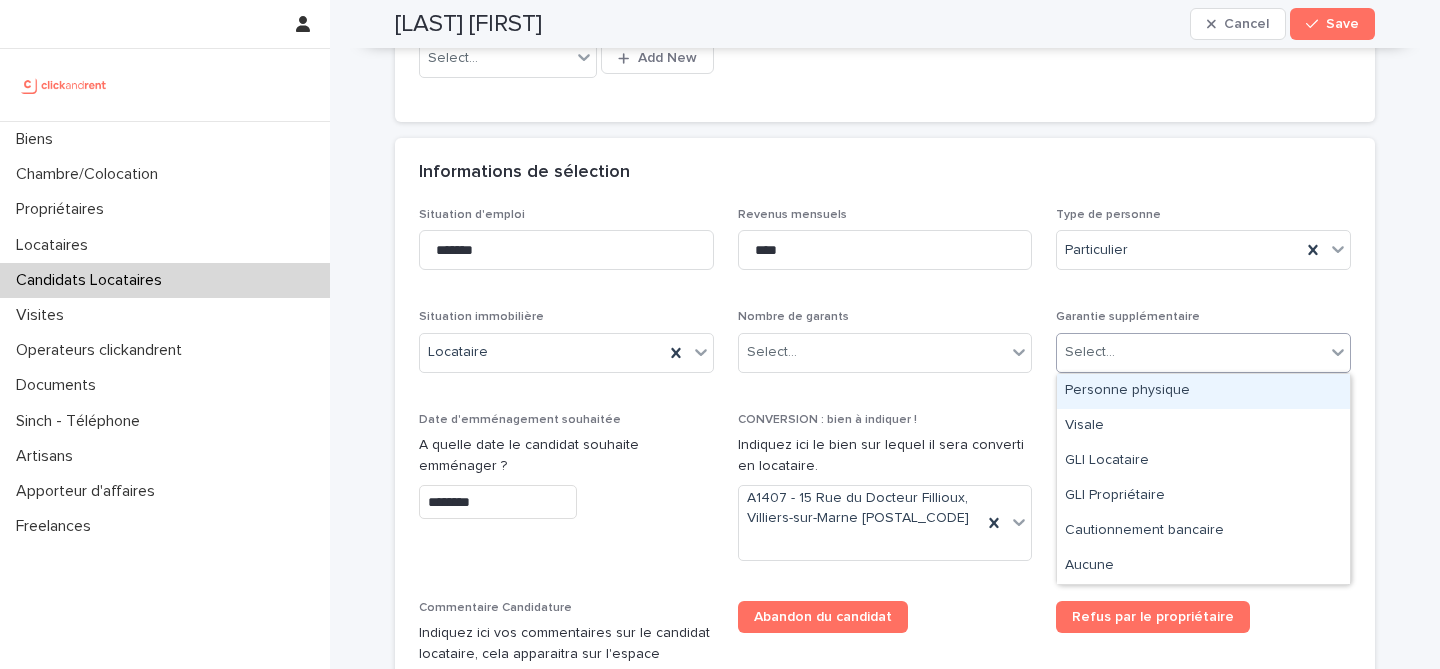 click on "Personne physique" at bounding box center (1203, 391) 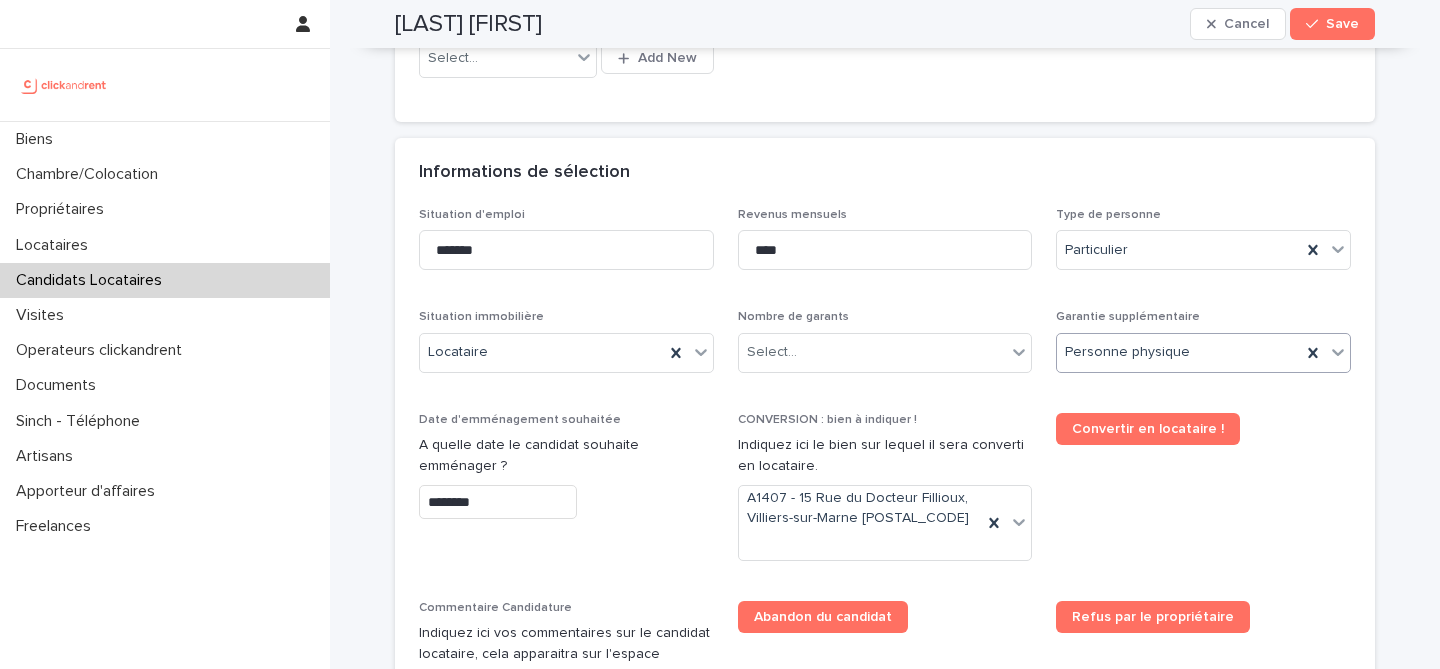 click on "Nombre de garants Select..." at bounding box center [885, 349] 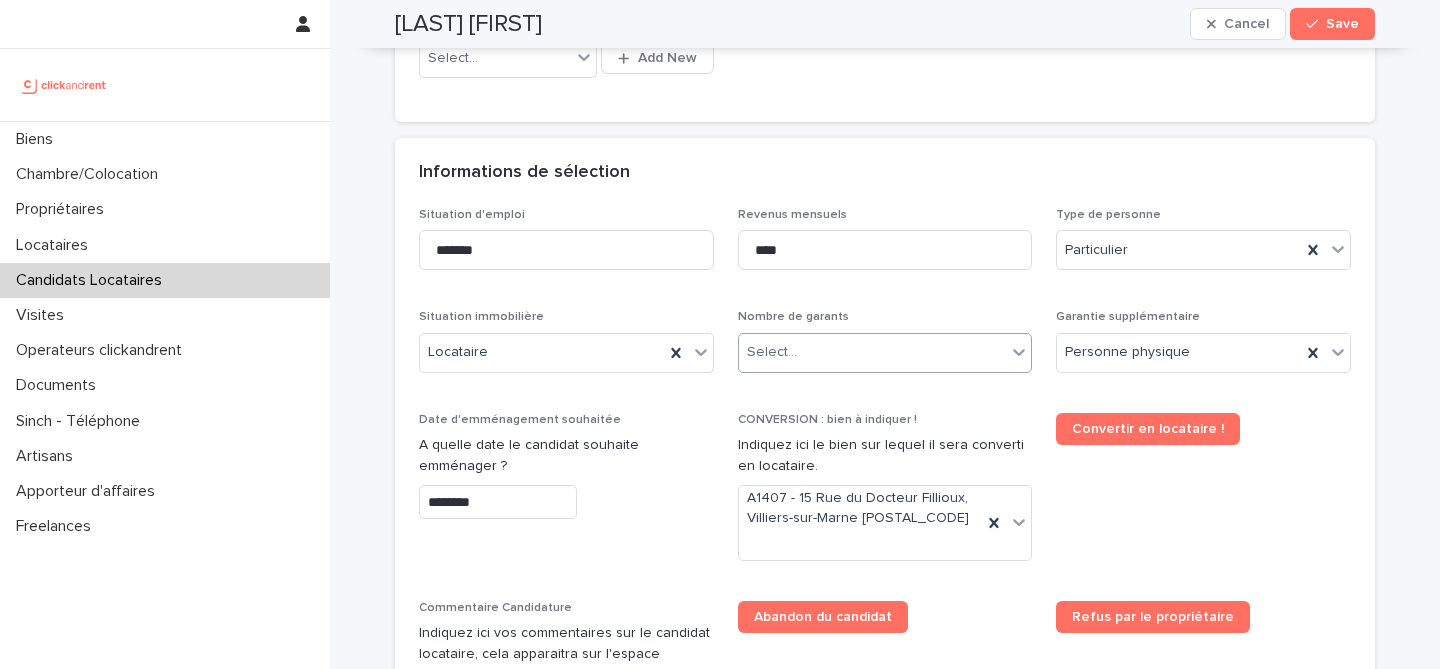 click on "Select..." at bounding box center [873, 352] 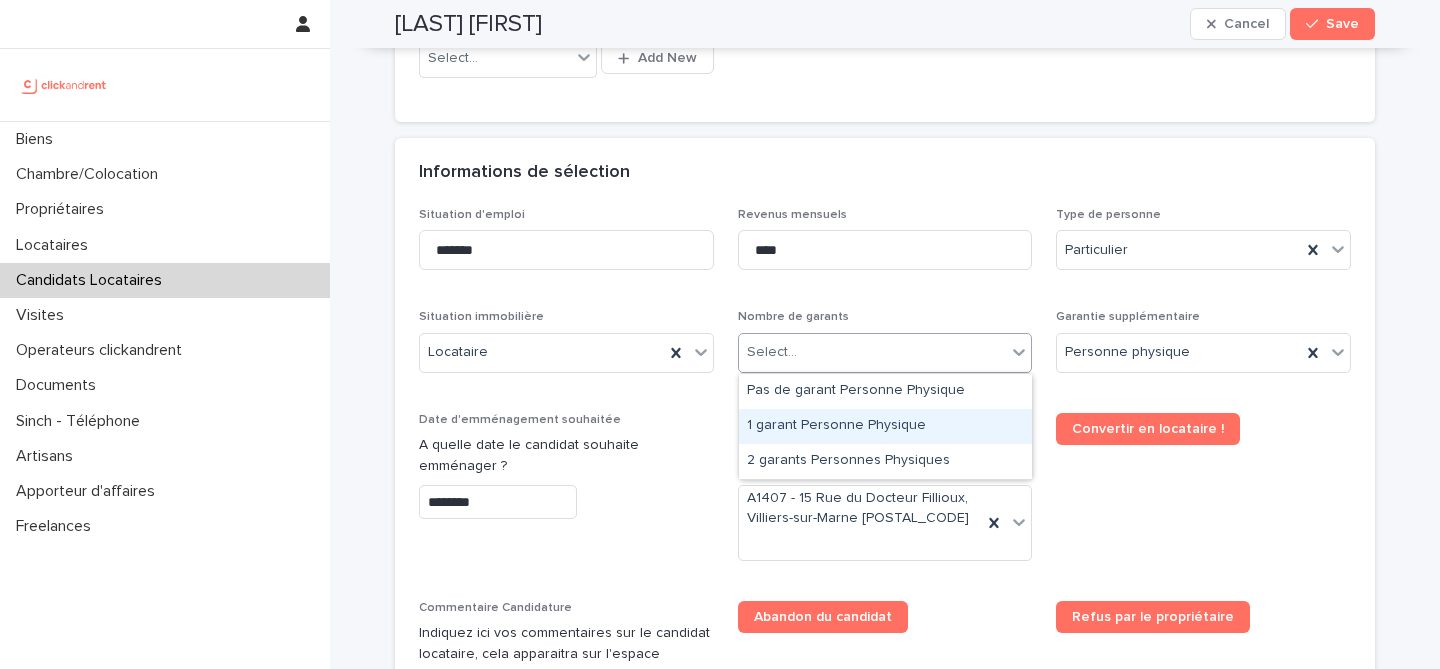 click on "1 garant Personne Physique" at bounding box center (885, 426) 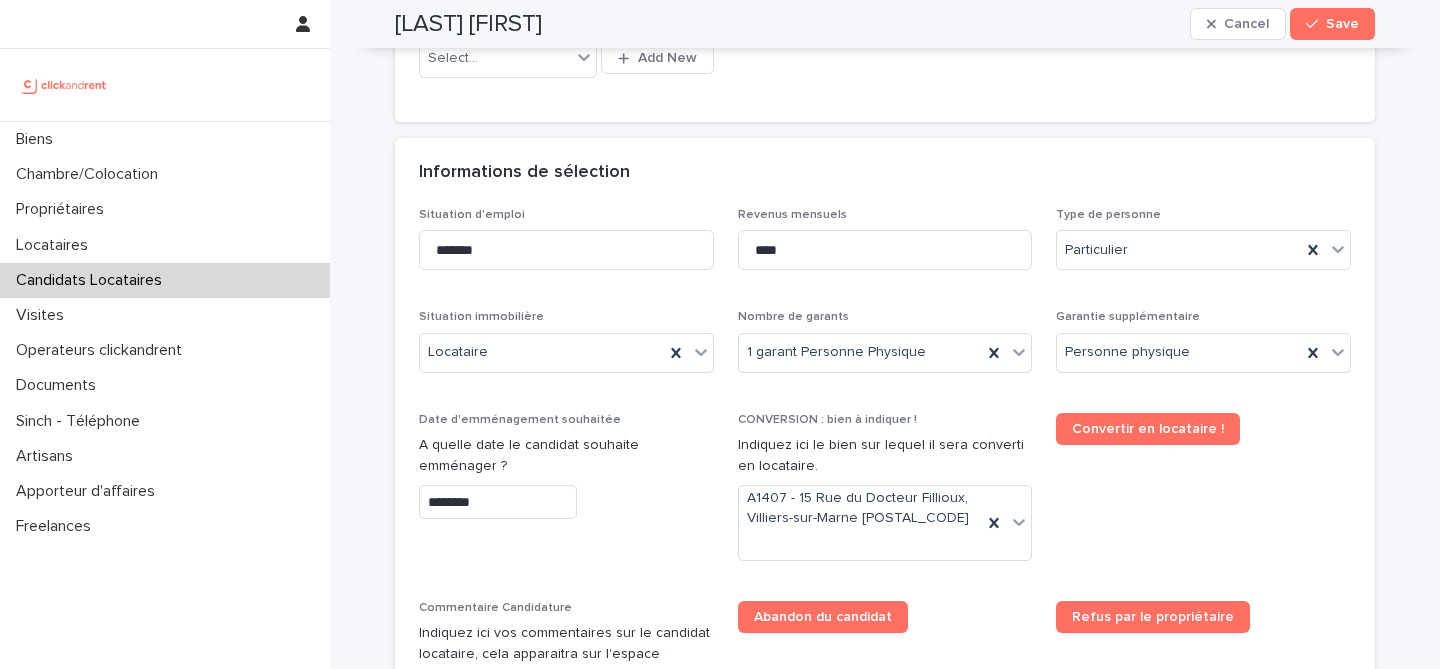 click on "Situation d'emploi ******* Revenus mensuels **** Type de personne Particulier Situation immobilière Locataire Nombre de garants 1 garant Personne Physique Garantie supplémentaire Personne physique Date d'emménagement souhaitée A quelle date le candidat souhaite emménager ? ******** CONVERSION : bien à indiquer ! Indiquez ici le bien sur lequel il sera converti en locataire. A1407 - 15 Rue du Docteur Fillioux,  Villiers-sur-Marne [POSTAL_CODE] Convertir en locataire ! Commentaire Candidature Indiquez ici vos commentaires sur le candidat locataire, cela apparaitra sur l'espace personnel du propriétaire.
Ex : Le candidat est un très bon profil avec deux garants. Ses parents gagnent 7.000 euros nets par mois. Abandon du candidat Refus par le propriétaire Bien - Historique Top Select... Type de Top Validation / Refus" at bounding box center [885, 554] 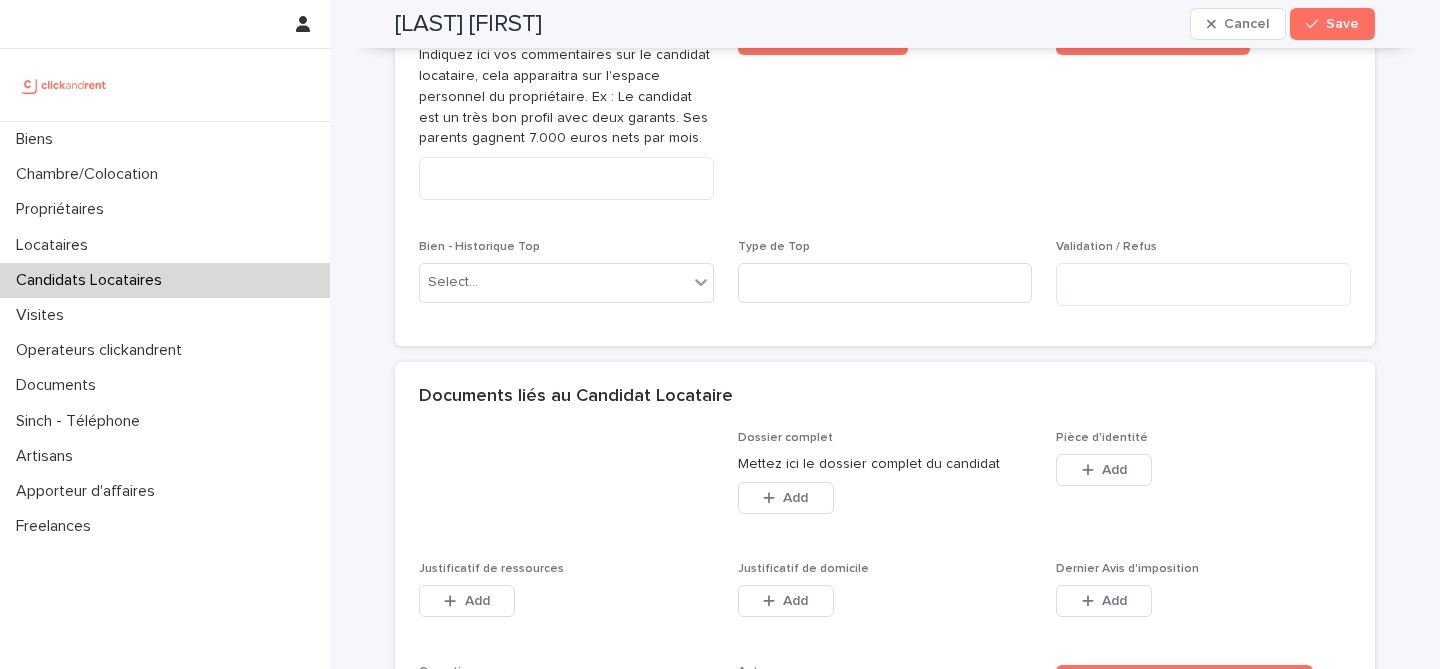 scroll, scrollTop: 1531, scrollLeft: 0, axis: vertical 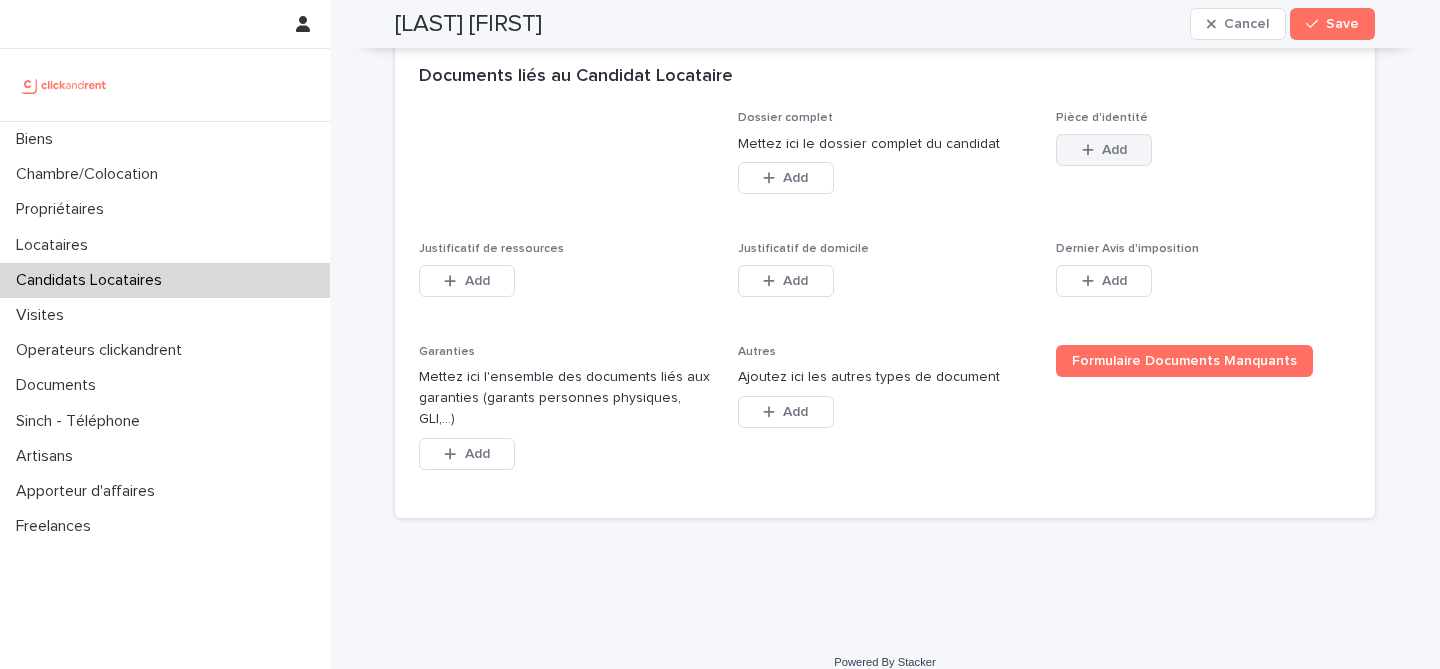click on "Add" at bounding box center (1114, 150) 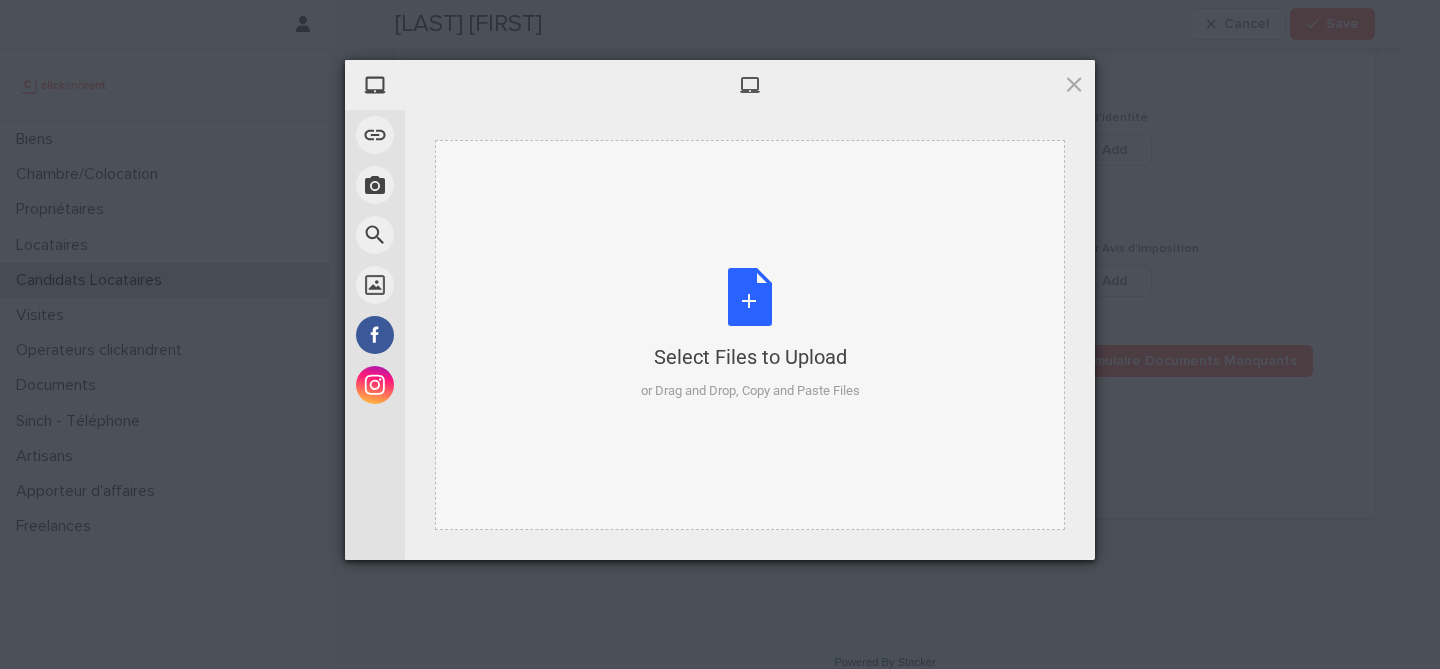 click on "Select Files to Upload
or Drag and Drop, Copy and Paste Files" at bounding box center (750, 334) 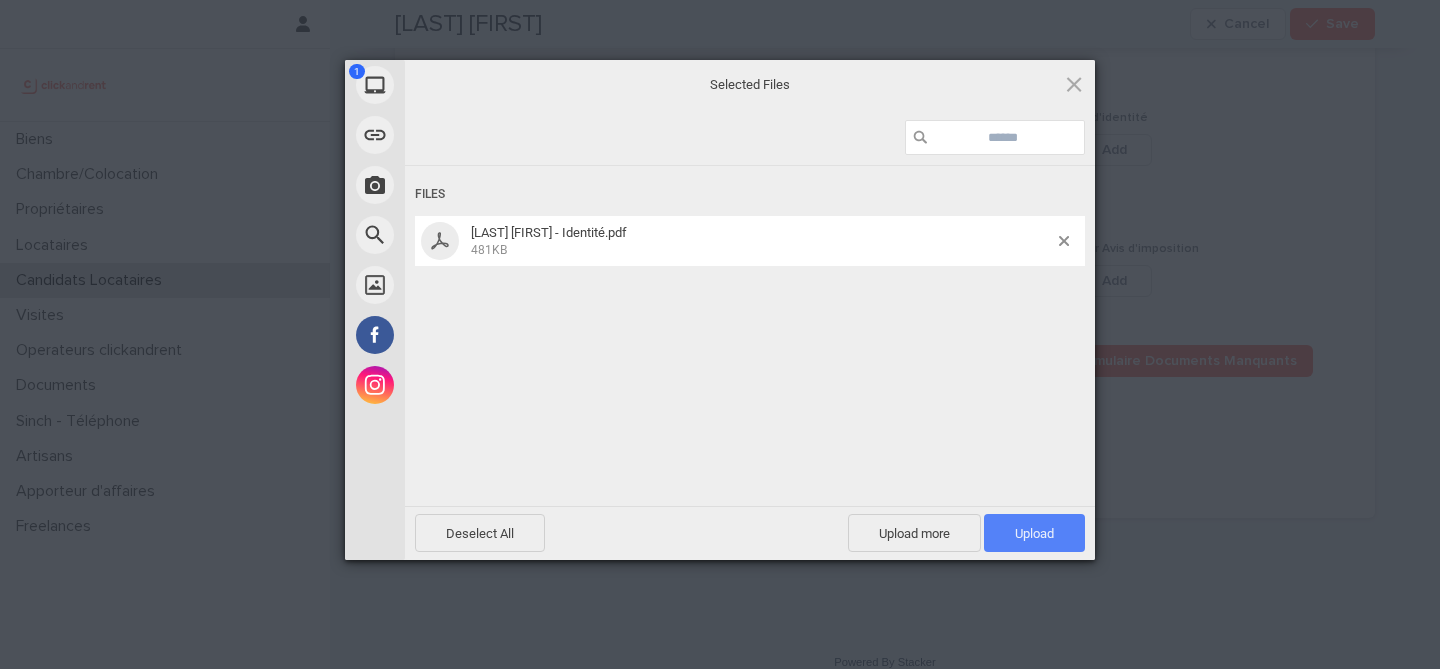 click on "Upload
1" at bounding box center [1034, 533] 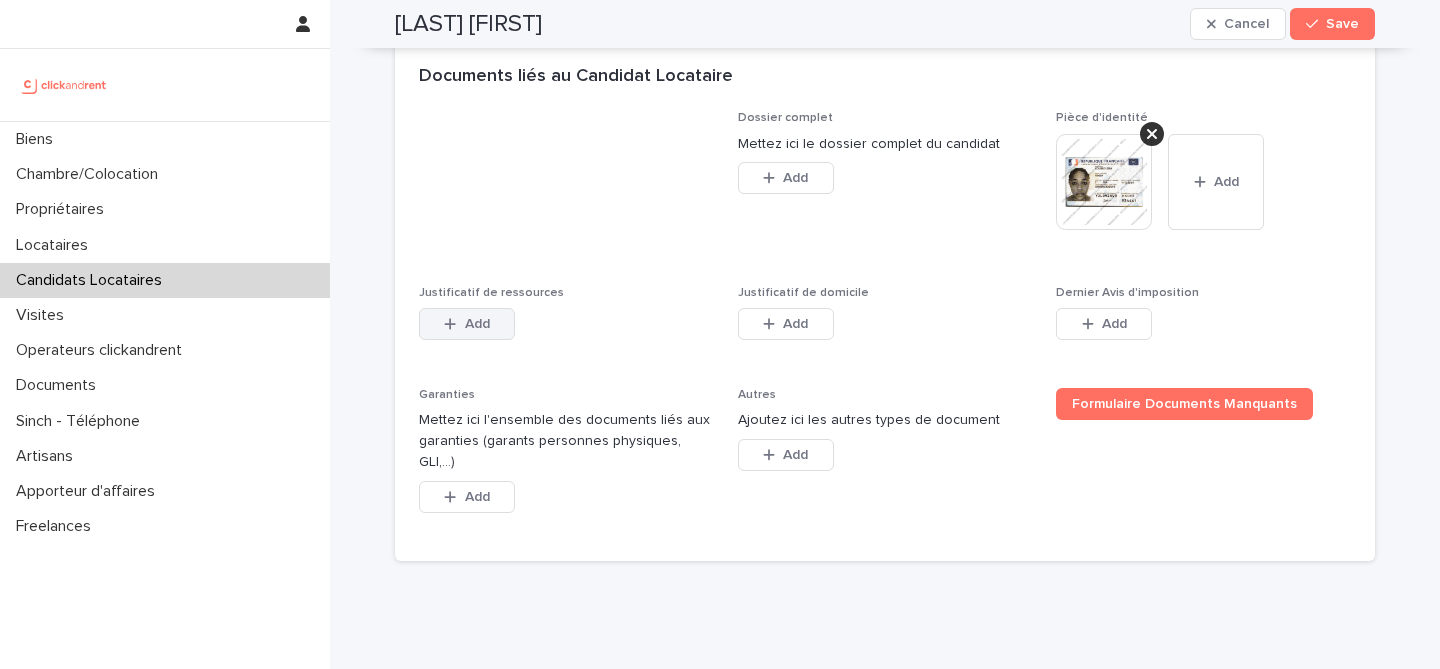 click on "Add" at bounding box center [467, 324] 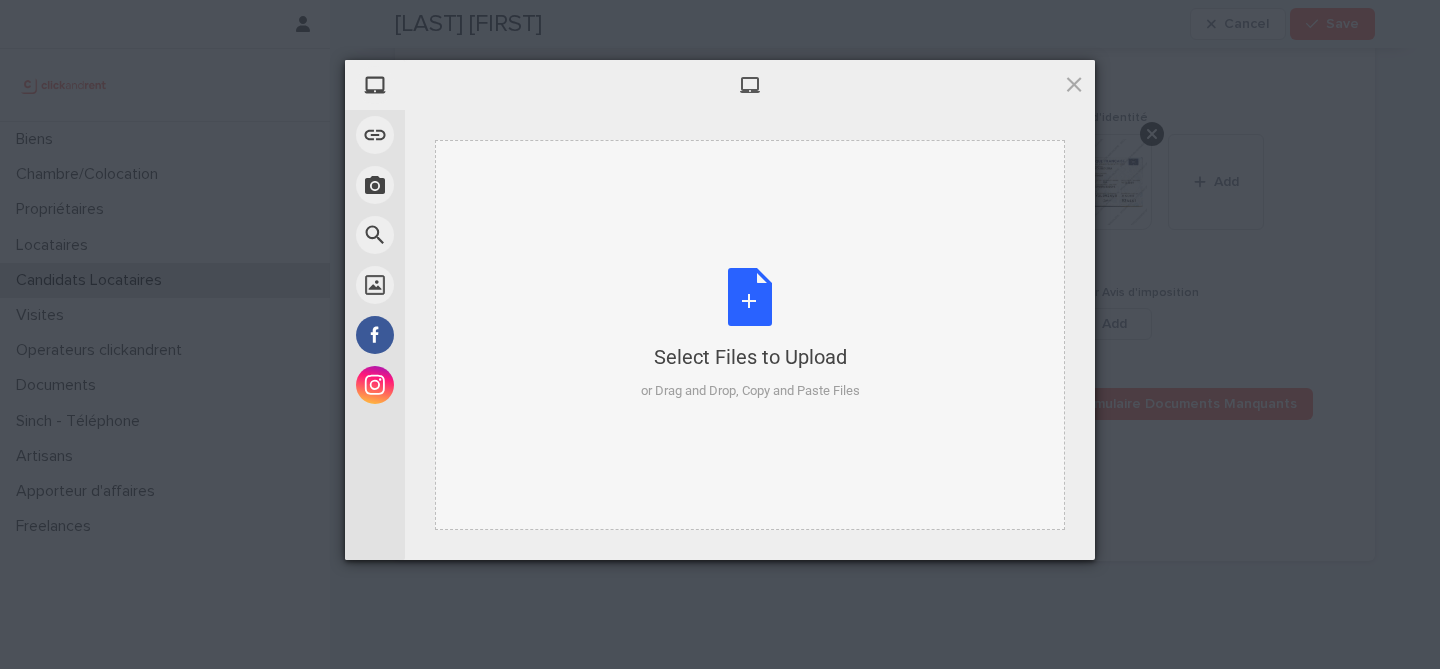 click on "Select Files to Upload
or Drag and Drop, Copy and Paste Files" at bounding box center (750, 334) 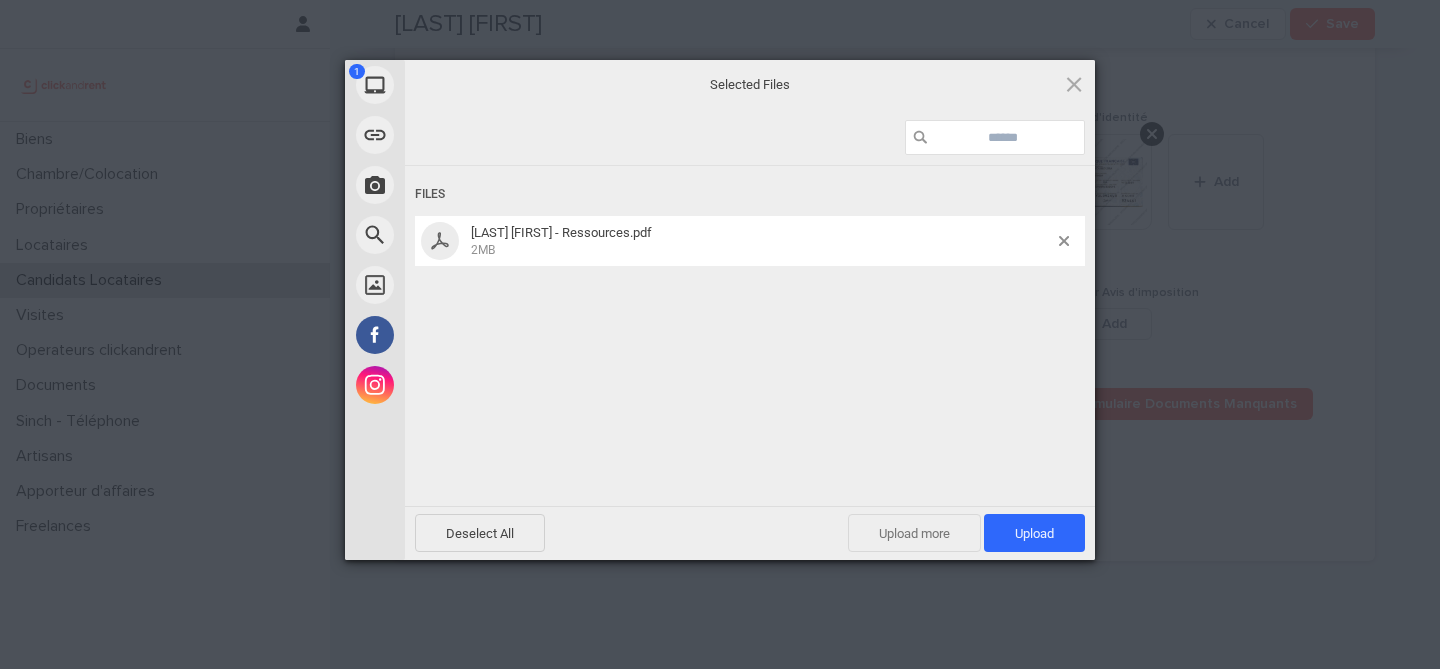 click on "Upload more" at bounding box center [914, 533] 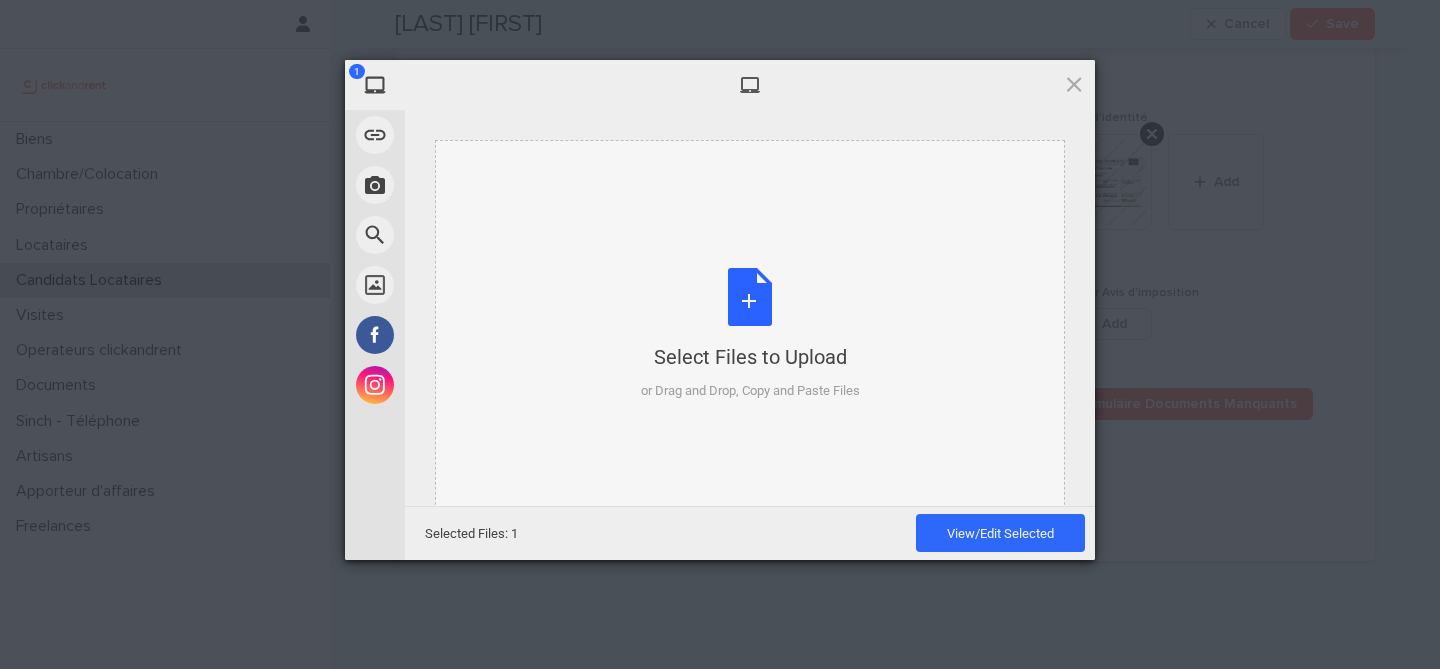click on "Select Files to Upload
or Drag and Drop, Copy and Paste Files" at bounding box center (750, 334) 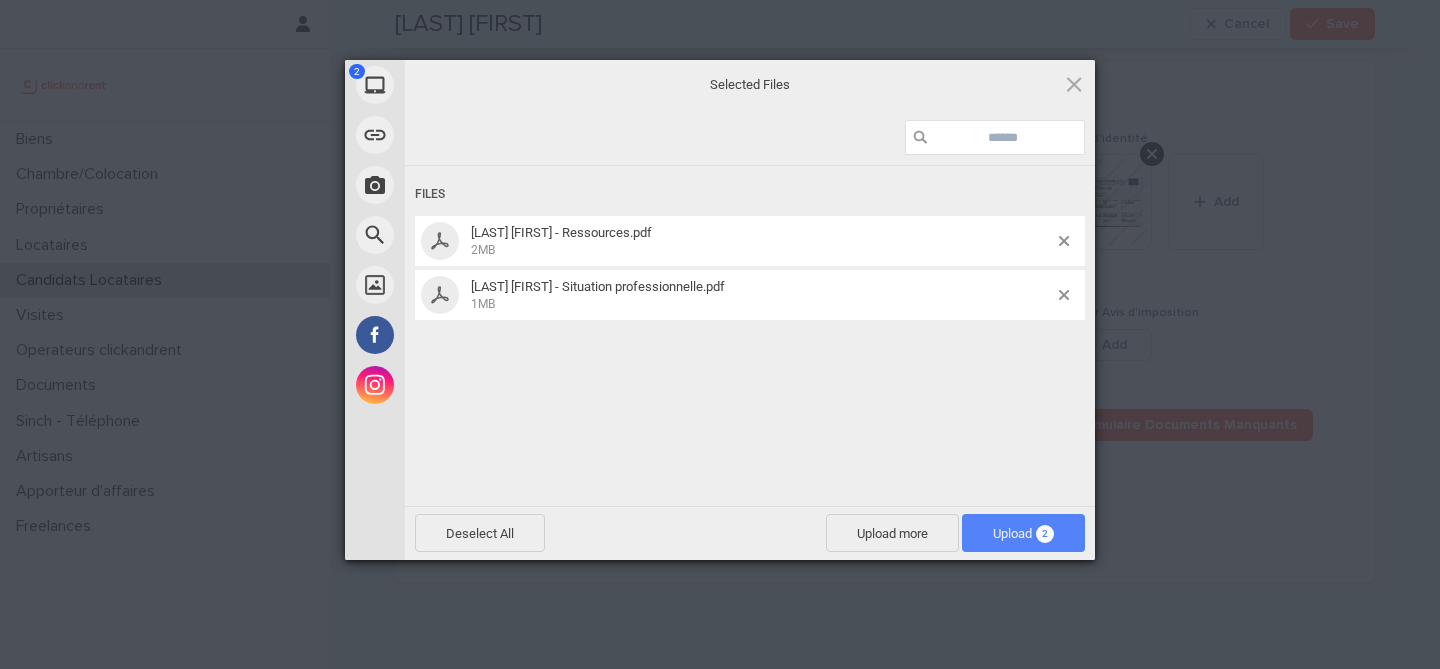 click on "Upload
2" at bounding box center (1023, 533) 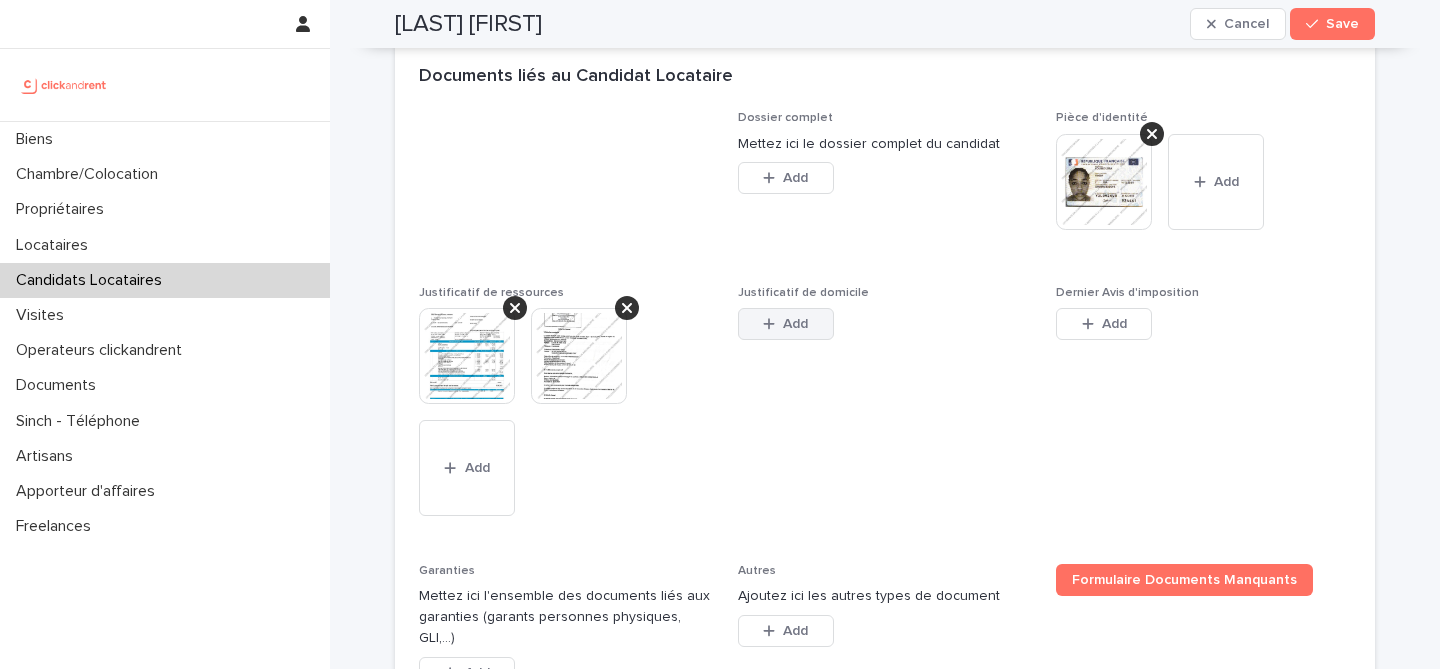 click on "Add" at bounding box center (786, 324) 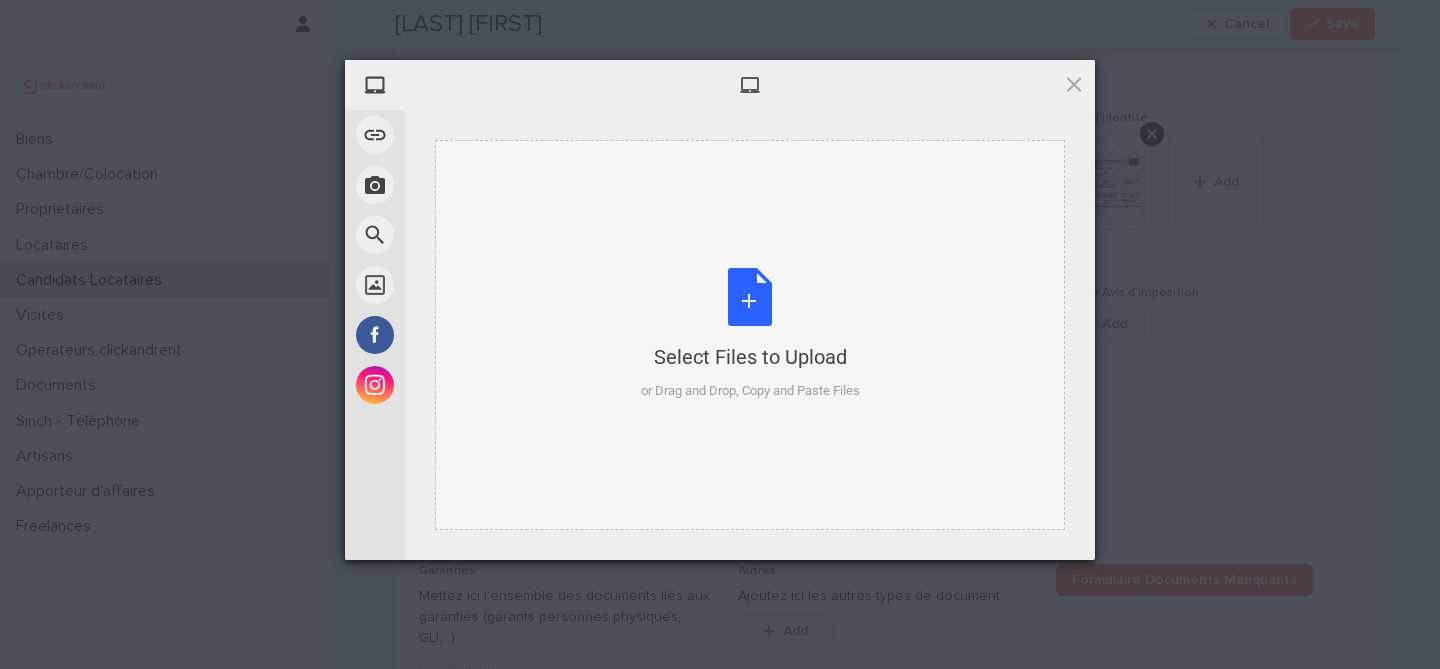 click on "Select Files to Upload
or Drag and Drop, Copy and Paste Files" at bounding box center [750, 334] 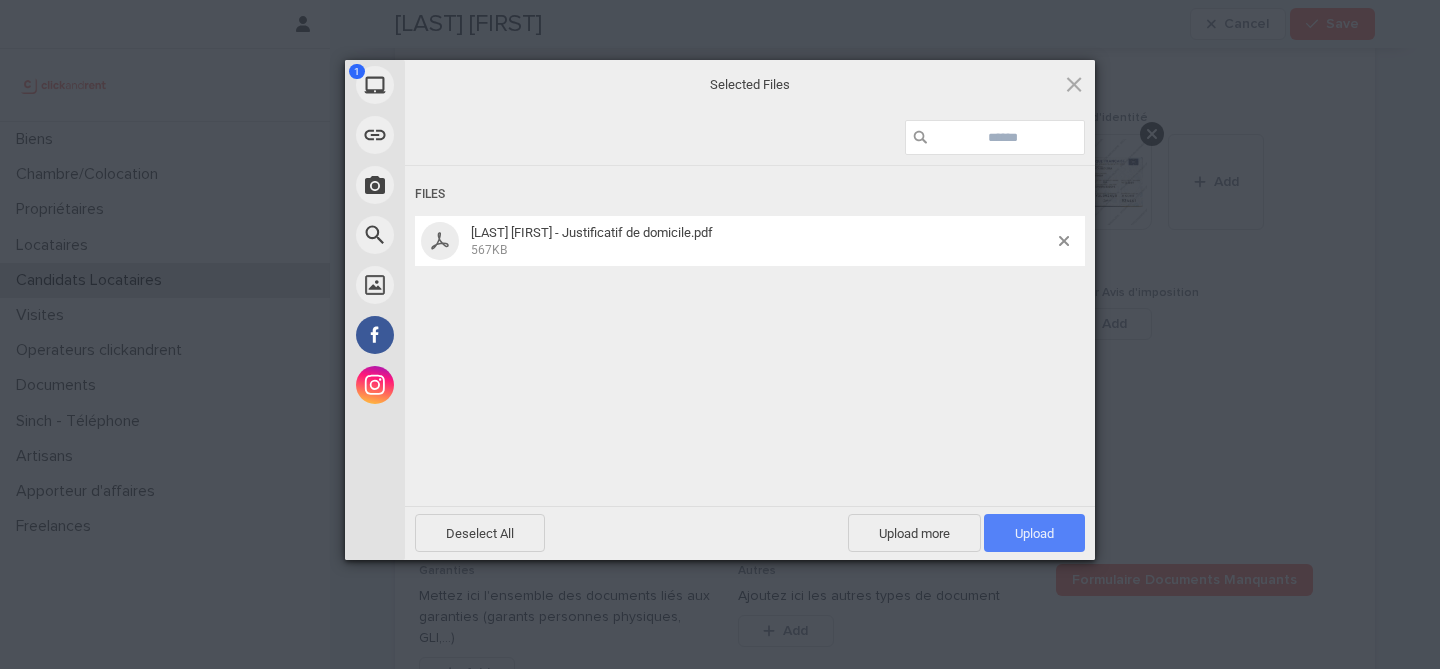 click on "Upload
1" at bounding box center (1034, 533) 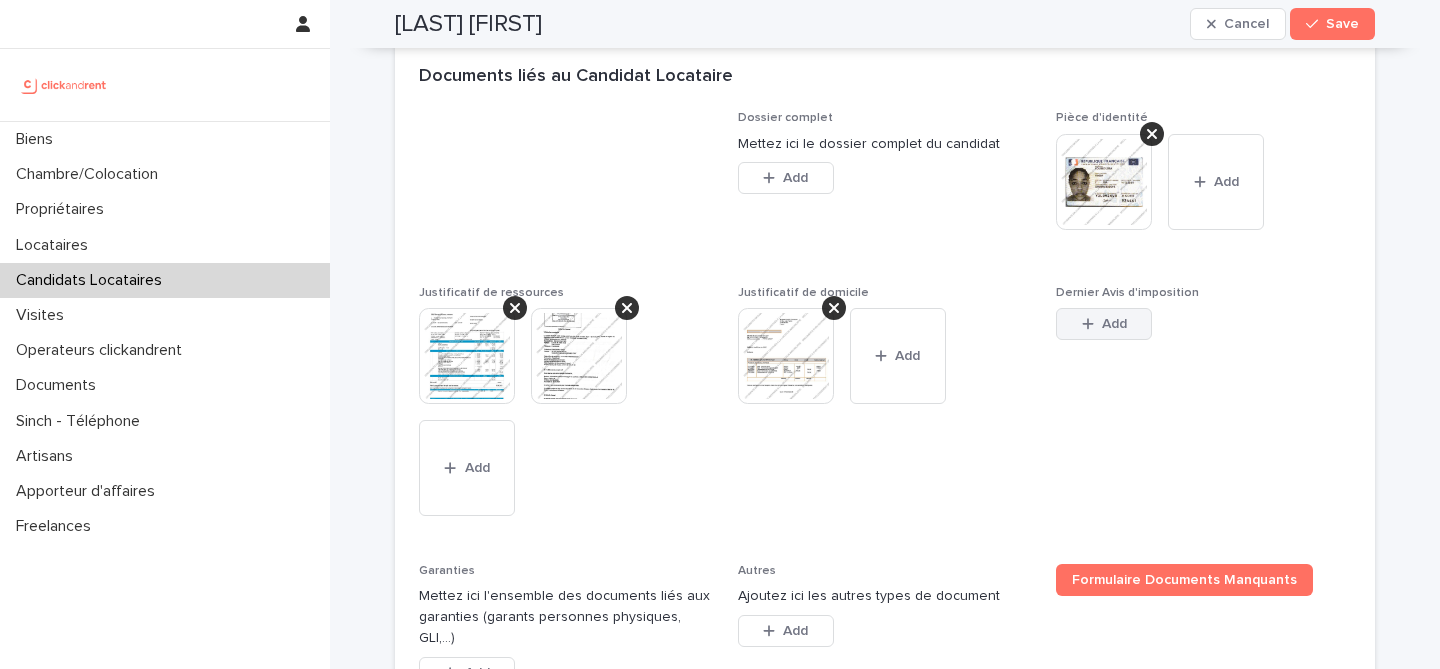 click on "Add" at bounding box center [1104, 324] 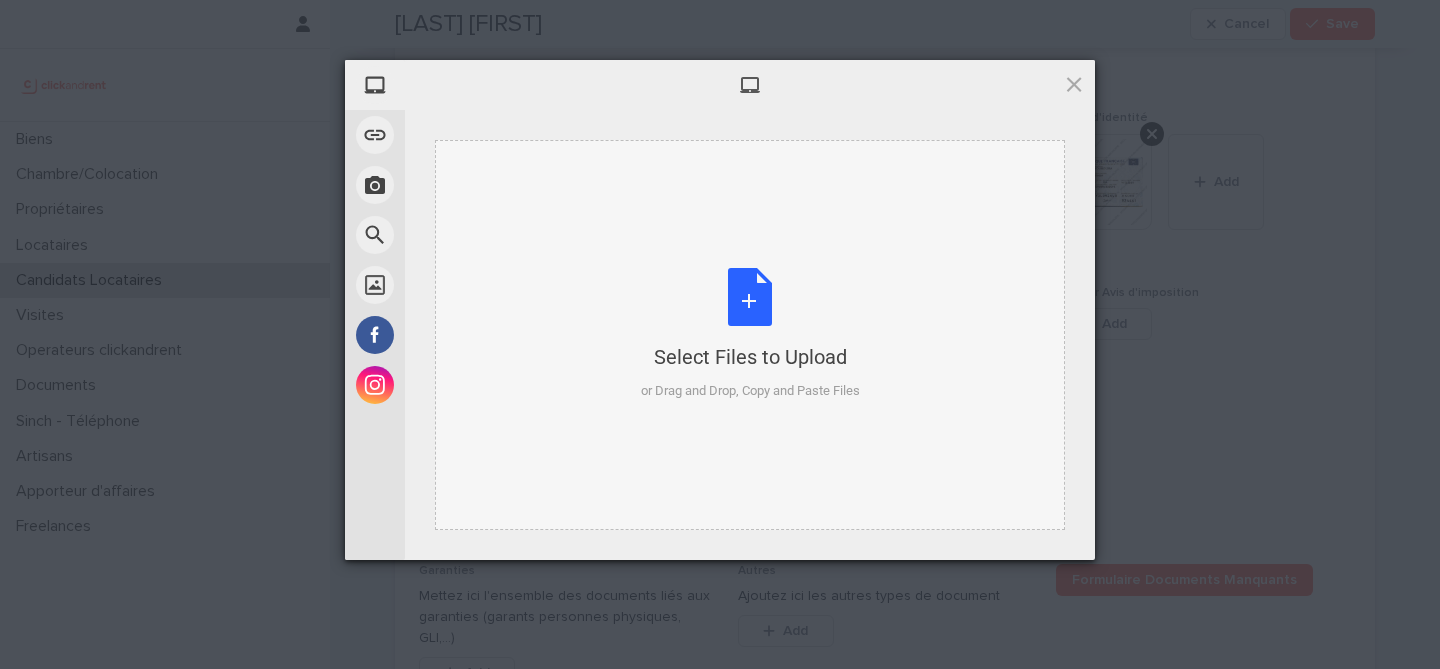 click on "Select Files to Upload
or Drag and Drop, Copy and Paste Files" at bounding box center (750, 334) 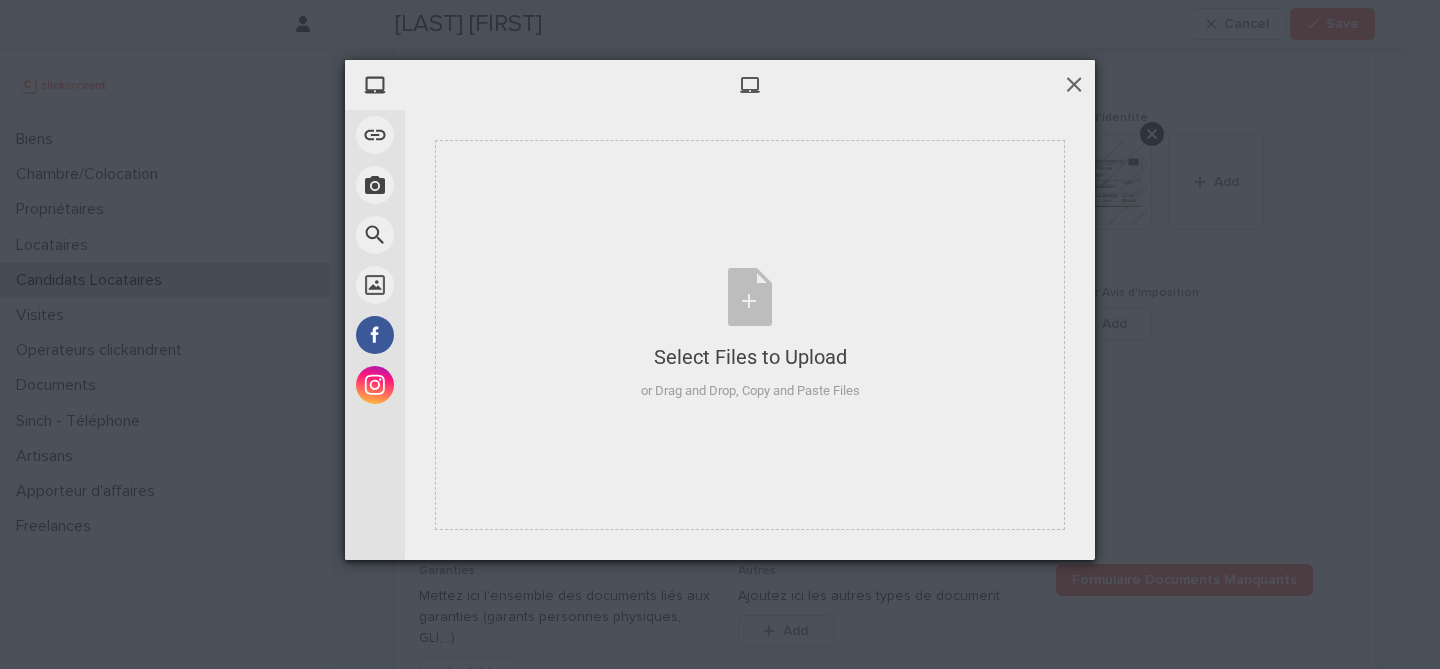 click at bounding box center (1074, 84) 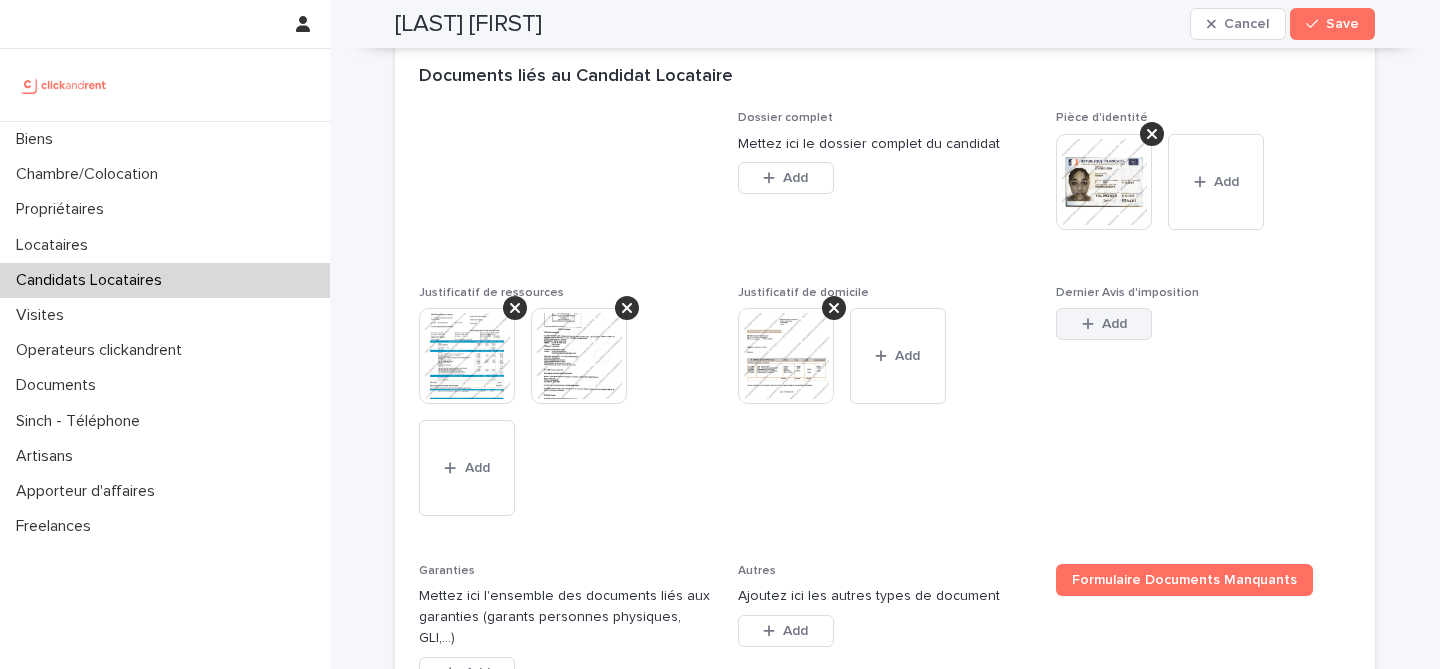 click on "Add" at bounding box center (1104, 324) 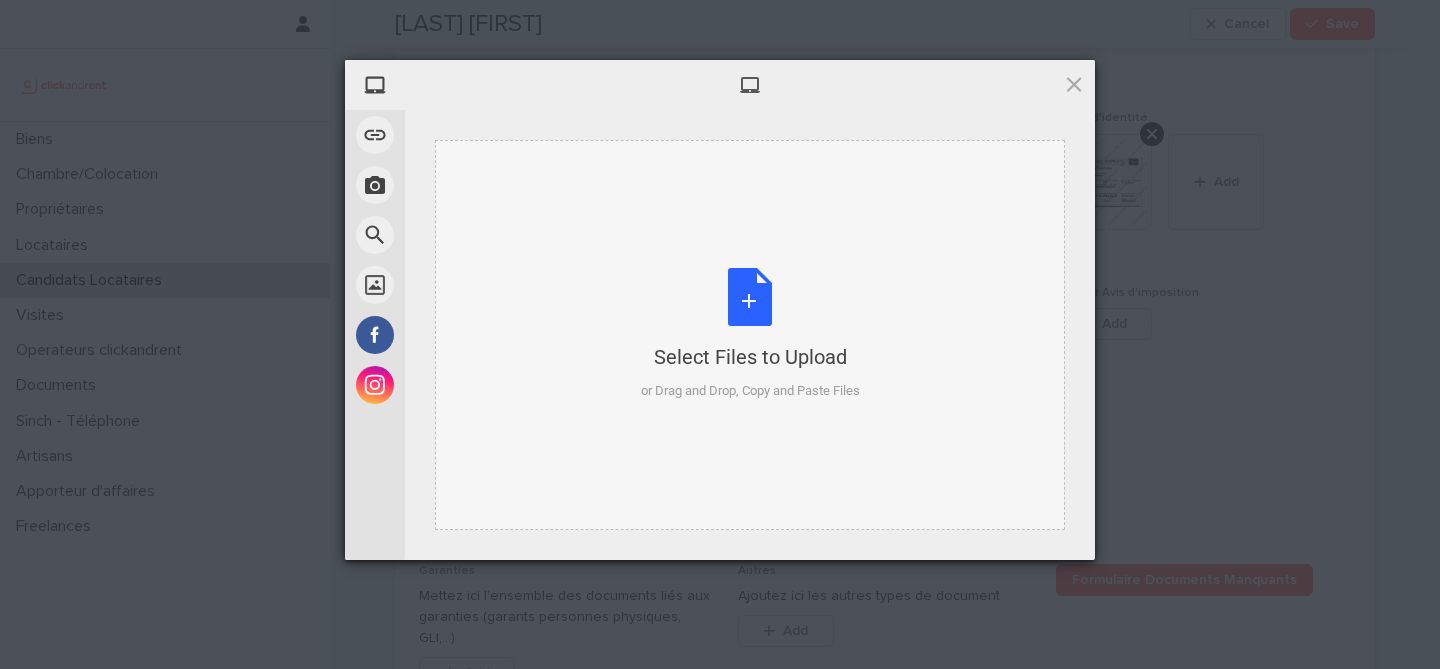 click on "Select Files to Upload
or Drag and Drop, Copy and Paste Files" at bounding box center [750, 334] 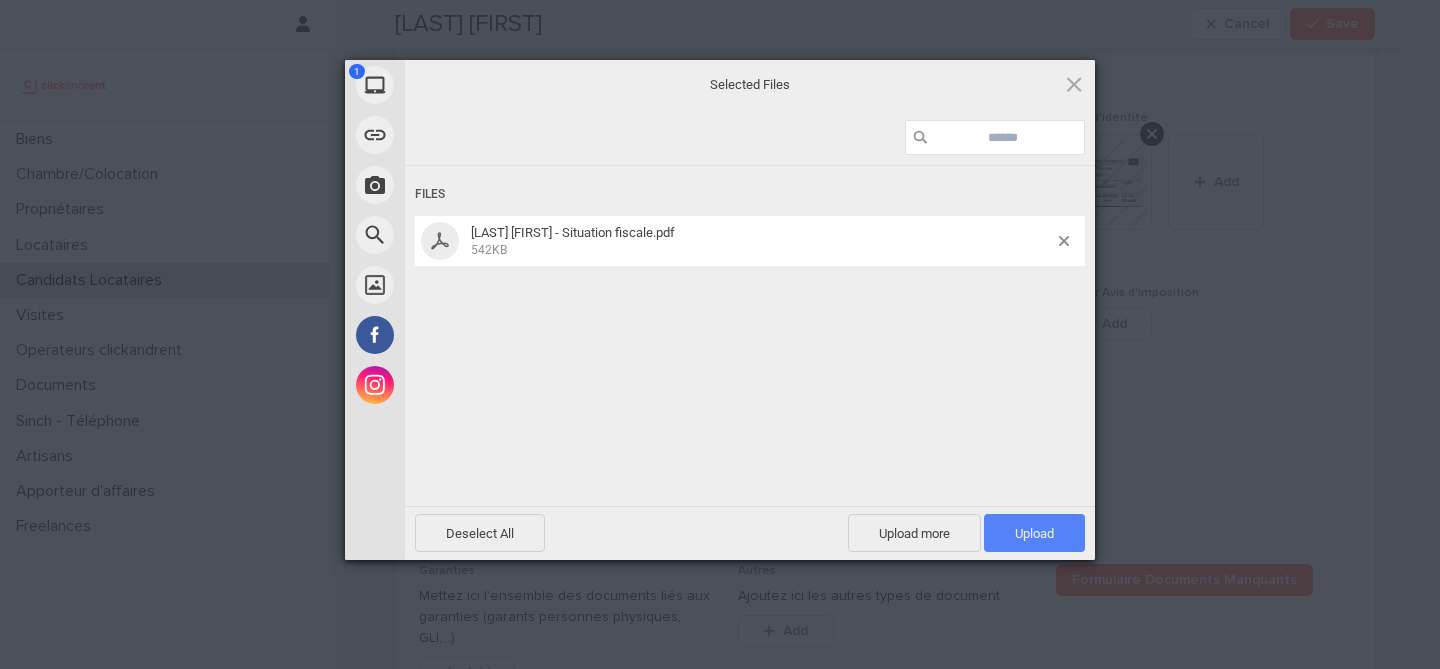 click on "Upload
1" at bounding box center [1034, 533] 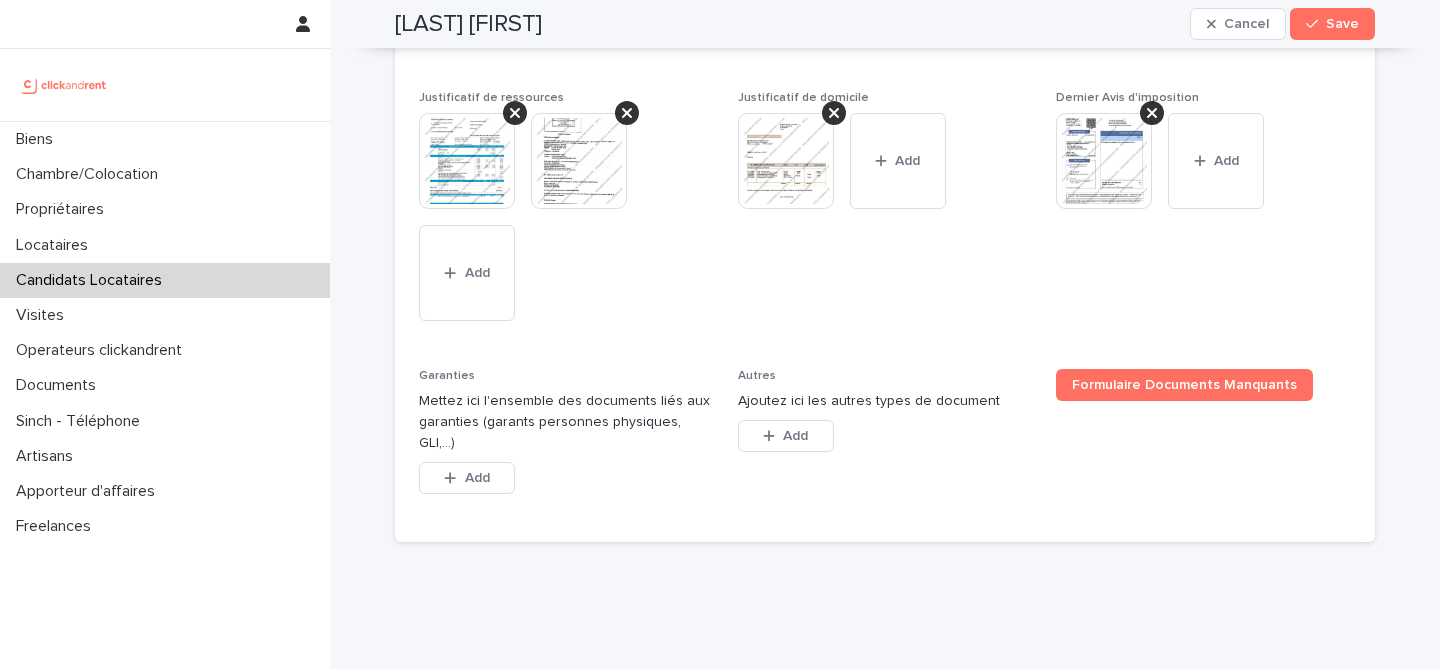 scroll, scrollTop: 1751, scrollLeft: 0, axis: vertical 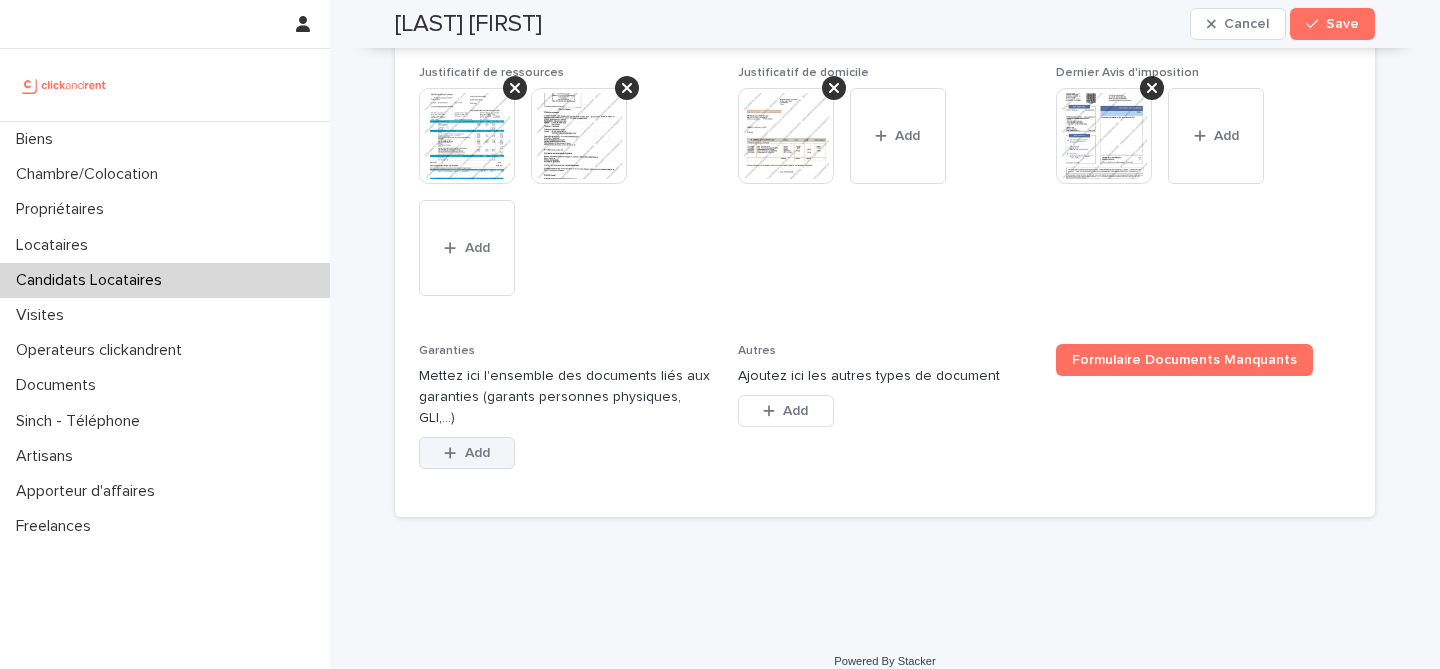 click on "Add" at bounding box center (467, 453) 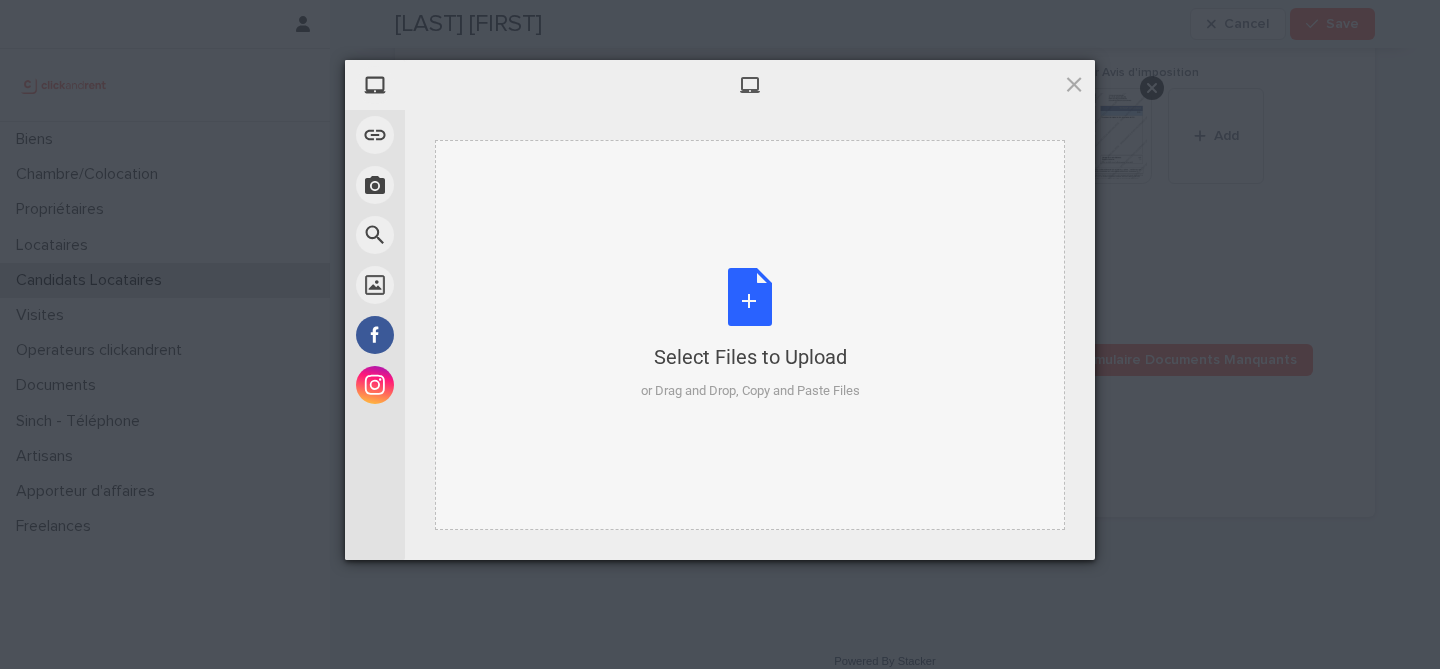 click on "Select Files to Upload
or Drag and Drop, Copy and Paste Files" at bounding box center (750, 334) 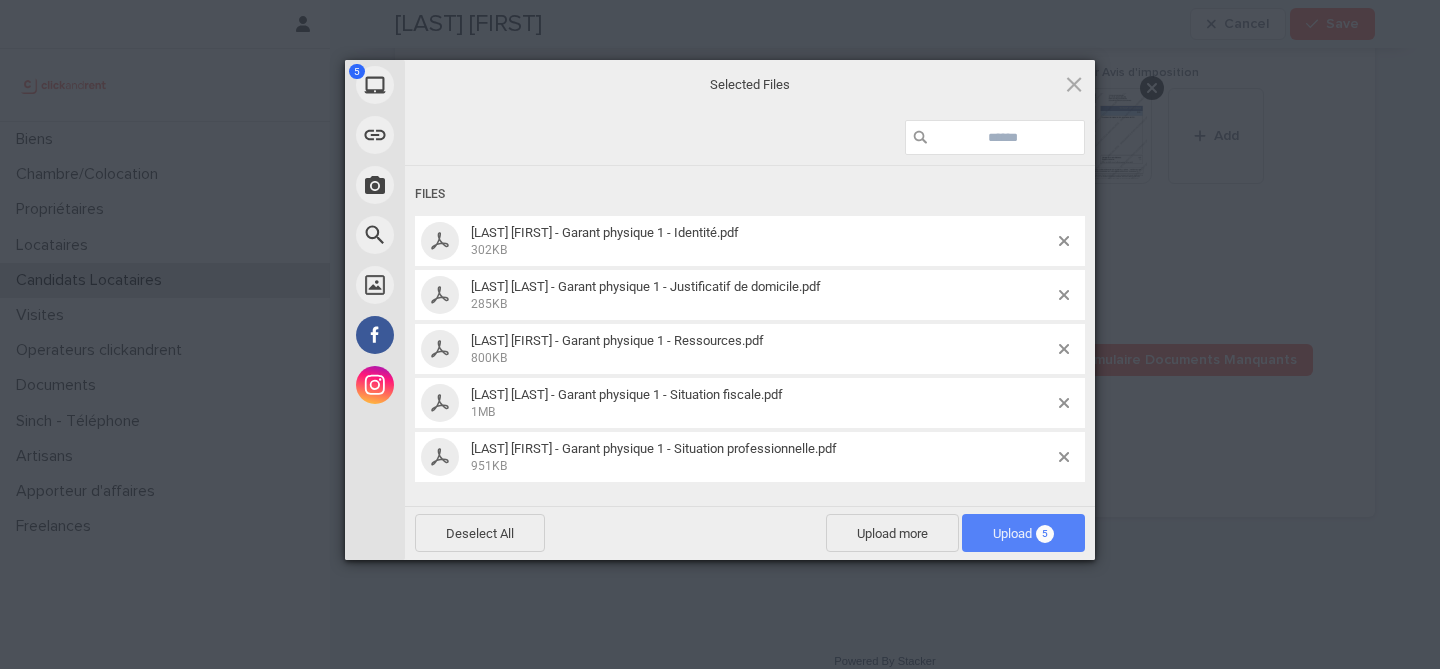 click on "Upload
5" at bounding box center (1023, 533) 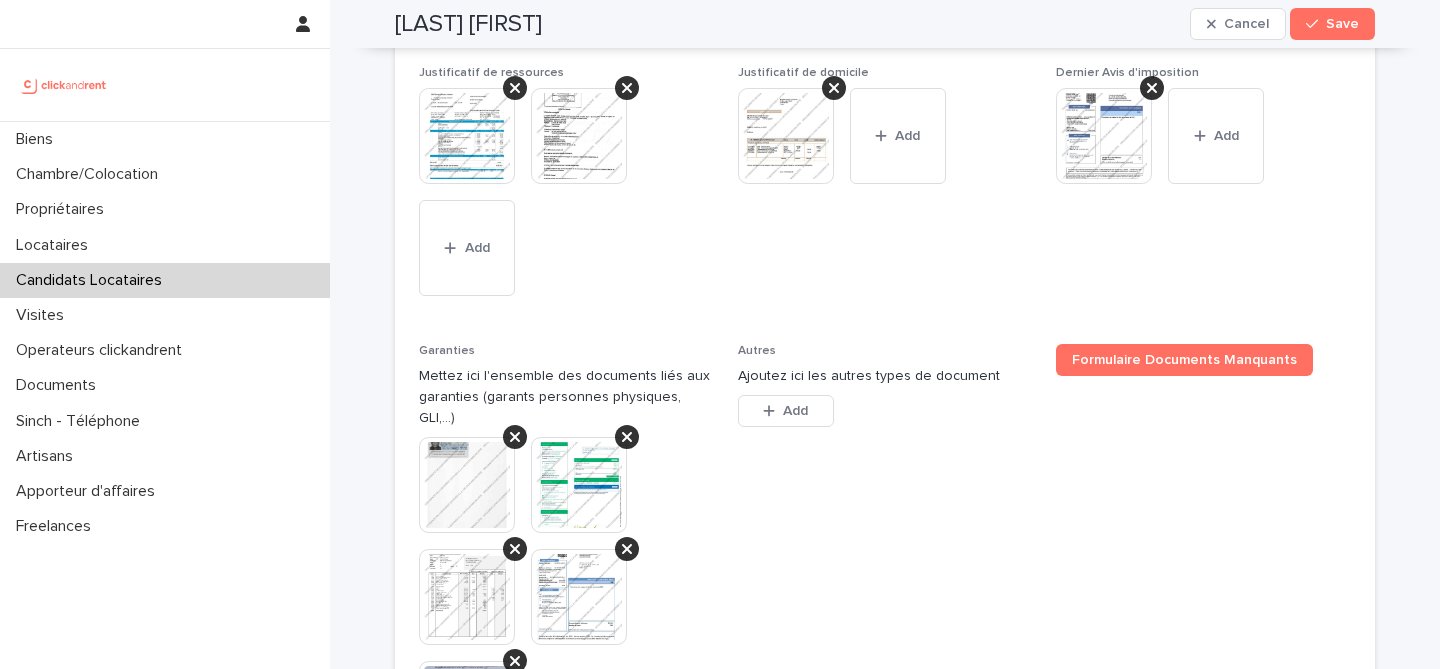 click on "Nadjati Younoussa" at bounding box center (468, 24) 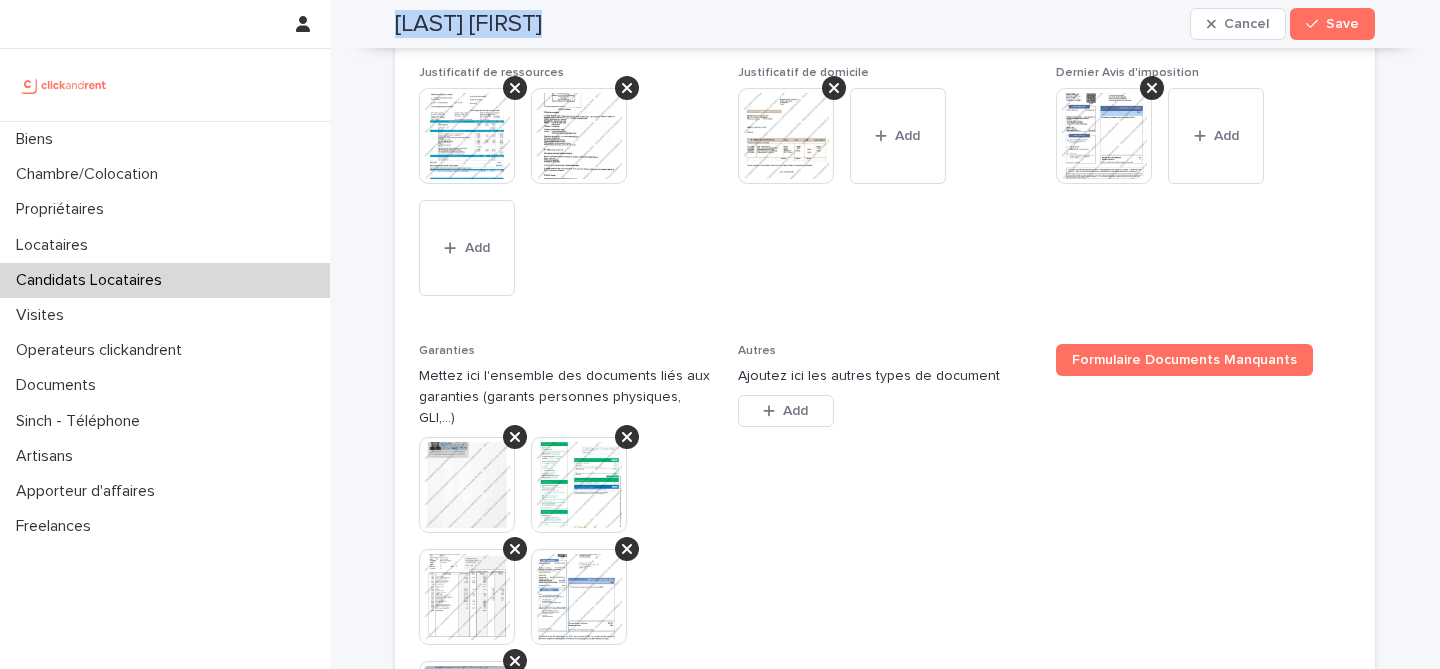 click on "Nadjati Younoussa" at bounding box center (468, 24) 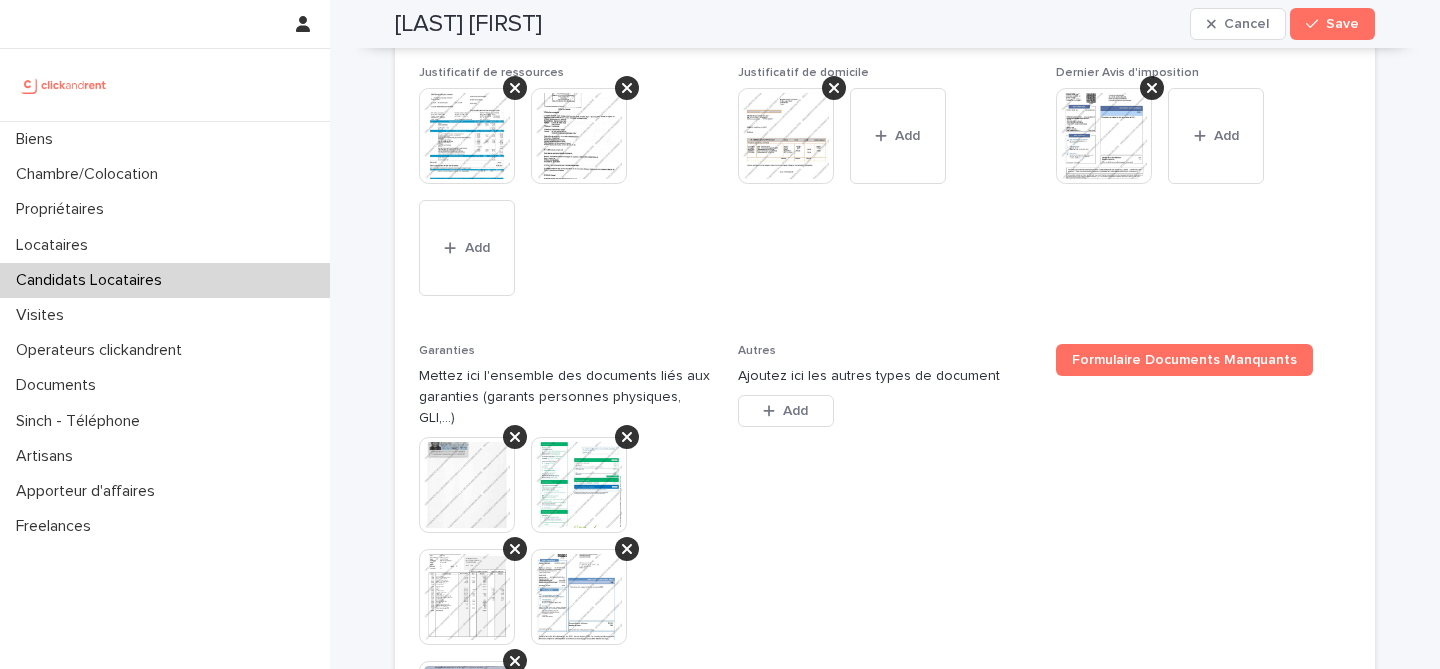 click on "Justificatif de domicile This file cannot be opened Download File Add" at bounding box center (885, 193) 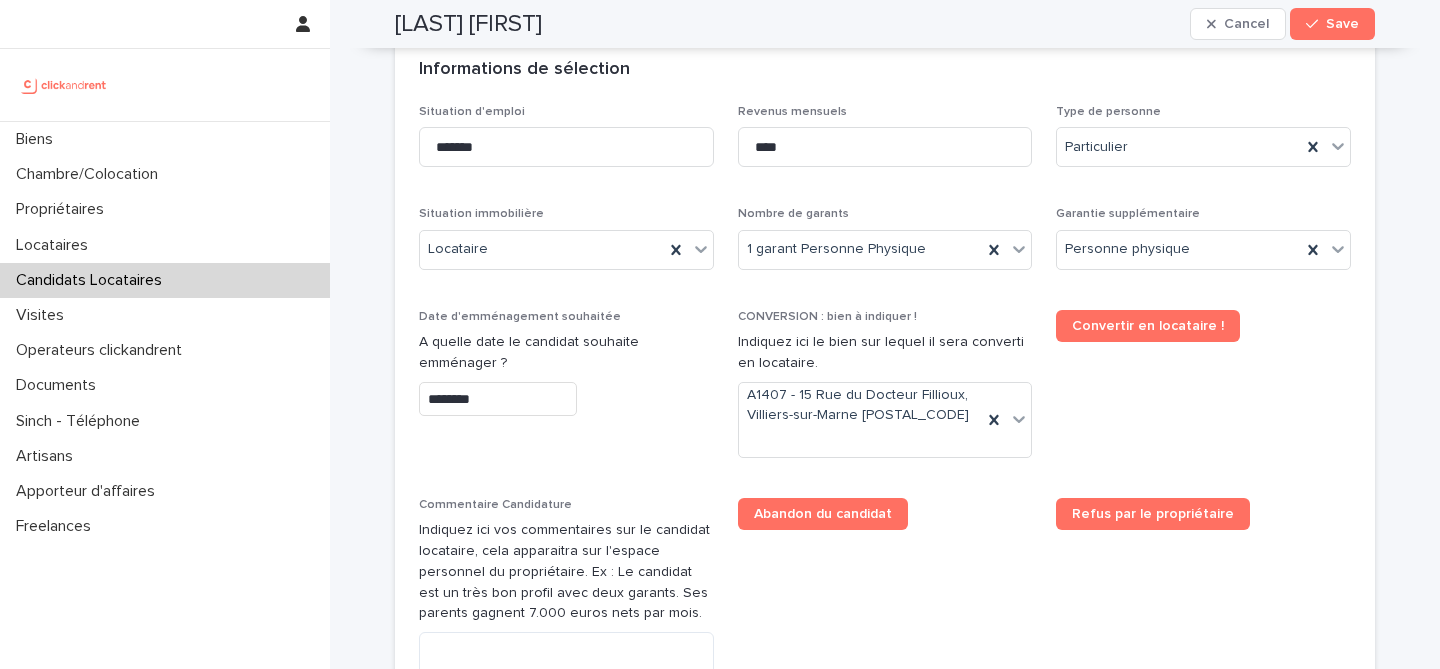 scroll, scrollTop: 0, scrollLeft: 0, axis: both 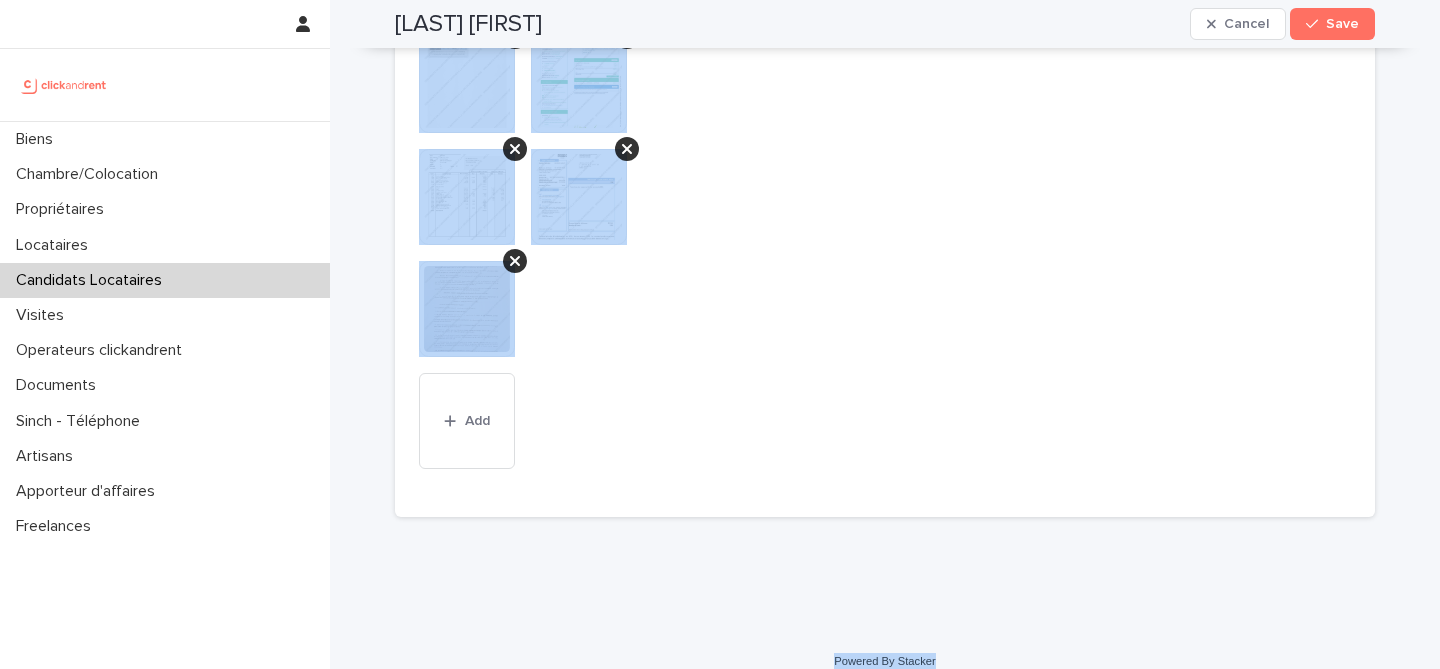 drag, startPoint x: 411, startPoint y: 43, endPoint x: 1000, endPoint y: 635, distance: 835.0958 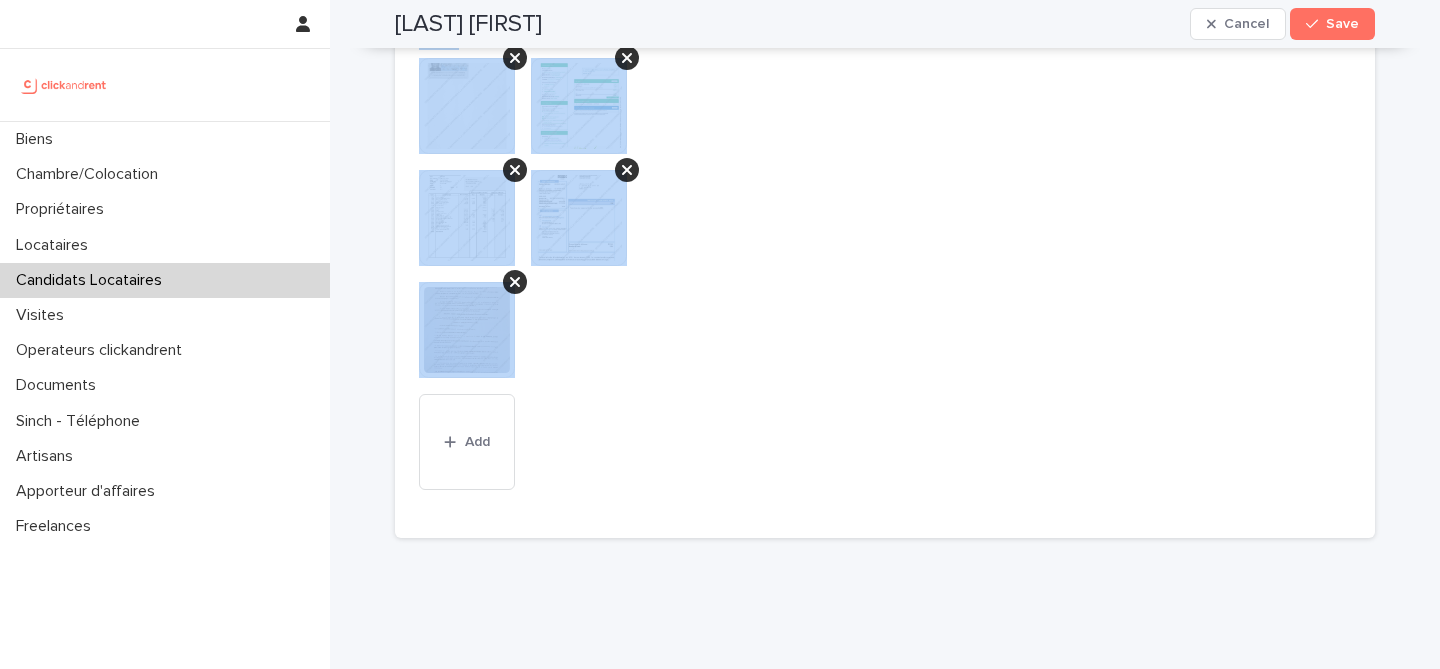 click on "Autres Ajoutez ici les autres types de document This file cannot be opened Download File Add" at bounding box center [885, 239] 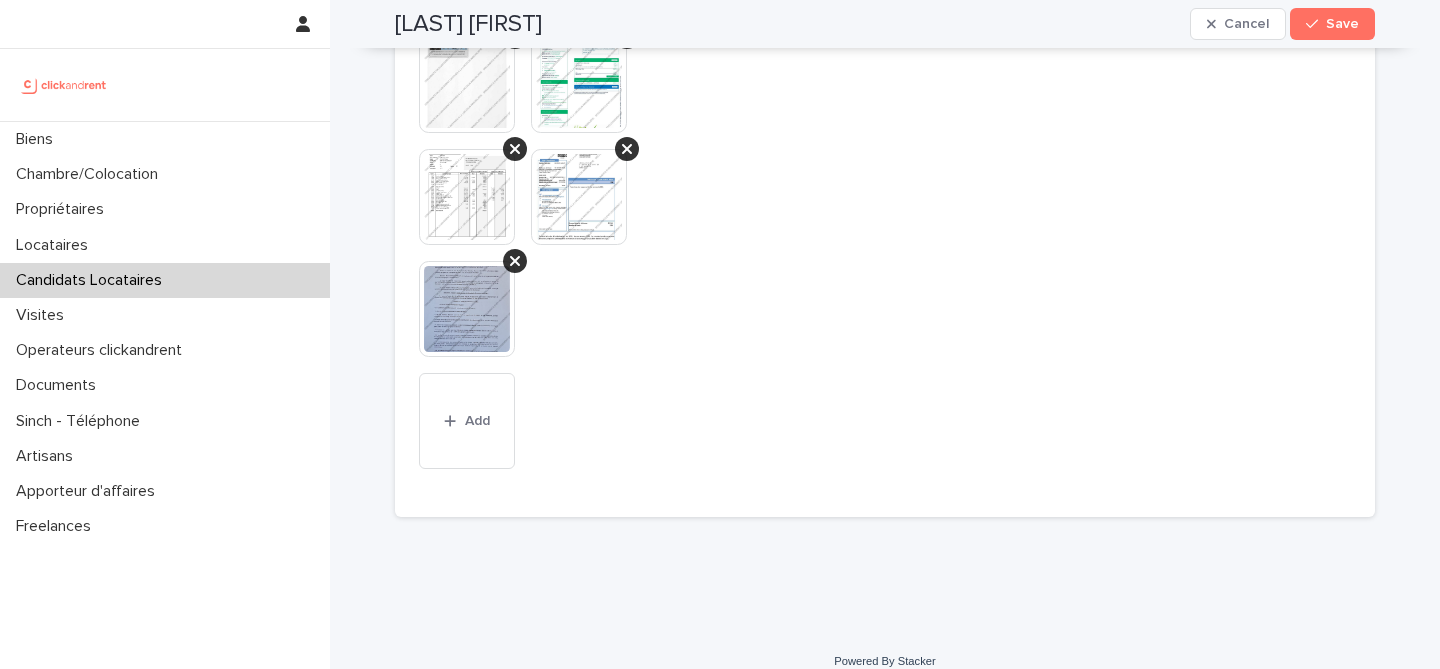 click on "Autres Ajoutez ici les autres types de document This file cannot be opened Download File Add" at bounding box center [885, 218] 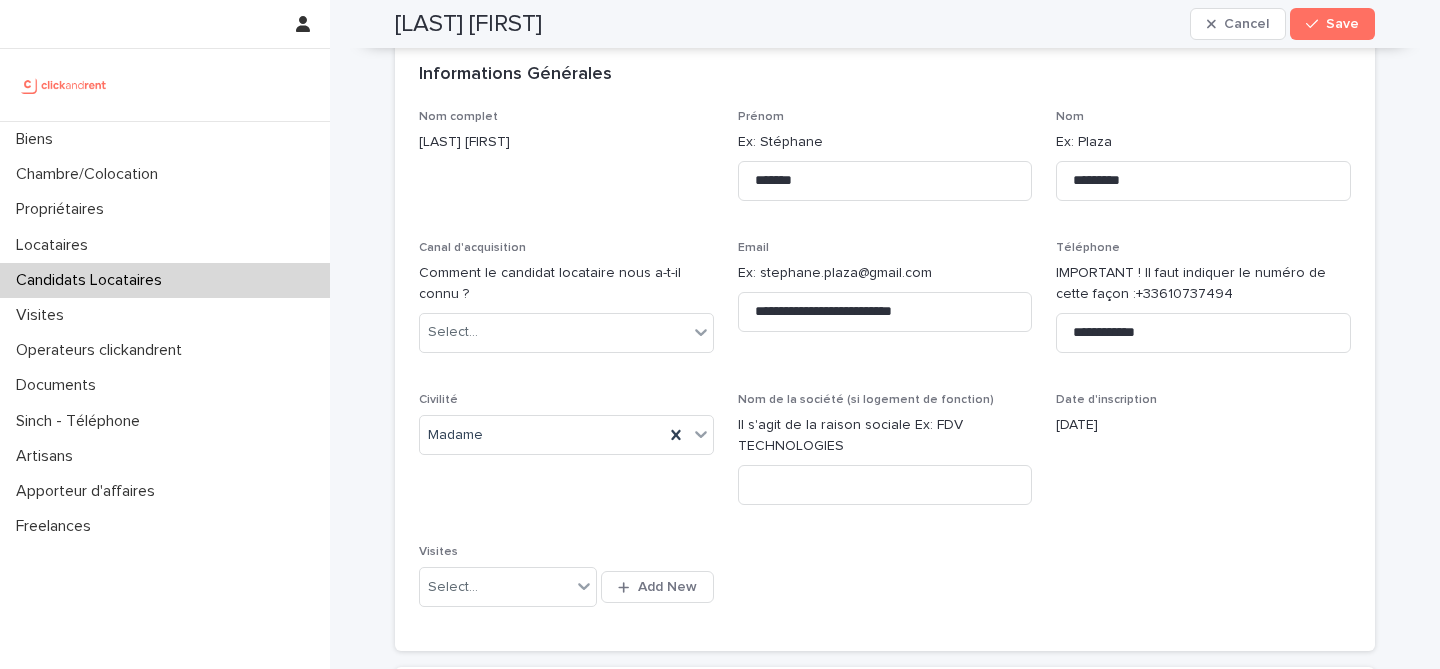 scroll, scrollTop: 0, scrollLeft: 0, axis: both 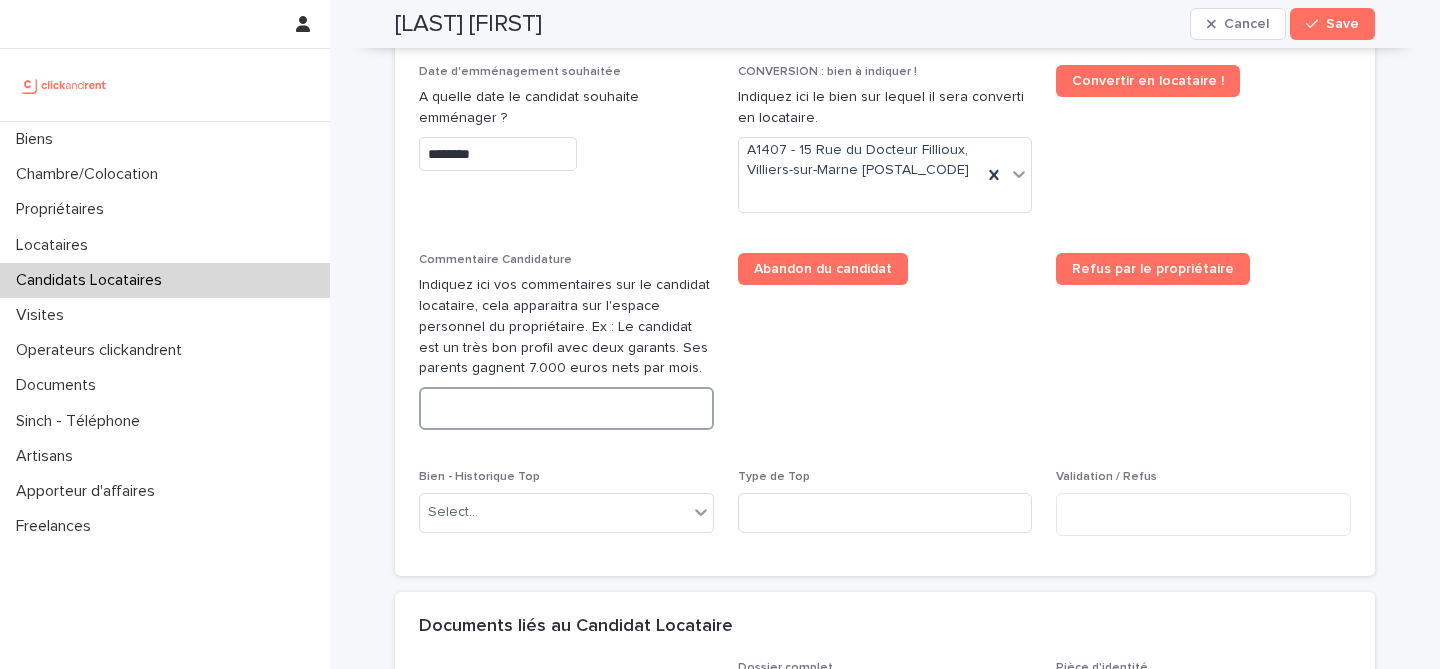 click at bounding box center [566, 408] 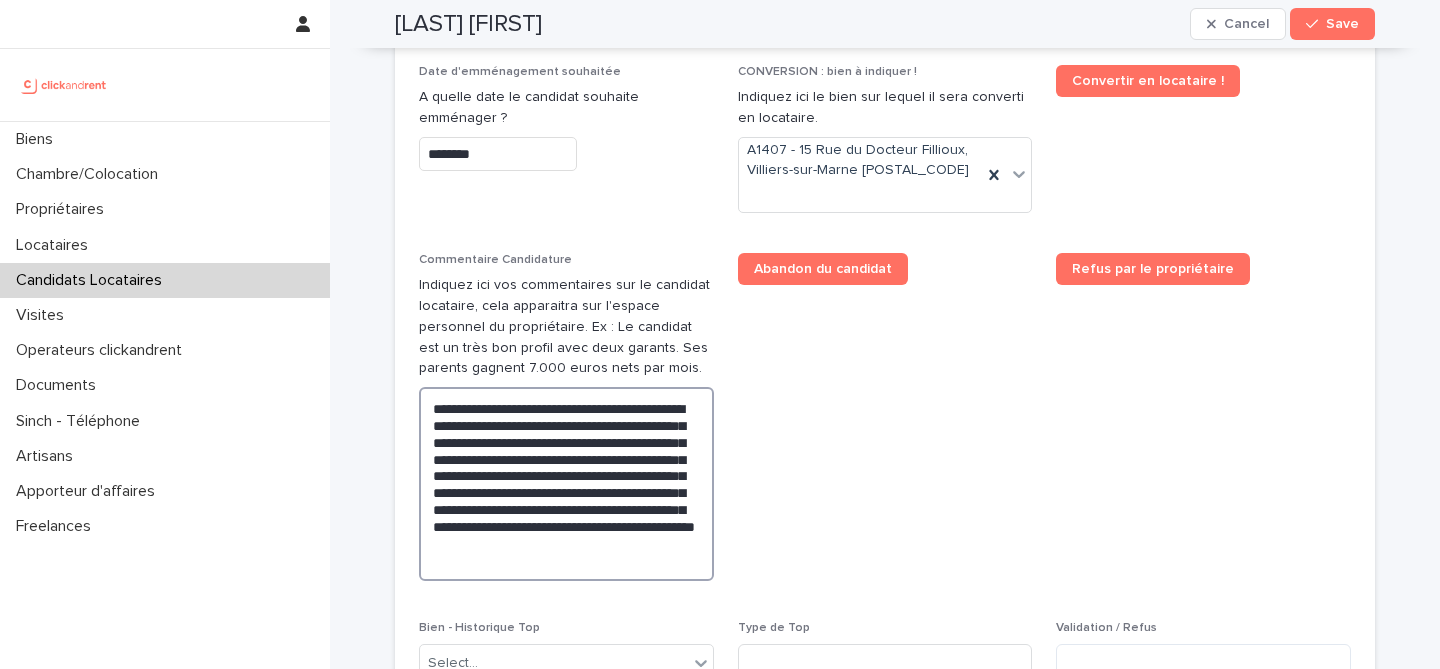 type on "**********" 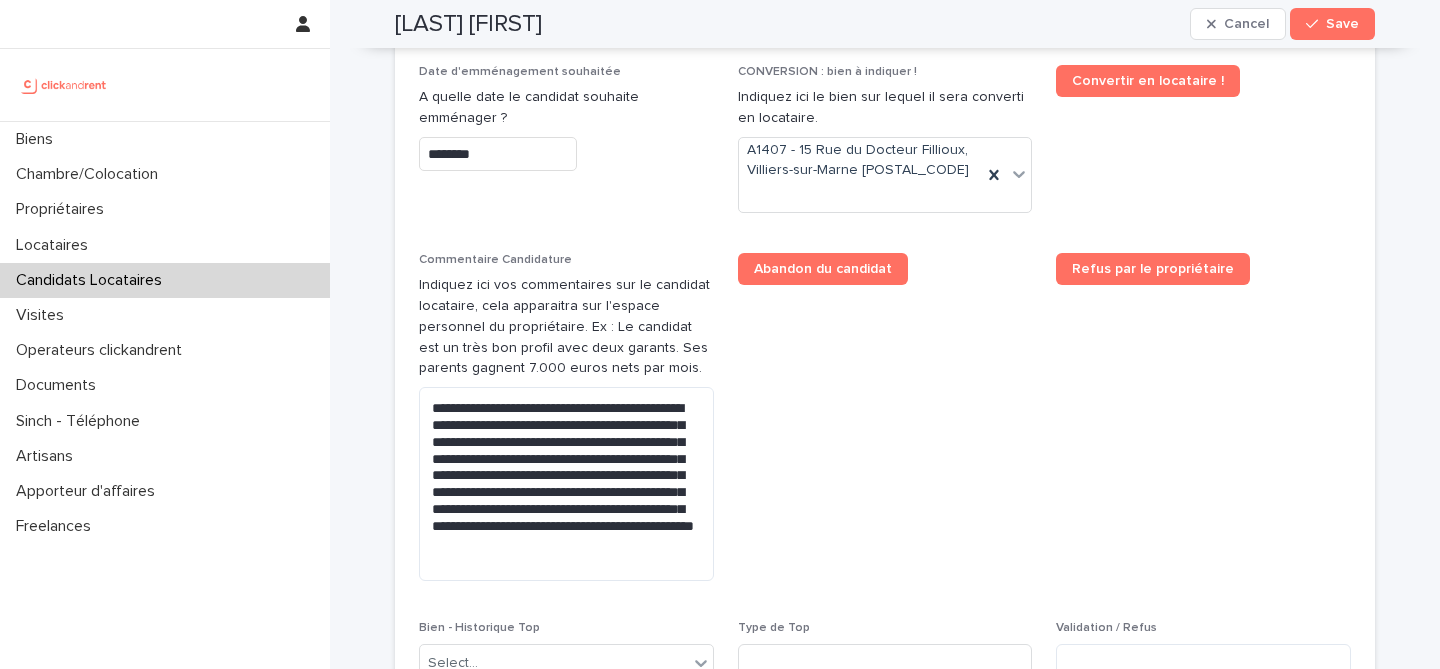 click on "Refus par le propriétaire" at bounding box center (1203, 425) 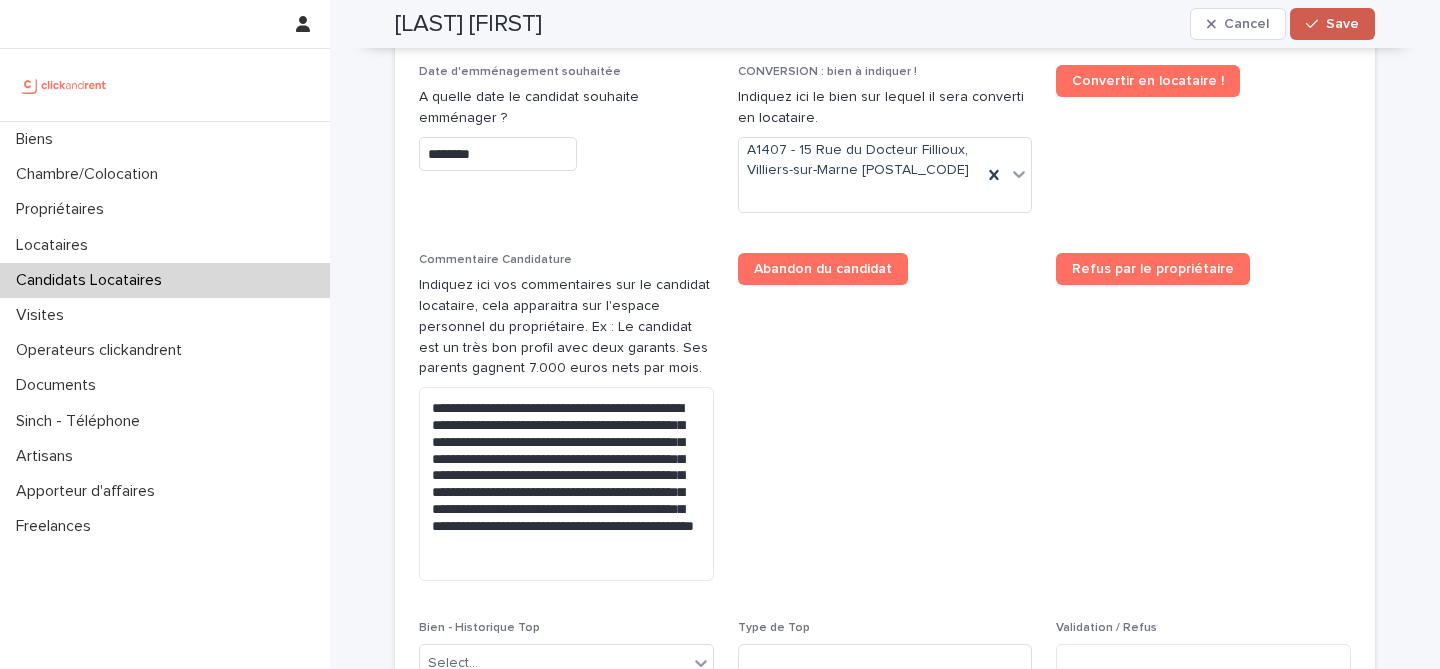 click on "Save" at bounding box center (1332, 24) 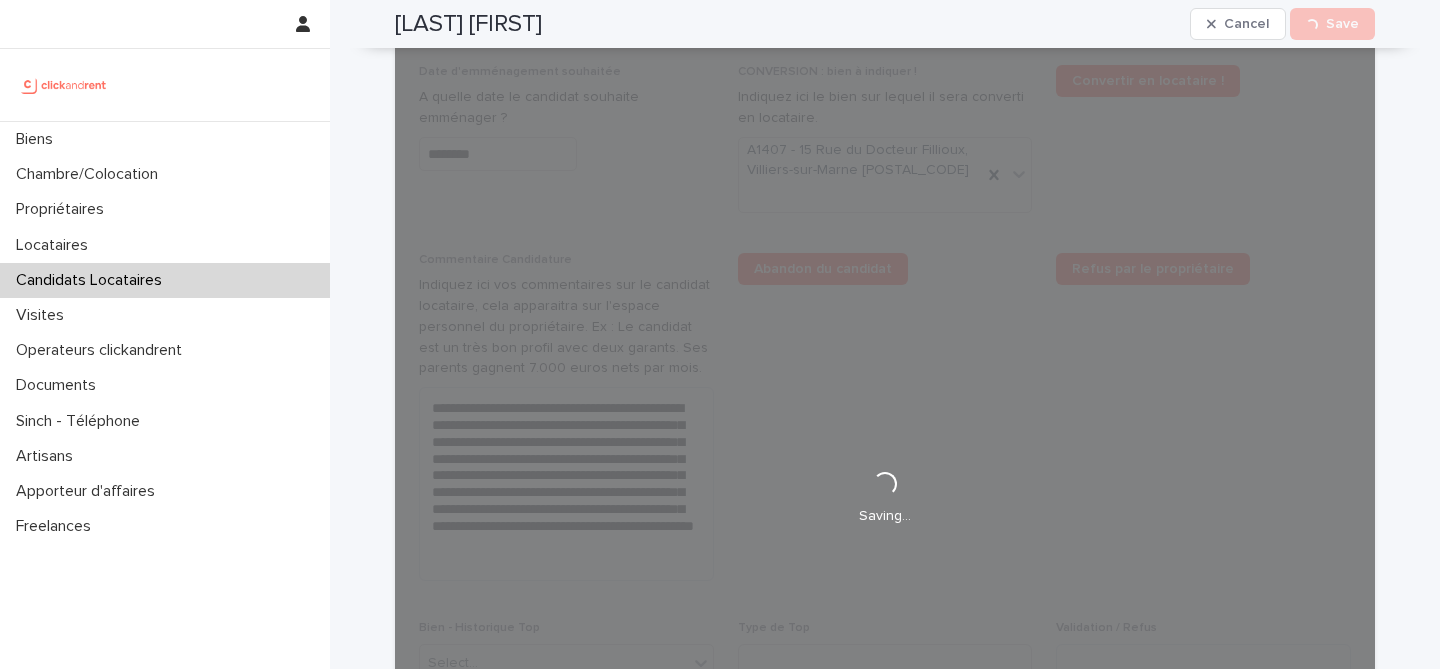 click on "Nadjati Younoussa" at bounding box center [468, 24] 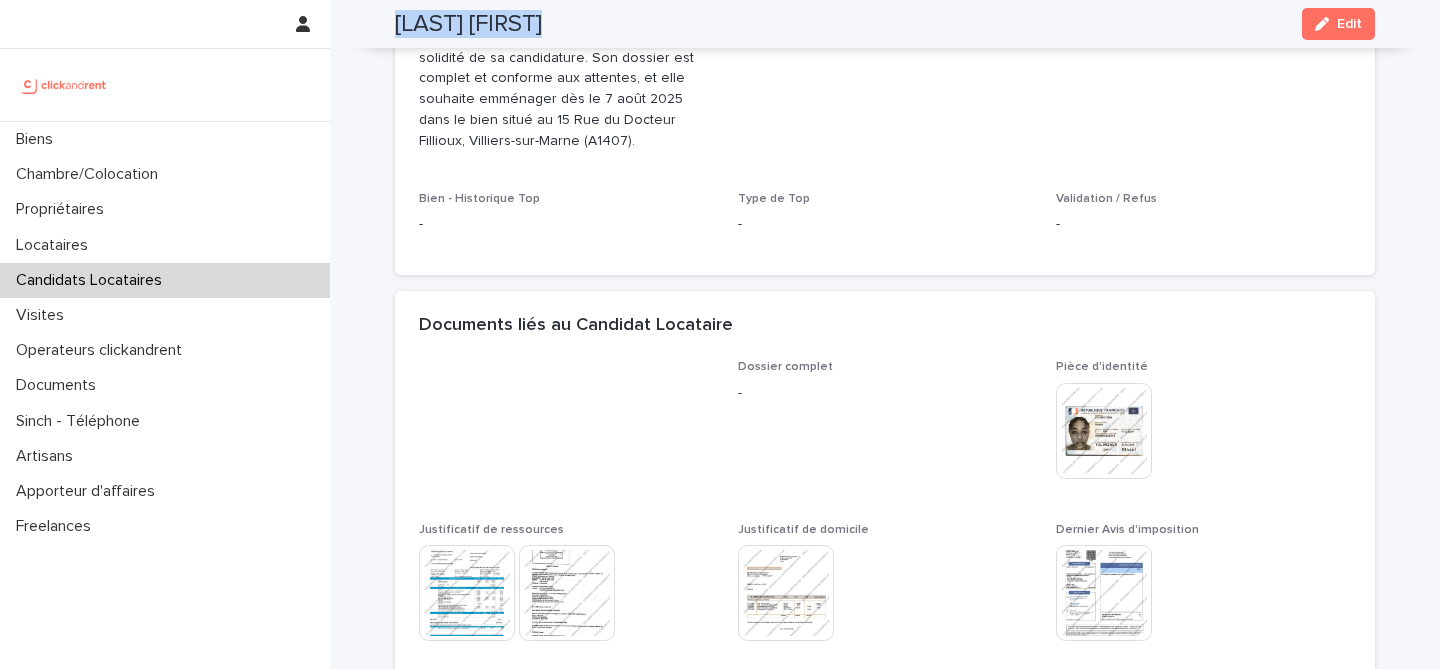 scroll, scrollTop: 586, scrollLeft: 0, axis: vertical 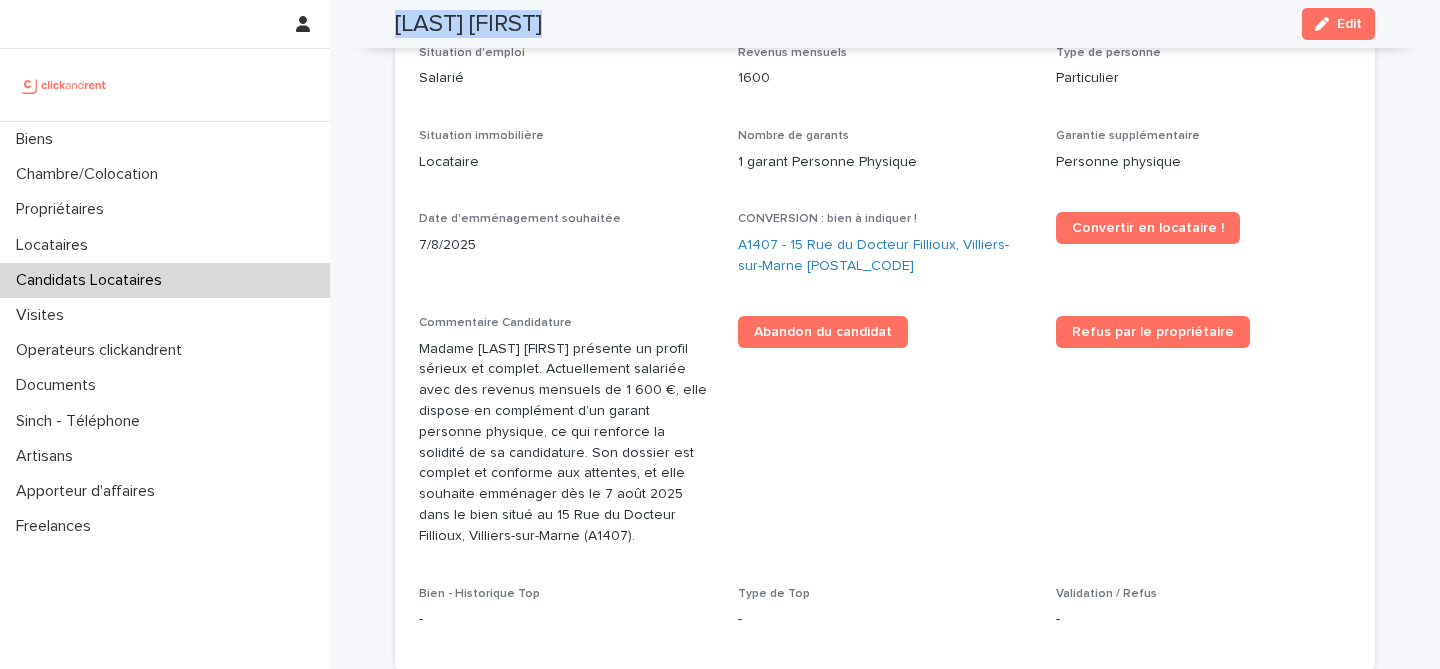 copy on "Nadjati Younoussa Edit" 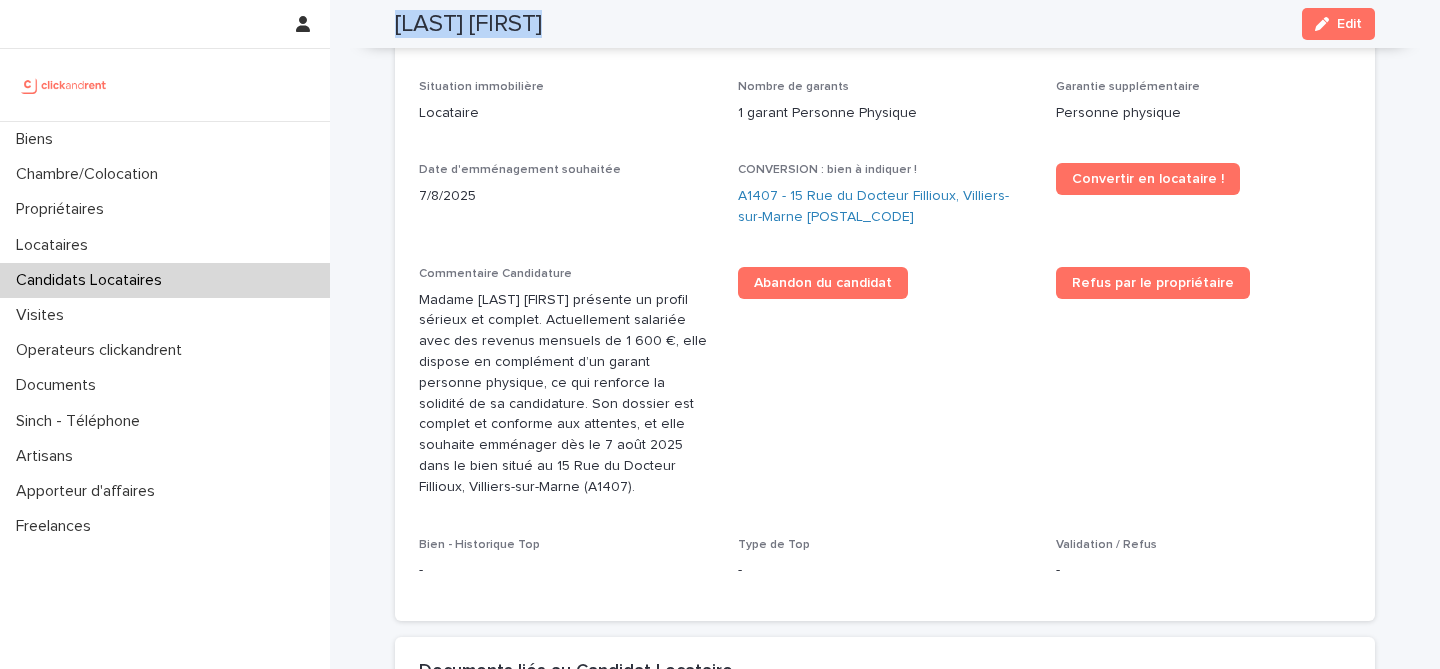 scroll, scrollTop: 597, scrollLeft: 0, axis: vertical 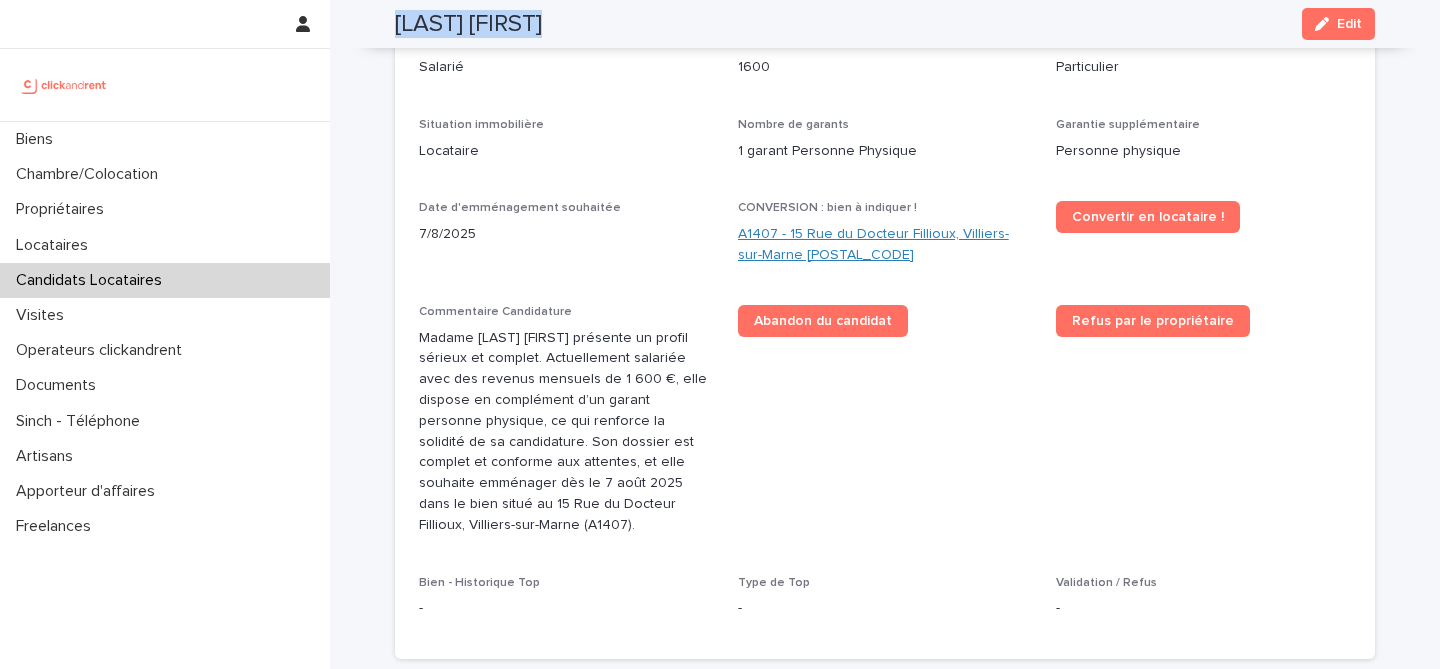 click on "A1407 - 15 Rue du Docteur Fillioux,  Villiers-sur-Marne 94350" at bounding box center [885, 245] 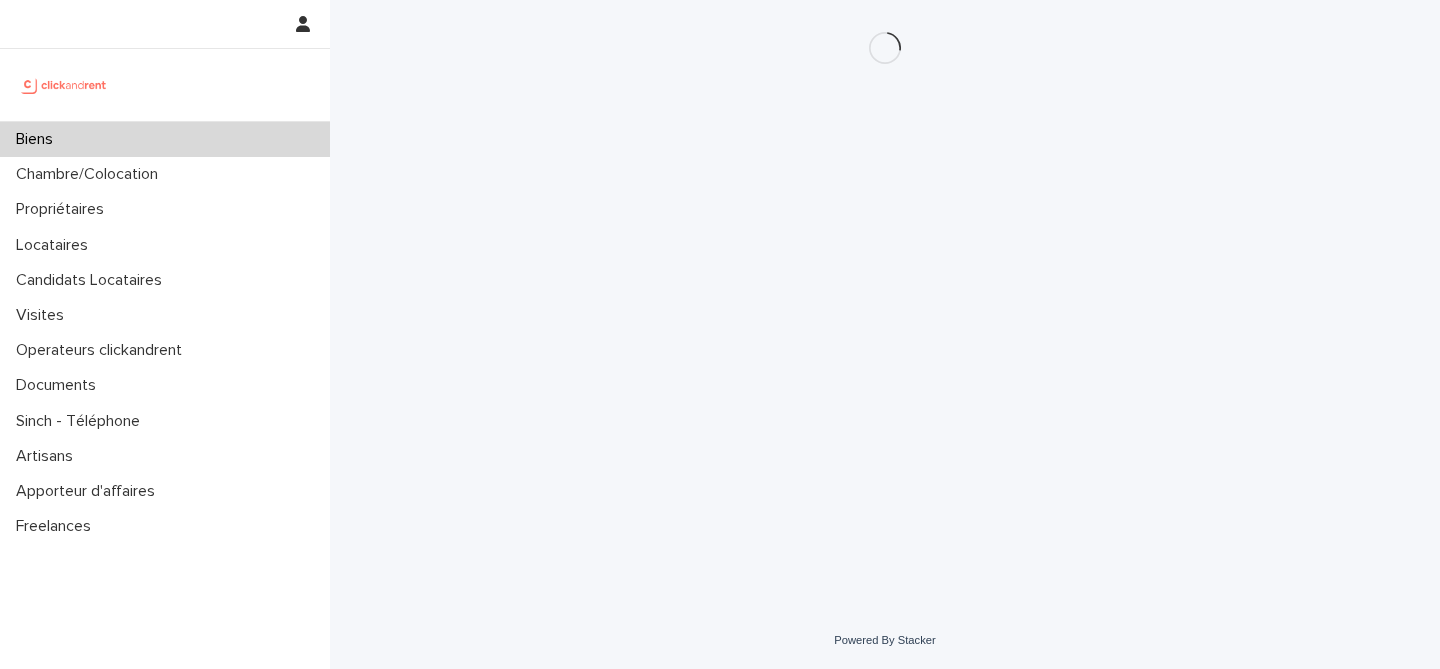 scroll, scrollTop: 0, scrollLeft: 0, axis: both 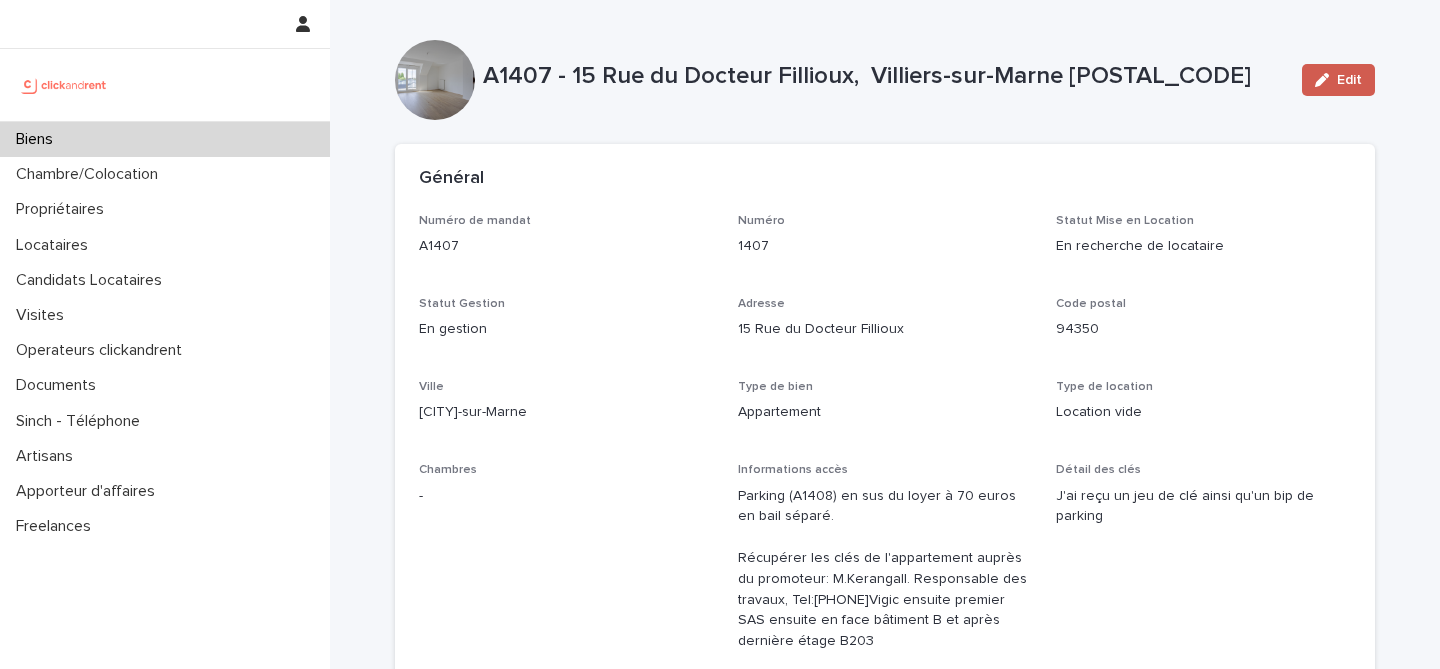 click on "Edit" at bounding box center (1338, 80) 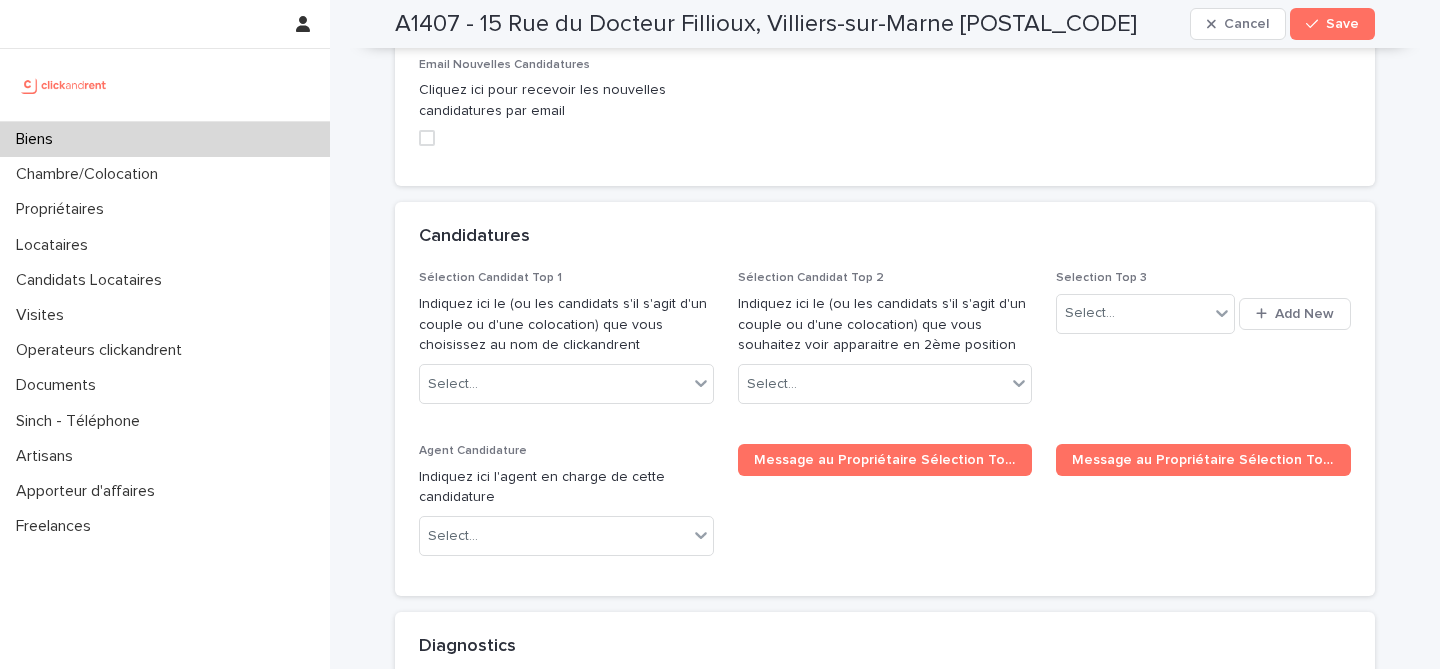 scroll, scrollTop: 9777, scrollLeft: 0, axis: vertical 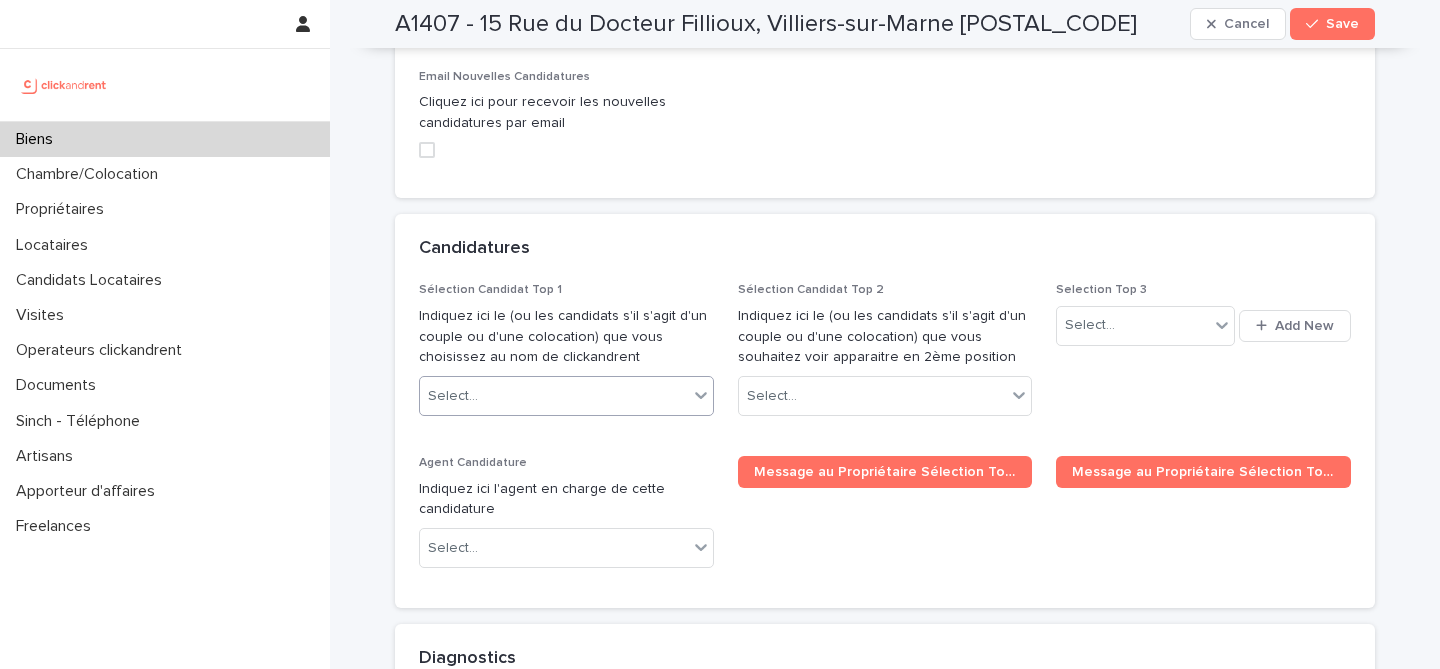 click on "Select..." at bounding box center [554, 396] 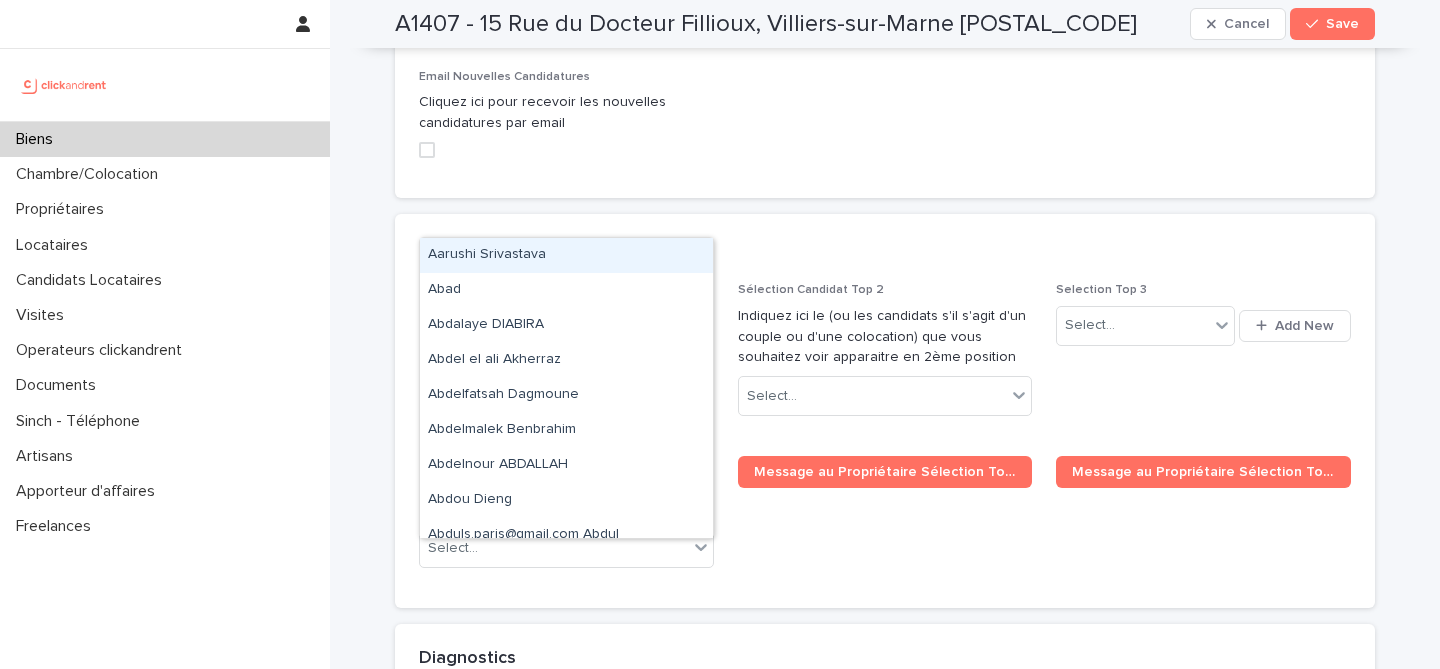 click on "Select..." at bounding box center [554, 396] 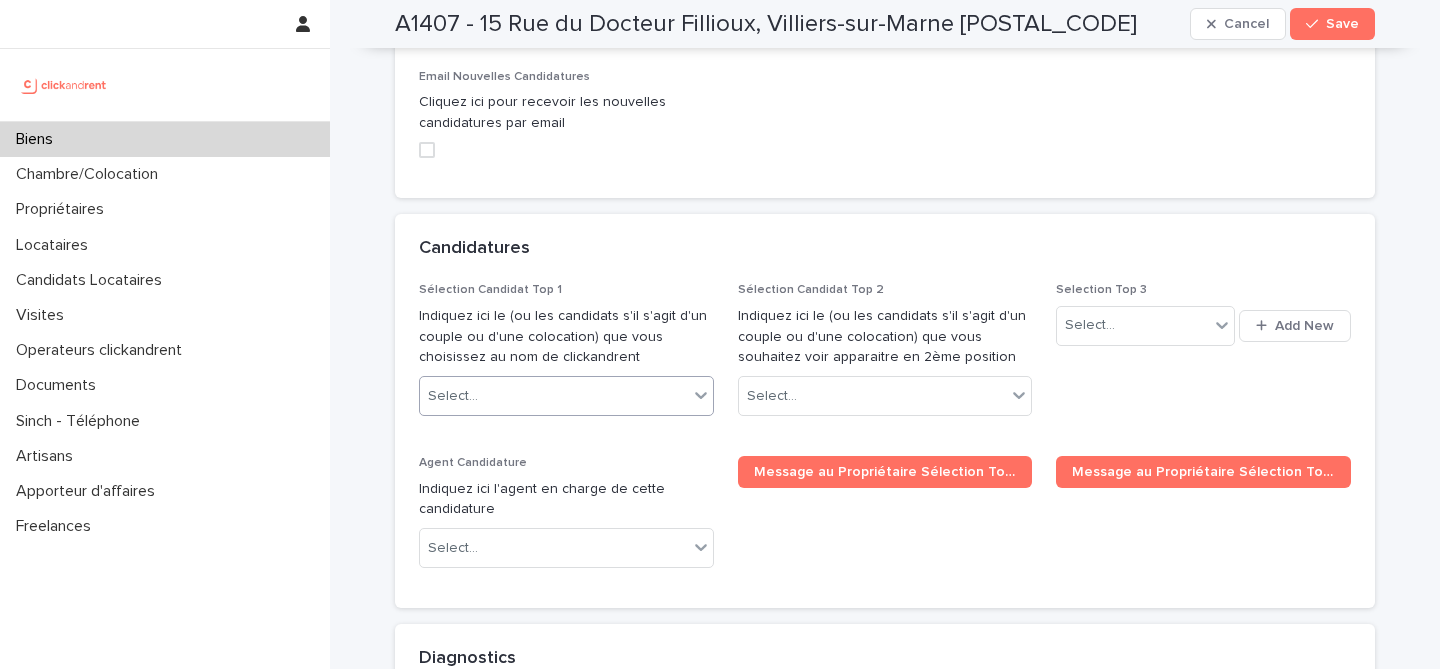 paste on "**********" 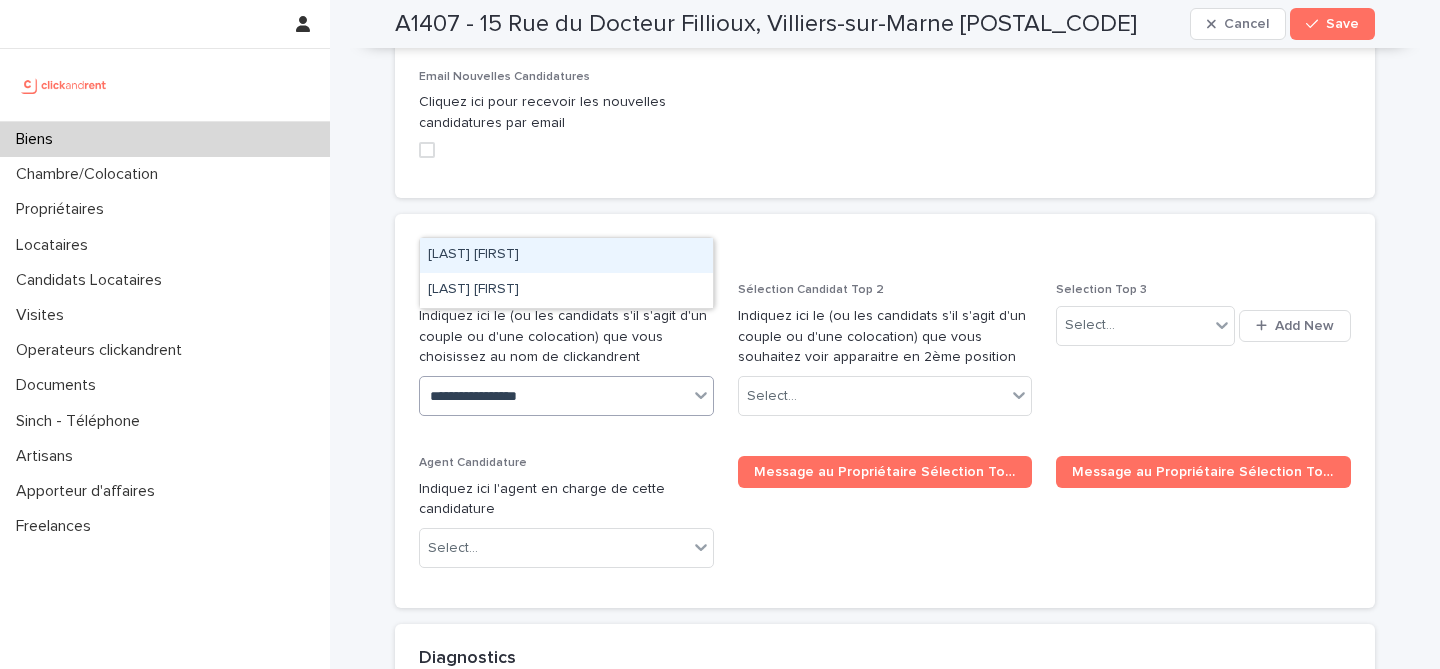 click on "Nadjati Younoussa" at bounding box center (566, 255) 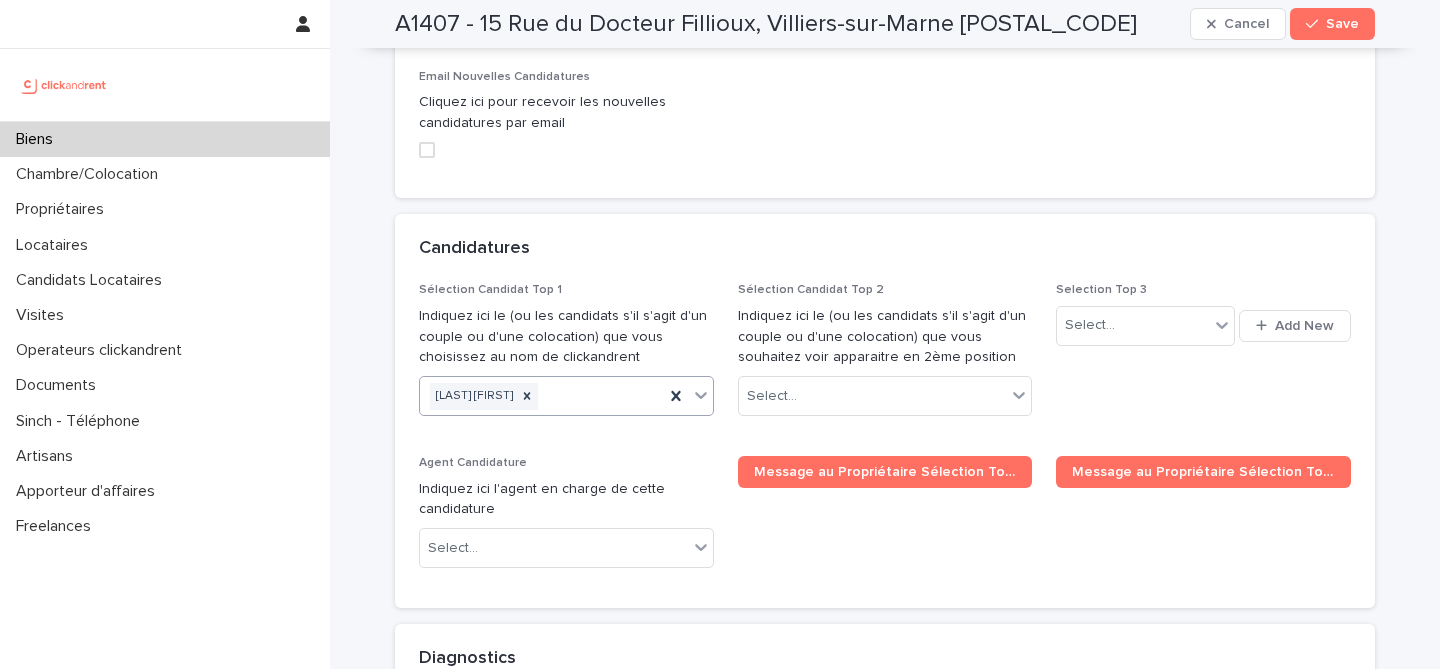 paste on "**********" 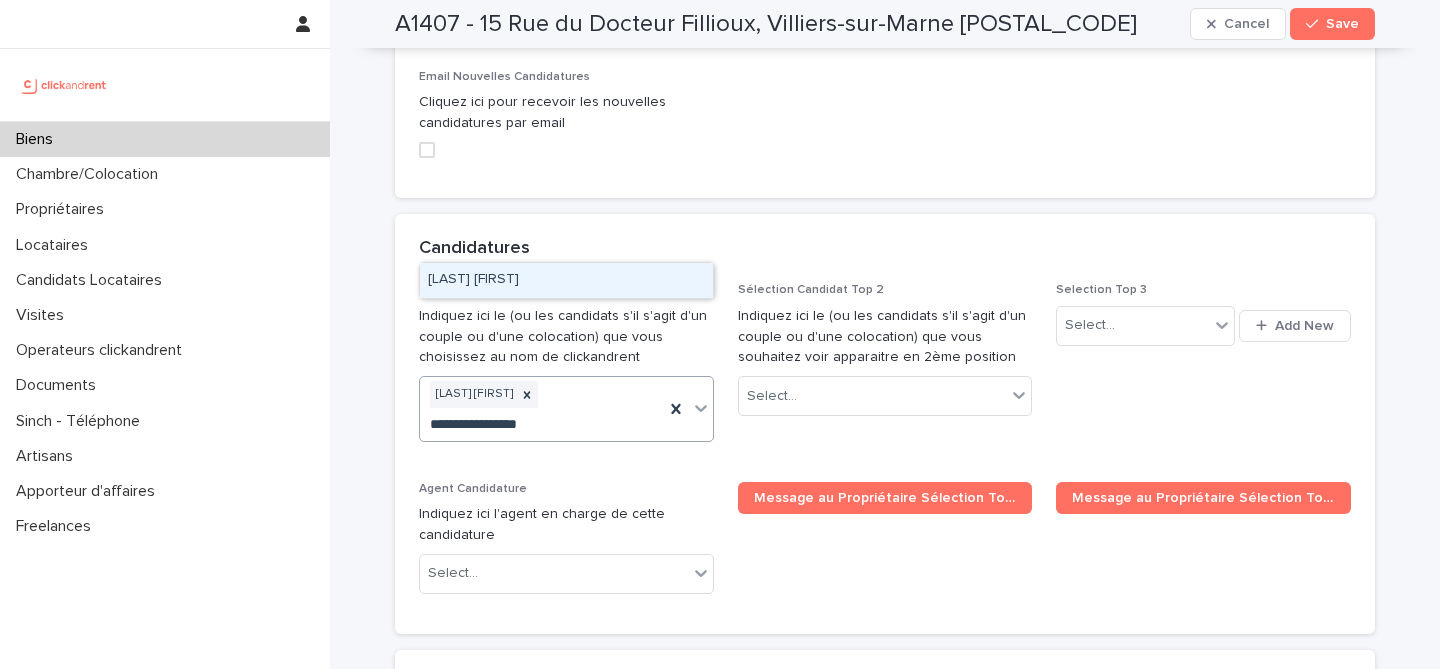 click on "Nadjati Younoussa" at bounding box center [566, 280] 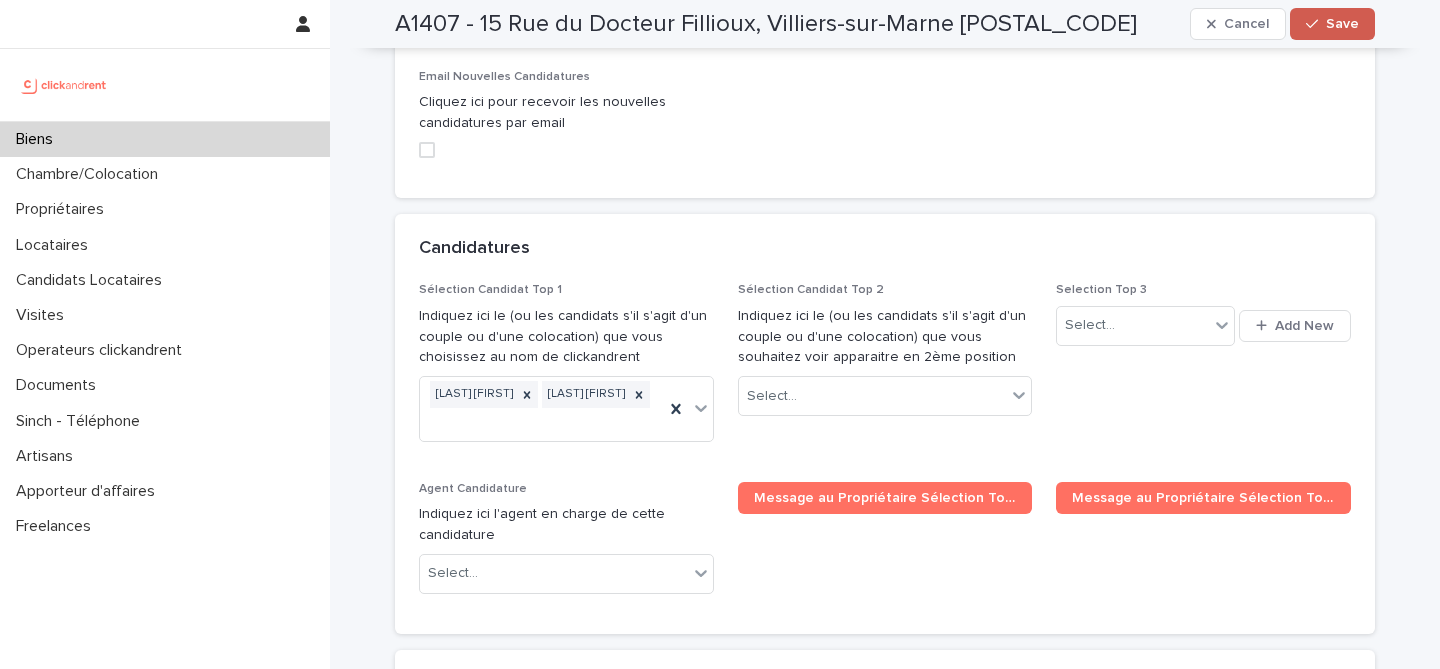 click on "Save" at bounding box center [1342, 24] 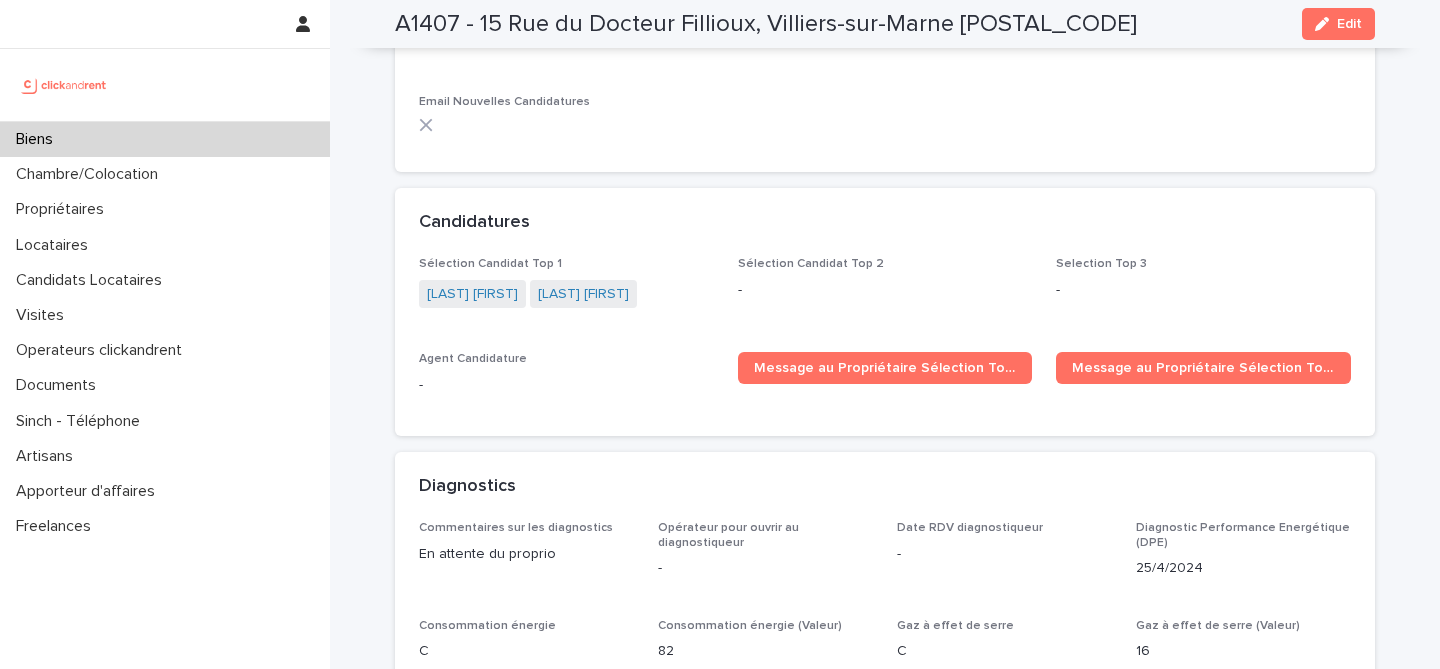scroll, scrollTop: 6449, scrollLeft: 0, axis: vertical 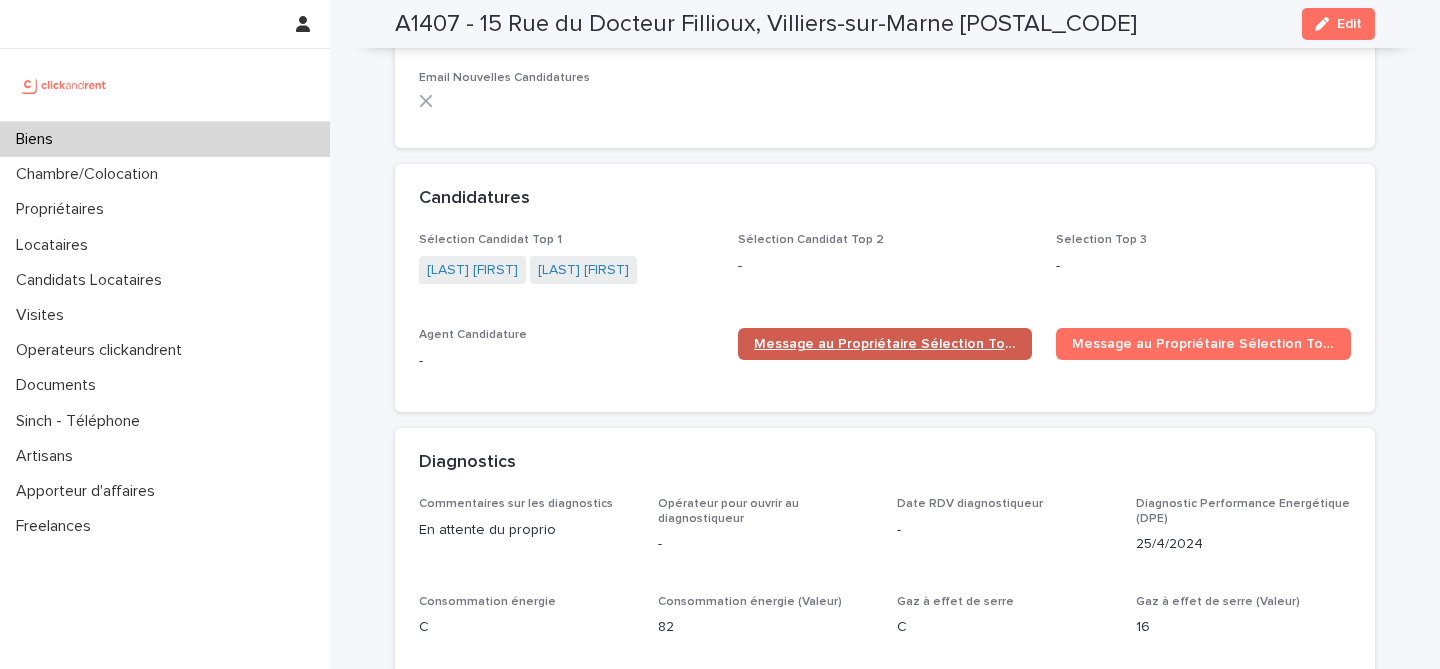 click on "Message au Propriétaire Sélection Top 1" at bounding box center [885, 344] 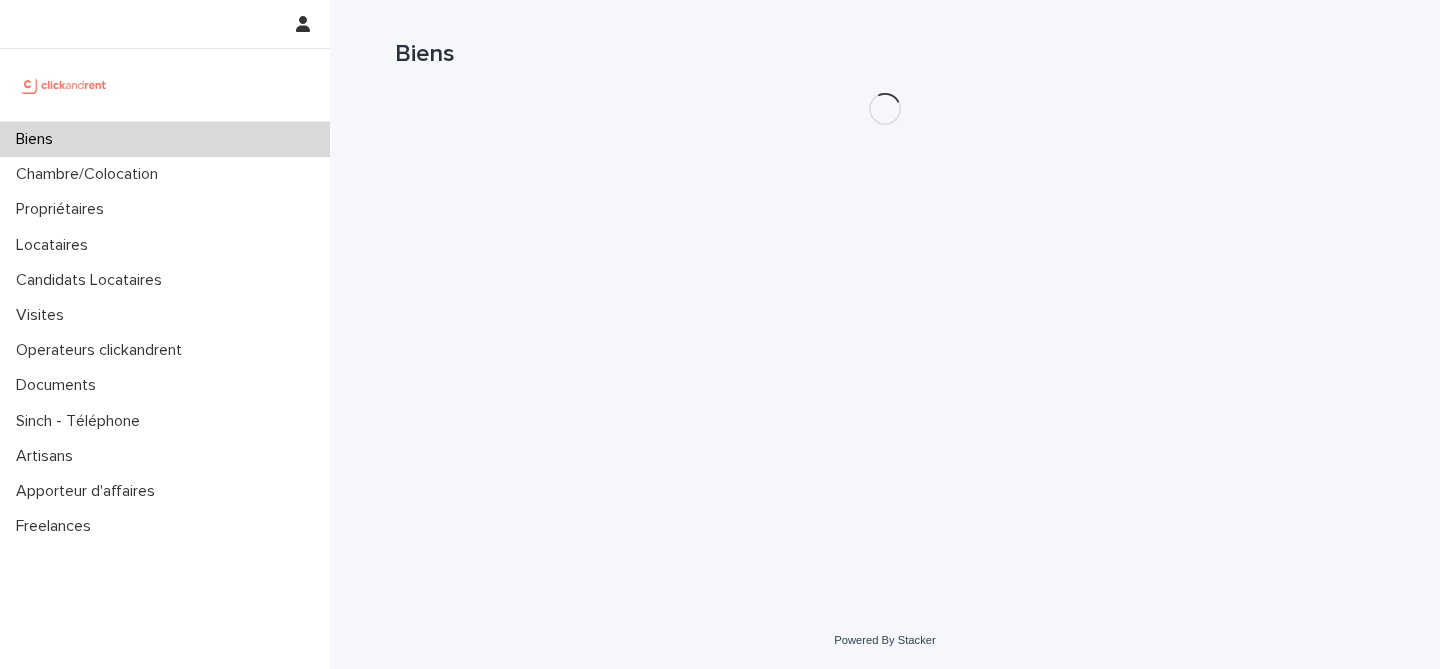 scroll, scrollTop: 0, scrollLeft: 0, axis: both 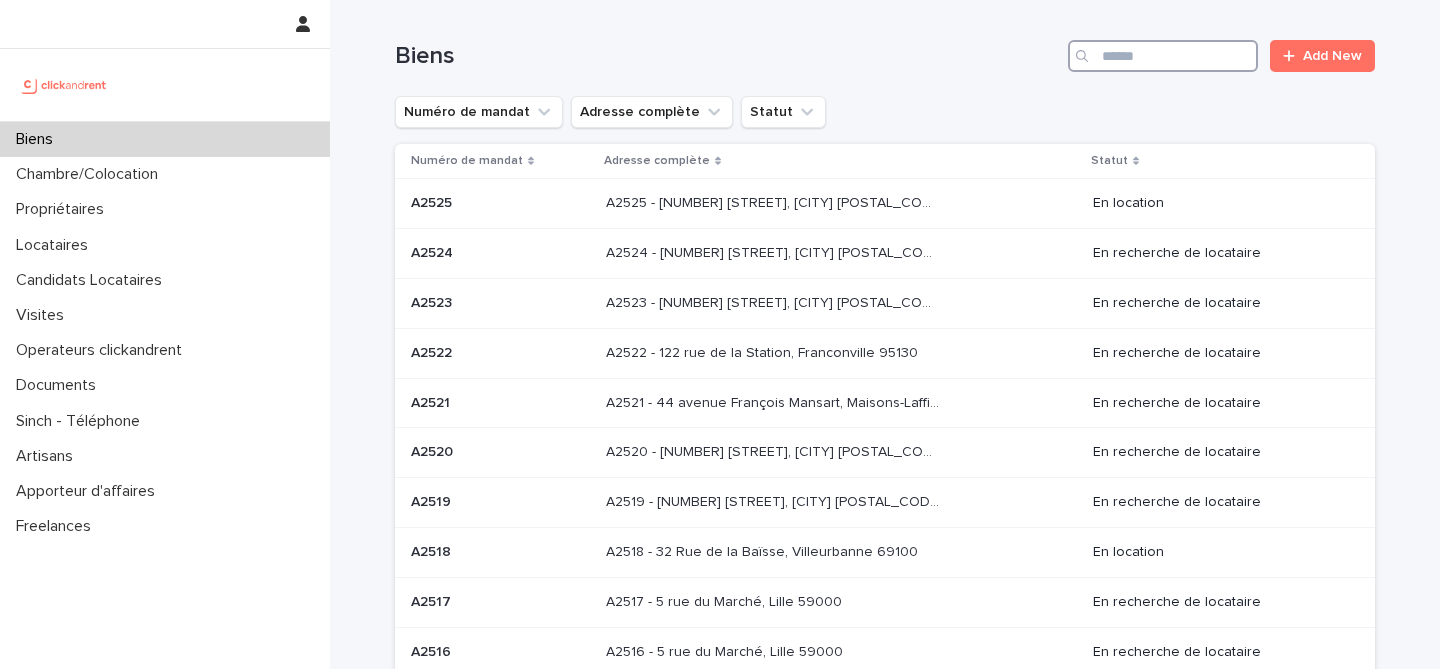 click at bounding box center (1163, 56) 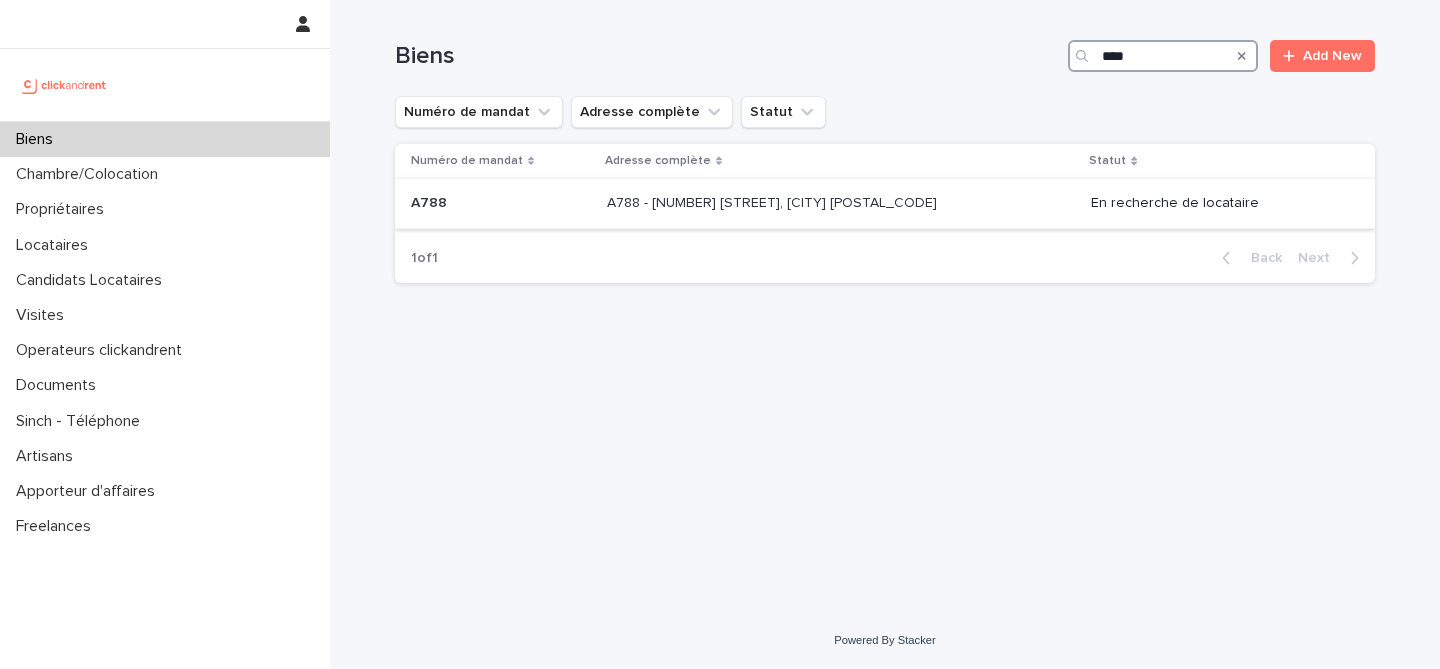 type on "****" 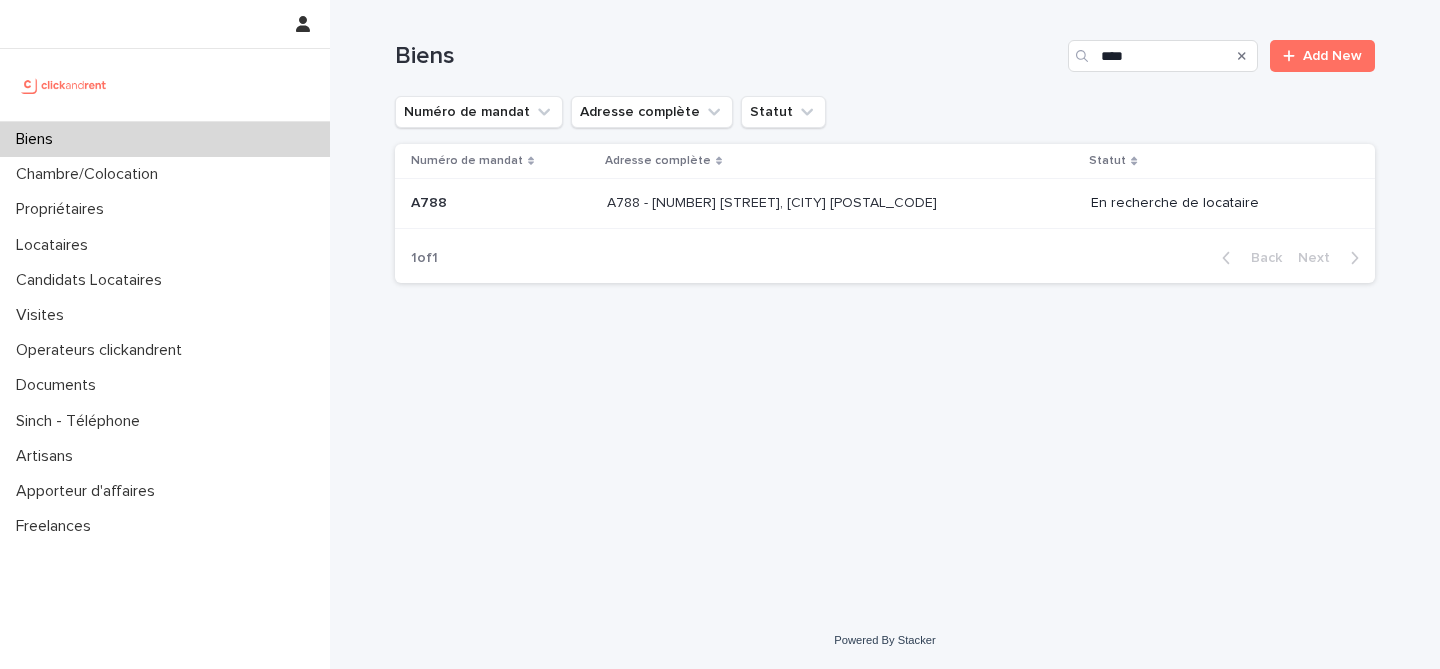 click at bounding box center (773, 203) 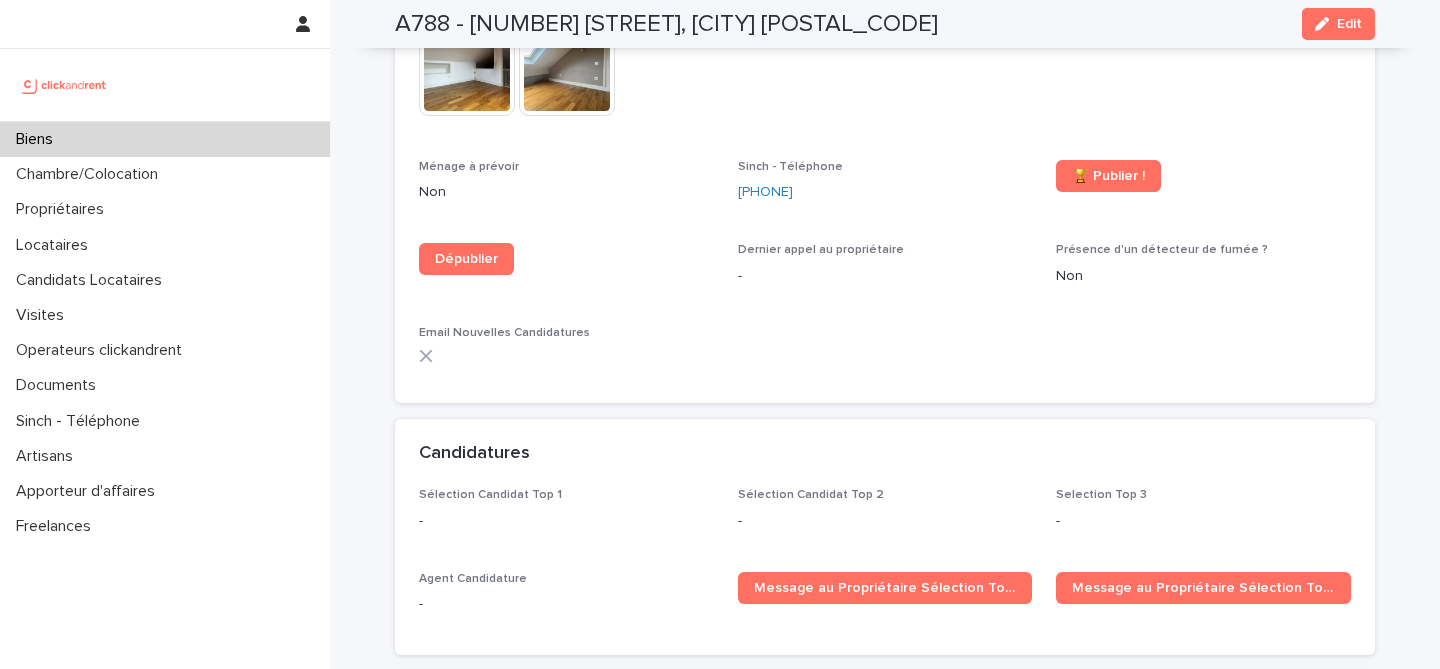scroll, scrollTop: 5516, scrollLeft: 0, axis: vertical 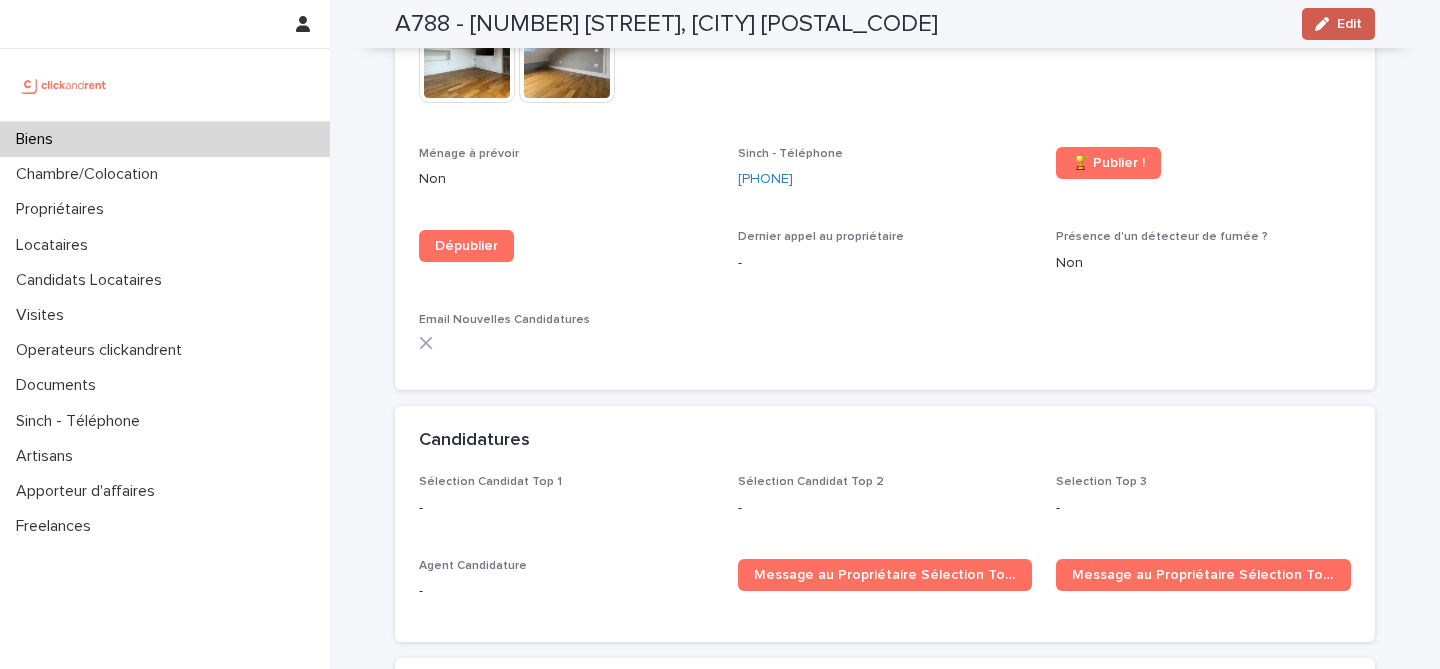 click on "Edit" at bounding box center [1349, 24] 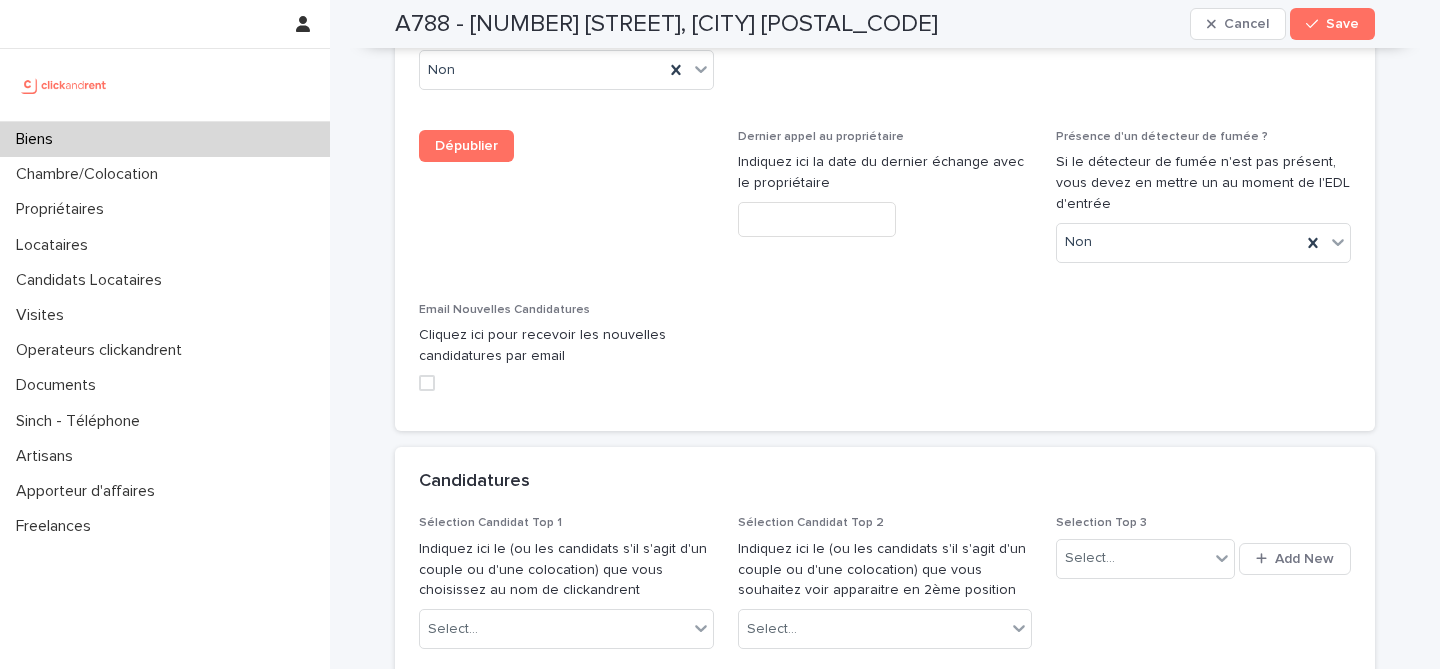 scroll, scrollTop: 9119, scrollLeft: 0, axis: vertical 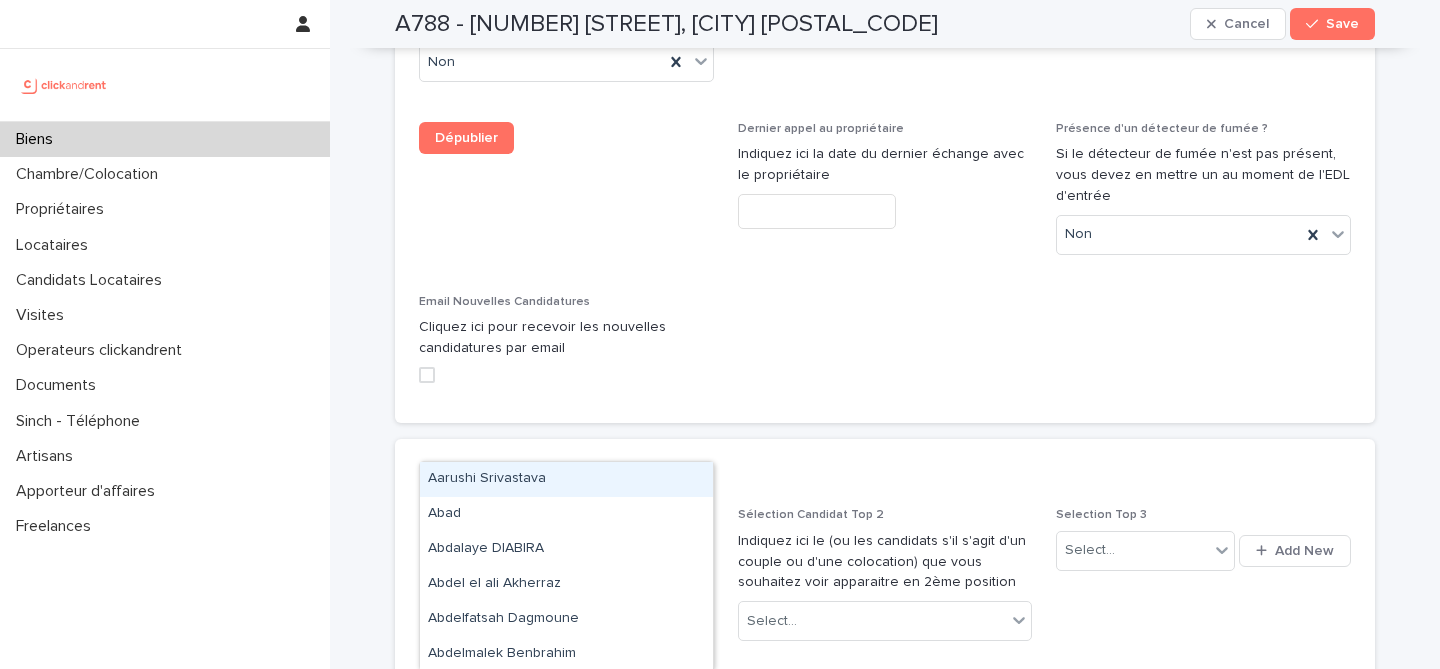 click on "Select..." at bounding box center [554, 621] 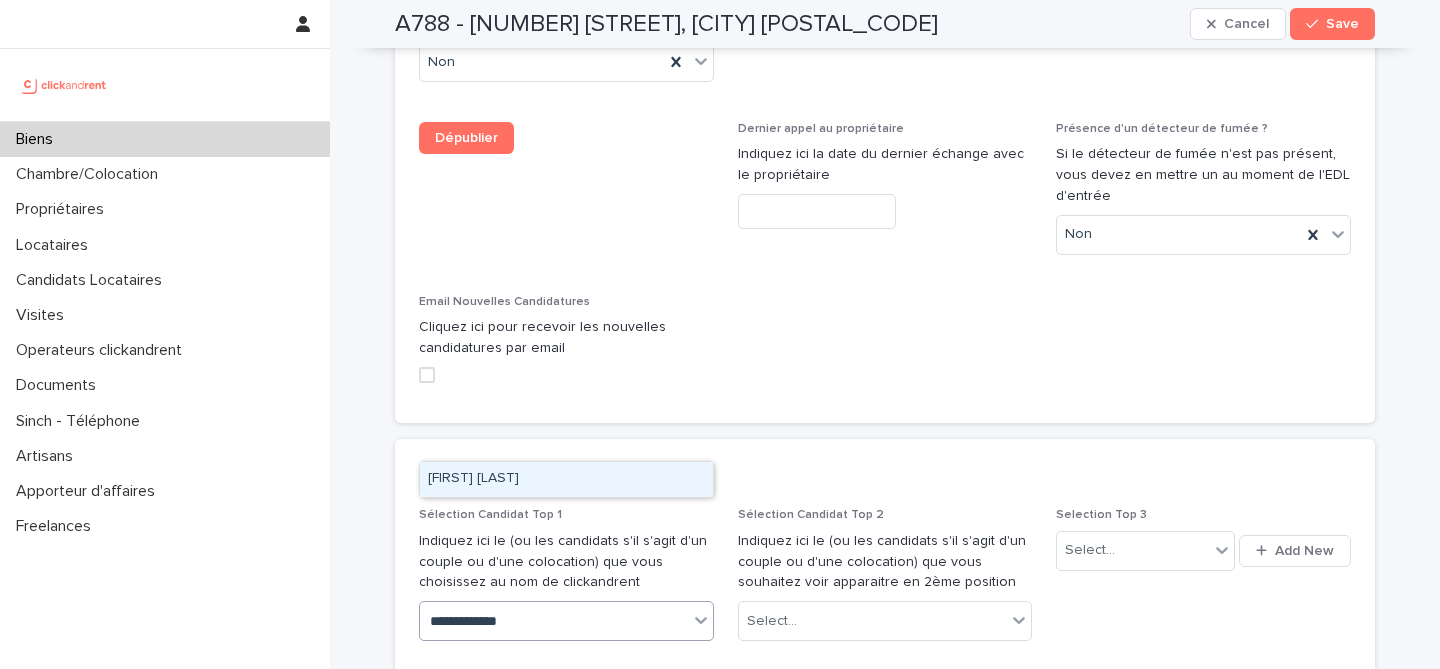 click on "[FIRST] [LAST]" at bounding box center (566, 479) 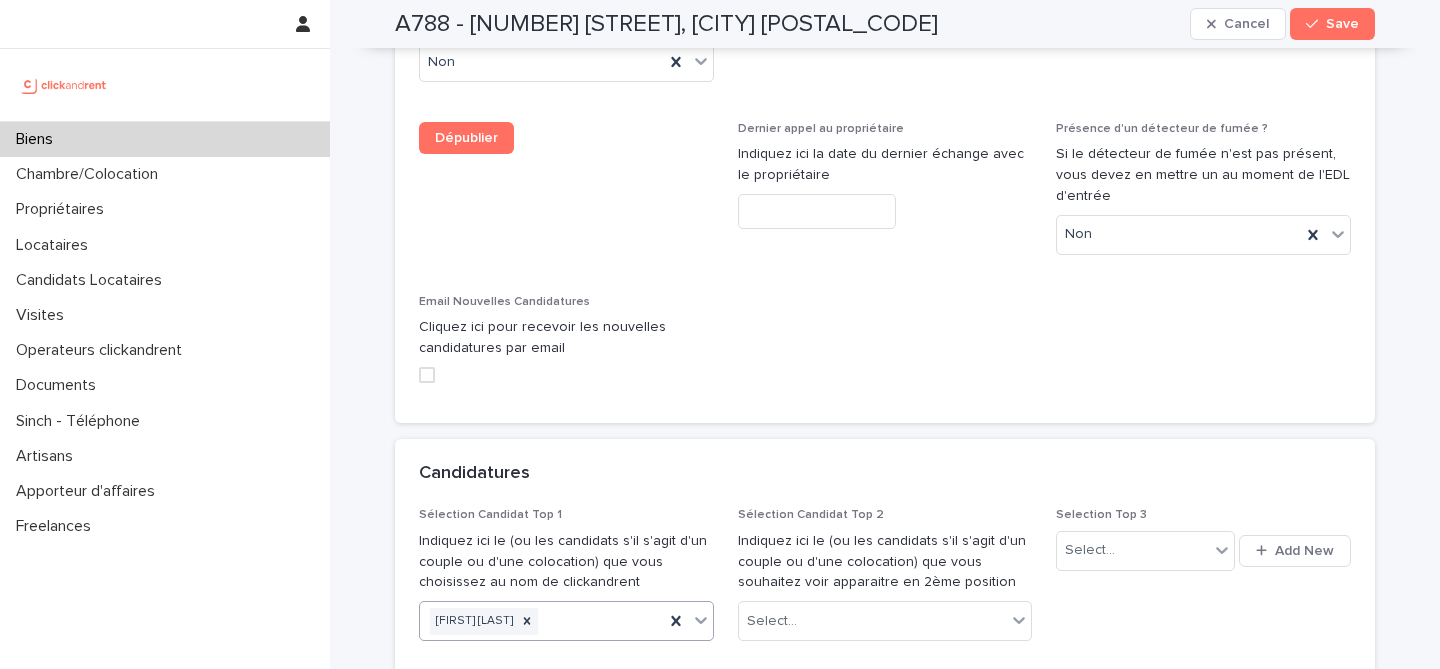 paste on "**********" 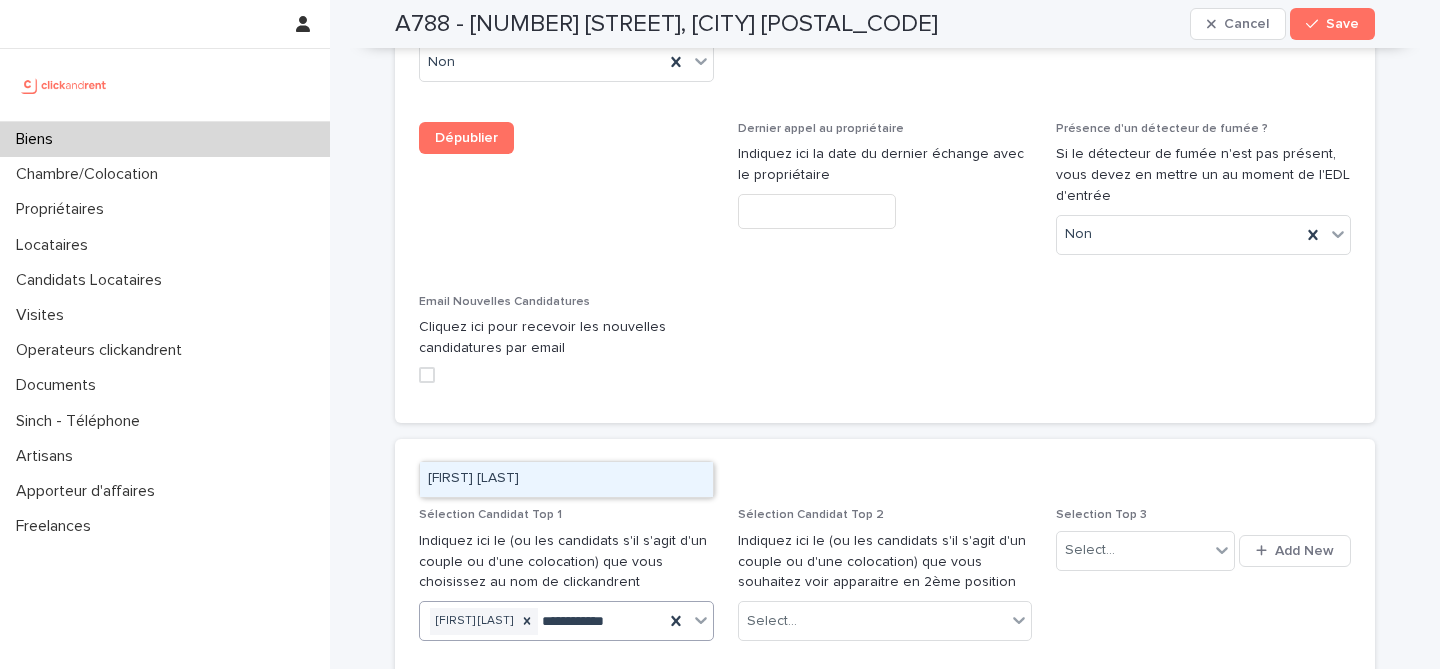 click on "[FIRST] [LAST]" at bounding box center (566, 479) 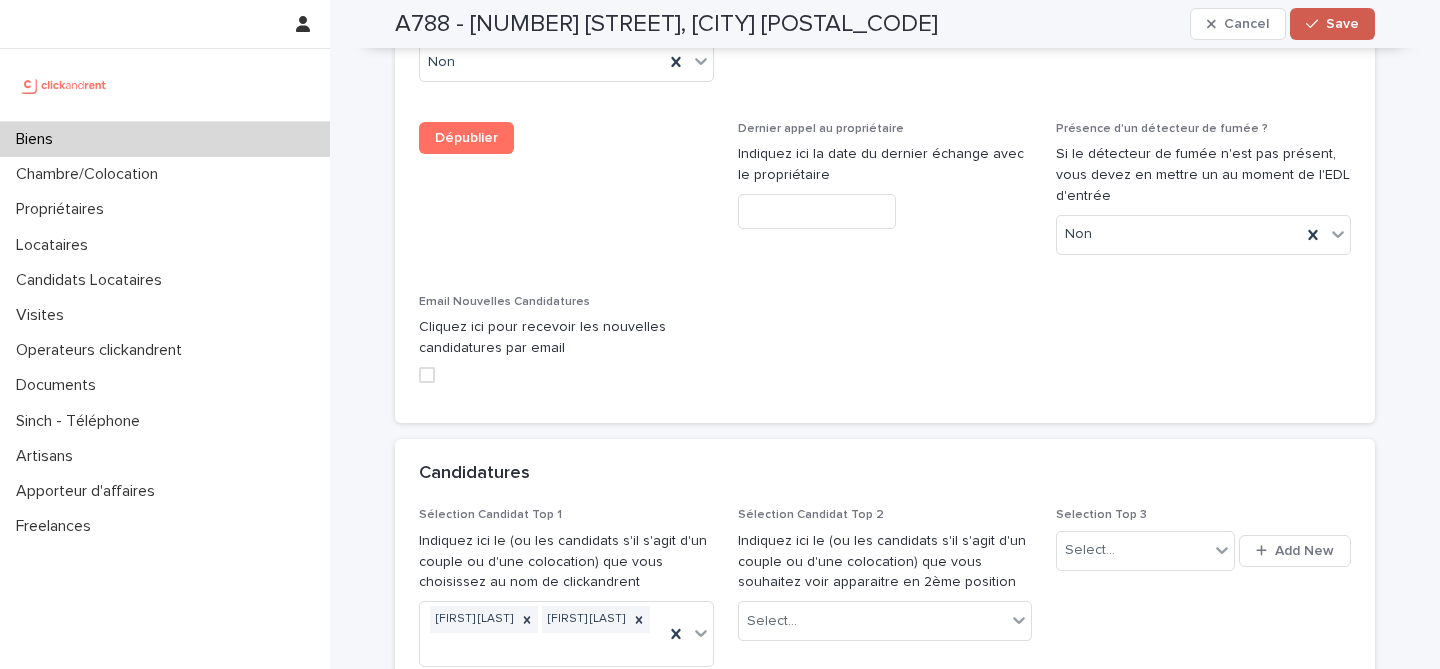click on "Save" at bounding box center (1332, 24) 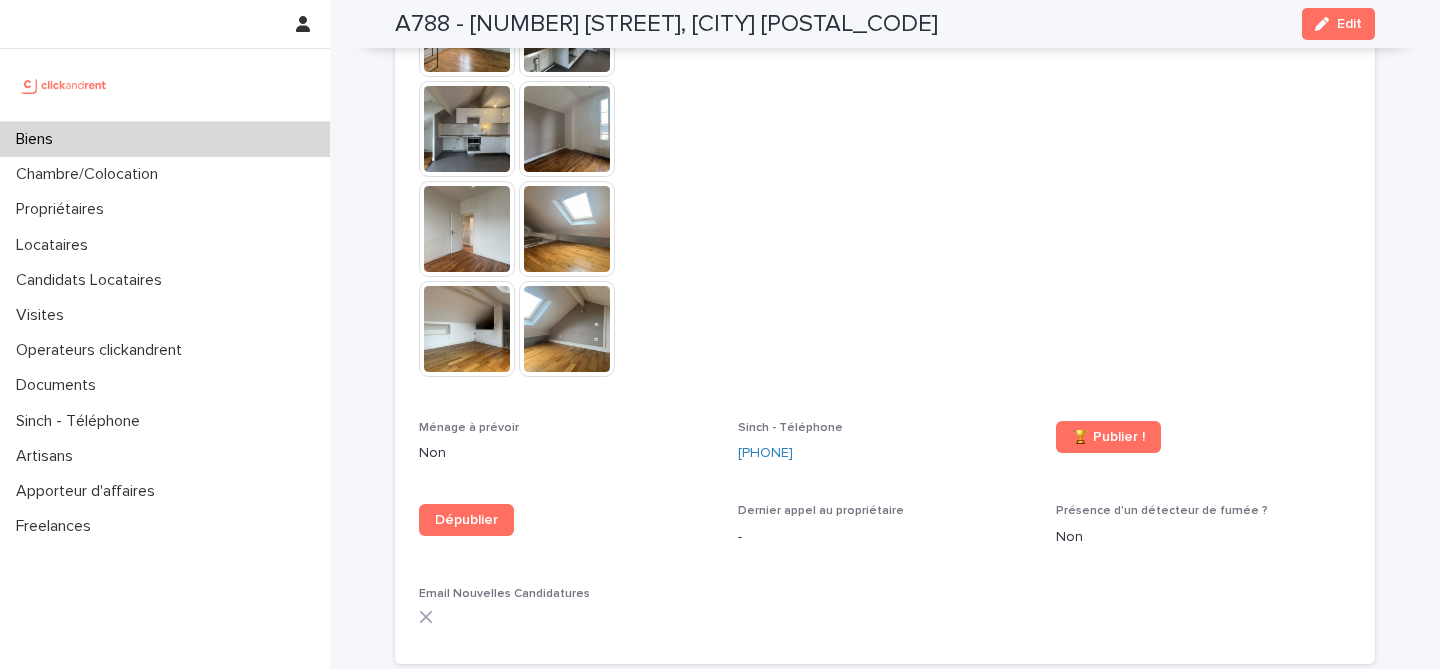 scroll, scrollTop: 5818, scrollLeft: 0, axis: vertical 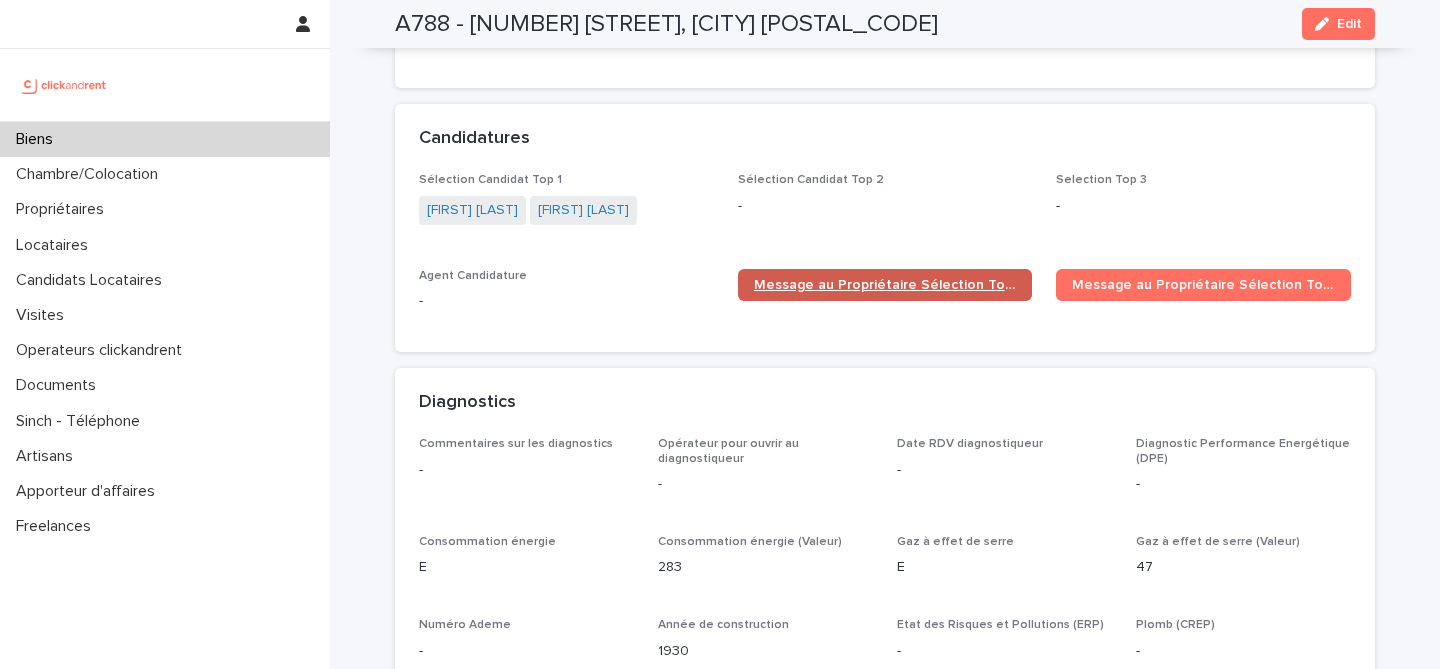 click on "Message au Propriétaire Sélection Top 1" at bounding box center (885, 285) 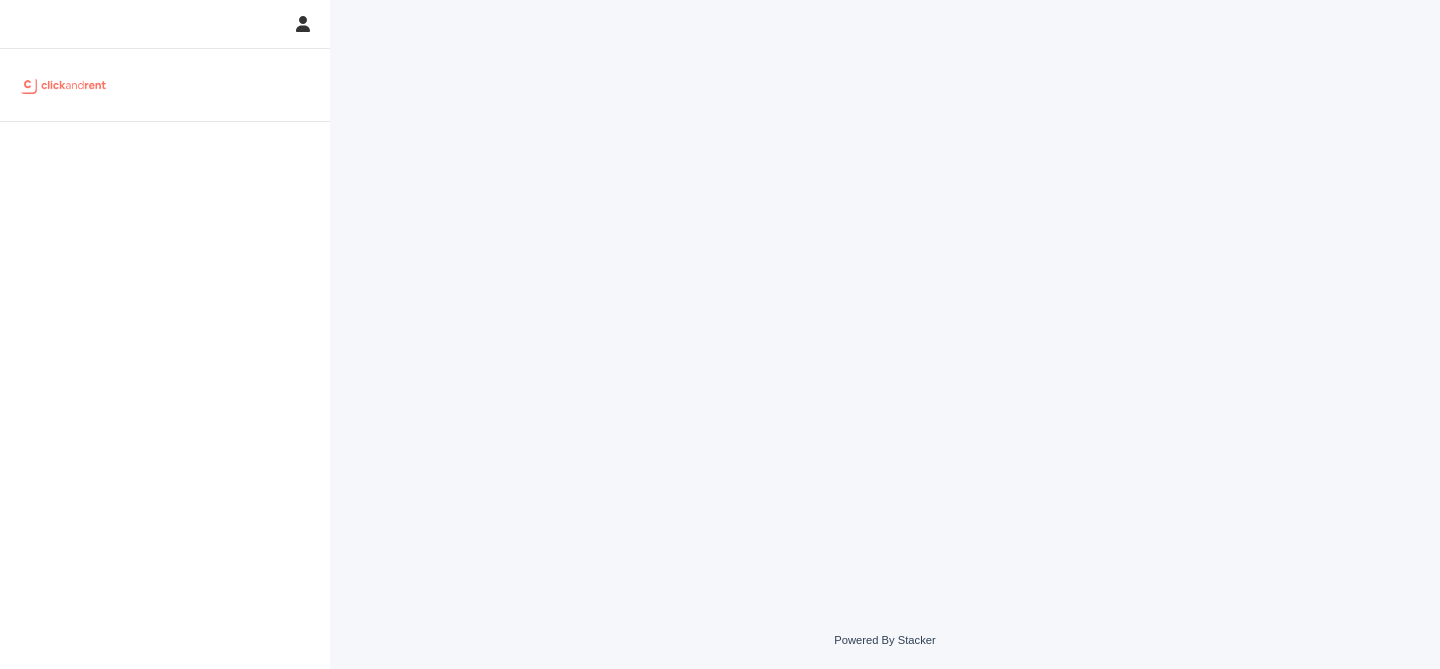 scroll, scrollTop: 0, scrollLeft: 0, axis: both 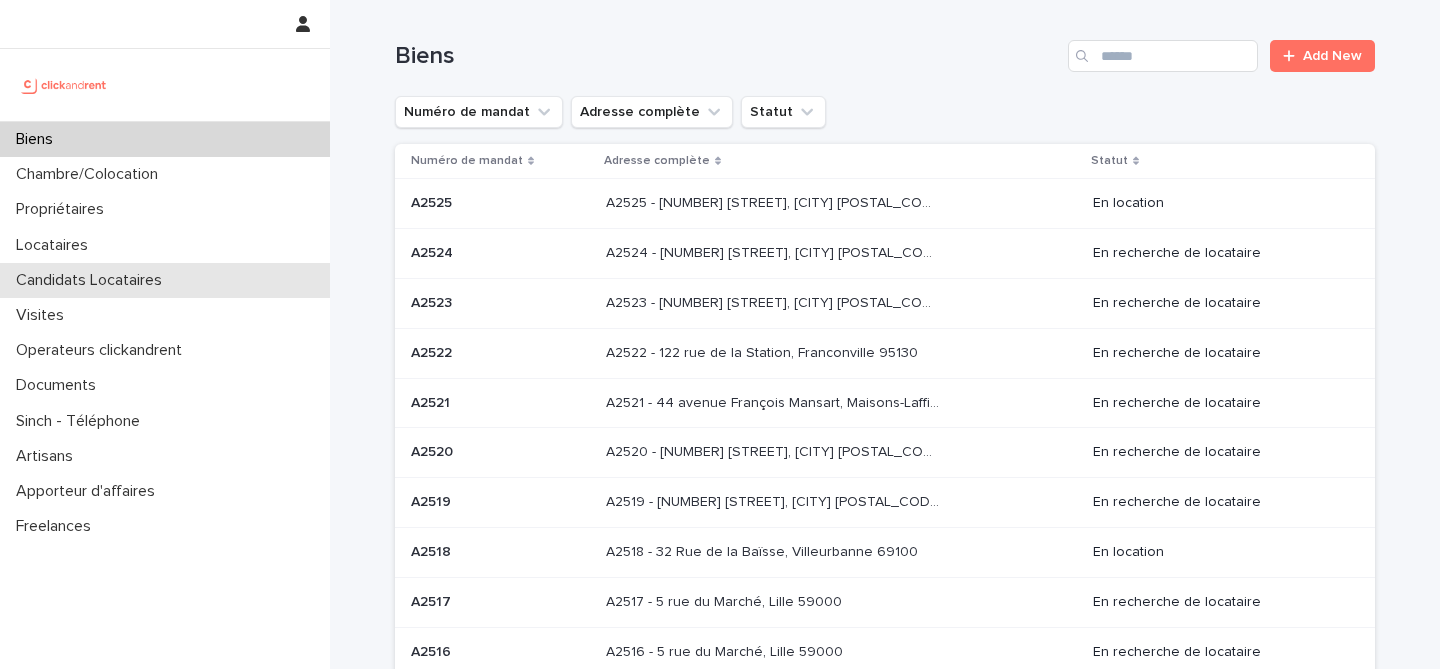 click on "Candidats Locataires" at bounding box center [93, 280] 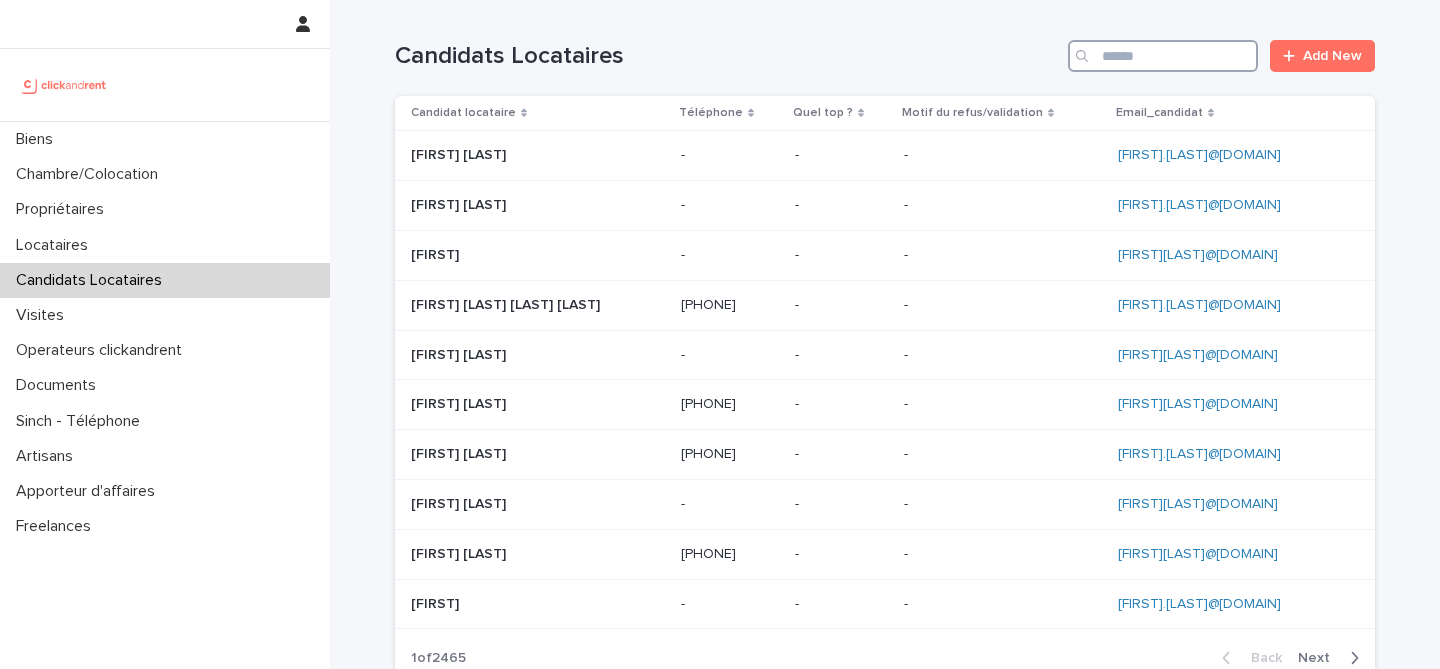 click at bounding box center [1163, 56] 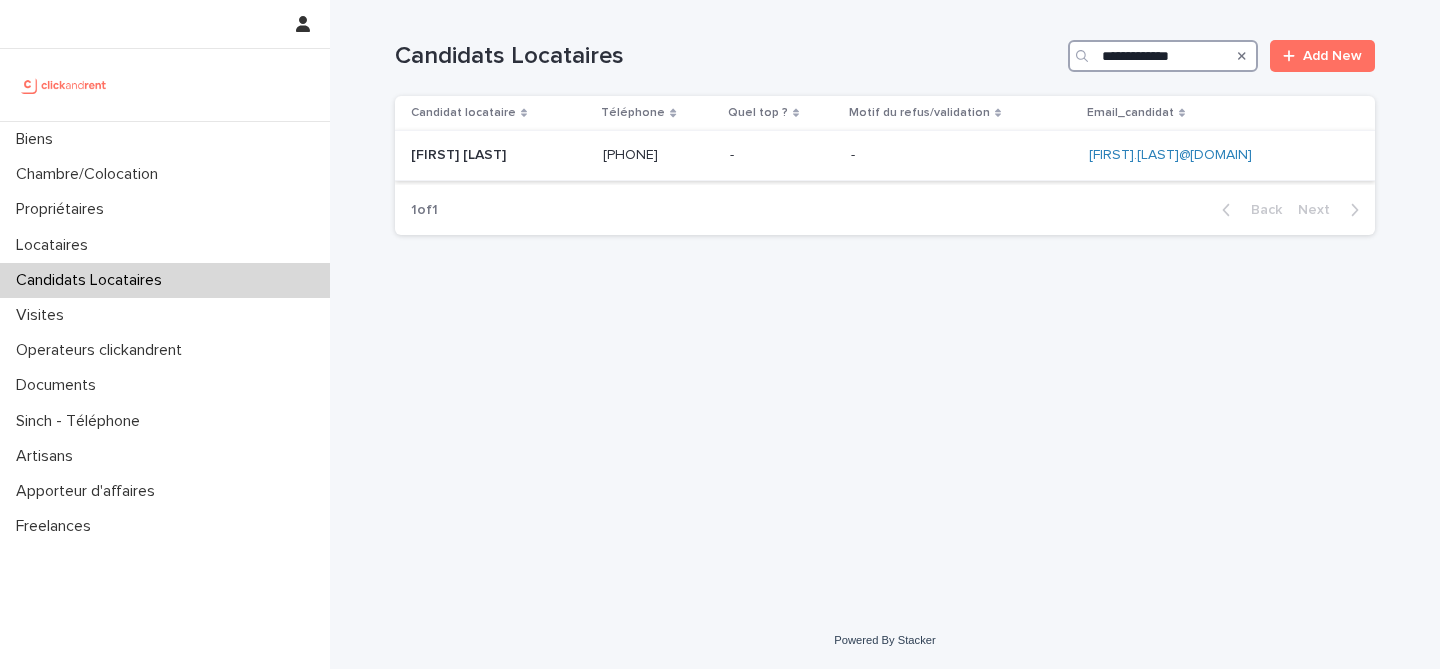 type on "**********" 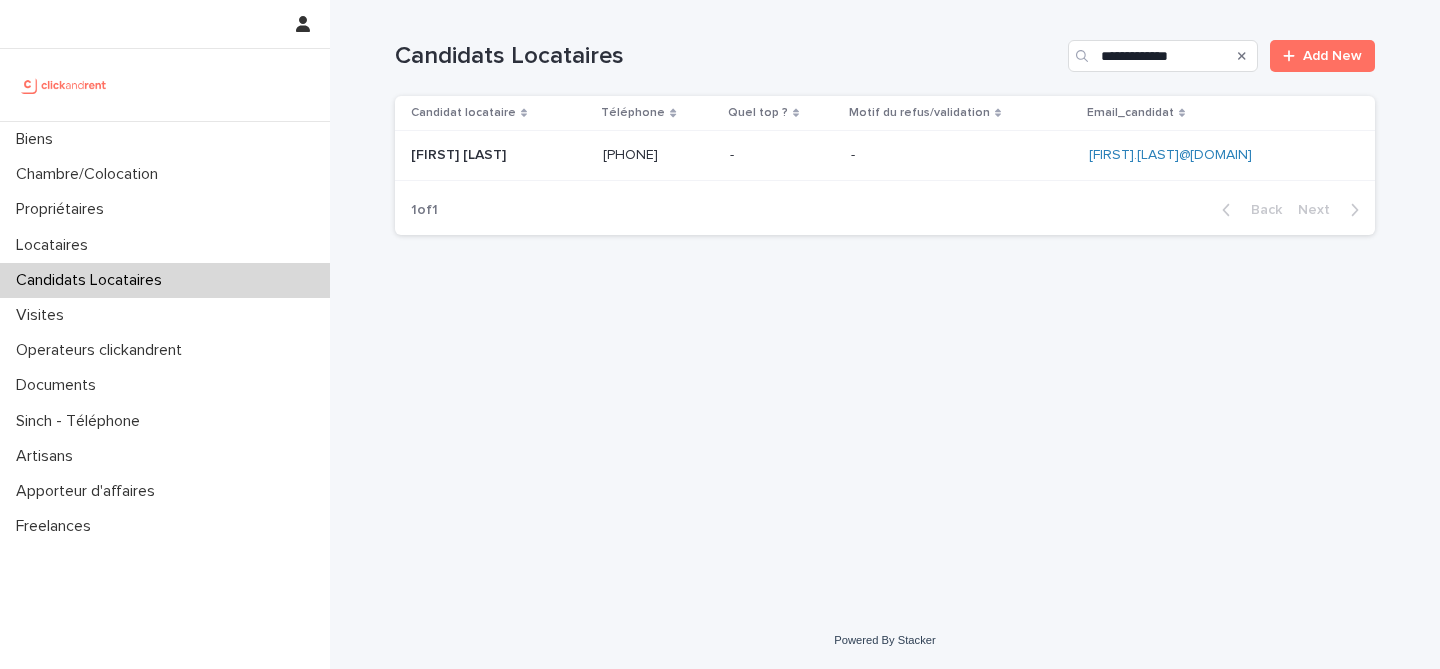 click at bounding box center (499, 155) 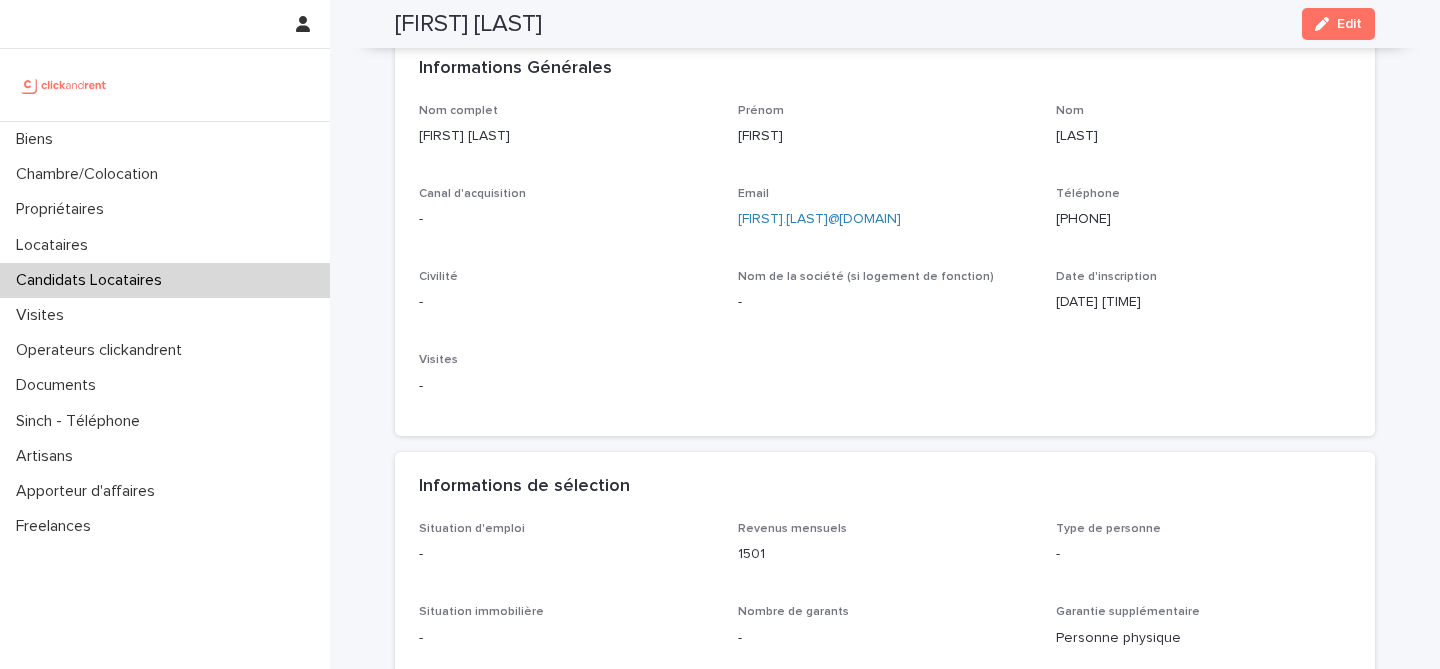 scroll, scrollTop: 0, scrollLeft: 0, axis: both 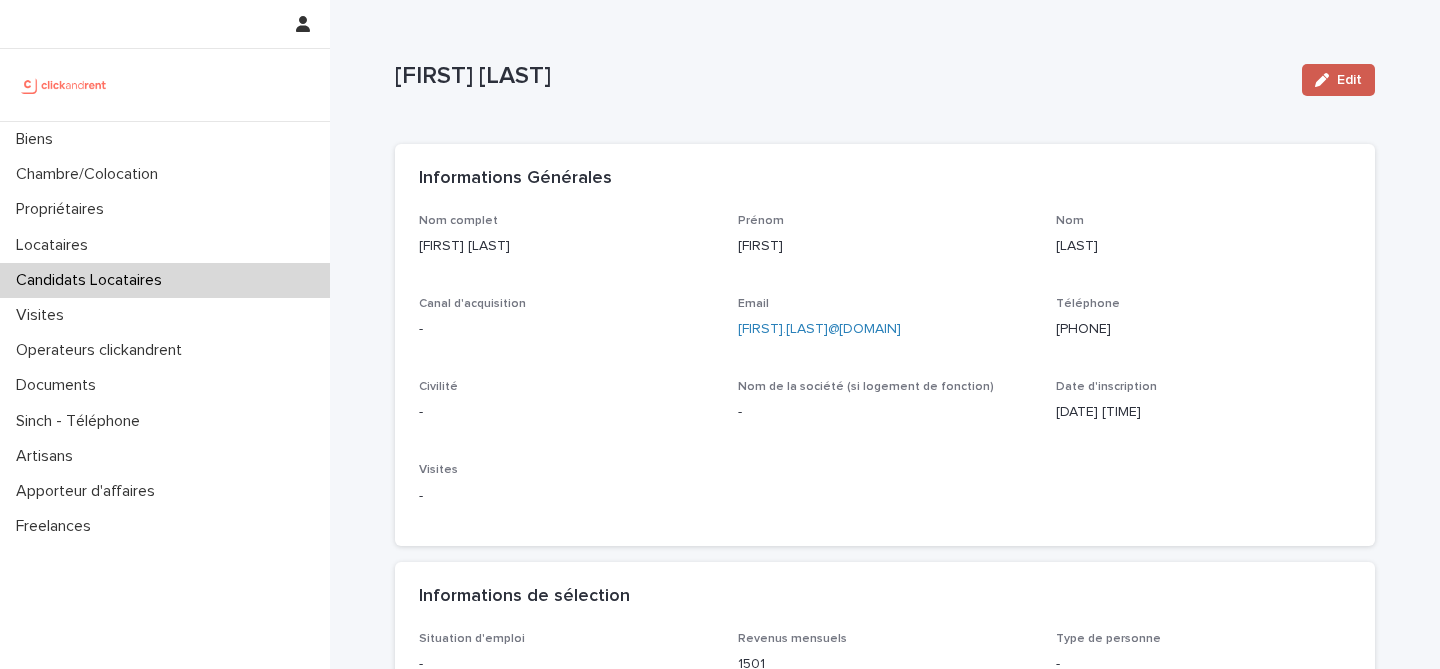 click on "Edit" at bounding box center [1338, 80] 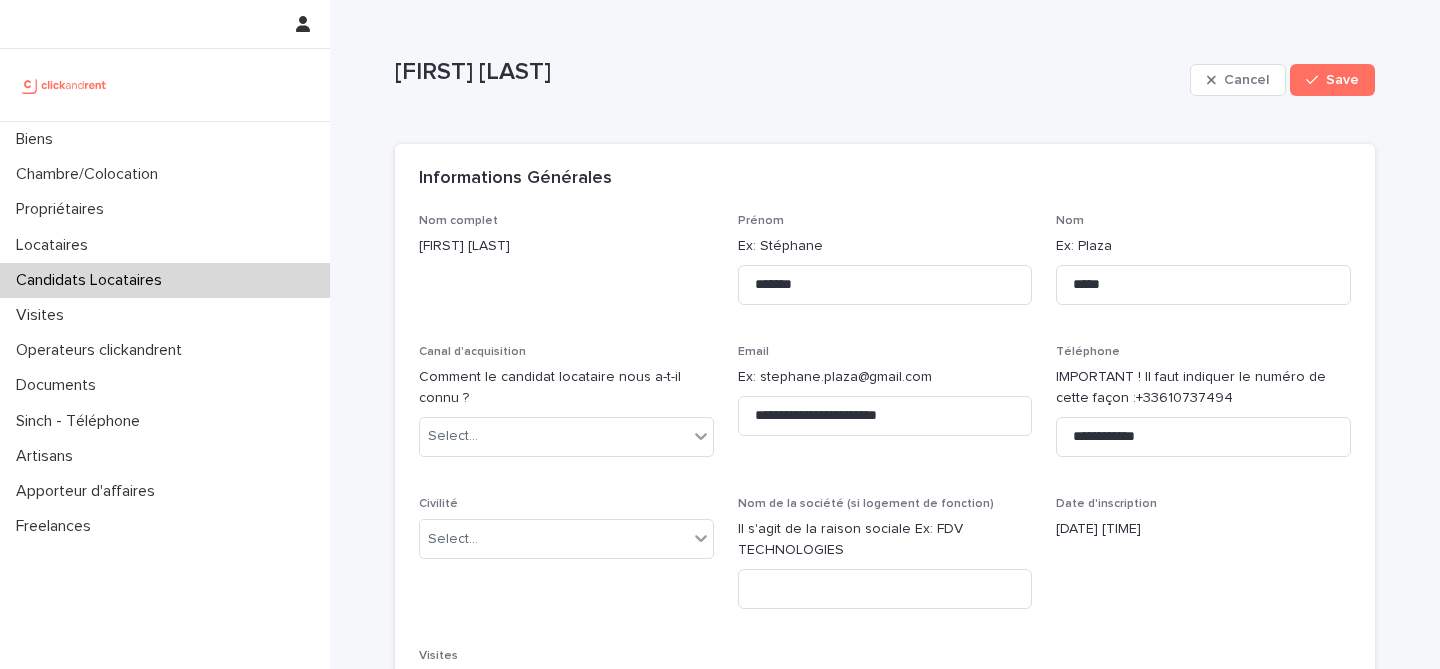 scroll, scrollTop: 69, scrollLeft: 0, axis: vertical 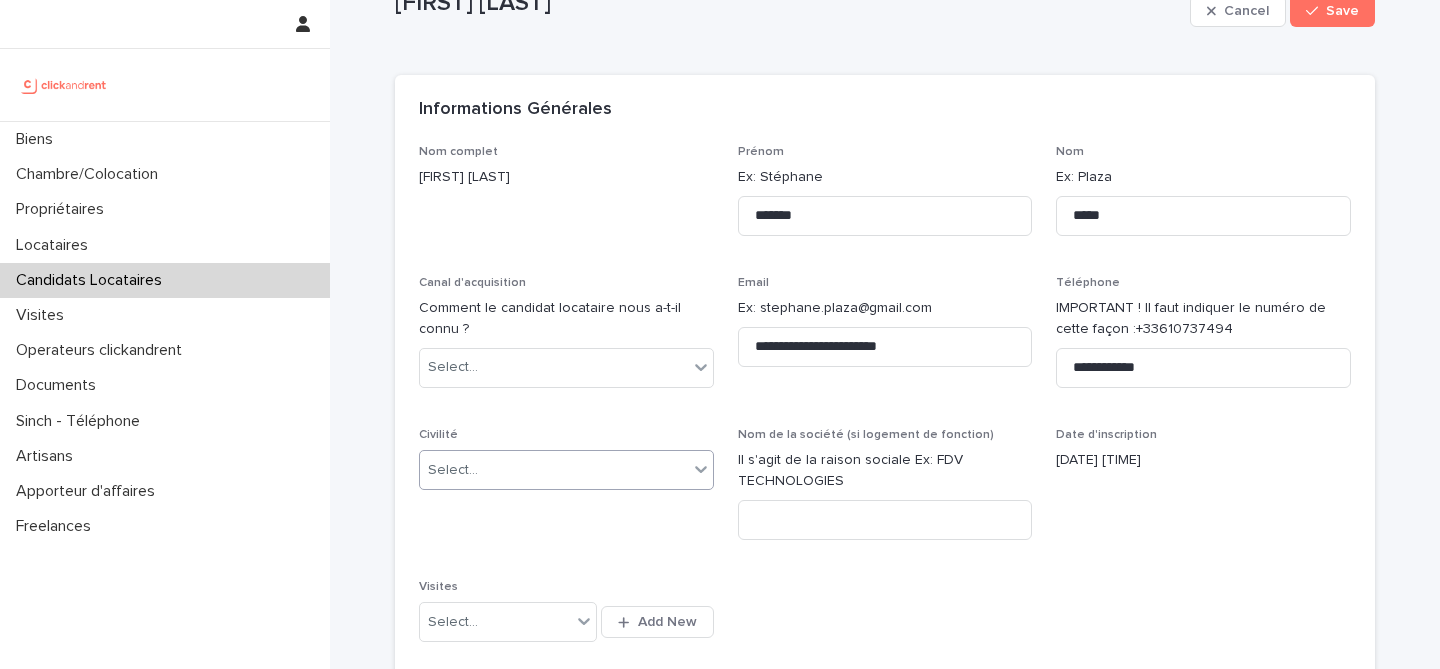 click on "Select..." at bounding box center (554, 470) 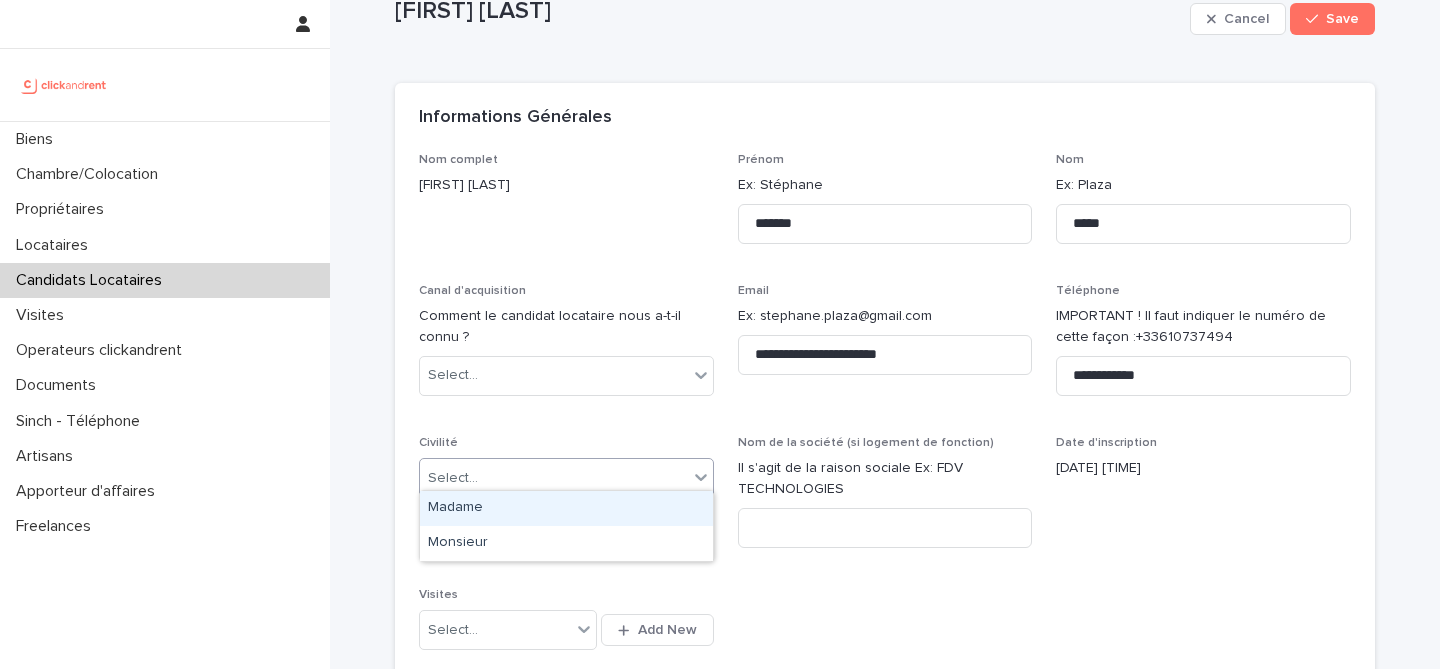 scroll, scrollTop: 66, scrollLeft: 0, axis: vertical 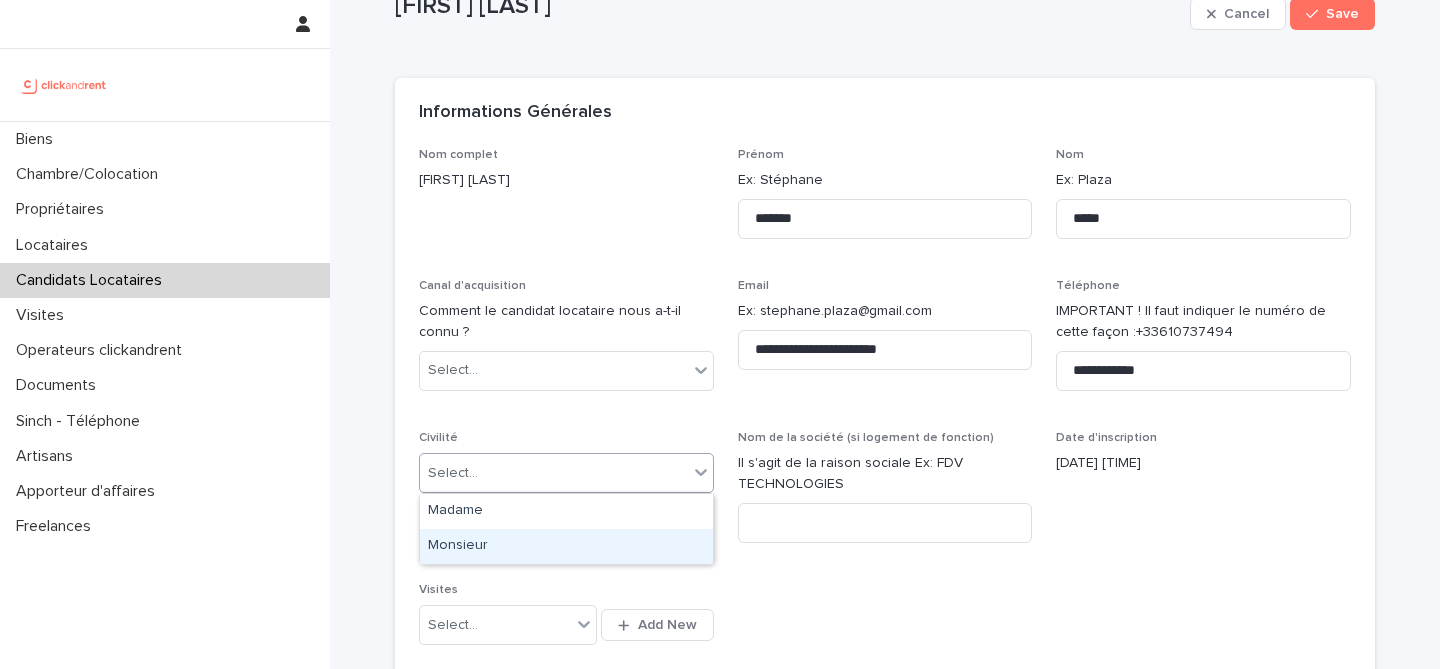 click on "Monsieur" at bounding box center (566, 546) 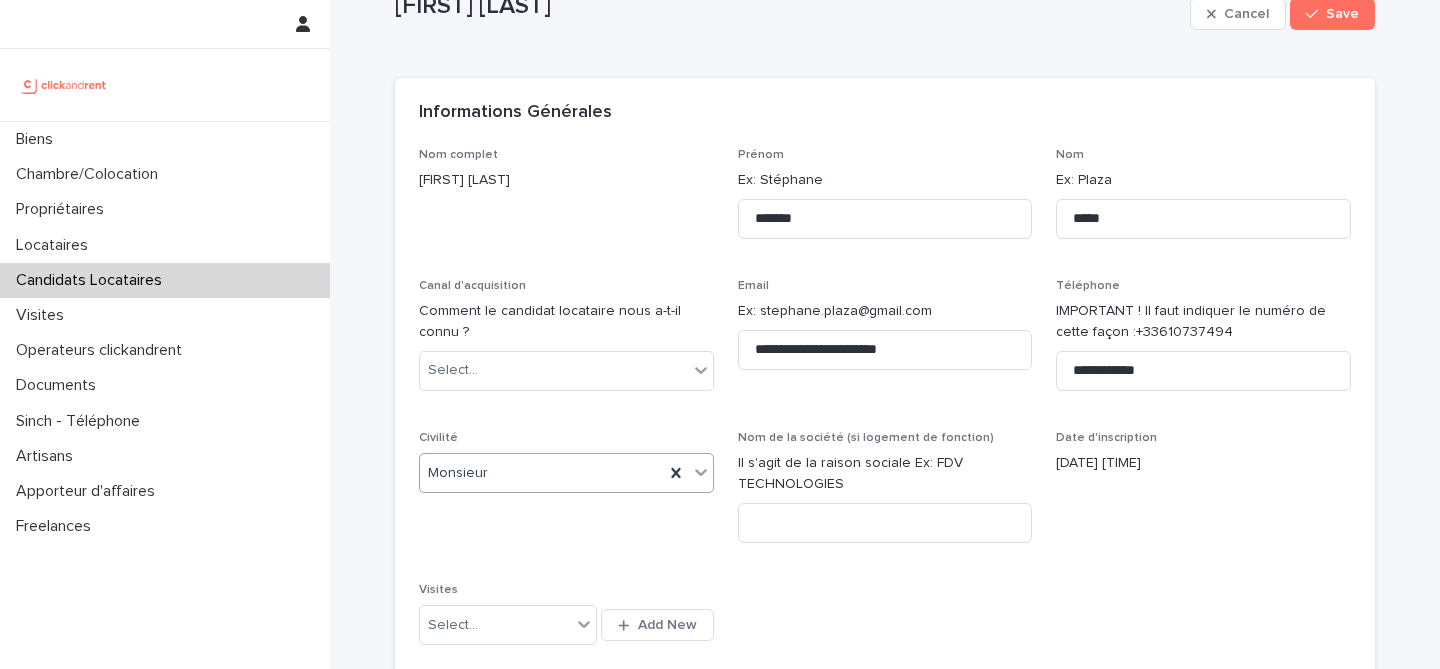 click on "**********" at bounding box center (885, 407) 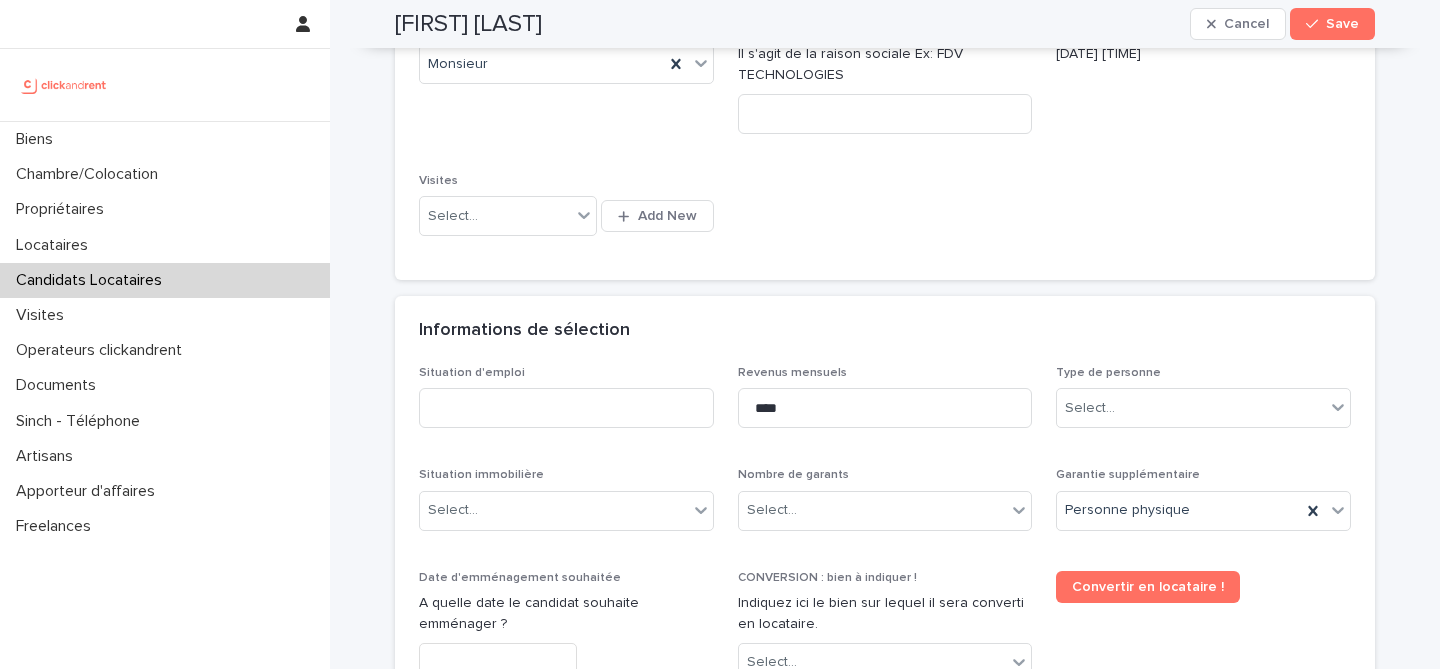 scroll, scrollTop: 480, scrollLeft: 0, axis: vertical 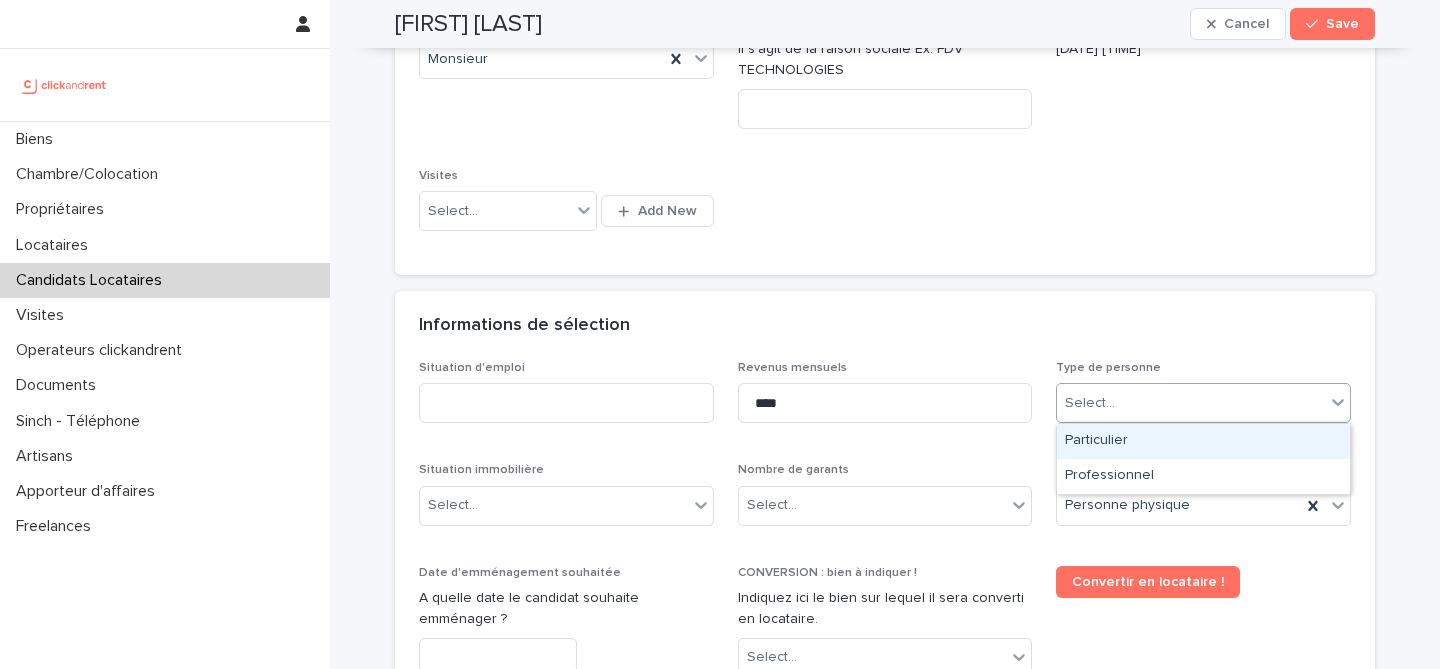 click on "Select..." at bounding box center (1090, 403) 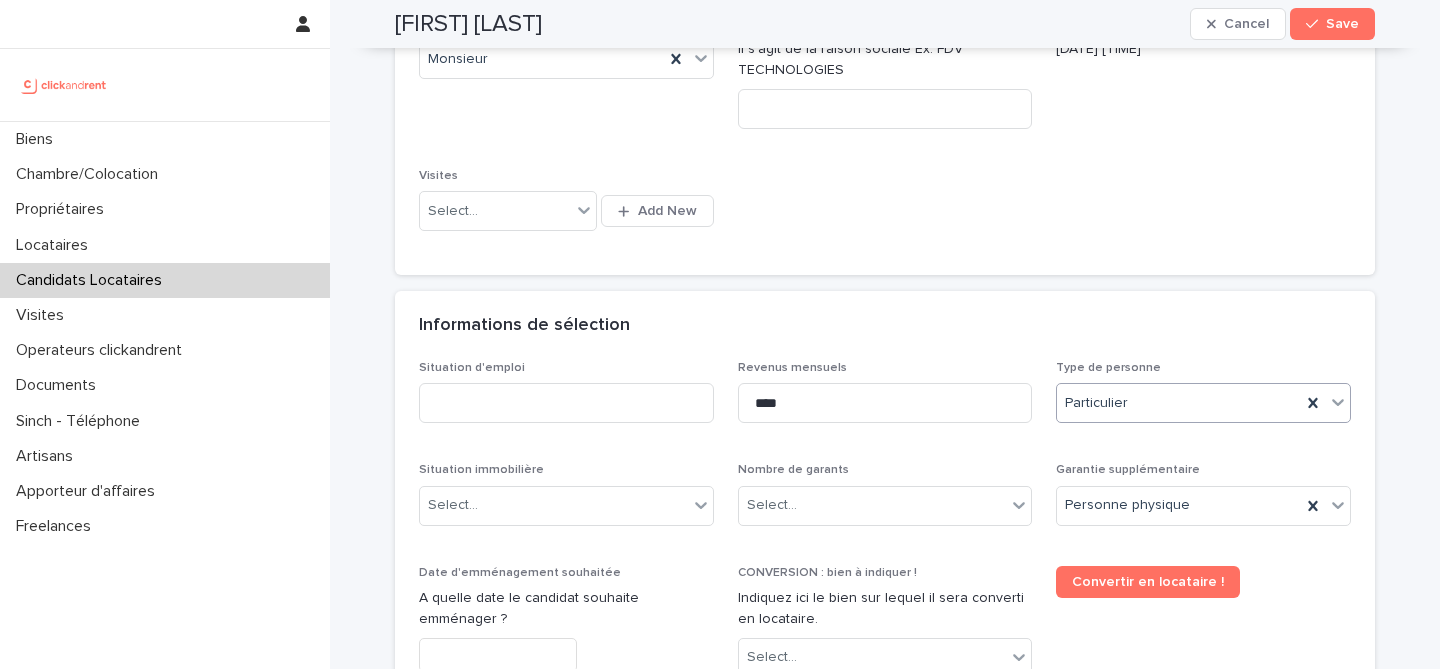 click on "Situation d'emploi Revenus mensuels **** Type de personne   option Particulier, selected.     0 results available. Select is focused ,type to refine list, press Down to open the menu,  Particulier Situation immobilière Select... Nombre de garants Select... Garantie supplémentaire Personne physique Date d'emménagement souhaitée A quelle date le candidat souhaite emménager ? CONVERSION : bien à indiquer ! Indiquez ici le bien sur lequel il sera converti en locataire. Select... Convertir en locataire ! Commentaire Candidature Indiquez ici vos commentaires sur le candidat locataire, cela apparaitra sur l'espace personnel du propriétaire.
Ex : Le candidat est un très bon profil avec deux garants. Ses parents gagnent 7.000 euros nets par mois. Abandon du candidat Refus par le propriétaire Bien - Historique Top Select... Type de Top Validation / Refus" at bounding box center (885, 689) 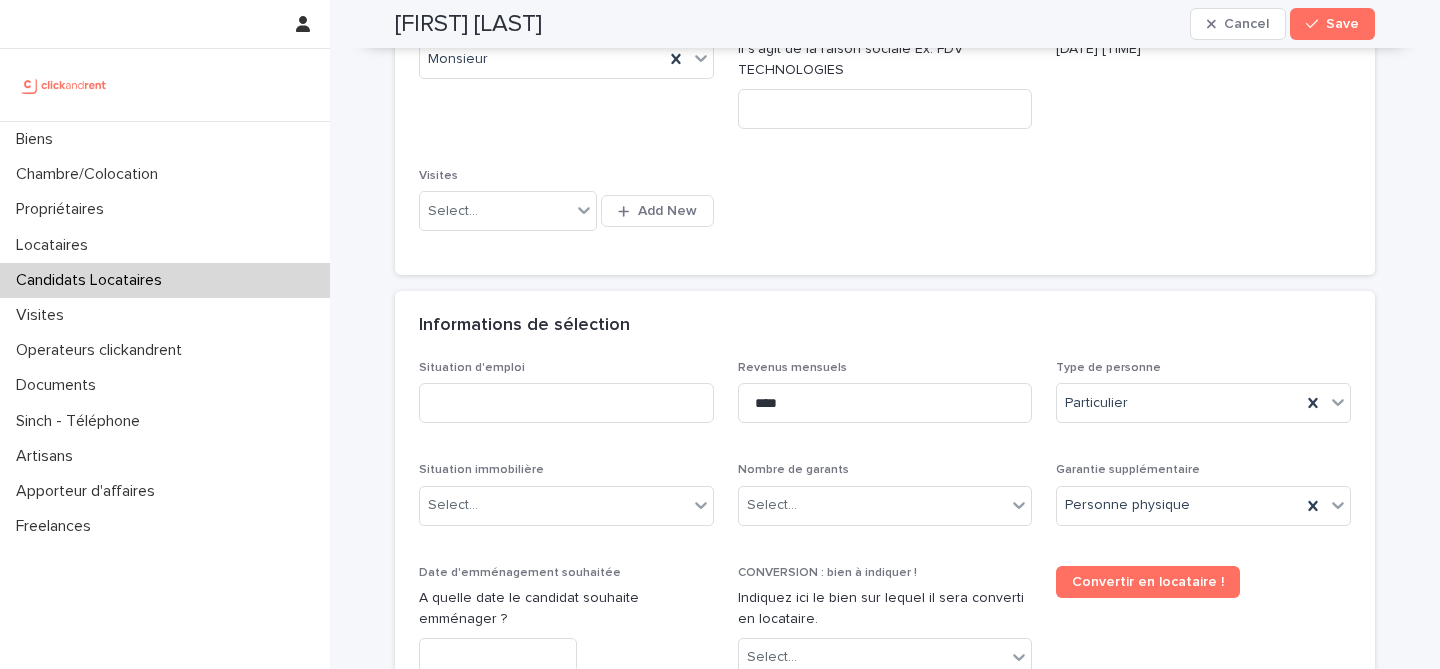 scroll, scrollTop: 582, scrollLeft: 0, axis: vertical 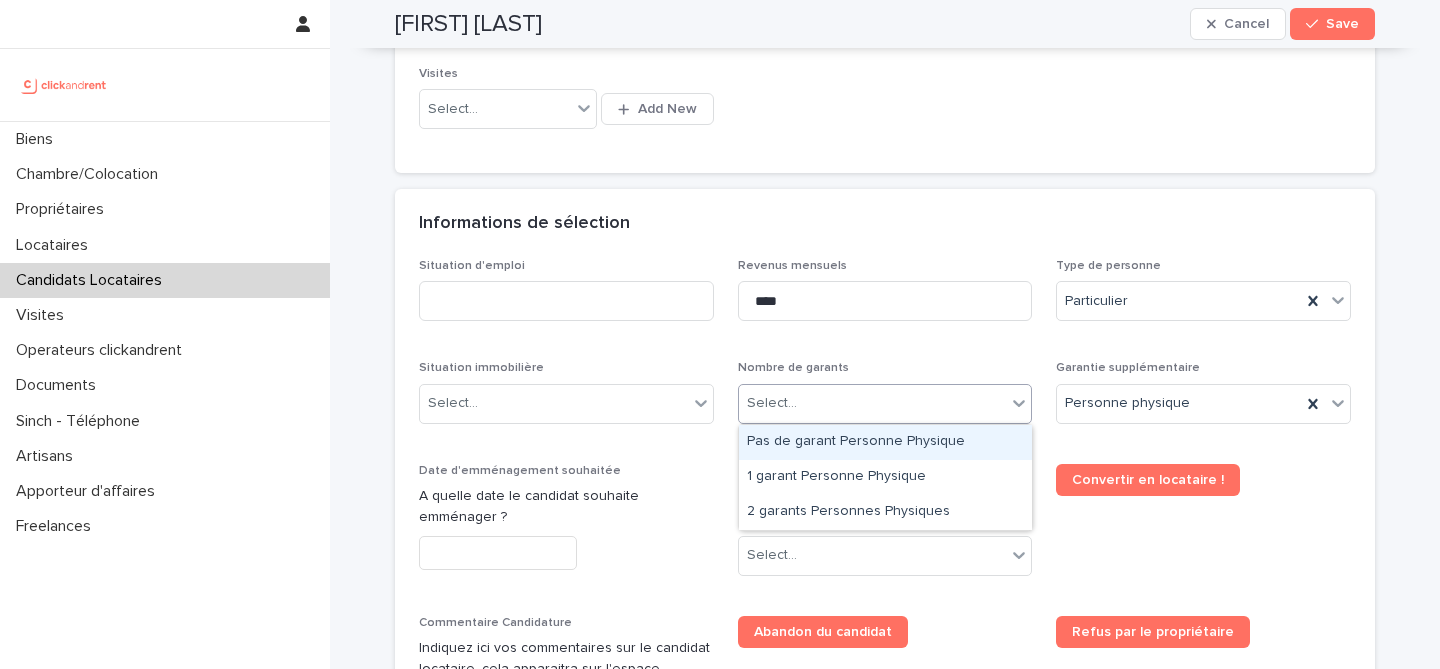 click on "Select..." at bounding box center (873, 403) 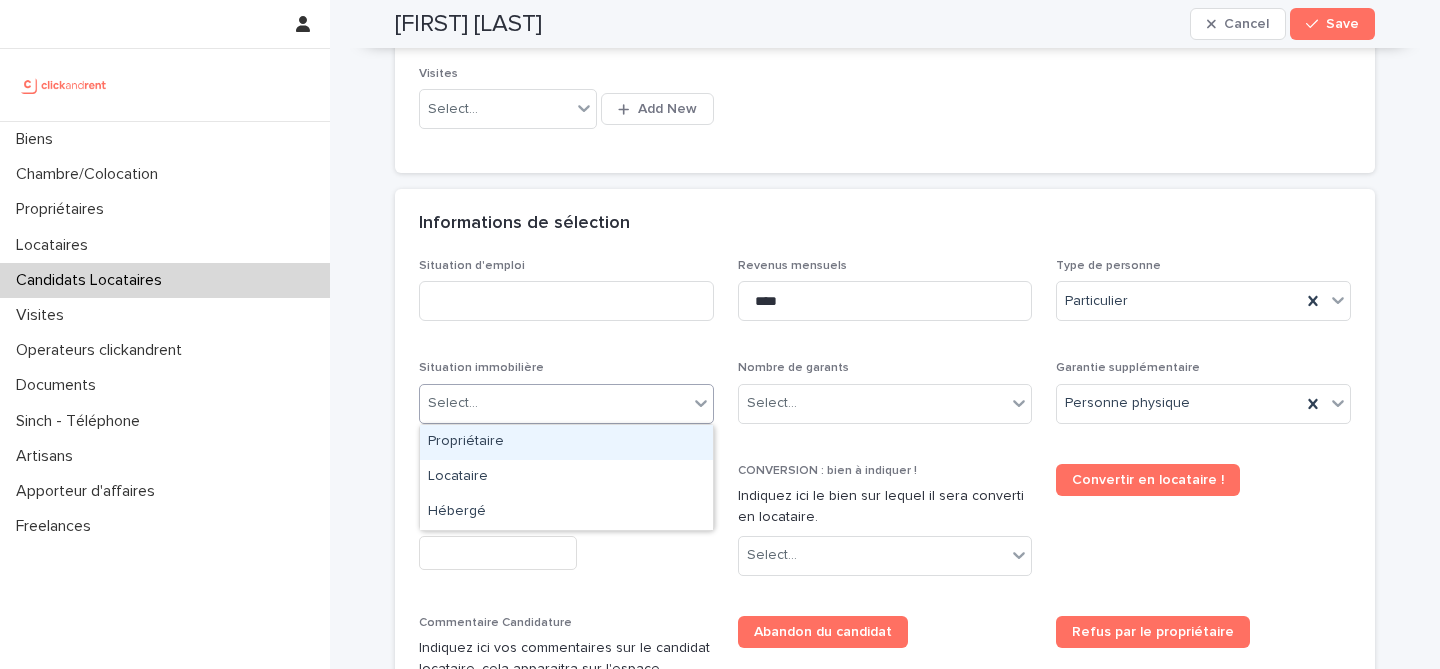 click on "Select..." at bounding box center (554, 403) 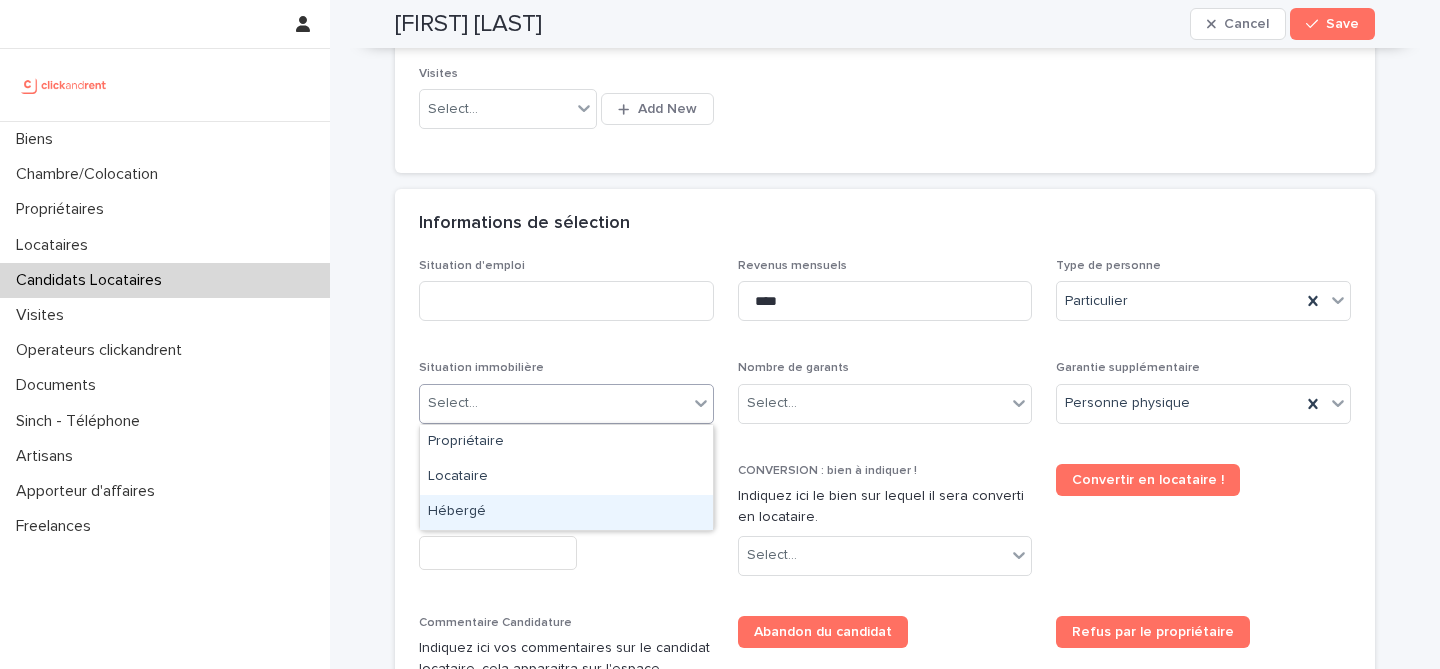click on "Hébergé" at bounding box center (566, 512) 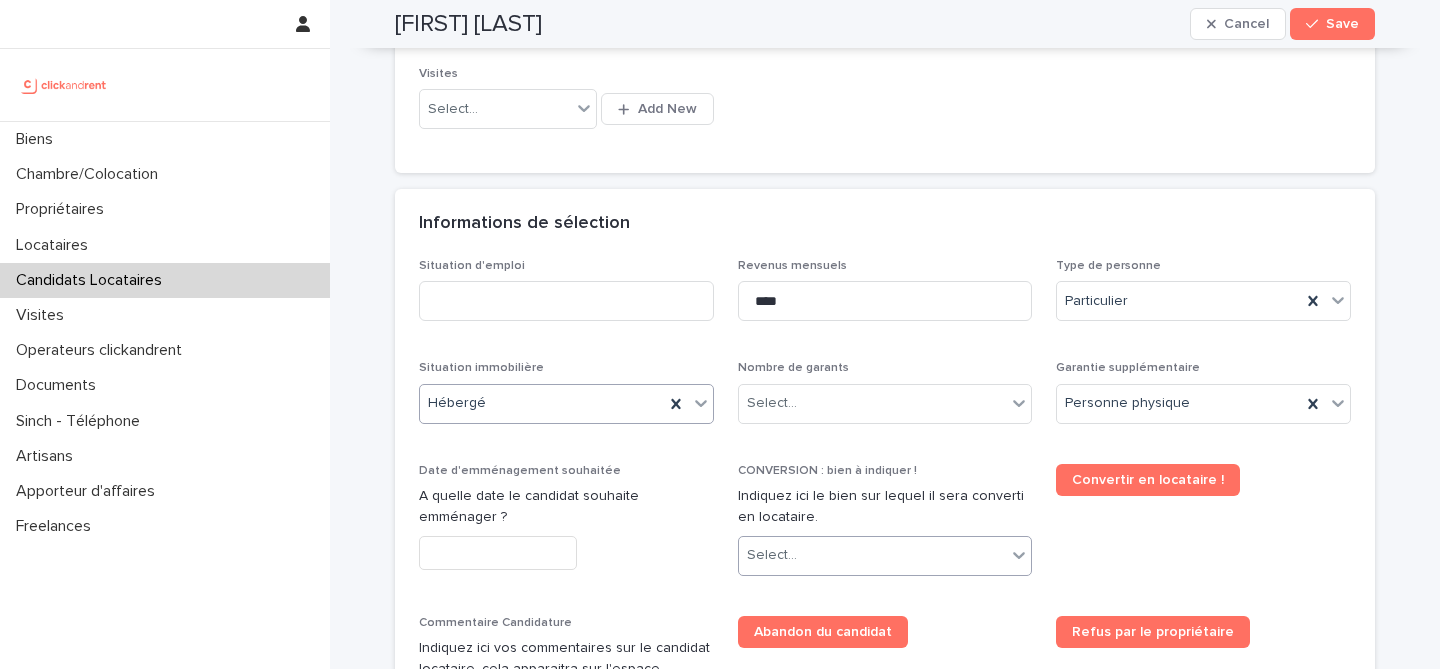 click on "Select..." at bounding box center [873, 555] 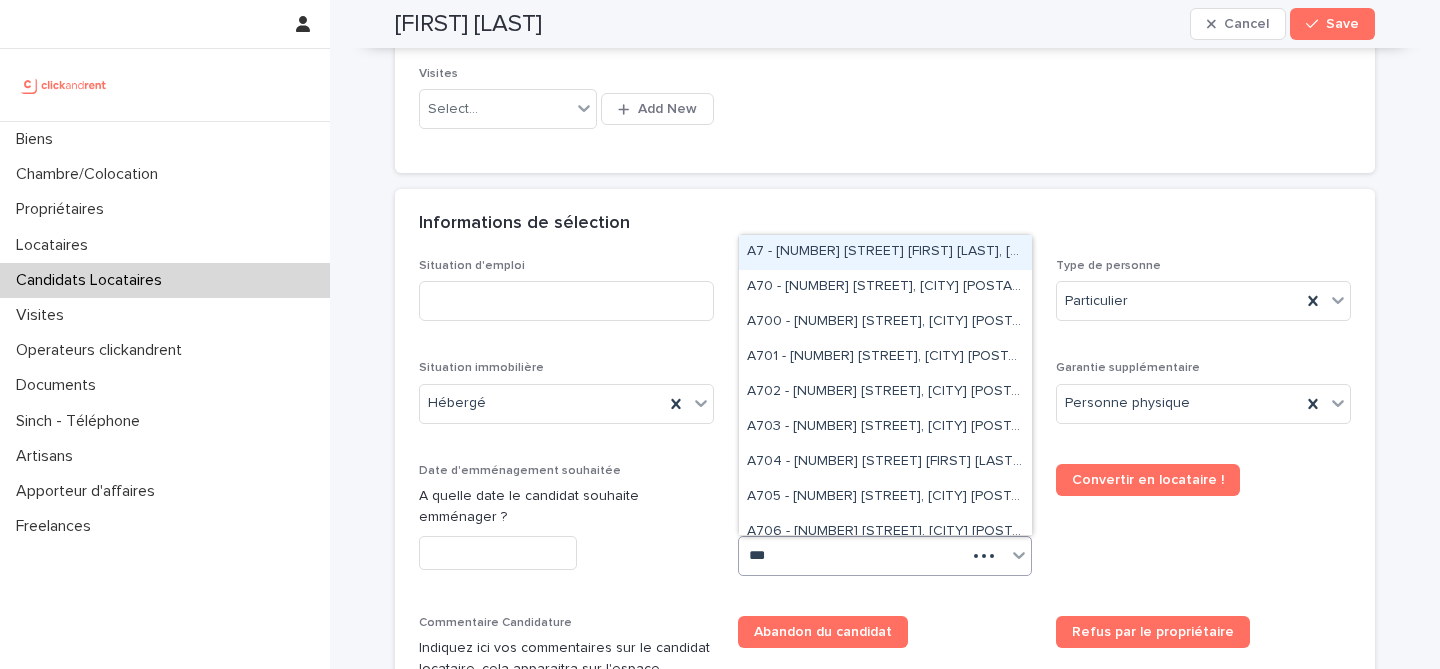 type on "****" 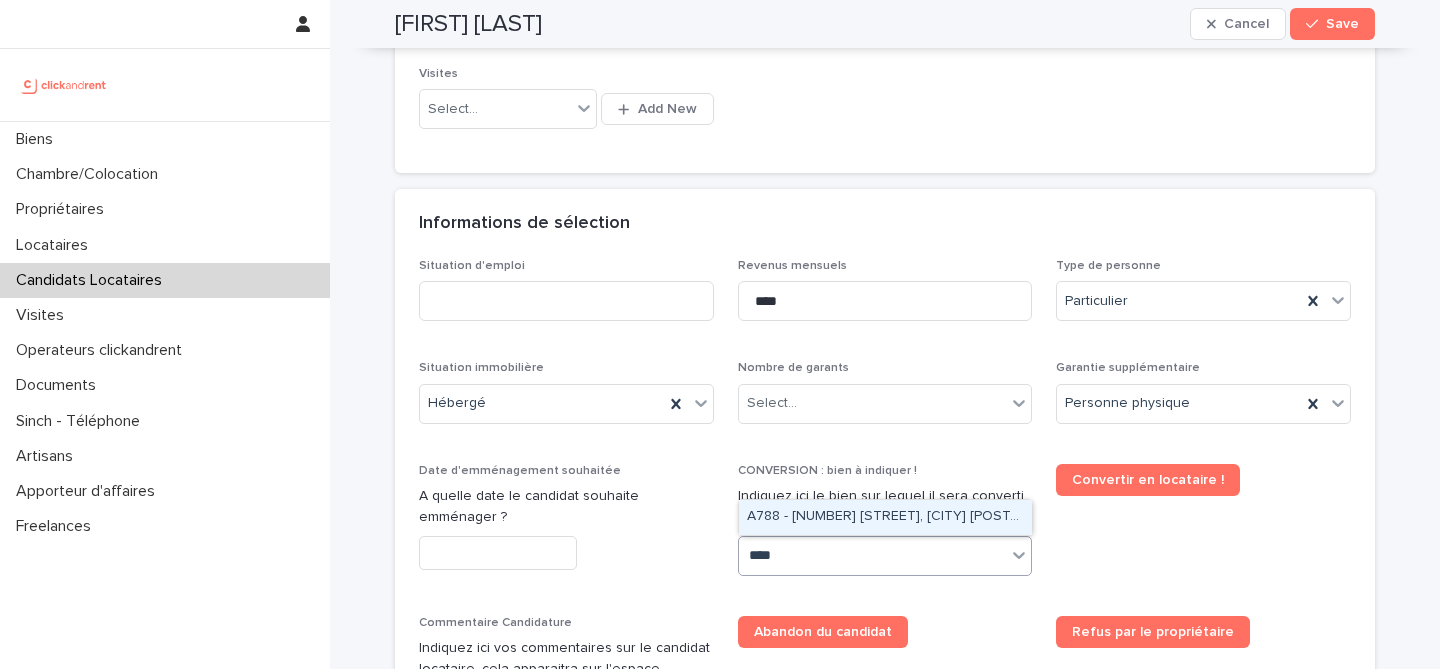 click on "A788 - 26 rue des Chaillots,  Clamart 92140" at bounding box center (885, 517) 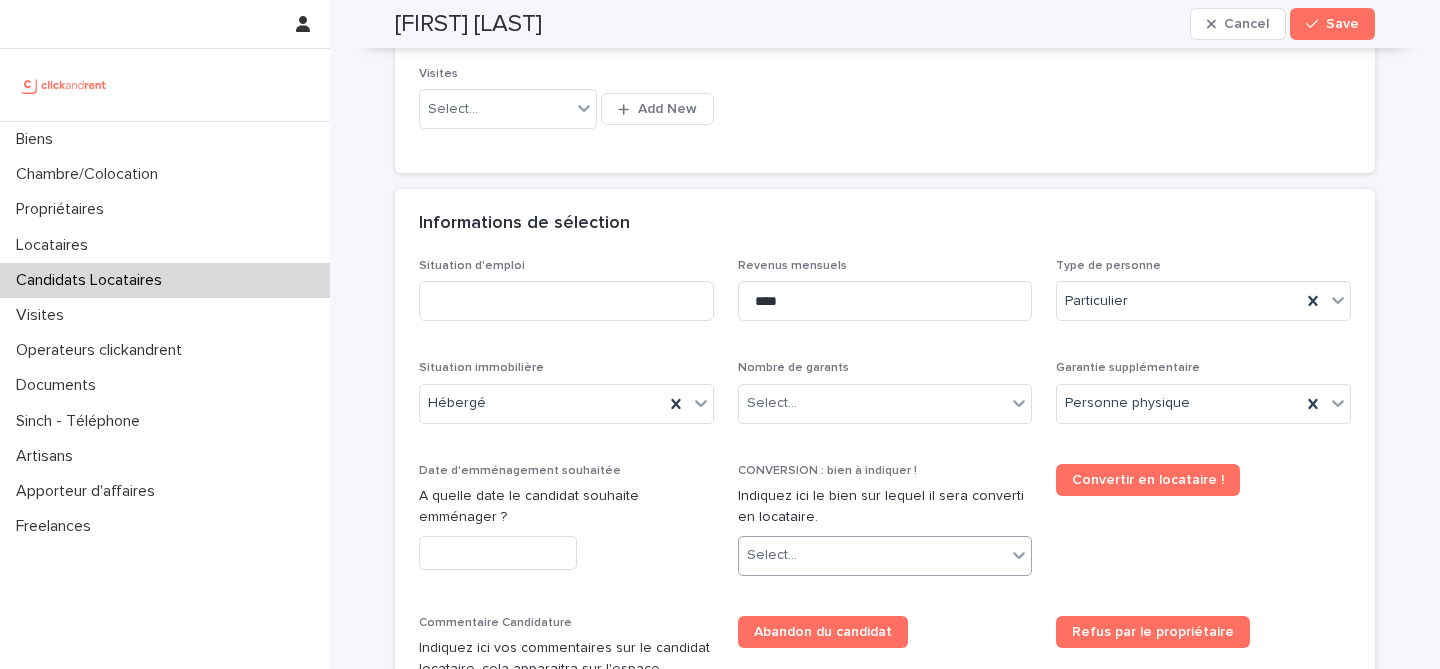scroll, scrollTop: 600, scrollLeft: 0, axis: vertical 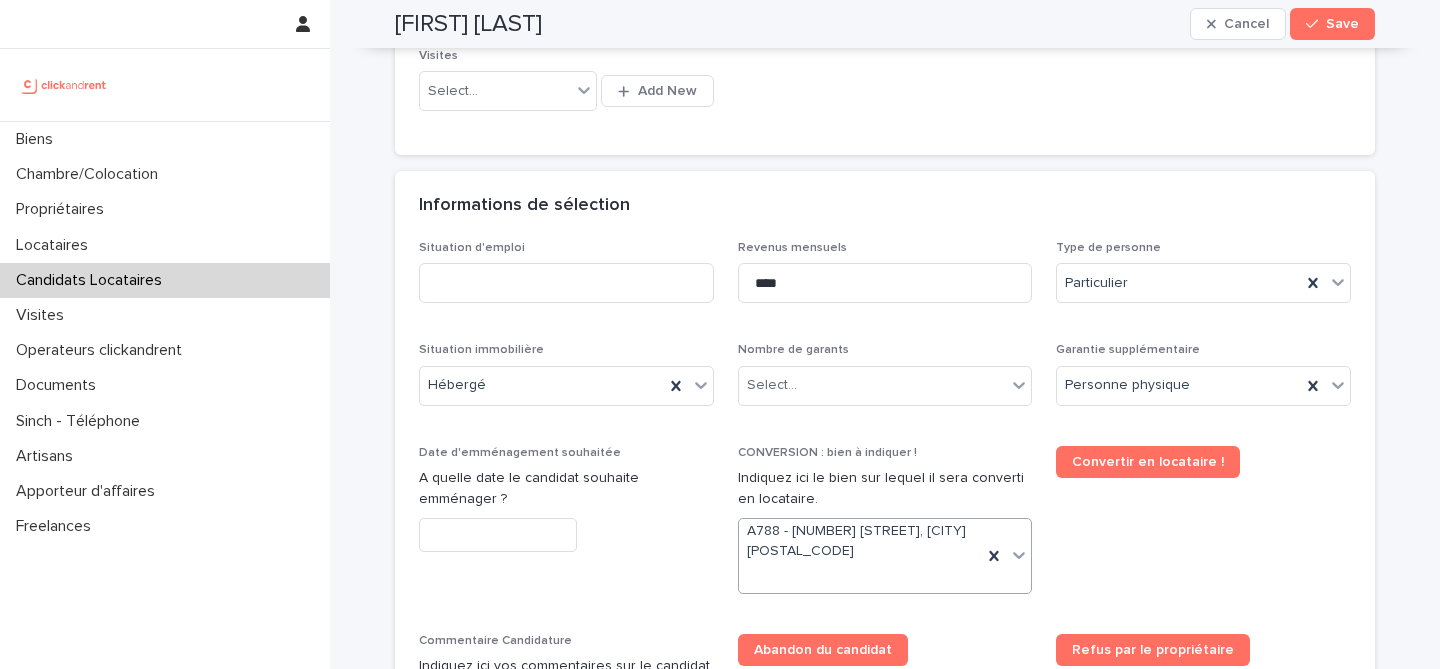 click at bounding box center (498, 535) 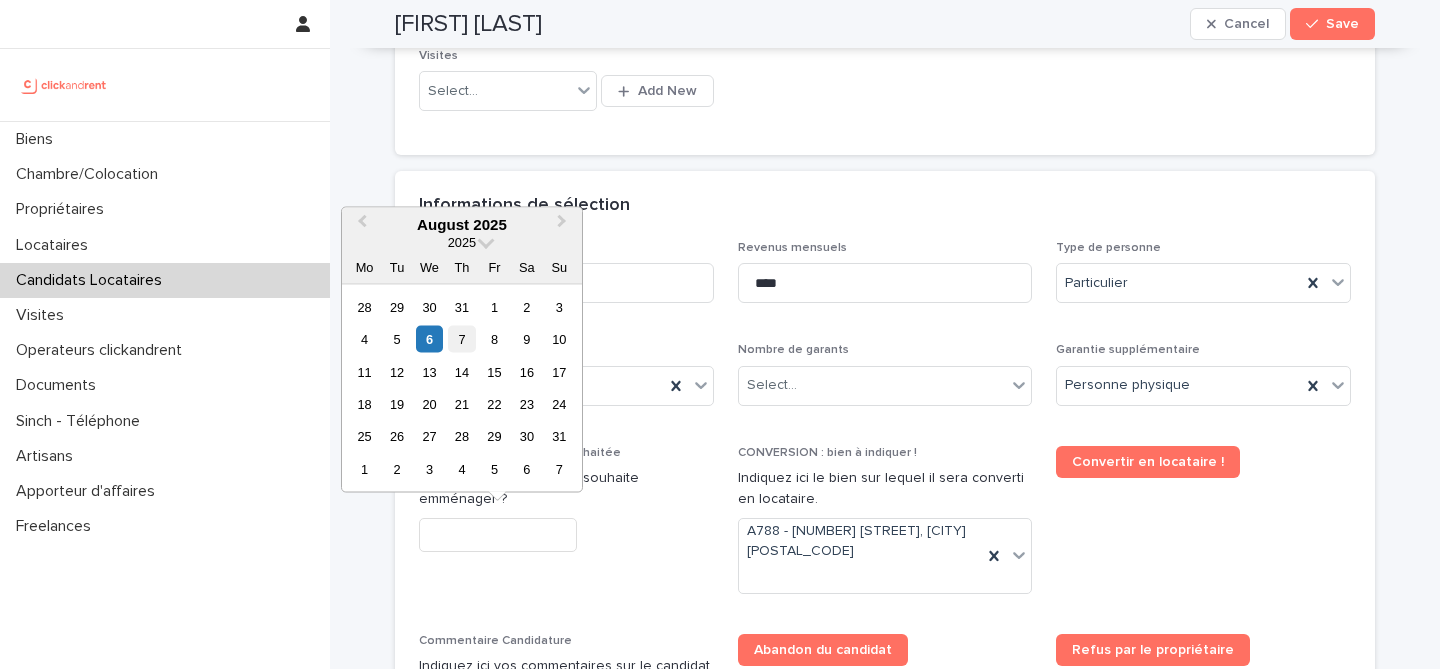 click on "7" at bounding box center [461, 339] 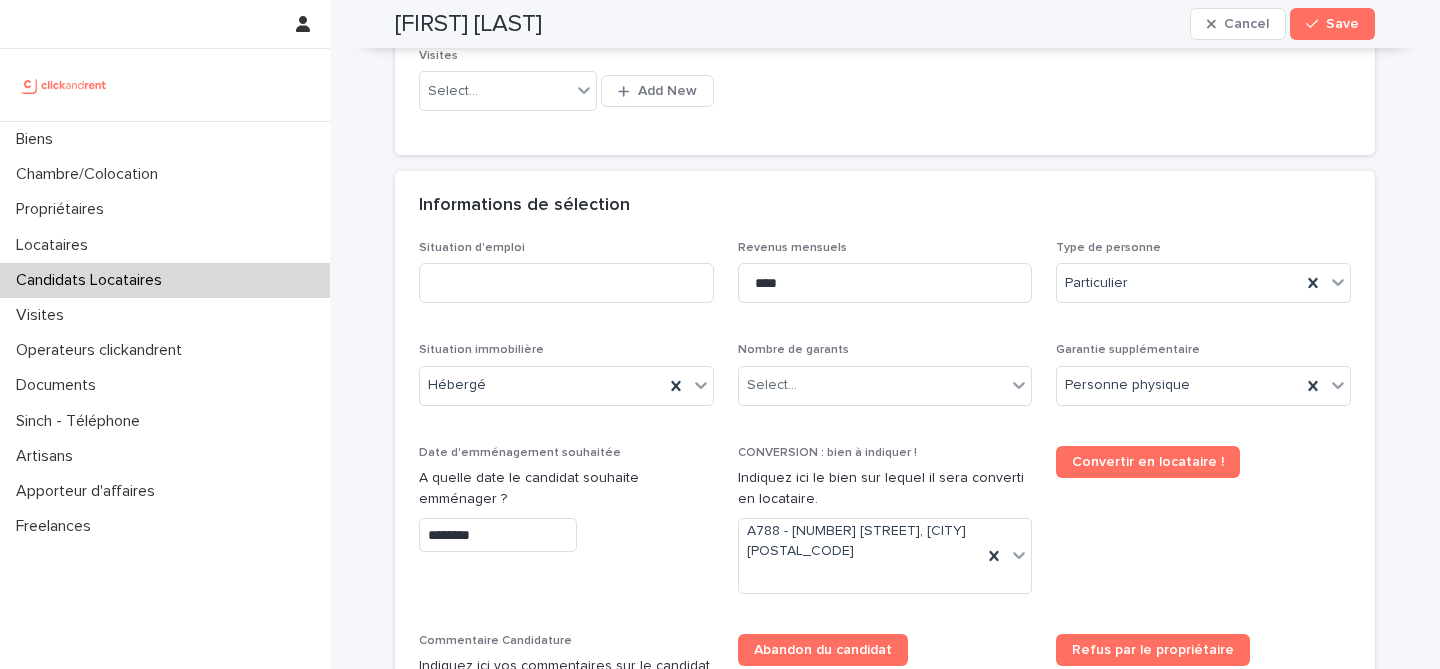 click on "********" at bounding box center (566, 535) 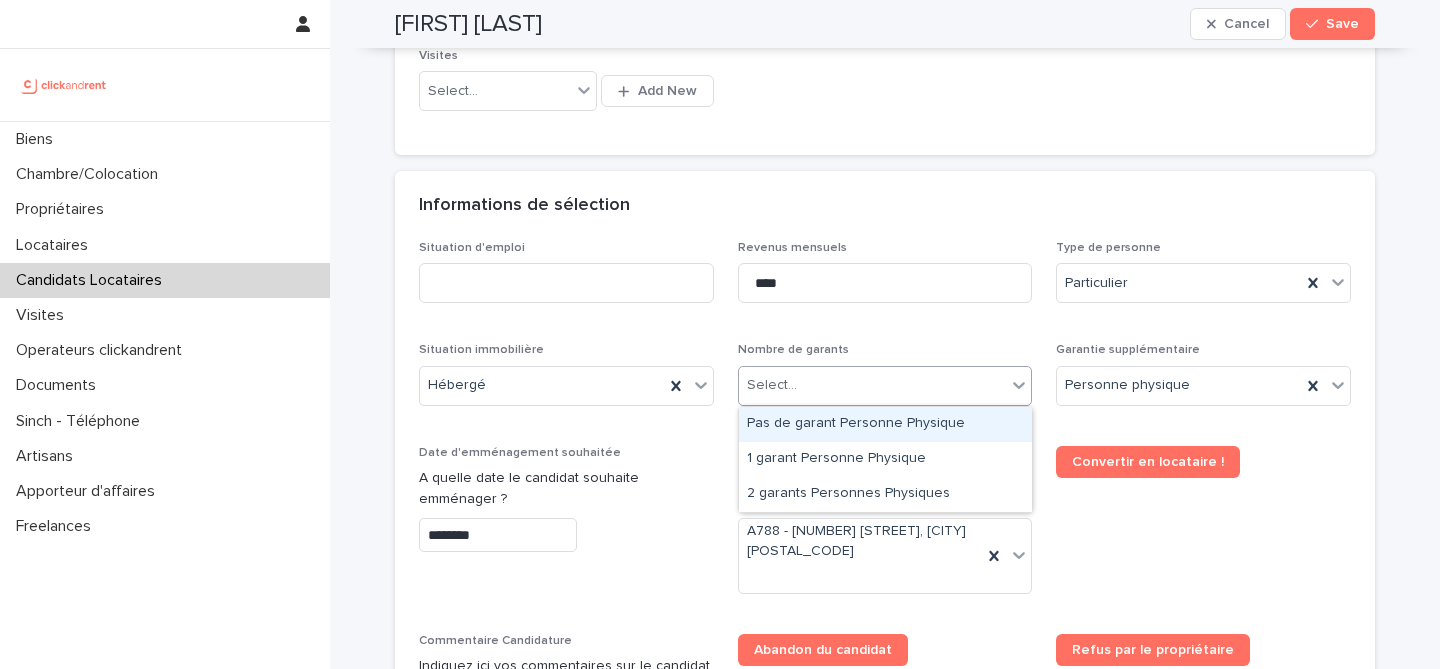 click on "Select..." at bounding box center (873, 385) 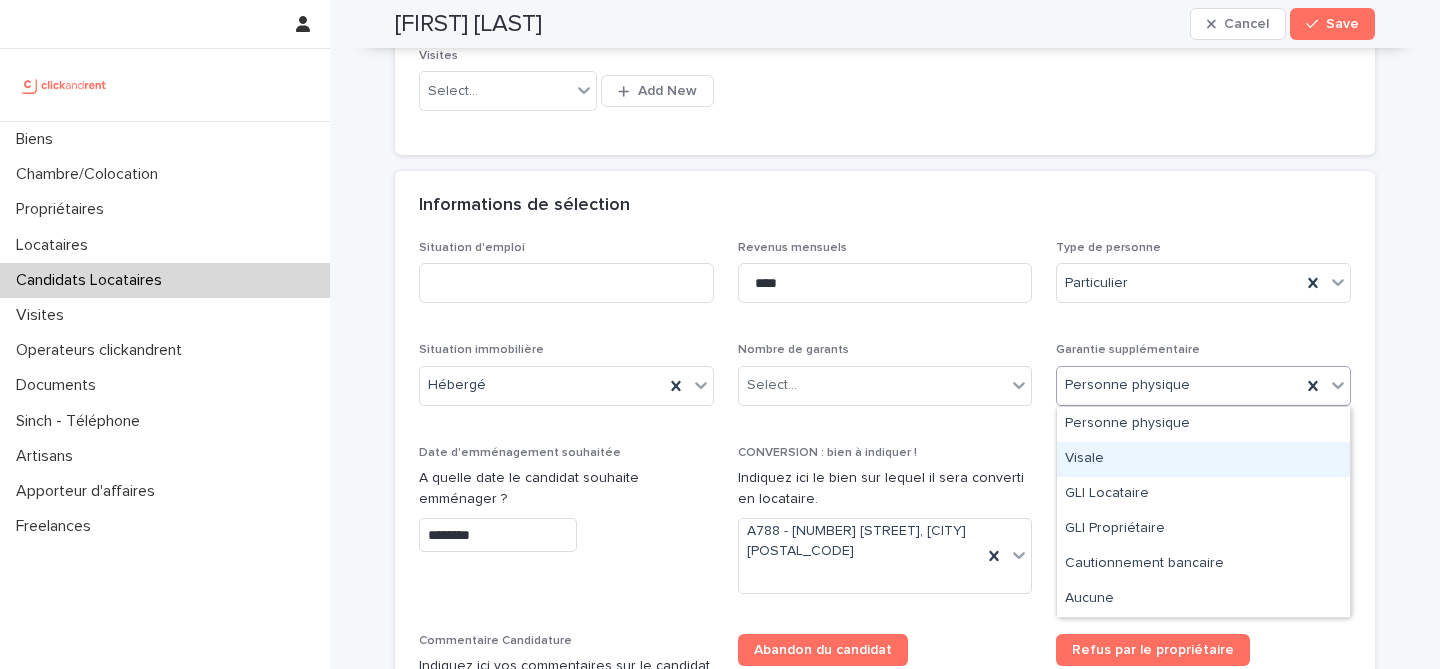 click on "Visale" at bounding box center (1203, 459) 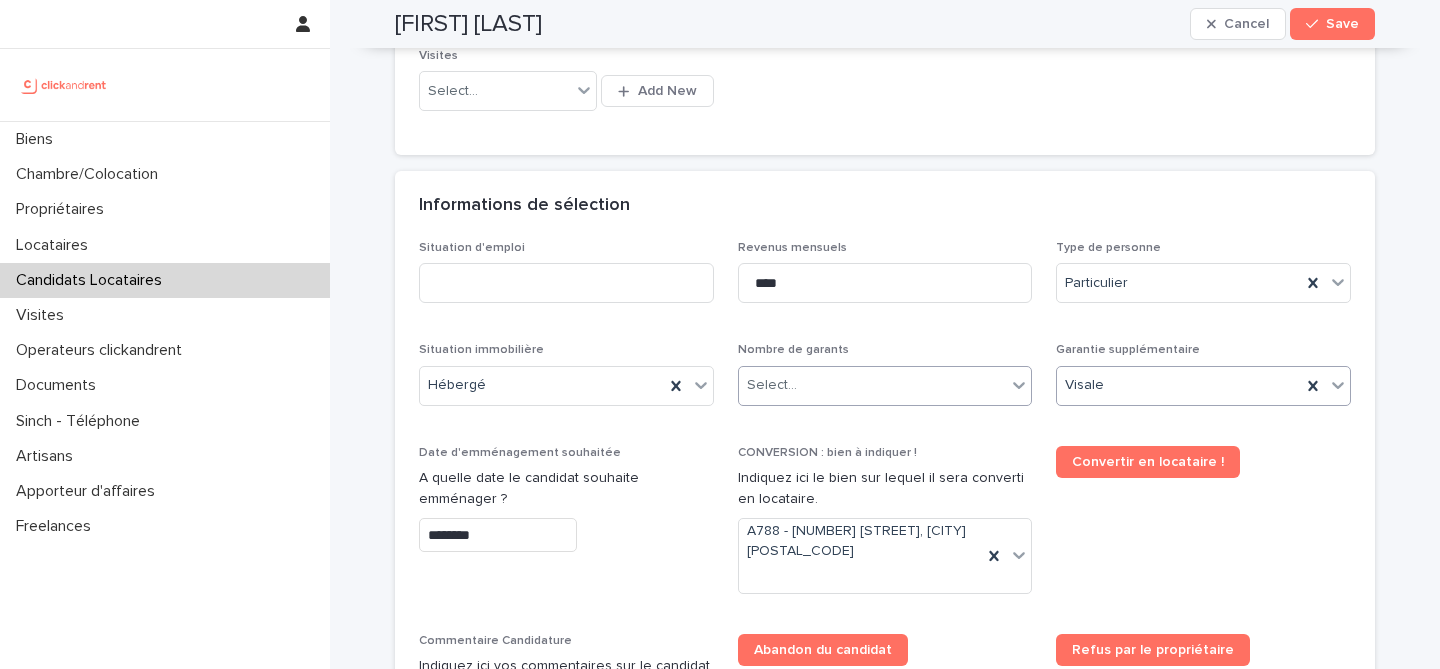 click on "Select..." at bounding box center [873, 385] 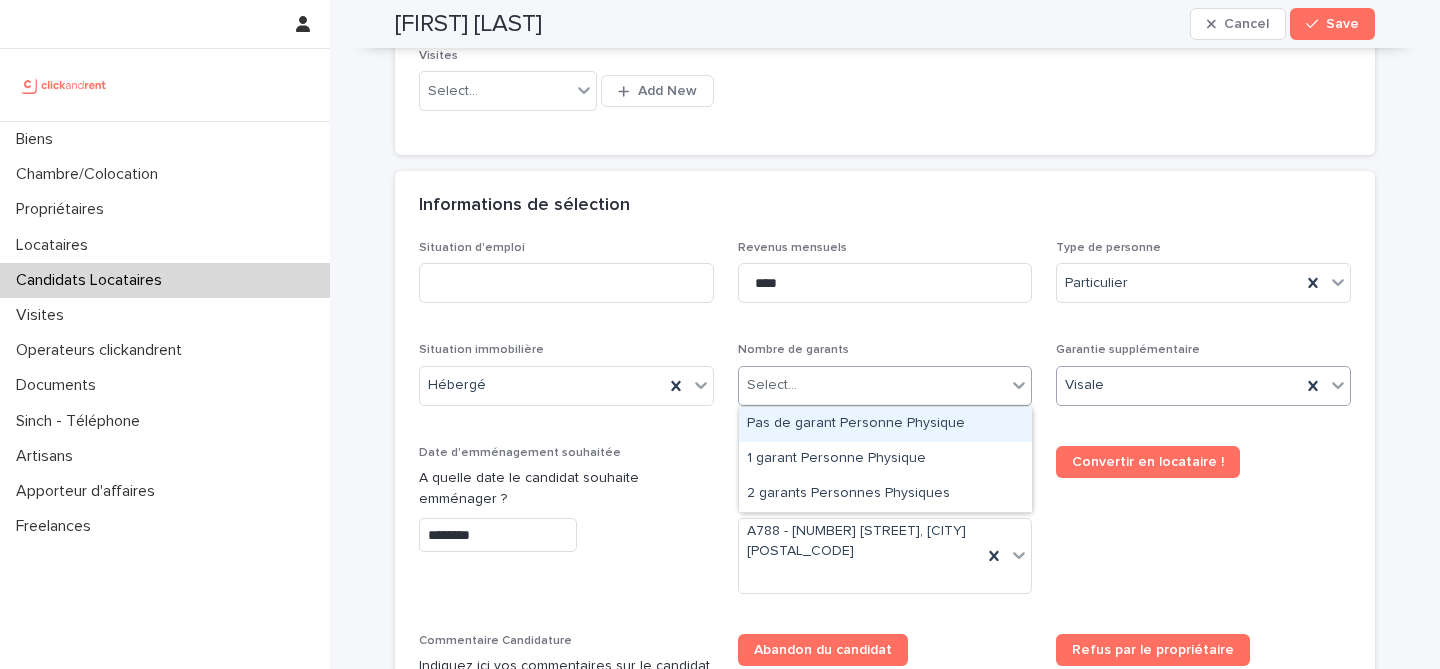 click on "Pas de garant Personne Physique" at bounding box center (885, 424) 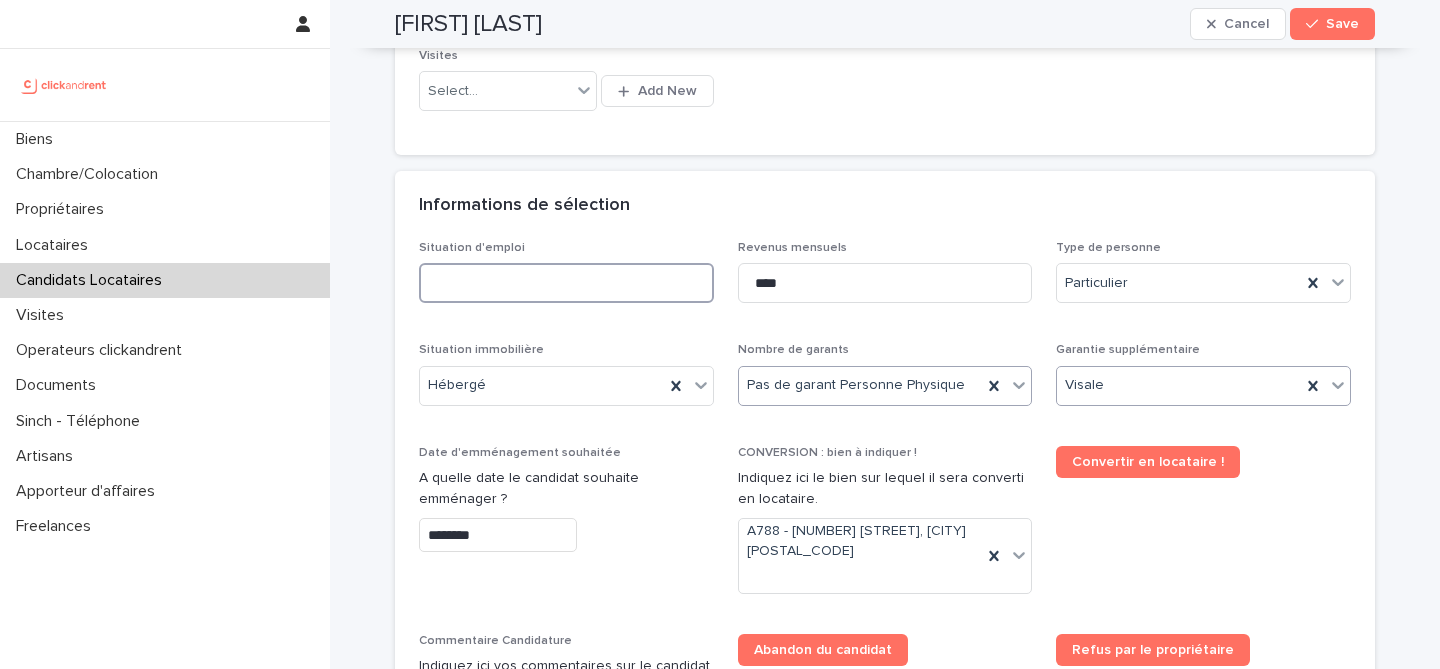click at bounding box center [566, 283] 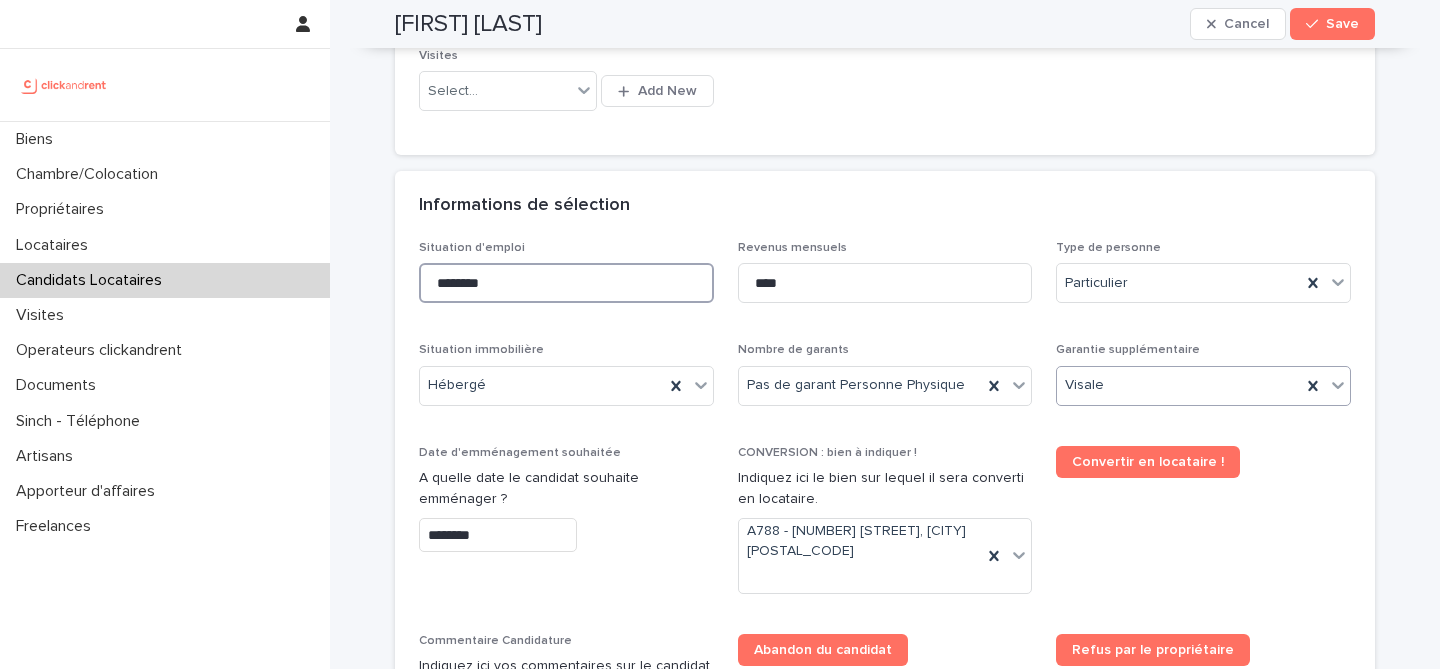 type on "********" 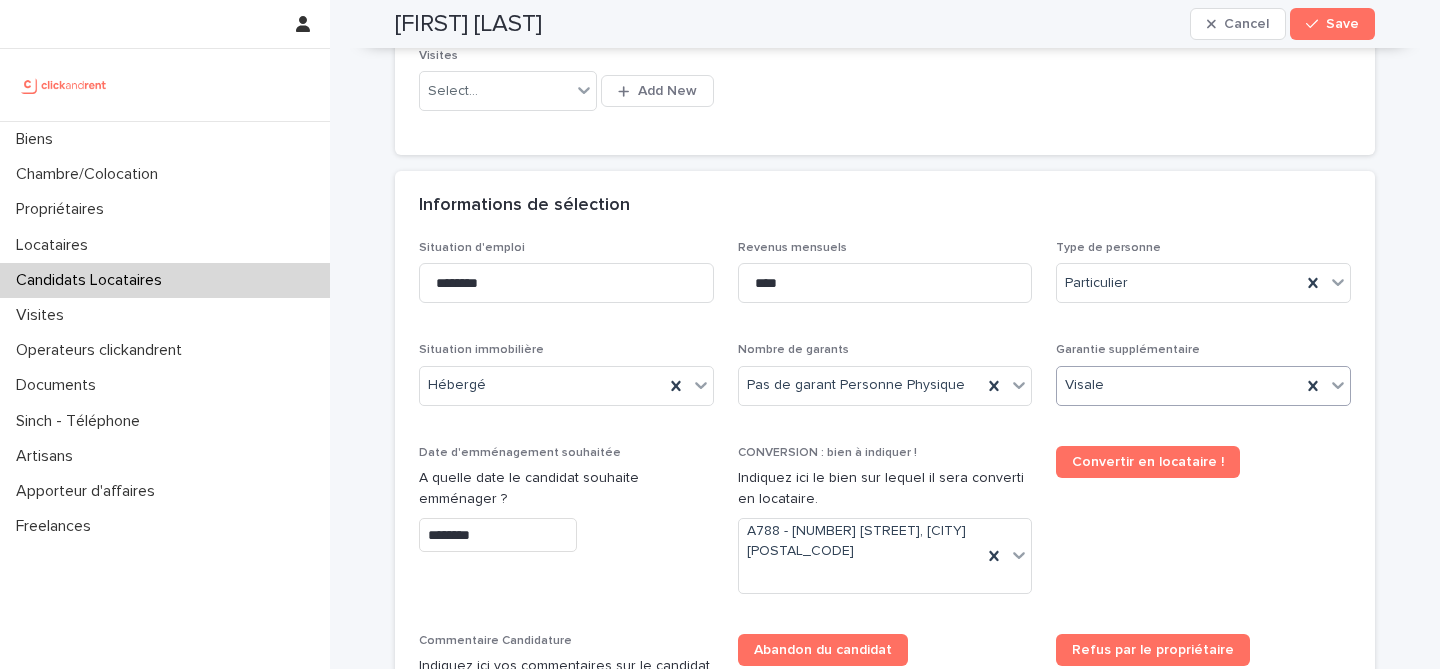 click on "Informations de sélection" at bounding box center [885, 206] 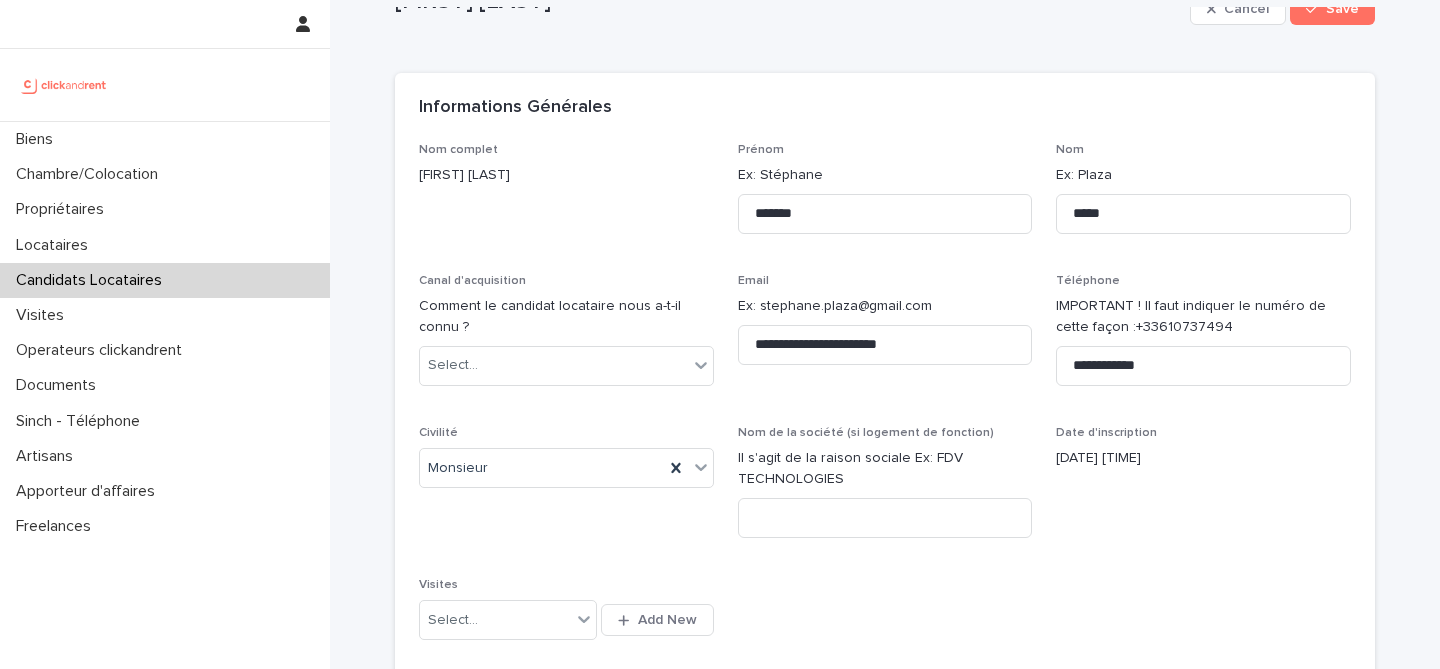 scroll, scrollTop: 66, scrollLeft: 0, axis: vertical 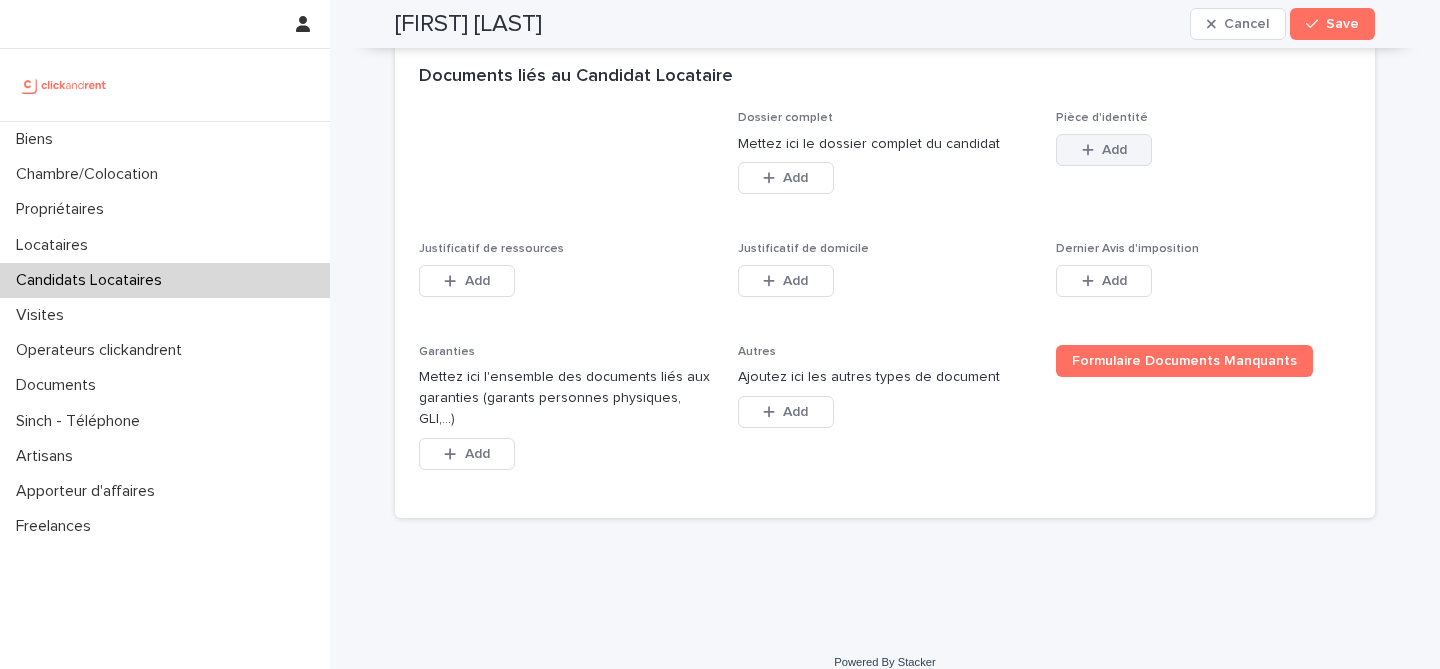 click on "Add" at bounding box center (1104, 150) 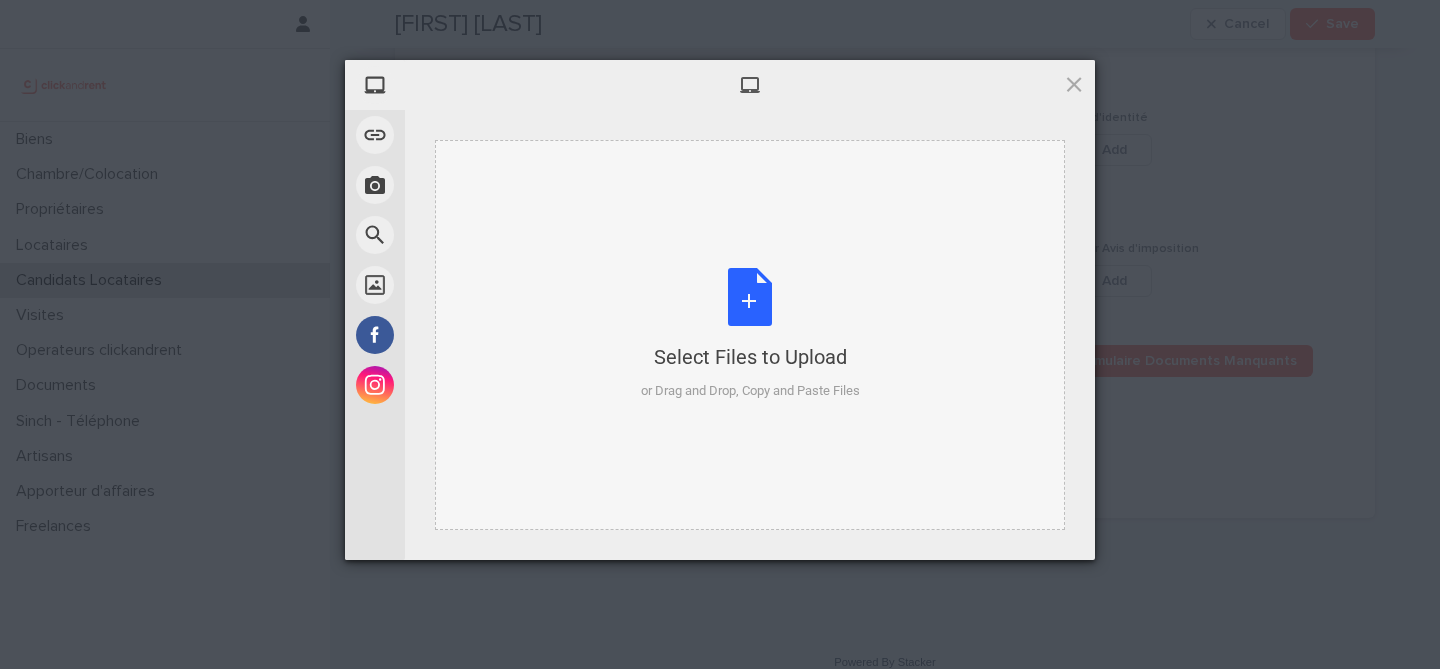 click on "Select Files to Upload
or Drag and Drop, Copy and Paste Files" at bounding box center [750, 334] 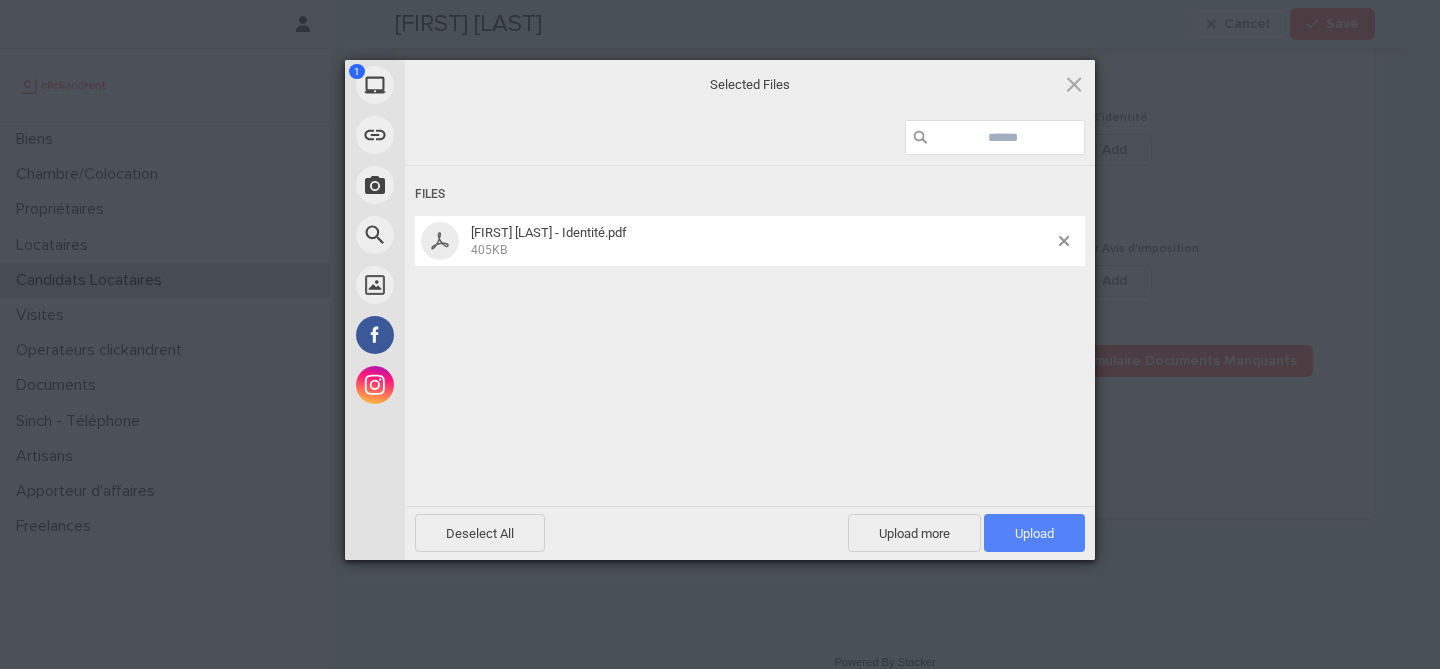 click on "Upload
1" at bounding box center (1034, 533) 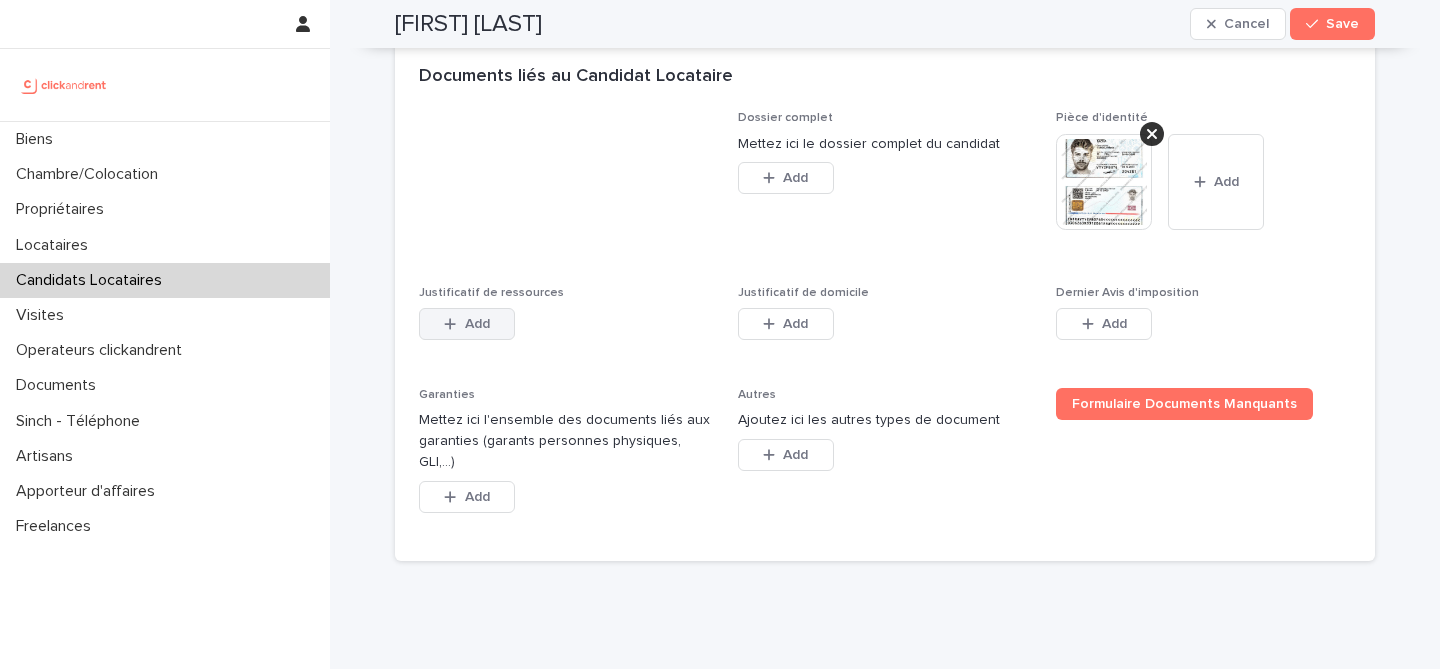 click on "Add" at bounding box center [467, 324] 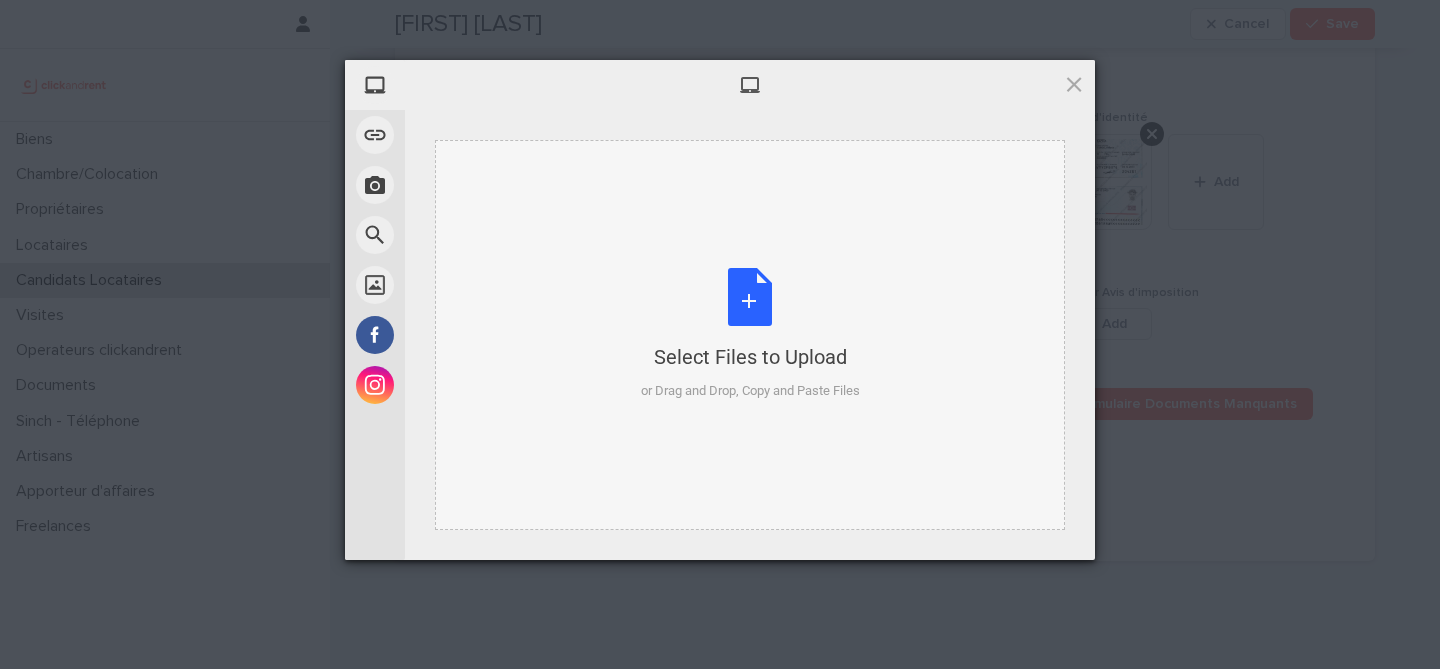 click on "Select Files to Upload
or Drag and Drop, Copy and Paste Files" at bounding box center (750, 334) 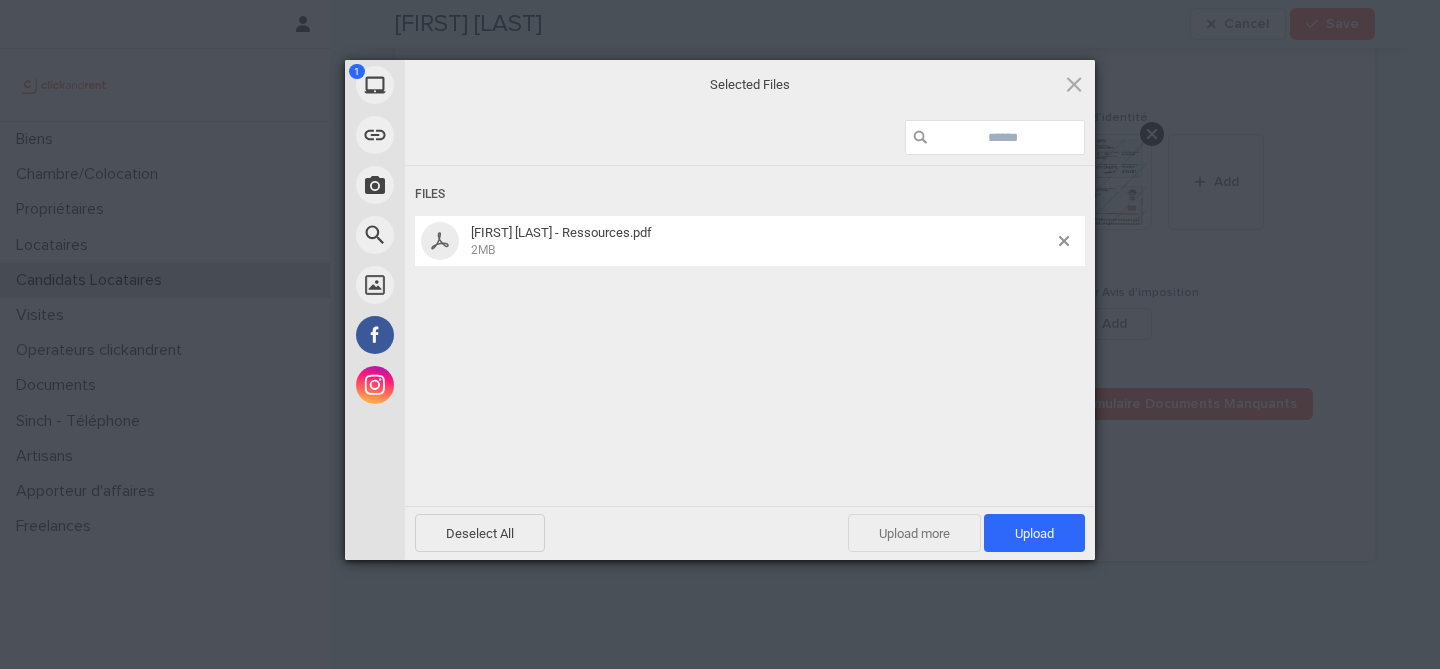 click on "Upload more" at bounding box center [914, 533] 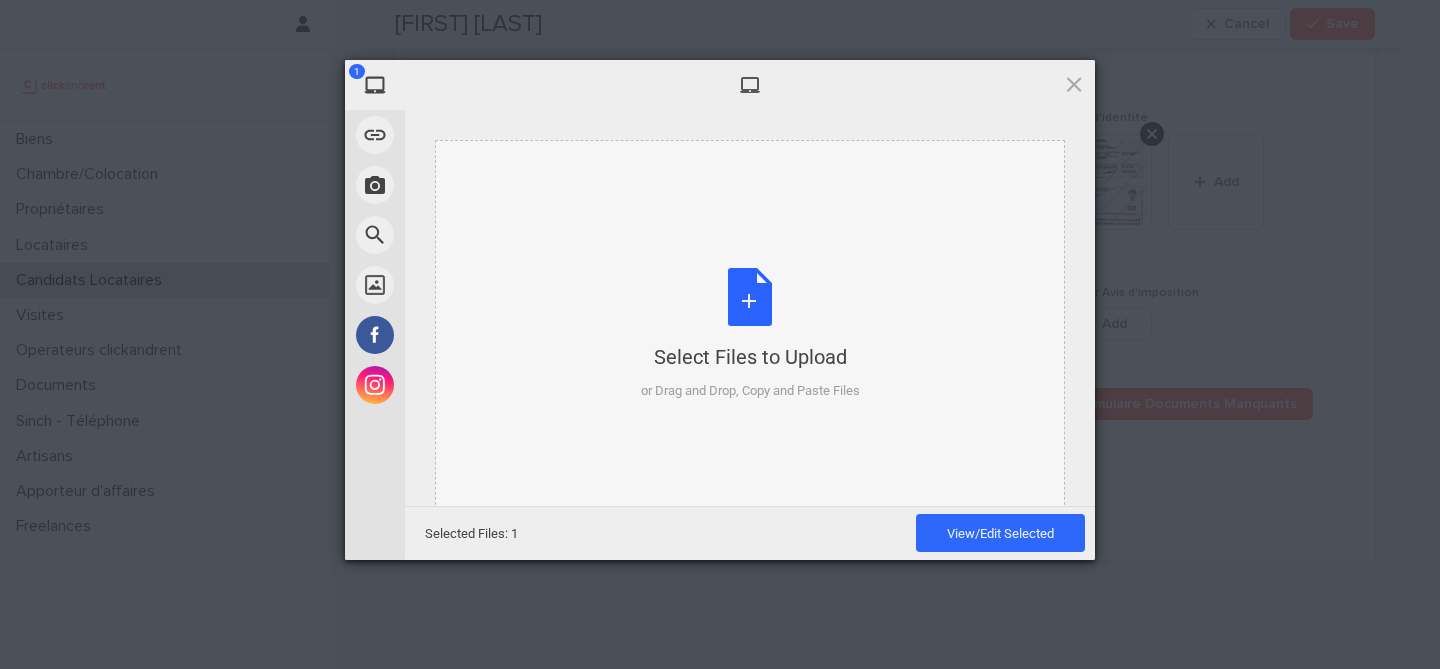click on "Select Files to Upload
or Drag and Drop, Copy and Paste Files" at bounding box center (750, 334) 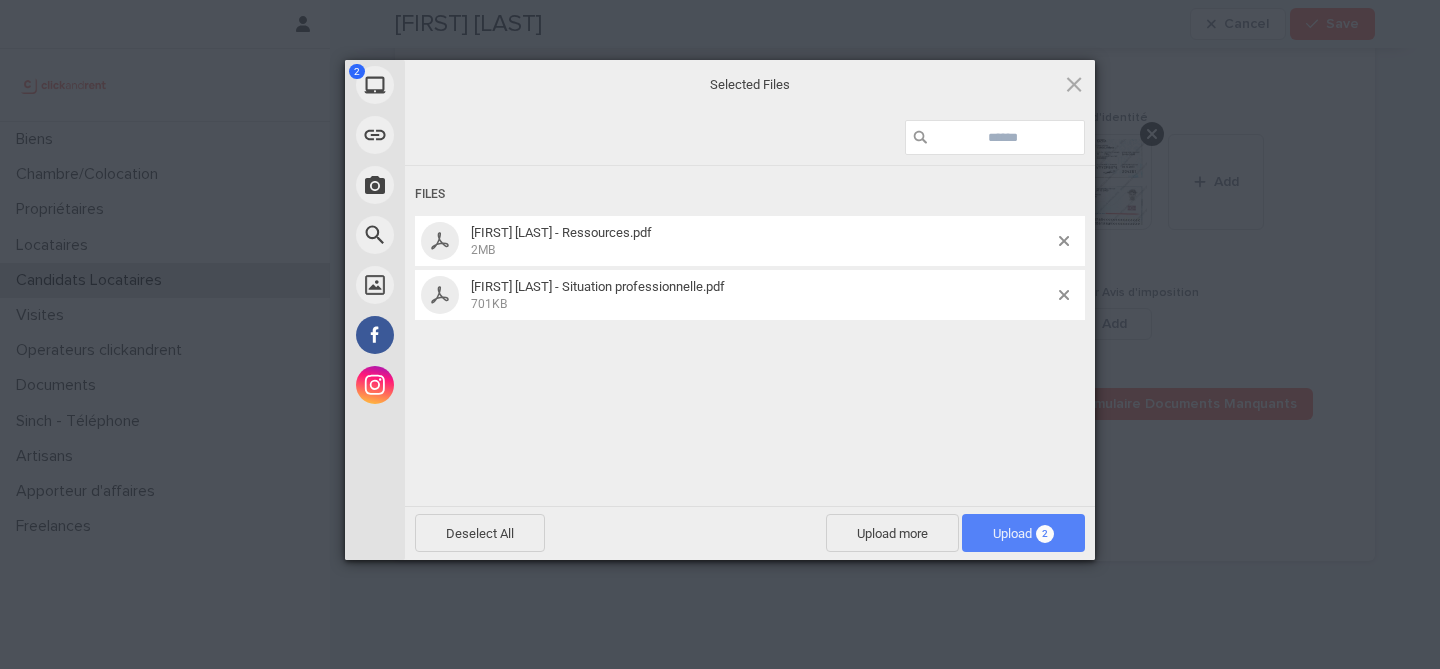 click on "Upload
2" at bounding box center (1023, 533) 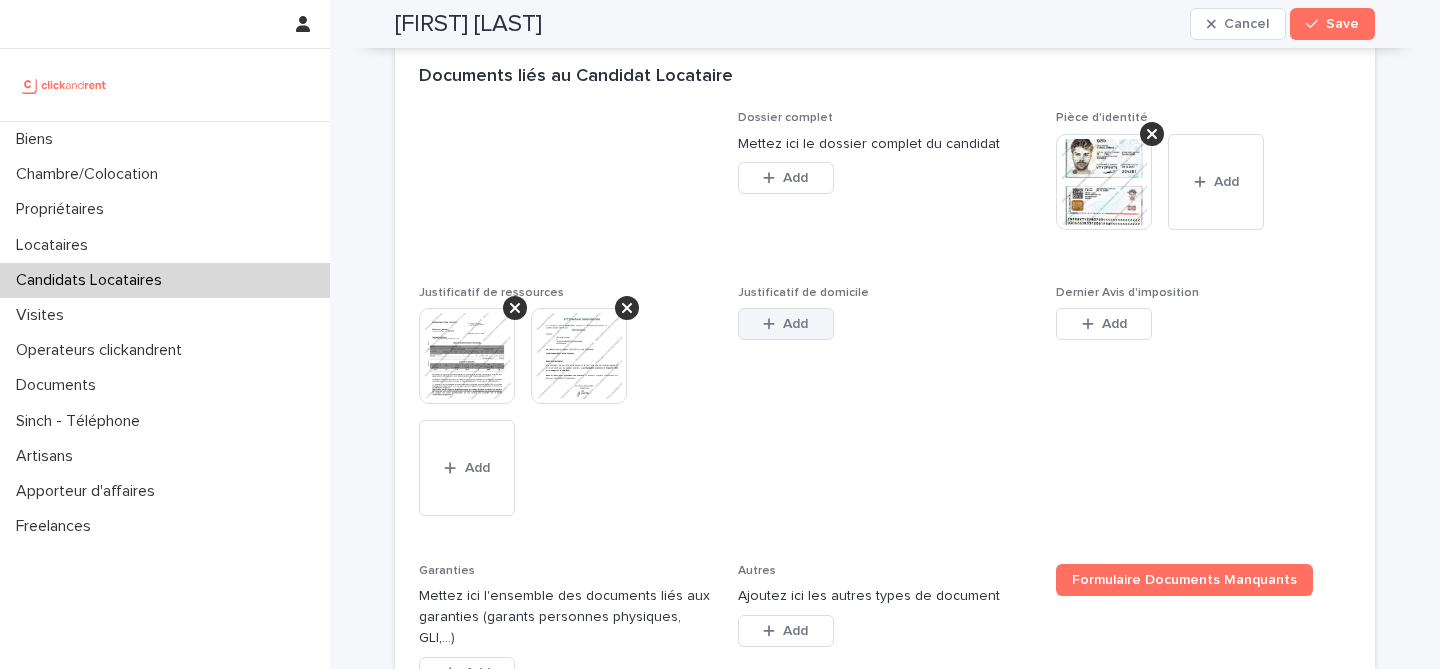 click at bounding box center (773, 324) 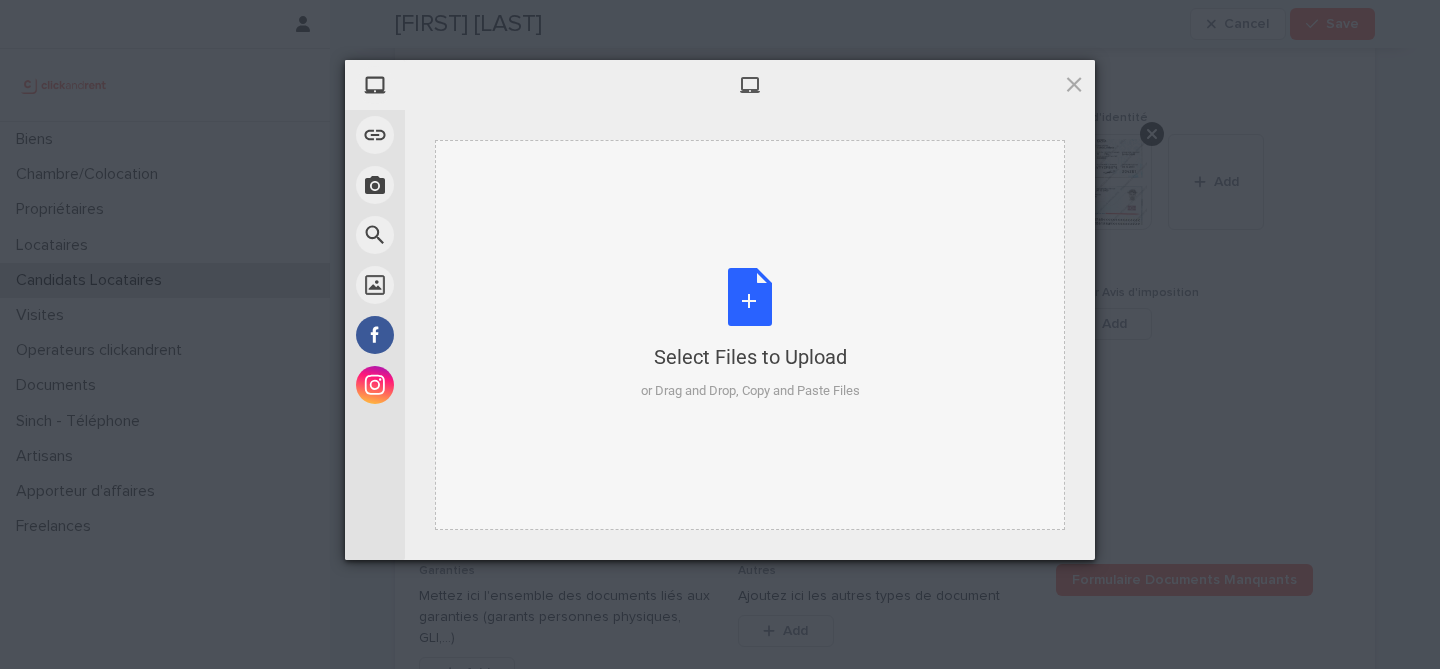click on "Select Files to Upload
or Drag and Drop, Copy and Paste Files" at bounding box center [750, 334] 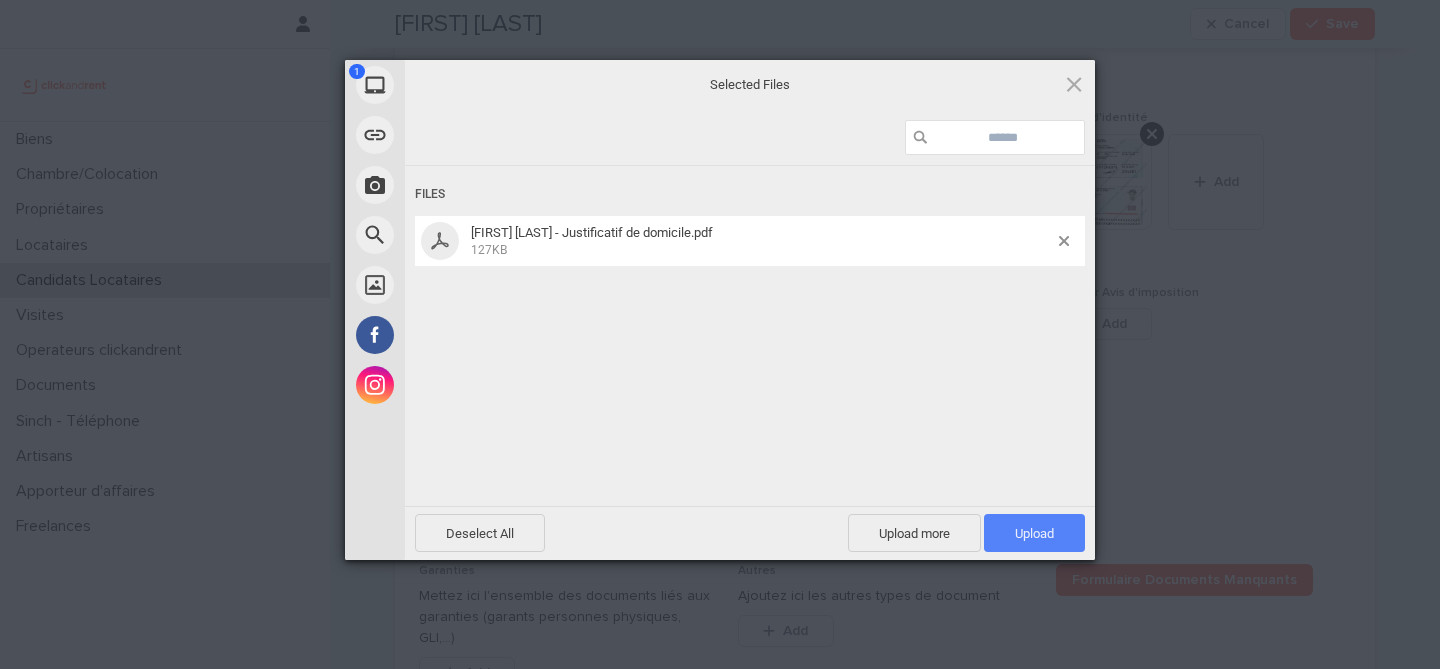 click on "Upload
1" at bounding box center [1034, 533] 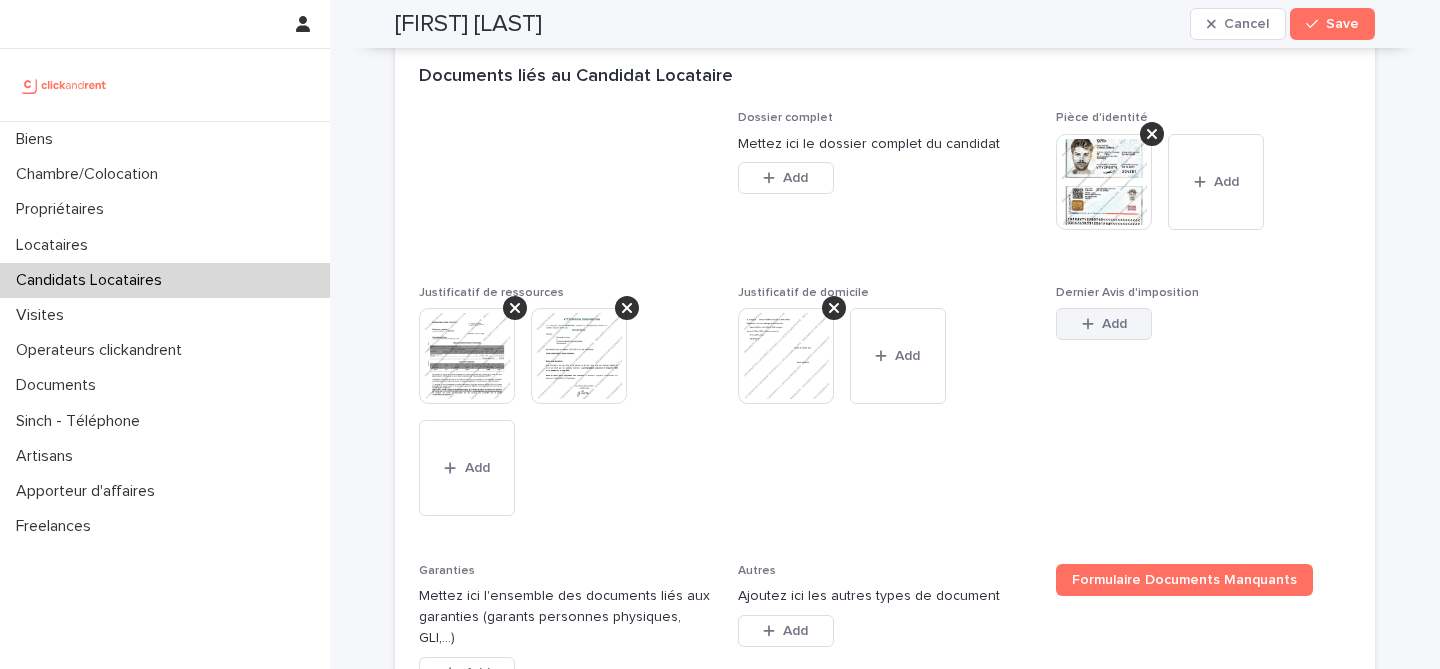 click on "Add" at bounding box center [1104, 324] 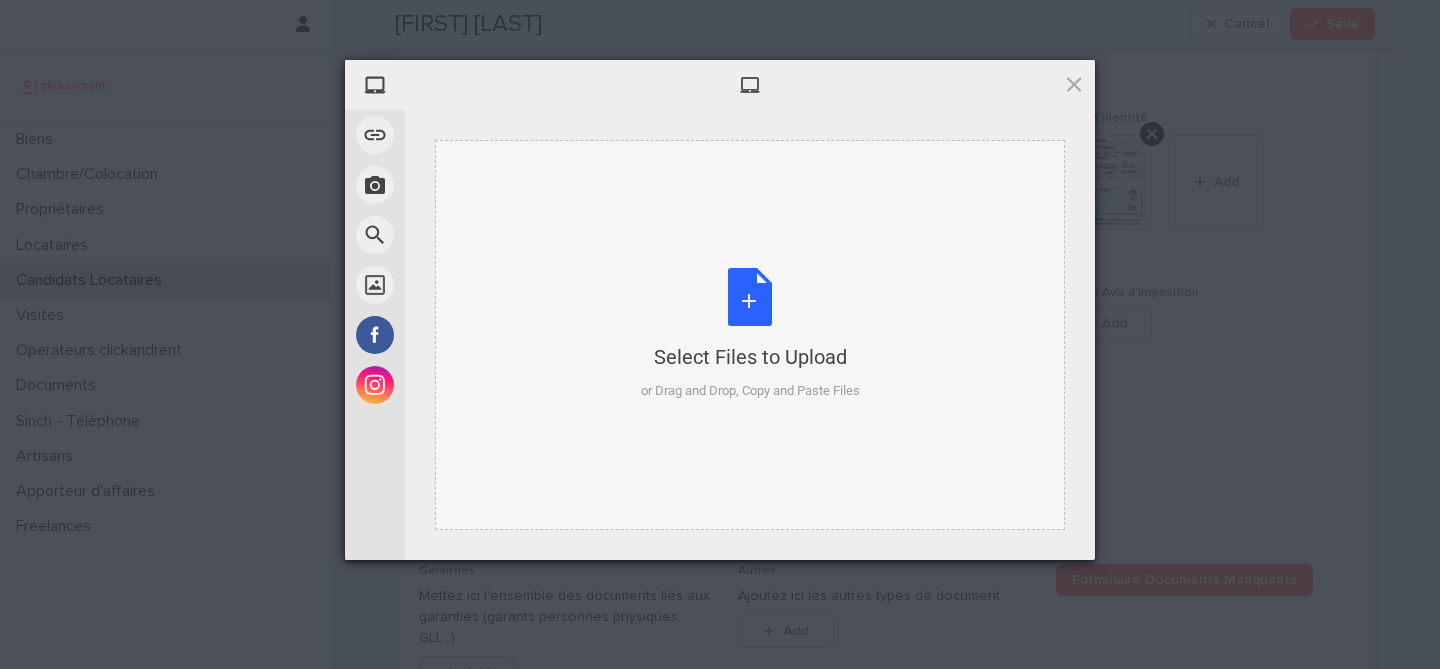 click on "Select Files to Upload
or Drag and Drop, Copy and Paste Files" at bounding box center (750, 334) 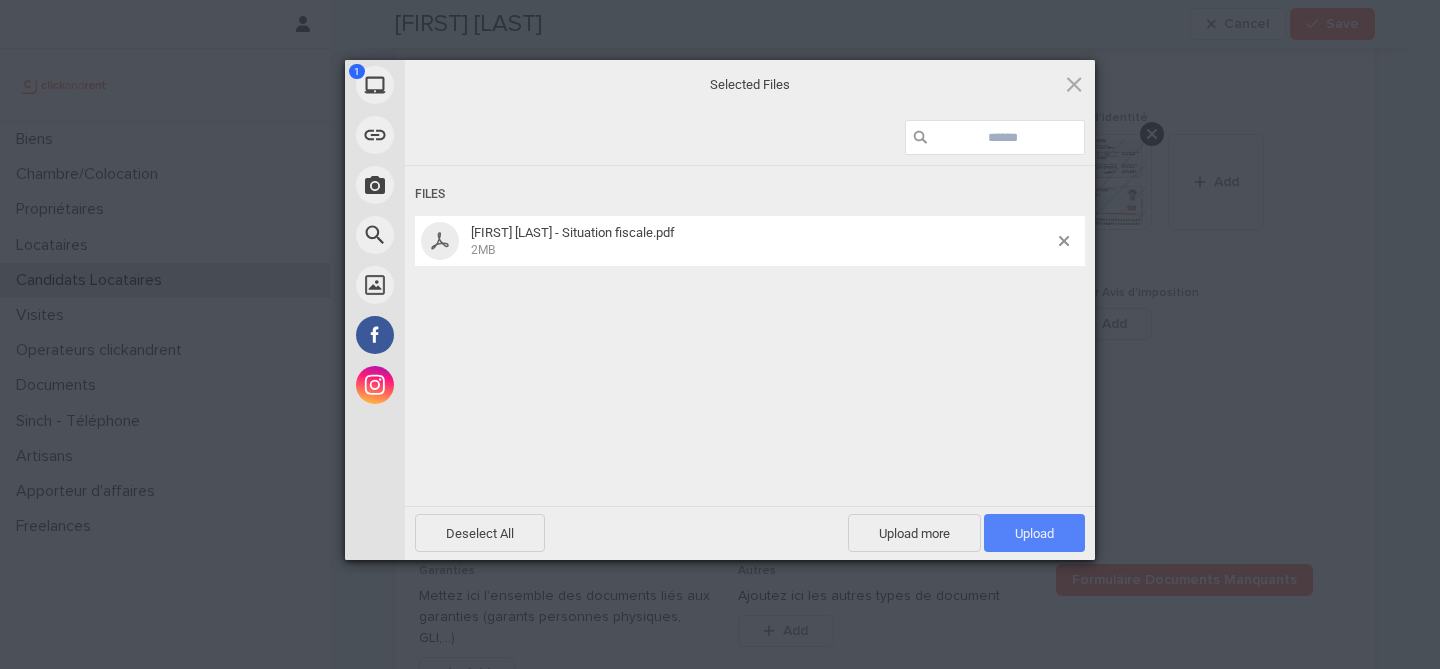 click on "Upload
1" at bounding box center [1034, 533] 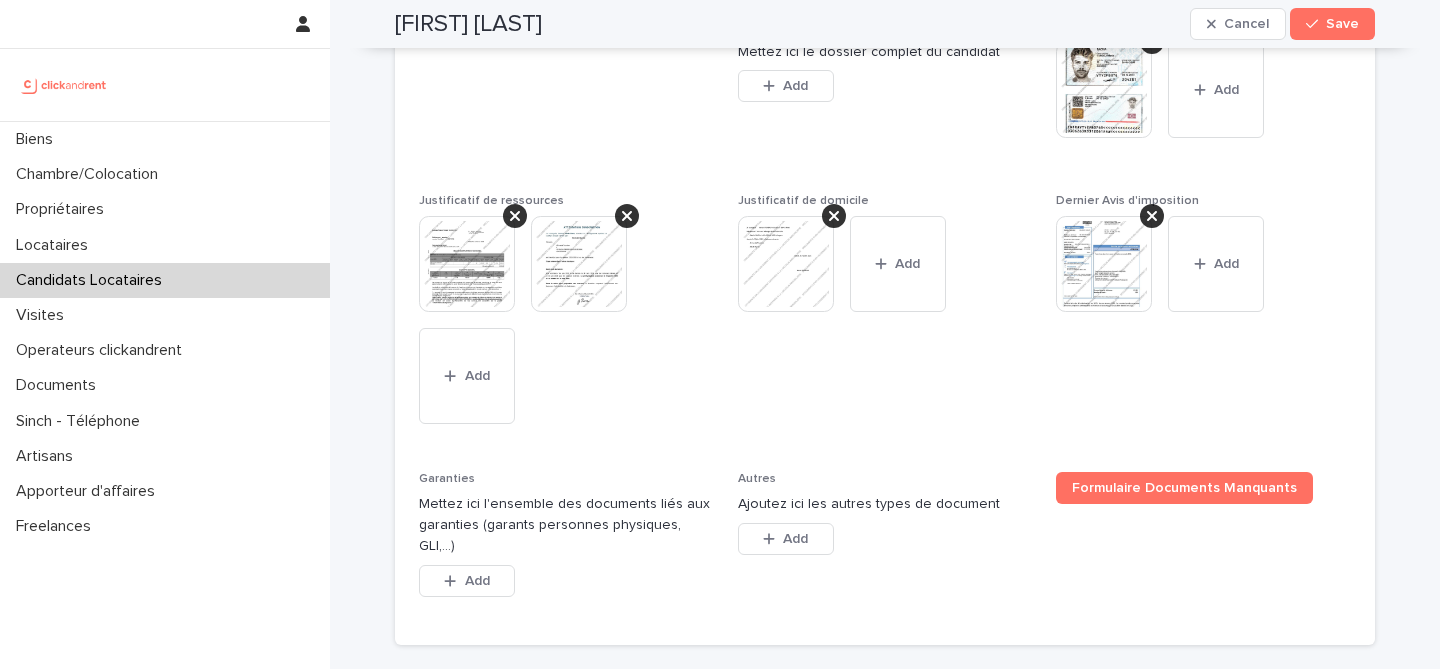 scroll, scrollTop: 1751, scrollLeft: 0, axis: vertical 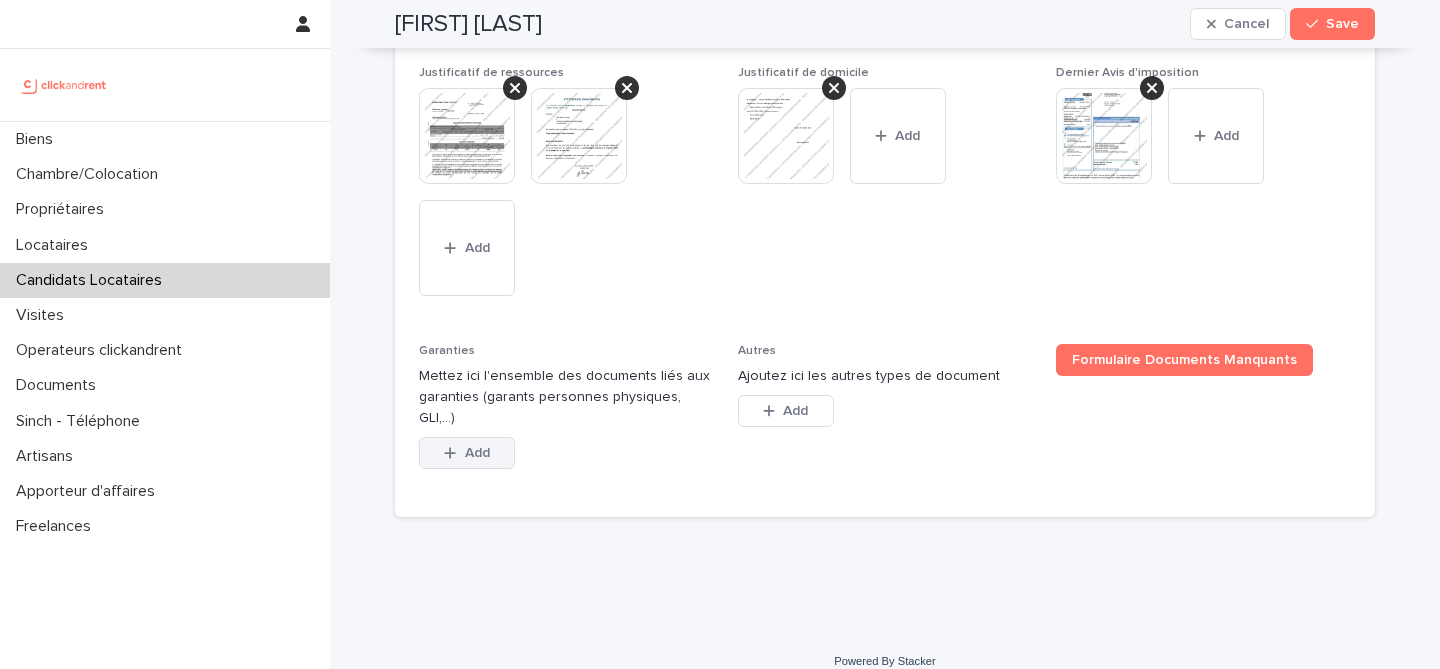 click on "Add" at bounding box center [477, 453] 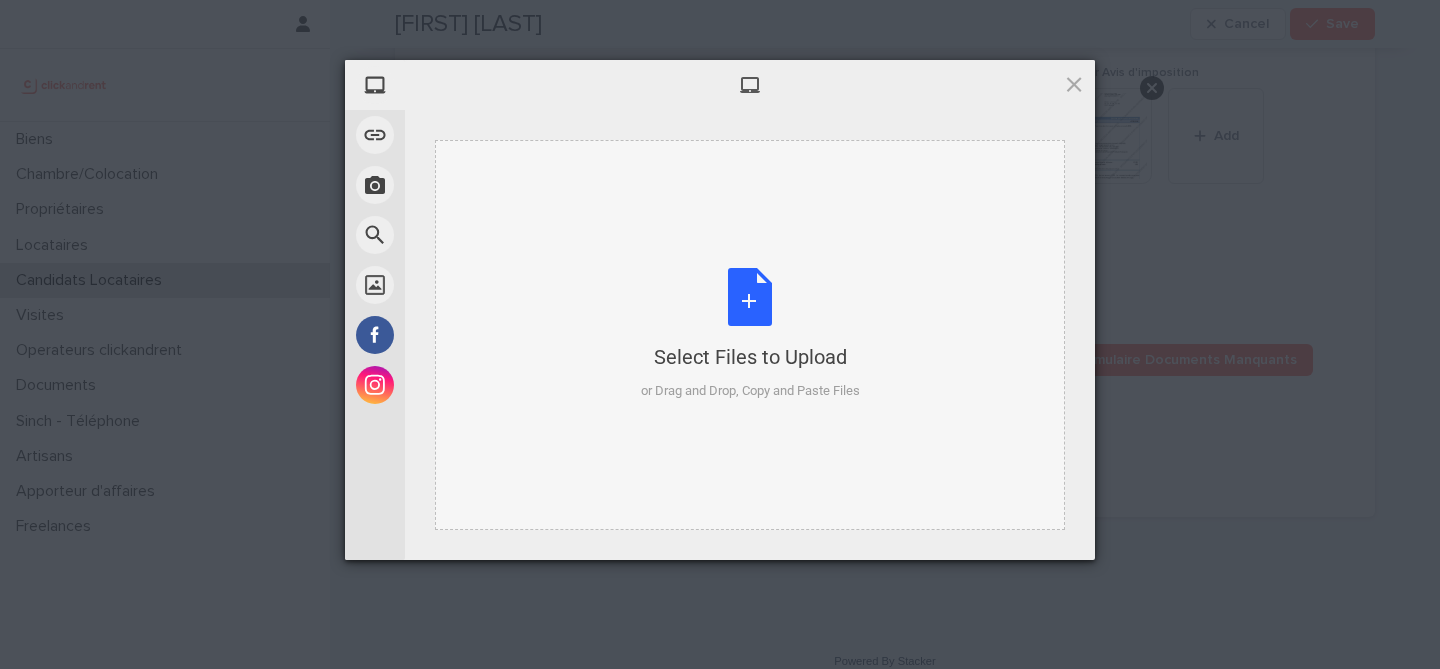 click on "Select Files to Upload
or Drag and Drop, Copy and Paste Files" at bounding box center [750, 334] 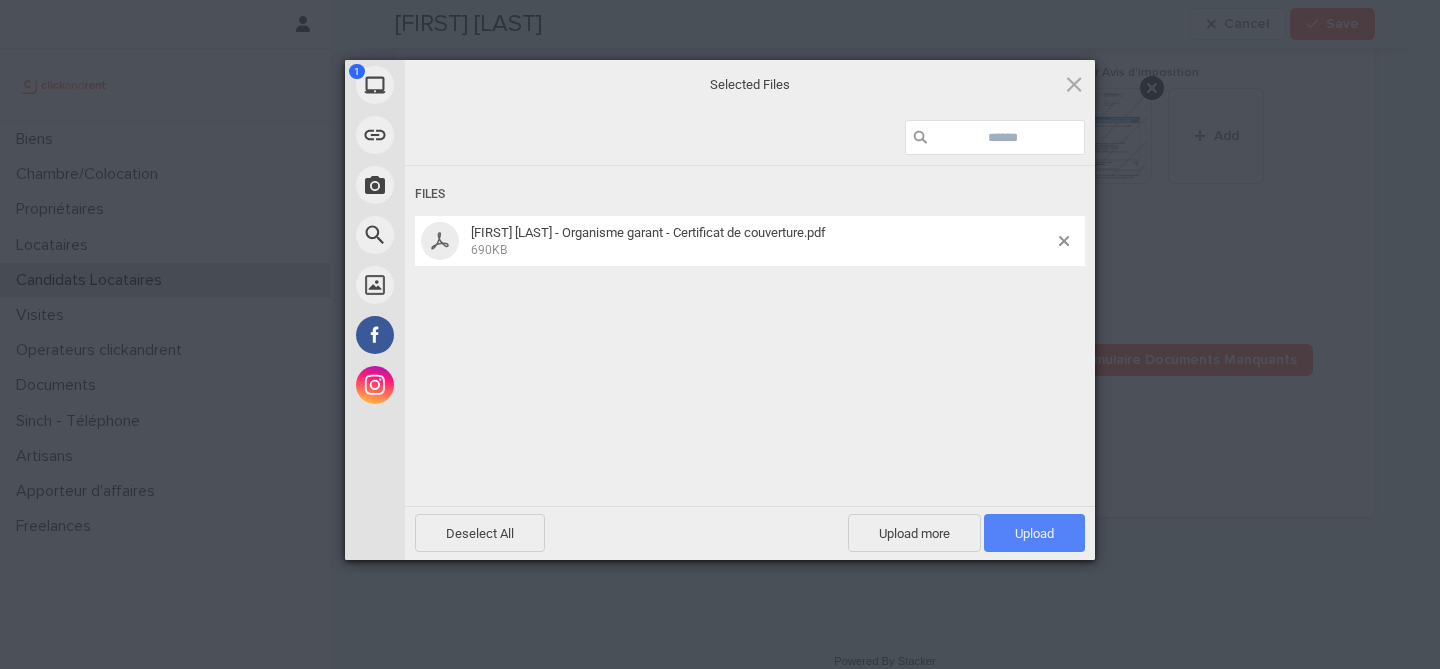 click on "Upload
1" at bounding box center [1034, 533] 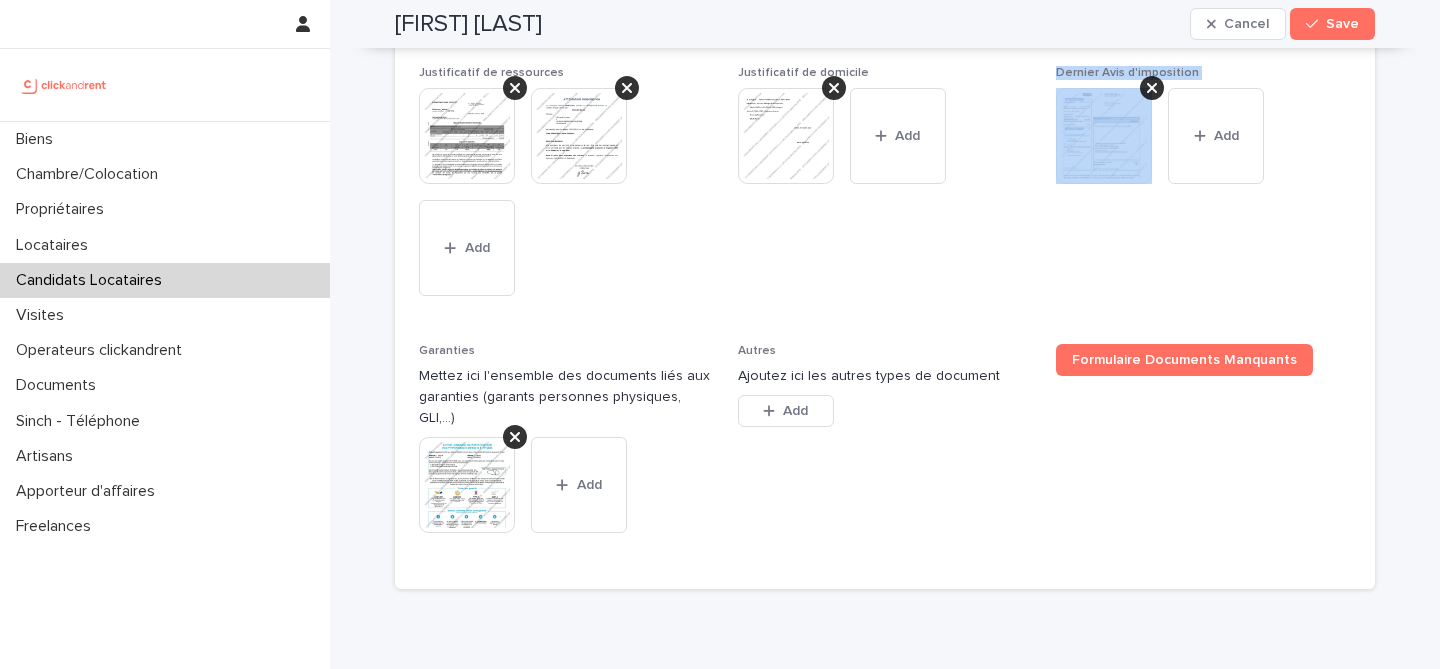 drag, startPoint x: 1046, startPoint y: 314, endPoint x: 948, endPoint y: 20, distance: 309.9032 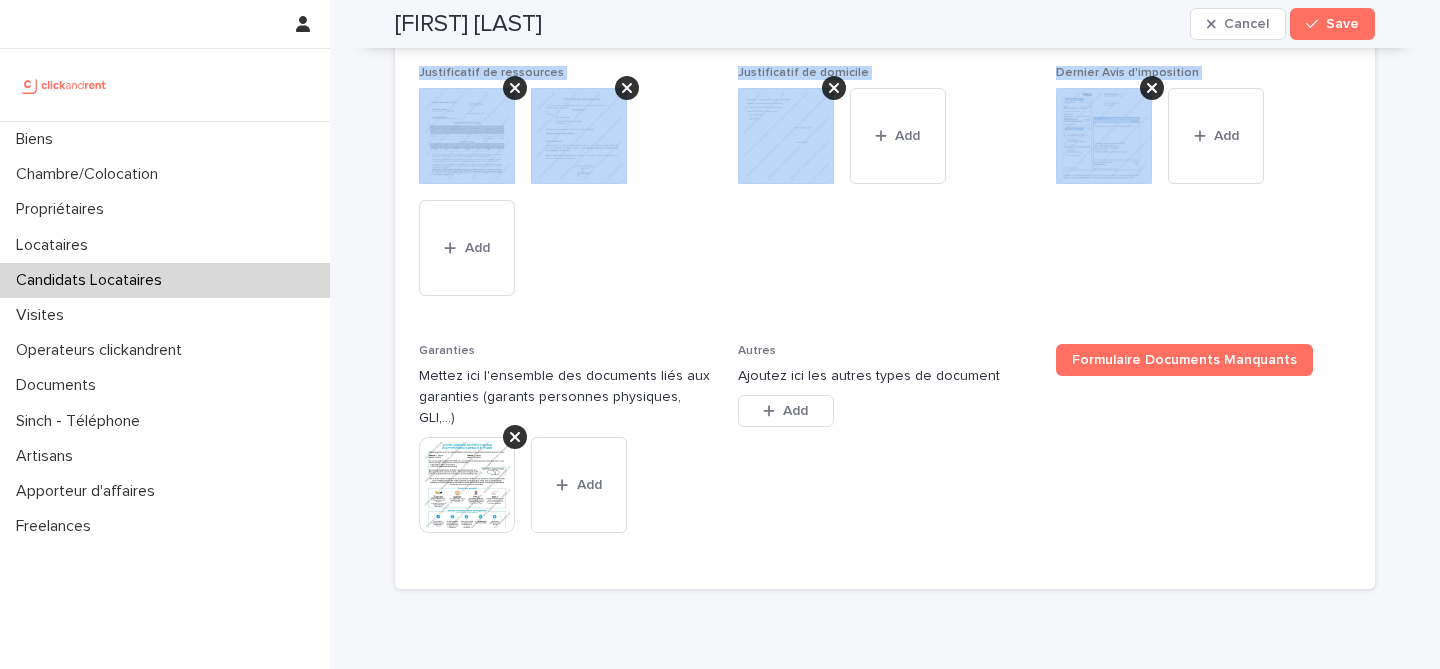 click on "Justificatif de domicile This file cannot be opened Download File Add" at bounding box center (885, 193) 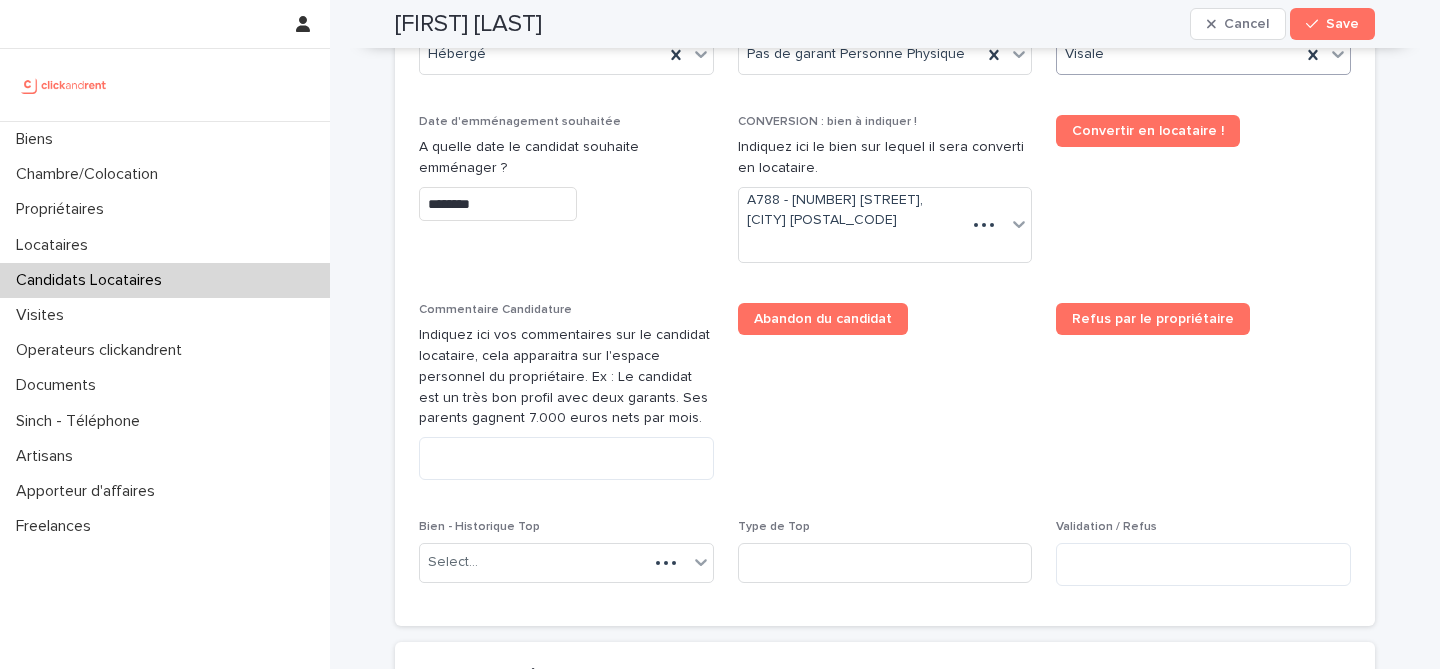 scroll, scrollTop: 0, scrollLeft: 0, axis: both 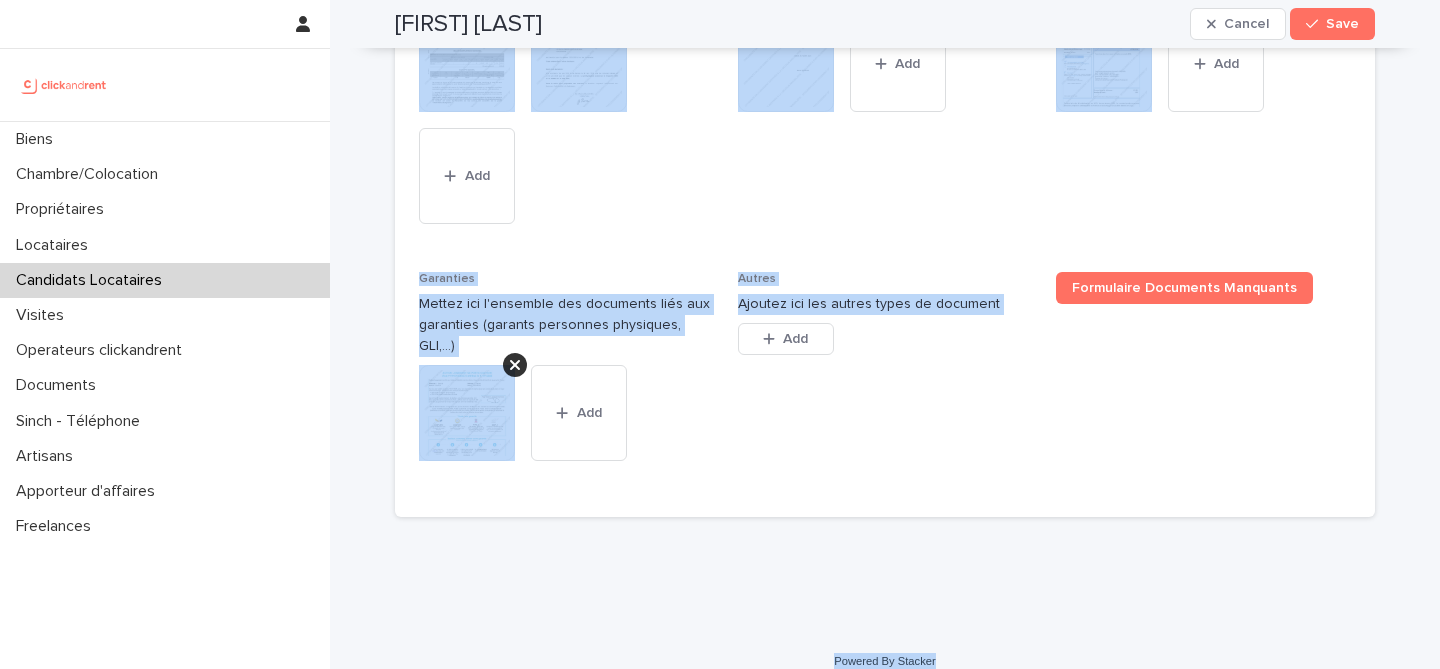 drag, startPoint x: 379, startPoint y: 48, endPoint x: 1032, endPoint y: 641, distance: 882.076 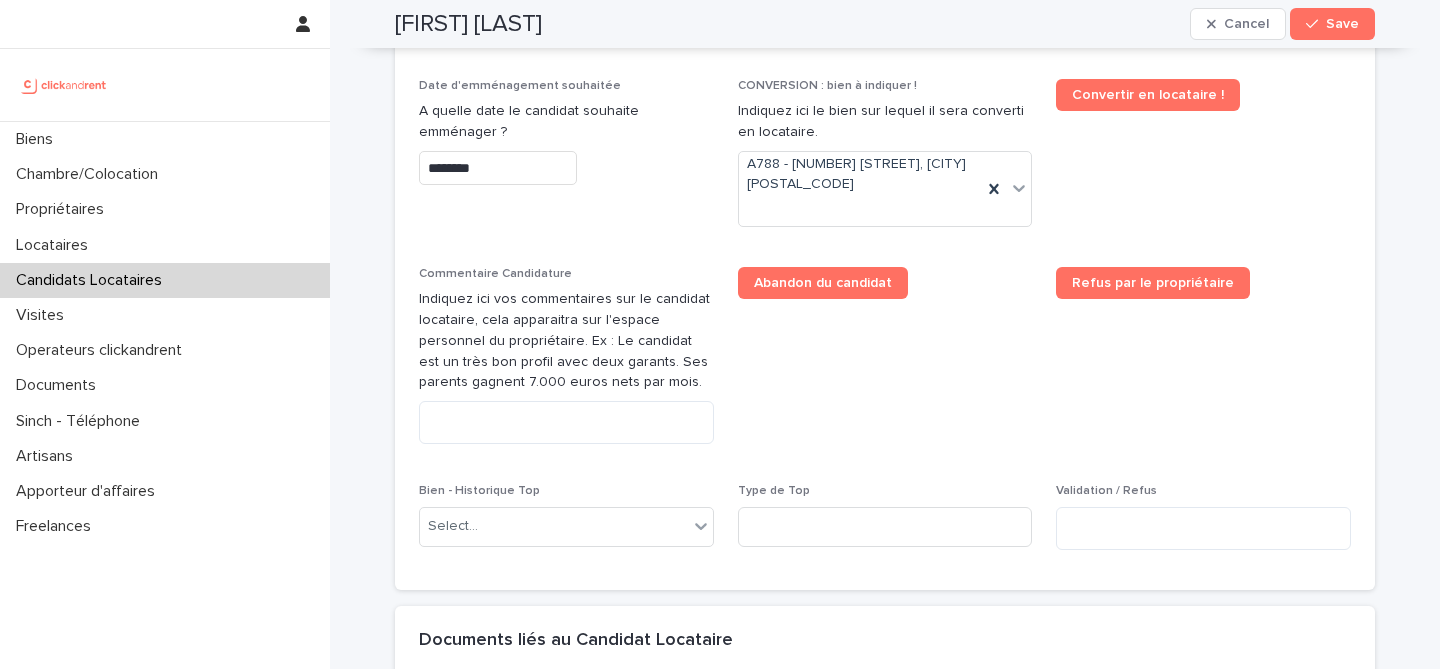 scroll, scrollTop: 961, scrollLeft: 0, axis: vertical 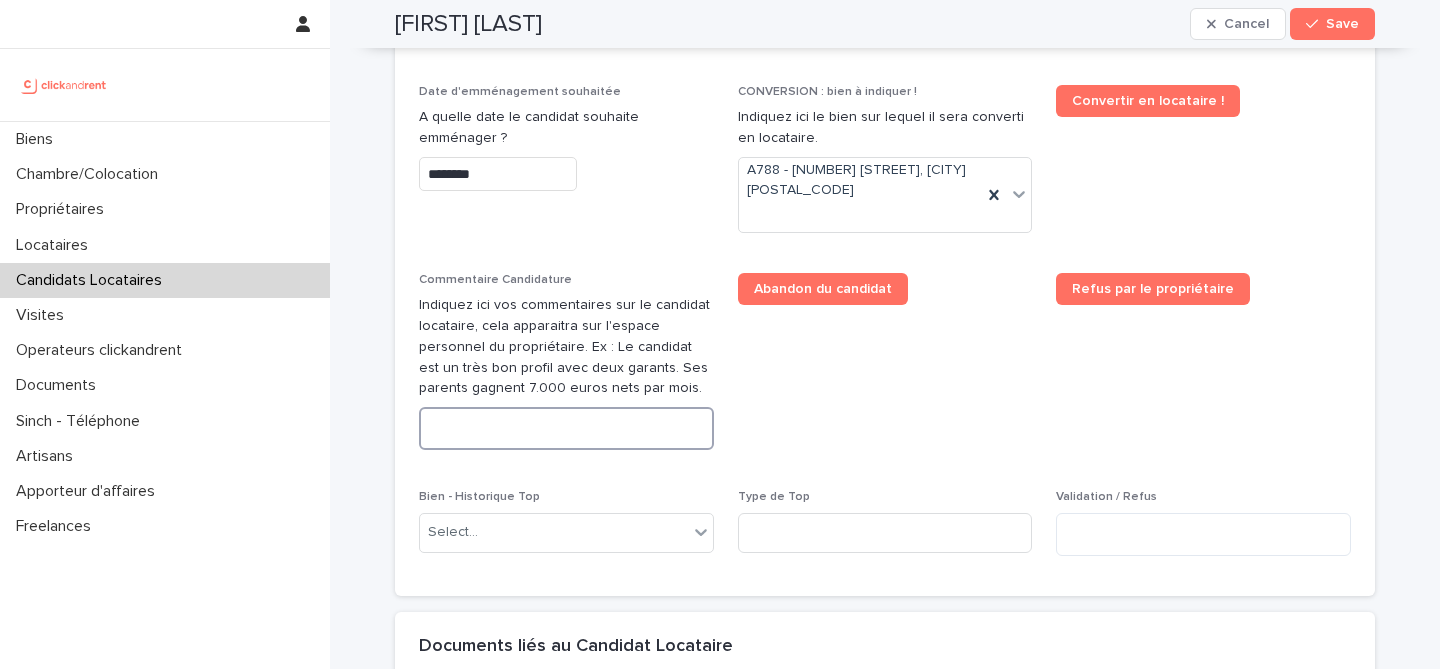 click at bounding box center [566, 428] 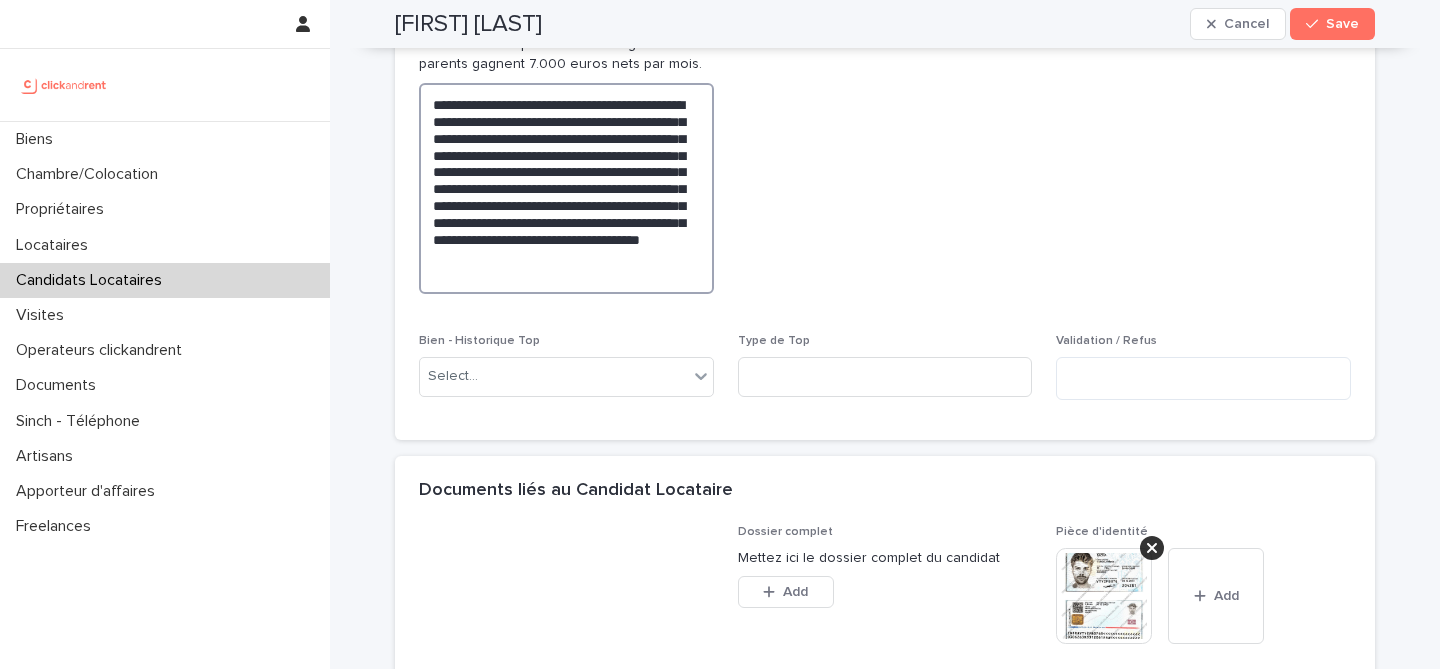 scroll, scrollTop: 841, scrollLeft: 0, axis: vertical 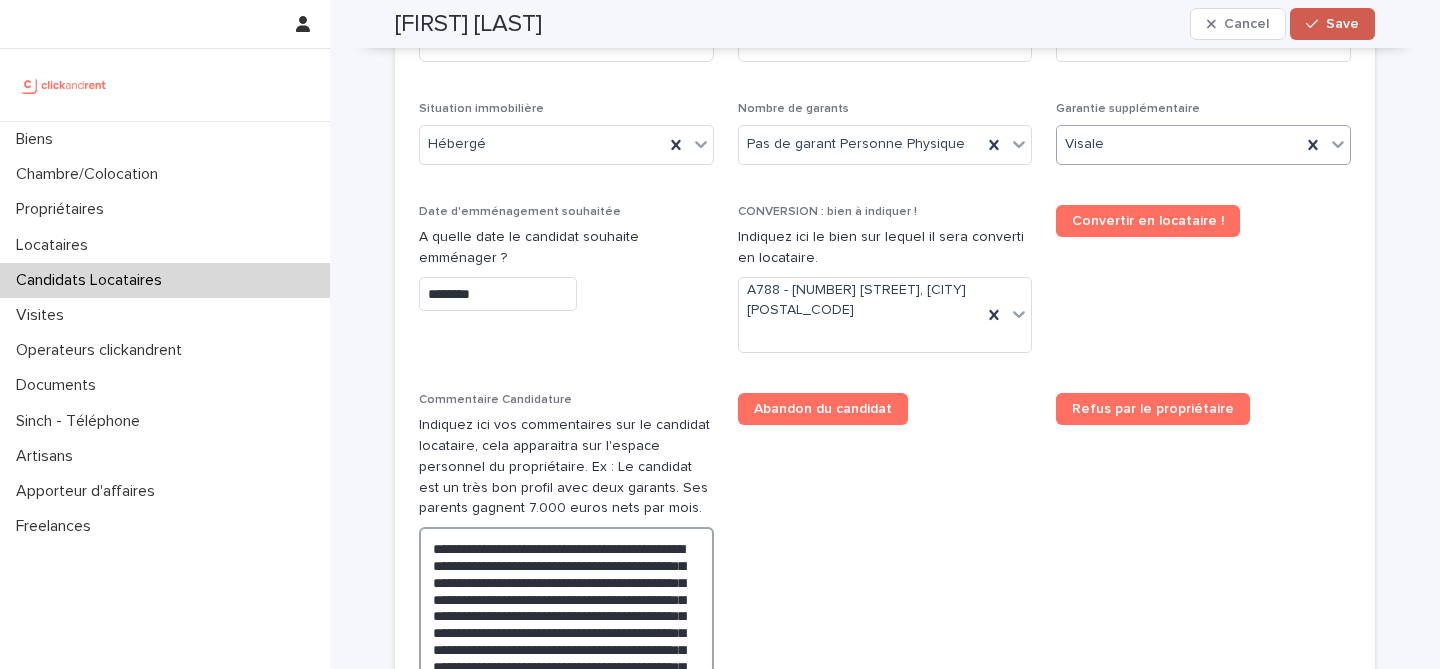 type on "**********" 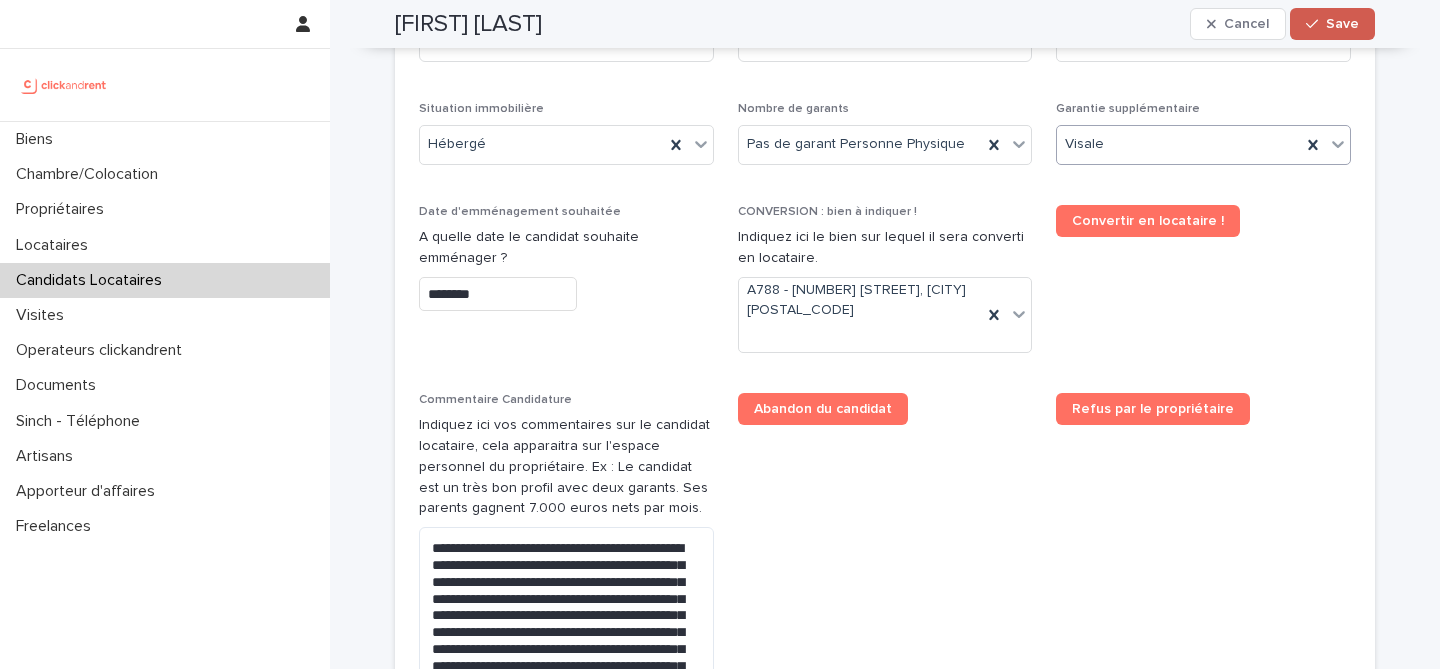 click on "Save" at bounding box center [1342, 24] 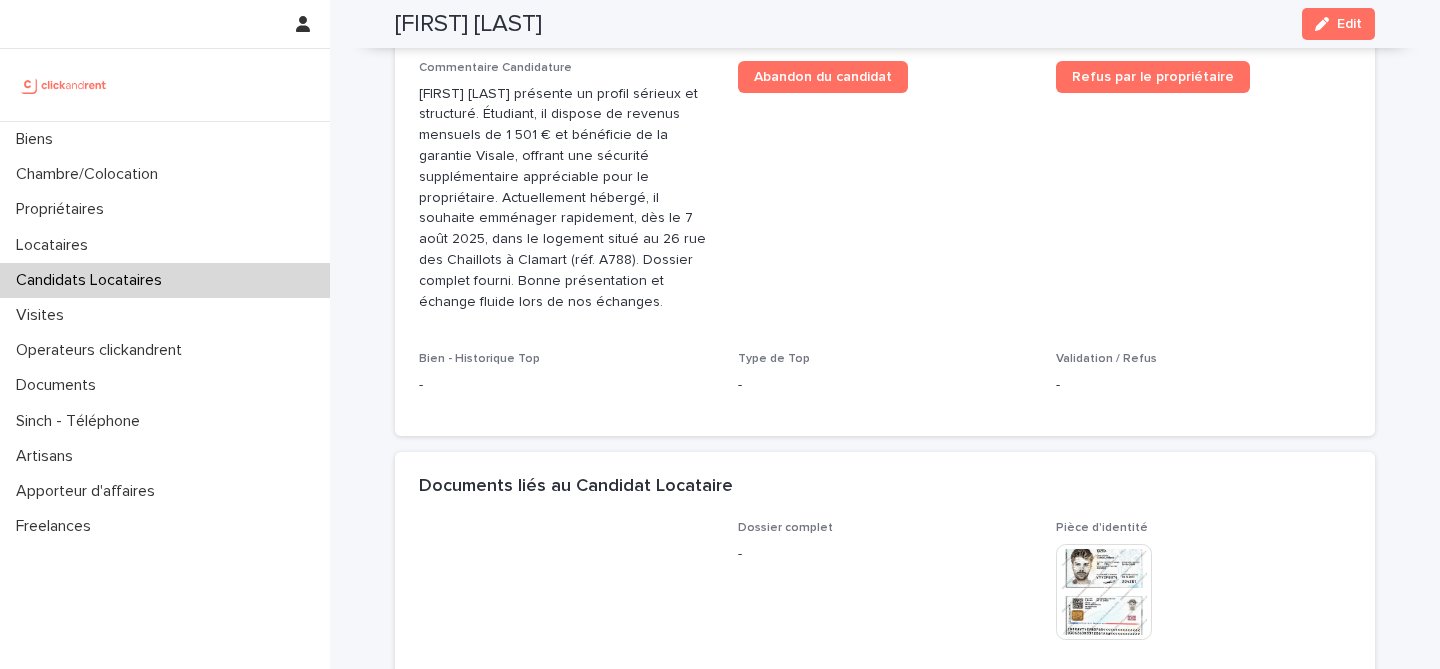 scroll, scrollTop: 501, scrollLeft: 0, axis: vertical 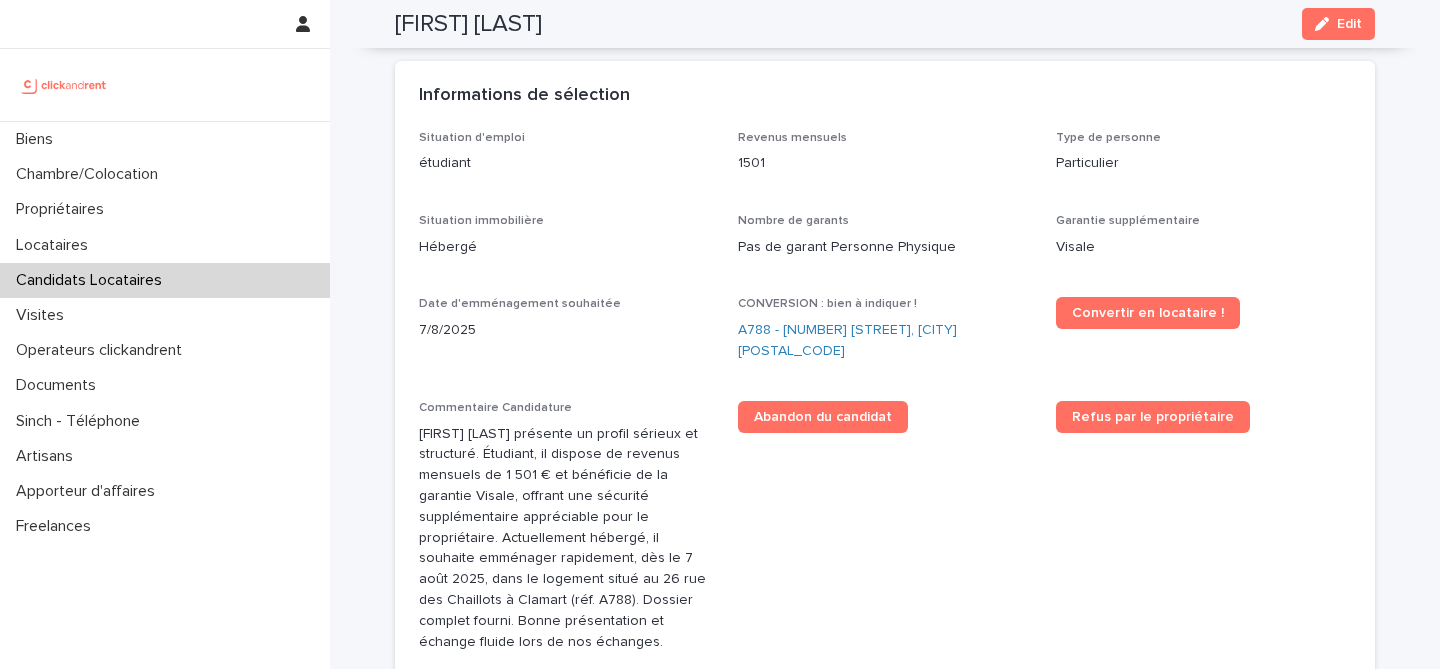 click on "Gabriel Bacha" at bounding box center [468, 24] 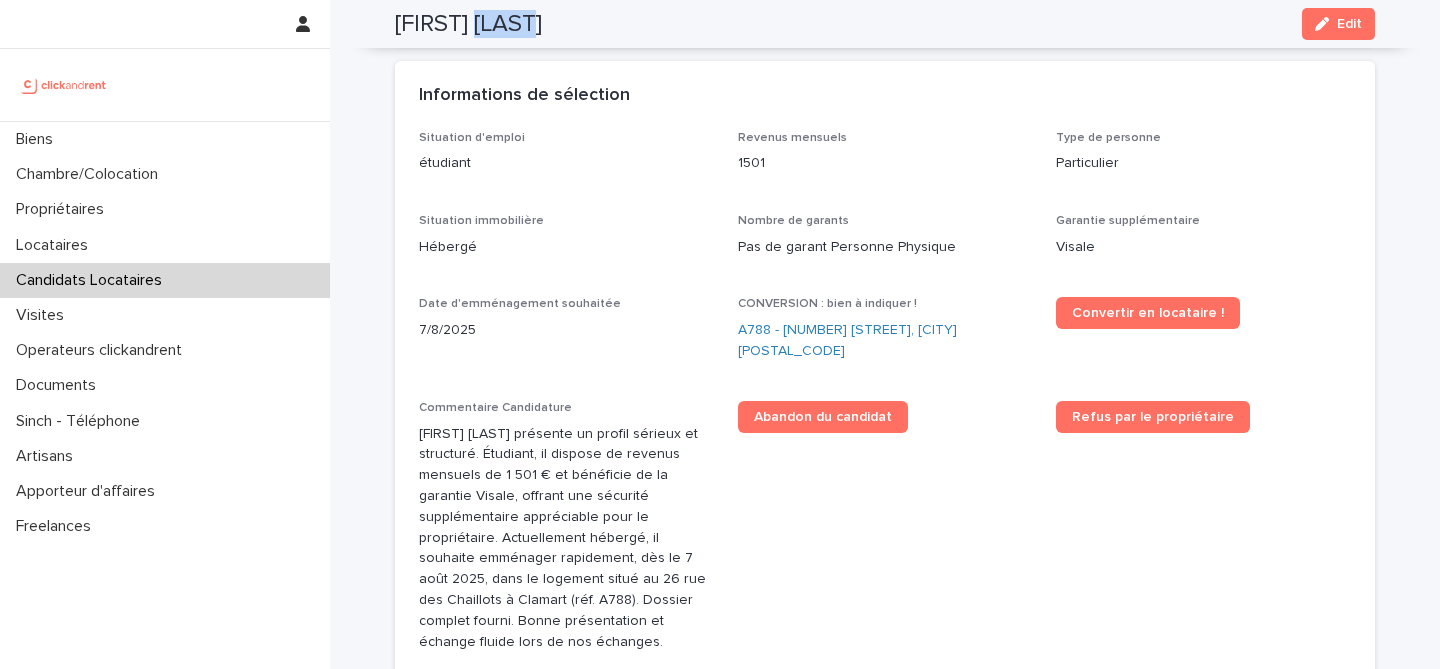 click on "Gabriel Bacha" at bounding box center [468, 24] 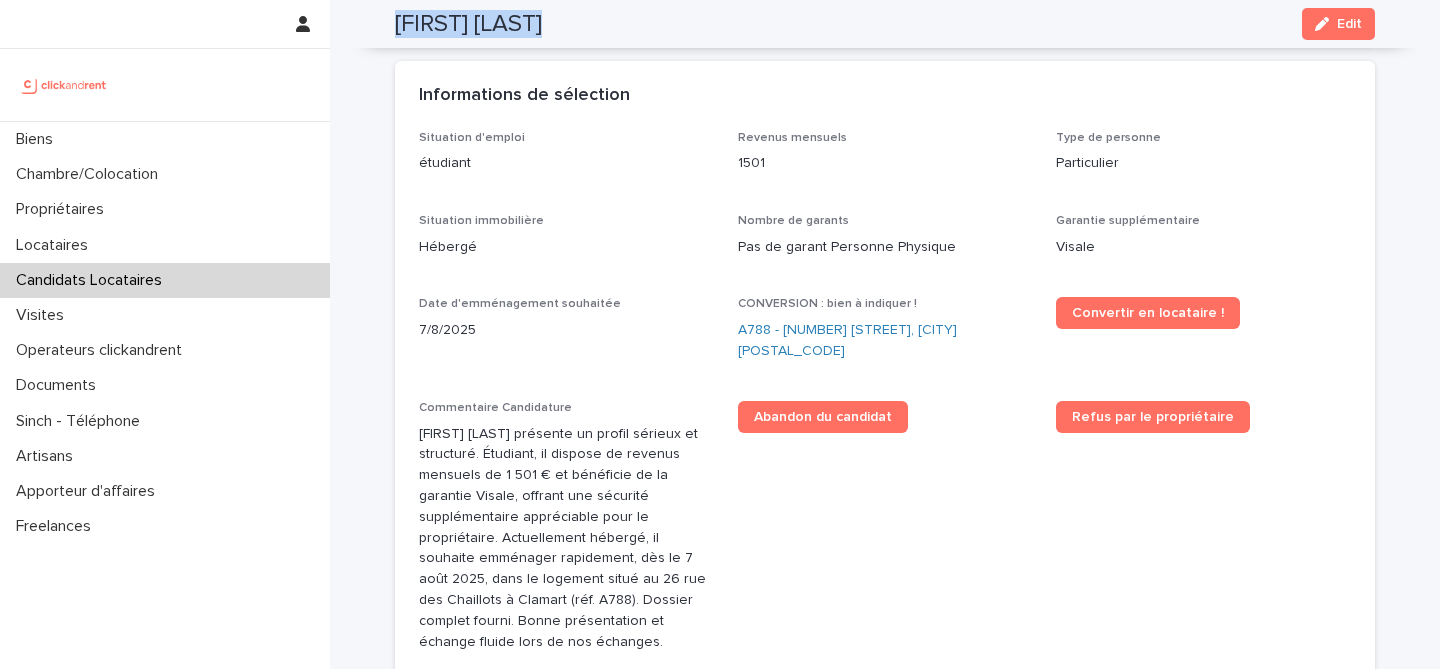 click on "Gabriel Bacha" at bounding box center (468, 24) 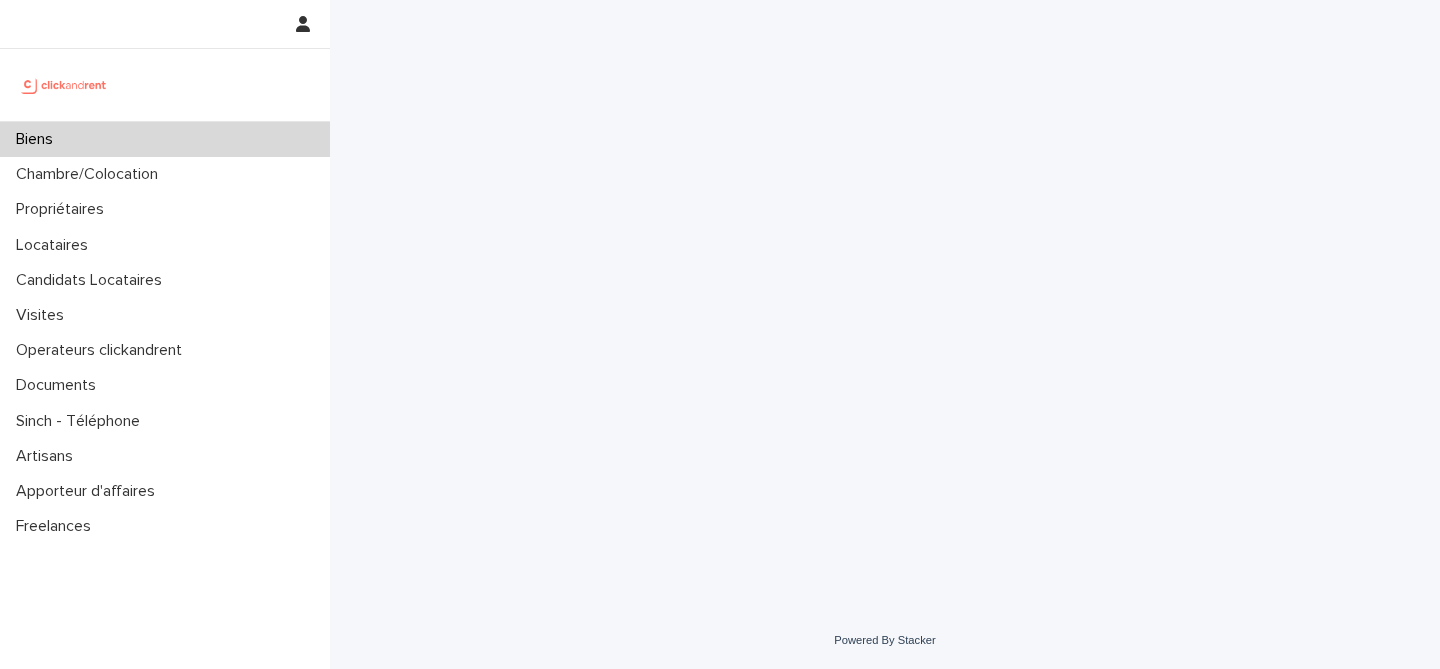 scroll, scrollTop: 0, scrollLeft: 0, axis: both 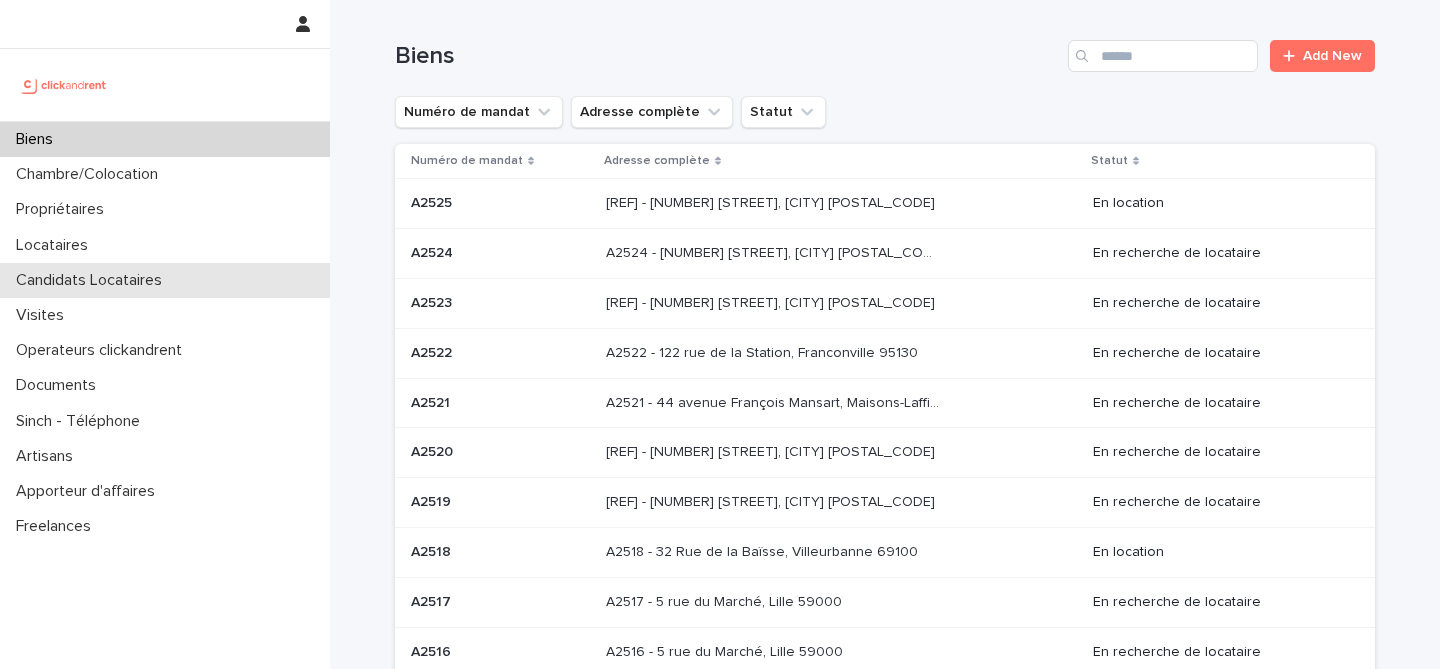 click on "Candidats Locataires" at bounding box center [165, 280] 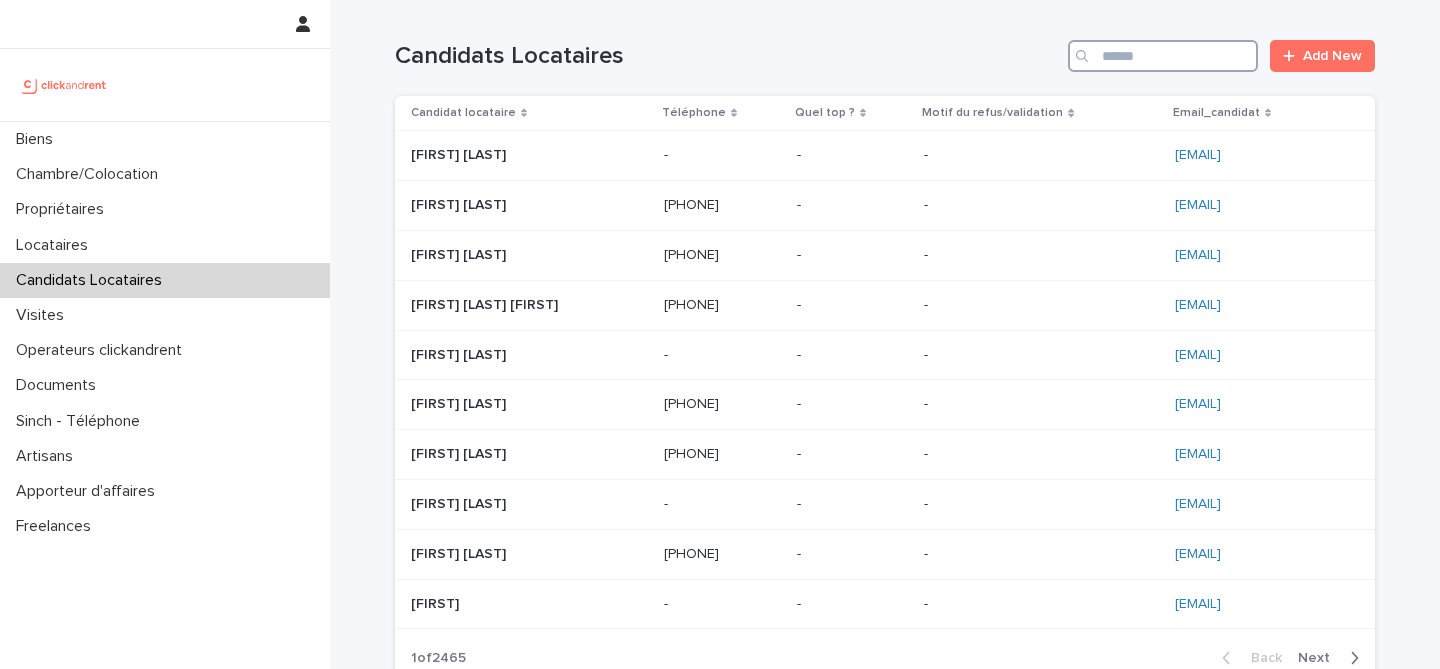 click at bounding box center (1163, 56) 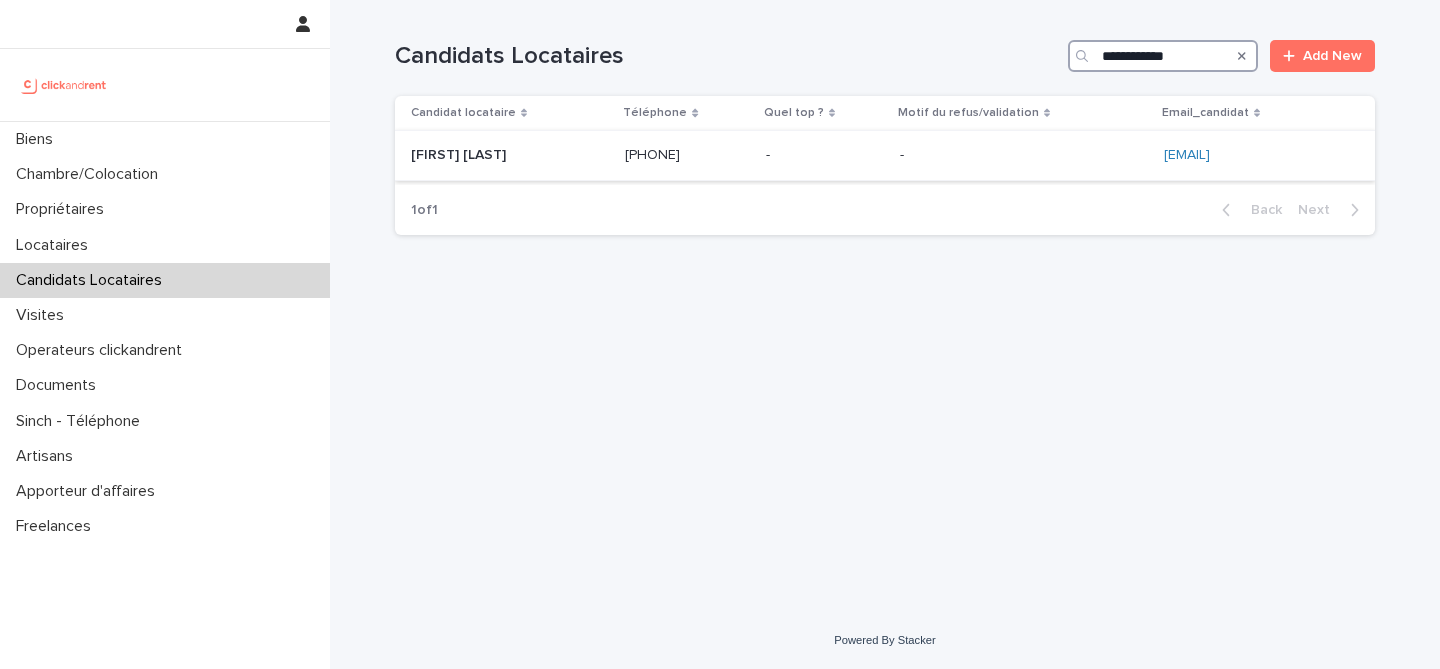 type on "**********" 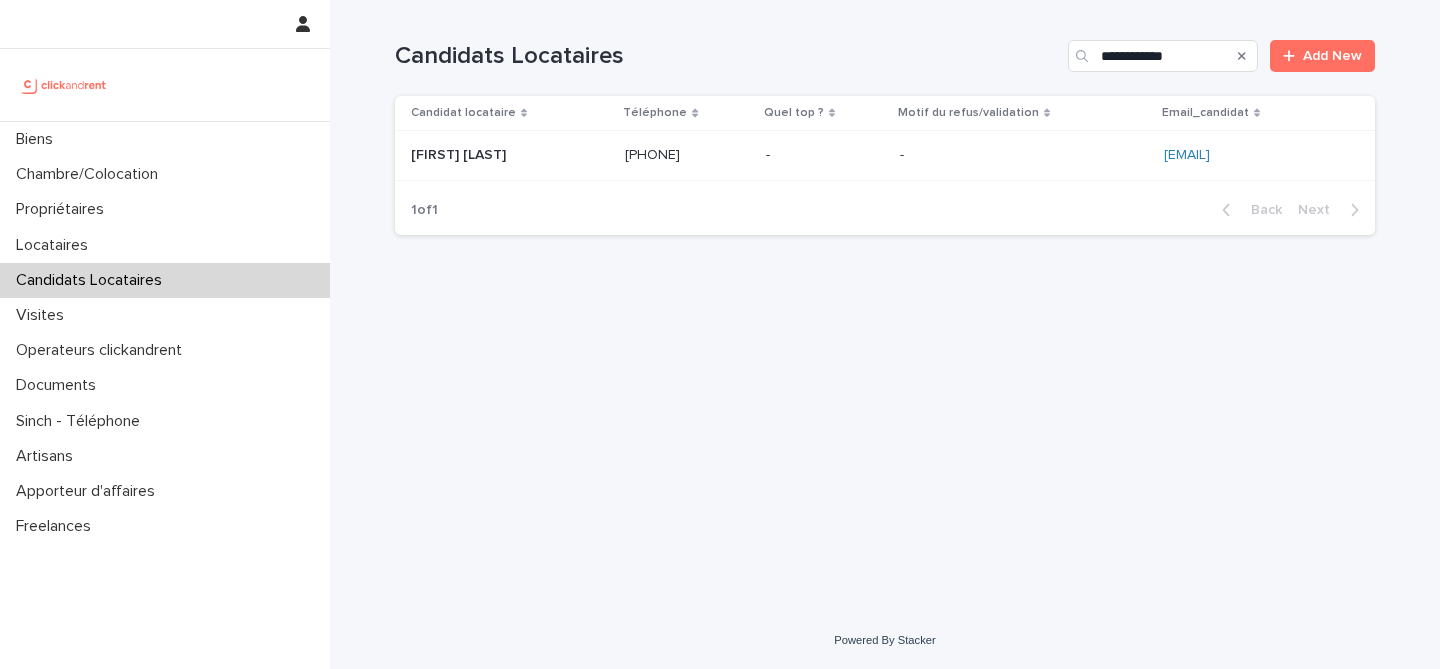 click on "[FIRST] [LAST] [FIRST] [LAST]" at bounding box center [510, 155] 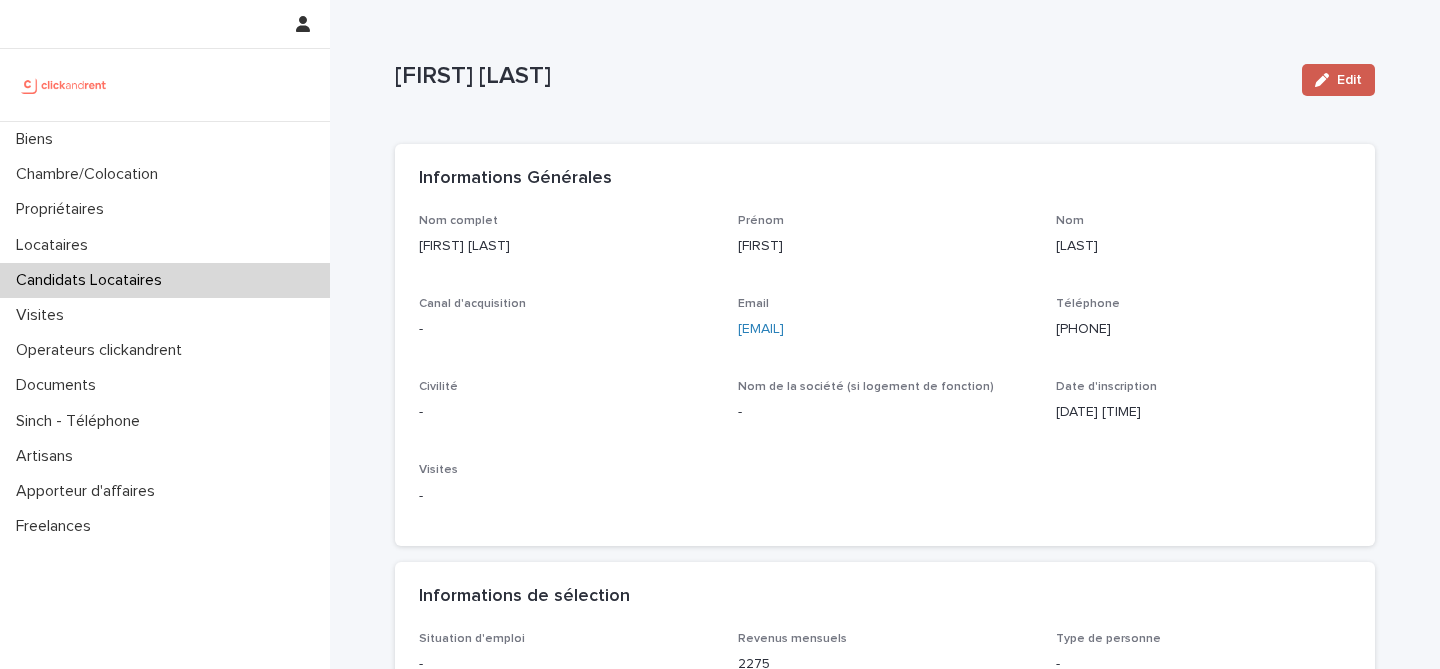click on "Edit" at bounding box center (1338, 80) 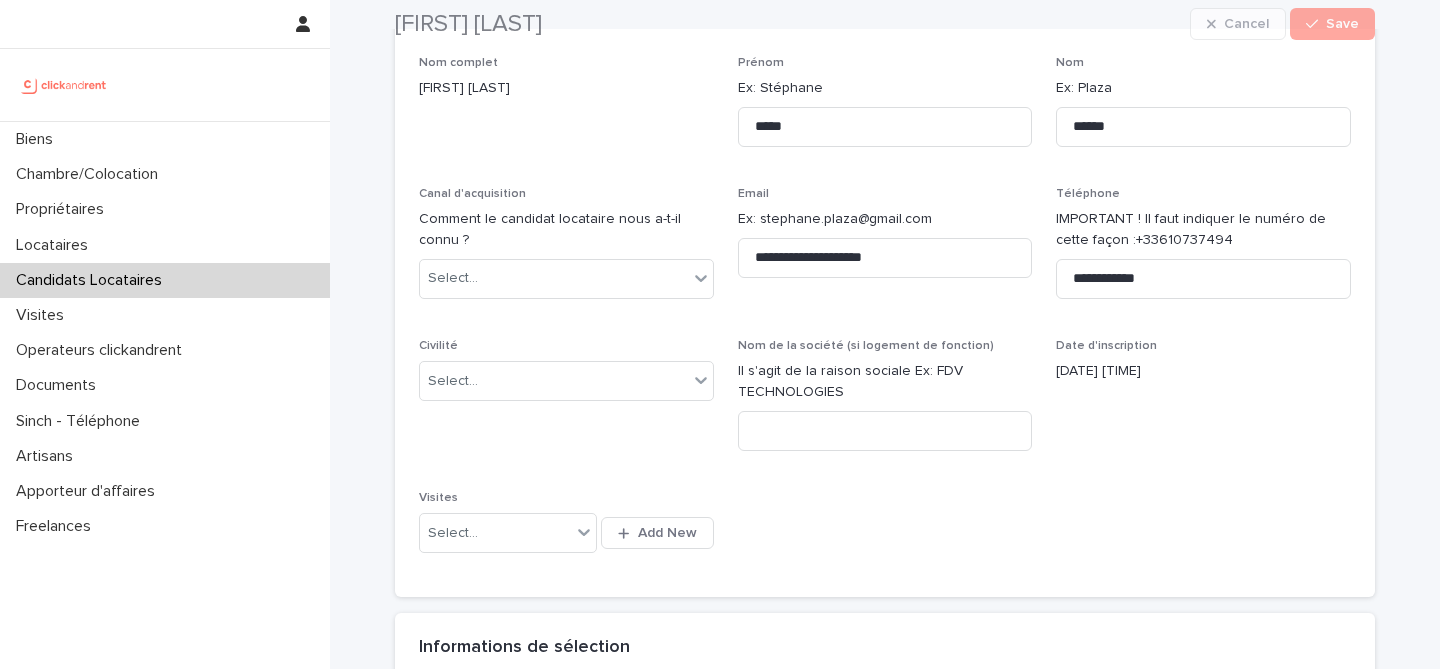 scroll, scrollTop: 213, scrollLeft: 0, axis: vertical 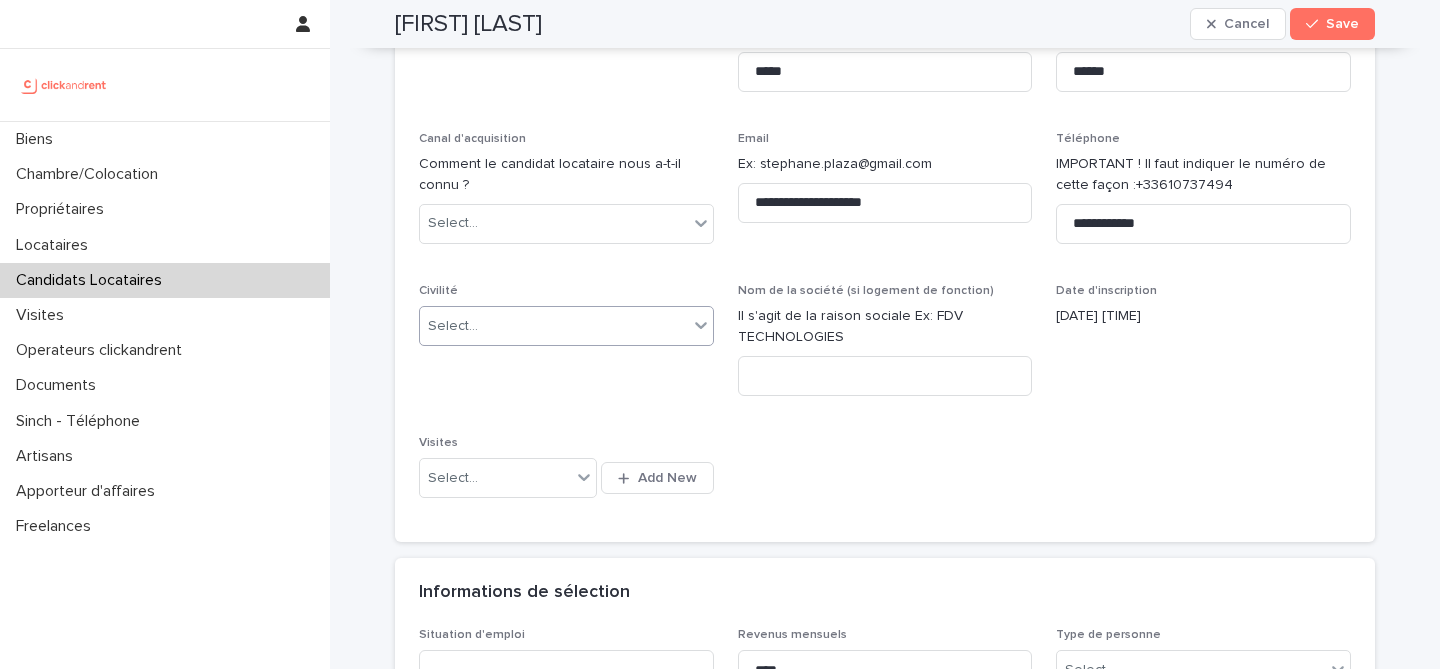 click on "Select..." at bounding box center (554, 326) 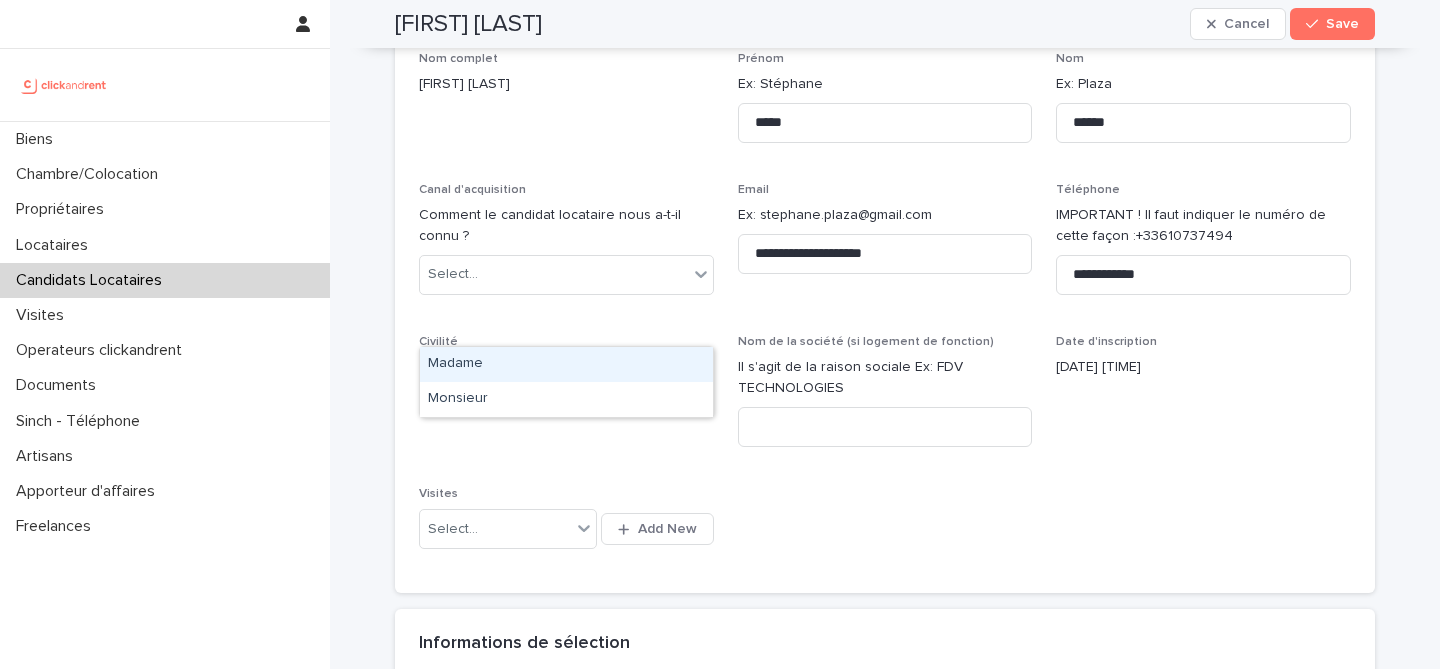 scroll, scrollTop: 184, scrollLeft: 0, axis: vertical 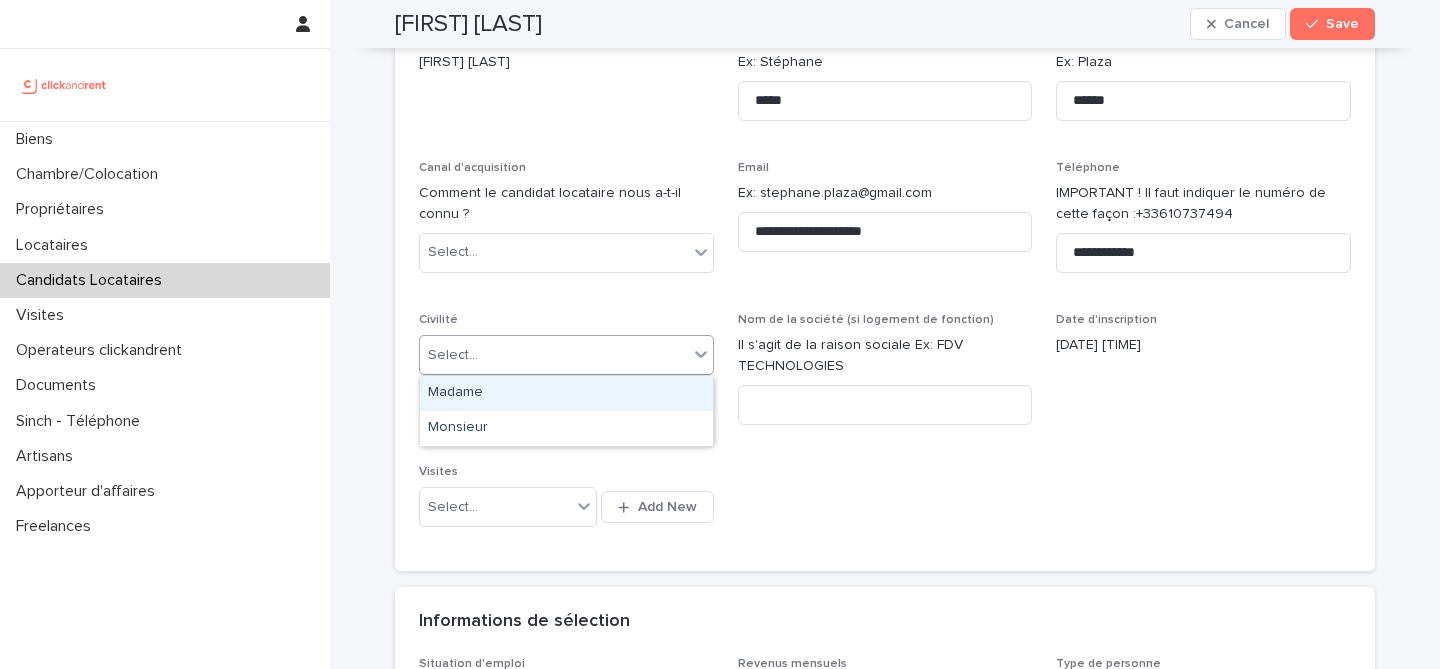 click on "Madame" at bounding box center (566, 393) 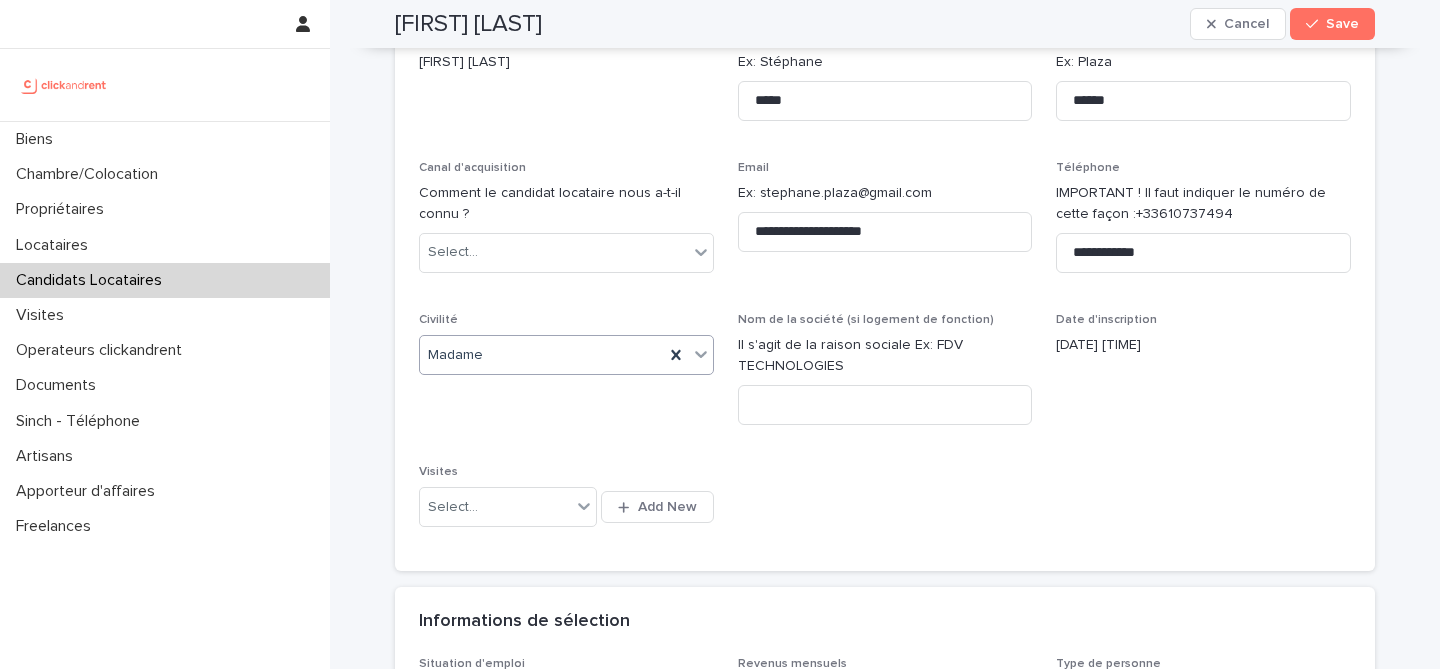 click on "Madame" at bounding box center [542, 355] 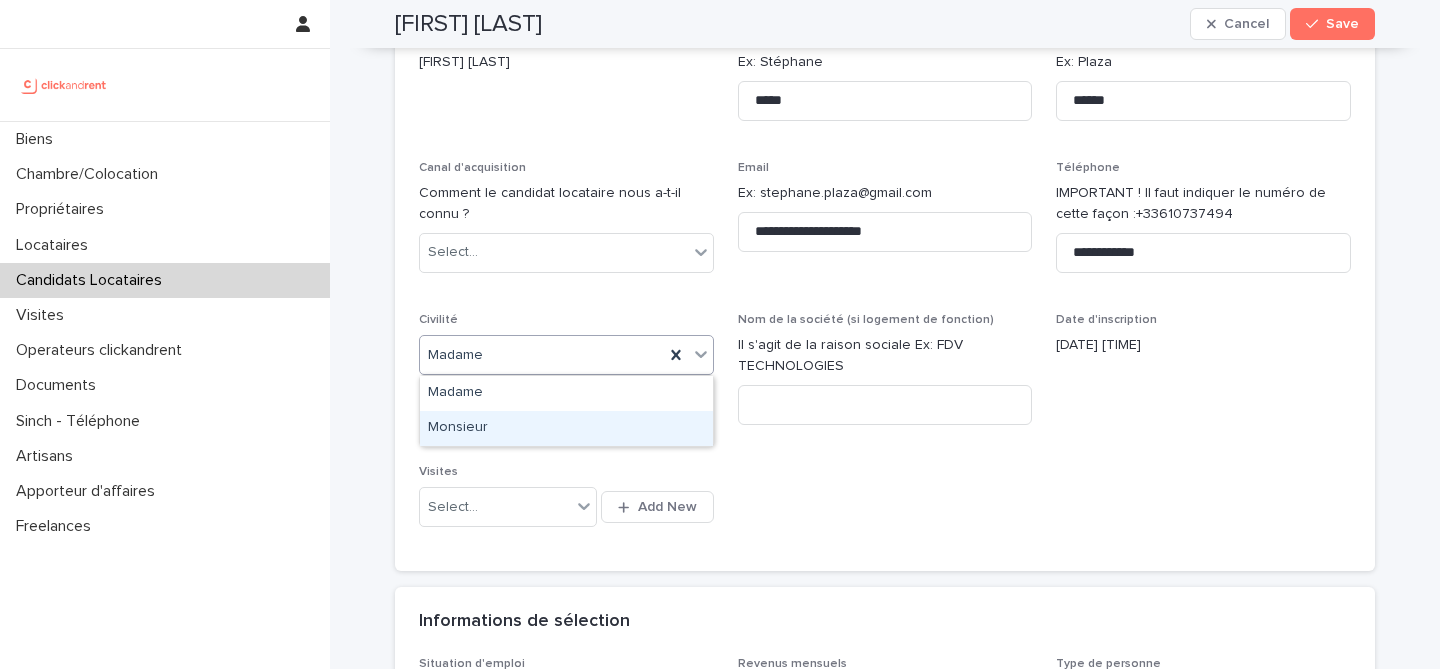 click on "Monsieur" at bounding box center (566, 428) 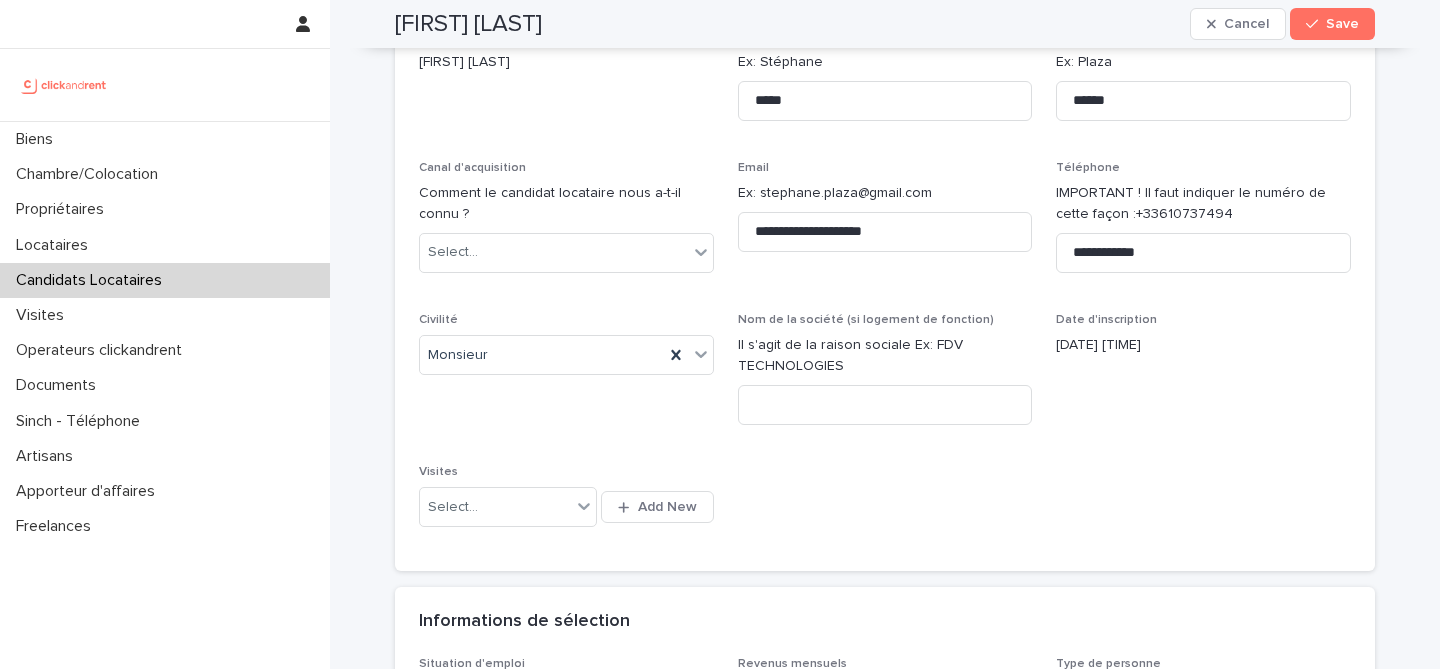 click on "**********" at bounding box center (885, 289) 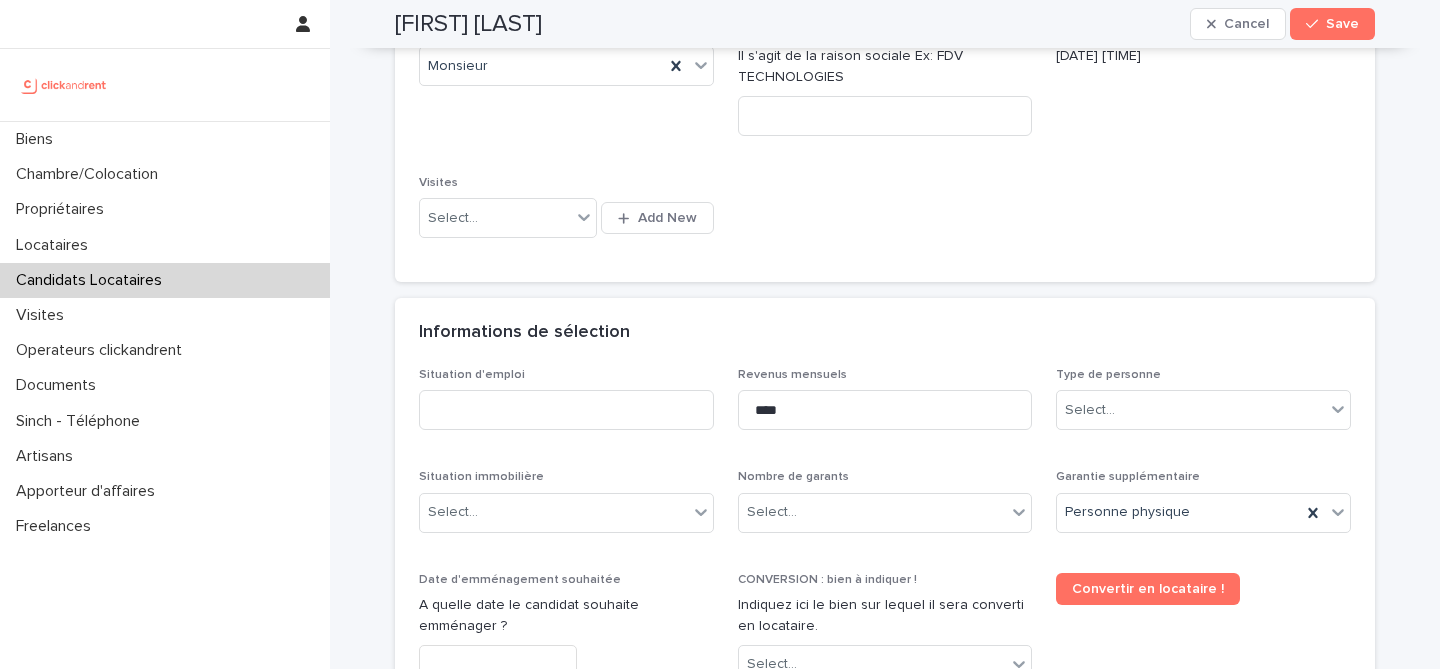 scroll, scrollTop: 494, scrollLeft: 0, axis: vertical 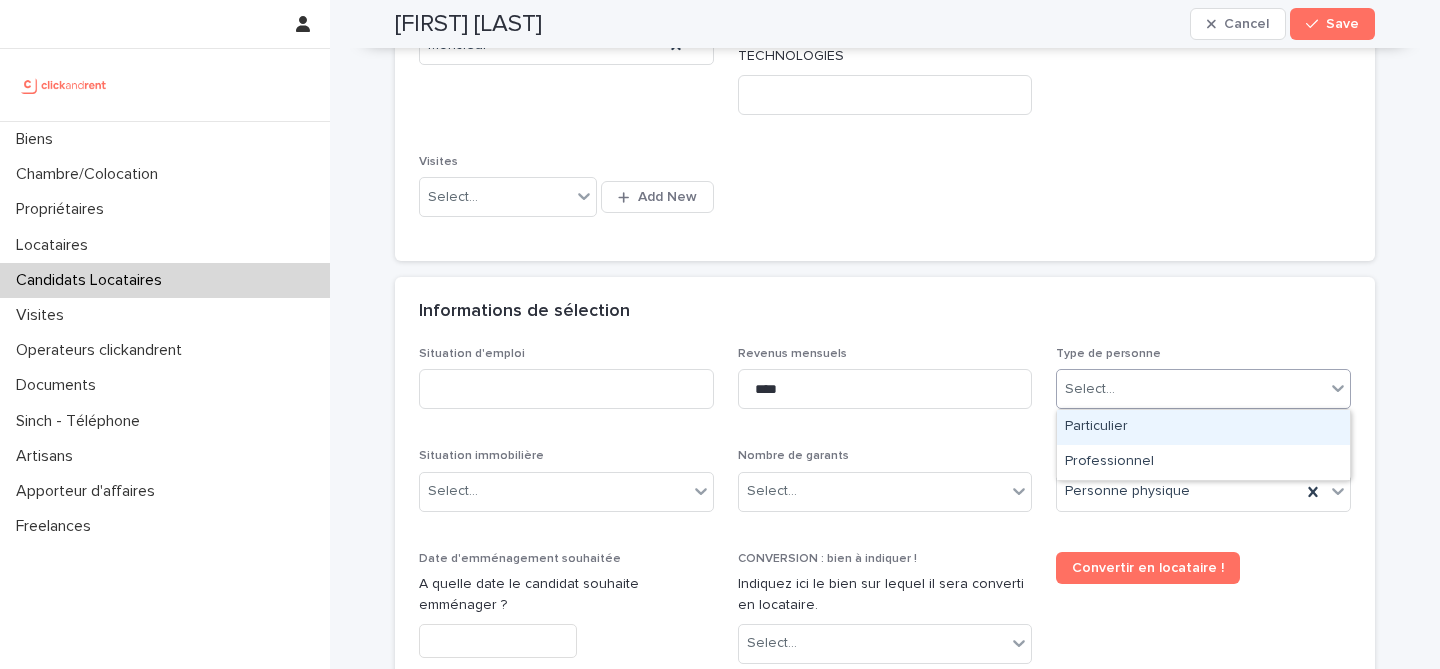 click on "Select..." at bounding box center (1191, 389) 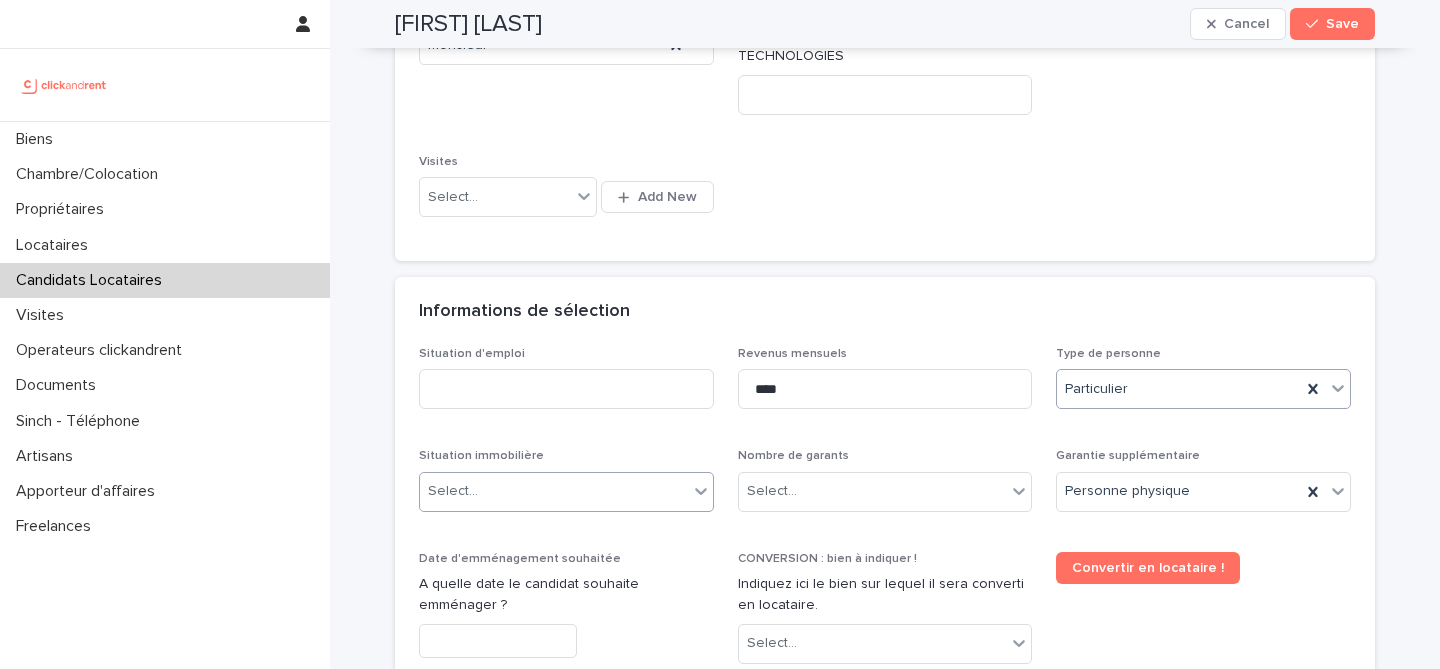 click on "Select..." at bounding box center (554, 491) 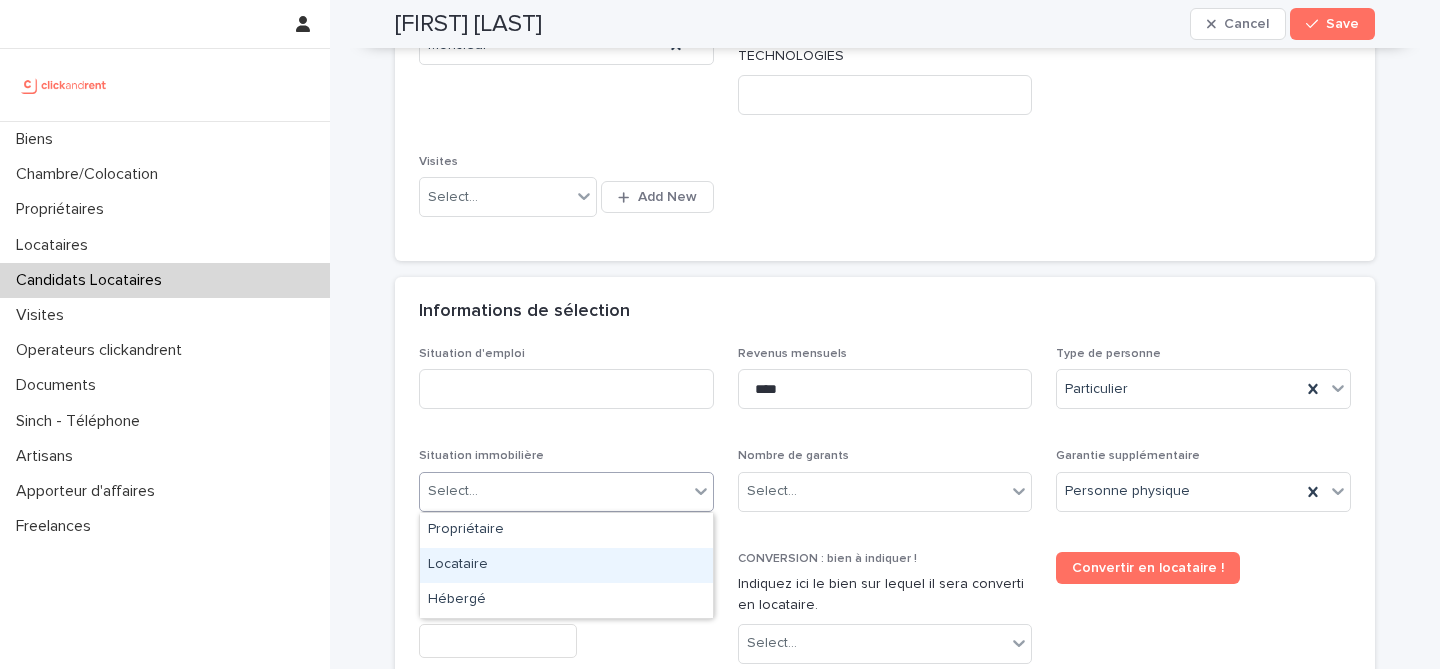 click on "Locataire" at bounding box center (566, 565) 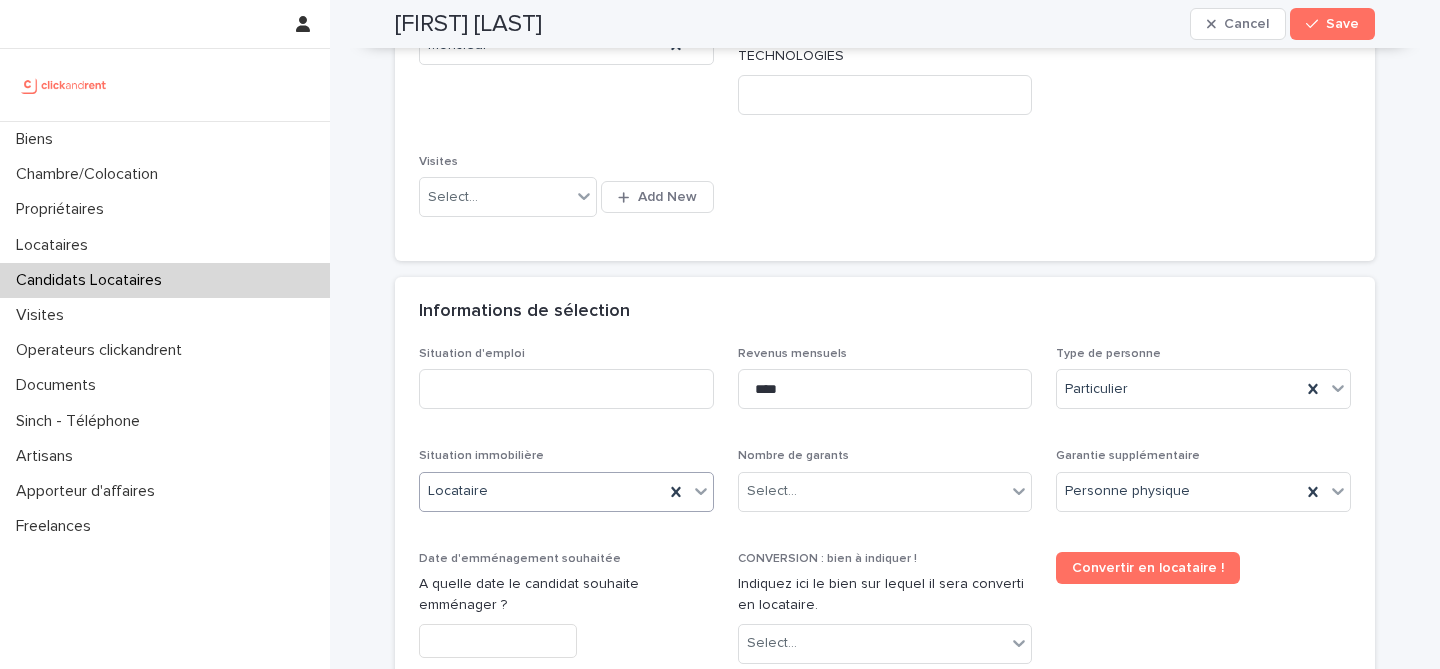click on "Situation d'emploi Revenus mensuels **** Type de personne Particulier Situation immobilière   option Locataire, selected.     0 results available. Select is focused ,type to refine list, press Down to open the menu,  Locataire Nombre de garants Select... Garantie supplémentaire Personne physique Date d'emménagement souhaitée A quelle date le candidat souhaite emménager ? CONVERSION : bien à indiquer ! Indiquez ici le bien sur lequel il sera converti en locataire. Select... Convertir en locataire ! Commentaire Candidature Indiquez ici vos commentaires sur le candidat locataire, cela apparaitra sur l'espace personnel du propriétaire.
Ex : Le candidat est un très bon profil avec deux garants. Ses parents gagnent 7.000 euros nets par mois. Abandon du candidat Refus par le propriétaire Bien - Historique Top Select... Type de Top Validation / Refus" at bounding box center (885, 675) 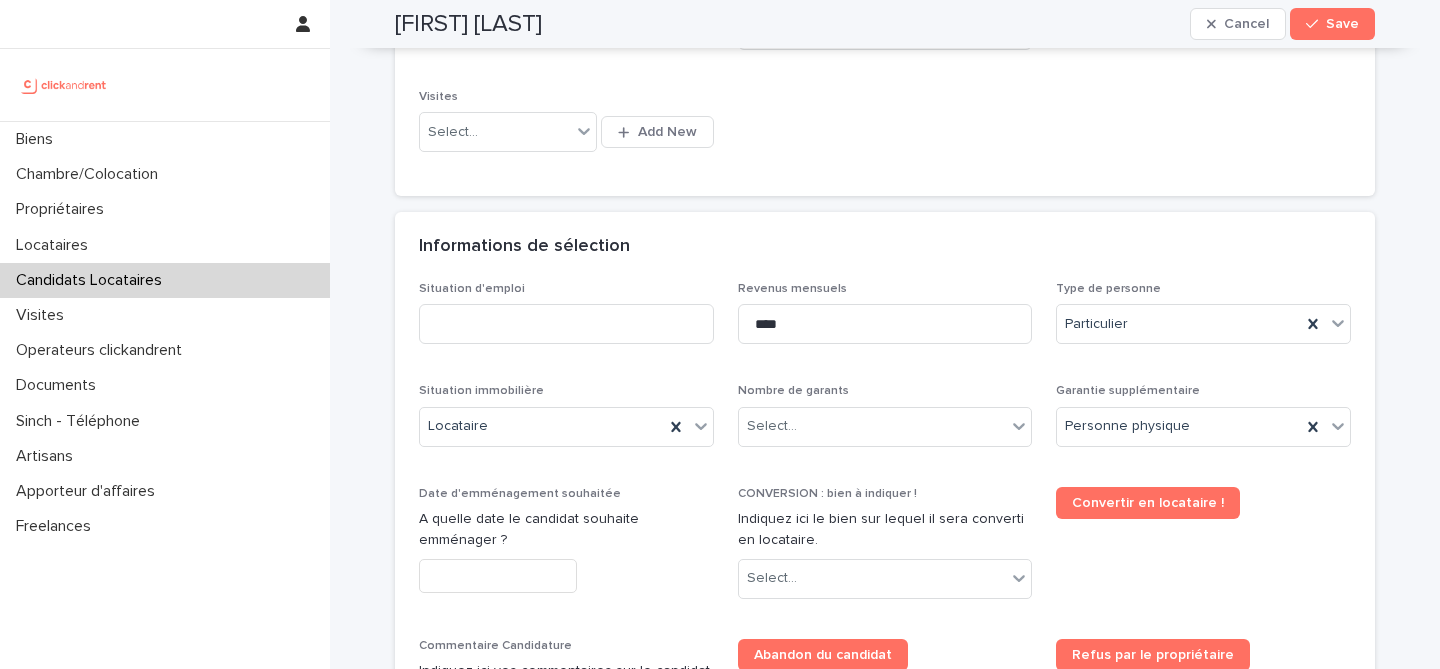 scroll, scrollTop: 560, scrollLeft: 0, axis: vertical 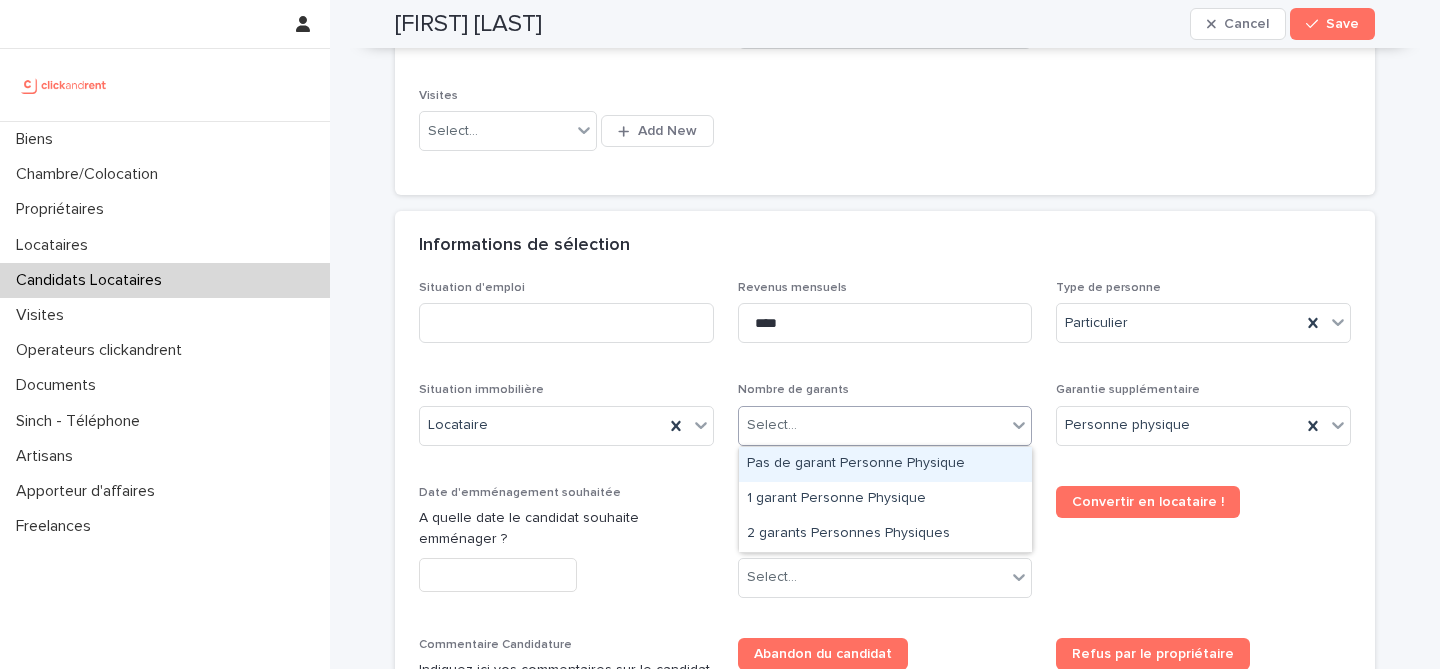 click on "Select..." at bounding box center (885, 426) 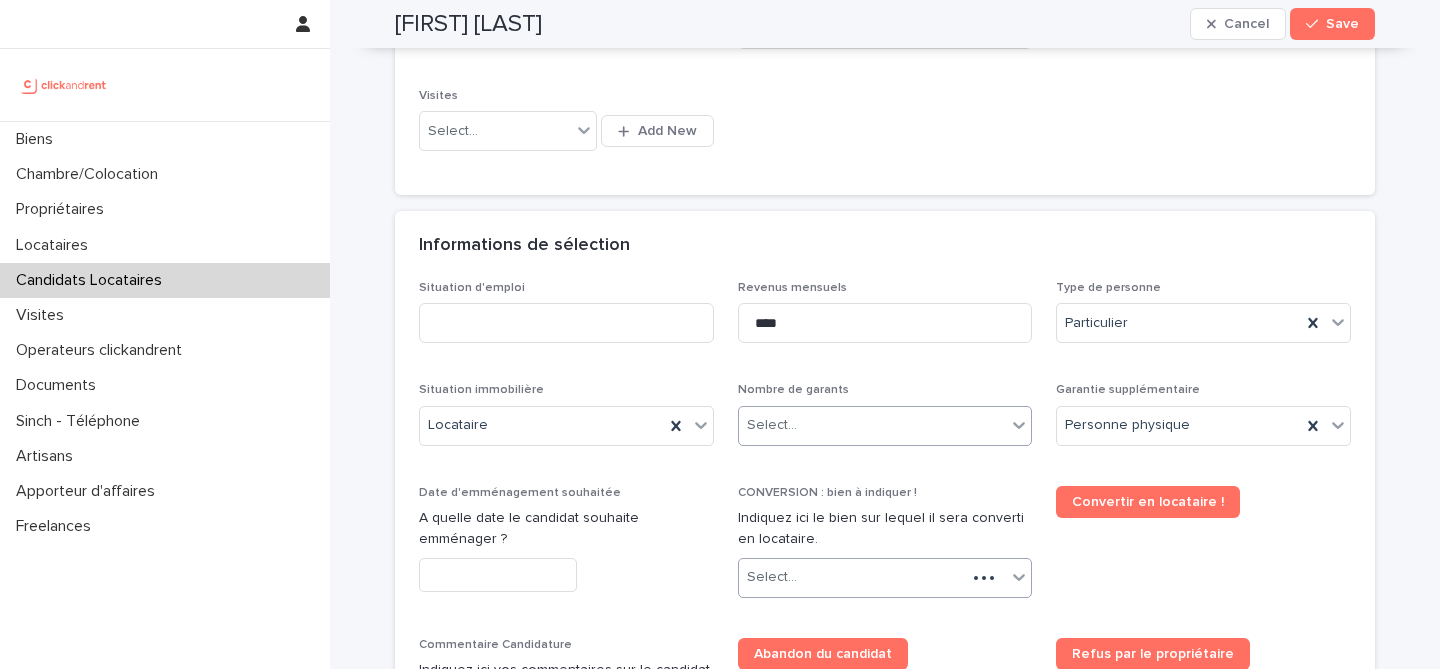 click on "Select..." at bounding box center (853, 577) 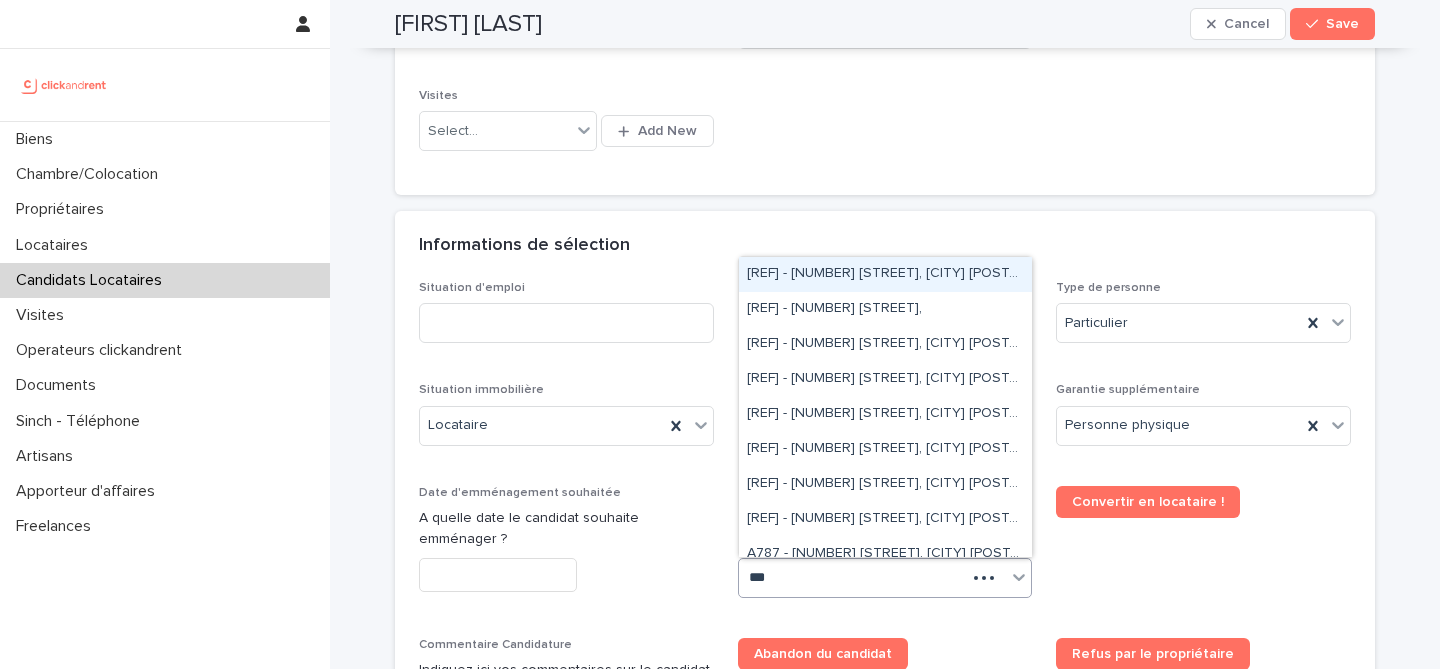 type on "****" 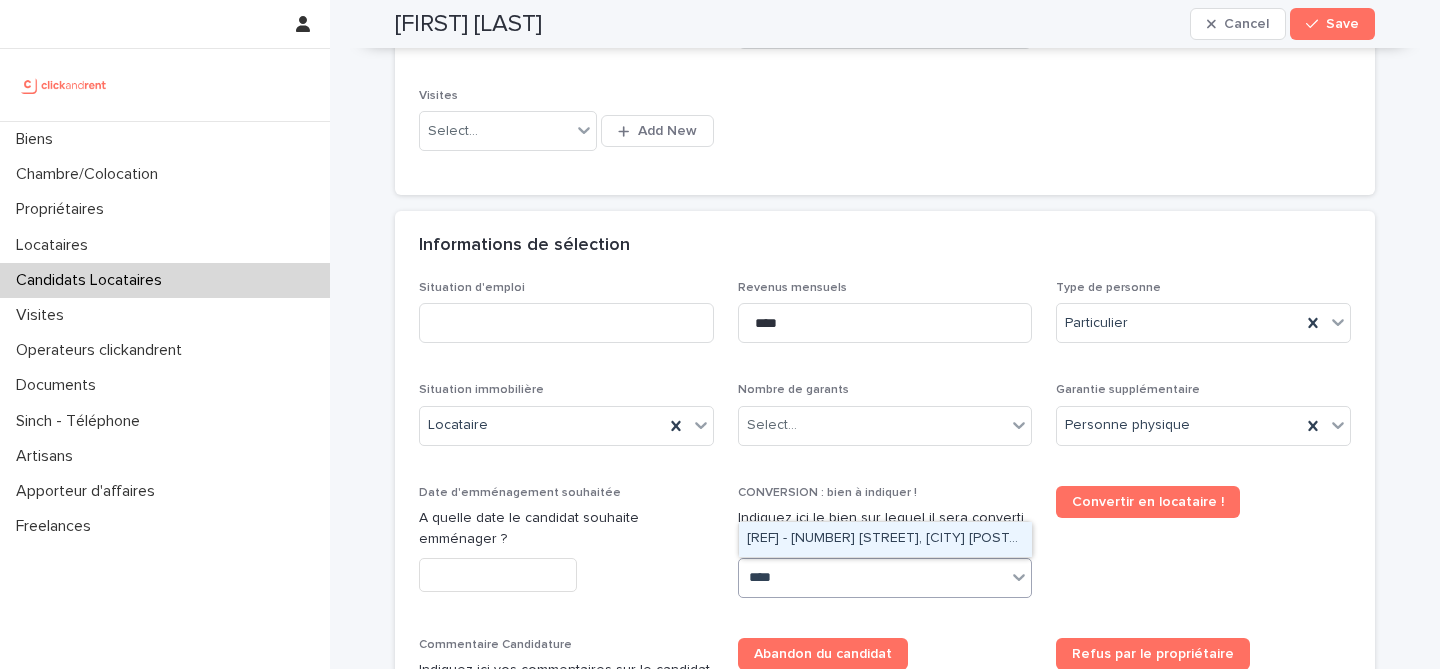 click on "A788 - 26 rue des Chaillots,  Clamart 92140" at bounding box center (885, 539) 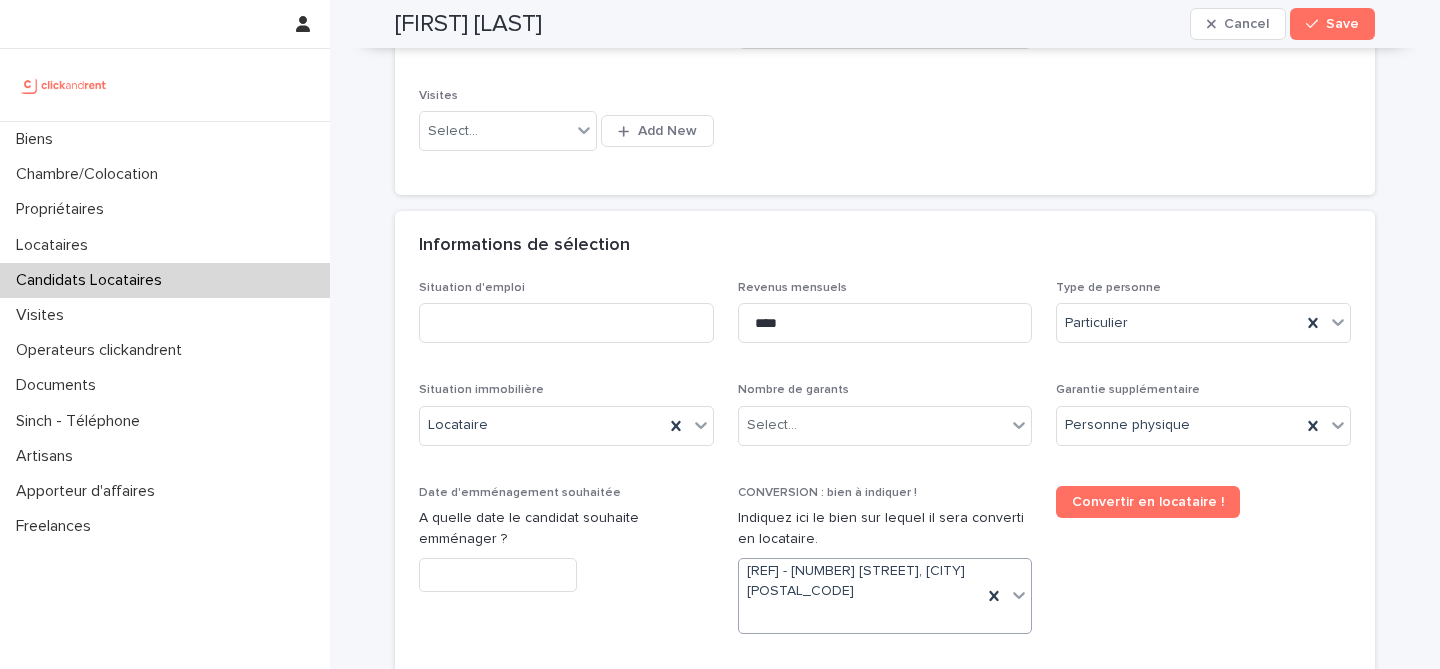 scroll, scrollTop: 578, scrollLeft: 0, axis: vertical 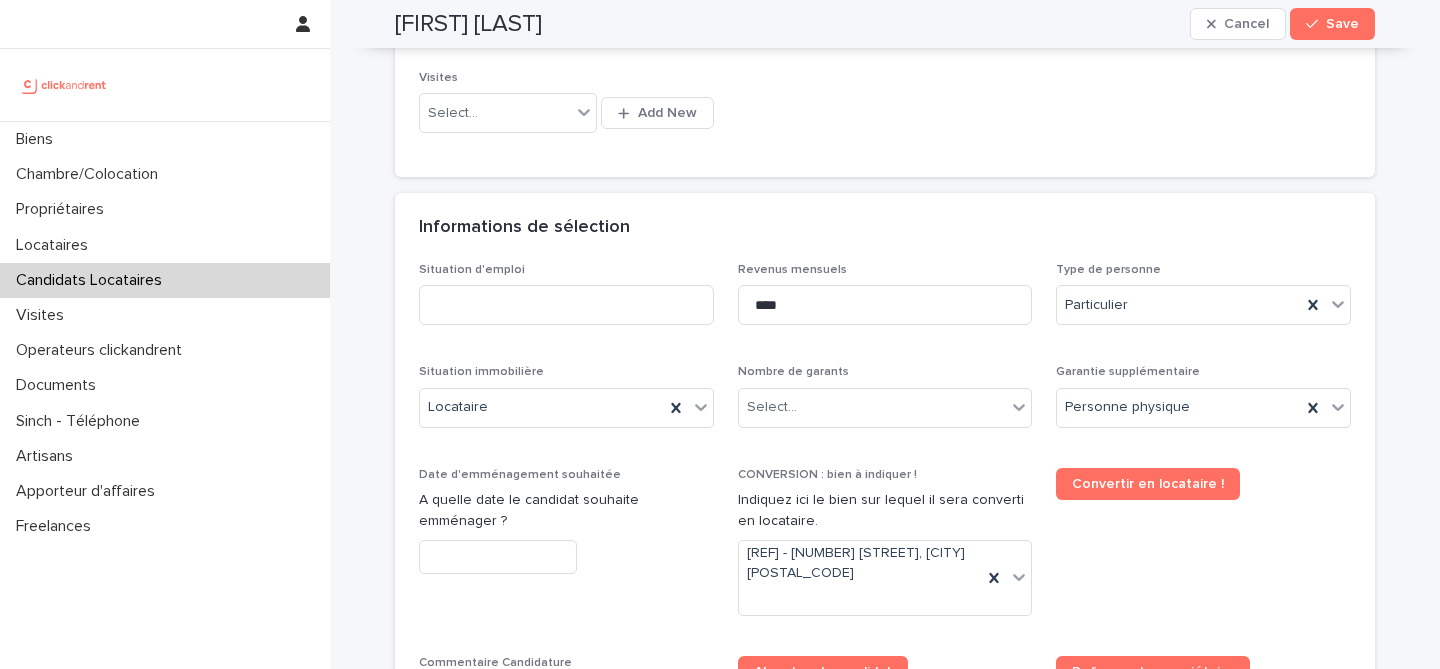 click on "Convertir en locataire !" at bounding box center [1203, 550] 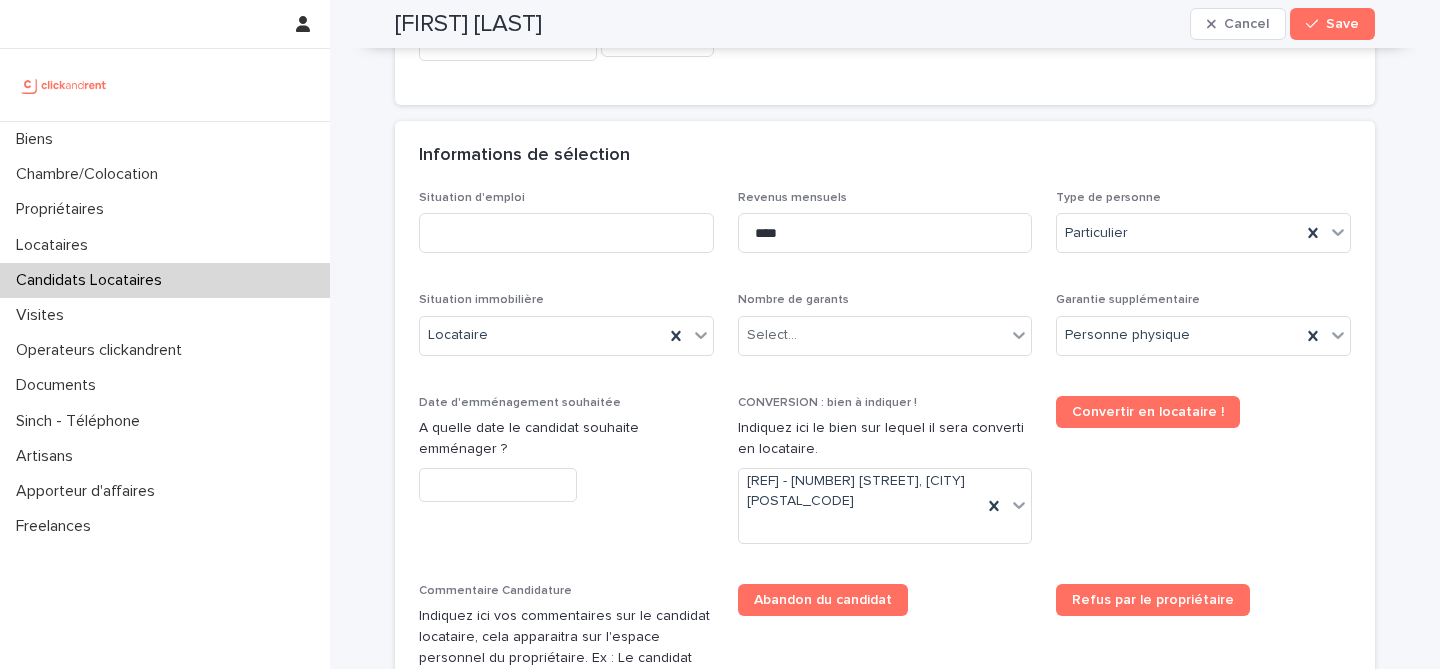 click at bounding box center [498, 485] 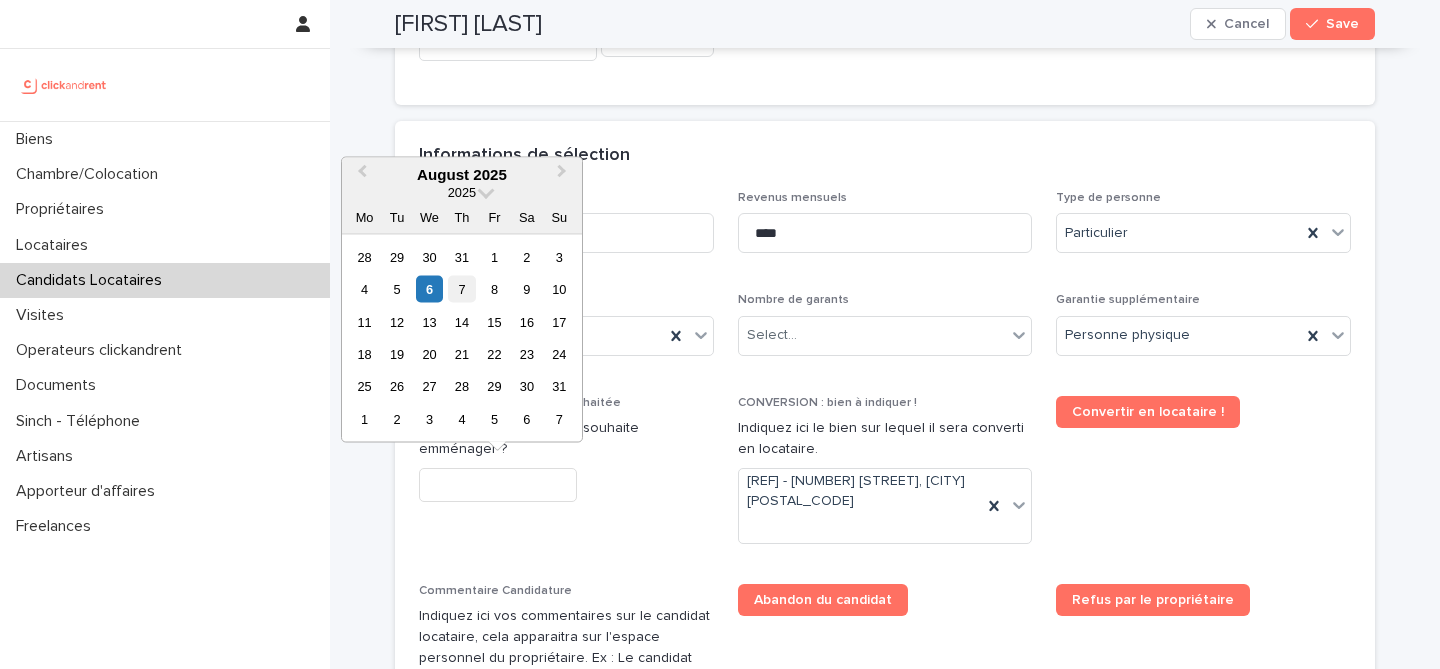 click on "7" at bounding box center (461, 289) 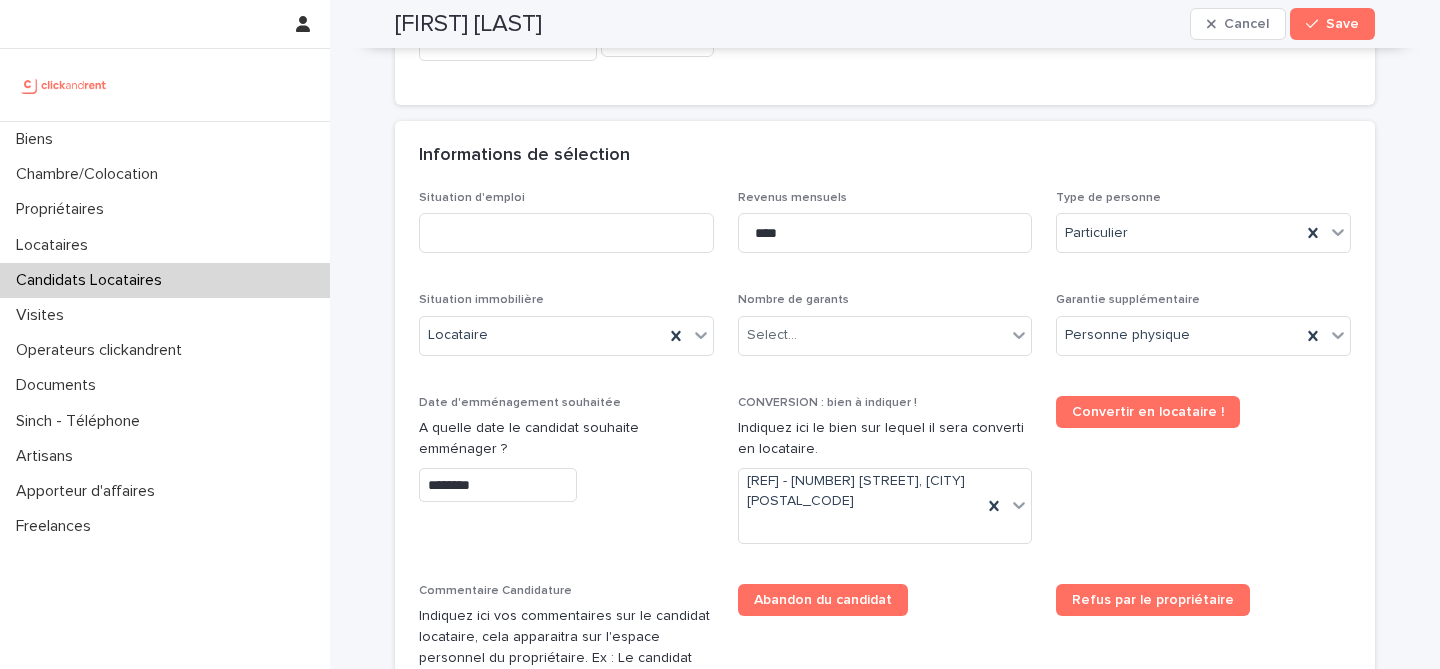 type on "********" 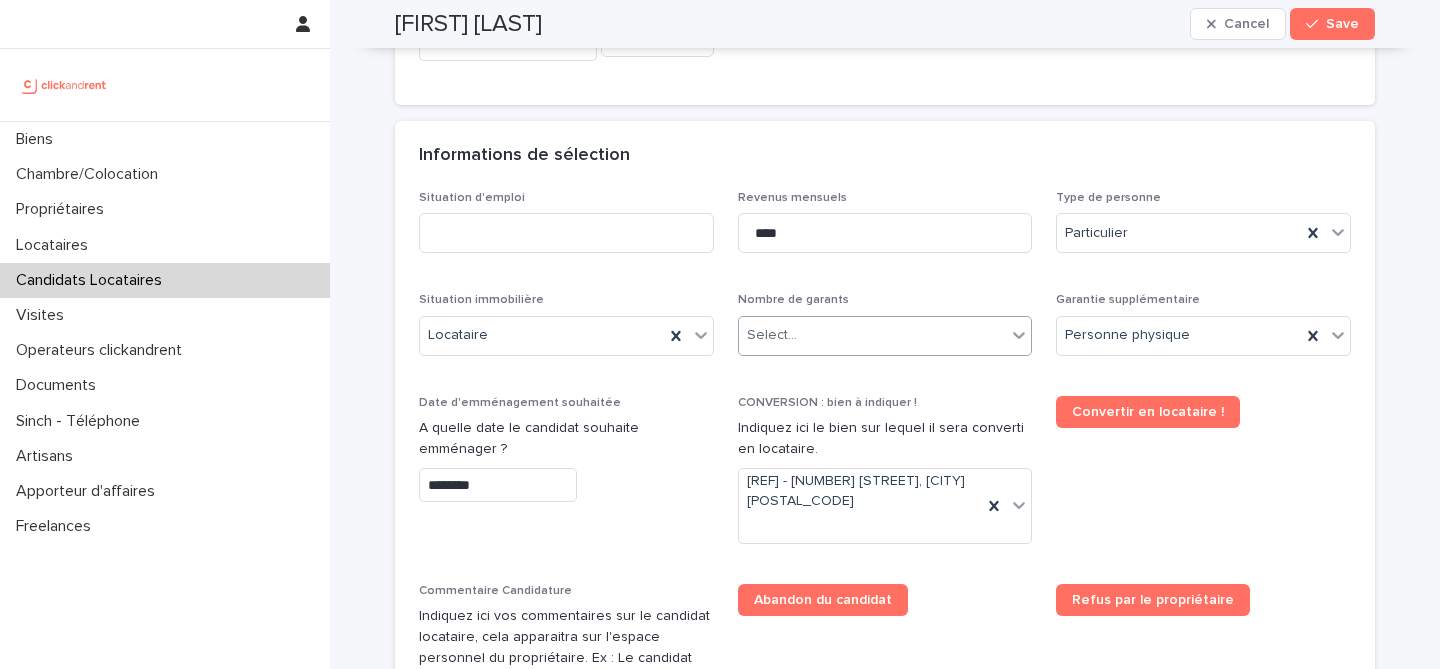 click on "Select..." at bounding box center (873, 335) 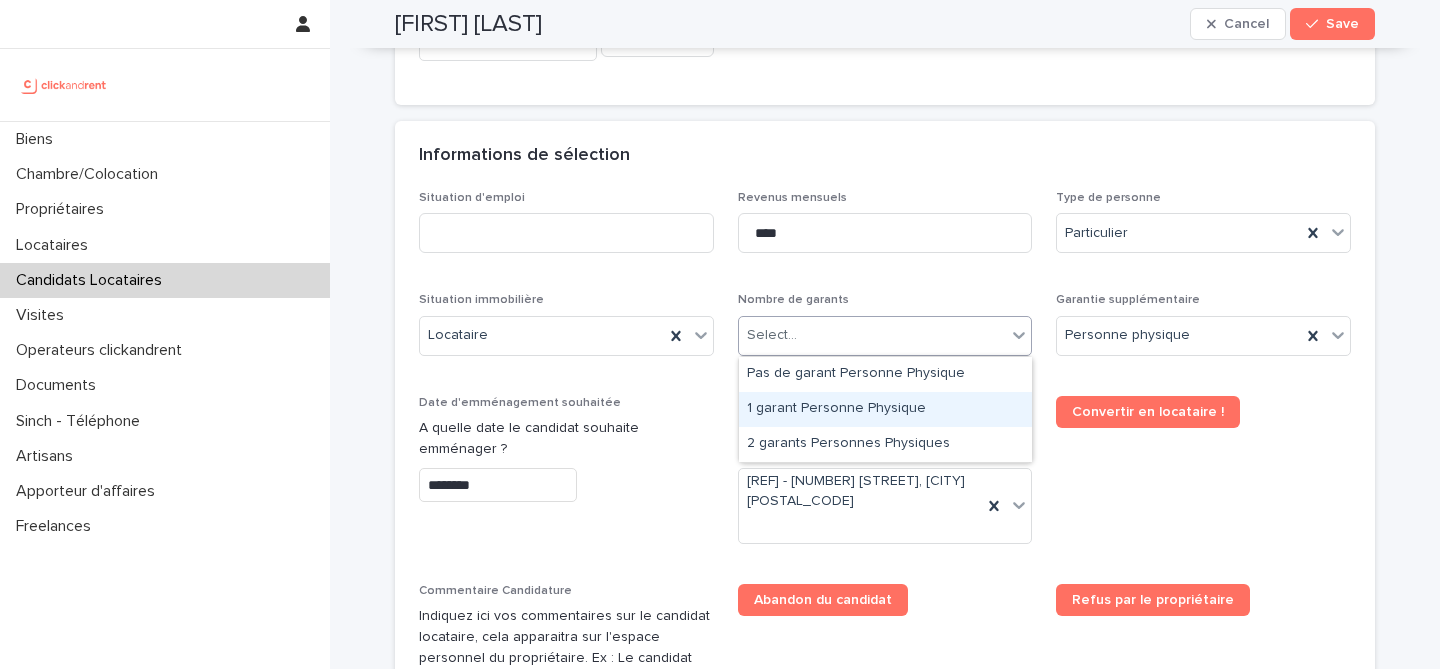 click on "1 garant Personne Physique" at bounding box center (885, 409) 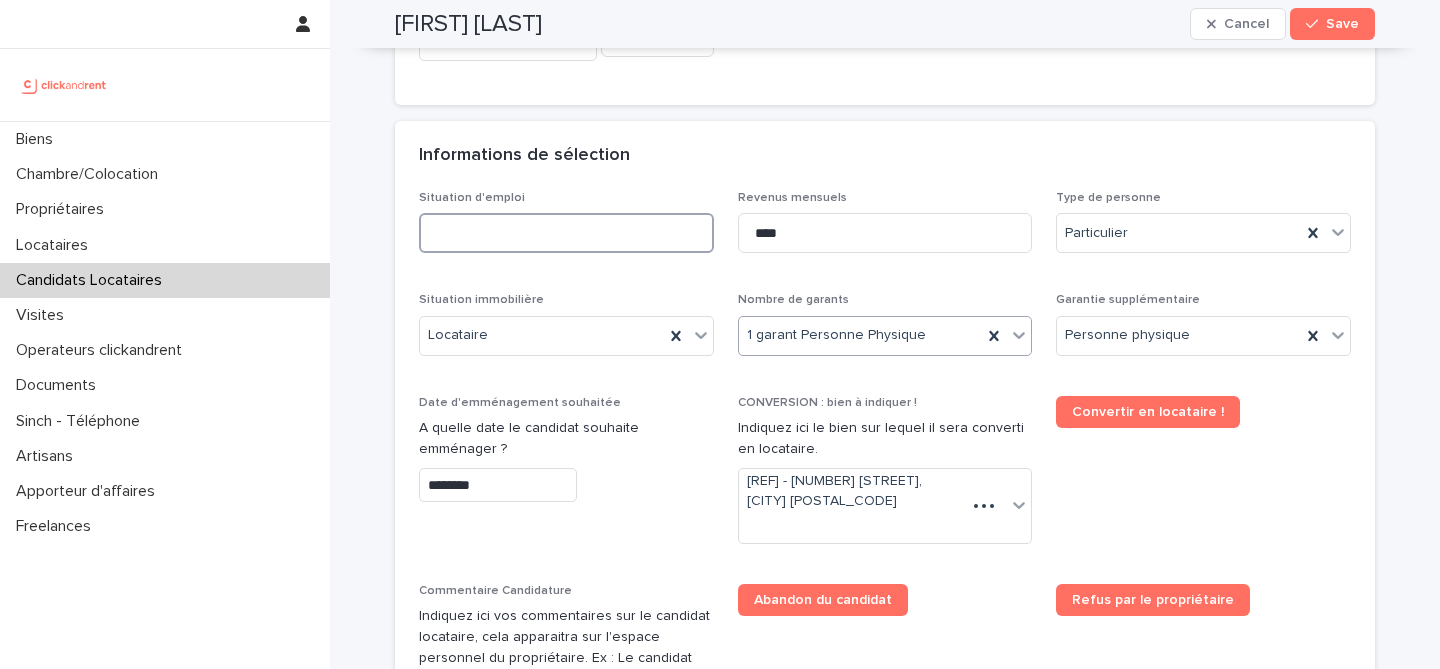 click at bounding box center [566, 233] 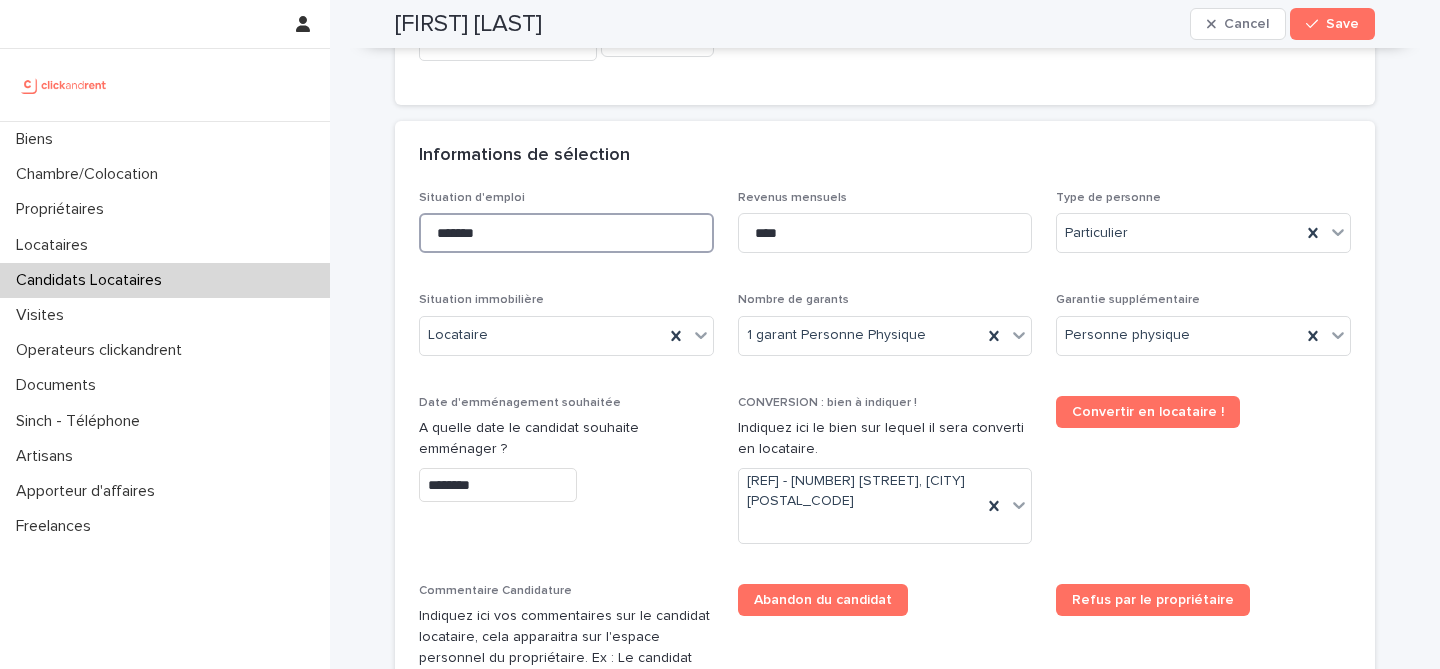 type on "*******" 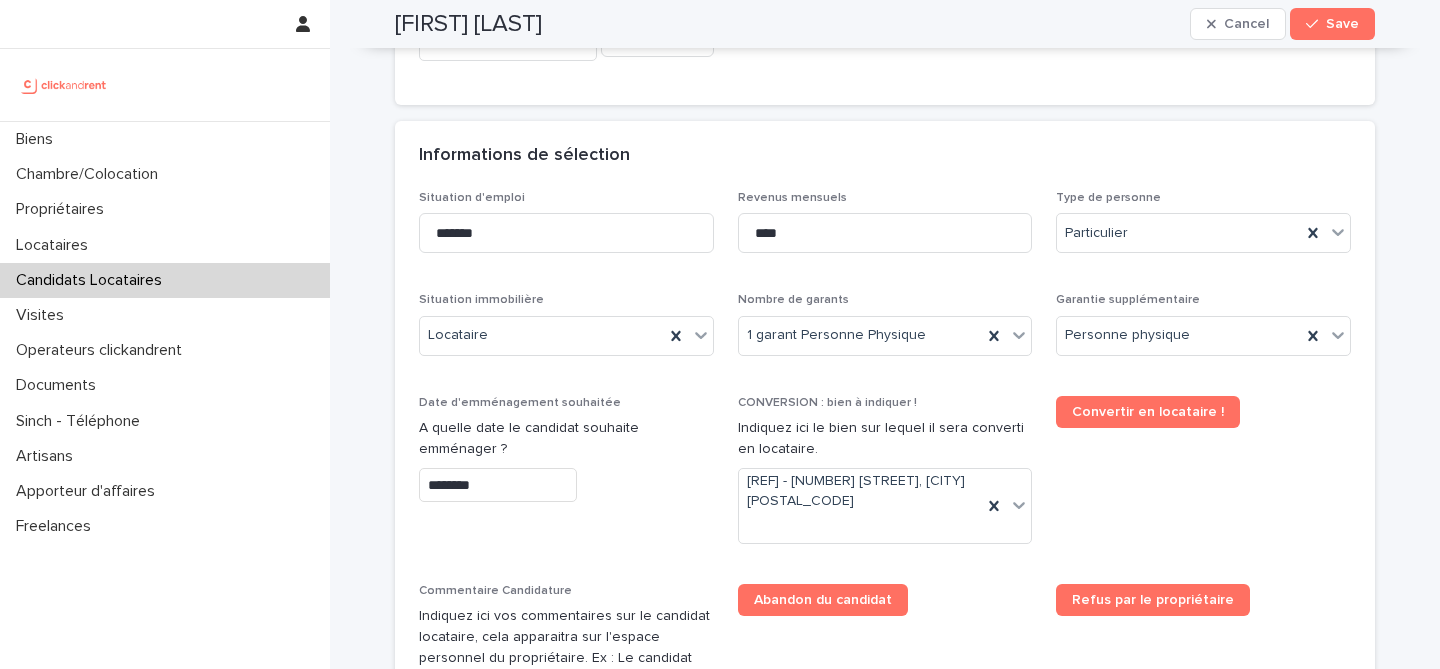 click on "Situation d'emploi" at bounding box center (566, 198) 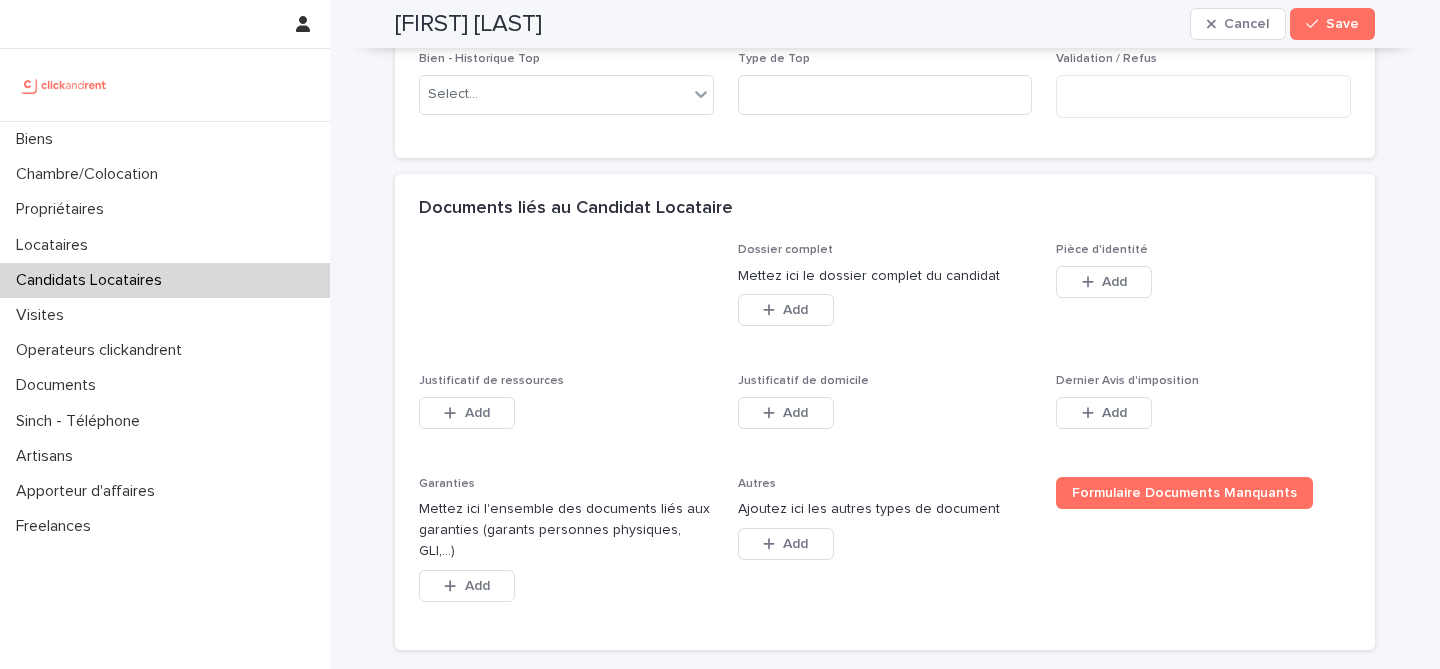 scroll, scrollTop: 1531, scrollLeft: 0, axis: vertical 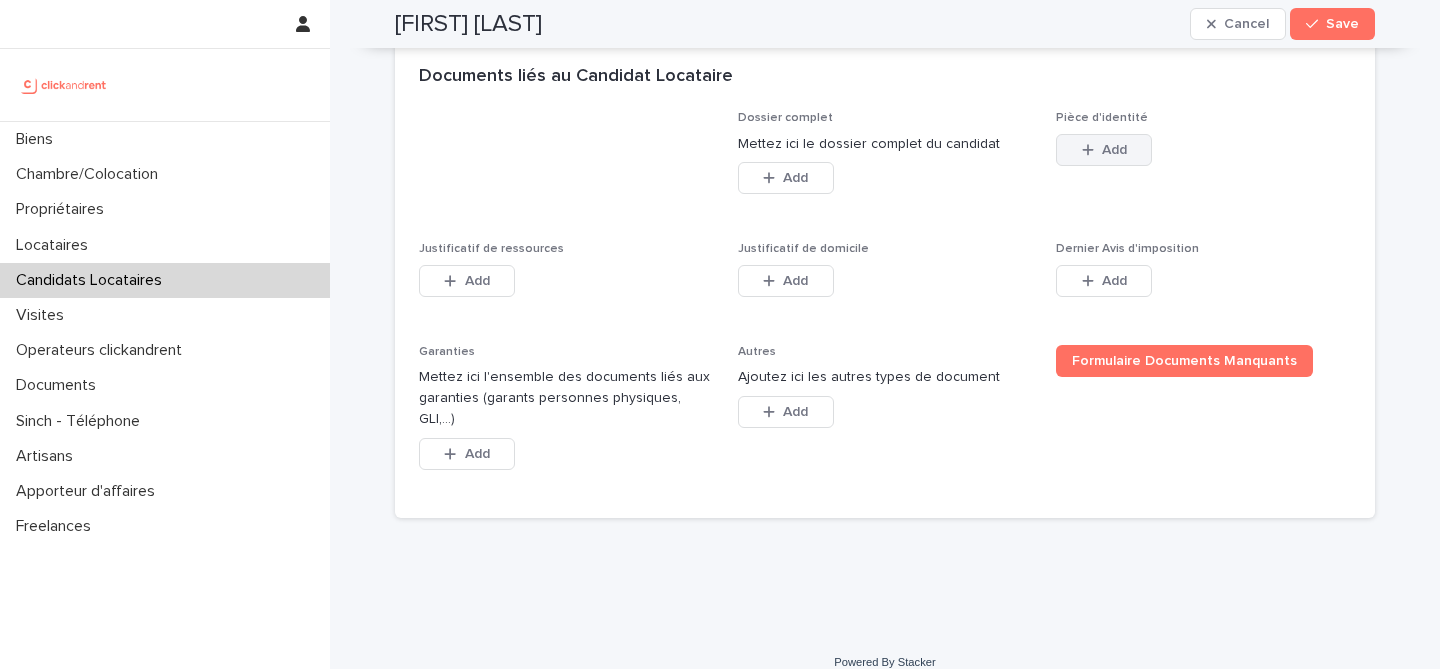 click on "Add" at bounding box center [1104, 150] 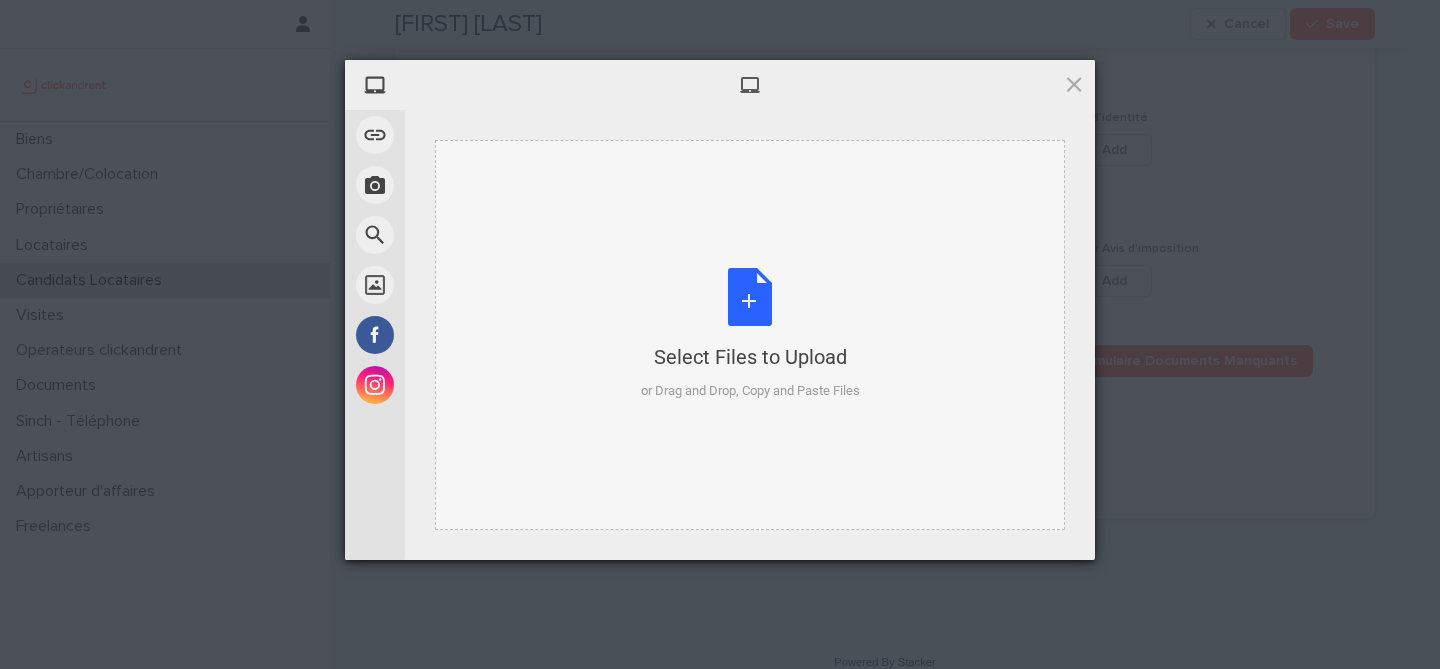 click on "Select Files to Upload
or Drag and Drop, Copy and Paste Files" at bounding box center [750, 334] 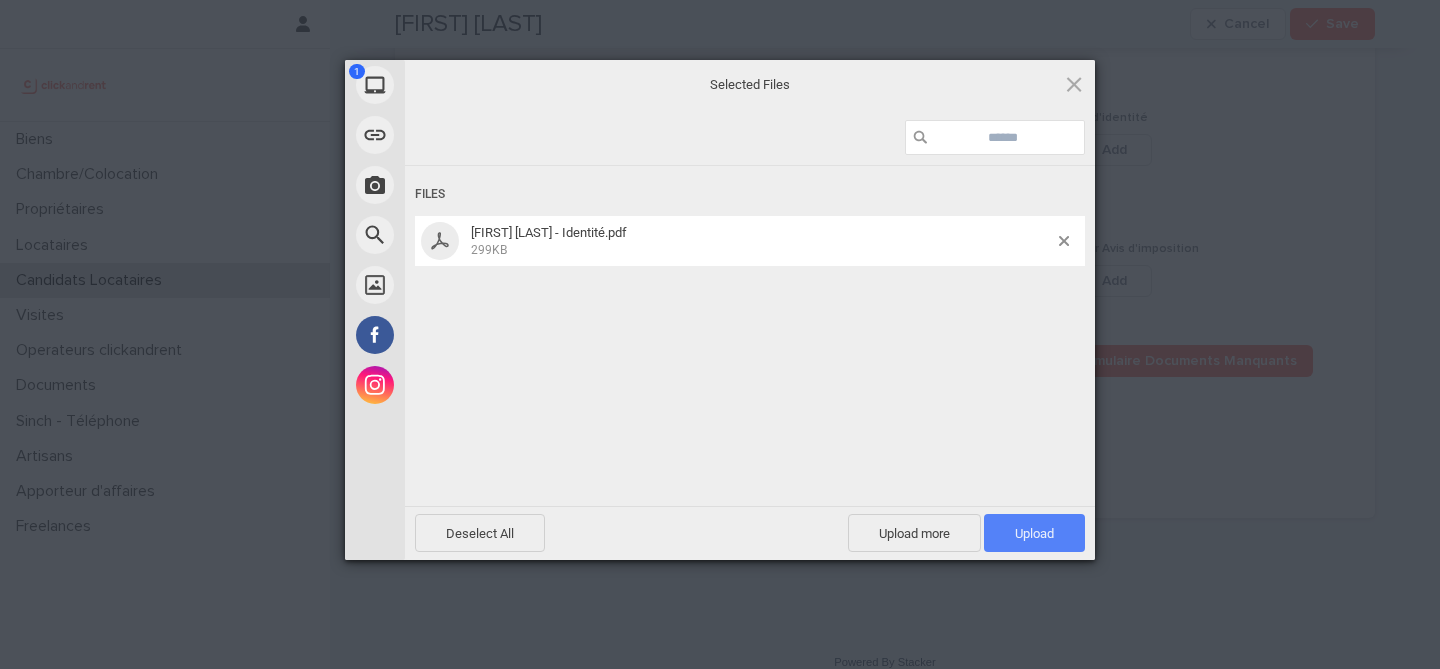 click on "Upload
1" at bounding box center [1034, 533] 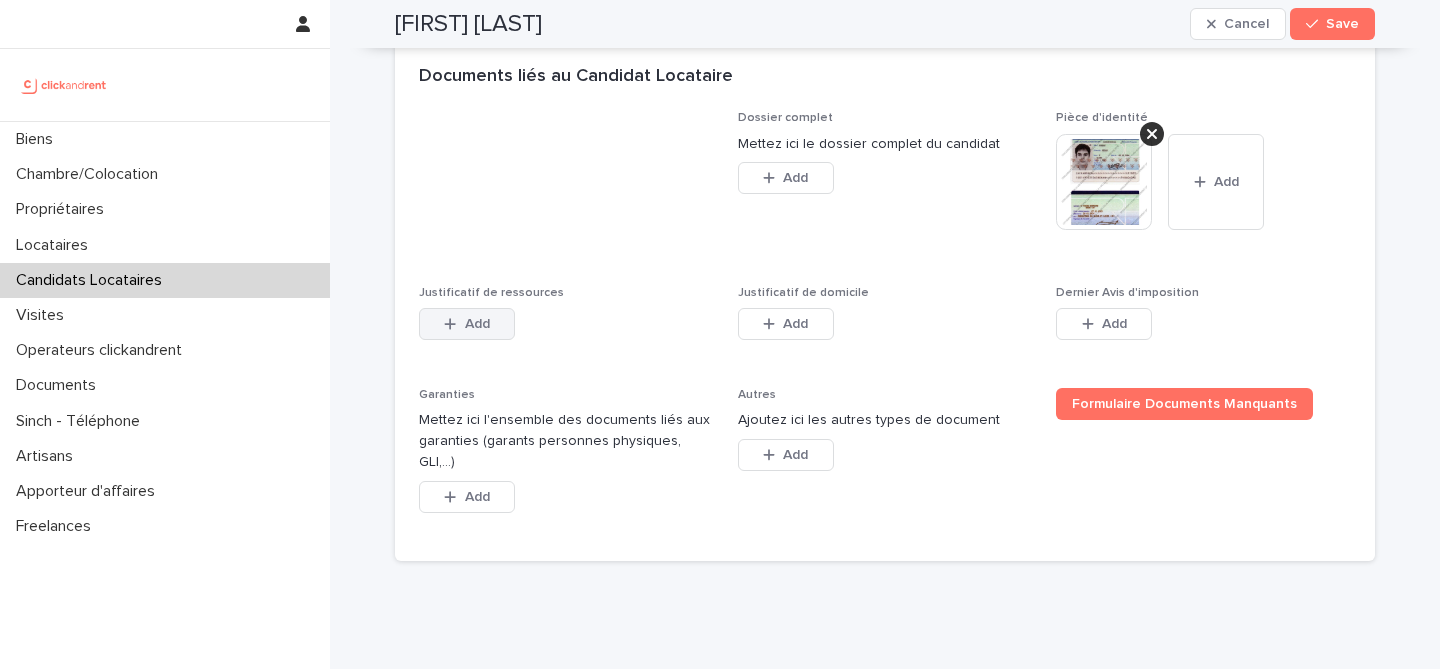 click on "Add" at bounding box center [467, 324] 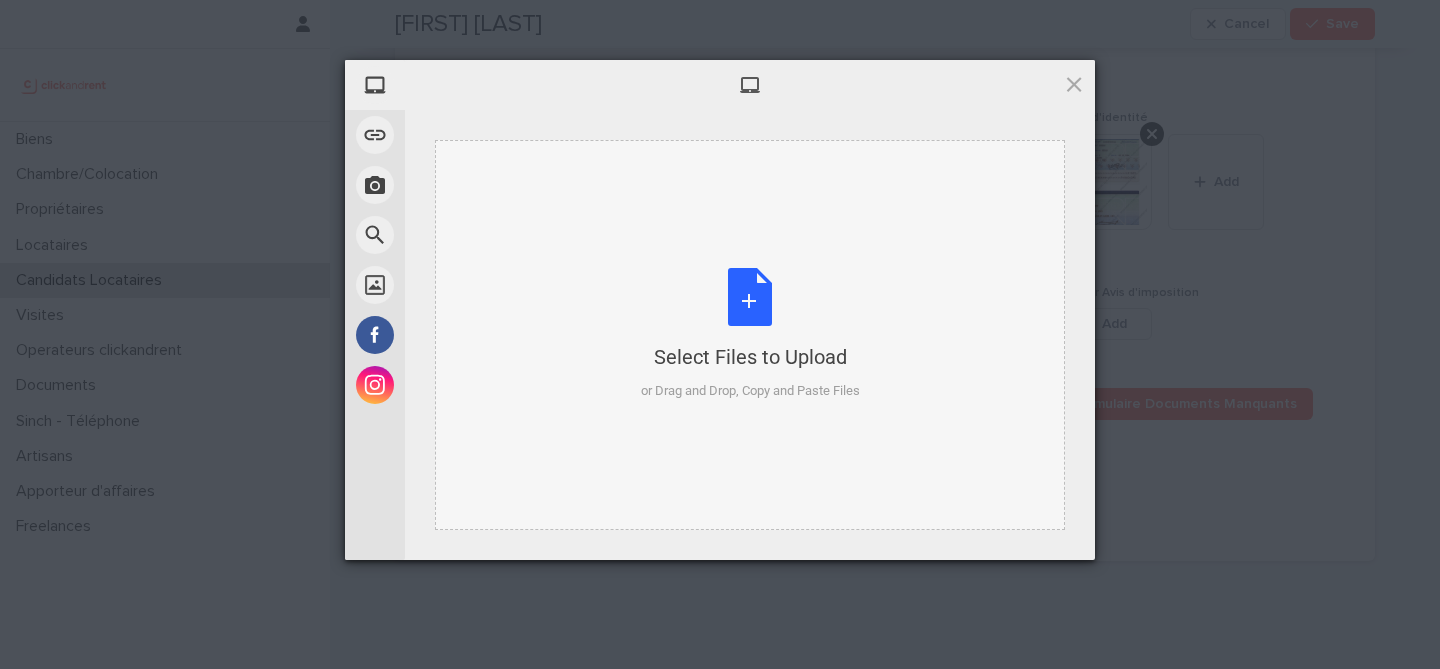 click on "Select Files to Upload
or Drag and Drop, Copy and Paste Files" at bounding box center [750, 334] 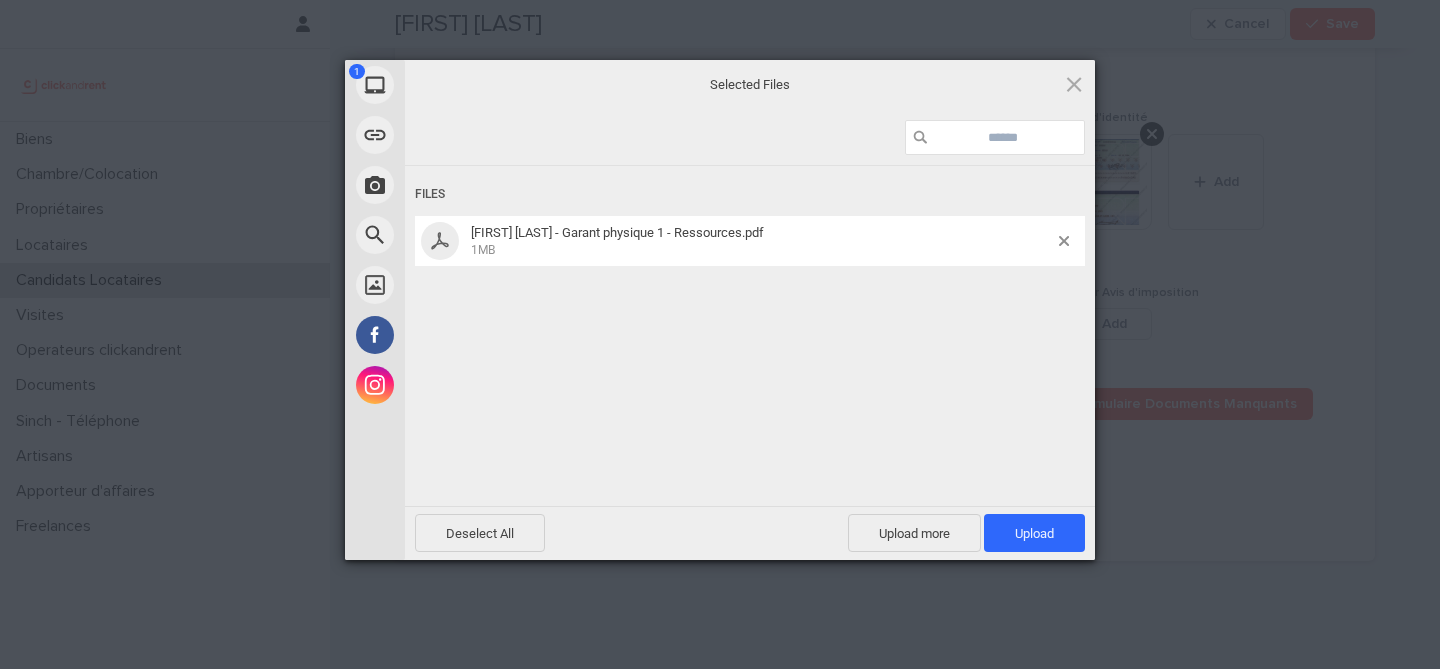click on "Selected Files" at bounding box center [750, 85] 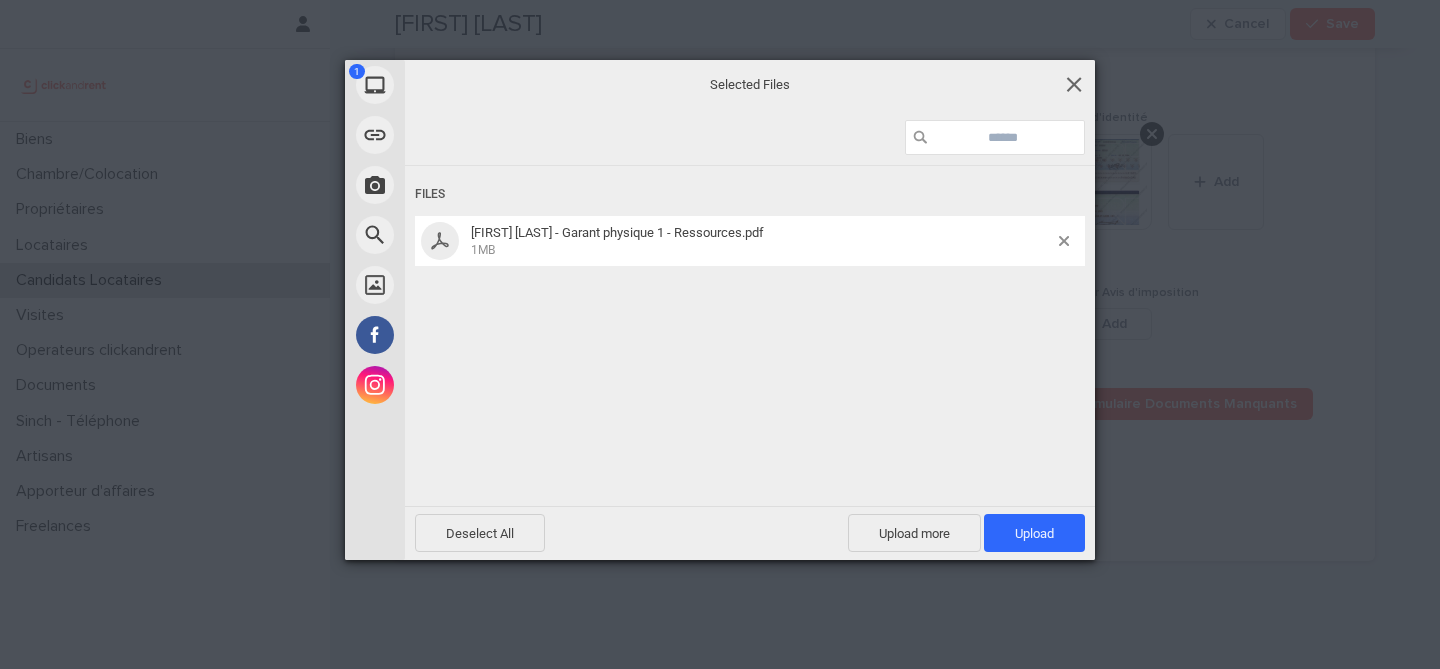 click at bounding box center [1074, 84] 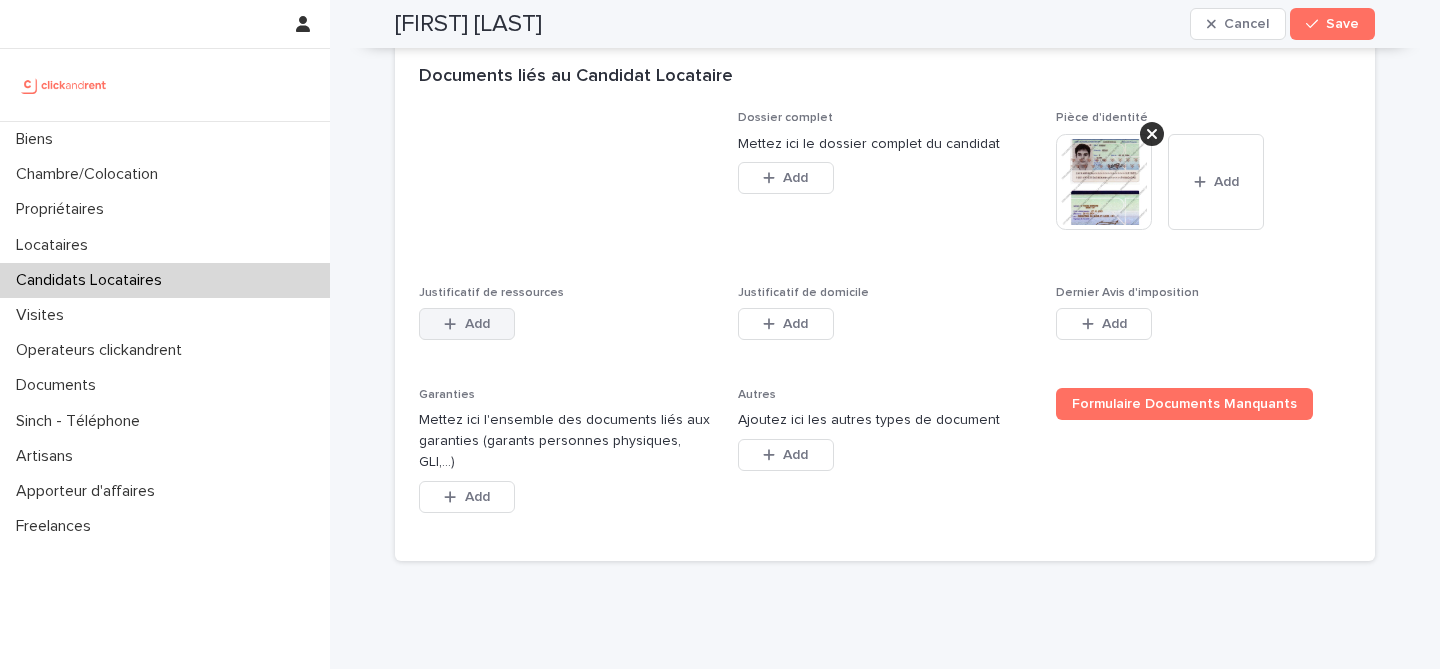 click 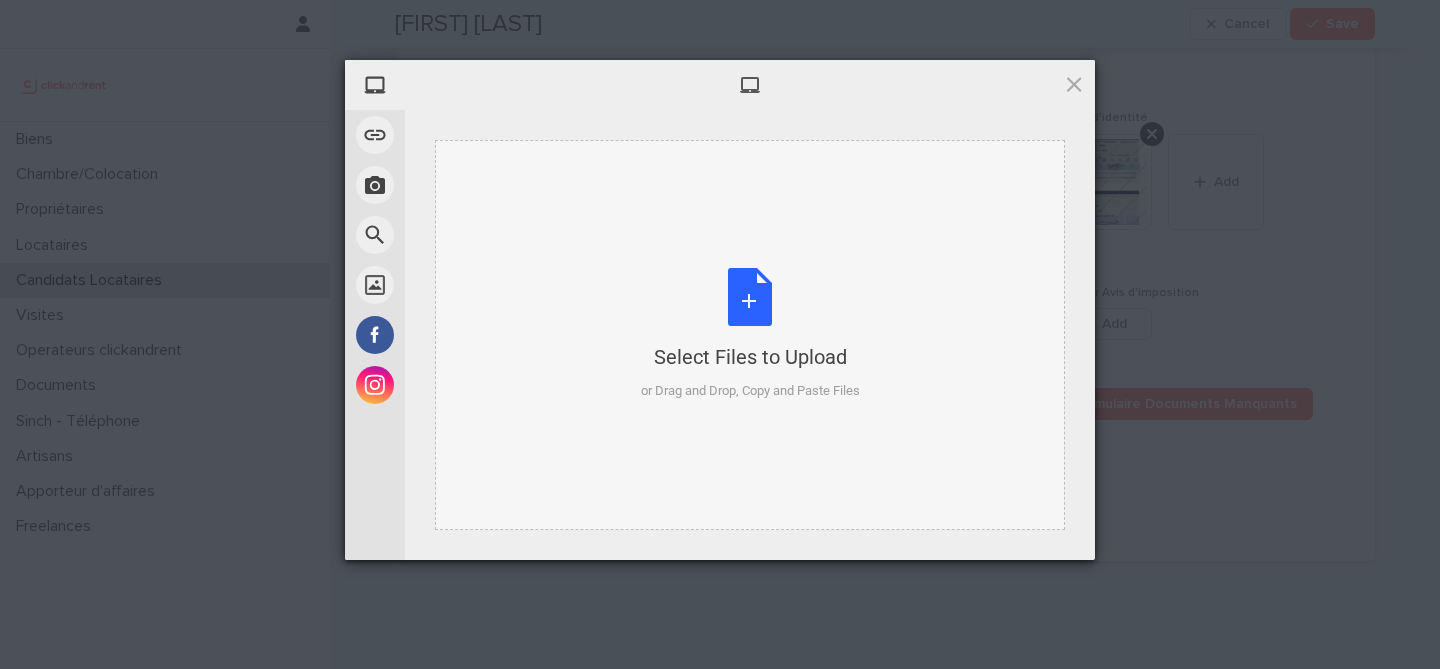 click on "Select Files to Upload
or Drag and Drop, Copy and Paste Files" at bounding box center (750, 335) 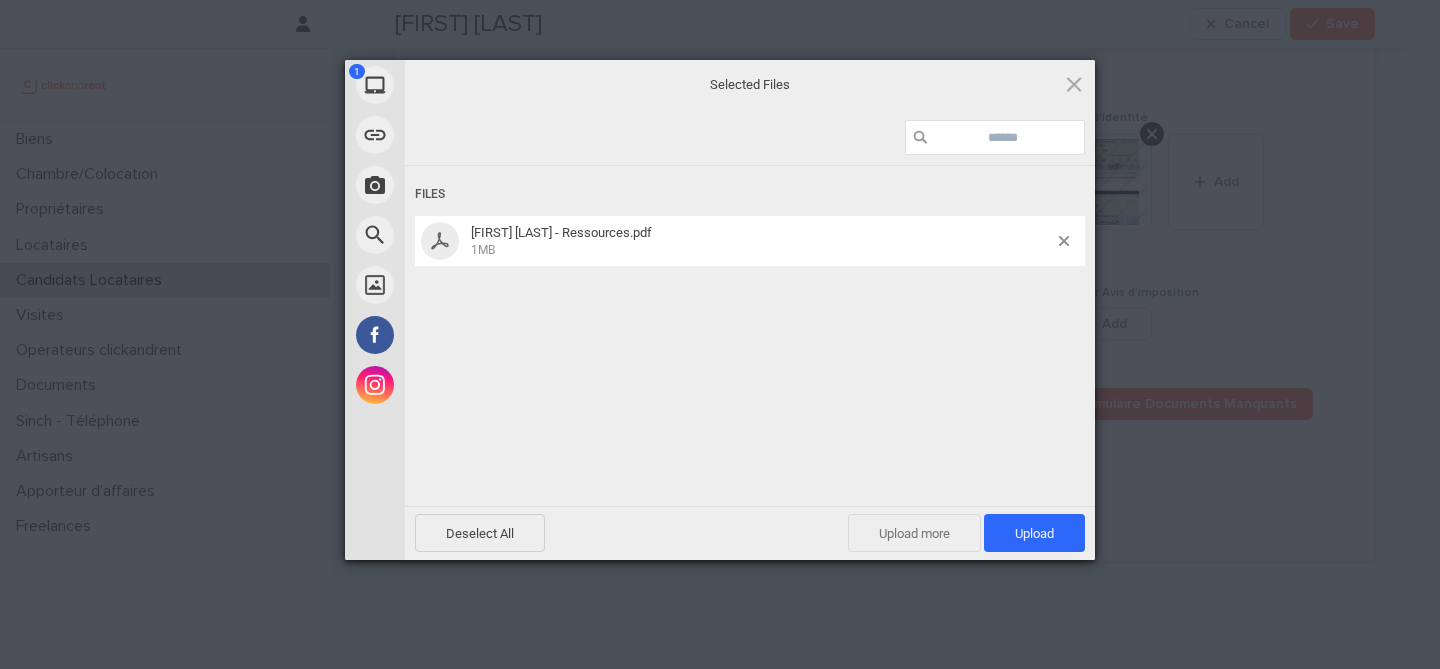 click on "Upload more" at bounding box center (914, 533) 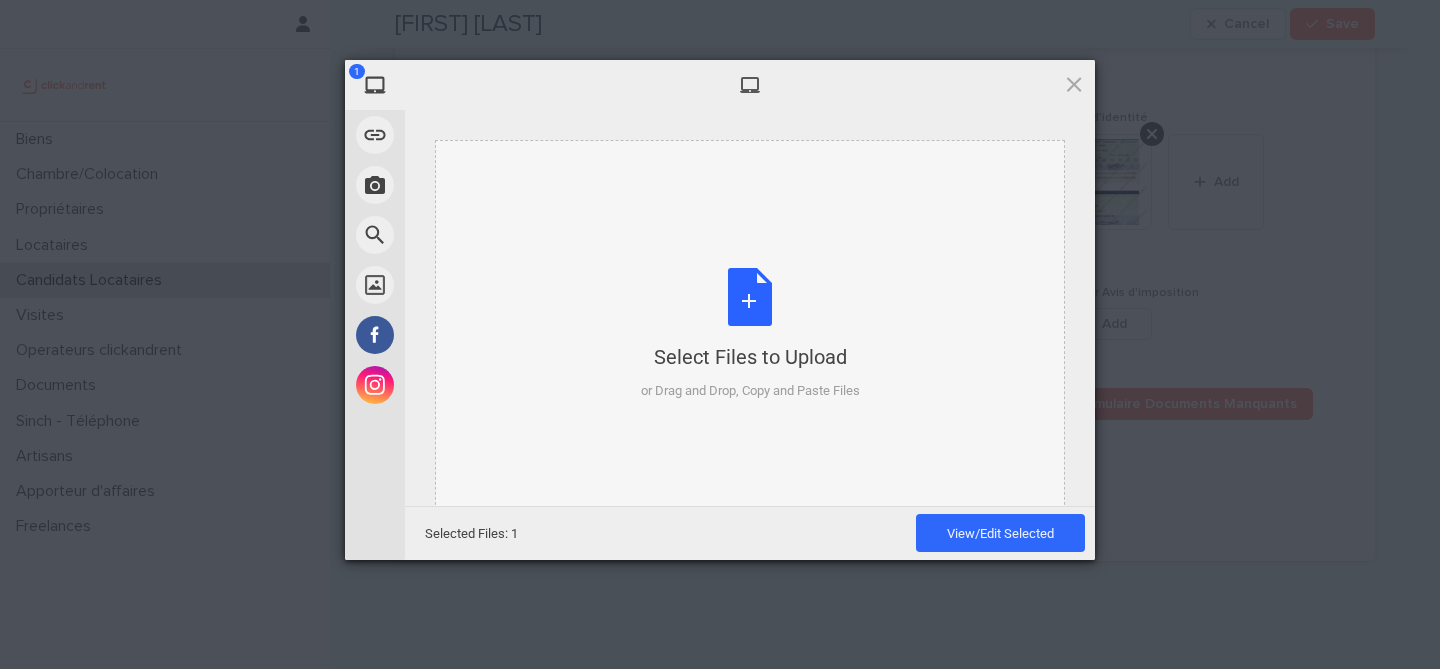click on "Select Files to Upload
or Drag and Drop, Copy and Paste Files" at bounding box center (750, 334) 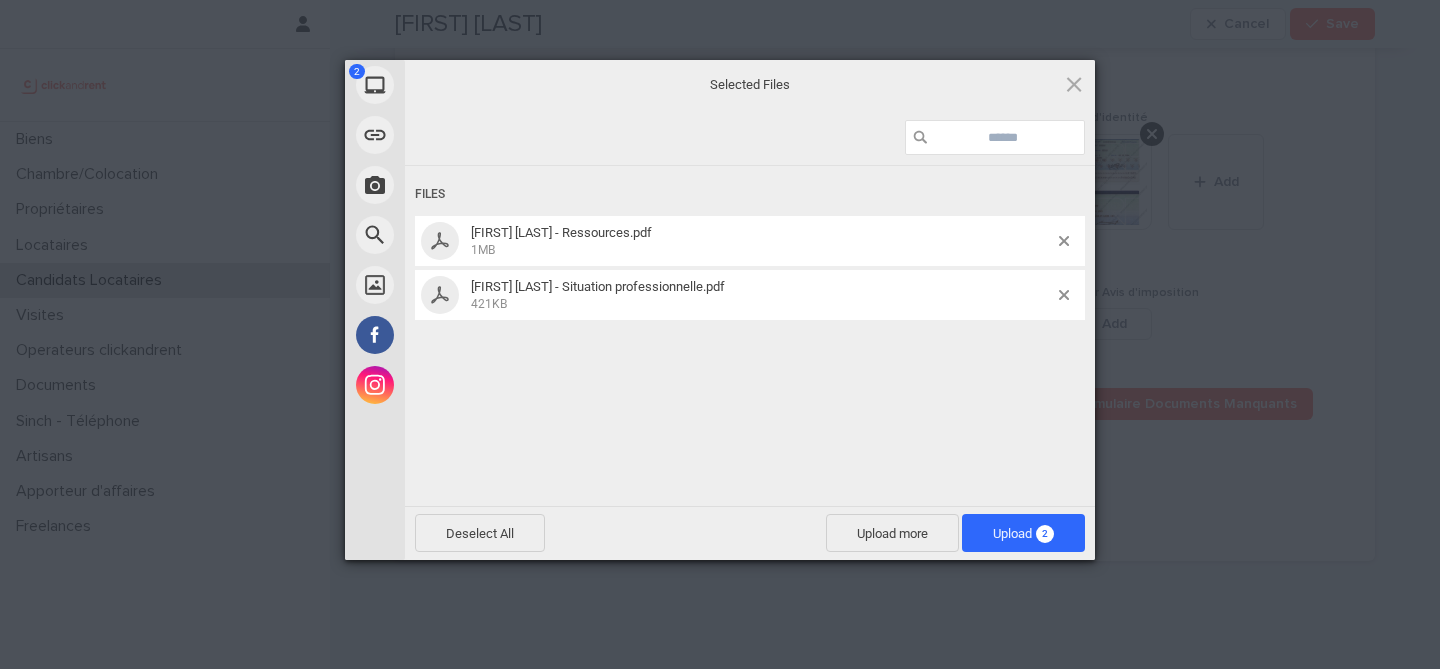 click on "Upload
2" at bounding box center (1023, 533) 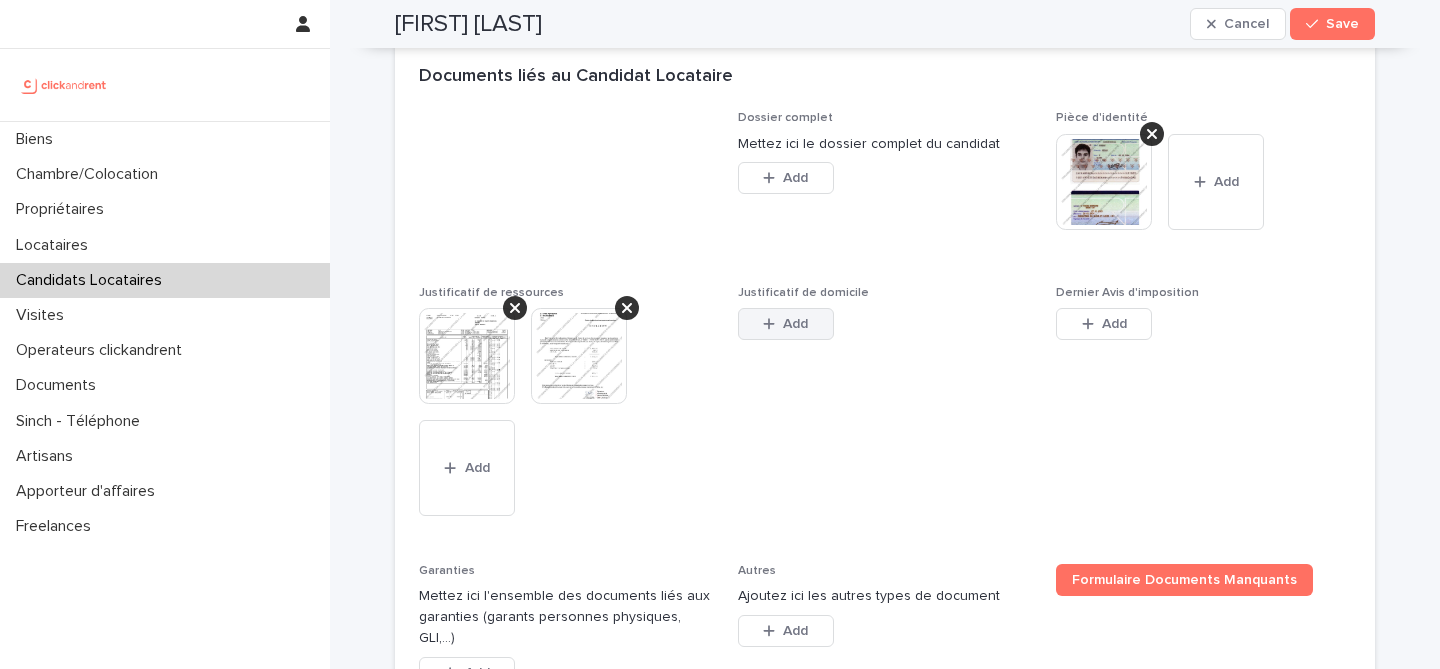 click on "Add" at bounding box center [786, 324] 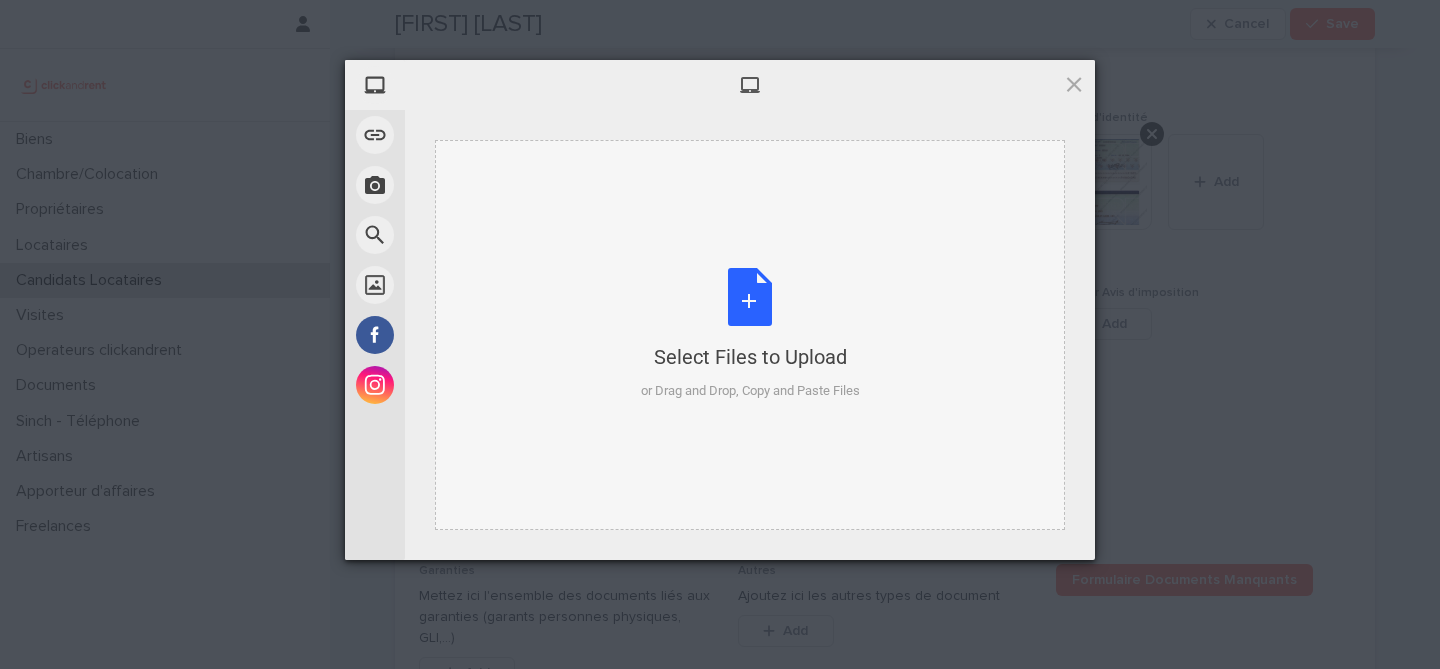 click on "Select Files to Upload
or Drag and Drop, Copy and Paste Files" at bounding box center [750, 334] 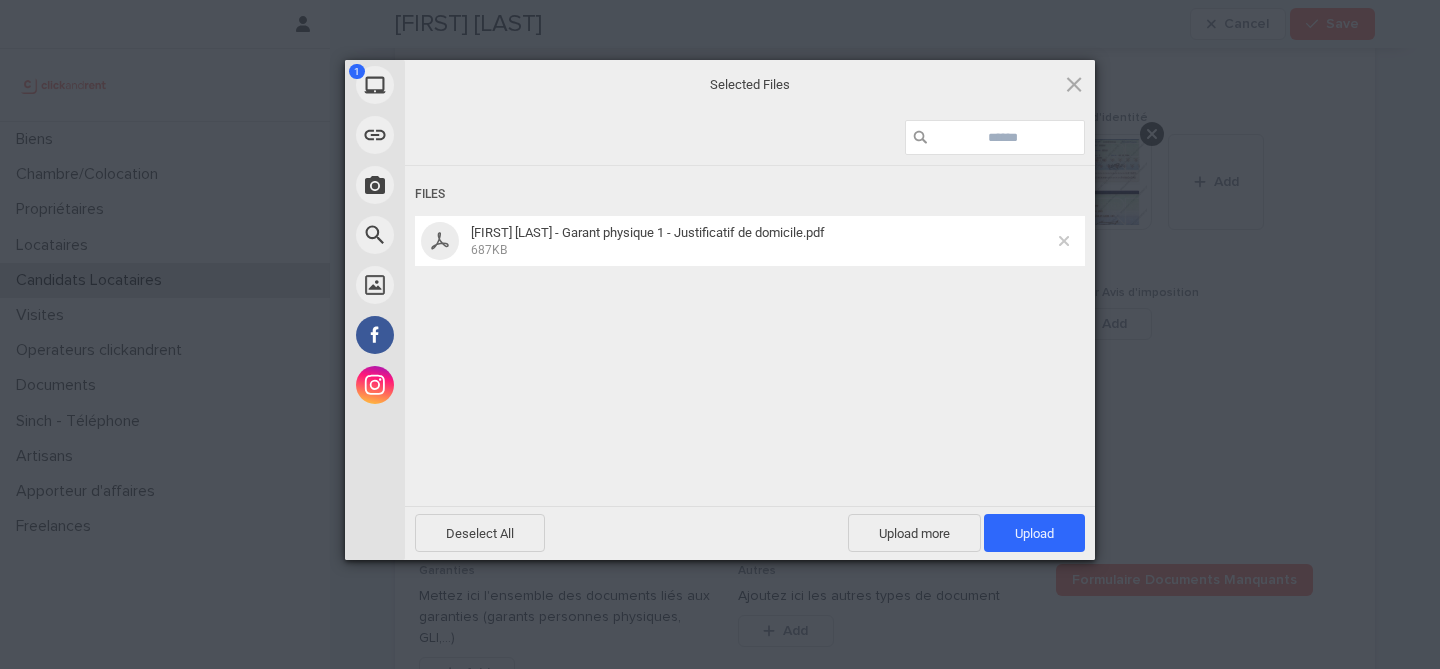 click at bounding box center [1064, 241] 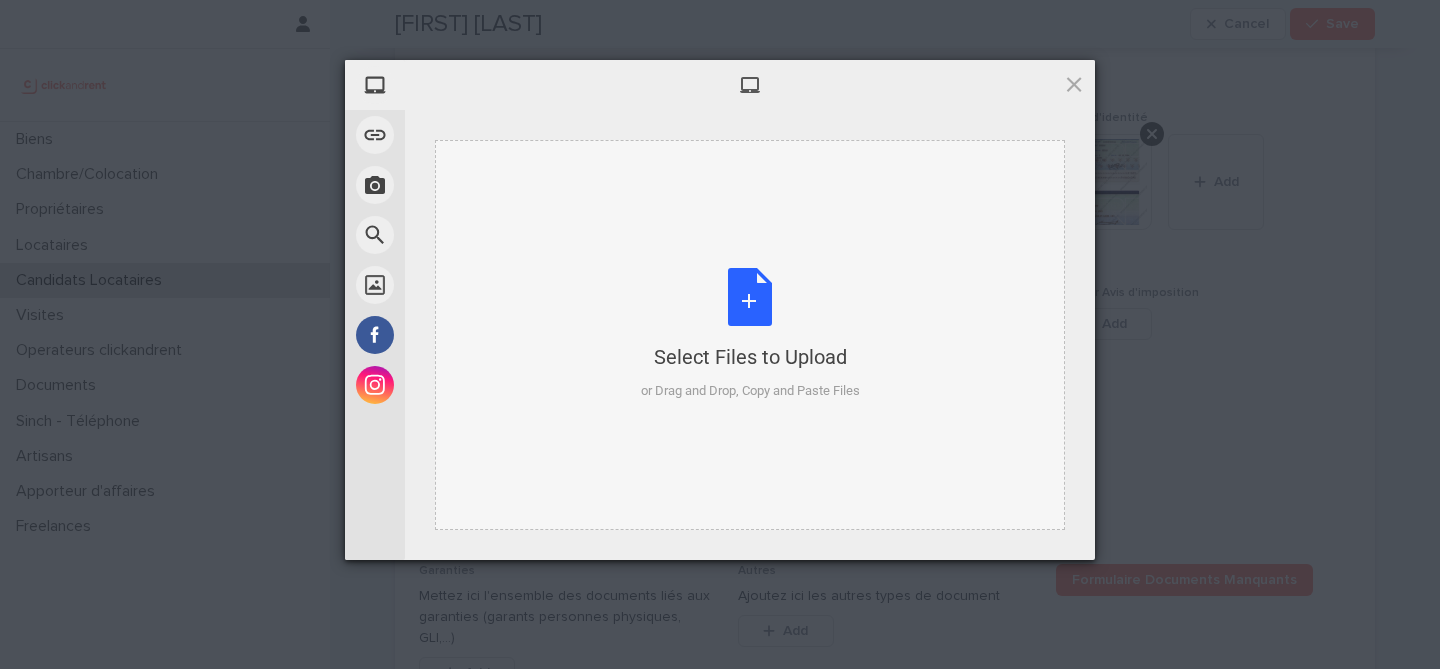 click on "Select Files to Upload
or Drag and Drop, Copy and Paste Files" at bounding box center (750, 334) 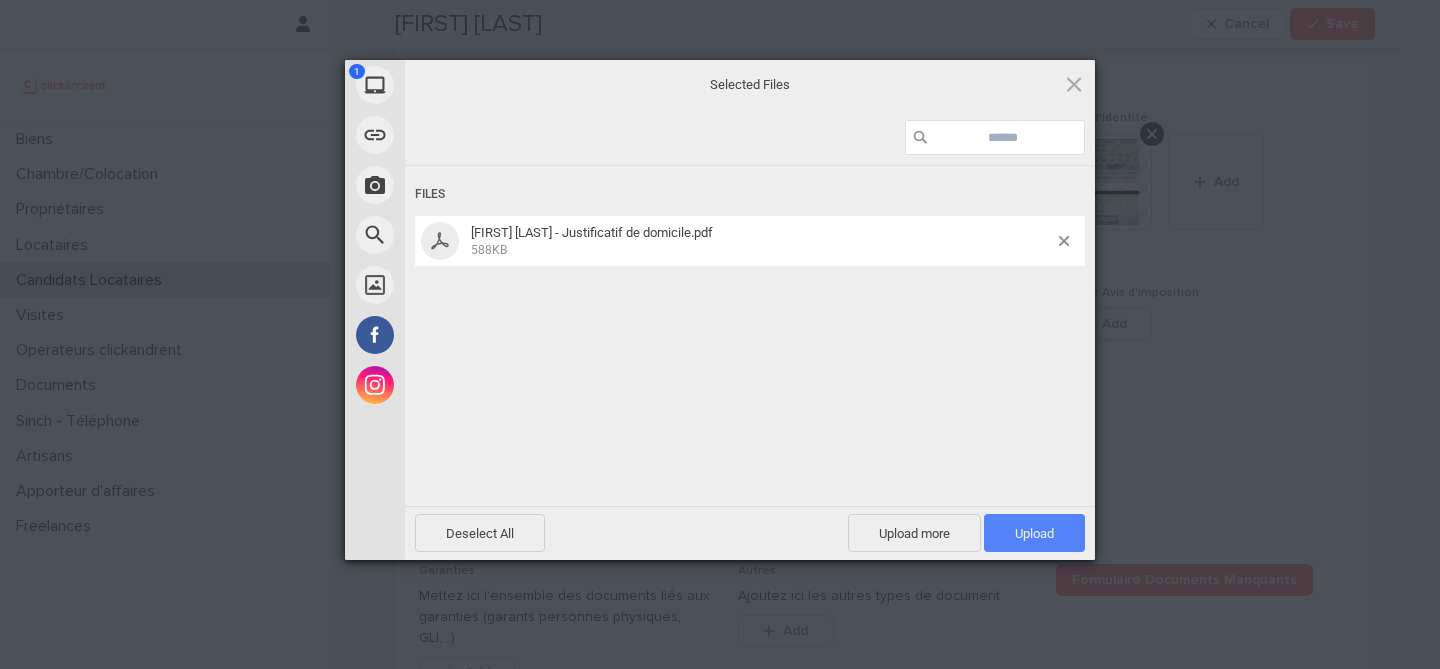 click on "Upload
1" at bounding box center (1034, 533) 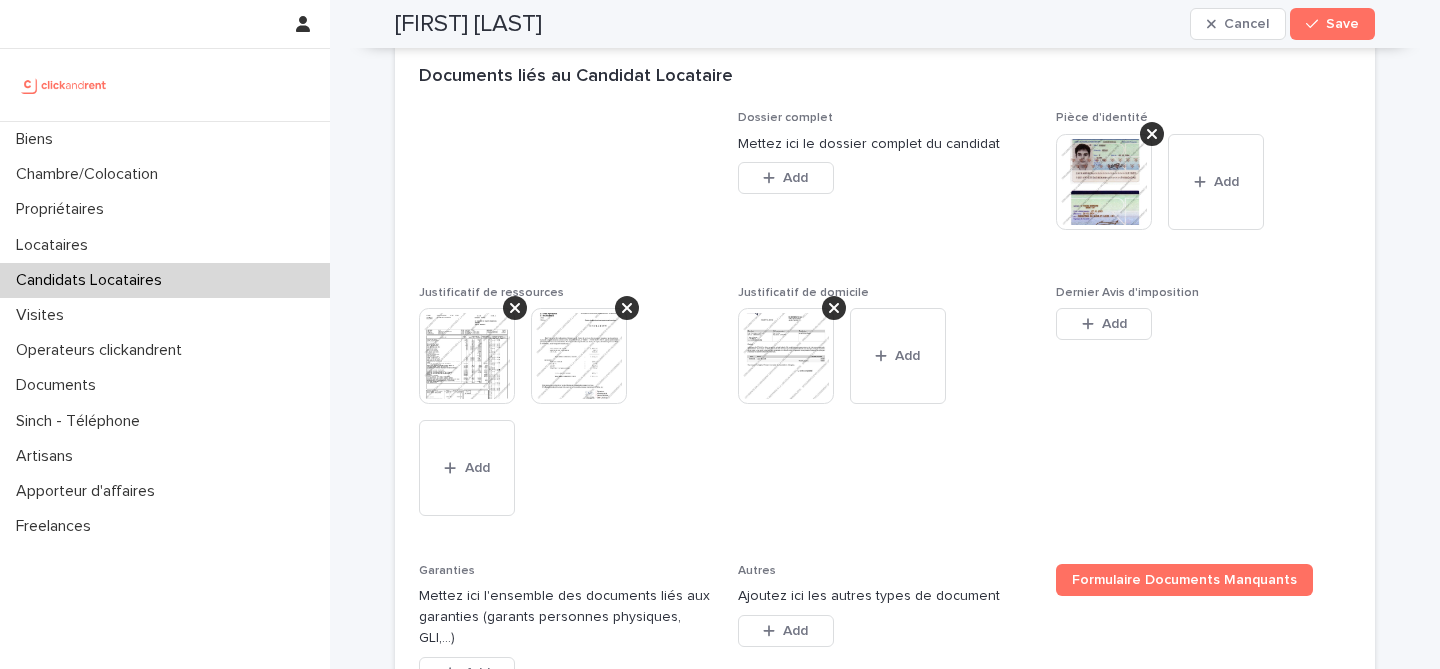 scroll, scrollTop: 1751, scrollLeft: 0, axis: vertical 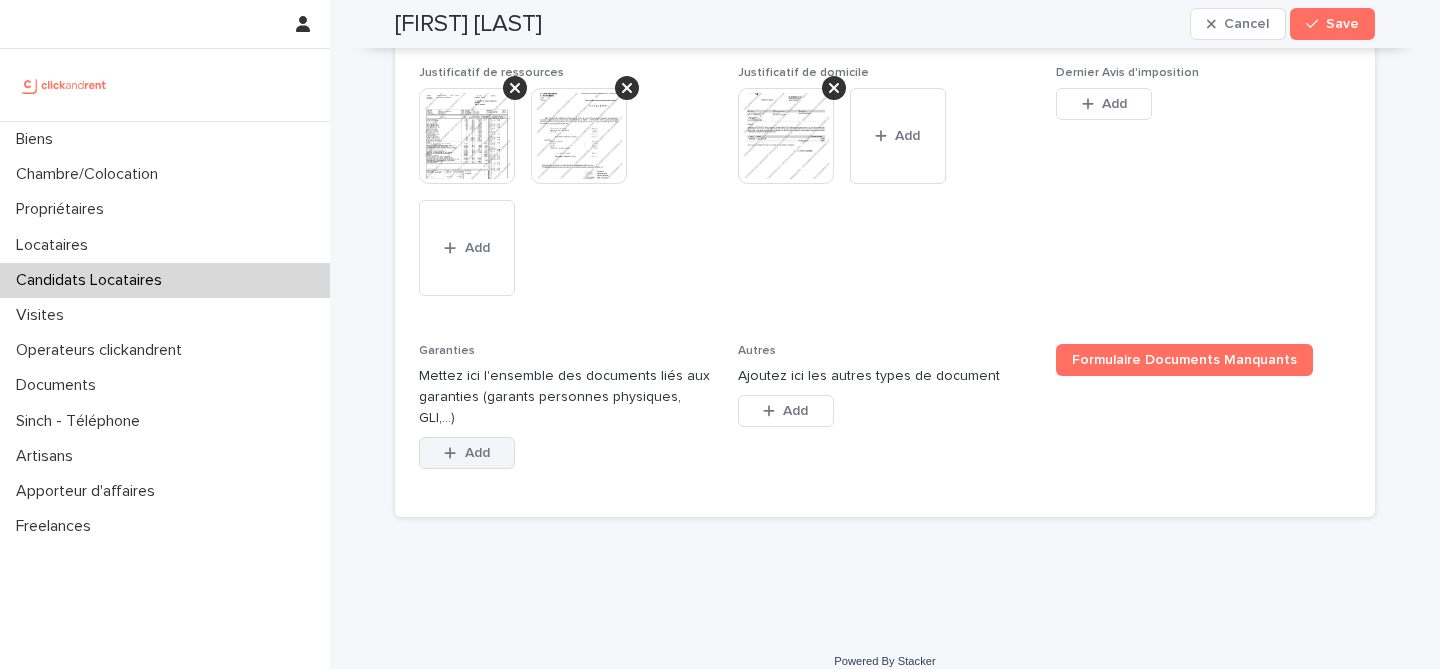 click on "Add" at bounding box center [467, 453] 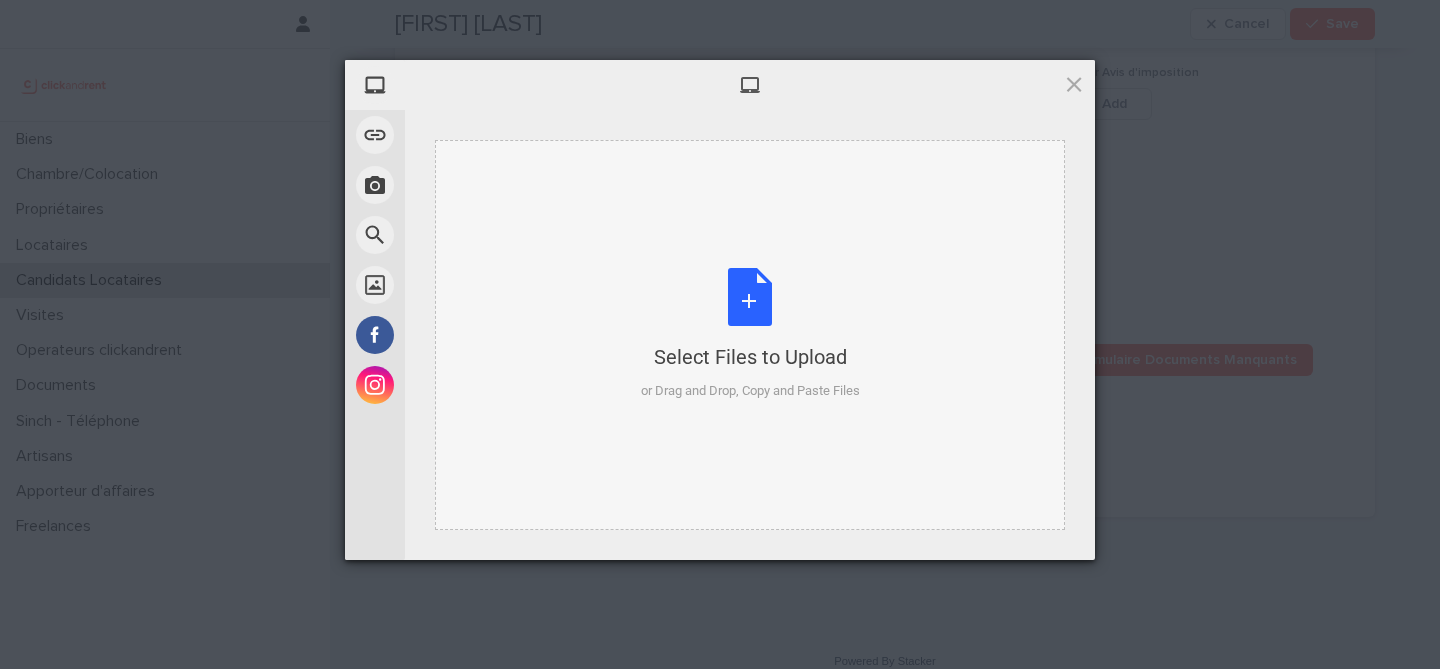 click on "Select Files to Upload
or Drag and Drop, Copy and Paste Files" at bounding box center [750, 334] 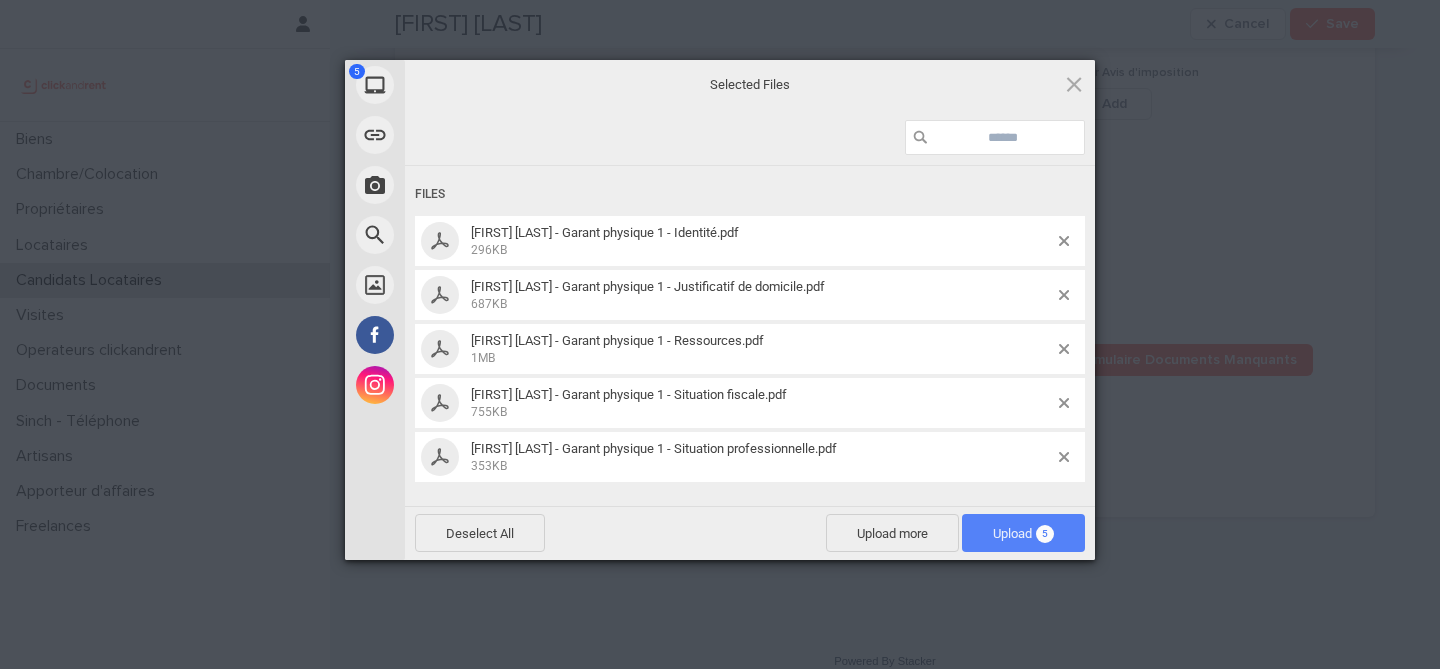 click on "Upload
5" at bounding box center (1023, 533) 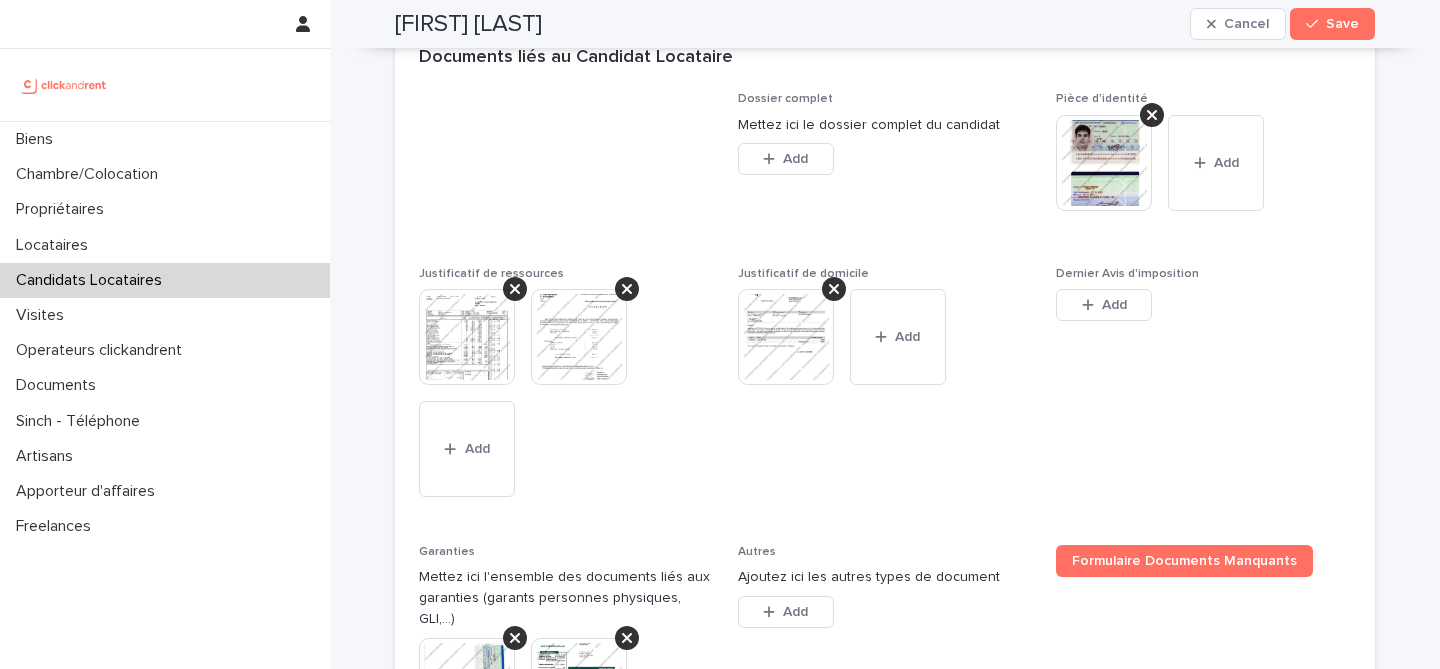 scroll, scrollTop: 1449, scrollLeft: 0, axis: vertical 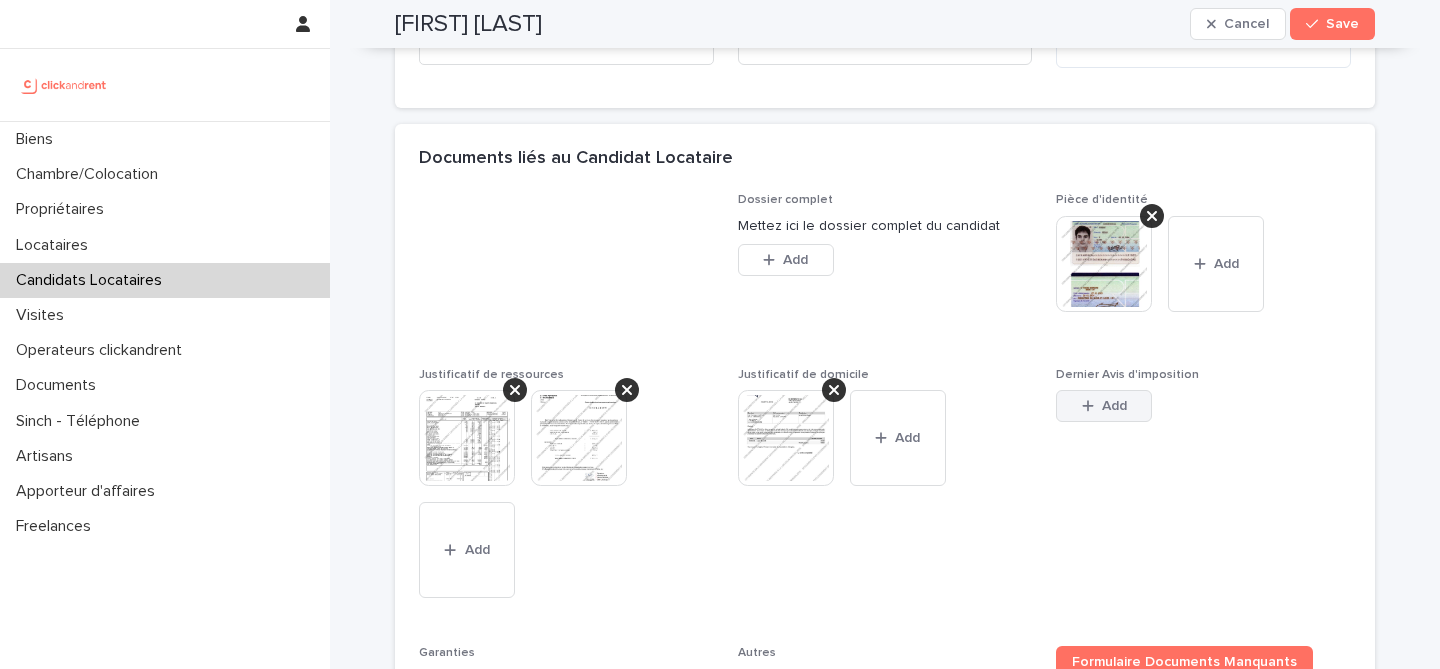 click on "Add" at bounding box center (1104, 406) 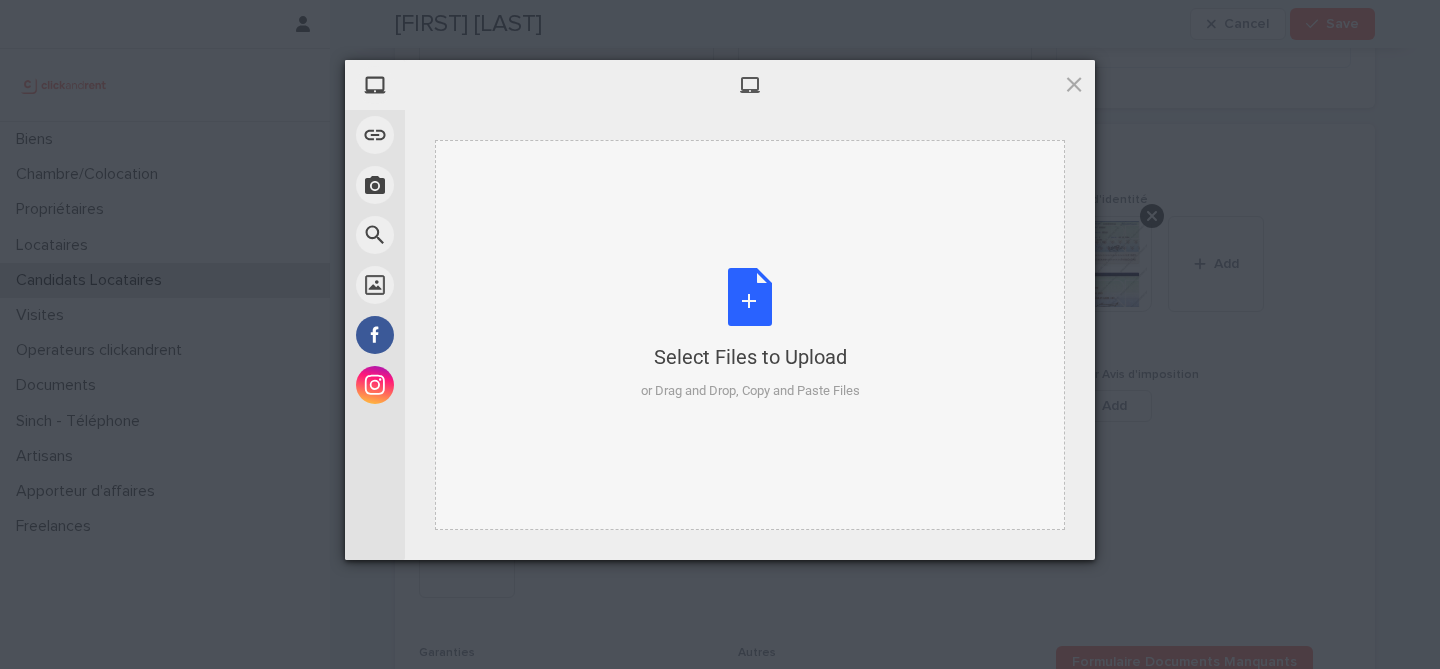 click on "Select Files to Upload
or Drag and Drop, Copy and Paste Files" at bounding box center [750, 335] 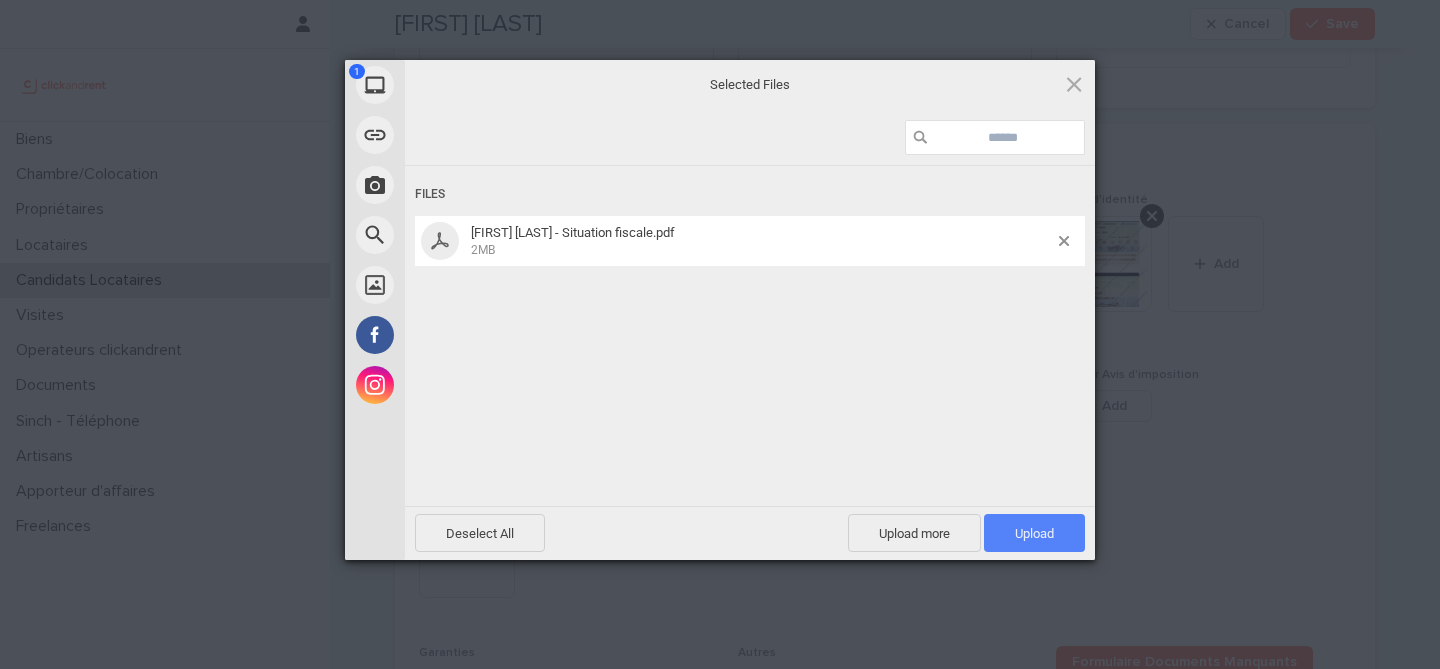 click on "Upload
1" at bounding box center (1034, 533) 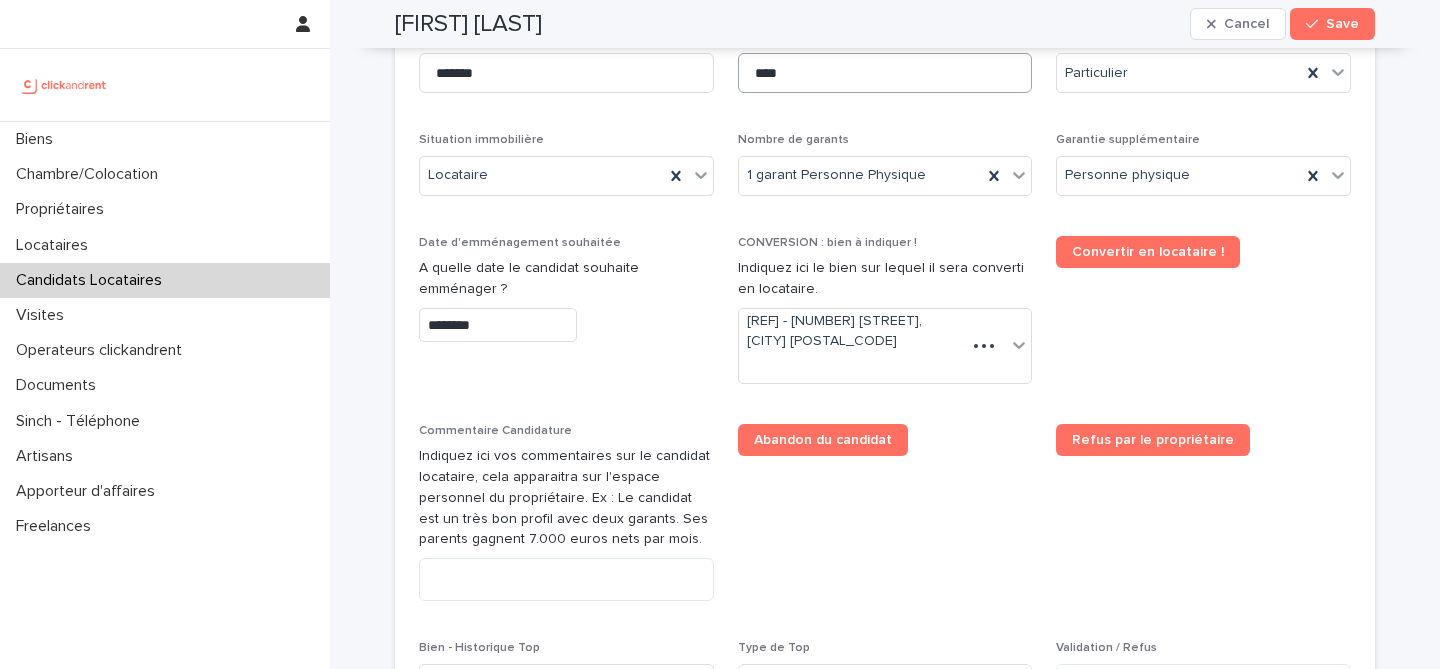 scroll, scrollTop: 0, scrollLeft: 0, axis: both 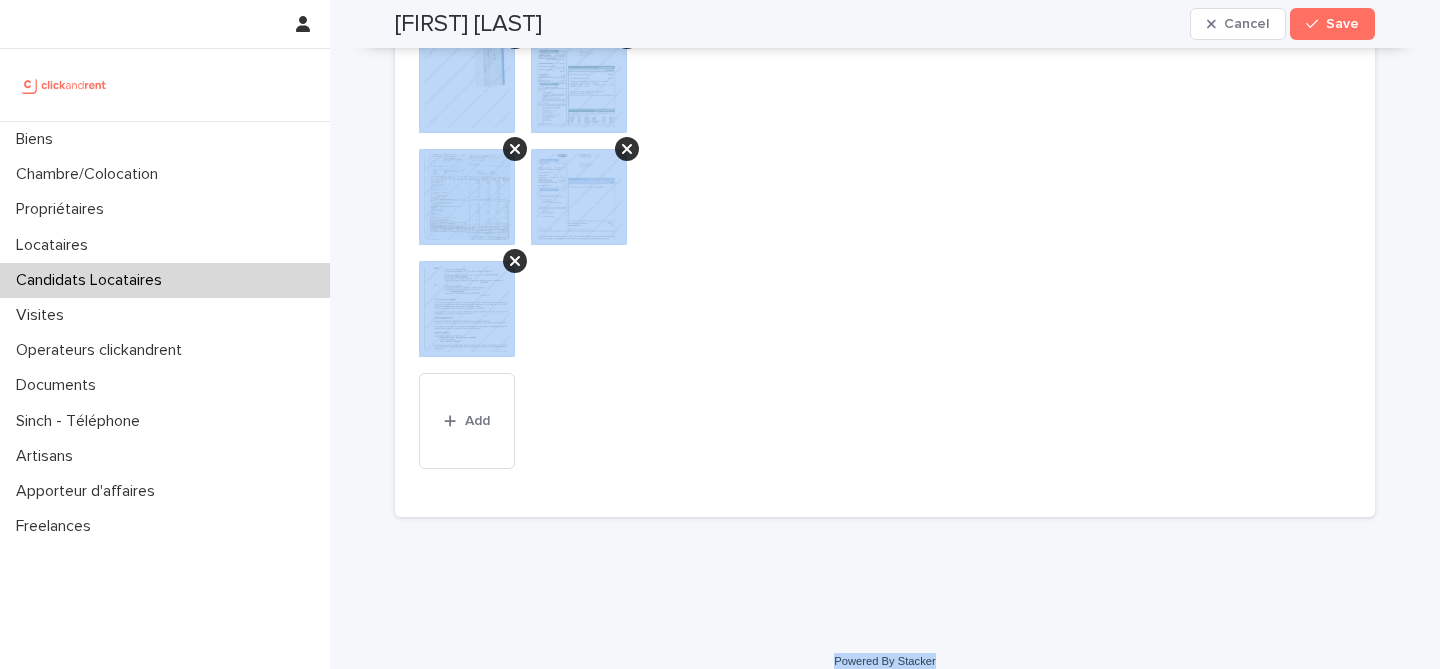 drag, startPoint x: 381, startPoint y: 59, endPoint x: 1029, endPoint y: 635, distance: 866.9948 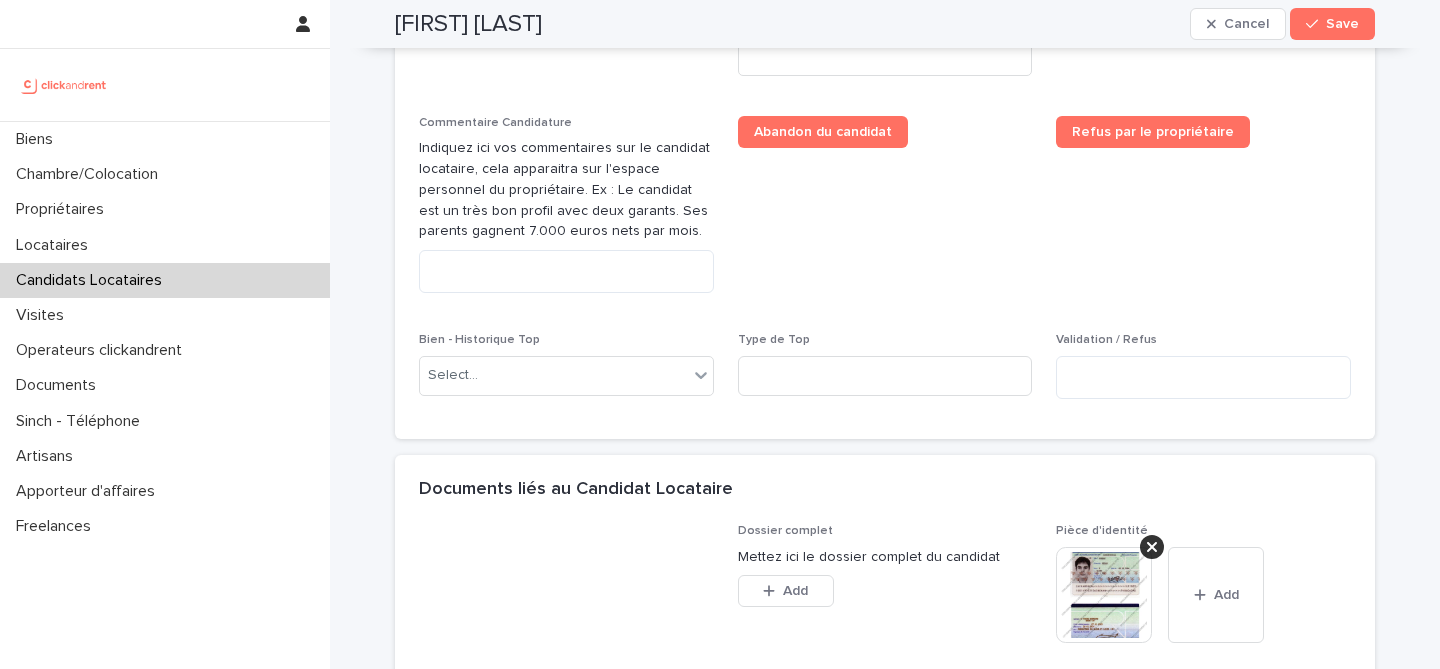 scroll, scrollTop: 1097, scrollLeft: 0, axis: vertical 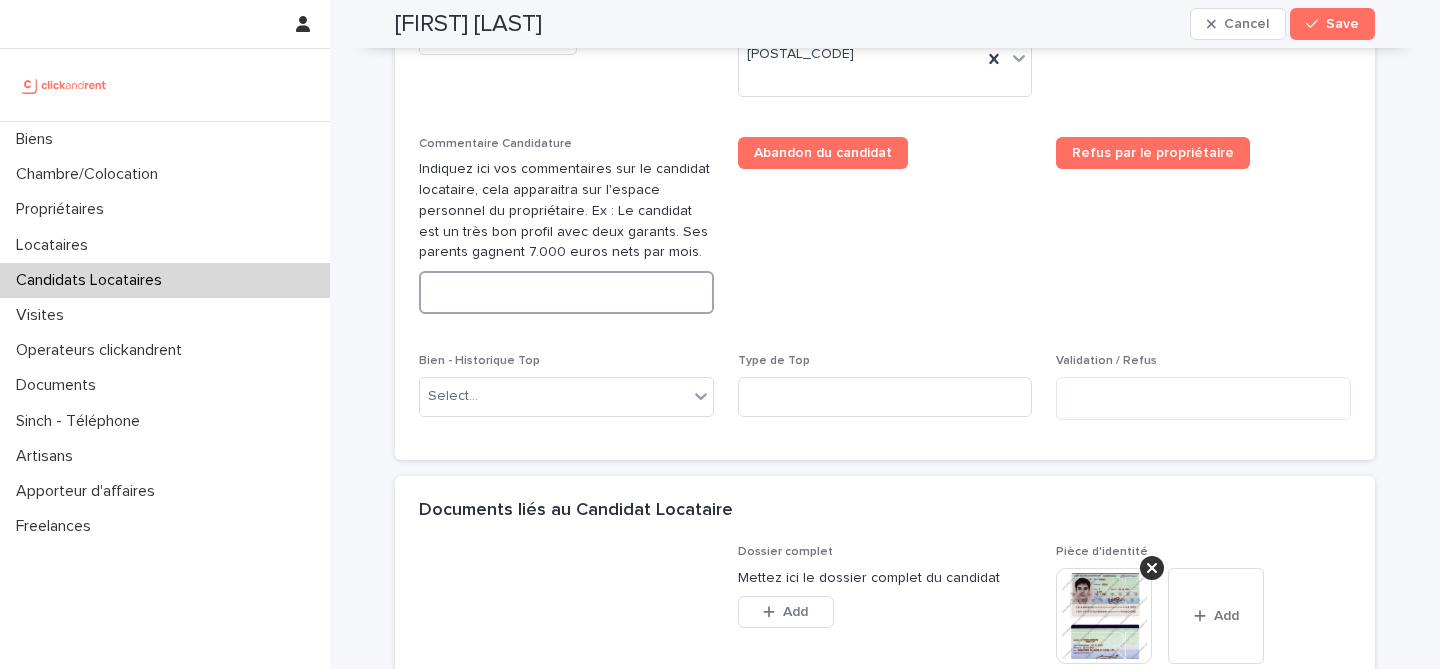 click at bounding box center [566, 292] 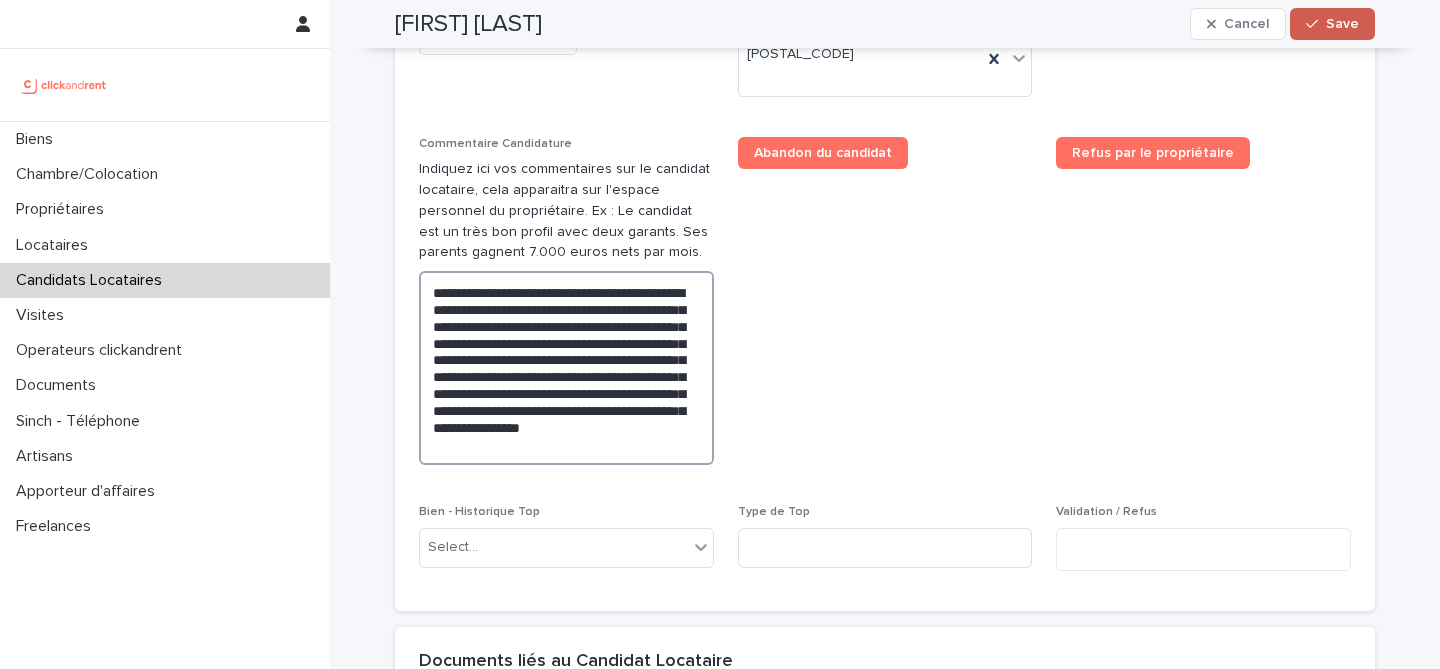 type on "**********" 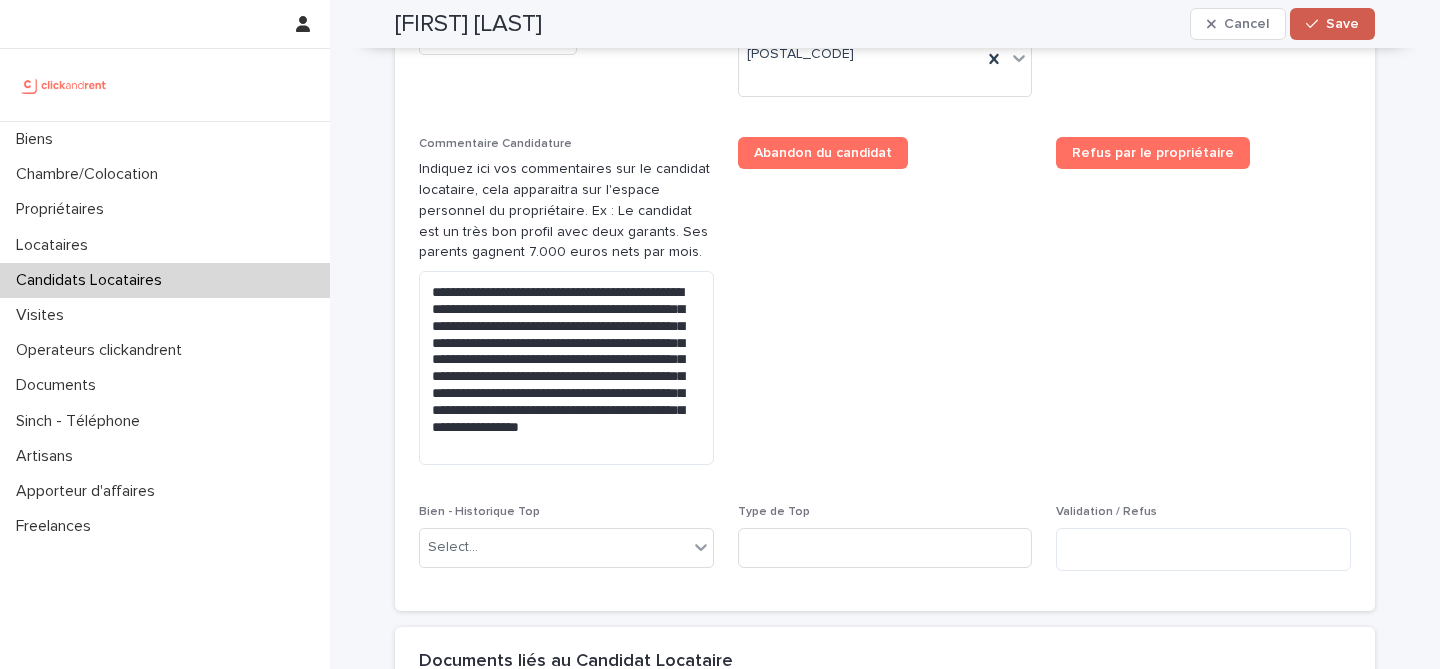click on "Save" at bounding box center (1342, 24) 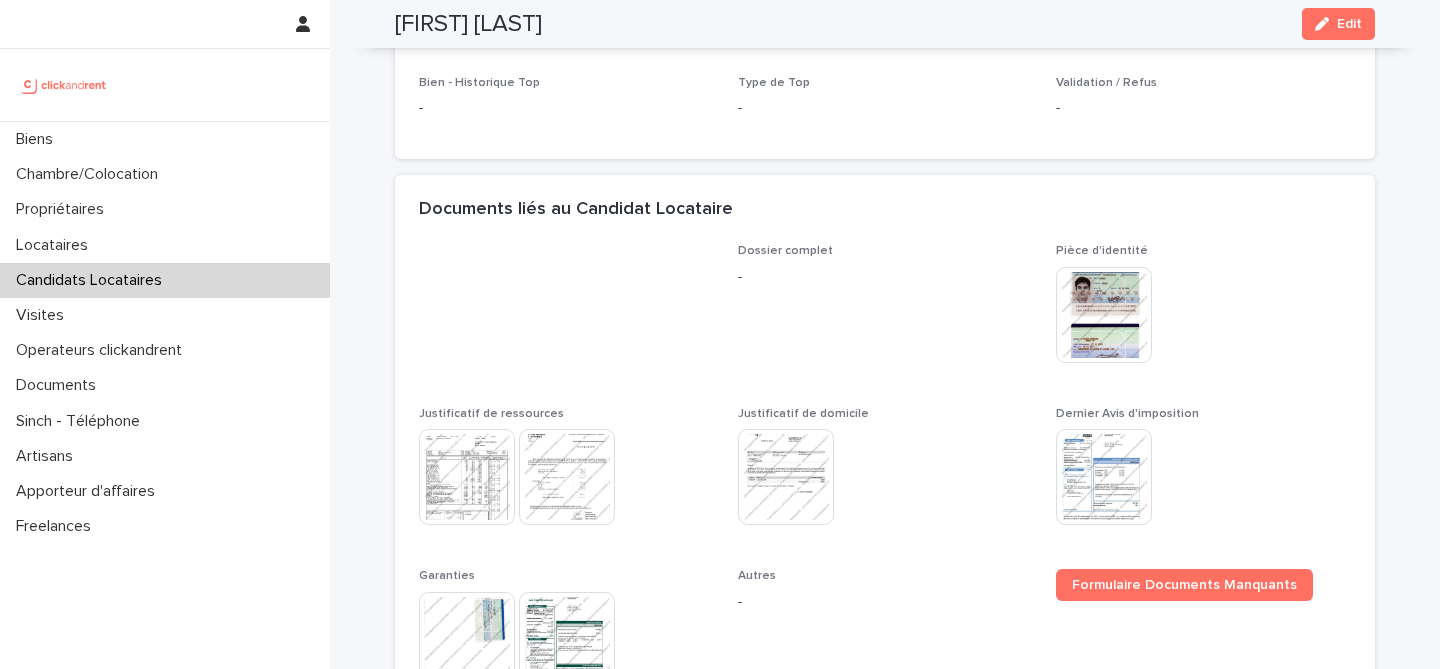scroll, scrollTop: 702, scrollLeft: 0, axis: vertical 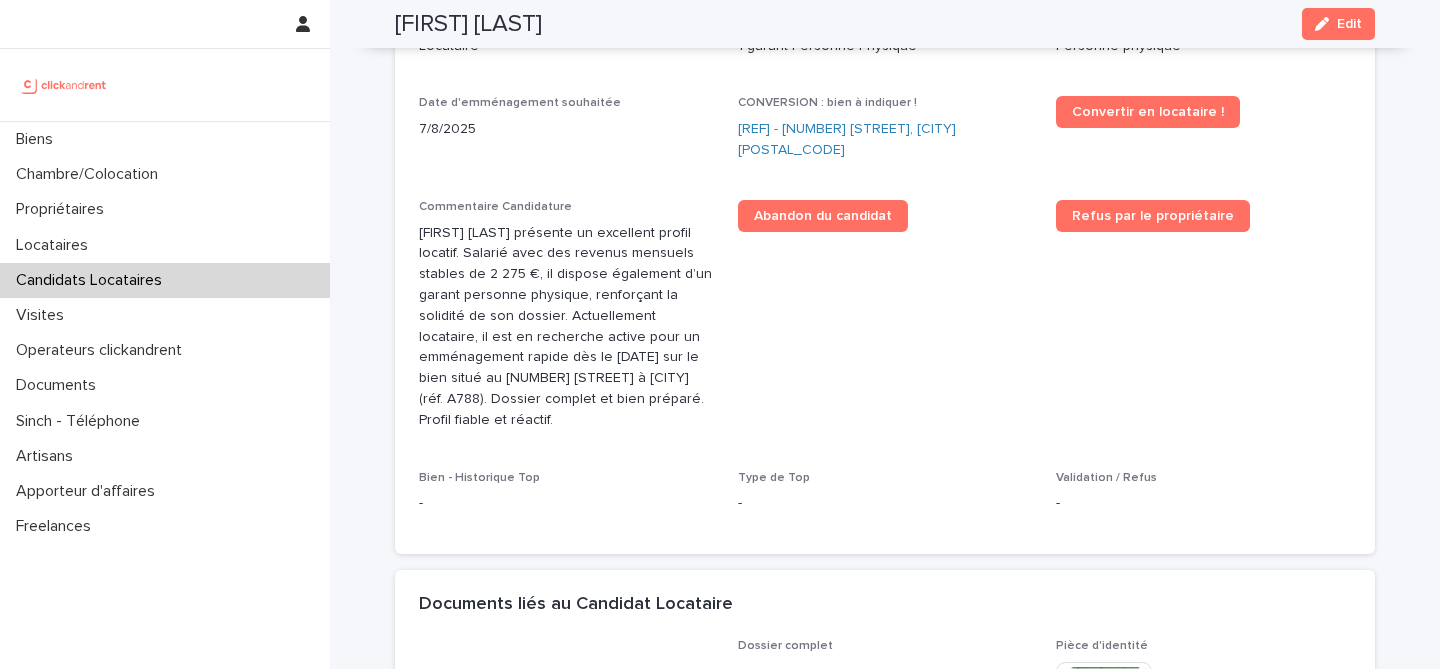 click on "Renan Moreau" at bounding box center (468, 24) 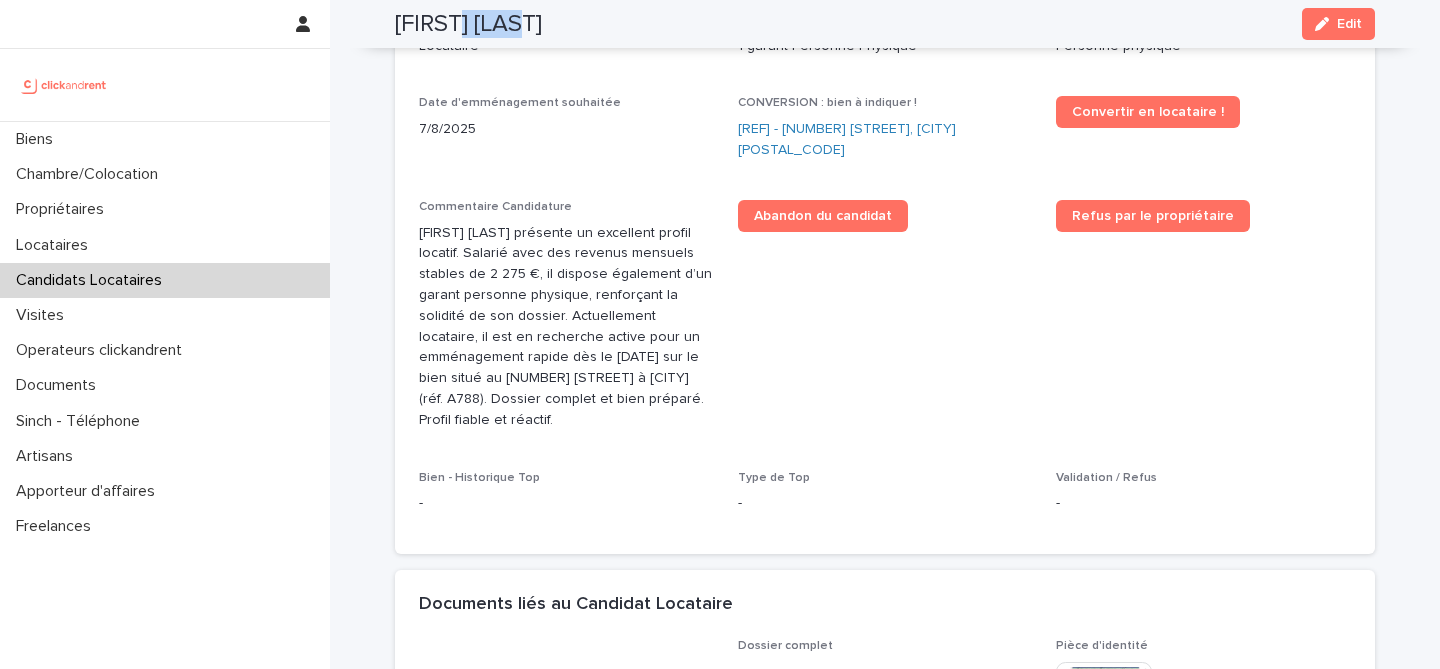 click on "Renan Moreau" at bounding box center (468, 24) 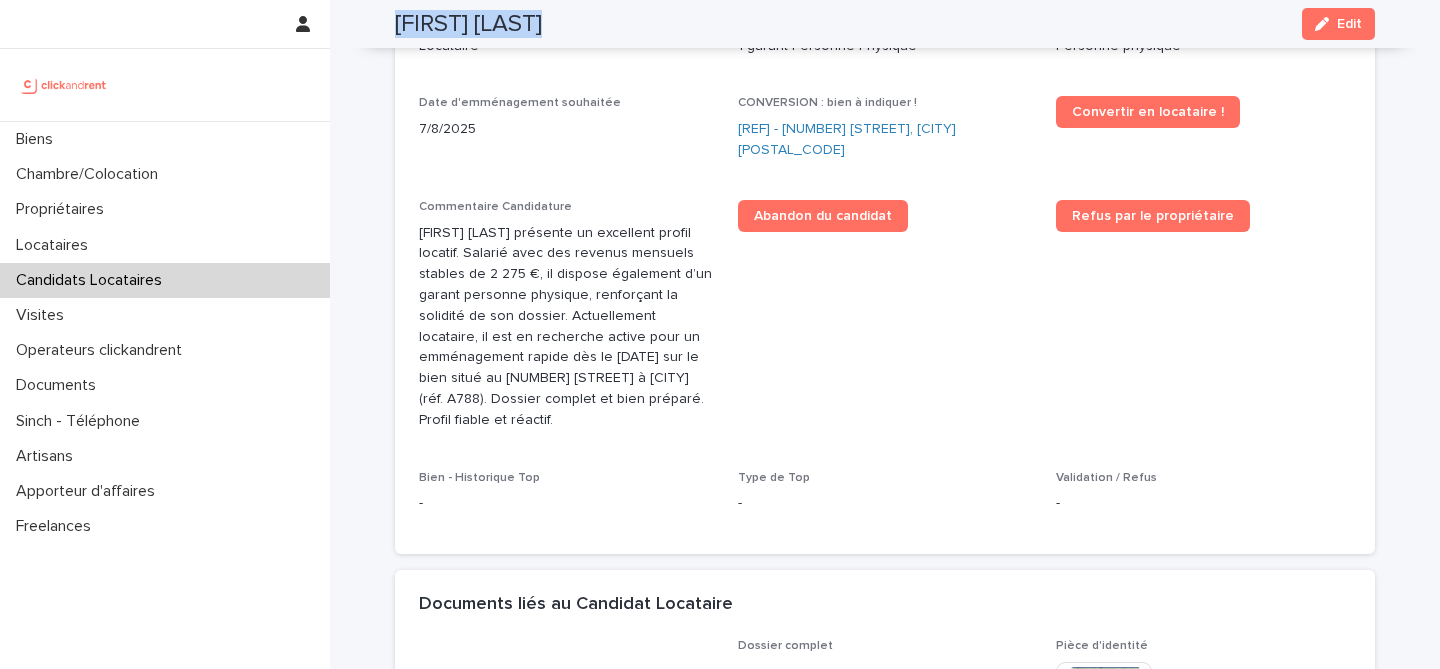 click on "Renan Moreau" at bounding box center (468, 24) 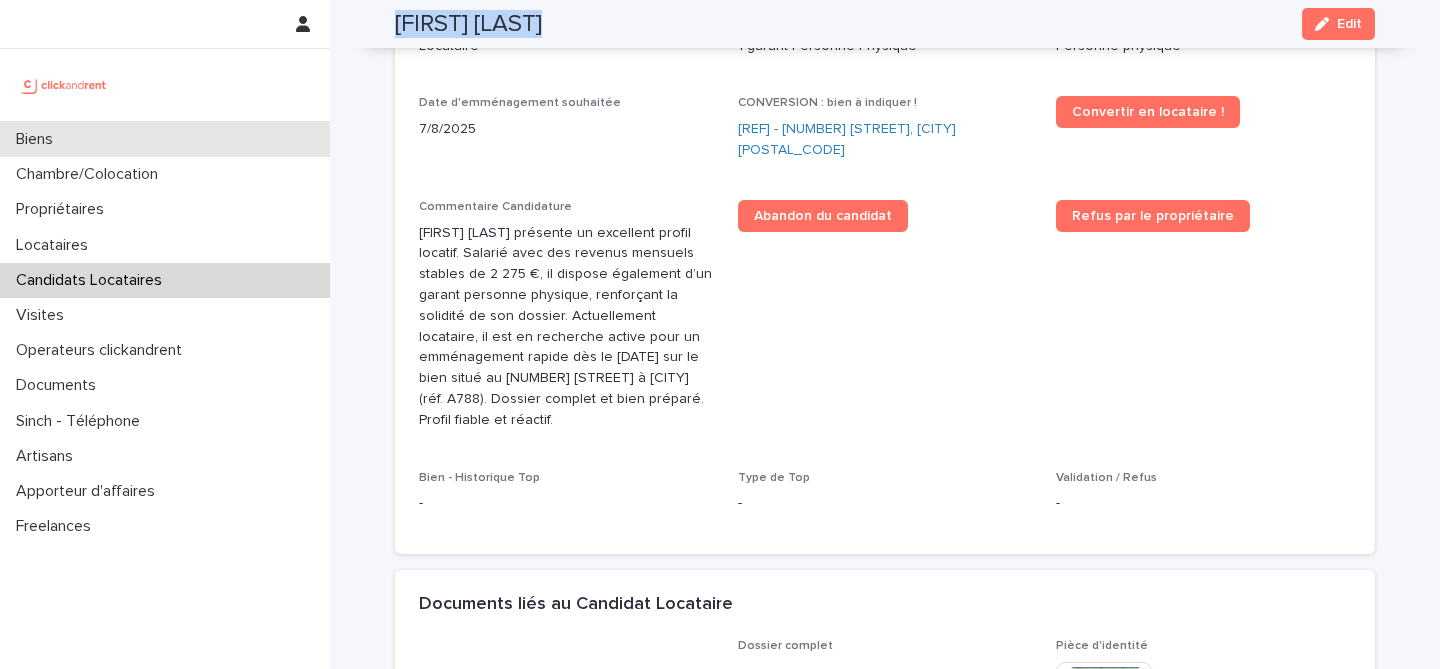 click on "Biens" at bounding box center (165, 139) 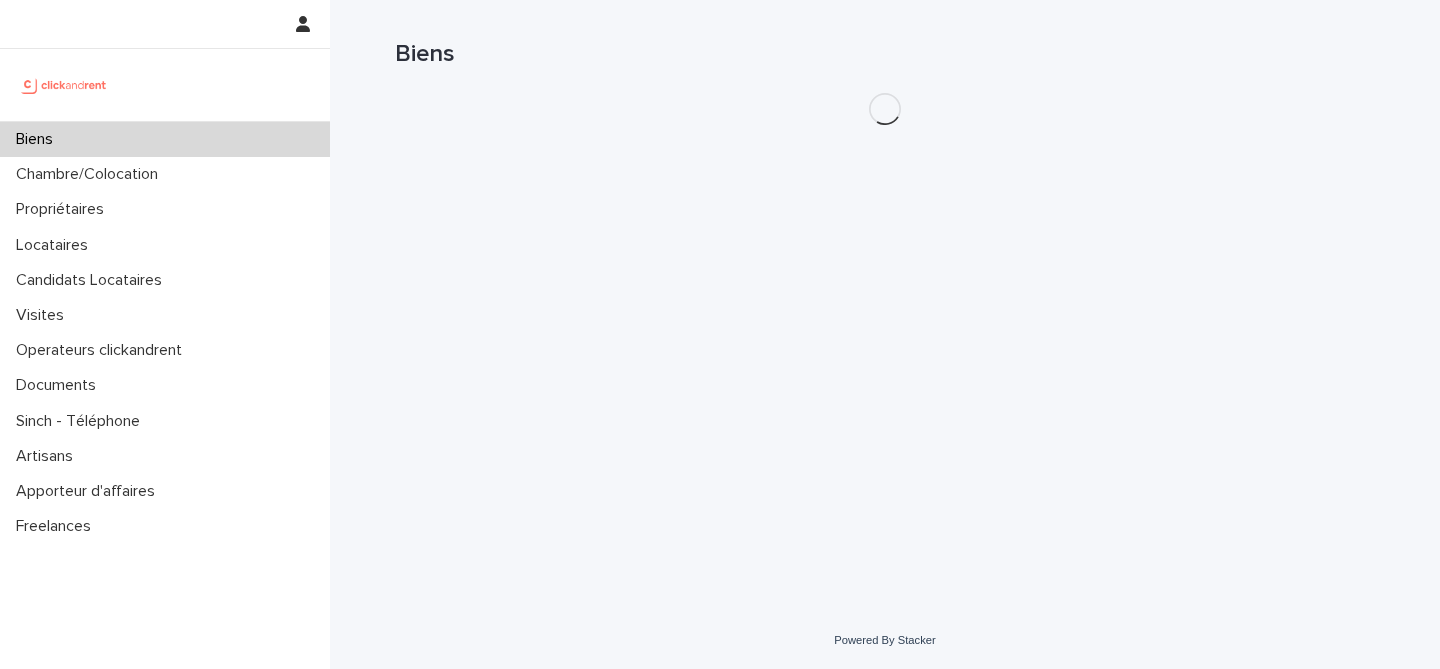 scroll, scrollTop: 0, scrollLeft: 0, axis: both 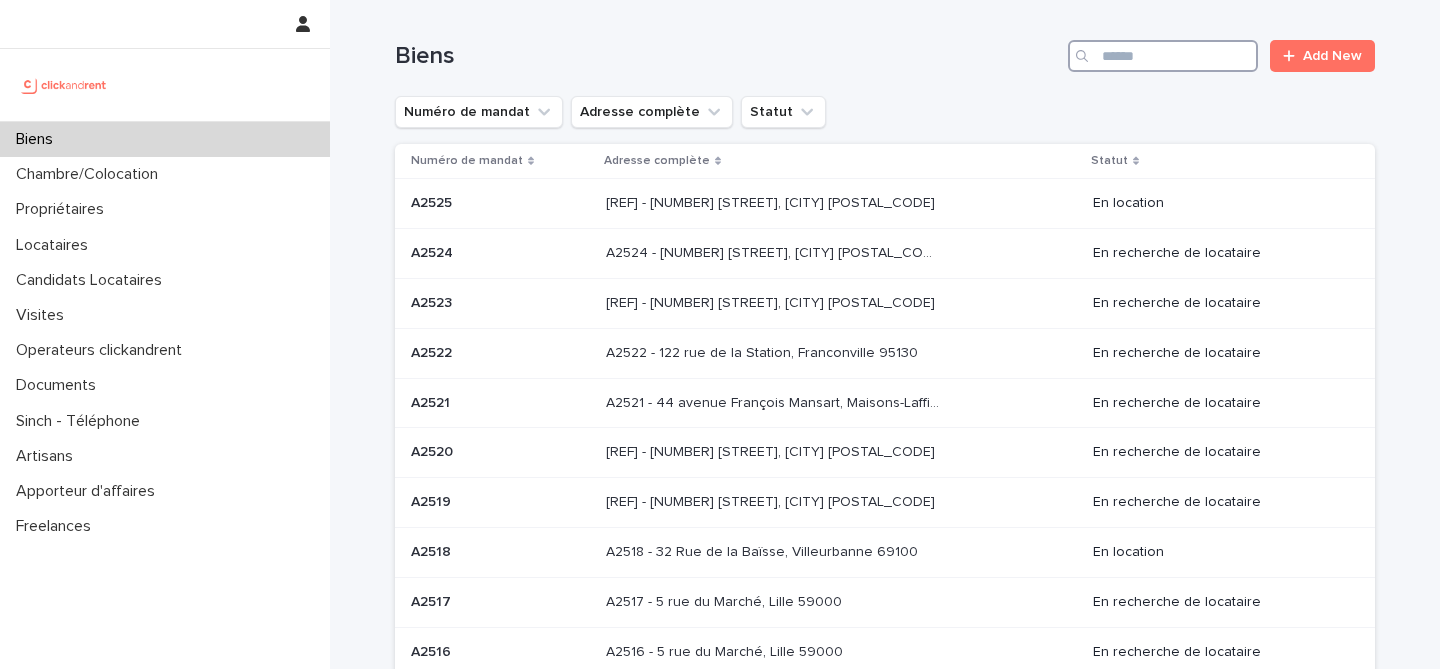 click at bounding box center (1163, 56) 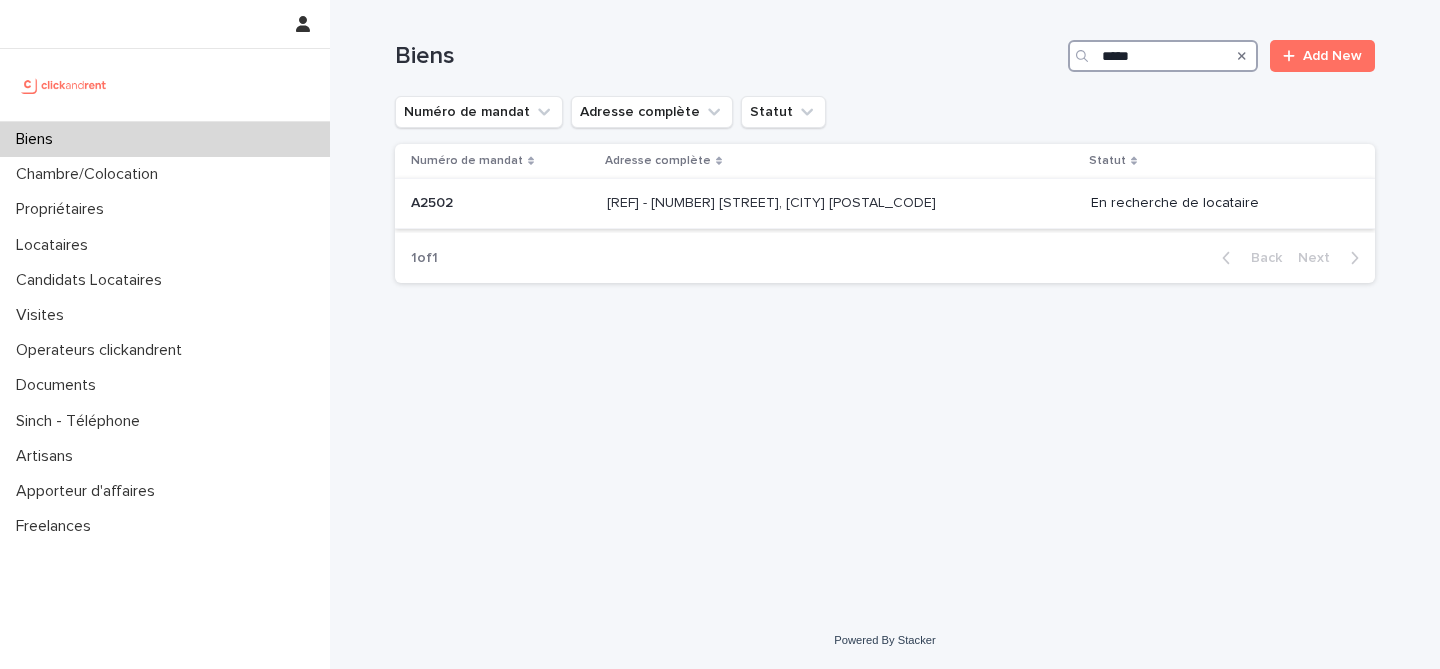 type on "*****" 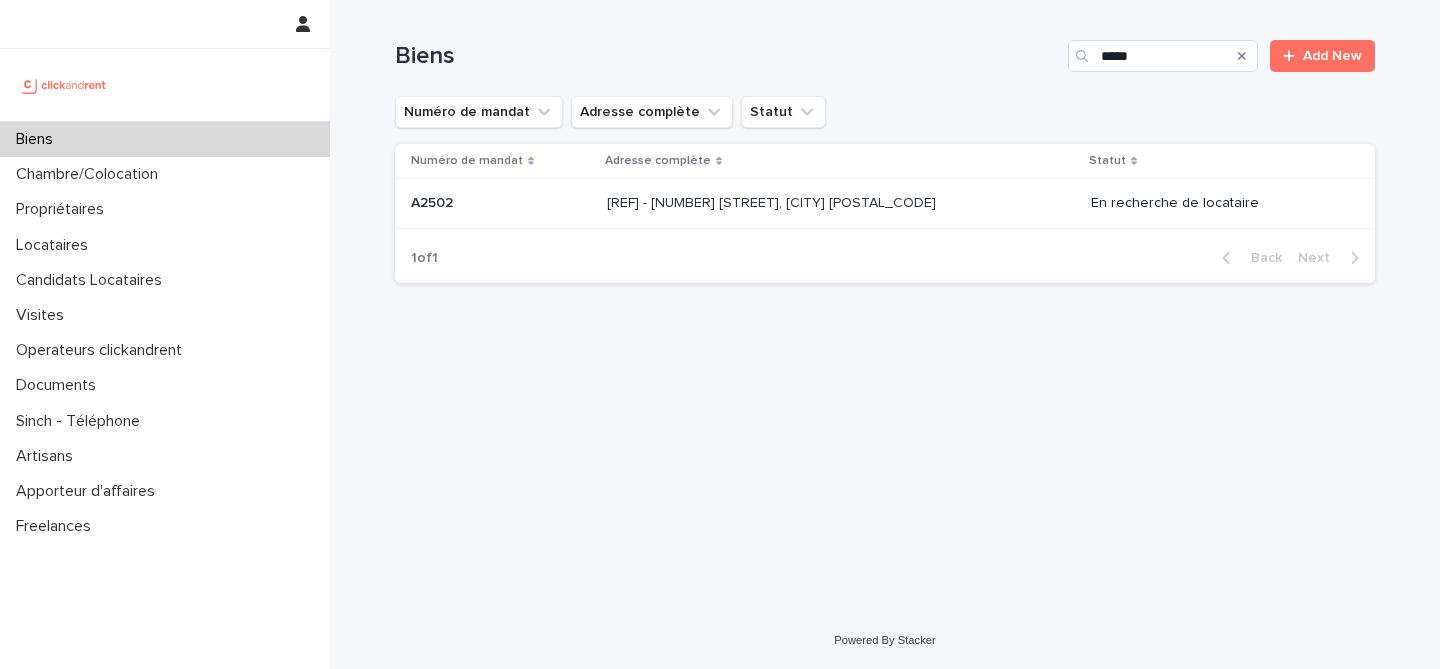 click at bounding box center [501, 203] 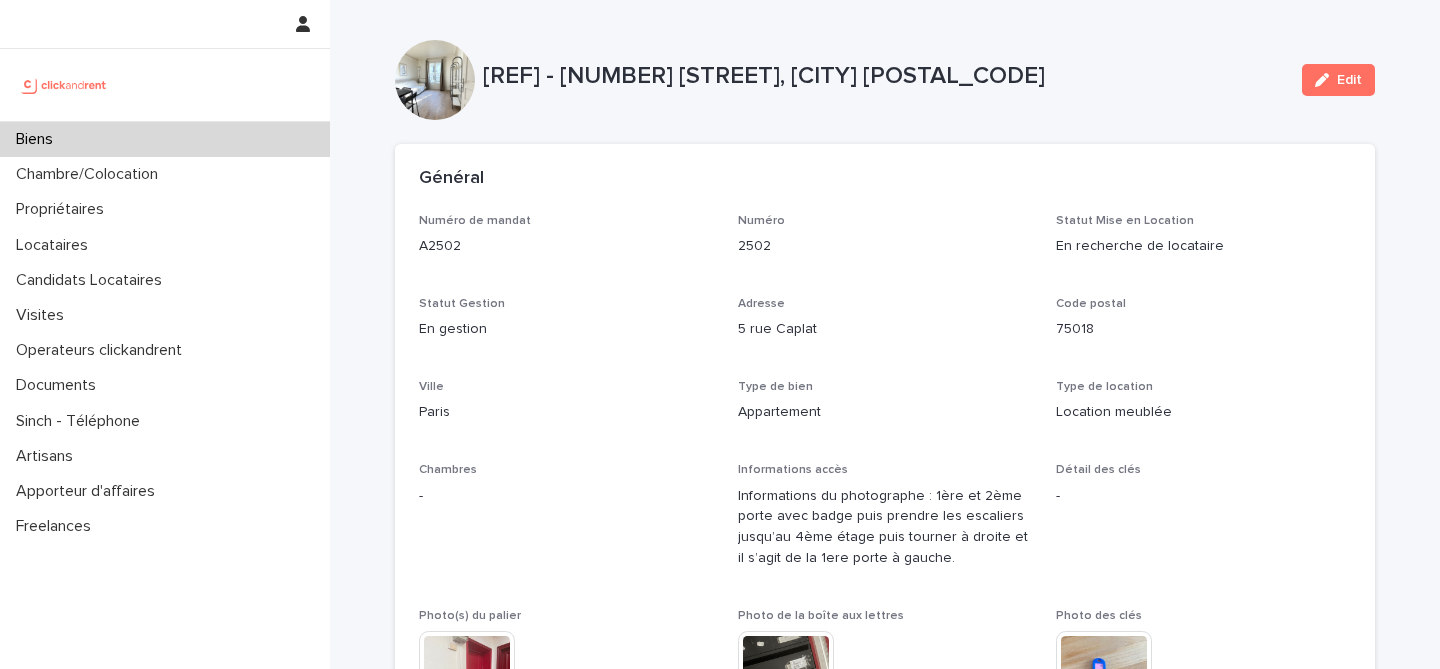 click on "Biens" at bounding box center (165, 139) 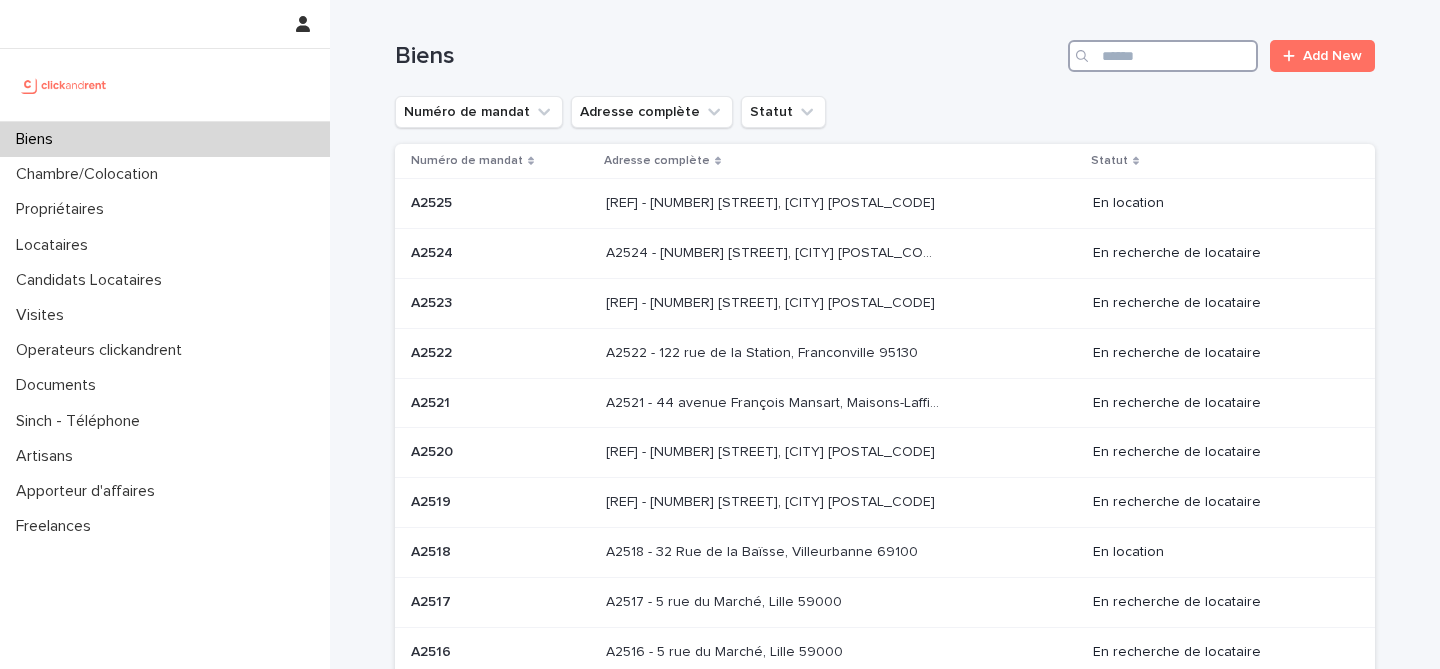 click at bounding box center (1163, 56) 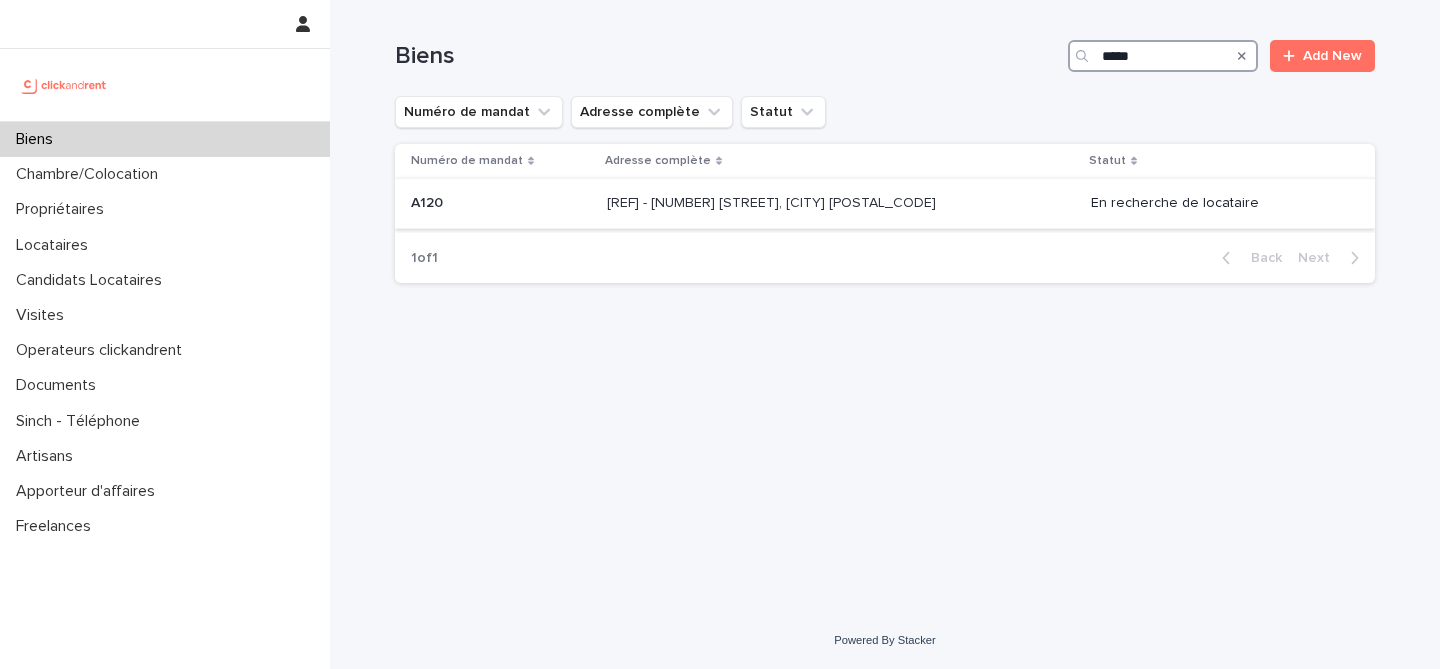 type on "****" 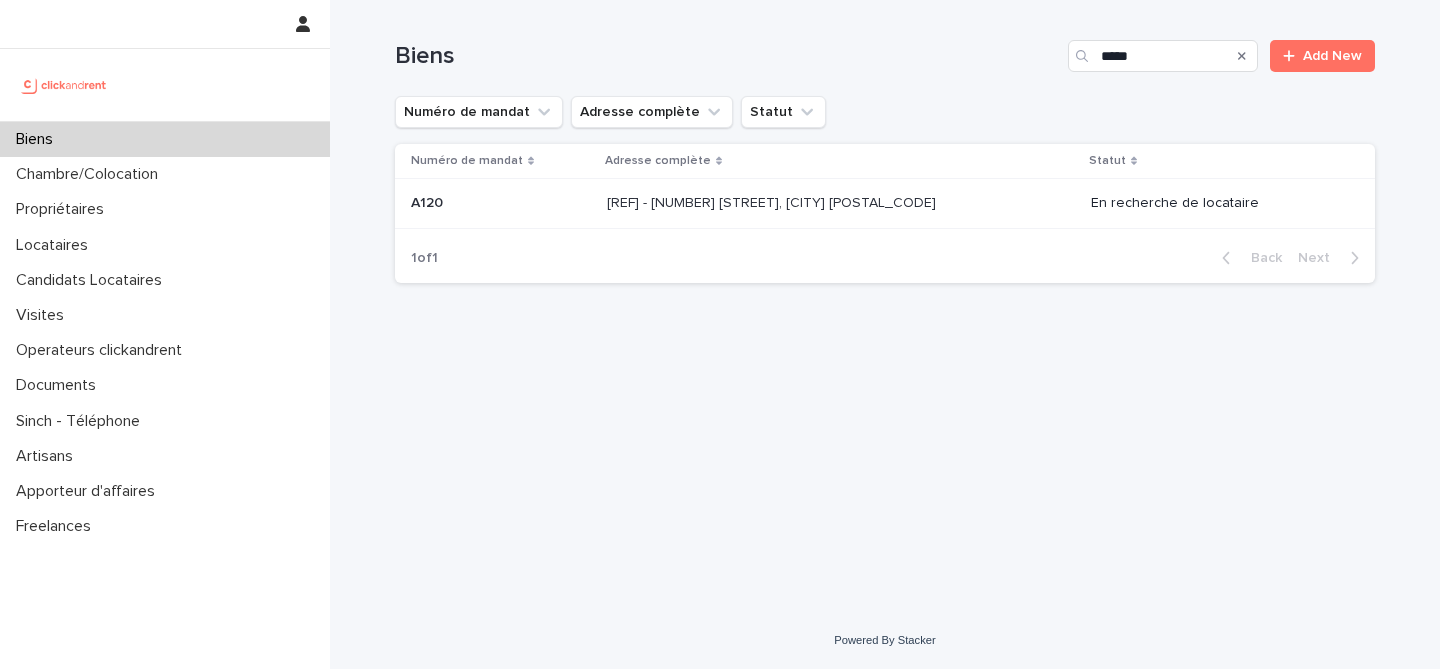 click on "A120 A120" at bounding box center (497, 204) 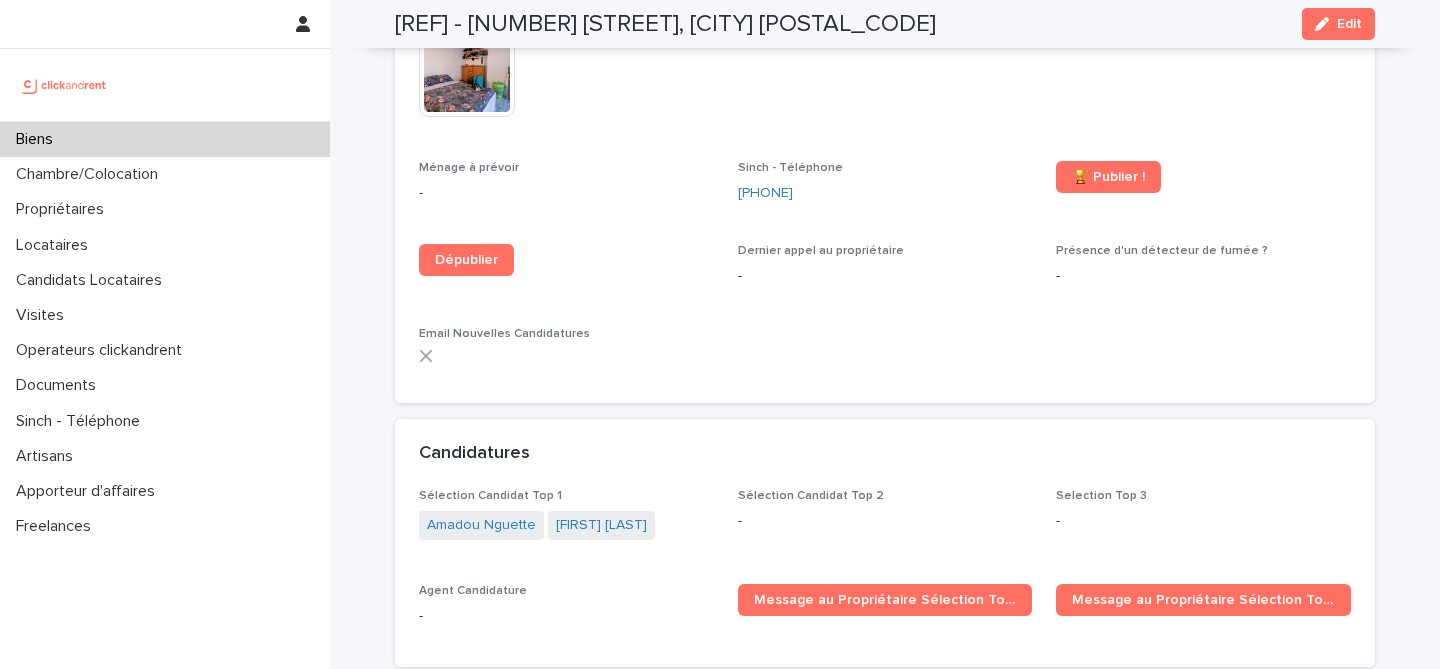 scroll, scrollTop: 5460, scrollLeft: 0, axis: vertical 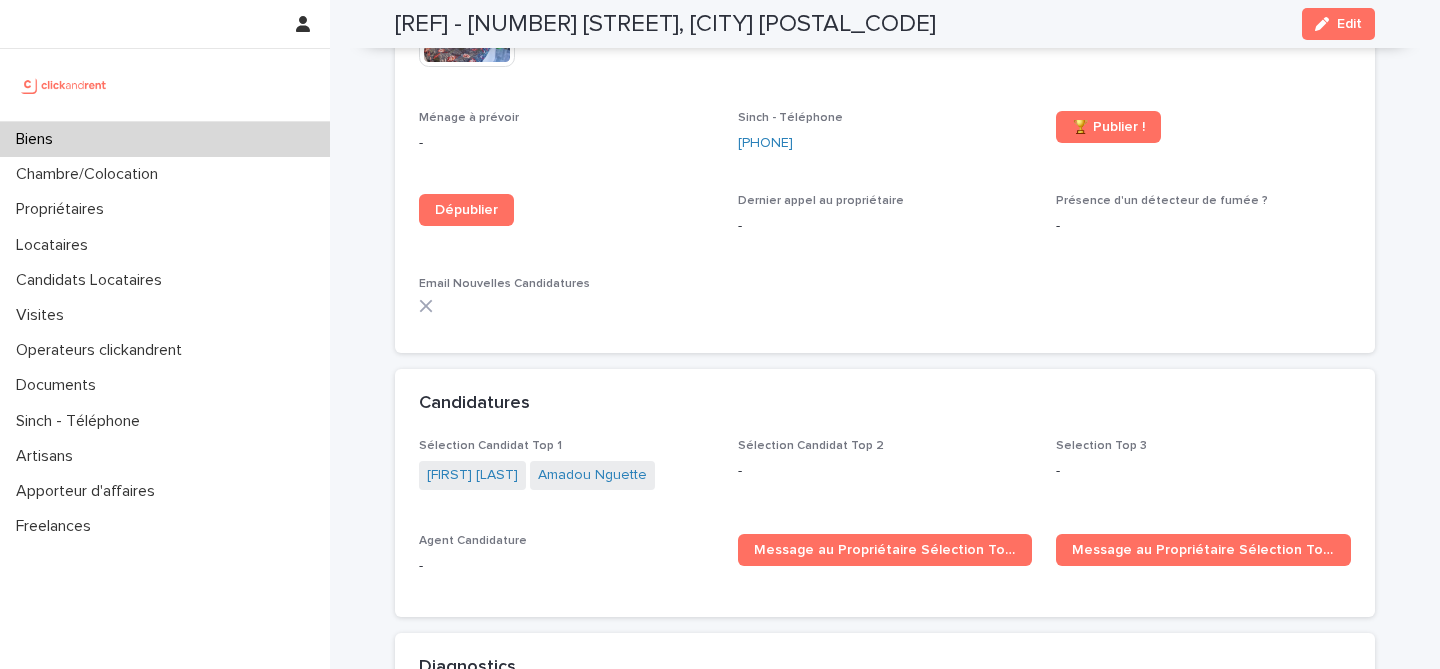 click on "Biens" at bounding box center (165, 139) 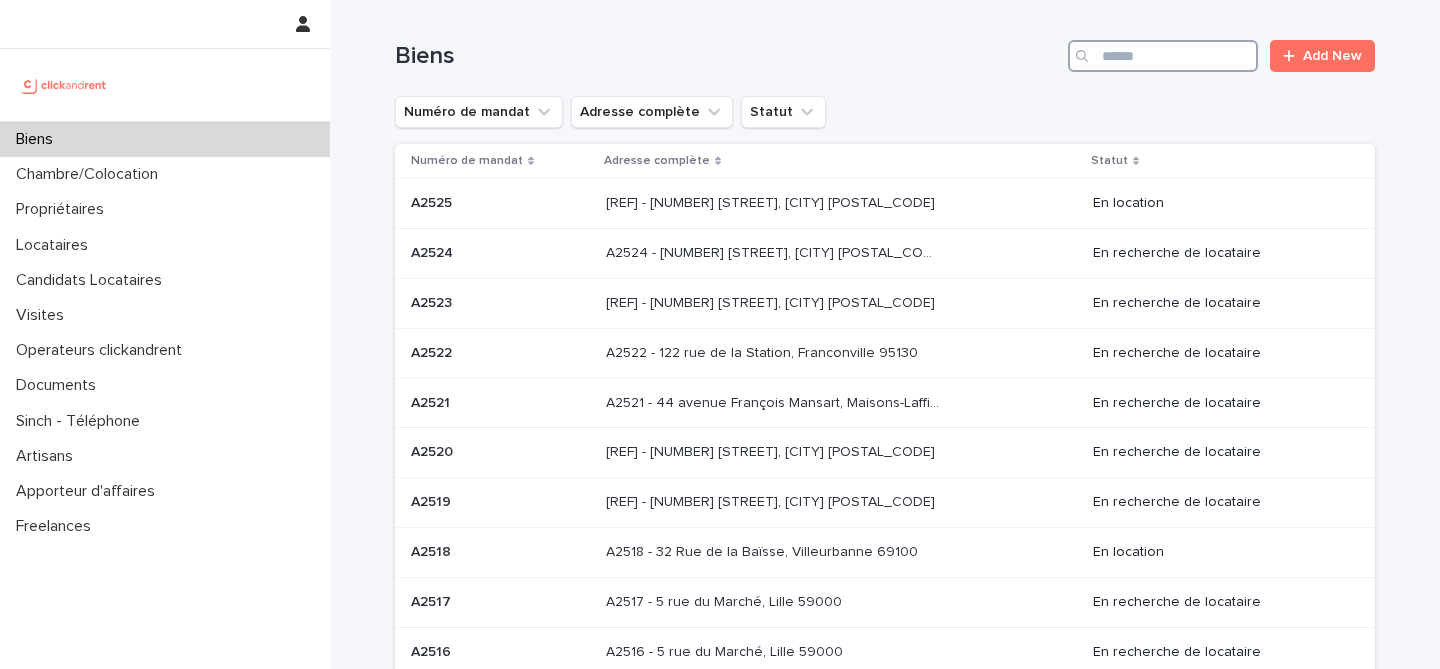 click at bounding box center (1163, 56) 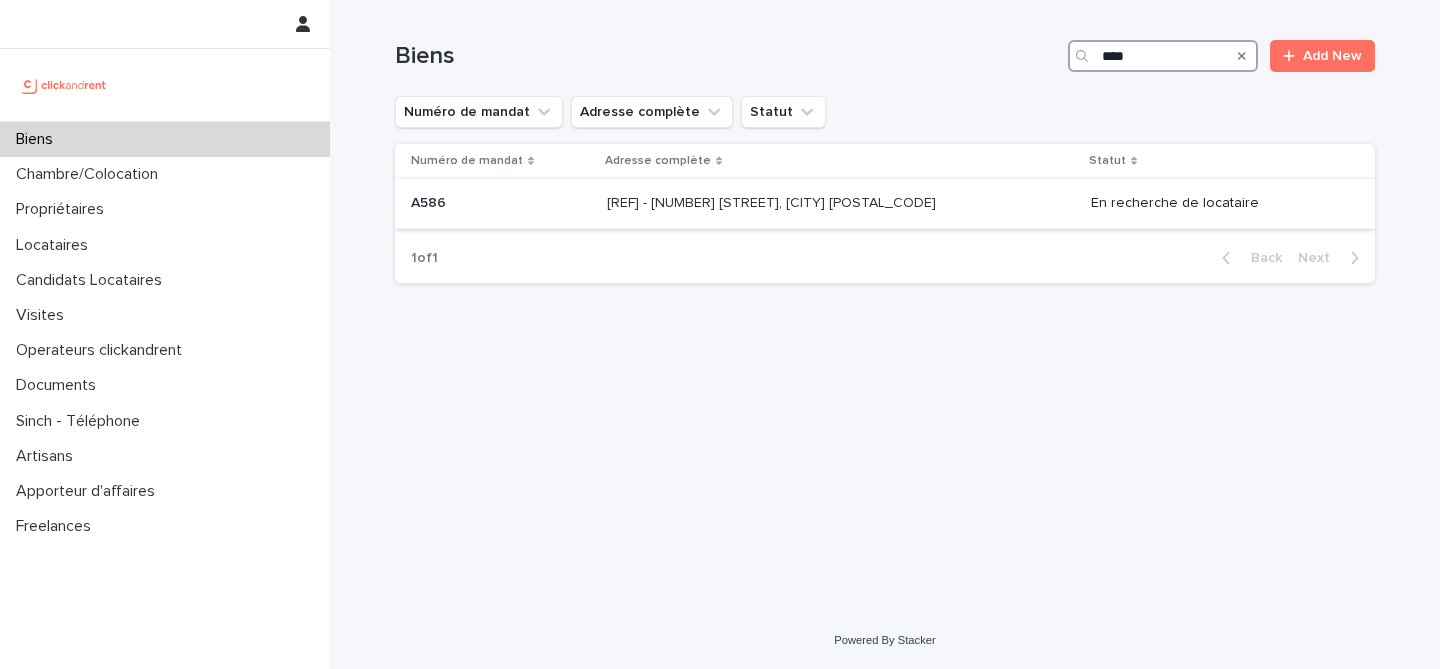 type on "****" 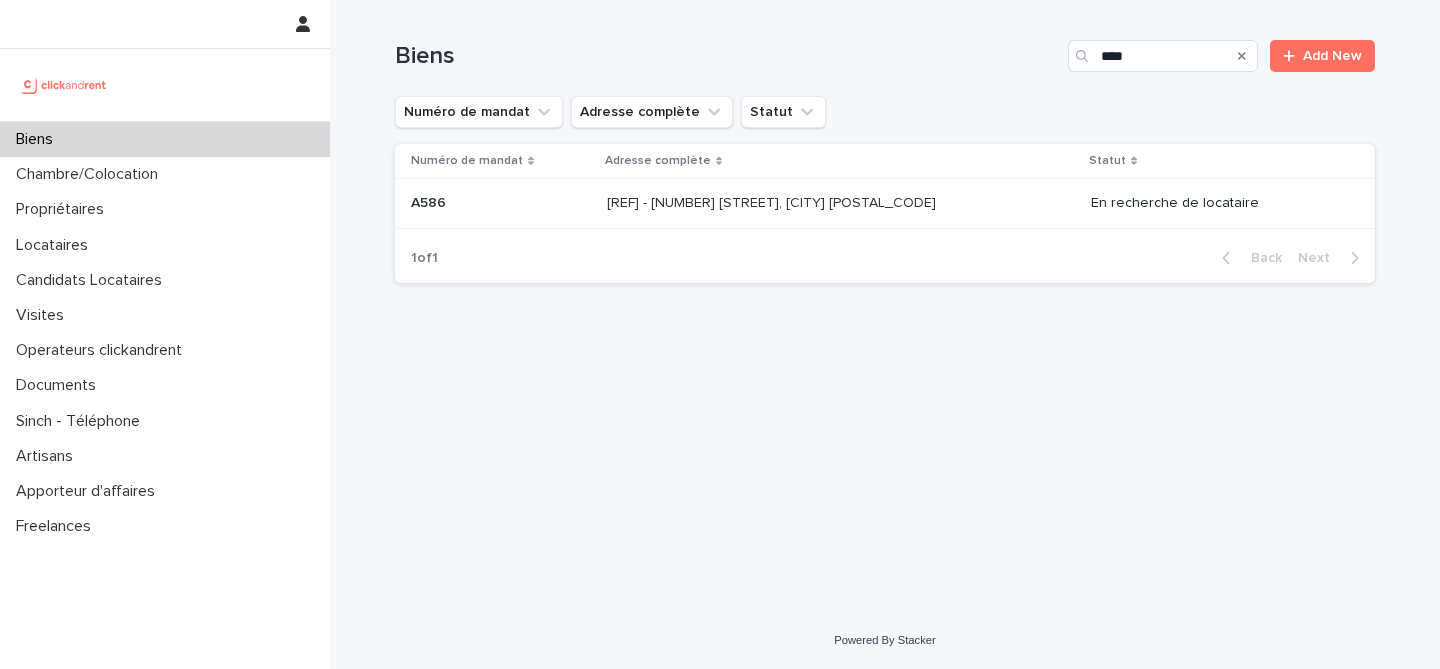 click on "A586 - 58 avenue Pierre Semard ,  Ivry-sur-Seine 94200" at bounding box center (773, 201) 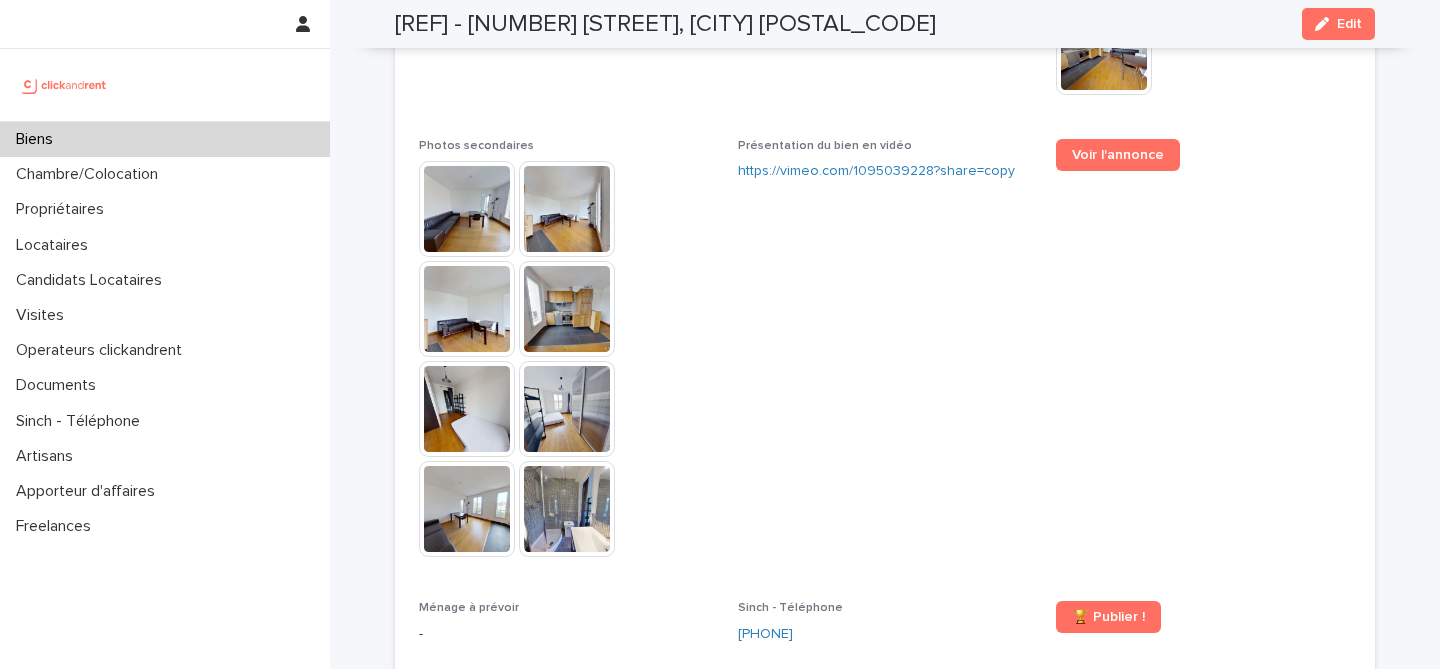 scroll, scrollTop: 5314, scrollLeft: 0, axis: vertical 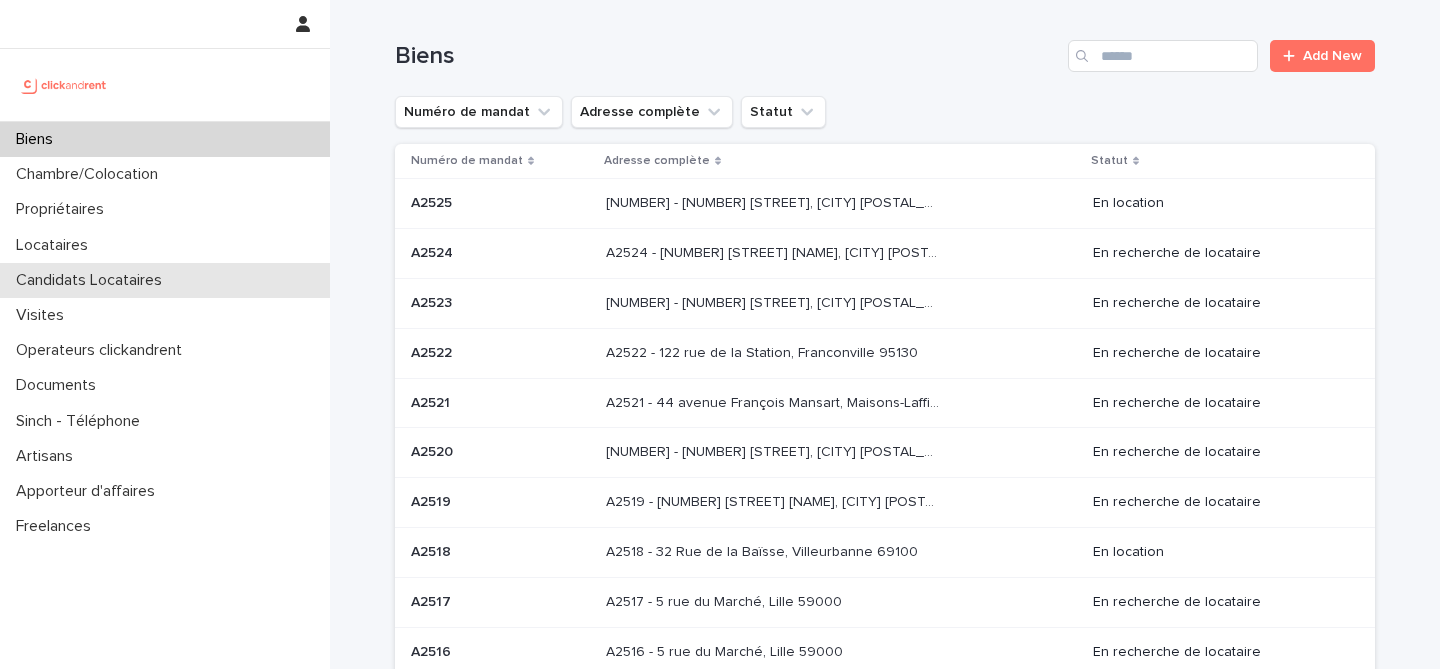 click on "Candidats Locataires" at bounding box center [93, 280] 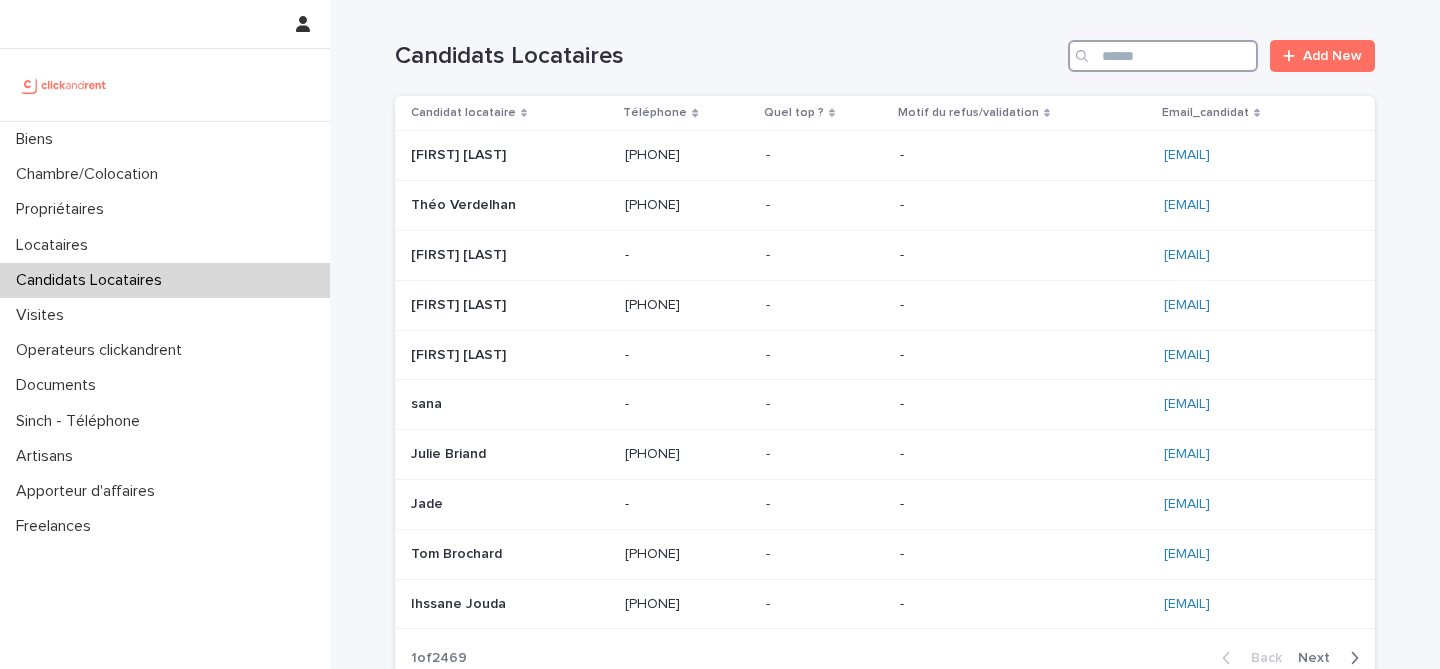 click at bounding box center (1163, 56) 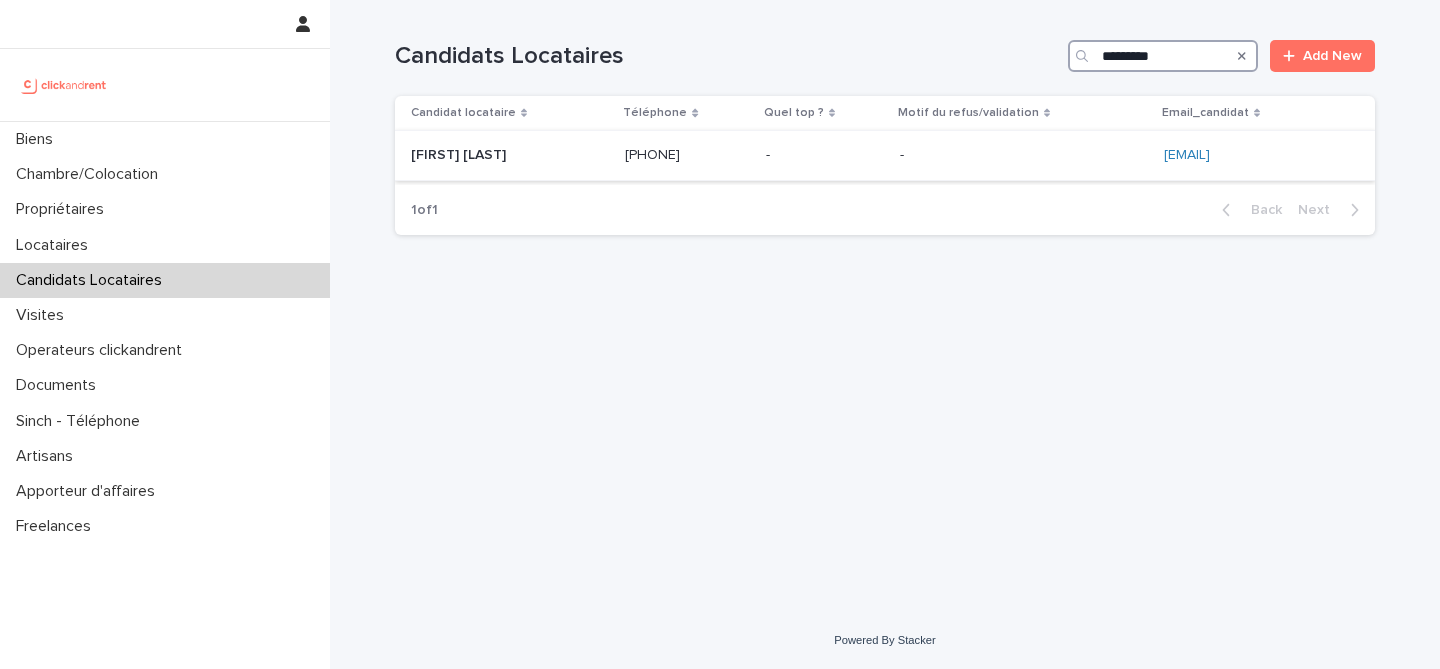 type on "*********" 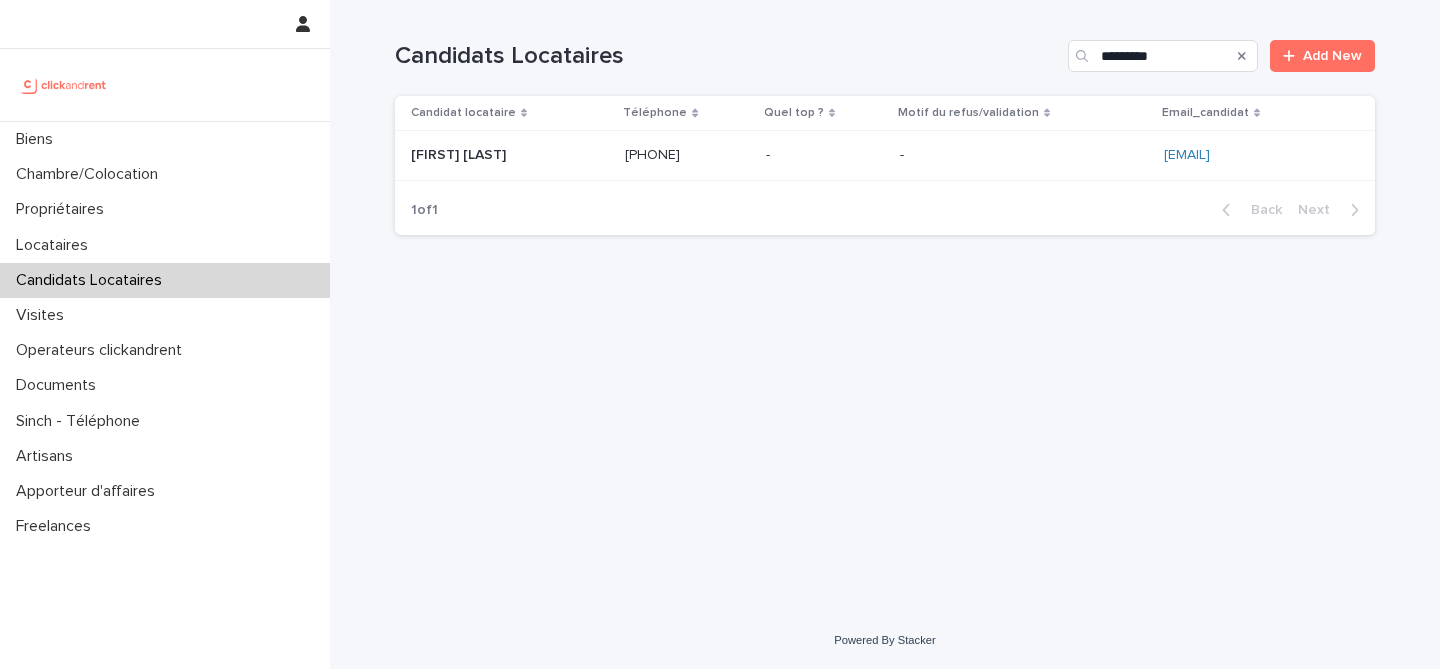 click at bounding box center [510, 155] 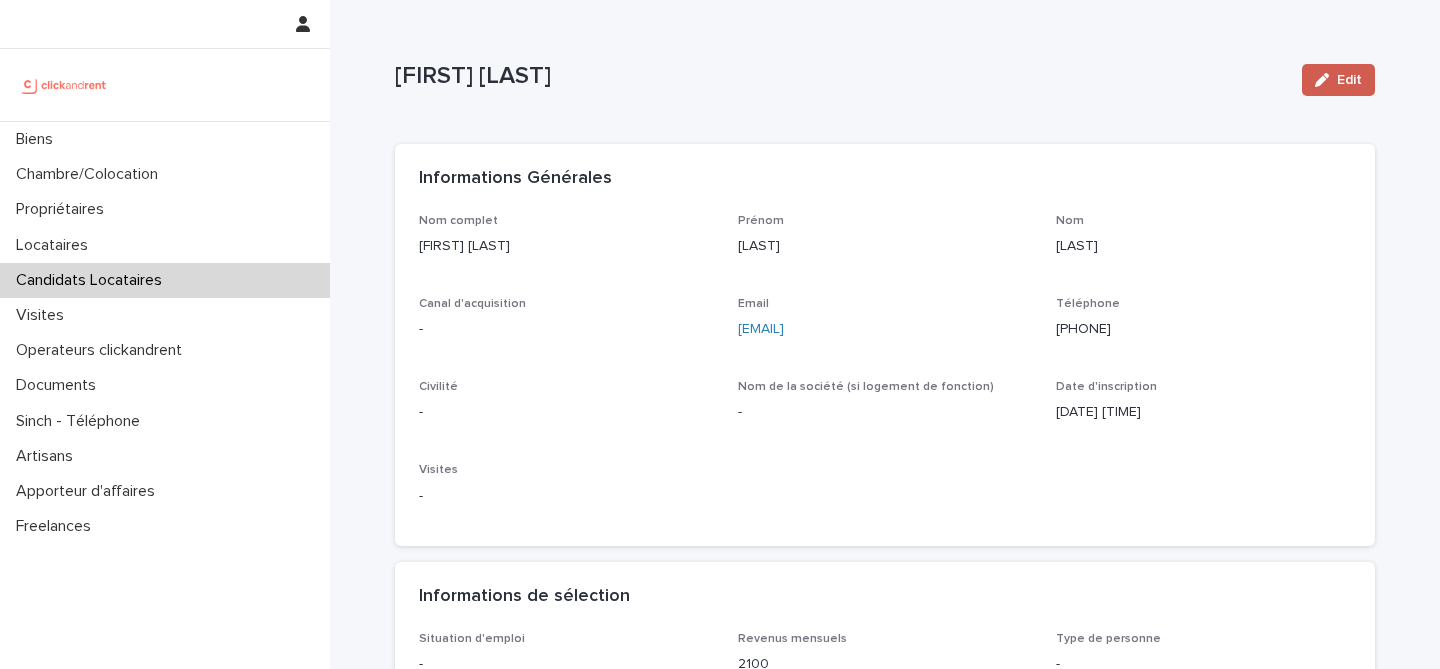 click 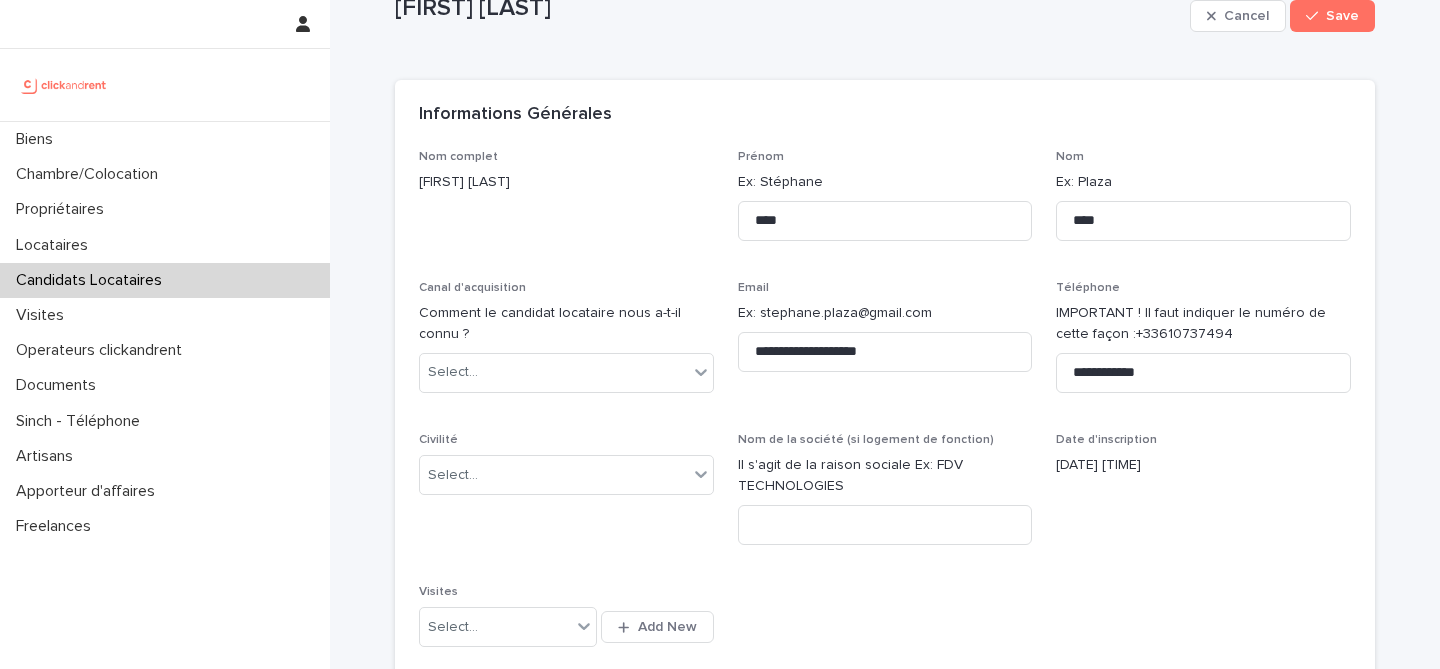 scroll, scrollTop: 86, scrollLeft: 0, axis: vertical 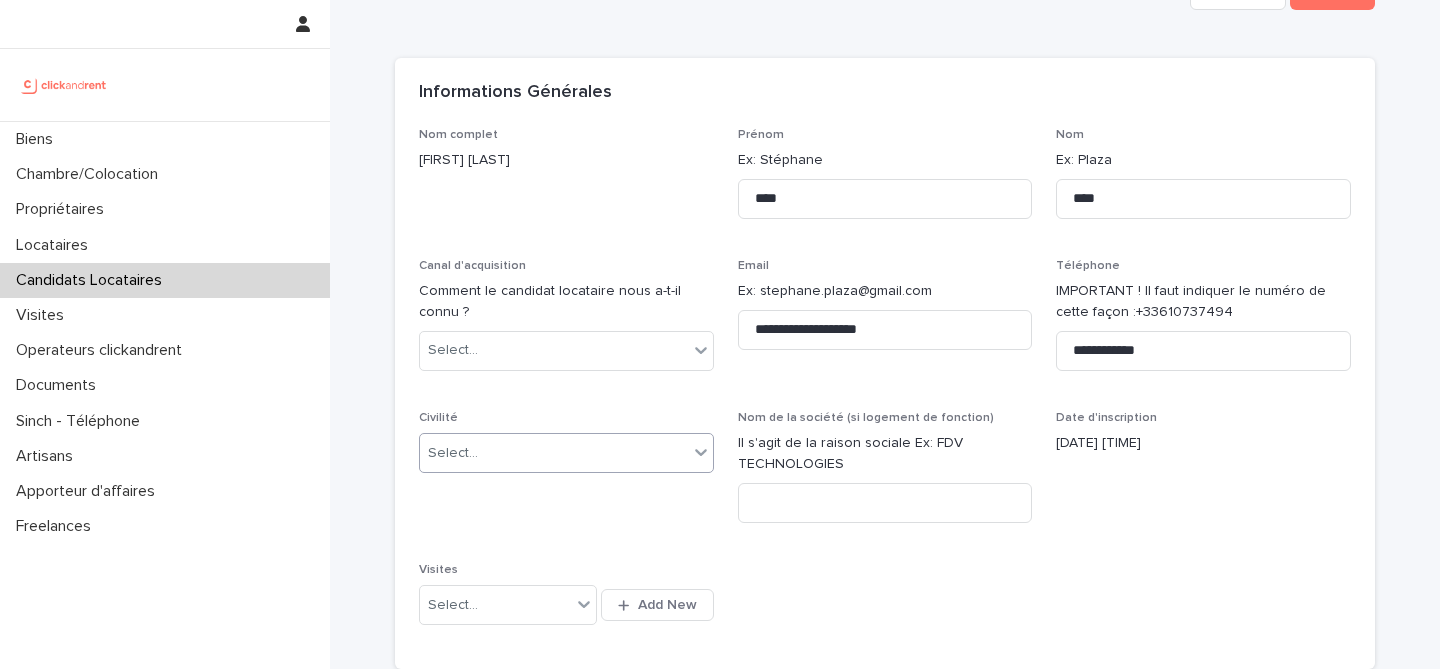 click on "Select..." at bounding box center [554, 453] 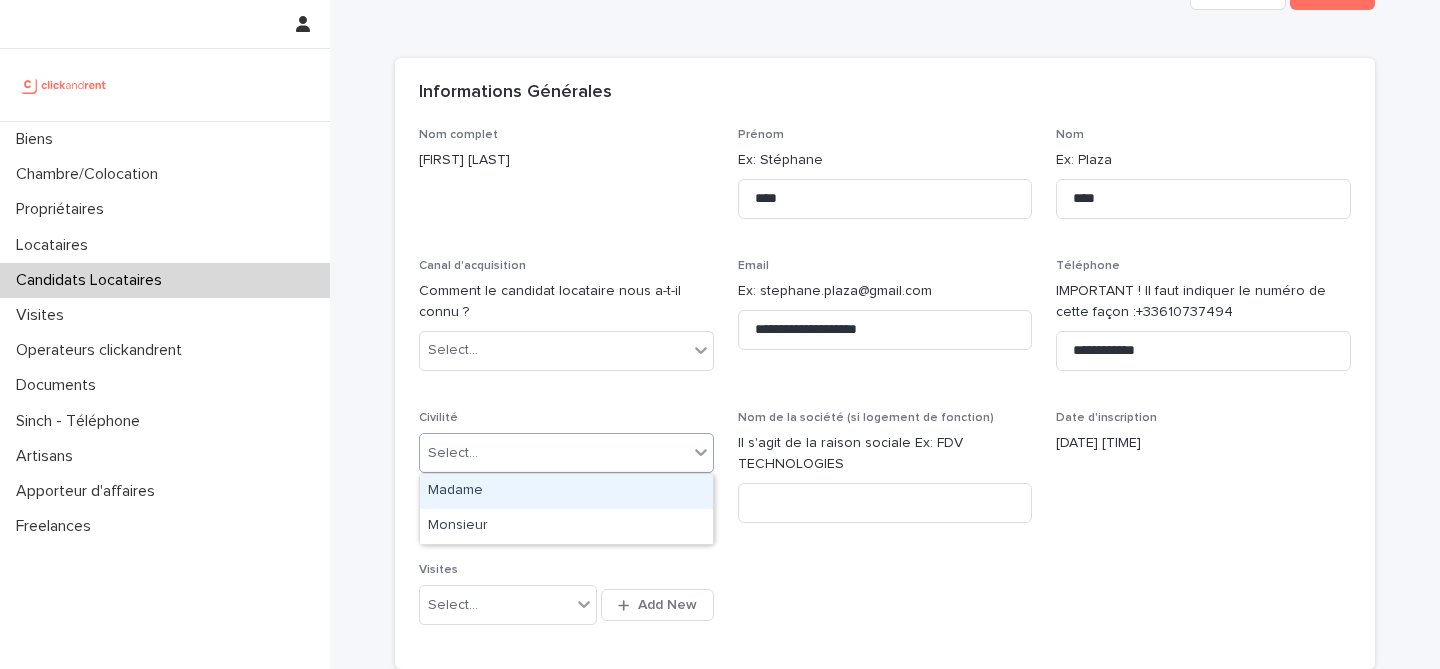 drag, startPoint x: 579, startPoint y: 510, endPoint x: 585, endPoint y: 496, distance: 15.231546 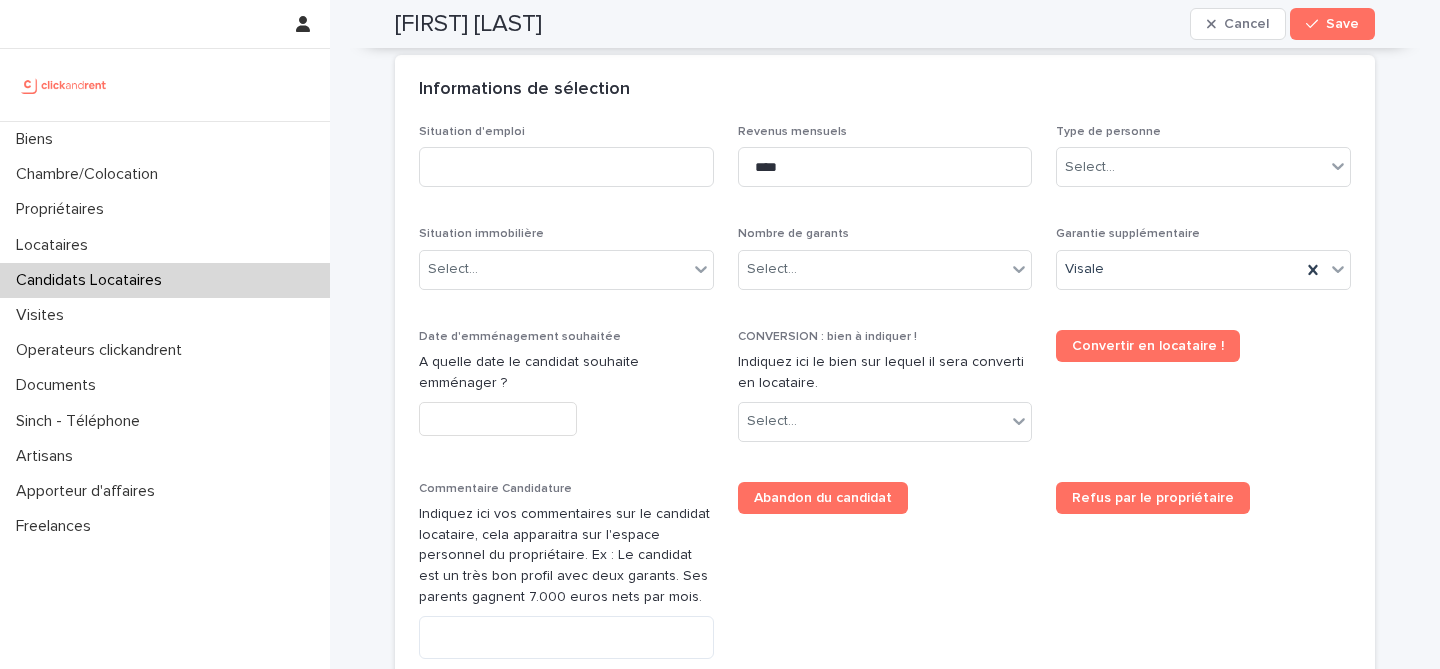 scroll, scrollTop: 664, scrollLeft: 0, axis: vertical 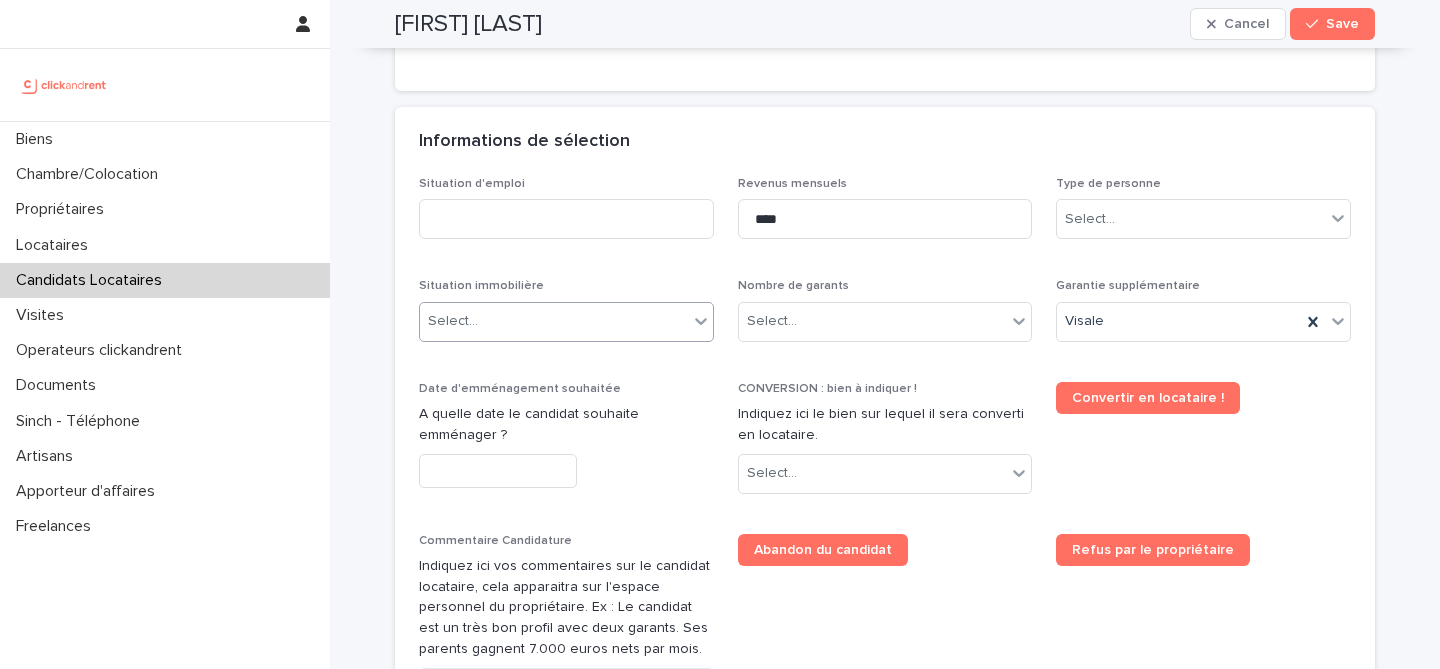 click on "Select..." at bounding box center (554, 321) 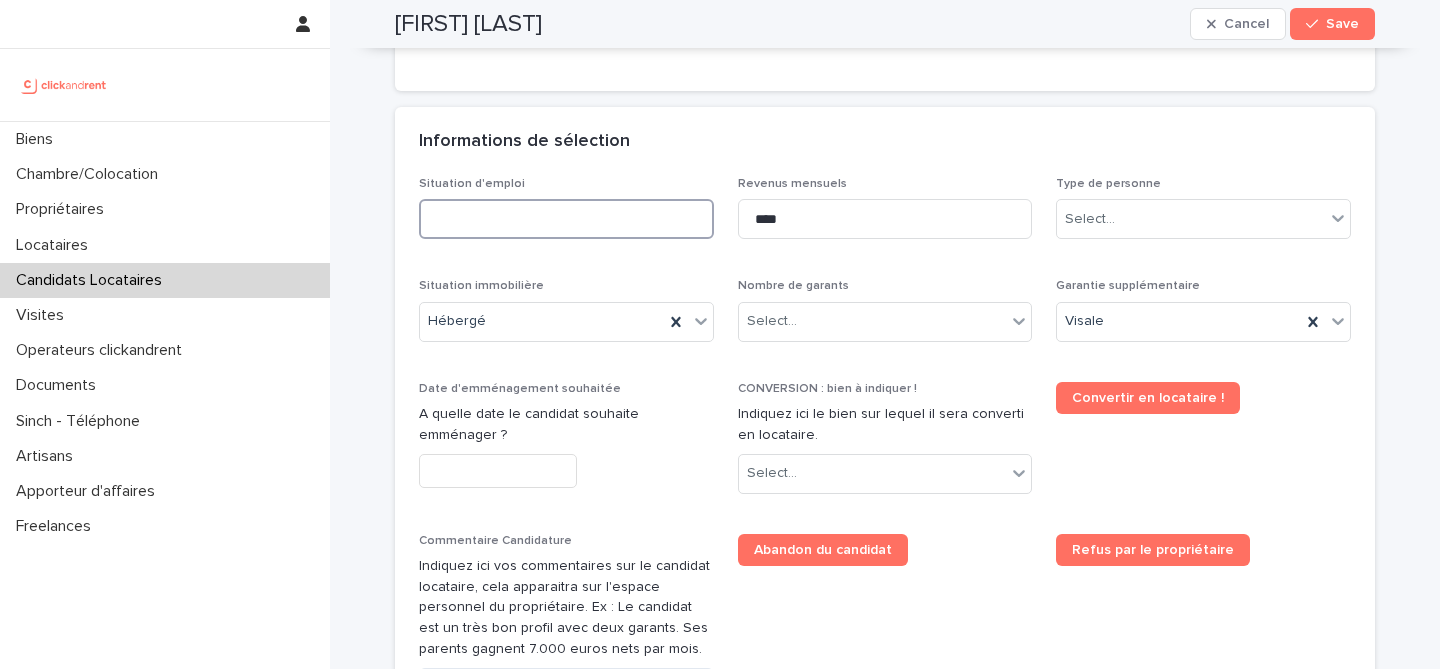 click at bounding box center (566, 219) 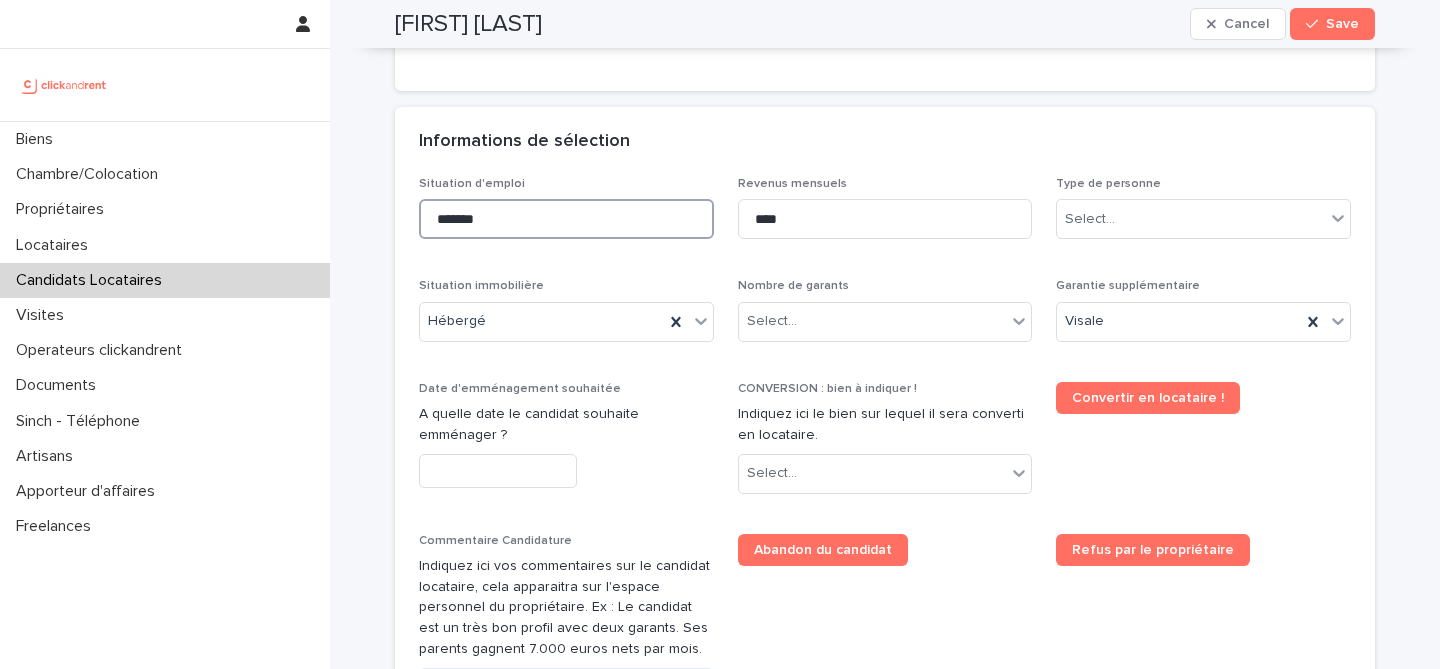 click on "*******" at bounding box center (566, 219) 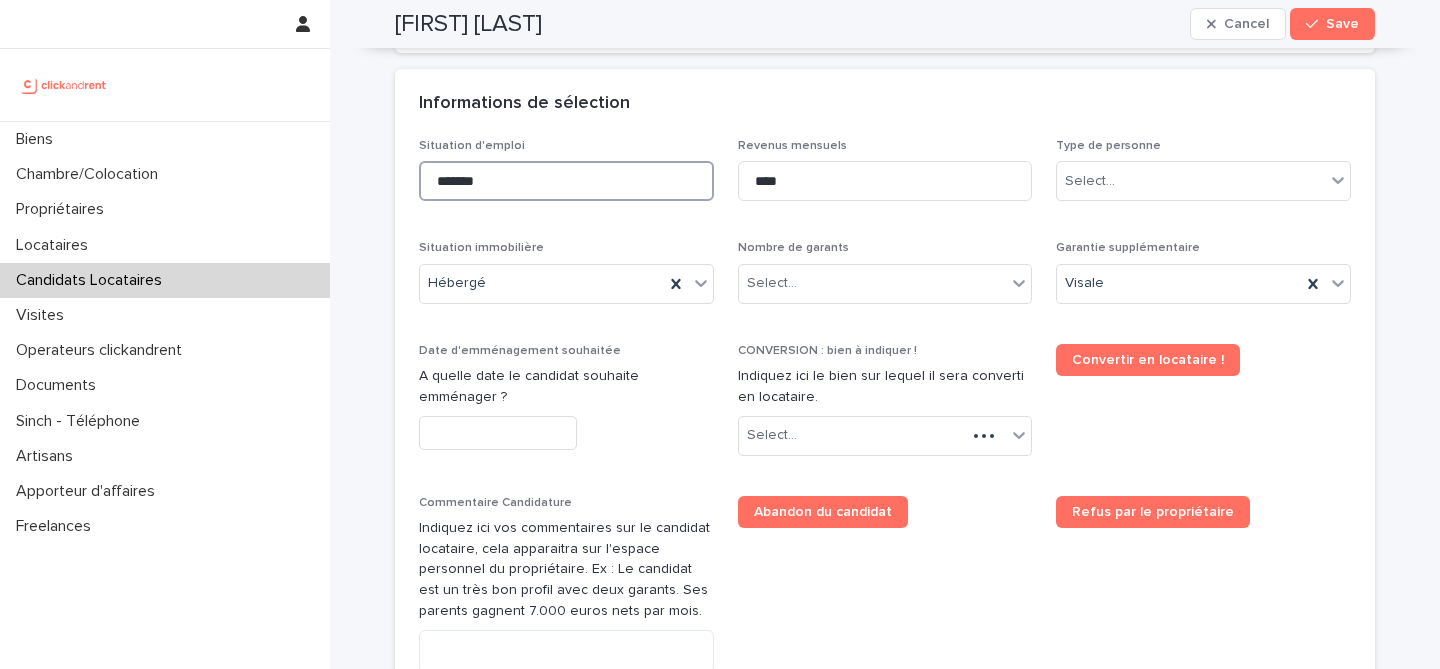 scroll, scrollTop: 703, scrollLeft: 0, axis: vertical 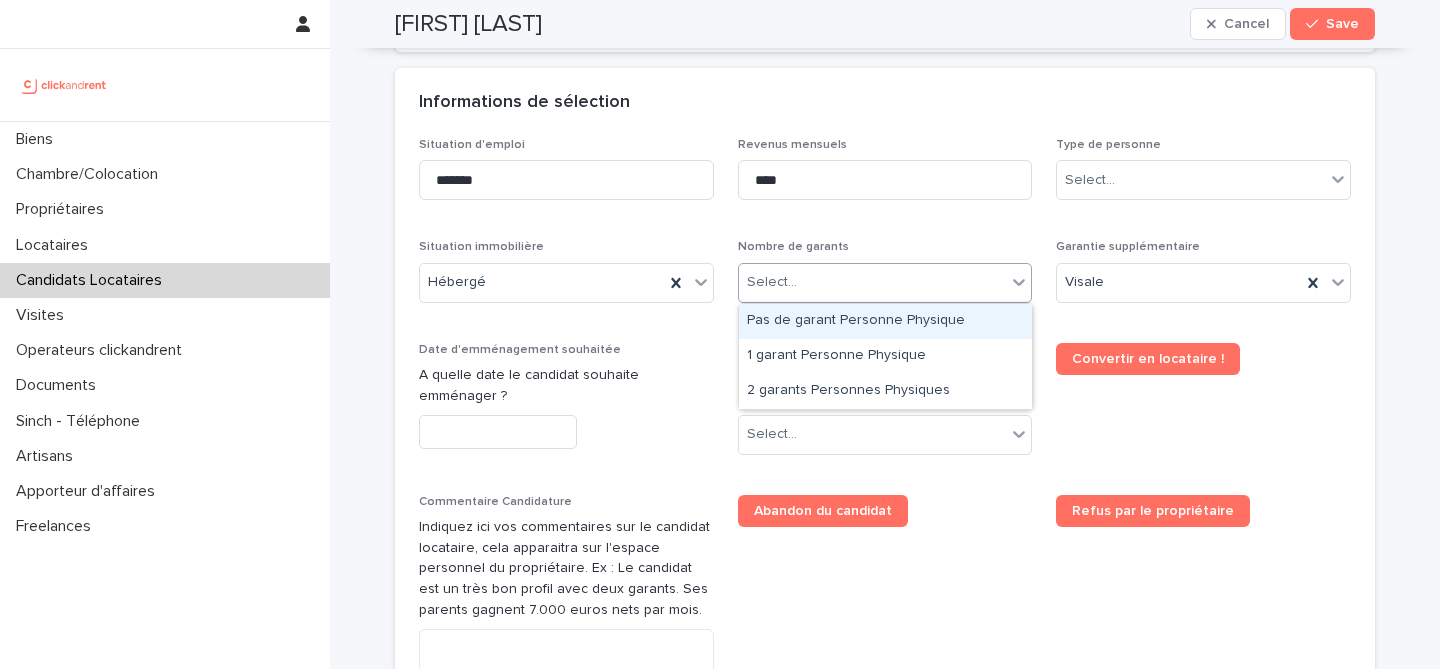click on "Select..." at bounding box center [873, 282] 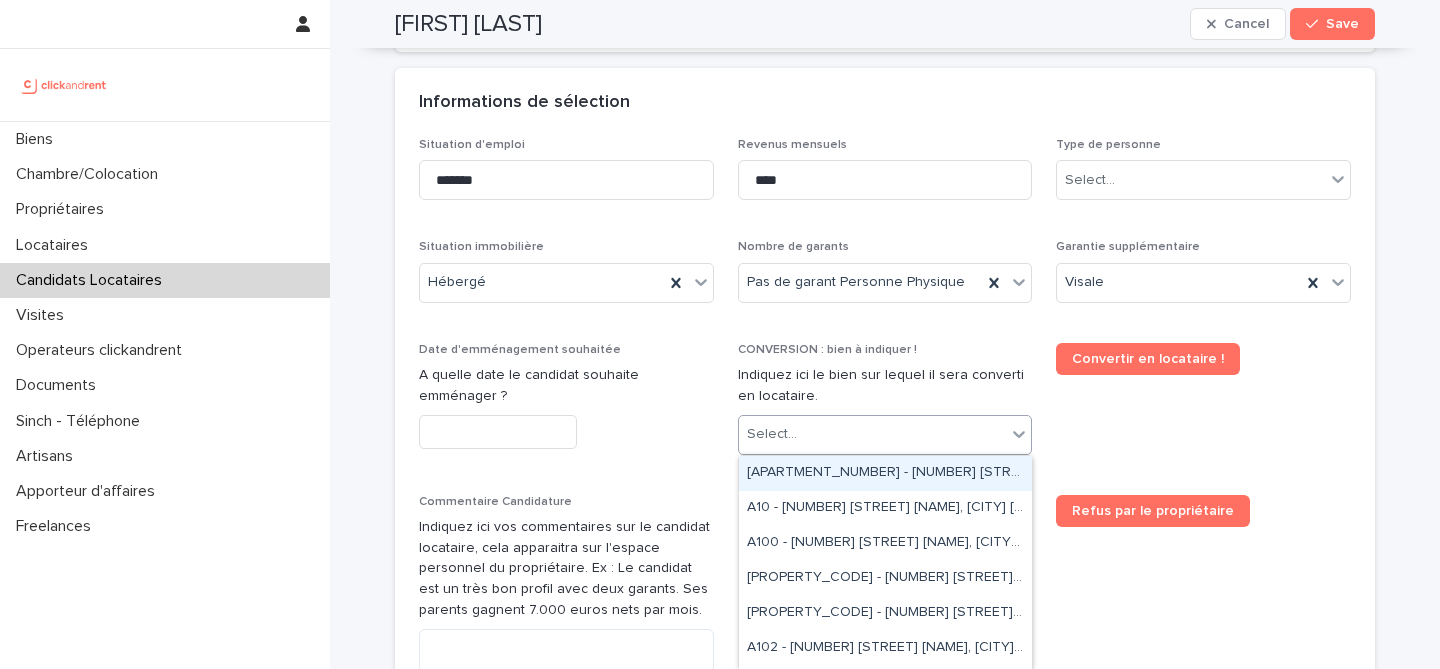 click on "Select..." at bounding box center (873, 434) 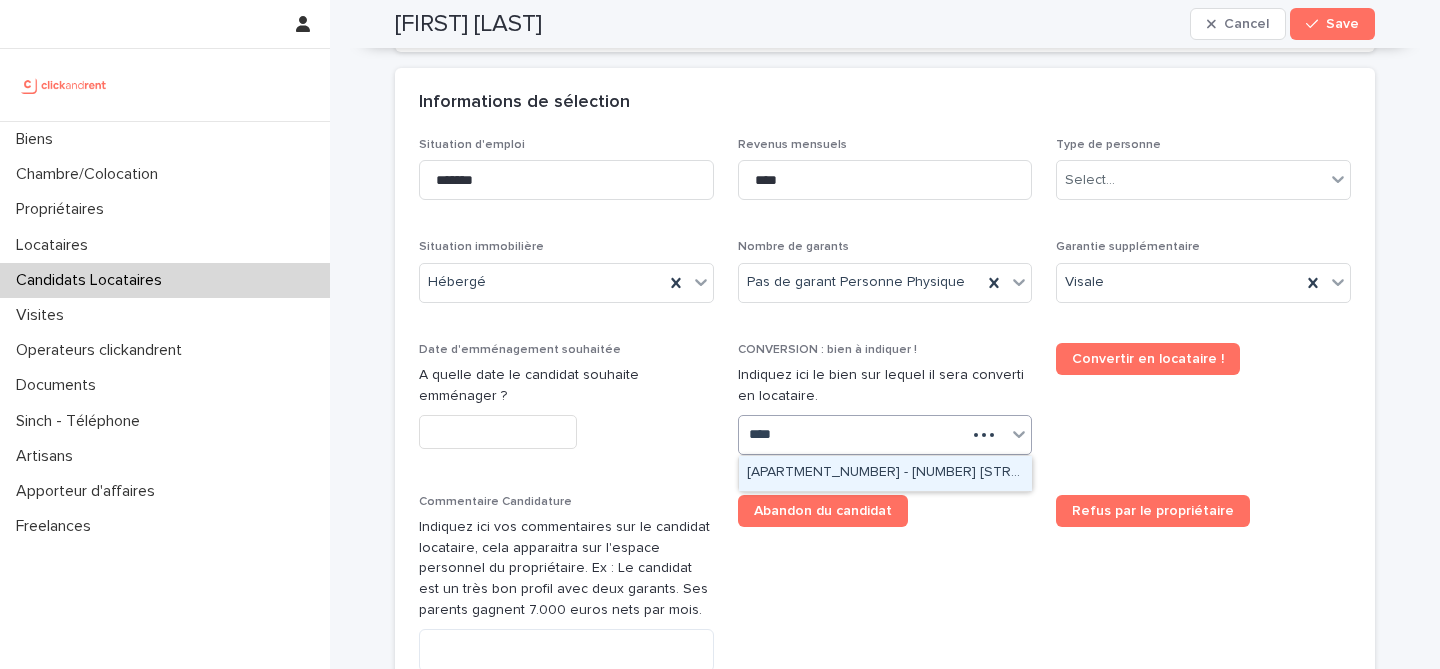 click on "[APARTMENT_NUMBER] - [NUMBER] [STREET], [CITY] [POSTAL_CODE]" at bounding box center [885, 473] 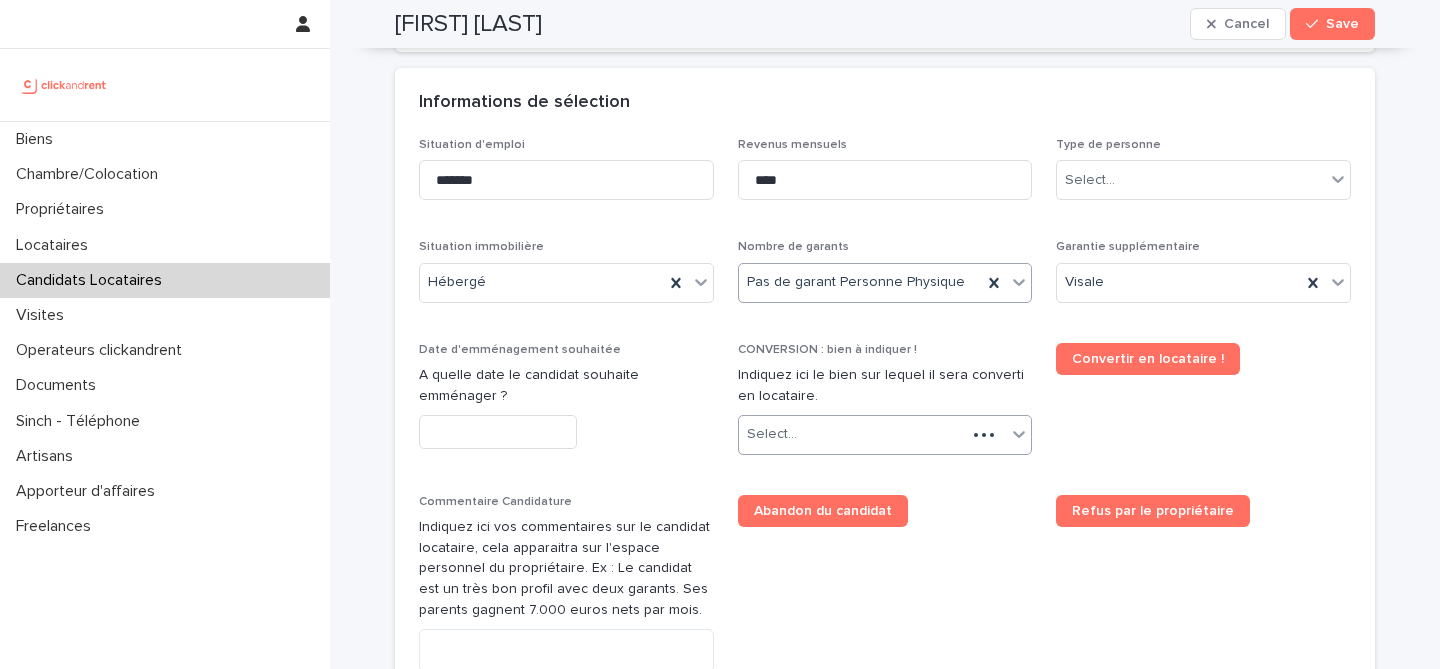 scroll, scrollTop: 721, scrollLeft: 0, axis: vertical 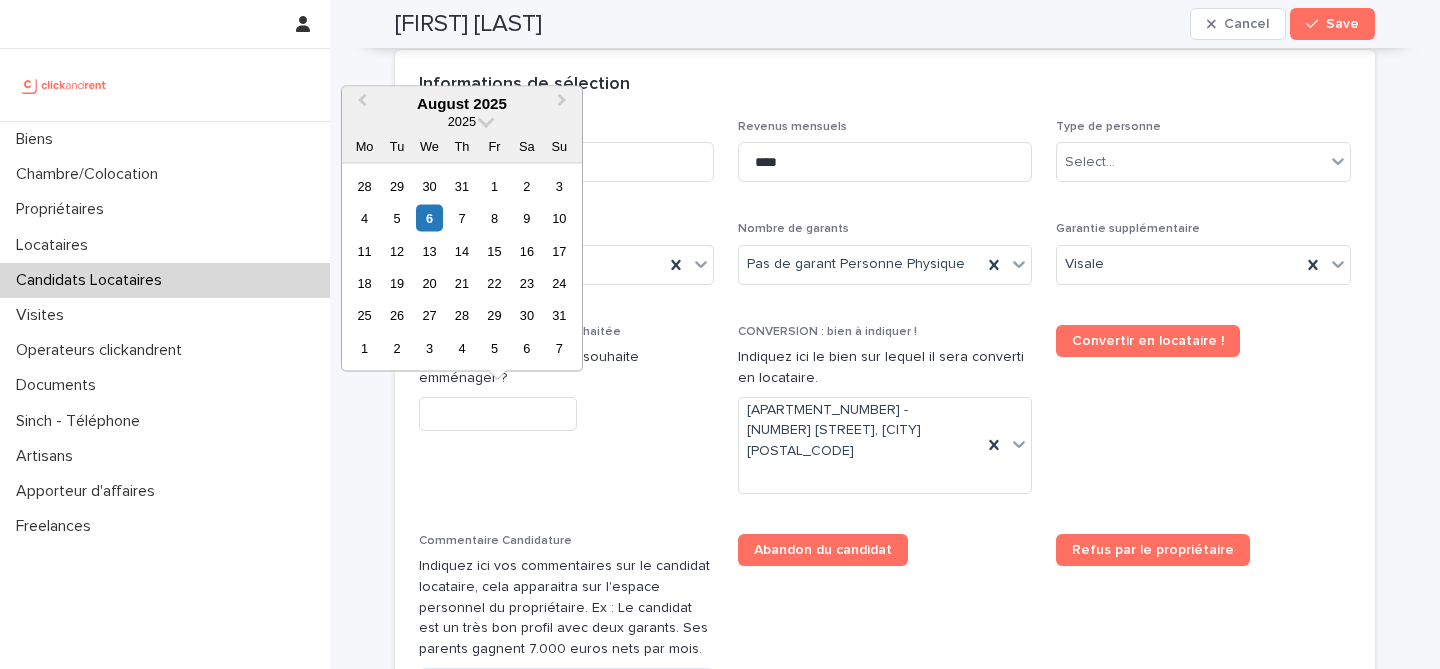 click at bounding box center (498, 414) 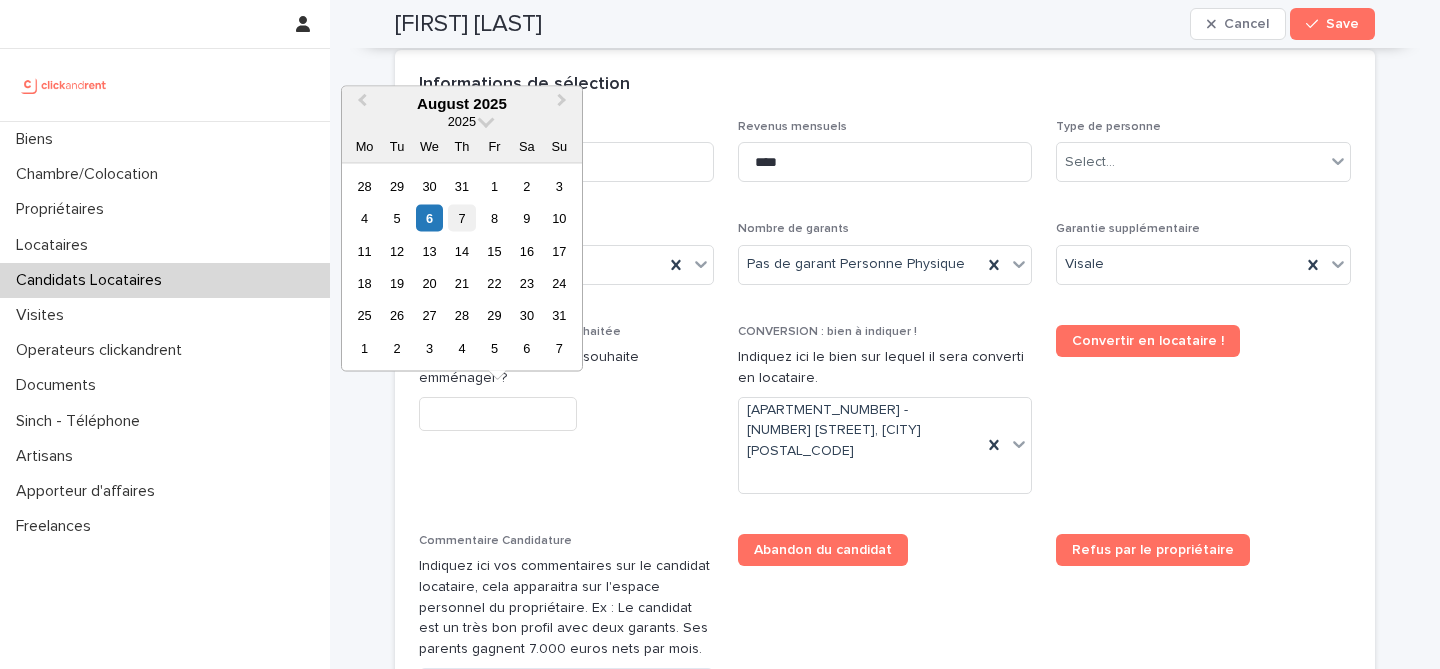 click on "7" at bounding box center [461, 218] 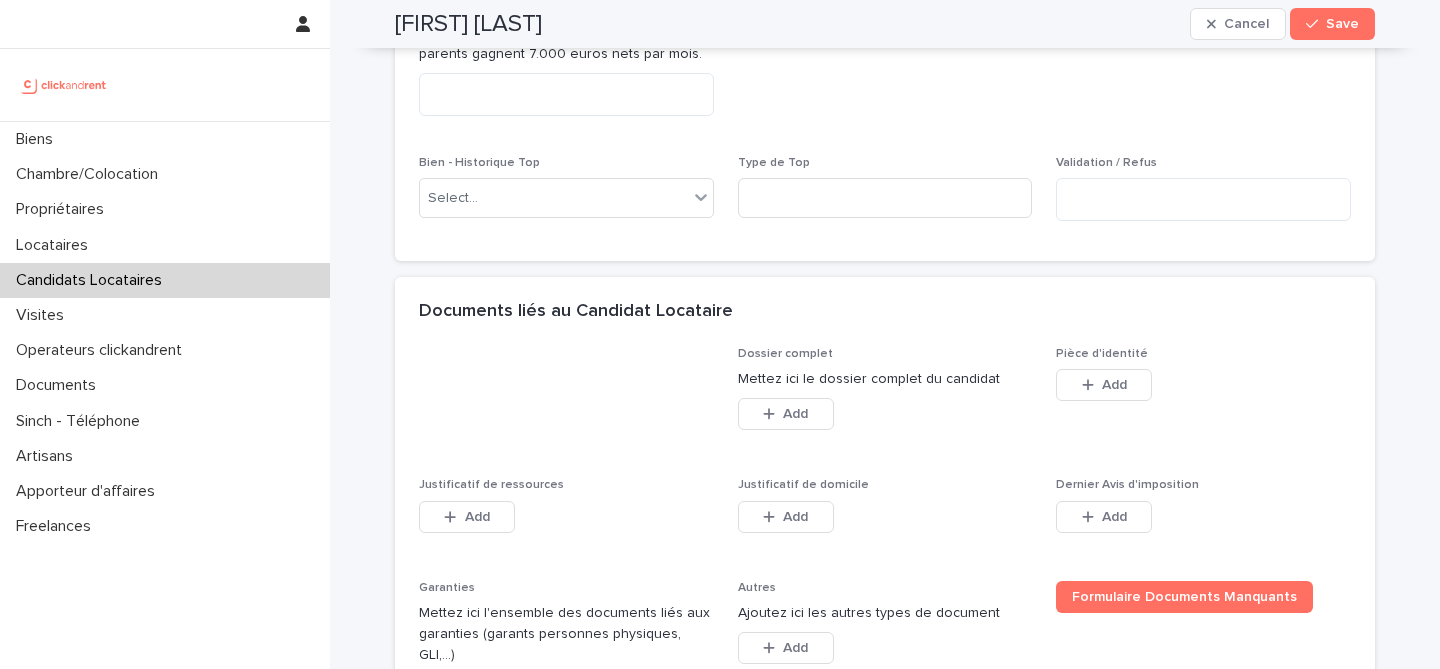 scroll, scrollTop: 1333, scrollLeft: 0, axis: vertical 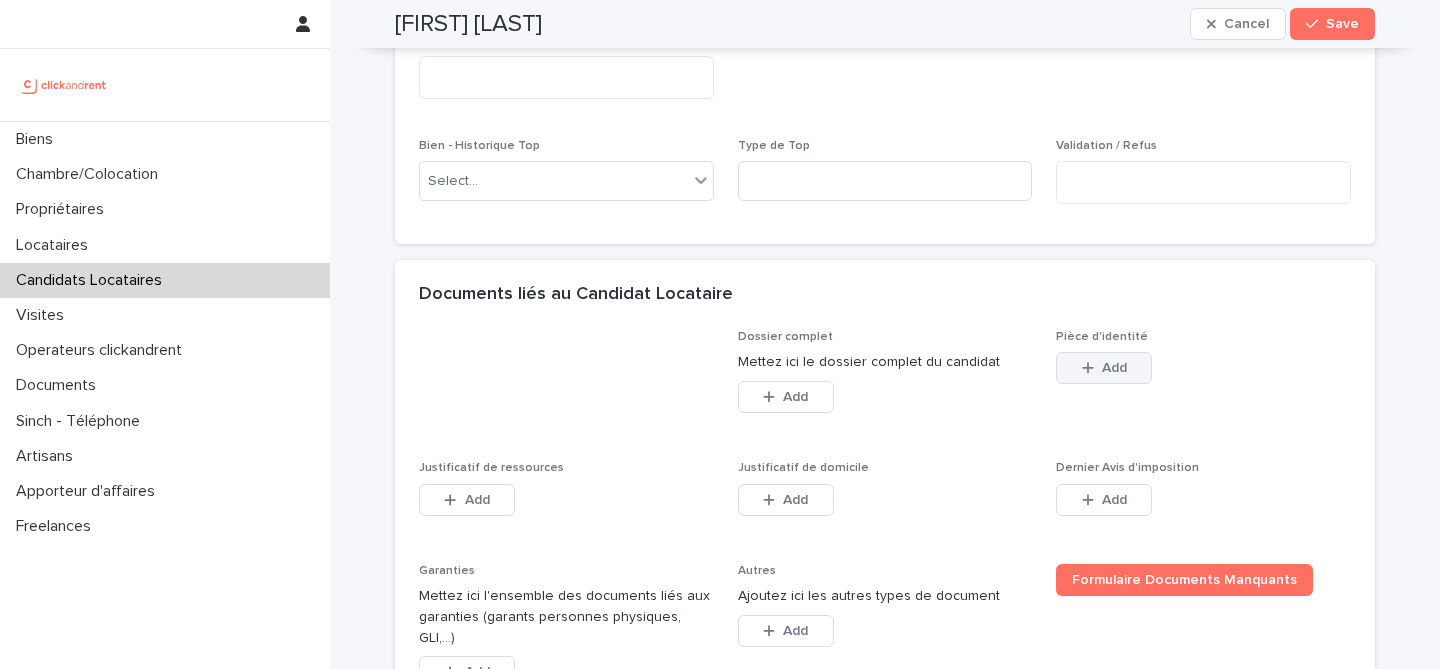 click 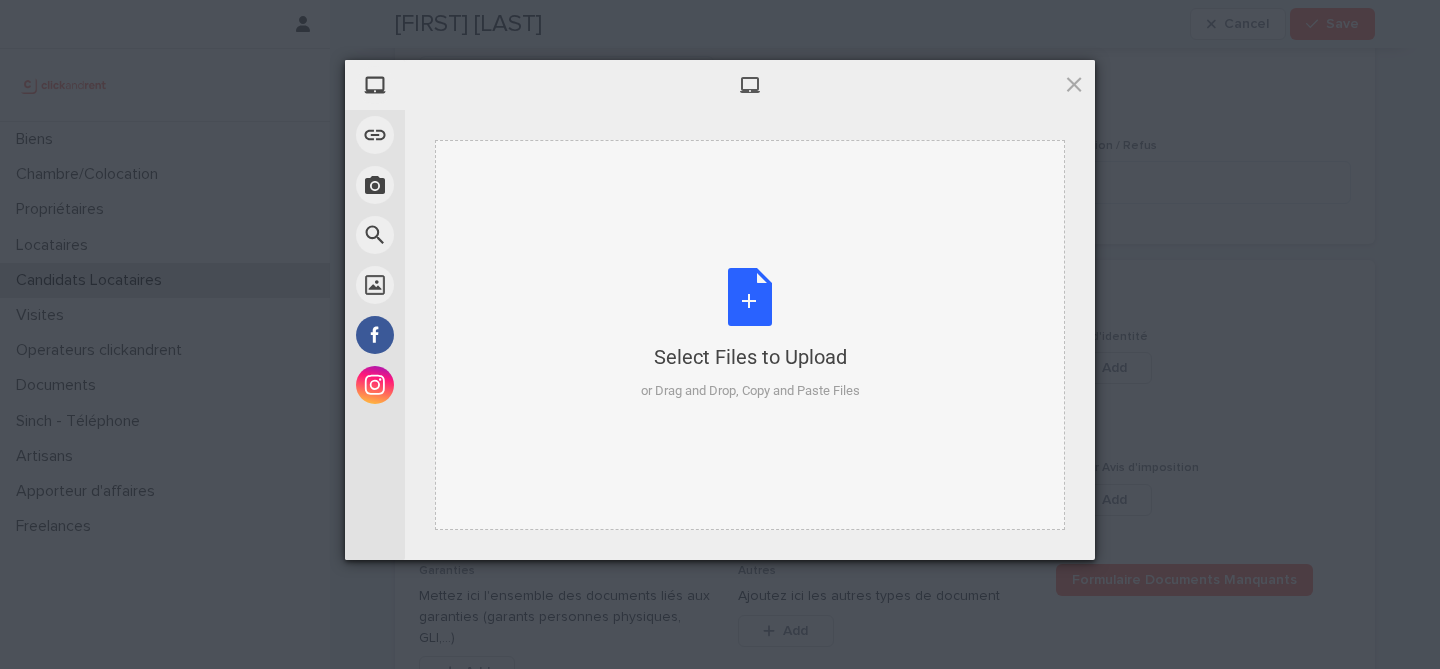 click on "Select Files to Upload
or Drag and Drop, Copy and Paste Files" at bounding box center (750, 334) 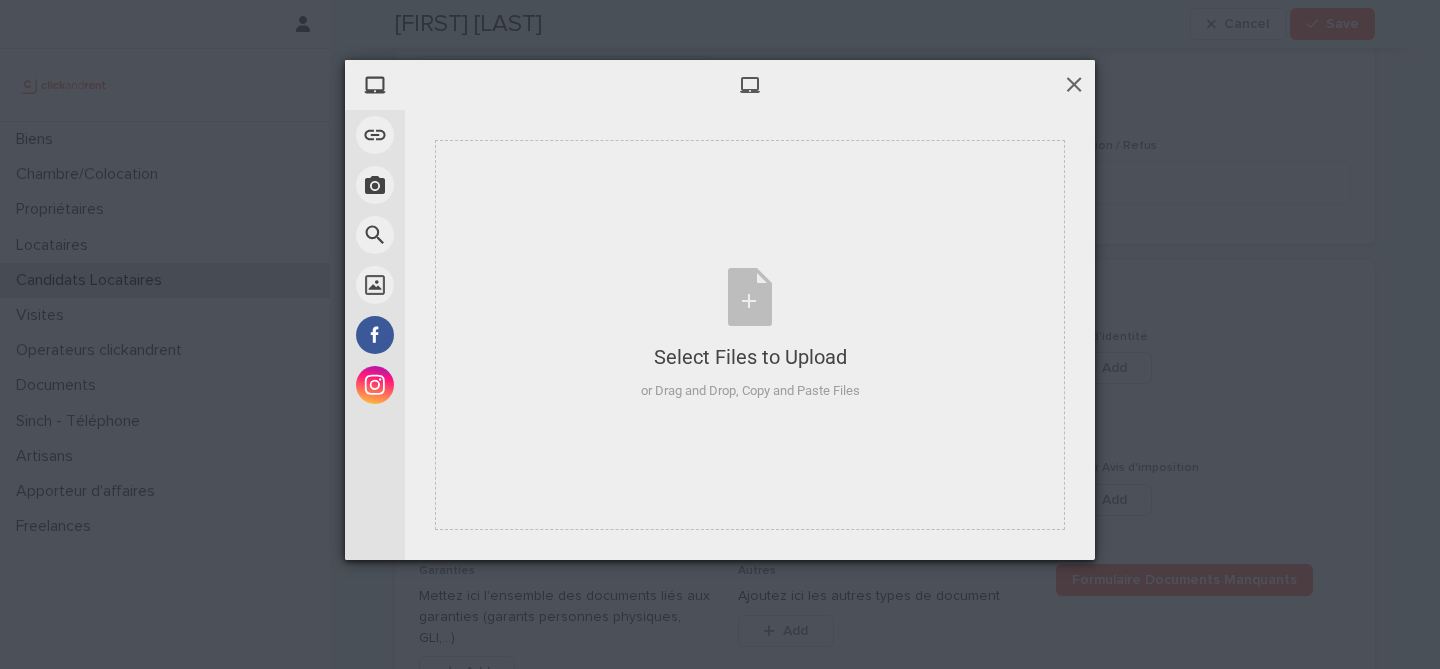 click at bounding box center (1074, 84) 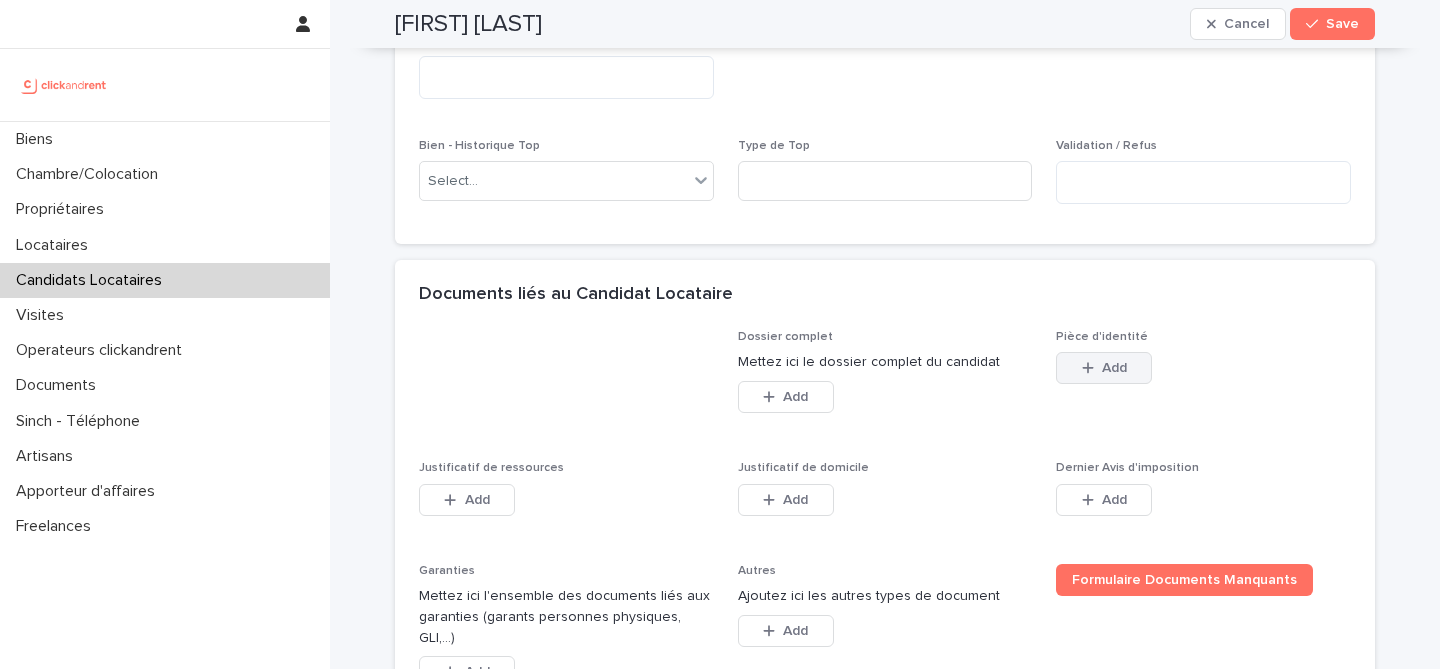 click on "Add" at bounding box center [1104, 368] 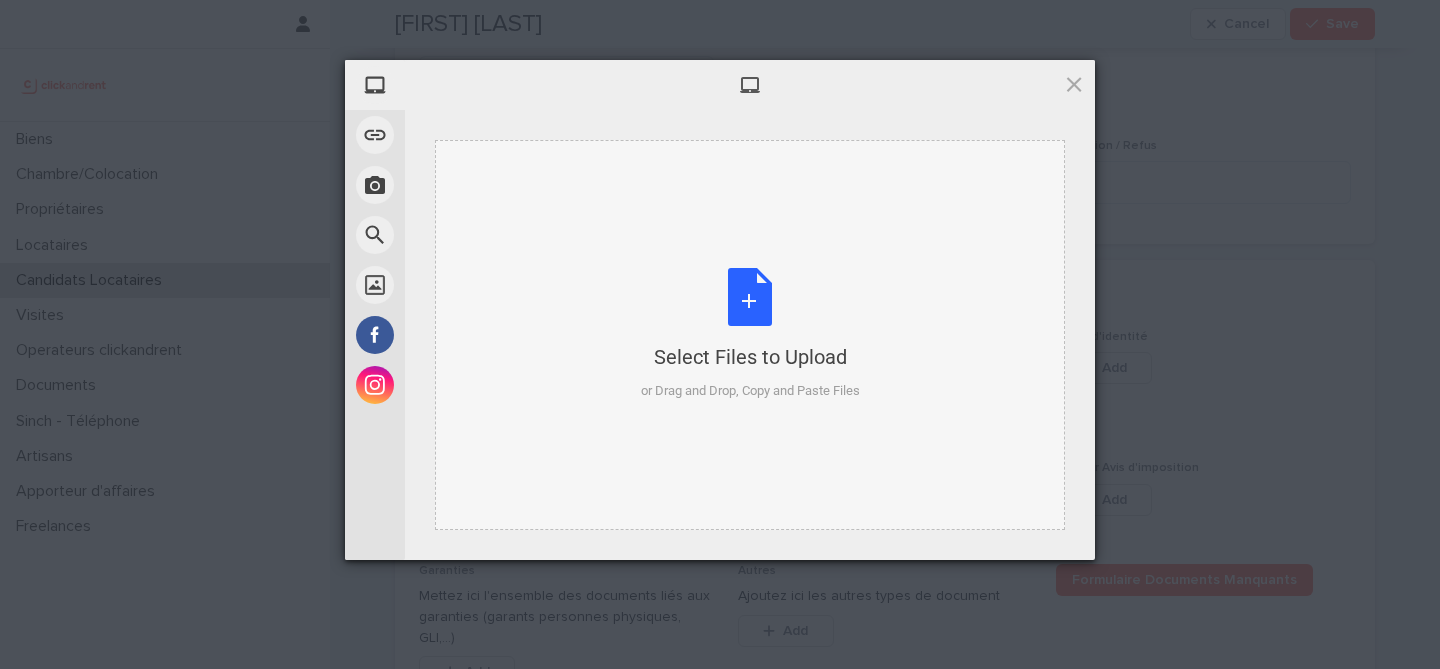 click on "Select Files to Upload
or Drag and Drop, Copy and Paste Files" at bounding box center (750, 335) 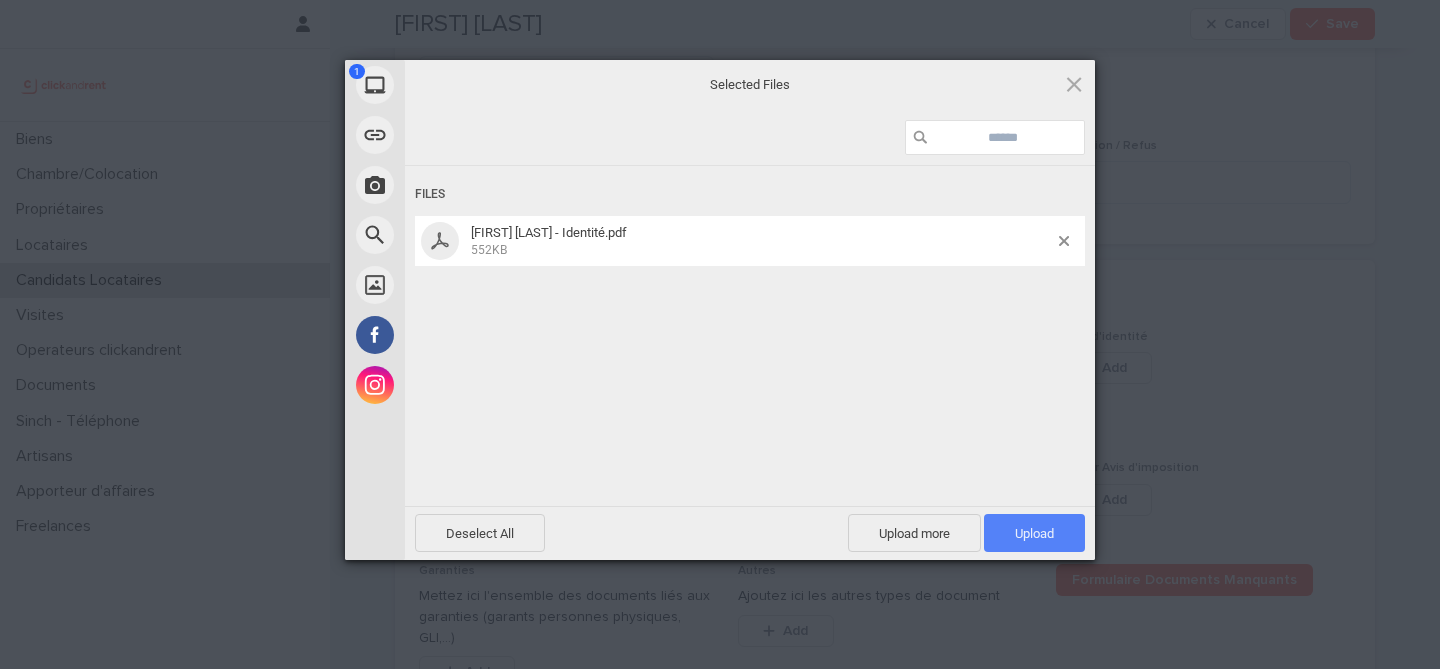 click on "Upload
1" at bounding box center [1034, 533] 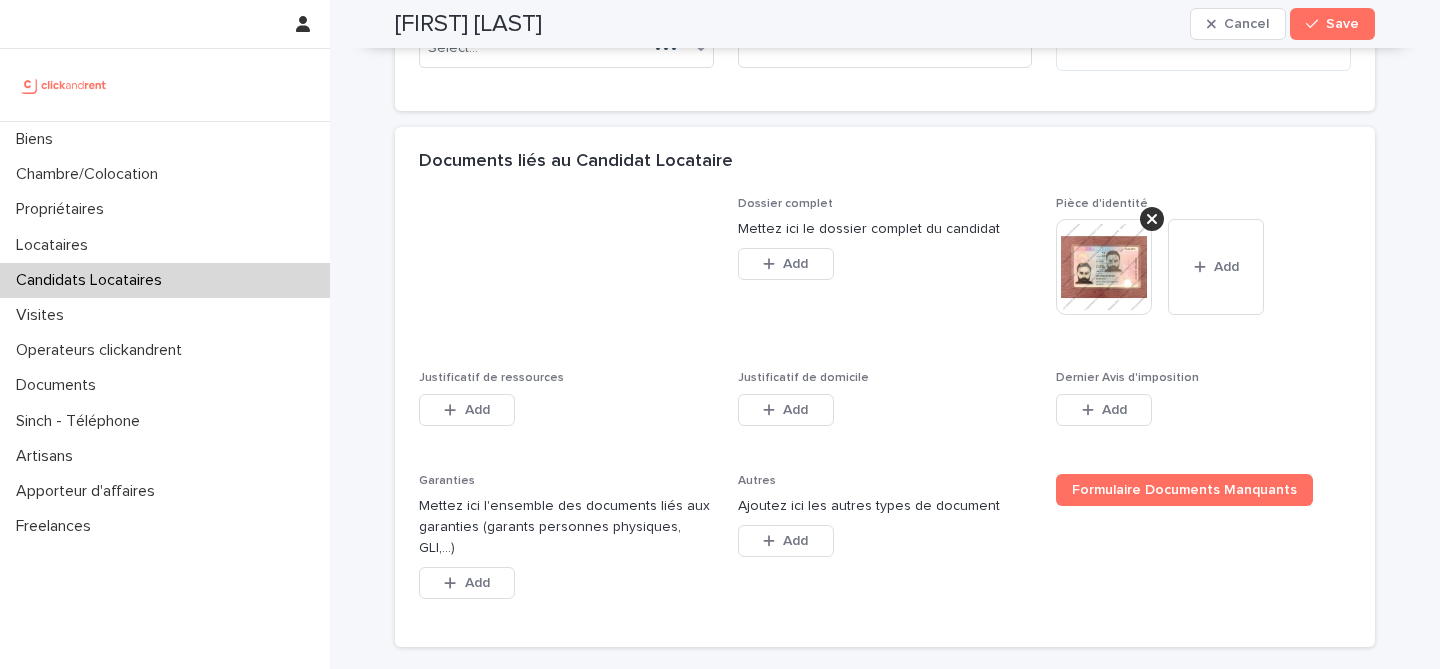 scroll, scrollTop: 1465, scrollLeft: 0, axis: vertical 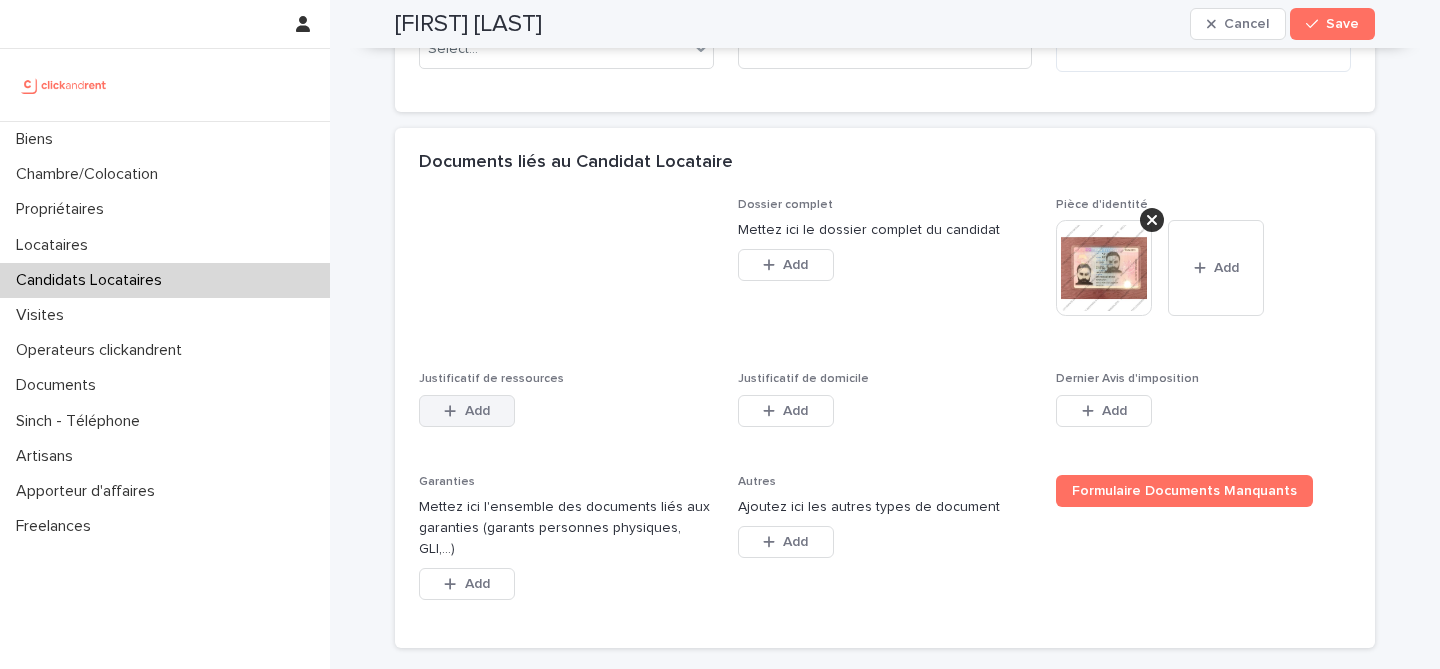 click on "Add" at bounding box center [467, 411] 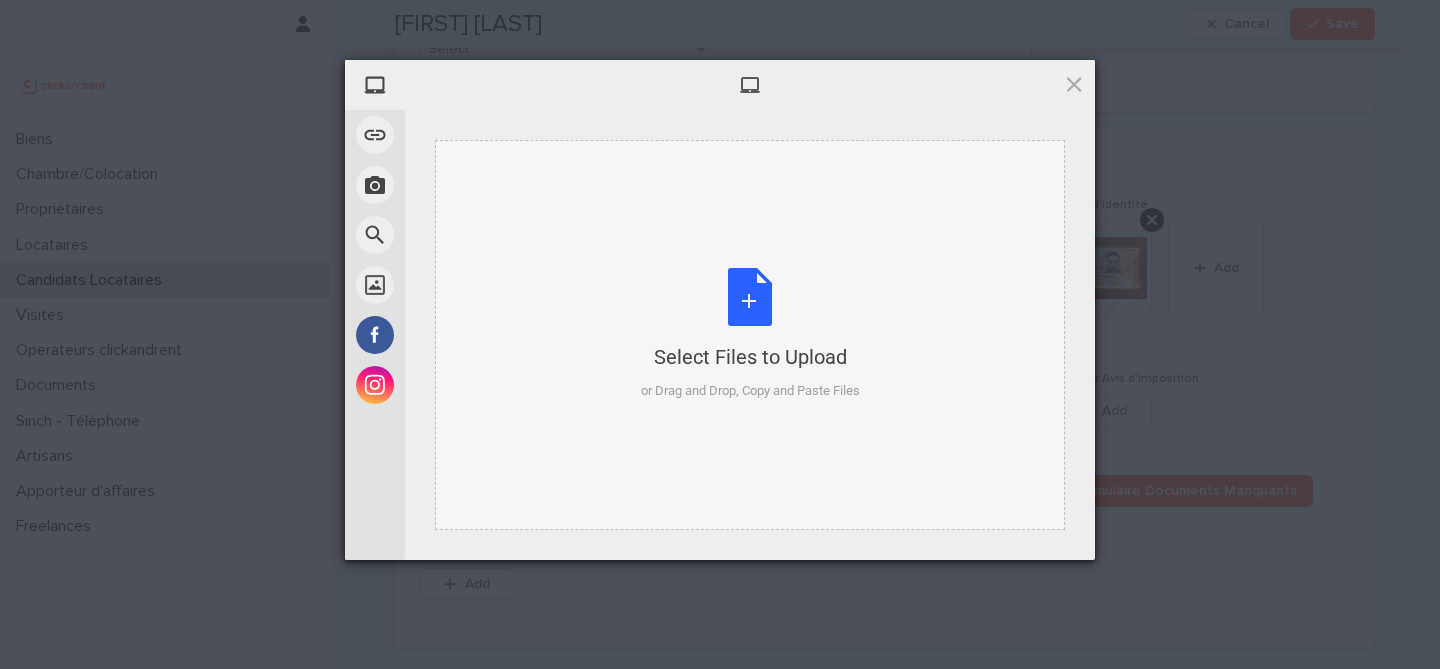 click on "Select Files to Upload
or Drag and Drop, Copy and Paste Files" at bounding box center (750, 334) 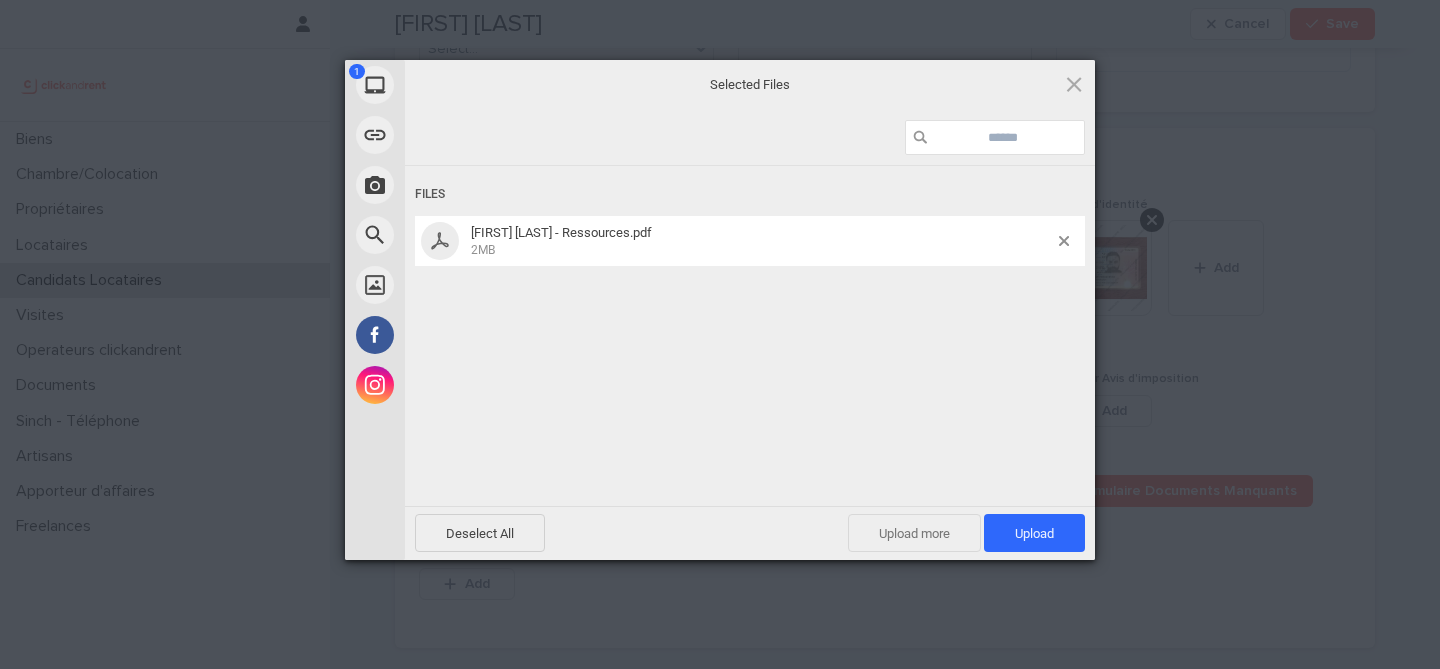 click on "Upload more" at bounding box center [914, 533] 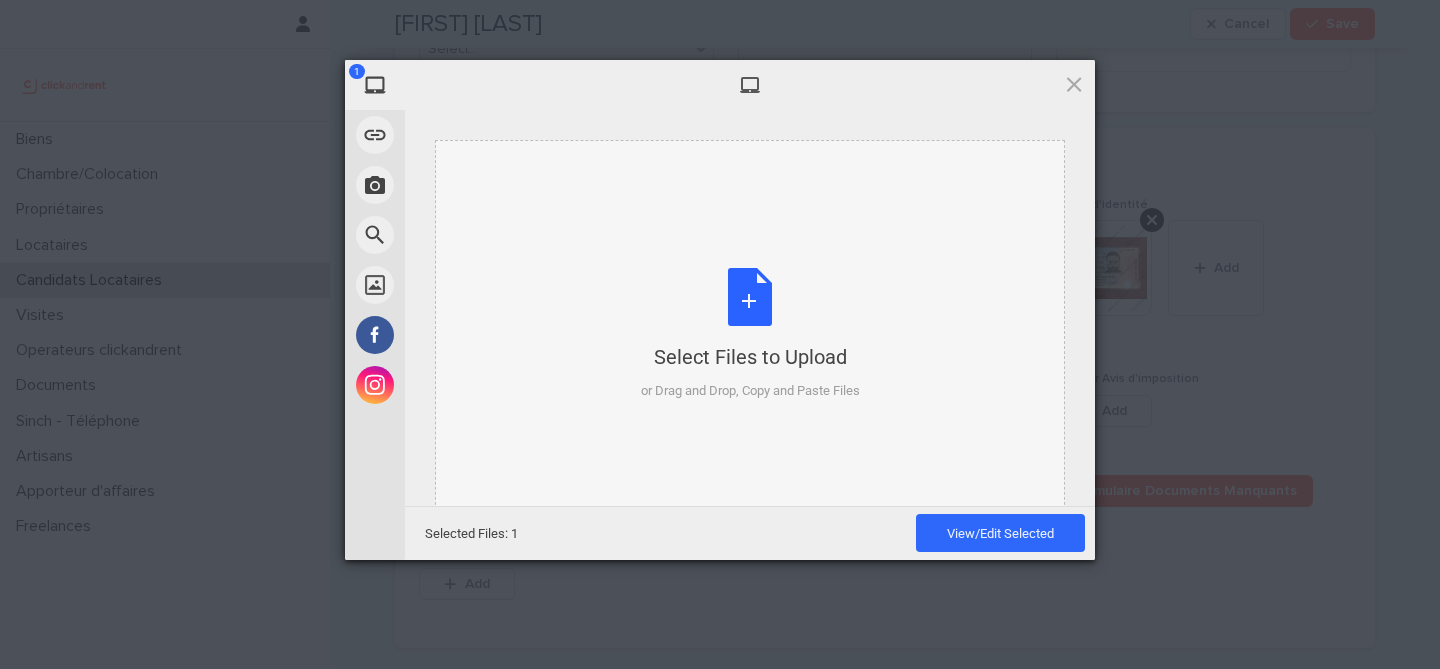 click on "Select Files to Upload
or Drag and Drop, Copy and Paste Files" at bounding box center (750, 334) 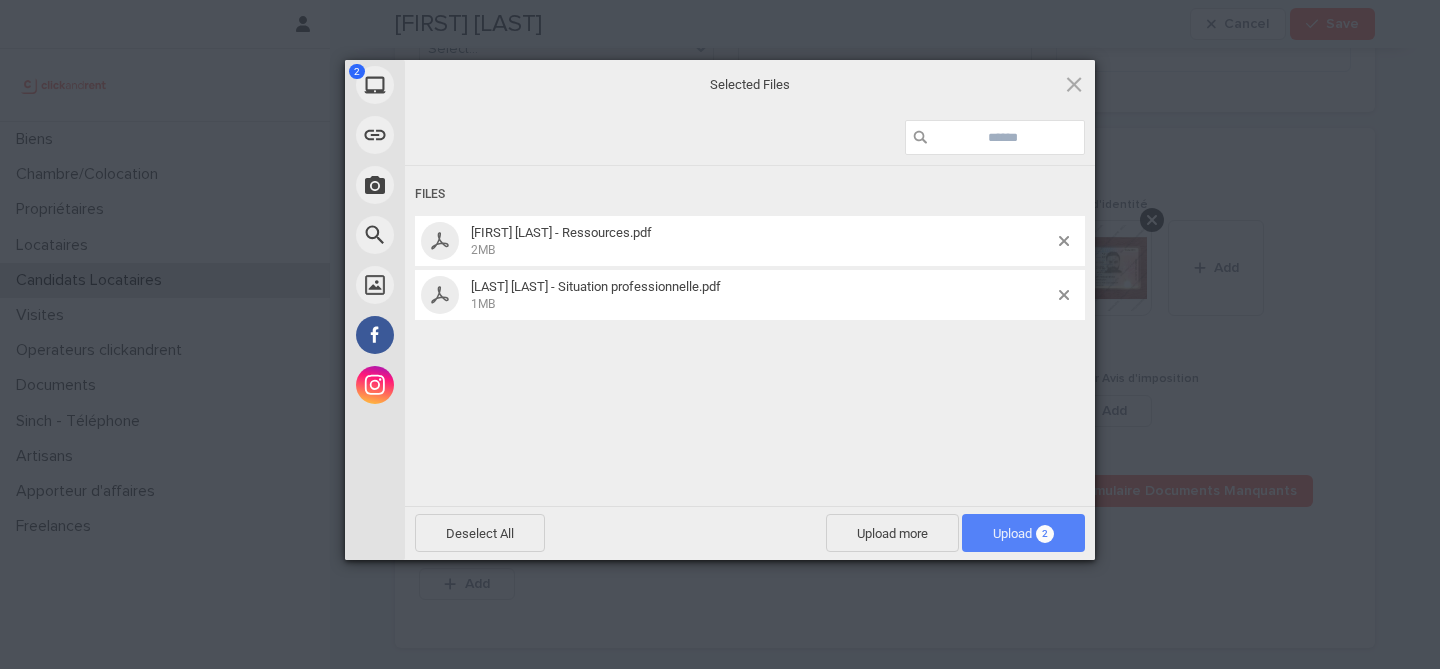 click on "Upload
2" at bounding box center (1023, 533) 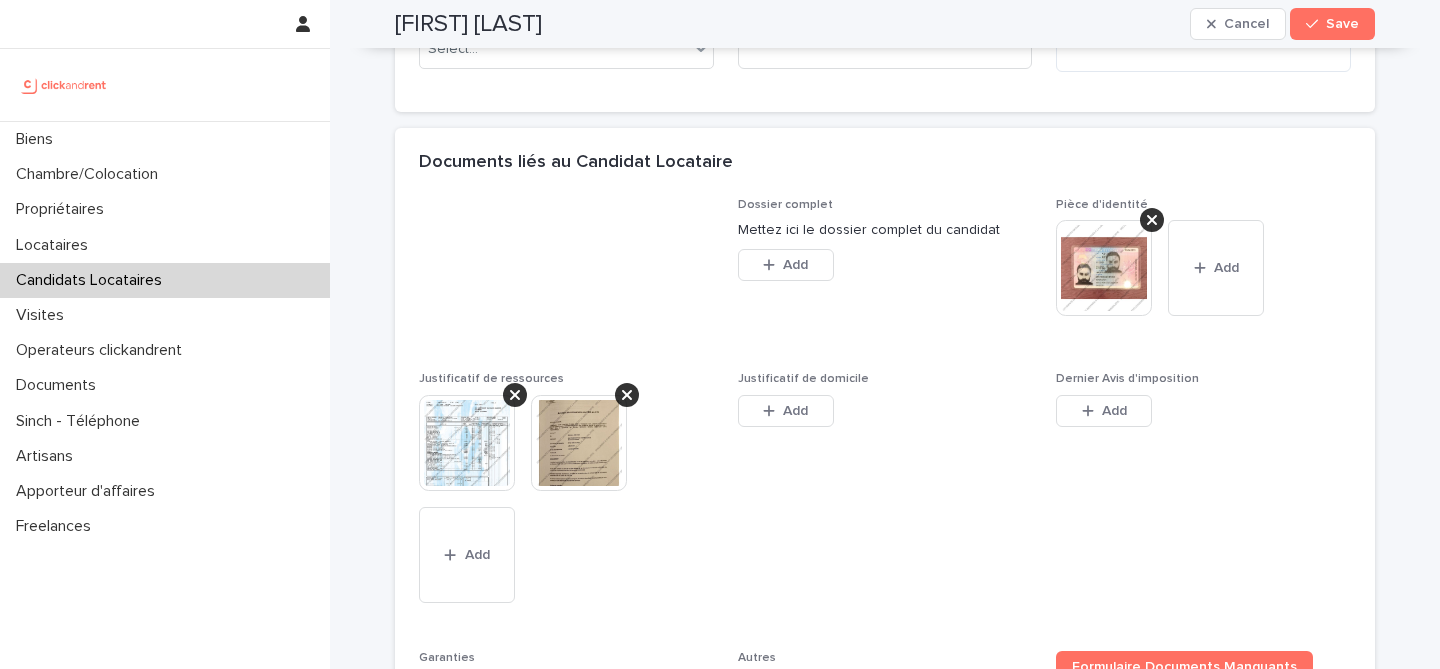 drag, startPoint x: 1018, startPoint y: 533, endPoint x: 915, endPoint y: 498, distance: 108.78419 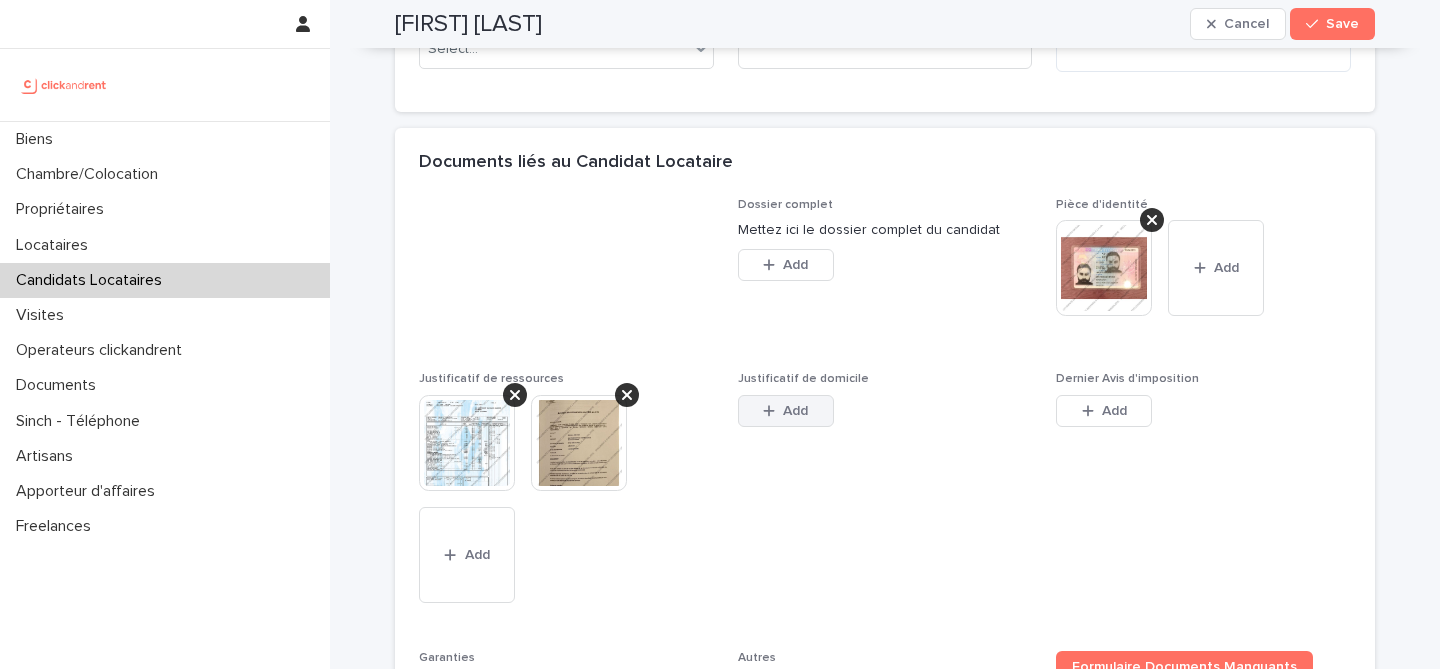 click on "Add" at bounding box center (786, 411) 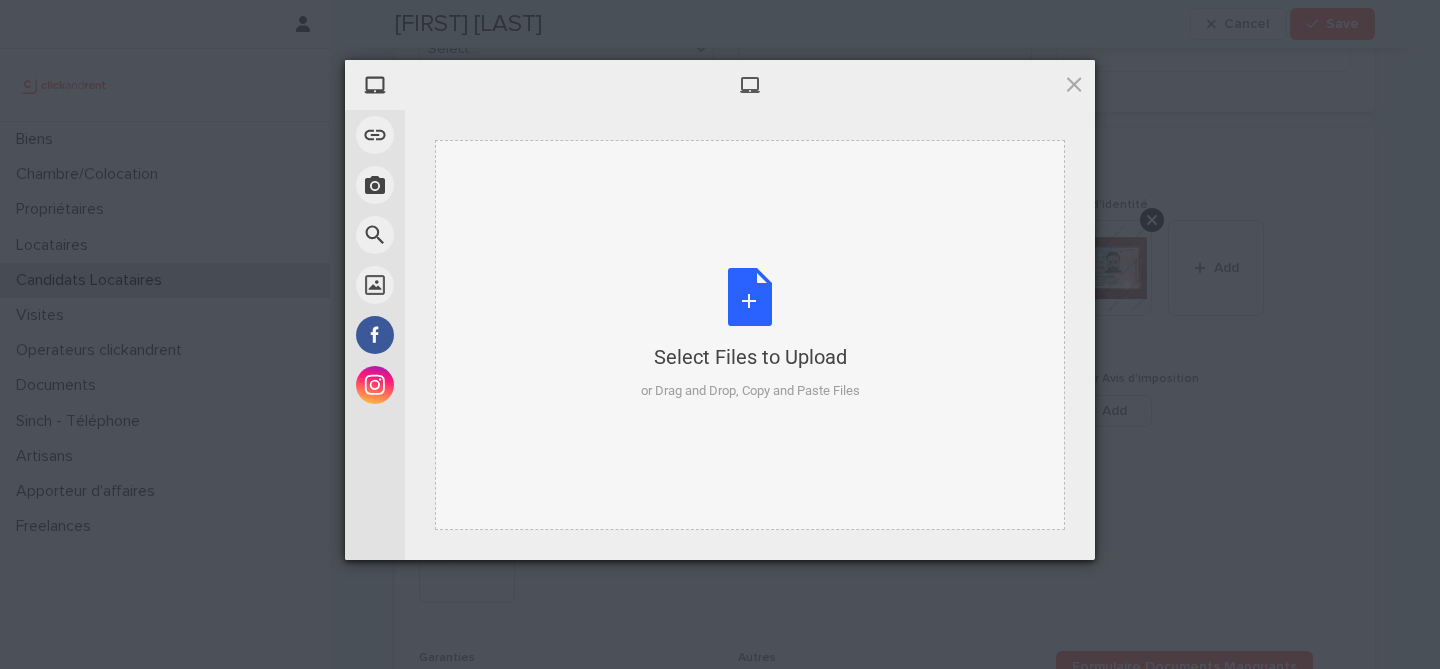 click on "Select Files to Upload
or Drag and Drop, Copy and Paste Files" at bounding box center [750, 334] 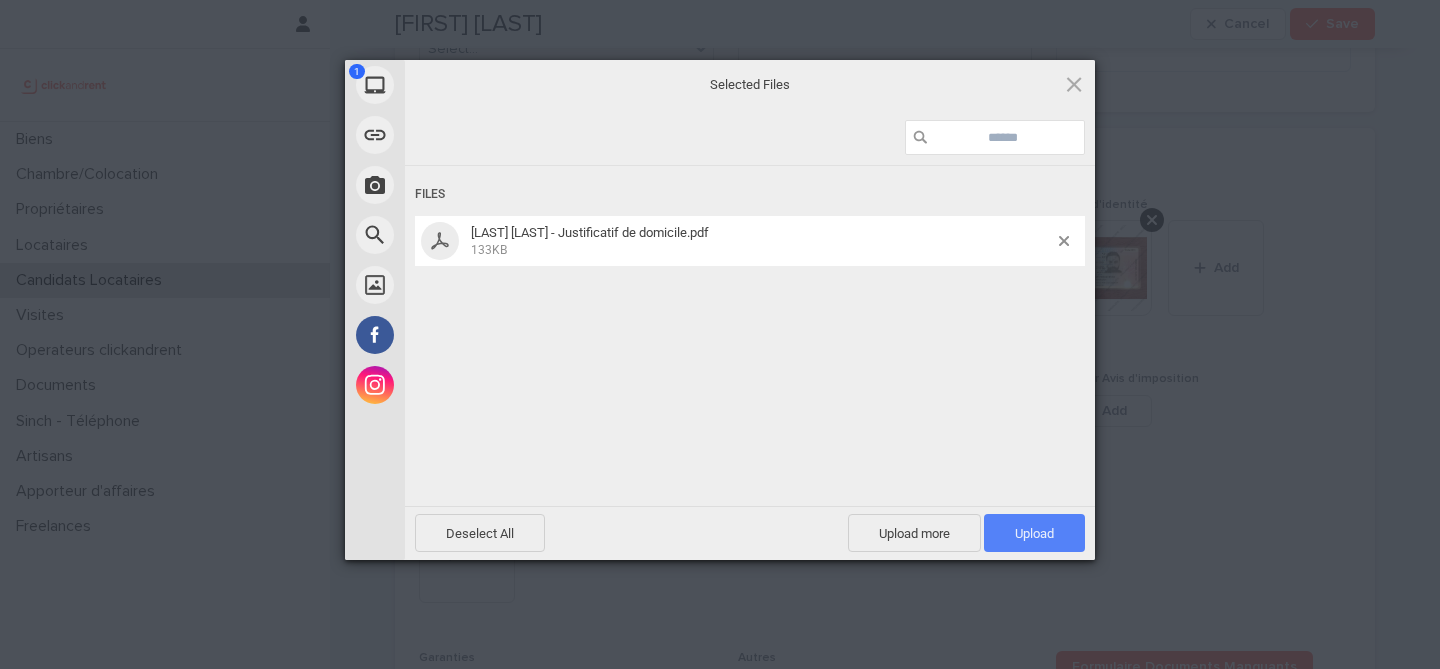 click on "Upload
1" at bounding box center (1034, 533) 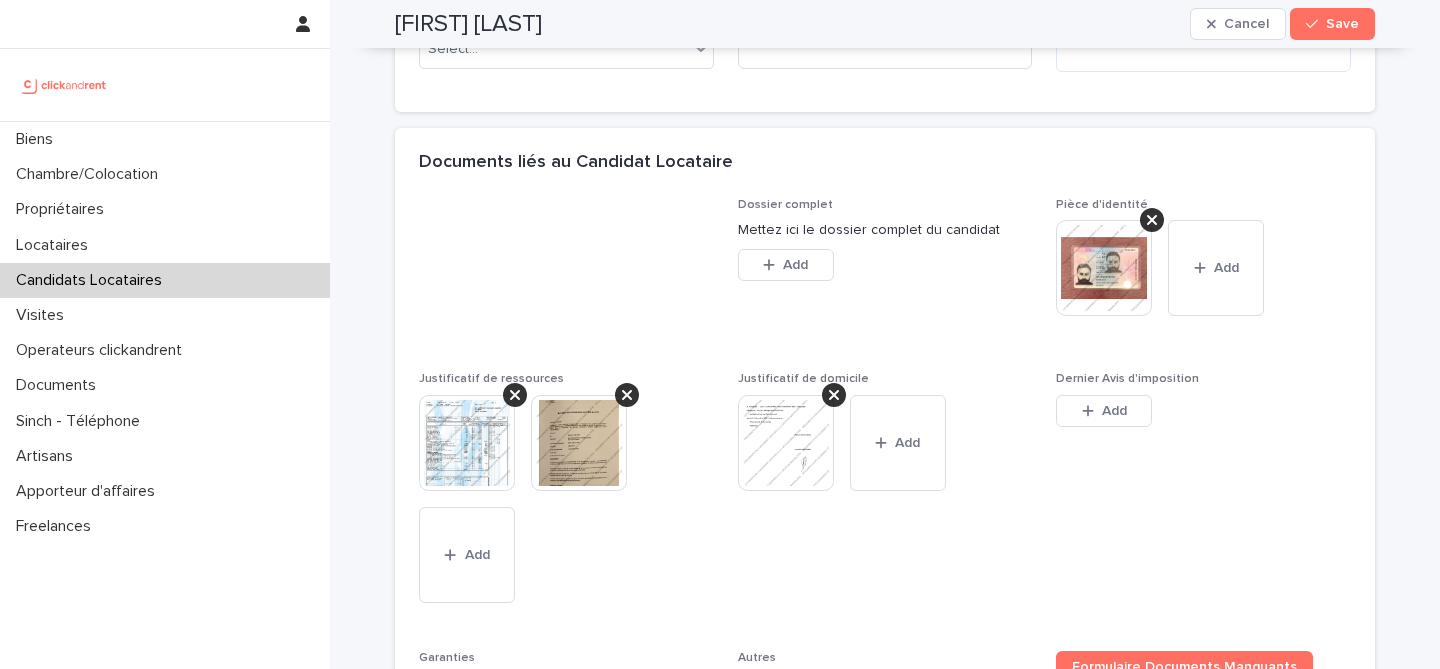 scroll, scrollTop: 1523, scrollLeft: 0, axis: vertical 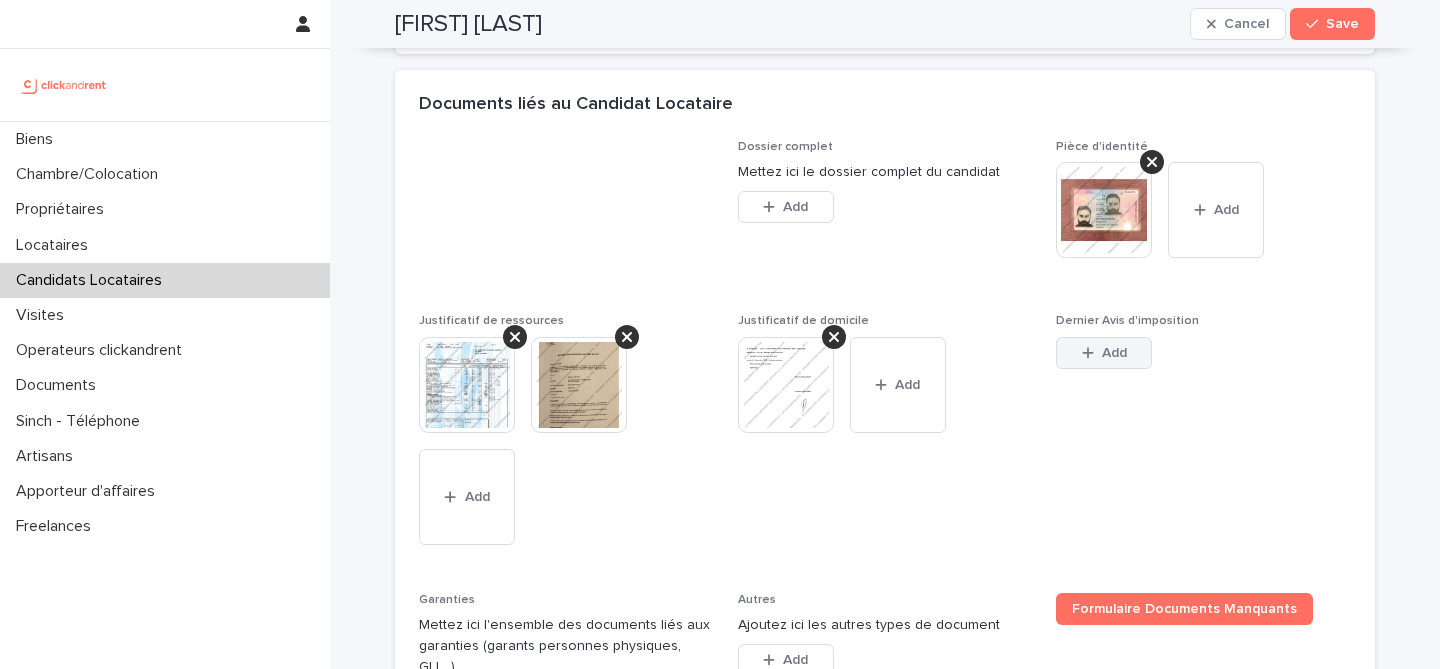click on "Add" at bounding box center [1104, 353] 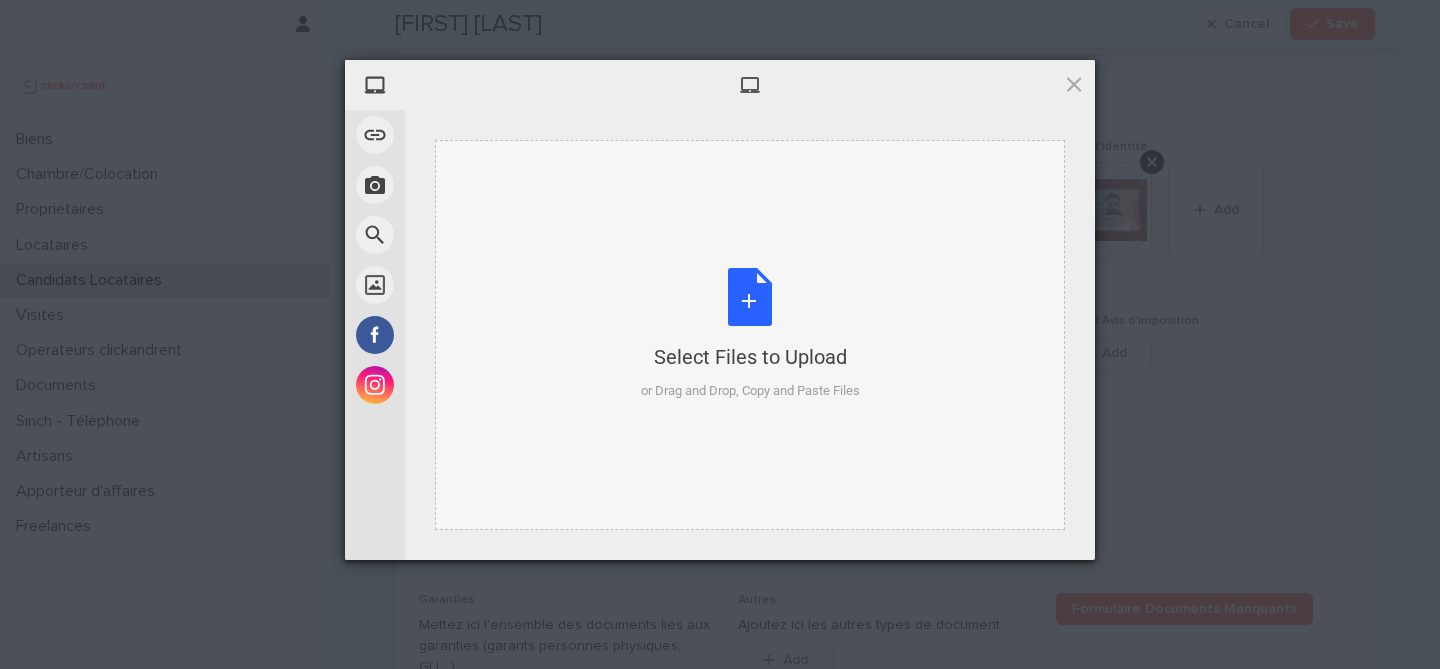 click on "Select Files to Upload
or Drag and Drop, Copy and Paste Files" at bounding box center [750, 334] 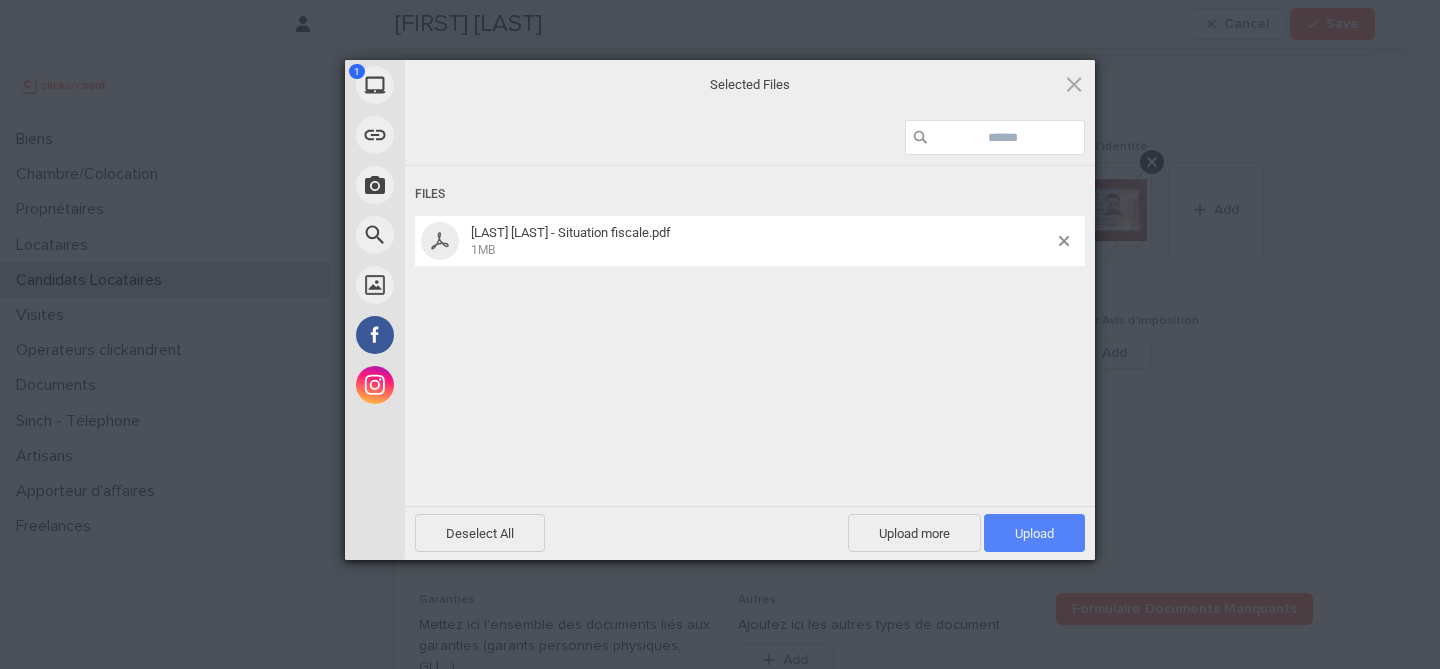 click on "Upload
1" at bounding box center [1034, 533] 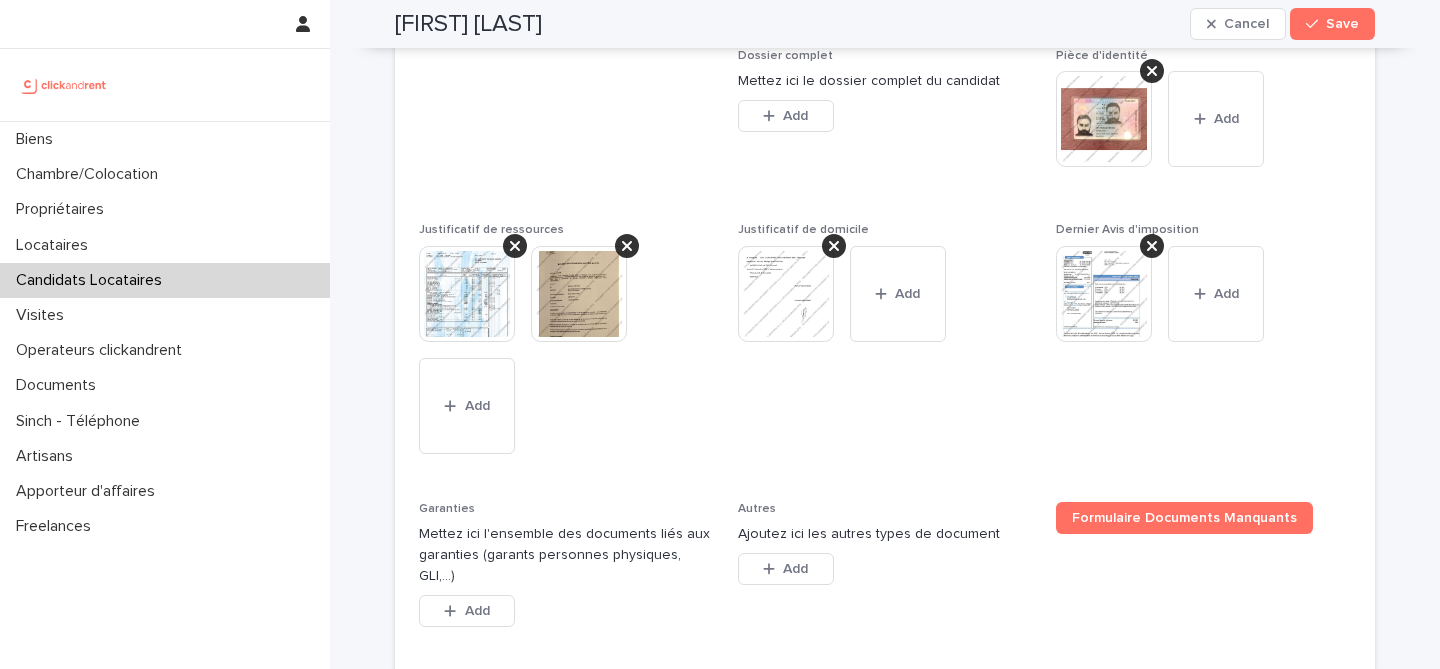 scroll, scrollTop: 1615, scrollLeft: 0, axis: vertical 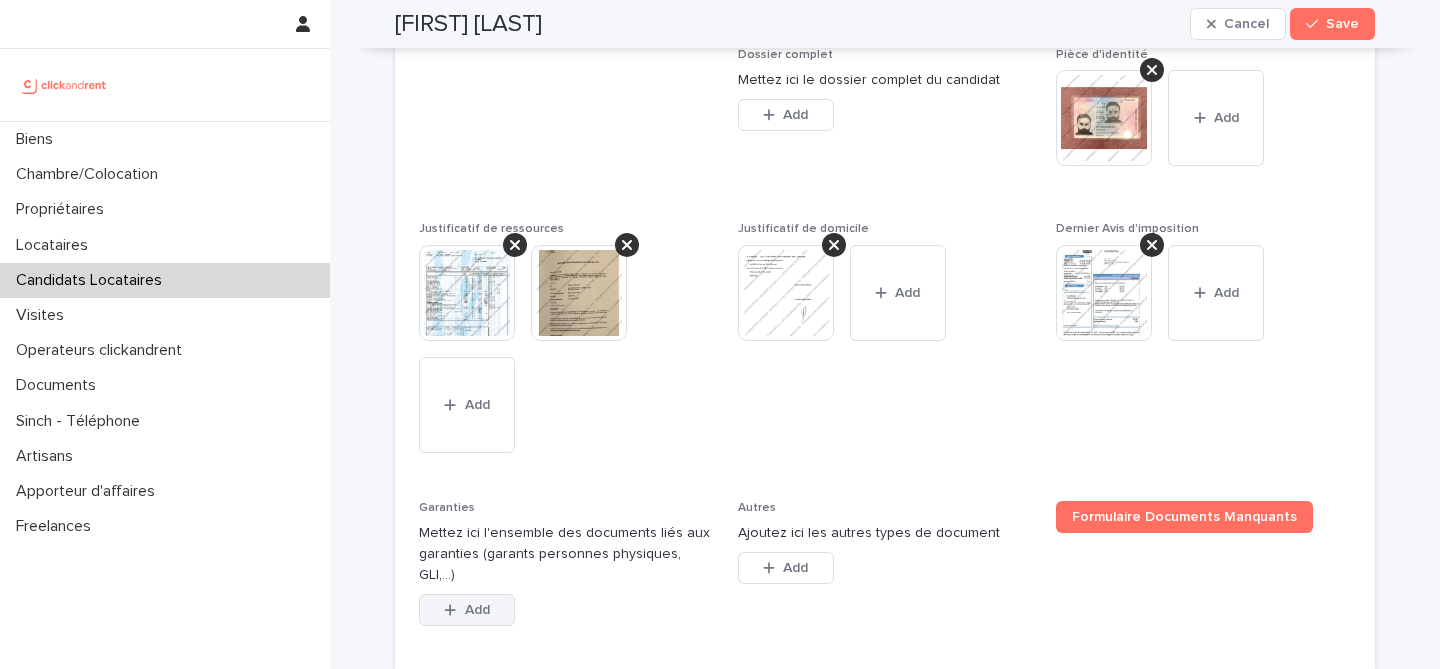 click on "Add" at bounding box center (467, 610) 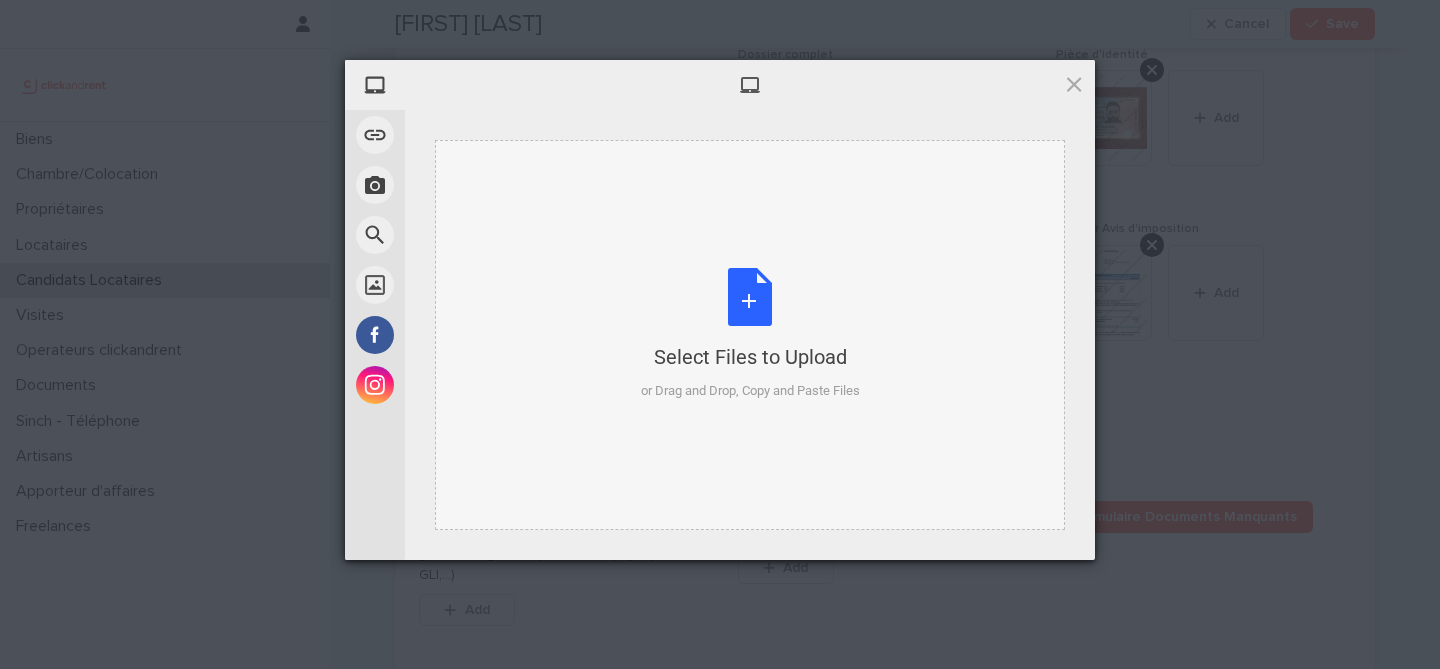 click on "Select Files to Upload
or Drag and Drop, Copy and Paste Files" at bounding box center (750, 334) 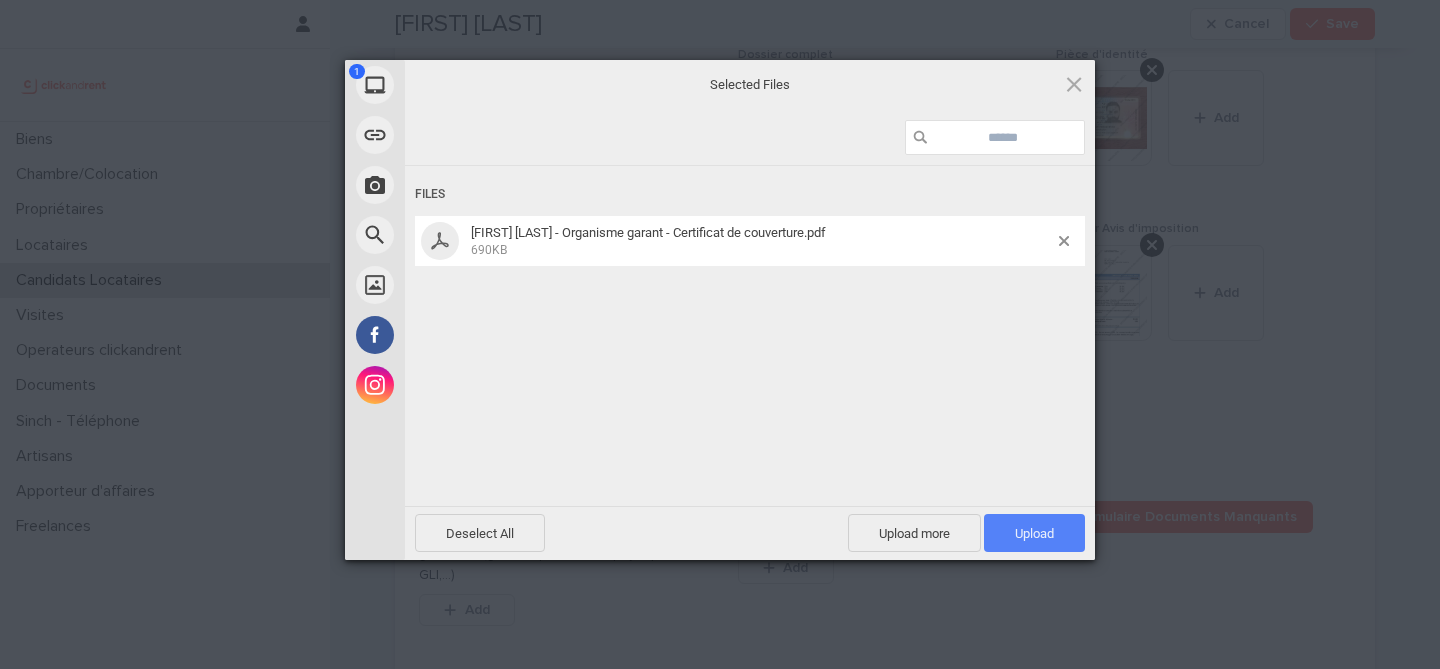 click on "Upload
1" at bounding box center [1034, 533] 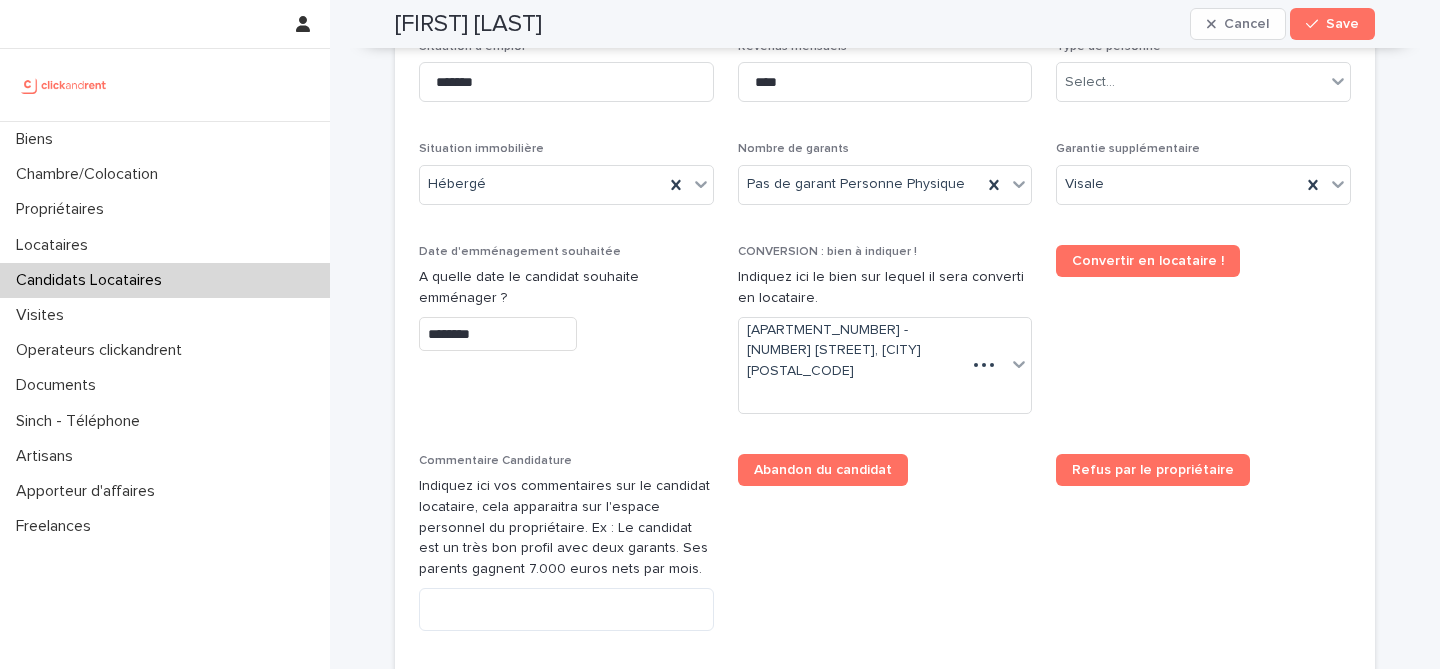 scroll, scrollTop: 0, scrollLeft: 0, axis: both 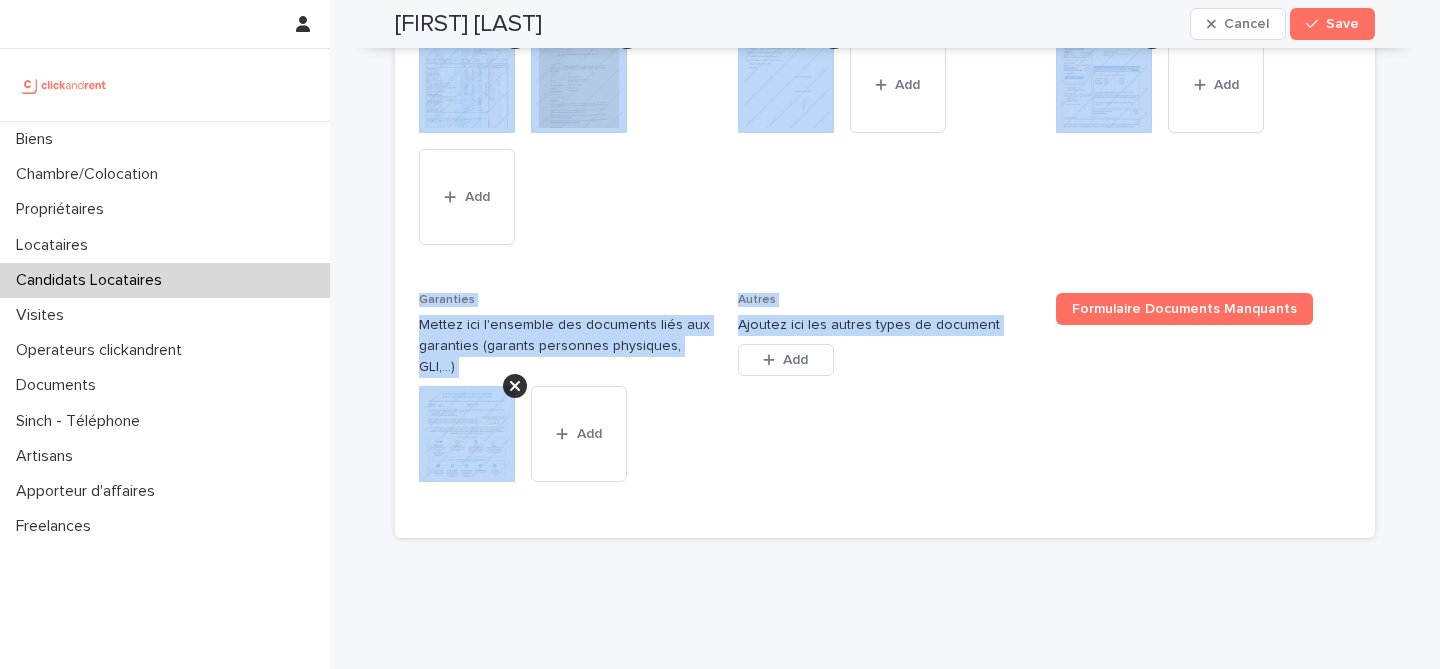 drag, startPoint x: 375, startPoint y: 32, endPoint x: 1111, endPoint y: 647, distance: 959.1251 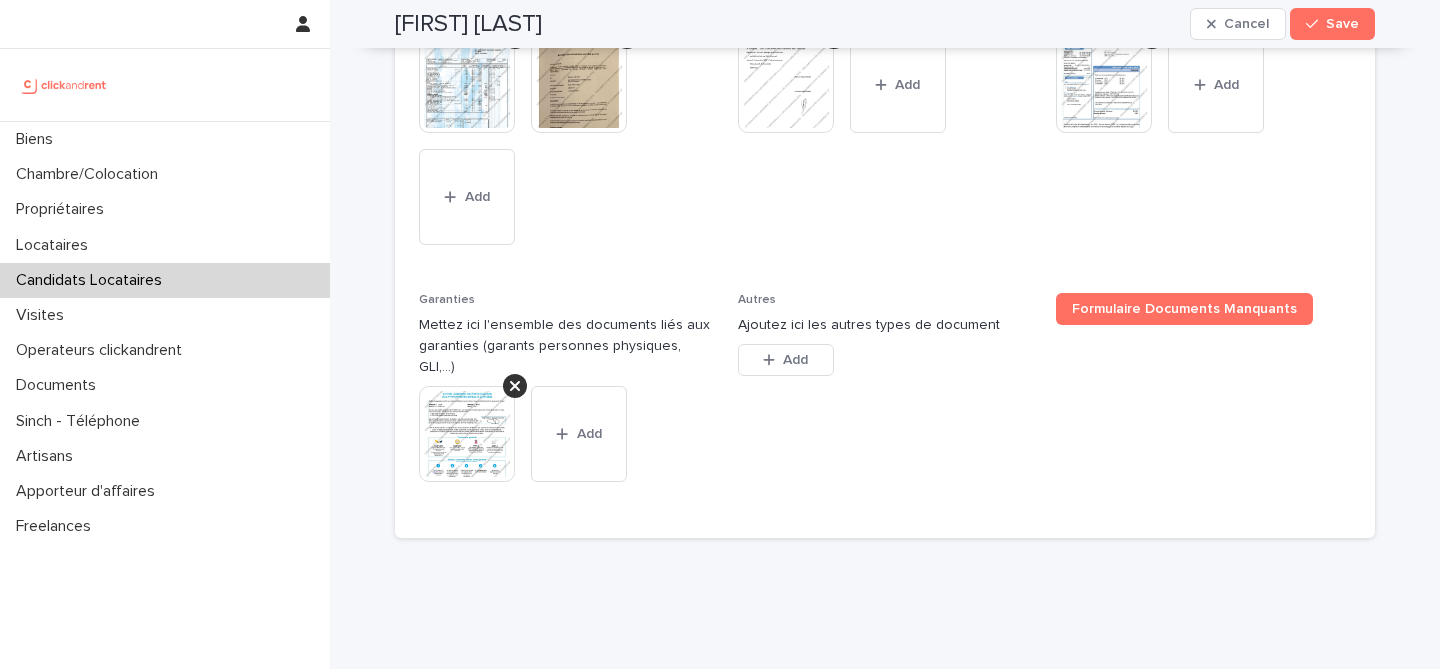 click on "Dossier complet Mettez ici le dossier complet du candidat This file cannot be opened Download File Add Pièce d'identité This file cannot be opened Download File Add Justificatif de ressources This file cannot be opened Download File Add Justificatif de domicile This file cannot be opened Download File Add Dernier Avis d'imposition This file cannot be opened Download File Add Garanties Mettez ici l'ensemble des documents liés aux garanties (garants personnes physiques, GLI,...) This file cannot be opened Download File Add Autres Ajoutez ici les autres types de document This file cannot be opened Download File Add Formulaire Documents Manquants" at bounding box center (885, 177) 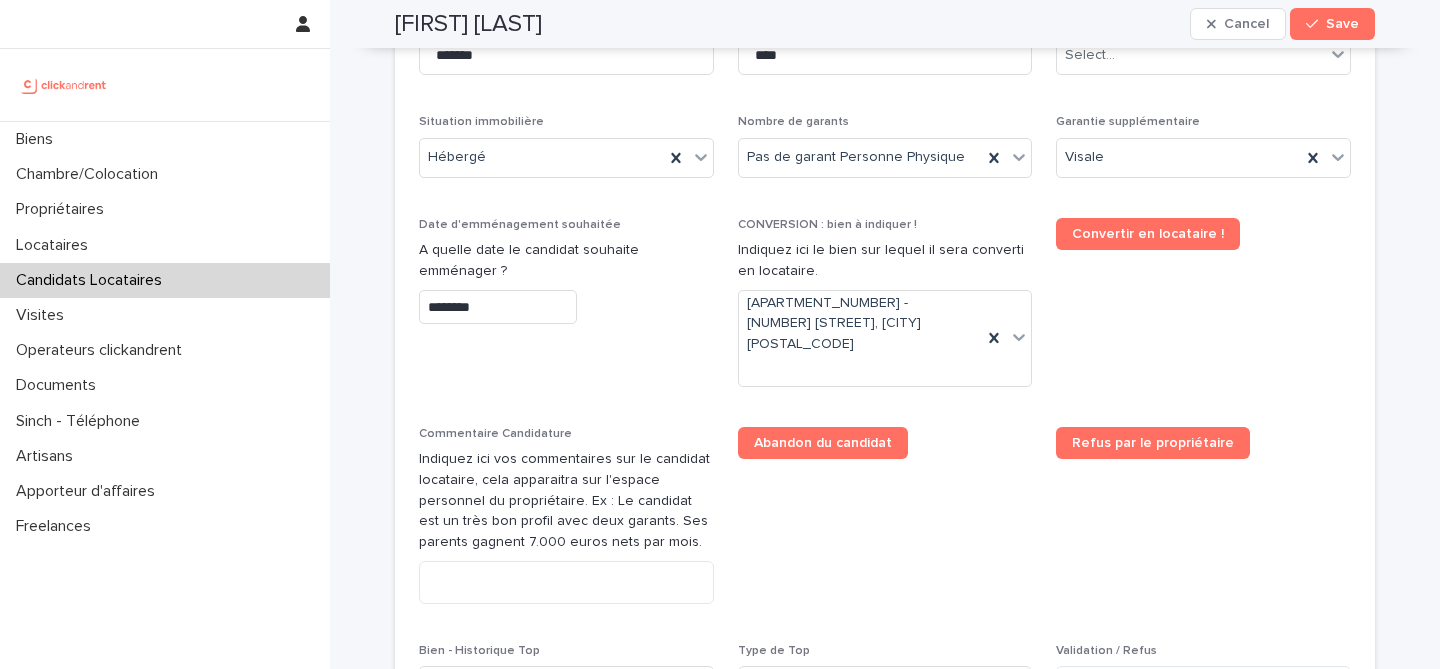 scroll, scrollTop: 797, scrollLeft: 0, axis: vertical 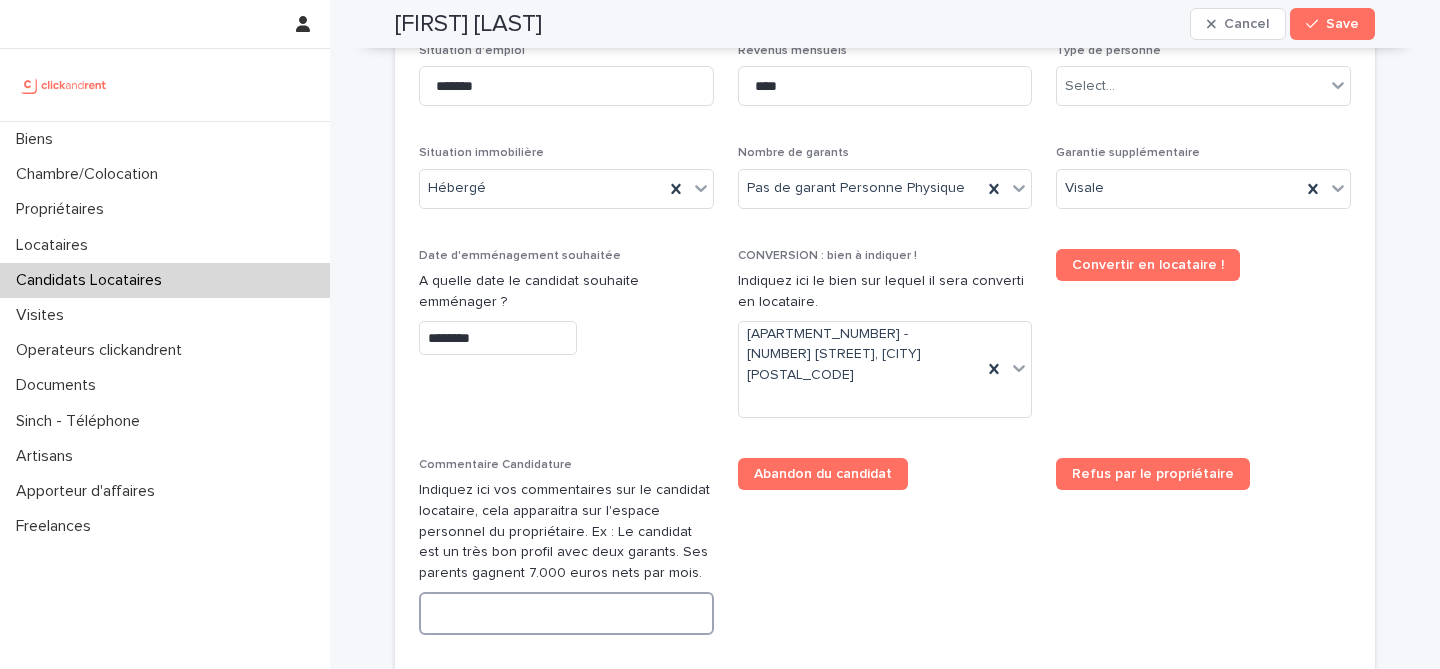 click at bounding box center (566, 613) 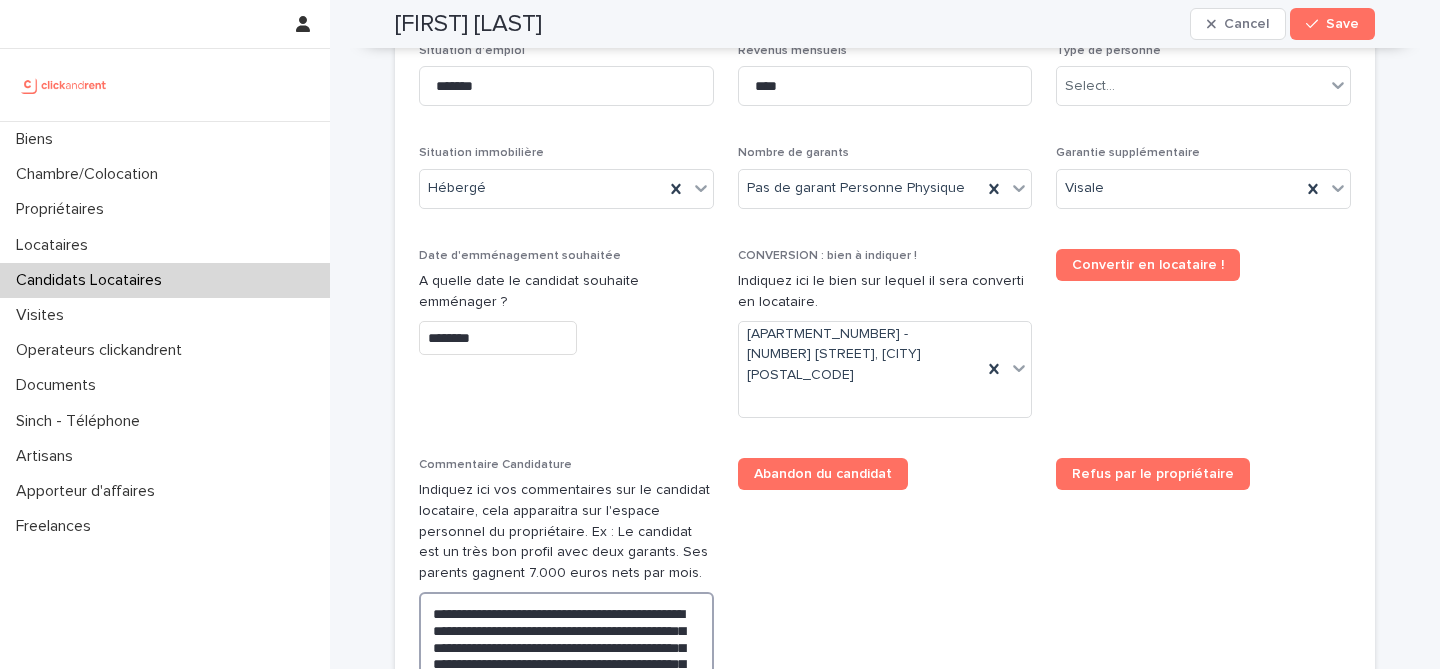 scroll, scrollTop: 947, scrollLeft: 0, axis: vertical 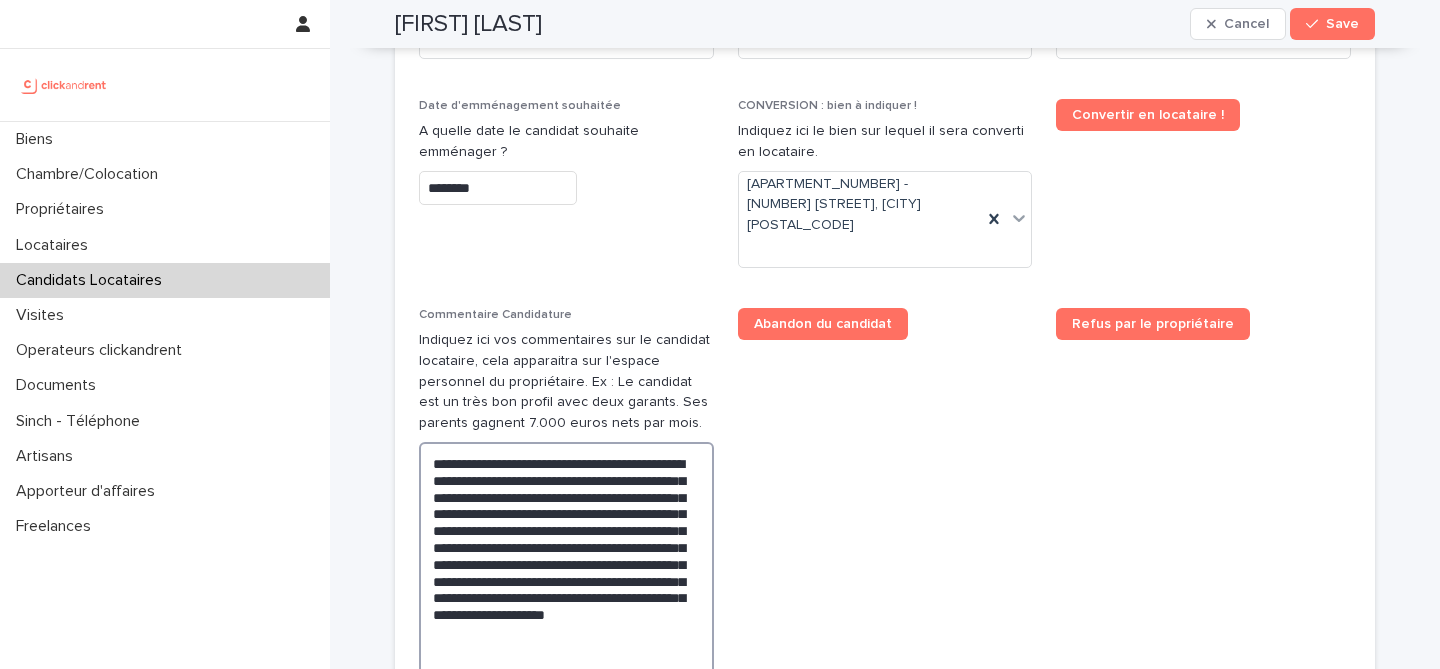 type on "**********" 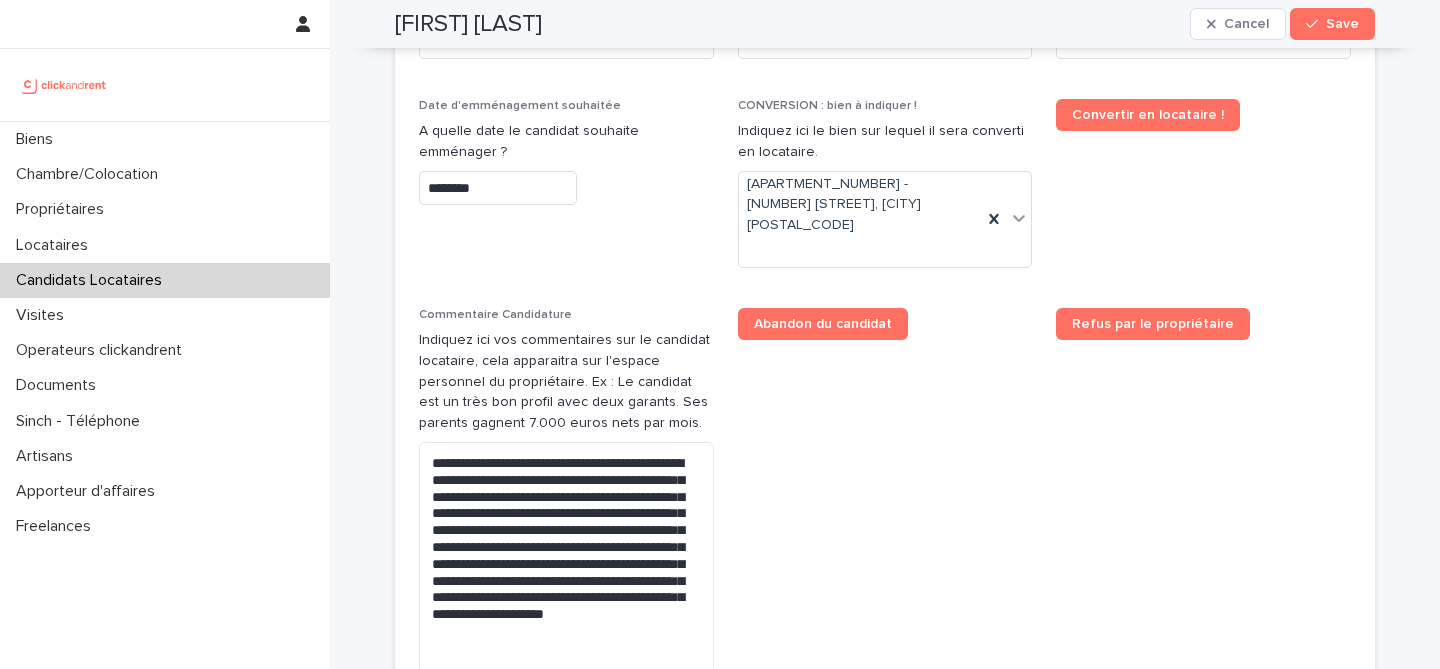 click on "Abandon du candidat" at bounding box center [885, 513] 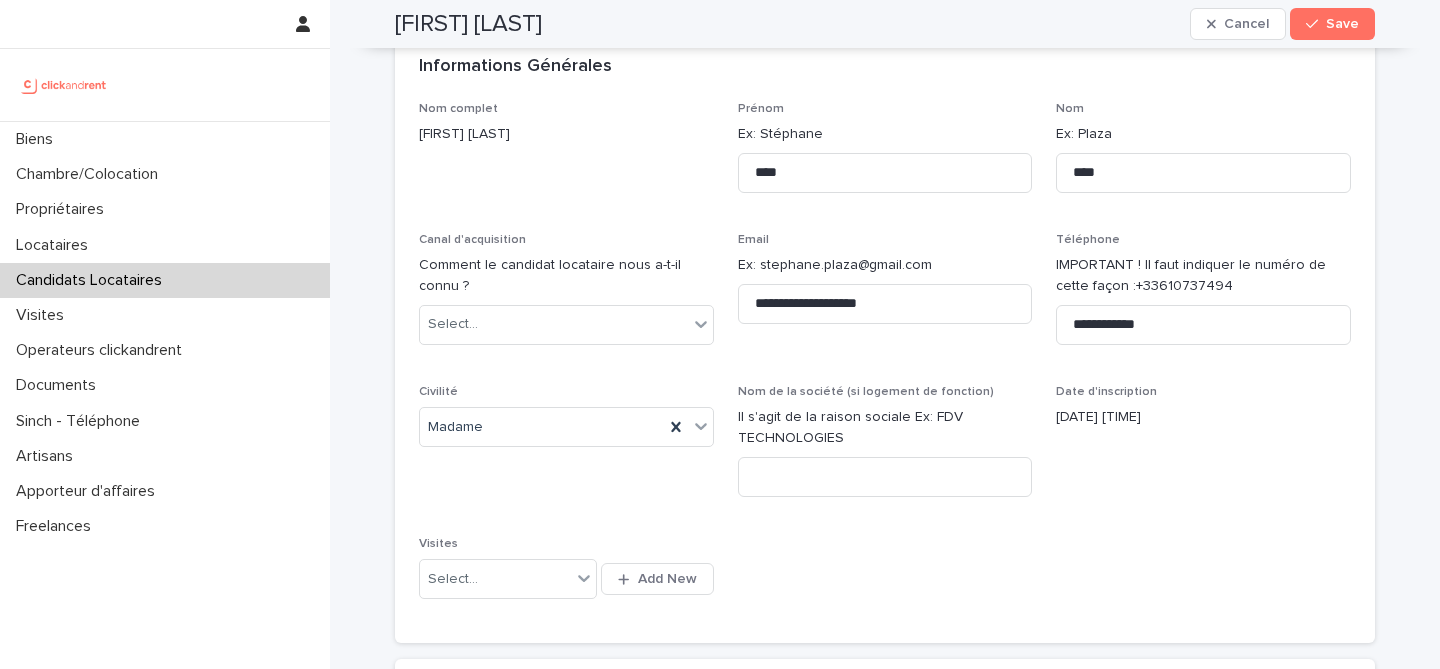 scroll, scrollTop: 10, scrollLeft: 0, axis: vertical 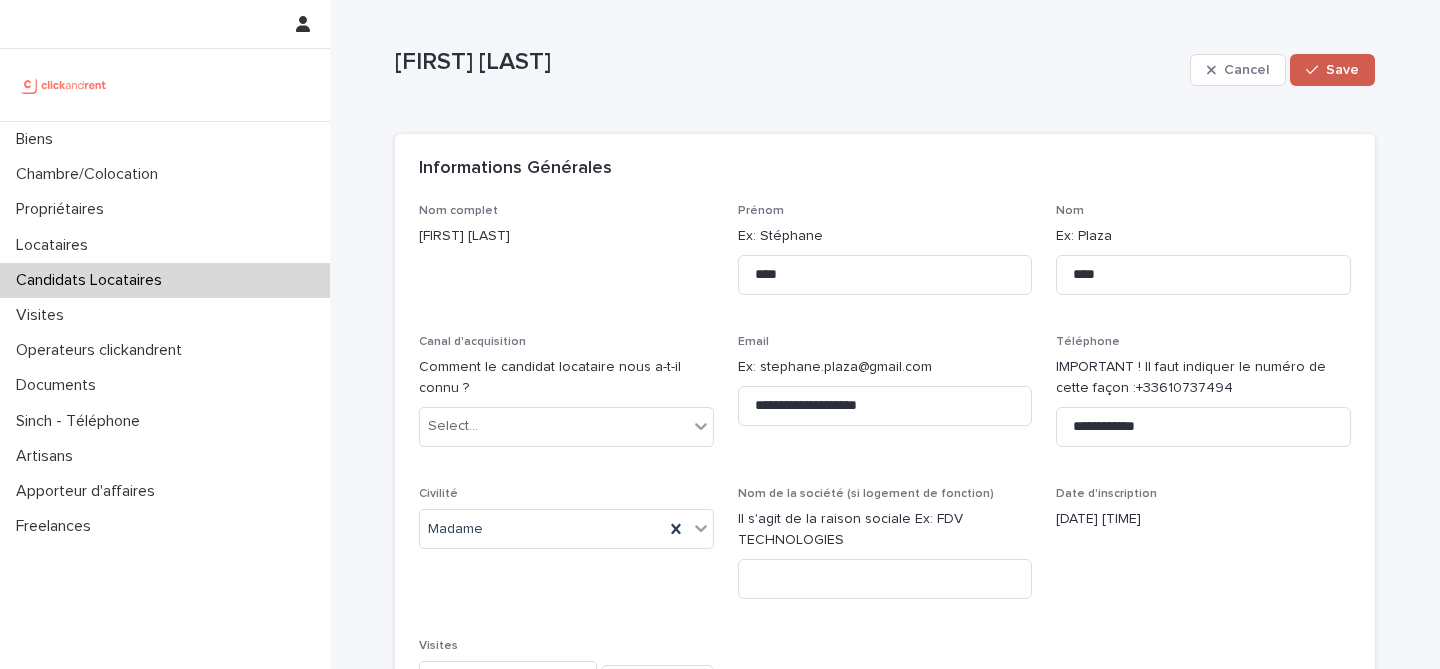 click on "Save" at bounding box center (1342, 70) 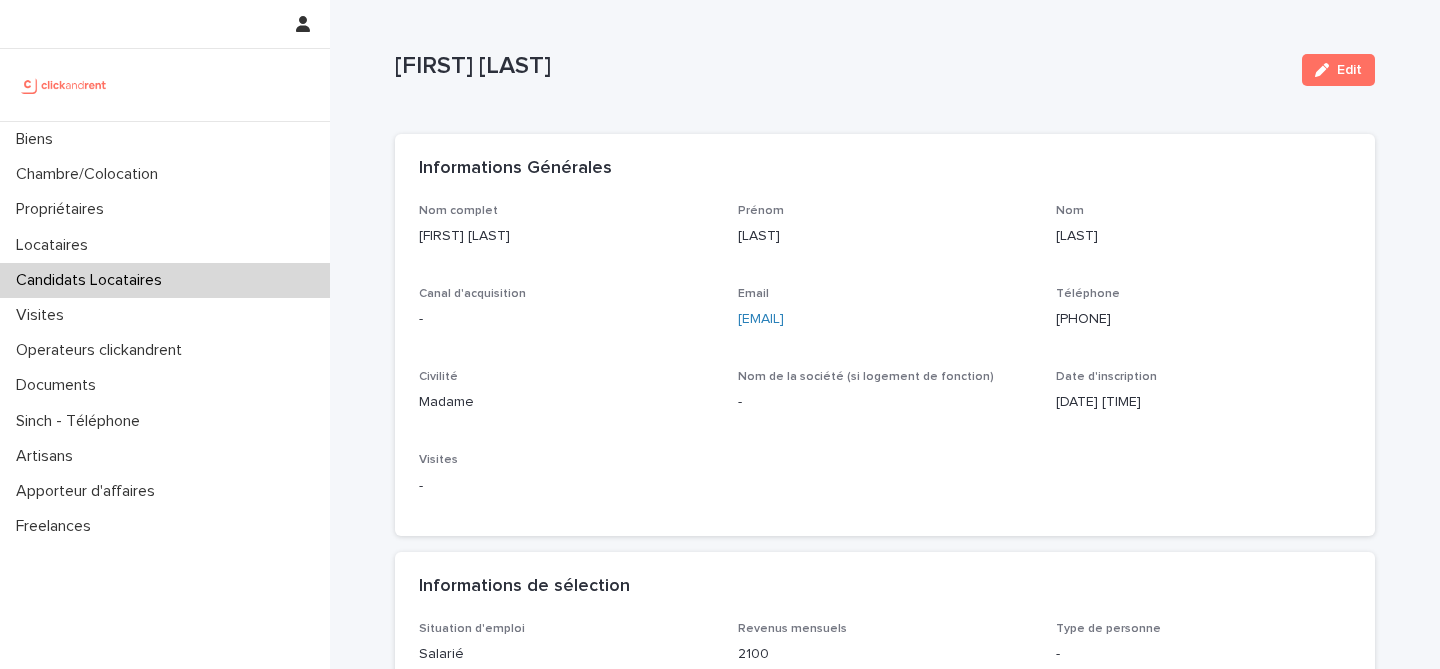click on "[FIRST] [LAST]" at bounding box center [840, 66] 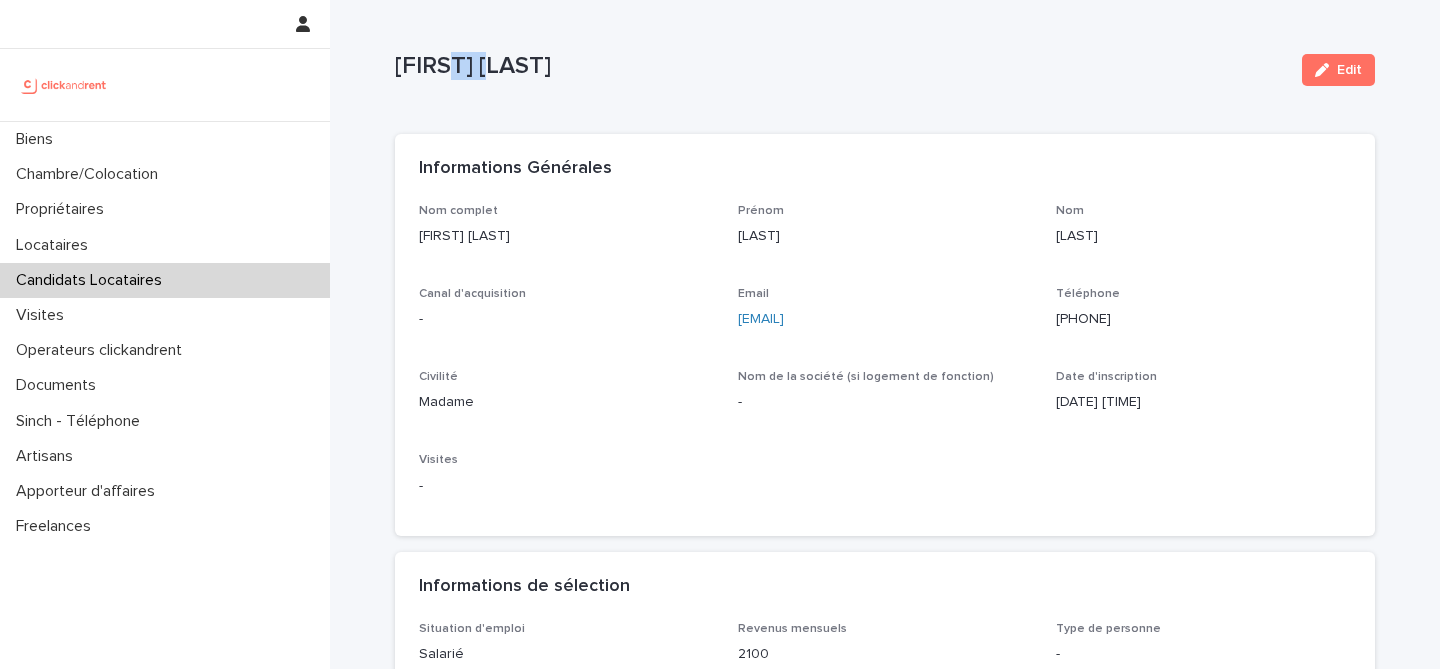 click on "[FIRST] [LAST]" at bounding box center [840, 66] 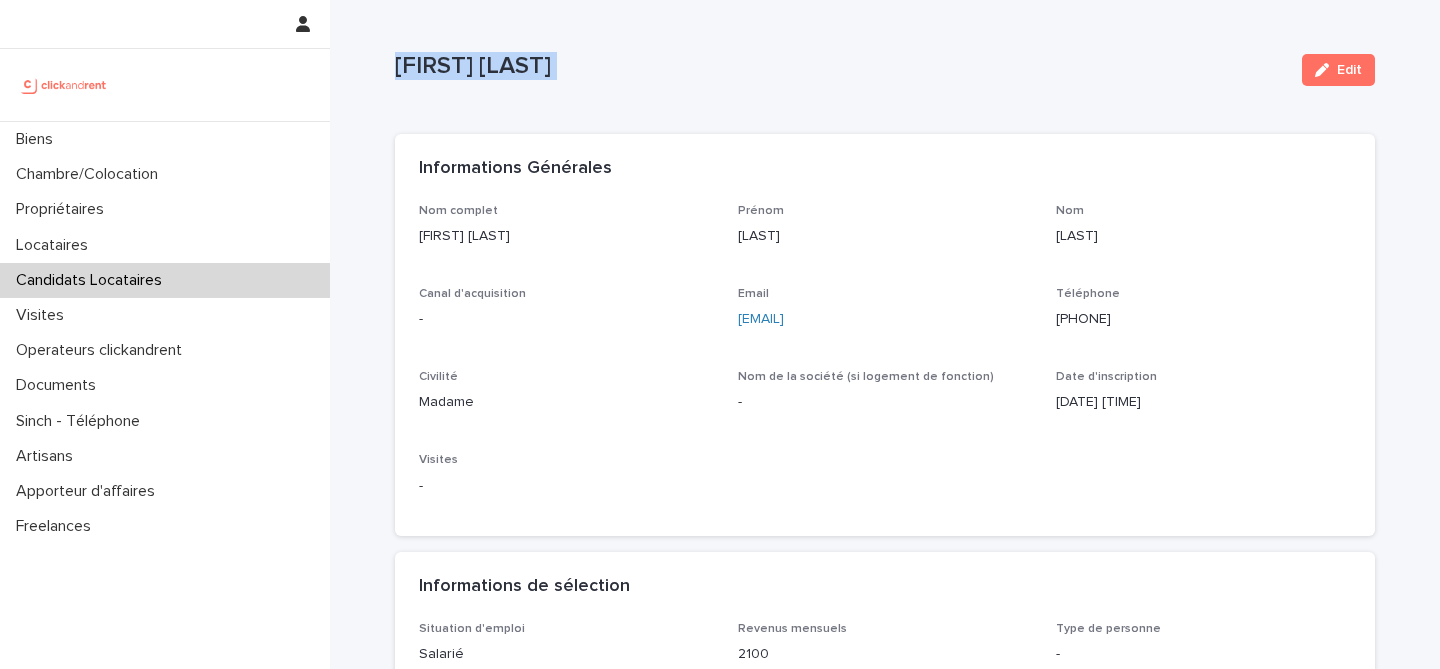 click on "[FIRST] [LAST]" at bounding box center [840, 66] 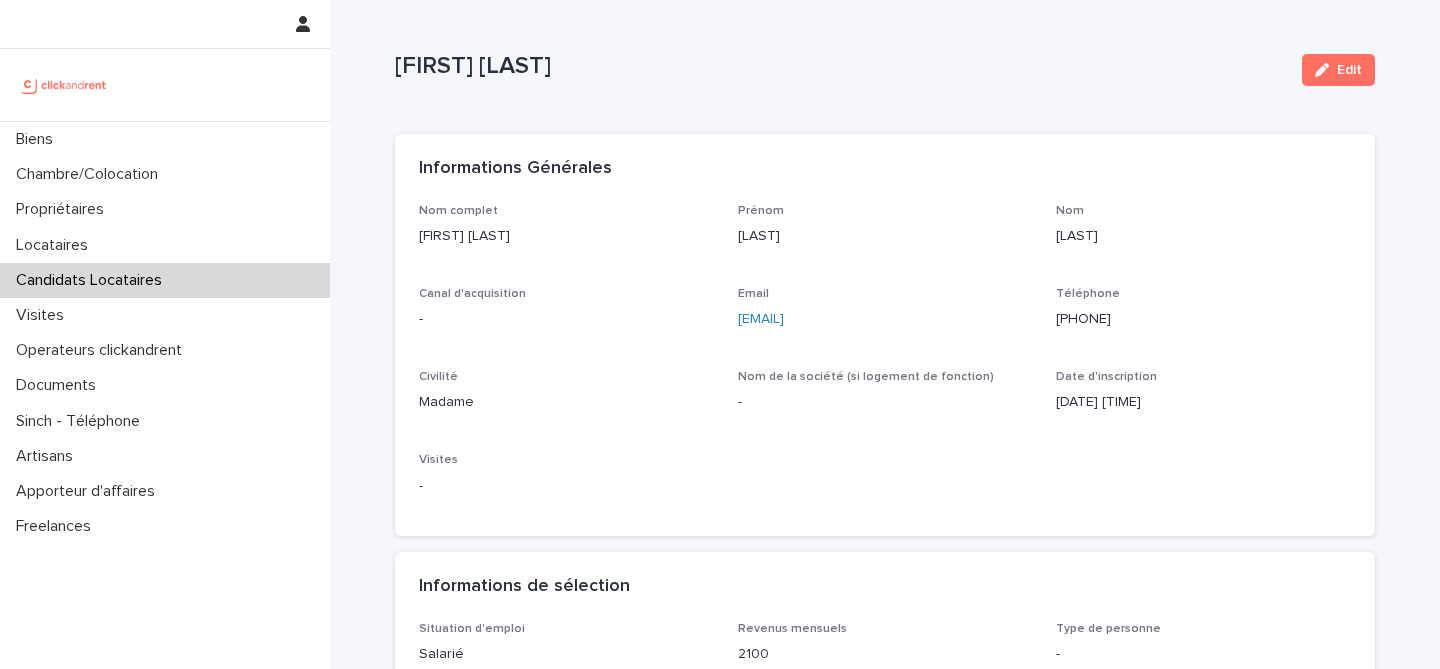 click on "[FIRST] [LAST]" at bounding box center [840, 66] 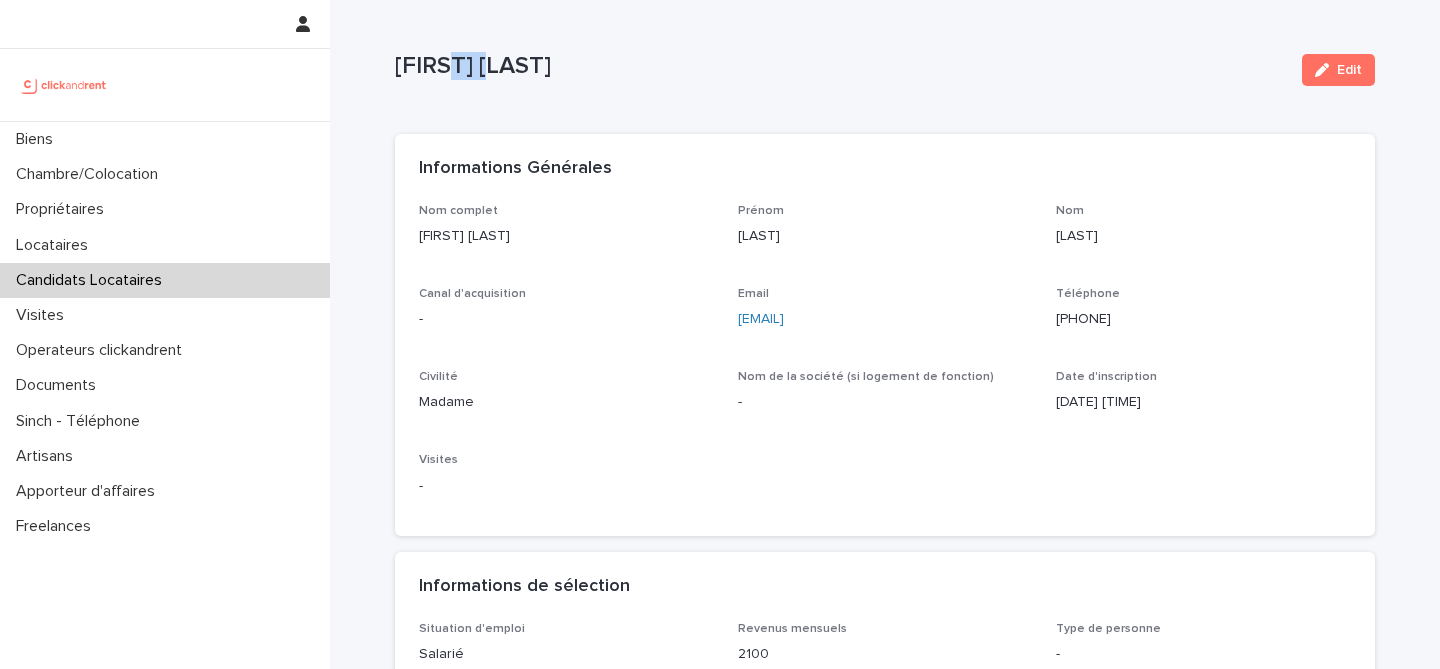 click on "Assi Assi" at bounding box center [840, 66] 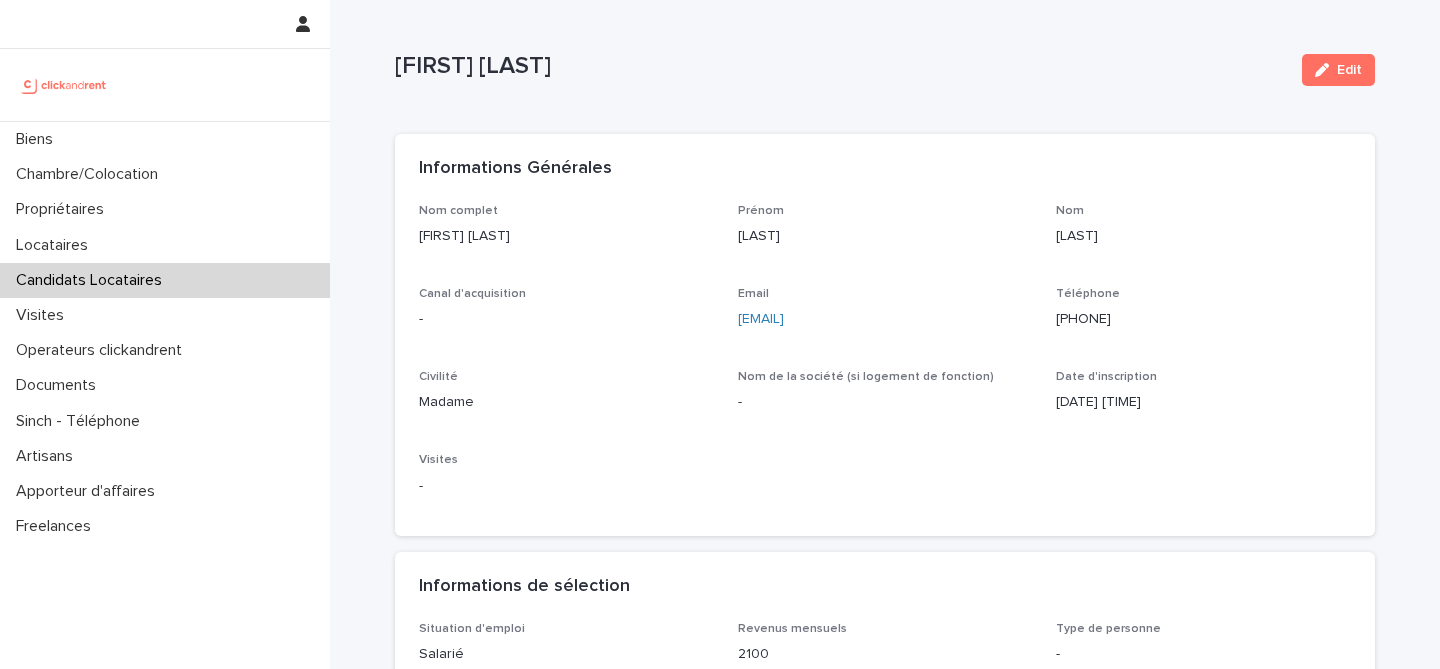 click on "Assi Assi" at bounding box center (840, 66) 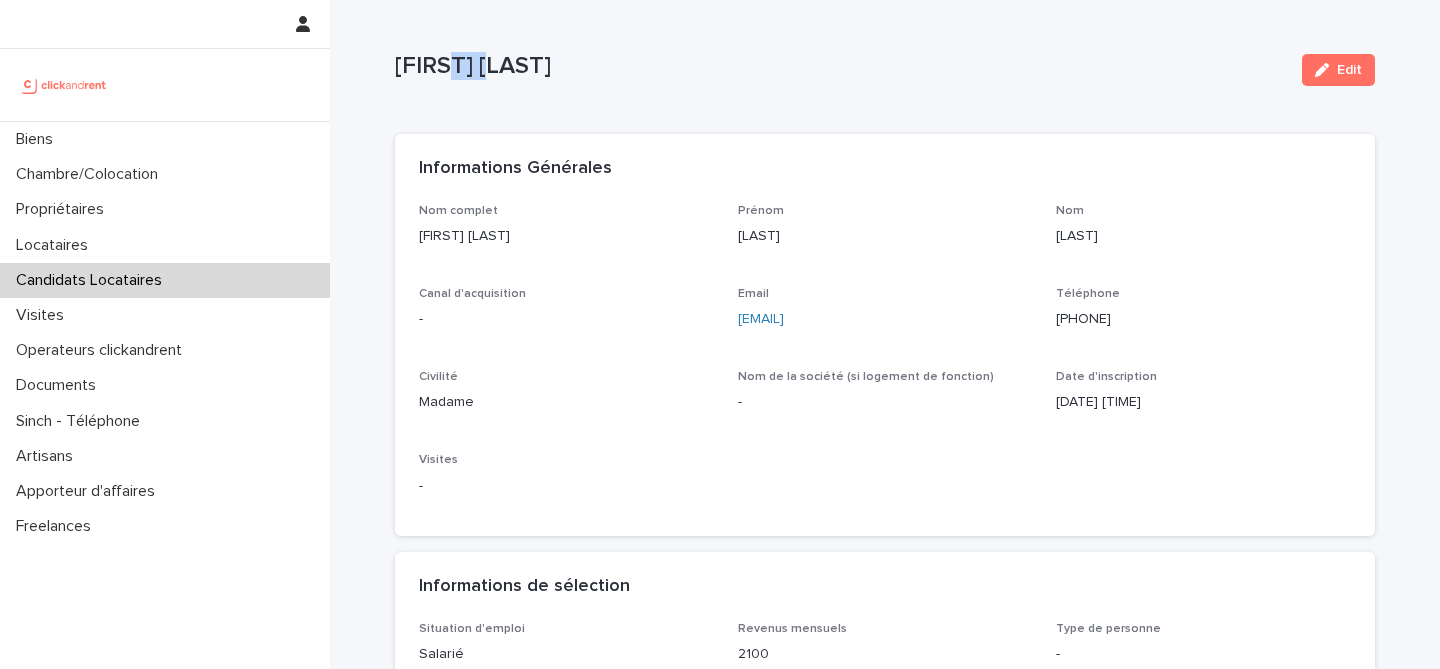 click on "Assi Assi" at bounding box center [840, 66] 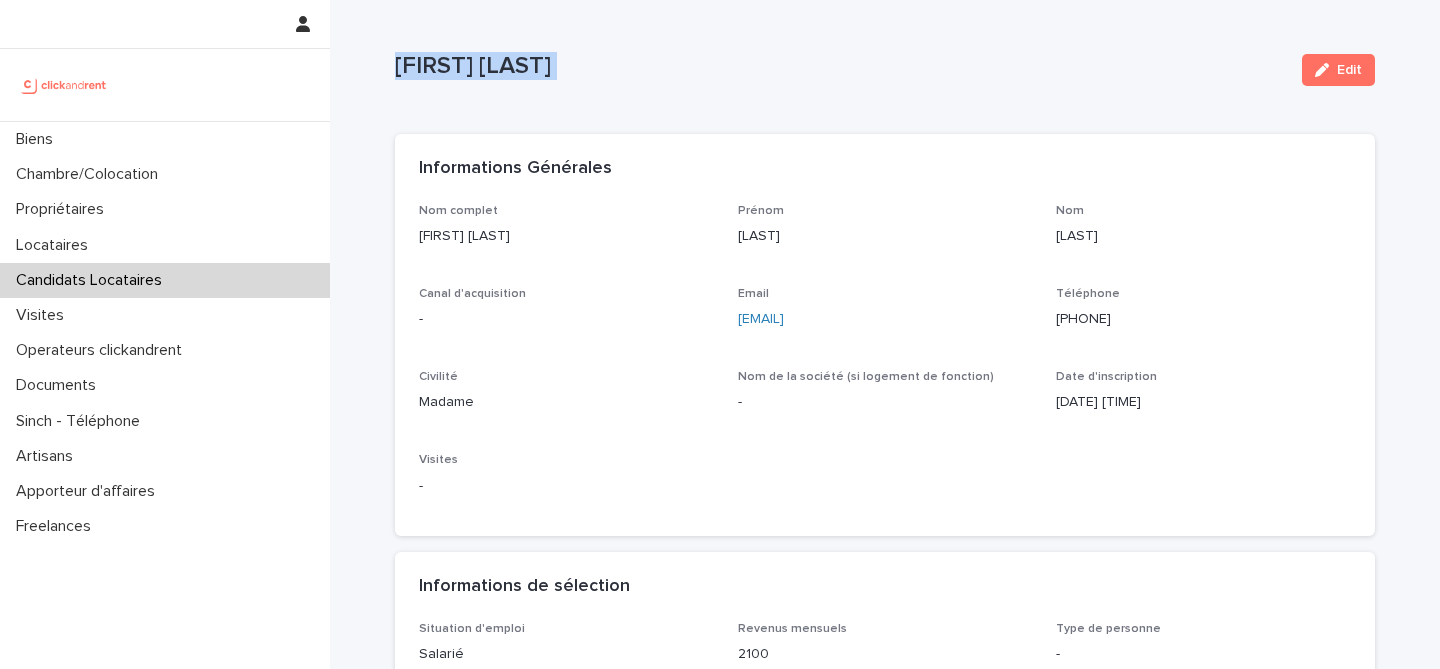 click on "Assi Assi" at bounding box center [840, 66] 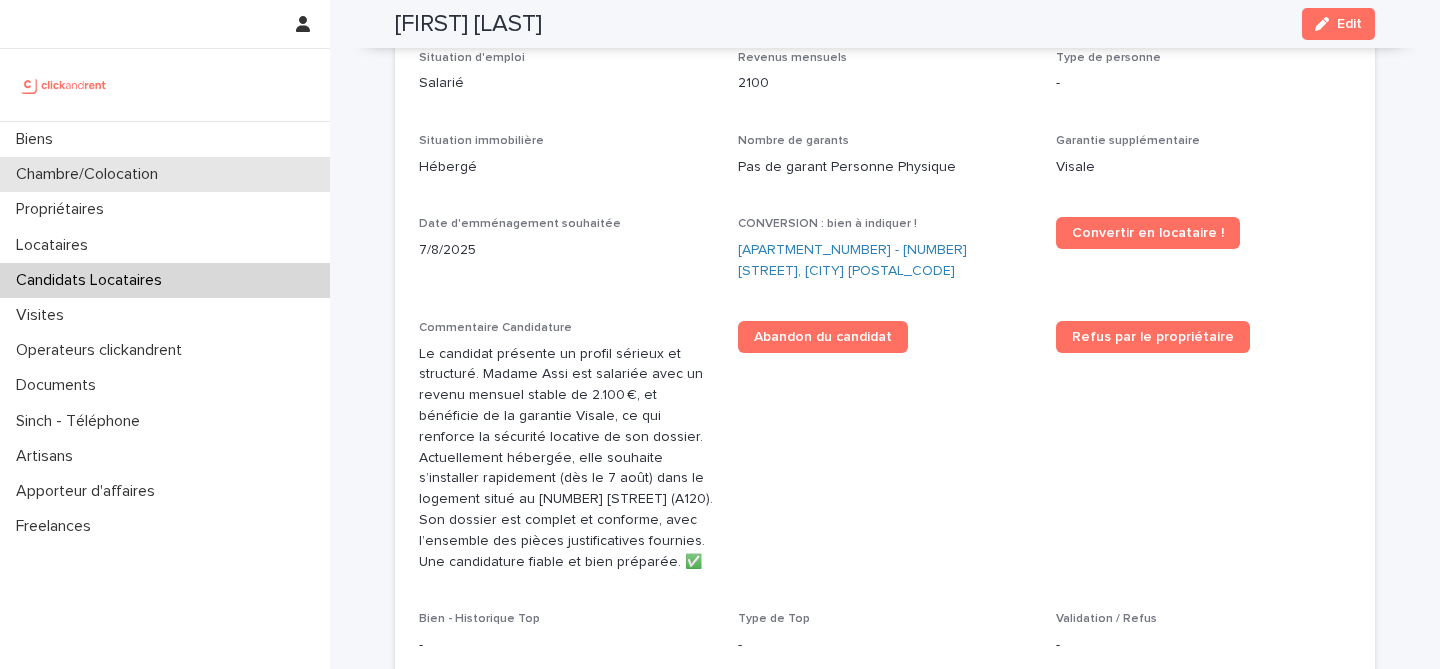 scroll, scrollTop: 563, scrollLeft: 0, axis: vertical 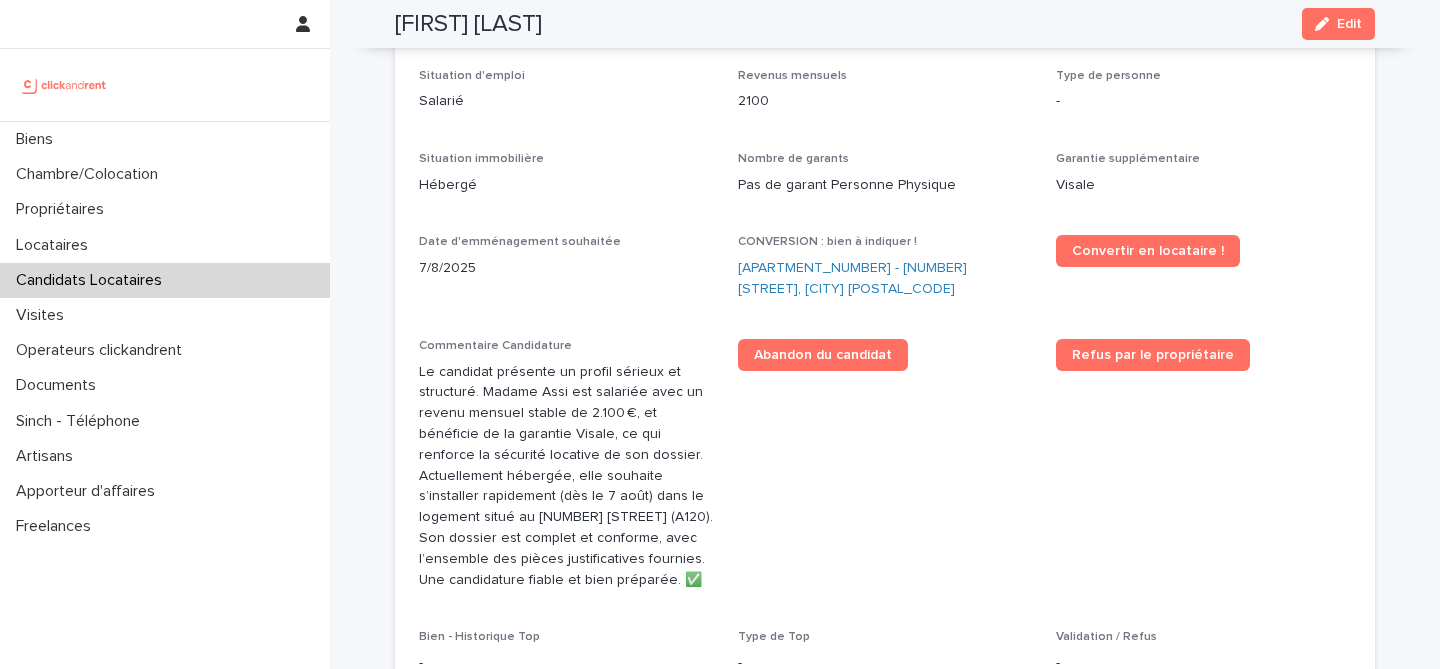 click on "Candidats Locataires" at bounding box center [93, 280] 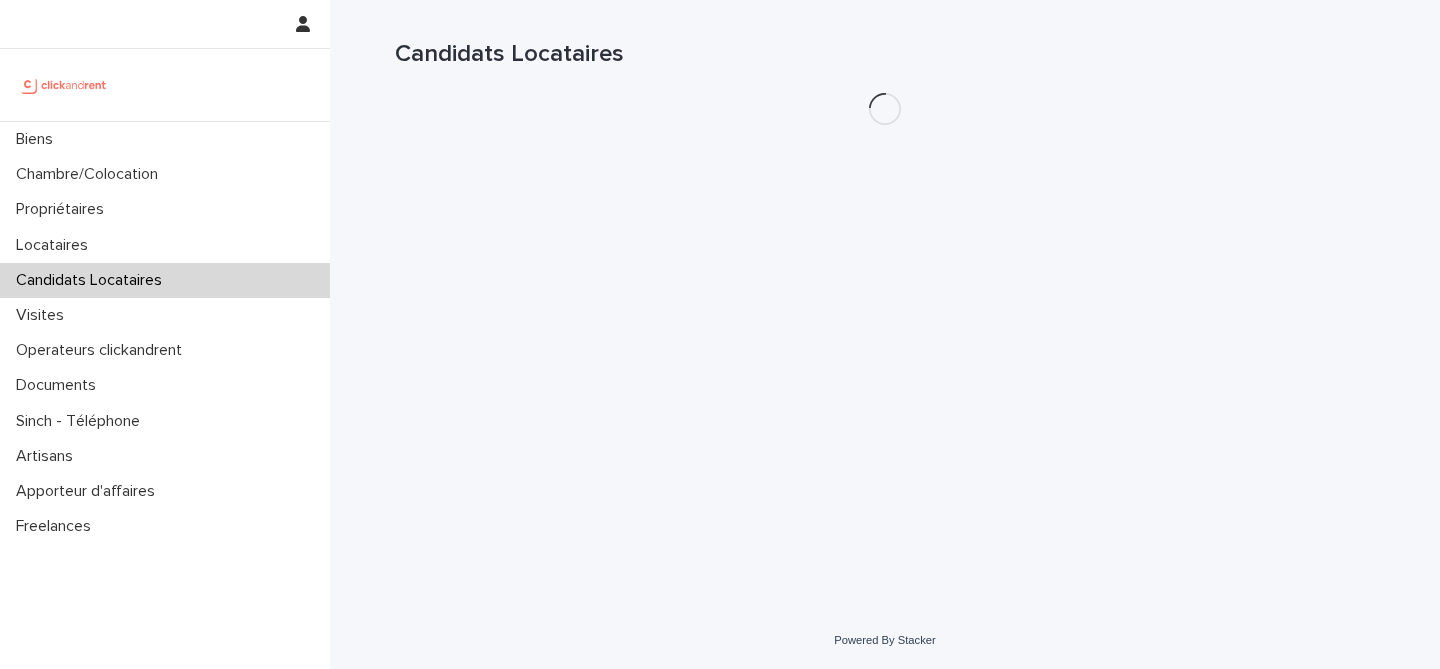scroll, scrollTop: 0, scrollLeft: 0, axis: both 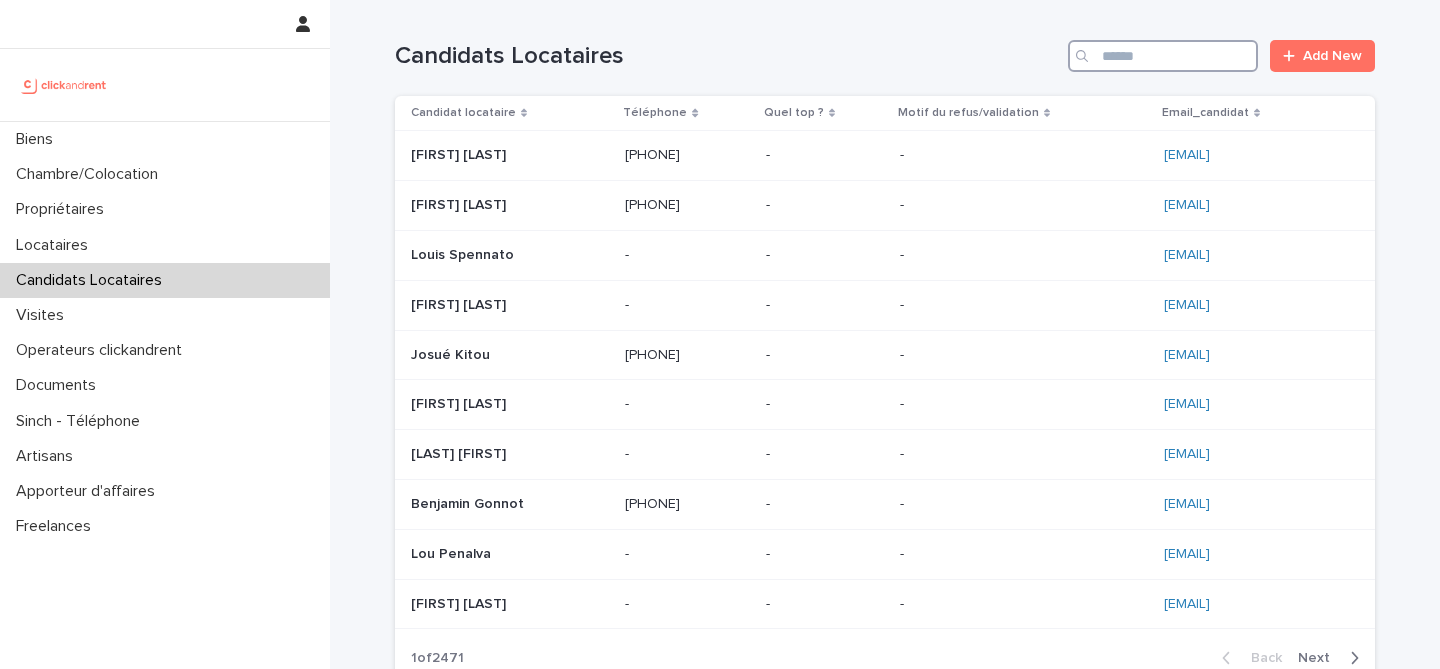 click at bounding box center [1163, 56] 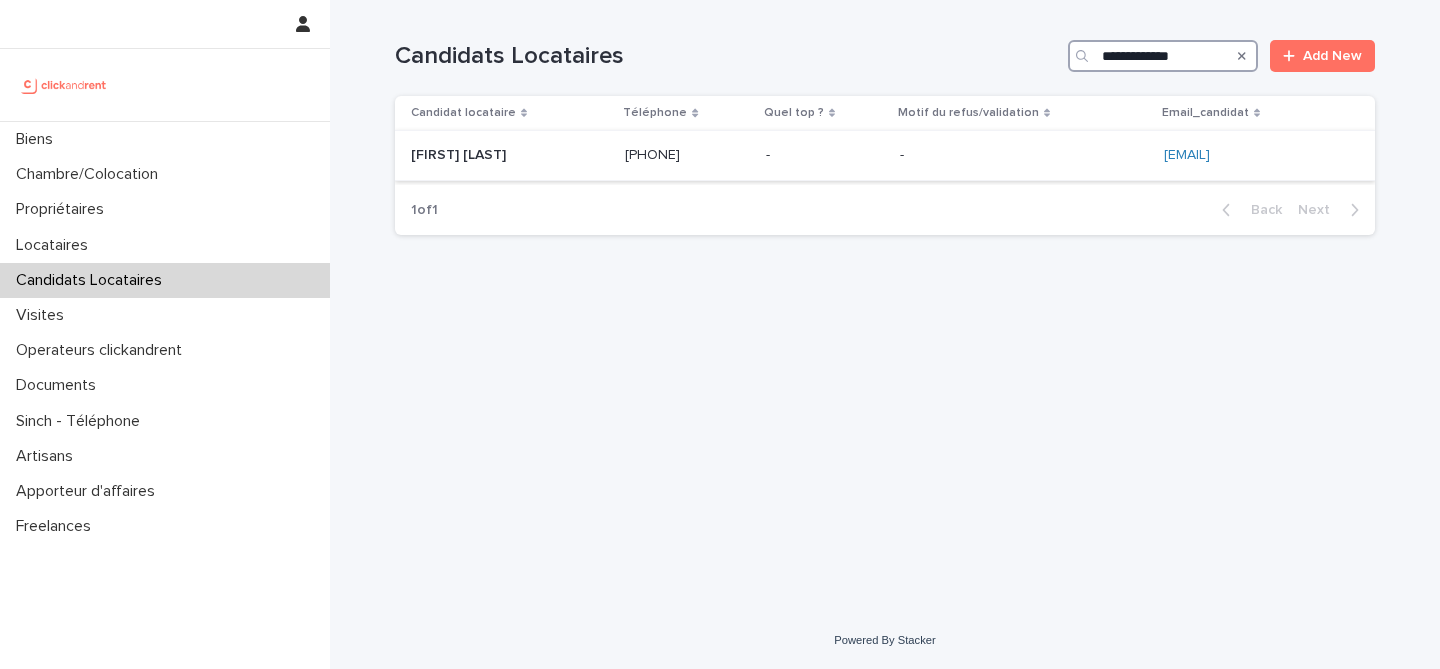 type on "**********" 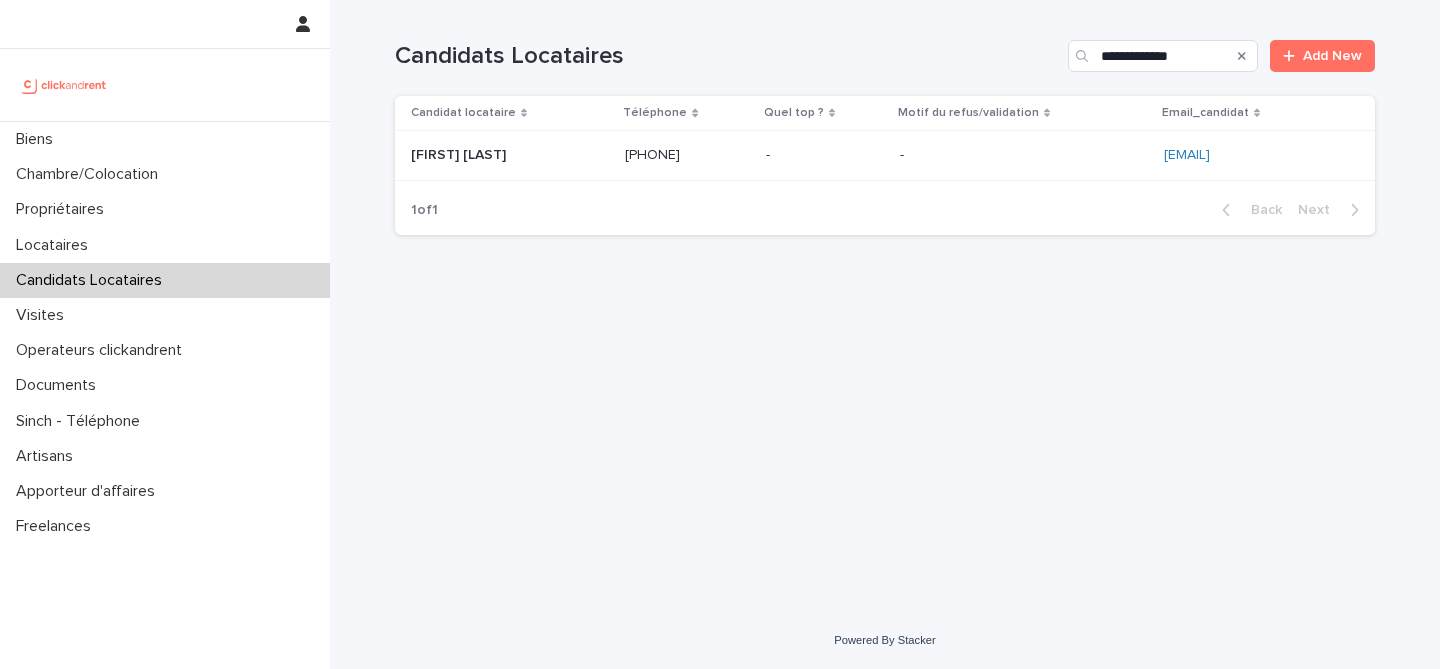 click on "Farid Ouhadda Farid Ouhadda" at bounding box center (510, 155) 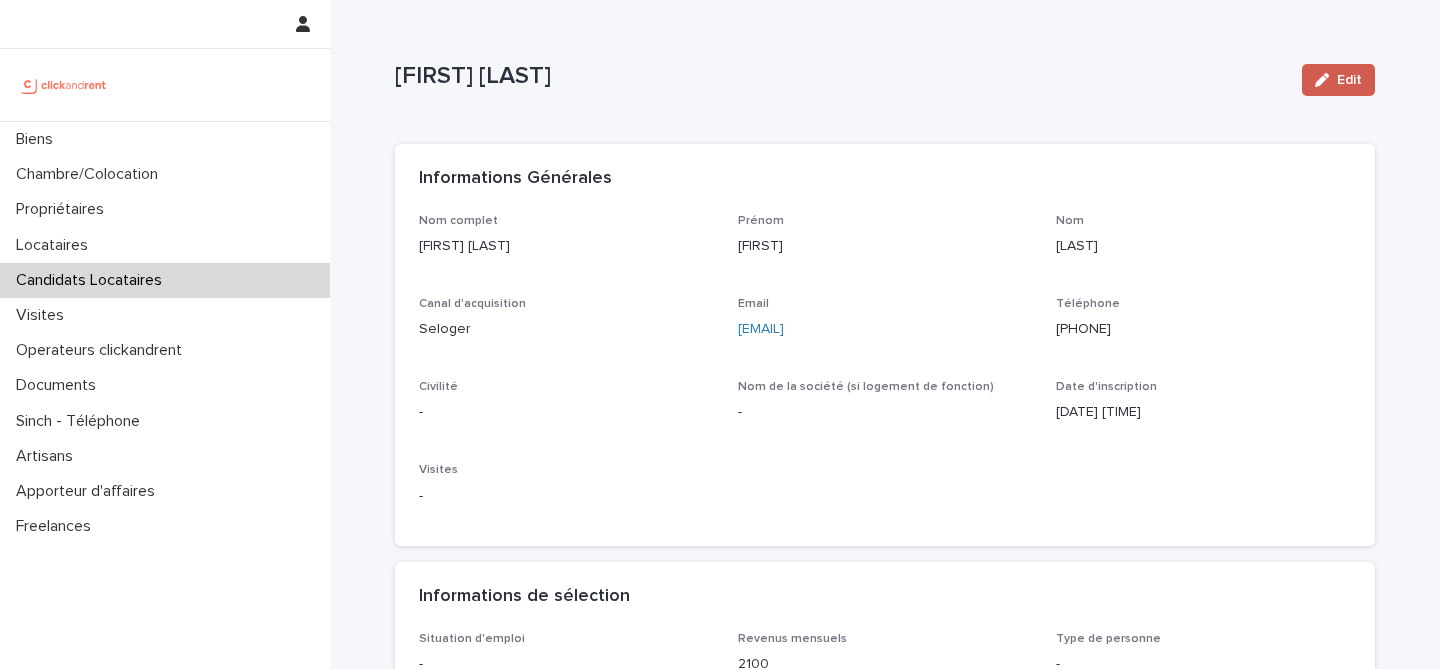 click on "Edit" at bounding box center (1338, 80) 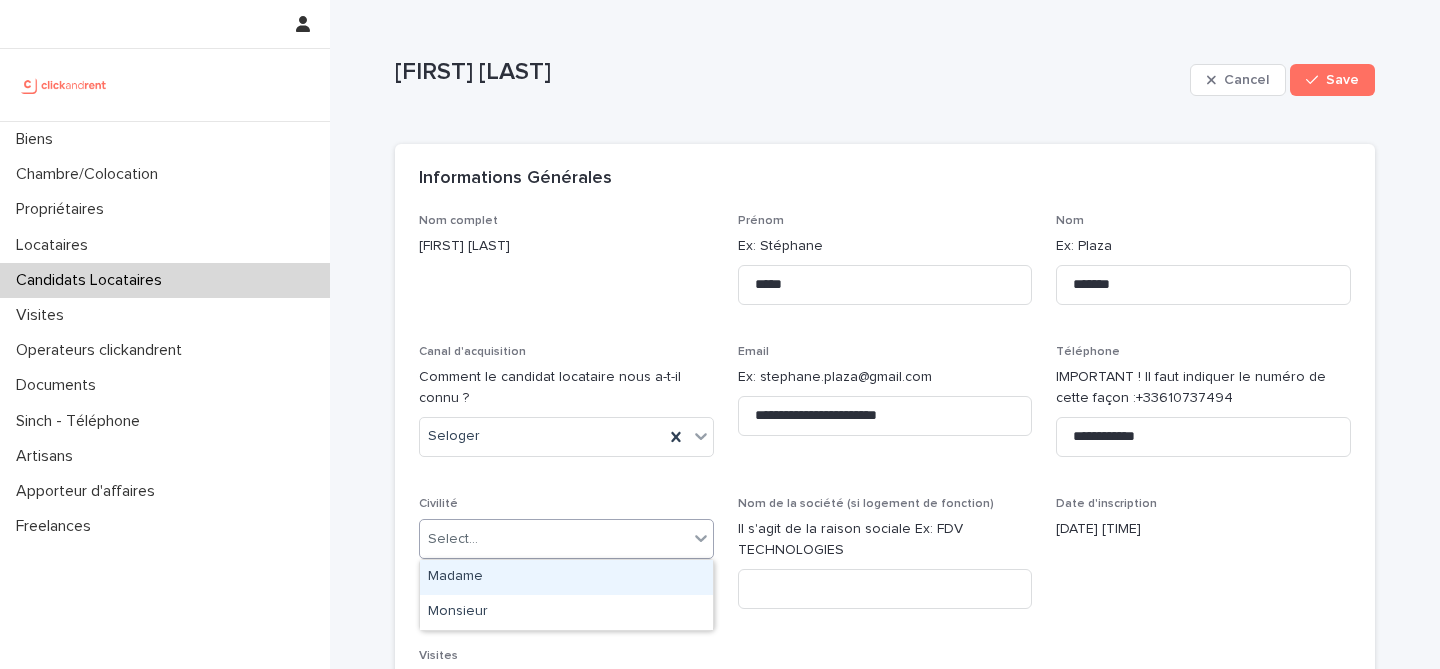 click on "Select..." at bounding box center (554, 539) 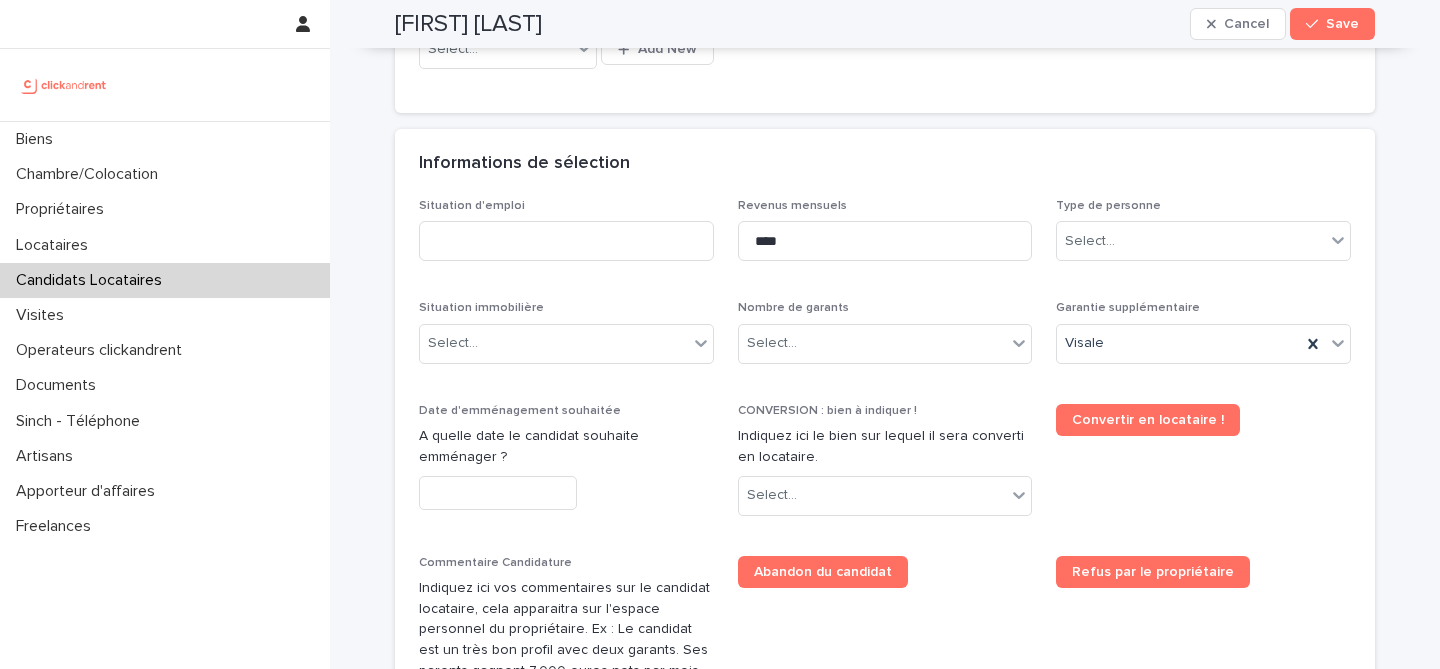 scroll, scrollTop: 648, scrollLeft: 0, axis: vertical 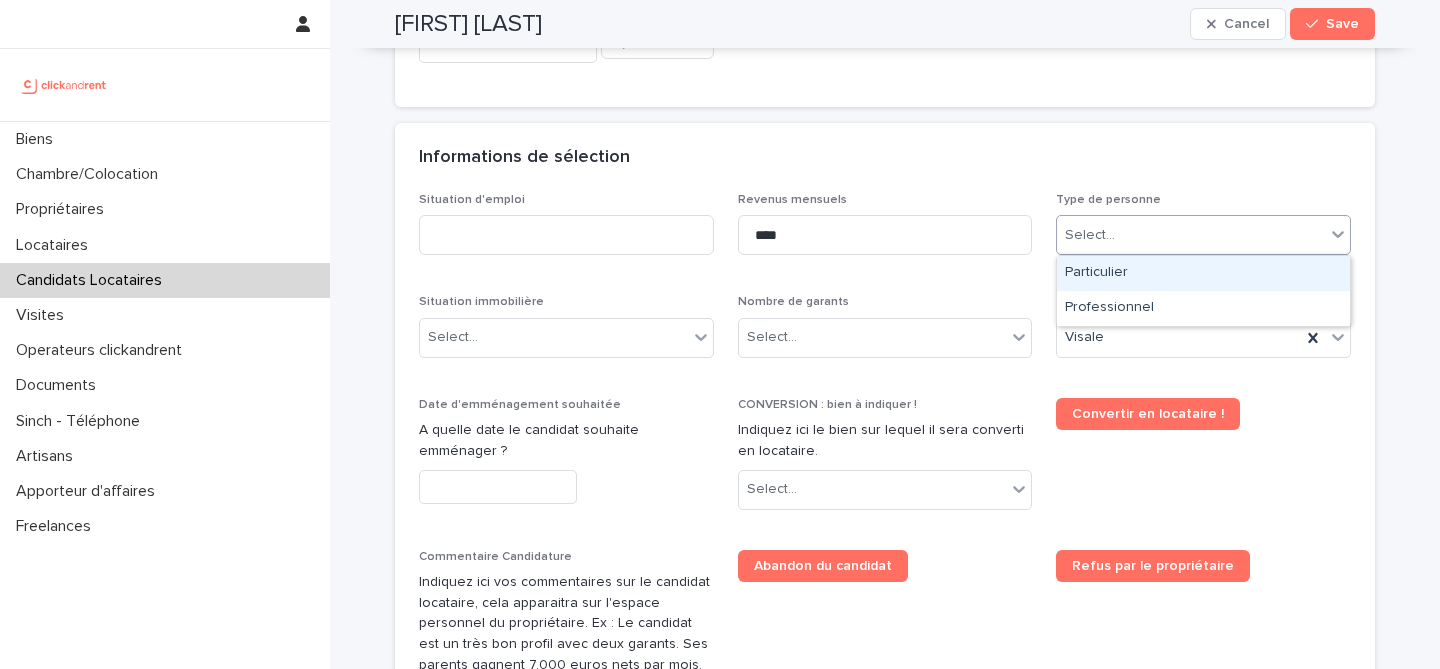 click on "Select..." at bounding box center [1191, 235] 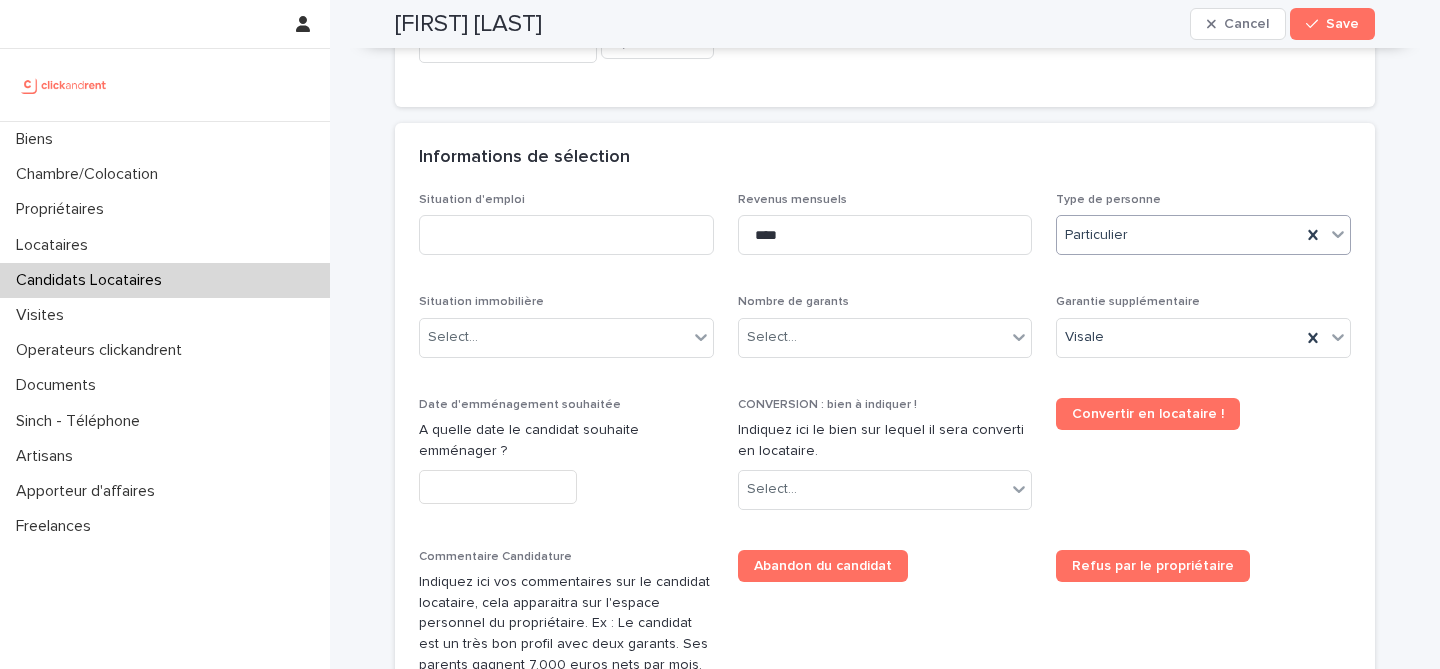 click on "Nombre de garants Select..." at bounding box center [885, 334] 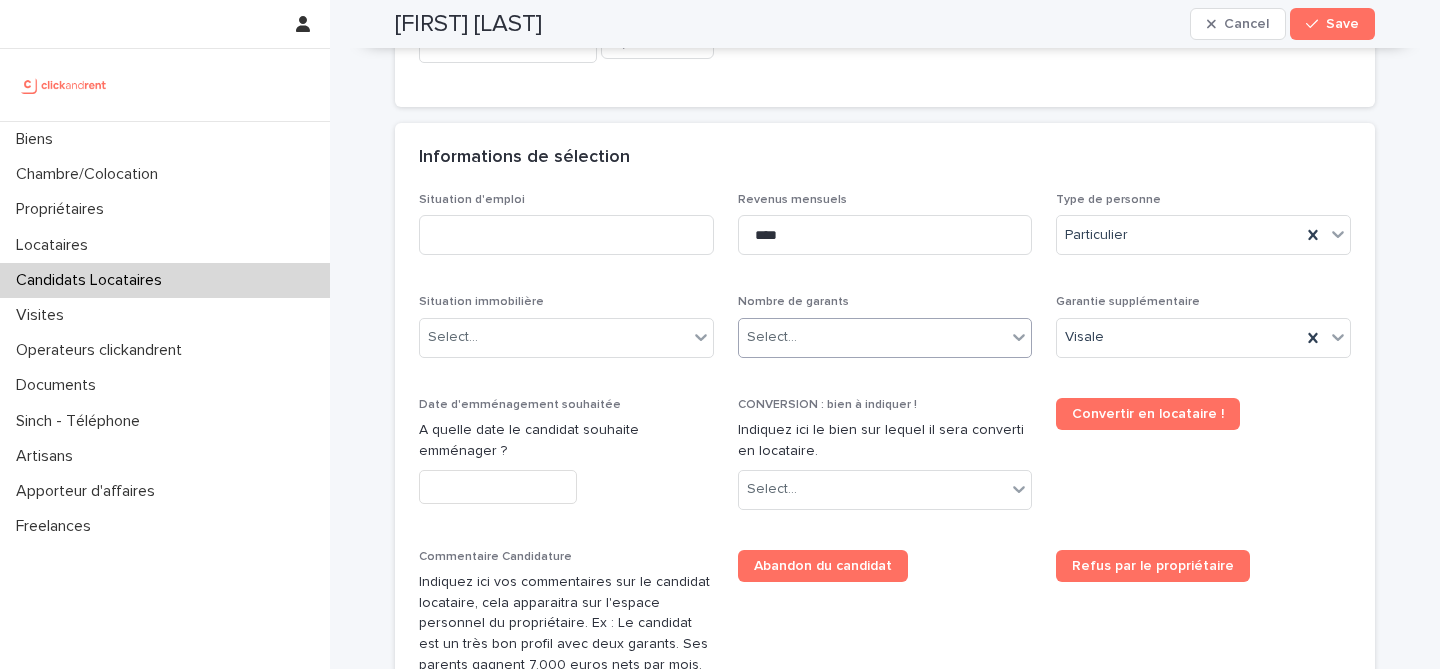 click on "Select..." at bounding box center [873, 337] 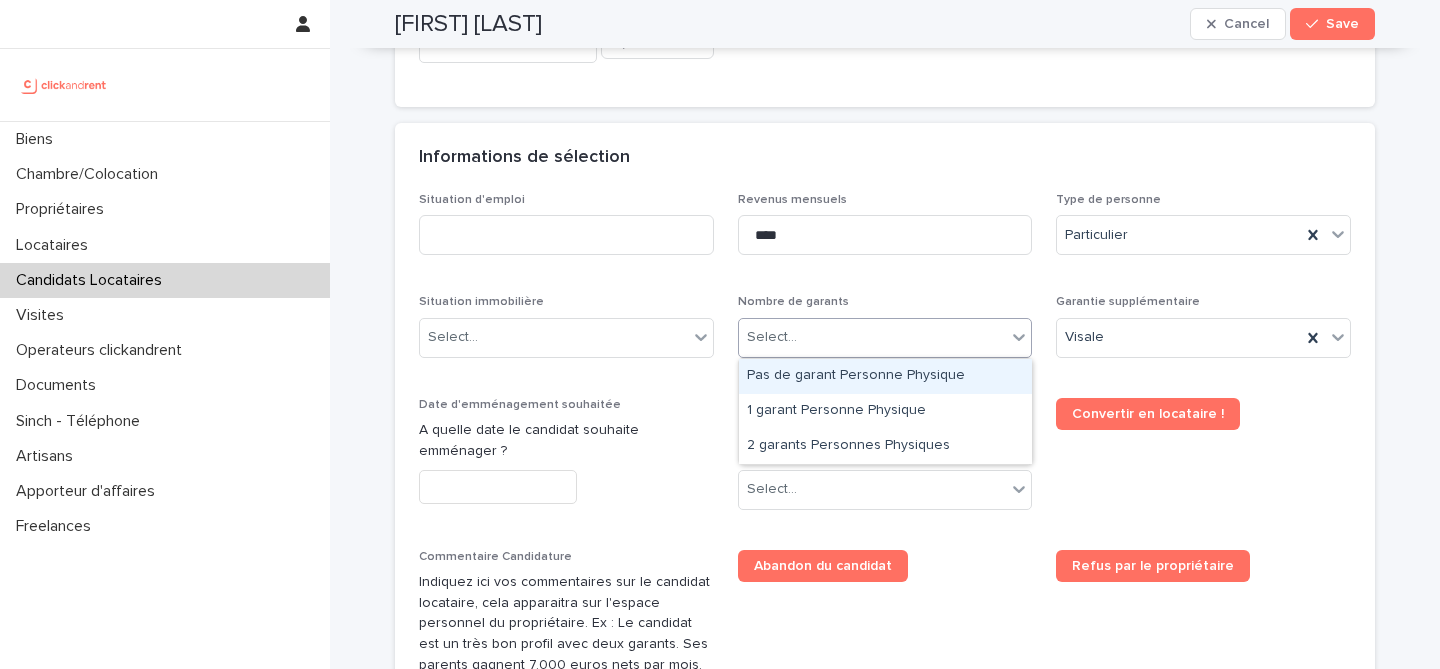 click on "Pas de garant Personne Physique" at bounding box center (885, 376) 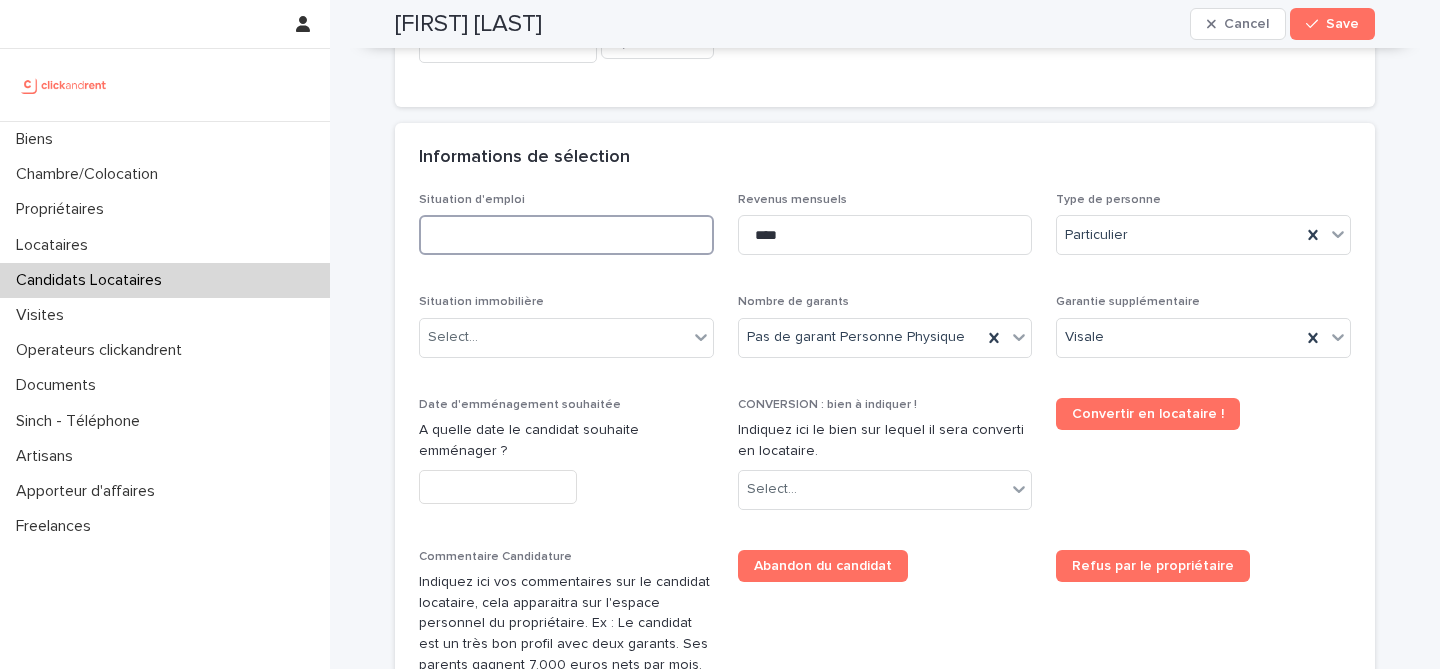 click at bounding box center [566, 235] 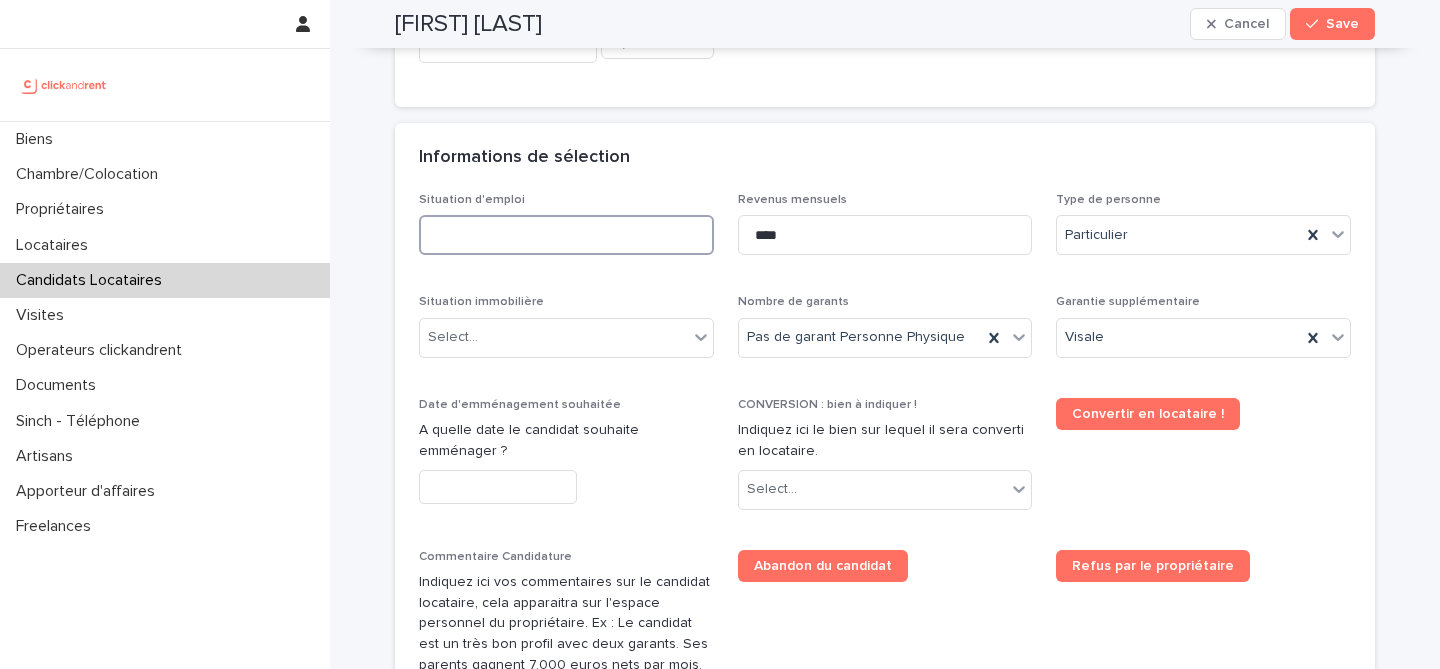 type on "*" 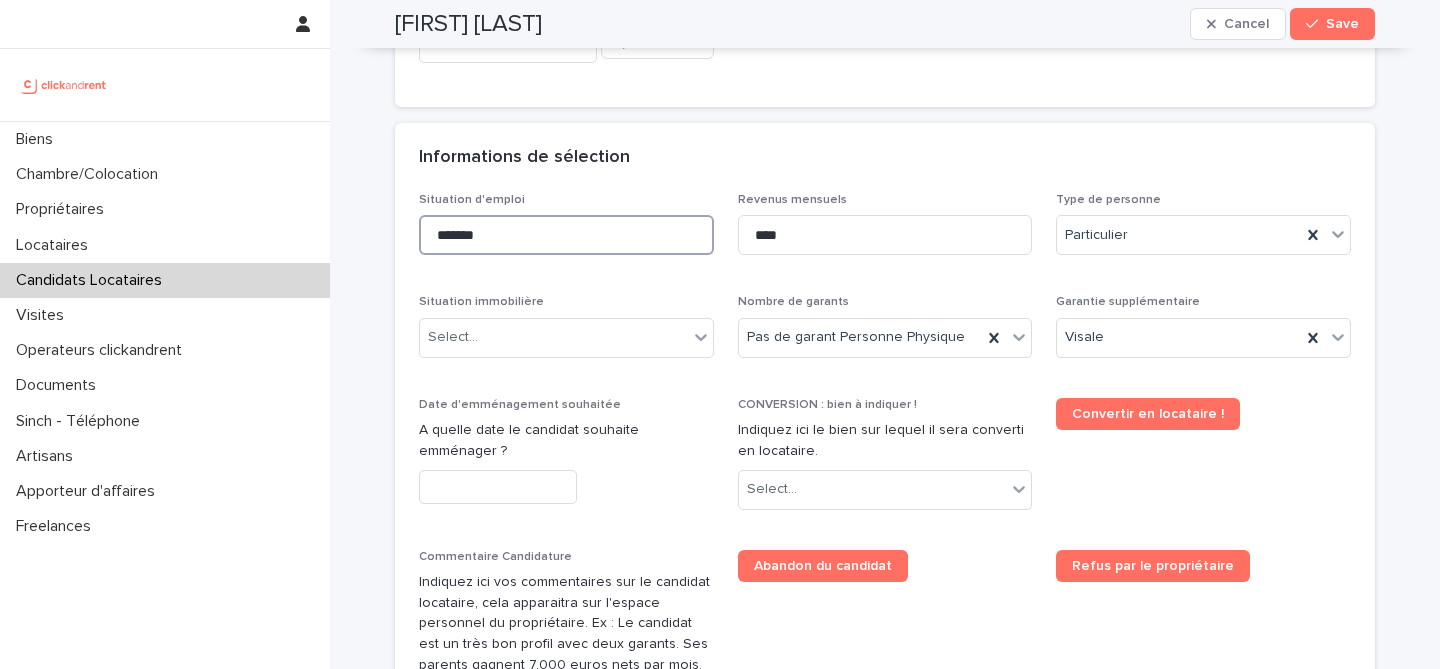 type on "*******" 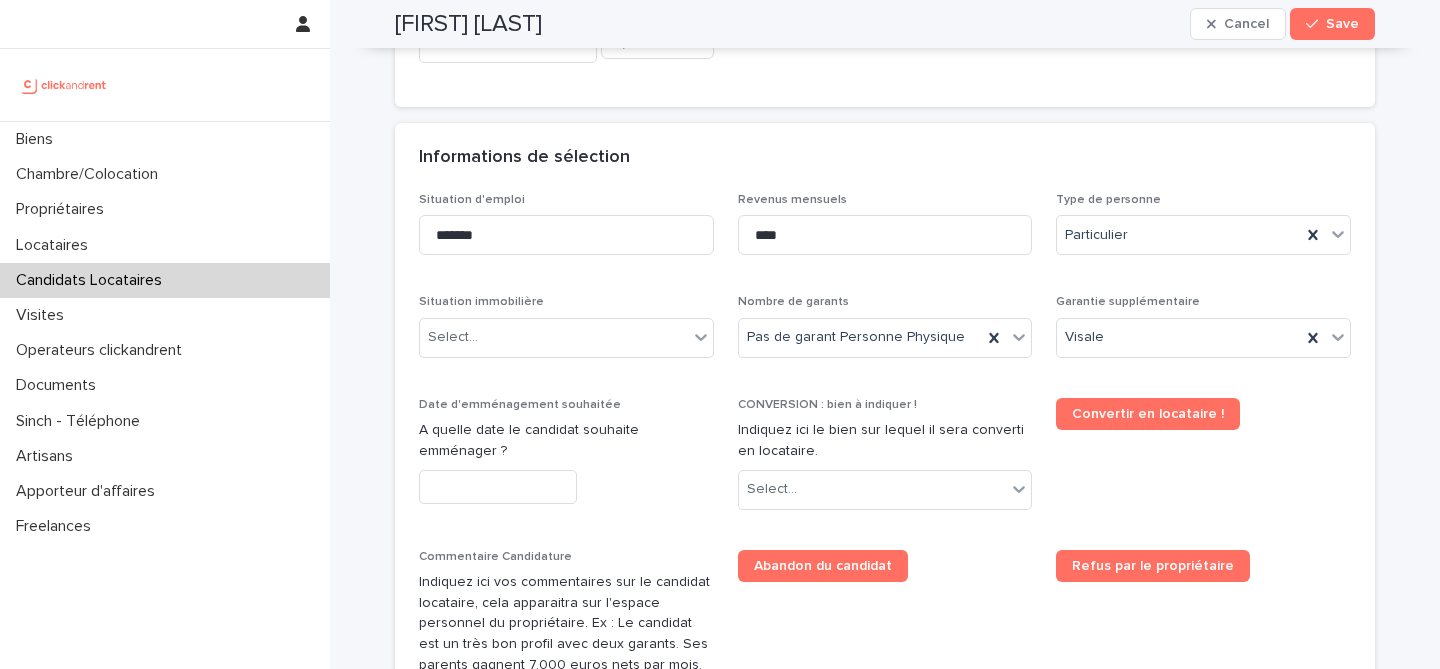 click on "Informations de sélection" at bounding box center [885, 158] 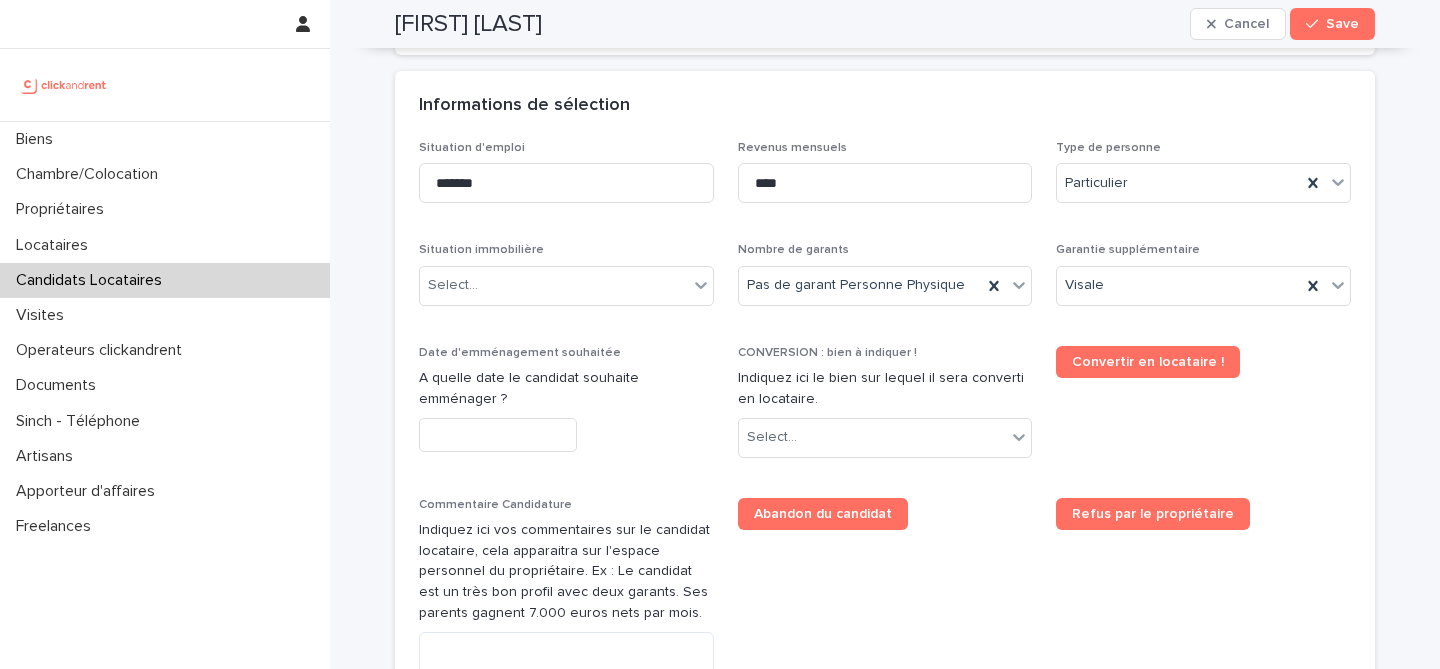 scroll, scrollTop: 707, scrollLeft: 0, axis: vertical 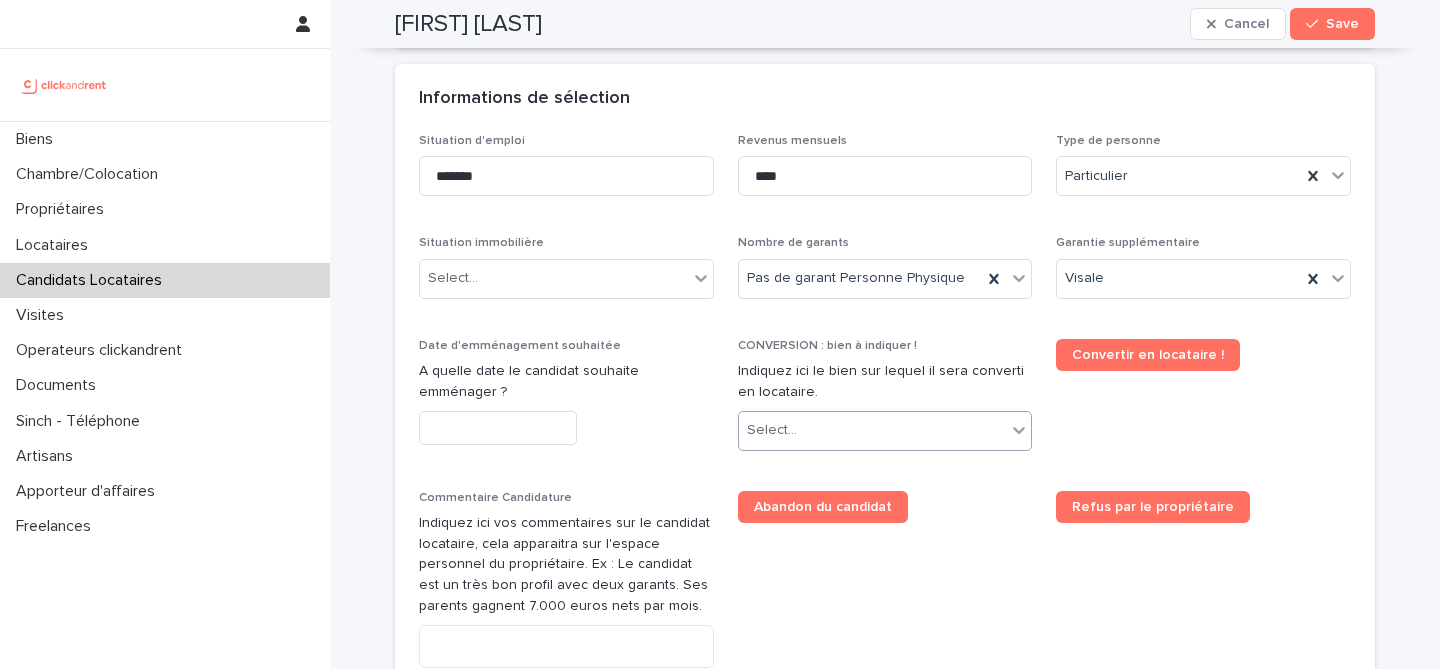 click on "Select..." at bounding box center [873, 430] 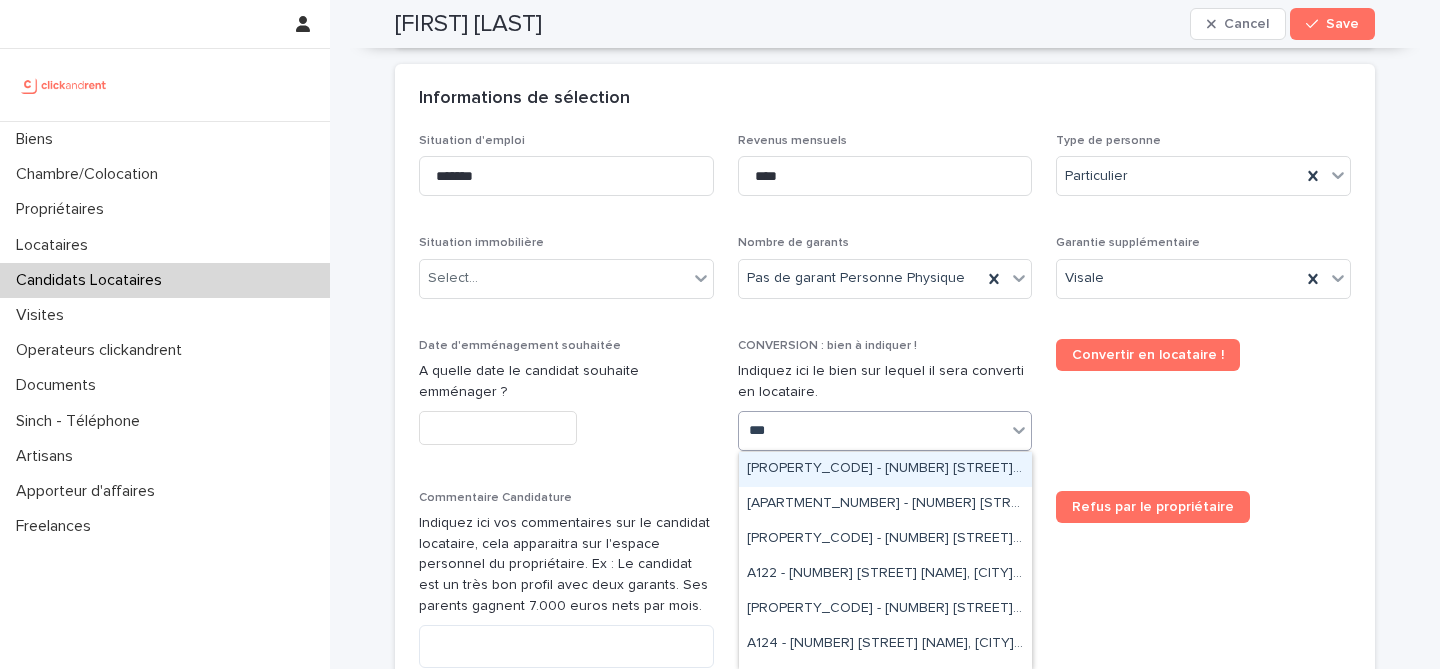type on "****" 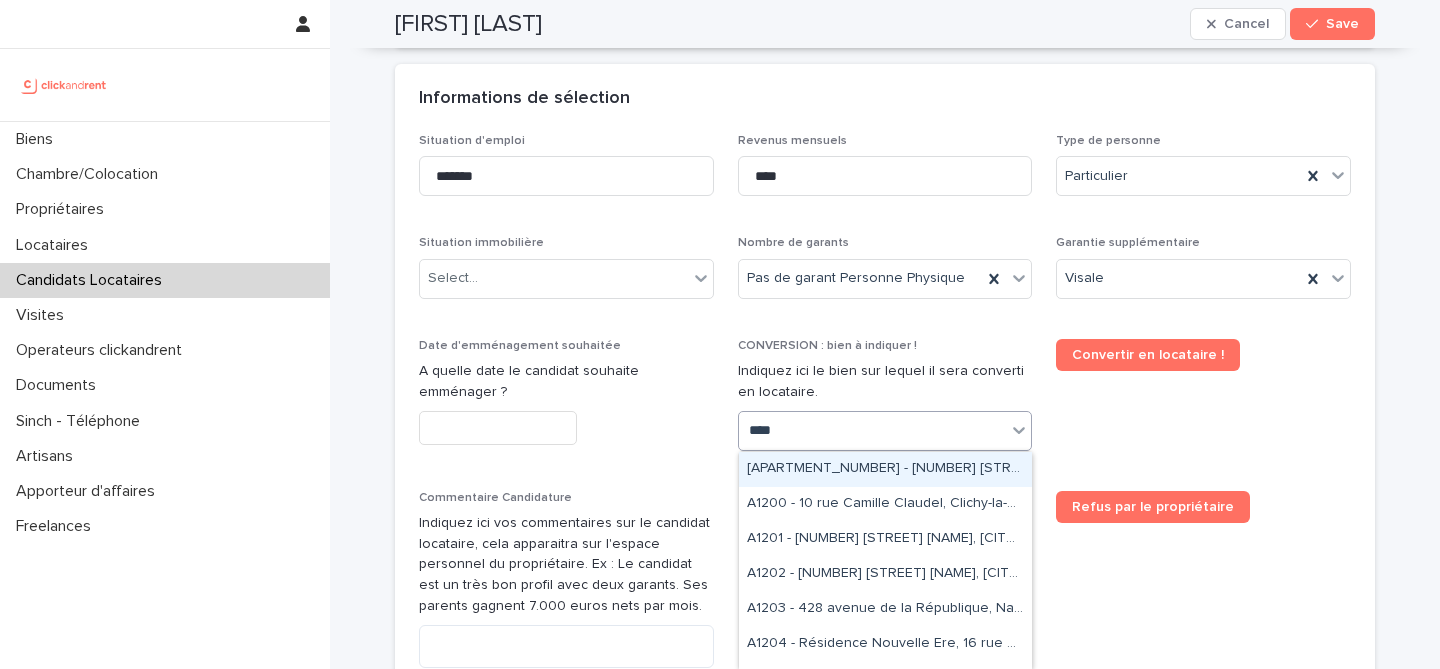 click on "A120 - [NUMBER] [STREET],  [CITY] [POSTALCODE]" at bounding box center (885, 469) 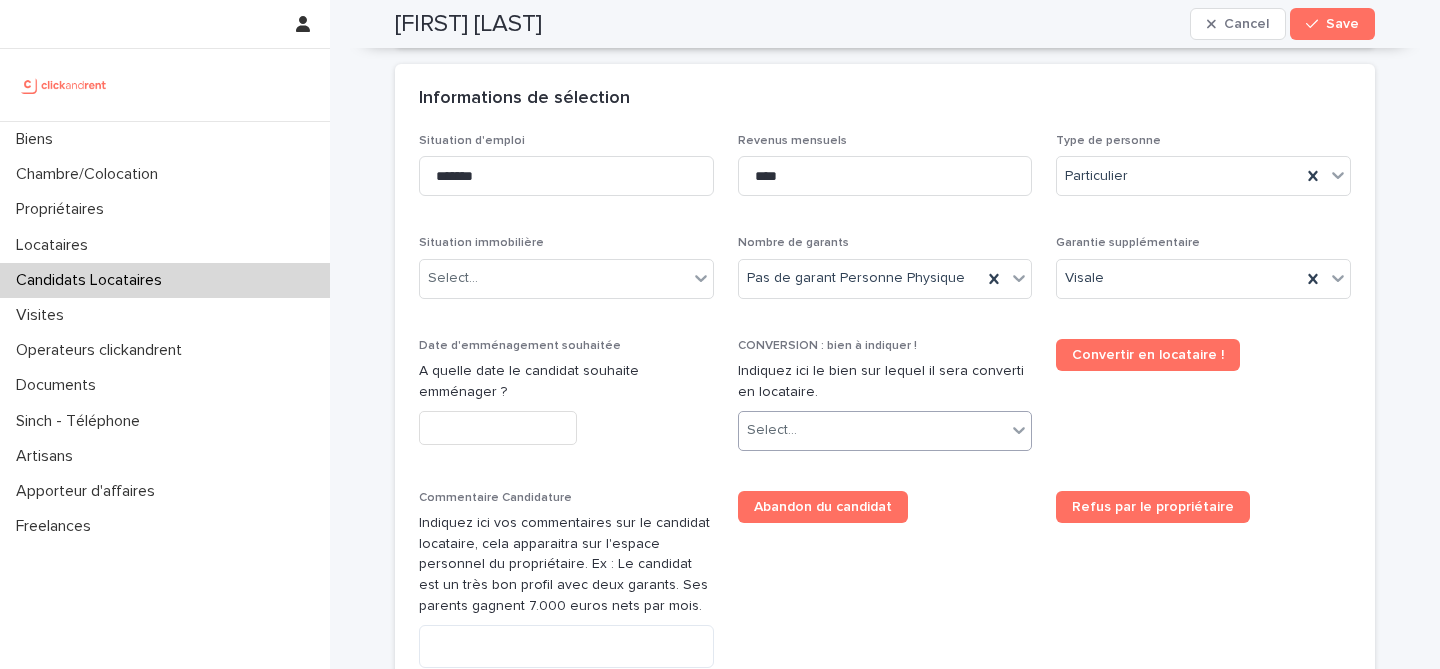 scroll, scrollTop: 725, scrollLeft: 0, axis: vertical 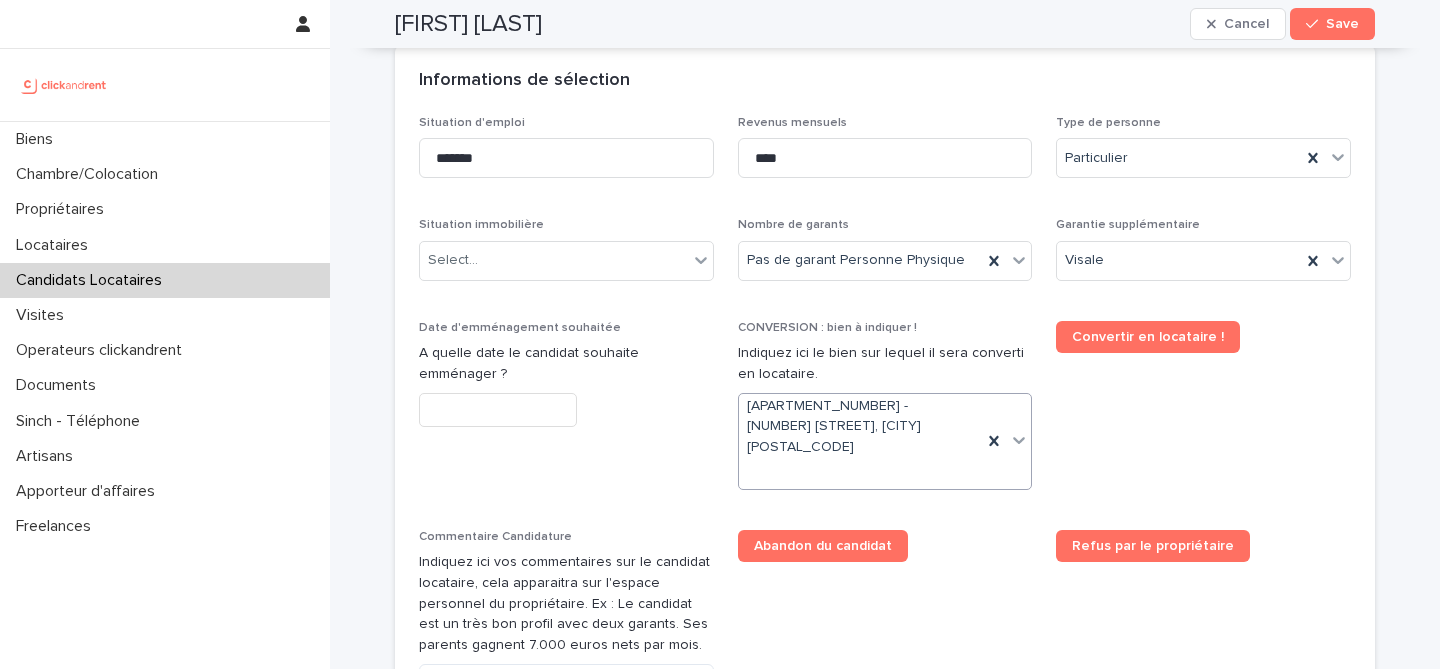 click on "Abandon du candidat" at bounding box center (885, 546) 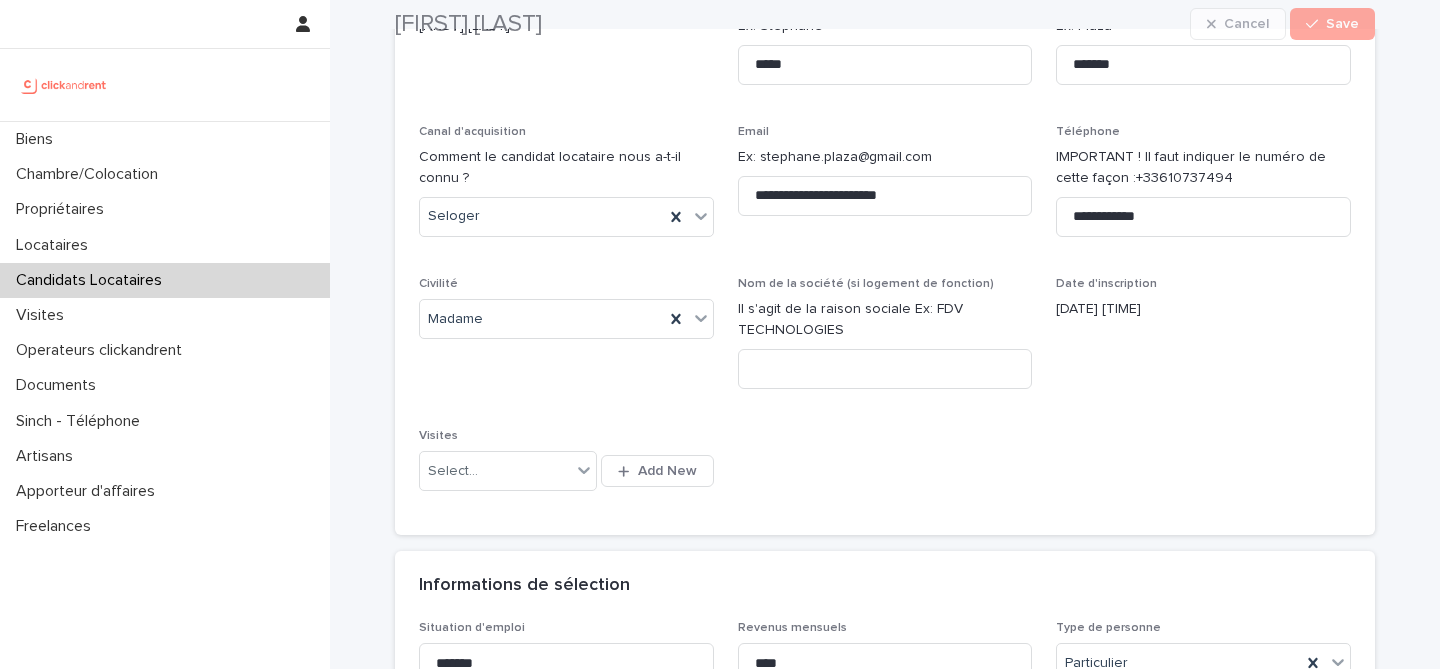 scroll, scrollTop: 239, scrollLeft: 0, axis: vertical 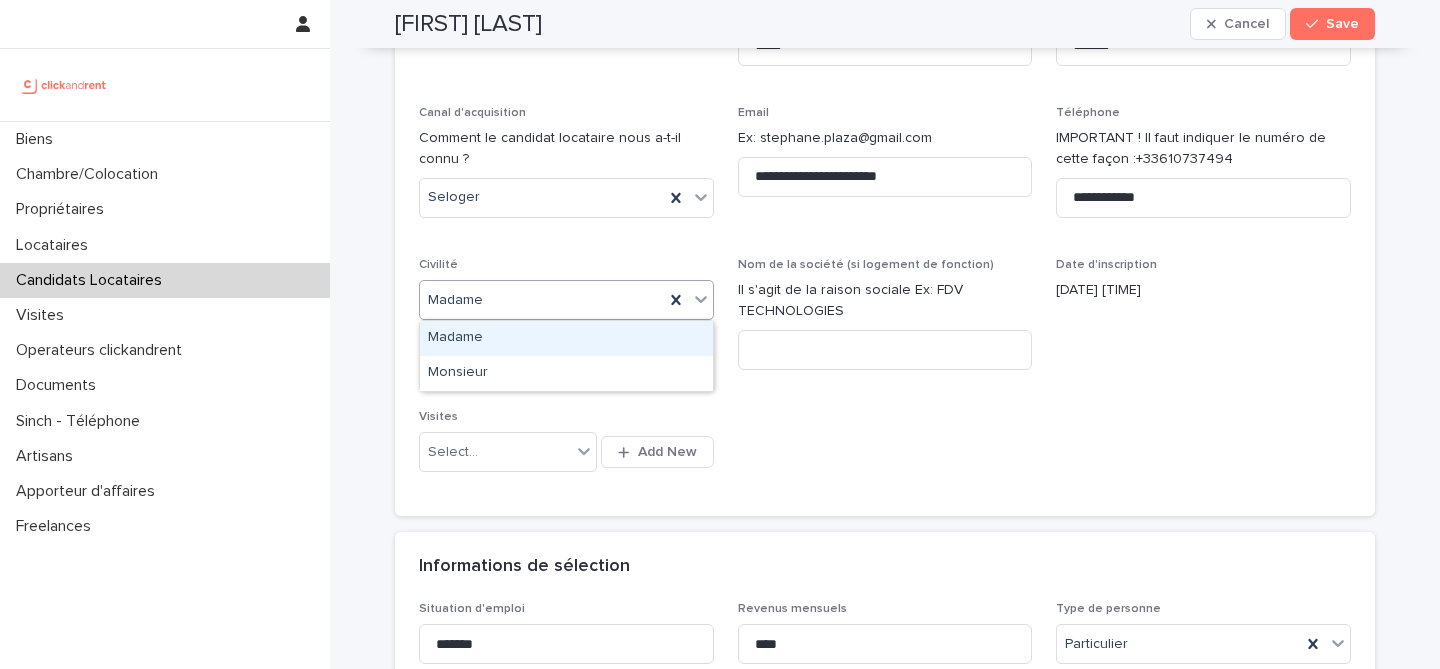 click on "Madame" at bounding box center (542, 300) 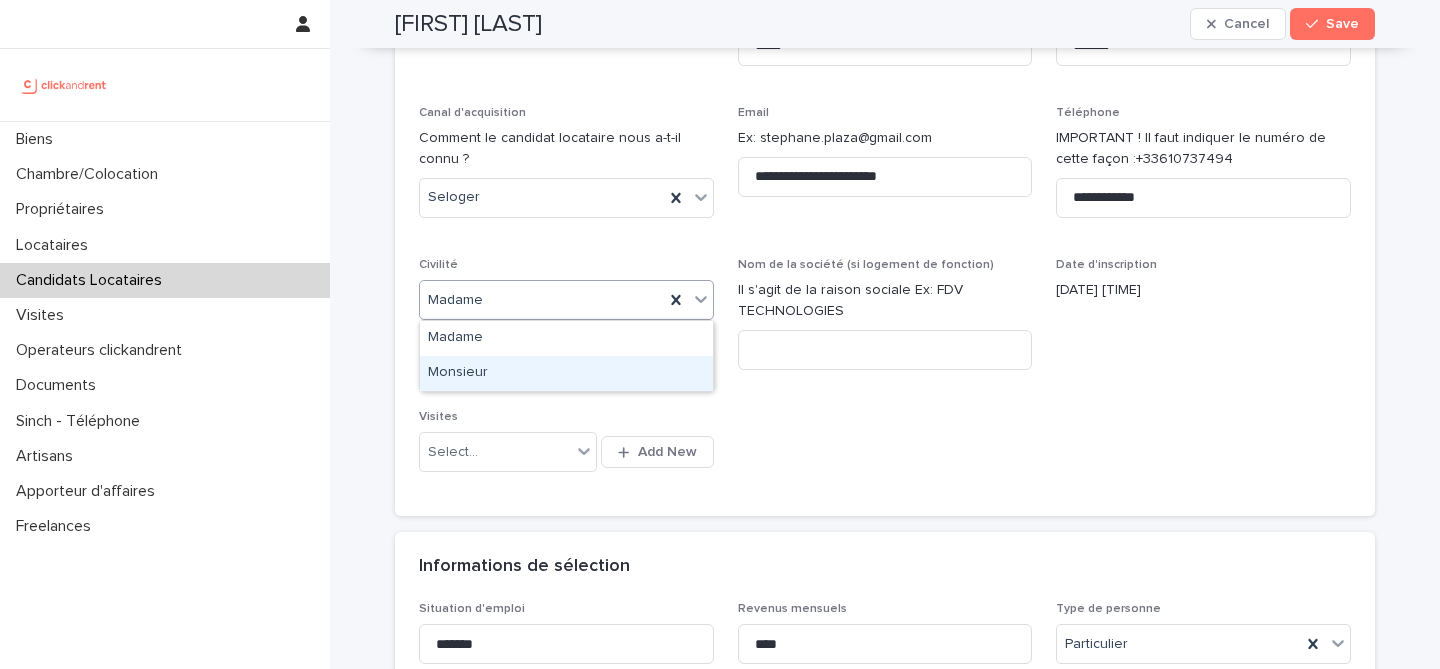 click on "Monsieur" at bounding box center [566, 373] 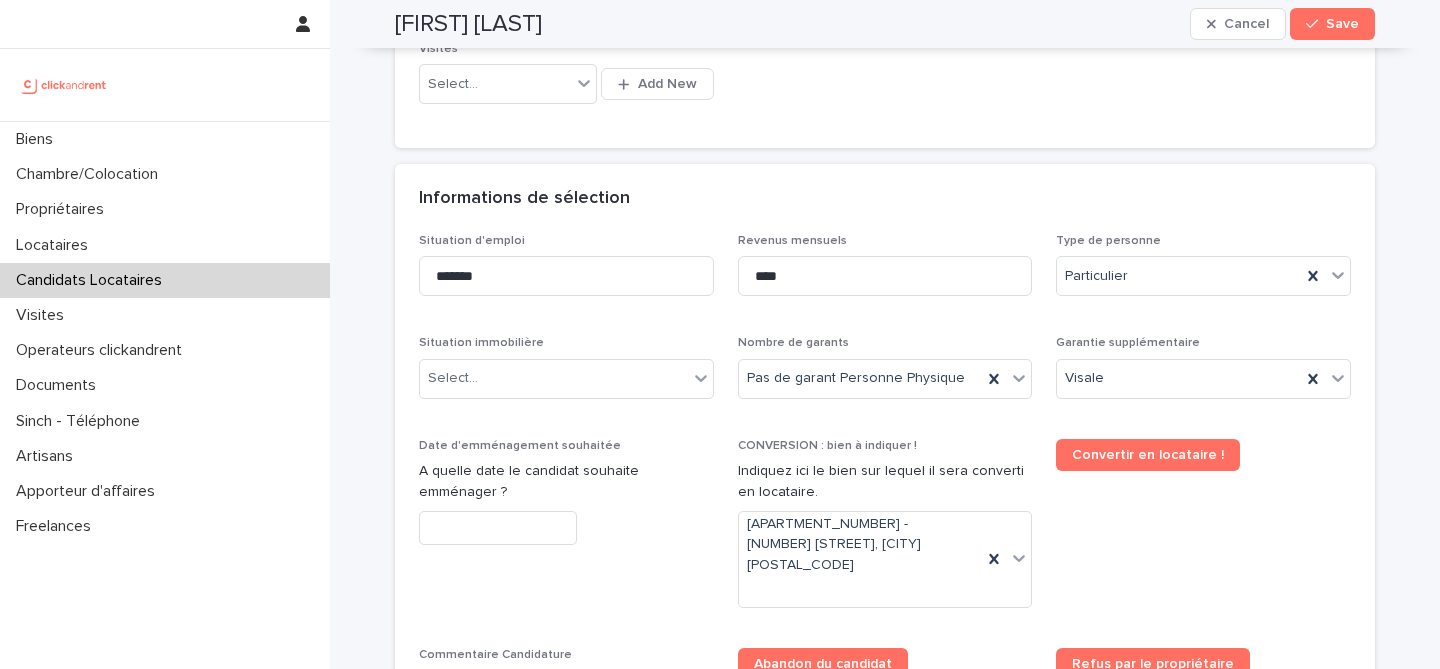 scroll, scrollTop: 609, scrollLeft: 0, axis: vertical 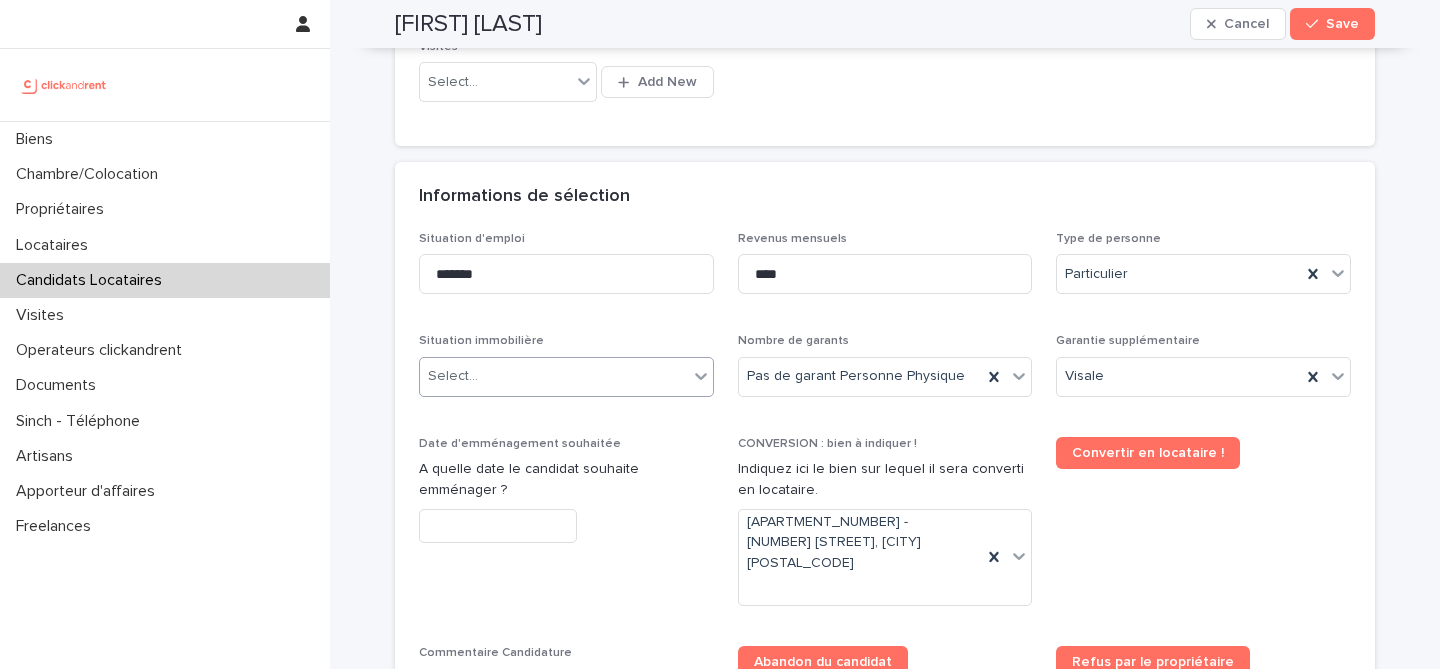 click on "Select..." at bounding box center [554, 376] 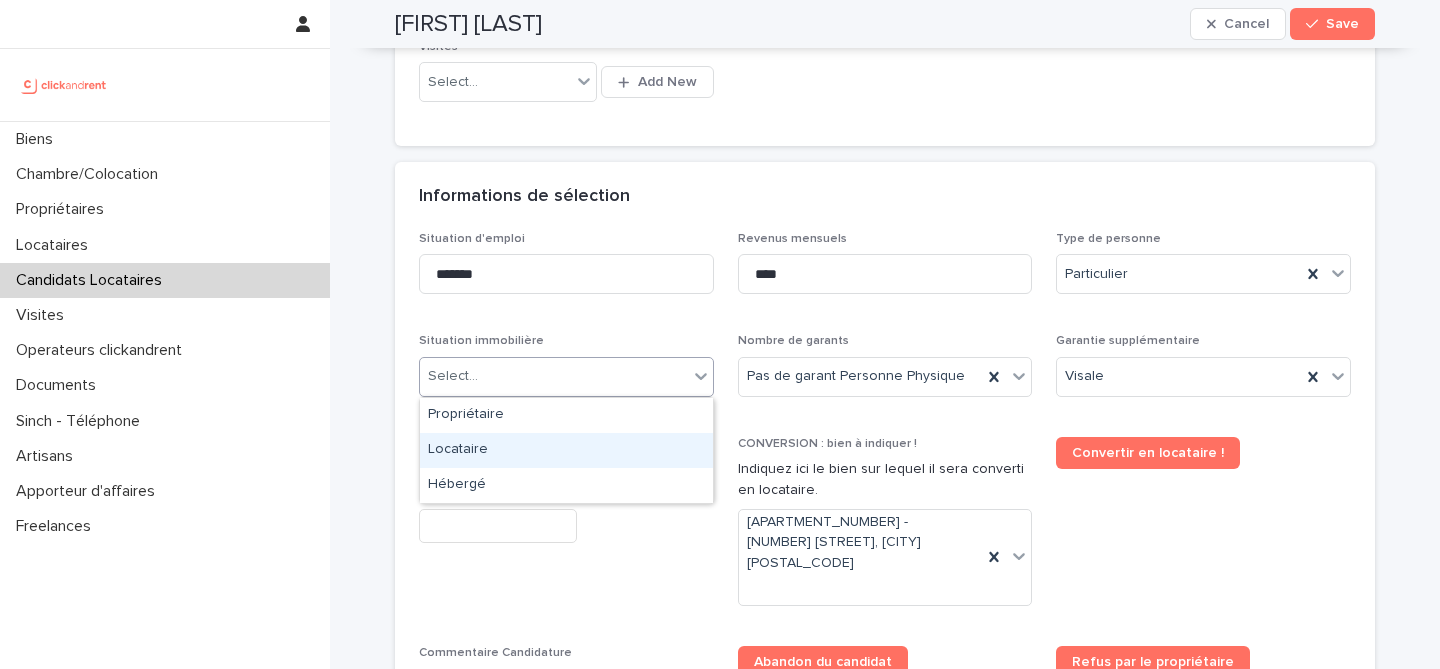 click on "Locataire" at bounding box center (566, 450) 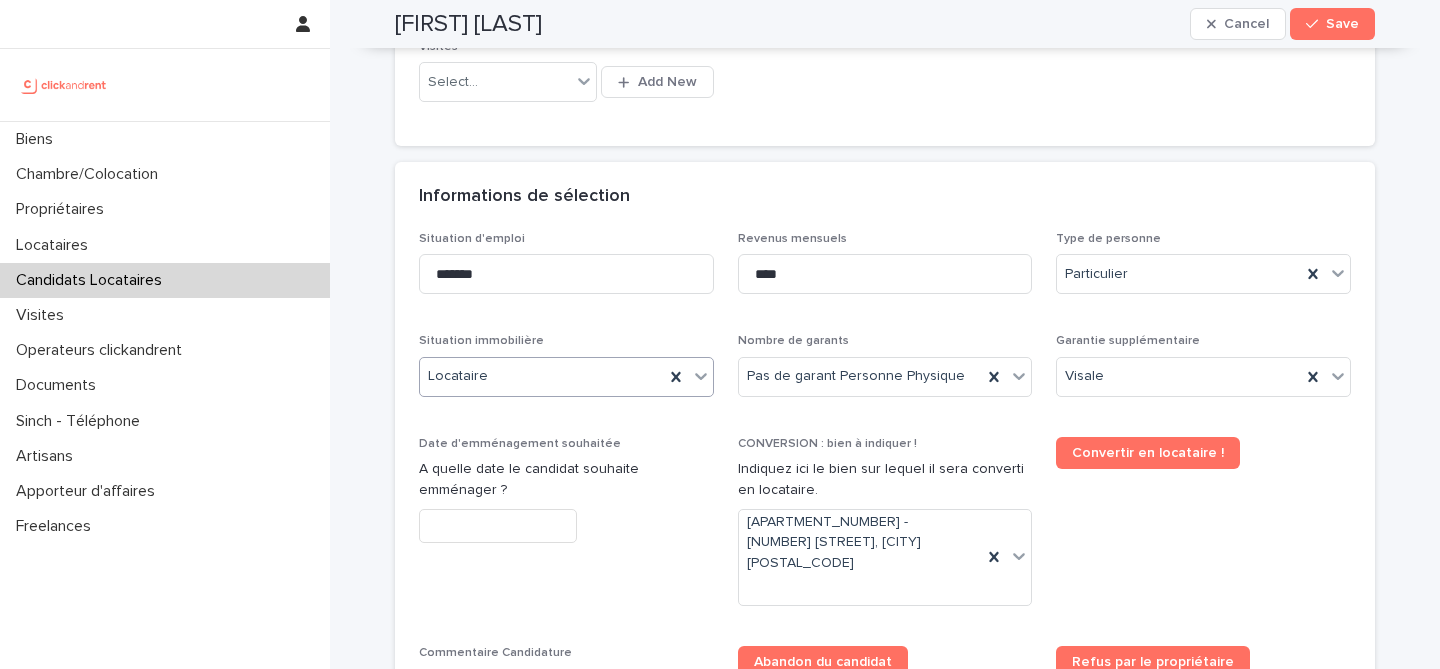 click at bounding box center [498, 526] 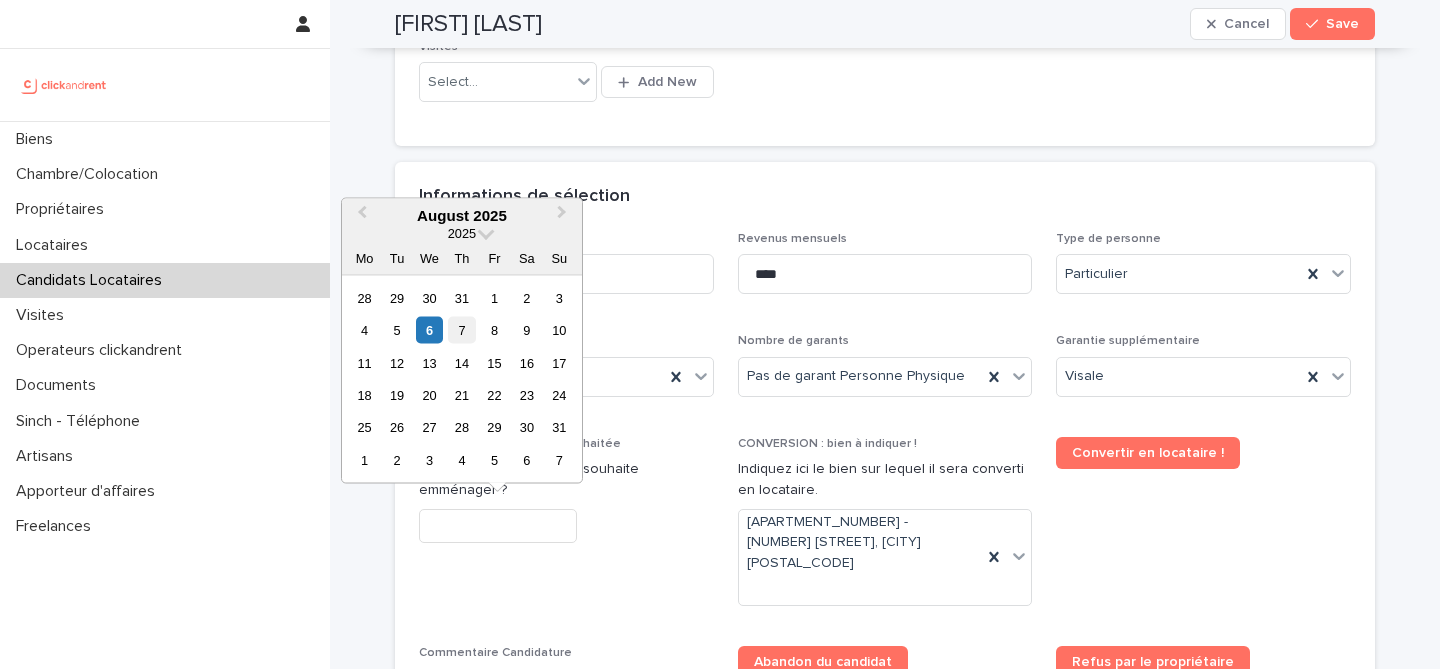 click on "7" at bounding box center (461, 330) 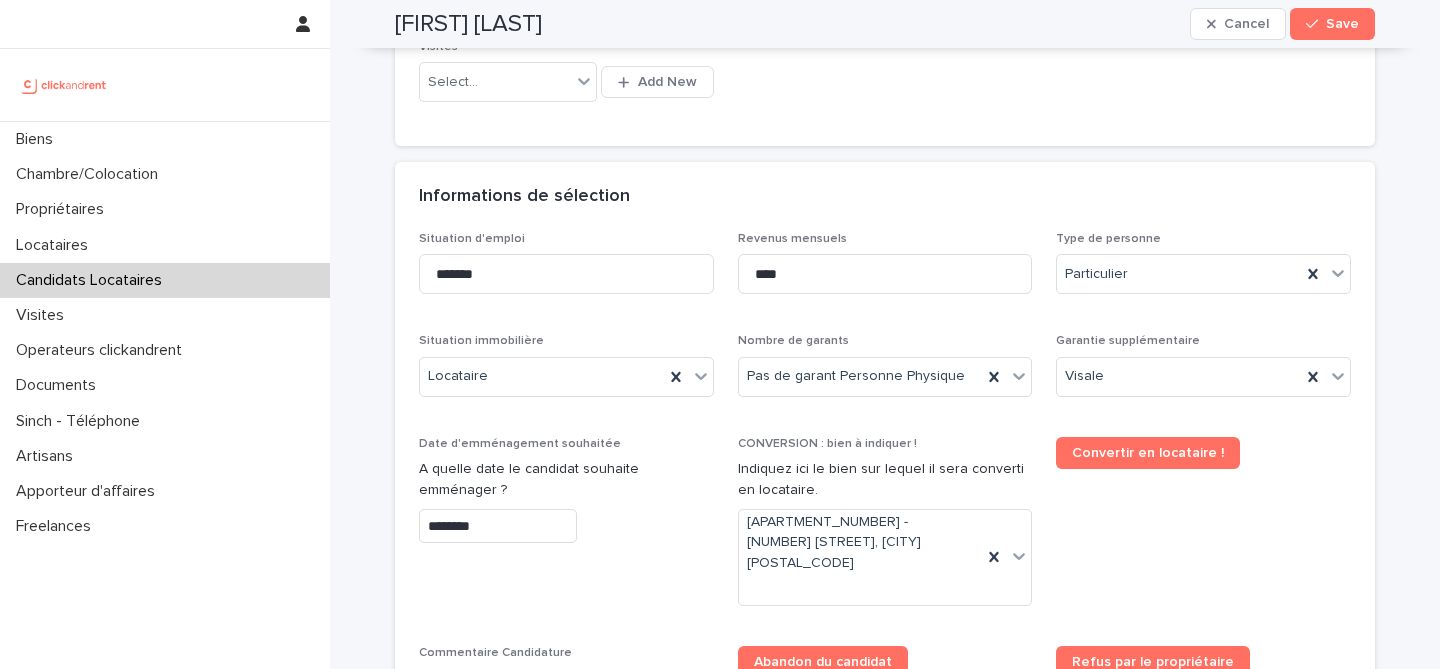 click on "Situation d'emploi ******* Revenus mensuels **** Type de personne Particulier Situation immobilière Locataire Nombre de garants Pas de garant Personne Physique Garantie supplémentaire Visale Date d'emménagement souhaitée A quelle date le candidat souhaite emménager ? ******** CONVERSION : bien à indiquer ! Indiquez ici le bien sur lequel il sera converti en locataire. A120 - 6 rue Saint-Mathieu,  Paris 75018 Convertir en locataire ! Commentaire Candidature Indiquez ici vos commentaires sur le candidat locataire, cela apparaitra sur l'espace personnel du propriétaire.
Ex : Le candidat est un très bon profil avec deux garants. Ses parents gagnent 7.000 euros nets par mois. Abandon du candidat Refus par le propriétaire Bien - Historique Top Select... Type de Top Validation / Refus" at bounding box center [885, 588] 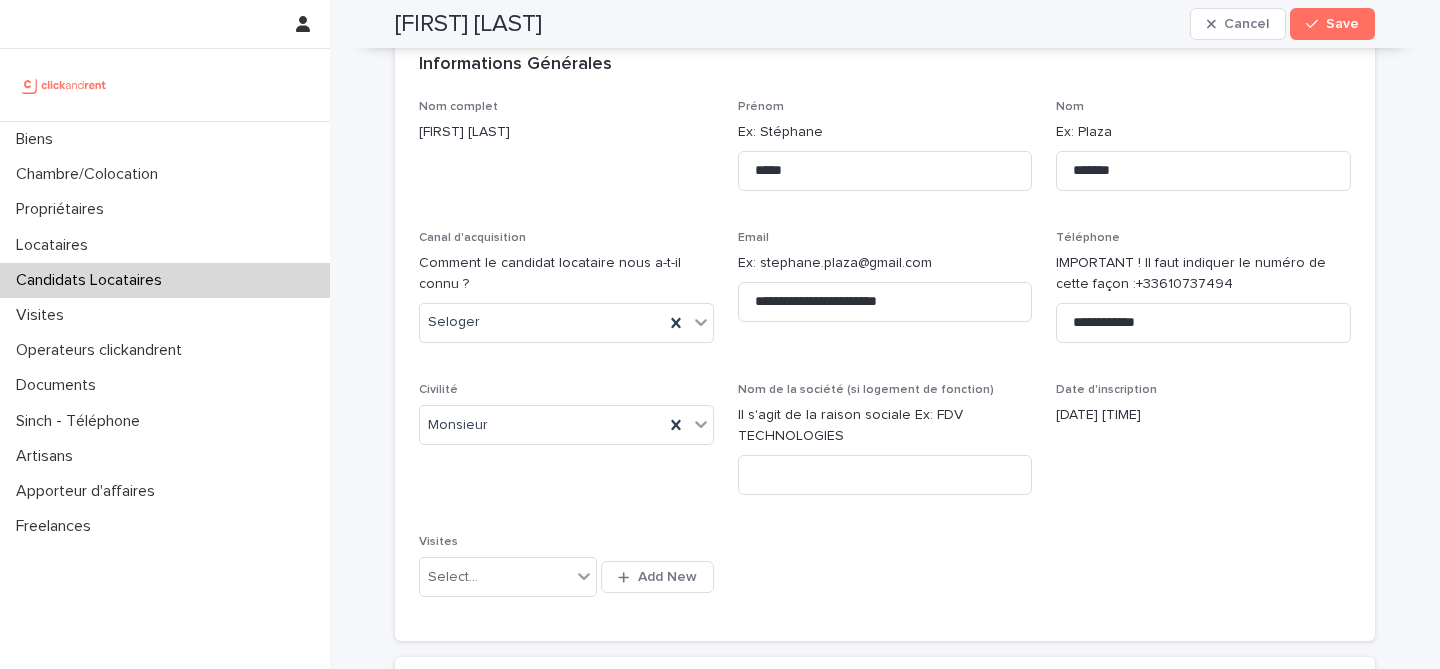scroll, scrollTop: 0, scrollLeft: 0, axis: both 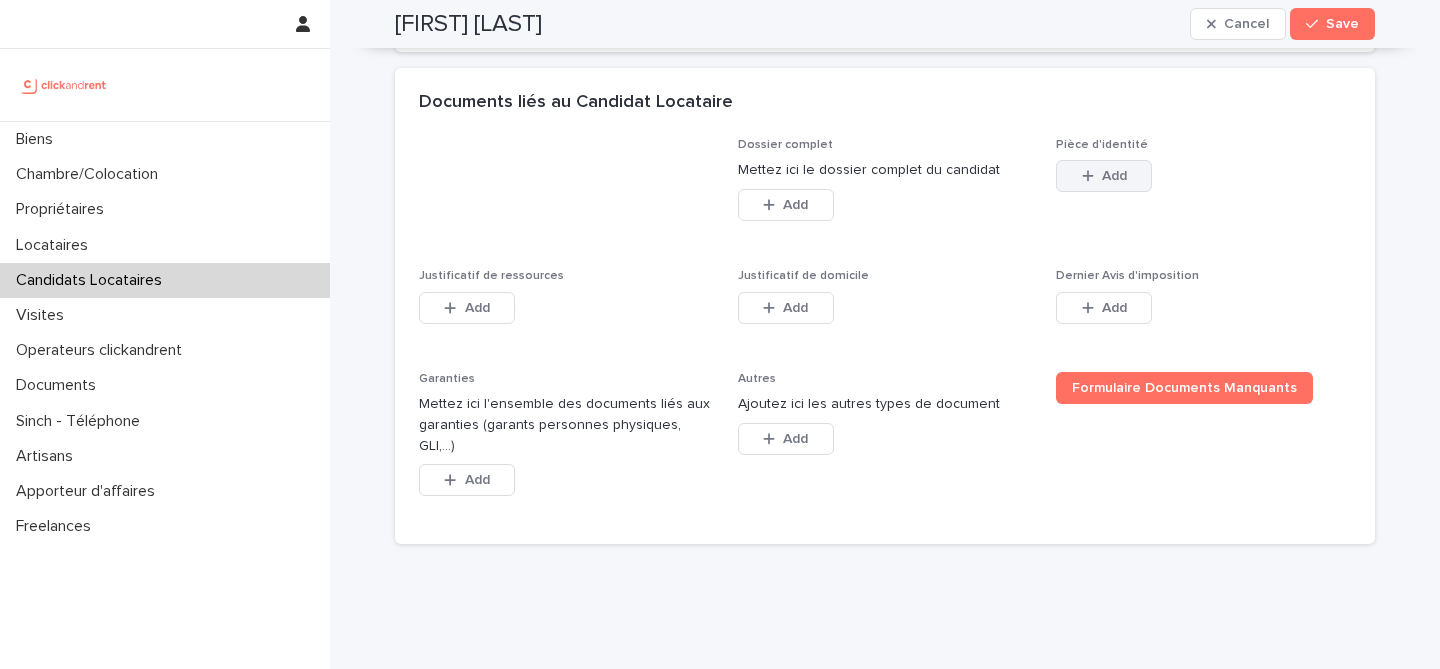 click 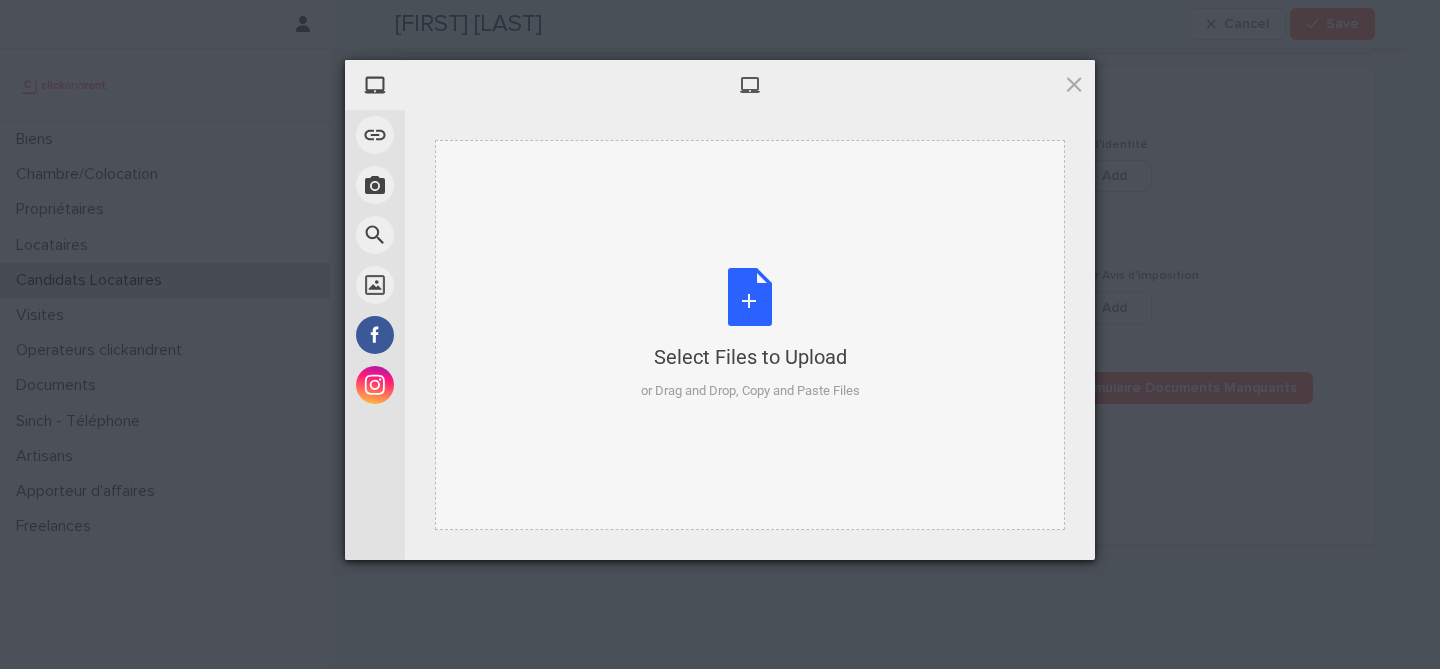 click on "Select Files to Upload
or Drag and Drop, Copy and Paste Files" at bounding box center (750, 334) 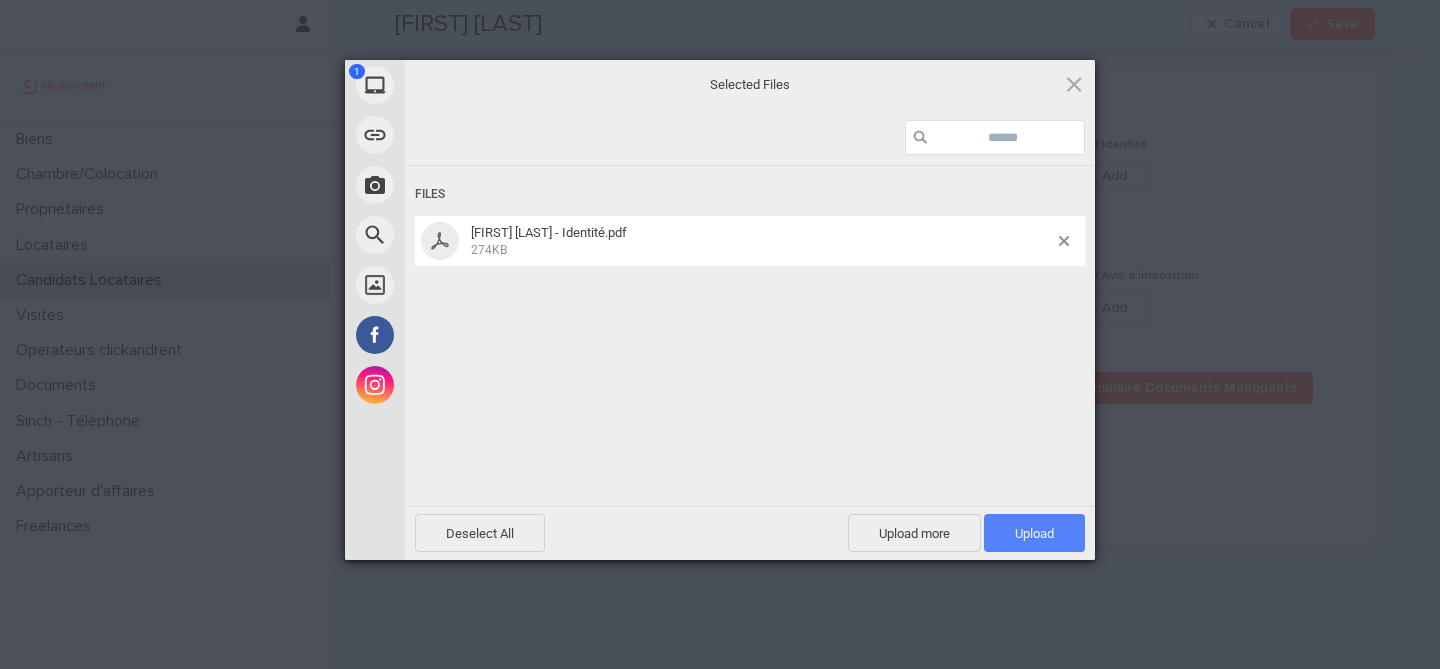 click on "Upload
1" at bounding box center [1034, 533] 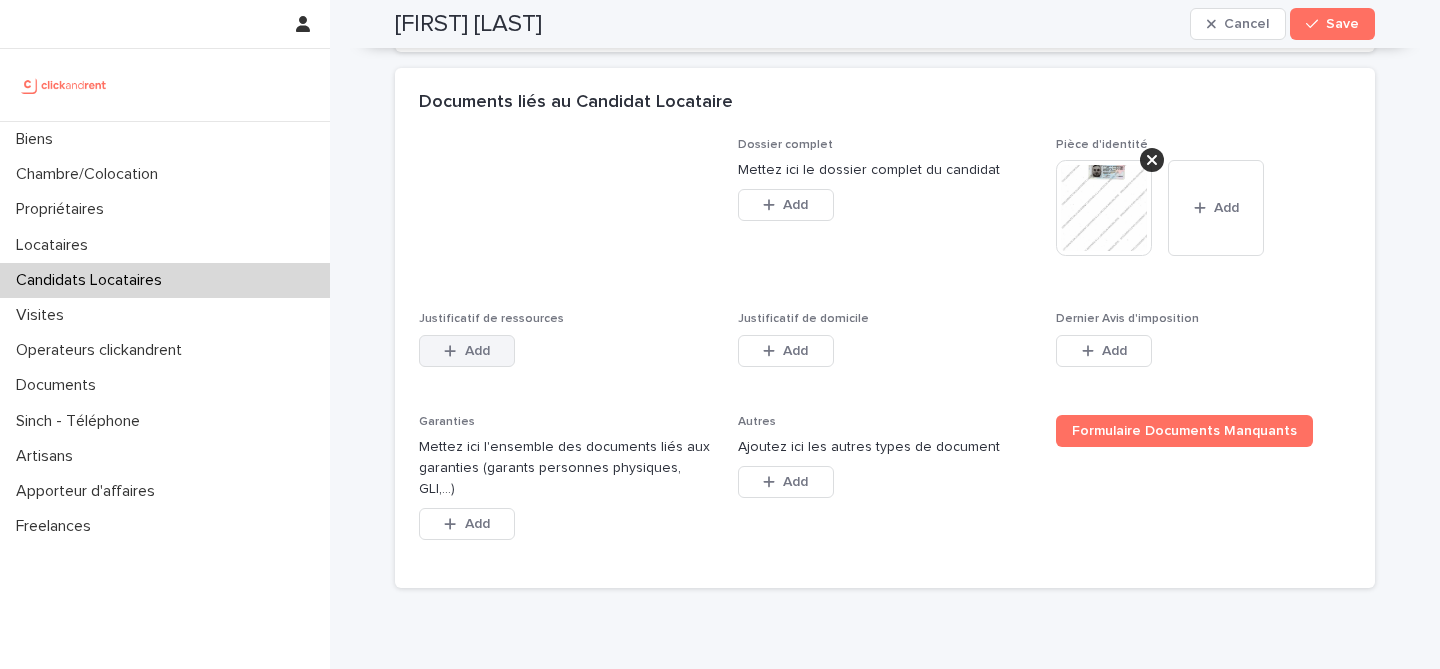 click on "Add" at bounding box center (477, 351) 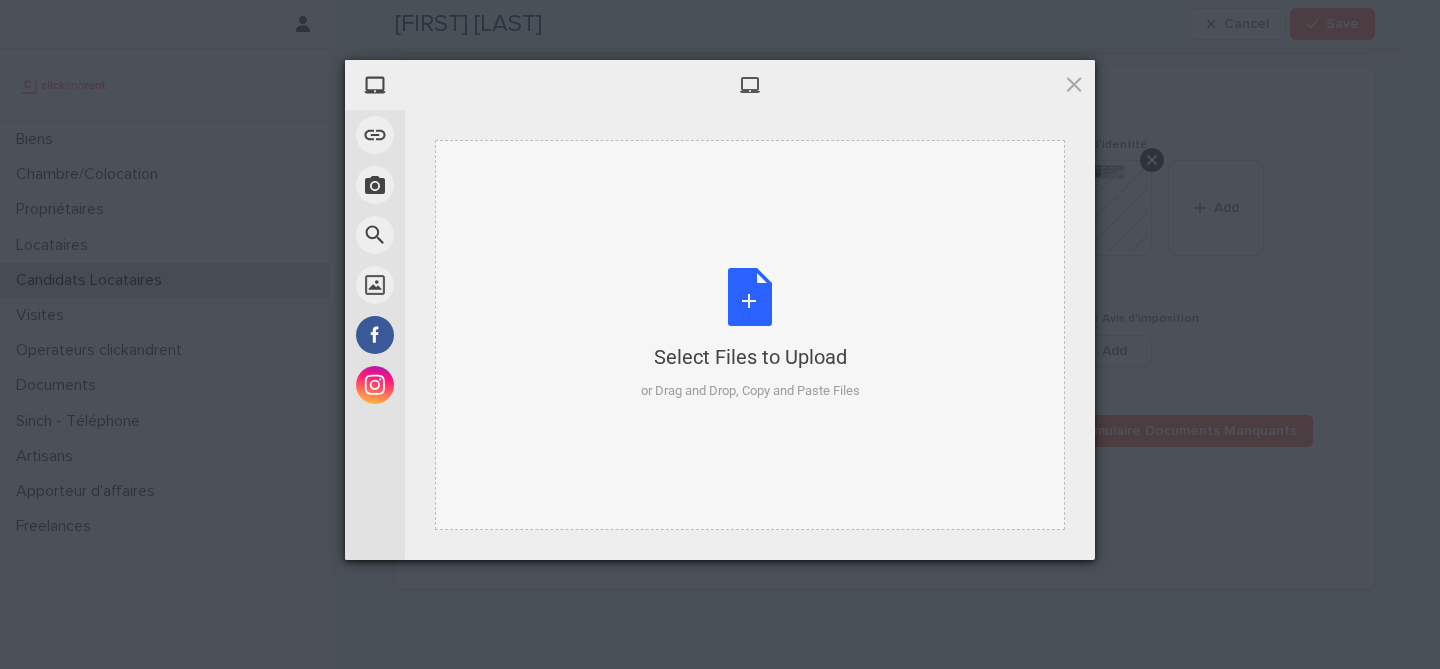 click on "Select Files to Upload
or Drag and Drop, Copy and Paste Files" at bounding box center [750, 334] 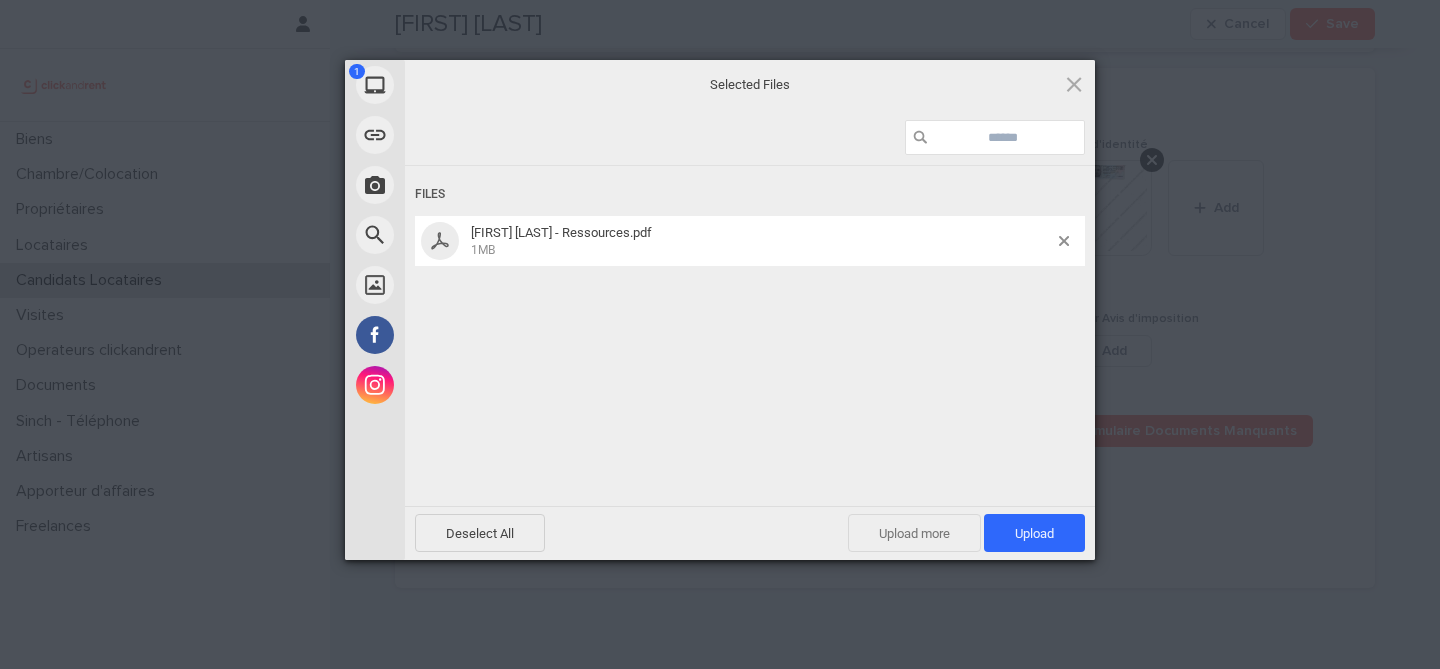 click on "Upload more" at bounding box center (914, 533) 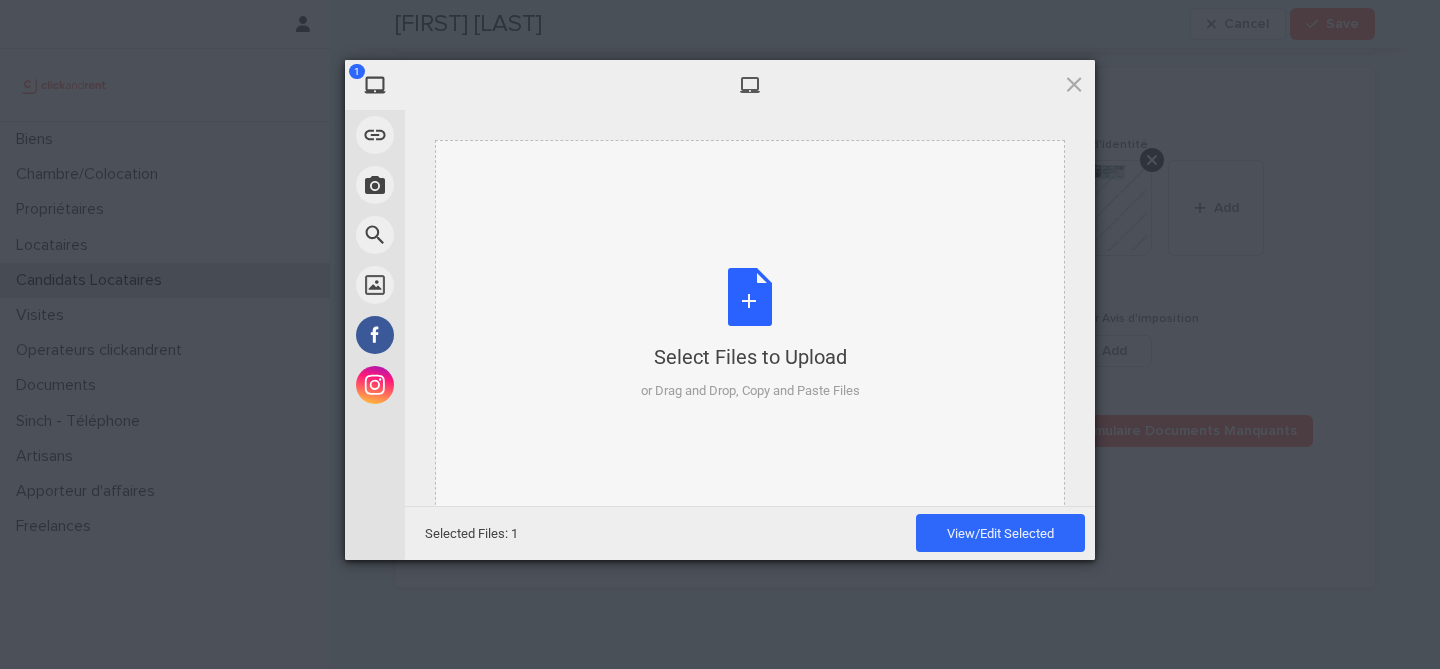 click on "Select Files to Upload
or Drag and Drop, Copy and Paste Files" at bounding box center [750, 334] 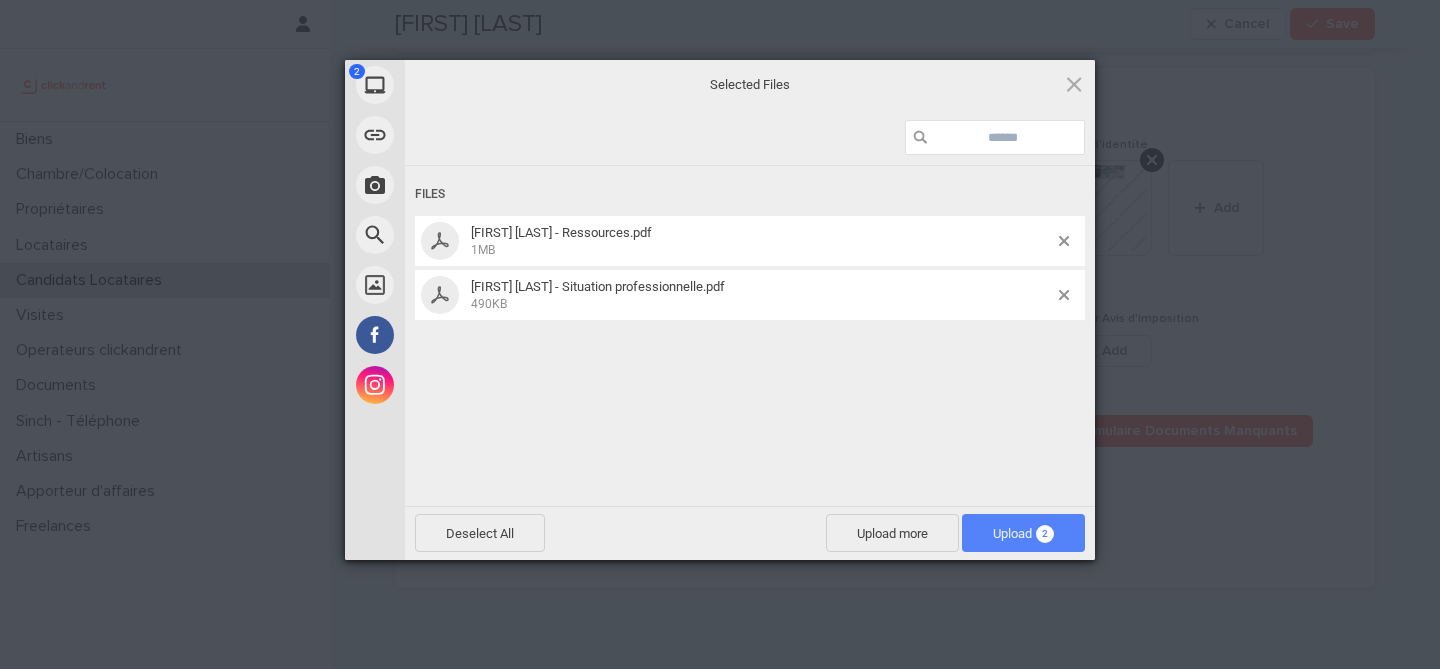 click on "Upload
2" at bounding box center [1023, 533] 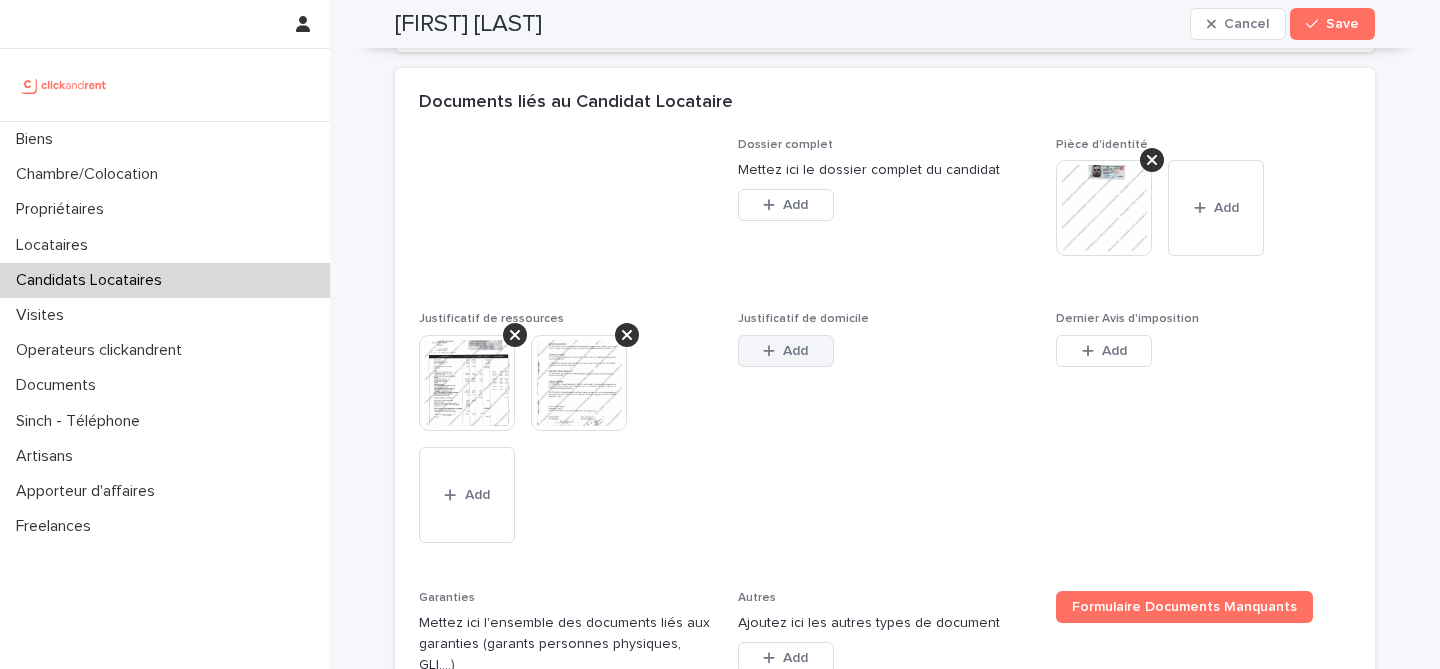 click on "Add" at bounding box center [786, 351] 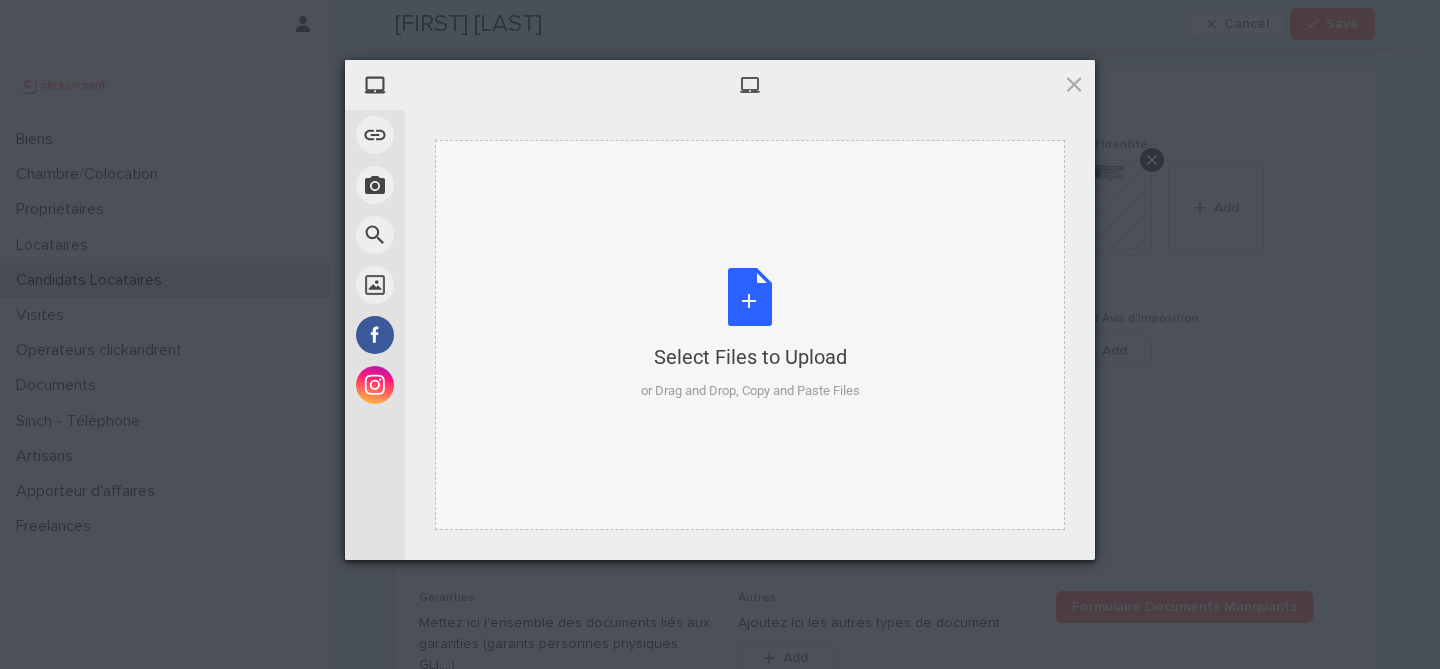 click on "Select Files to Upload
or Drag and Drop, Copy and Paste Files" at bounding box center (750, 334) 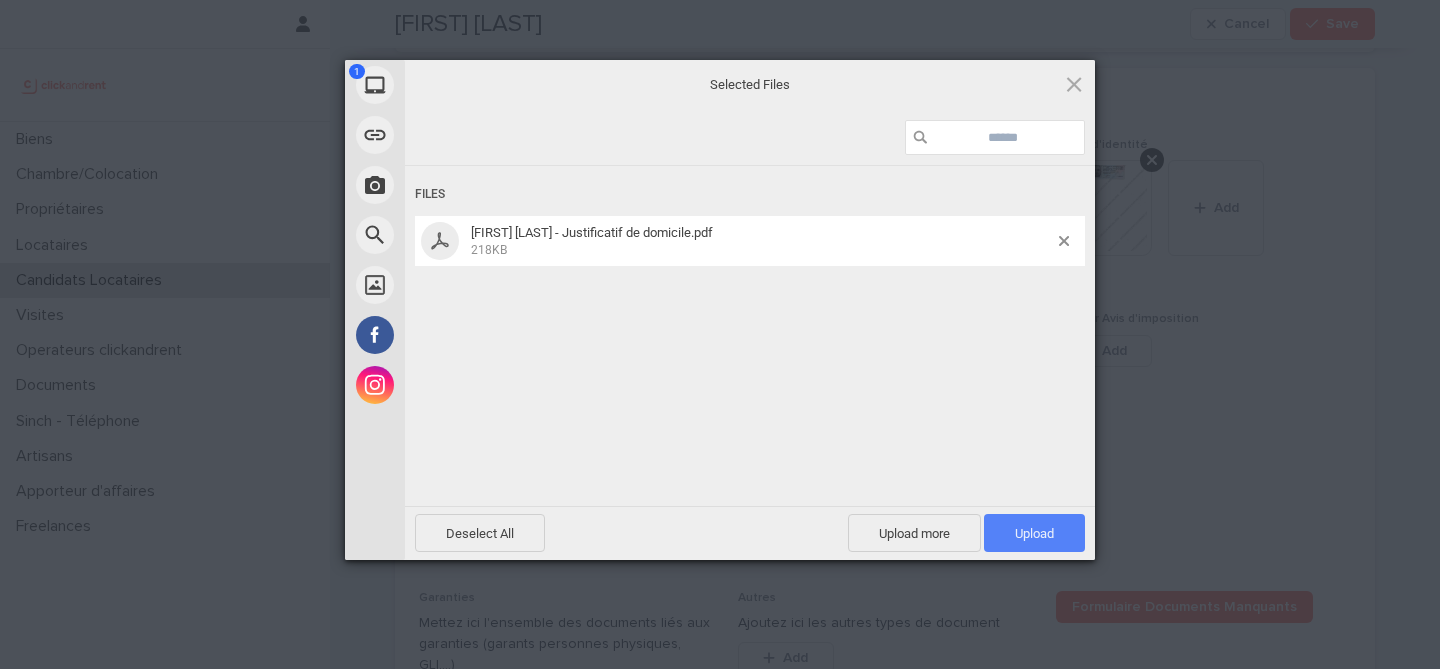 click on "Upload
1" at bounding box center [1034, 533] 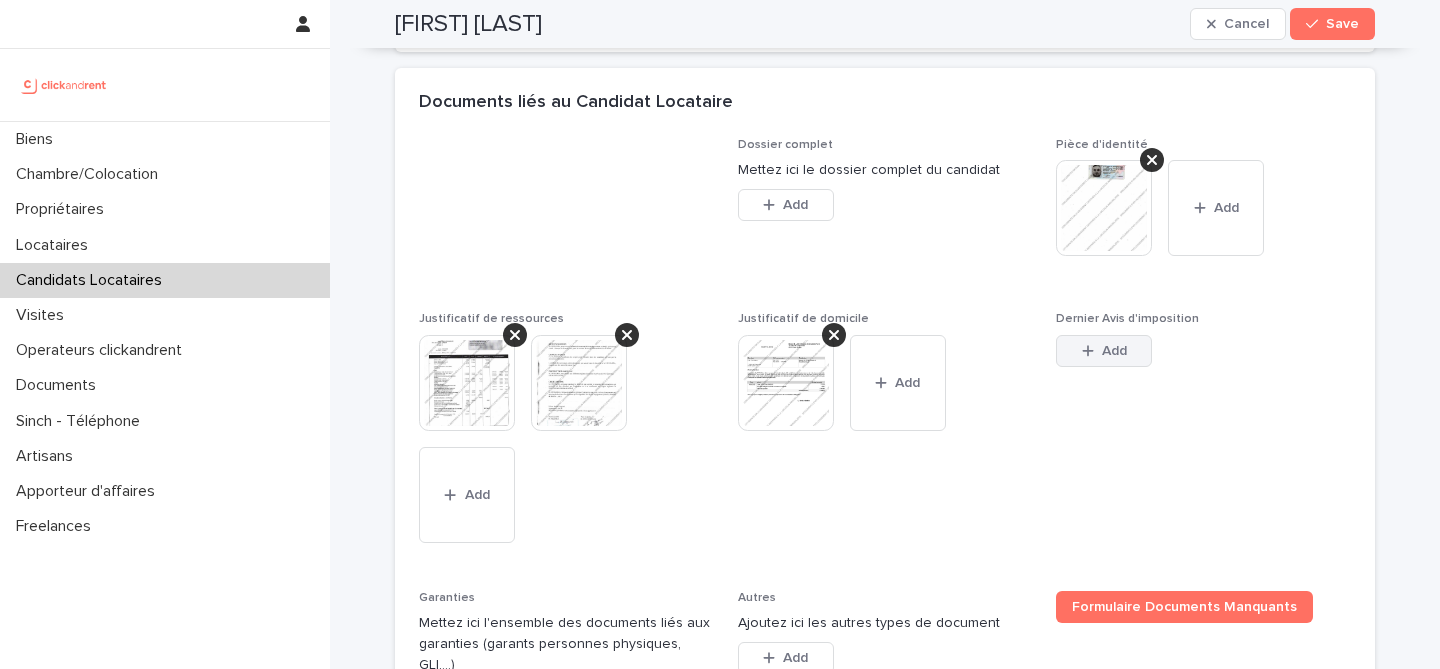 click on "Add" at bounding box center (1114, 351) 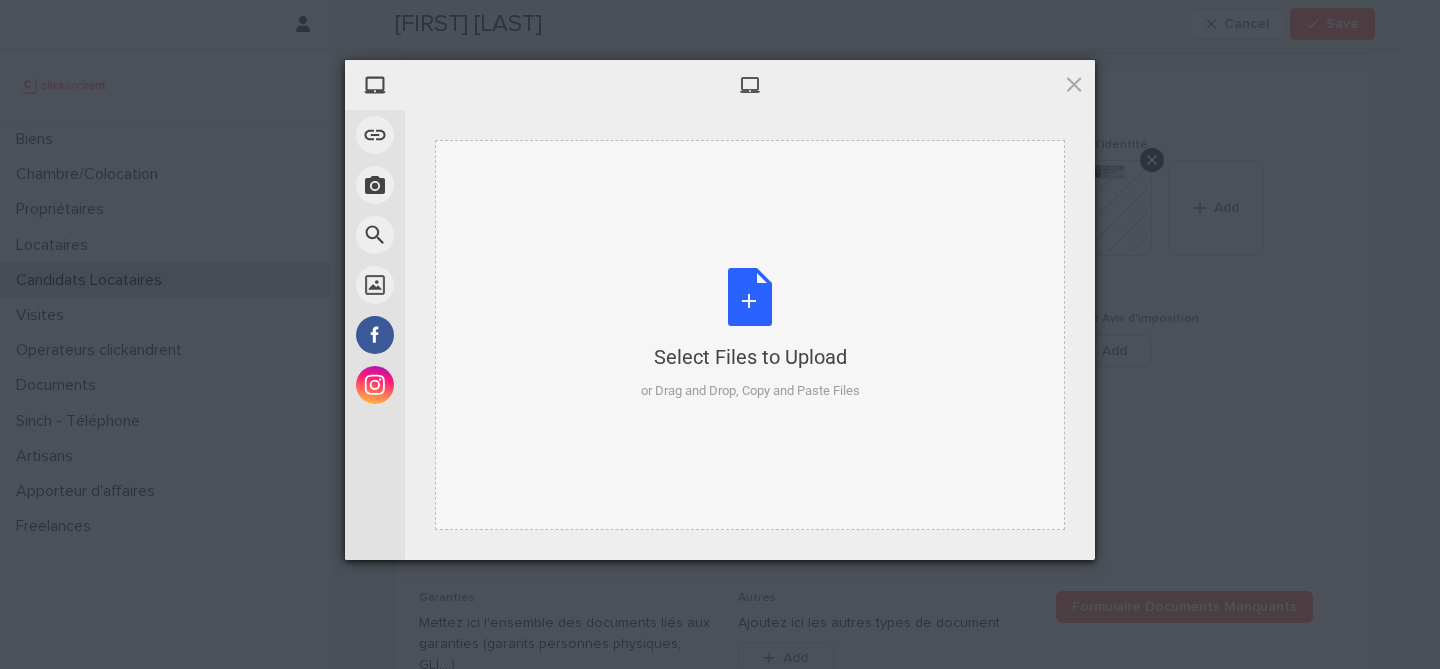 click on "Select Files to Upload
or Drag and Drop, Copy and Paste Files" at bounding box center (750, 334) 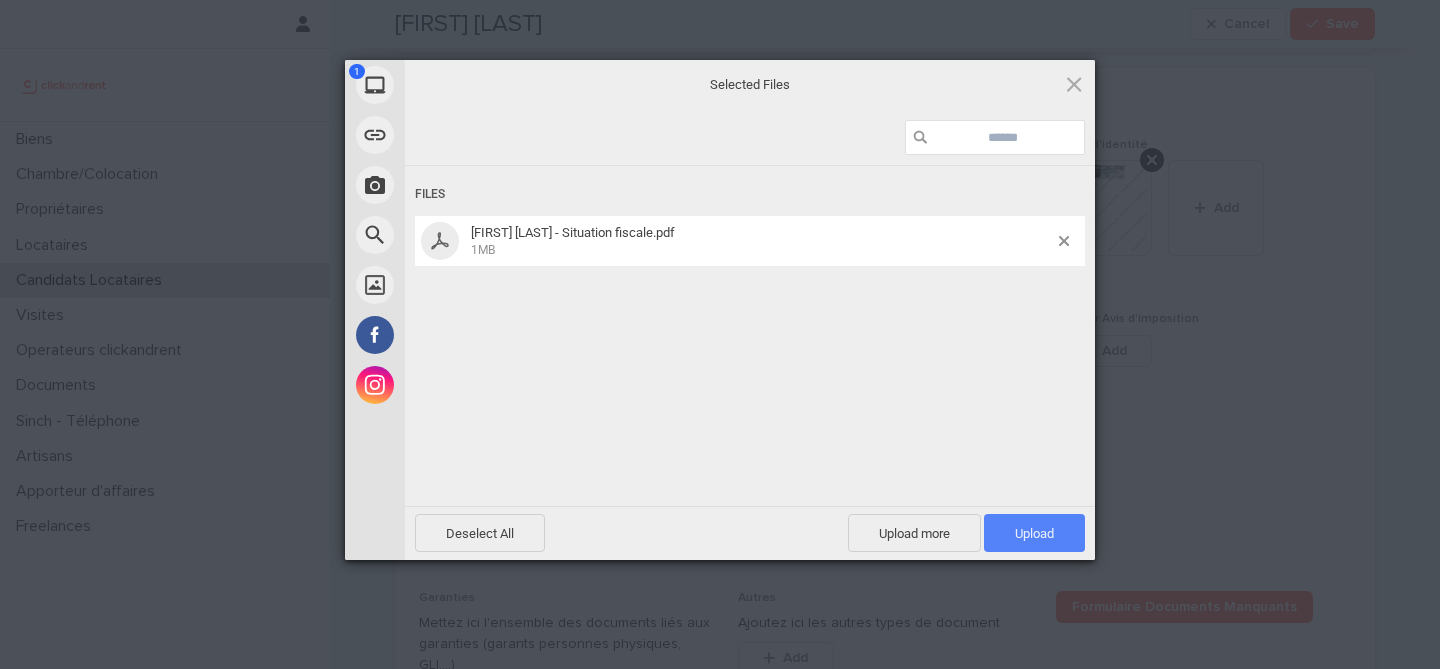 click on "Upload
1" at bounding box center [1034, 533] 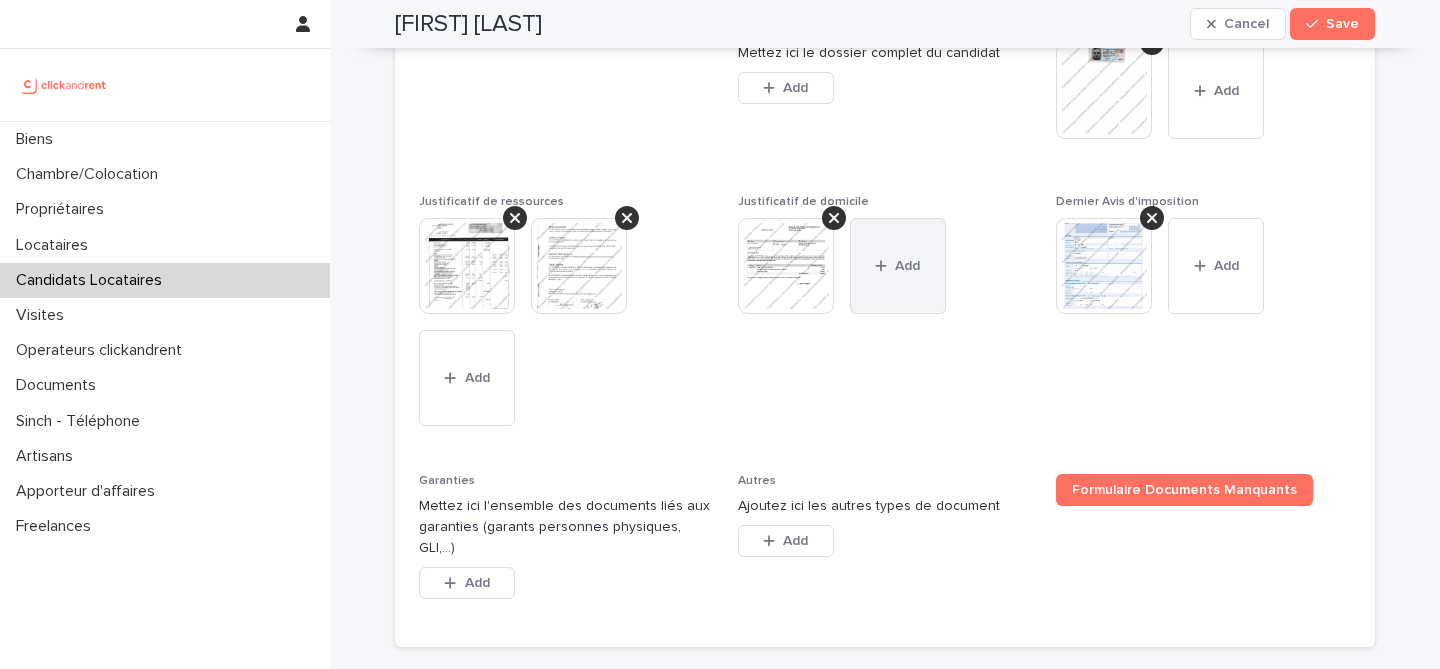scroll, scrollTop: 1751, scrollLeft: 0, axis: vertical 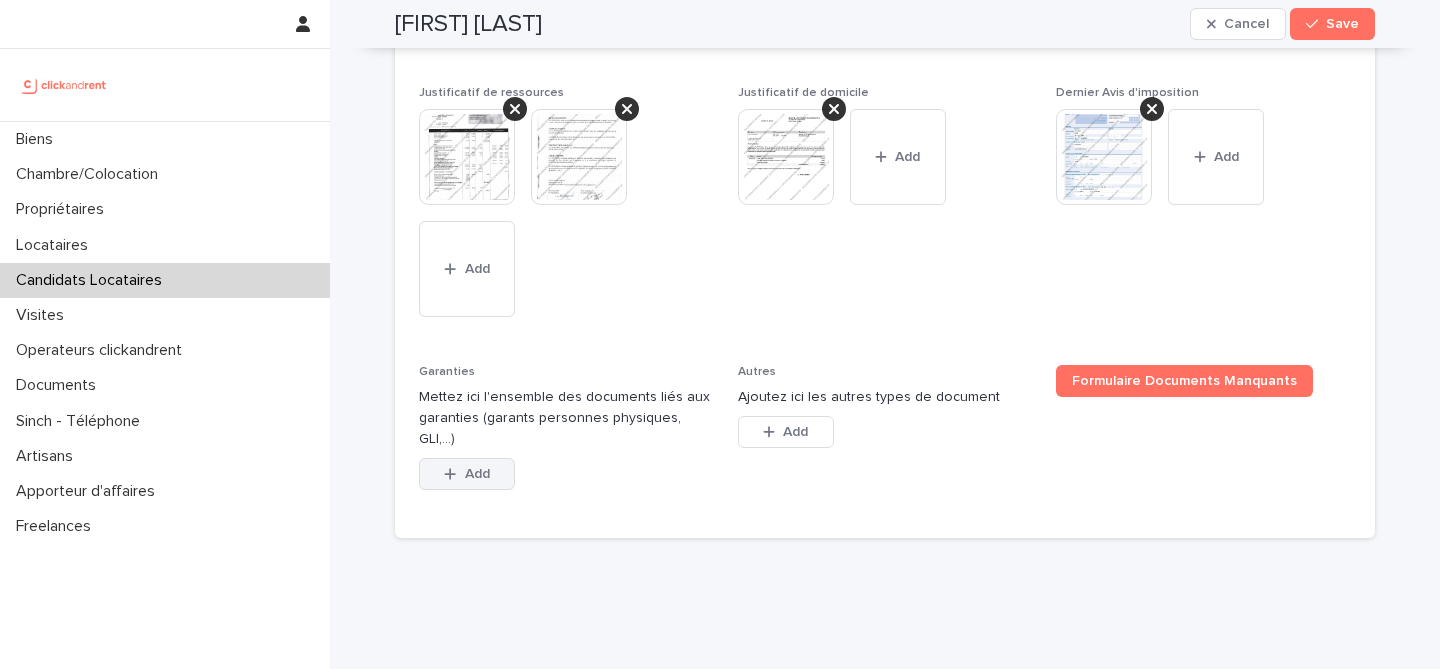 click on "Add" at bounding box center [467, 474] 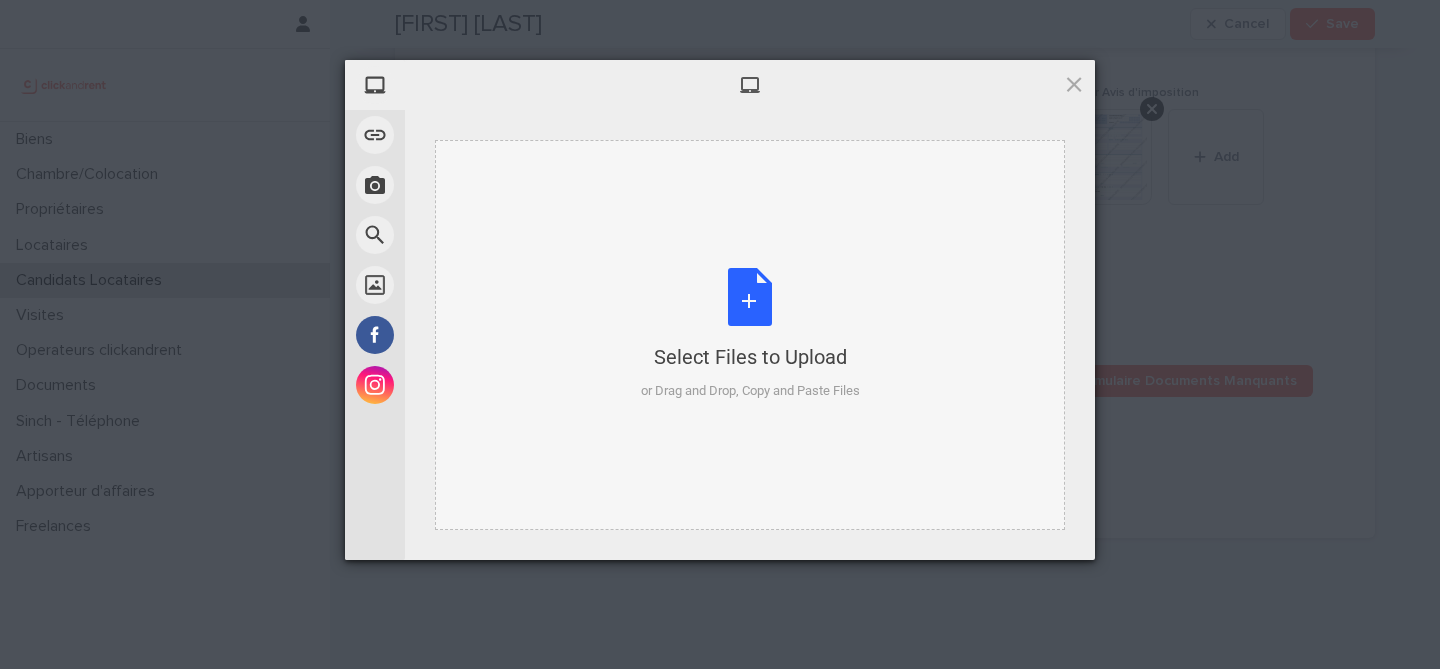 click on "Select Files to Upload
or Drag and Drop, Copy and Paste Files" at bounding box center [750, 334] 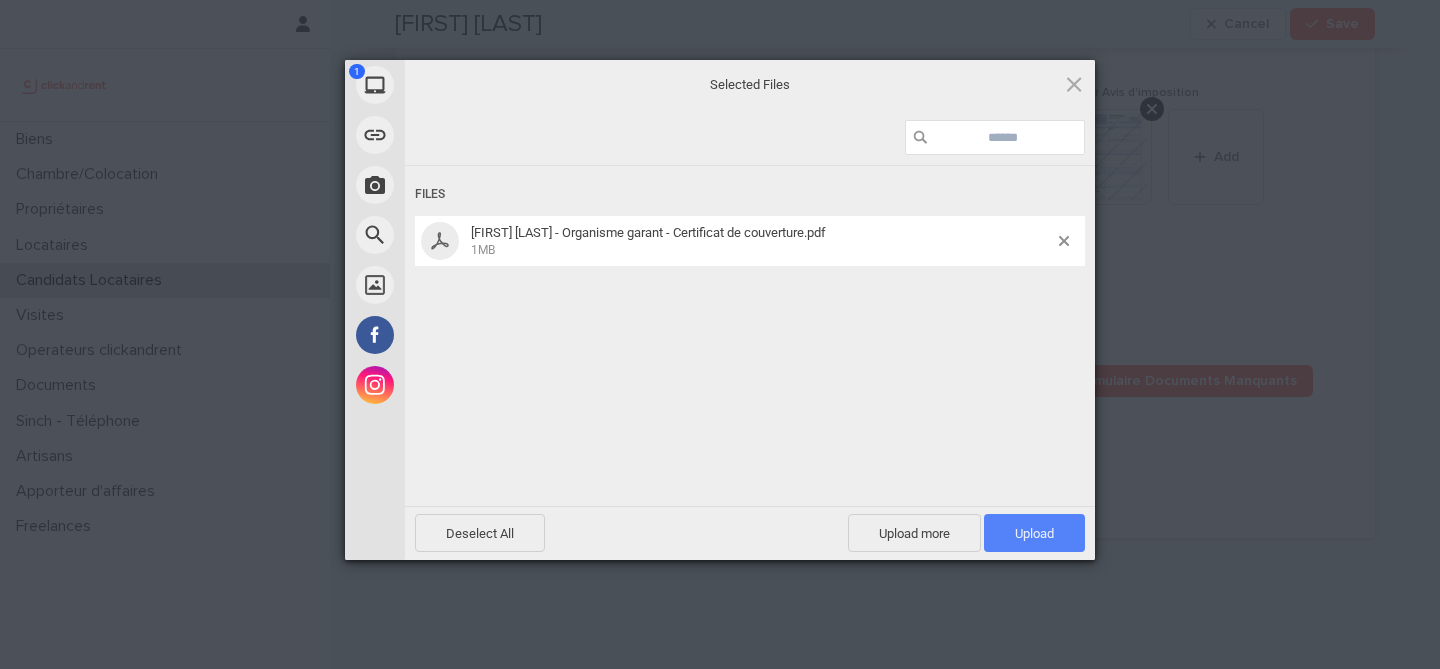 click on "Upload
1" at bounding box center (1034, 533) 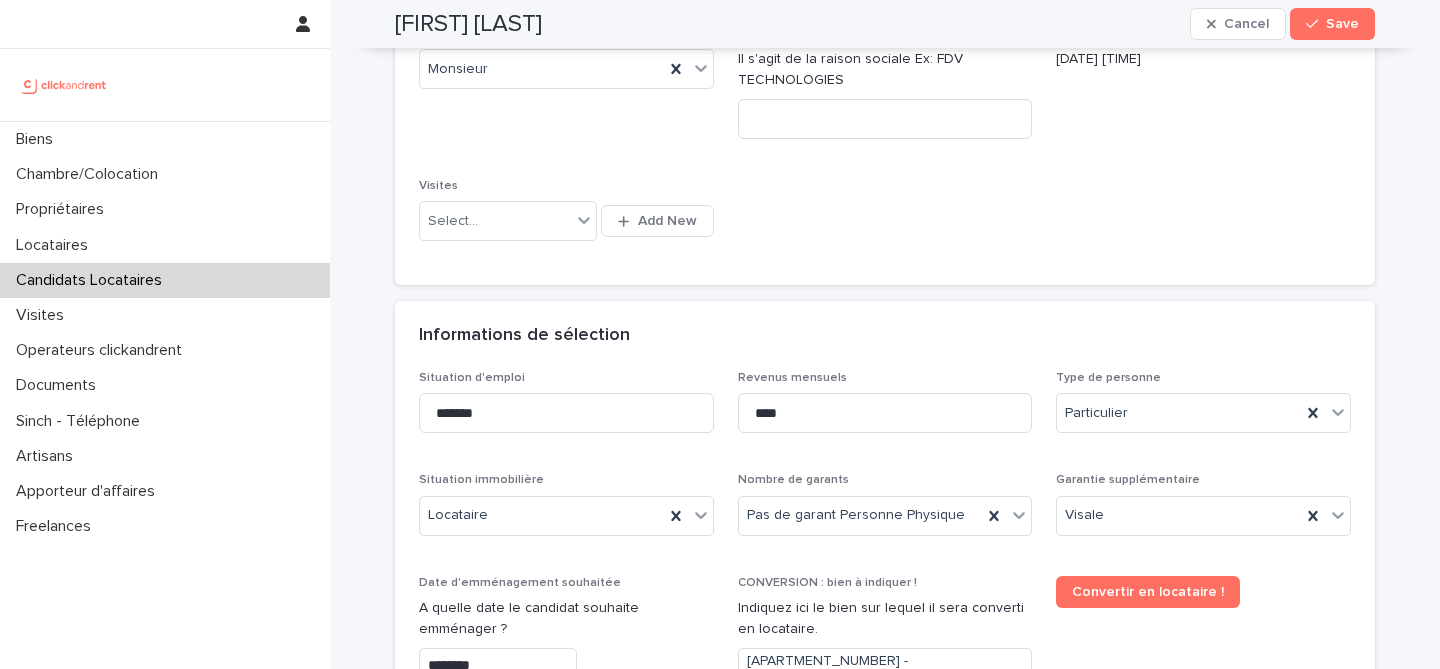 scroll, scrollTop: 0, scrollLeft: 0, axis: both 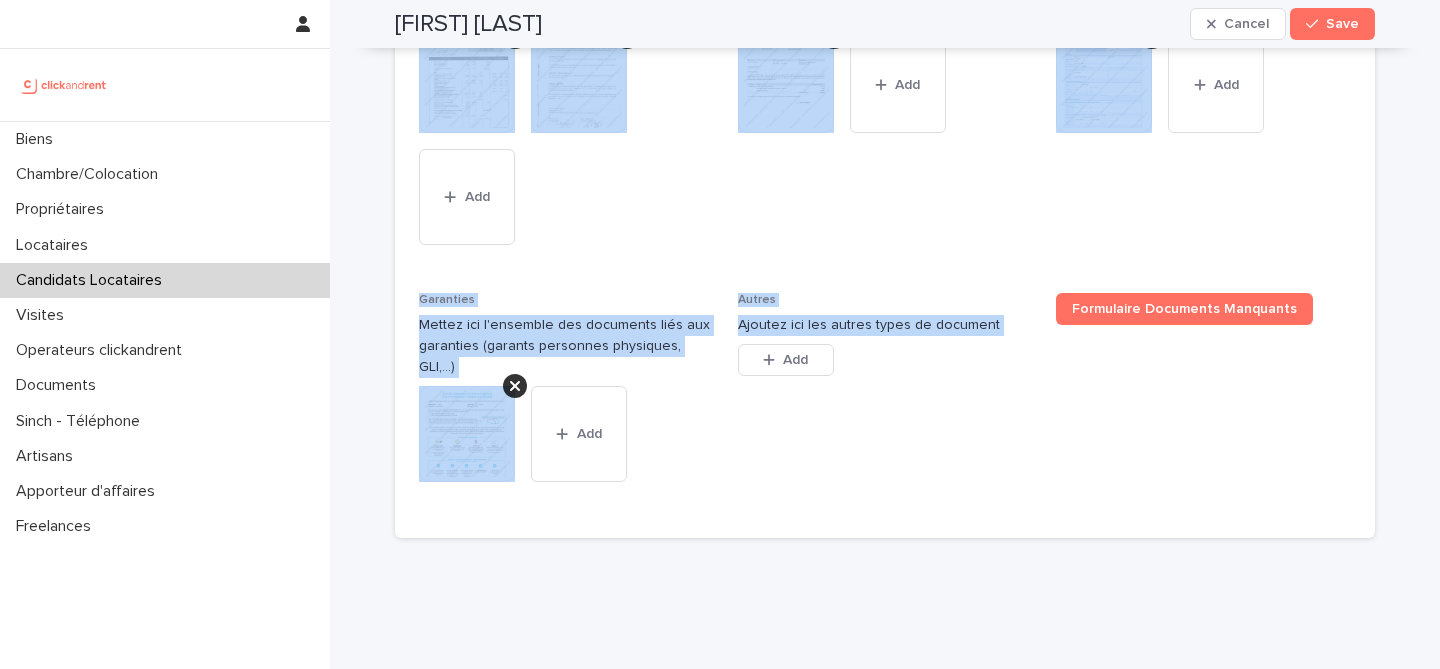 drag, startPoint x: 361, startPoint y: 43, endPoint x: 960, endPoint y: 653, distance: 854.9275 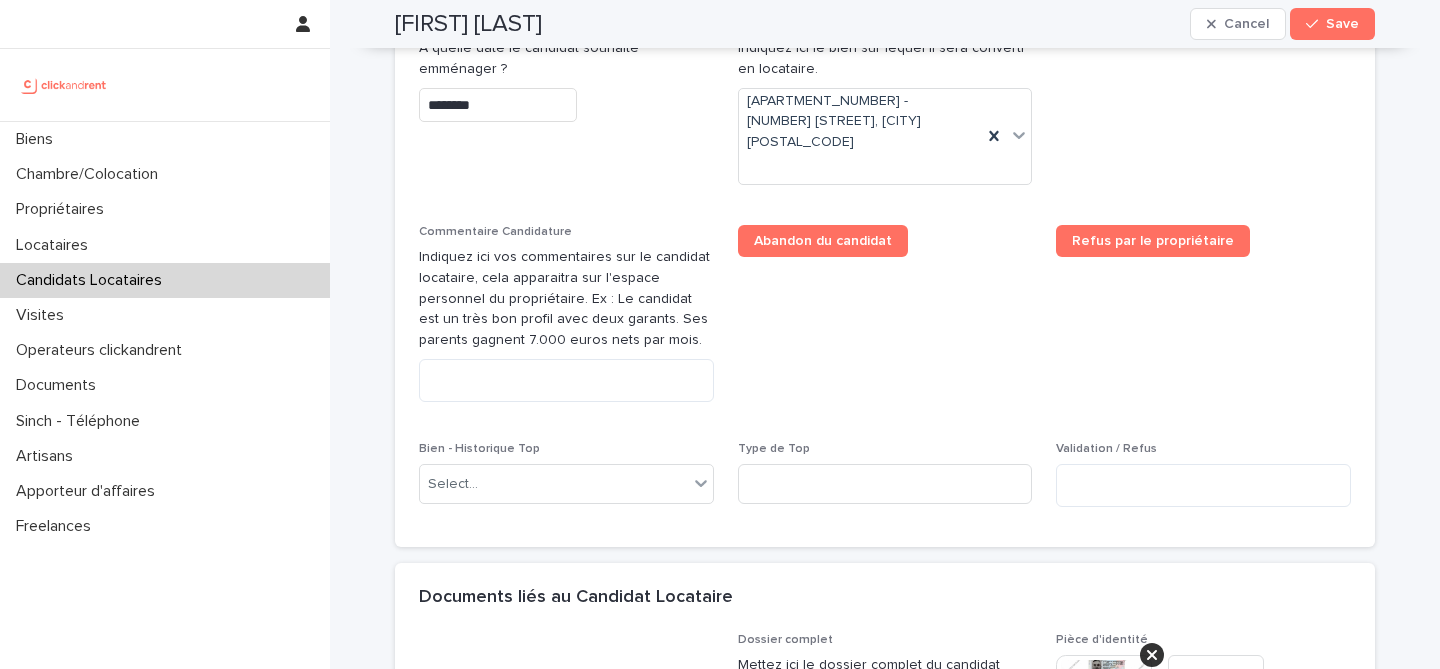 scroll, scrollTop: 1008, scrollLeft: 0, axis: vertical 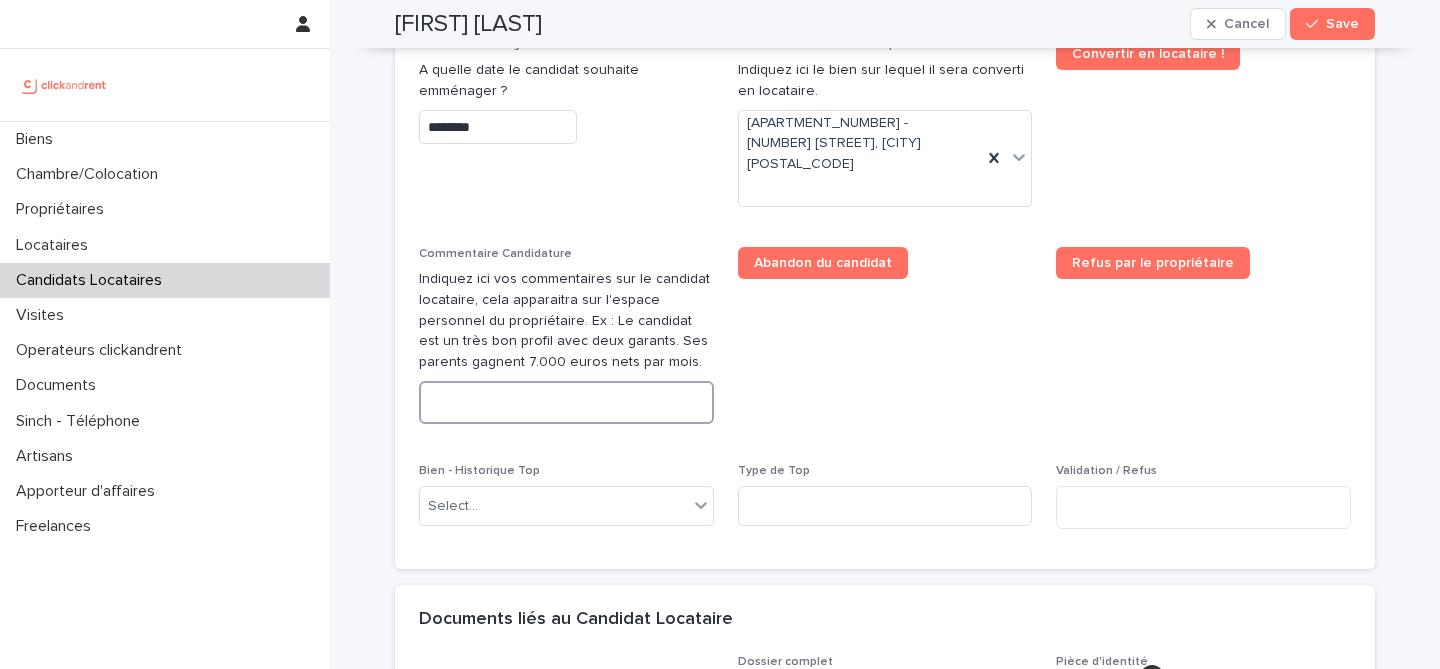 click at bounding box center (566, 402) 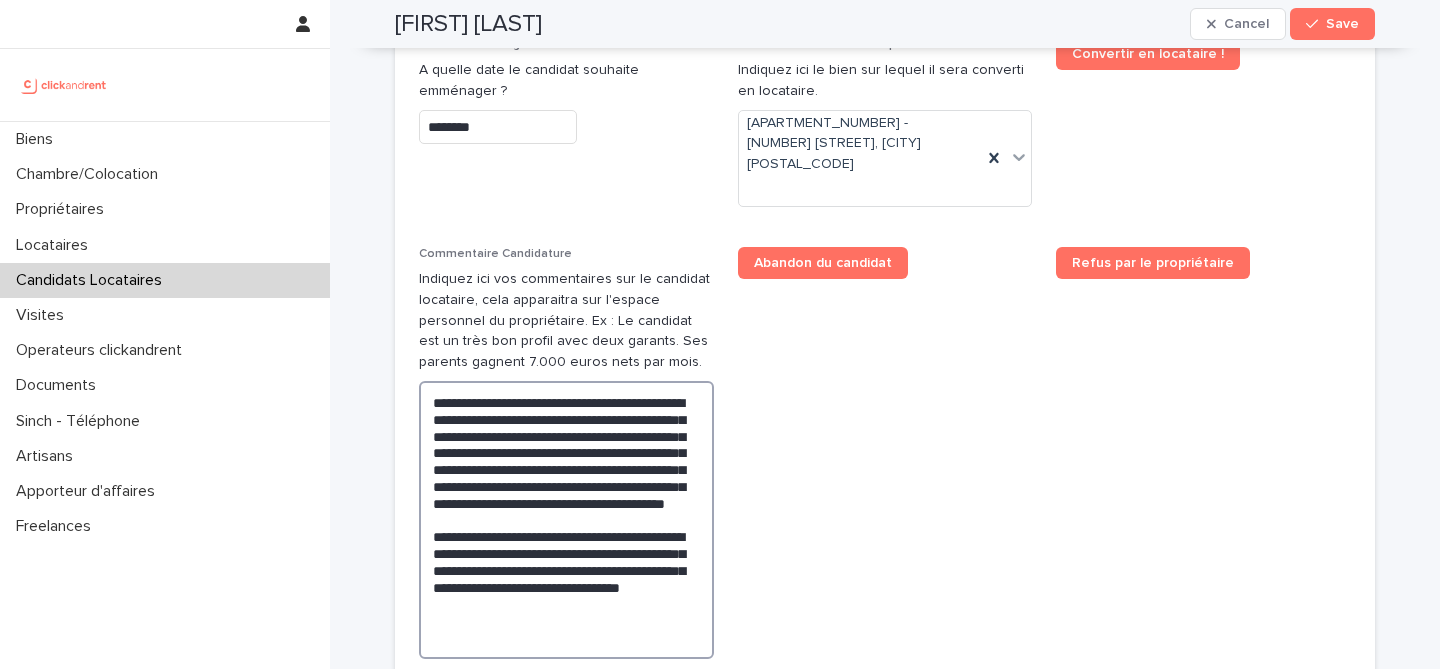 type on "**********" 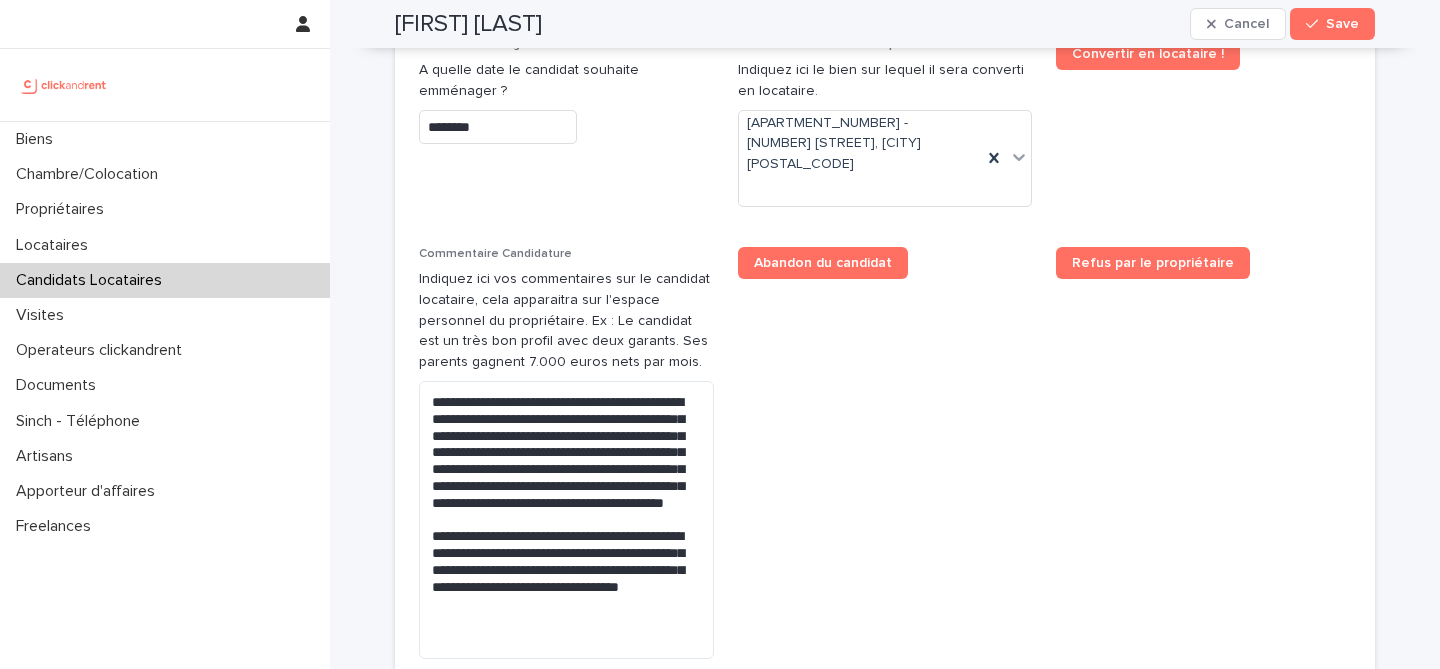 click on "Abandon du candidat" at bounding box center (885, 461) 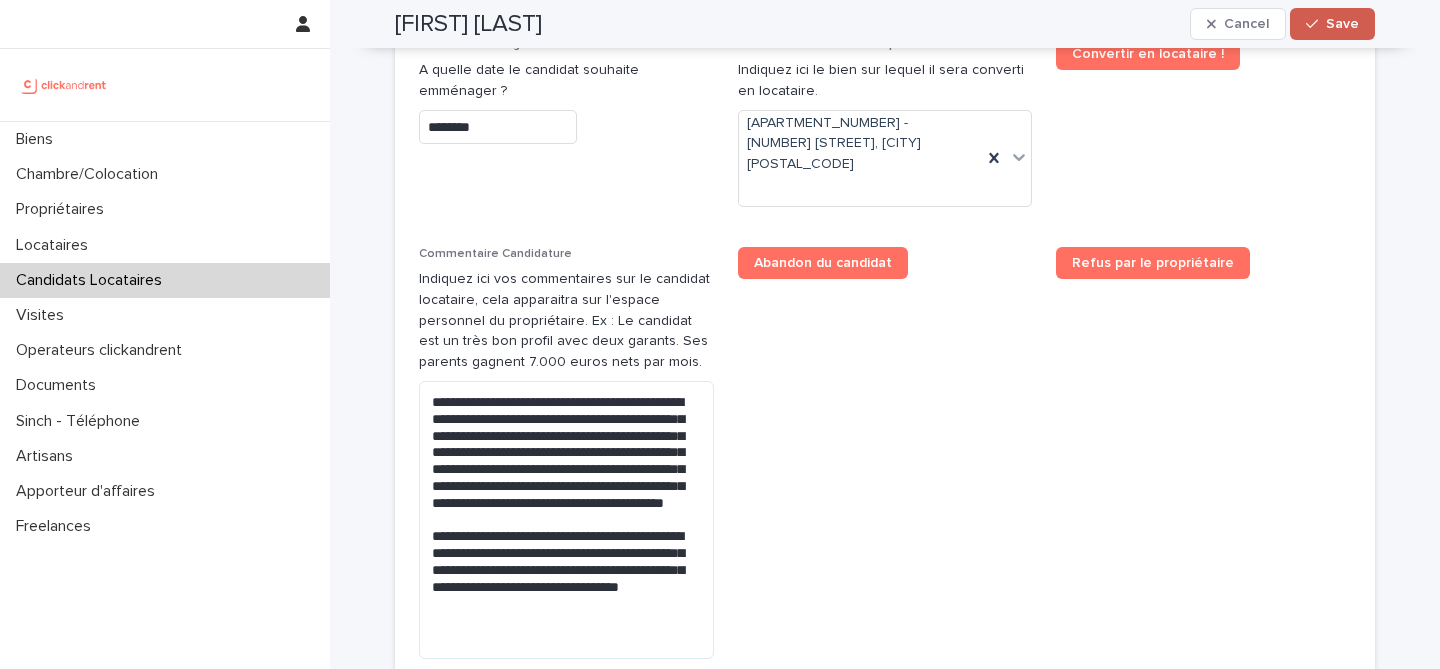 click on "Save" at bounding box center [1332, 24] 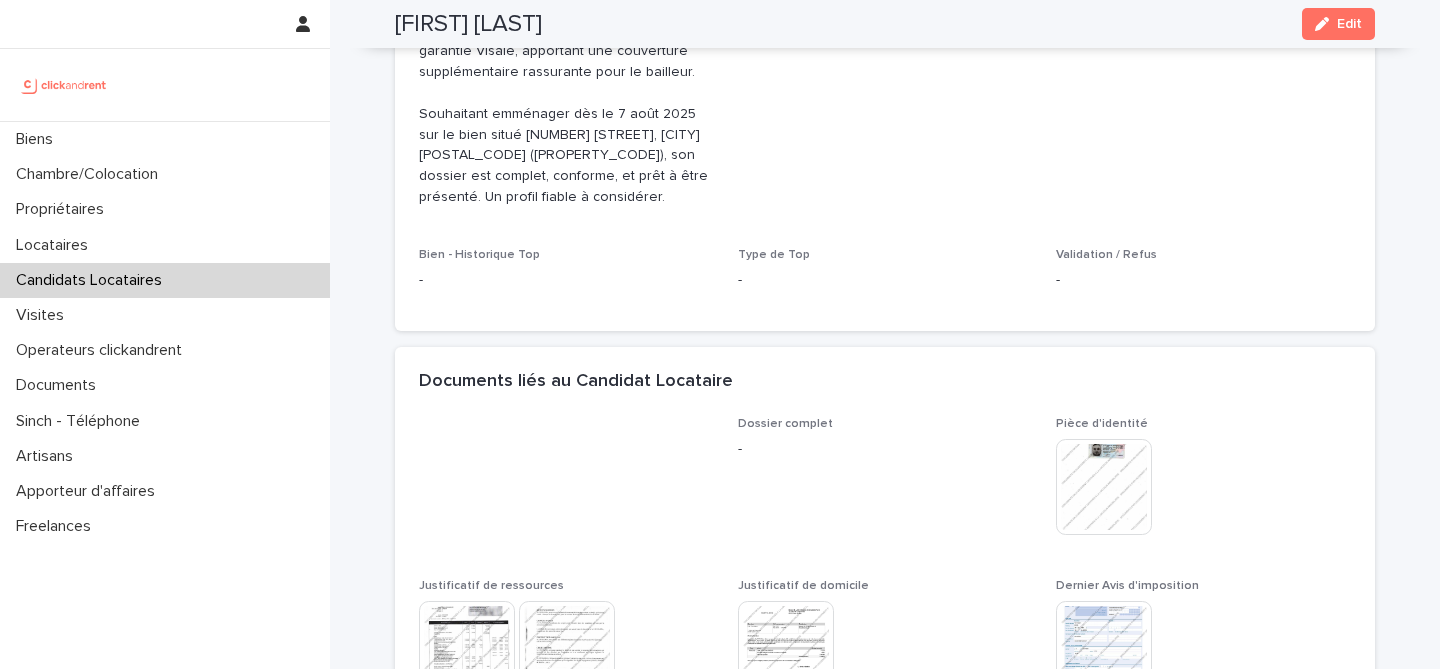 scroll, scrollTop: 676, scrollLeft: 0, axis: vertical 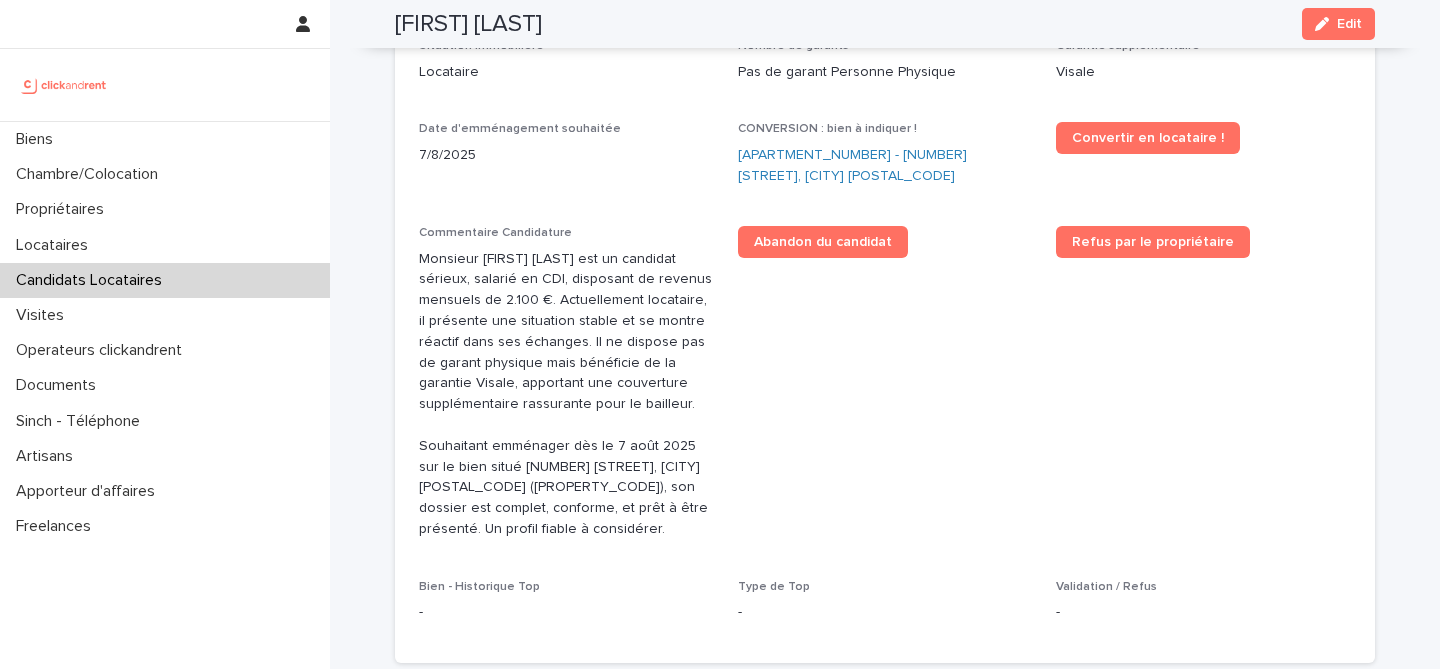 click on "Farid Ouhadda" at bounding box center (468, 24) 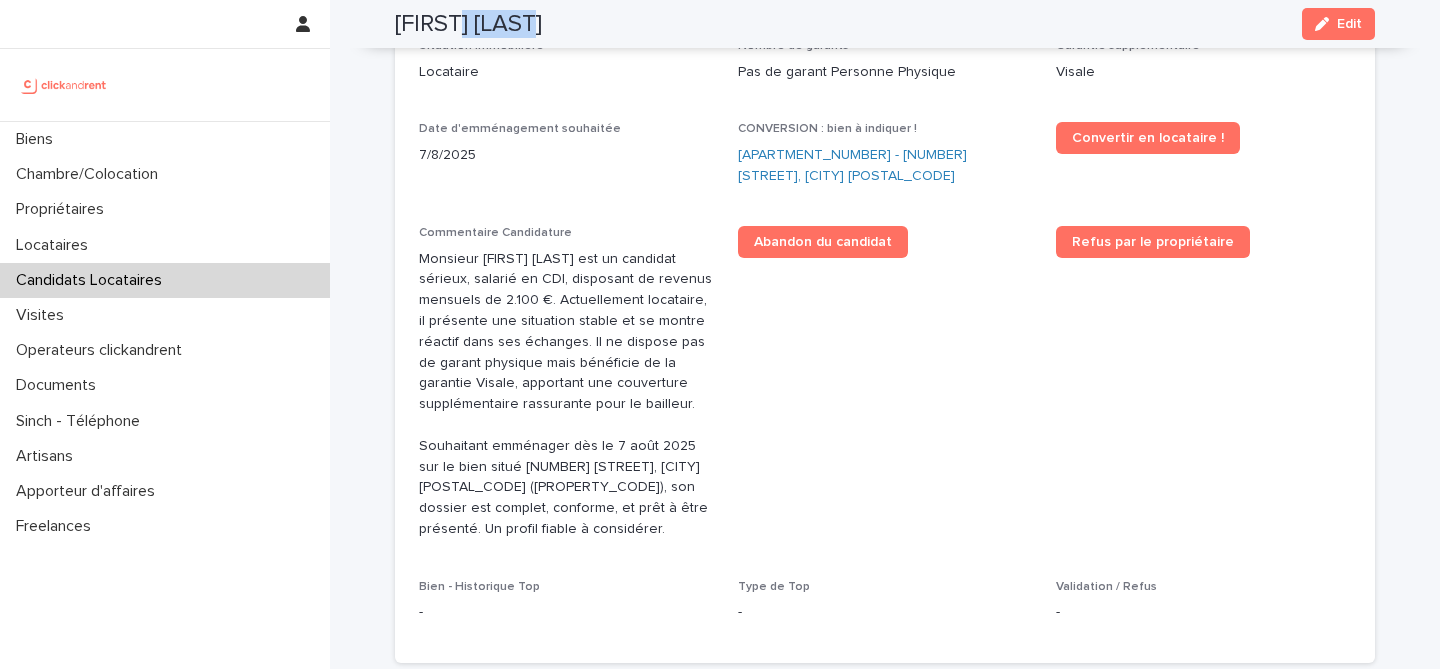 click on "Farid Ouhadda" at bounding box center (468, 24) 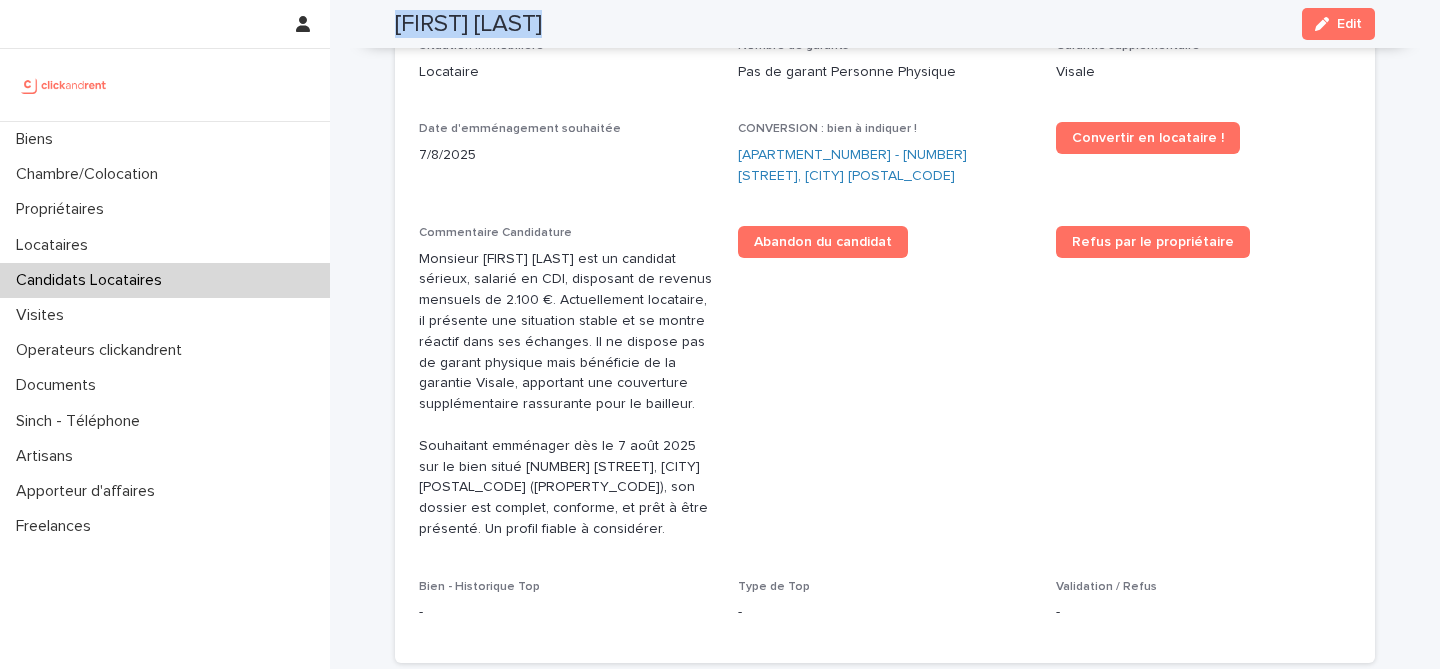 click on "Farid Ouhadda" at bounding box center (468, 24) 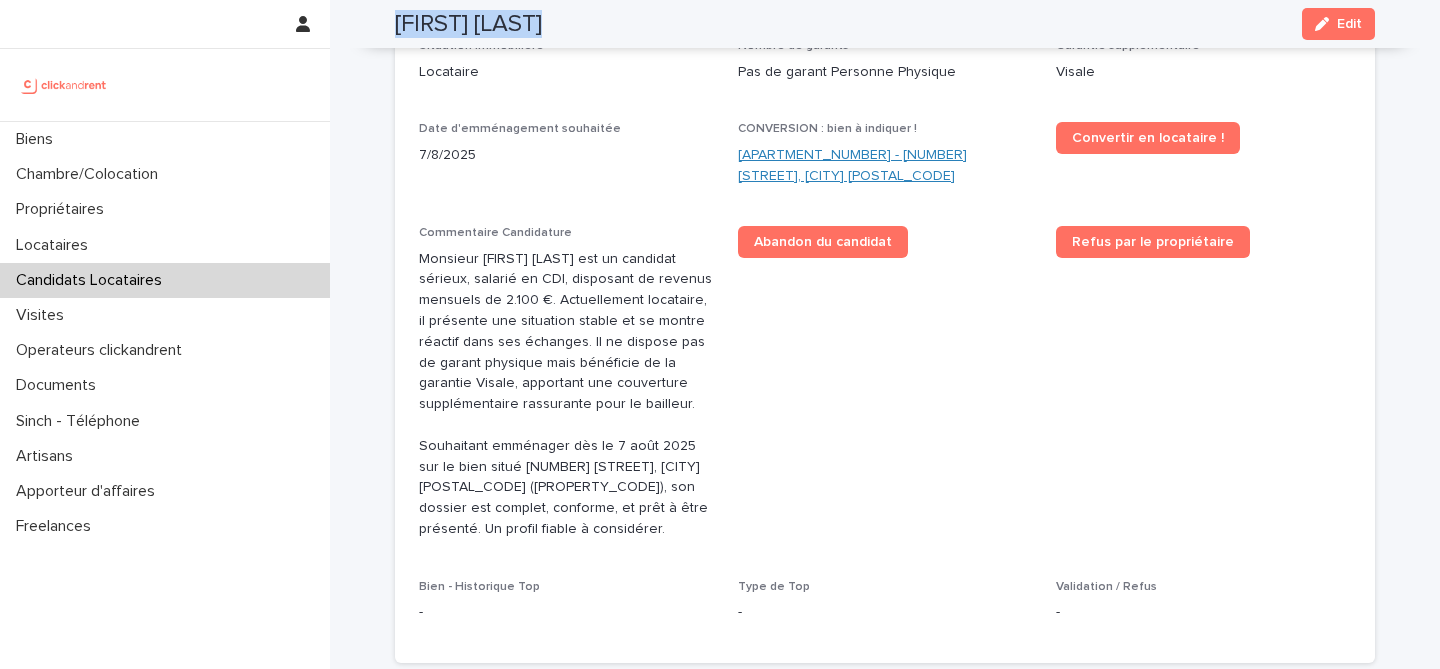 click on "A120 - [NUMBER] [STREET],  [CITY] [POSTALCODE]" at bounding box center (885, 166) 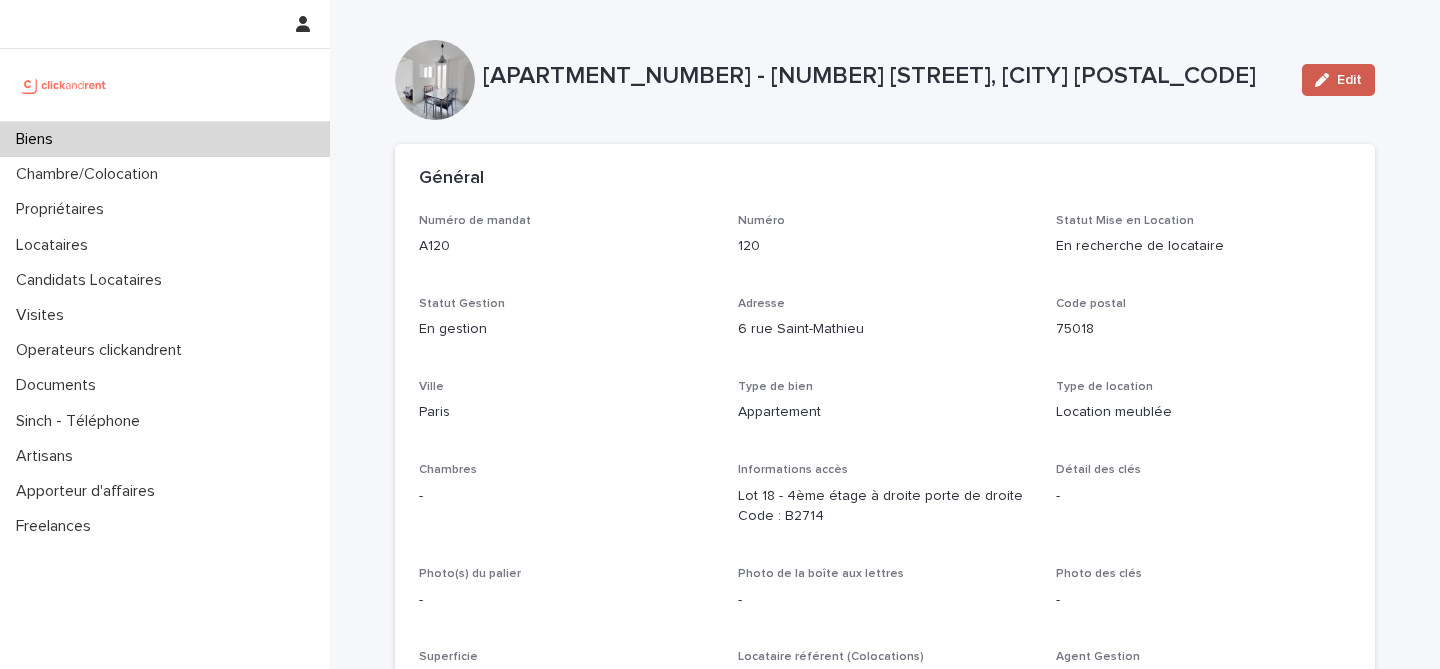 click on "Edit" at bounding box center [1349, 80] 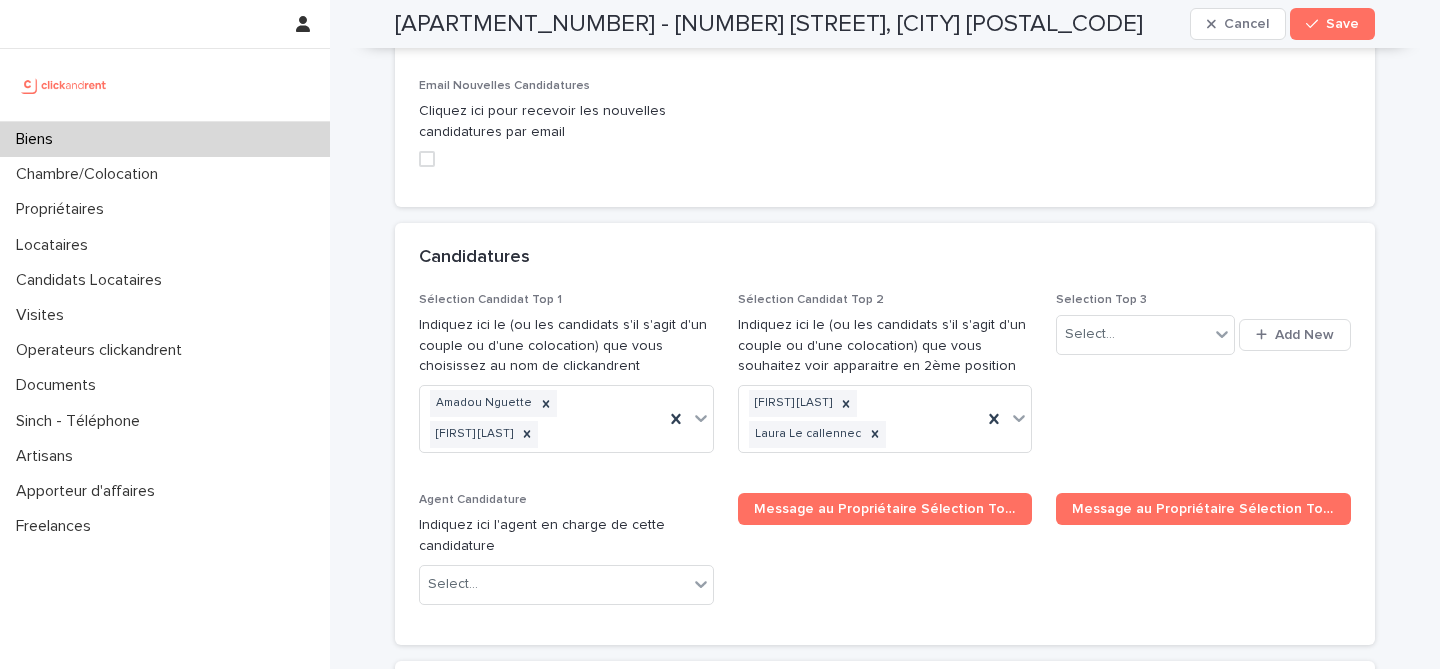 scroll, scrollTop: 9325, scrollLeft: 0, axis: vertical 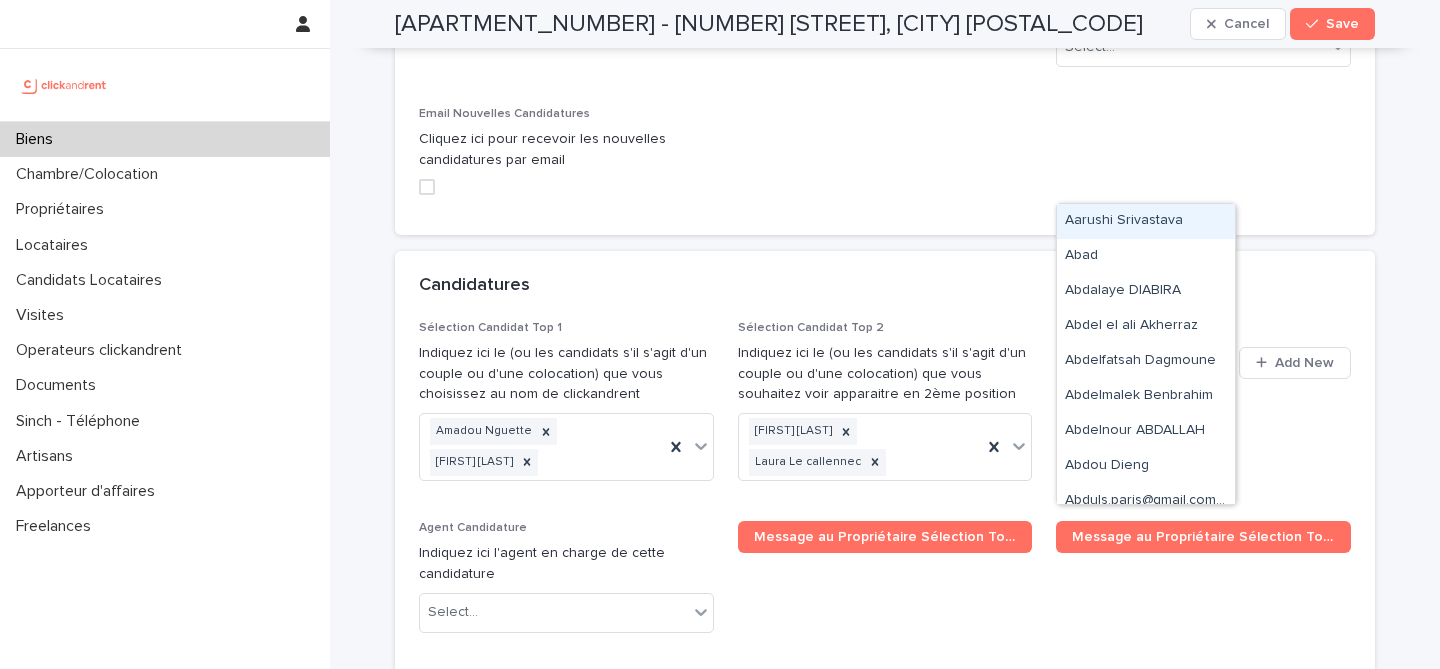 click on "Select..." at bounding box center [1132, 362] 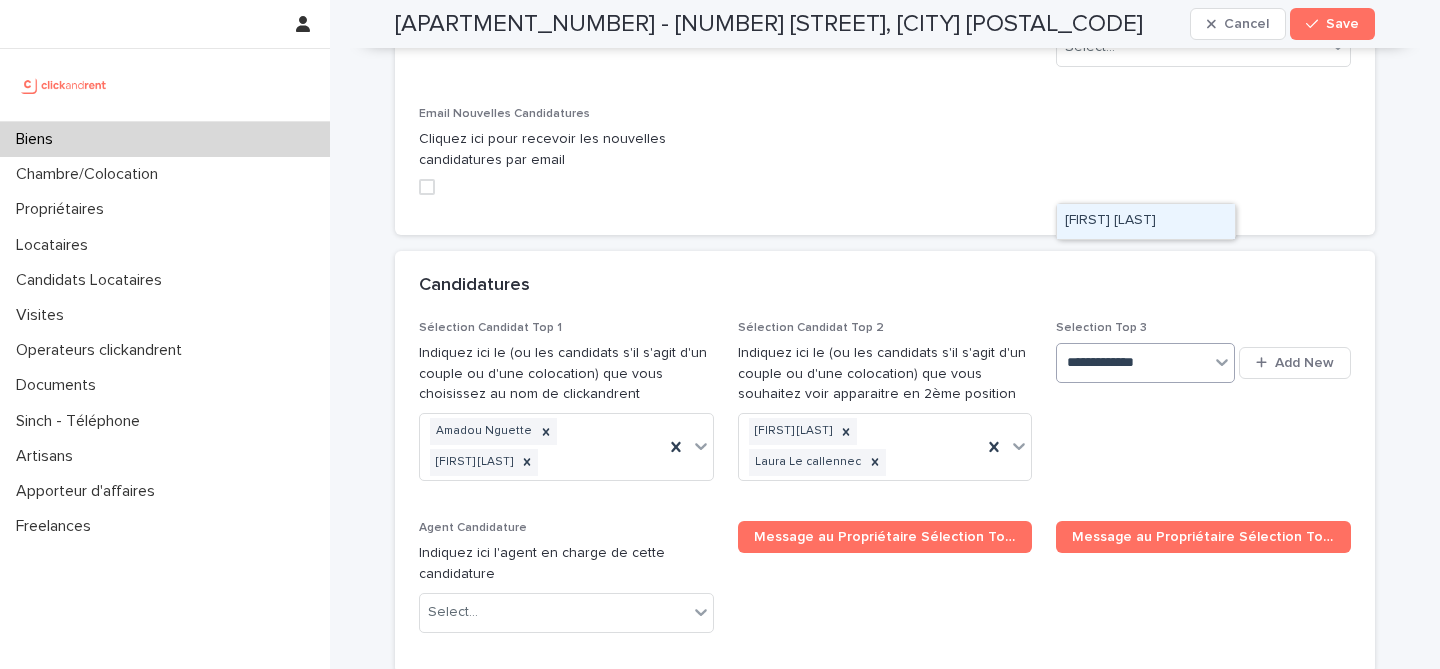 click on "Farid Ouhadda" at bounding box center [1146, 221] 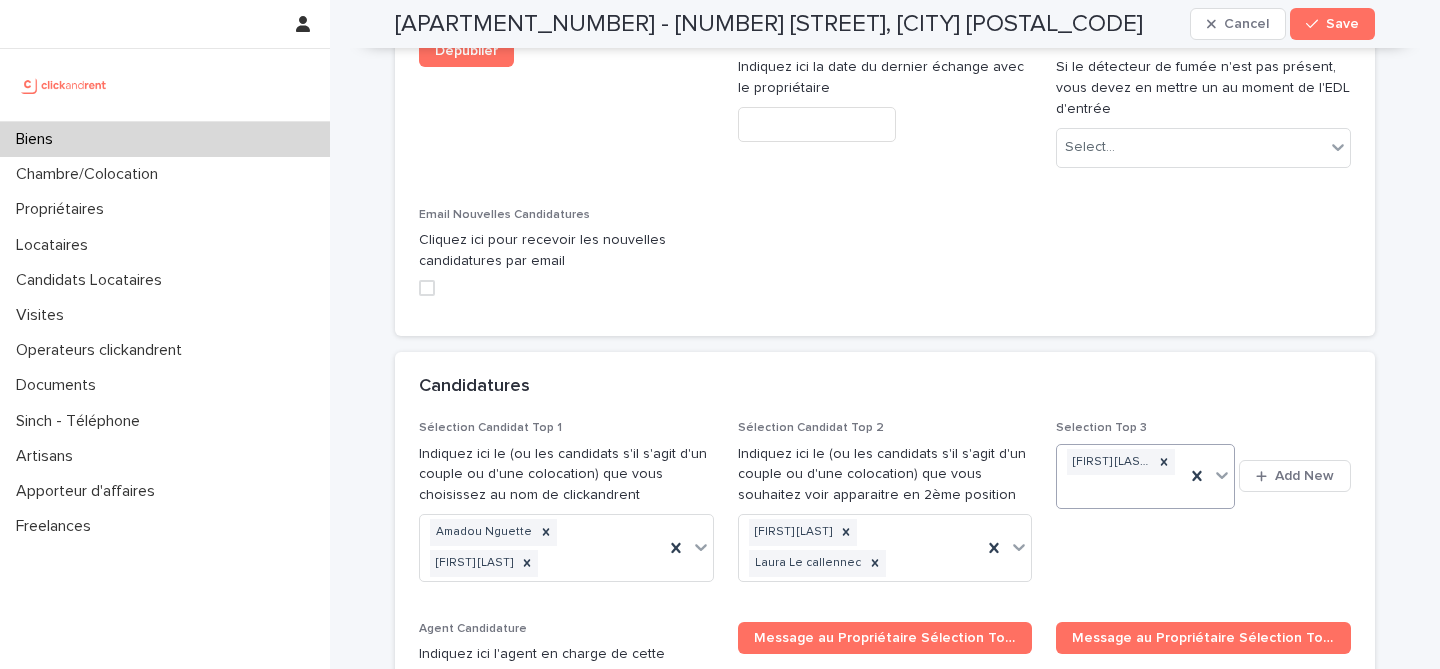 paste on "**********" 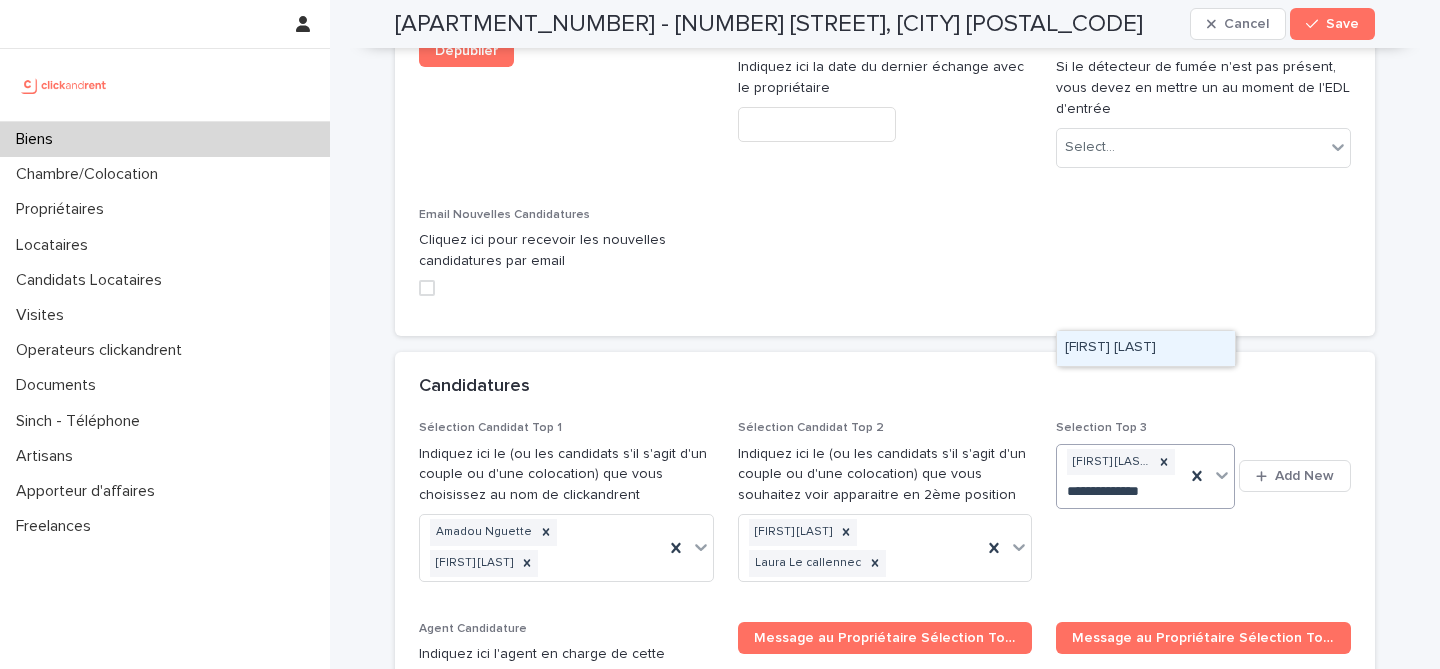 click on "El ouiza Lebik" at bounding box center [1146, 348] 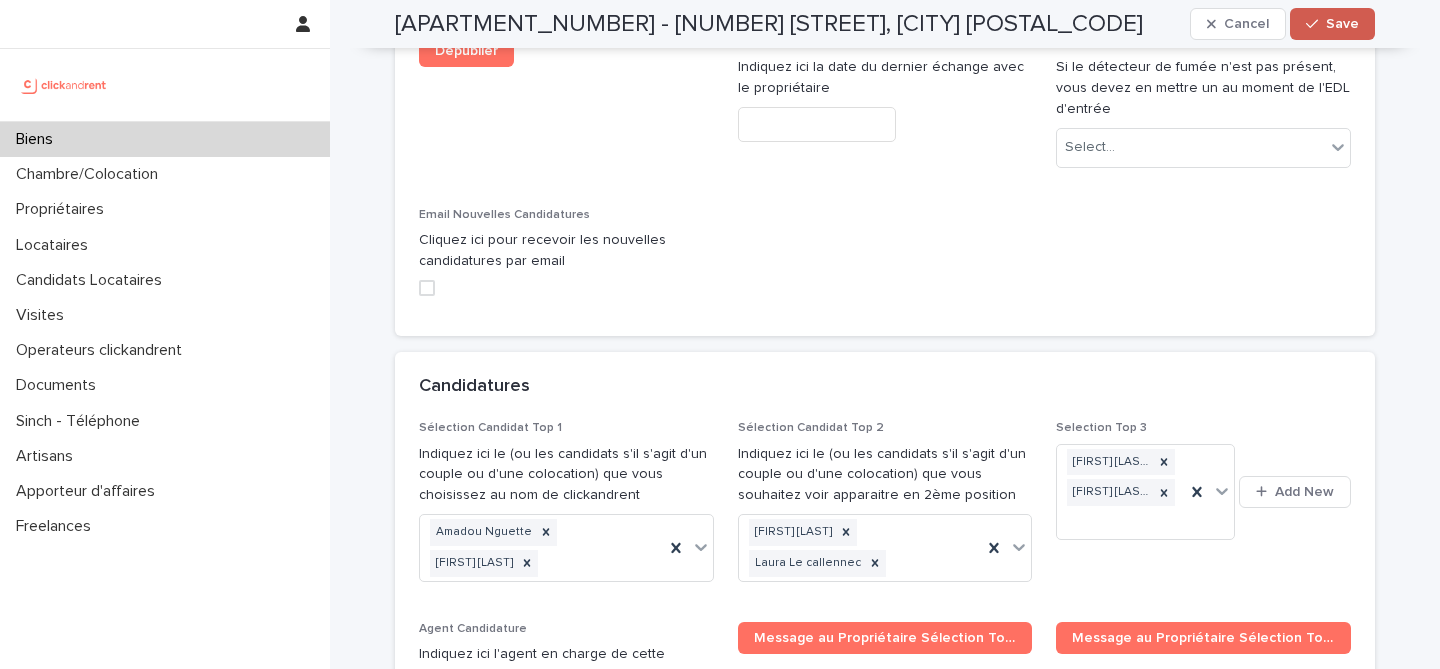 click on "Save" at bounding box center [1342, 24] 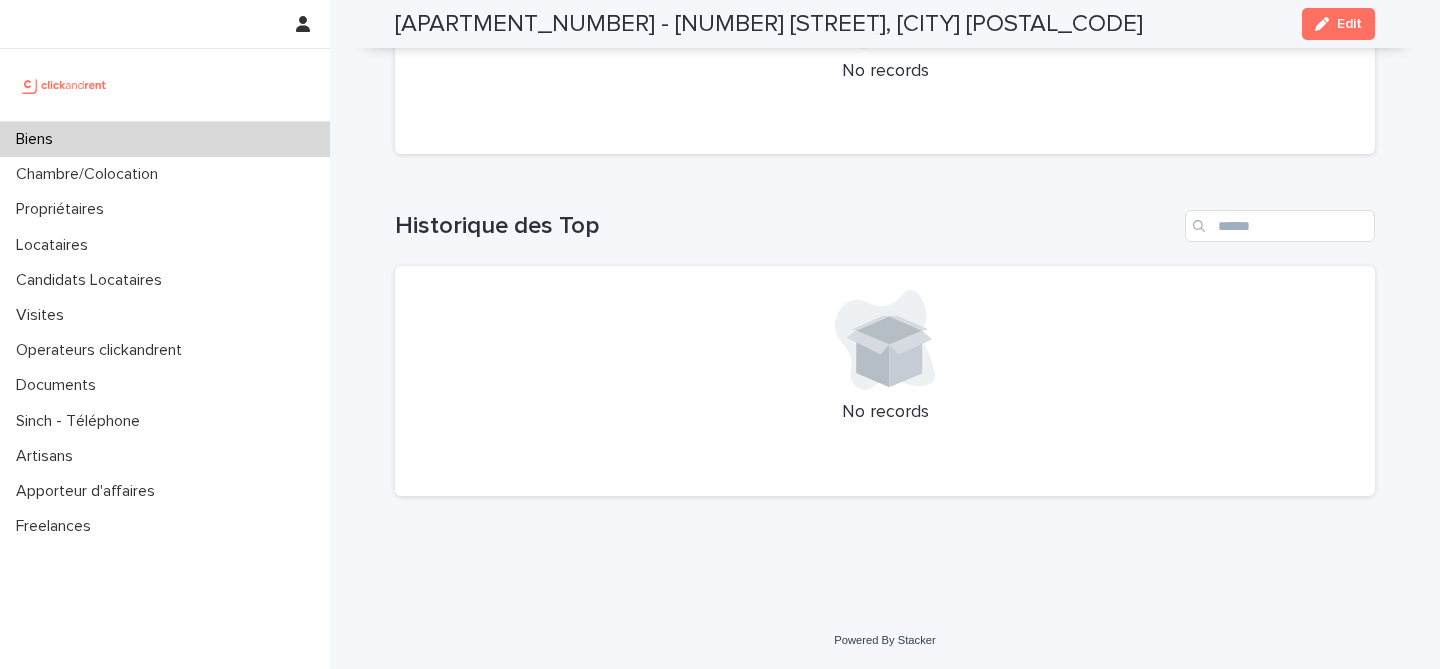 scroll, scrollTop: 7570, scrollLeft: 0, axis: vertical 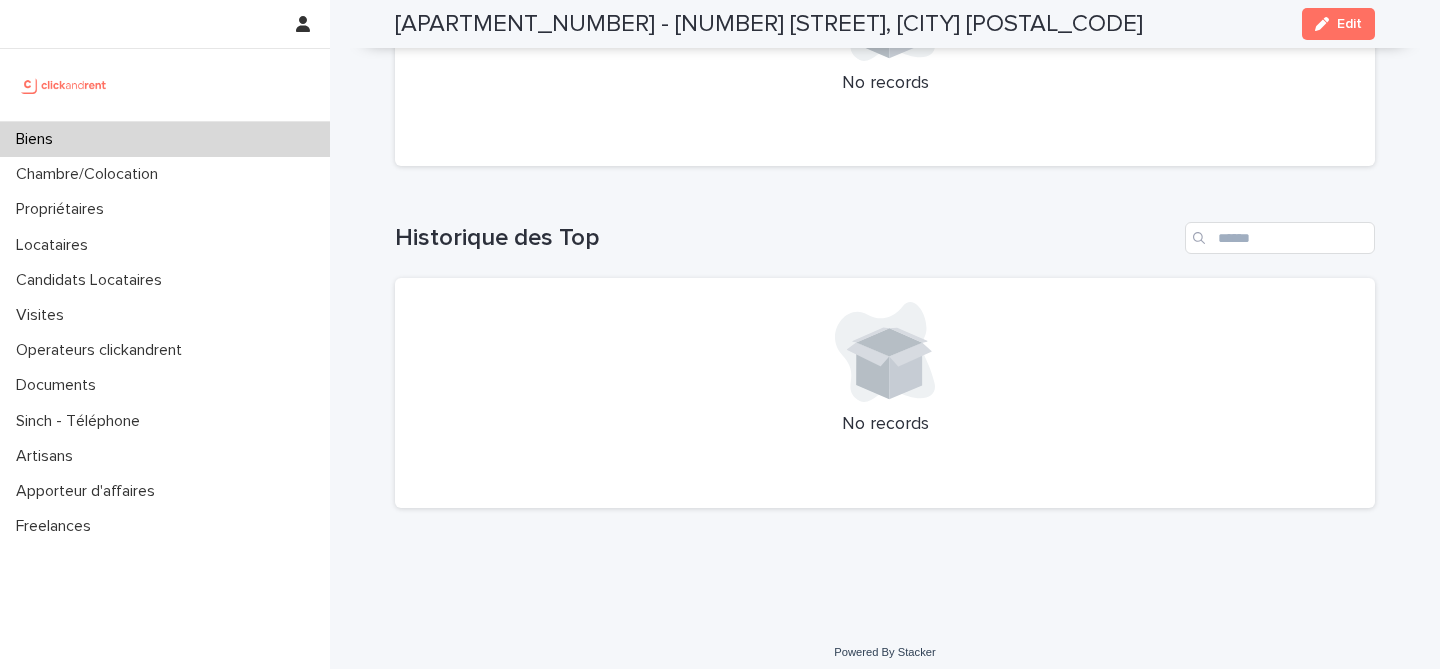 click on "Biens" at bounding box center [165, 139] 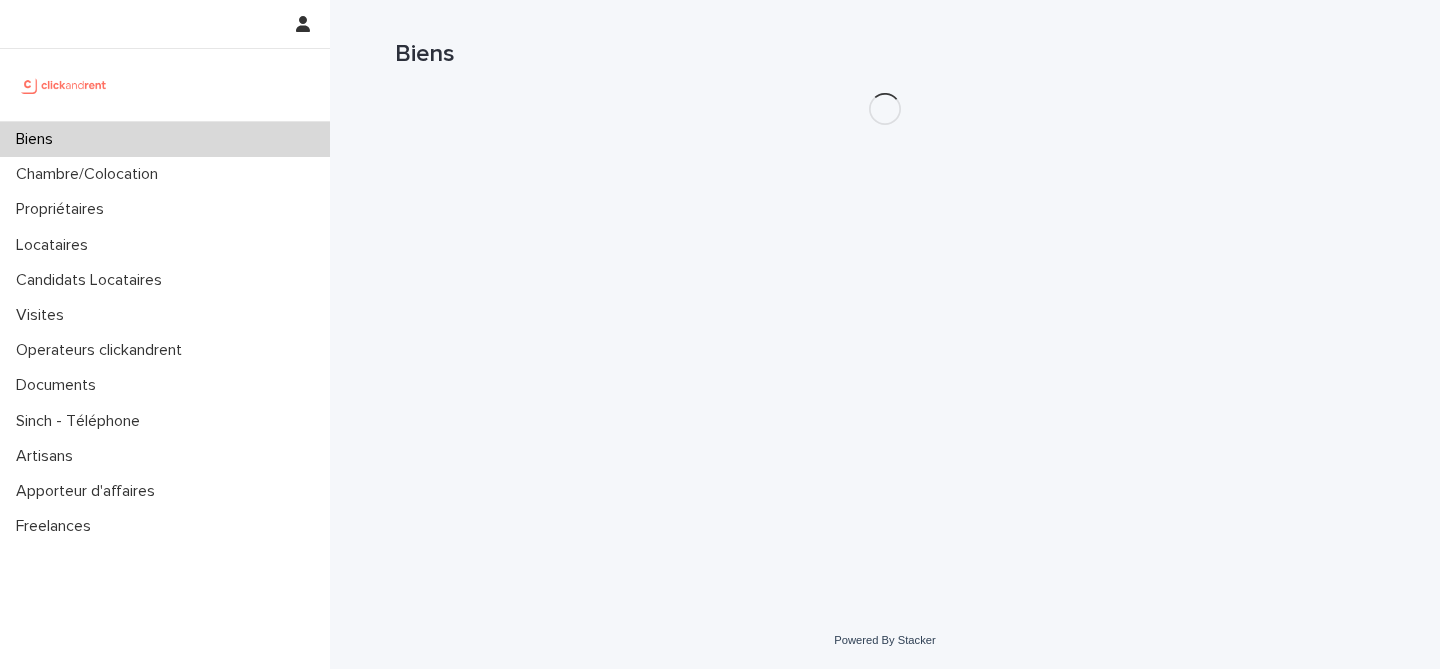 scroll, scrollTop: 0, scrollLeft: 0, axis: both 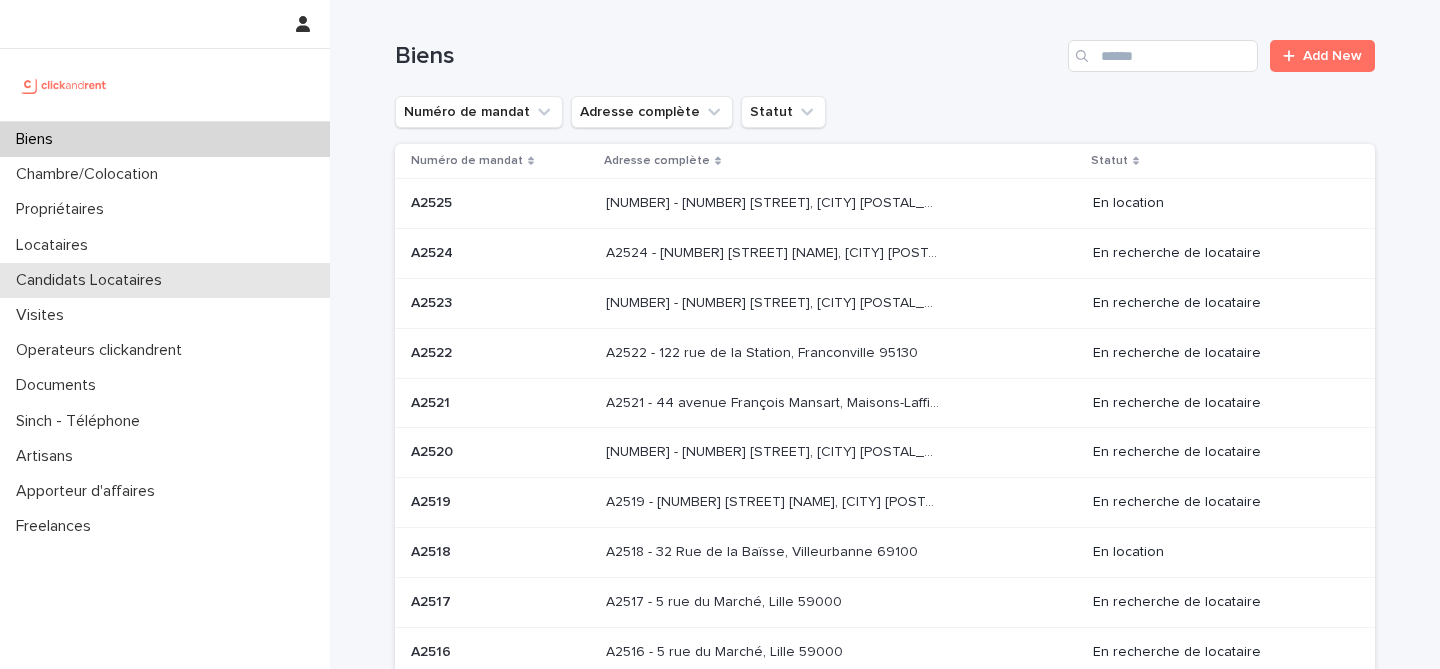 click on "Candidats Locataires" at bounding box center (165, 280) 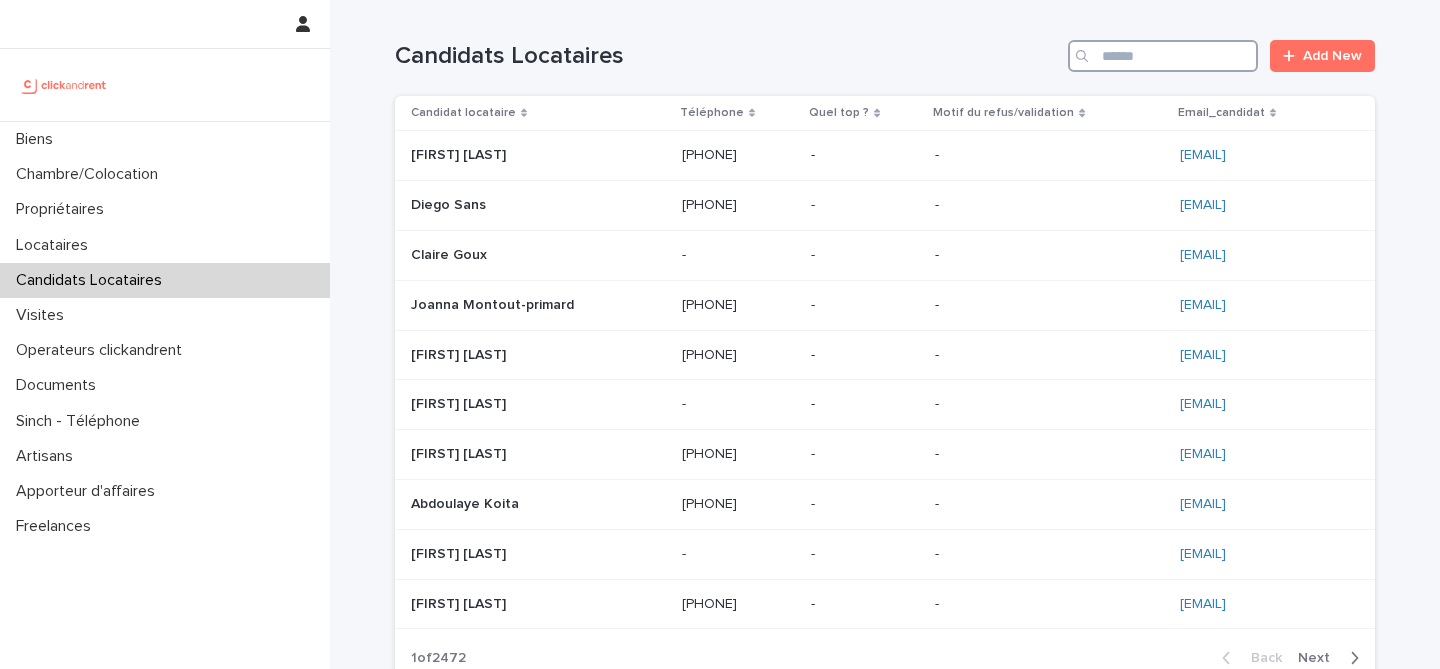 click at bounding box center [1163, 56] 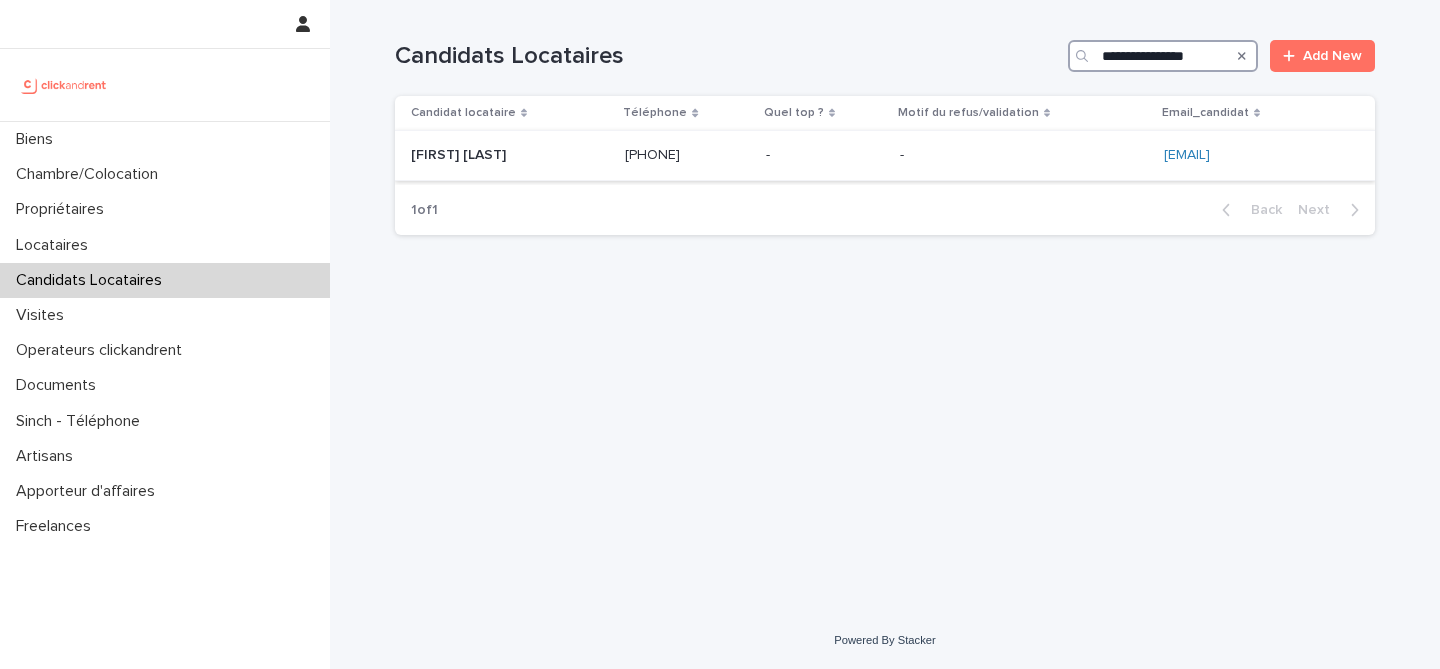 type on "**********" 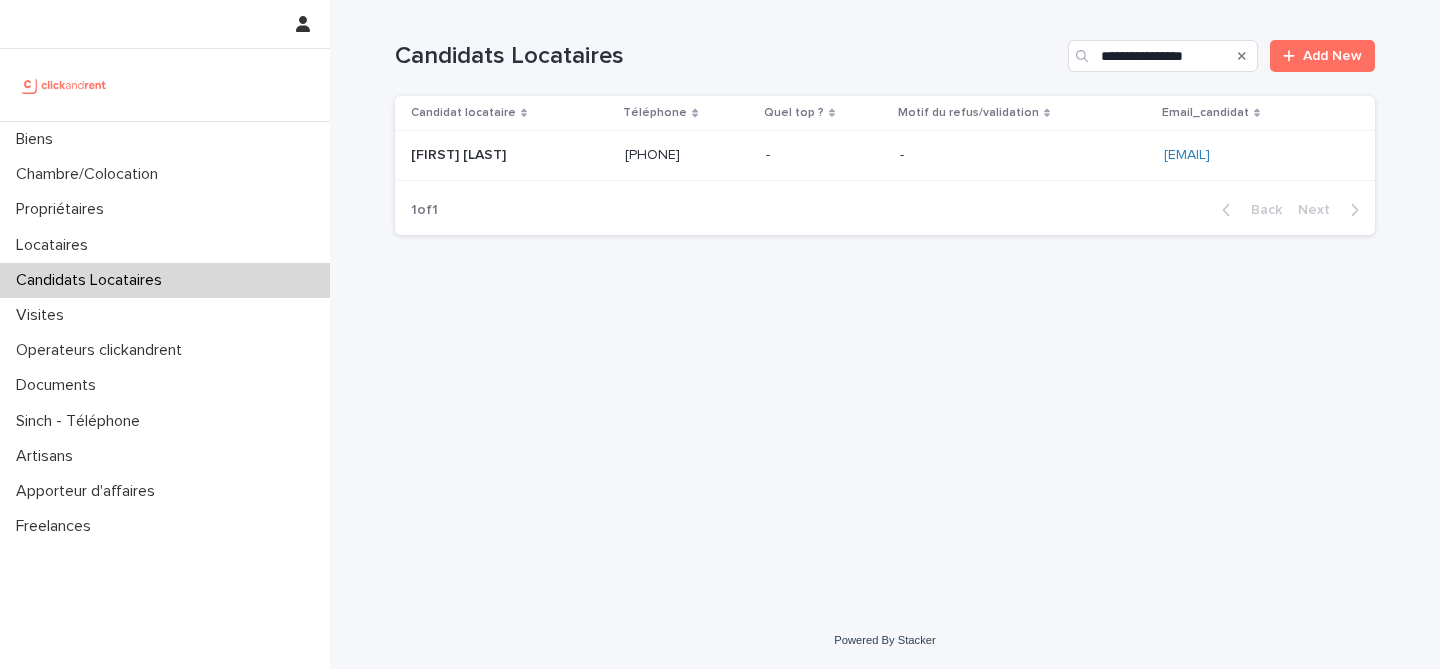 click at bounding box center (510, 155) 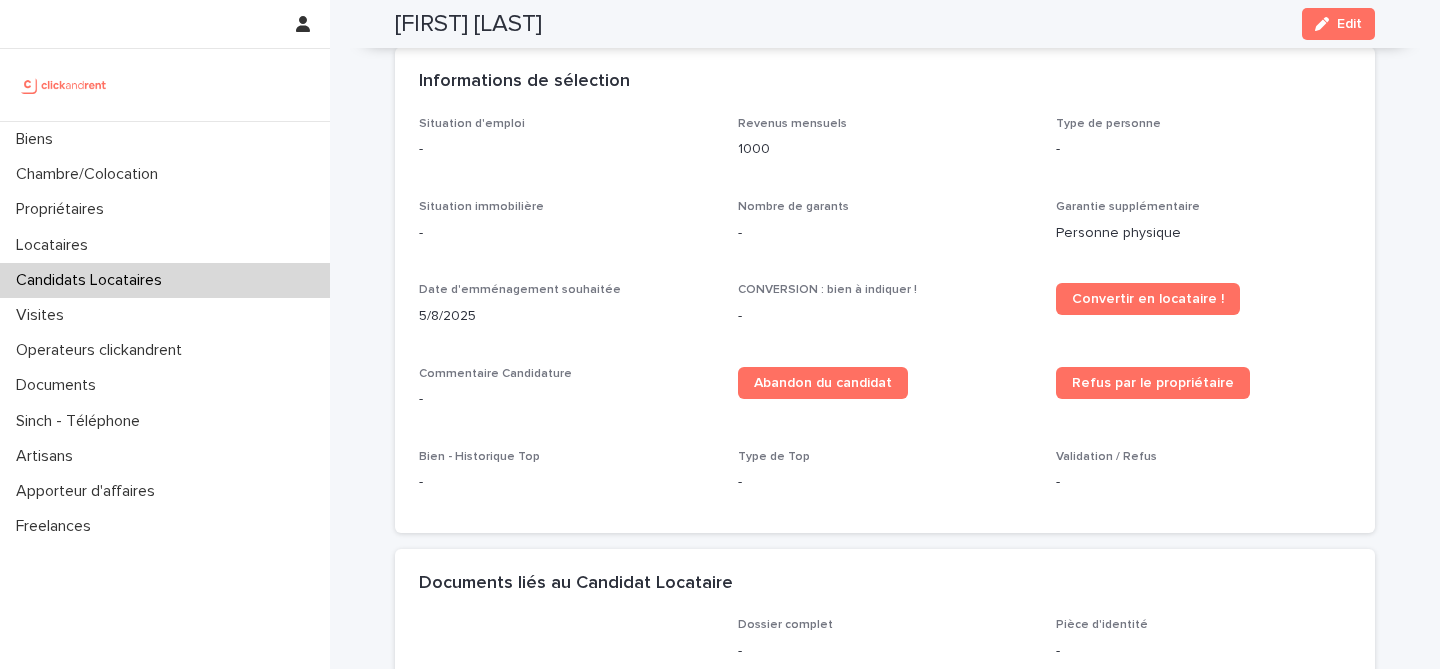 scroll, scrollTop: 363, scrollLeft: 0, axis: vertical 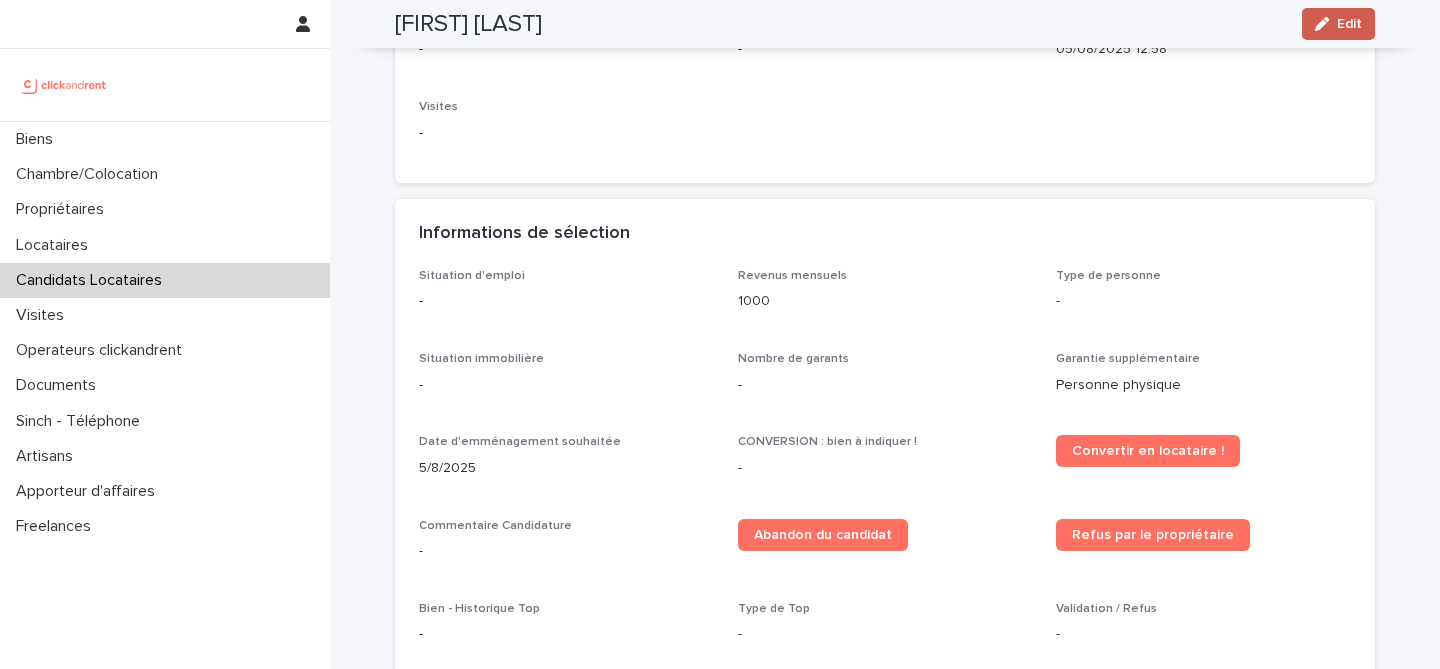 click on "Edit" at bounding box center (1349, 24) 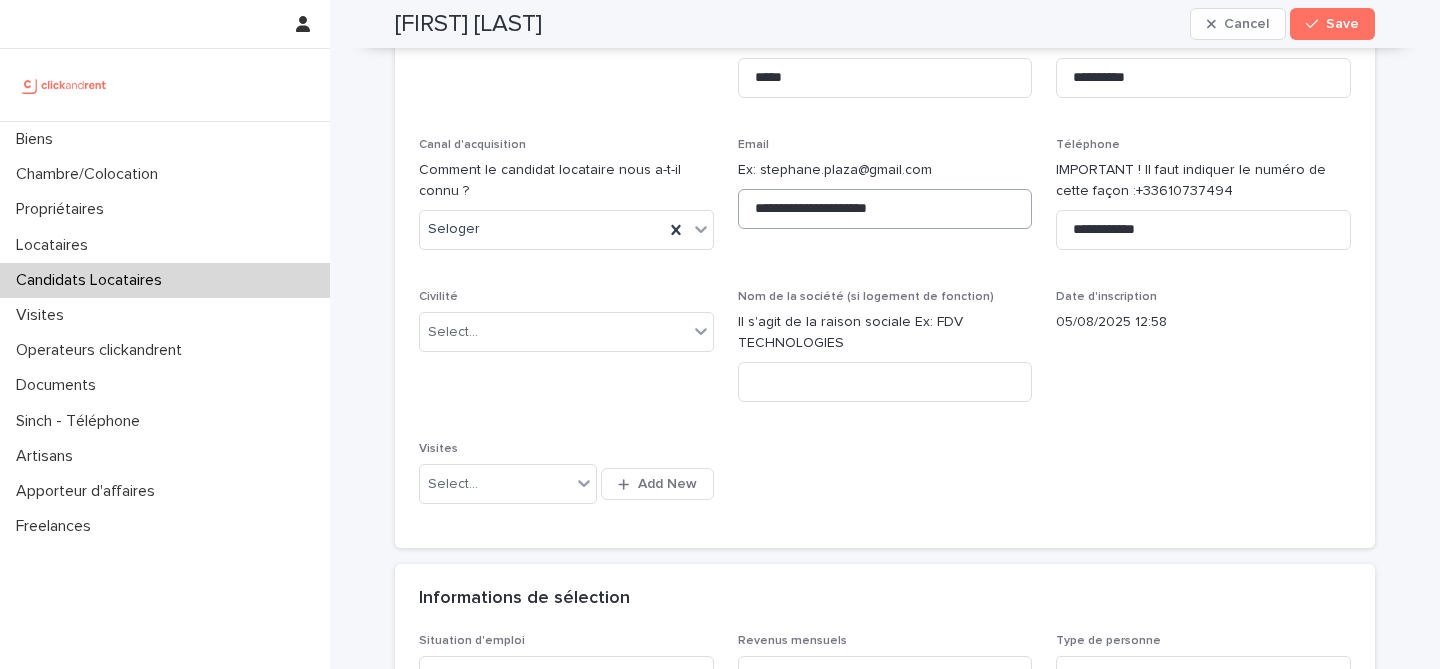 scroll, scrollTop: 210, scrollLeft: 0, axis: vertical 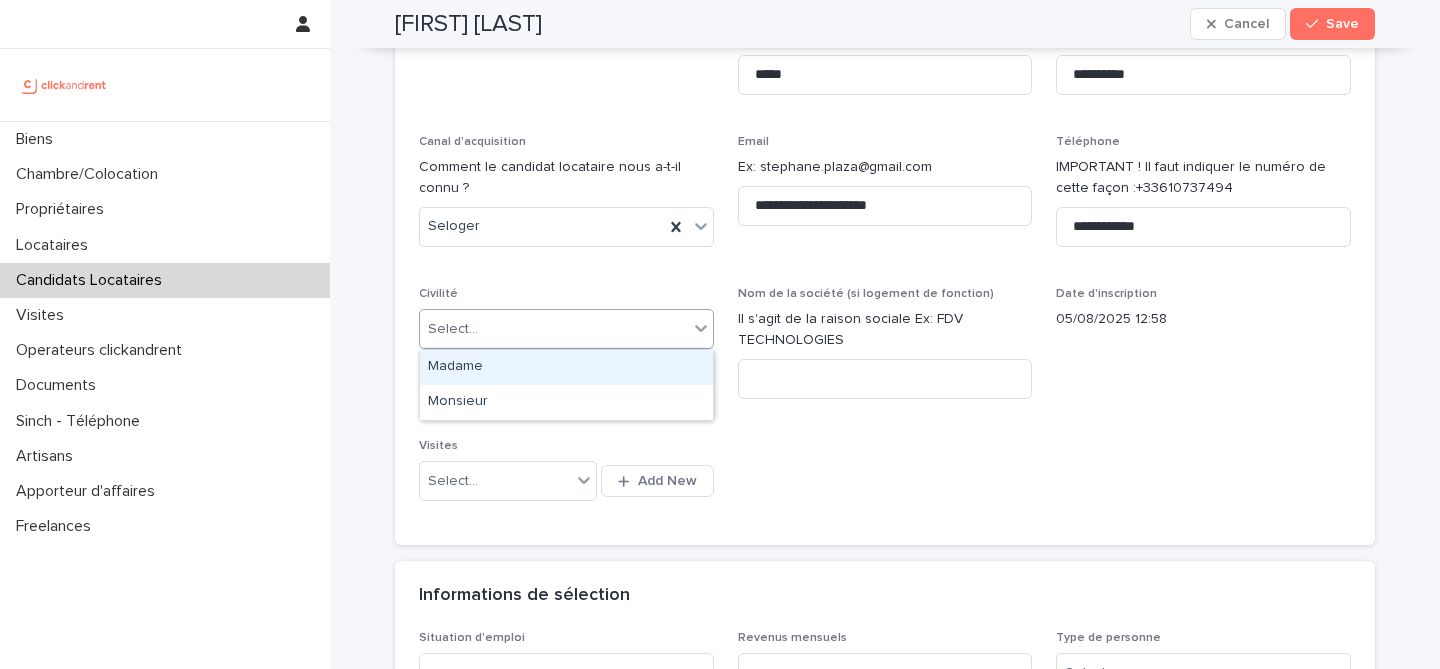 click on "Select..." at bounding box center [554, 329] 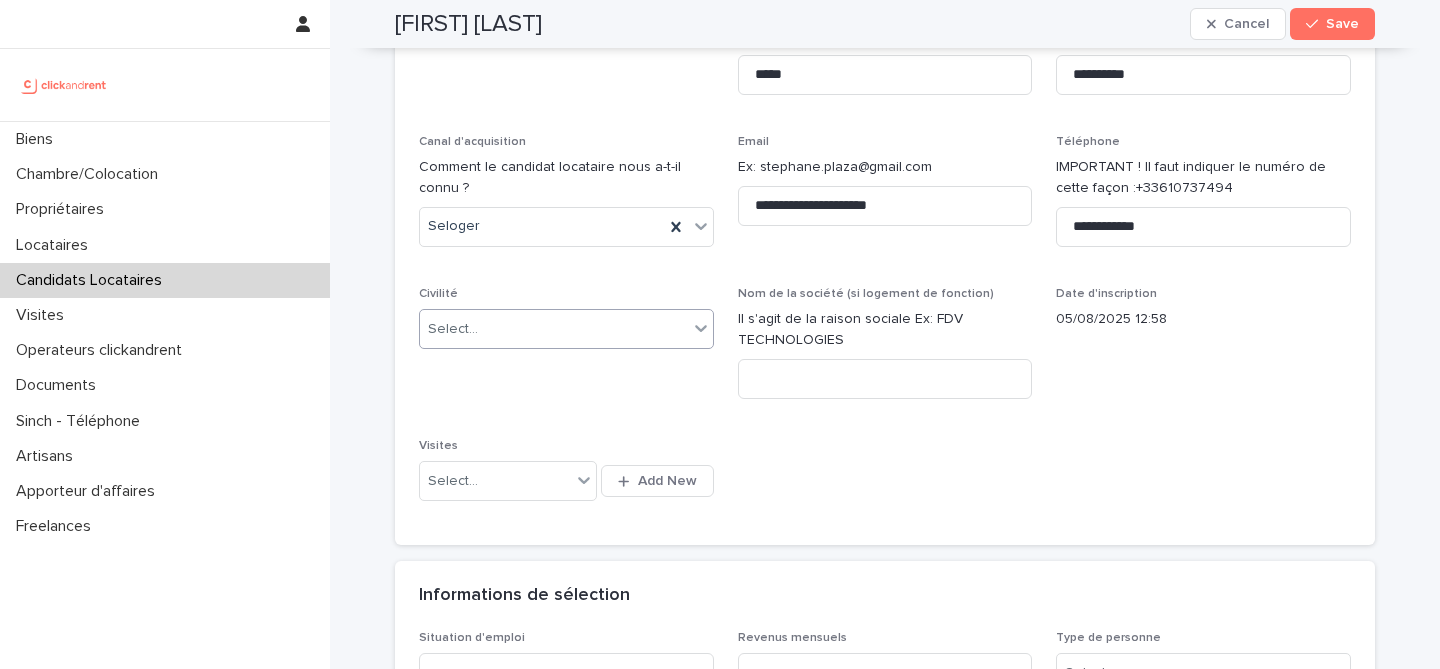 click on "Select..." at bounding box center (554, 329) 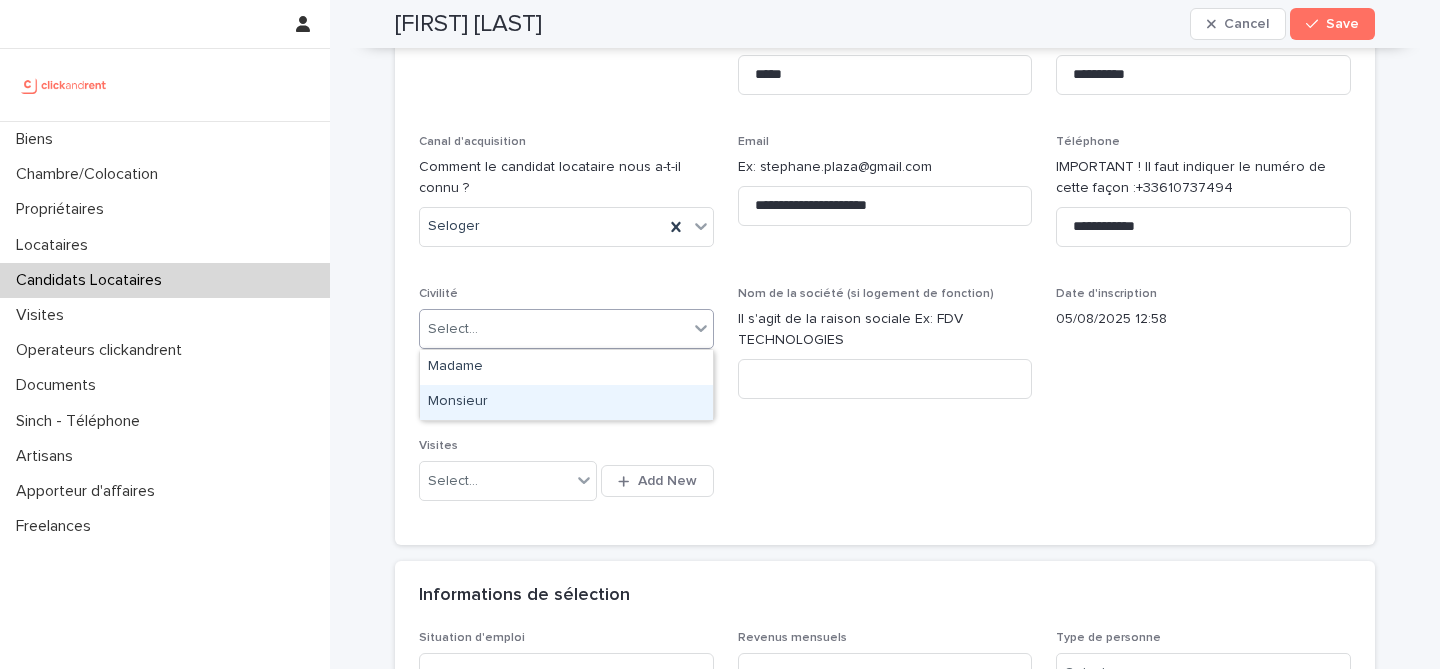 click on "Monsieur" at bounding box center [566, 402] 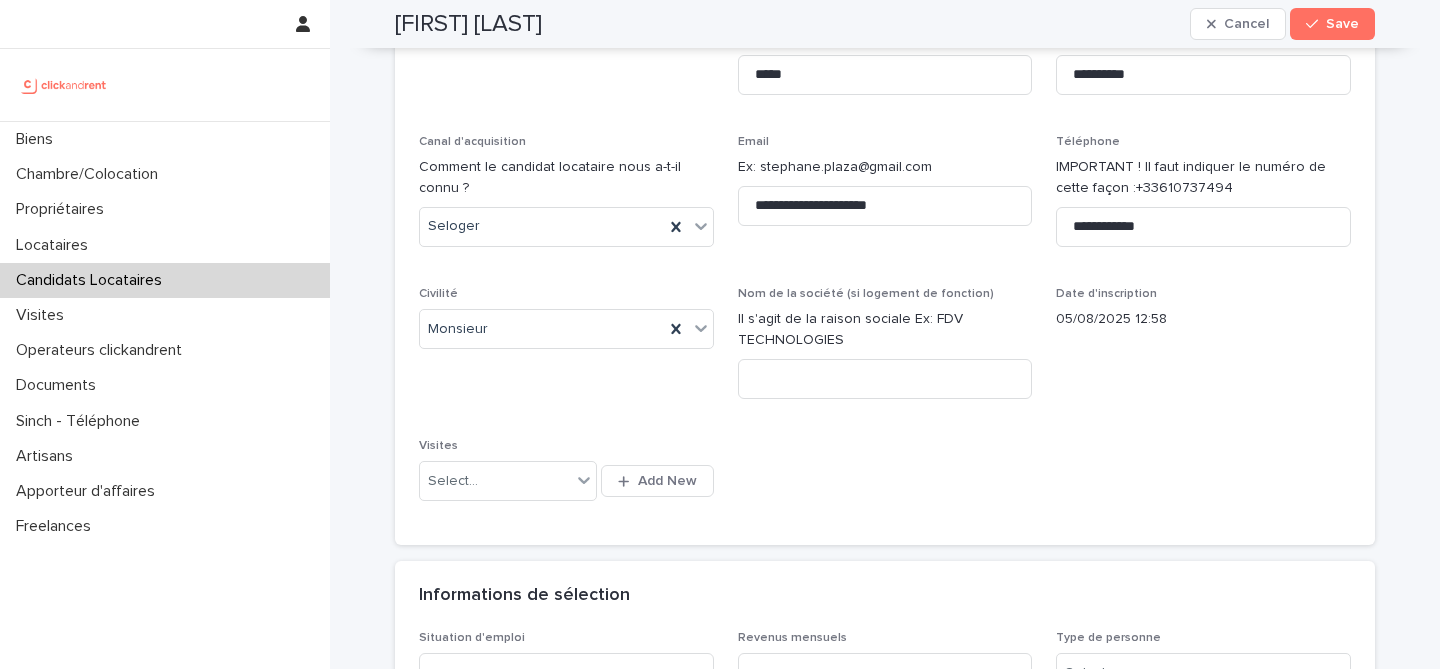 click on "**********" at bounding box center (885, 263) 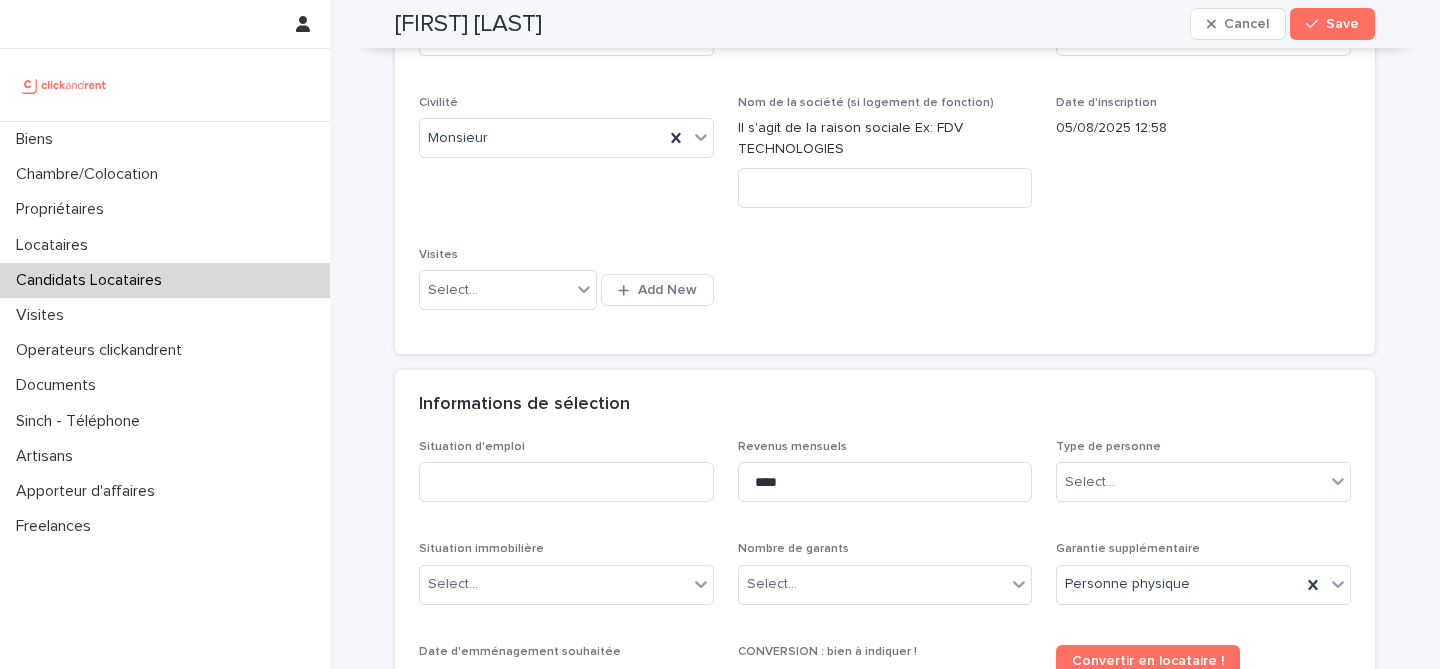 scroll, scrollTop: 458, scrollLeft: 0, axis: vertical 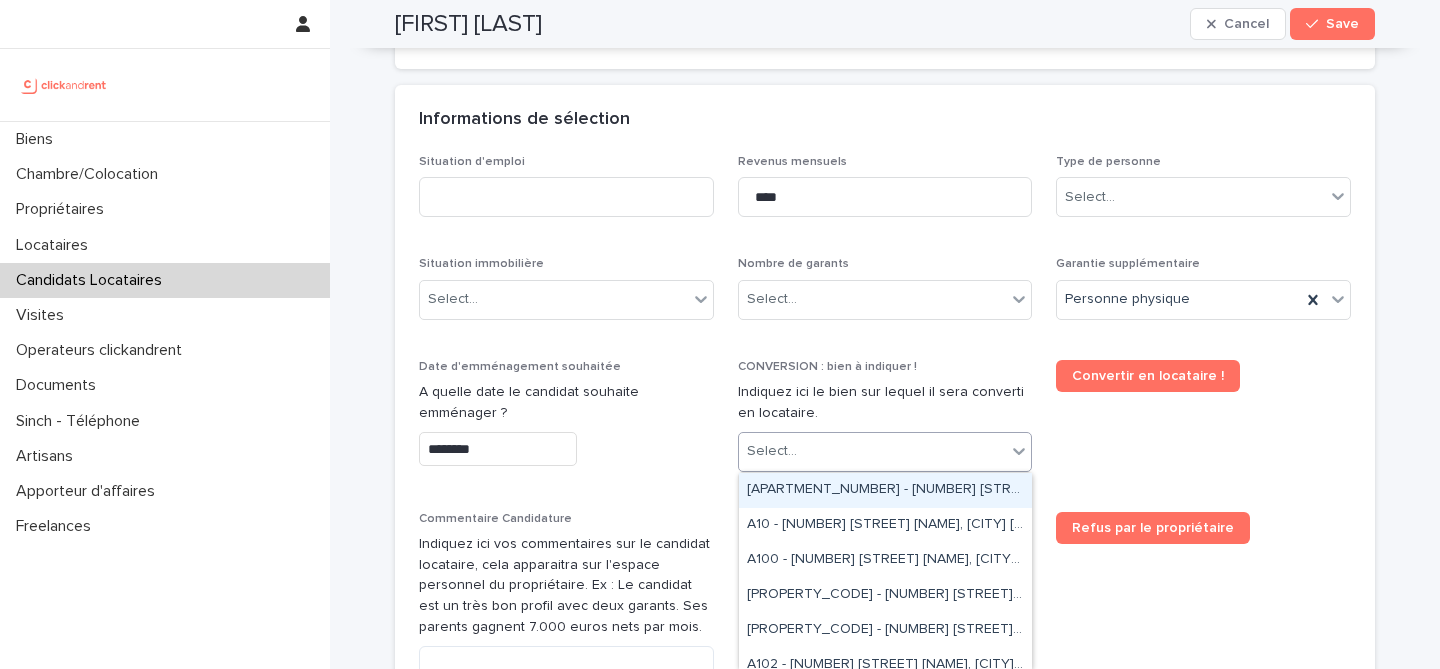 click on "Select..." at bounding box center (873, 451) 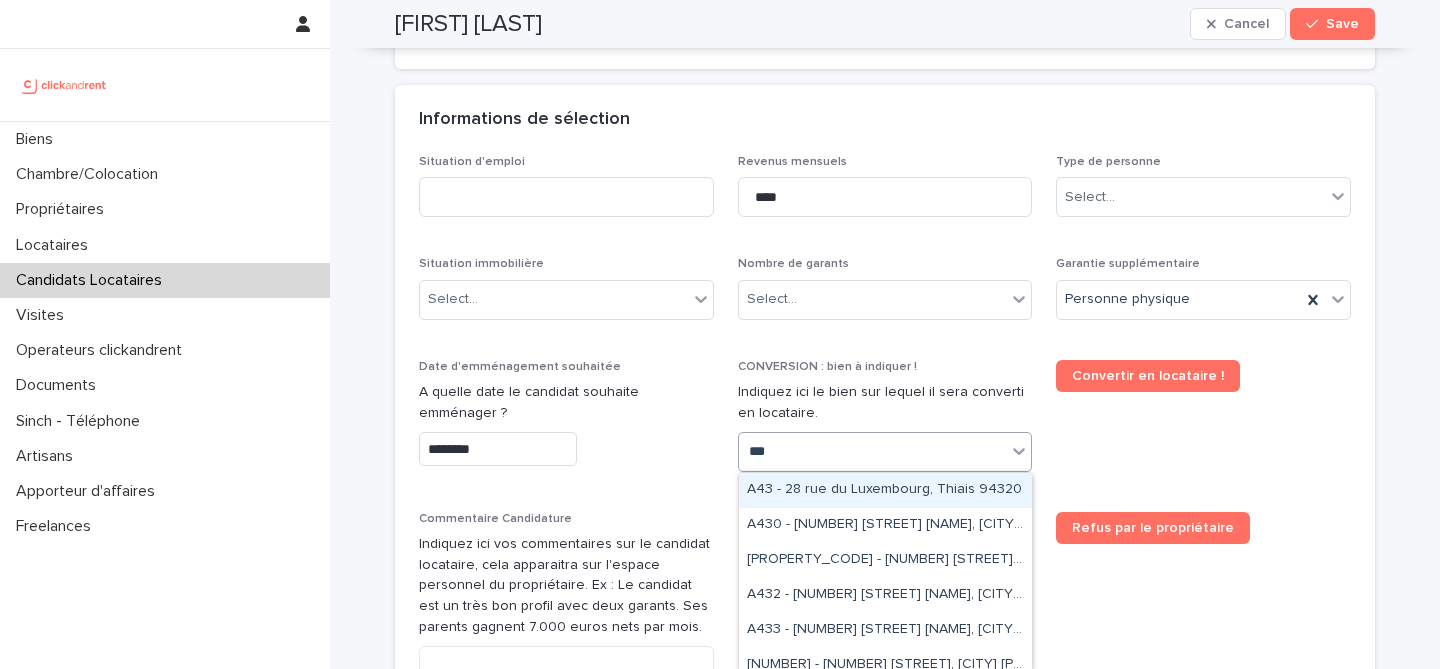 type on "****" 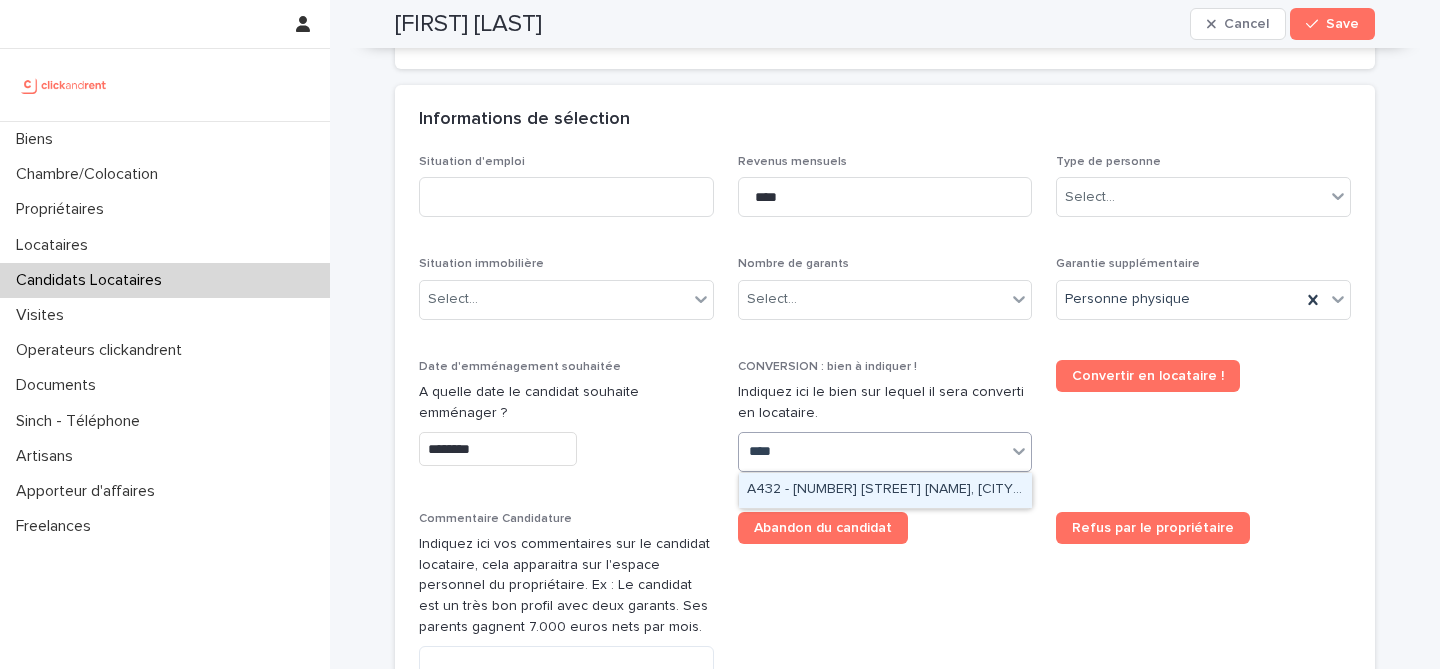 click on "A432 - 5 place du Québec,  Paris 75006" at bounding box center (885, 490) 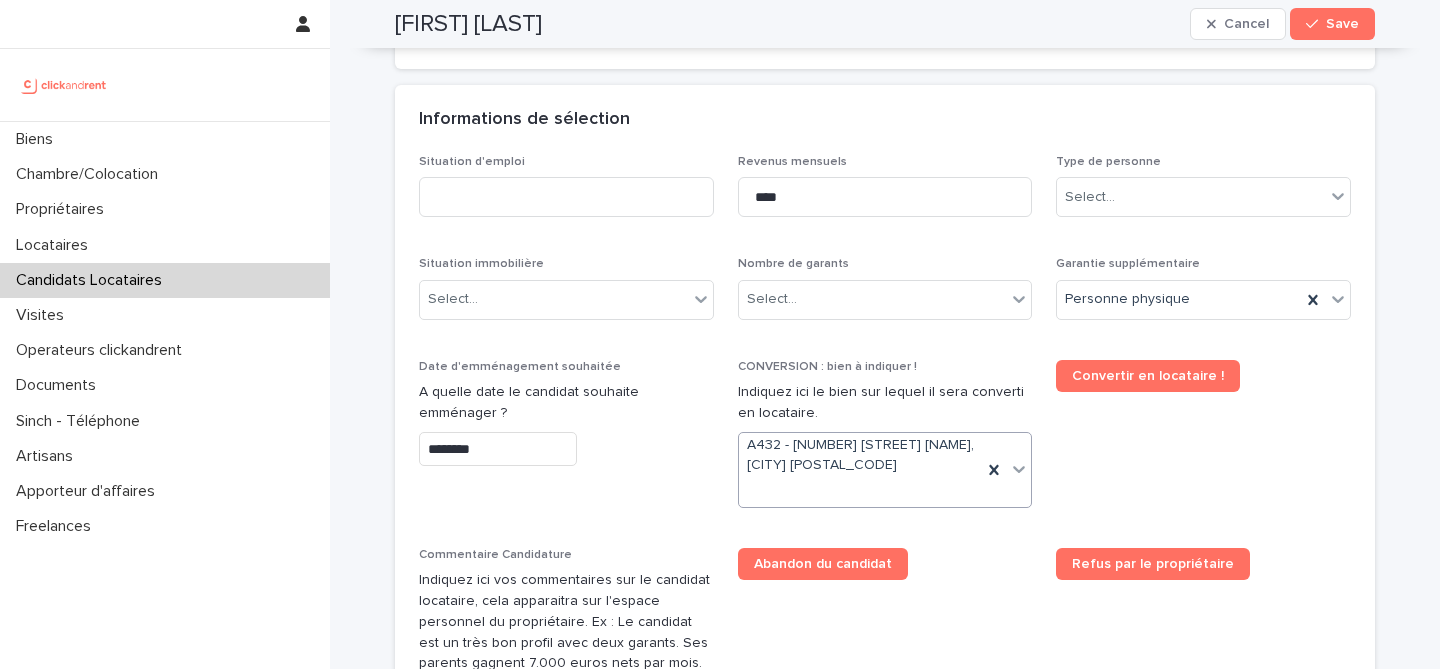 scroll, scrollTop: 704, scrollLeft: 0, axis: vertical 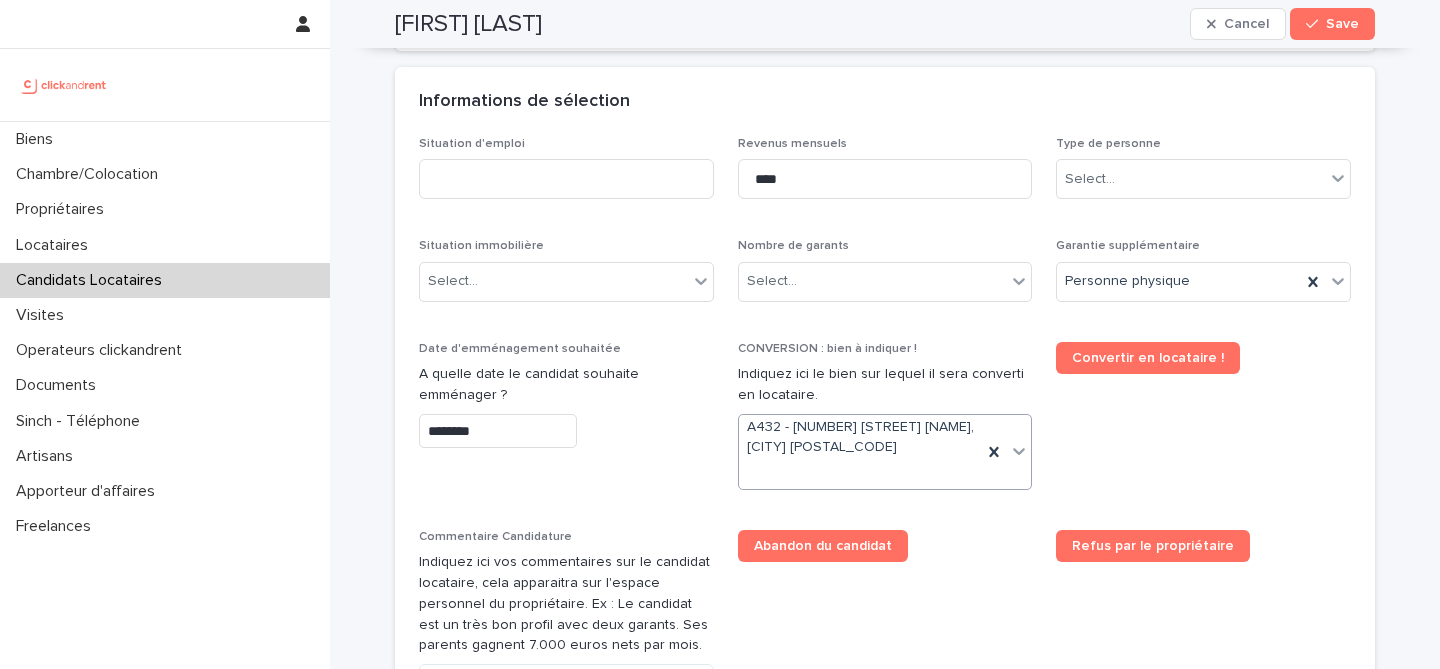 click on "Abandon du candidat" at bounding box center (885, 546) 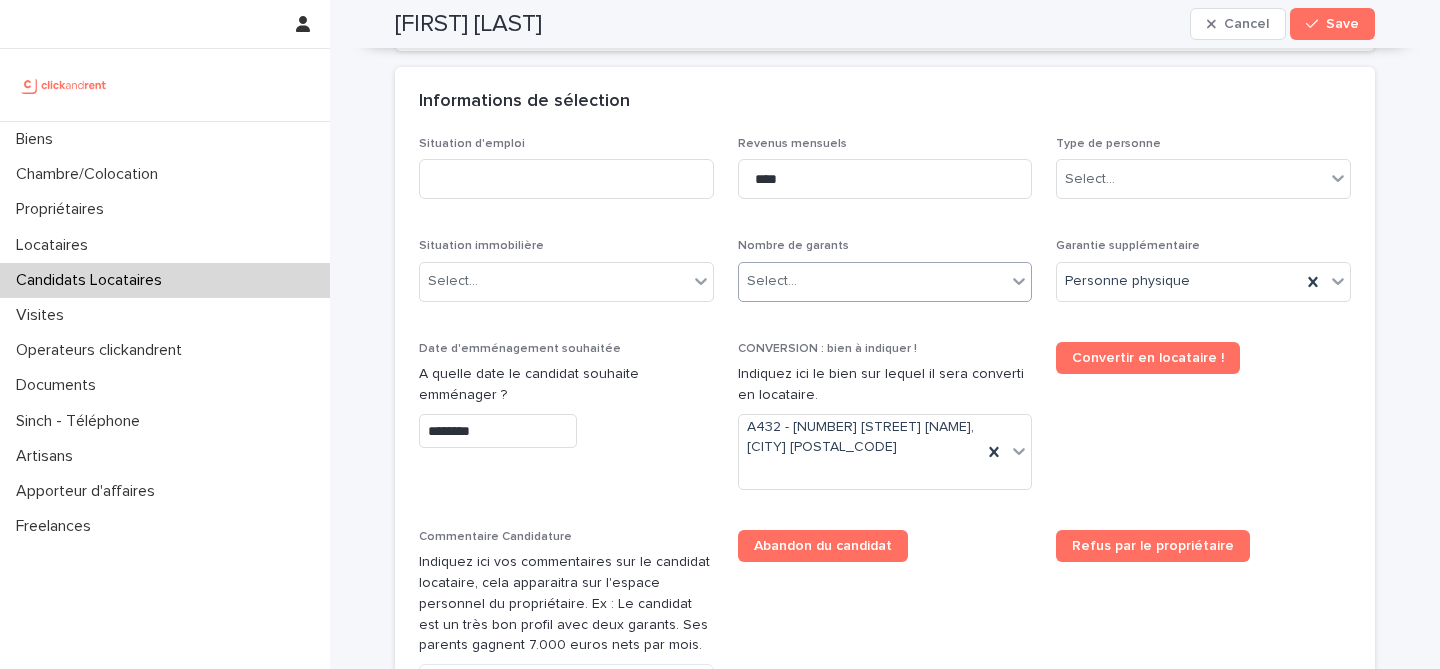 click on "Select..." at bounding box center (873, 281) 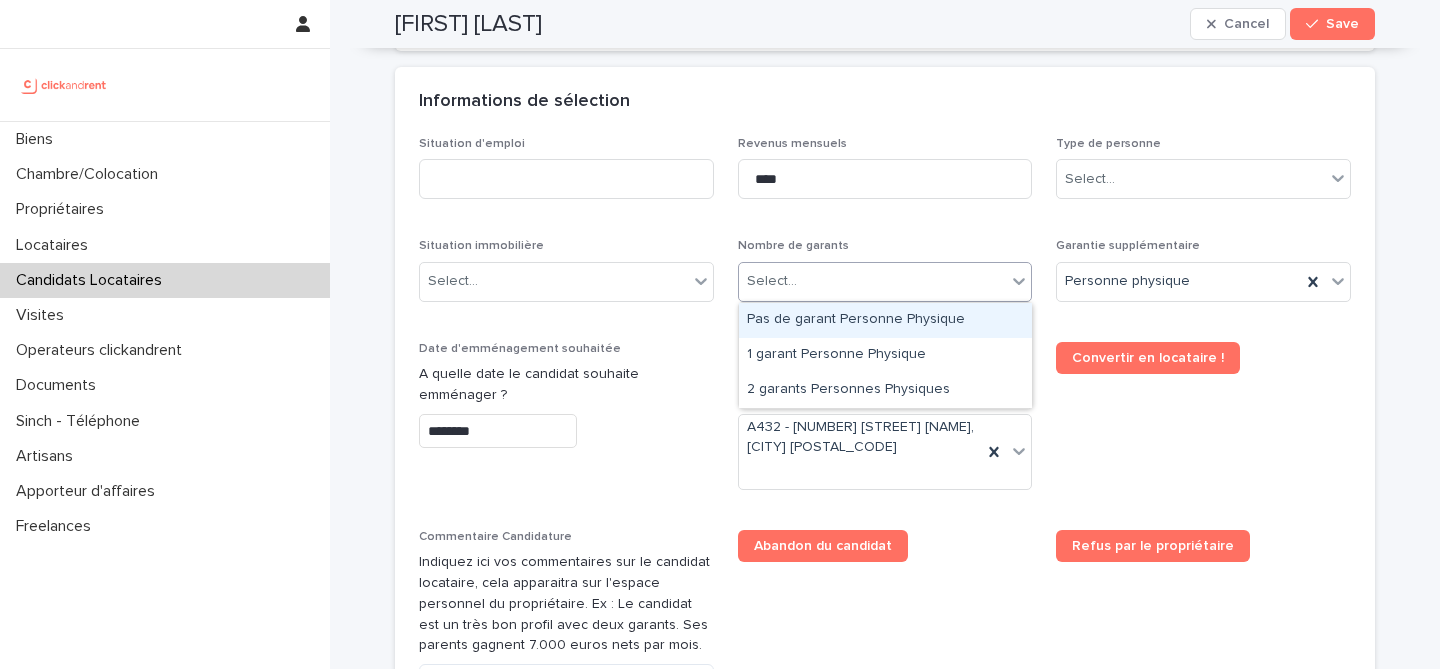 click on "Select..." at bounding box center [873, 281] 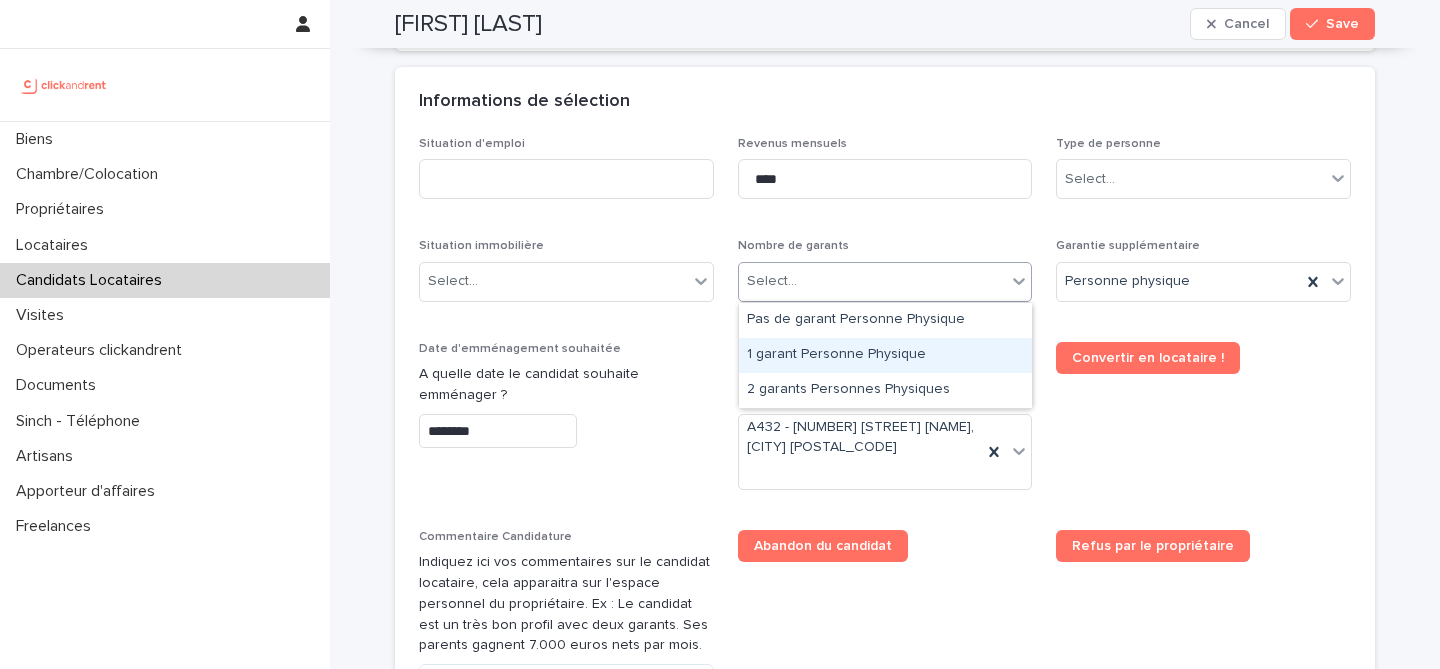 click on "1 garant Personne Physique" at bounding box center [885, 355] 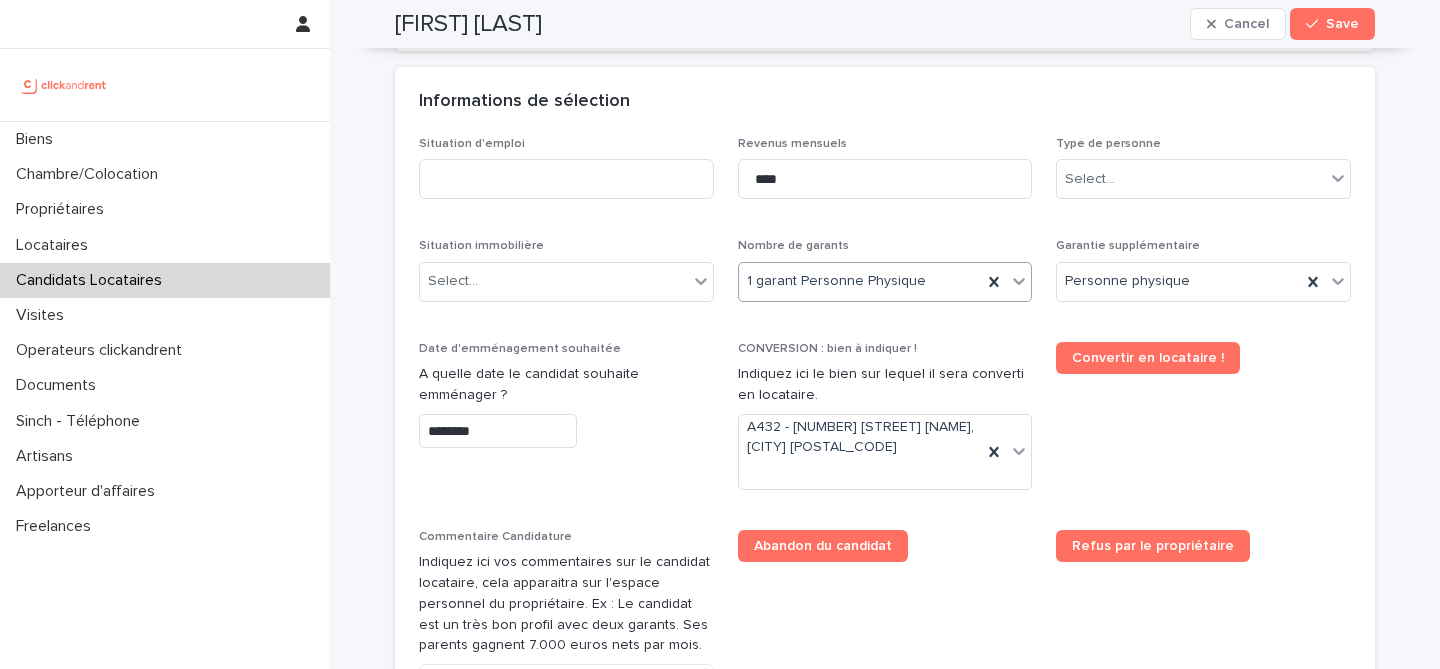 click on "Situation d'emploi Revenus mensuels **** Type de personne Select... Situation immobilière Select... Nombre de garants   option 1 garant Personne Physique, selected.     0 results available. Select is focused ,type to refine list, press Down to open the menu,  1 garant Personne Physique Garantie supplémentaire Personne physique Date d'emménagement souhaitée A quelle date le candidat souhaite emménager ? ******** CONVERSION : bien à indiquer ! Indiquez ici le bien sur lequel il sera converti en locataire. A432 - 5 place du Québec,  Paris 75006 Convertir en locataire ! Commentaire Candidature Indiquez ici vos commentaires sur le candidat locataire, cela apparaitra sur l'espace personnel du propriétaire.
Ex : Le candidat est un très bon profil avec deux garants. Ses parents gagnent 7.000 euros nets par mois. Abandon du candidat Refus par le propriétaire Bien - Historique Top Select... Type de Top Validation / Refus" at bounding box center [885, 483] 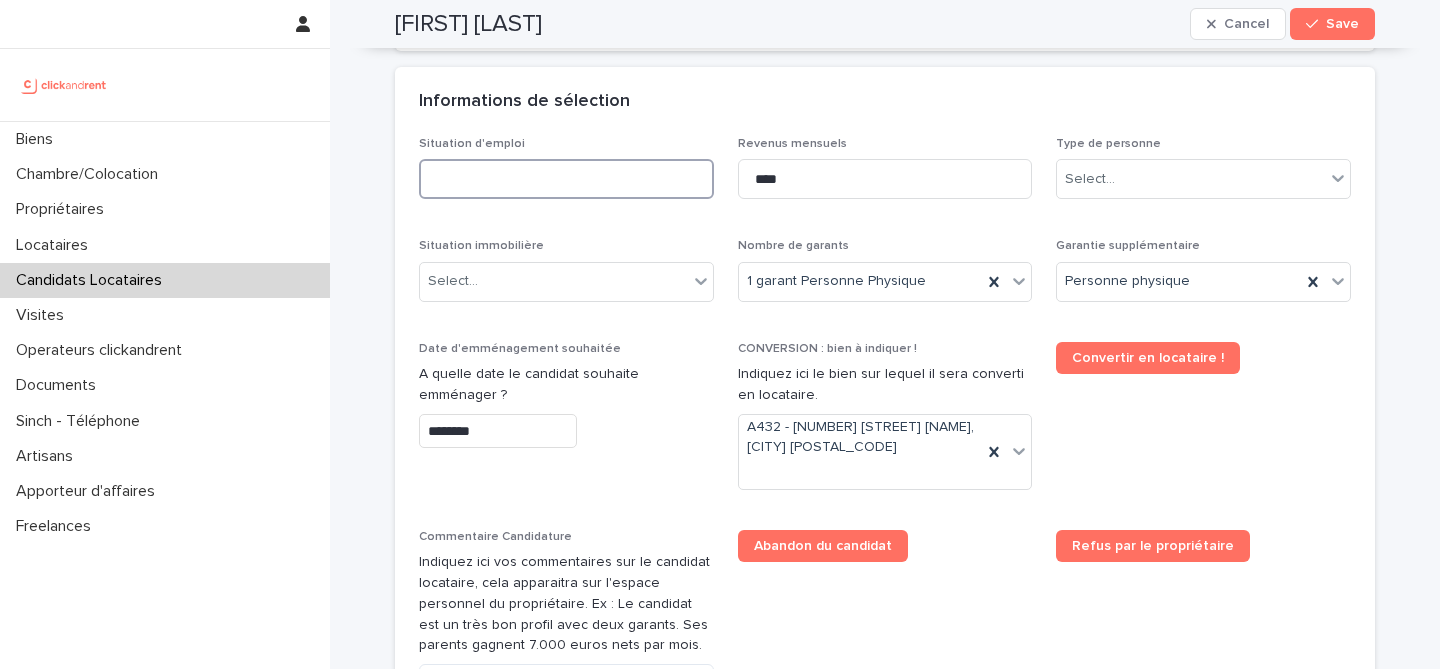 click at bounding box center (566, 179) 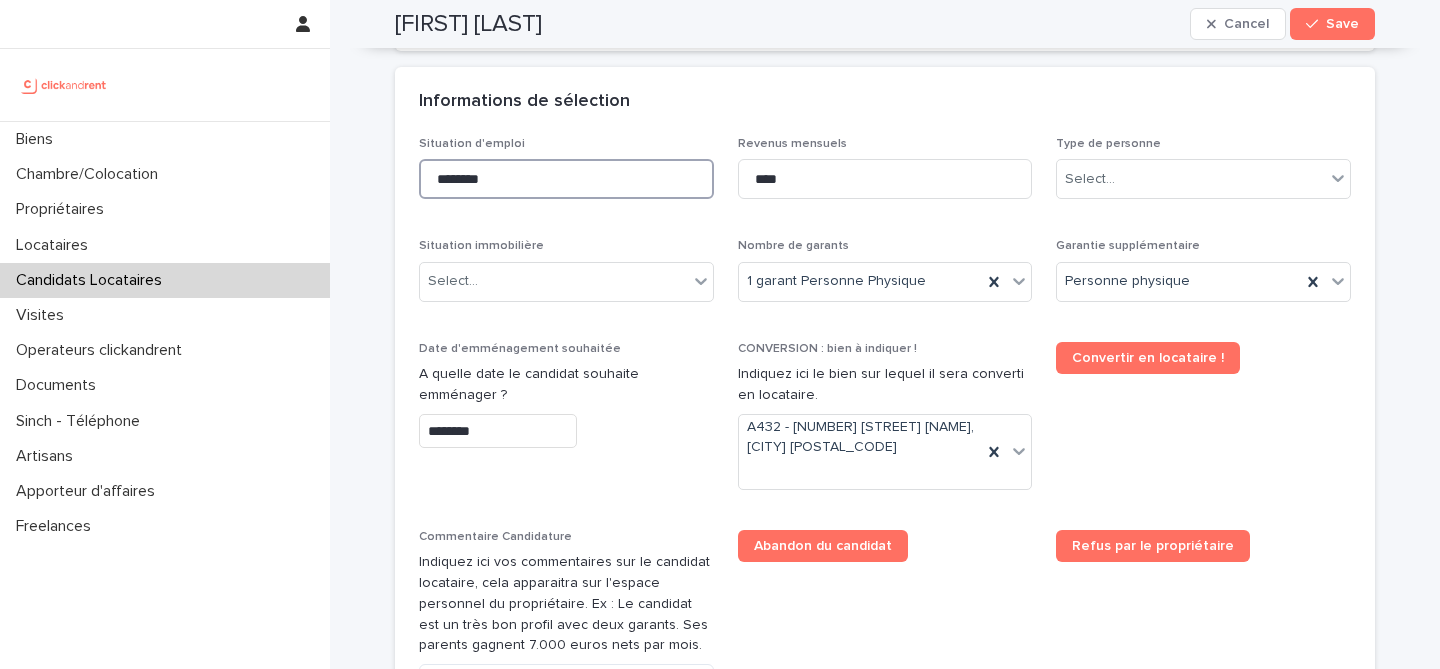 type on "********" 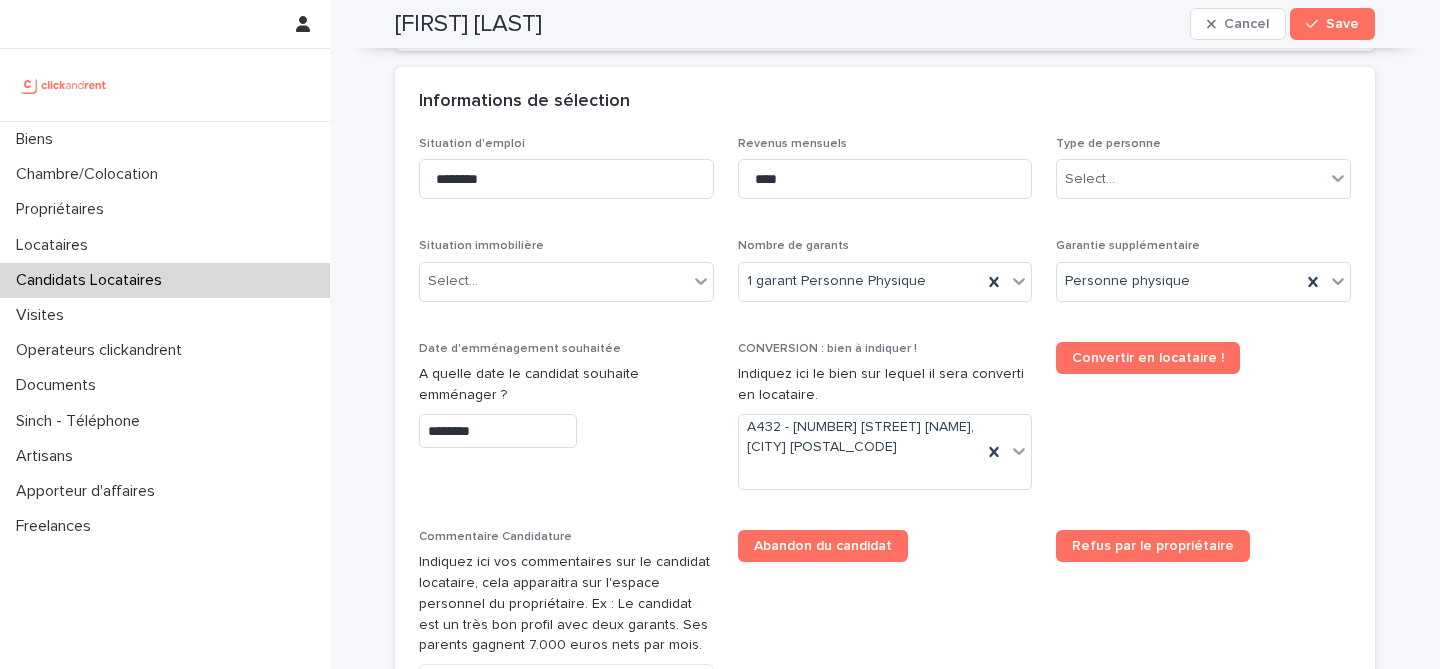 click on "Situation d'emploi ******** Revenus mensuels **** Type de personne Select... Situation immobilière Select... Nombre de garants 1 garant Personne Physique Garantie supplémentaire Personne physique Date d'emménagement souhaitée A quelle date le candidat souhaite emménager ? ******** CONVERSION : bien à indiquer ! Indiquez ici le bien sur lequel il sera converti en locataire. A432 - 5 place du Québec,  Paris 75006 Convertir en locataire ! Commentaire Candidature Indiquez ici vos commentaires sur le candidat locataire, cela apparaitra sur l'espace personnel du propriétaire.
Ex : Le candidat est un très bon profil avec deux garants. Ses parents gagnent 7.000 euros nets par mois. Abandon du candidat Refus par le propriétaire Bien - Historique Top Select... Type de Top Validation / Refus" at bounding box center (885, 483) 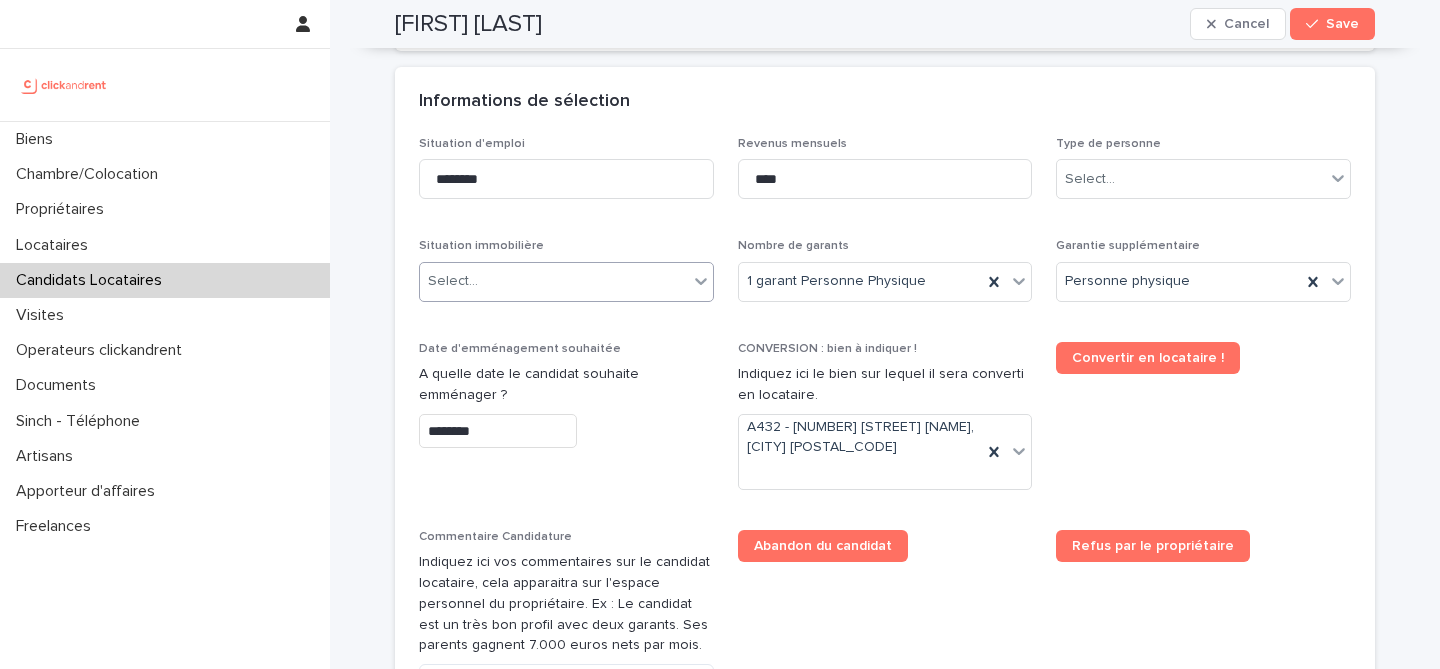 click on "Select..." at bounding box center [554, 281] 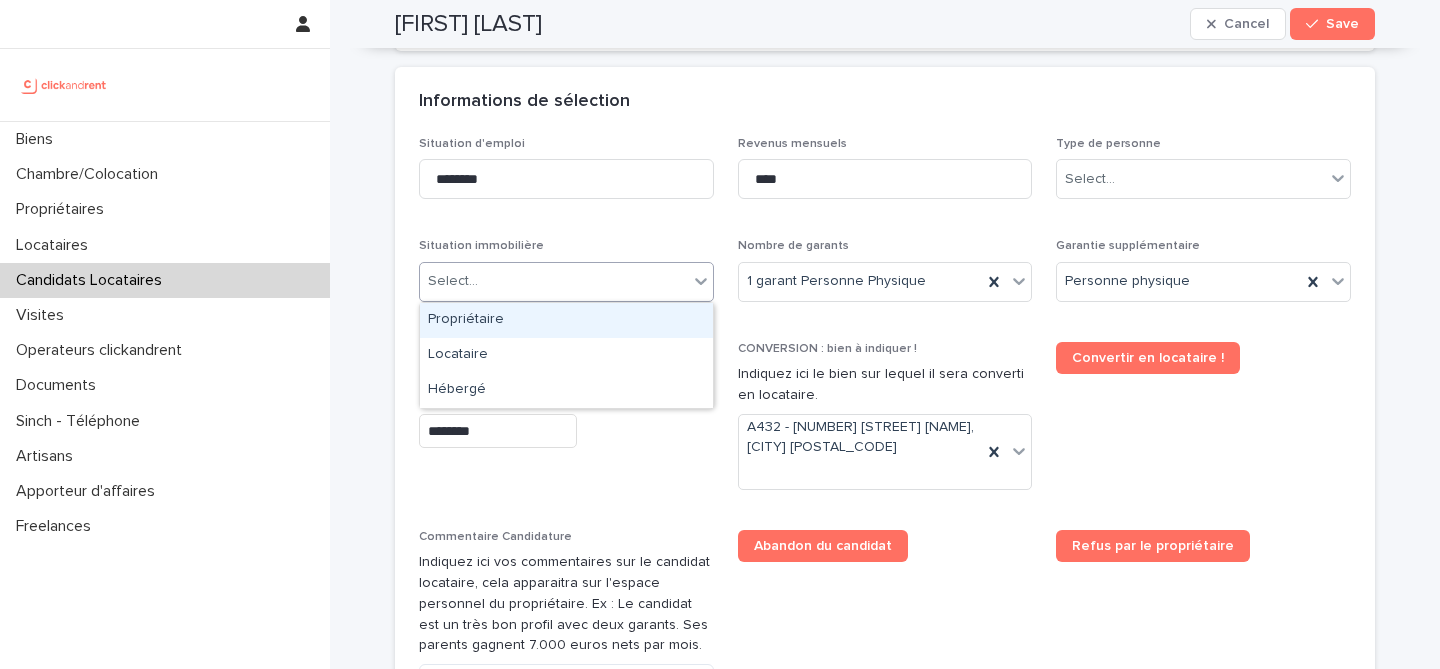 click on "Select..." at bounding box center (554, 281) 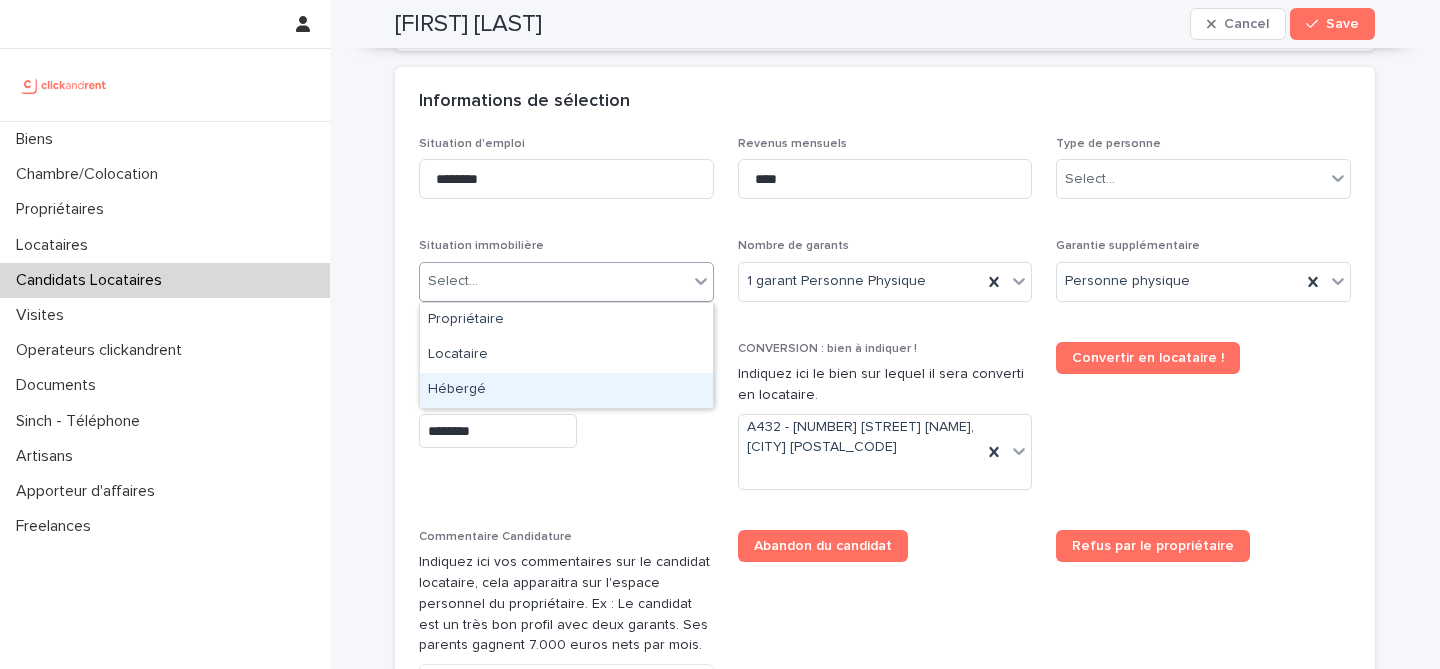 click on "Hébergé" at bounding box center [566, 390] 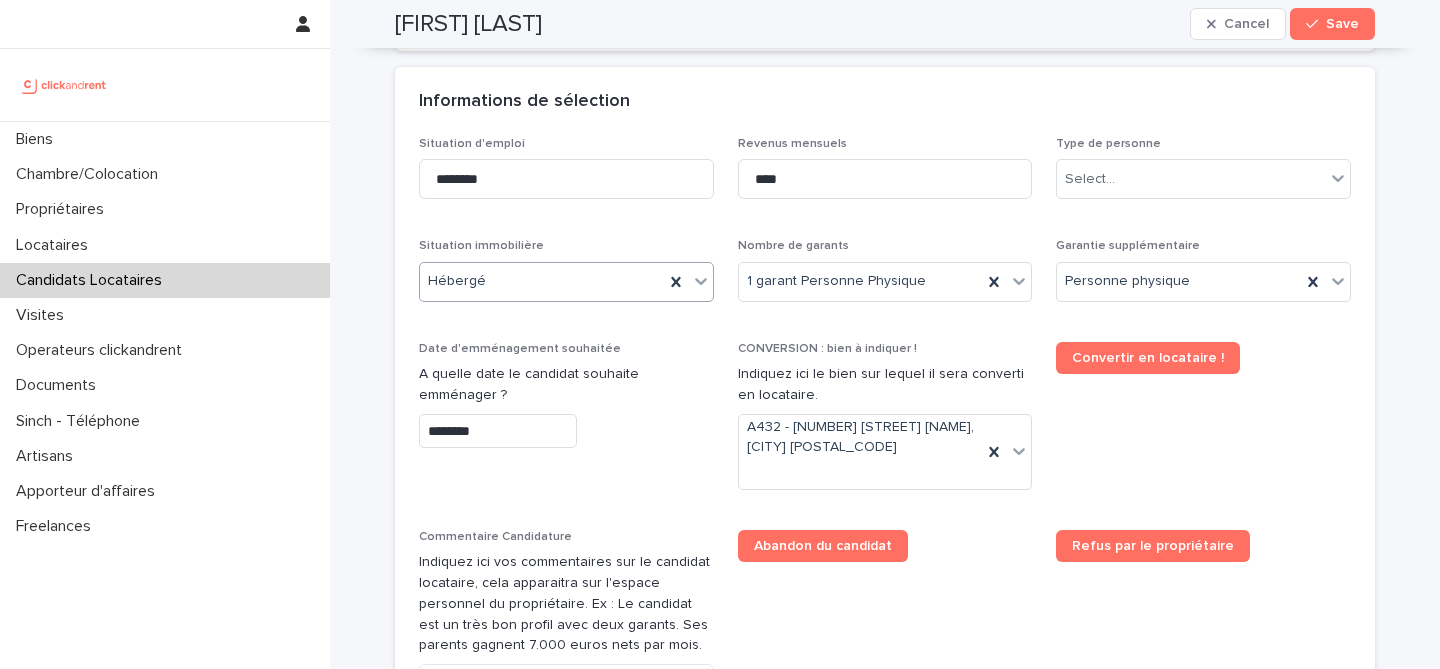 click on "********" at bounding box center (498, 431) 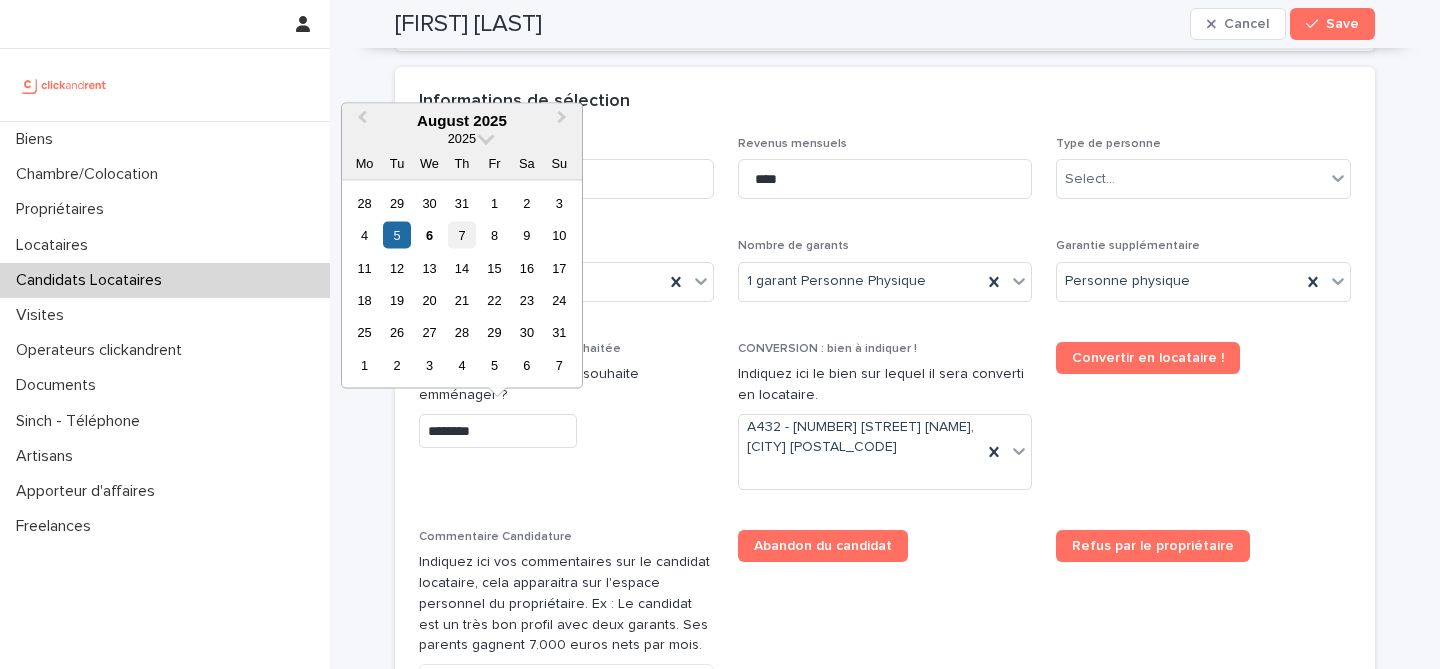 click on "7" at bounding box center [461, 235] 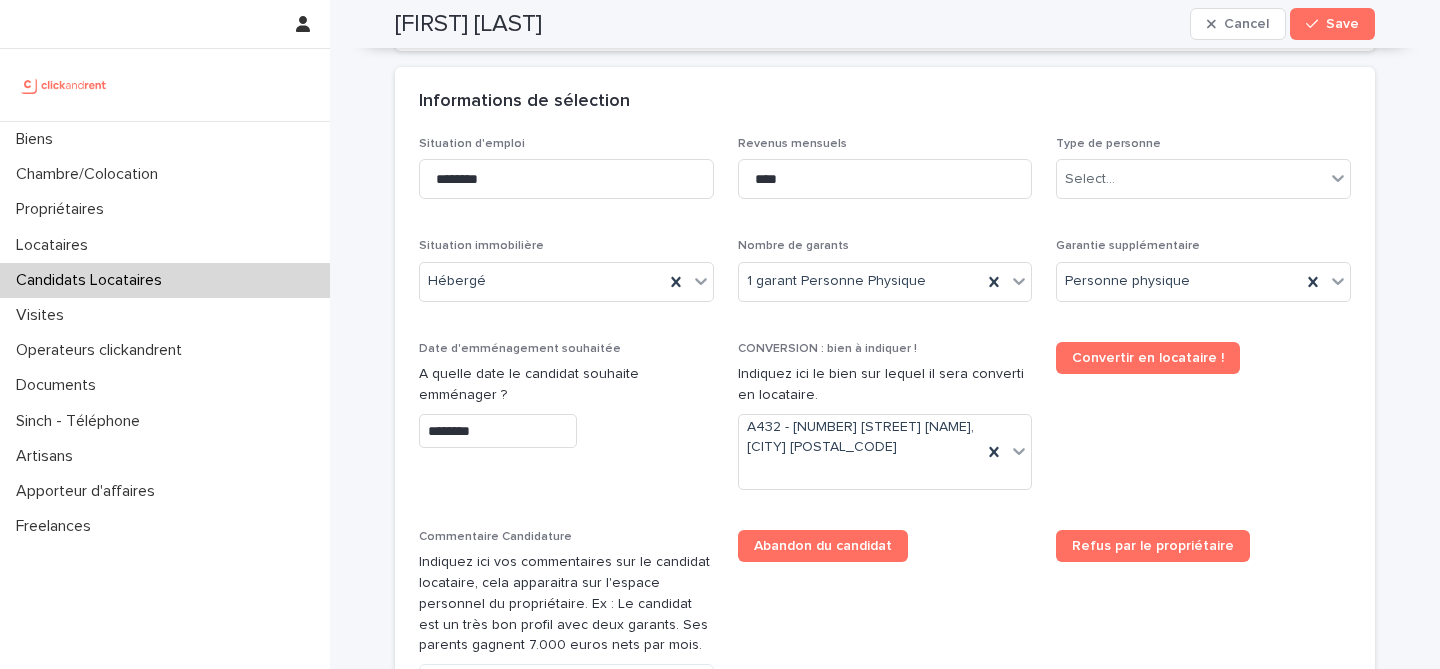 type on "********" 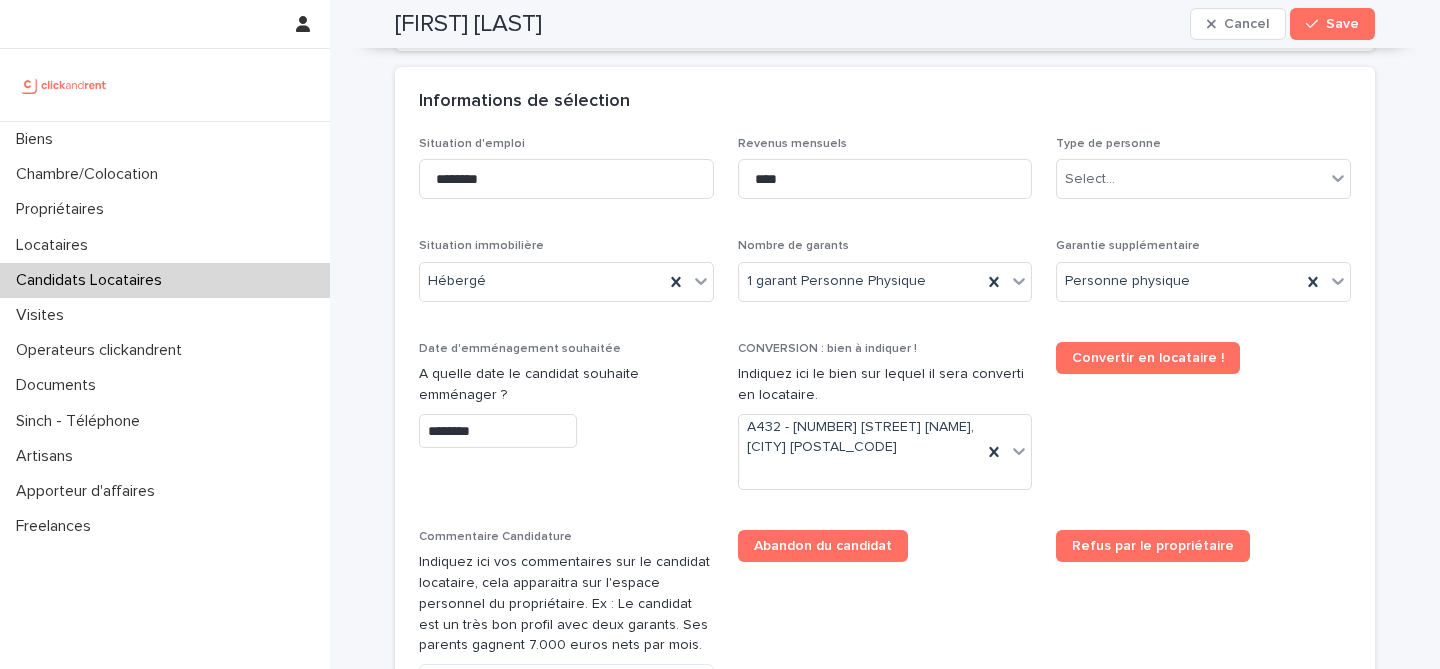 click on "A quelle date le candidat souhaite emménager ?" at bounding box center (566, 385) 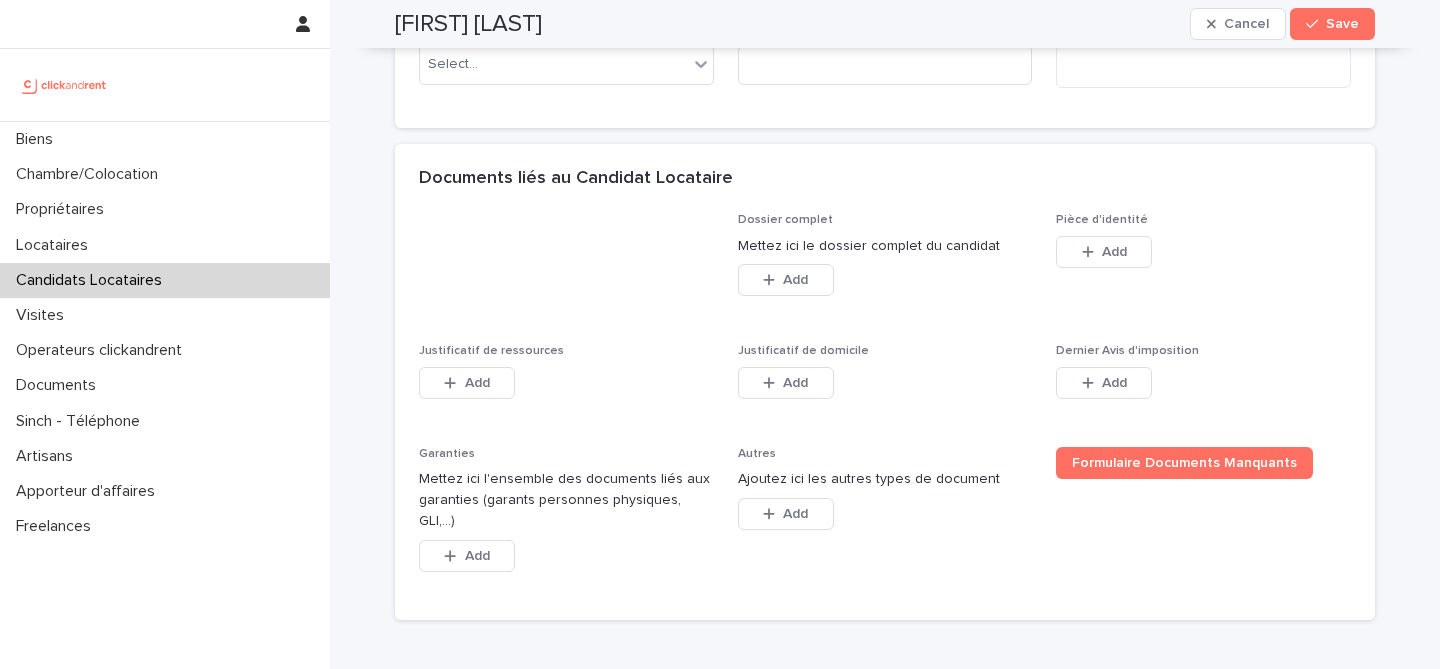 scroll, scrollTop: 1531, scrollLeft: 0, axis: vertical 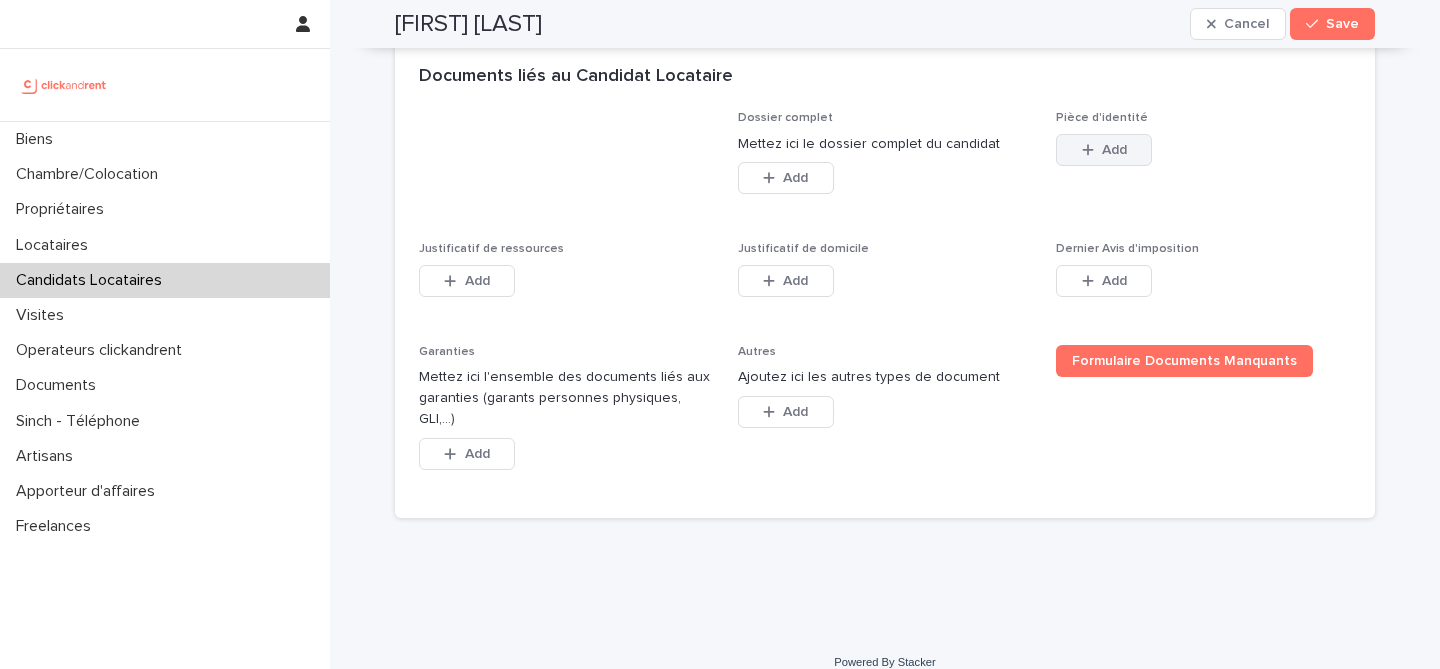 click on "Add" at bounding box center (1104, 150) 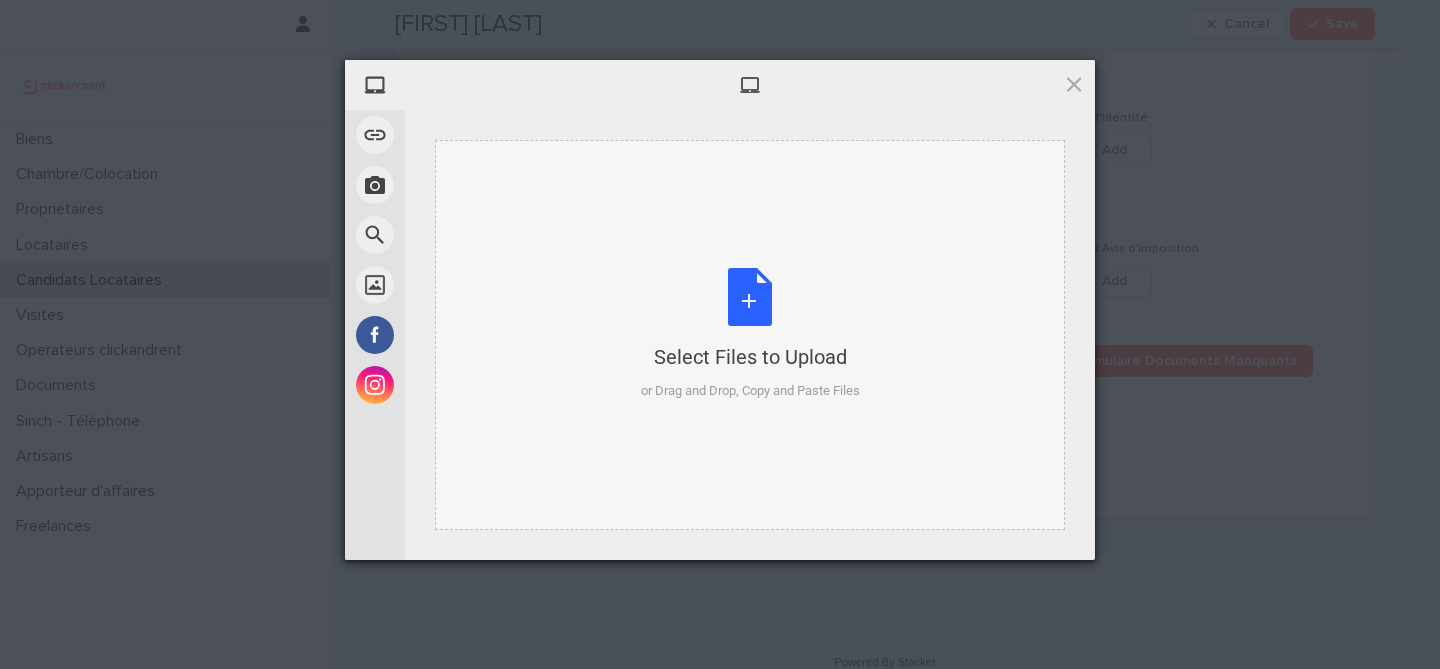 click on "Select Files to Upload
or Drag and Drop, Copy and Paste Files" at bounding box center (750, 334) 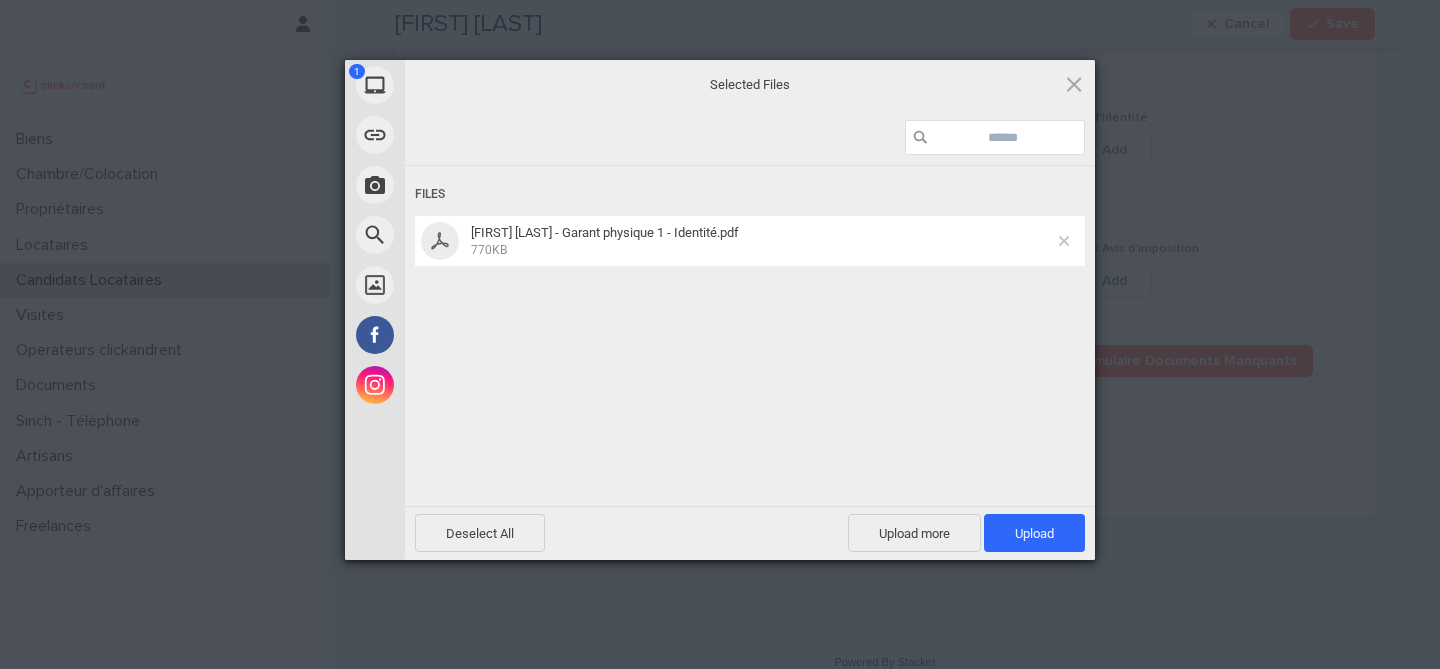 click at bounding box center [1064, 241] 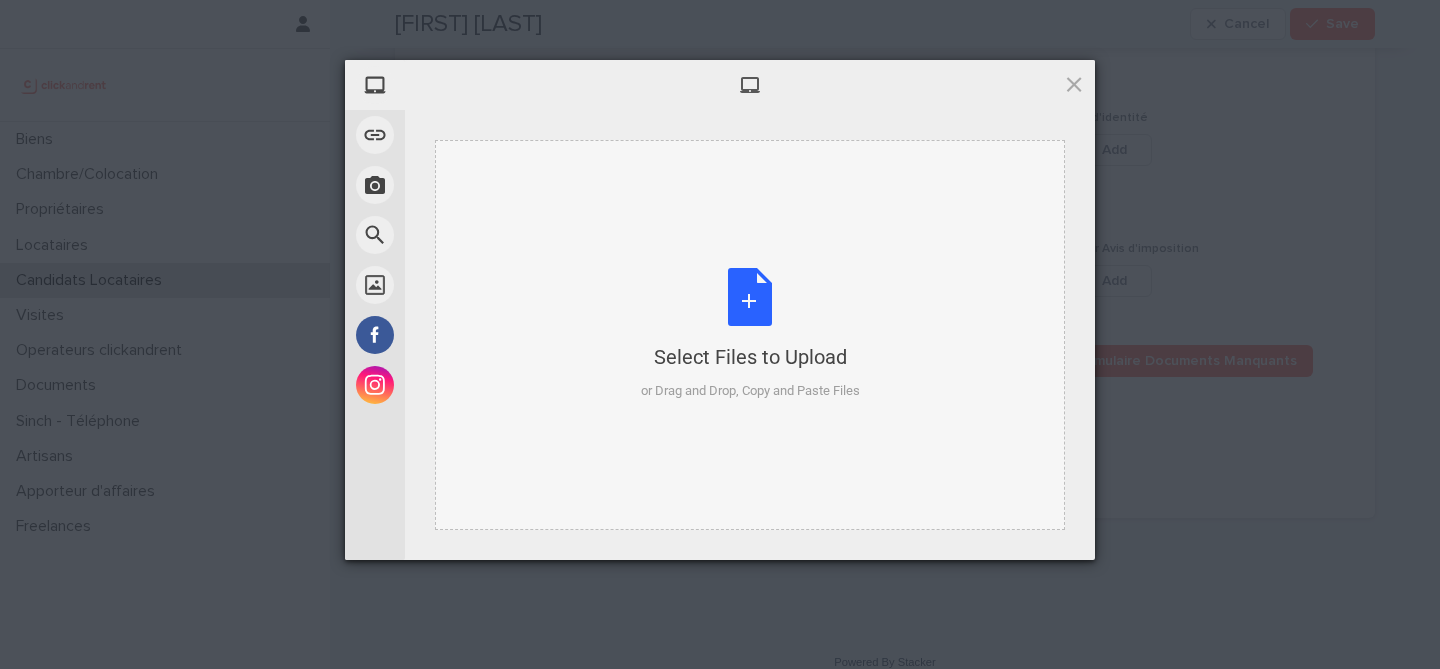 click on "Select Files to Upload
or Drag and Drop, Copy and Paste Files" at bounding box center [750, 334] 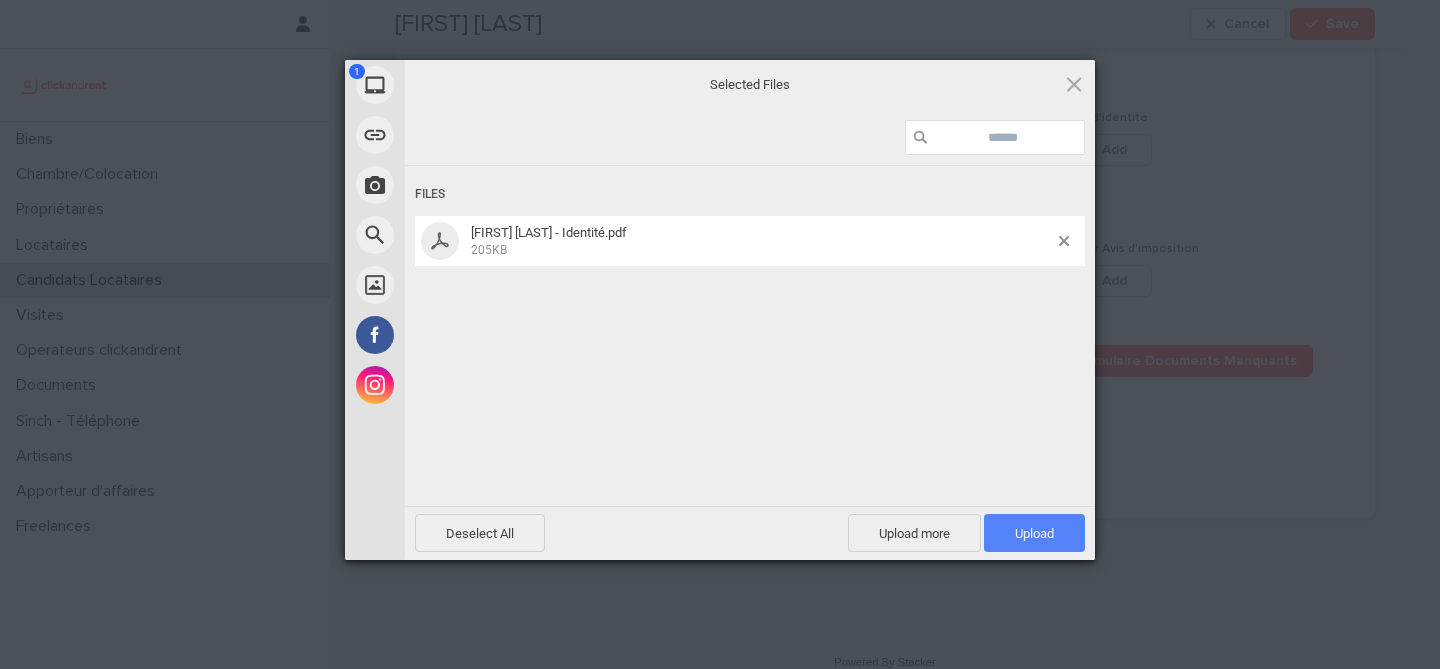 click on "Upload
1" at bounding box center (1034, 533) 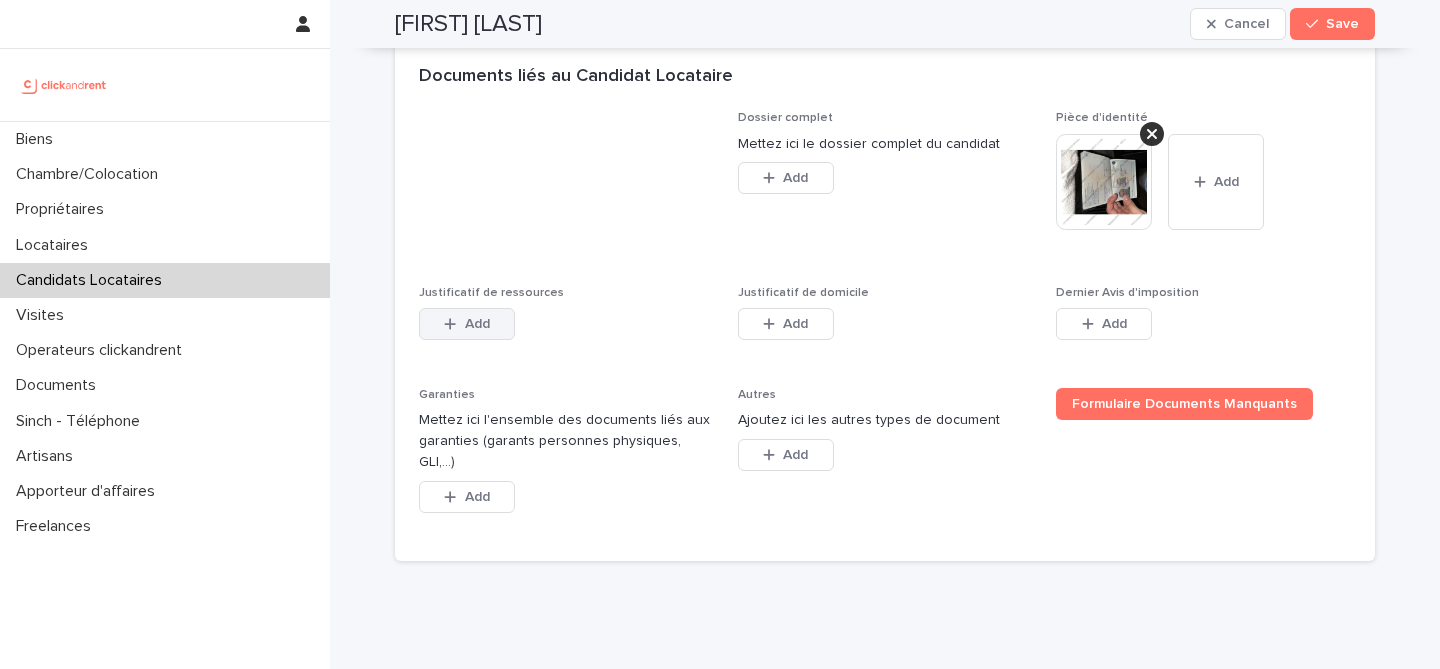 click on "Add" at bounding box center [477, 324] 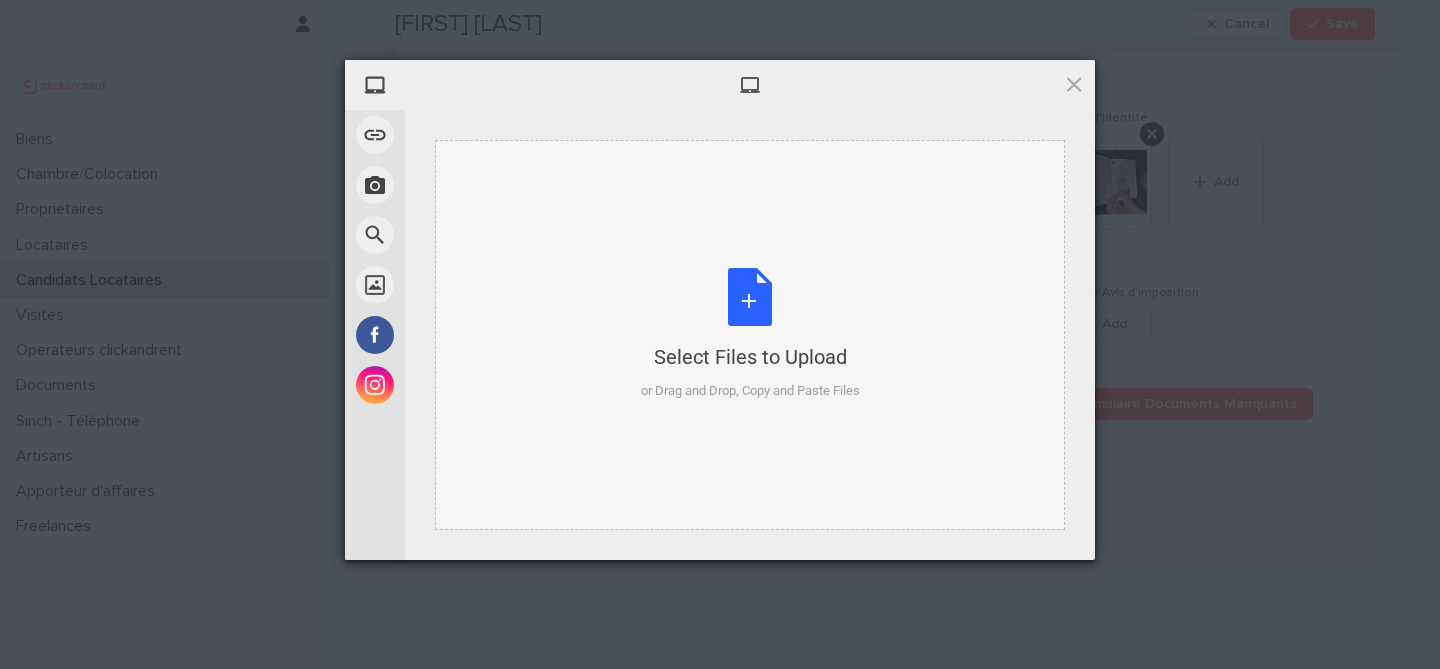 click on "Select Files to Upload
or Drag and Drop, Copy and Paste Files" at bounding box center [750, 334] 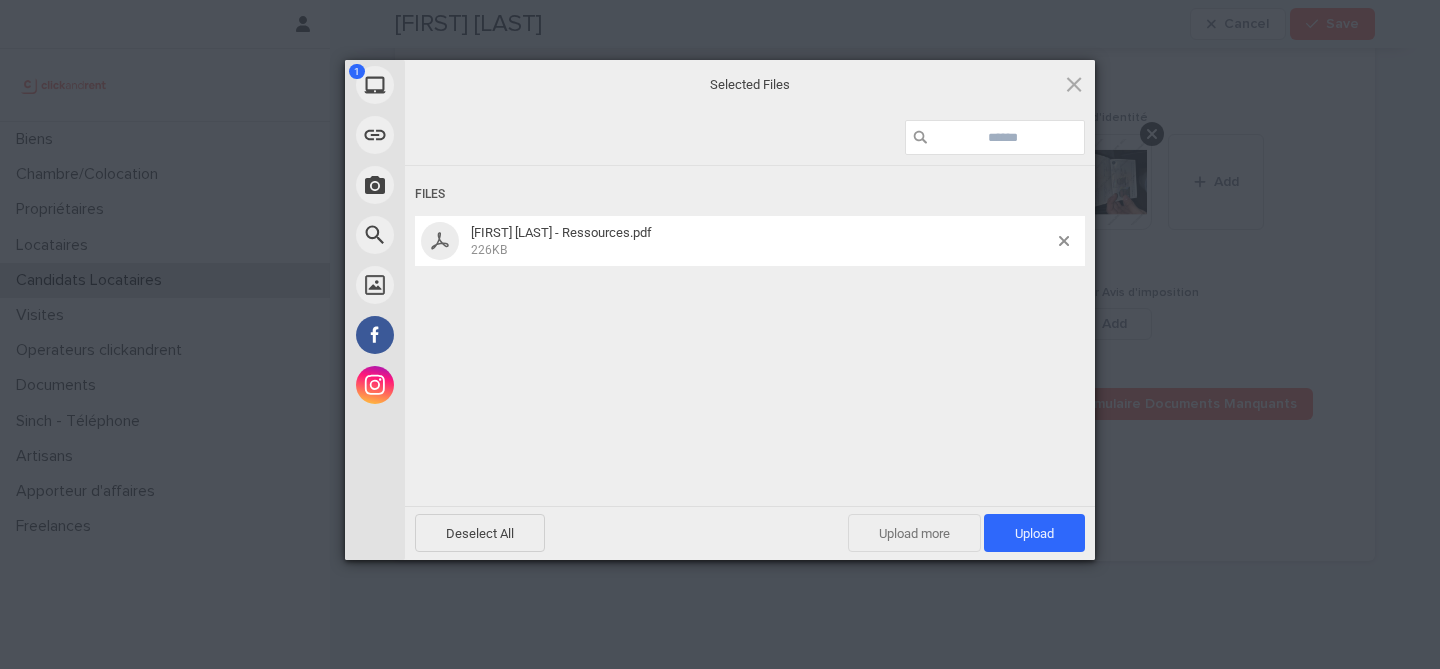 click on "Upload more" at bounding box center (914, 533) 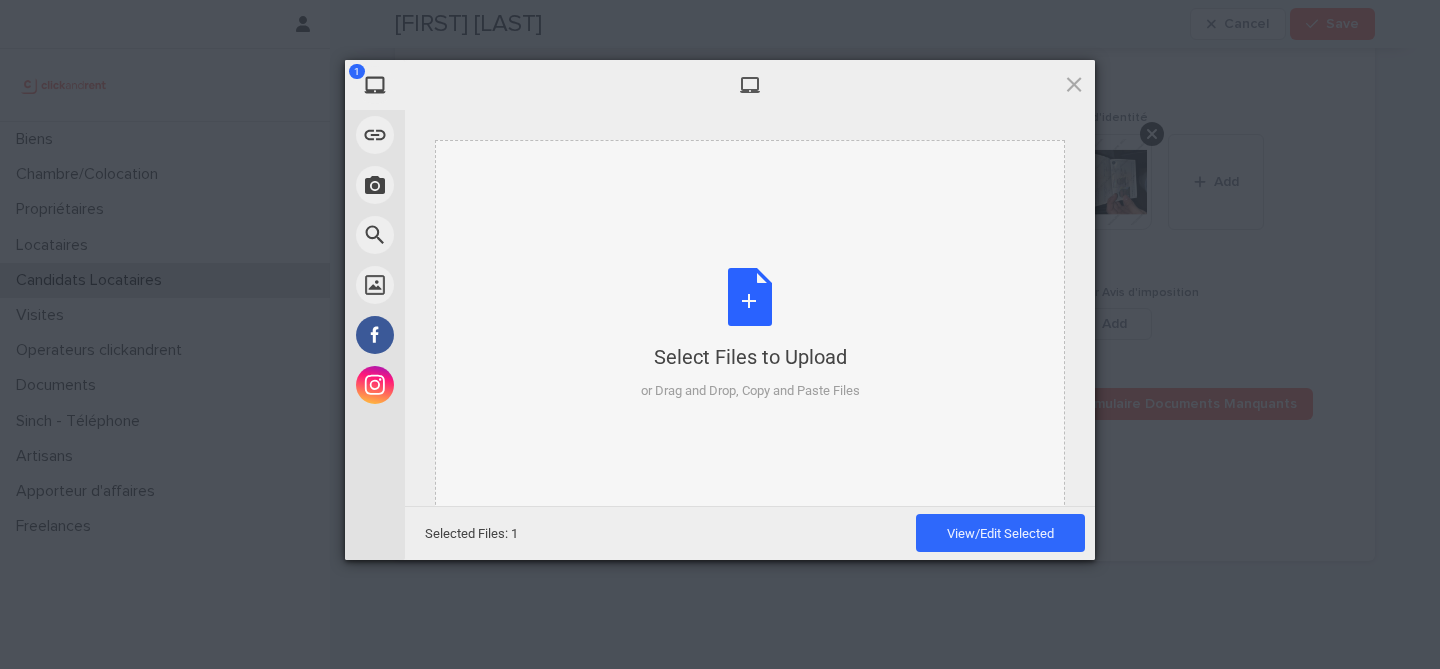 click on "Select Files to Upload
or Drag and Drop, Copy and Paste Files" at bounding box center (750, 334) 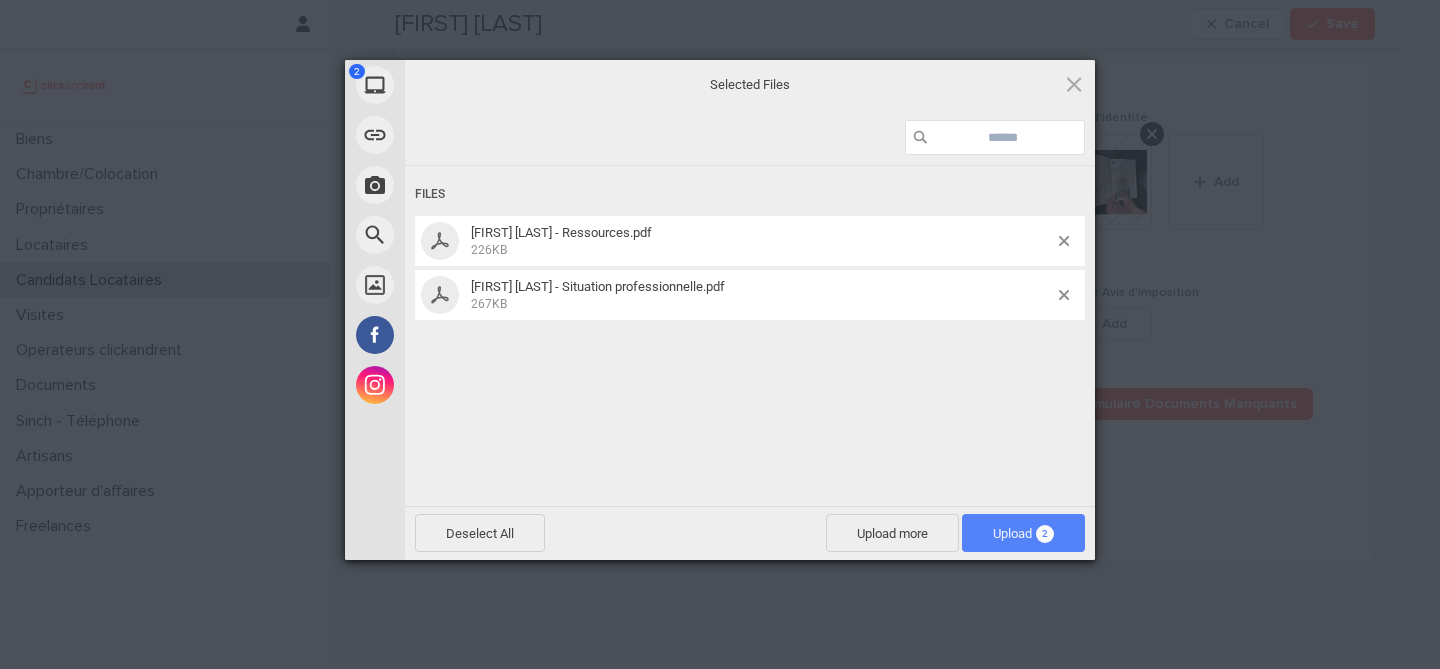 click on "2" at bounding box center [1045, 534] 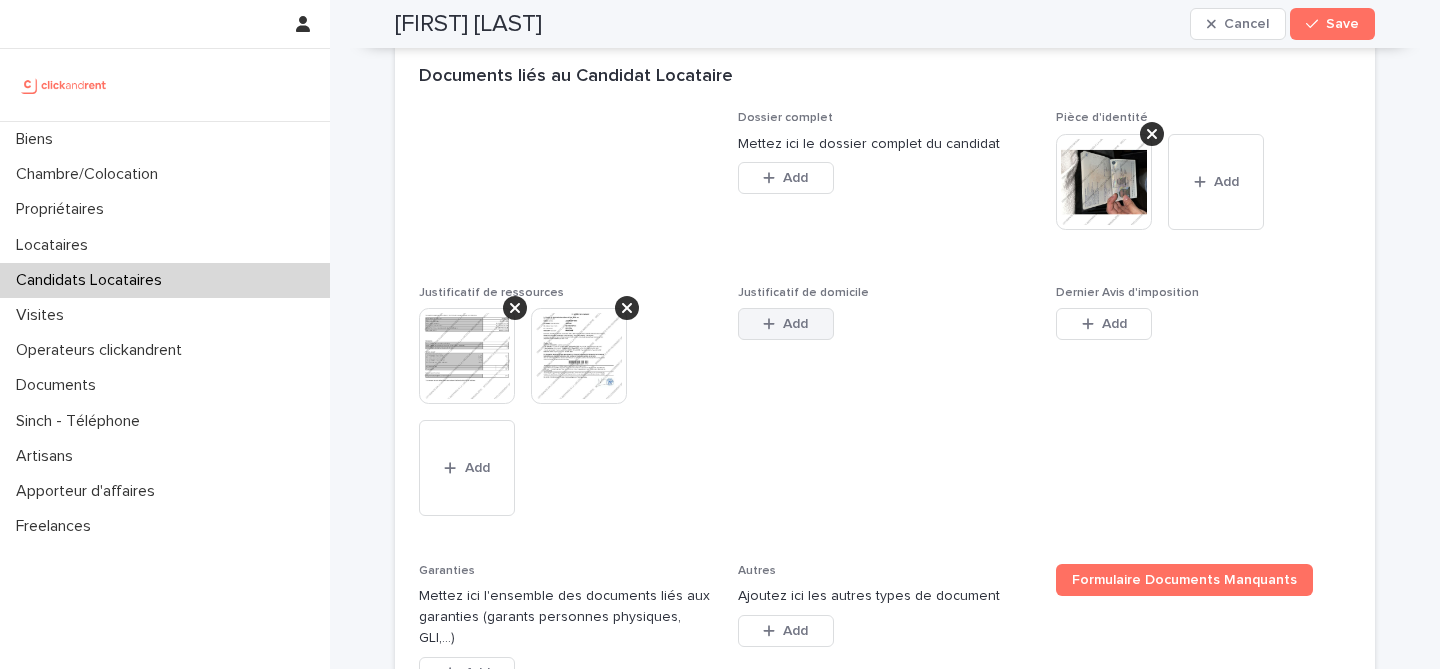 click at bounding box center [773, 324] 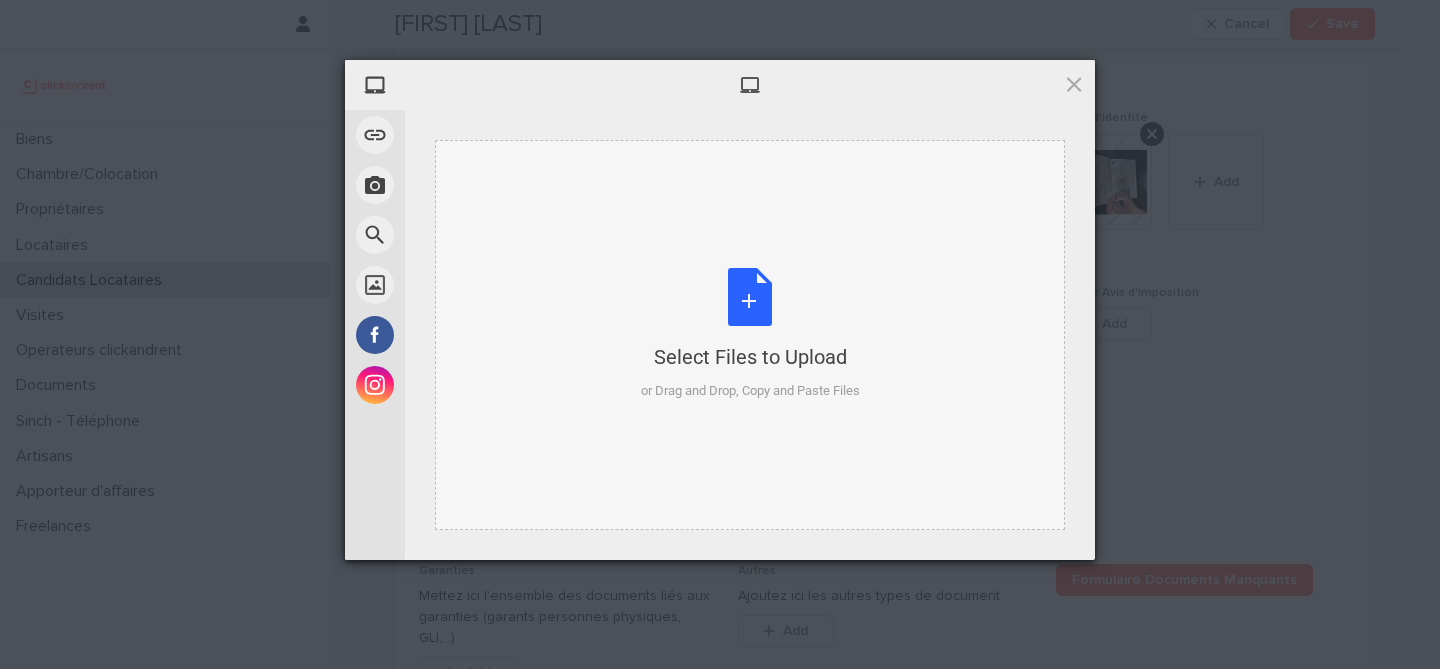 click on "Select Files to Upload
or Drag and Drop, Copy and Paste Files" at bounding box center (750, 334) 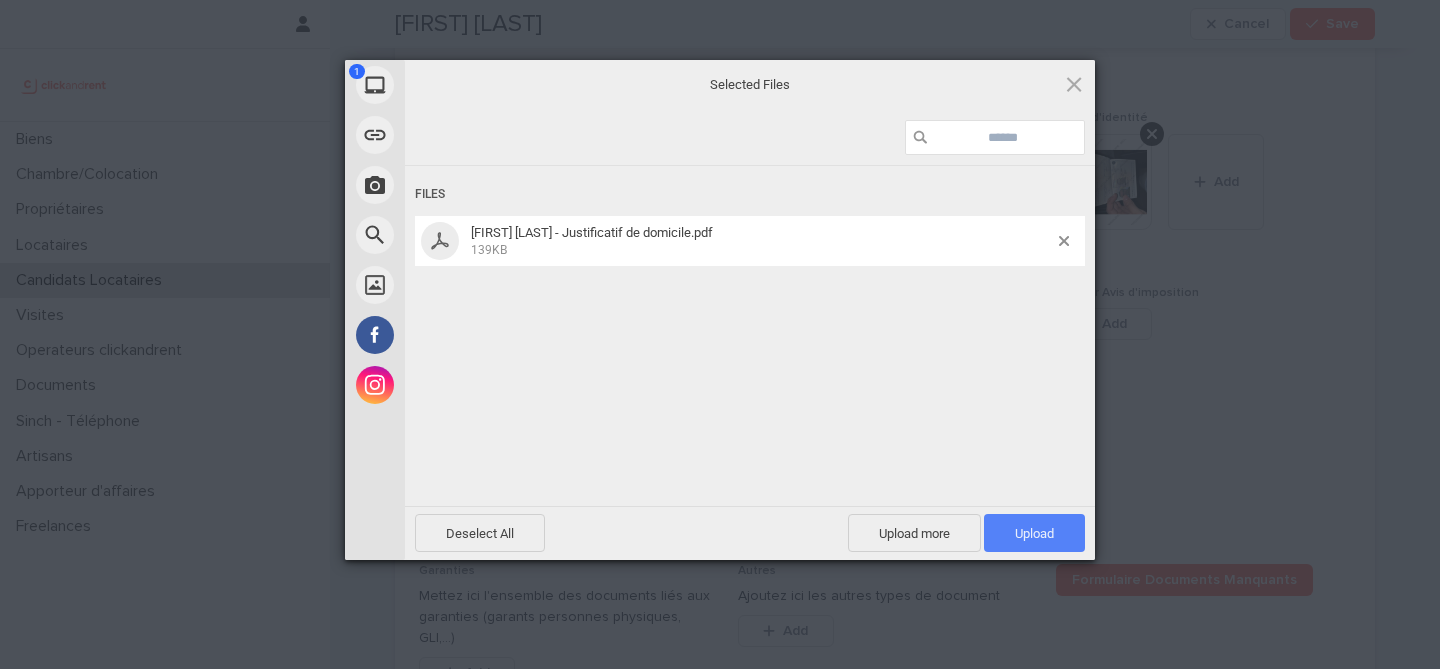 click on "Upload
1" at bounding box center (1034, 533) 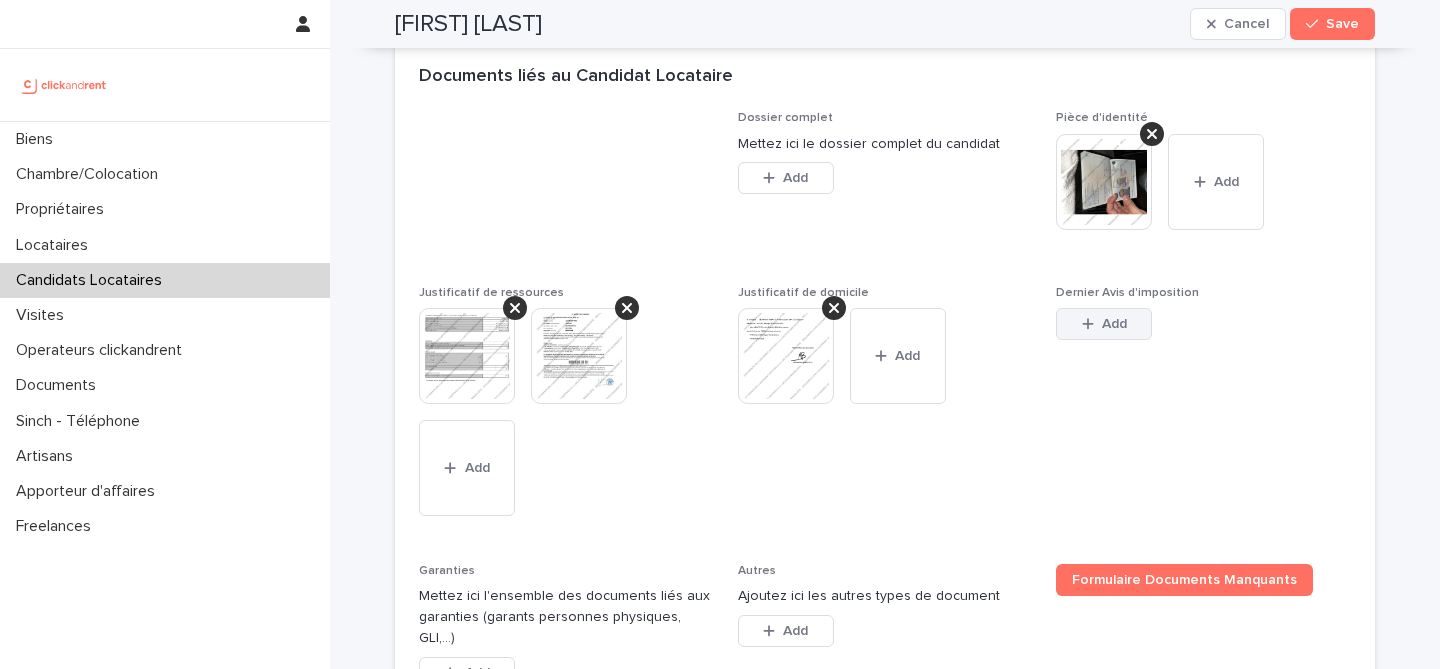 click on "Add" at bounding box center [1104, 324] 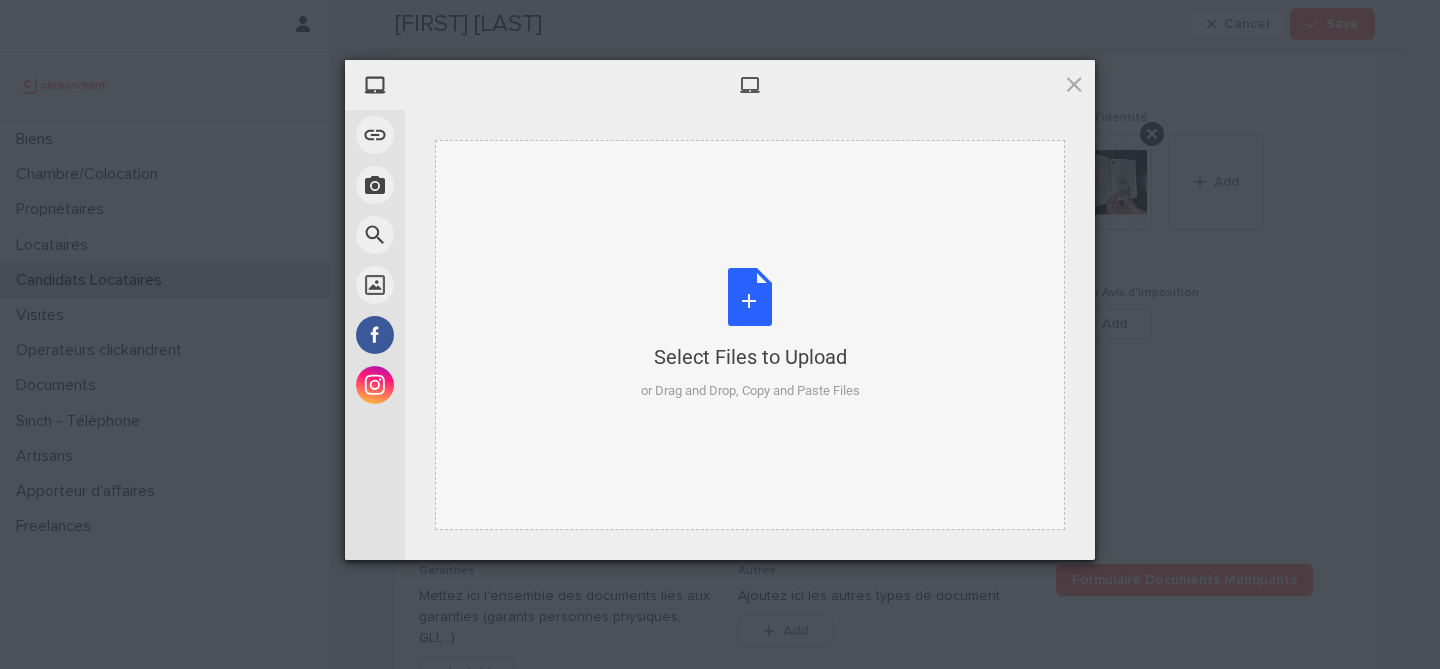 click on "Select Files to Upload
or Drag and Drop, Copy and Paste Files" at bounding box center (750, 334) 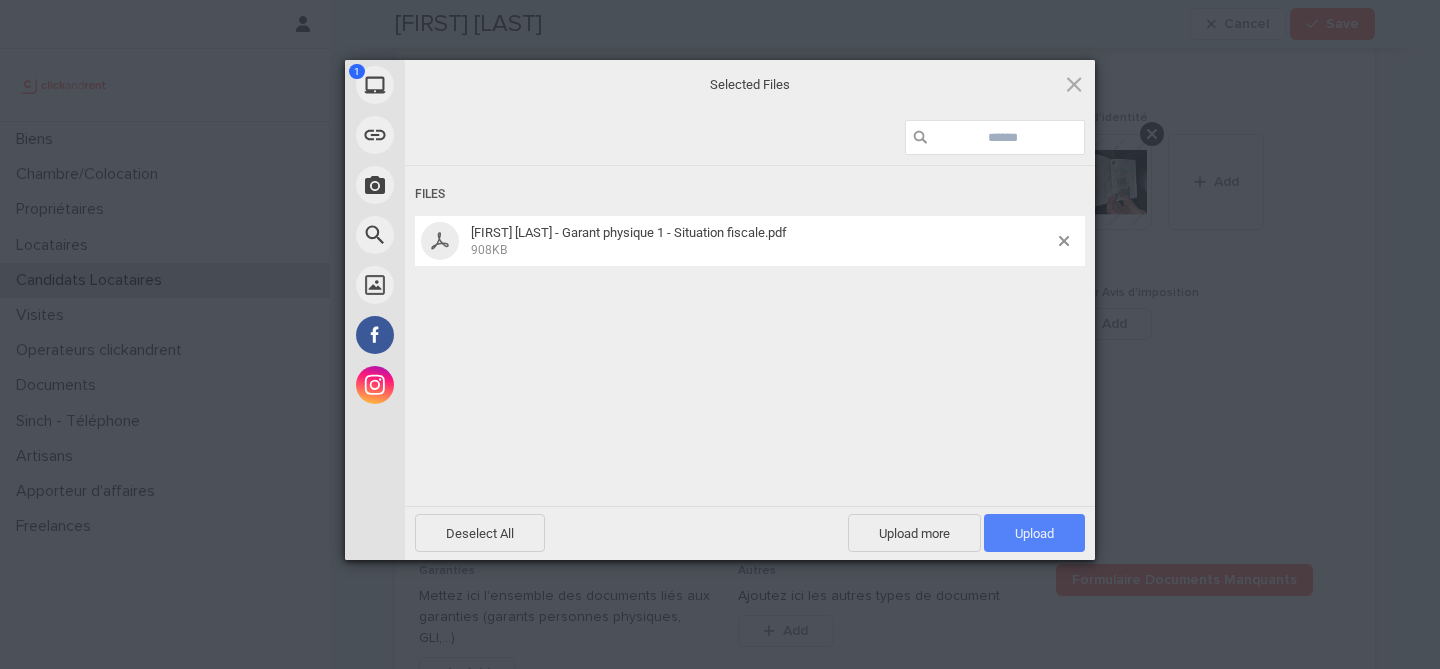 click on "Upload
1" at bounding box center [1034, 533] 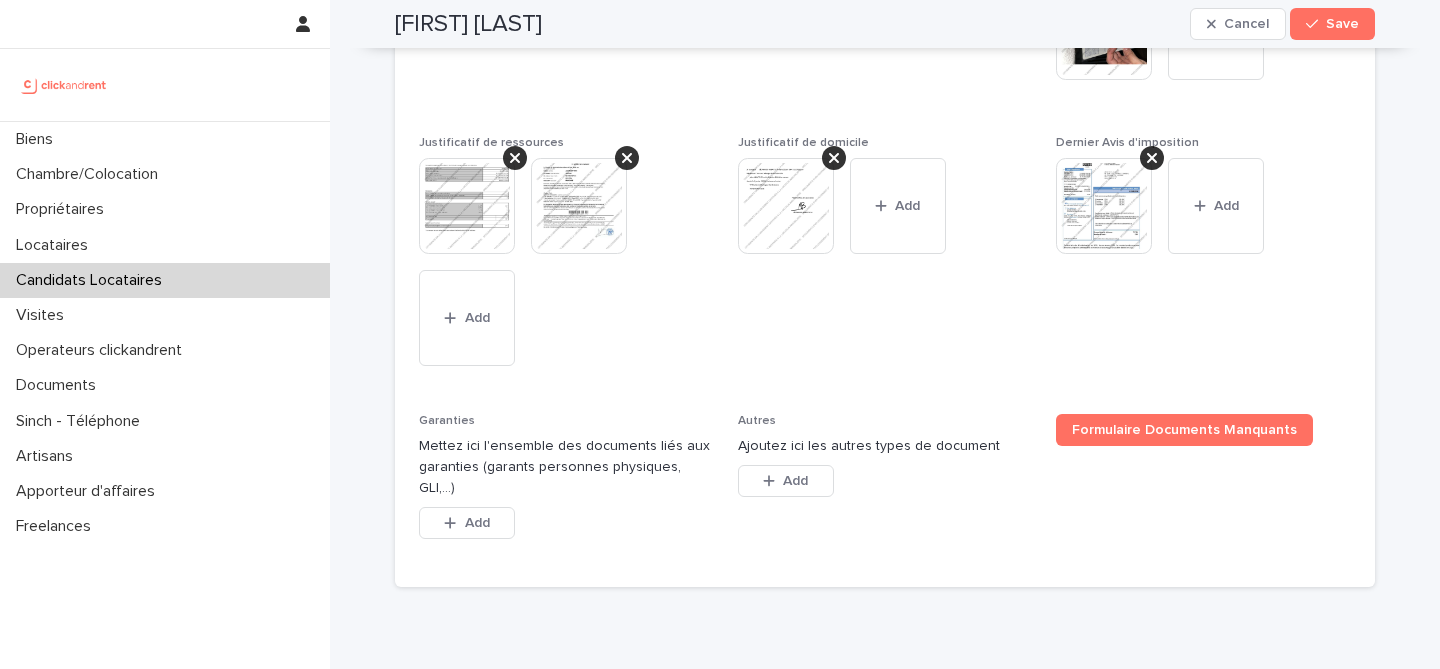 scroll, scrollTop: 1687, scrollLeft: 0, axis: vertical 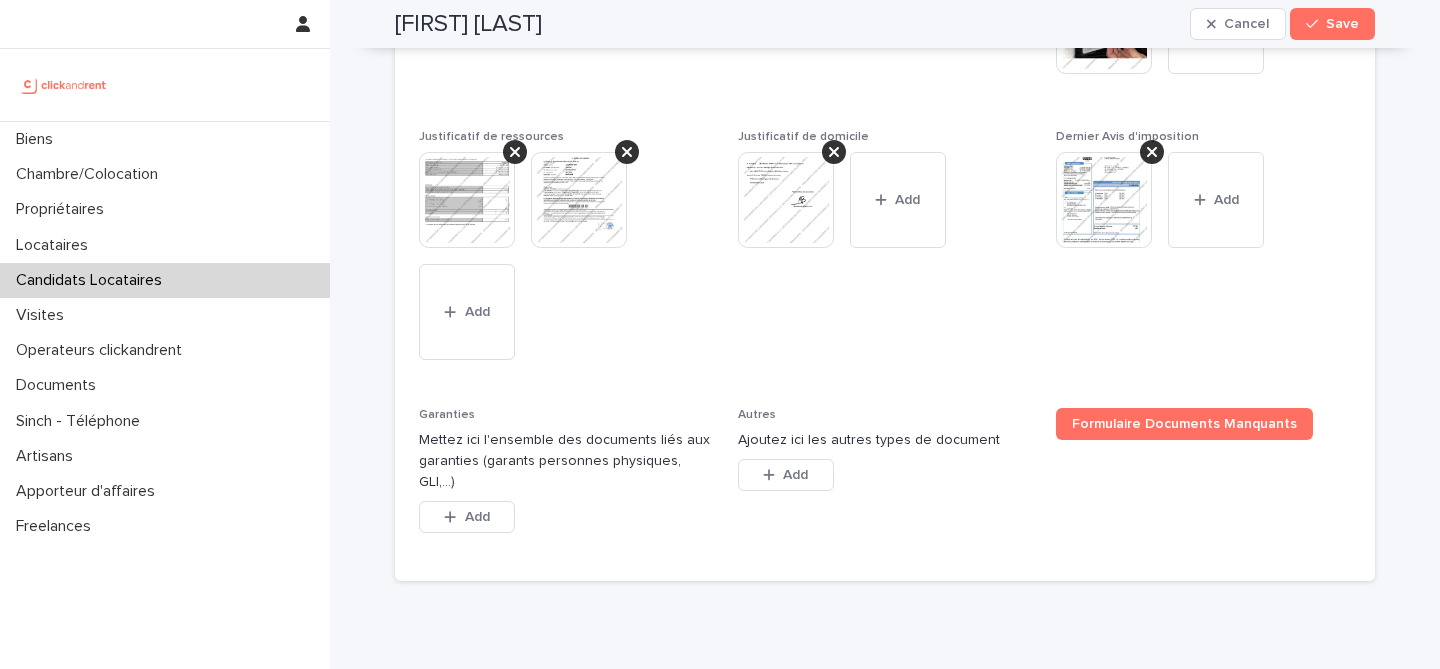 click on "Add" at bounding box center [467, 521] 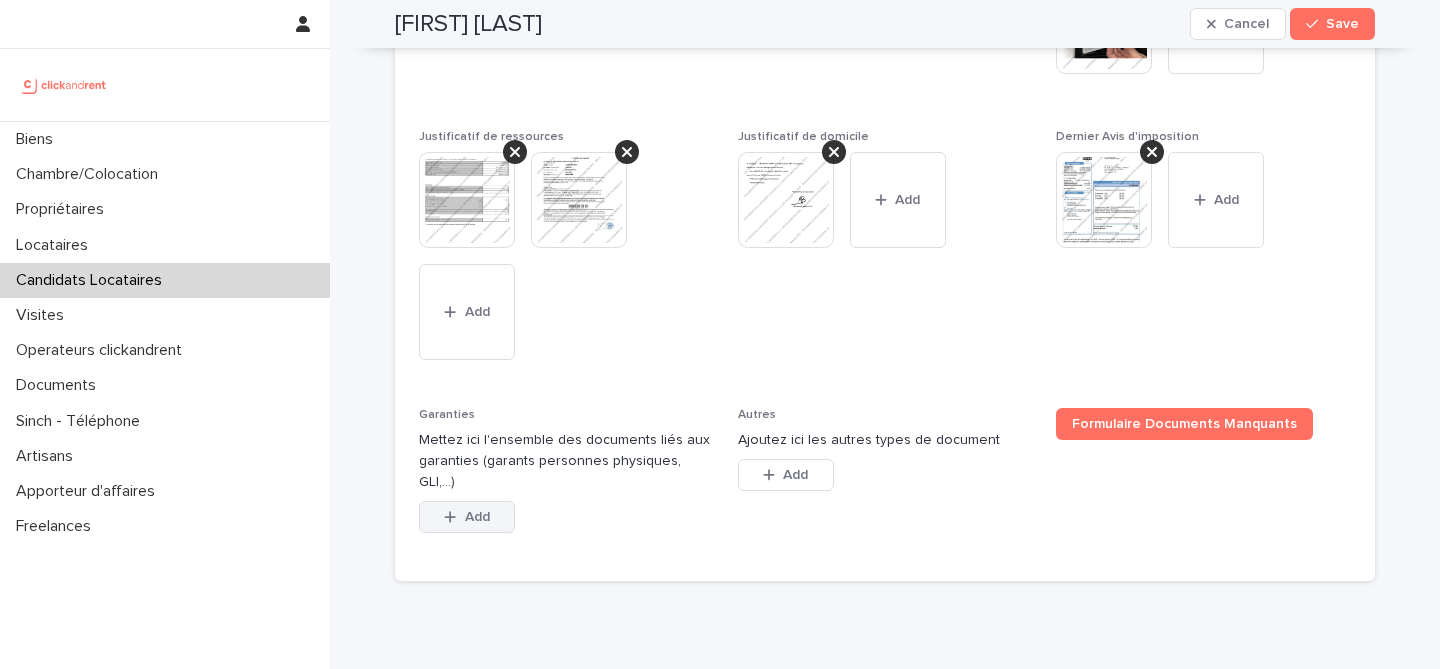 click on "Add" at bounding box center [467, 517] 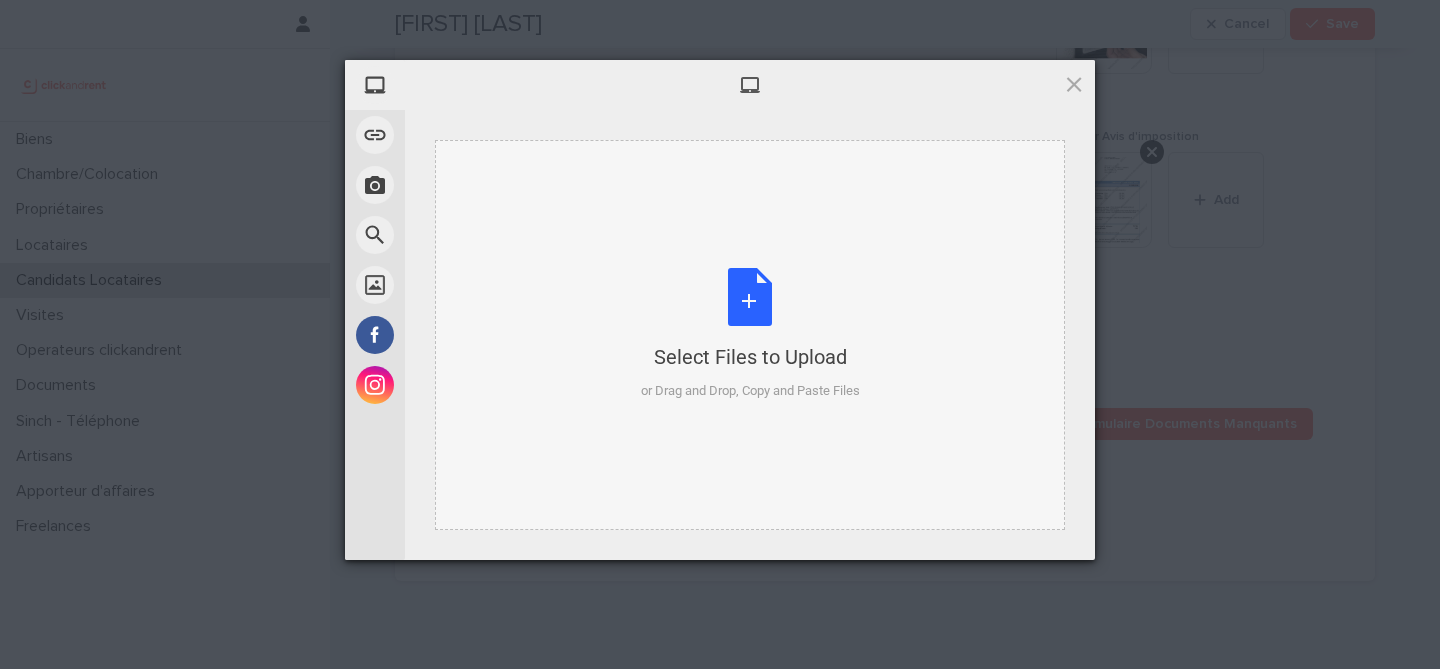 click on "Select Files to Upload
or Drag and Drop, Copy and Paste Files" at bounding box center [750, 334] 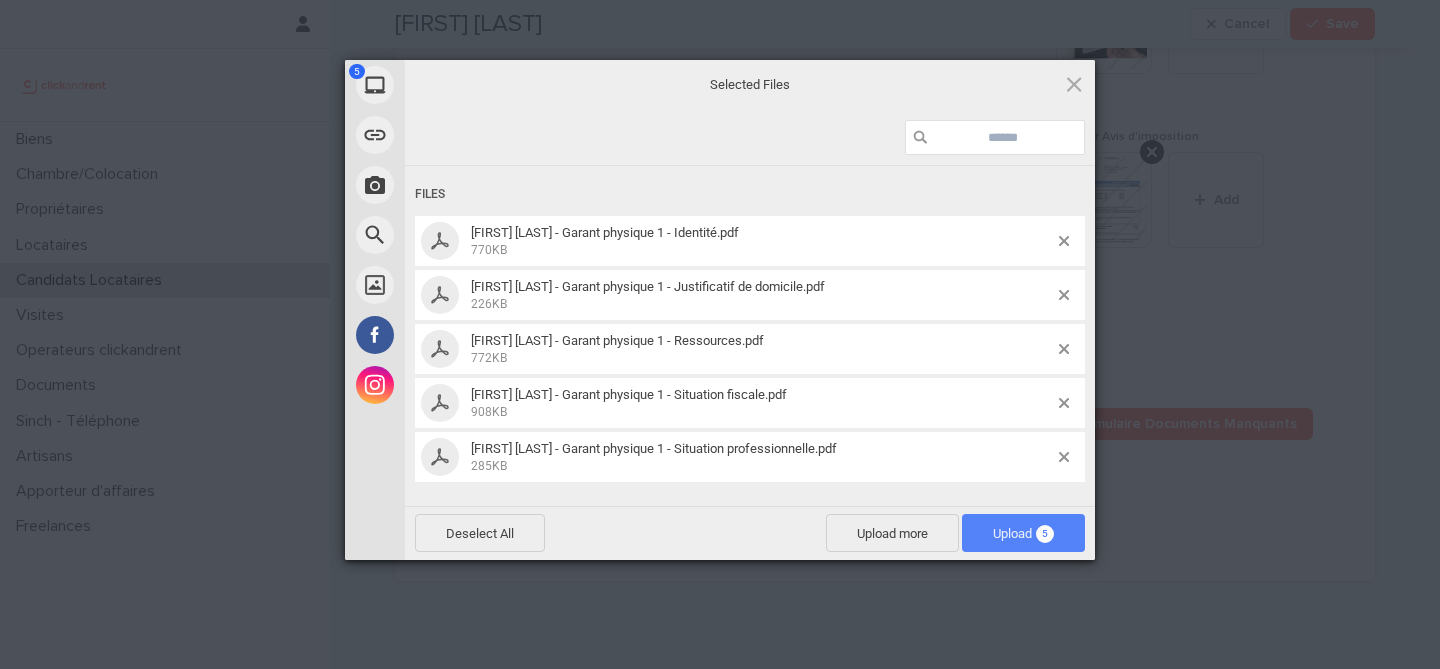 click on "Upload
5" at bounding box center [1023, 533] 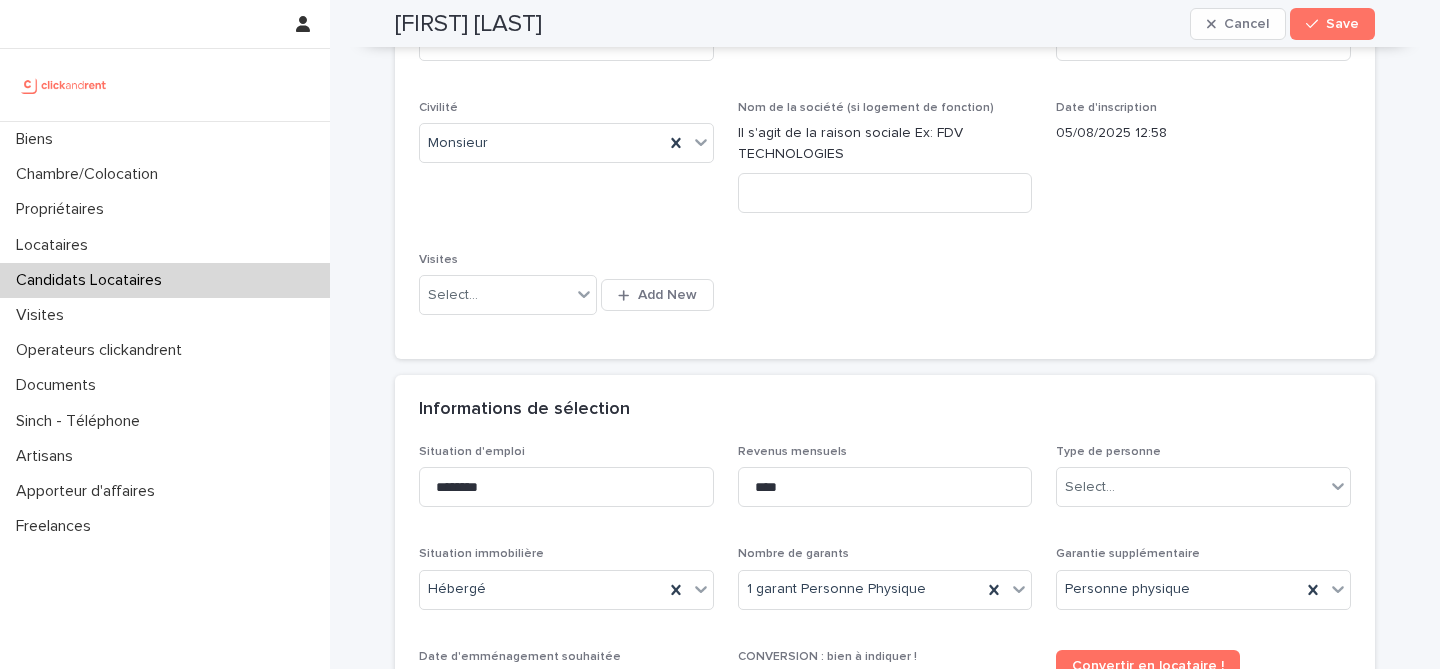 scroll, scrollTop: 0, scrollLeft: 0, axis: both 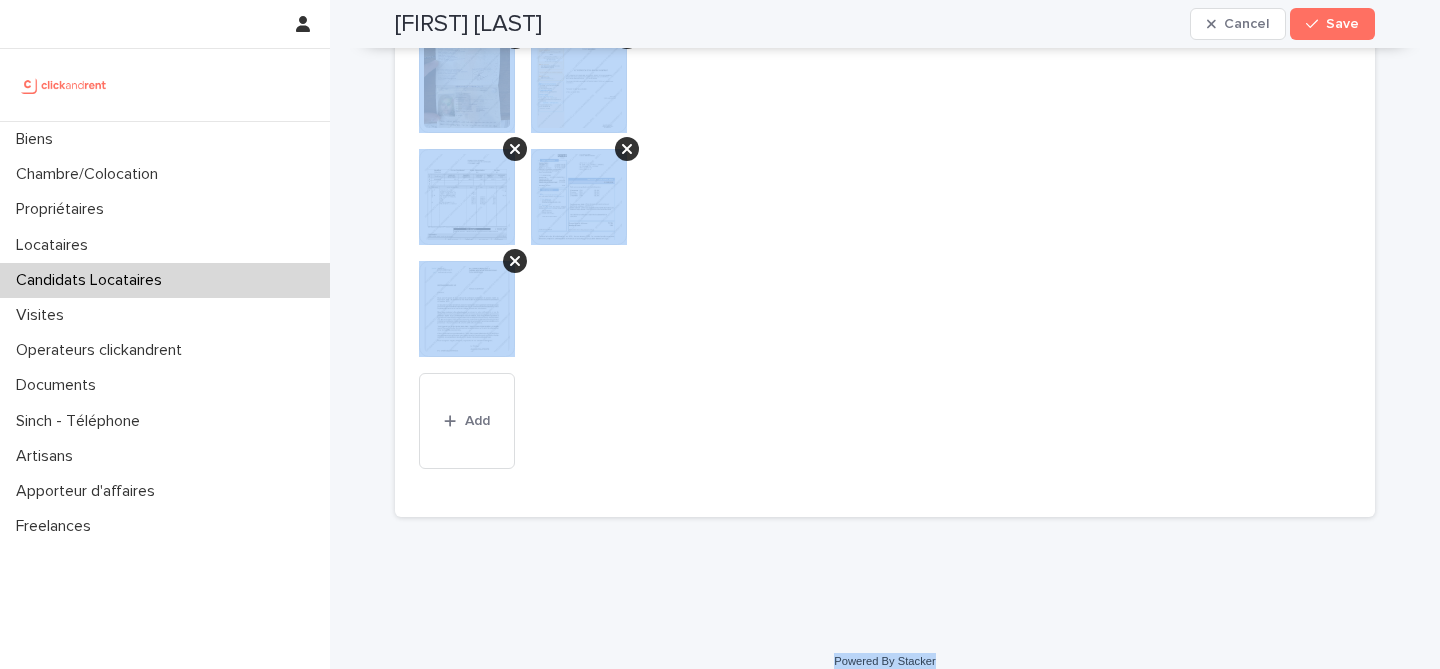 drag, startPoint x: 379, startPoint y: 30, endPoint x: 1083, endPoint y: 638, distance: 930.2043 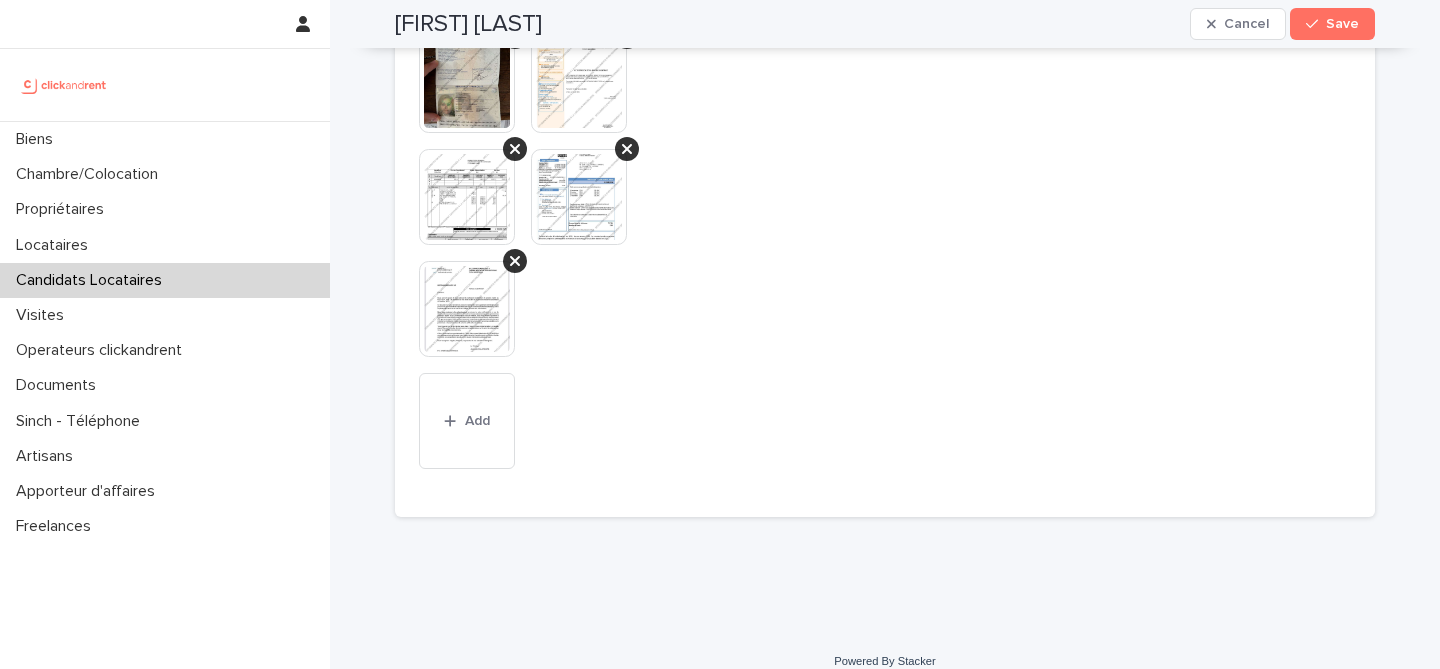 click on "This file cannot be opened Download File Add" at bounding box center (566, 257) 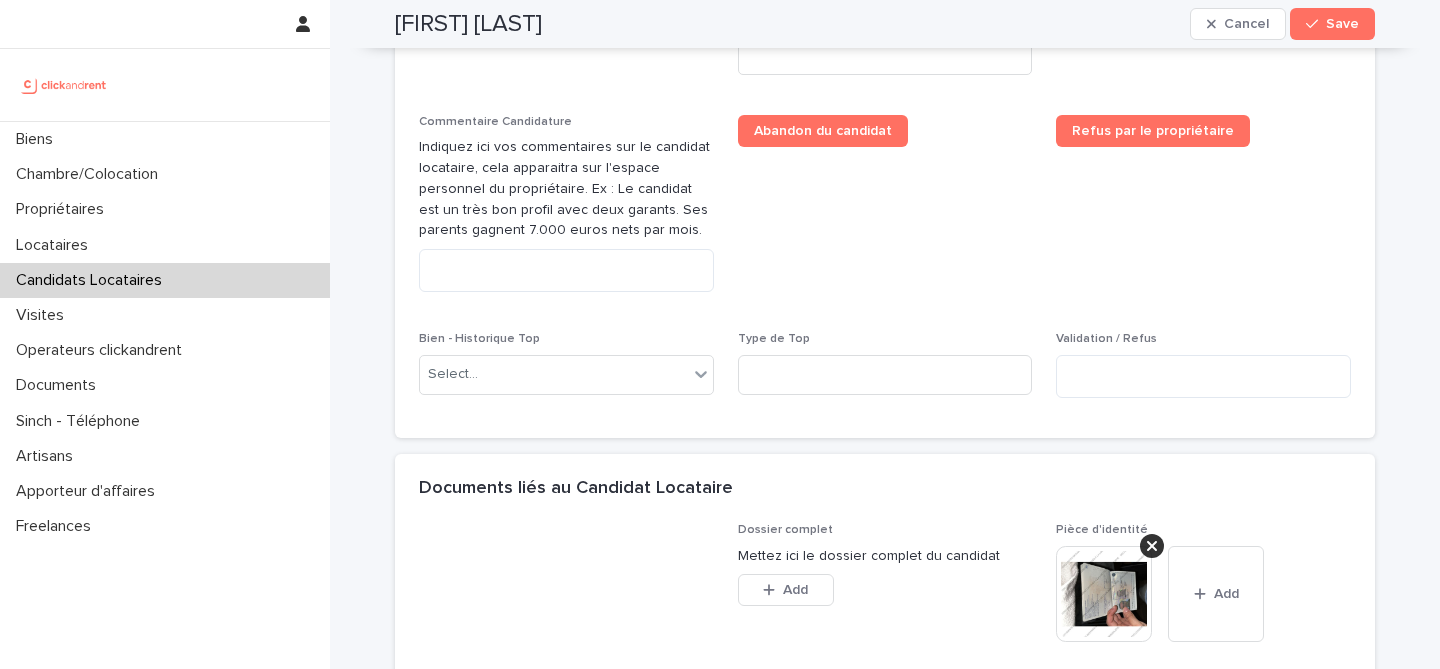 scroll, scrollTop: 1090, scrollLeft: 0, axis: vertical 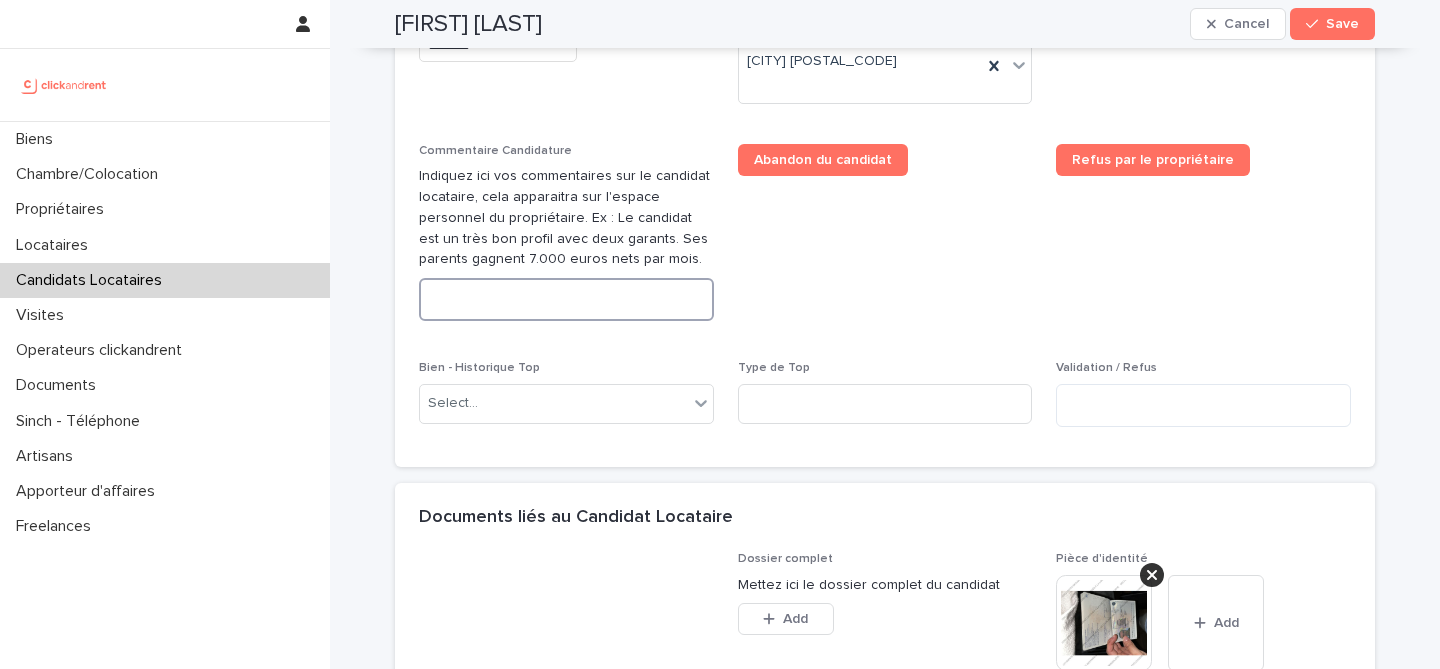 click at bounding box center [566, 299] 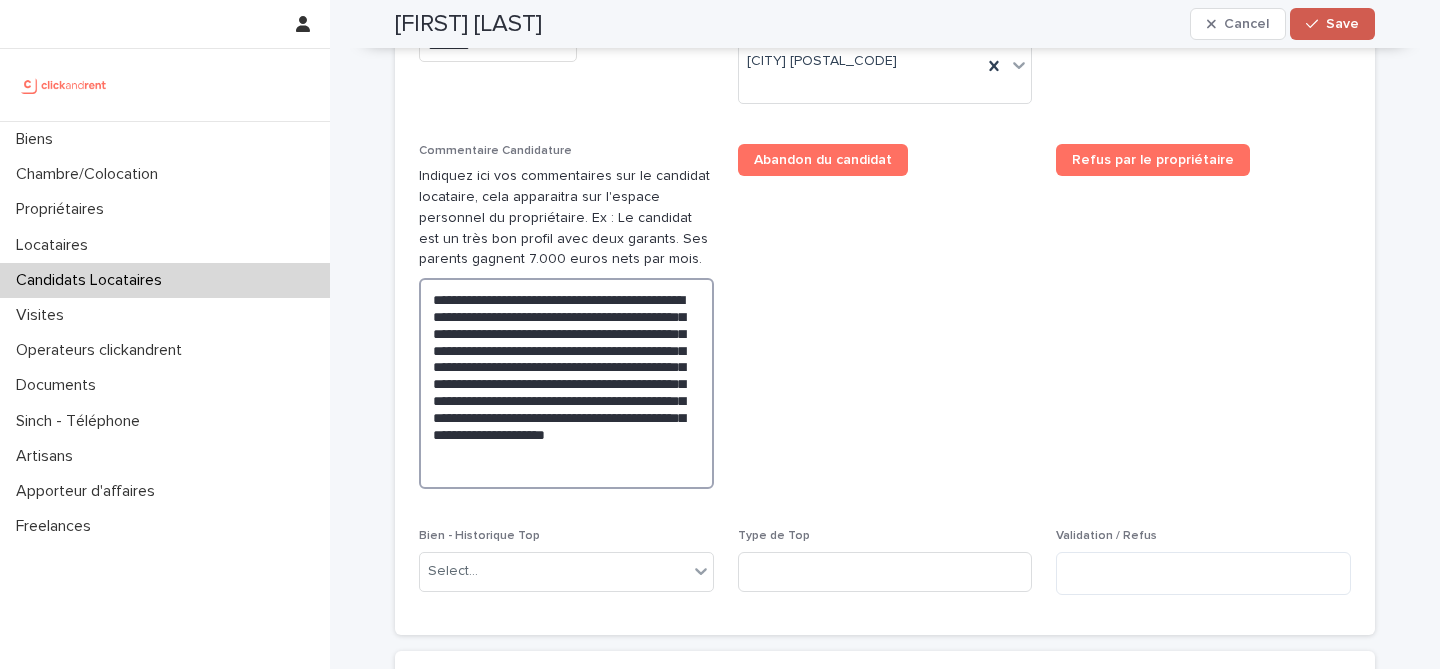 type on "**********" 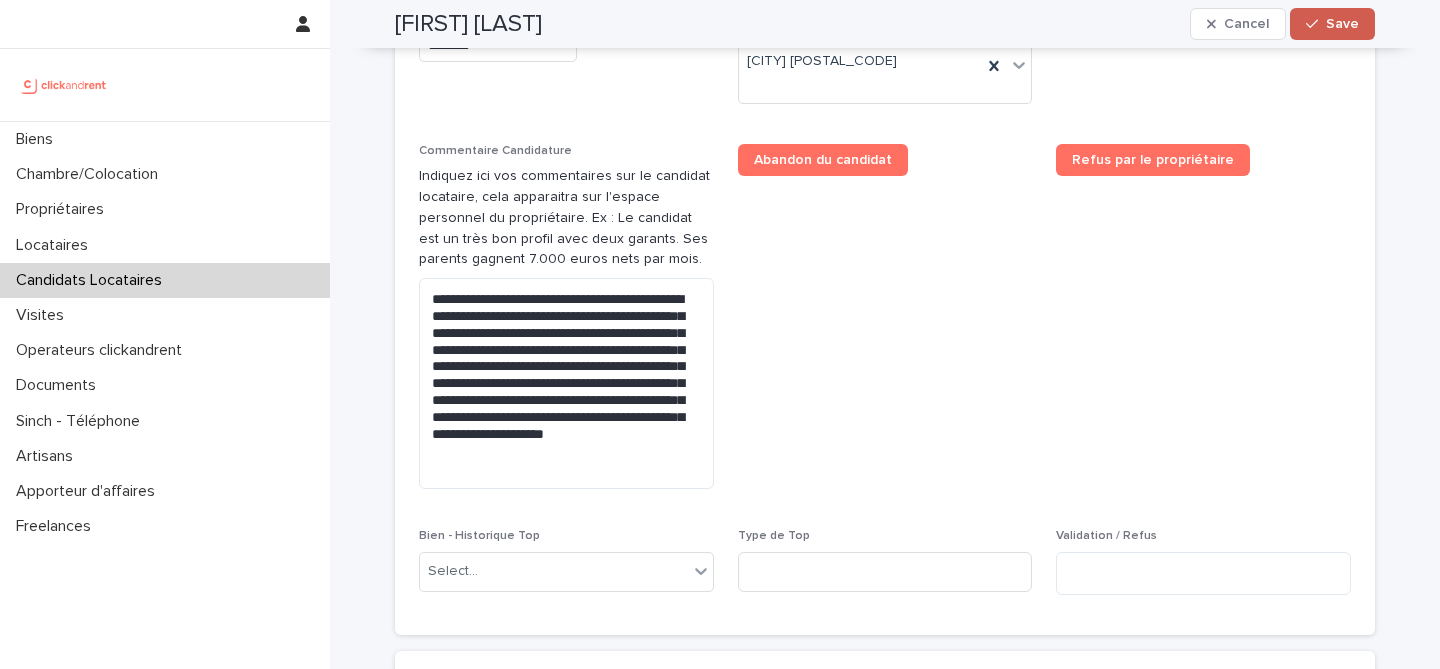 click on "Save" at bounding box center (1342, 24) 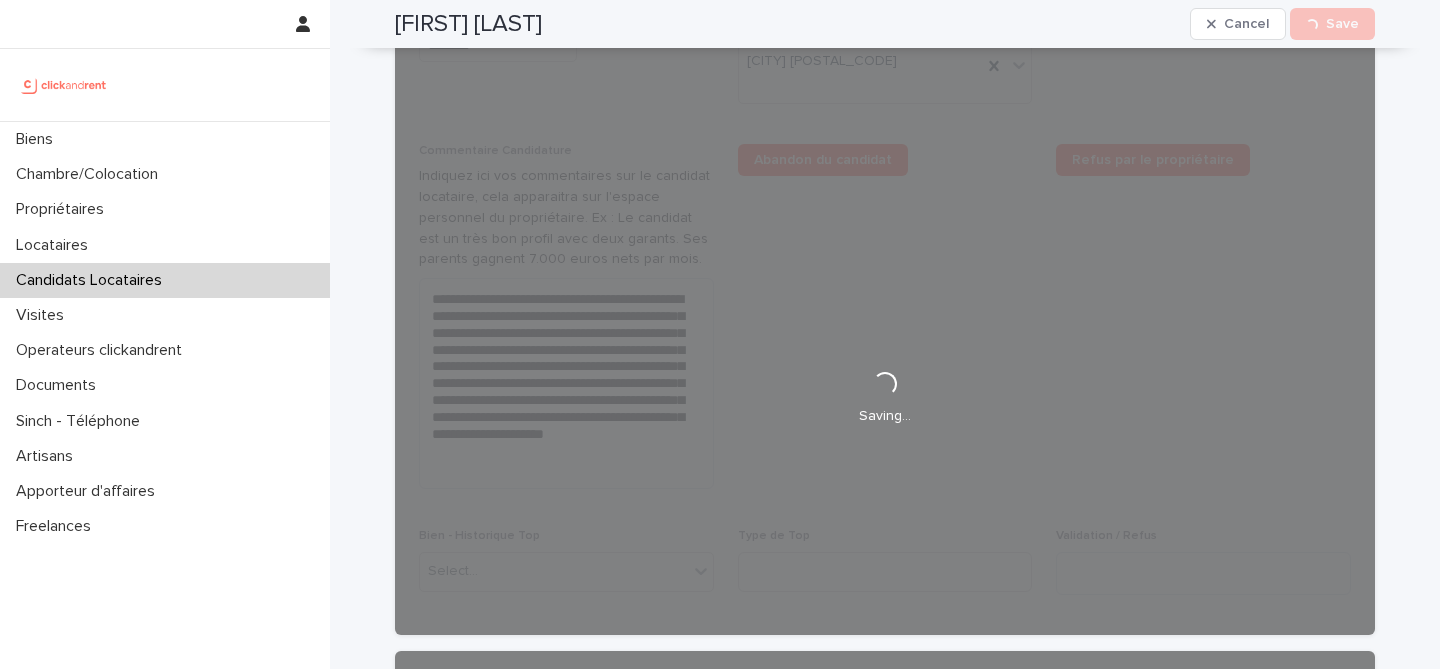 click on "Jules Abbattista" at bounding box center [468, 24] 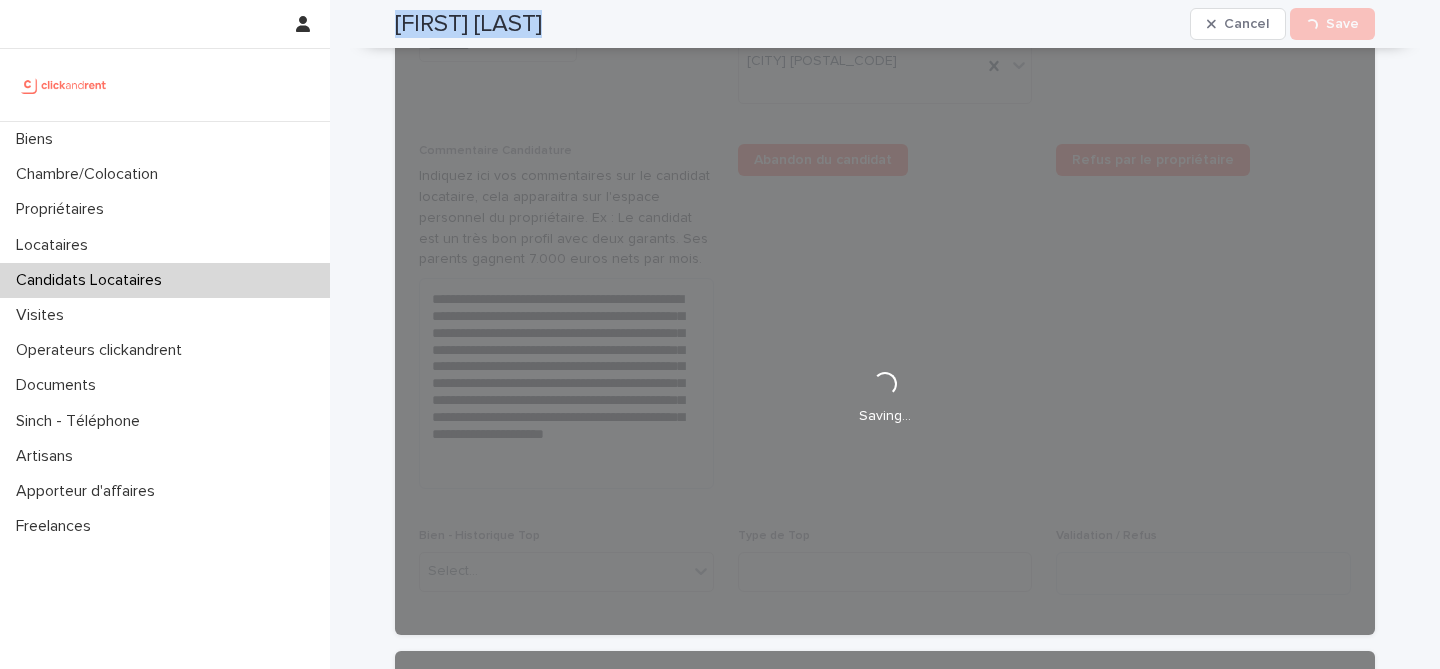 click on "Jules Abbattista" at bounding box center (468, 24) 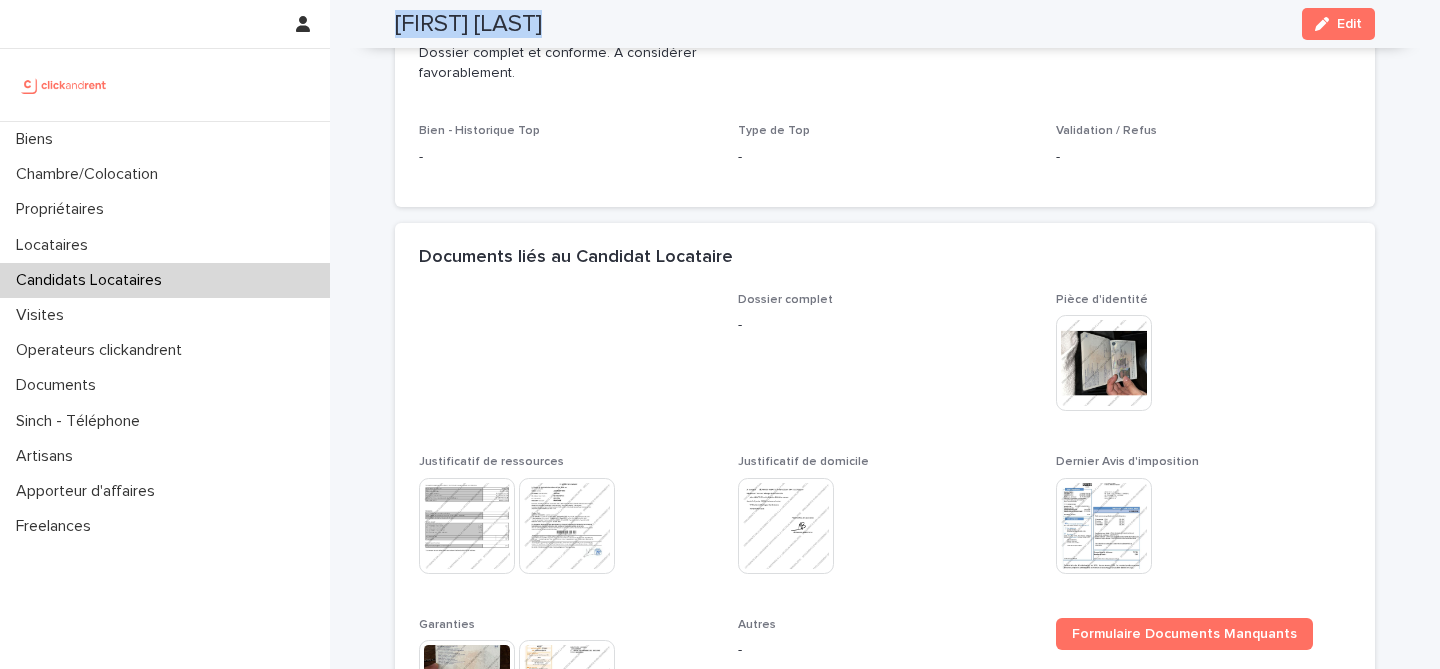 scroll, scrollTop: 686, scrollLeft: 0, axis: vertical 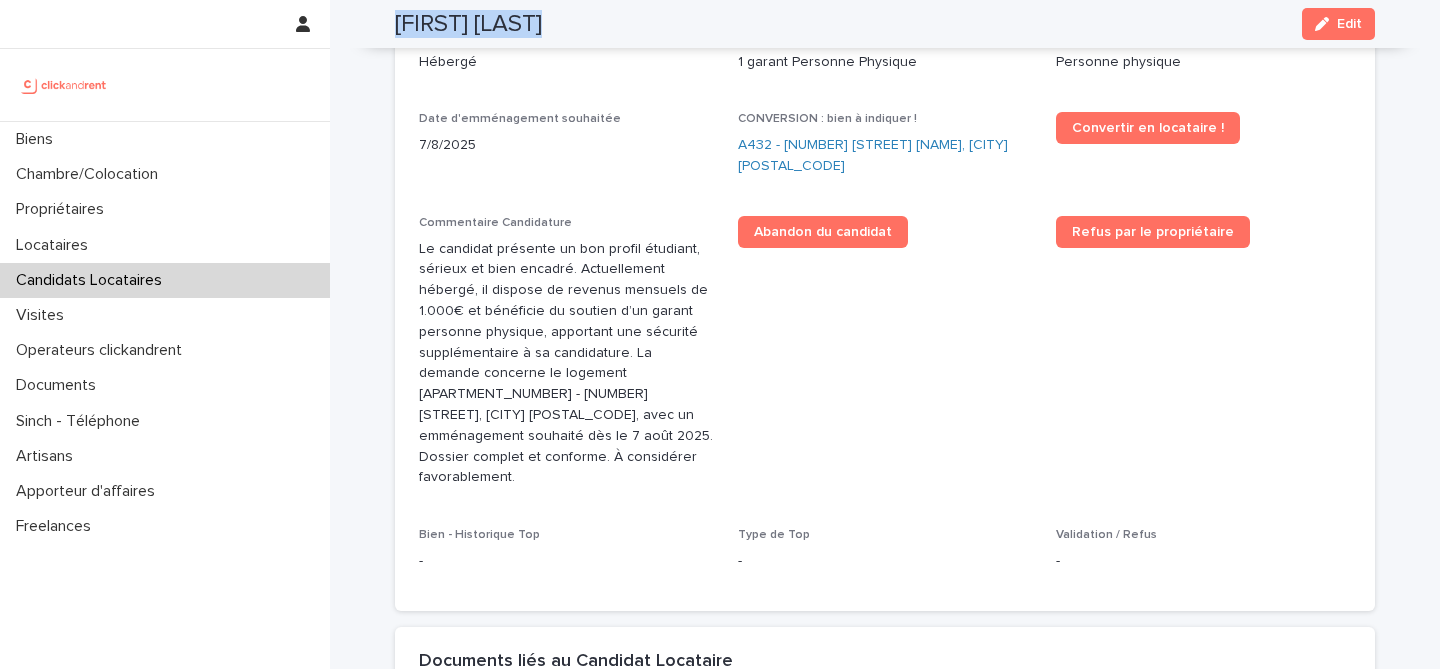 copy on "Jules Abbattista Cancel Loading... Save" 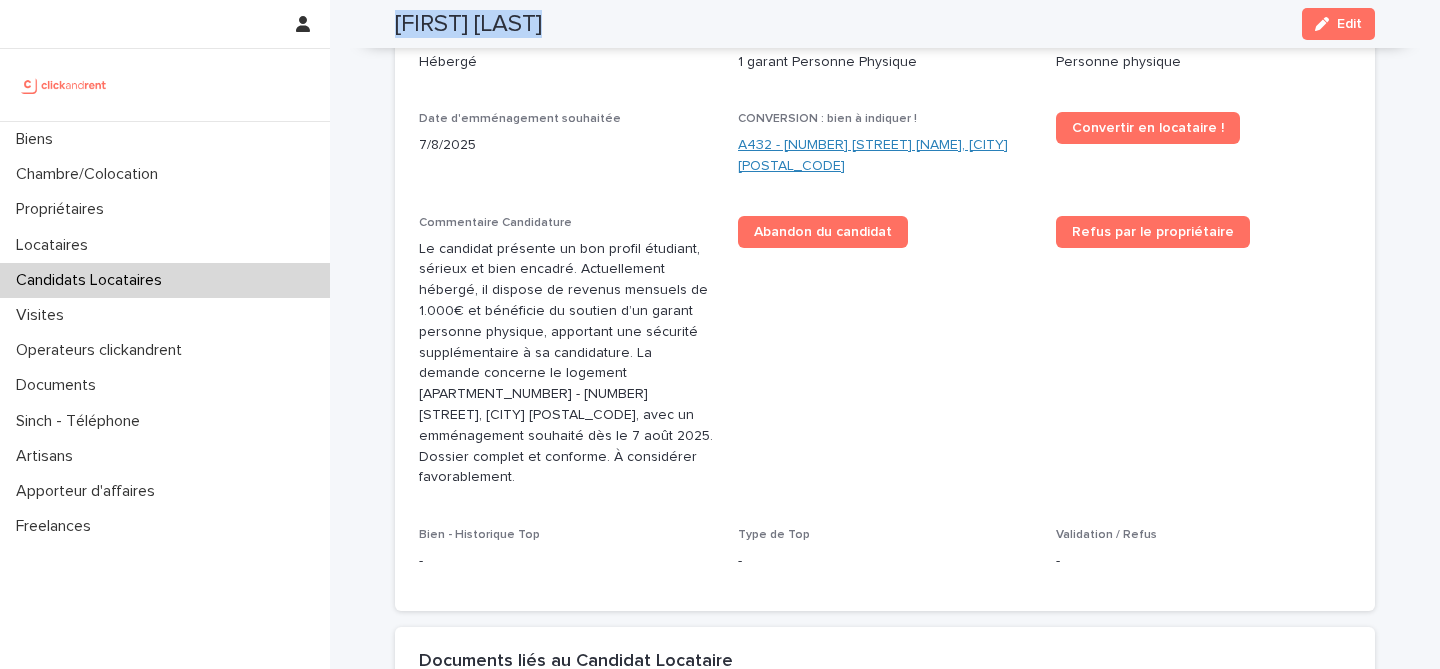 click on "A432 - 5 place du Québec,  Paris 75006" at bounding box center (885, 156) 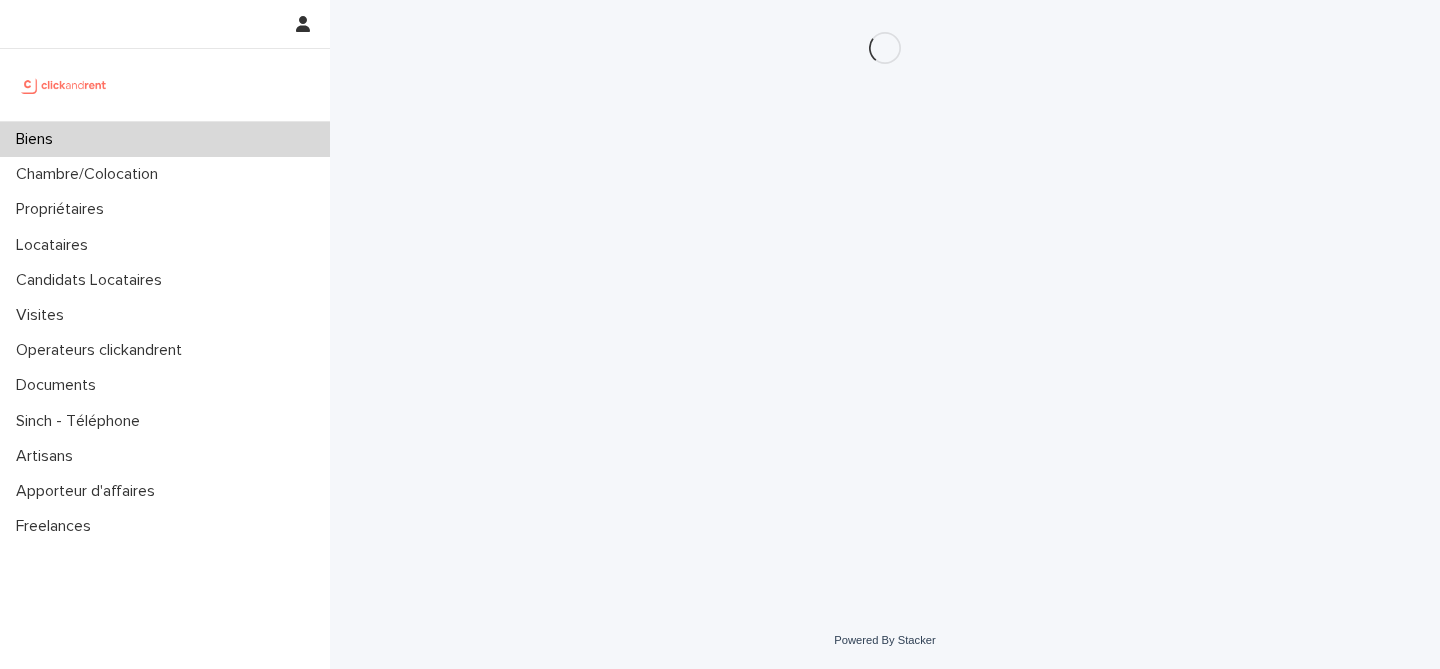 scroll, scrollTop: 0, scrollLeft: 0, axis: both 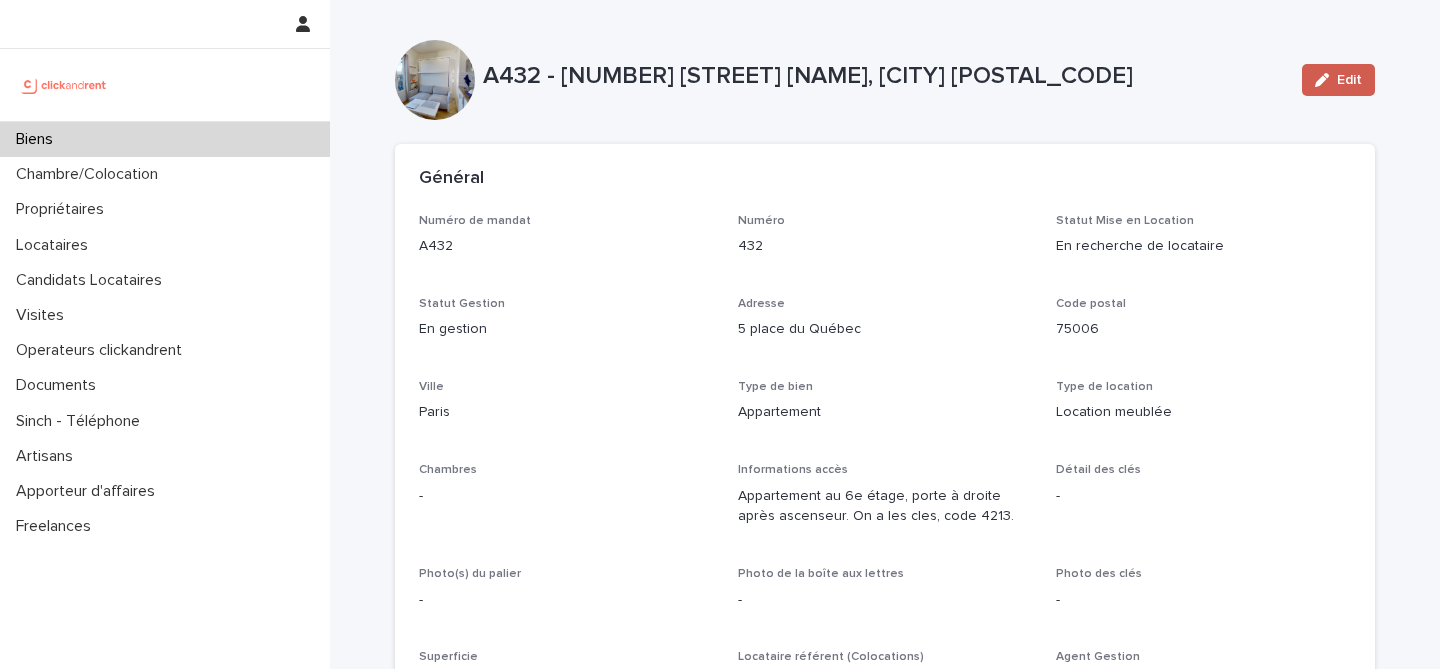 click on "Edit" at bounding box center [1349, 80] 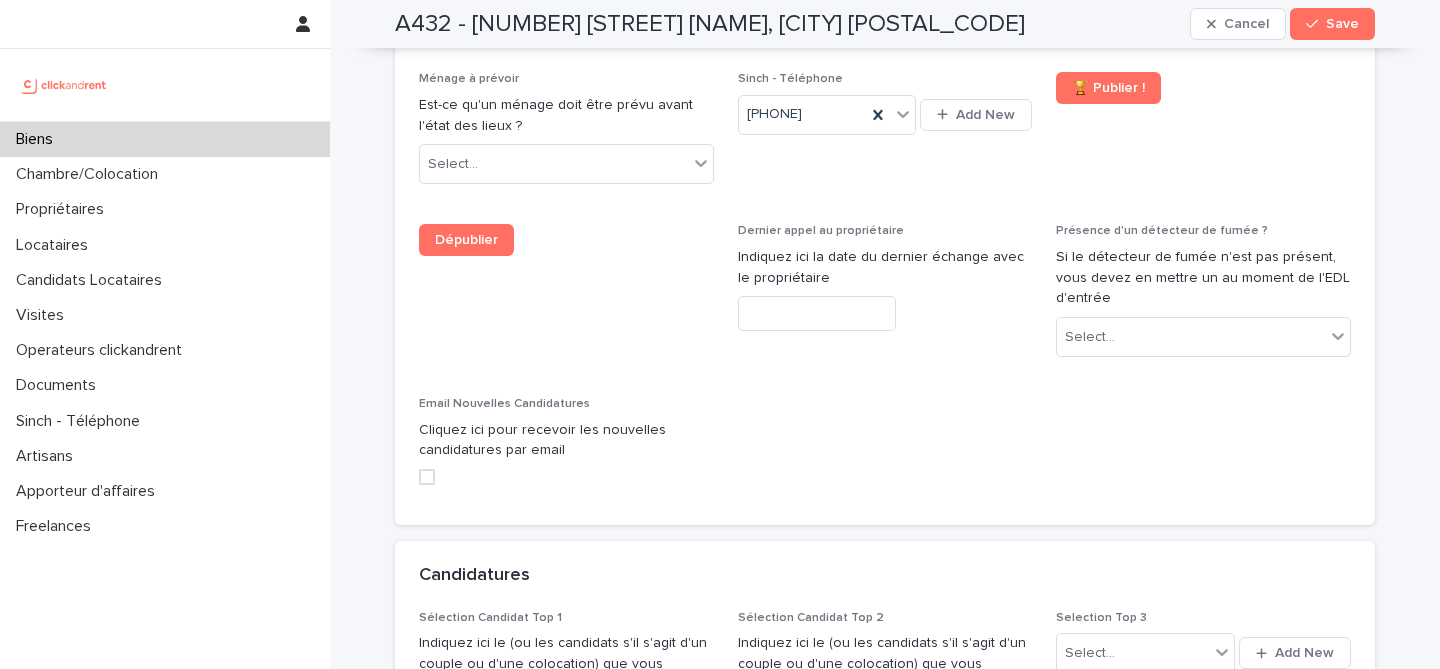 scroll, scrollTop: 9003, scrollLeft: 0, axis: vertical 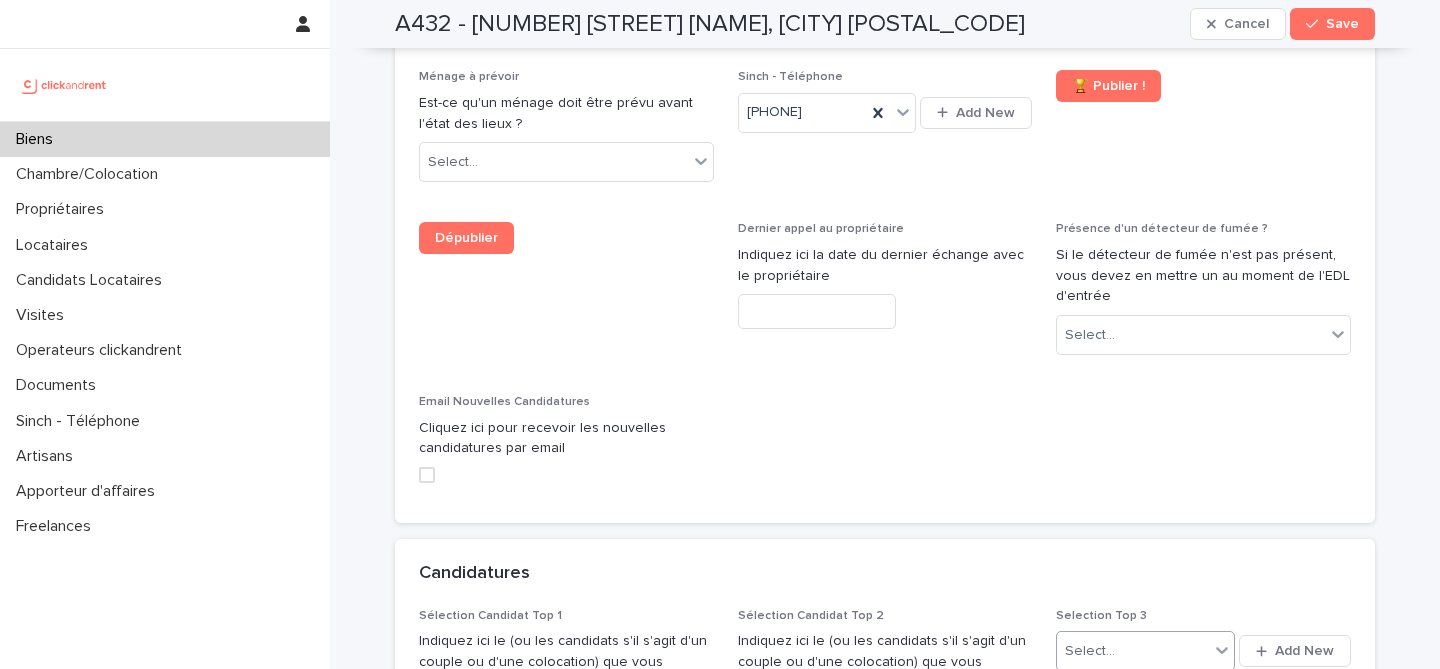 click on "Select..." at bounding box center (1132, 651) 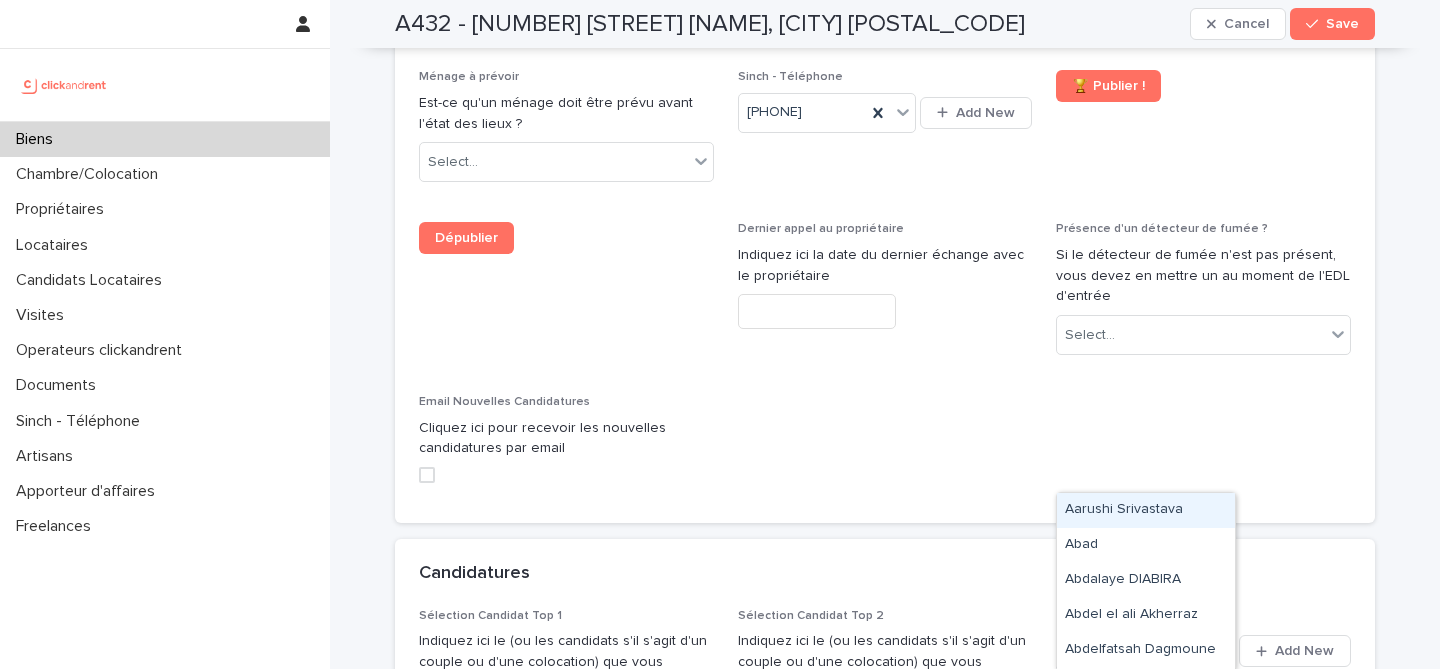 paste on "**********" 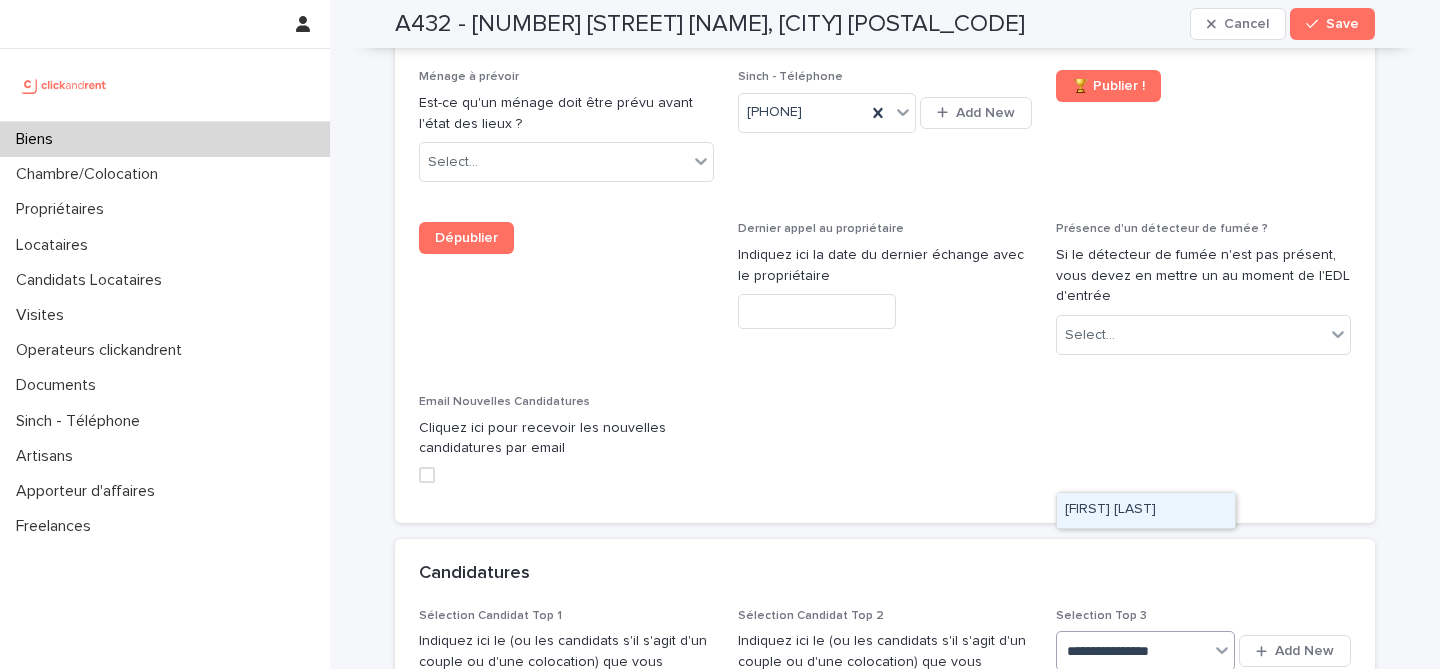 click on "Jules Abbattista" at bounding box center (1146, 510) 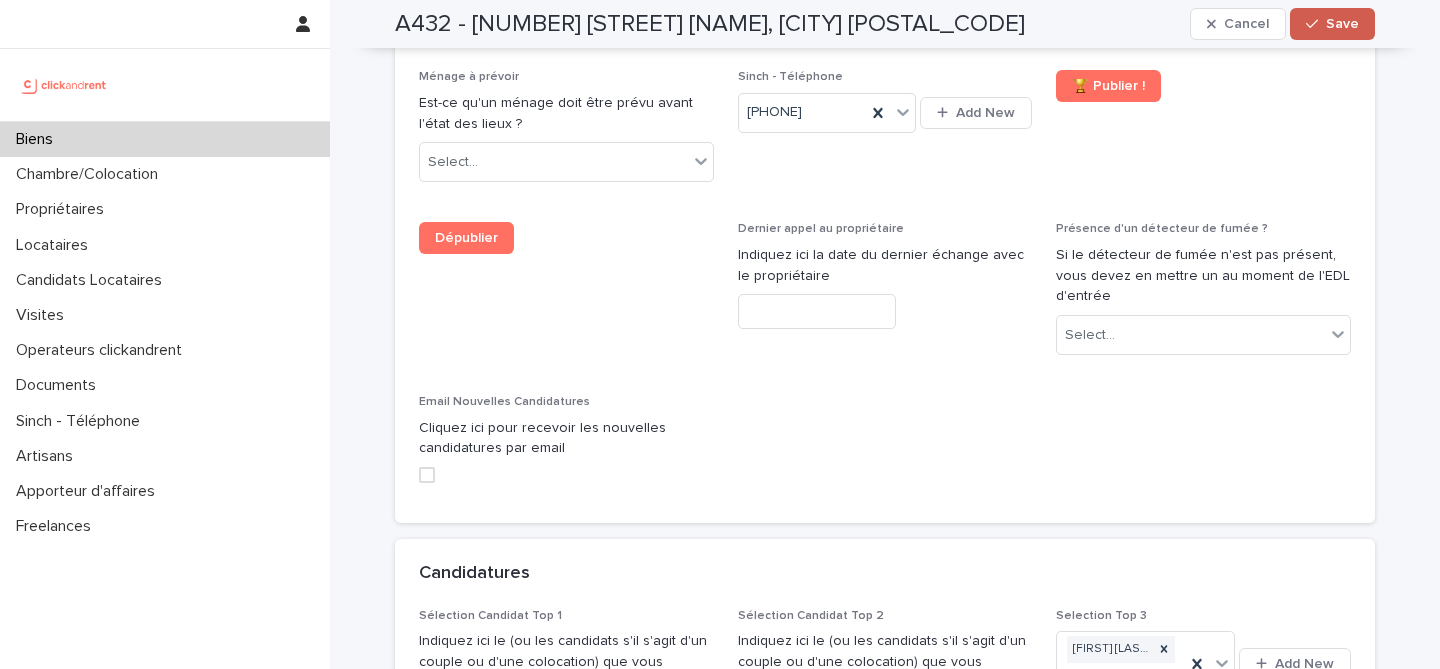 click on "Save" at bounding box center (1332, 24) 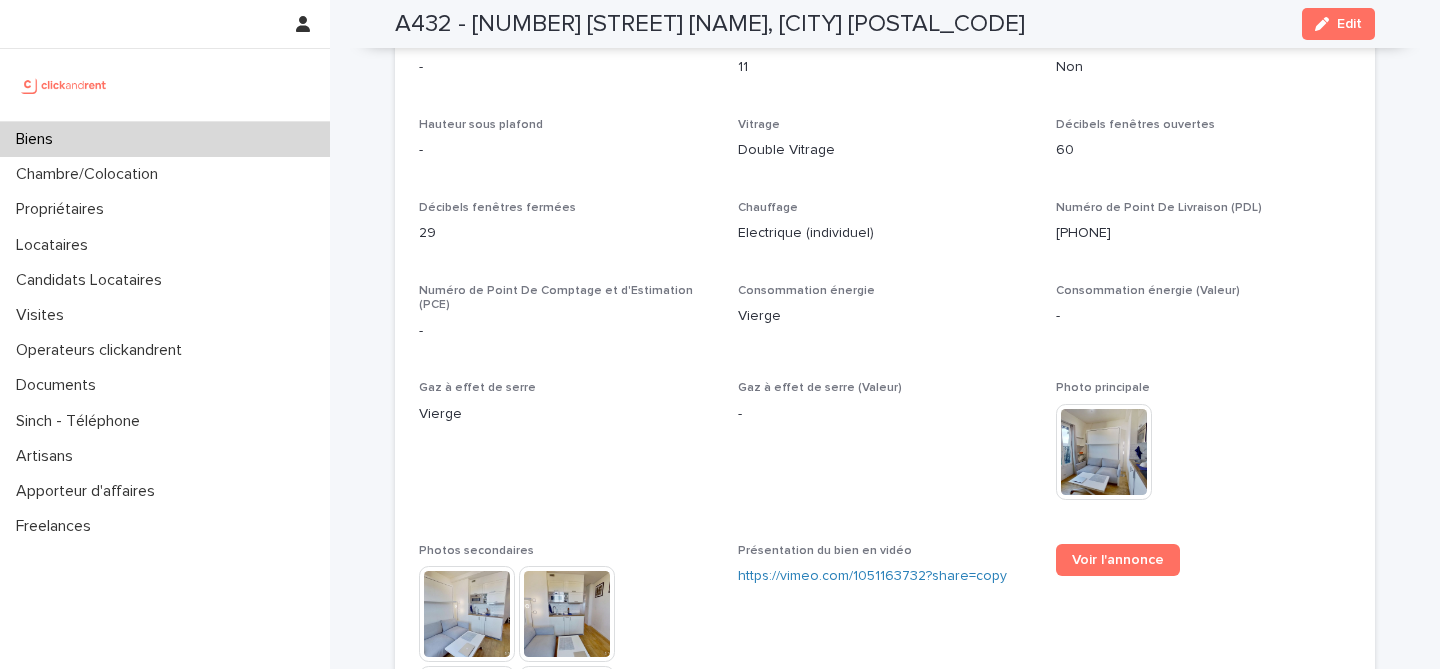 scroll, scrollTop: 4460, scrollLeft: 0, axis: vertical 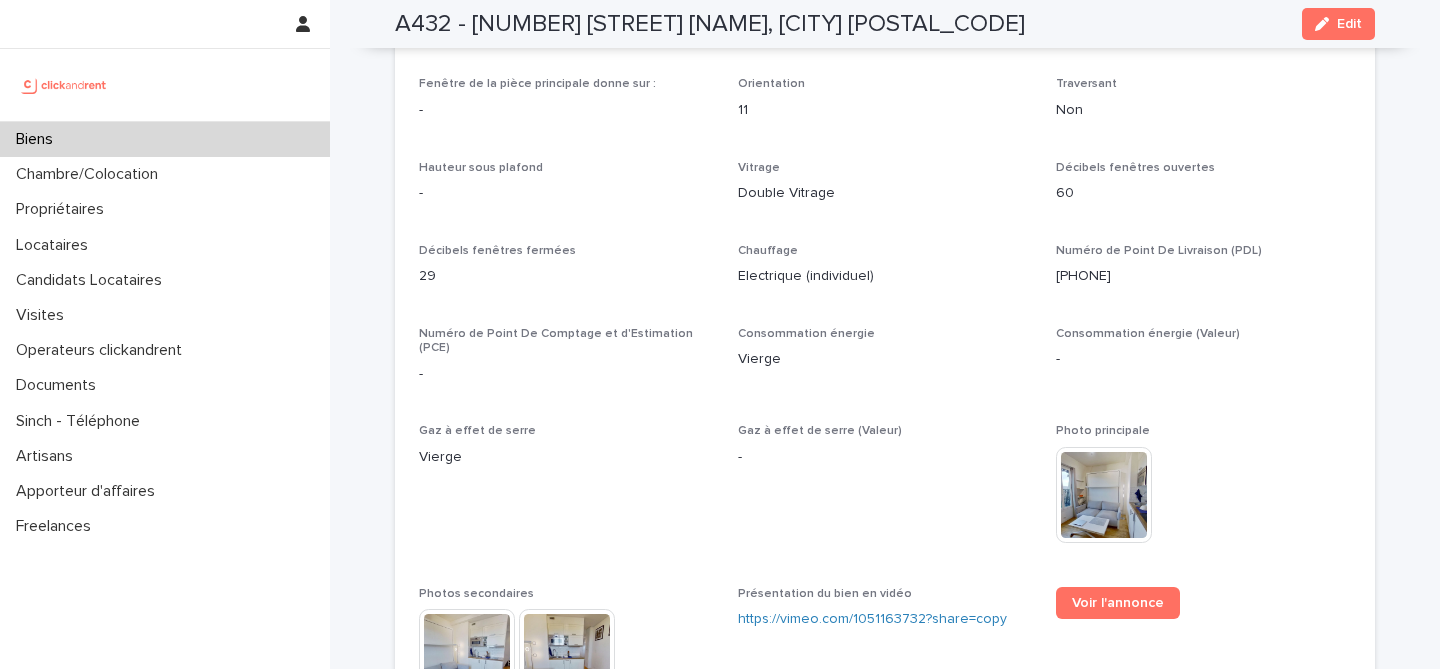 click on "Biens" at bounding box center (165, 139) 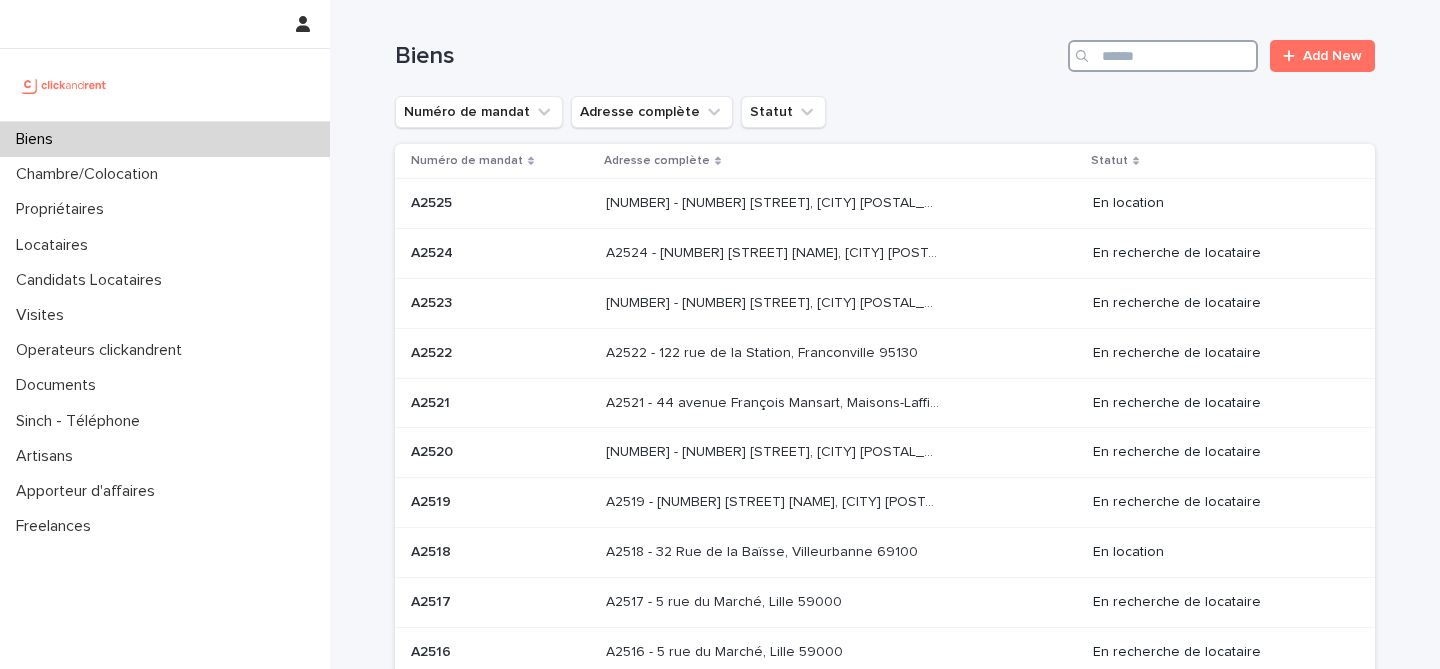 click at bounding box center [1163, 56] 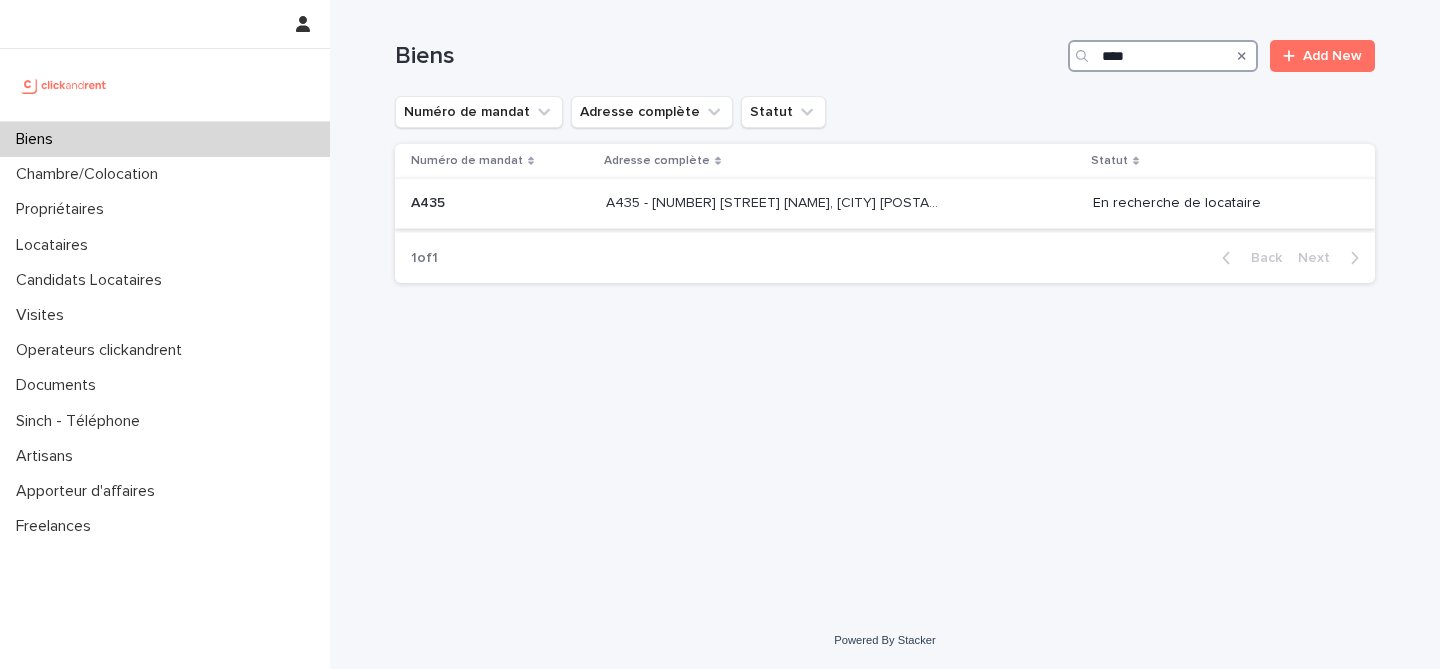 type on "****" 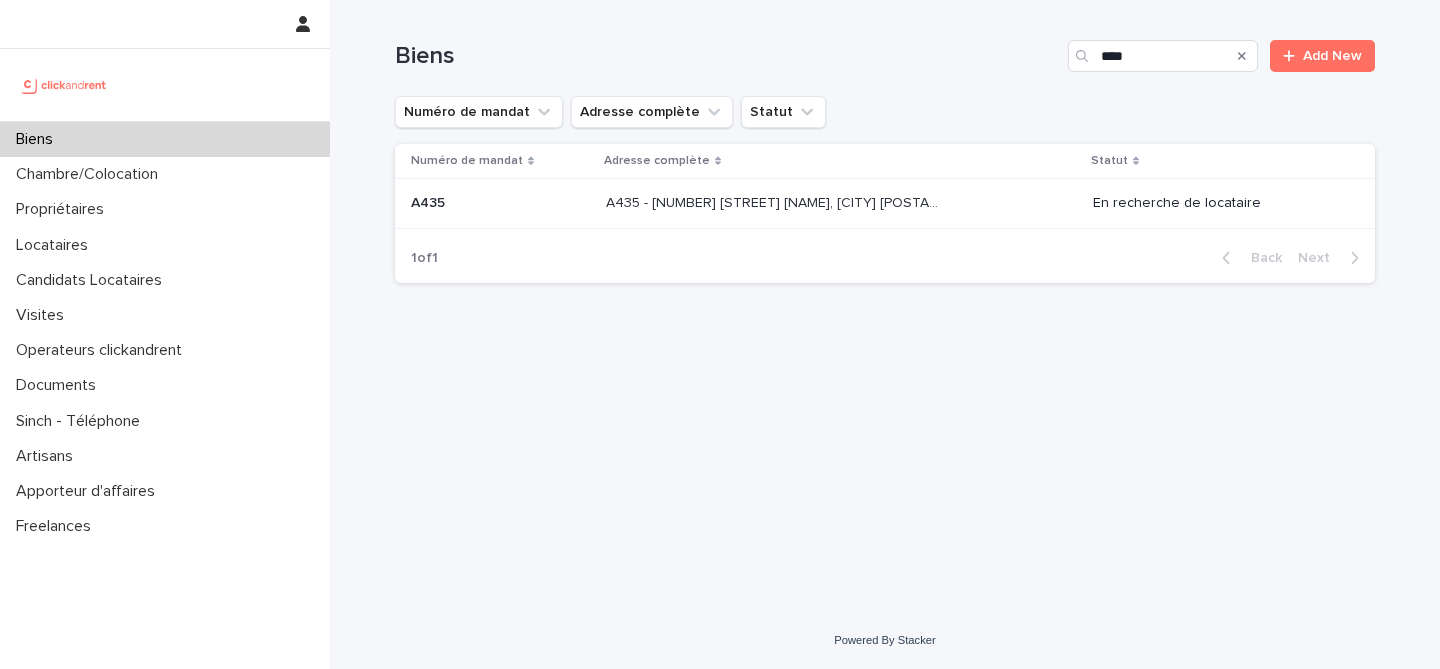 click on "A435 - 96 Avenue Paul Vaillant Couturier,  Saint-Denis 93200" at bounding box center [774, 201] 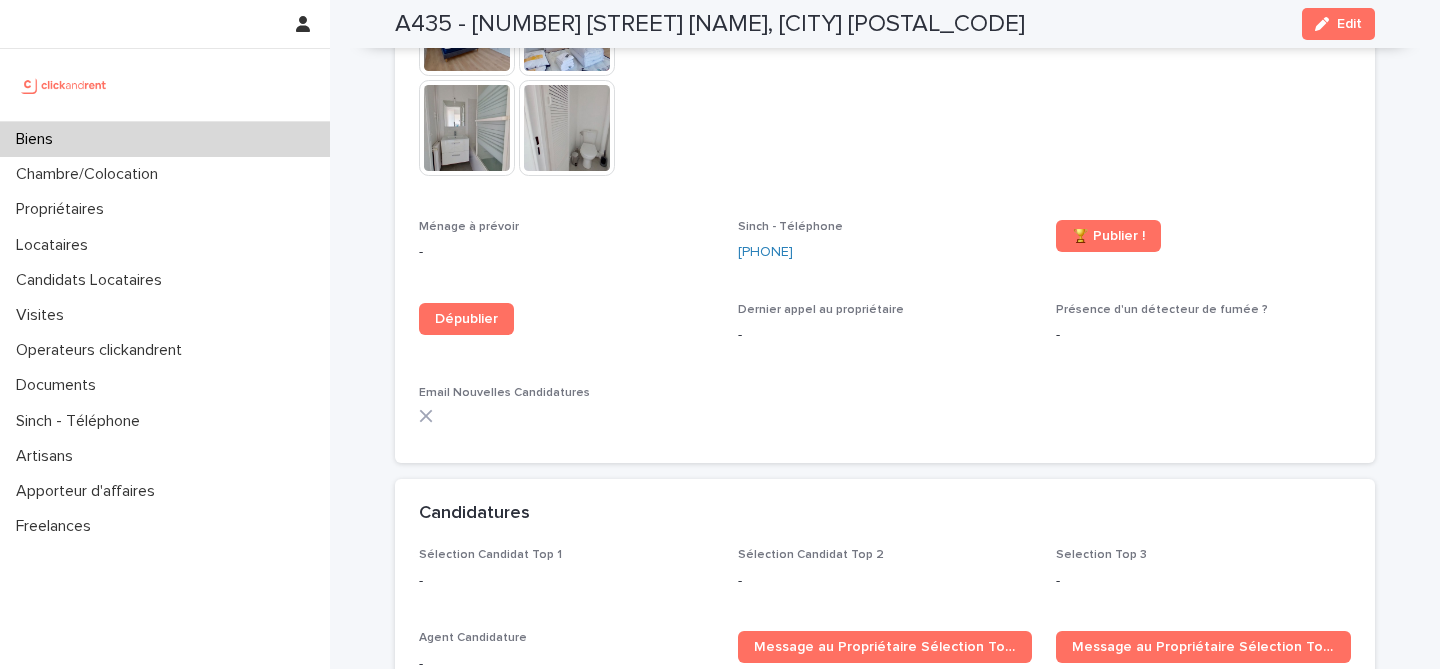 scroll, scrollTop: 5739, scrollLeft: 0, axis: vertical 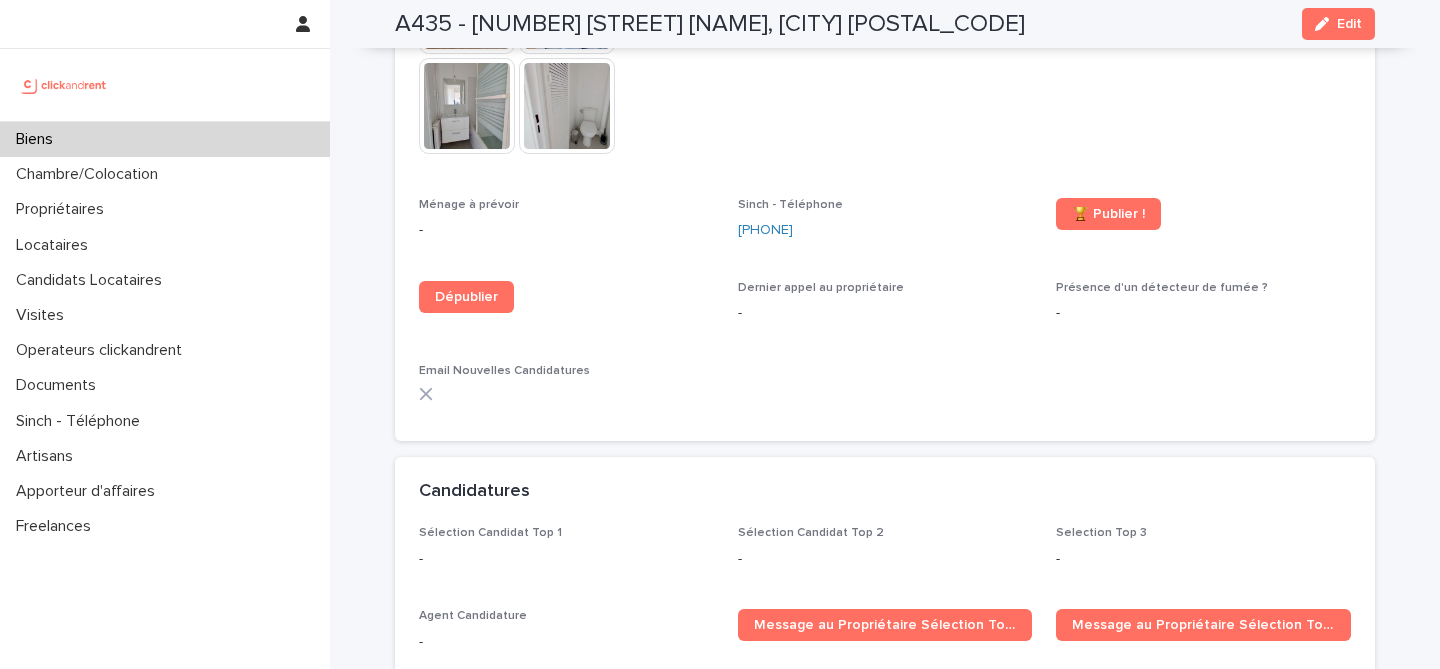 click on "Biens" at bounding box center [165, 139] 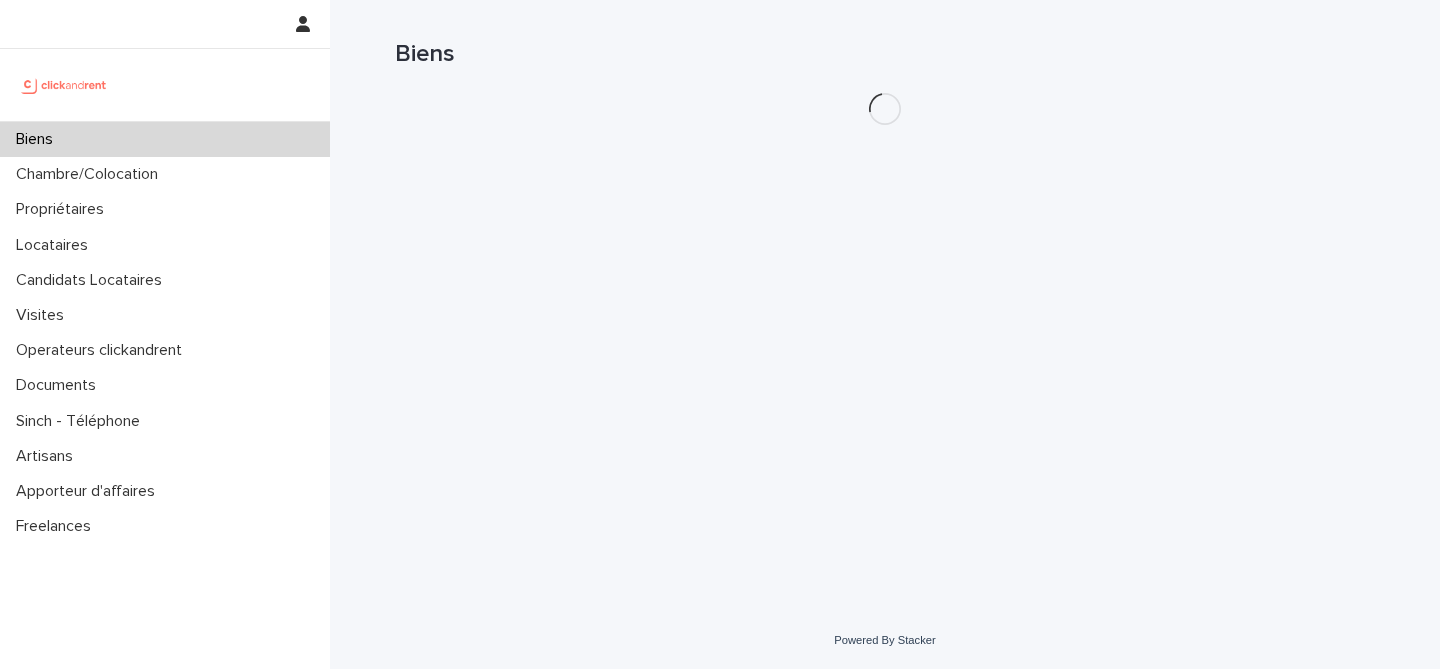 scroll, scrollTop: 0, scrollLeft: 0, axis: both 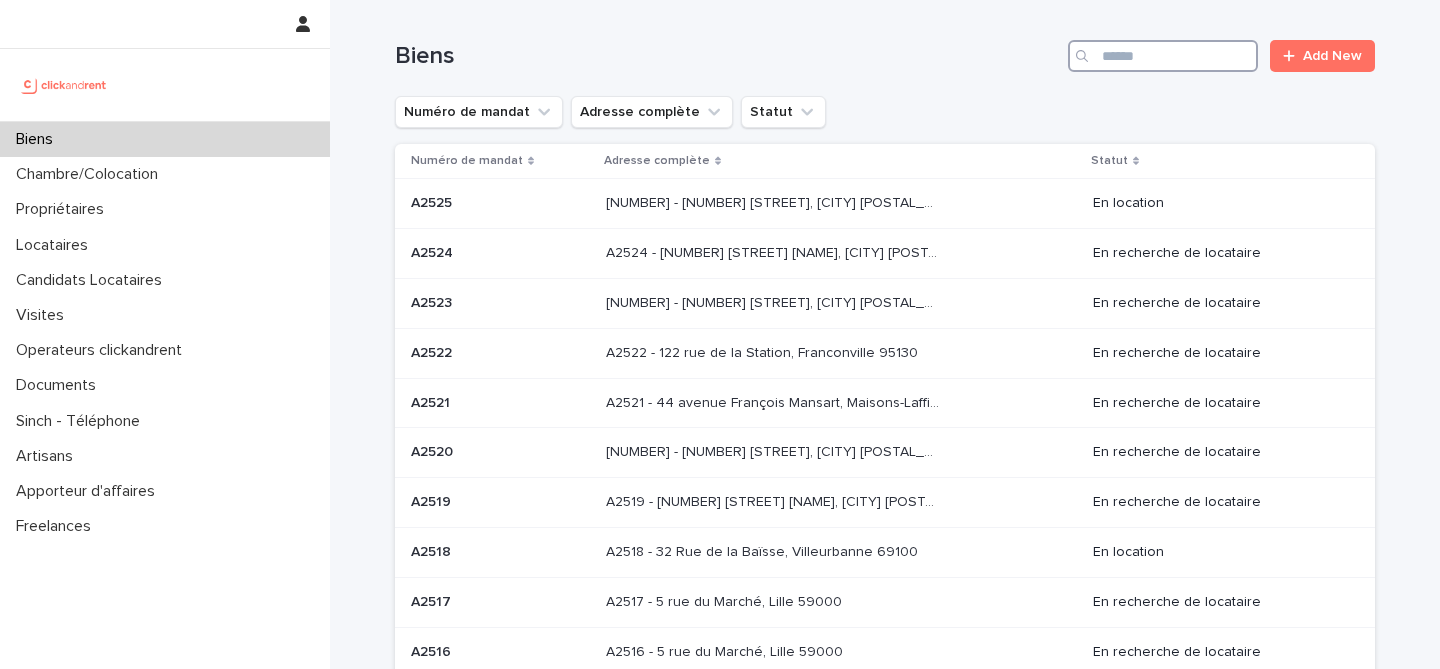 click at bounding box center [1163, 56] 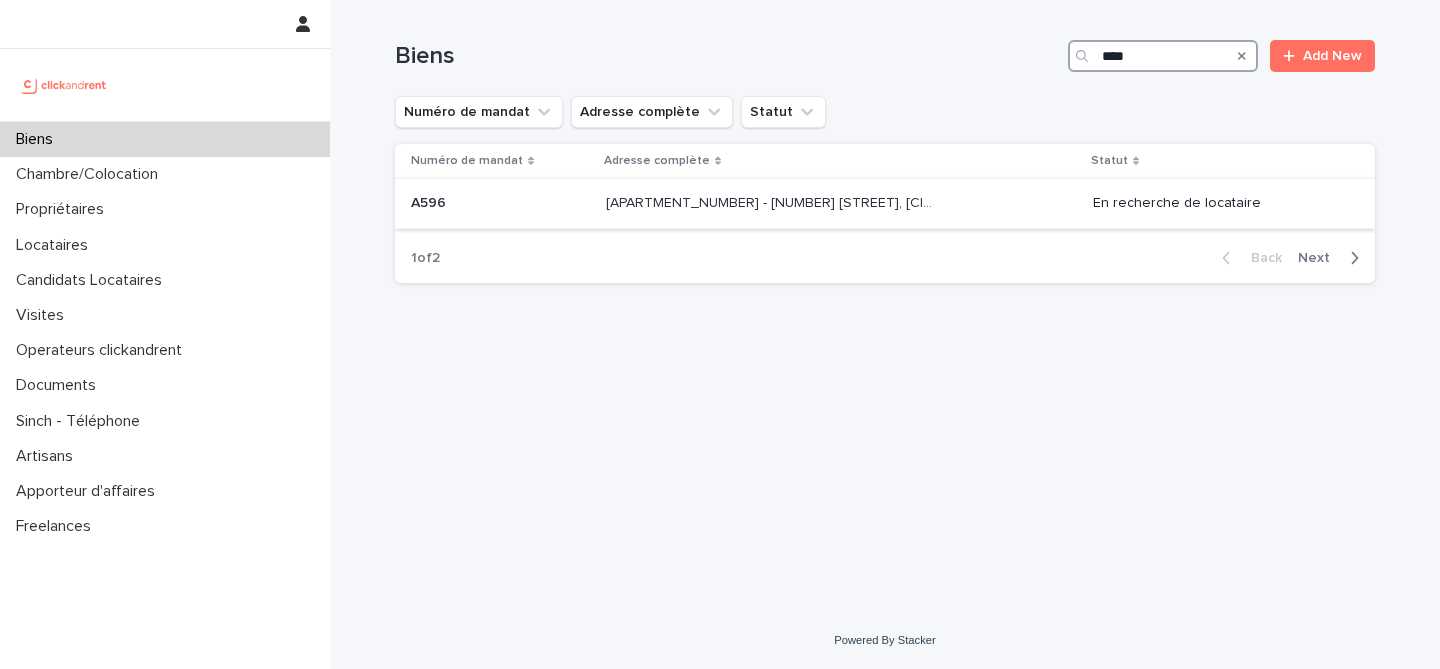 type on "****" 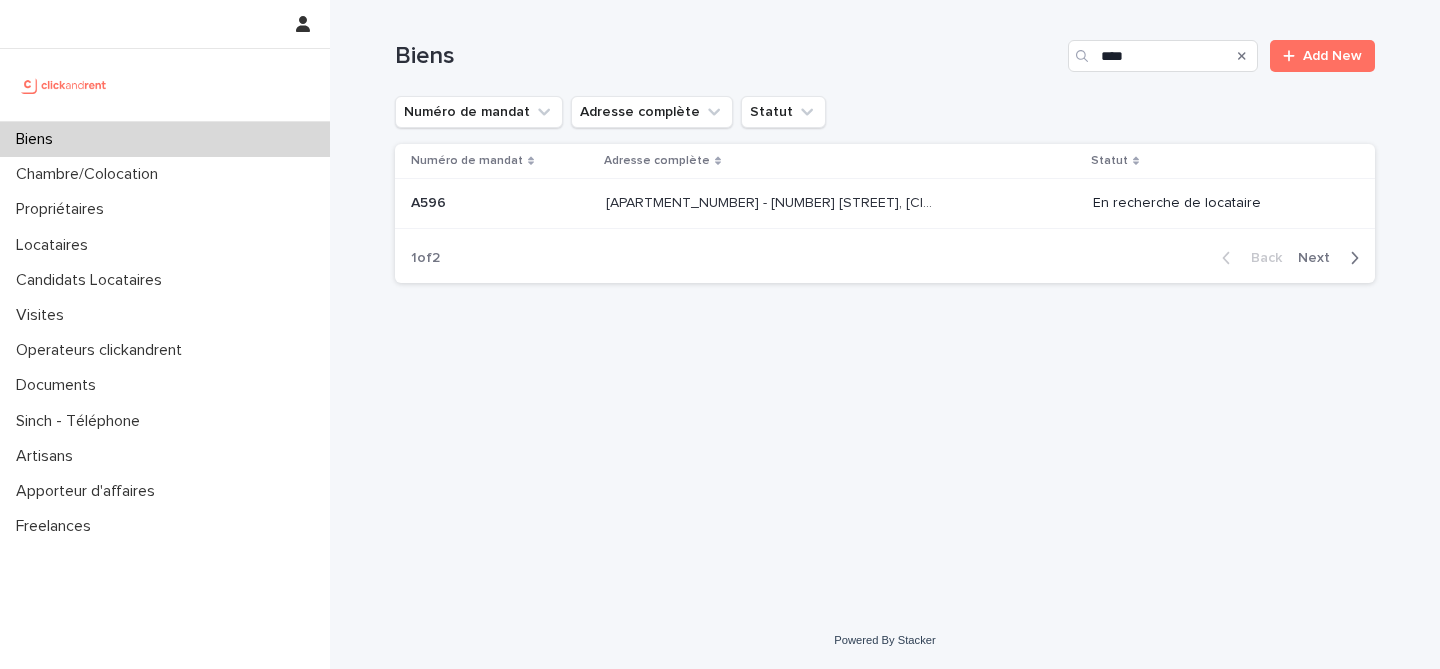 click on "A596 - 48 rue Victor Hugo,  Asnieres-sur-Seine 92600 A596 - 48 rue Victor Hugo,  Asnieres-sur-Seine 92600" at bounding box center [841, 203] 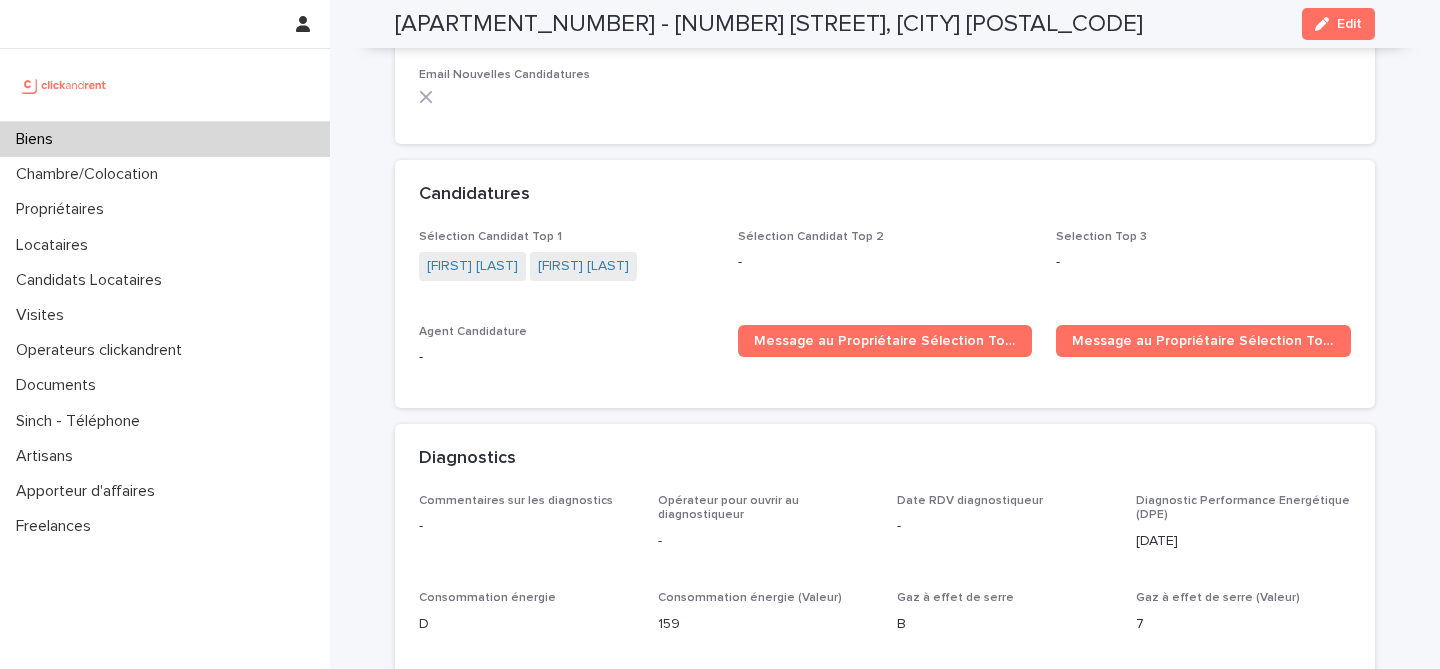 scroll, scrollTop: 6456, scrollLeft: 0, axis: vertical 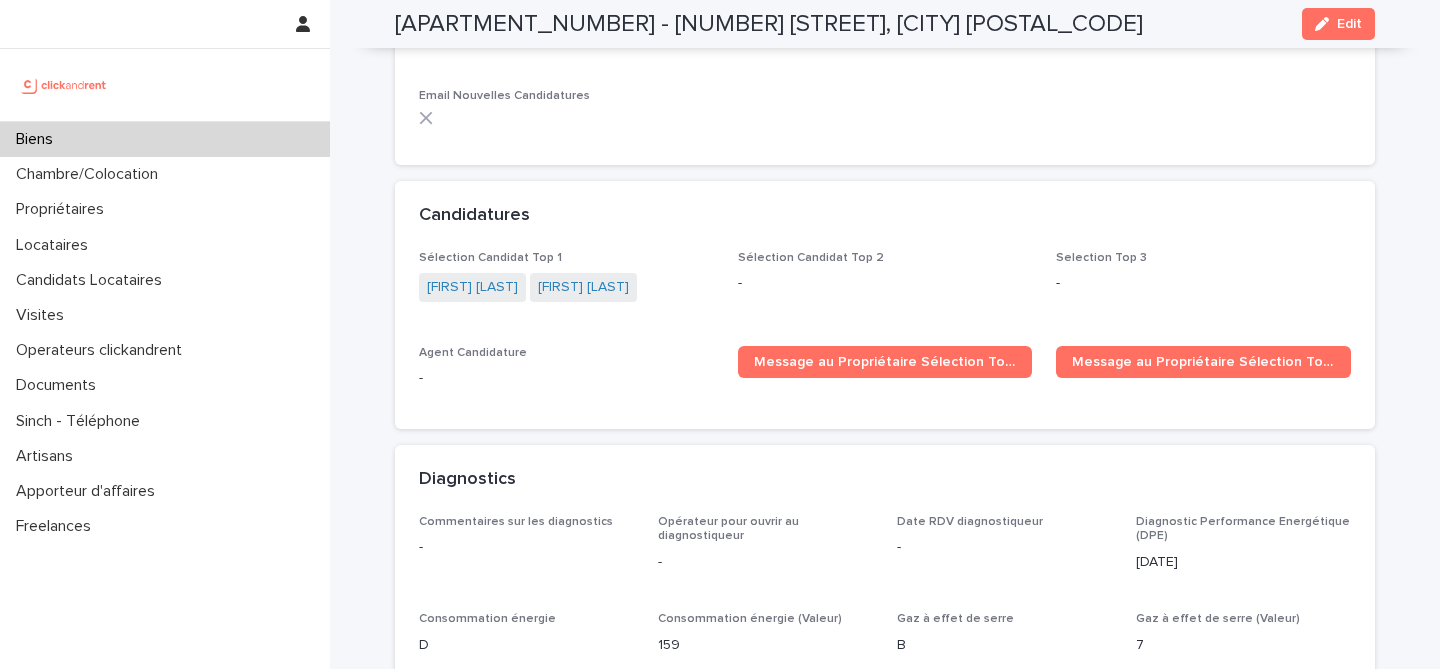 click on "Biens" at bounding box center (165, 139) 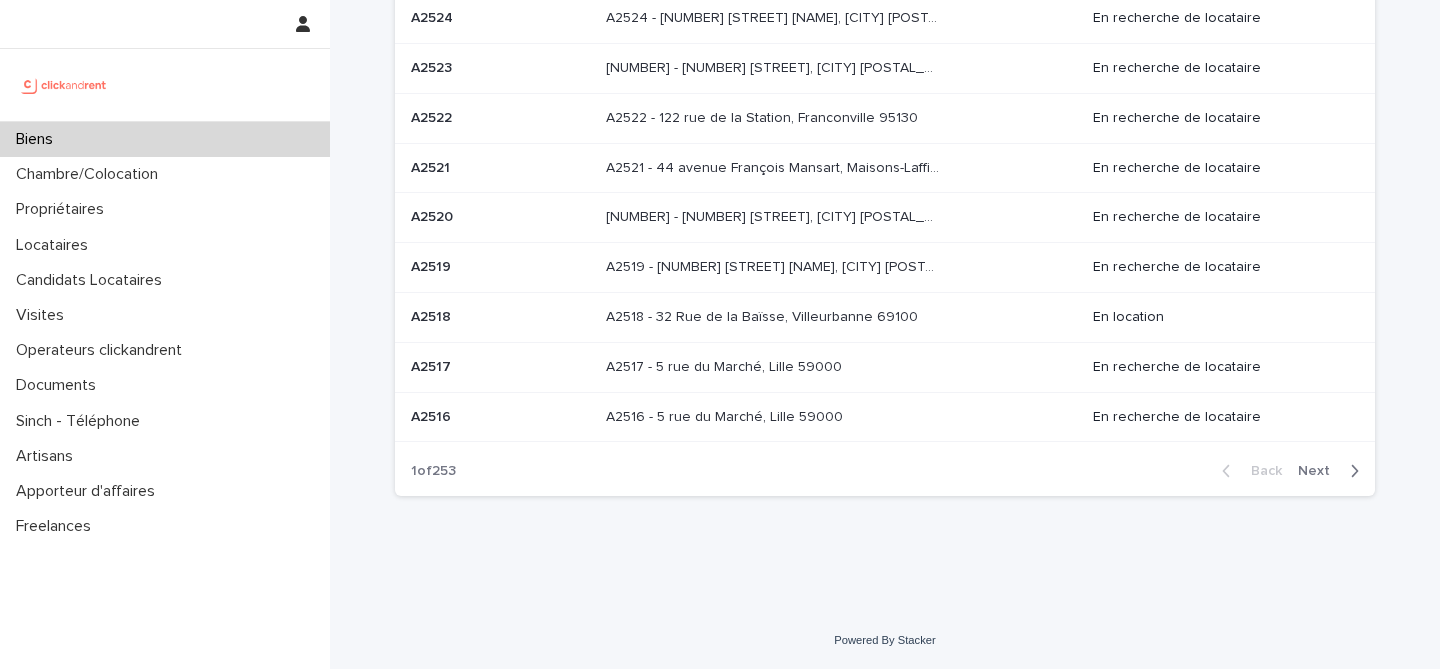 scroll, scrollTop: 0, scrollLeft: 0, axis: both 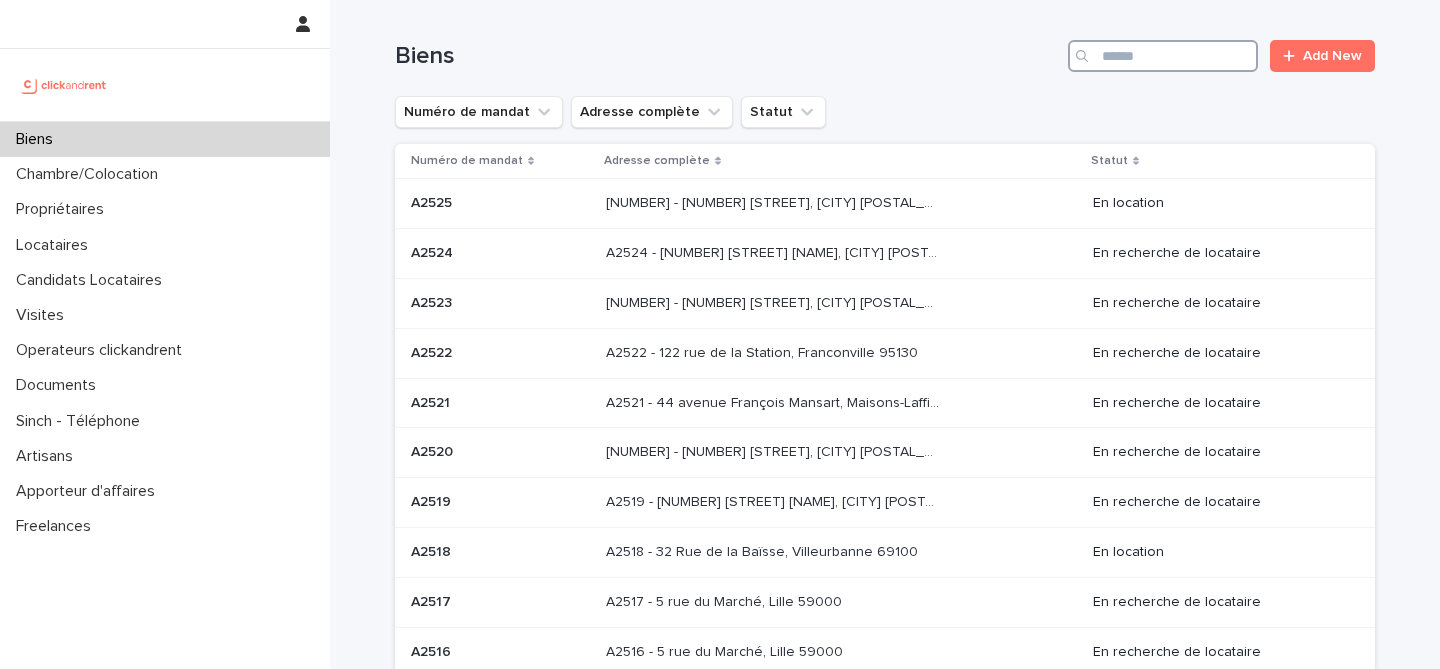 click at bounding box center [1163, 56] 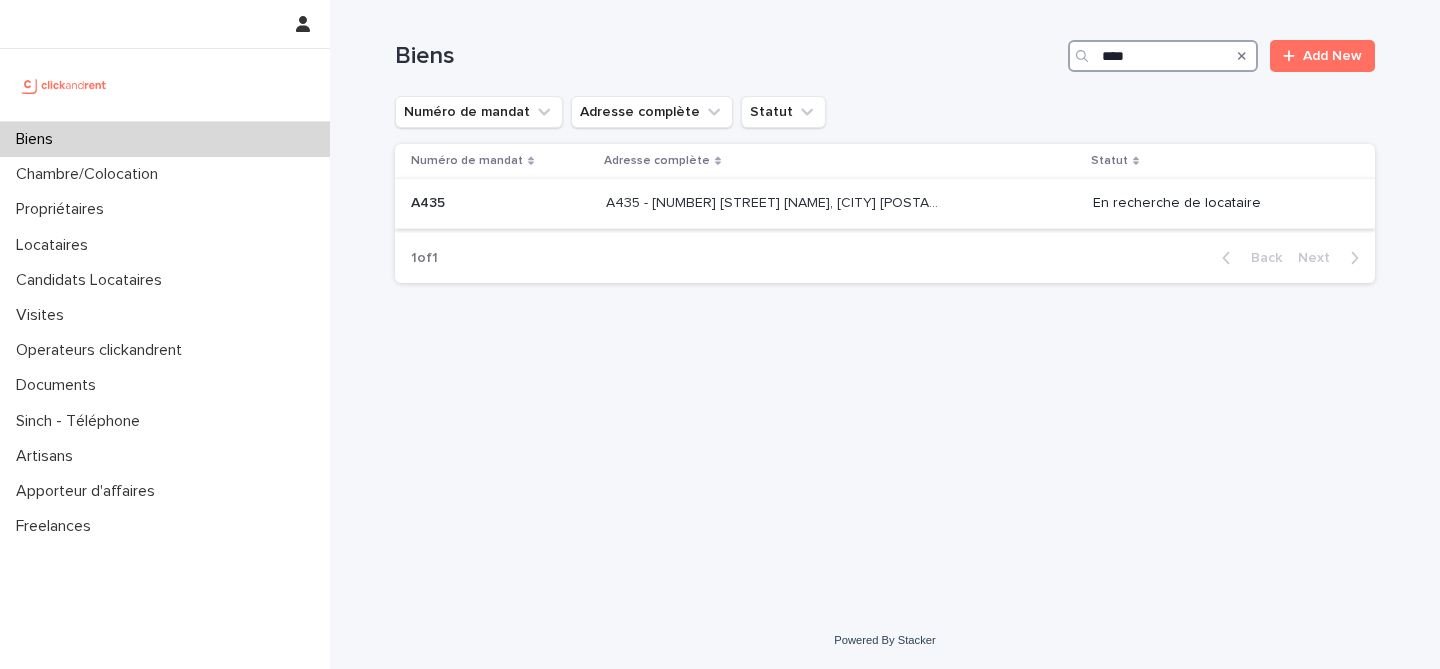 type on "****" 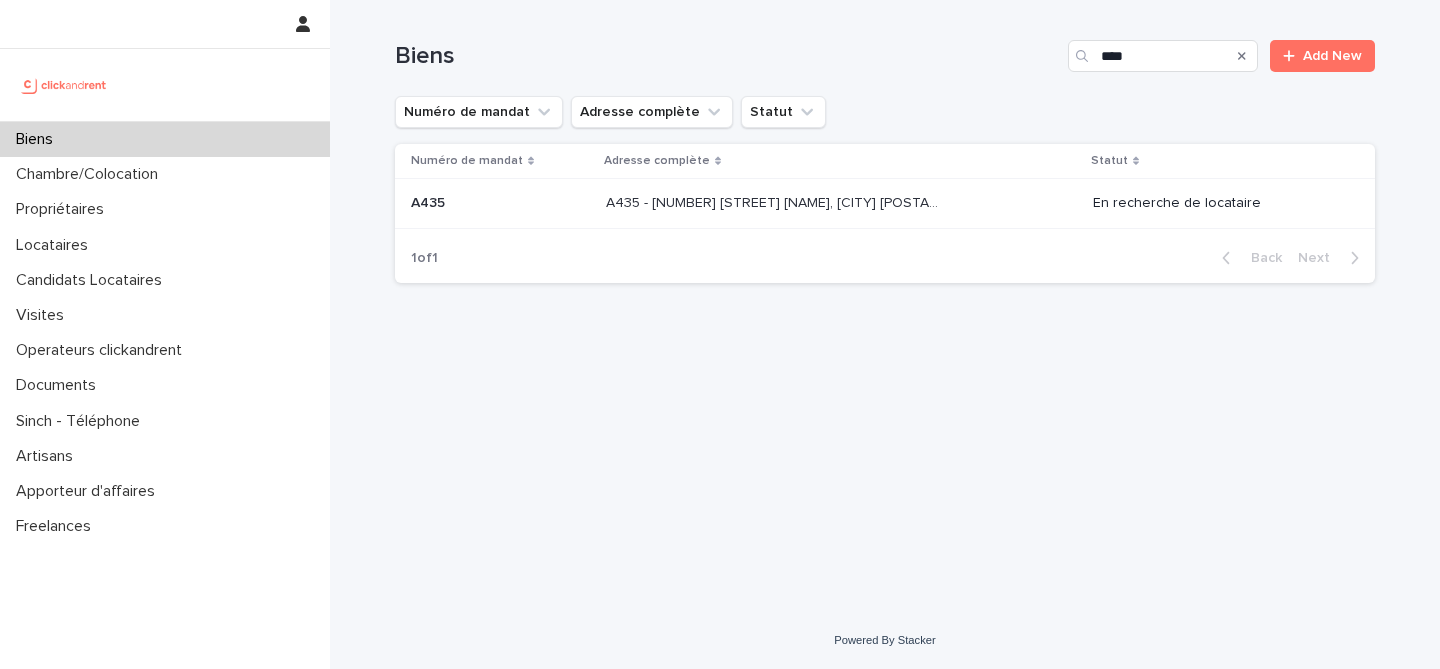 click on "A435 - 96 Avenue Paul Vaillant Couturier,  Saint-Denis 93200" at bounding box center [774, 201] 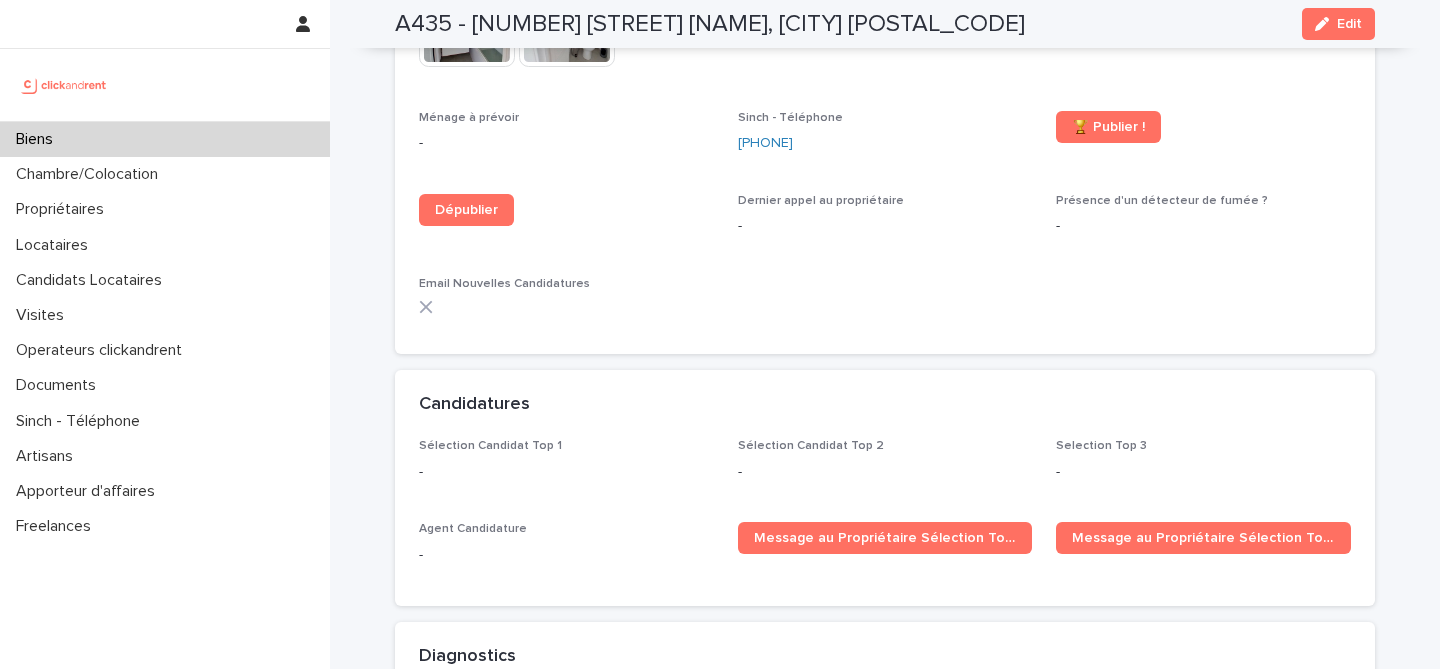 scroll, scrollTop: 5818, scrollLeft: 0, axis: vertical 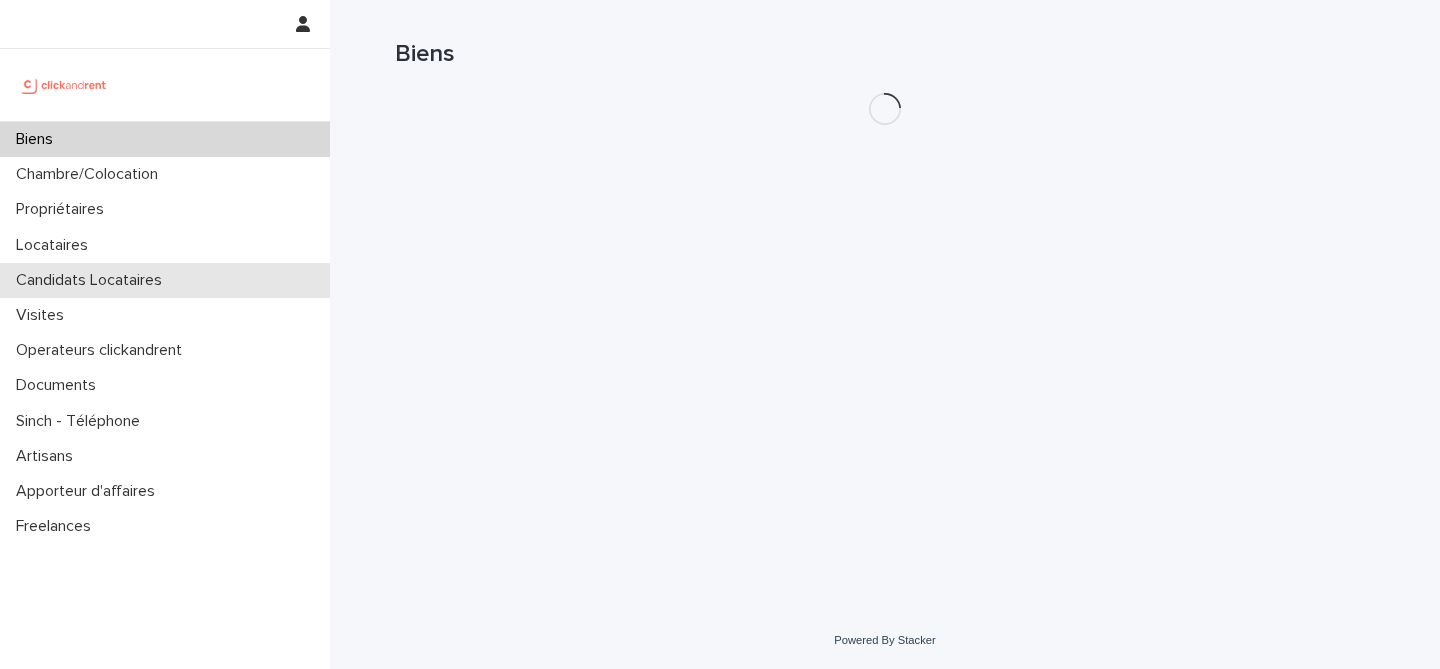 click on "Candidats Locataires" at bounding box center (93, 280) 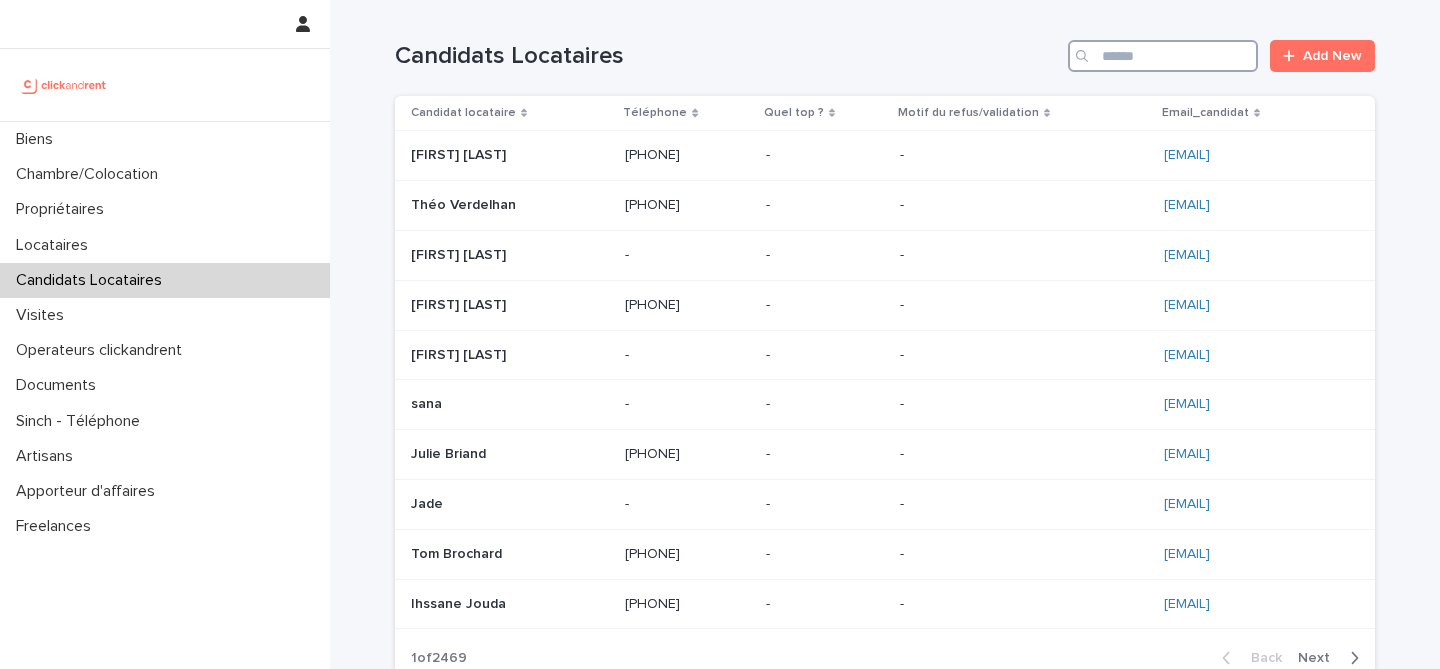 click at bounding box center (1163, 56) 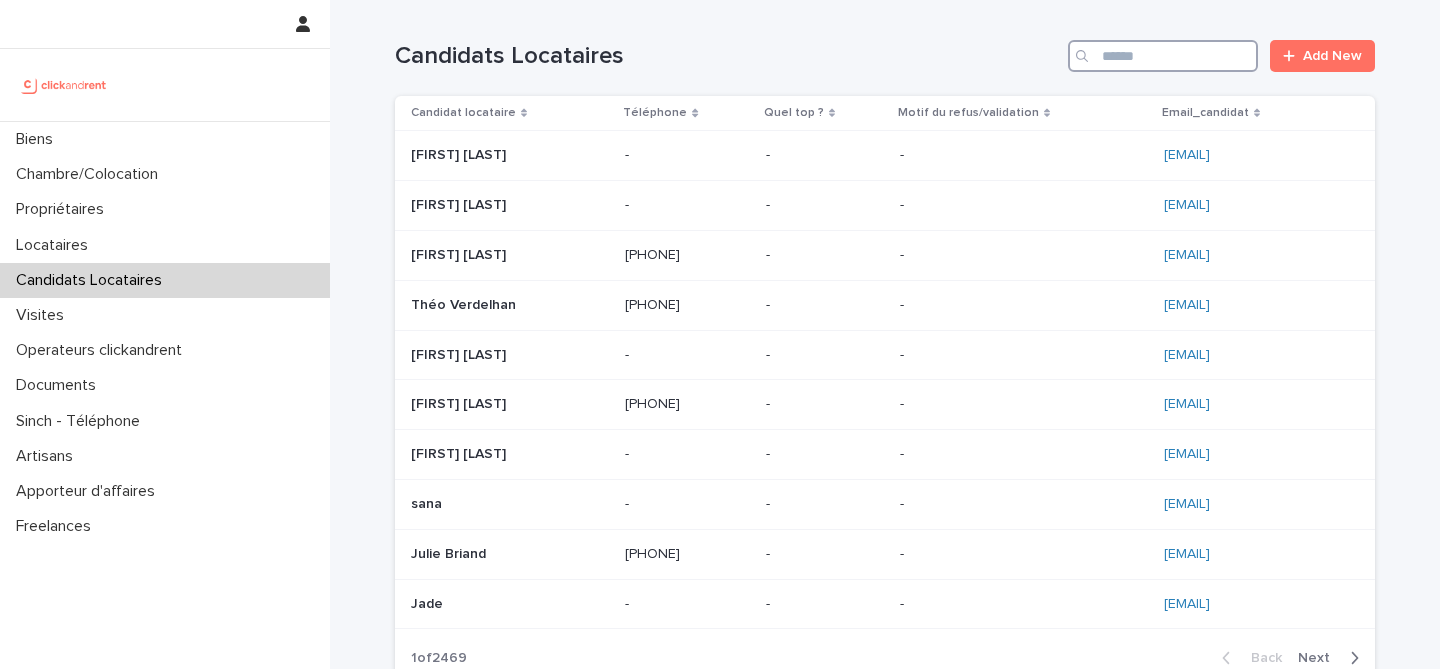 paste on "**********" 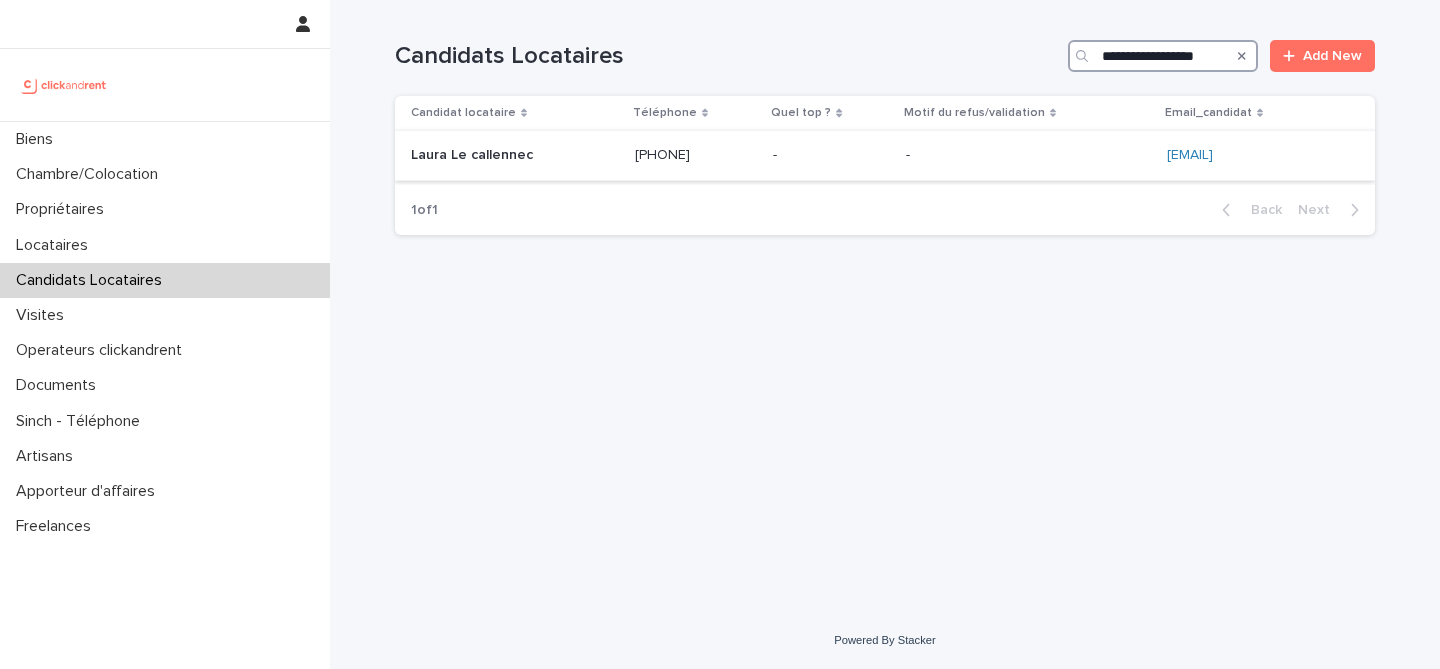 type on "**********" 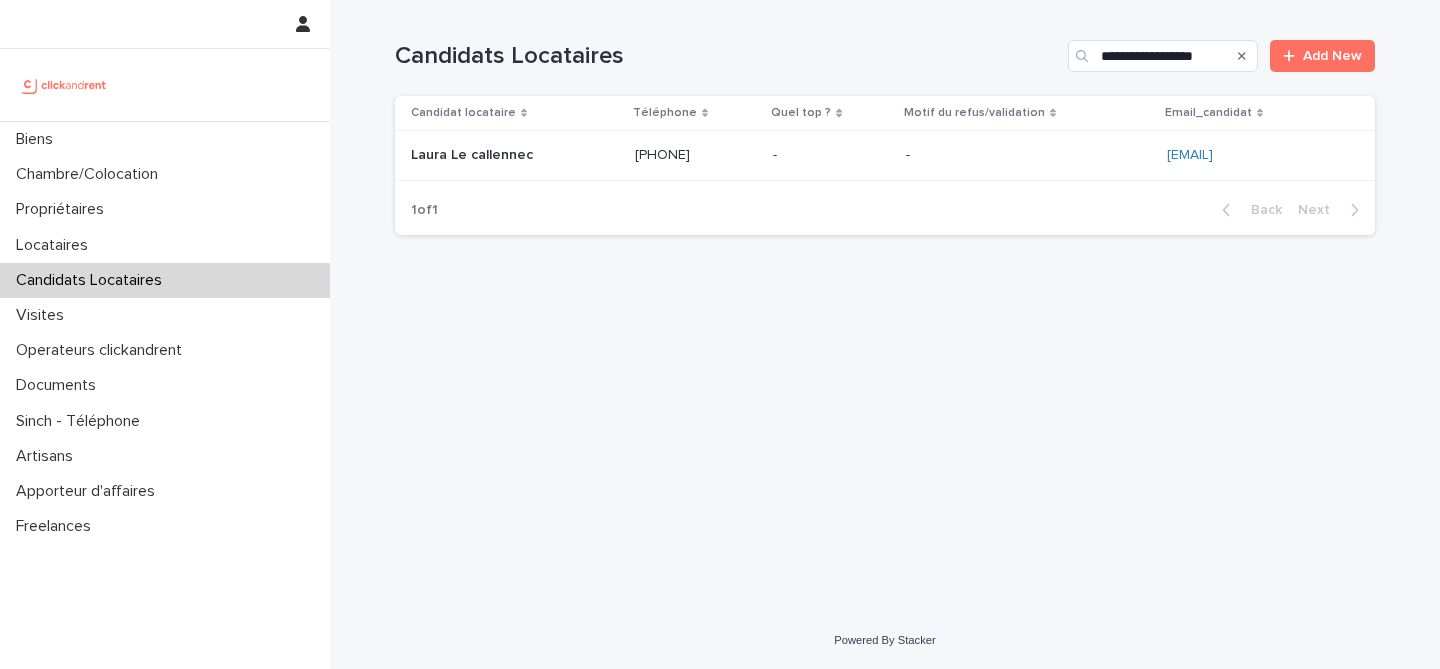 click at bounding box center [511, 155] 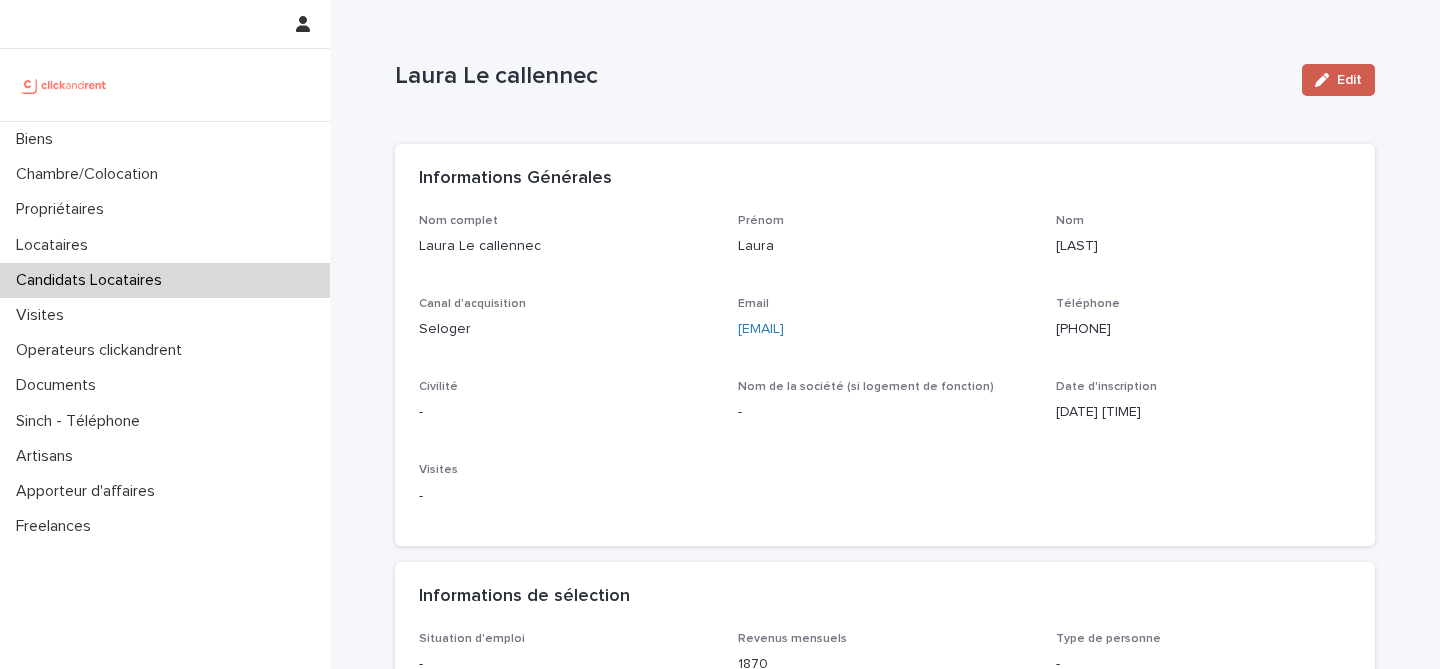 click on "Edit" at bounding box center (1338, 80) 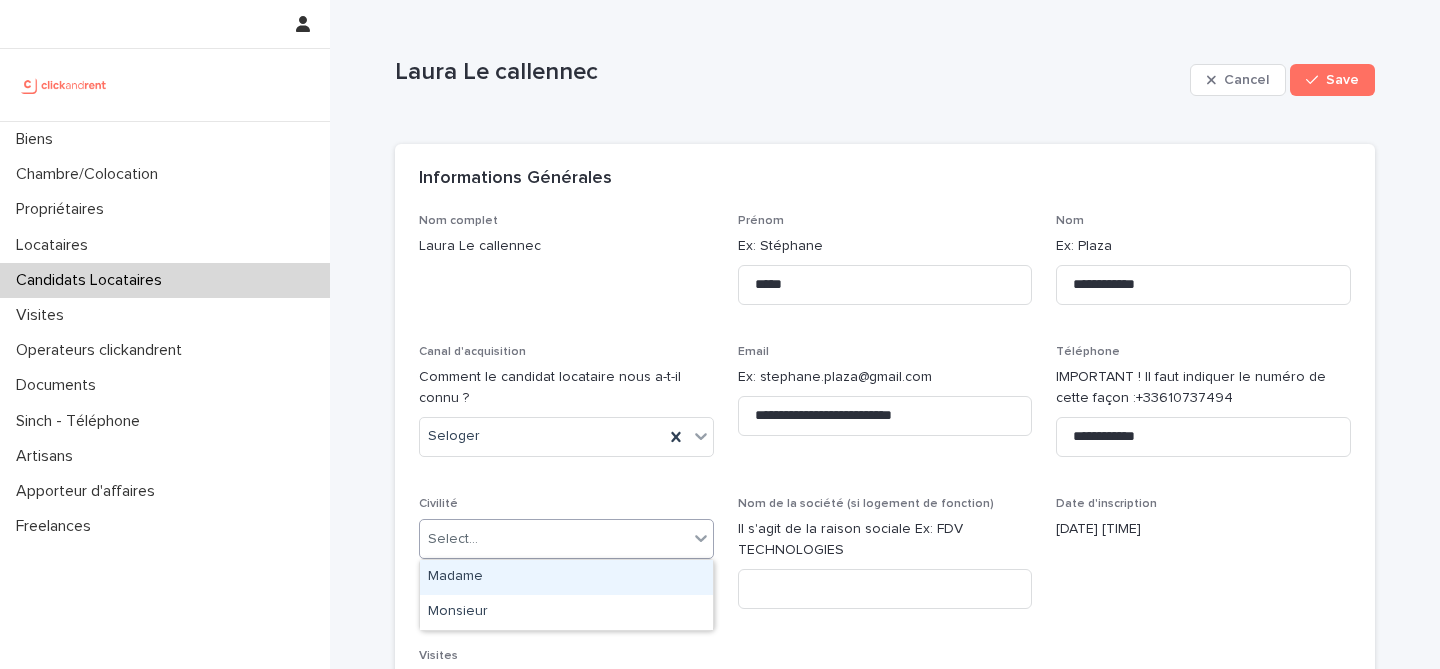 click on "Select..." at bounding box center [554, 539] 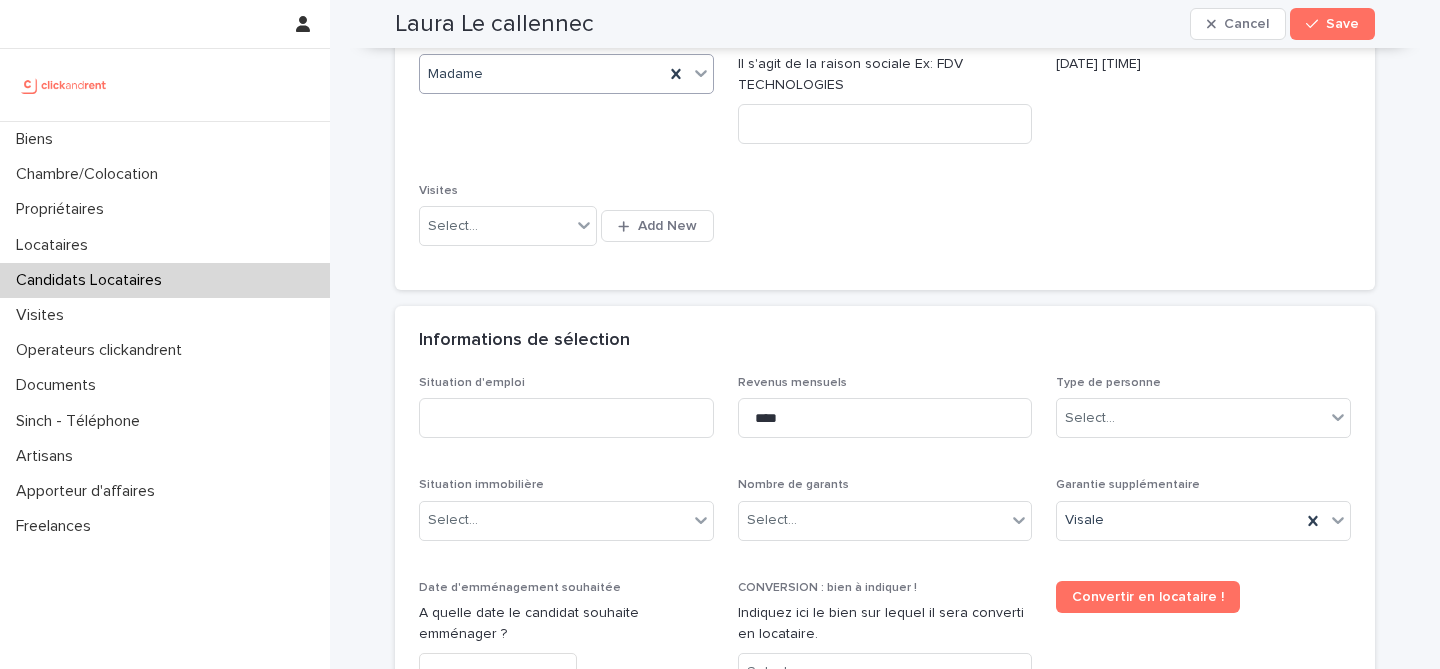 scroll, scrollTop: 463, scrollLeft: 0, axis: vertical 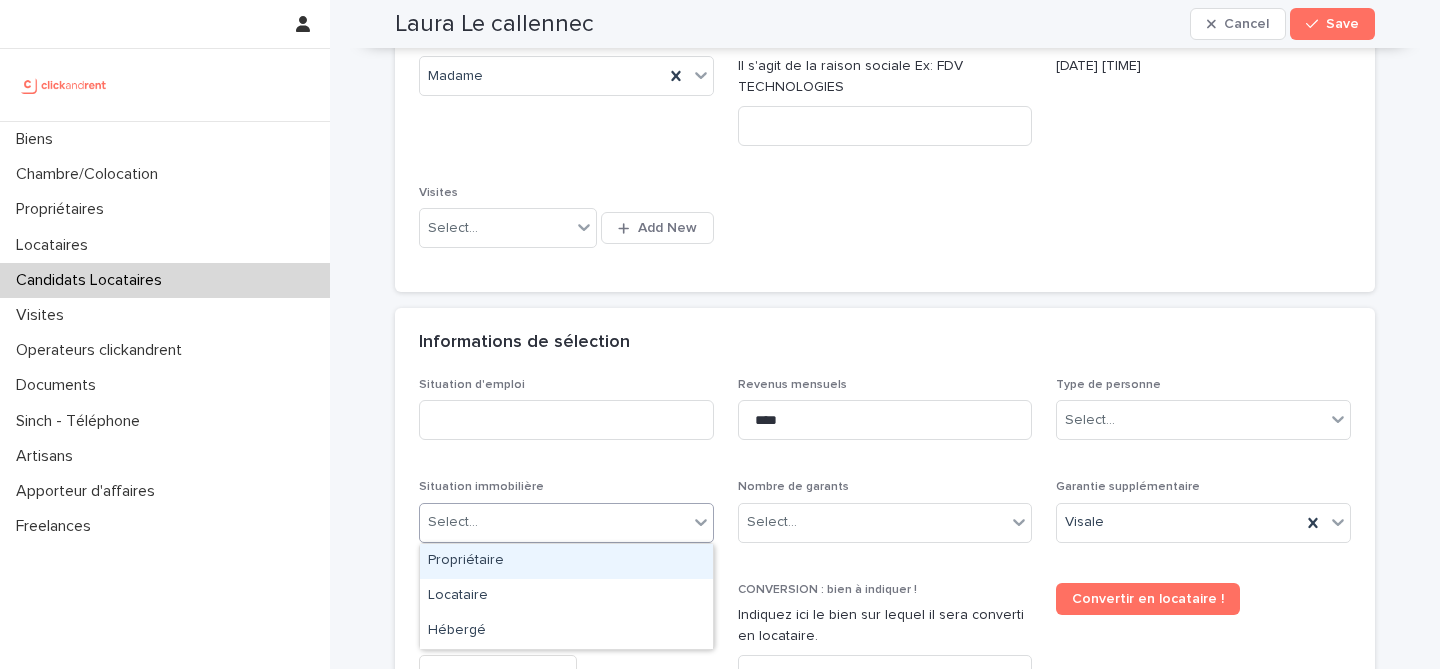 click on "Select..." at bounding box center [554, 522] 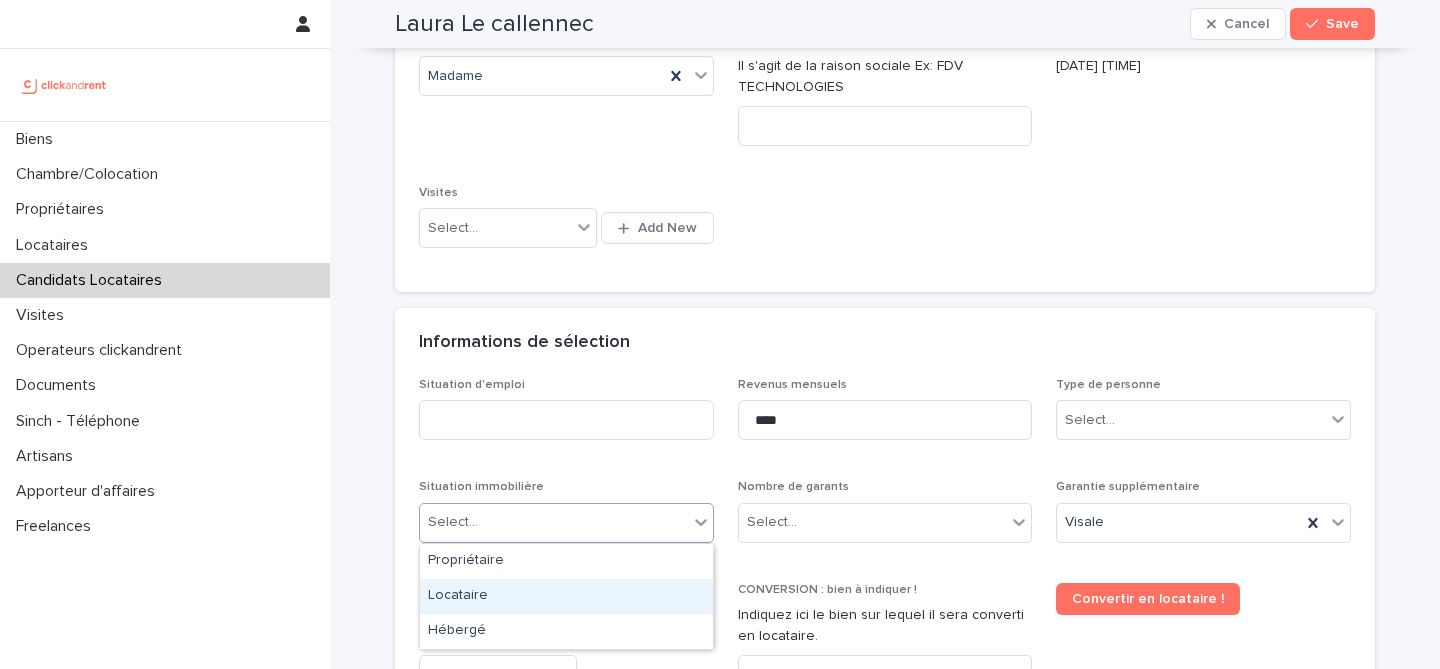 click on "Locataire" at bounding box center [566, 596] 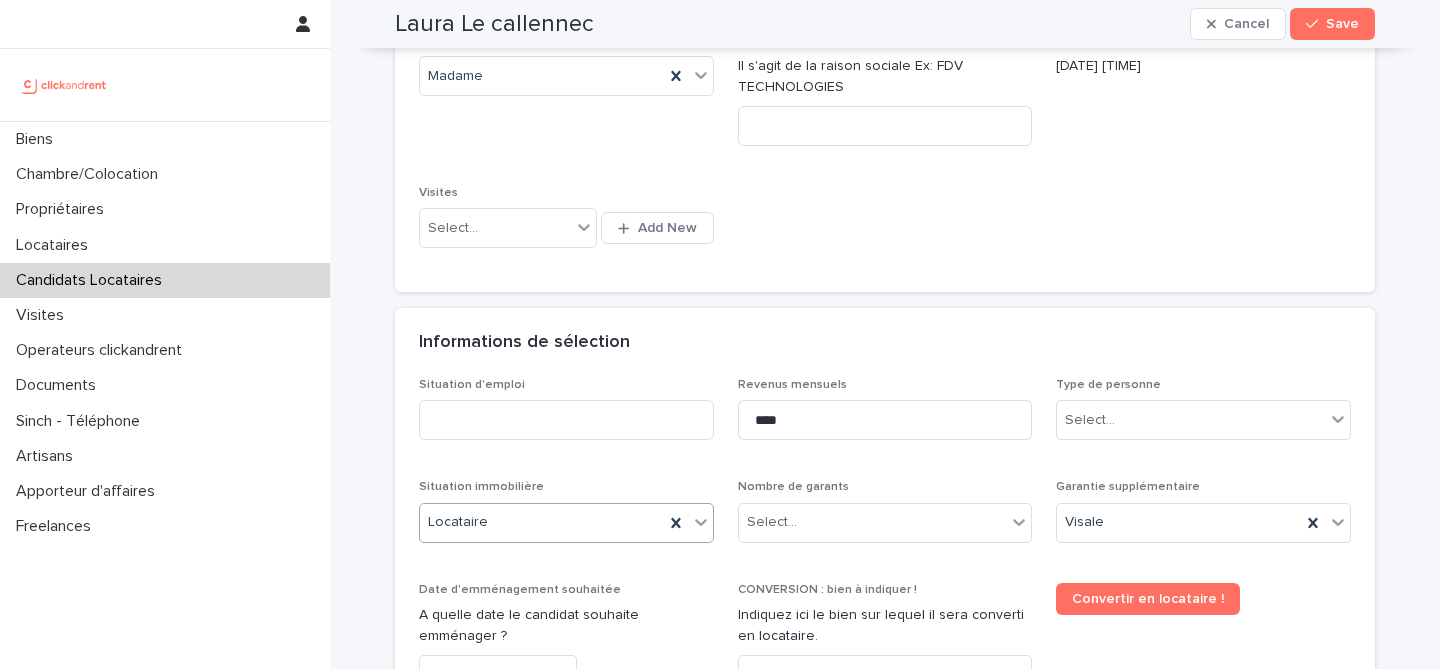 click on "**********" at bounding box center (885, 22) 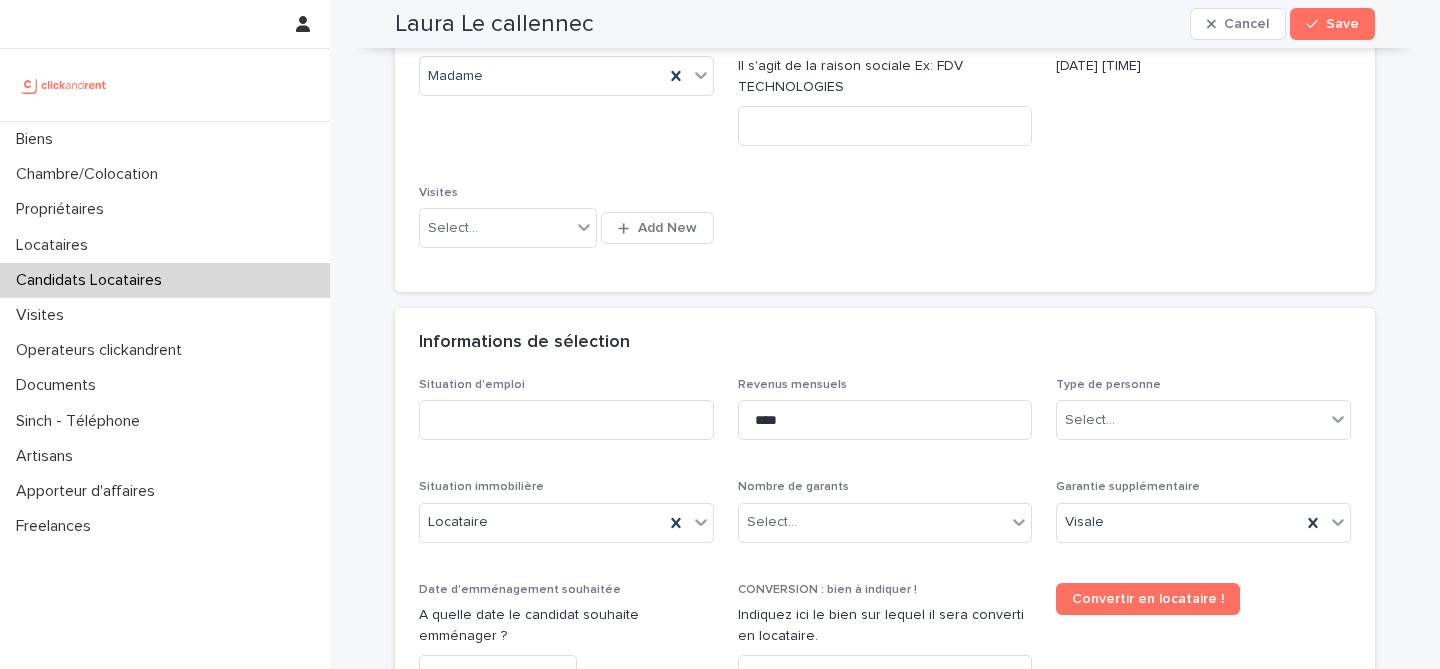 click on "Situation d'emploi" at bounding box center [566, 417] 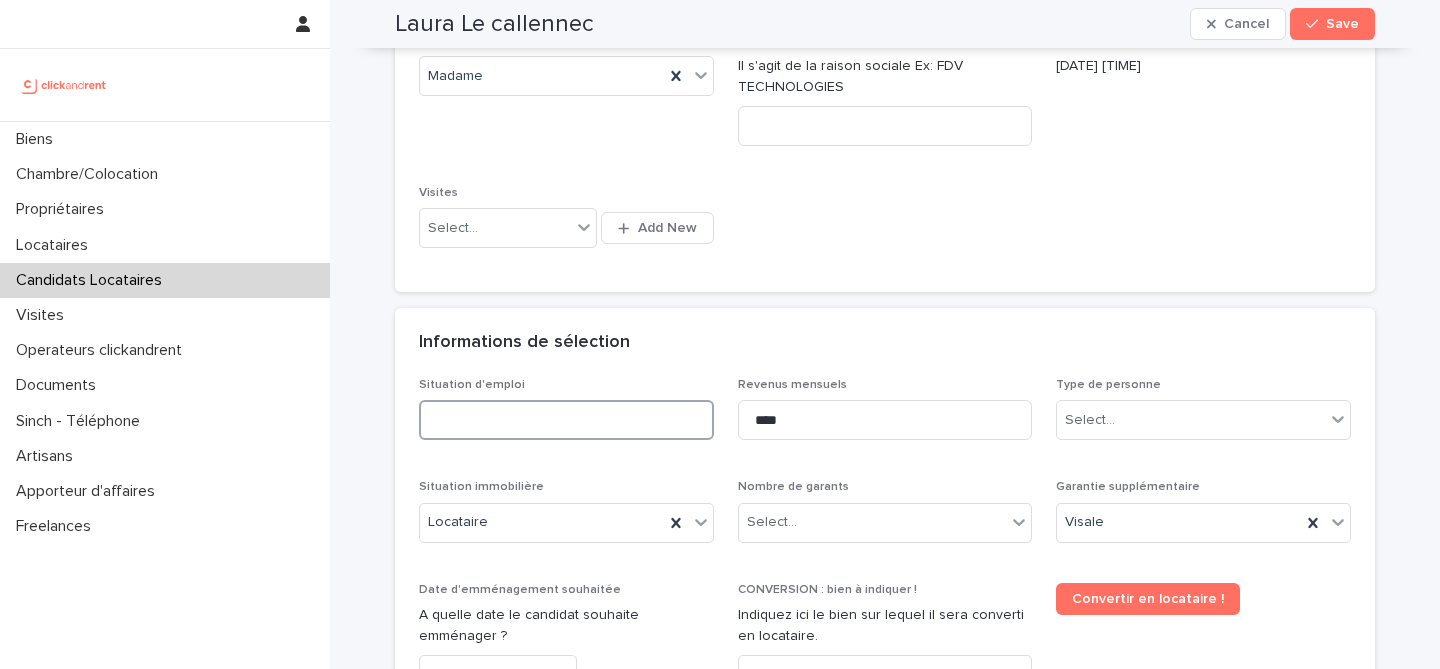 click at bounding box center [566, 420] 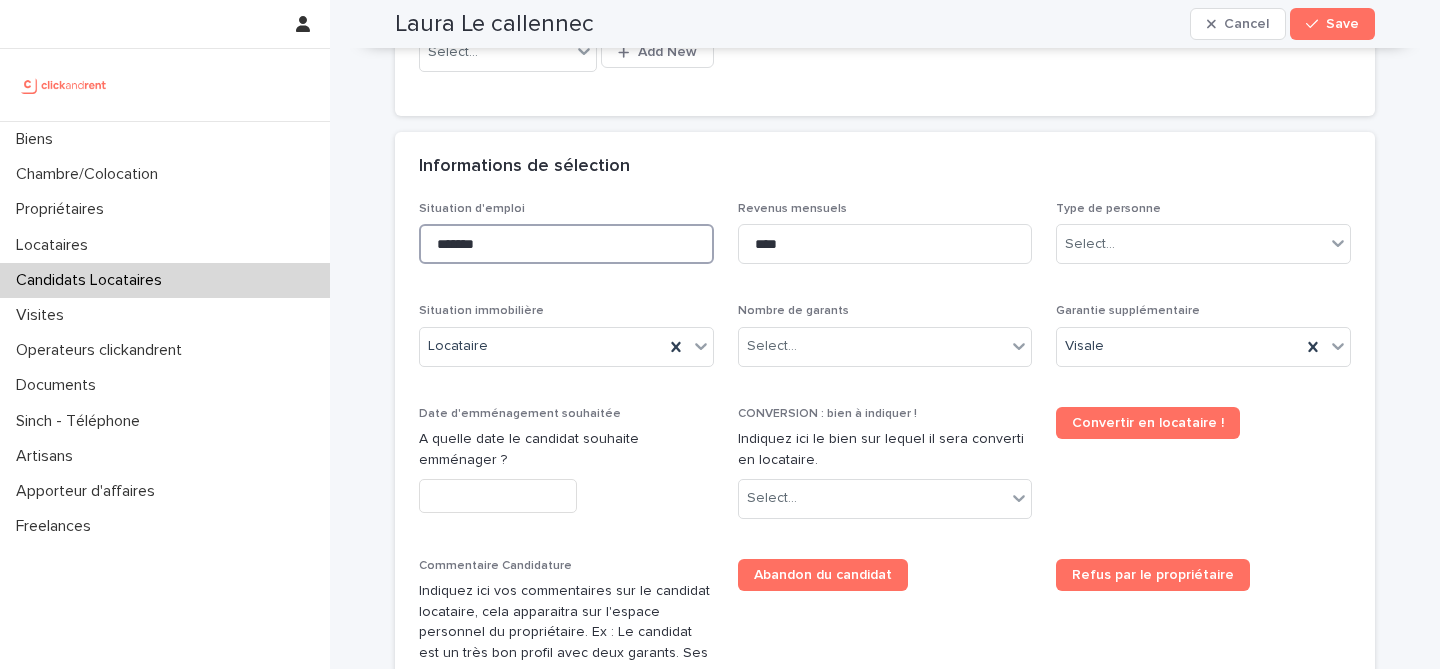 scroll, scrollTop: 638, scrollLeft: 0, axis: vertical 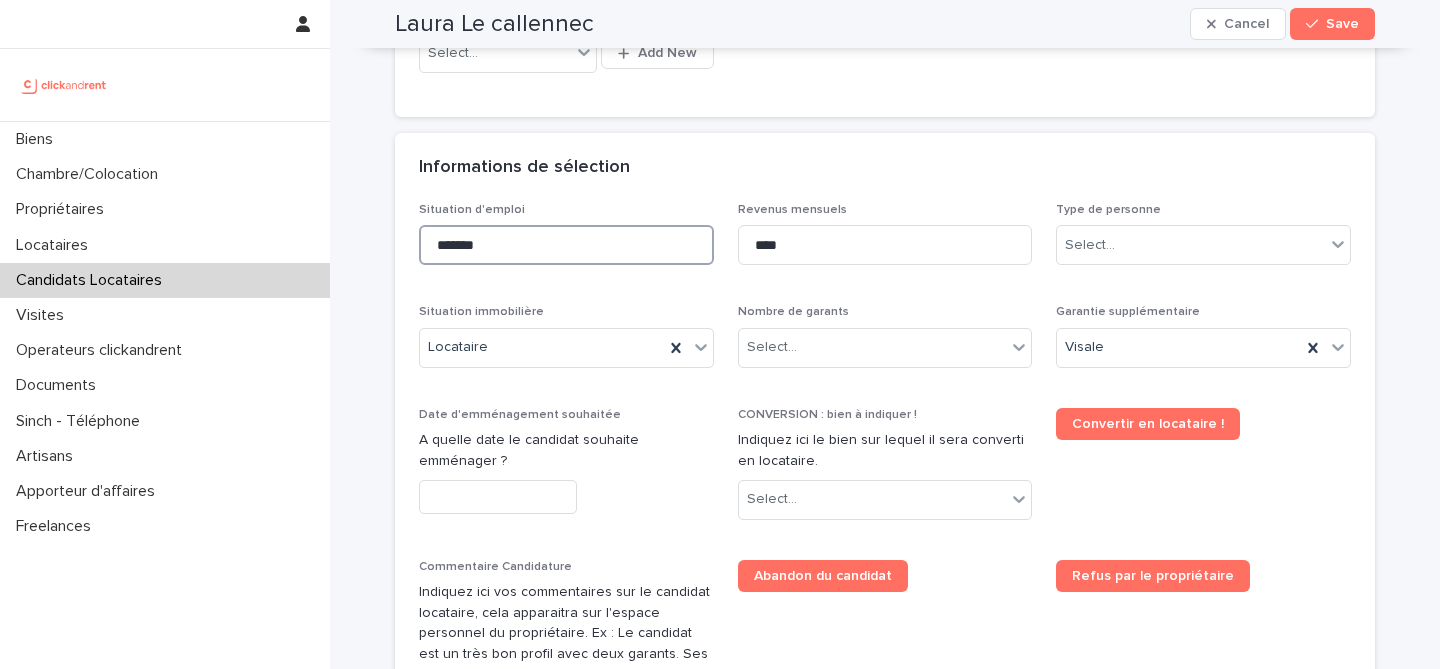 type on "*******" 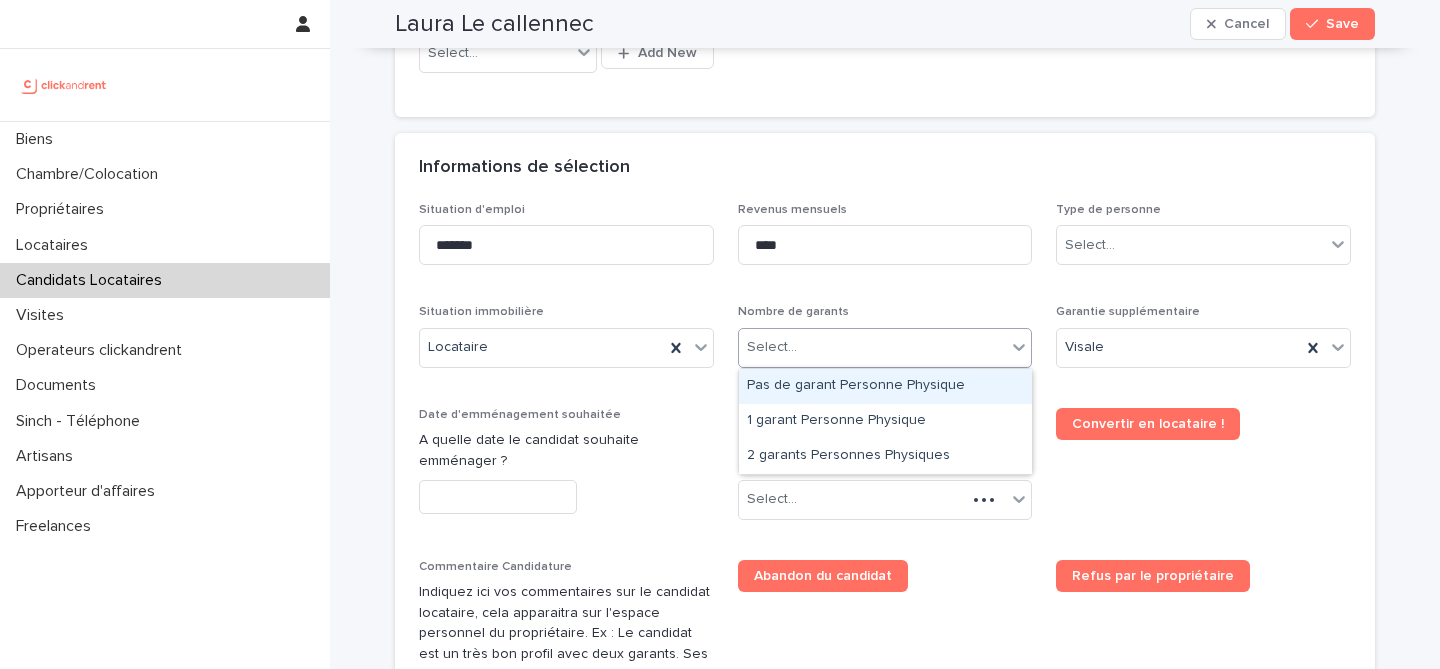 click on "Select..." at bounding box center (873, 347) 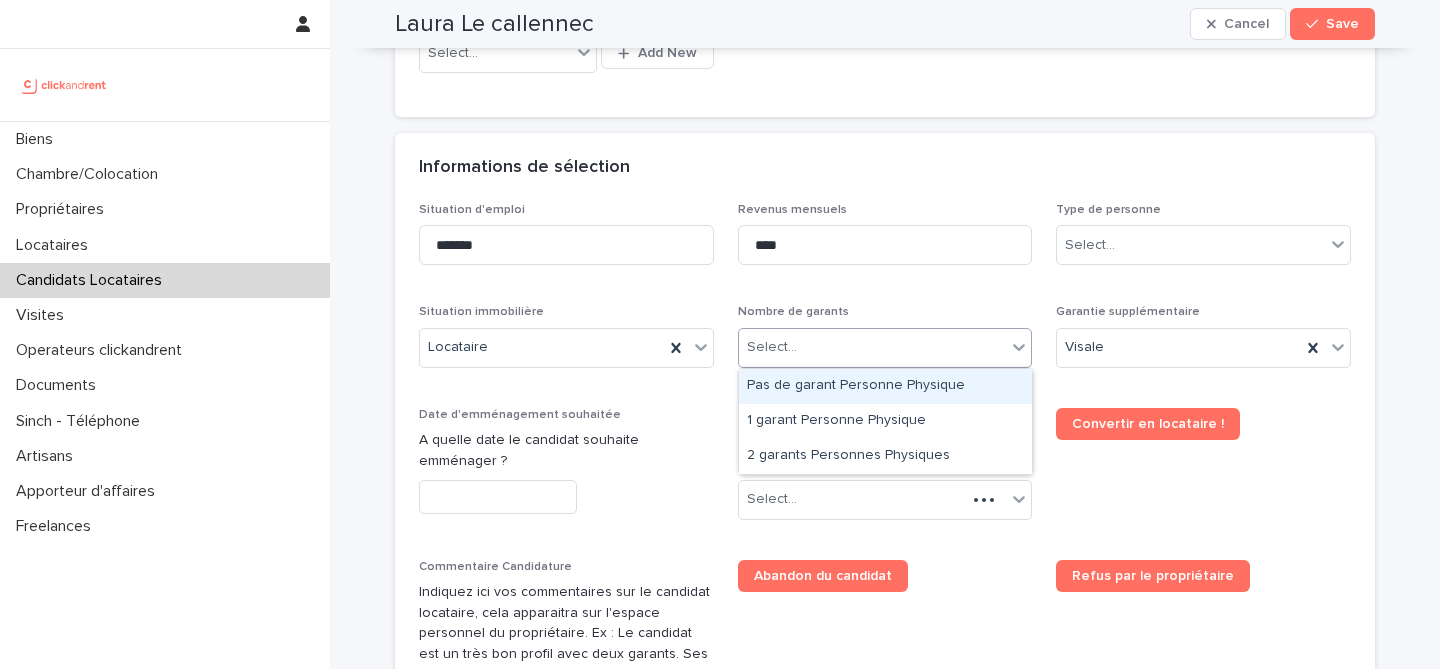 click on "Pas de garant Personne Physique" at bounding box center [885, 386] 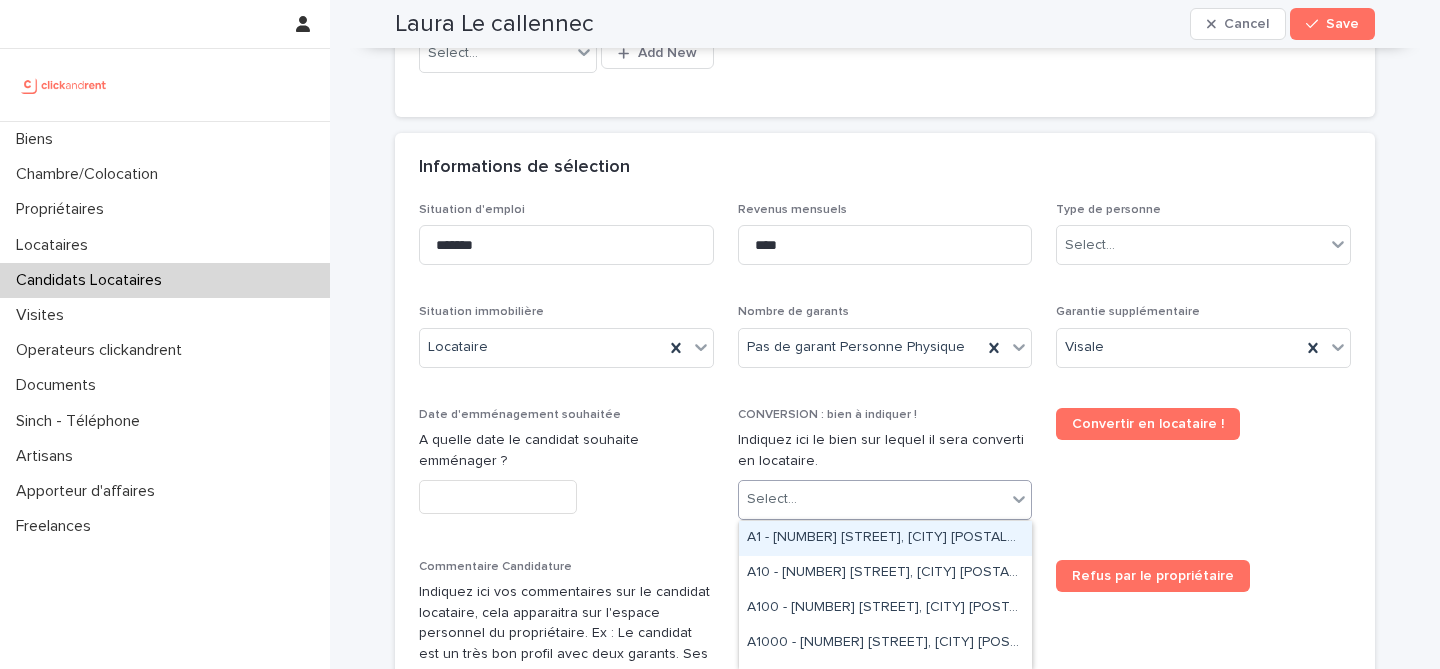 click on "Select..." at bounding box center (873, 499) 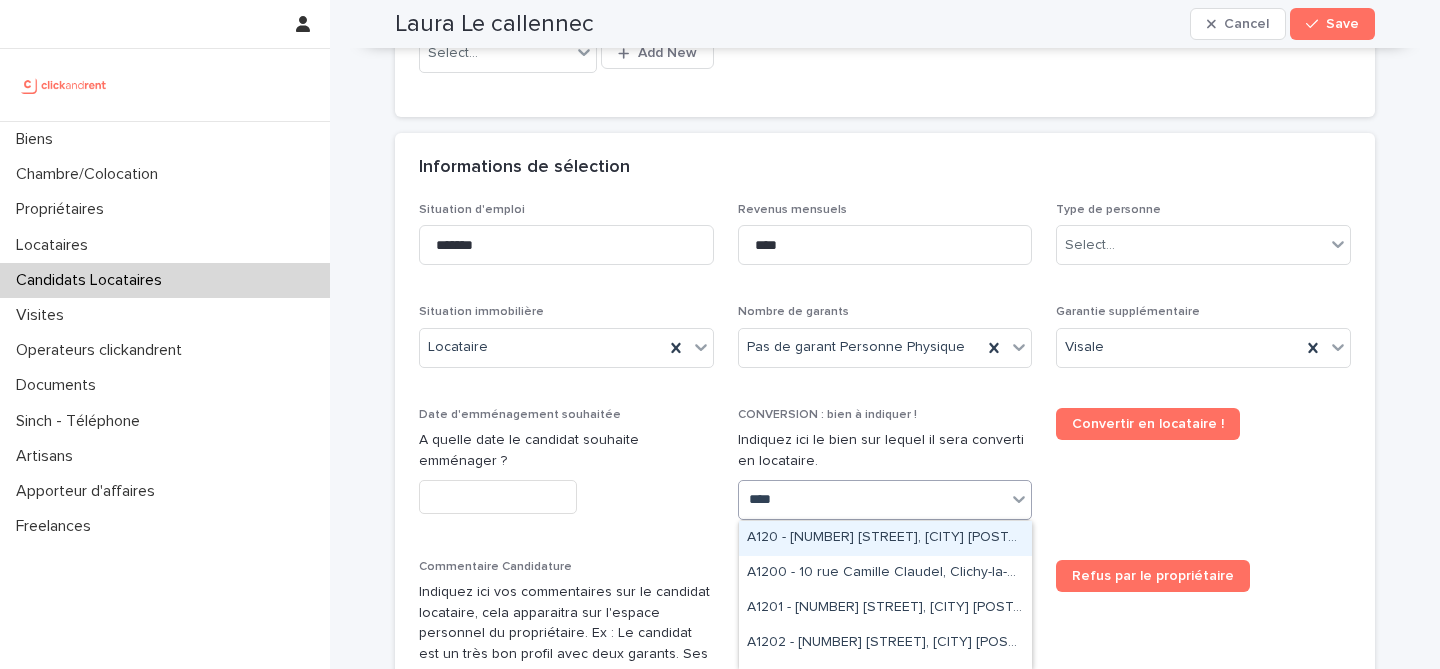 click on "A120 - [NUMBER] [STREET],  [CITY] [POSTALCODE]" at bounding box center (885, 538) 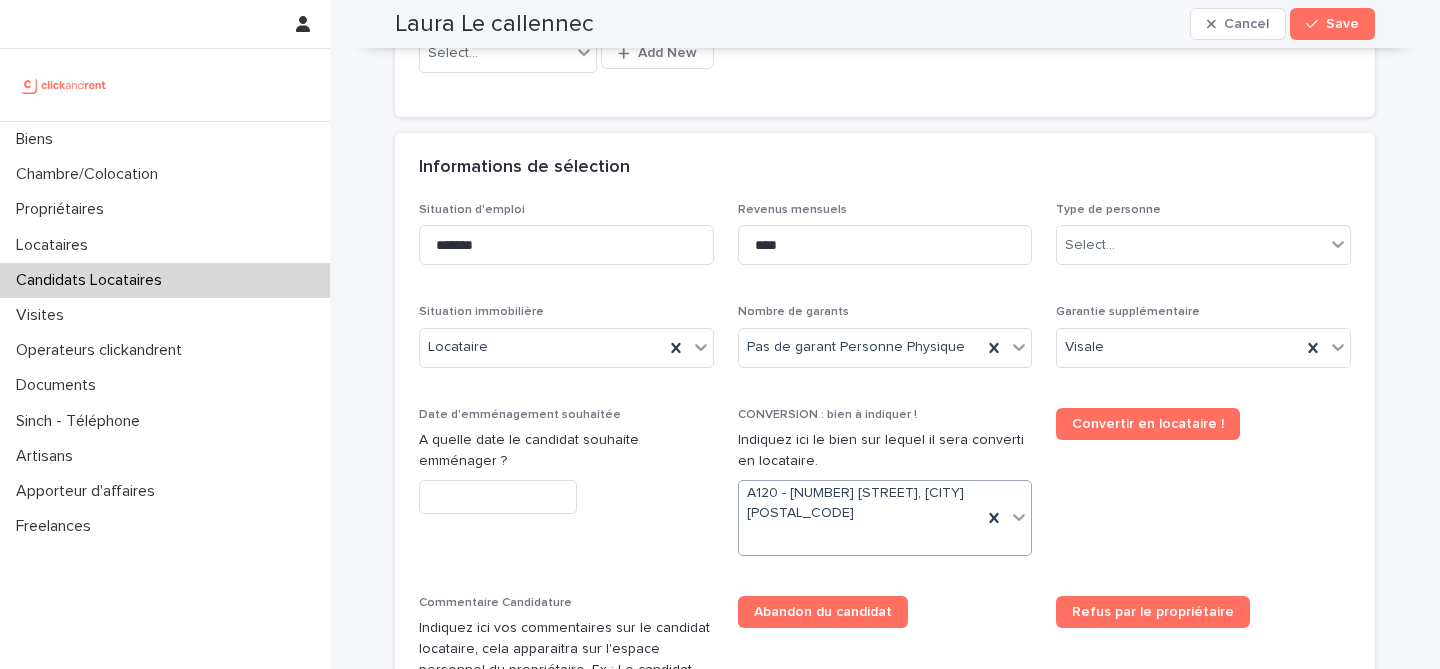 scroll, scrollTop: 656, scrollLeft: 0, axis: vertical 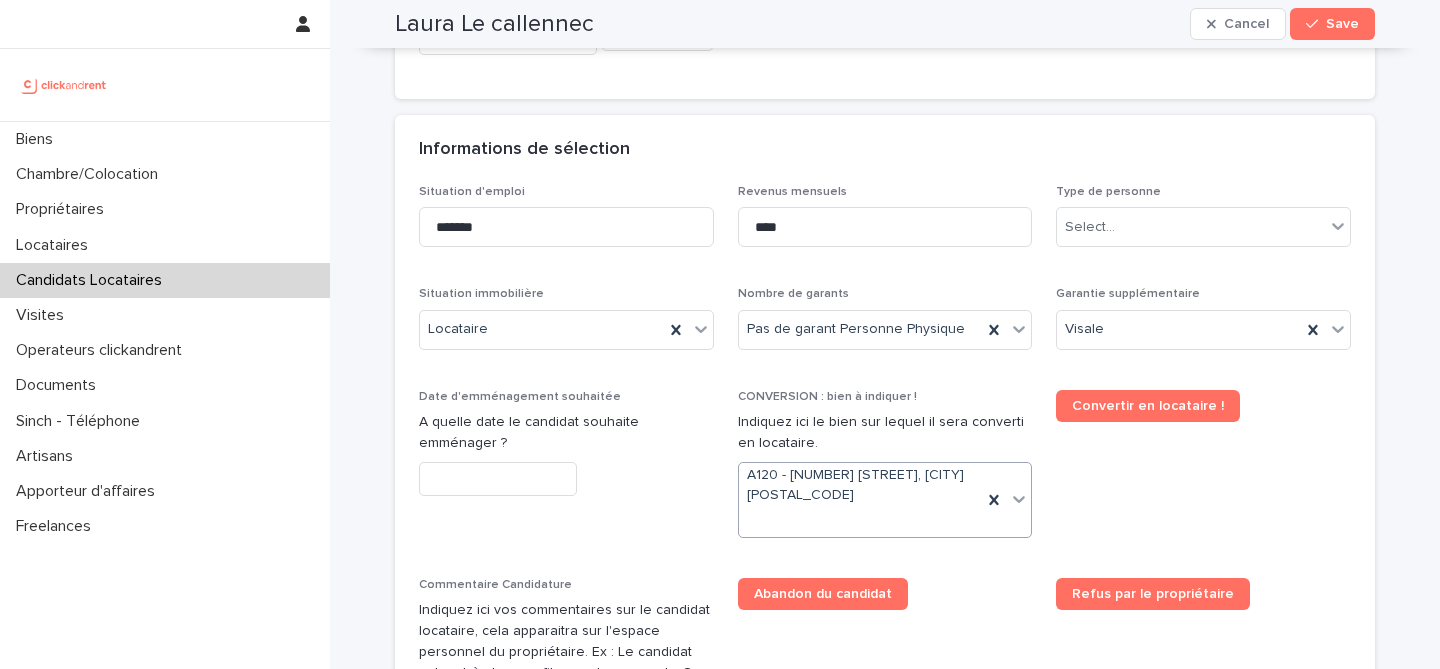 click on "Abandon du candidat" at bounding box center [885, 594] 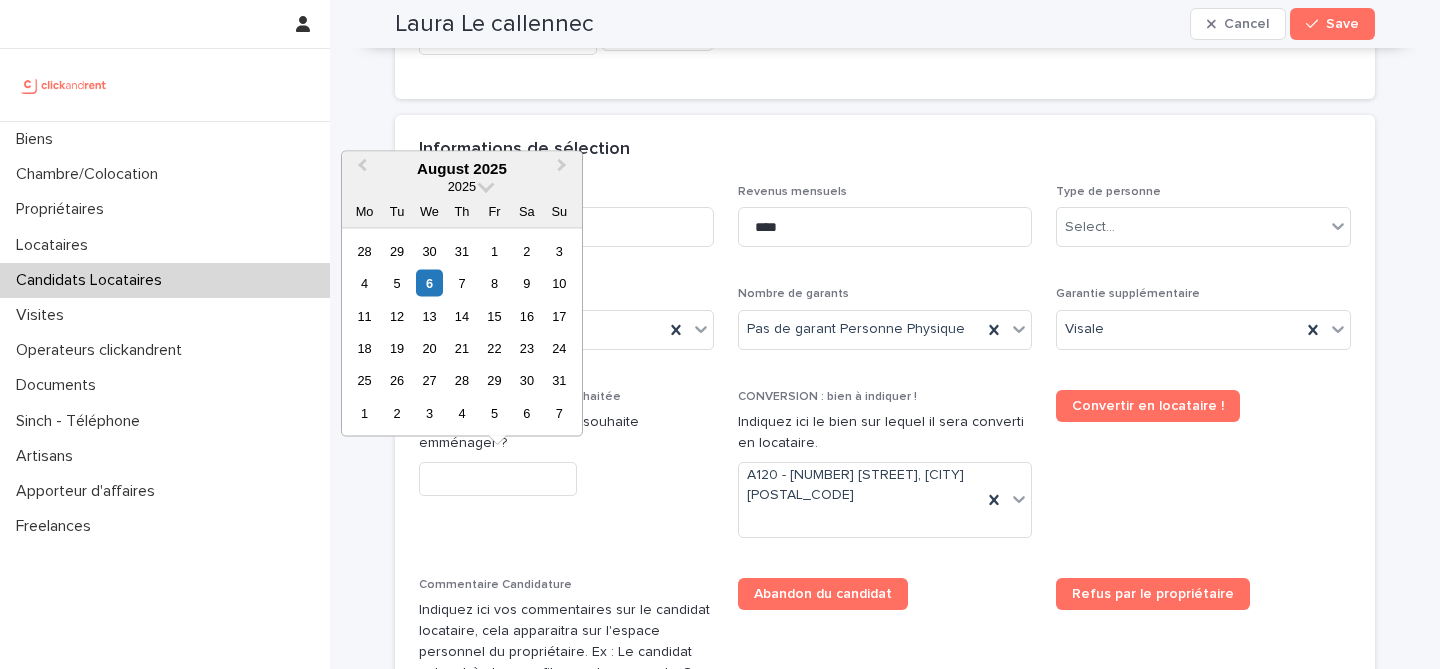click at bounding box center (498, 479) 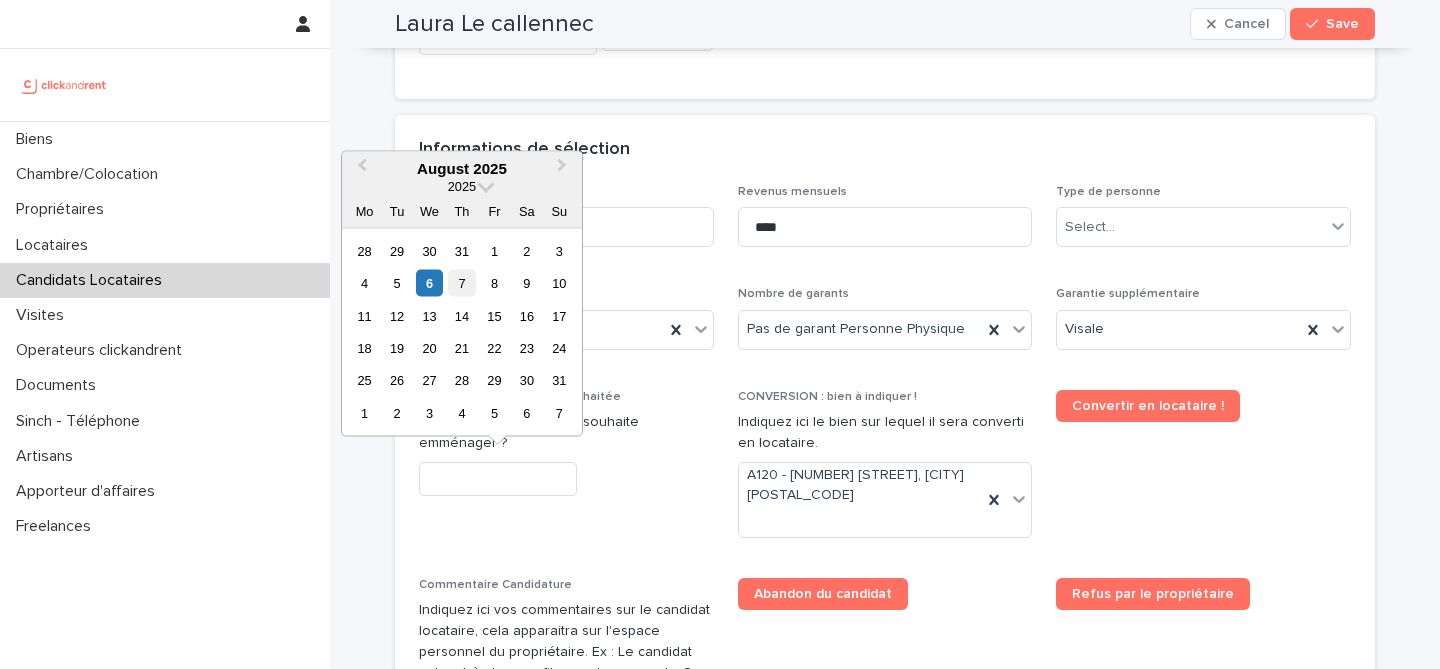 click on "7" at bounding box center (461, 283) 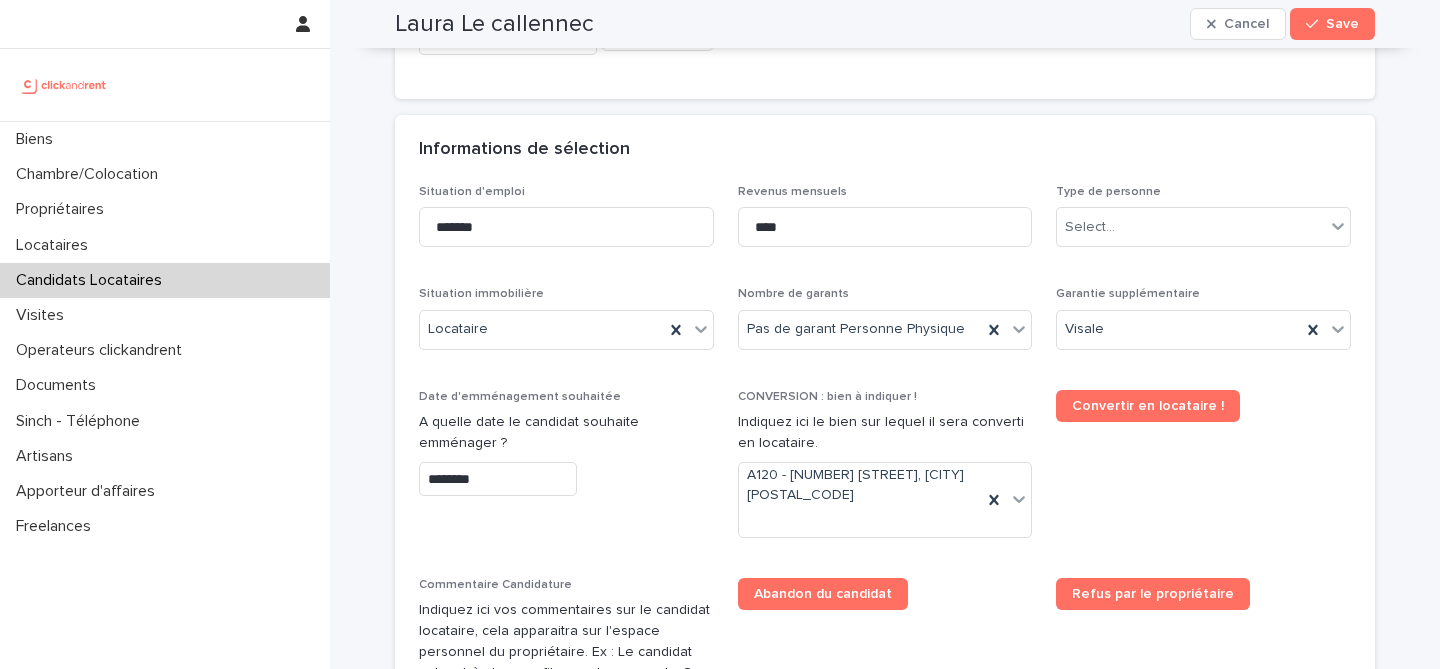 click on "Date d'emménagement souhaitée A quelle date le candidat souhaite emménager ? ********" at bounding box center (566, 472) 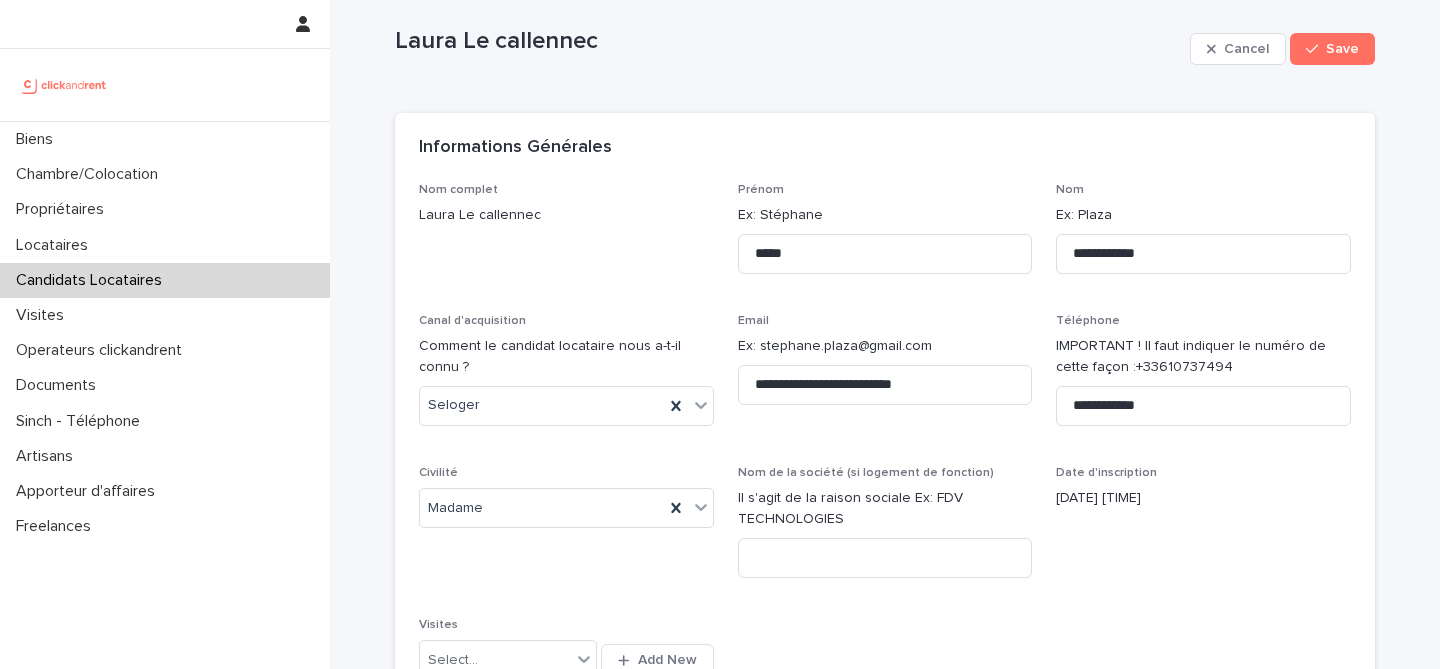 scroll, scrollTop: 15, scrollLeft: 0, axis: vertical 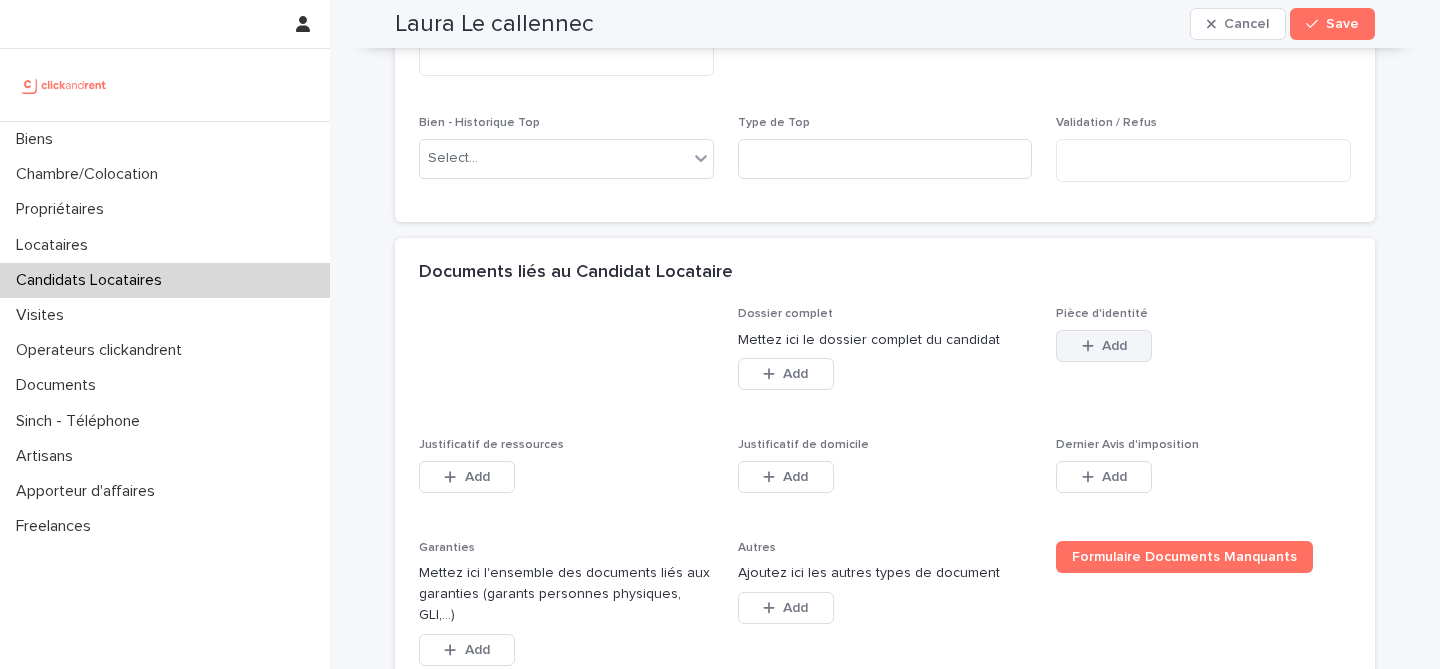 click on "Add" at bounding box center [1104, 346] 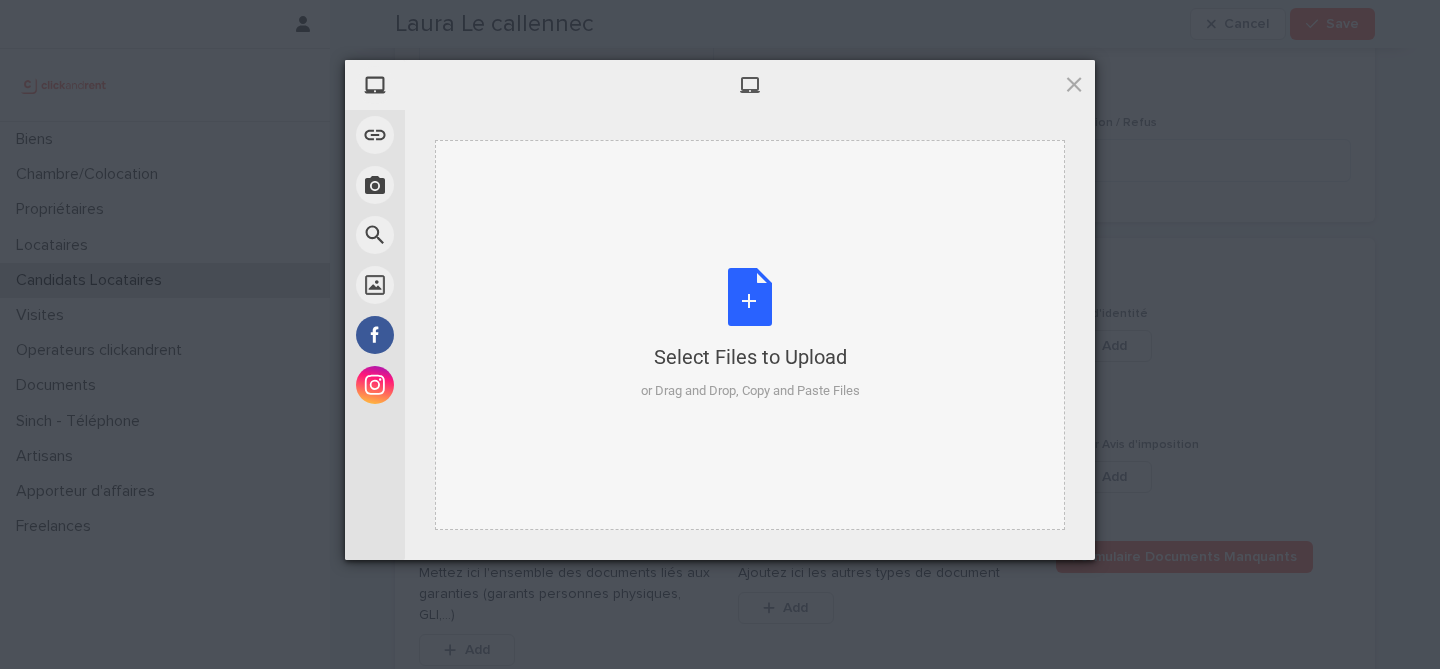 click on "Select Files to Upload
or Drag and Drop, Copy and Paste Files" at bounding box center [750, 334] 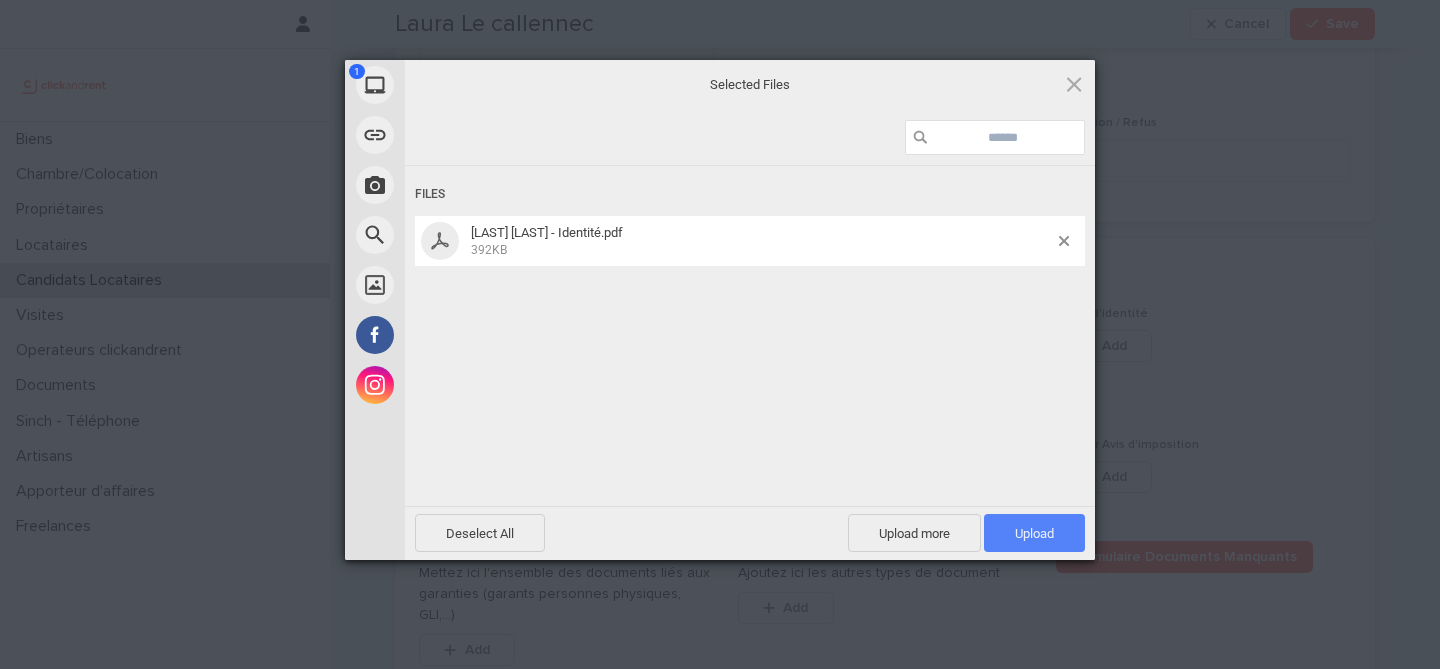 click on "Upload
1" at bounding box center [1034, 533] 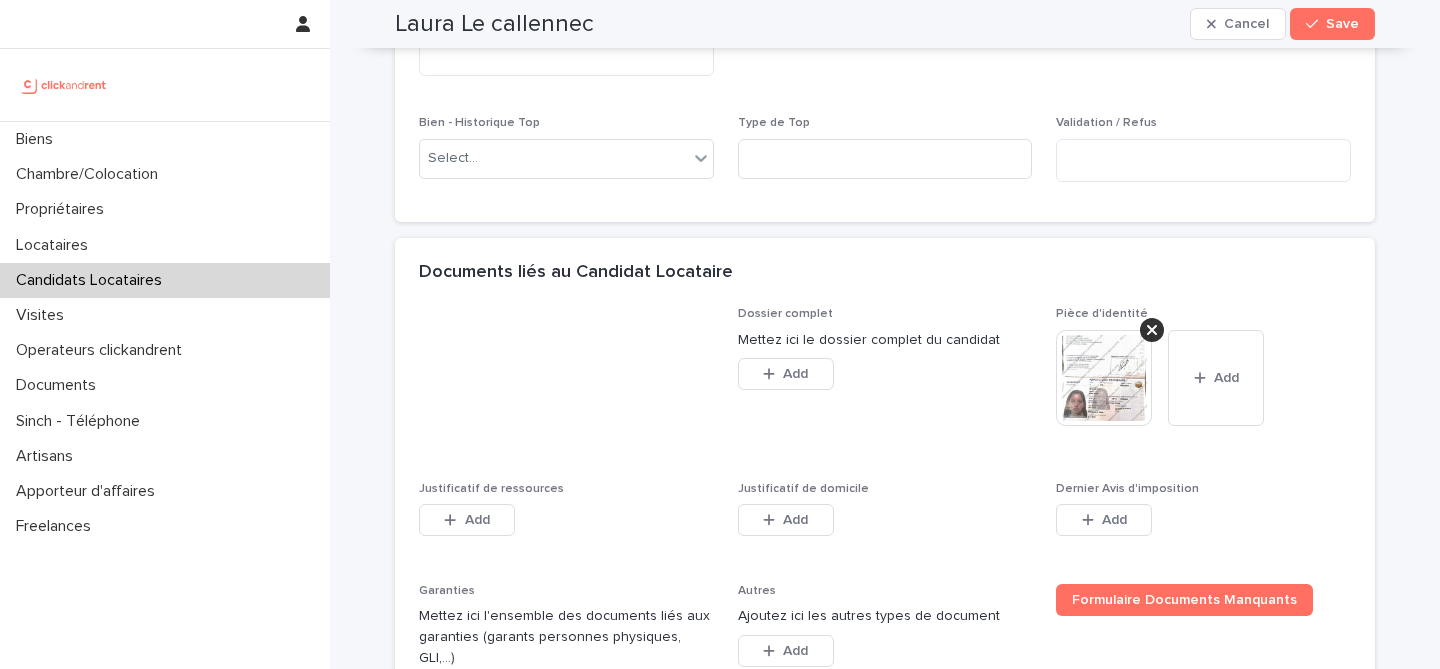 click on "Add" at bounding box center [467, 524] 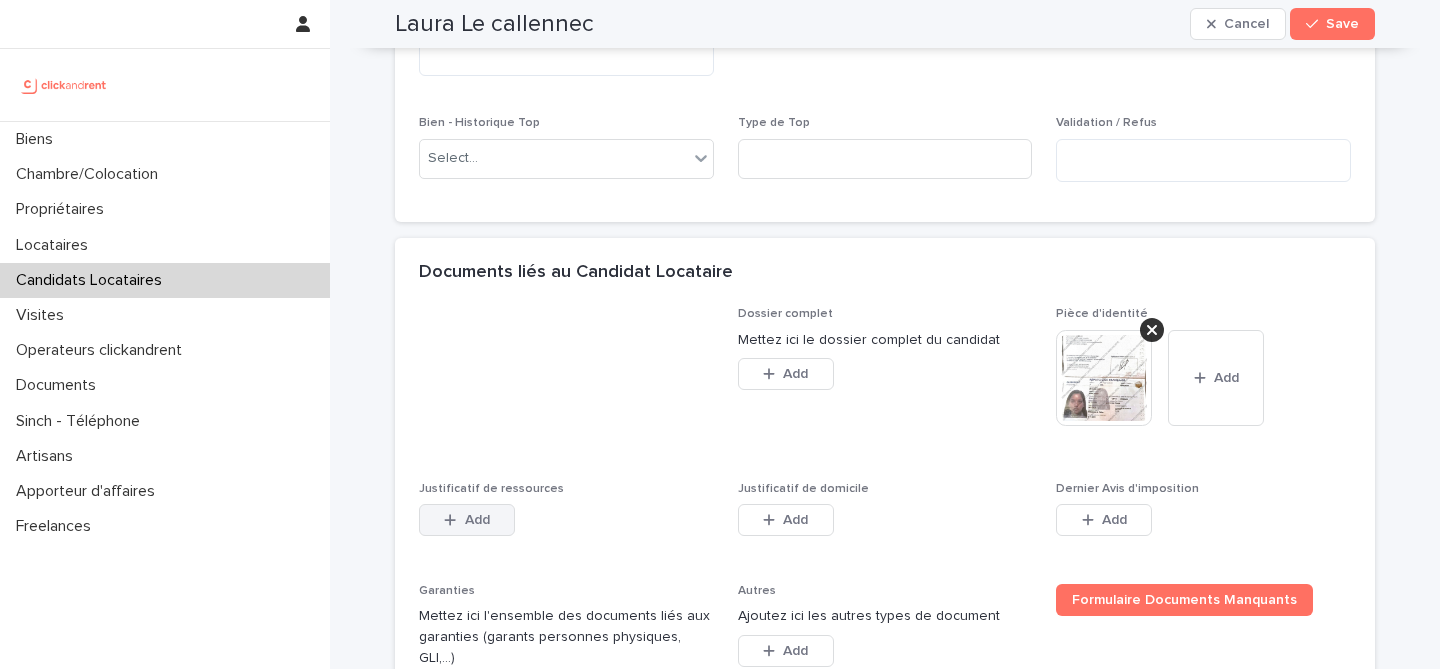 click on "Add" at bounding box center [467, 520] 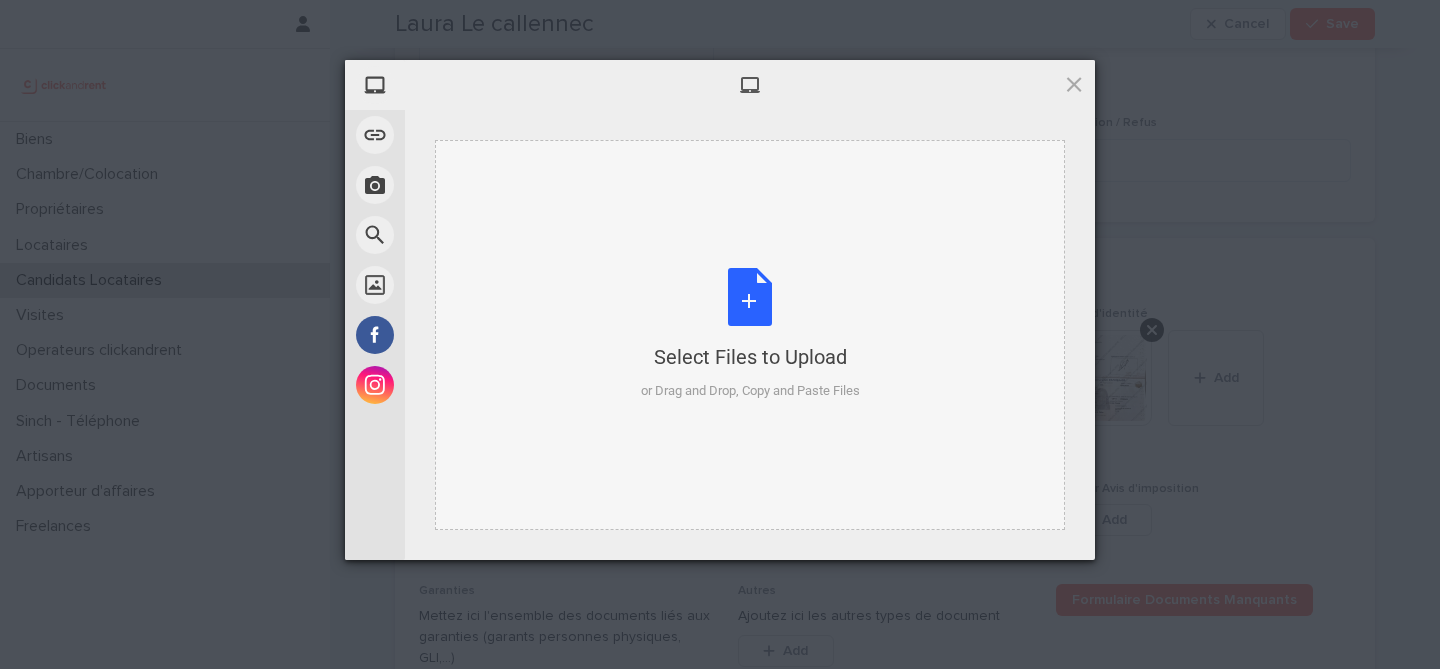 click on "Select Files to Upload
or Drag and Drop, Copy and Paste Files" at bounding box center (750, 334) 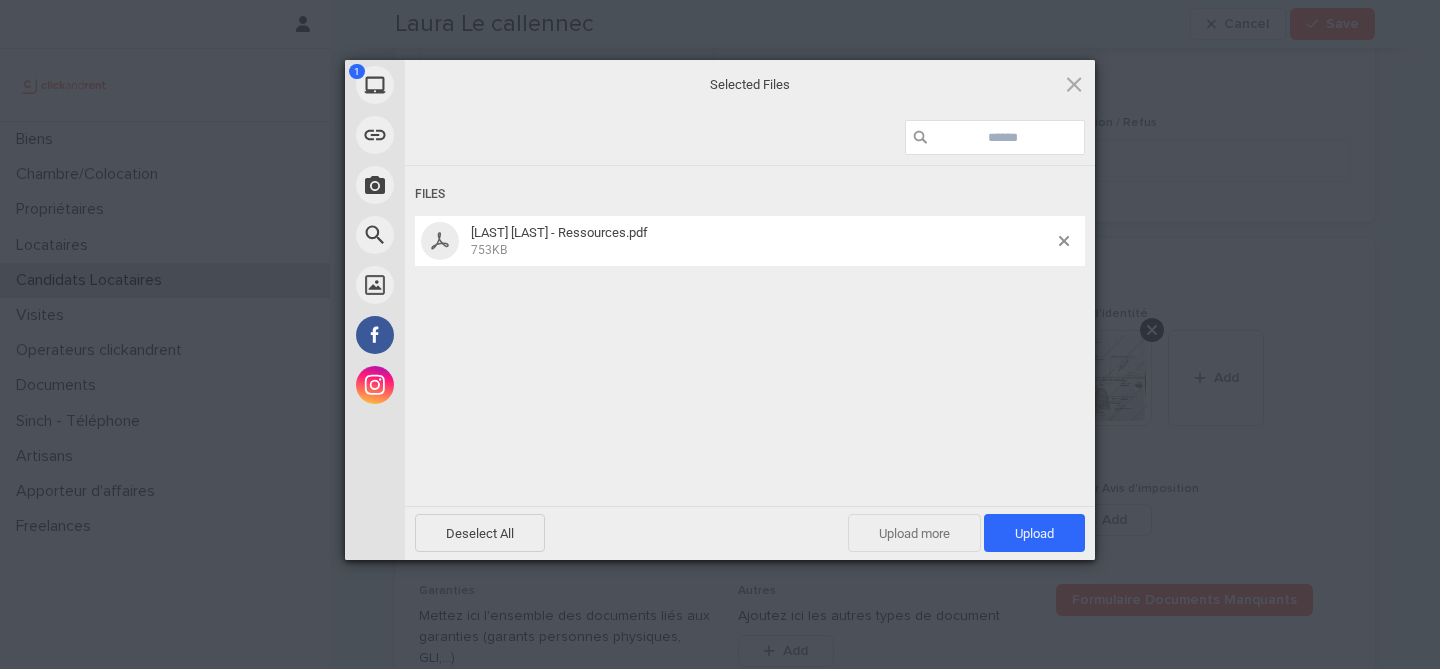 click on "Upload more" at bounding box center (914, 533) 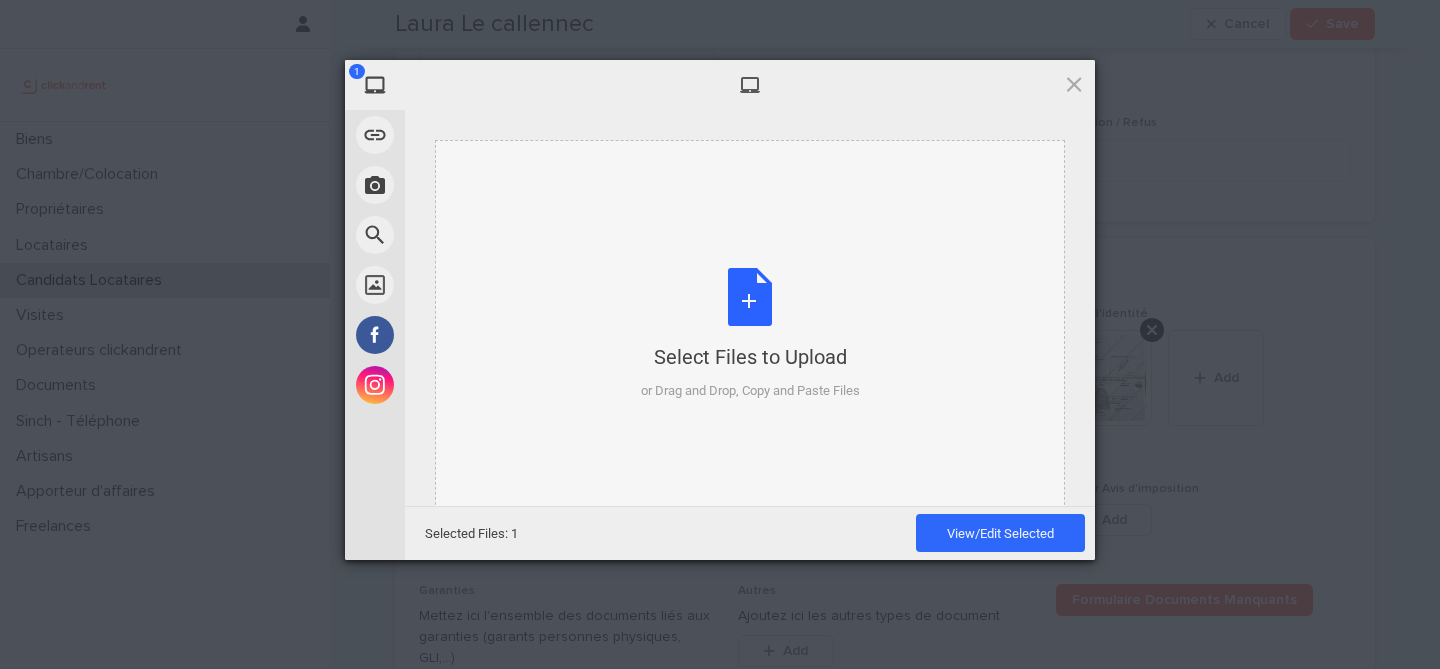 click on "Select Files to Upload
or Drag and Drop, Copy and Paste Files" at bounding box center (750, 334) 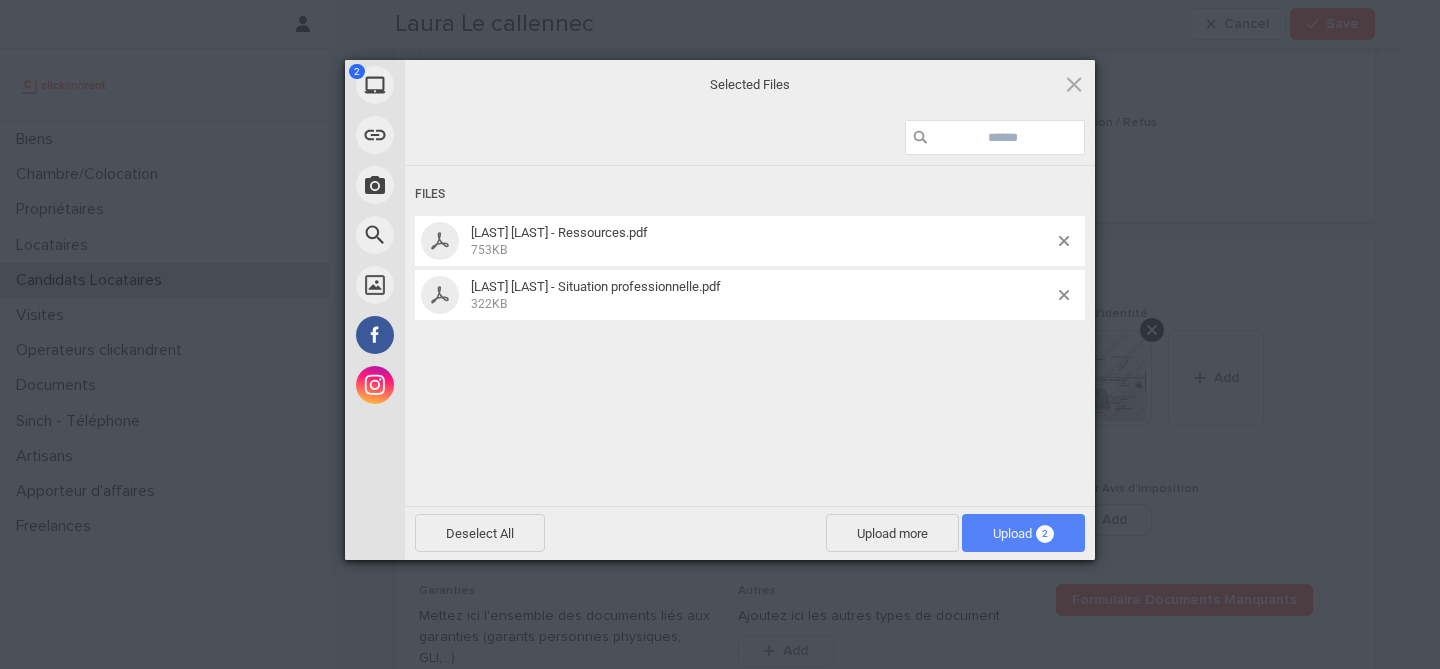 click on "Upload
2" at bounding box center (1023, 533) 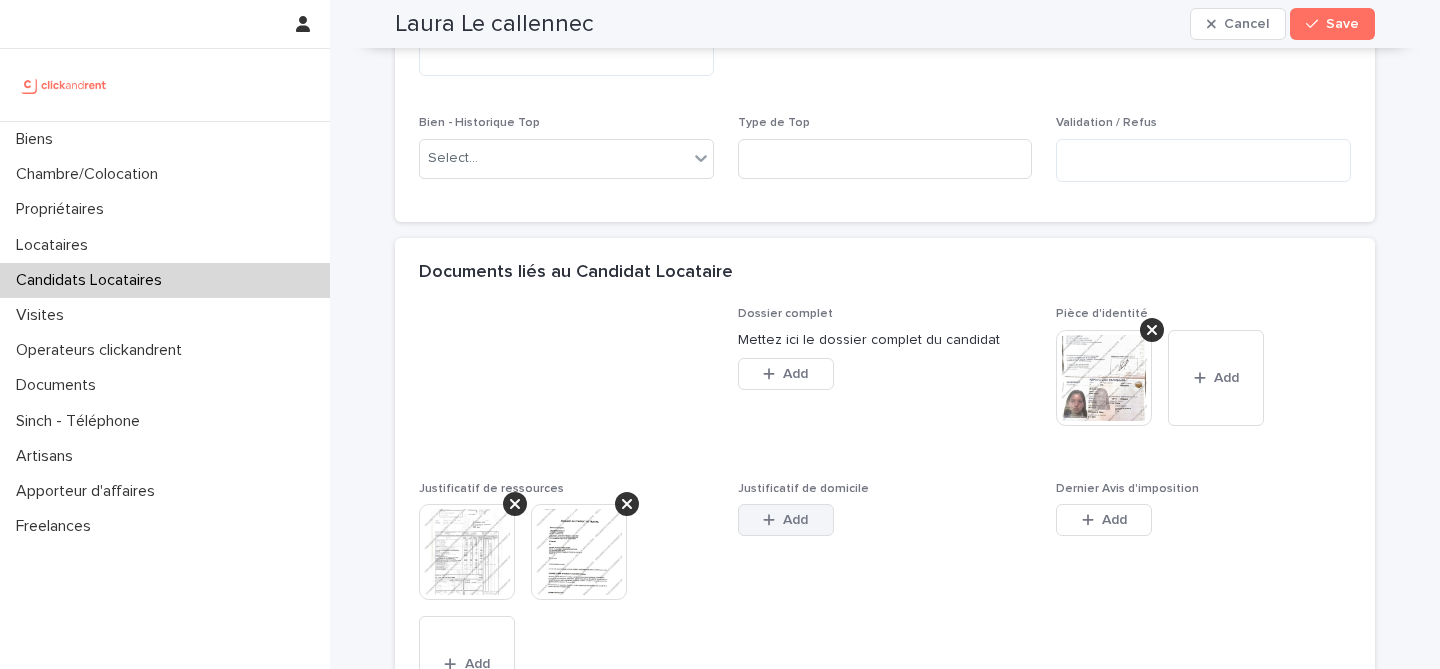 click 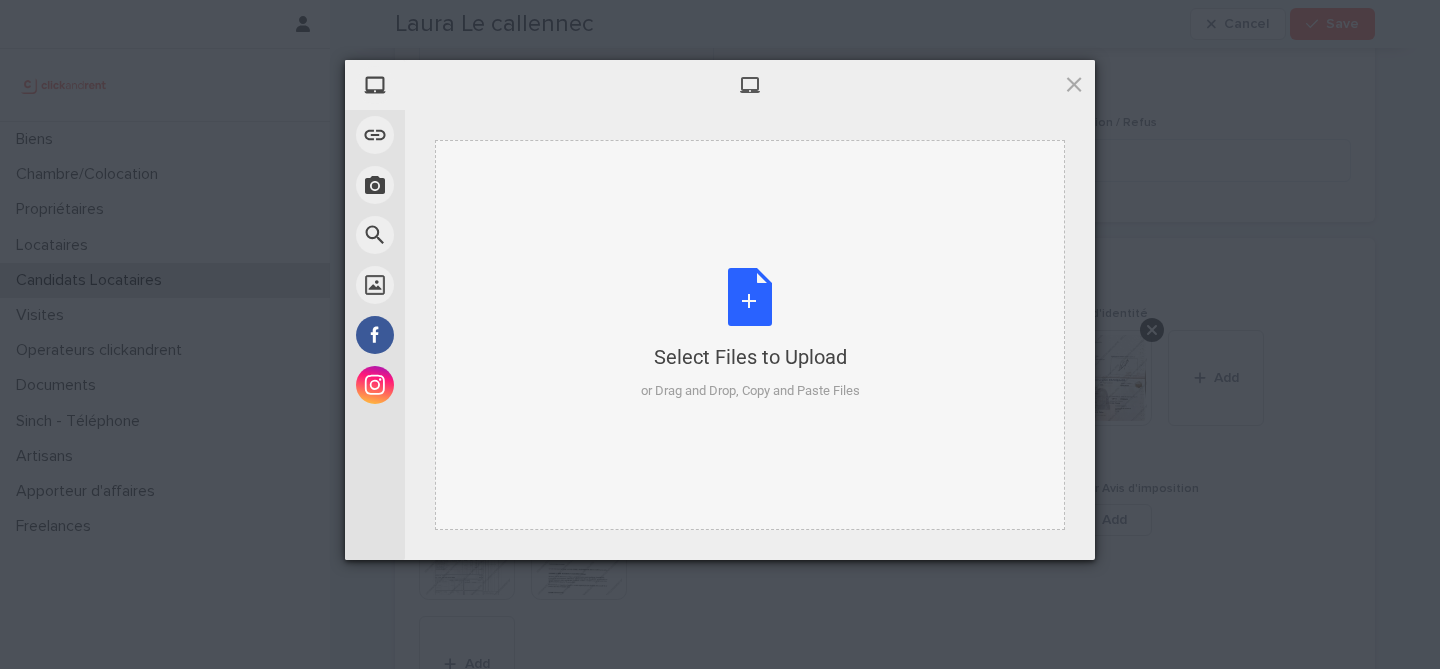 click on "Select Files to Upload
or Drag and Drop, Copy and Paste Files" at bounding box center (750, 334) 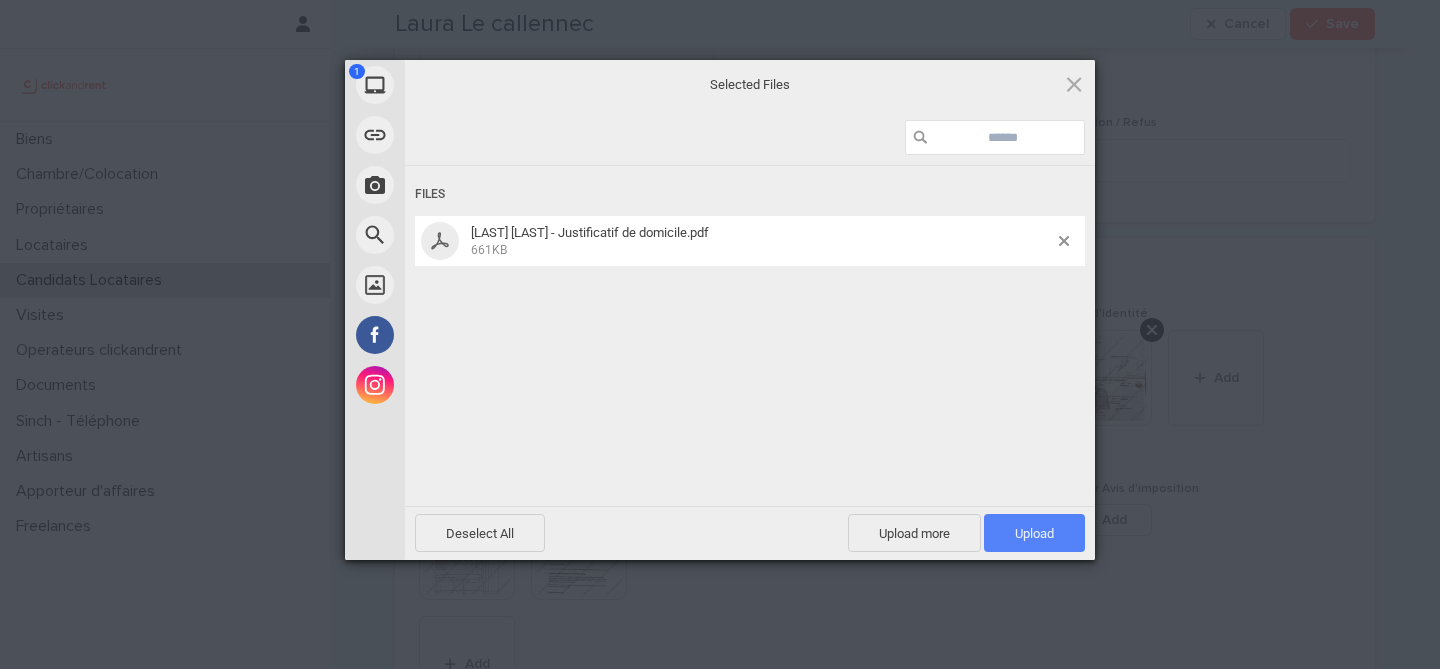 click on "Upload
1" at bounding box center [1034, 533] 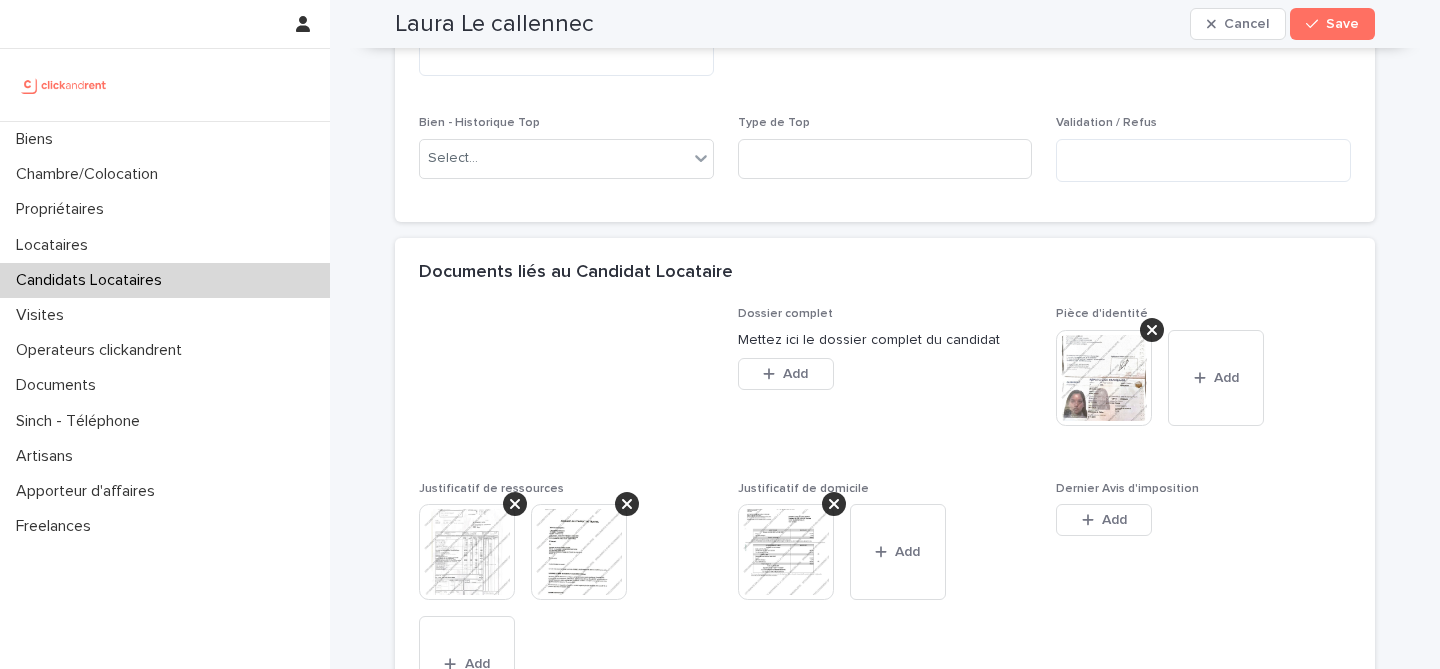 click on "Dernier Avis d'imposition This file cannot be opened Download File Add" at bounding box center [1203, 521] 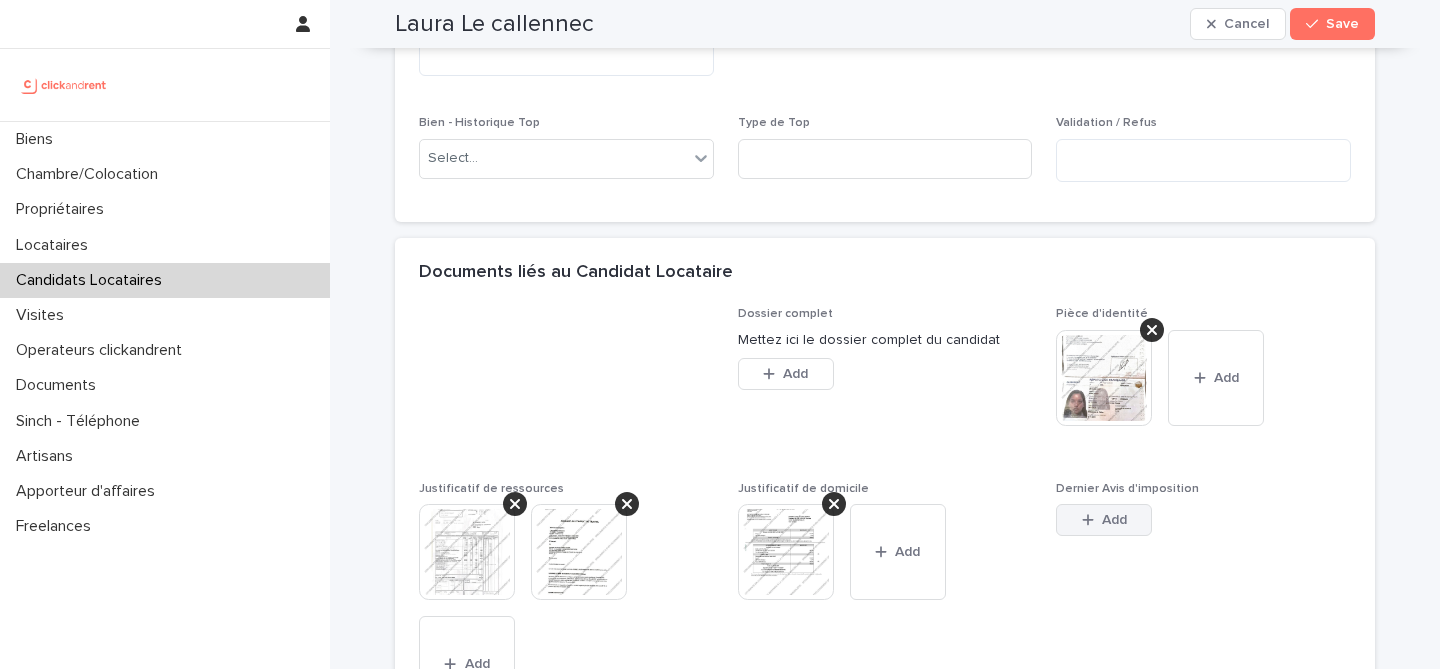click on "Add" at bounding box center [1104, 520] 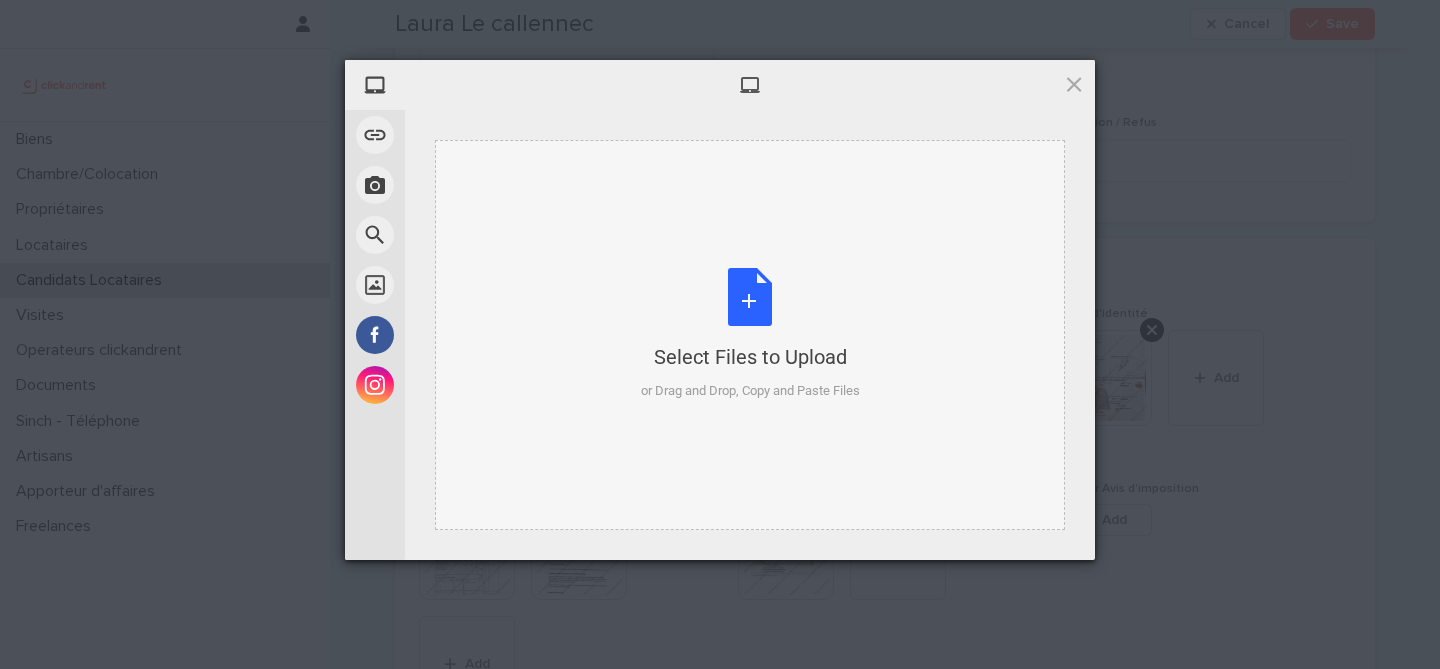click on "Select Files to Upload
or Drag and Drop, Copy and Paste Files" at bounding box center (750, 334) 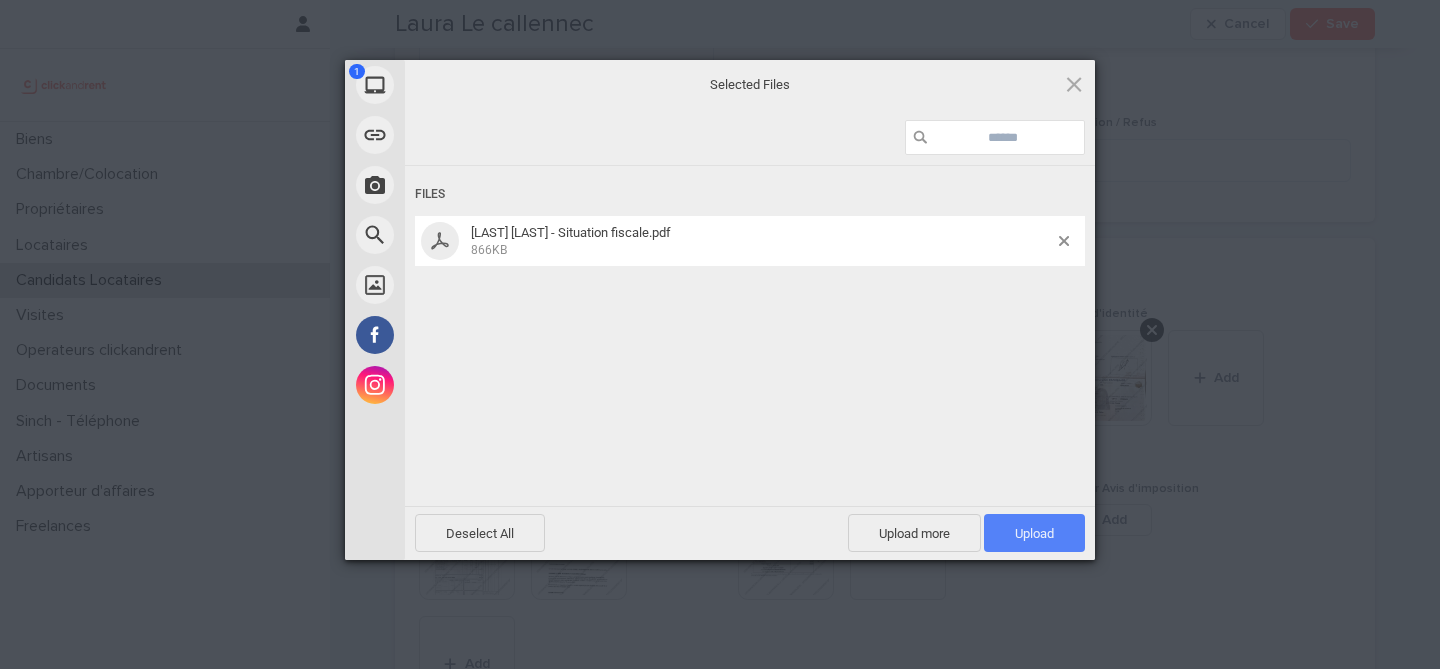 click on "Upload
1" at bounding box center (1034, 533) 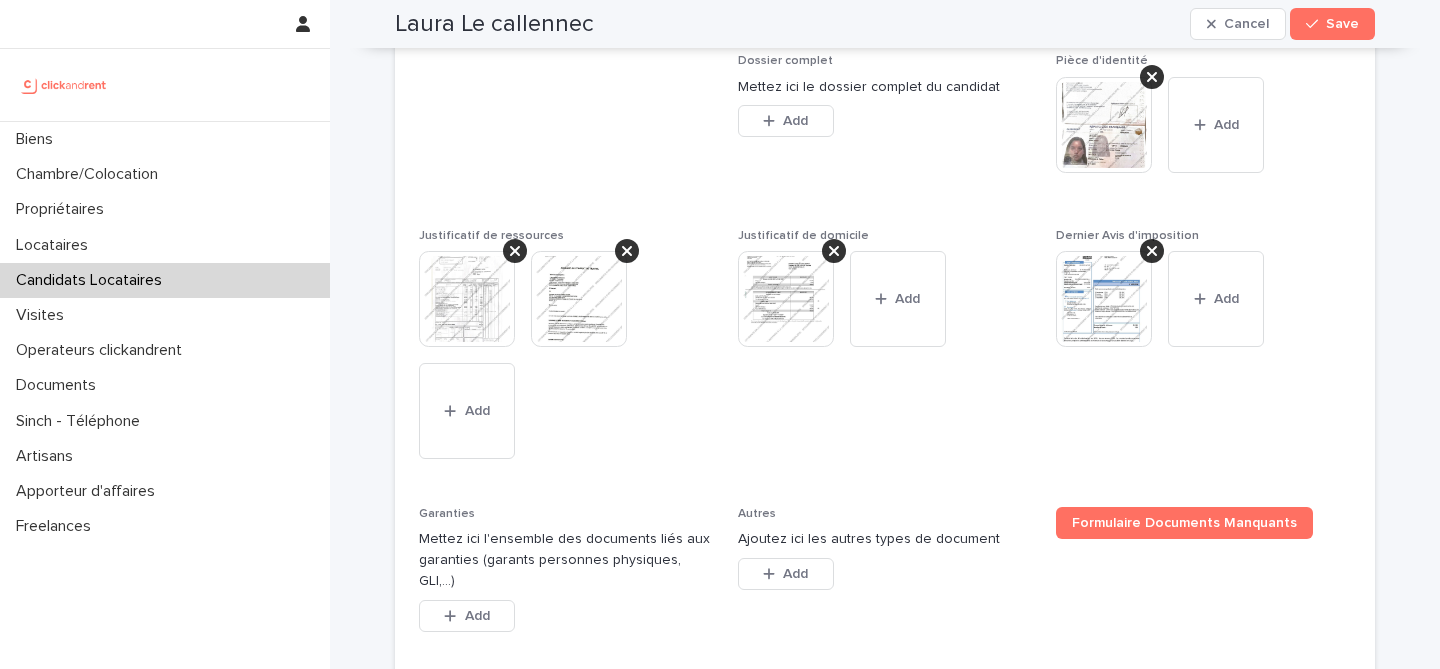 scroll, scrollTop: 1665, scrollLeft: 0, axis: vertical 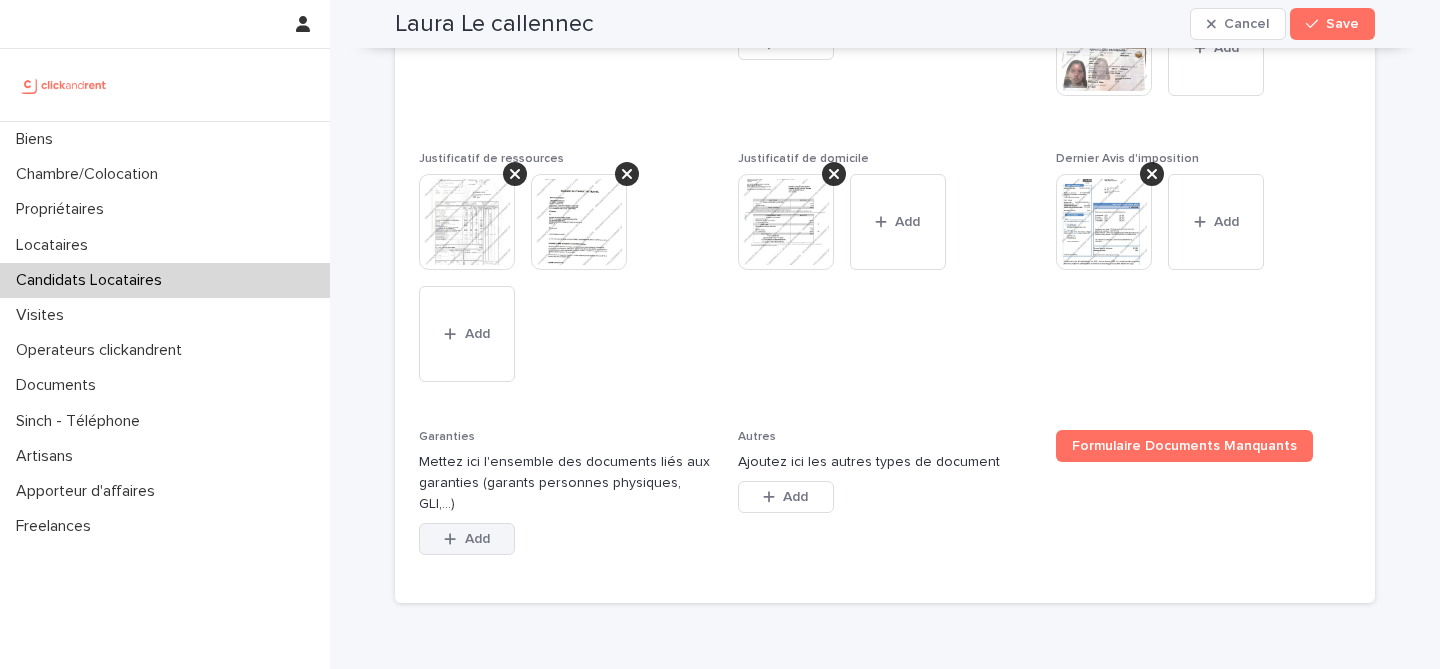 click on "Add" at bounding box center (467, 539) 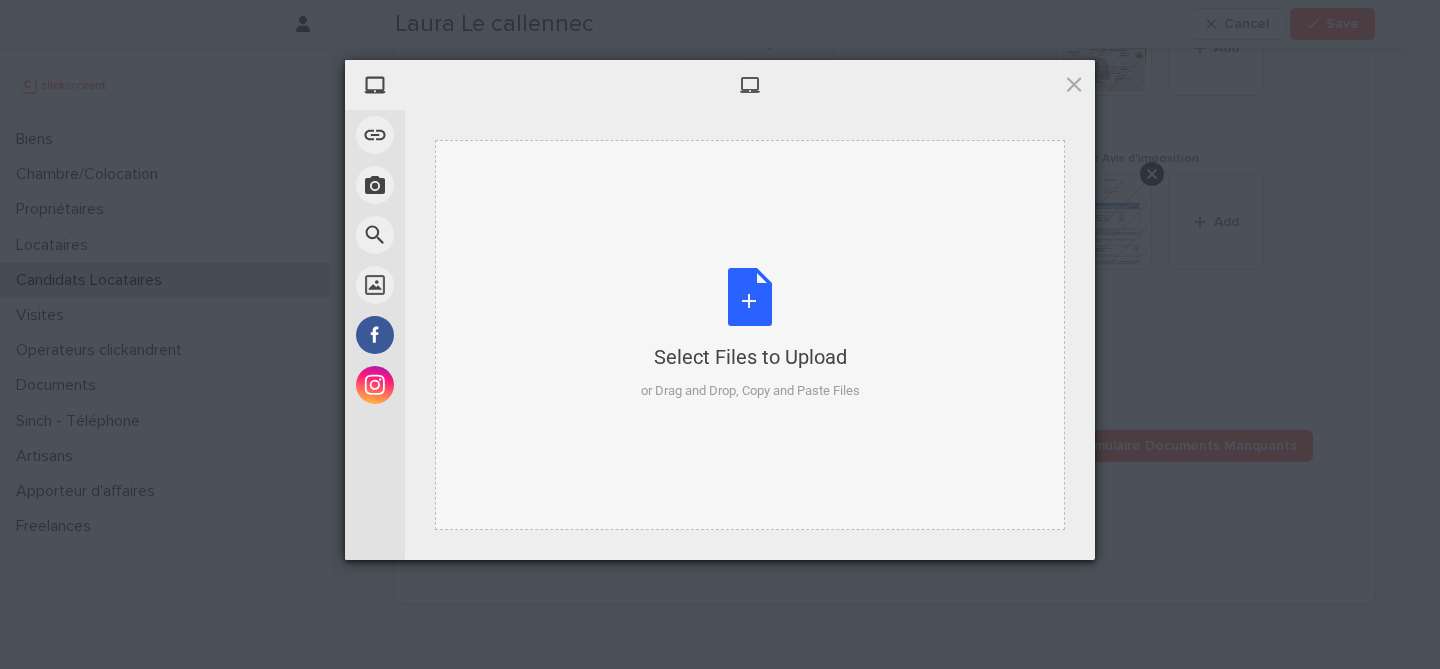 click on "Select Files to Upload
or Drag and Drop, Copy and Paste Files" at bounding box center [750, 334] 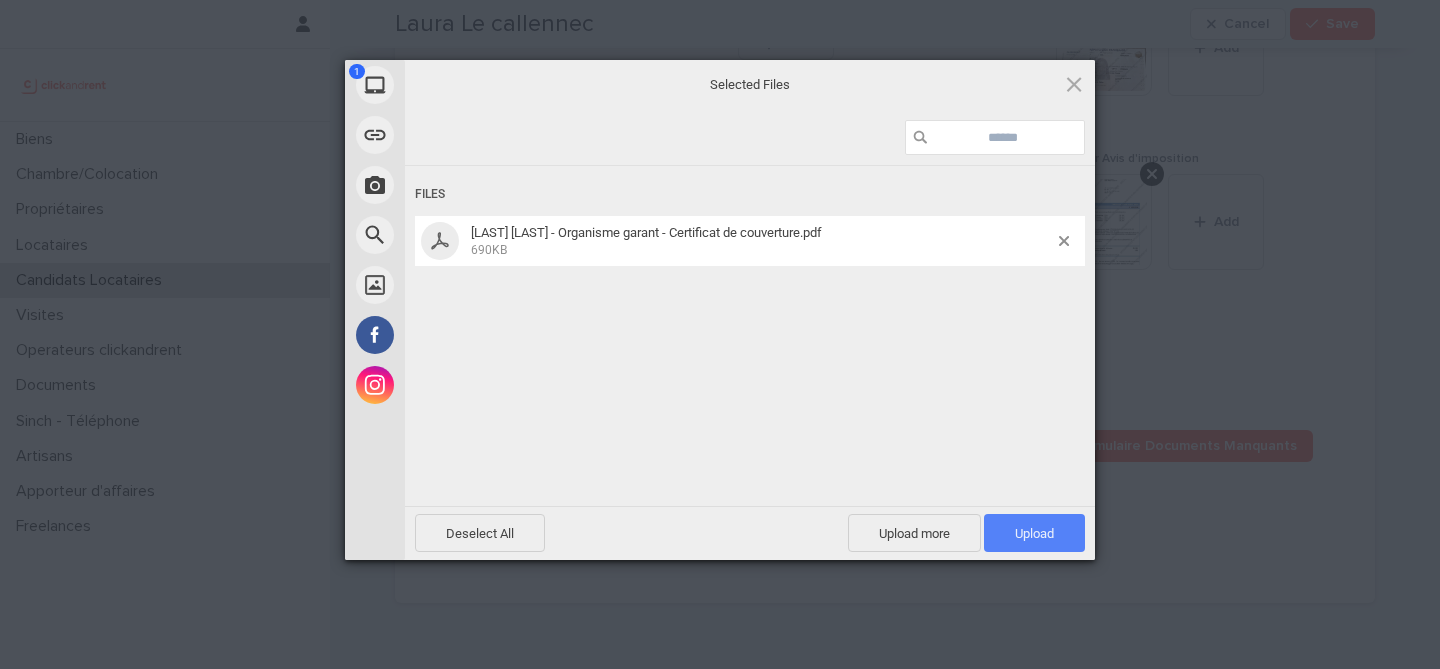 click on "Upload
1" at bounding box center [1034, 533] 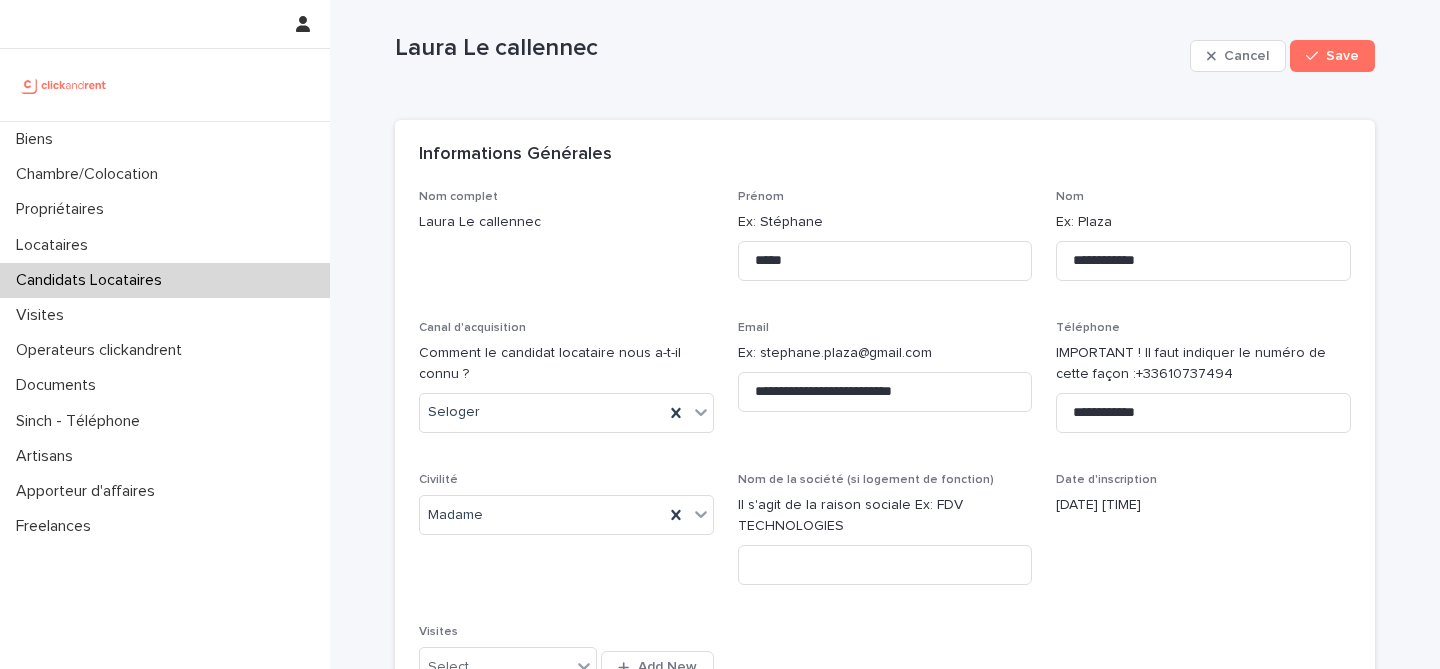 scroll, scrollTop: 0, scrollLeft: 0, axis: both 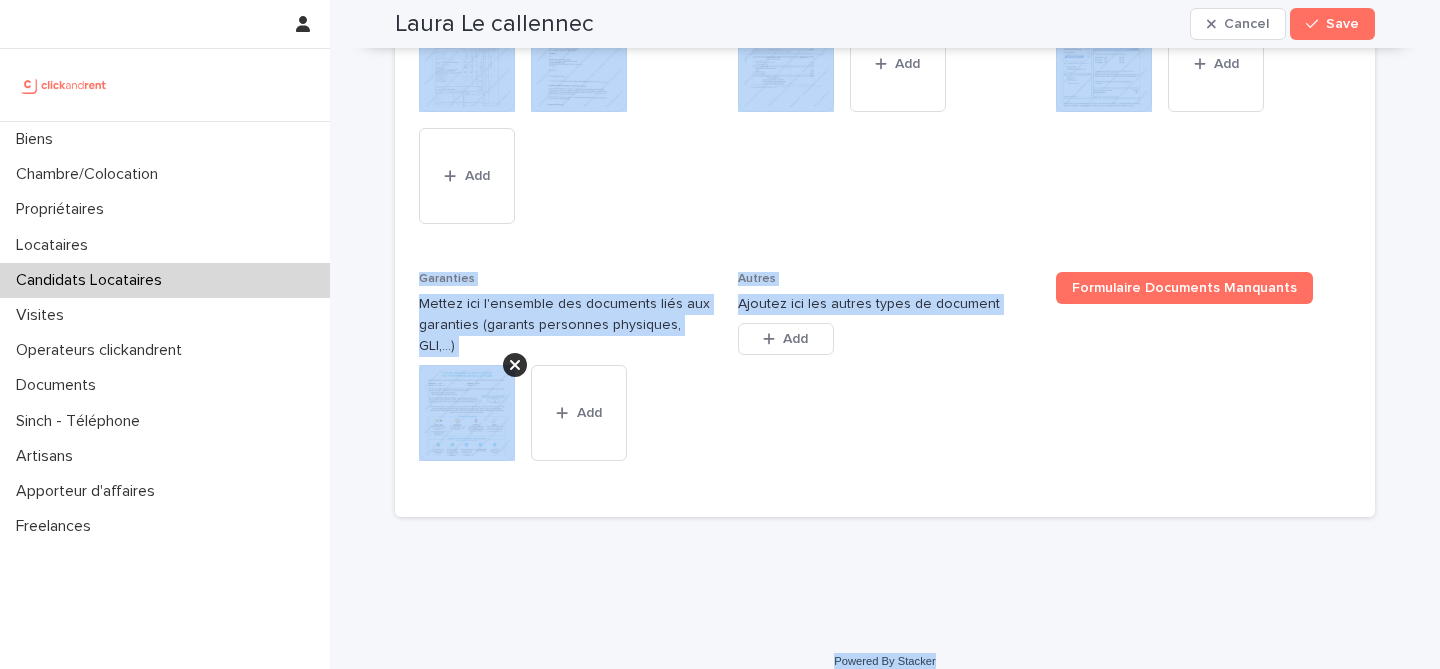 drag, startPoint x: 399, startPoint y: 42, endPoint x: 1115, endPoint y: 646, distance: 936.73474 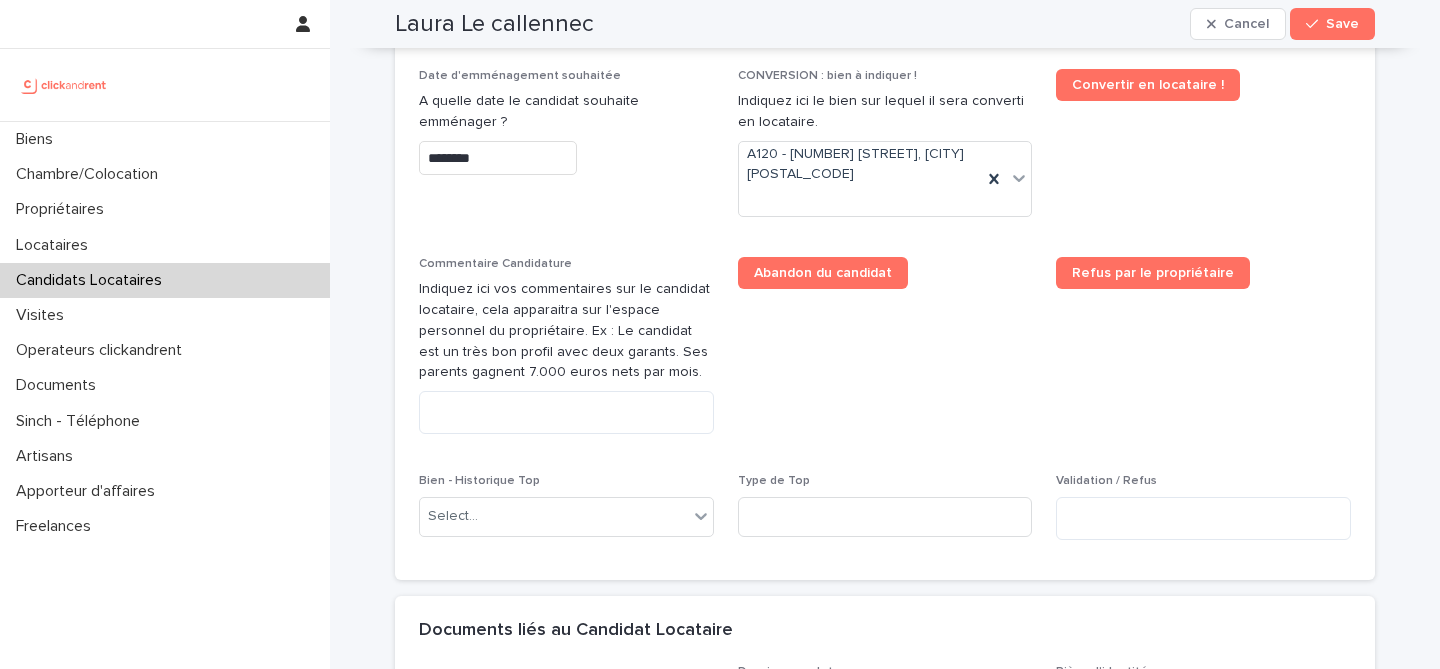 scroll, scrollTop: 982, scrollLeft: 0, axis: vertical 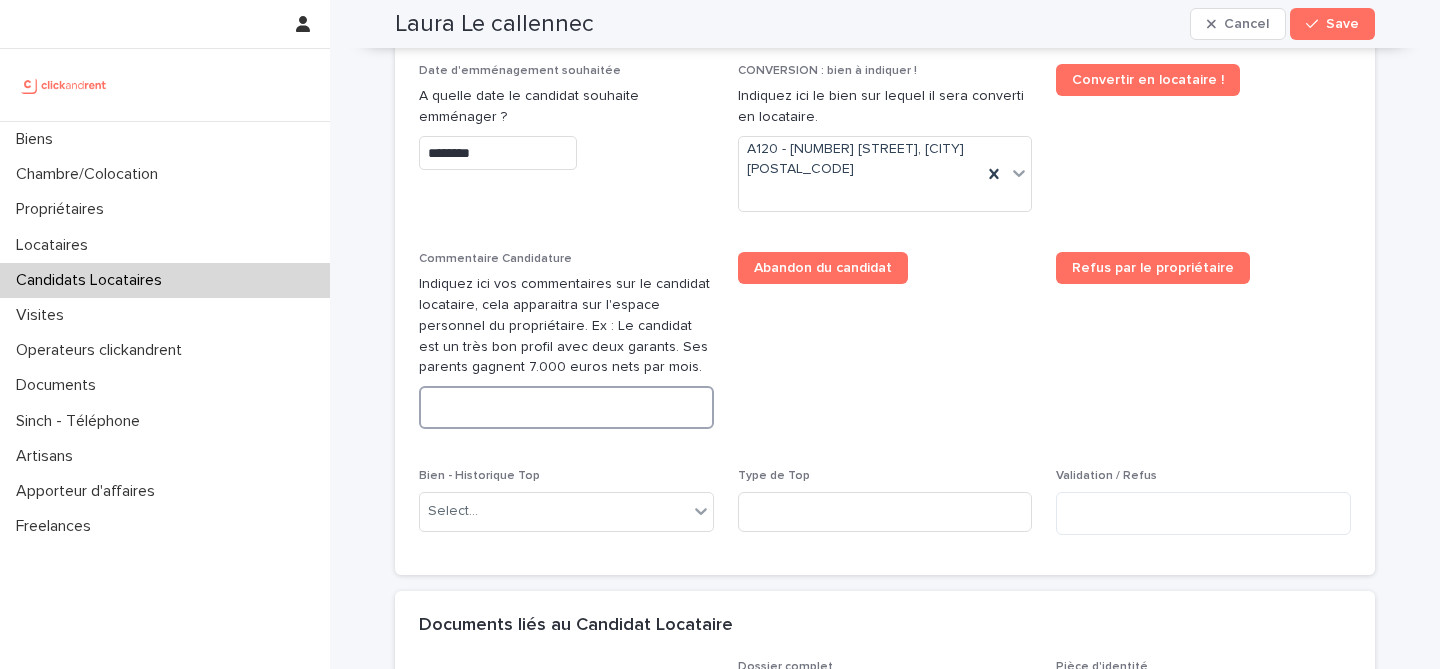 click at bounding box center (566, 407) 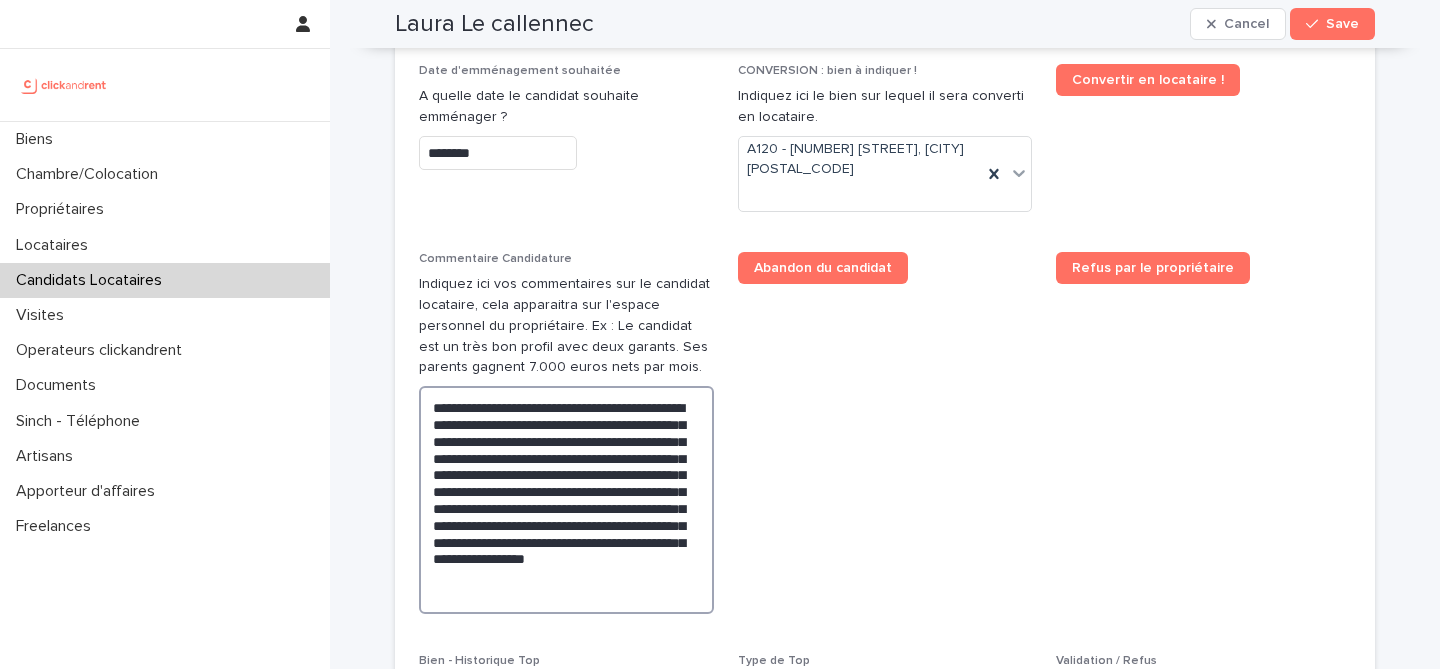 type on "**********" 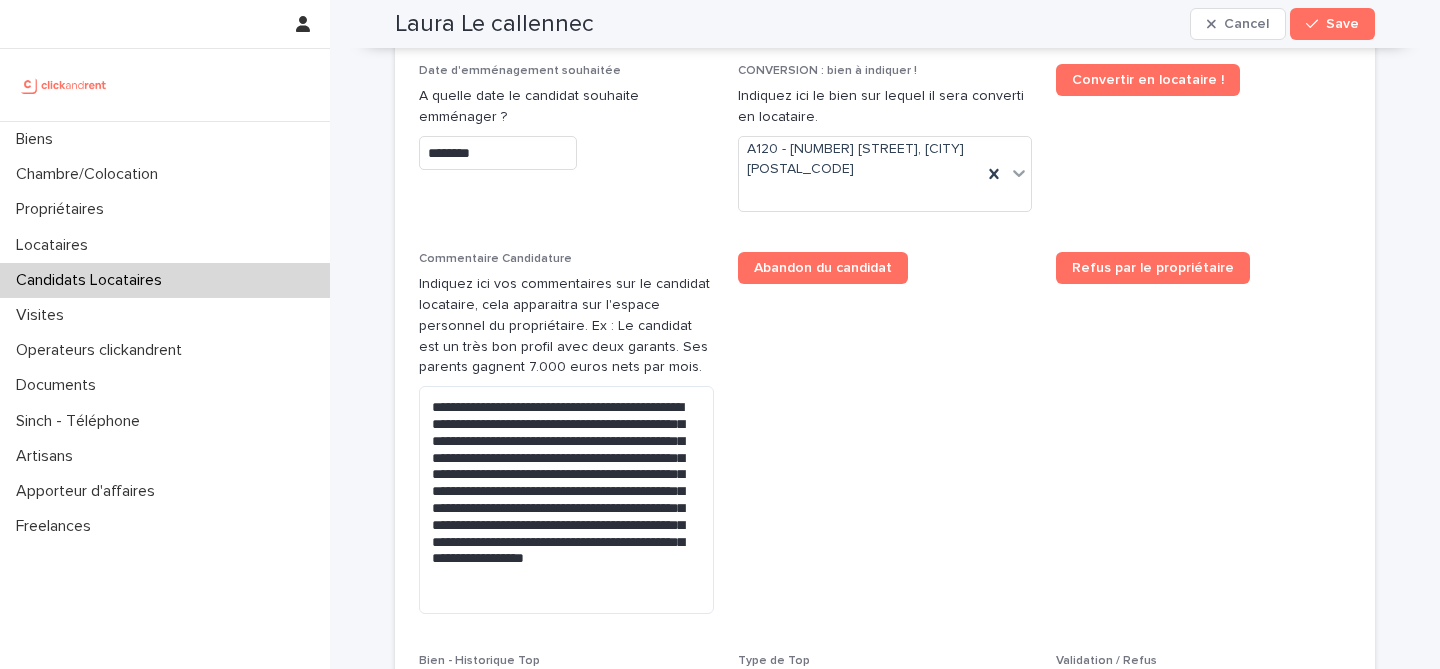 click on "Abandon du candidat" at bounding box center [885, 441] 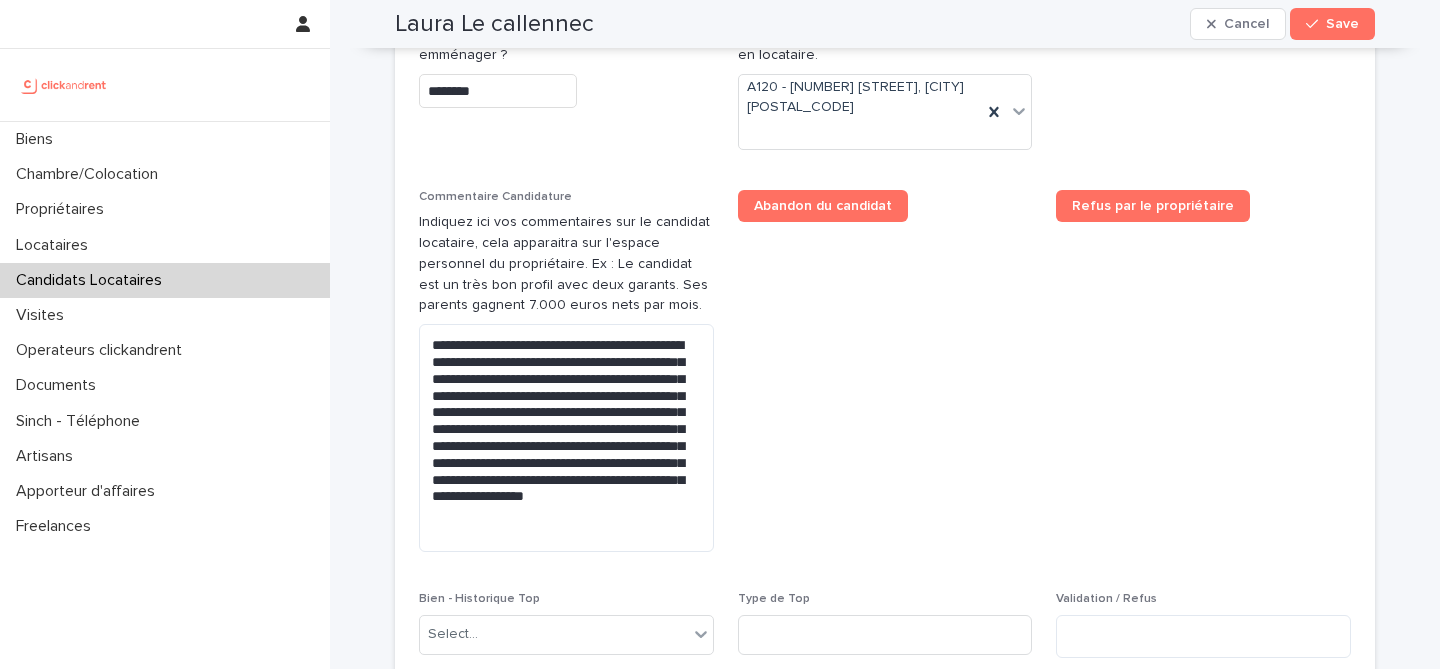 scroll, scrollTop: 0, scrollLeft: 0, axis: both 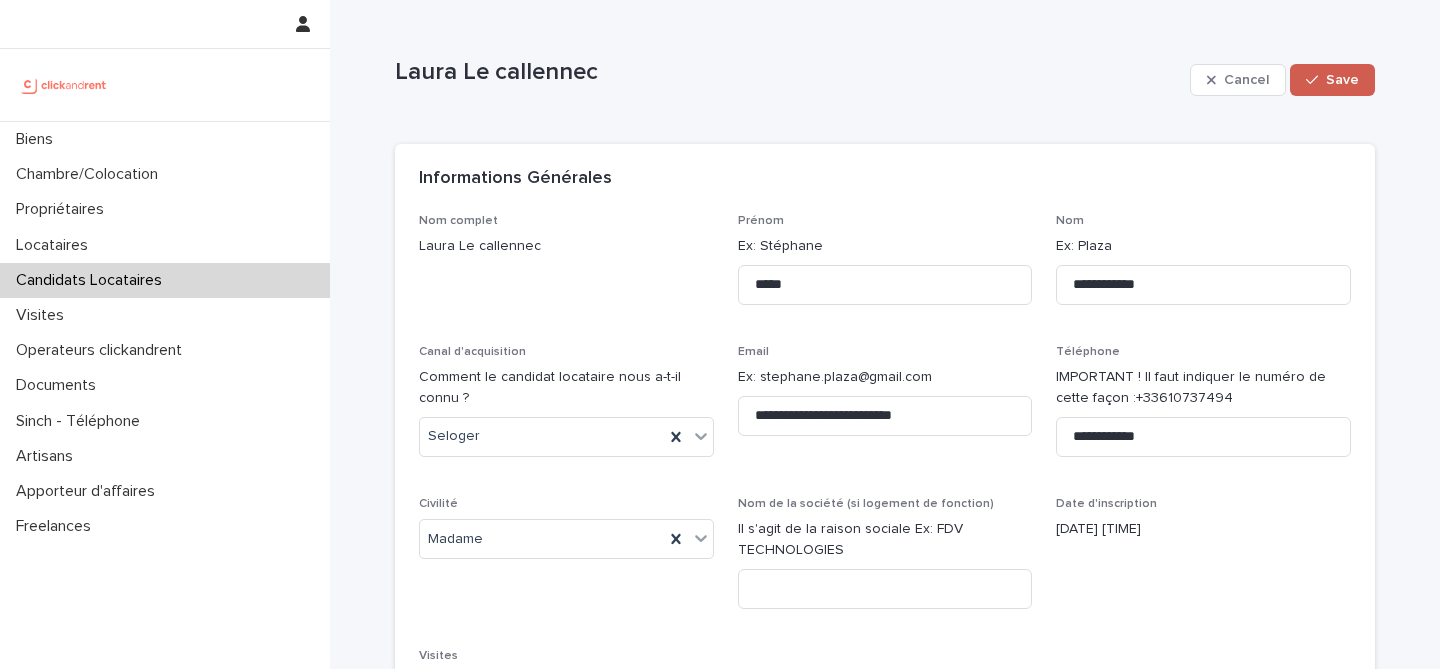 click on "Save" at bounding box center [1342, 80] 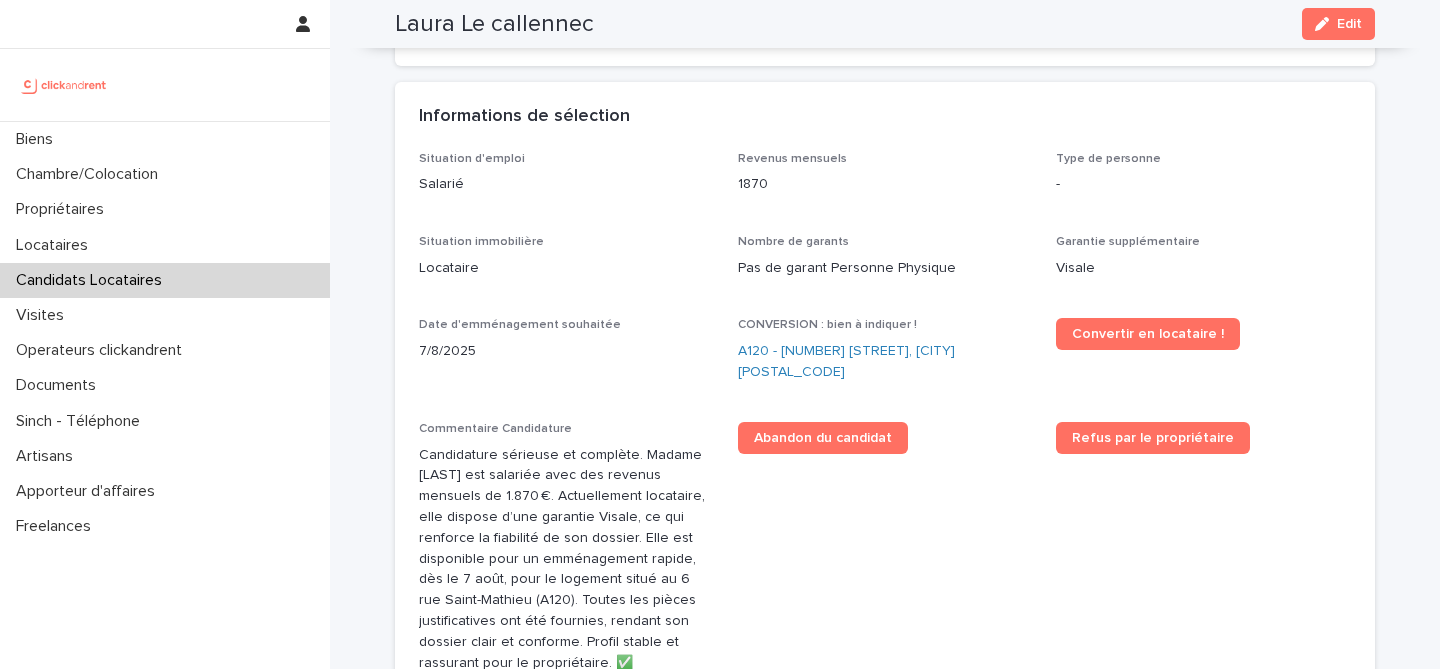 scroll, scrollTop: 483, scrollLeft: 0, axis: vertical 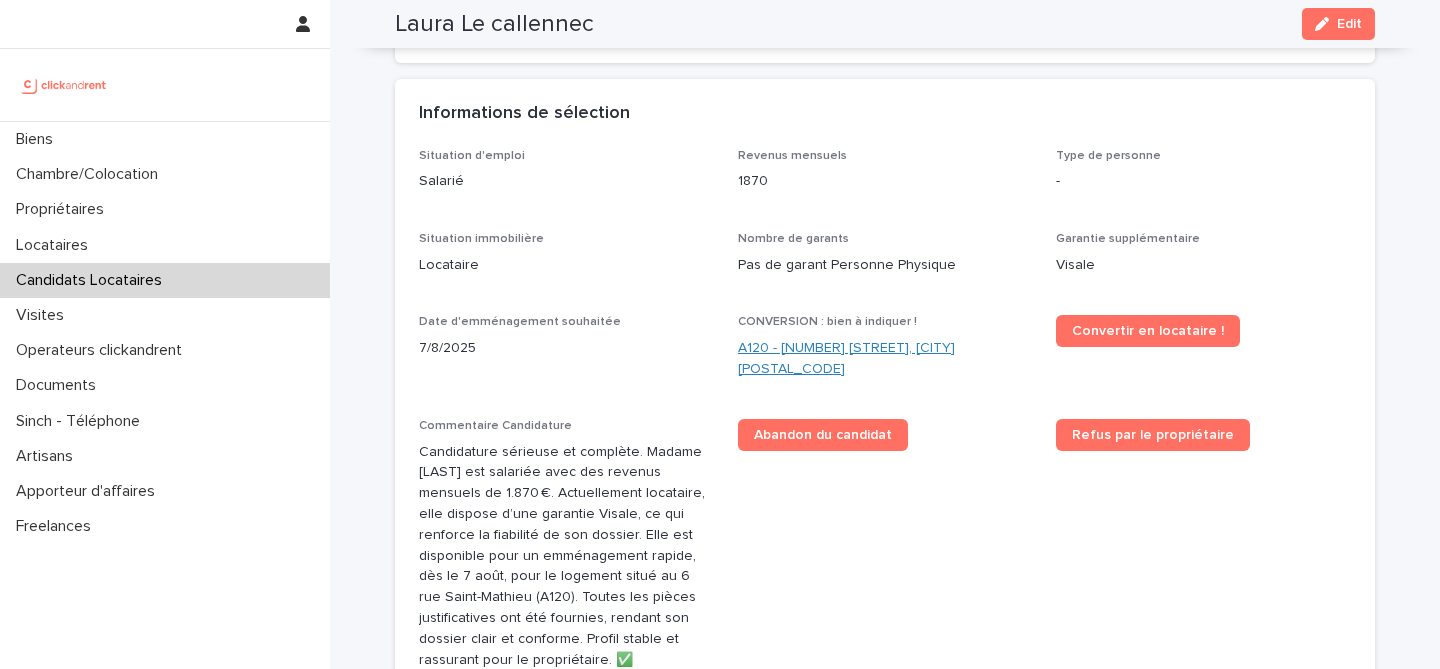 click on "A120 - [NUMBER] [STREET],  [CITY] [POSTALCODE]" at bounding box center (885, 359) 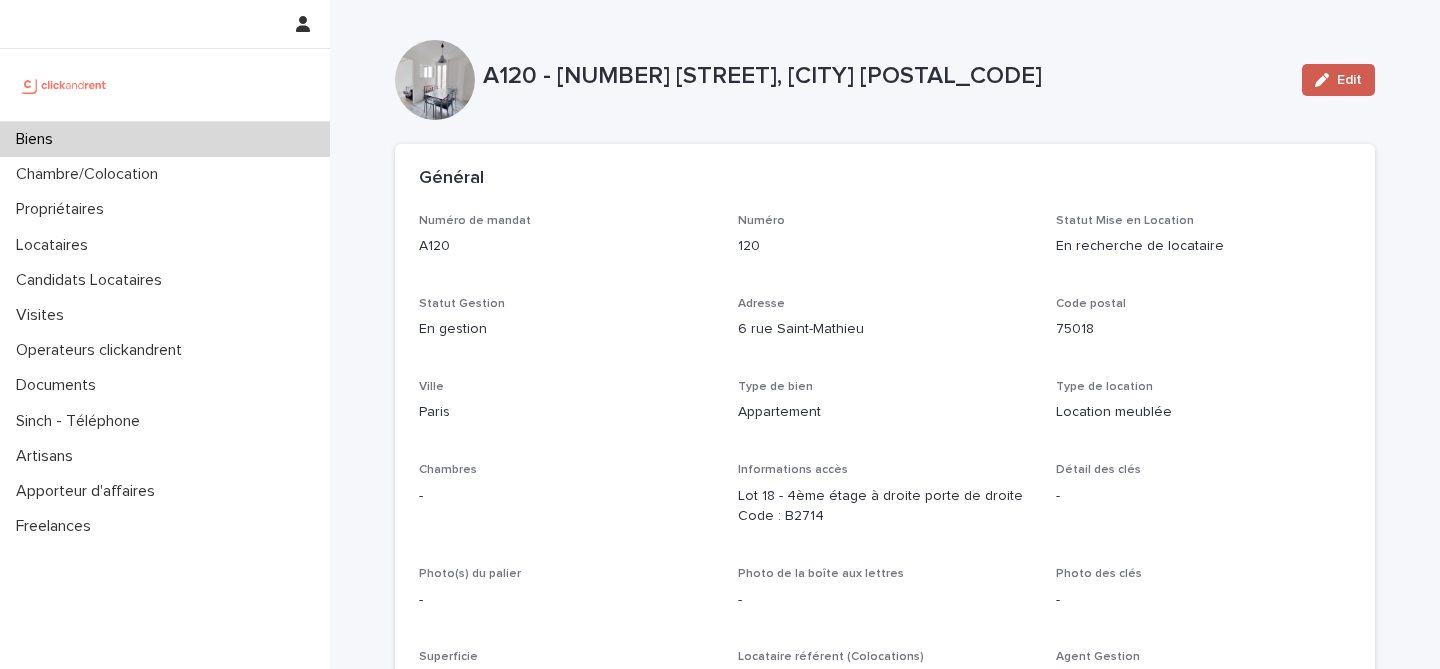 click on "Edit" at bounding box center [1338, 80] 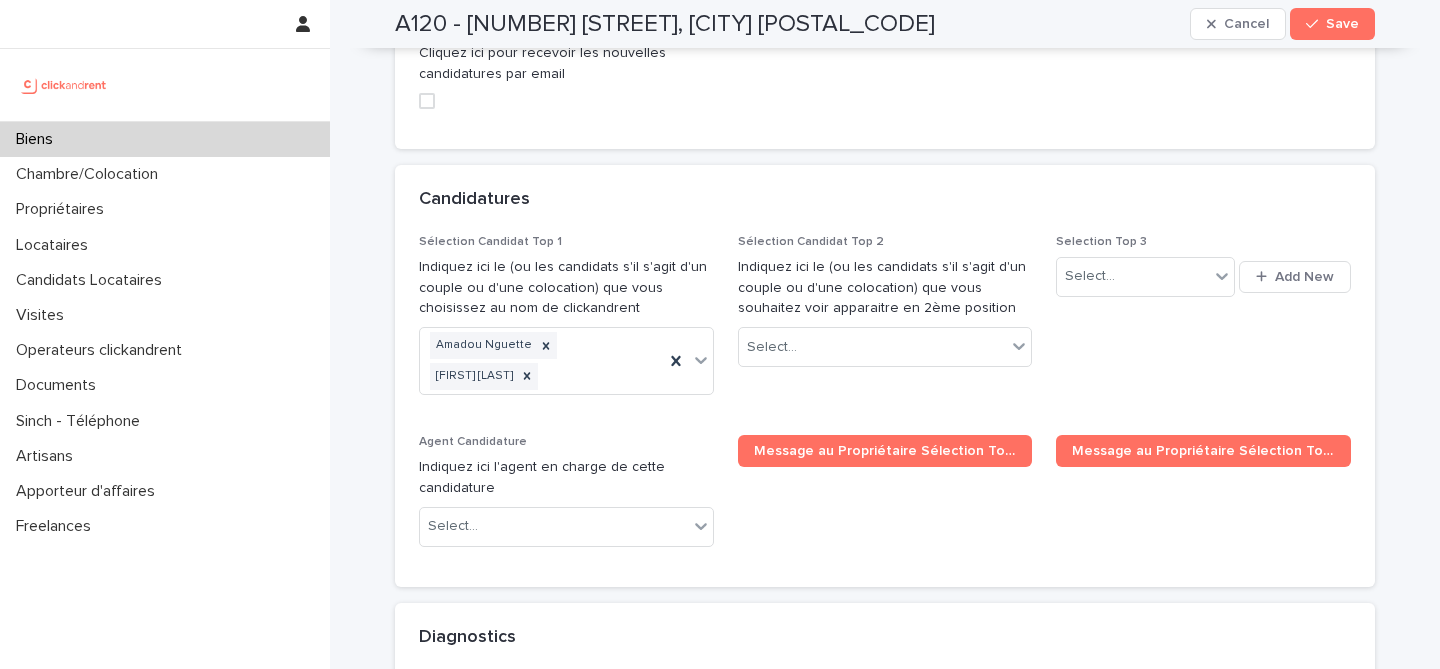 scroll, scrollTop: 9389, scrollLeft: 0, axis: vertical 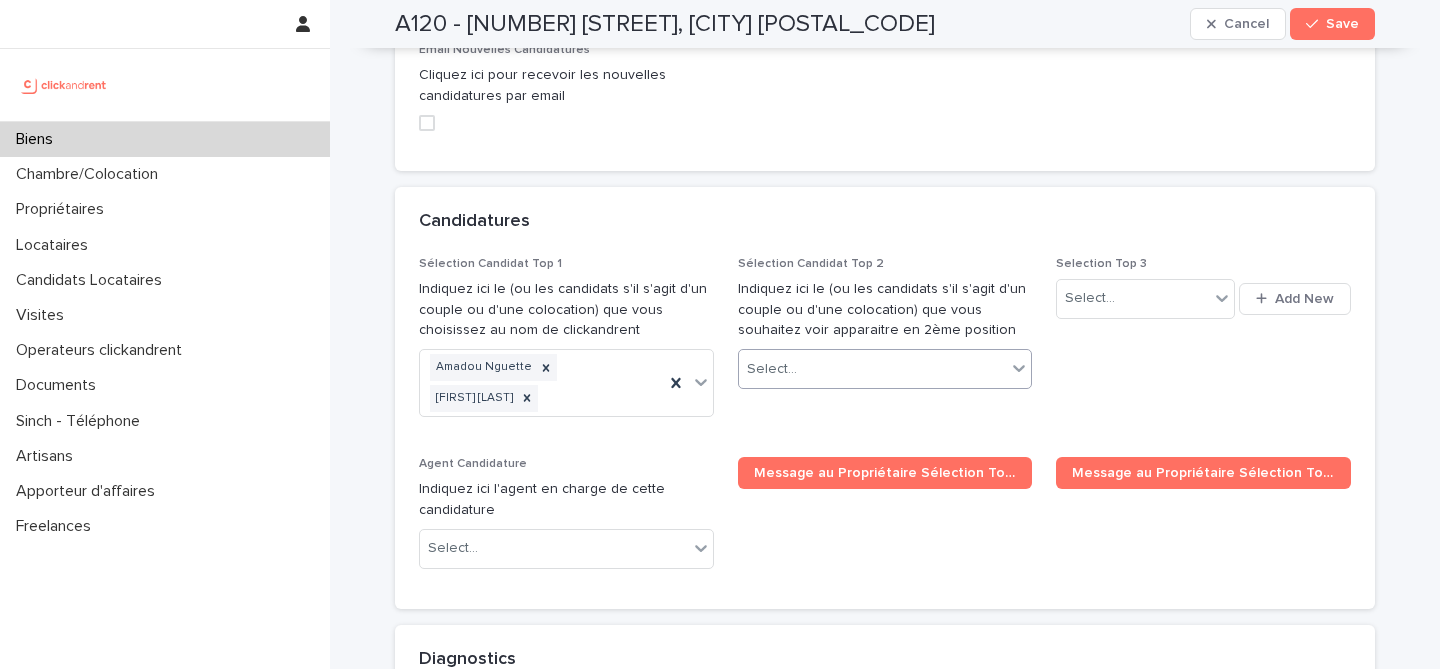 click on "Select..." at bounding box center [885, 369] 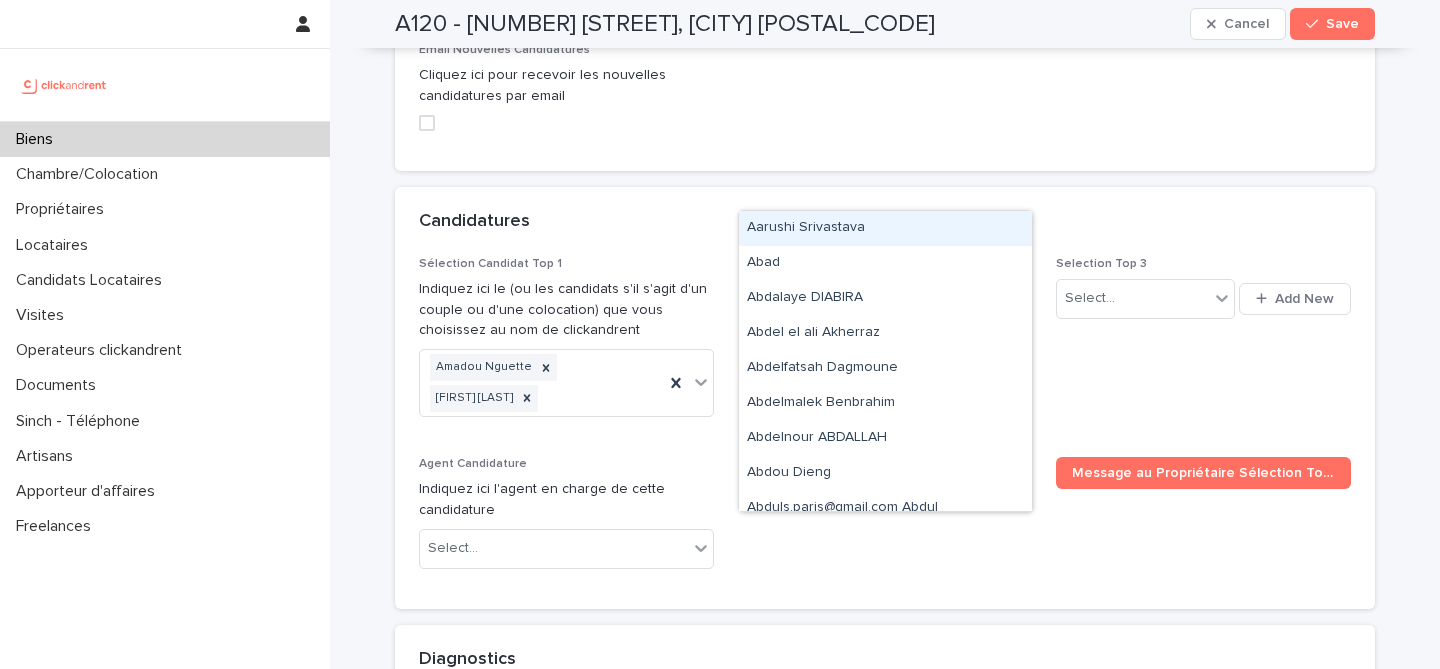 paste on "*********" 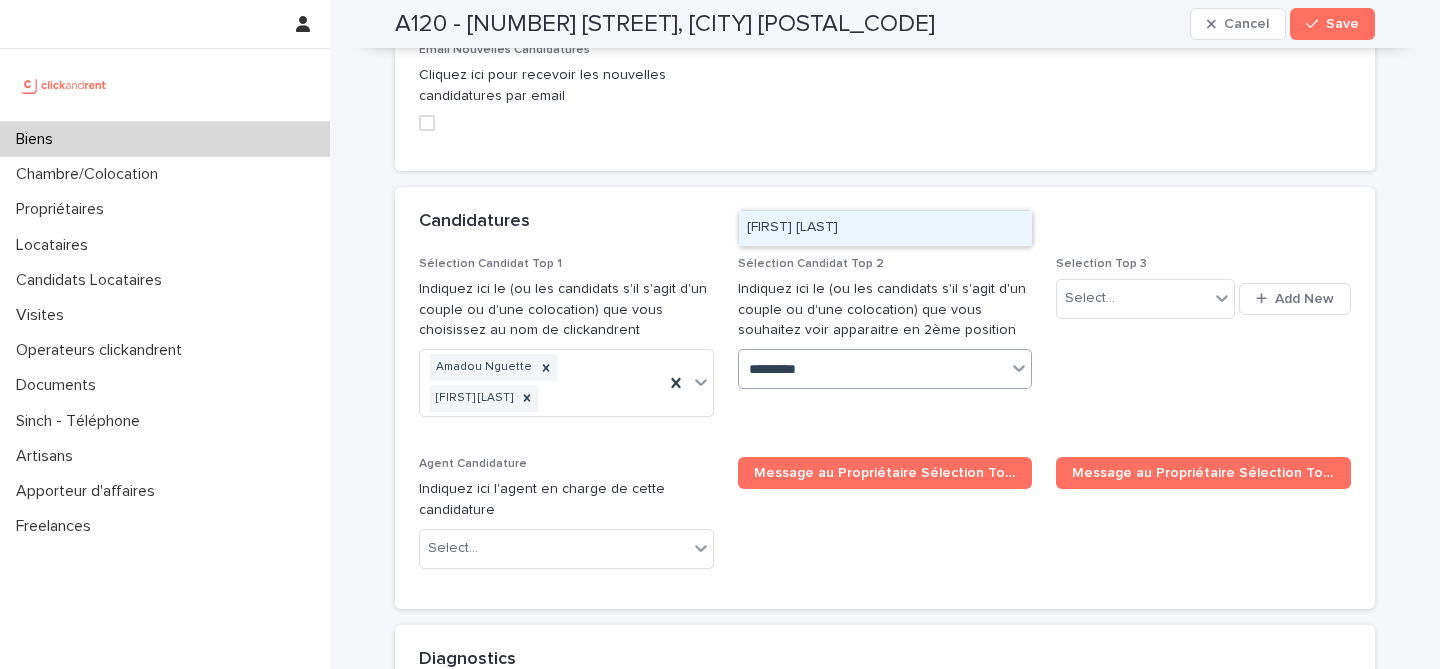 click on "Assi Assi" at bounding box center [885, 228] 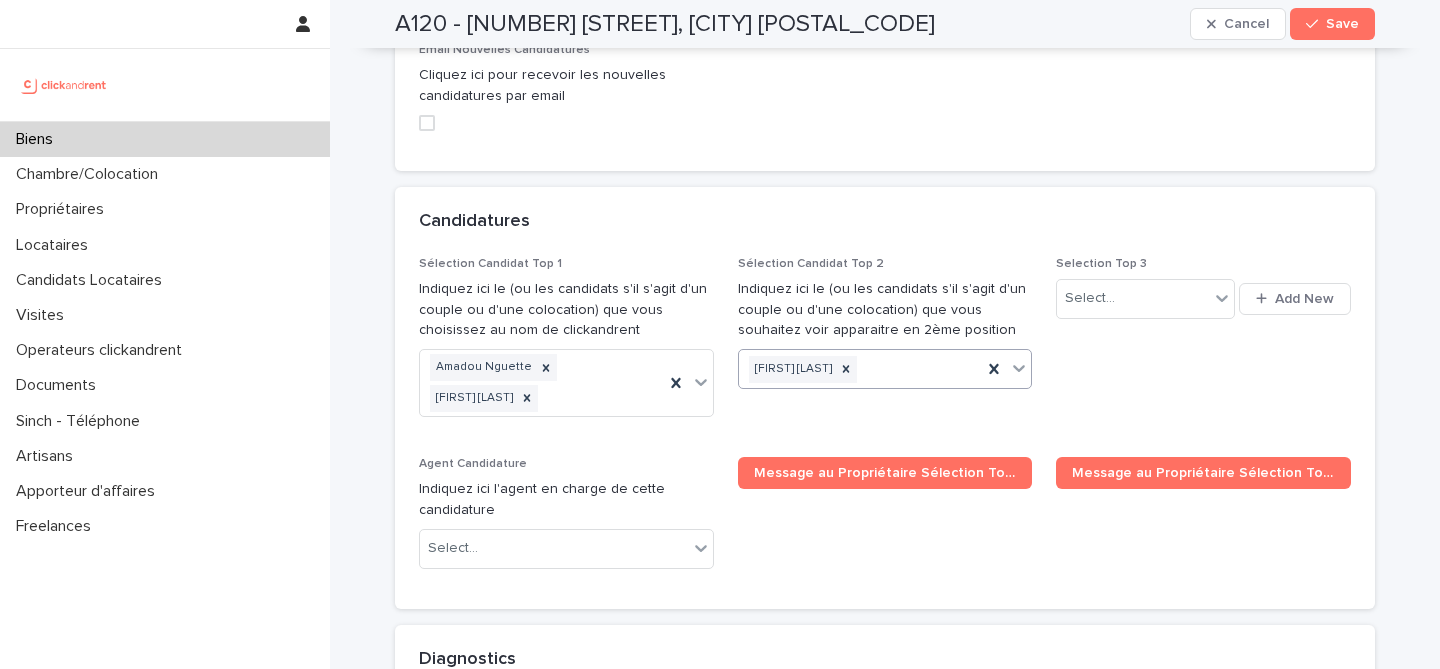 paste on "**********" 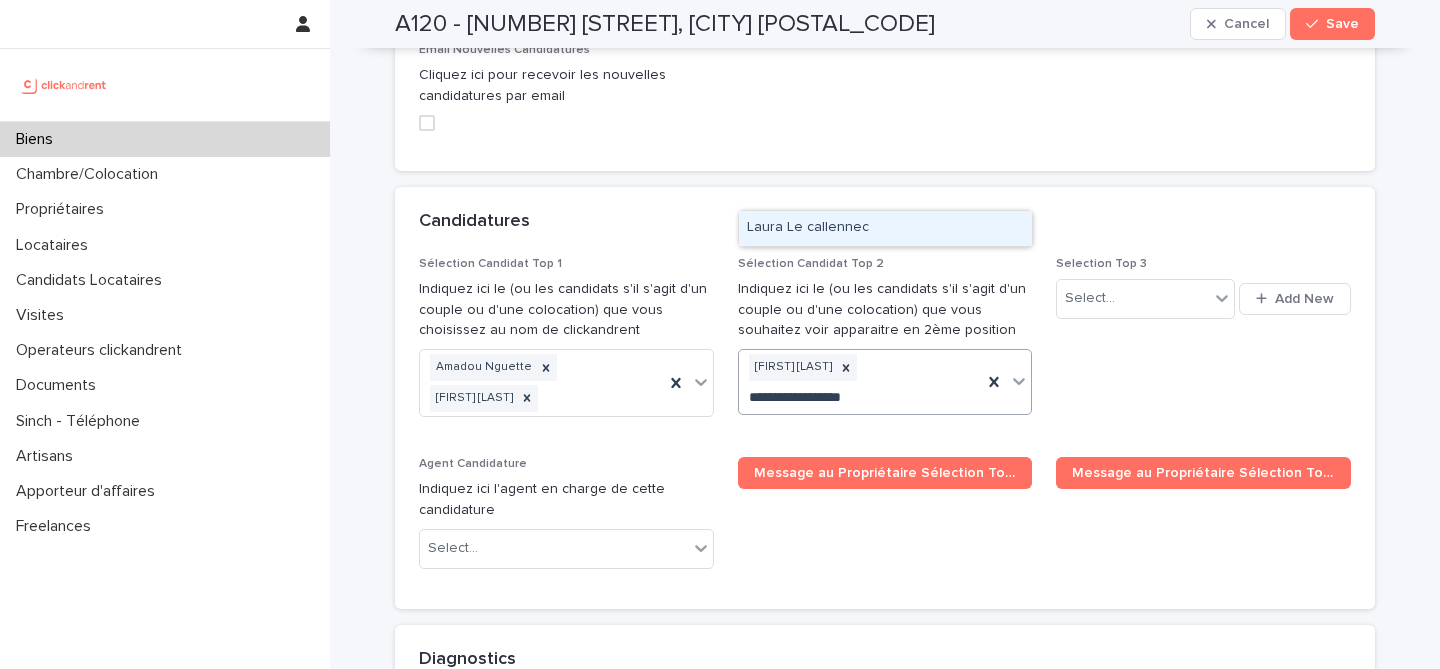 click on "Laura Le callennec" at bounding box center (885, 228) 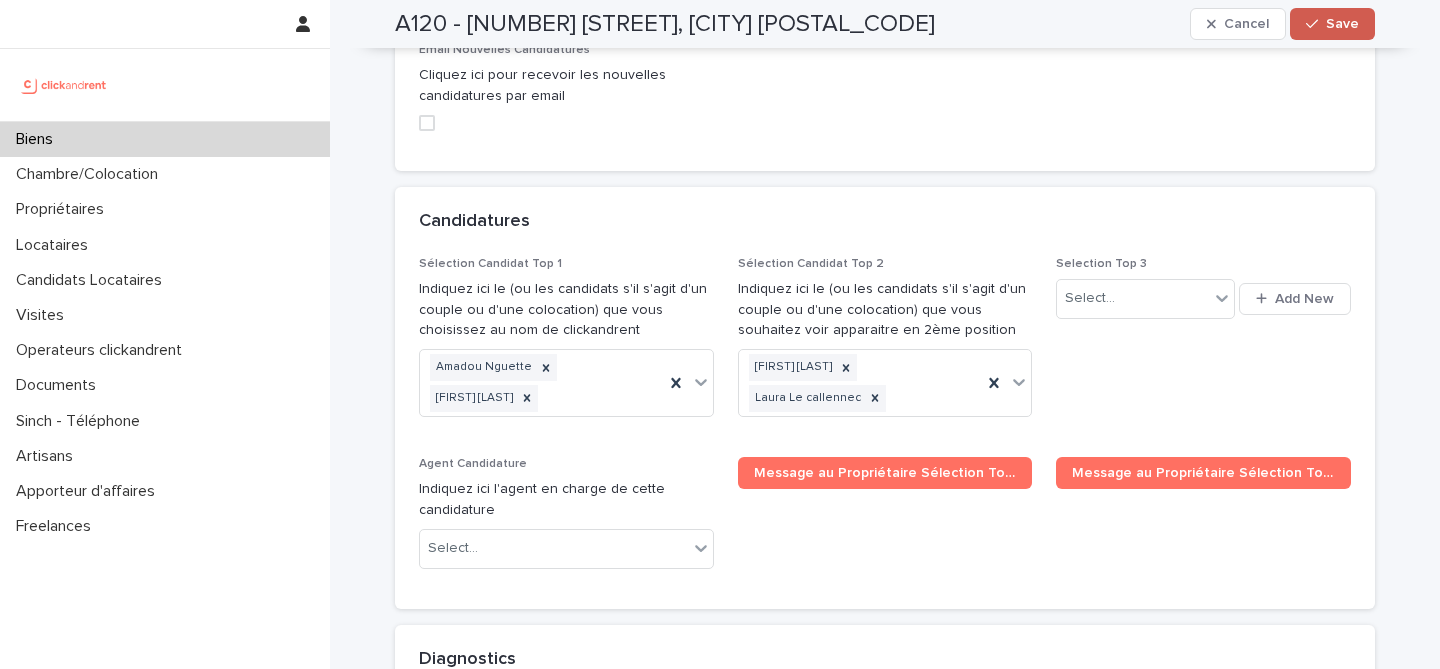 click on "Save" at bounding box center (1342, 24) 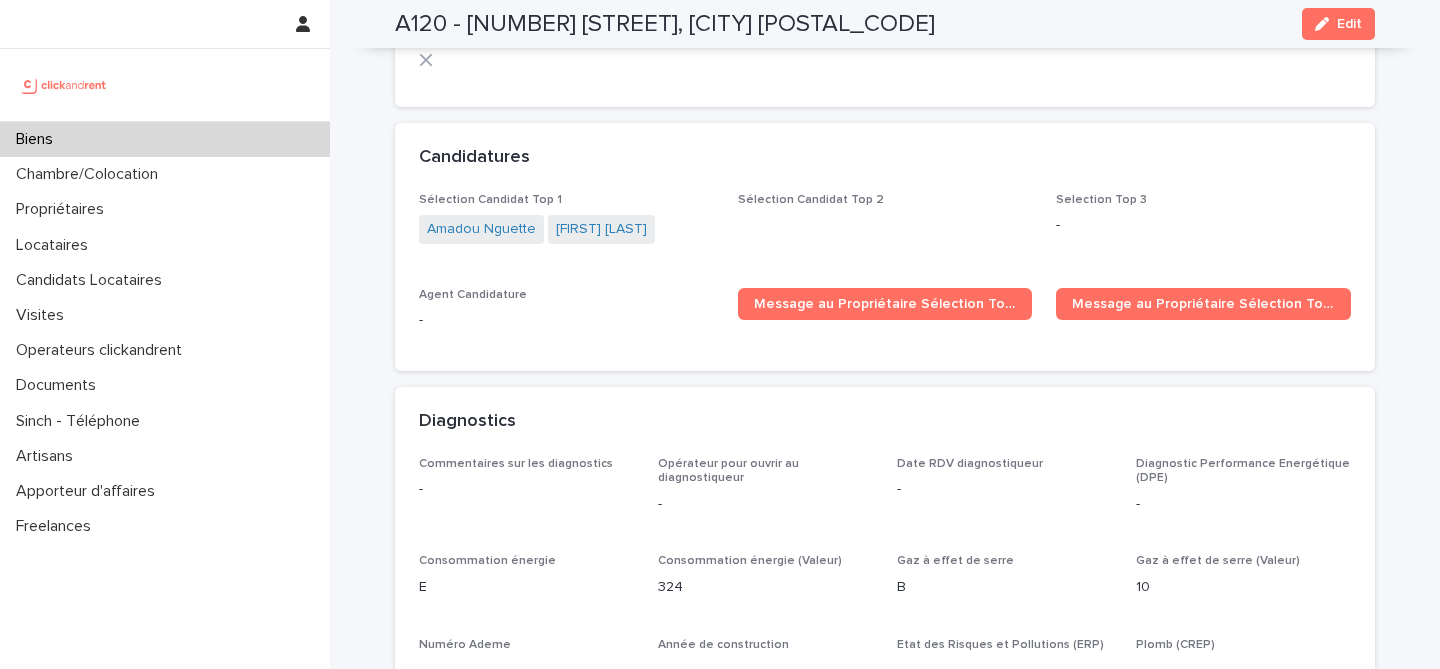 scroll, scrollTop: 5704, scrollLeft: 0, axis: vertical 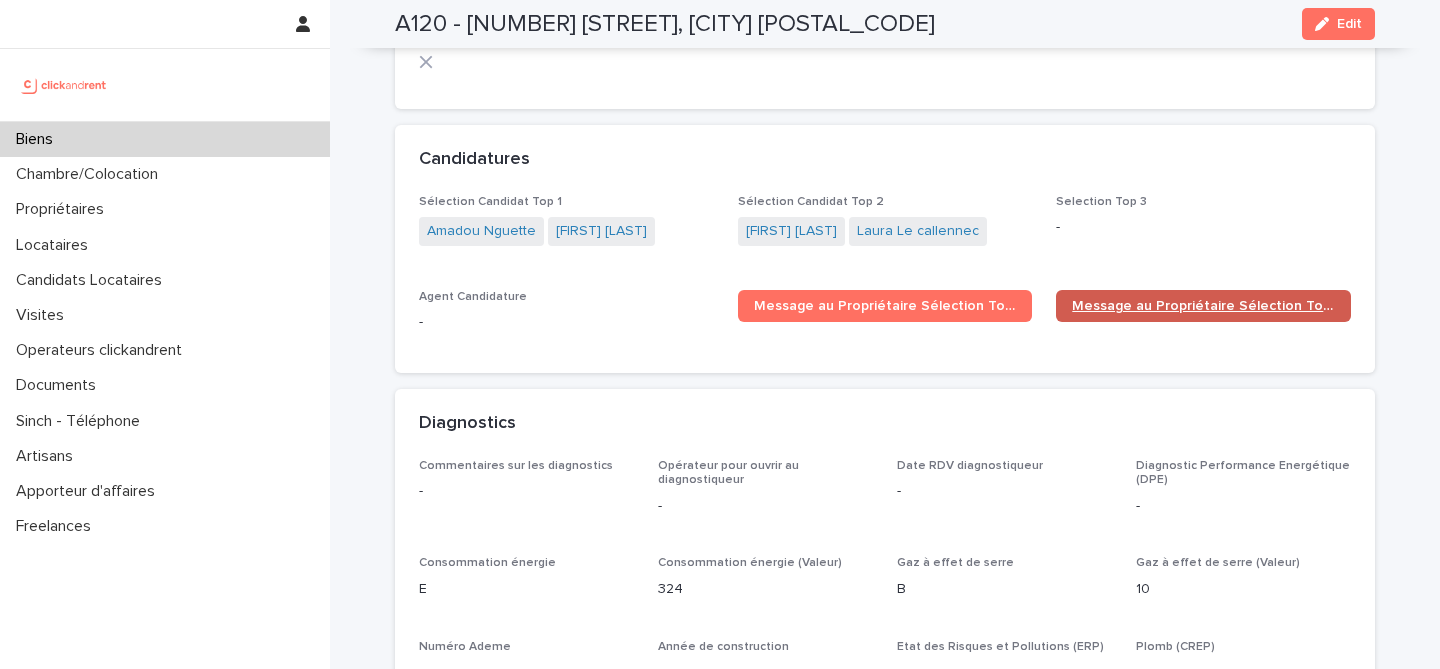 click on "Message au Propriétaire Sélection Top 2" at bounding box center (1203, 306) 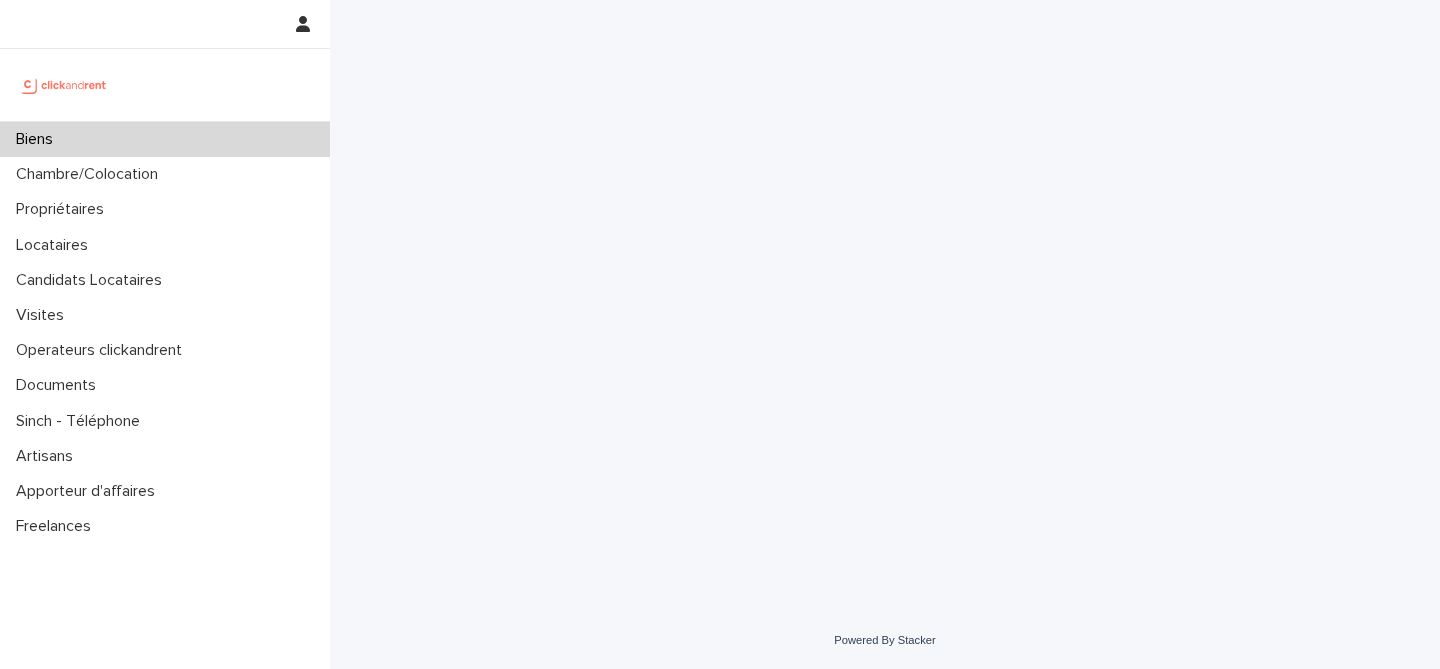 scroll, scrollTop: 0, scrollLeft: 0, axis: both 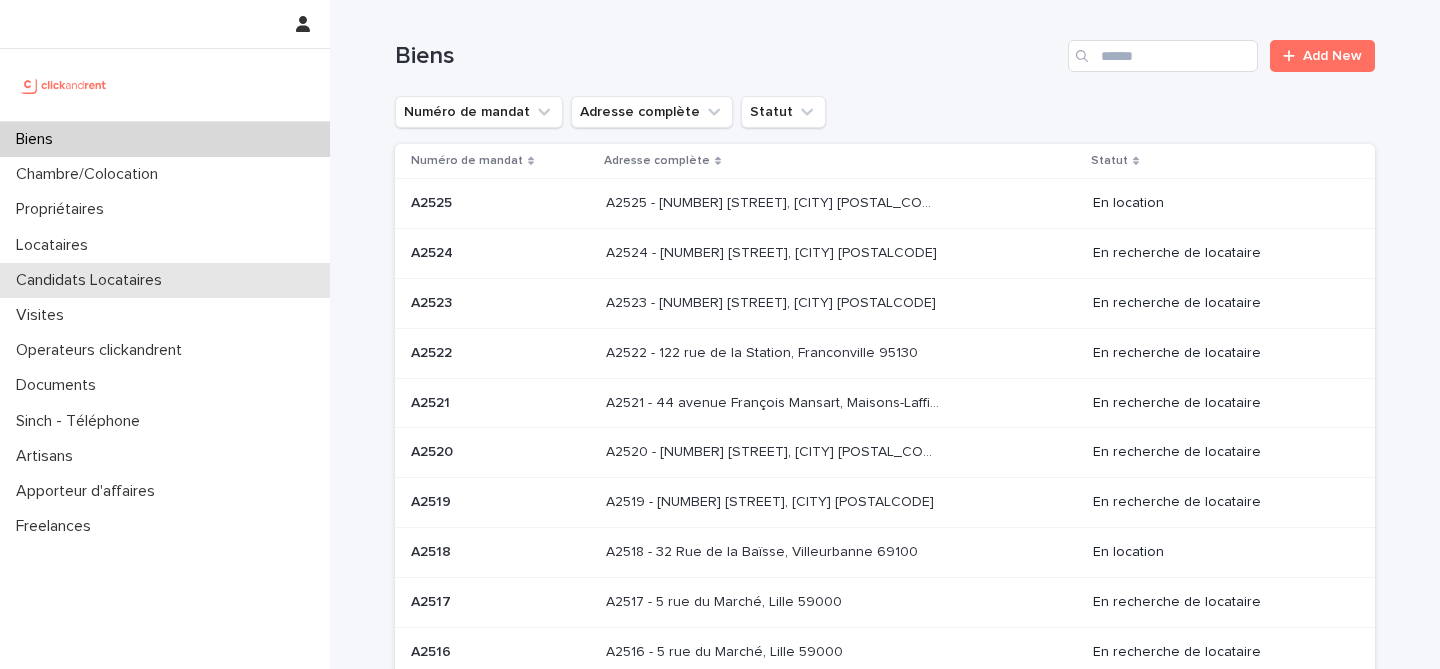 click on "Candidats Locataires" at bounding box center [93, 280] 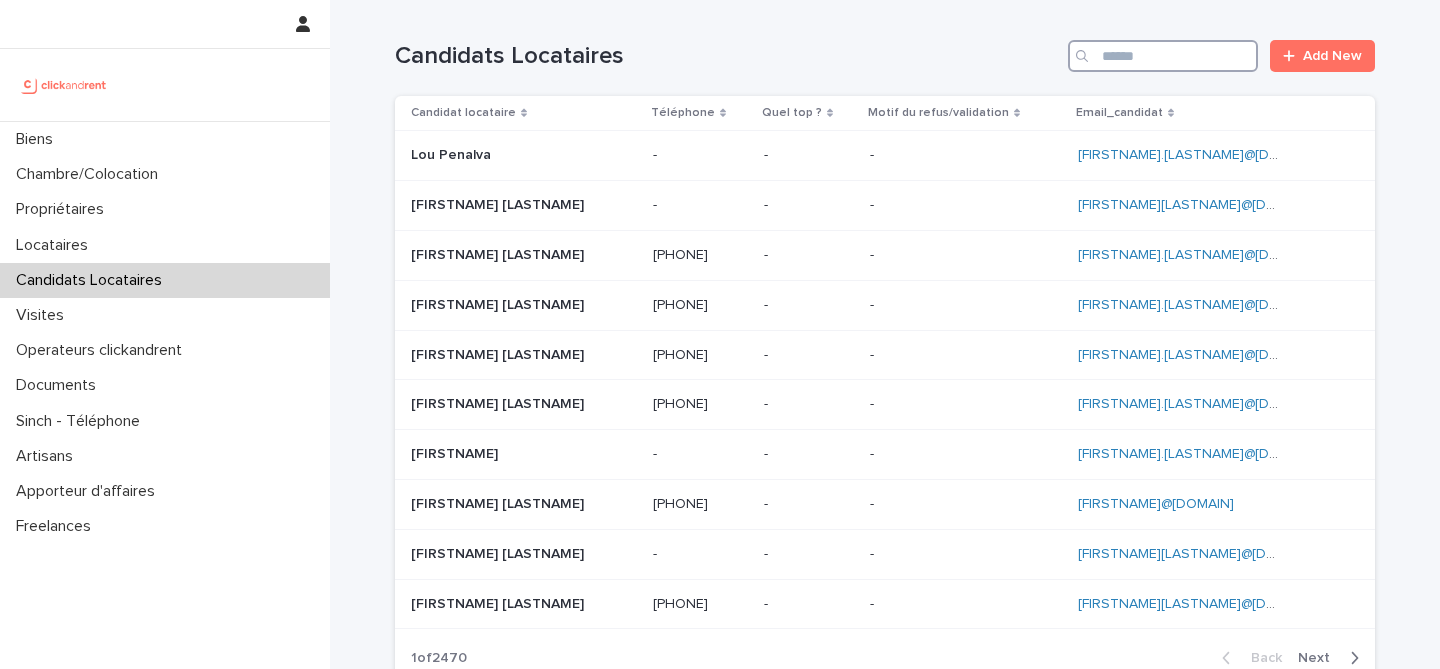 click at bounding box center (1163, 56) 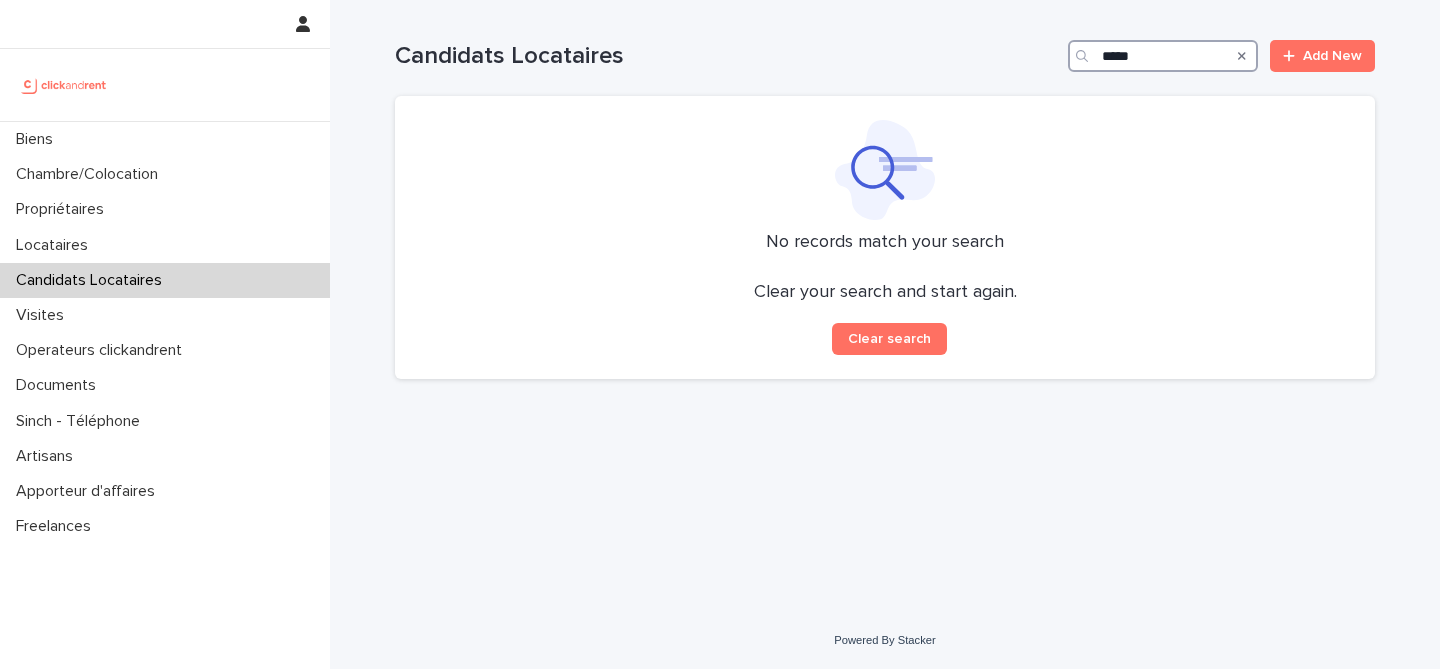 click on "****" at bounding box center [1163, 56] 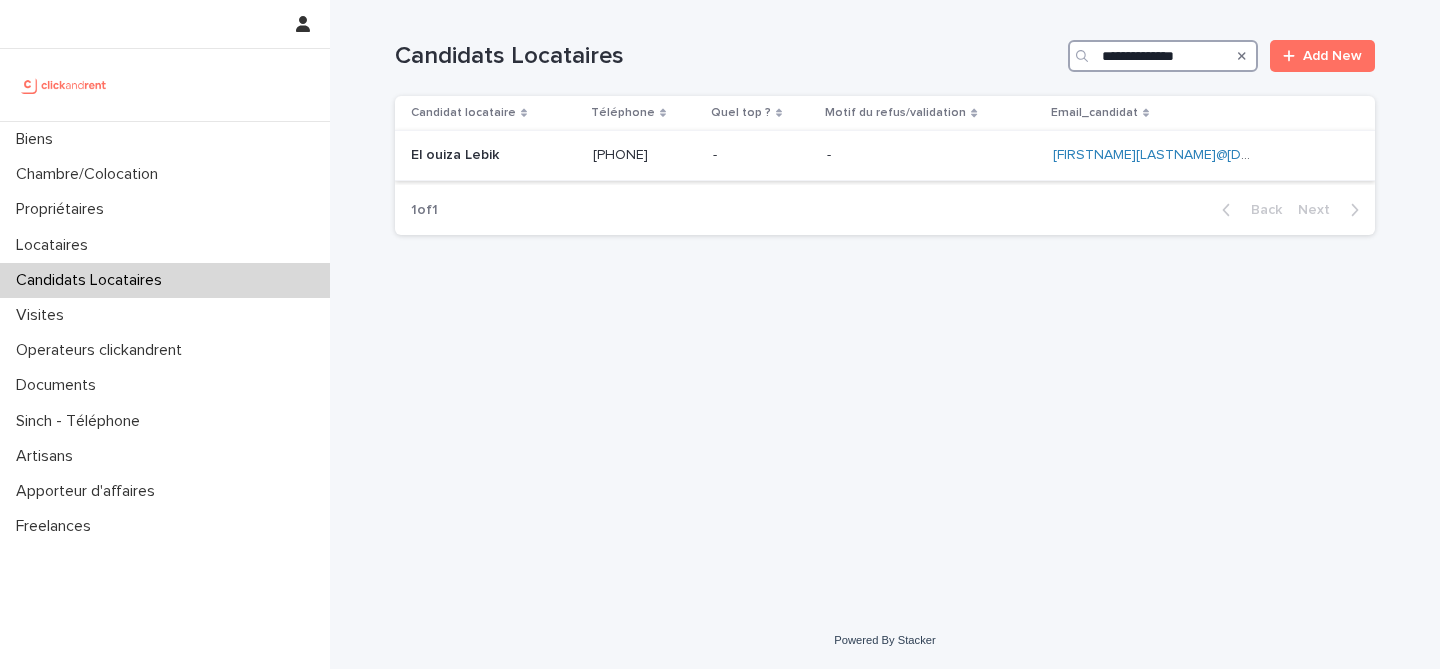 type on "**********" 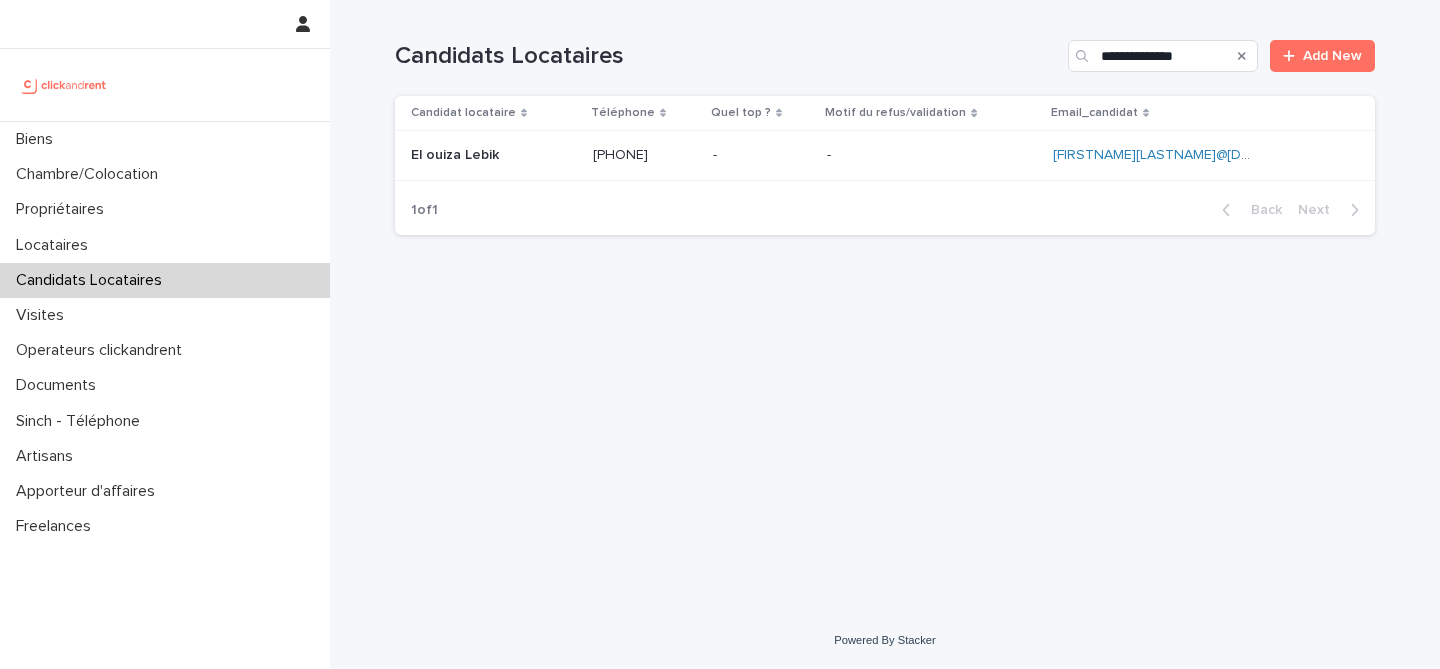 click on "El ouiza Lebik El ouiza Lebik" at bounding box center (494, 155) 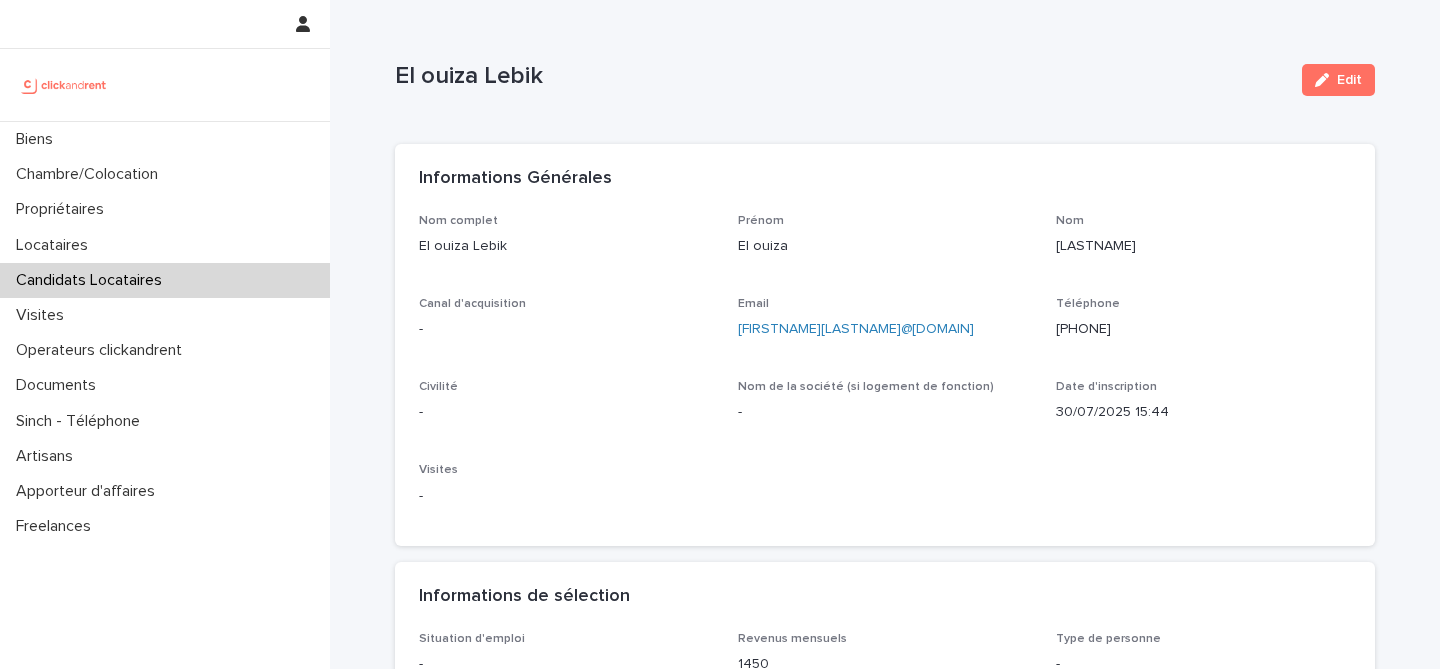 click on "El ouiza Lebik Edit" at bounding box center (885, 80) 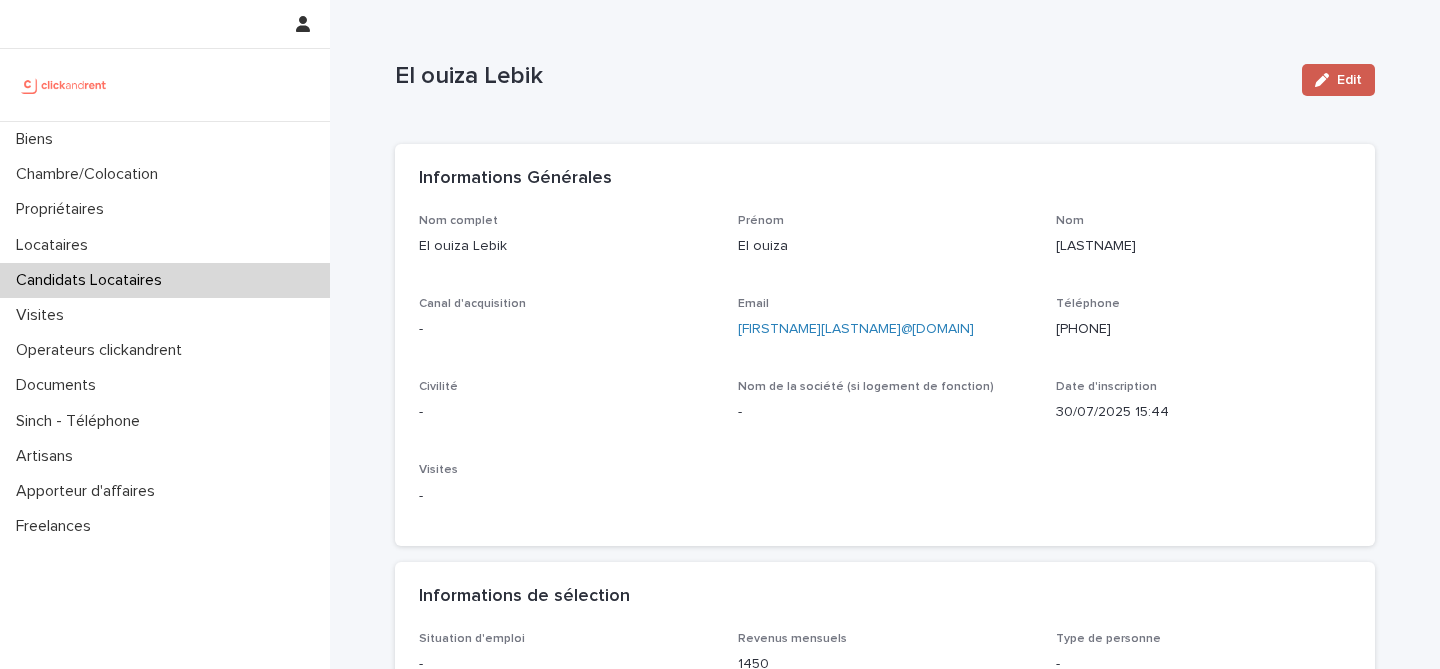 click on "Edit" at bounding box center (1338, 80) 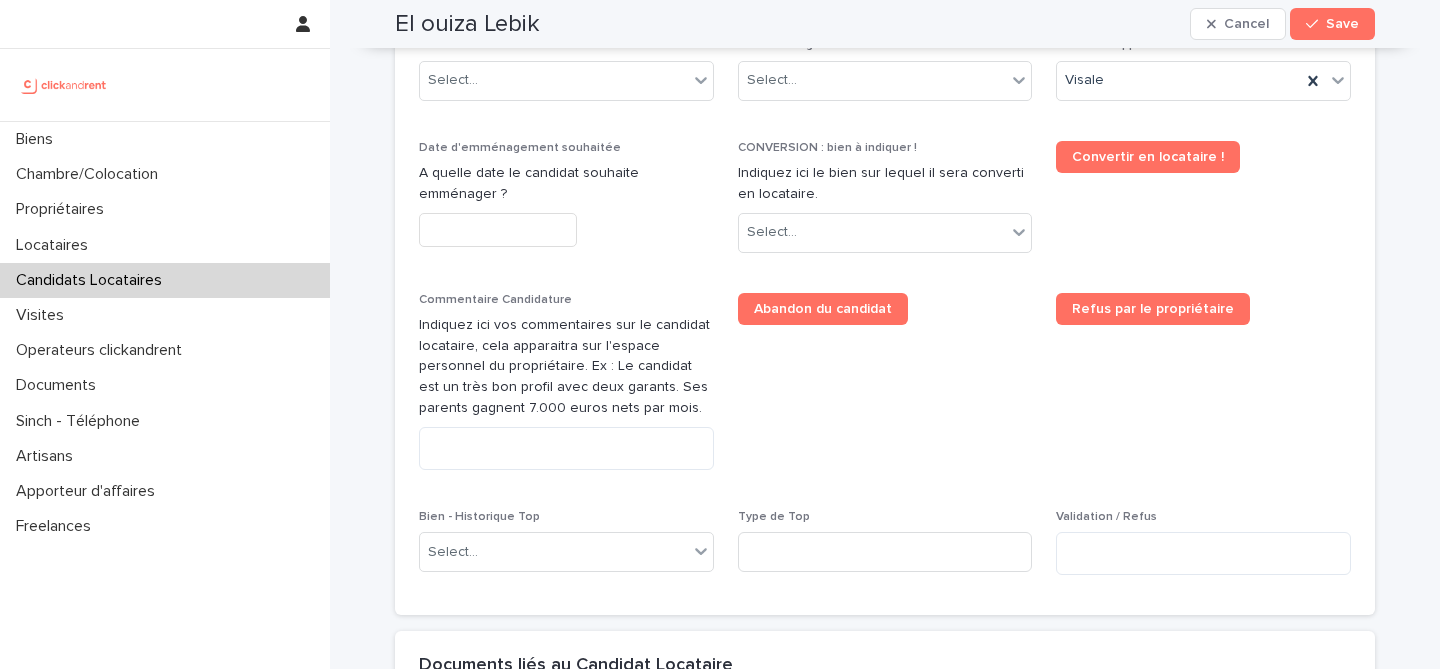 scroll, scrollTop: 870, scrollLeft: 0, axis: vertical 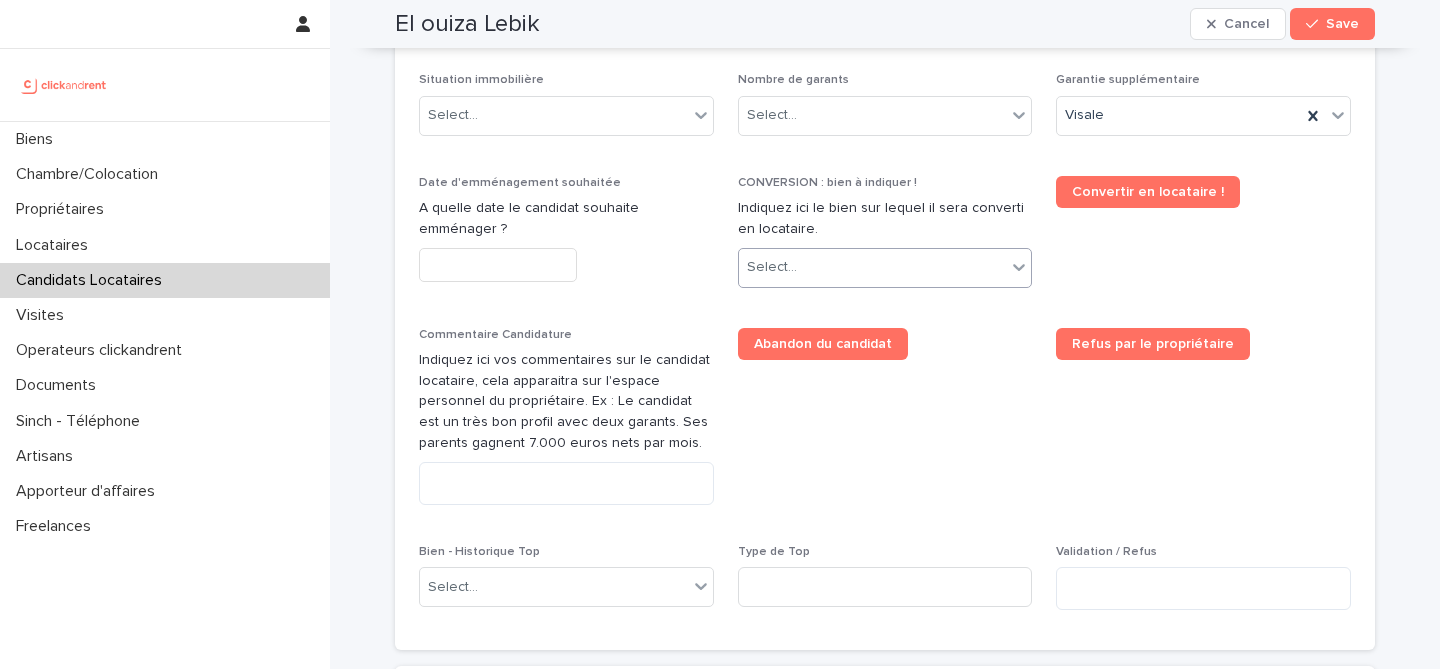 click on "Select..." at bounding box center (873, 267) 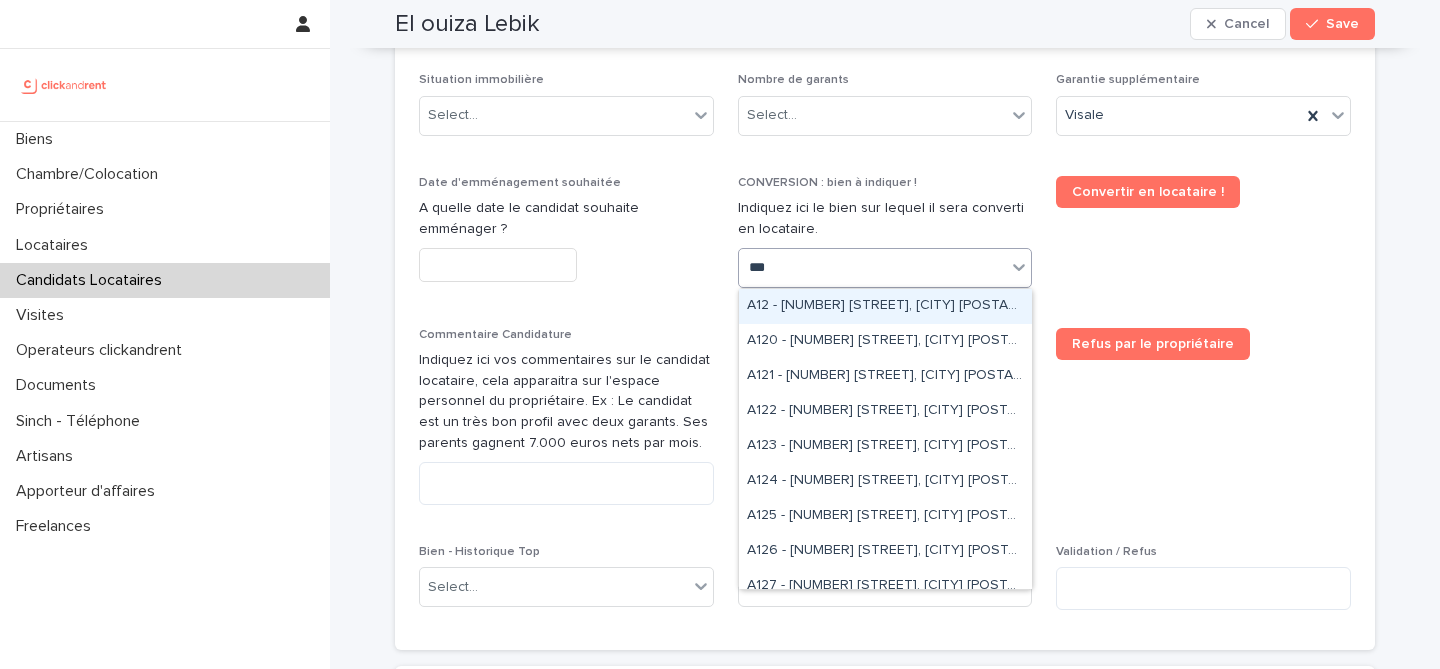 type on "****" 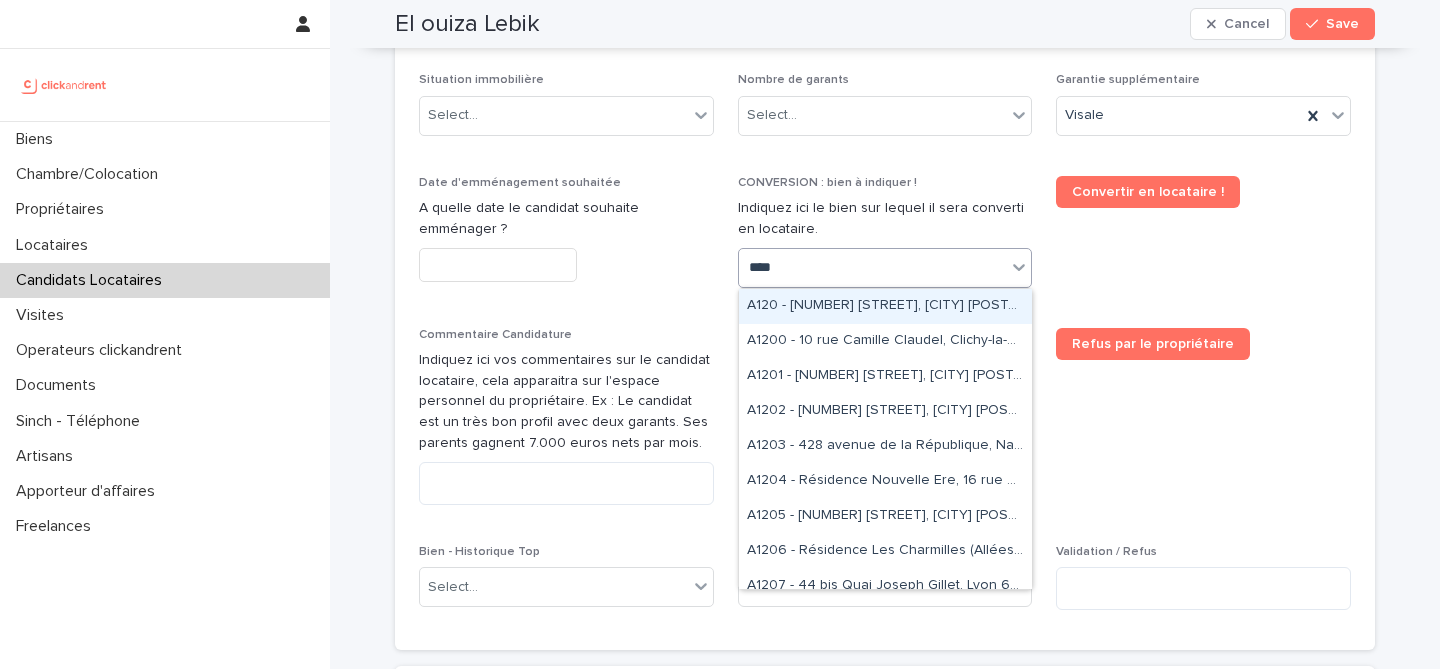 click on "A120 - [NUMBER] [STREET],  [CITY] [POSTALCODE]" at bounding box center [885, 306] 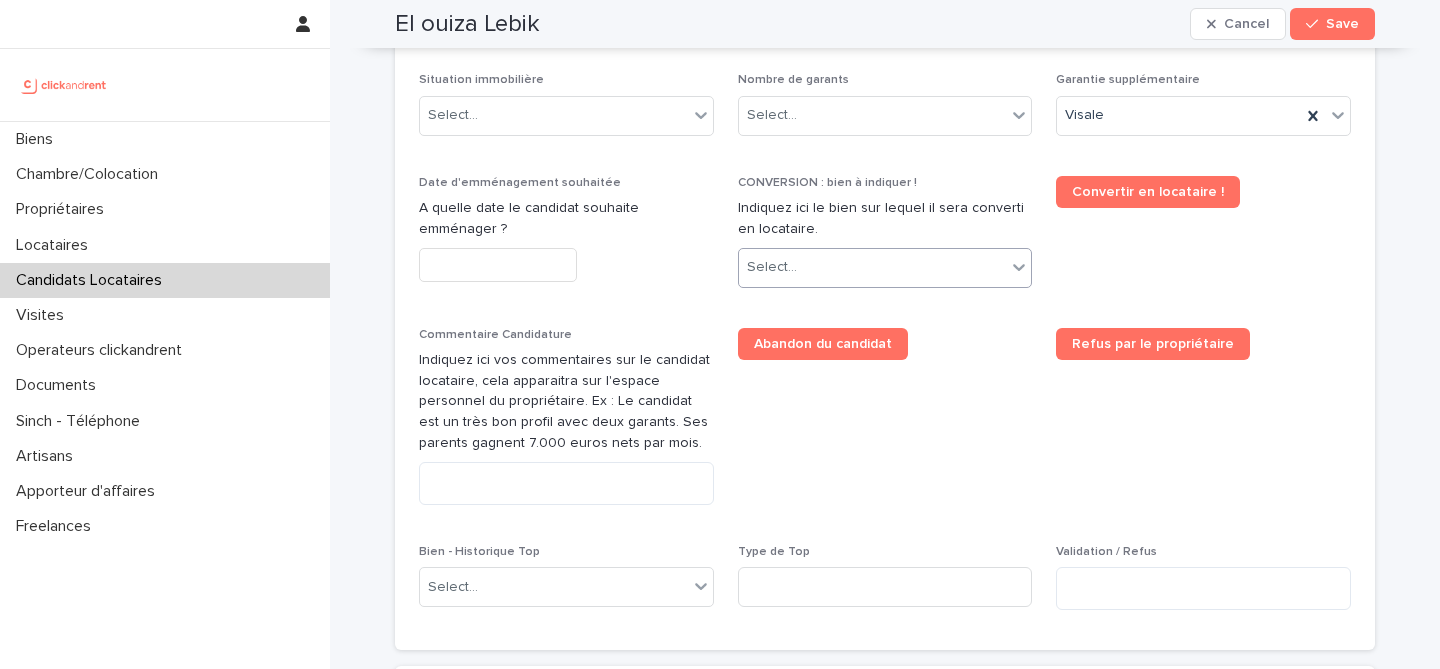 scroll, scrollTop: 888, scrollLeft: 0, axis: vertical 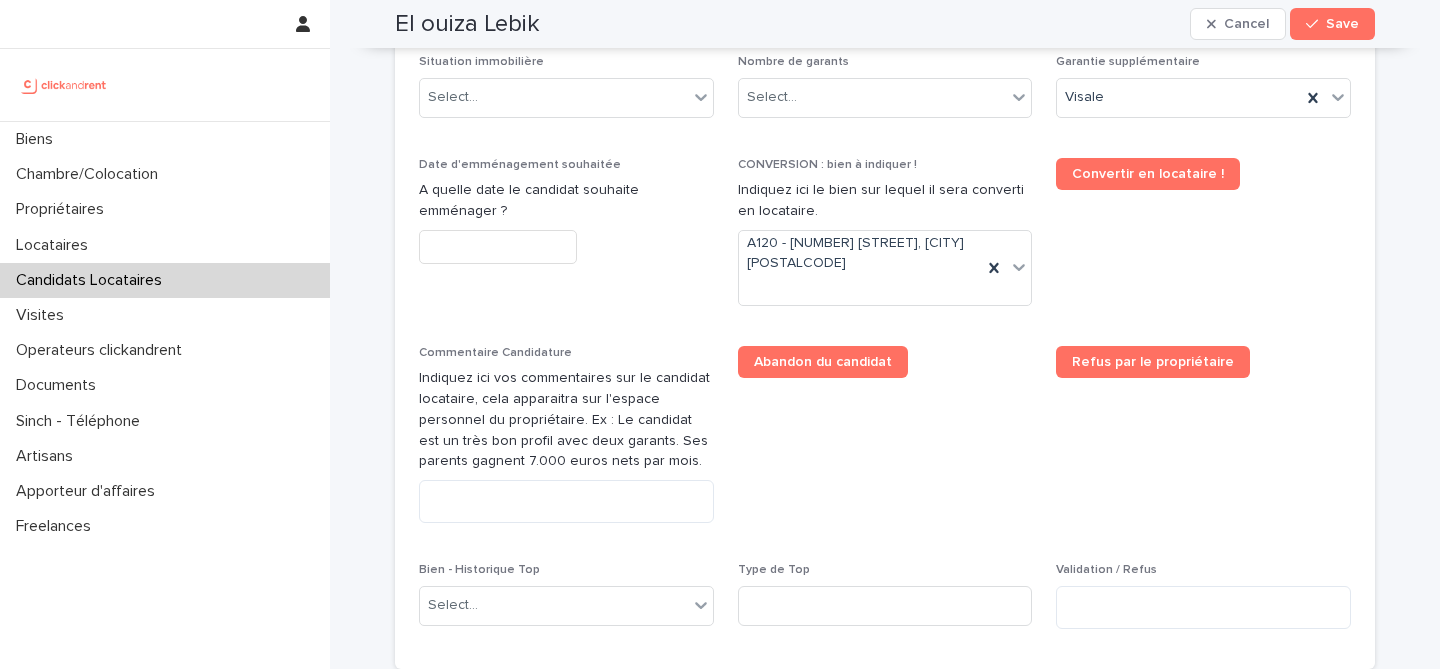 click on "Abandon du candidat" at bounding box center (885, 442) 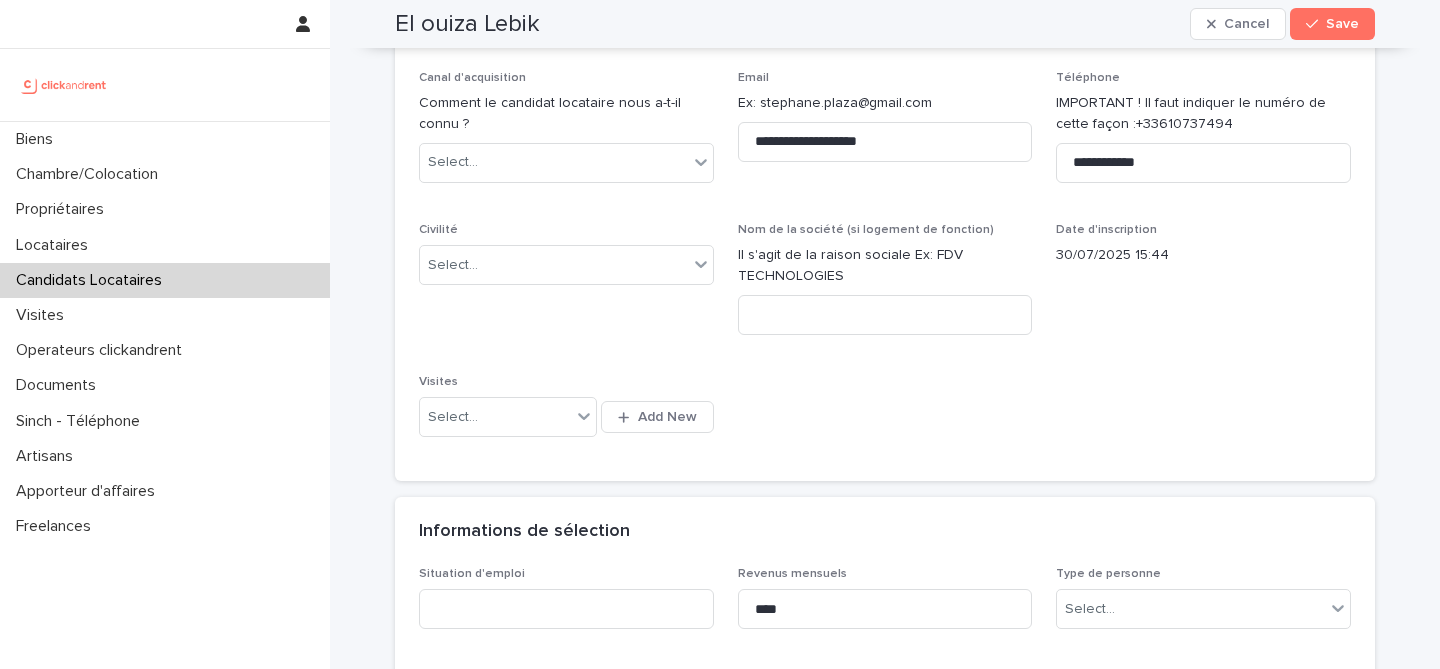 scroll, scrollTop: 9, scrollLeft: 0, axis: vertical 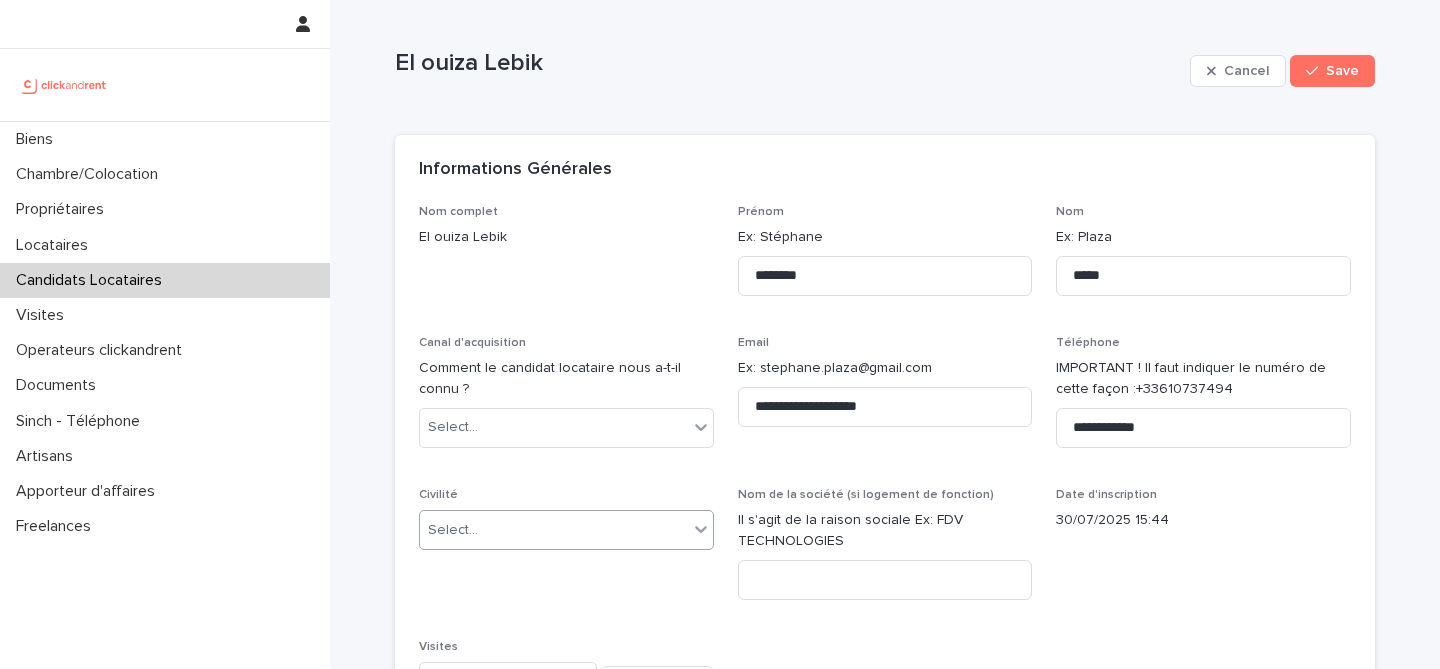click on "Select..." at bounding box center (554, 530) 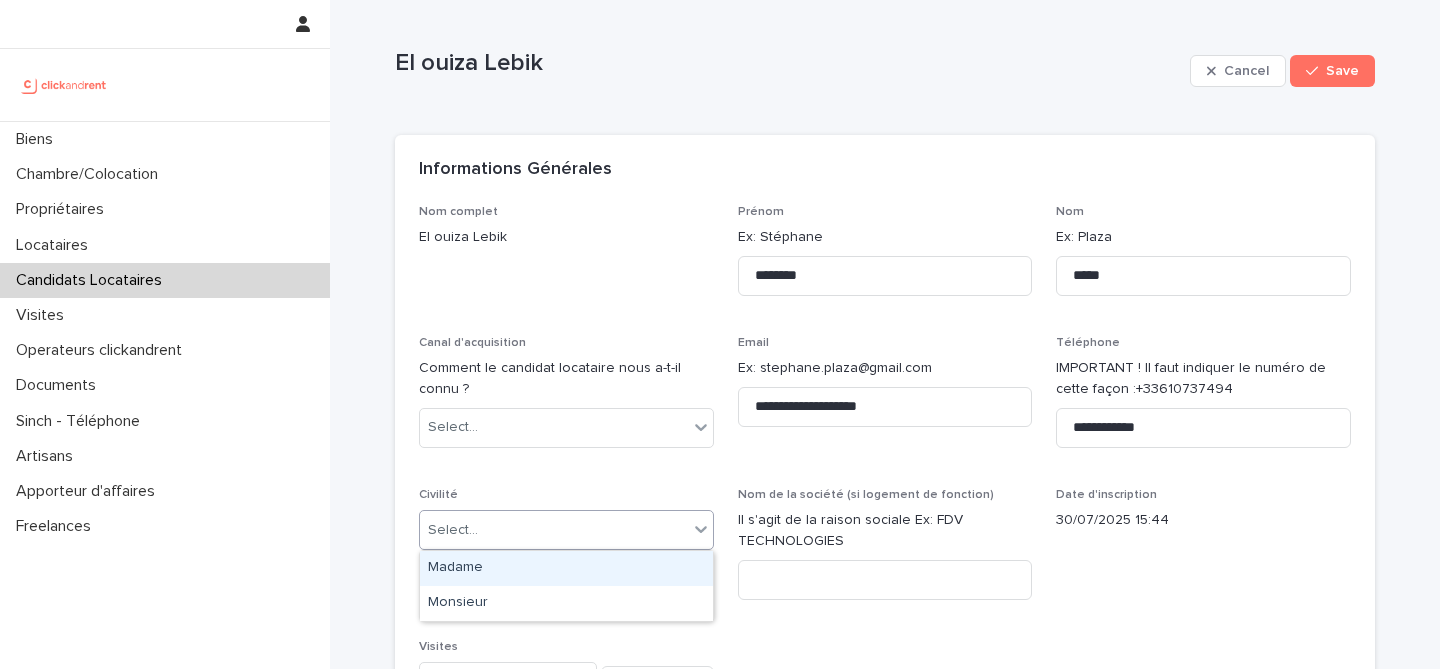 click on "Madame" at bounding box center [566, 568] 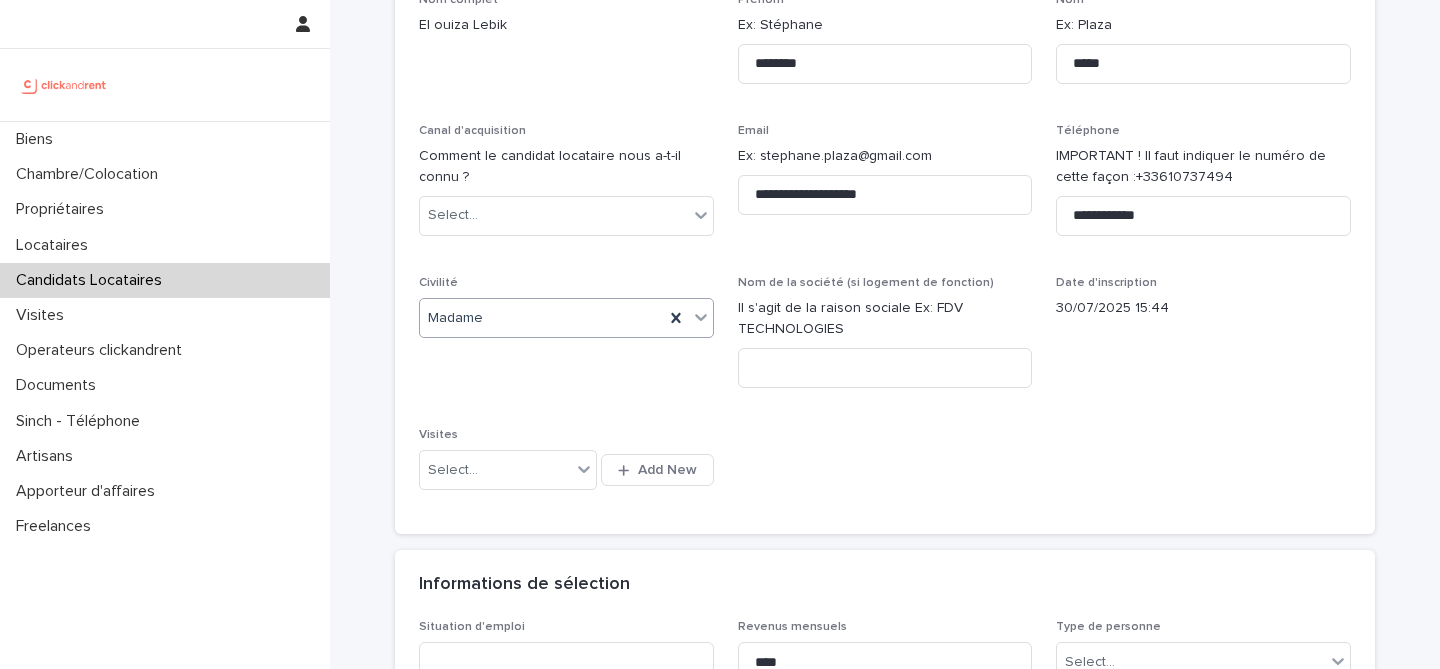 scroll, scrollTop: 222, scrollLeft: 0, axis: vertical 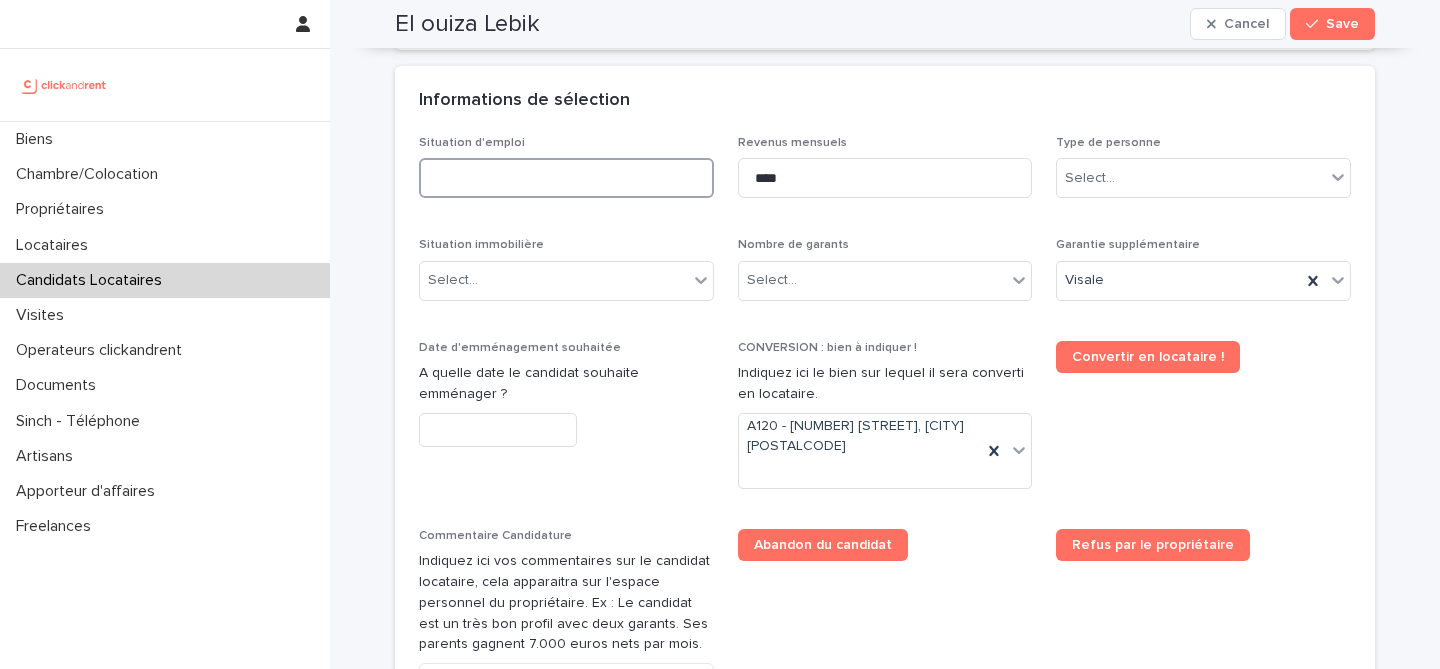 click at bounding box center [566, 178] 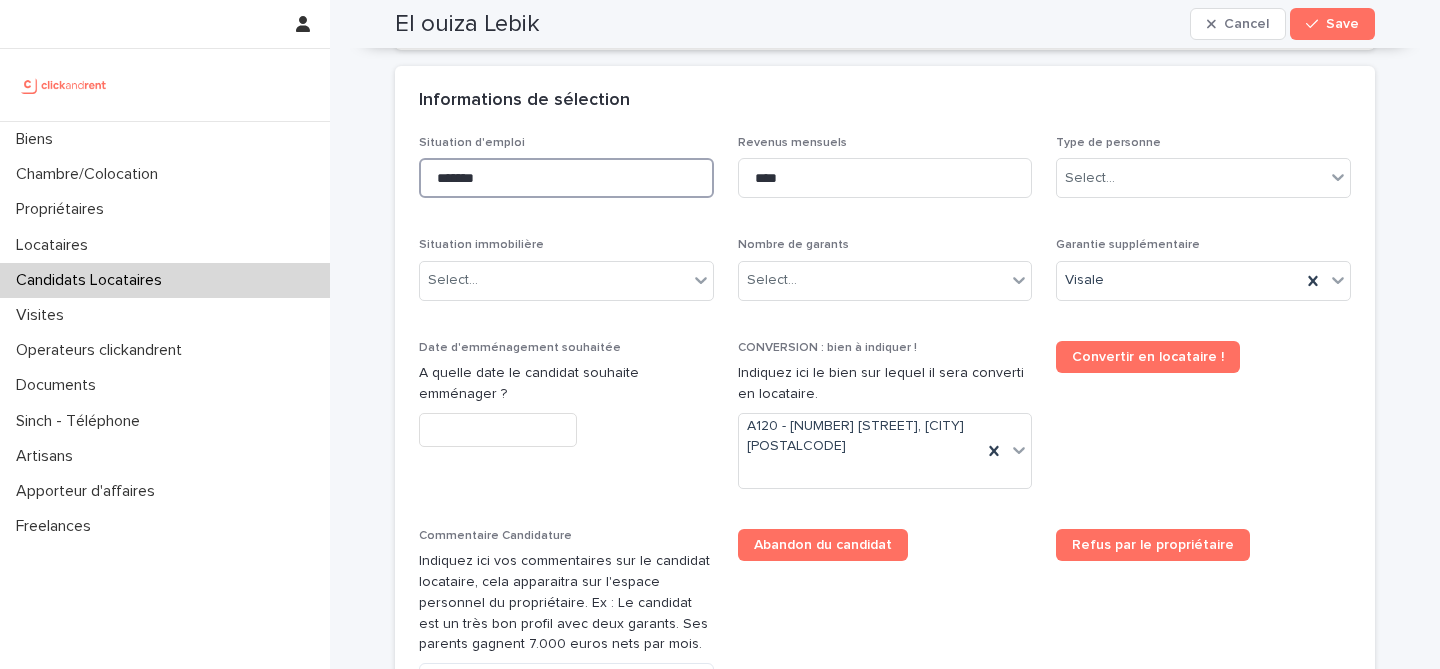 type on "*******" 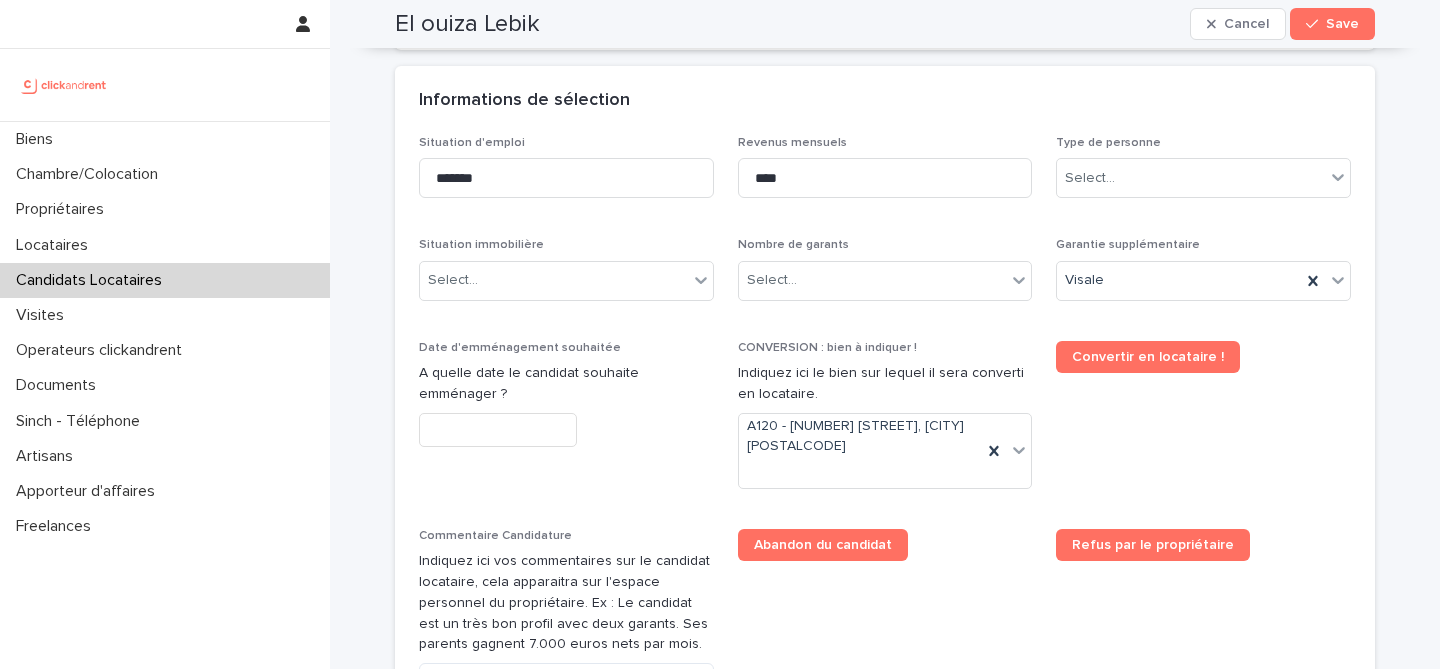 click on "Situation d'emploi ******* Revenus mensuels **** Type de personne Select... Situation immobilière Select... Nombre de garants Select... Garantie supplémentaire Visale Date d'emménagement souhaitée A quelle date le candidat souhaite emménager ? CONVERSION : bien à indiquer ! Indiquez ici le bien sur lequel il sera converti en locataire. A120 - [NUMBER] [STREET],  [CITY] [POSTAL_CODE] Convertir en locataire ! Commentaire Candidature Indiquez ici vos commentaires sur le candidat locataire, cela apparaitra sur l'espace personnel du propriétaire.
Ex : Le candidat est un très bon profil avec deux garants. Ses parents gagnent [CURRENCY][AMOUNT] euros nets par mois. Abandon du candidat Refus par le propriétaire Bien - Historique Top Select... Type de Top Validation / Refus" at bounding box center [885, 482] 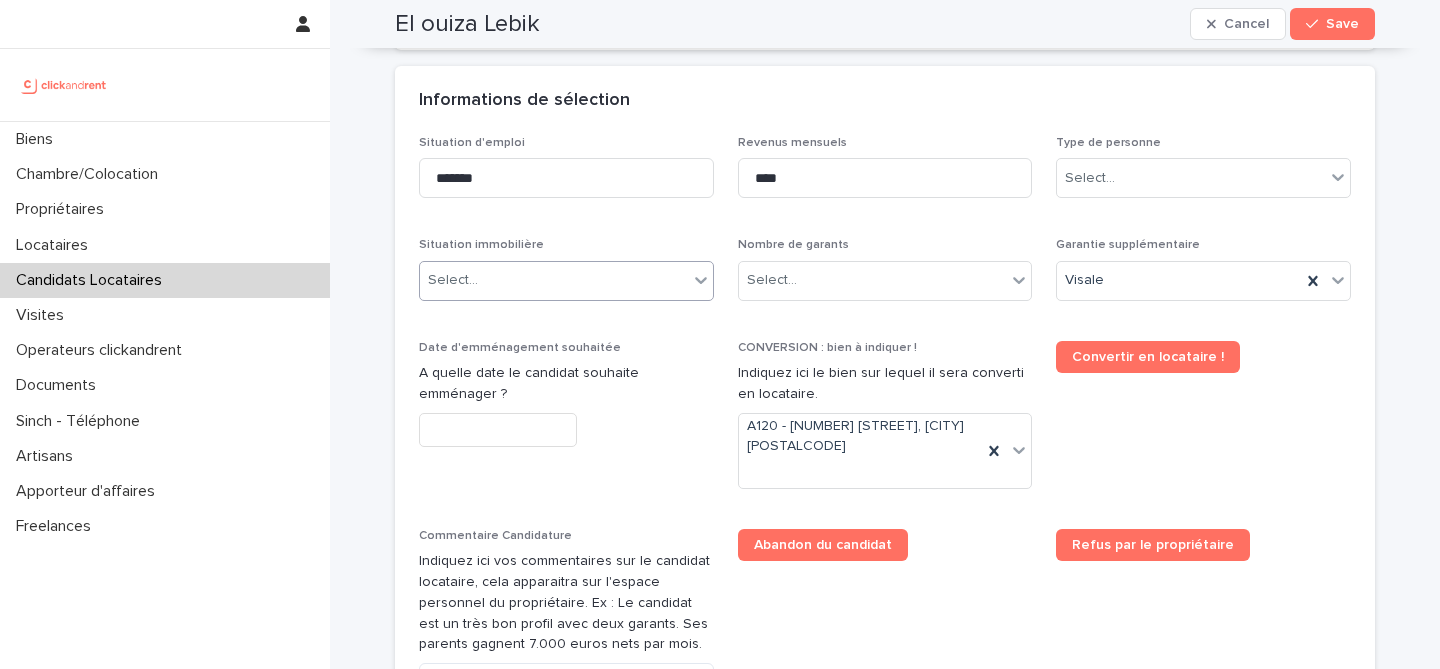 click on "Select..." at bounding box center [554, 280] 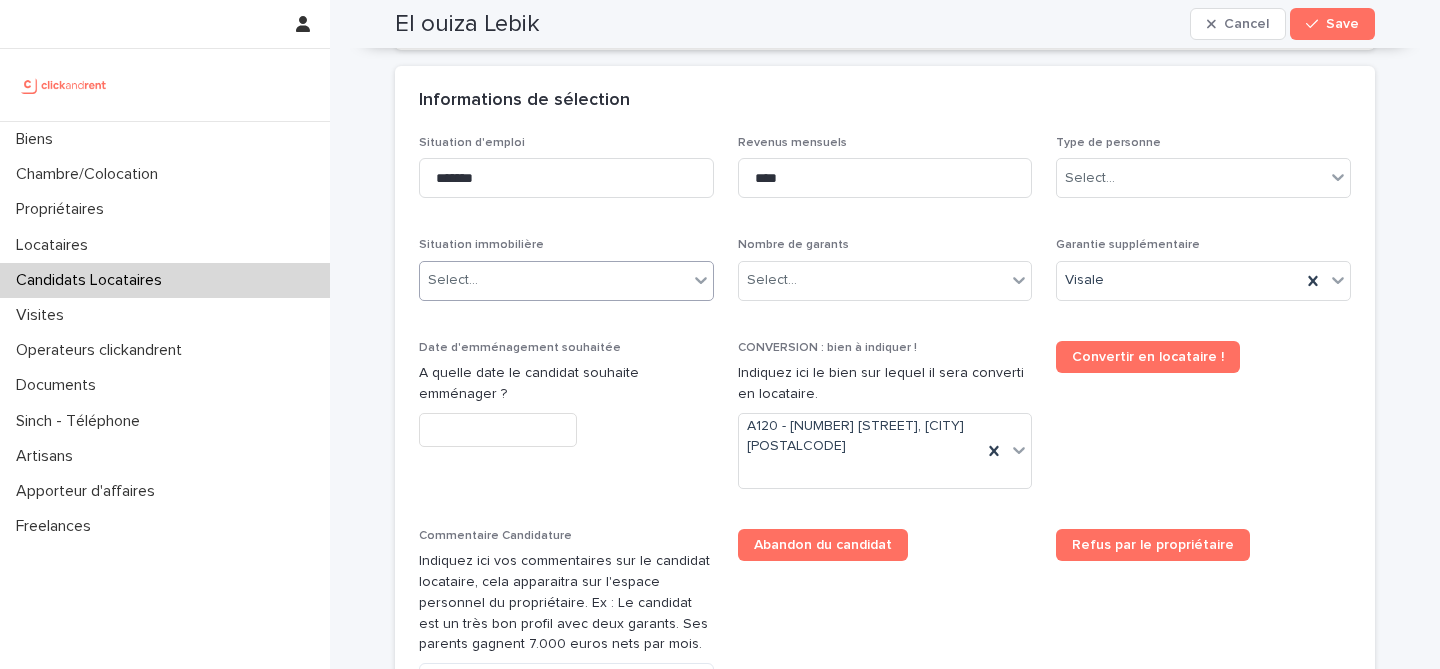 click on "Select..." at bounding box center [554, 280] 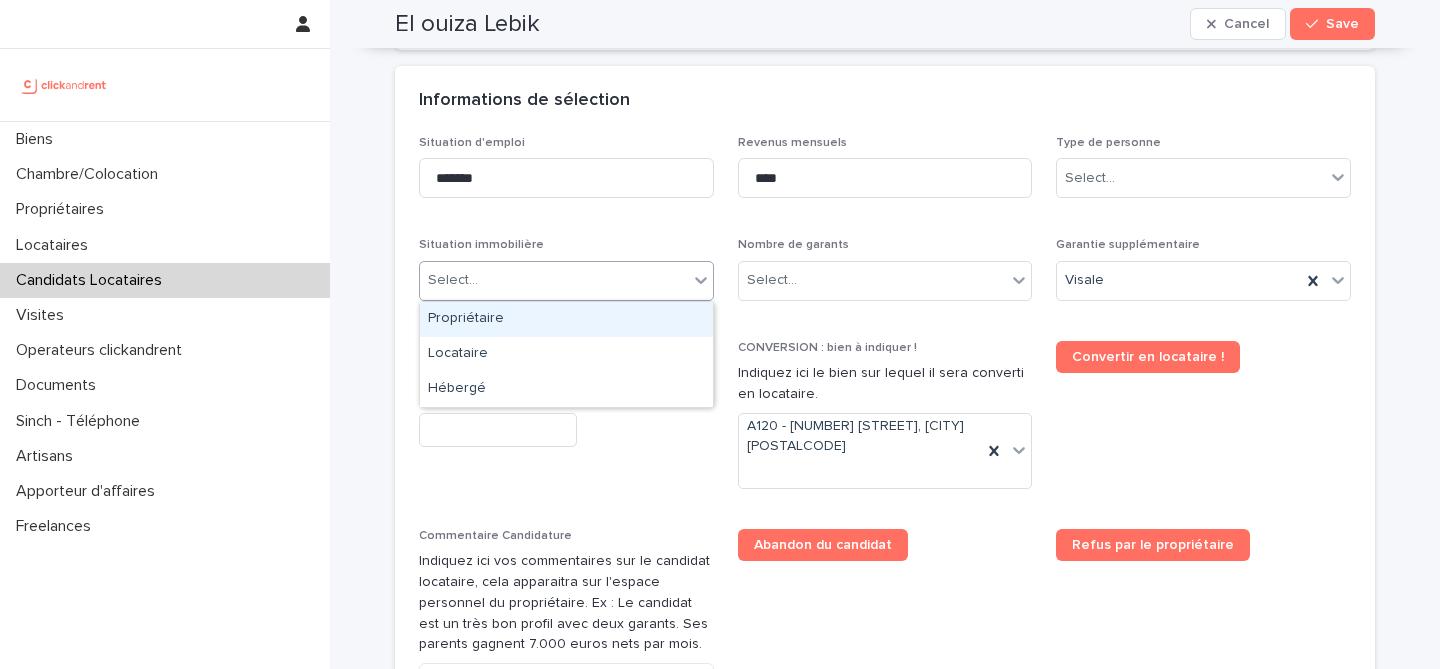 click on "Situation immobilière" at bounding box center (566, 245) 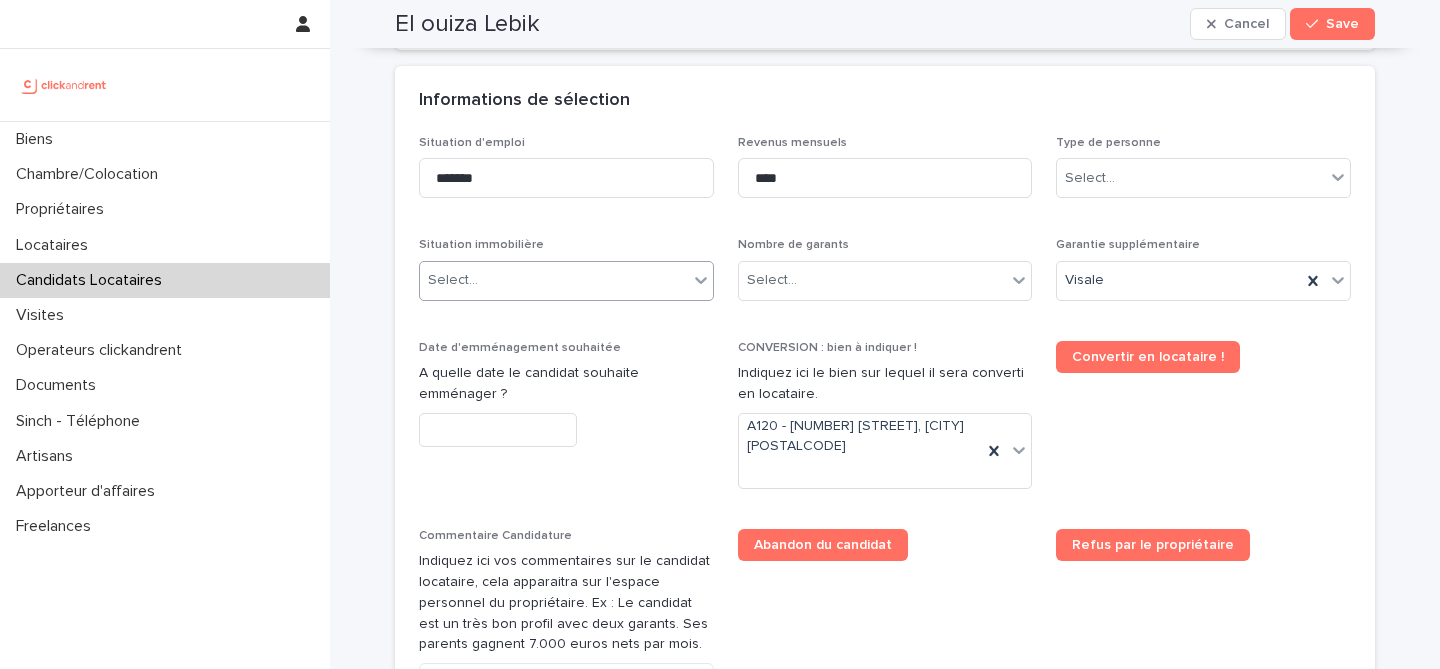 click on "Select..." at bounding box center [554, 280] 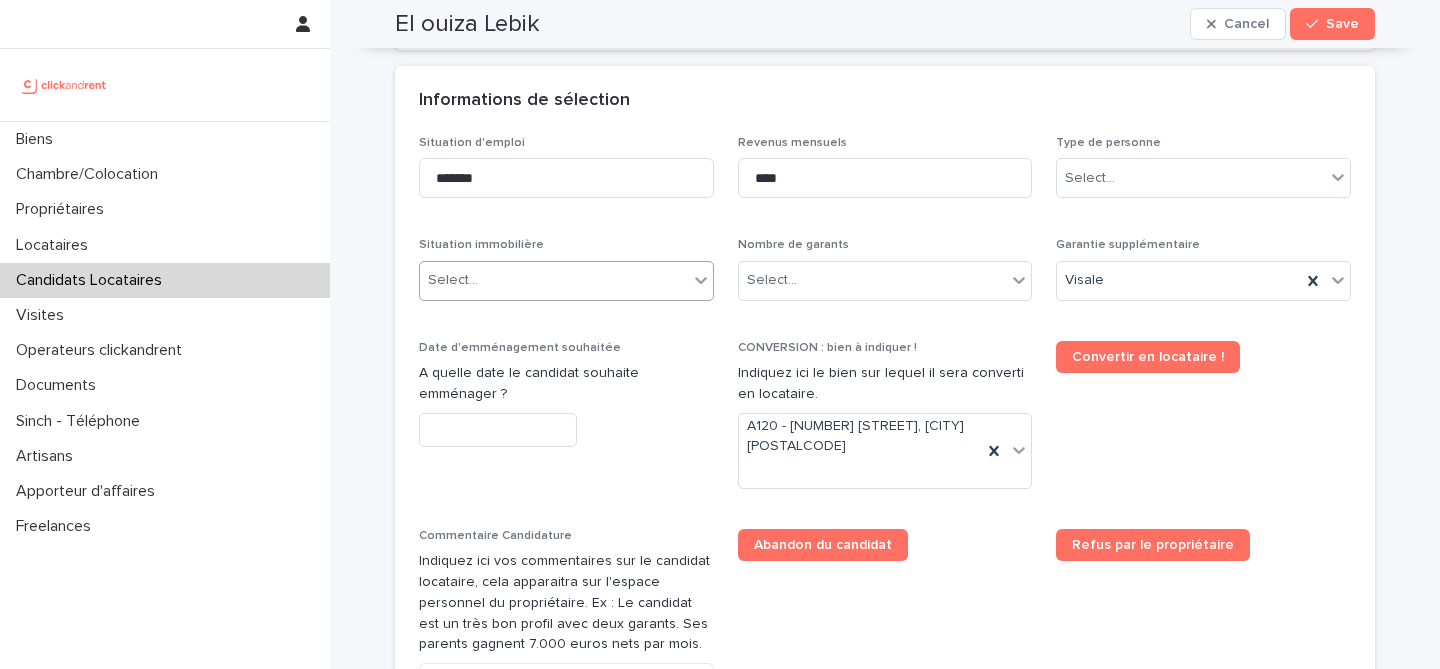 type on "*" 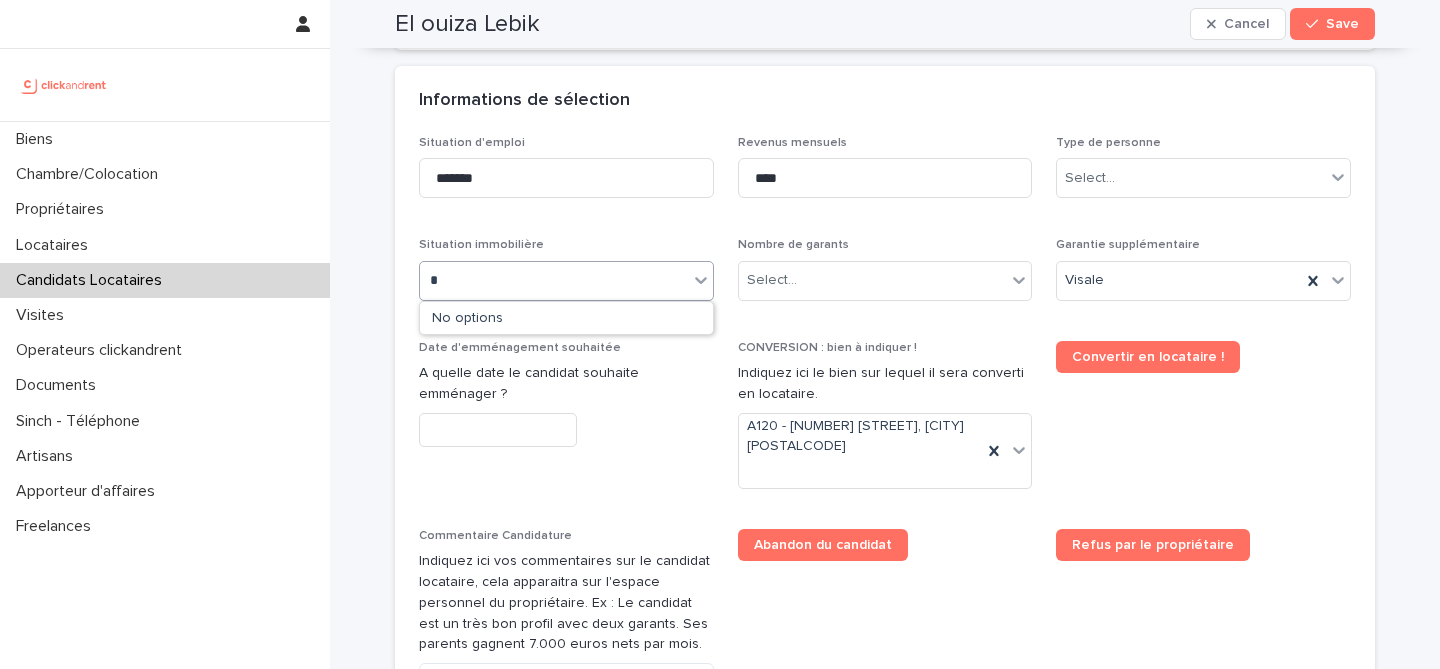 type 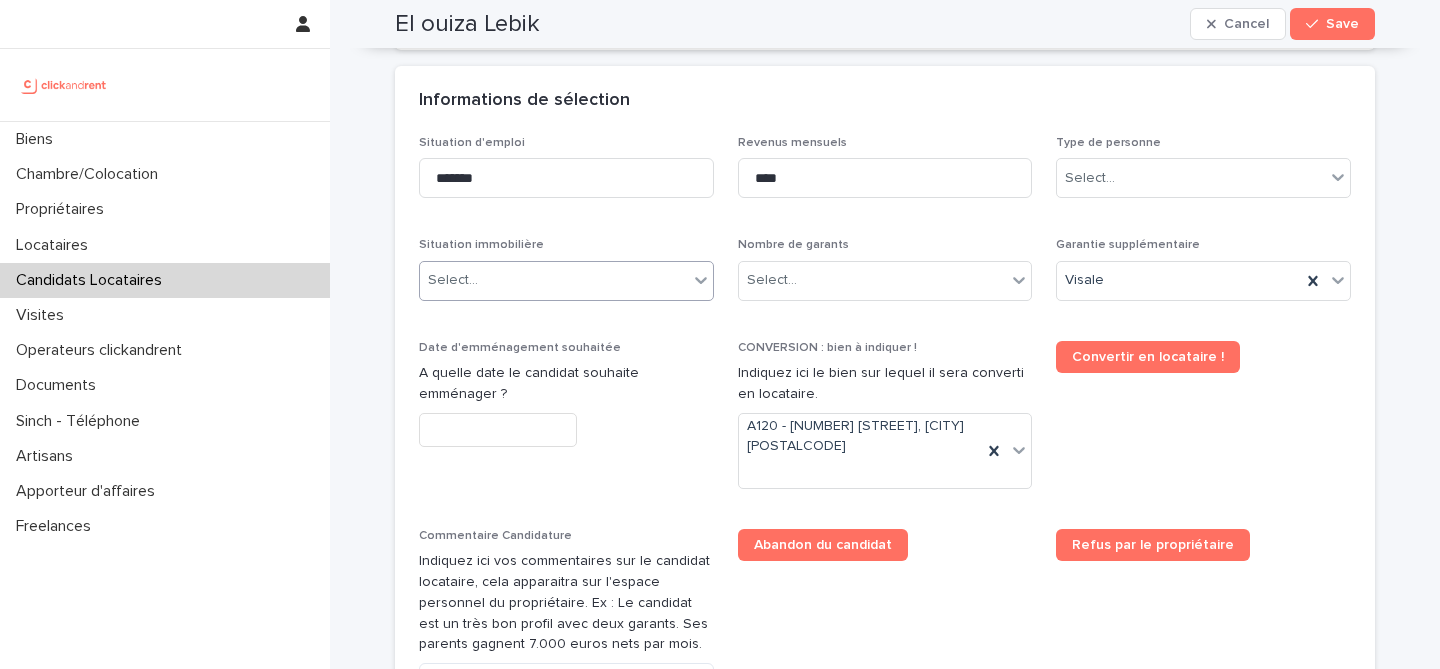 click on "Select..." at bounding box center [554, 280] 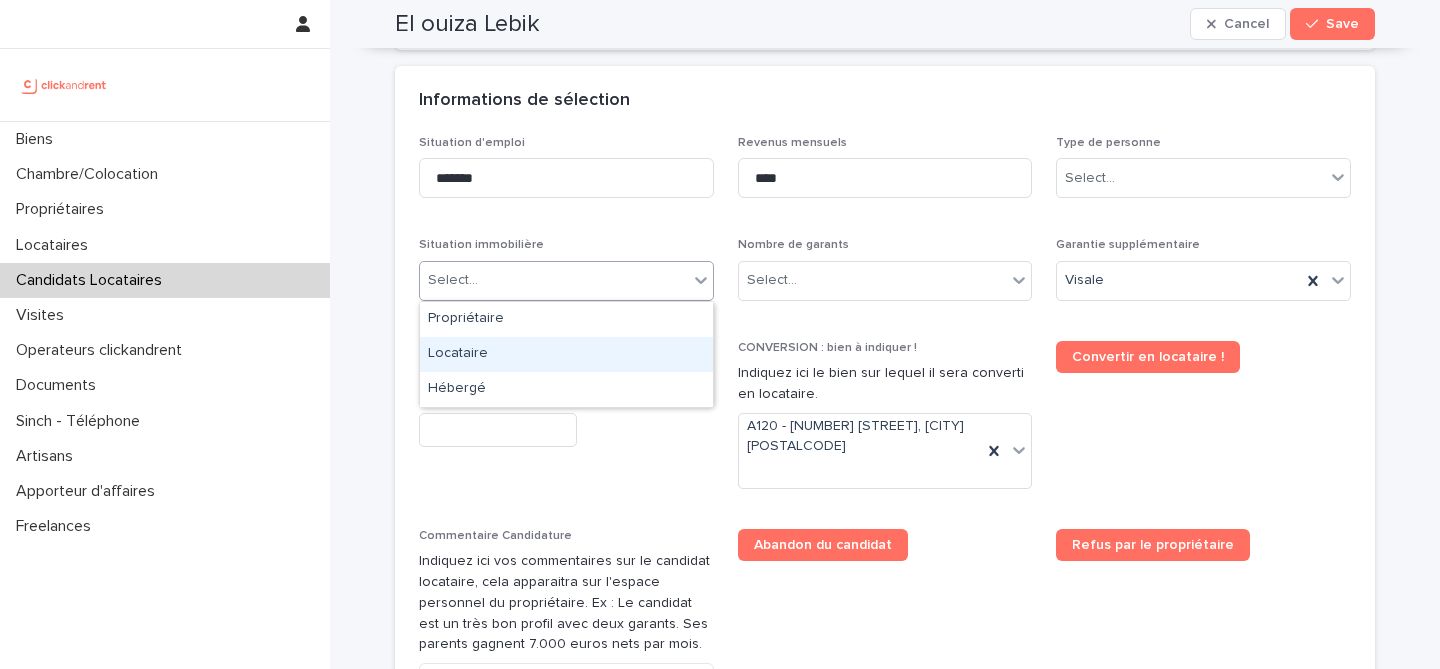 click on "Locataire" at bounding box center (566, 354) 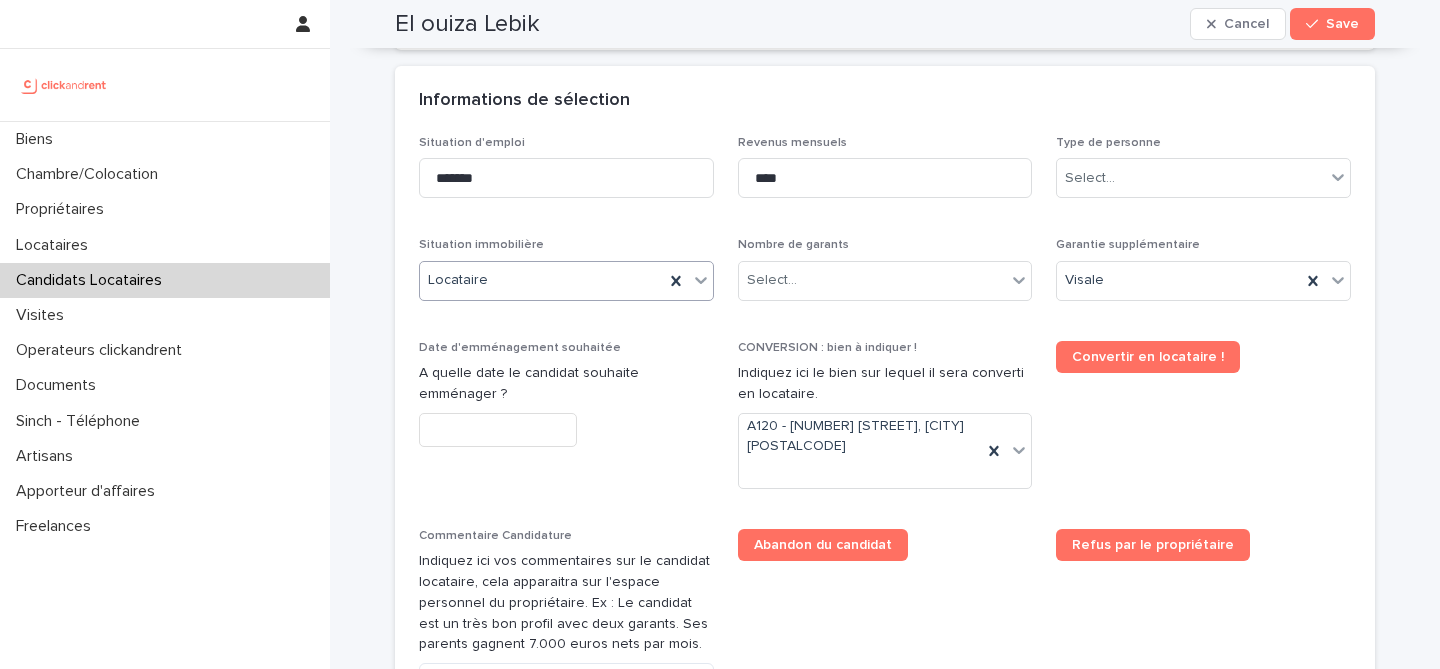 click at bounding box center [498, 430] 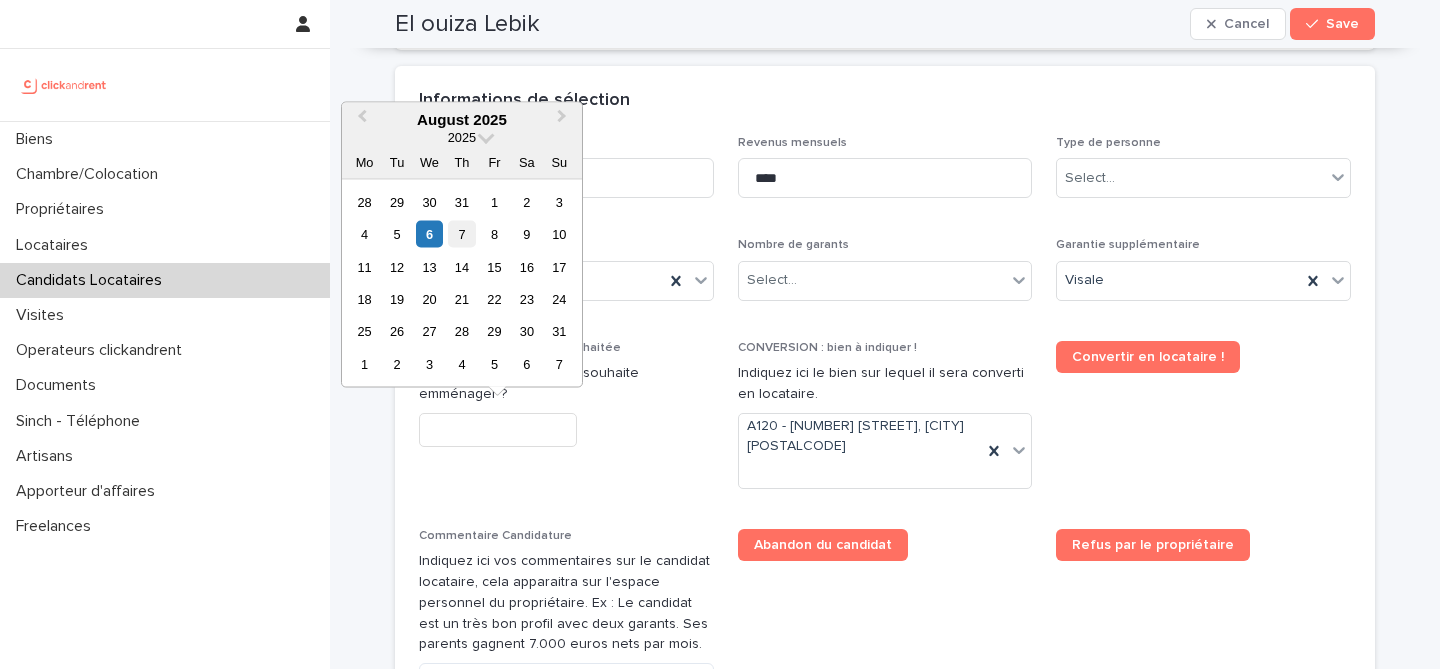click on "7" at bounding box center [461, 234] 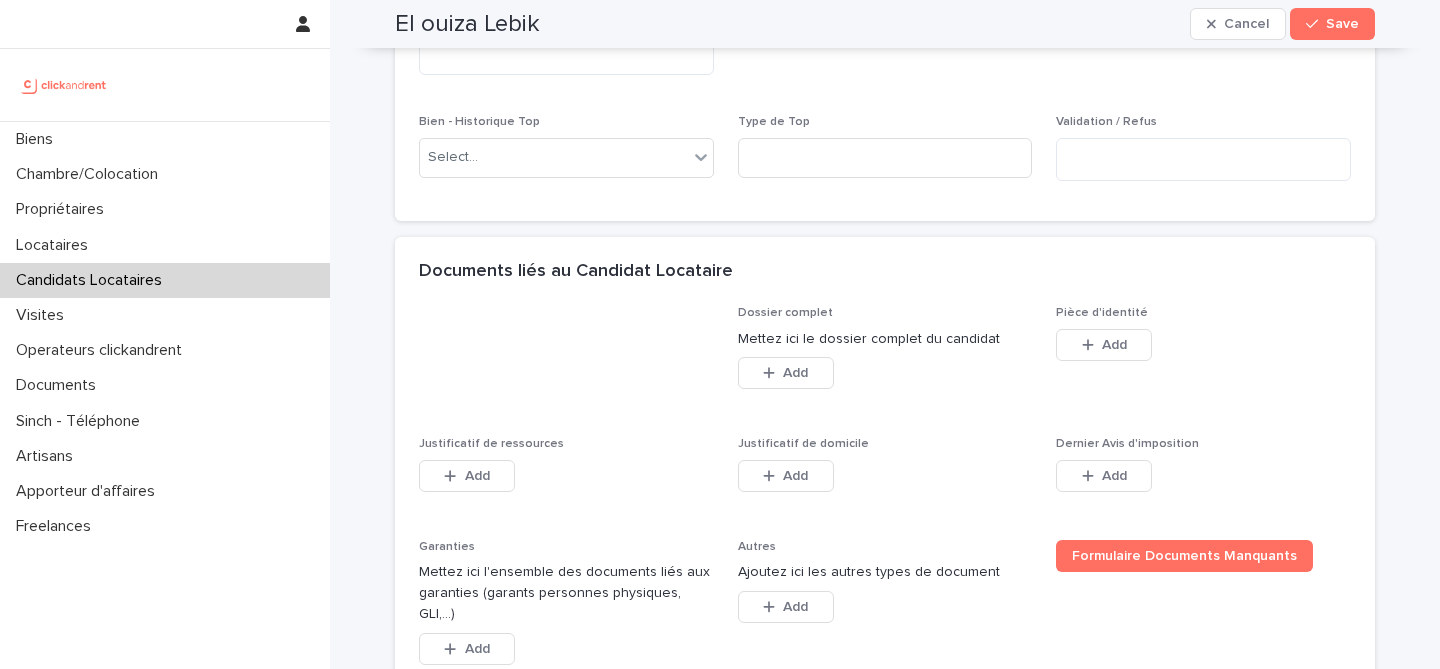 scroll, scrollTop: 1531, scrollLeft: 0, axis: vertical 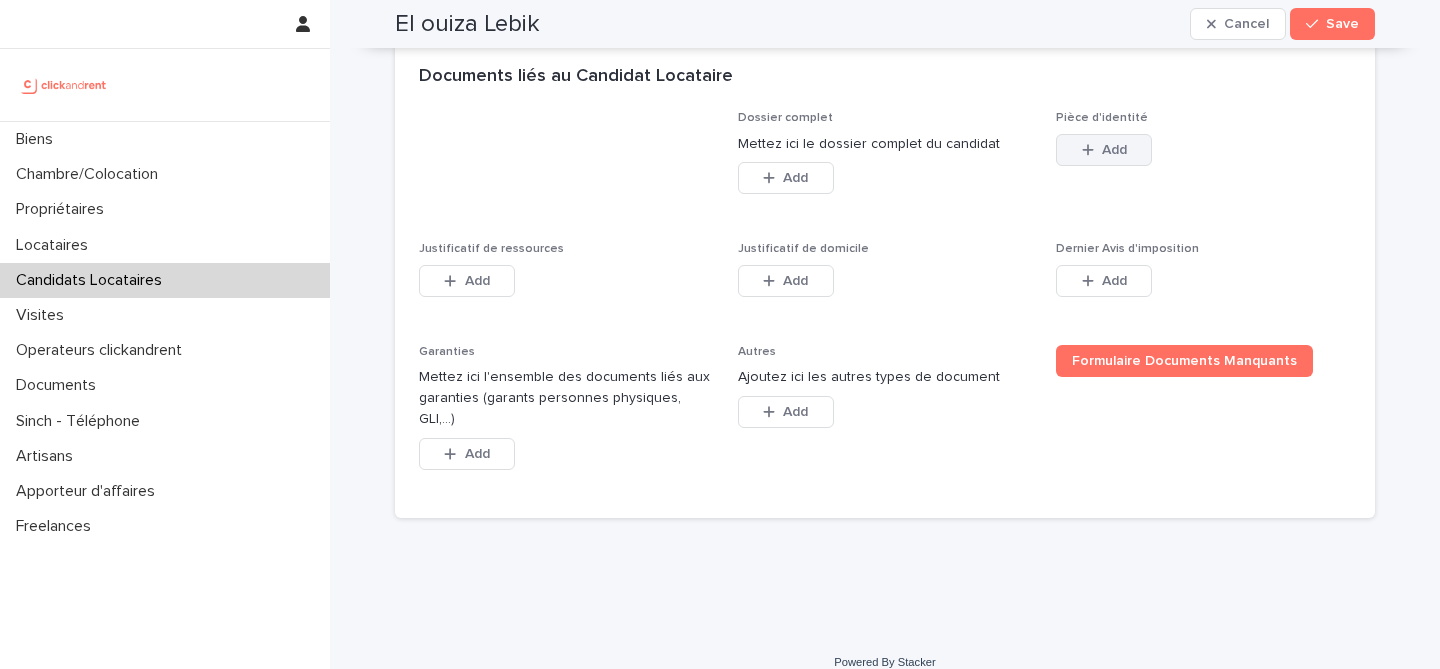 click on "Add" at bounding box center [1104, 150] 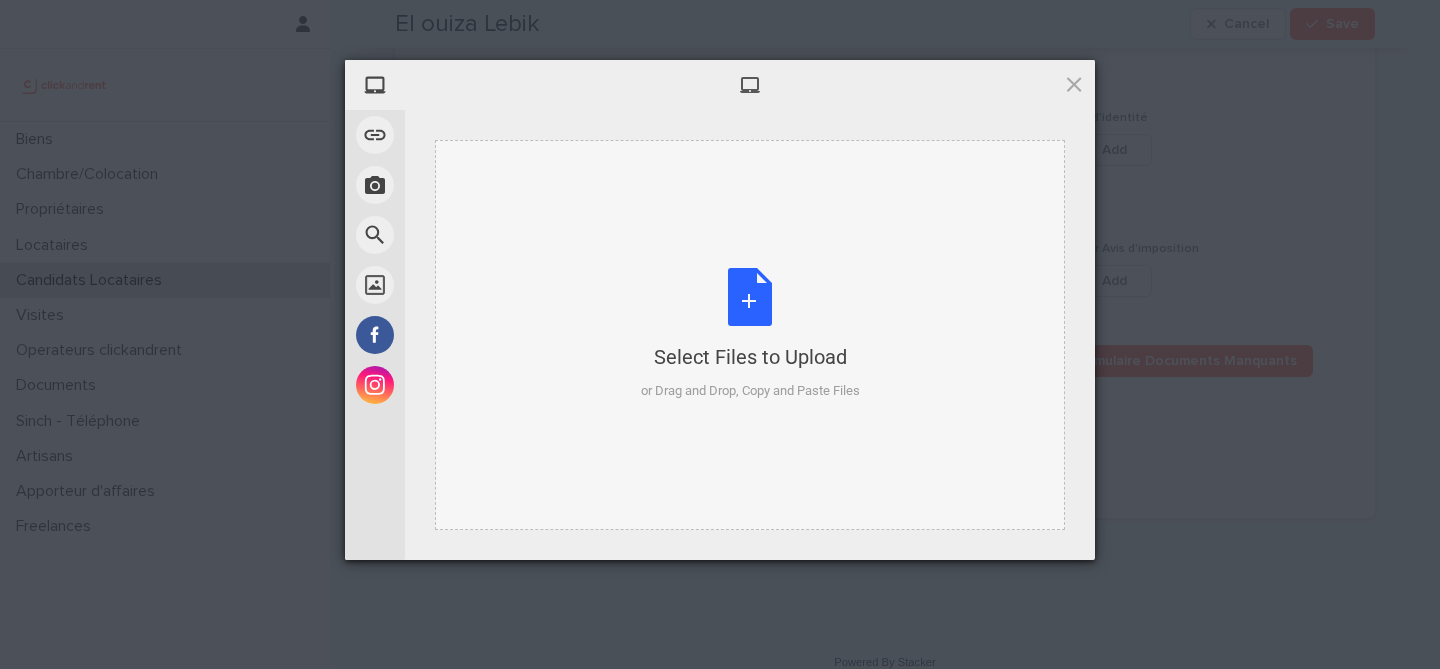 click on "Select Files to Upload
or Drag and Drop, Copy and Paste Files" at bounding box center (750, 334) 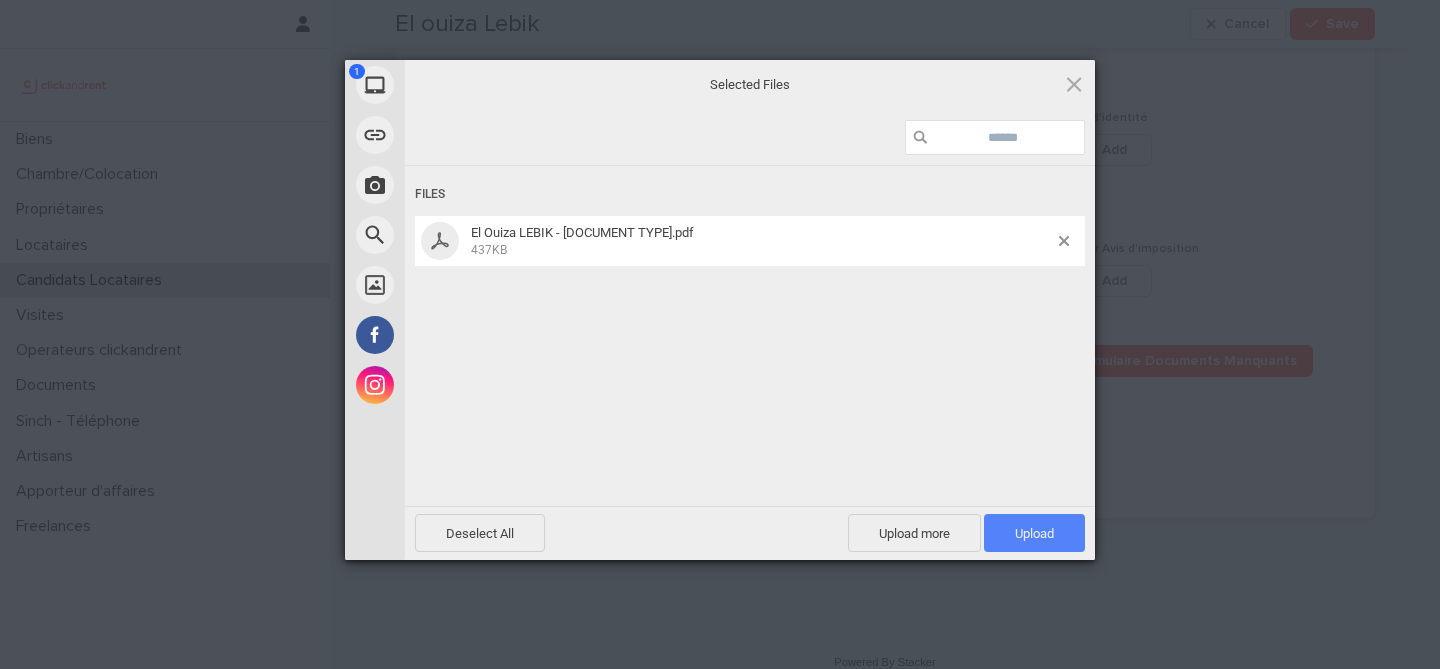 click on "Upload
1" at bounding box center (1034, 533) 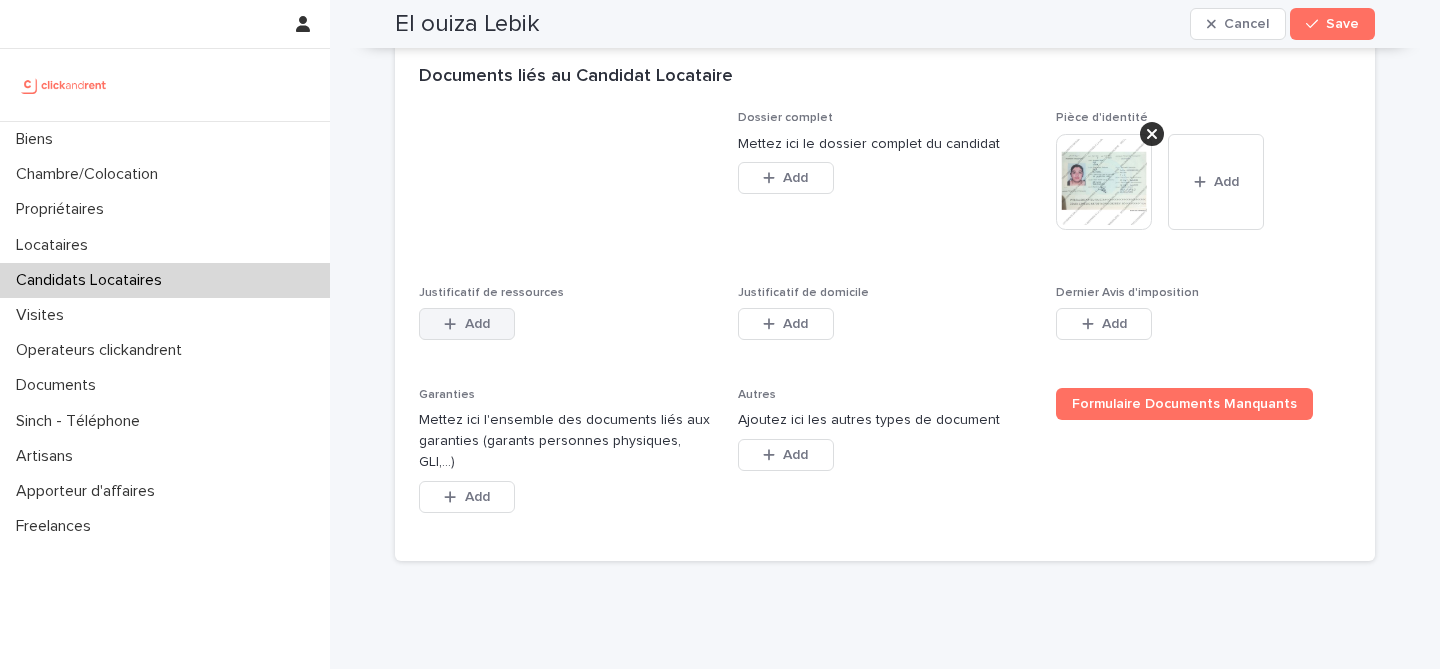 click on "Add" at bounding box center [467, 324] 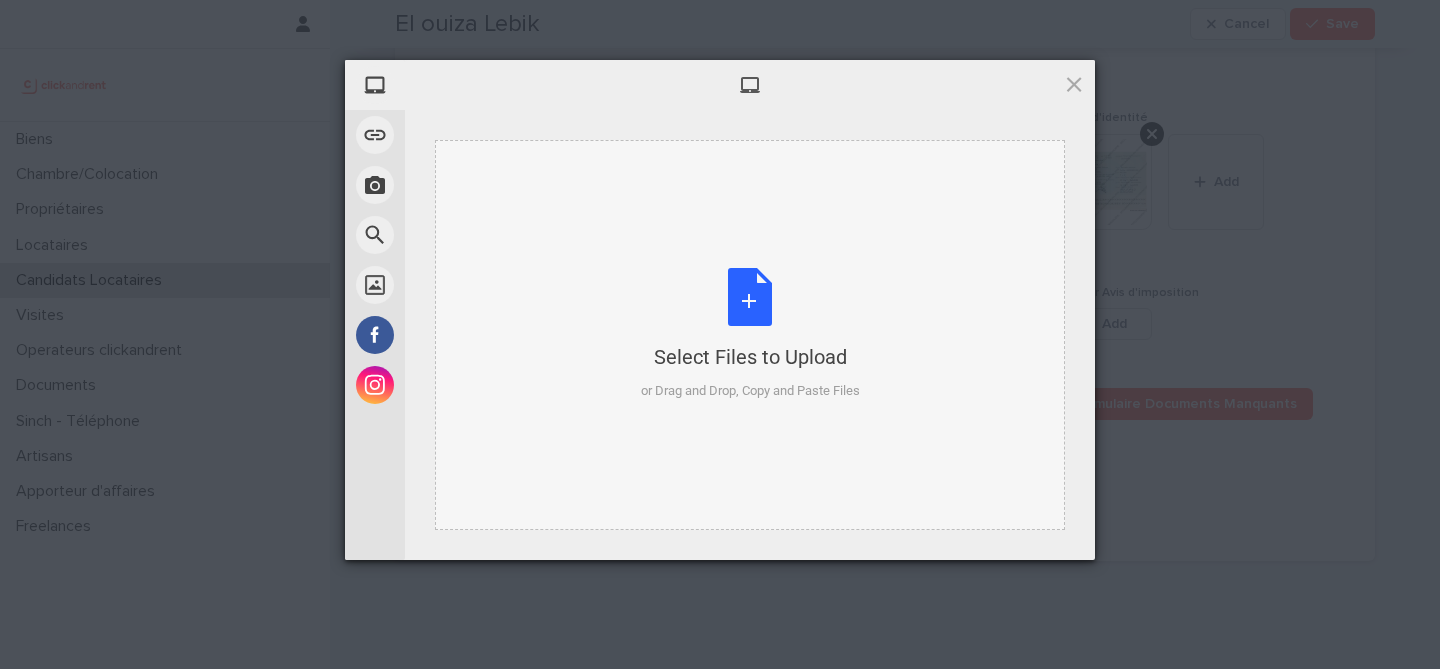 click on "Select Files to Upload
or Drag and Drop, Copy and Paste Files" at bounding box center (750, 334) 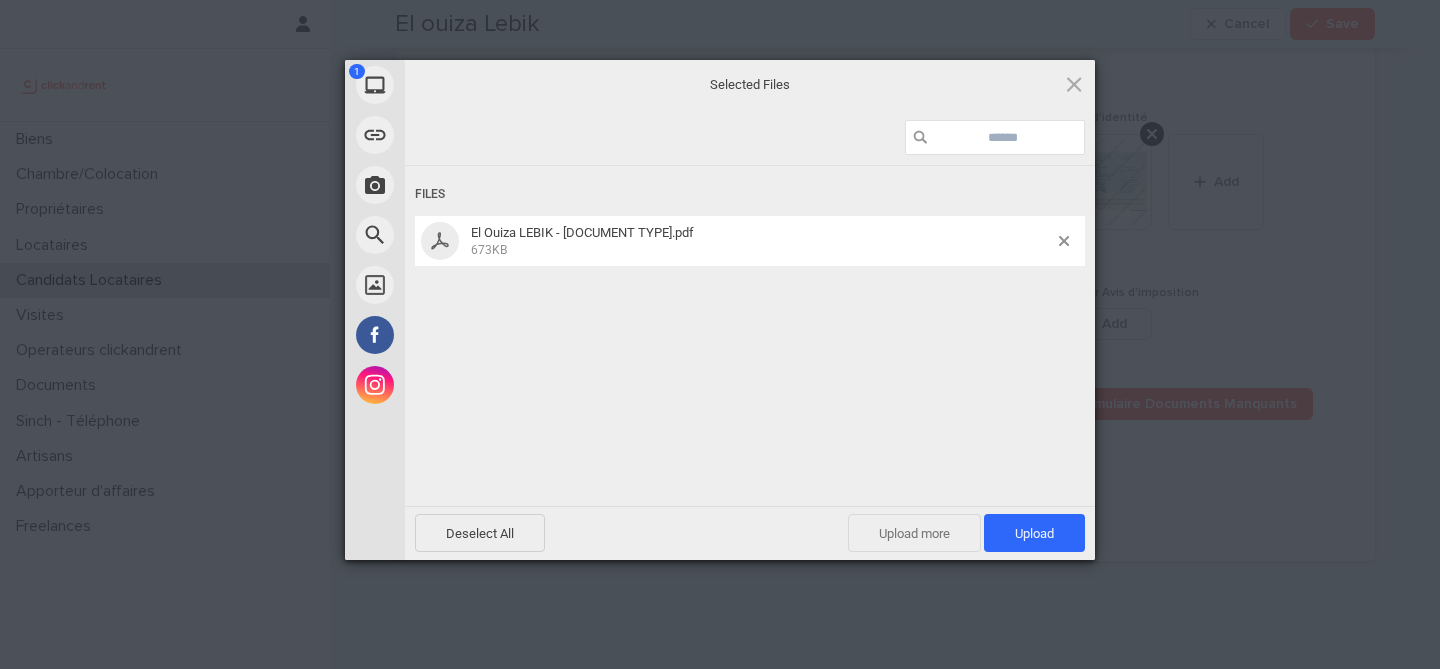 click on "Upload more" at bounding box center (914, 533) 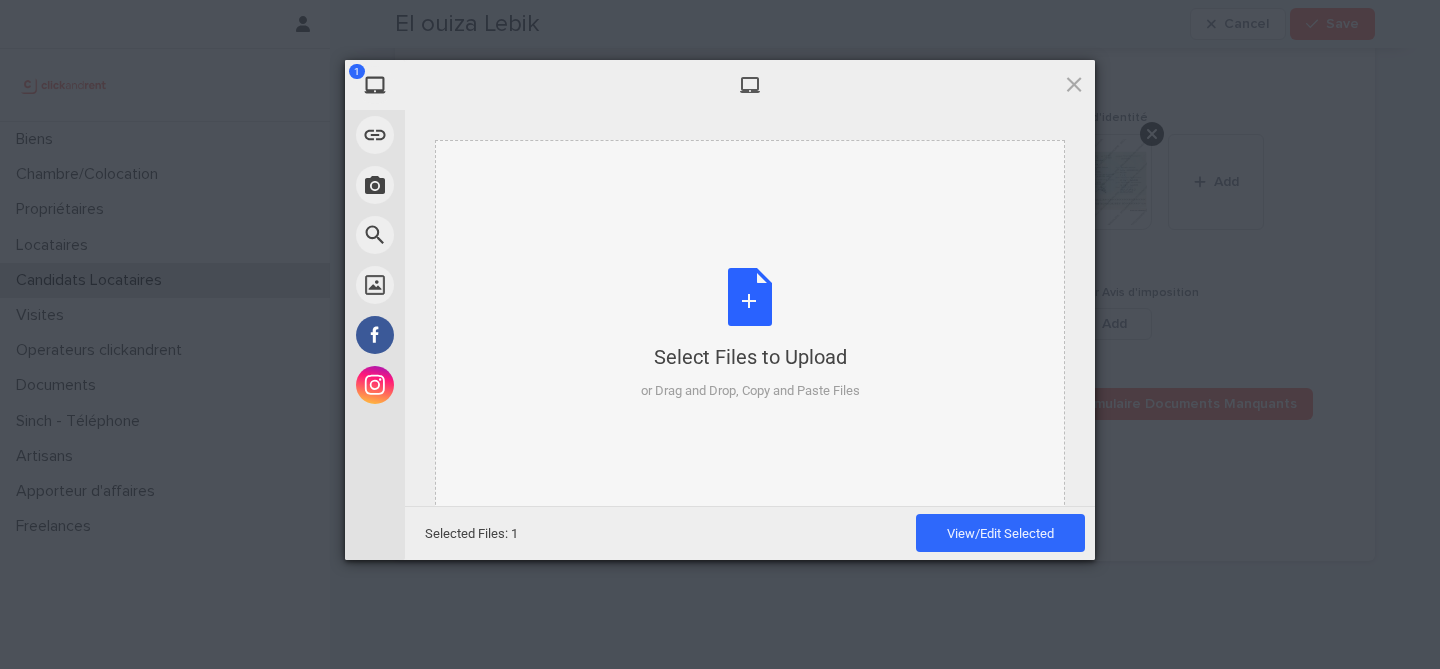 click on "Select Files to Upload
or Drag and Drop, Copy and Paste Files" at bounding box center (750, 334) 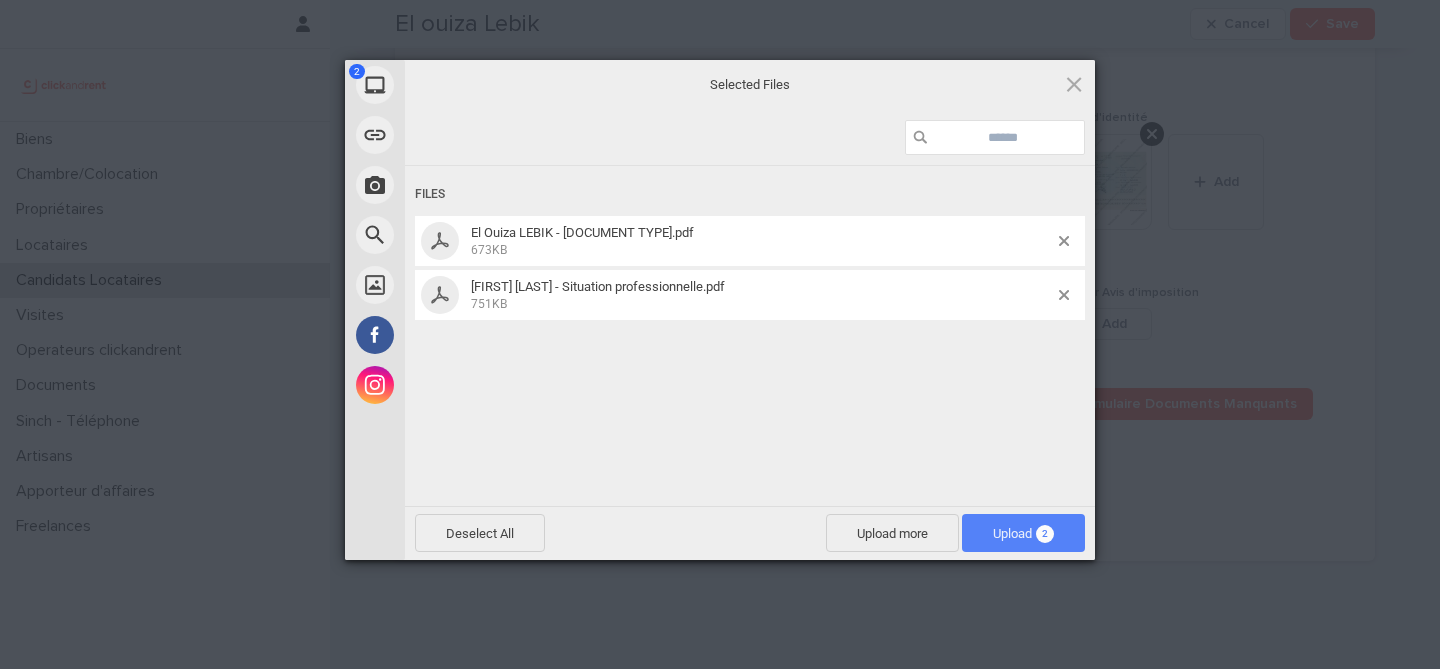 click on "Upload
2" at bounding box center (1023, 533) 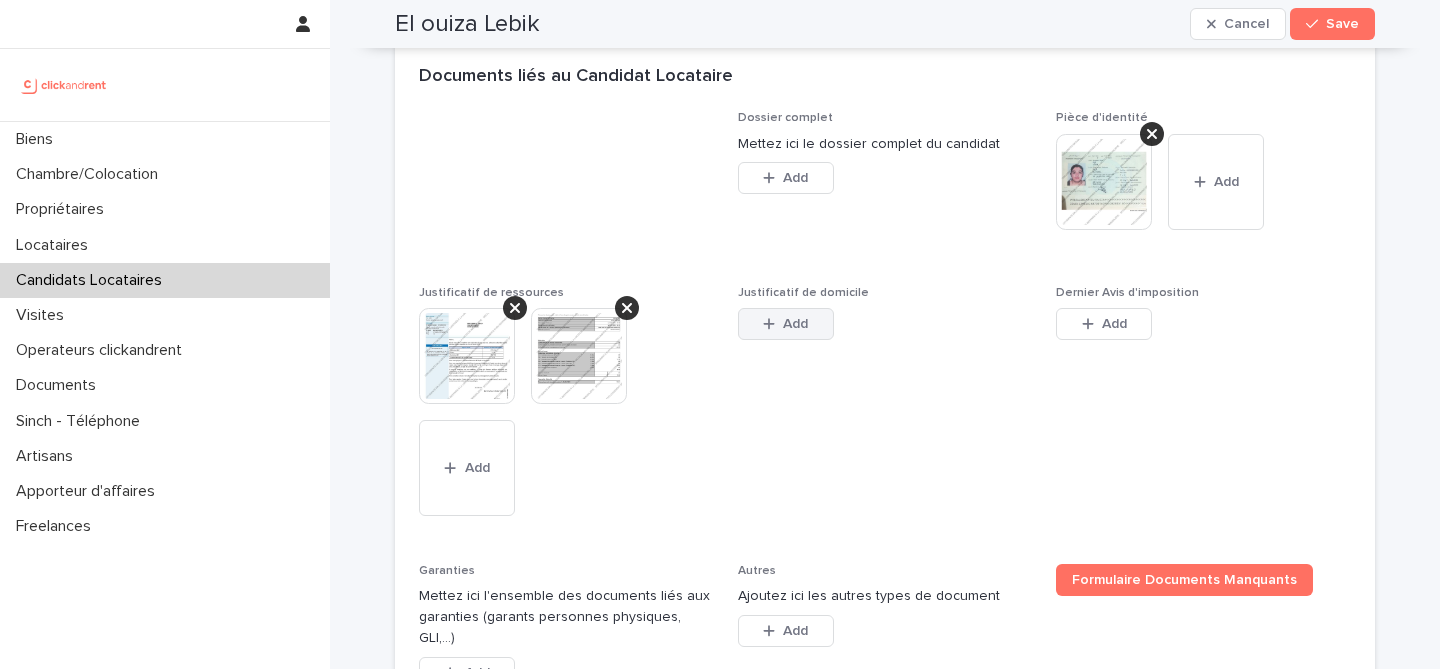 click on "Add" at bounding box center [786, 324] 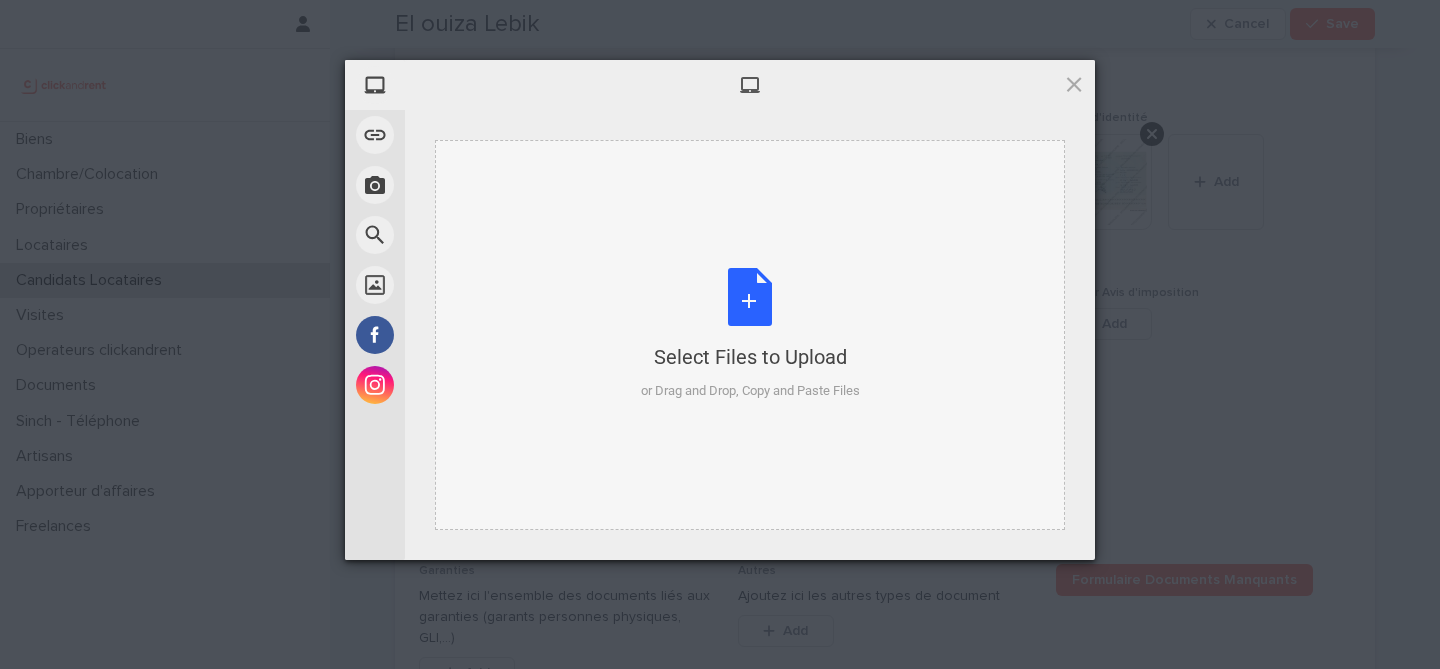 click on "Select Files to Upload
or Drag and Drop, Copy and Paste Files" at bounding box center (750, 334) 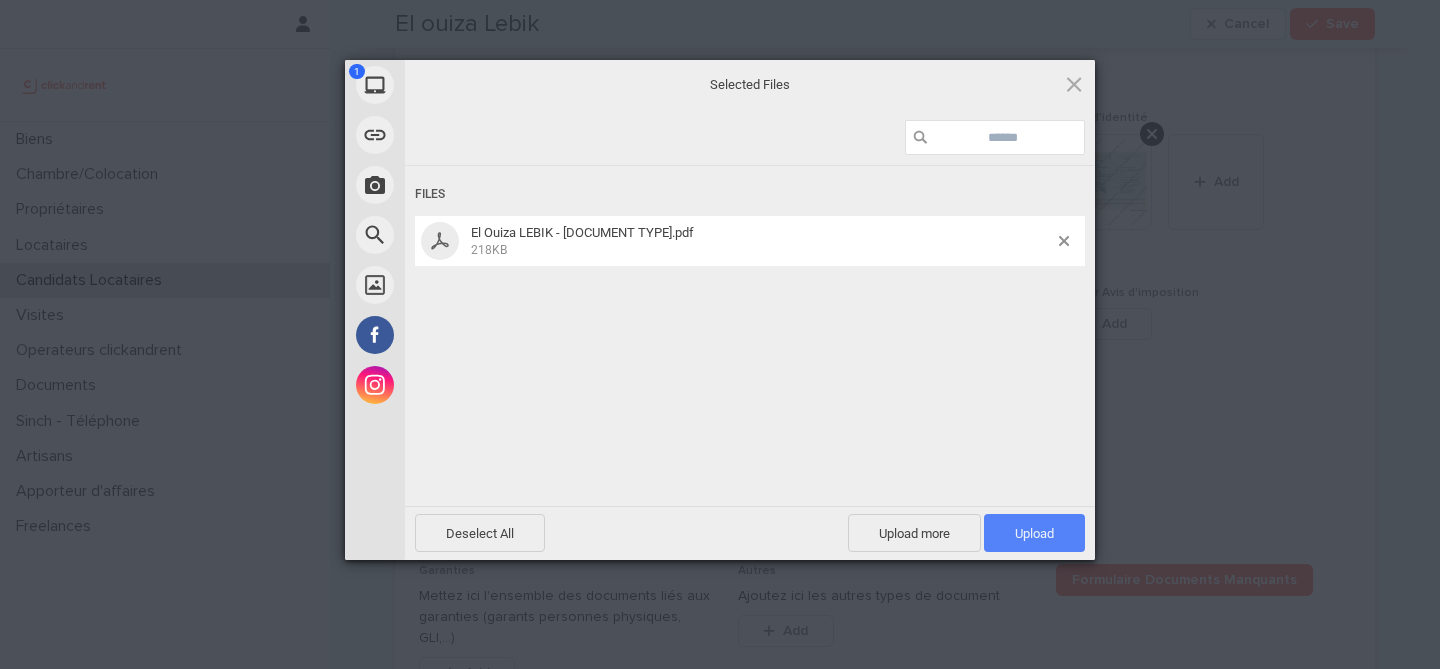 click on "Upload
1" at bounding box center [1034, 533] 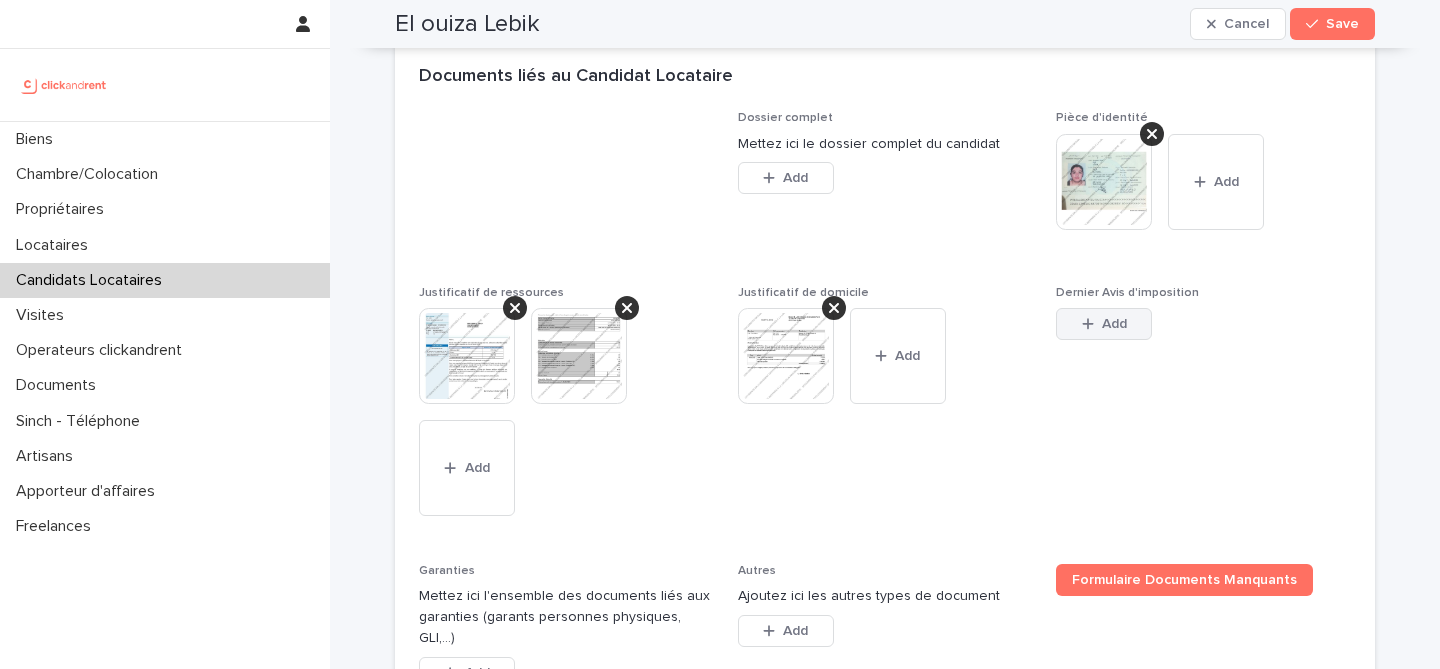 click on "Add" at bounding box center [1104, 324] 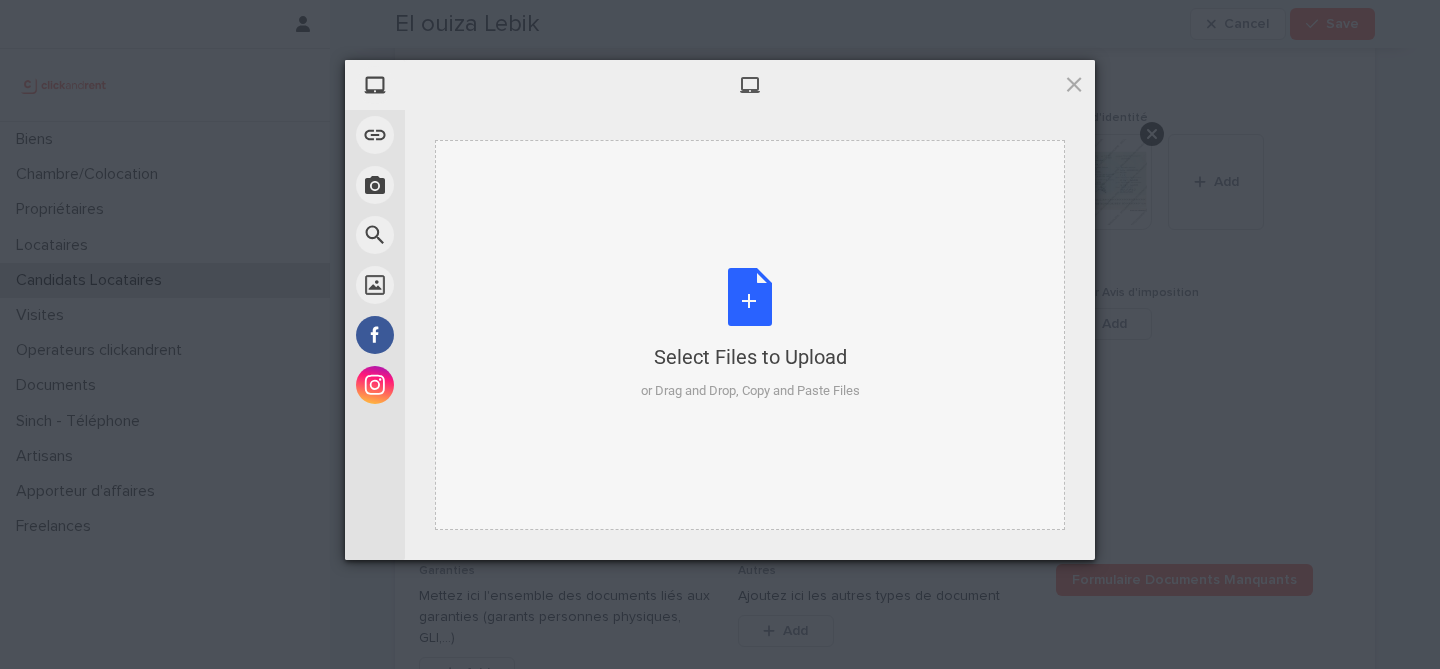 click on "Select Files to Upload
or Drag and Drop, Copy and Paste Files" at bounding box center [750, 334] 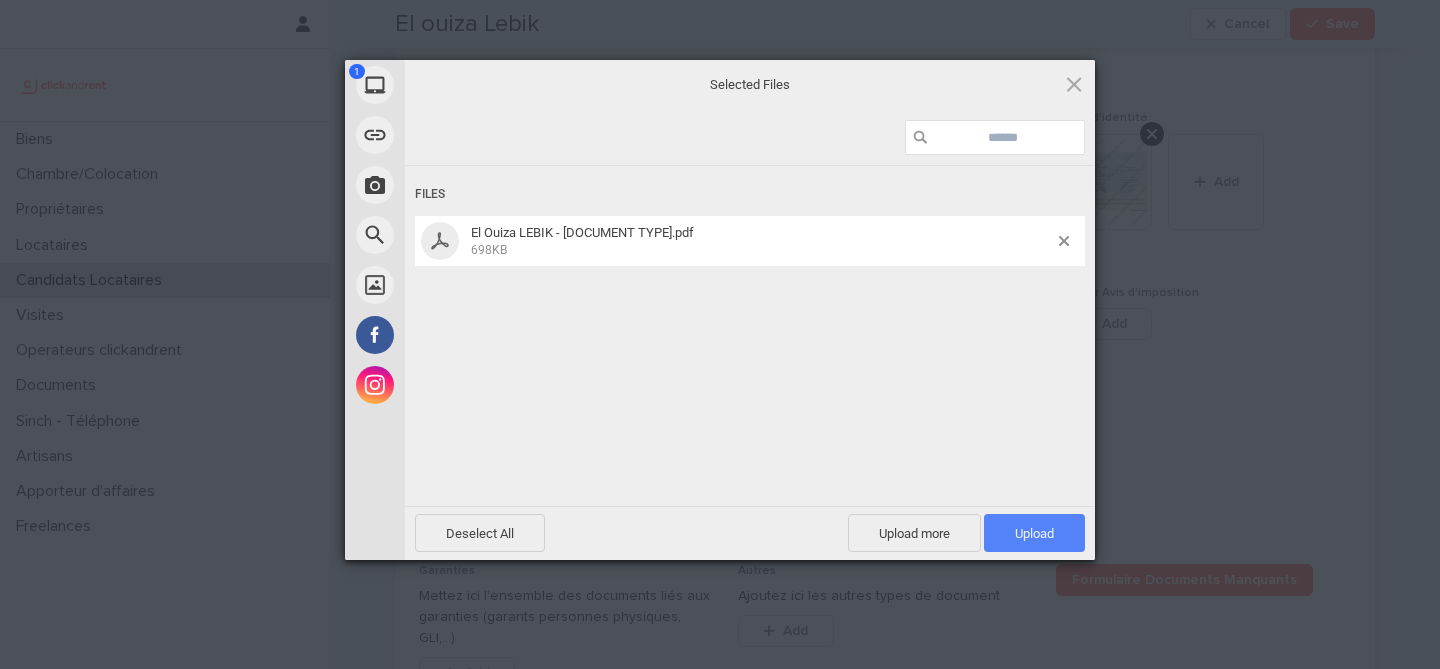 click on "Upload
1" at bounding box center (1034, 533) 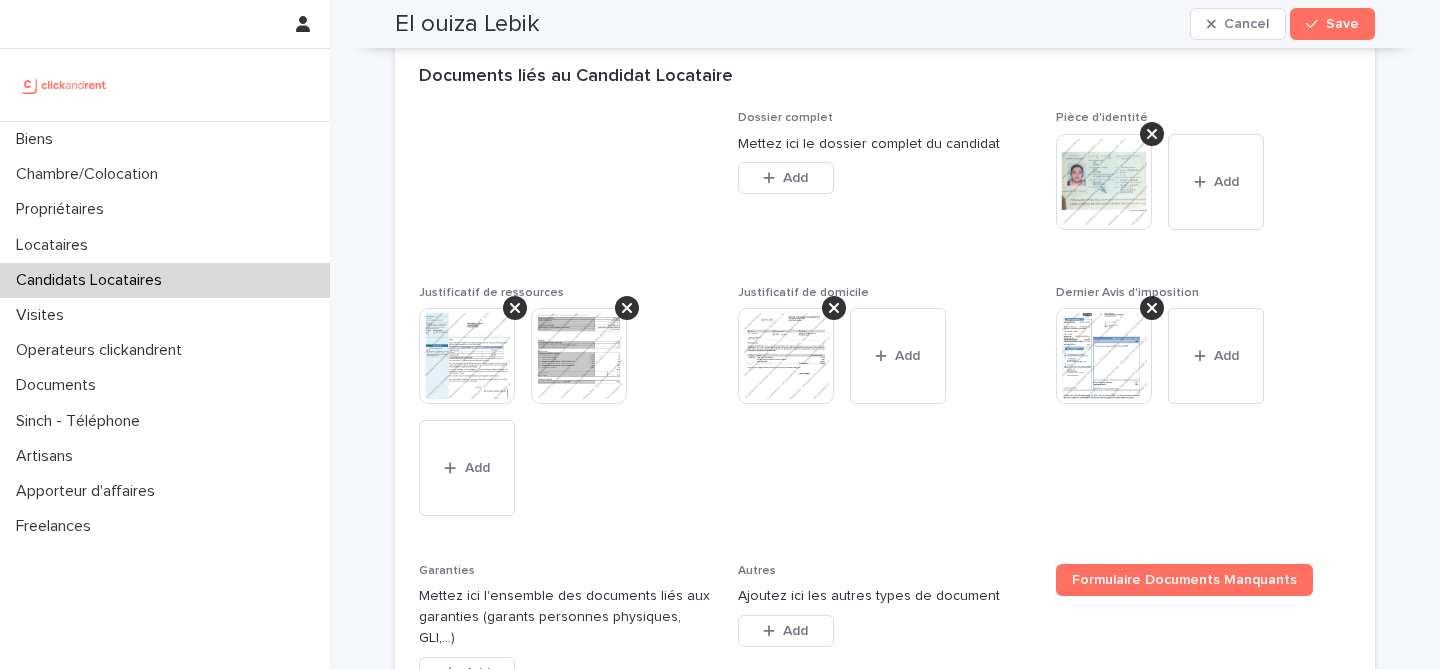 scroll, scrollTop: 1751, scrollLeft: 0, axis: vertical 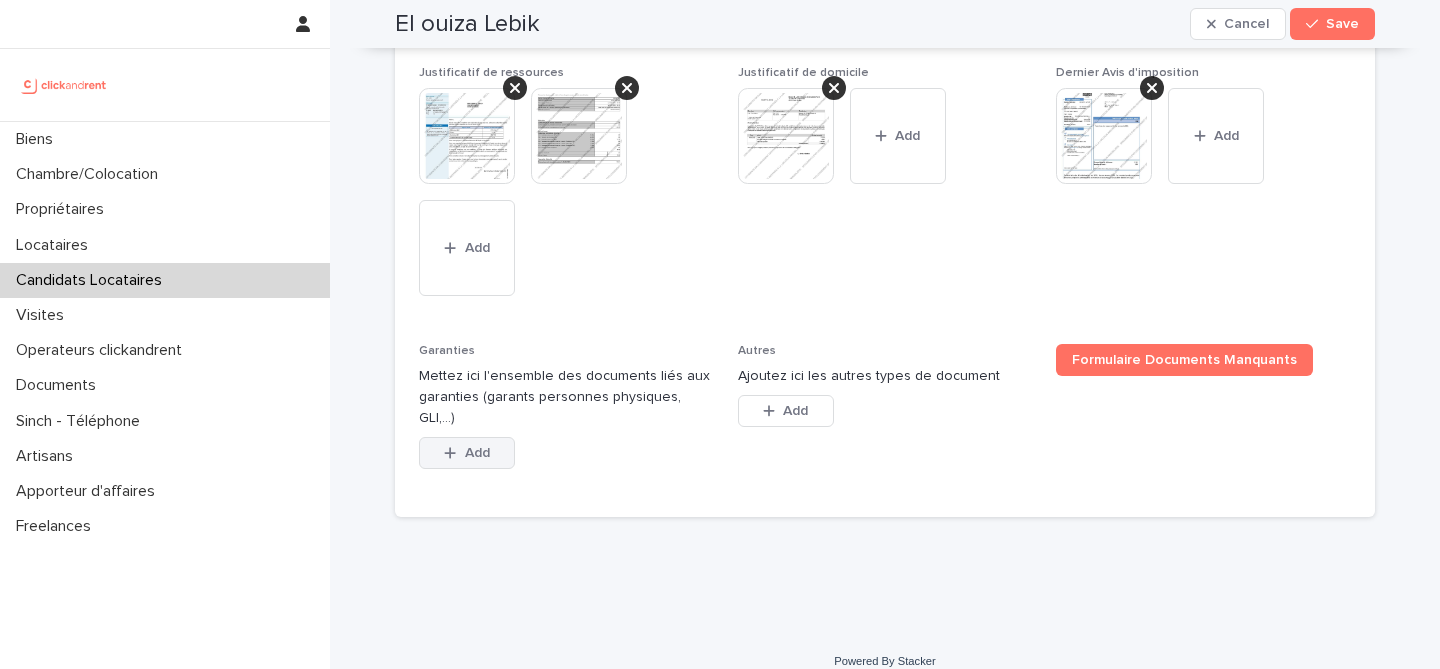 click on "Add" at bounding box center [477, 453] 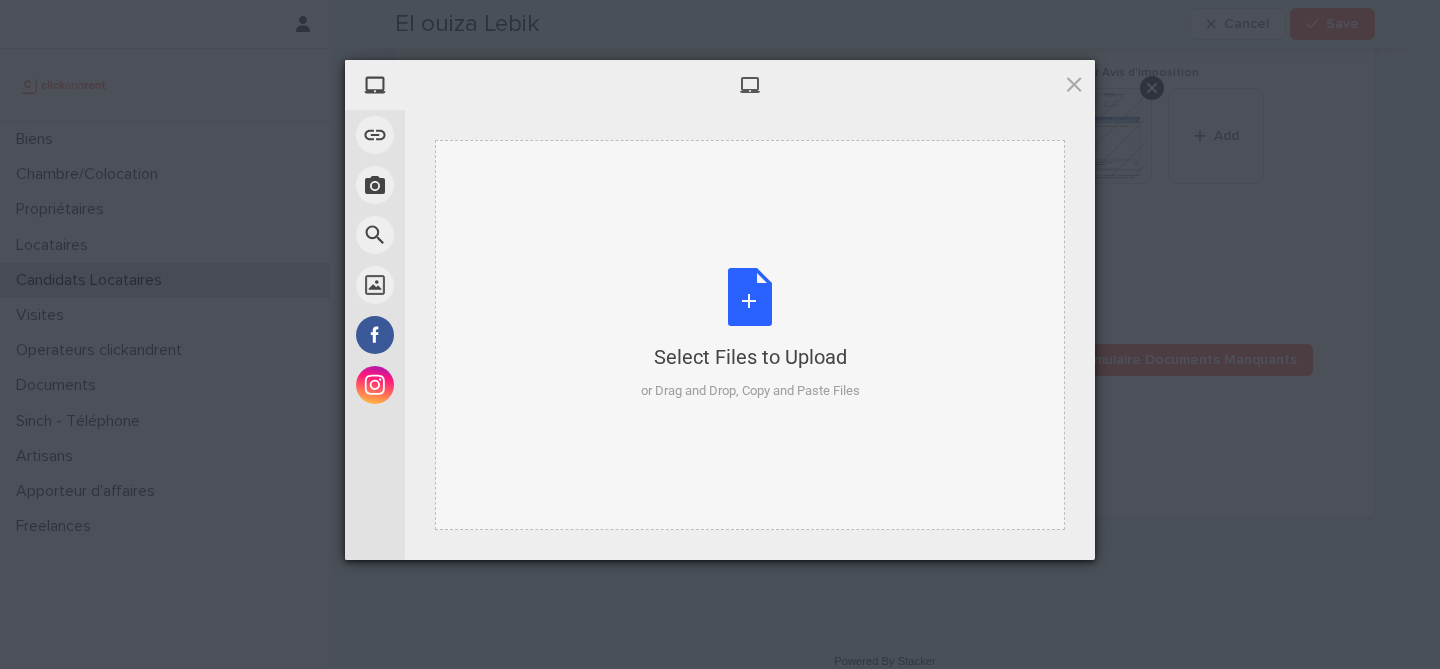 click on "Select Files to Upload
or Drag and Drop, Copy and Paste Files" at bounding box center [750, 334] 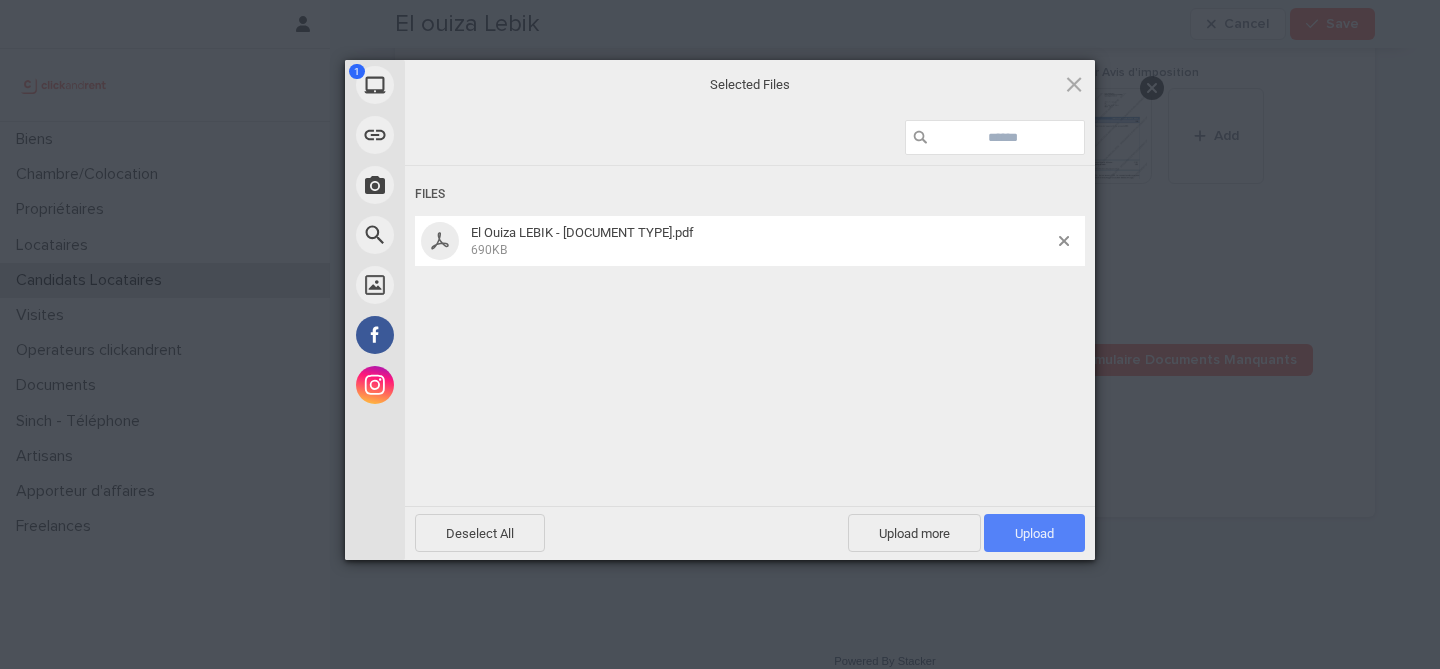 click on "Upload
1" at bounding box center [1034, 533] 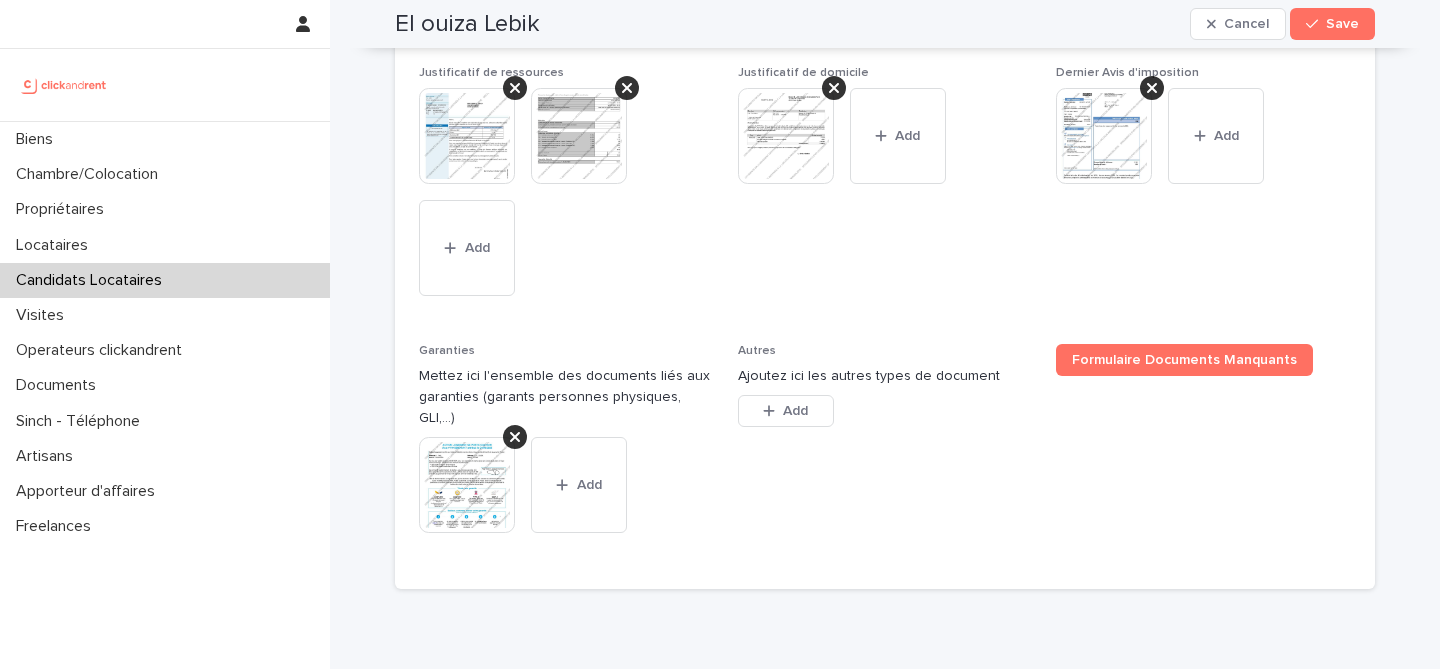 scroll, scrollTop: 0, scrollLeft: 0, axis: both 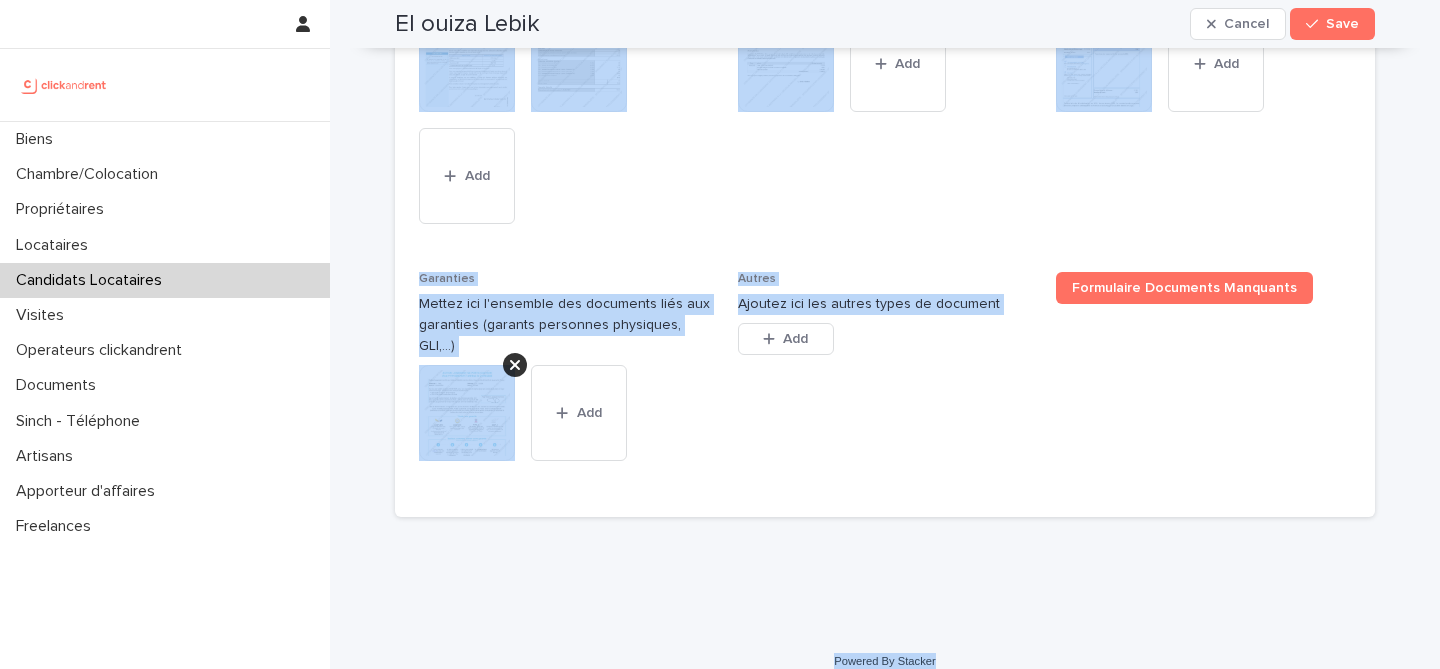 drag, startPoint x: 385, startPoint y: 48, endPoint x: 1037, endPoint y: 633, distance: 875.97314 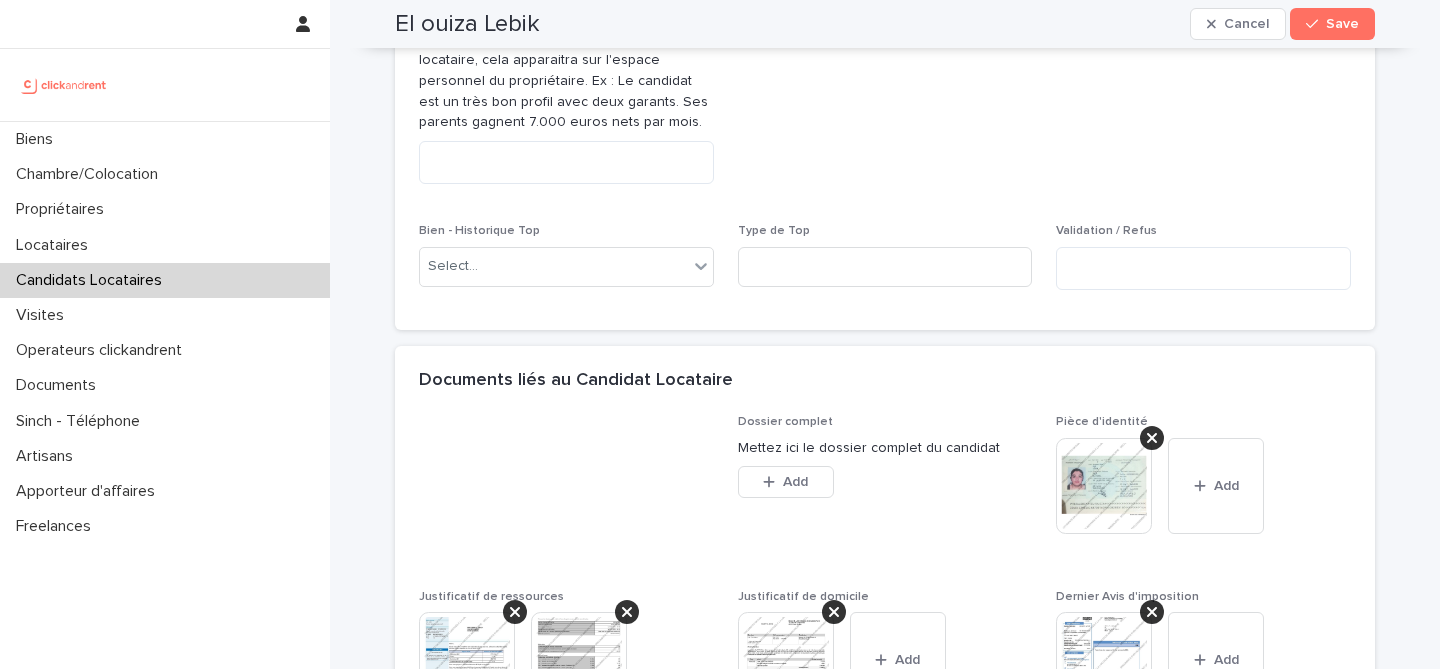 scroll, scrollTop: 1183, scrollLeft: 0, axis: vertical 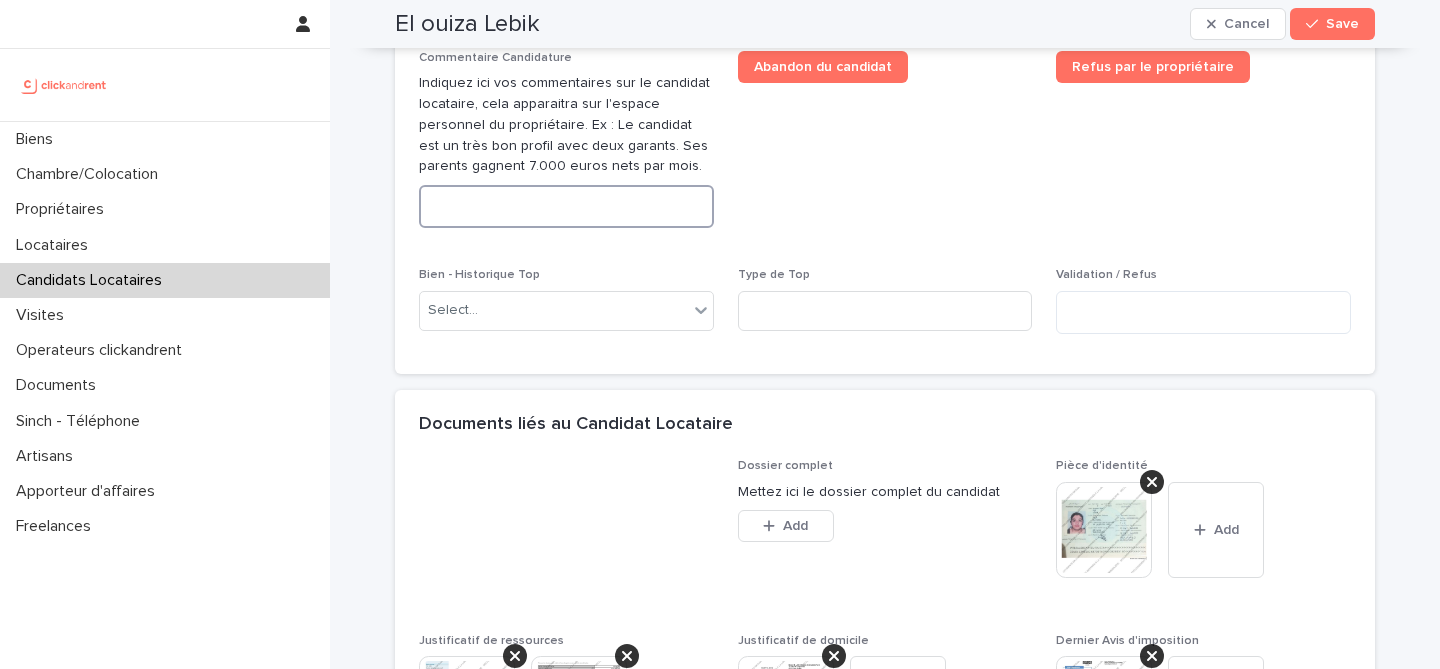 click at bounding box center (566, 206) 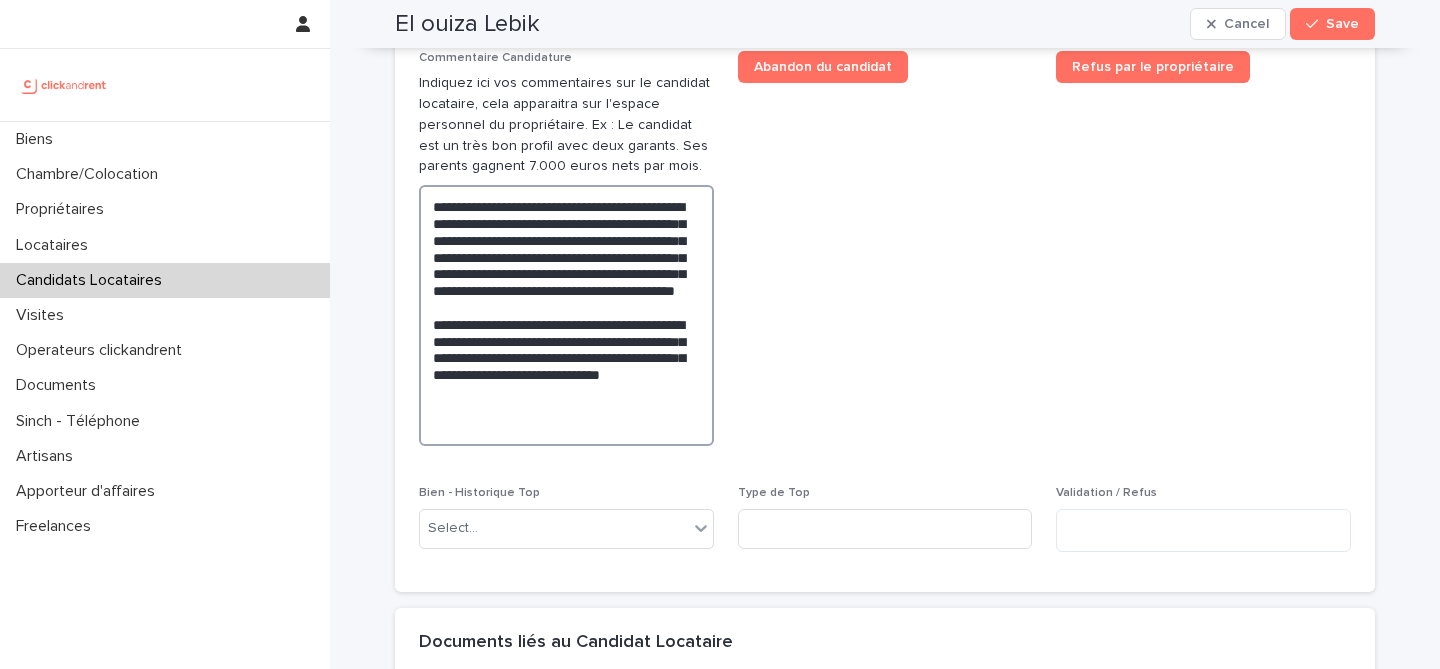 type on "**********" 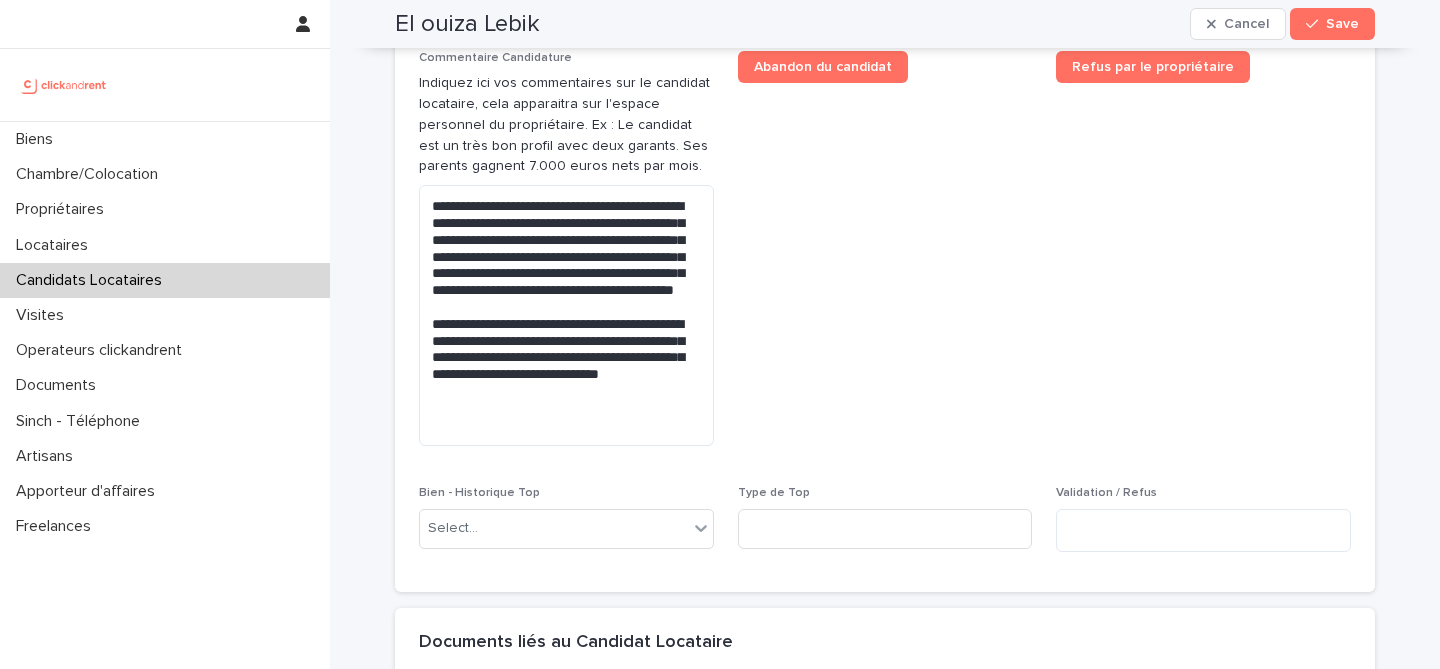 click on "Abandon du candidat" at bounding box center [885, 256] 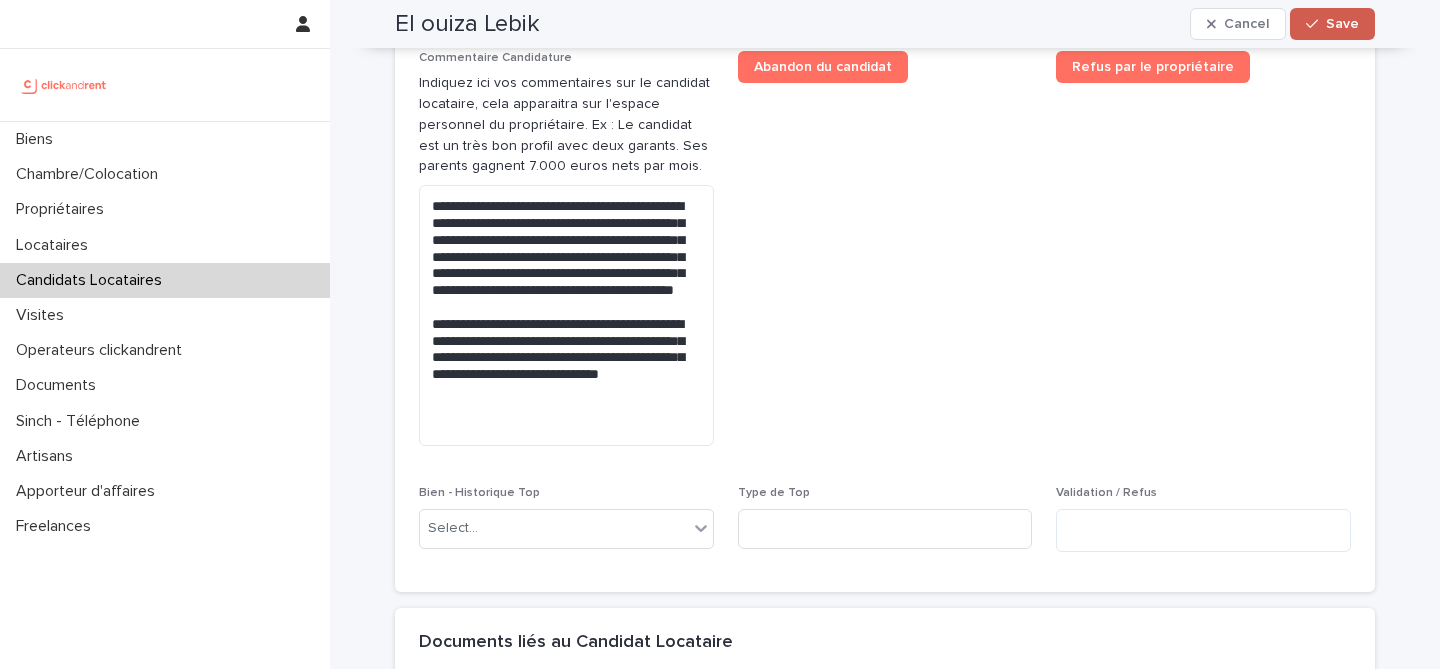 click on "Save" at bounding box center (1332, 24) 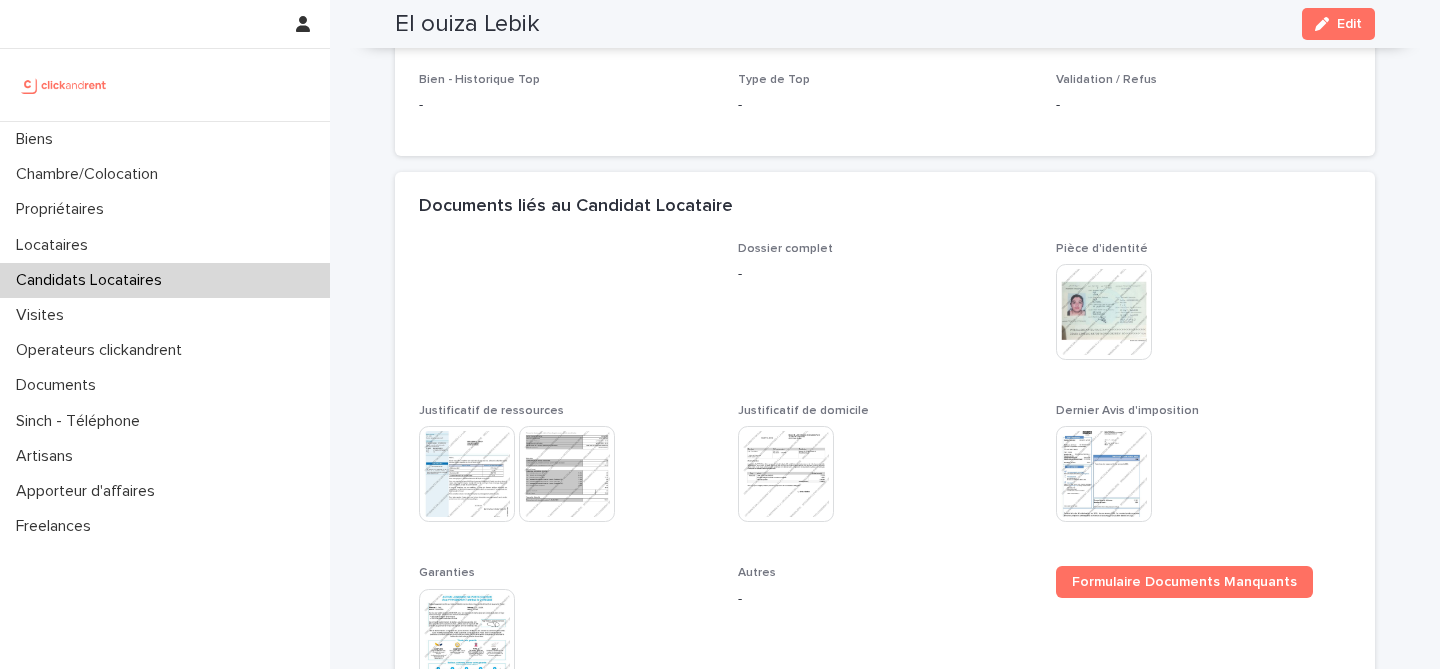 scroll, scrollTop: 848, scrollLeft: 0, axis: vertical 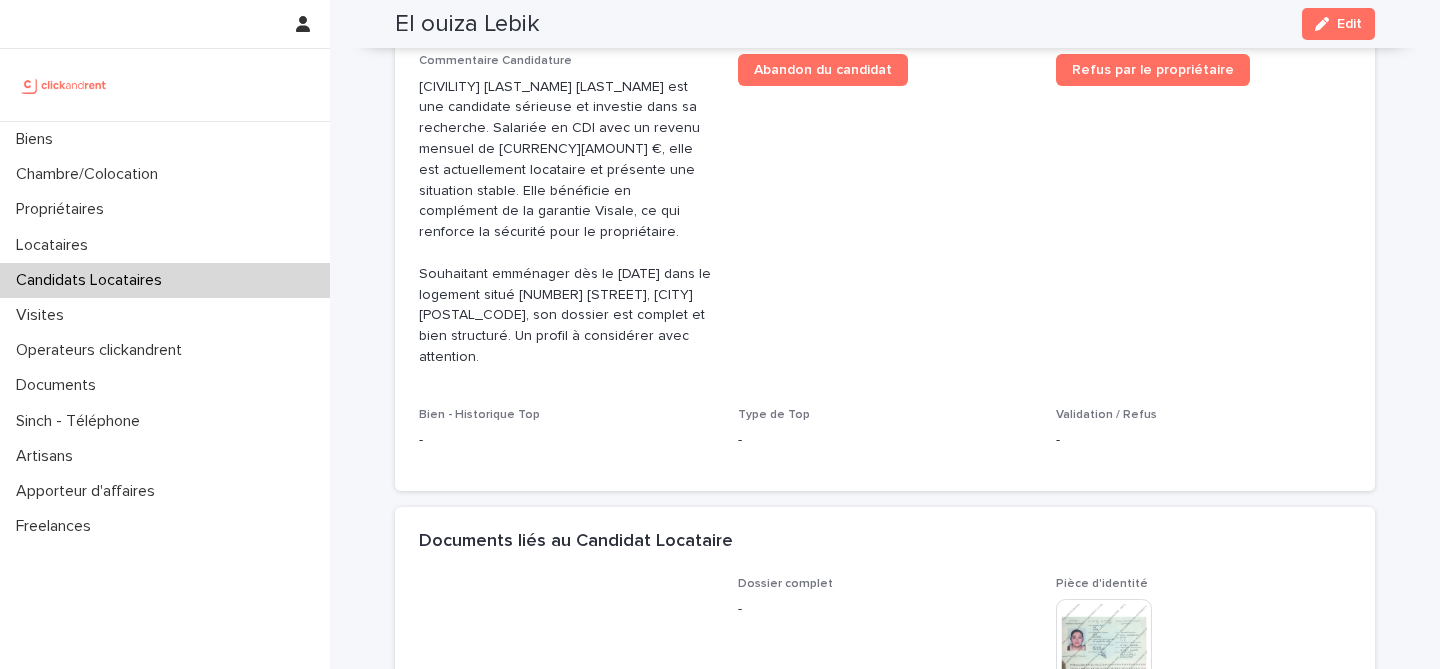 click on "El ouiza Lebik" at bounding box center (467, 24) 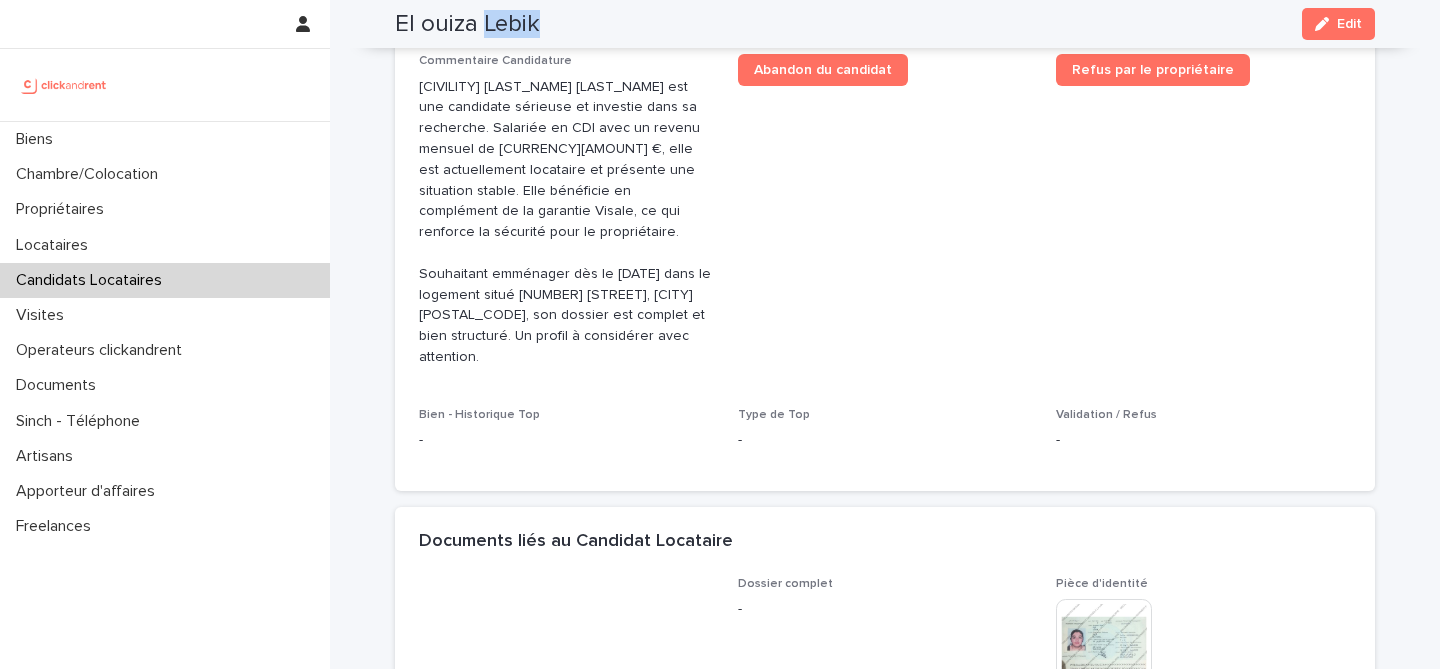 click on "El ouiza Lebik" at bounding box center [467, 24] 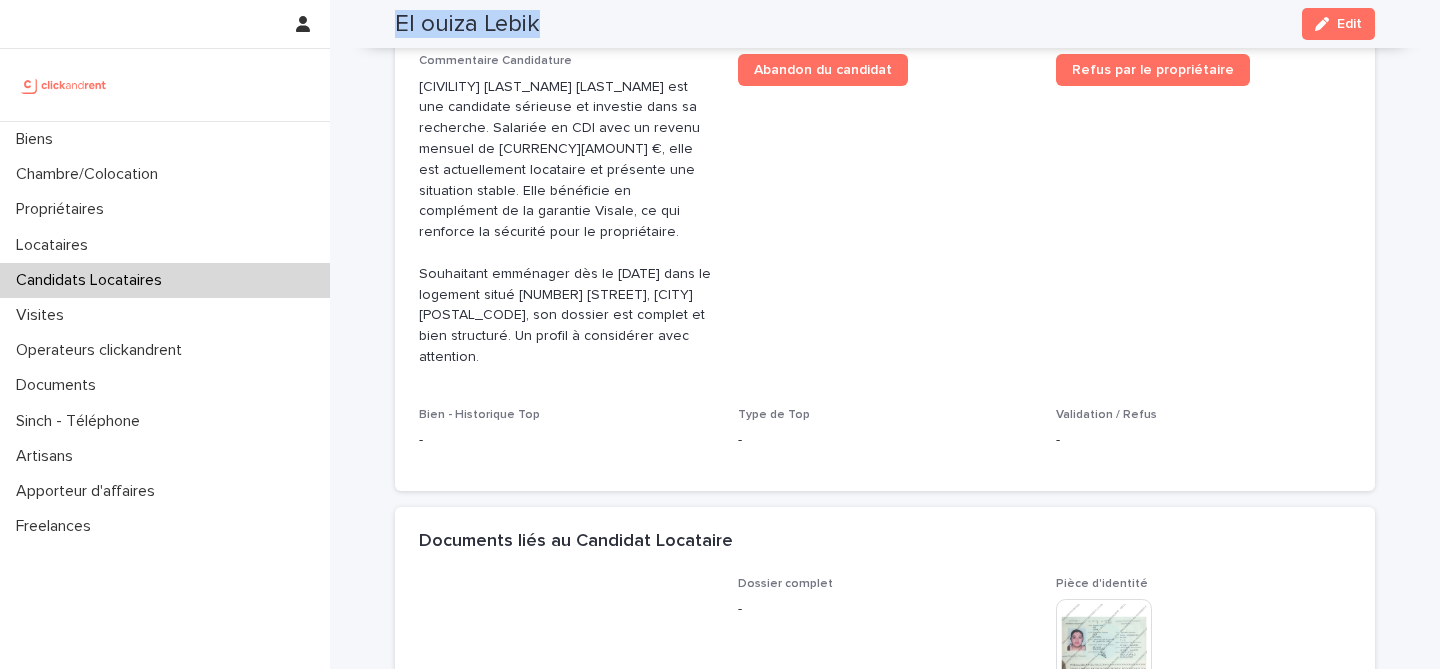 click on "El ouiza Lebik" at bounding box center (467, 24) 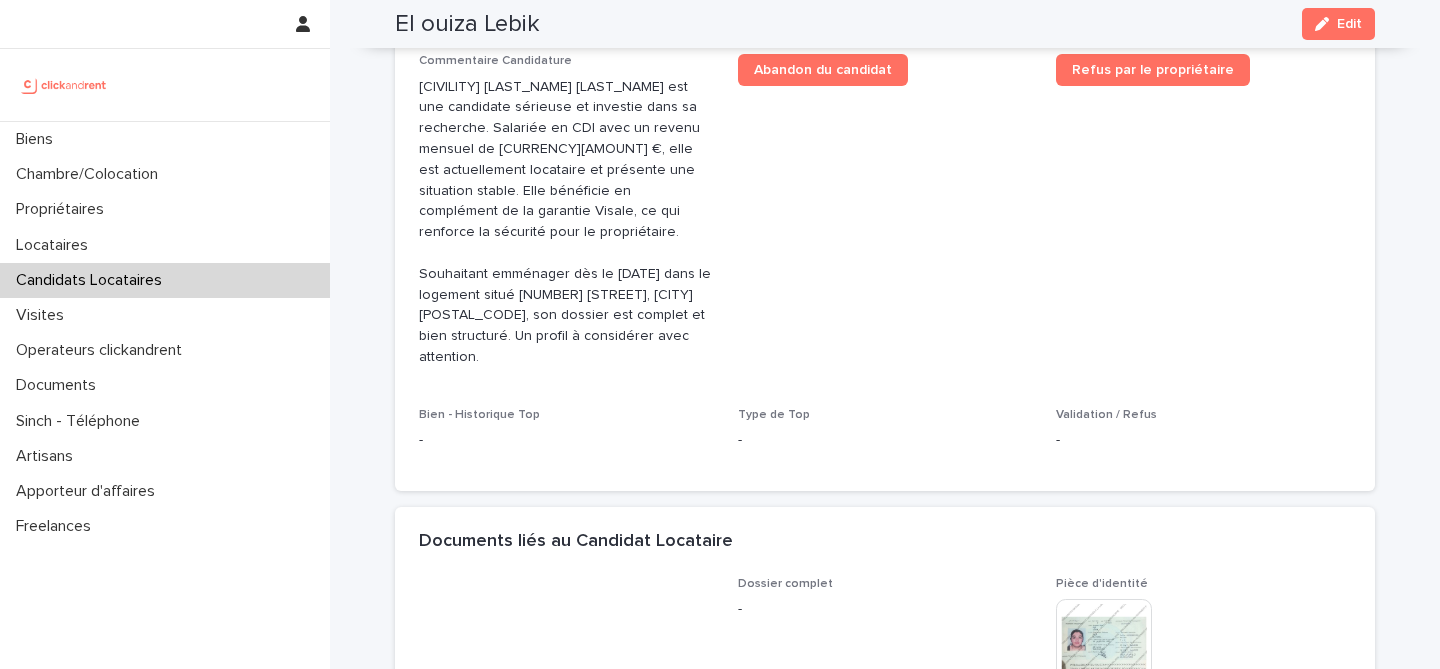 click on "Abandon du candidat" at bounding box center (885, 219) 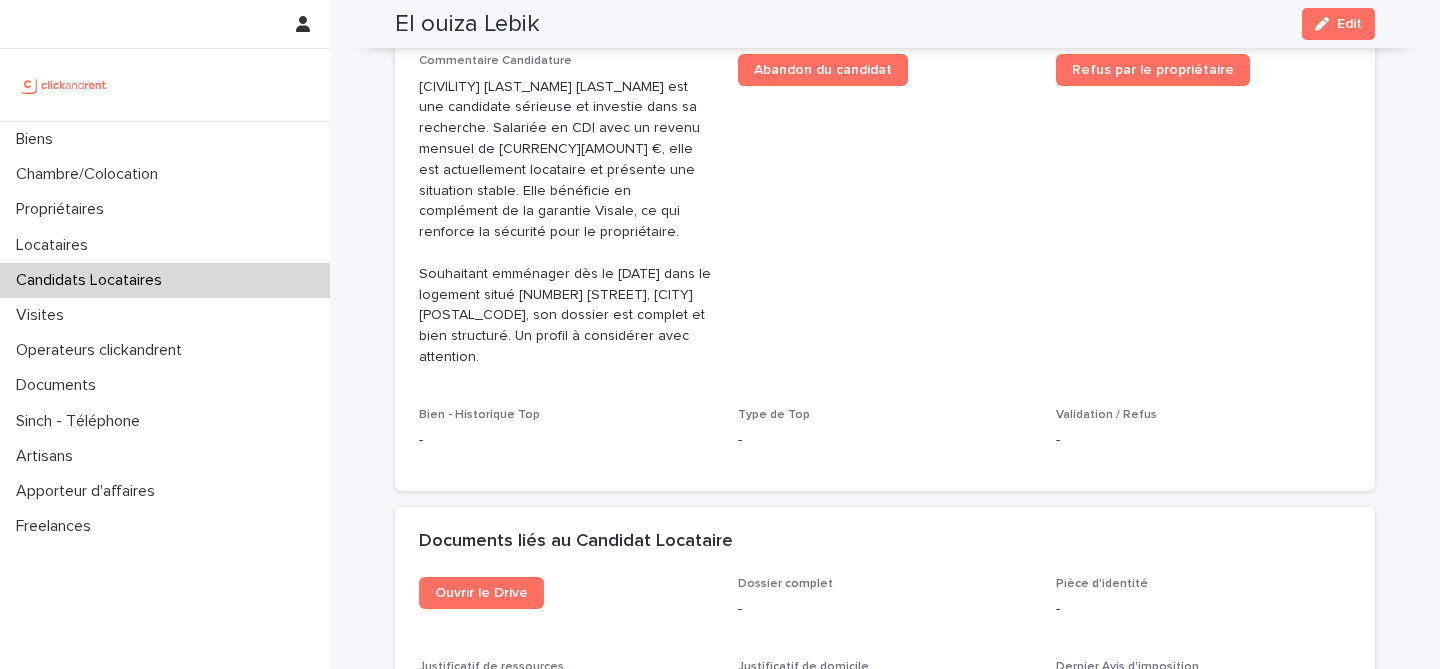scroll, scrollTop: 729, scrollLeft: 0, axis: vertical 